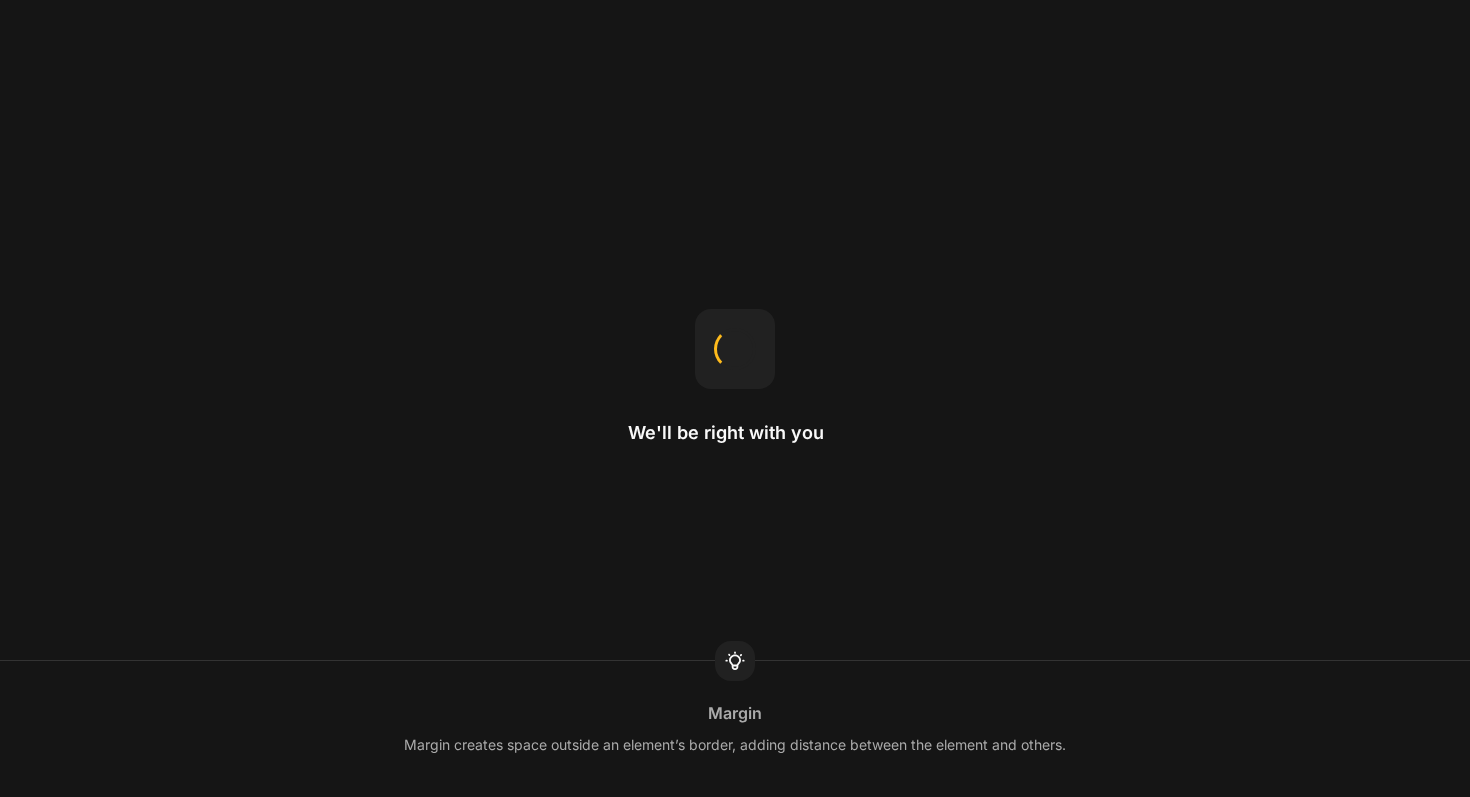 scroll, scrollTop: 0, scrollLeft: 0, axis: both 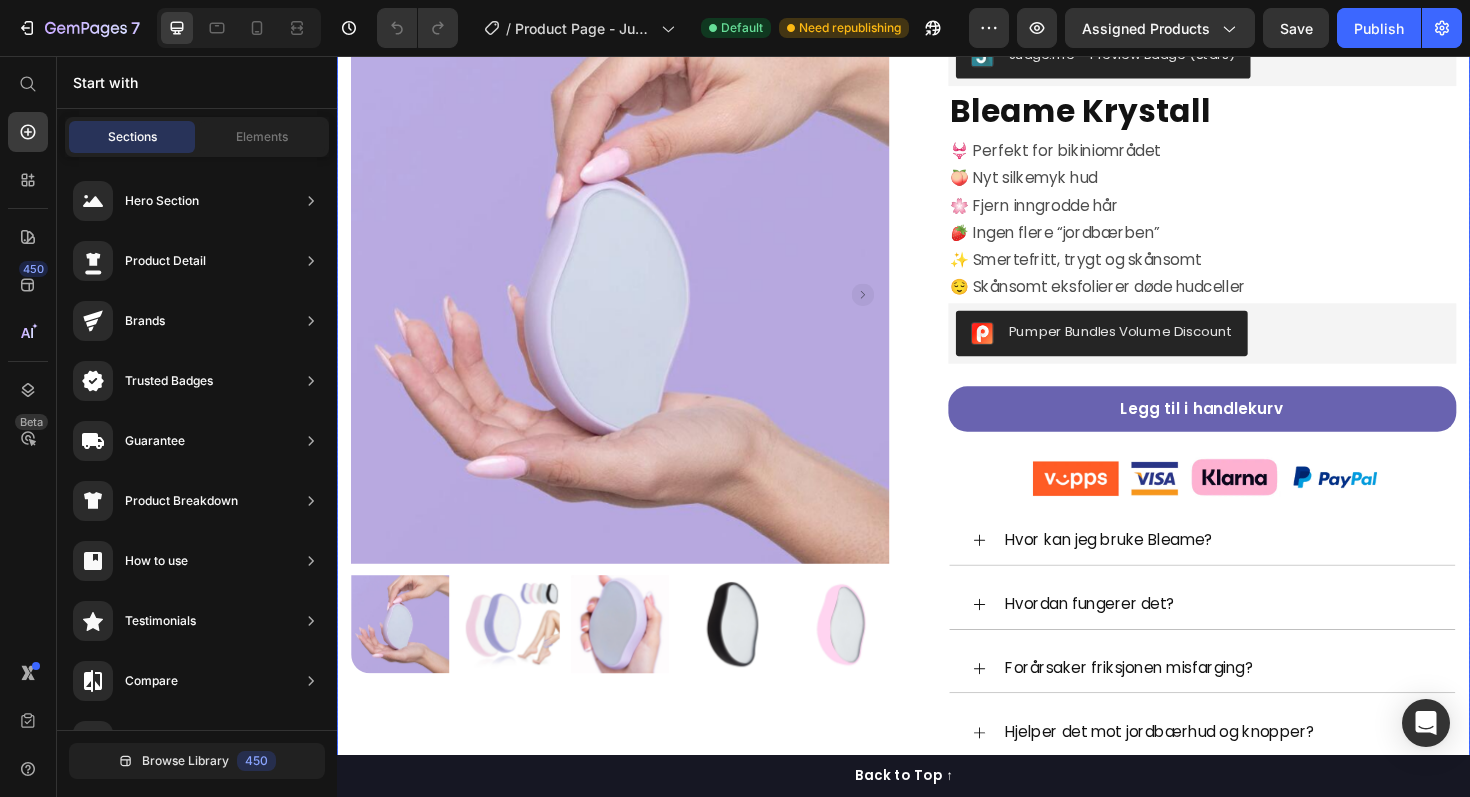 click on "Product Images Row Judge.me - Preview Badge (Stars) Judge.me Bleame Krystall Product Title 👙 Perfekt for bikiniområdet 🍑 Nyt silkemyk hud 🌸 Fjern inngrodde hår 🍓 Ingen flere “jordbærben” ✨ Smertefritt, trygt og skånsomt 😌 Skånsomt eksfolierer døde hudceller Text Block Pumper Bundles Volume Discount Pumper Bundles Volume Discount Legg til i handlekurv Product Cart Button Image Row
Hvor kan jeg bruke Bleame?
Hvordan fungerer det?
Forårsaker friksjonen misfarging?
Hjelper det mot jordbærhud og knopper?
Frakt og levering
Retur- og refusjonspolitikk Accordion Row Product" at bounding box center [937, 479] 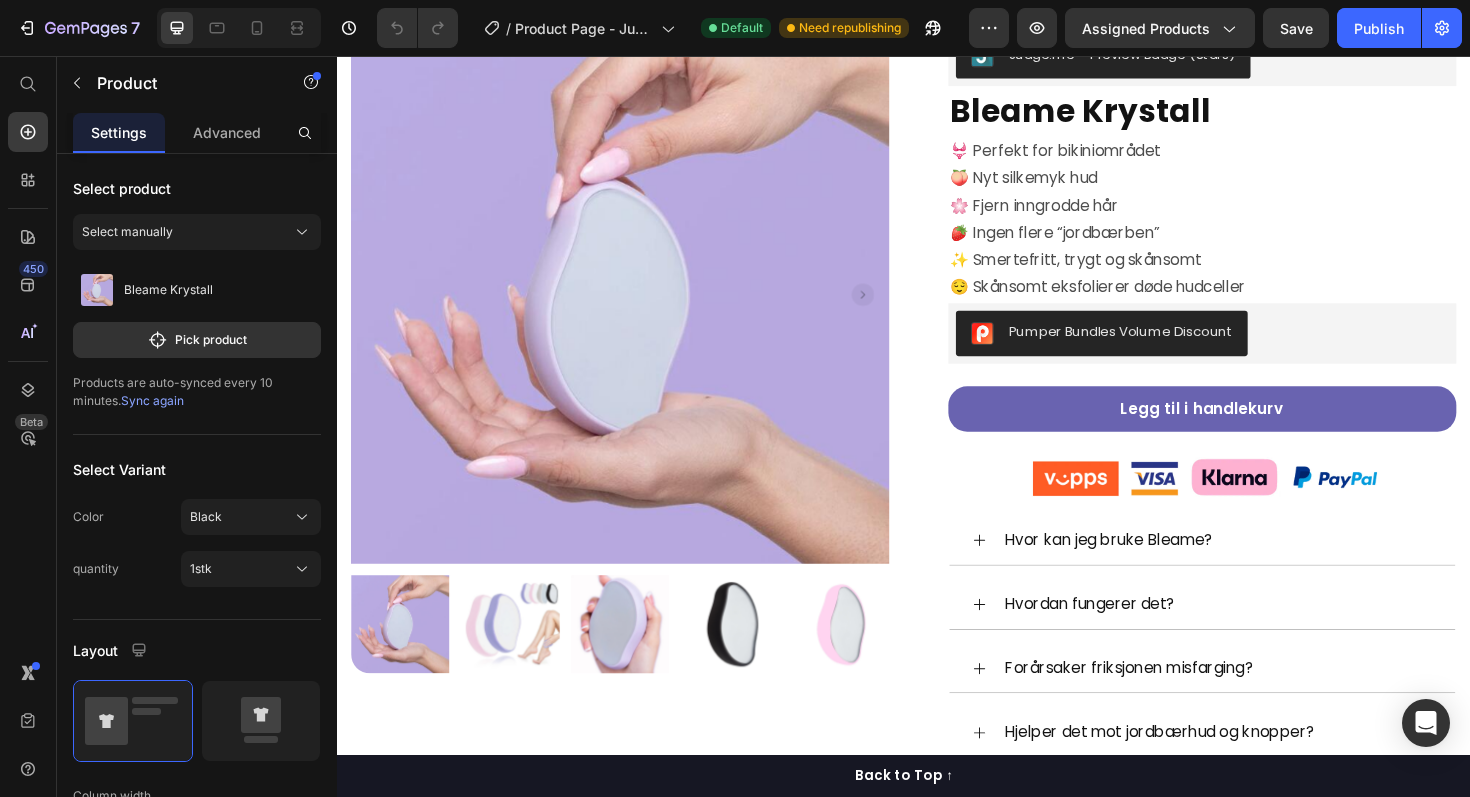 click on "Product Images Row Judge.me - Preview Badge (Stars) Judge.me Bleame Krystall Product Title 👙 Perfekt for bikiniområdet 🍑 Nyt silkemyk hud 🌸 Fjern inngrodde hår 🍓 Ingen flere “jordbærben” ✨ Smertefritt, trygt og skånsomt 😌 Skånsomt eksfolierer døde hudceller Text Block Pumper Bundles Volume Discount Pumper Bundles Volume Discount Legg til i handlekurv Product Cart Button Image Row
Hvor kan jeg bruke Bleame?
Hvordan fungerer det?
Forårsaker friksjonen misfarging?
Hjelper det mot jordbærhud og knopper?
Frakt og levering
Retur- og refusjonspolitikk Accordion Row Product" at bounding box center (937, 479) 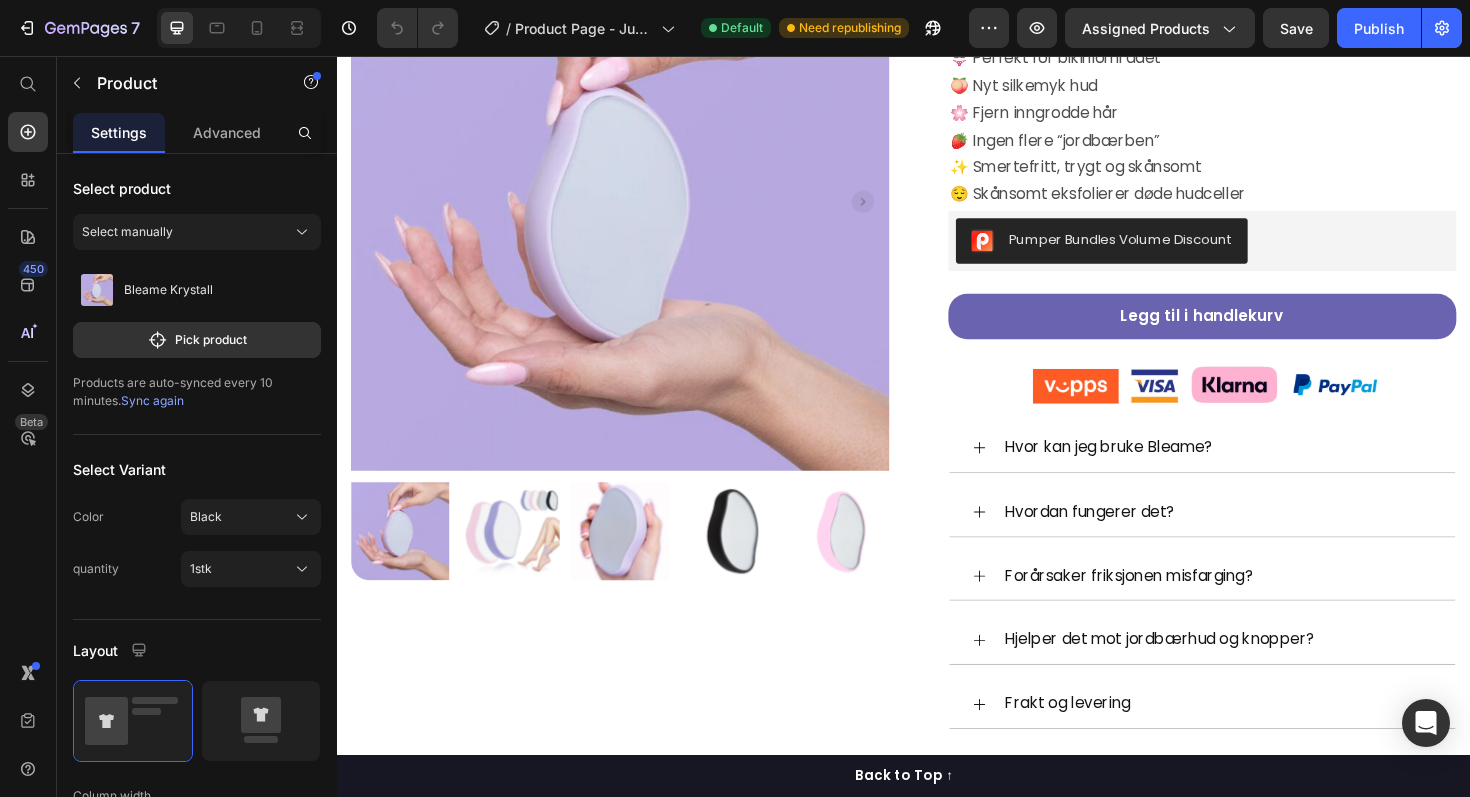 scroll, scrollTop: 321, scrollLeft: 0, axis: vertical 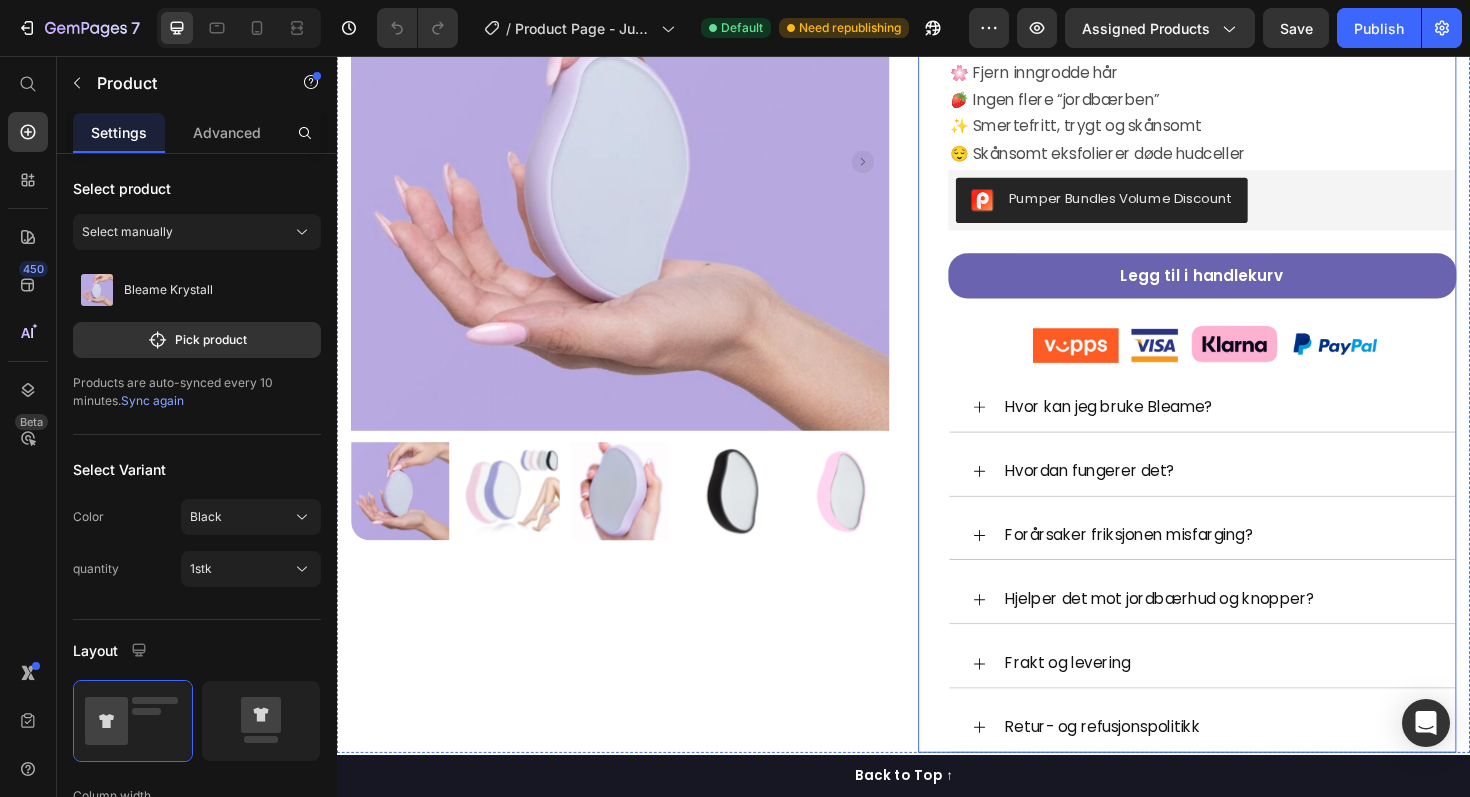 click on "Judge.me - Preview Badge (Stars) Judge.me Bleame Krystall Product Title 👙 Perfekt for bikiniområdet 🍑 Nyt silkemyk hud 🌸 Fjern inngrodde hår 🍓 Ingen flere “jordbærben” ✨ Smertefritt, trygt og skånsomt 😌 Skånsomt eksfolierer døde hudceller Text Block Pumper Bundles Volume Discount Pumper Bundles Volume Discount Legg til i handlekurv Product Cart Button Image Row
Hvor kan jeg bruke Bleame?
Hvordan fungerer det?
Forårsaker friksjonen misfarging?
Hjelper det mot jordbærhud og knopper?
Frakt og levering
Retur- og refusjonspolitikk Accordion Row" at bounding box center [1237, 338] 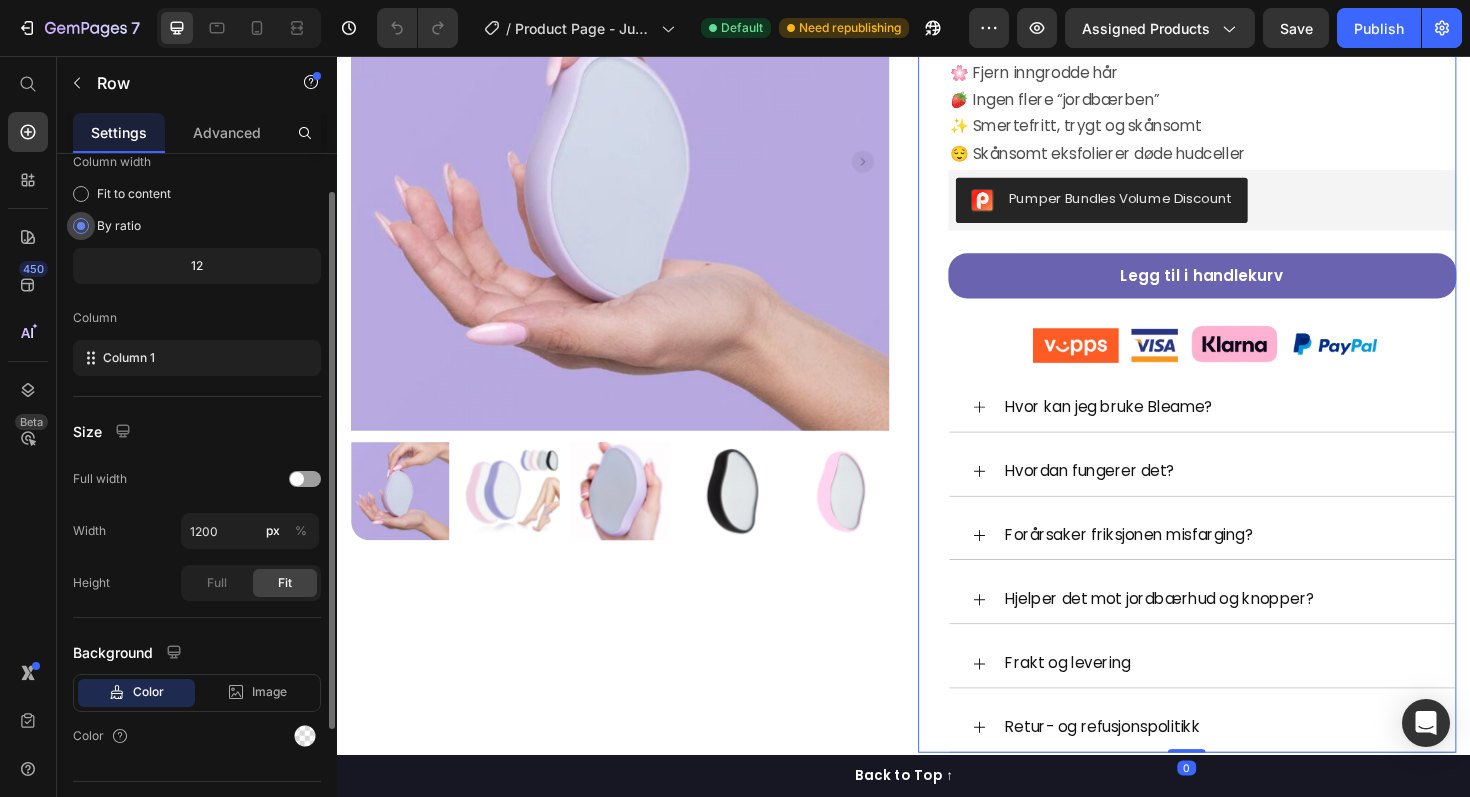 scroll, scrollTop: 212, scrollLeft: 0, axis: vertical 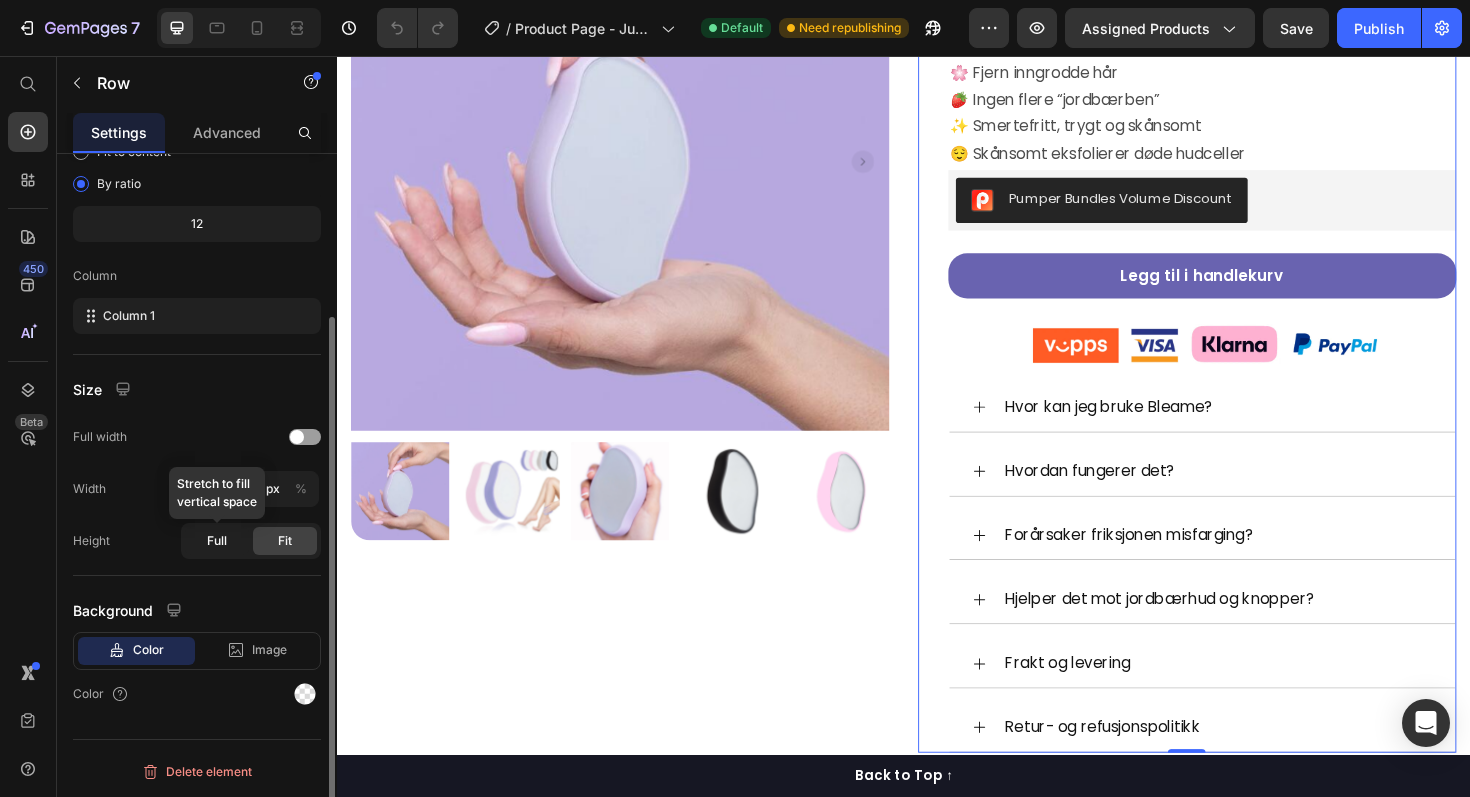 click on "Full" 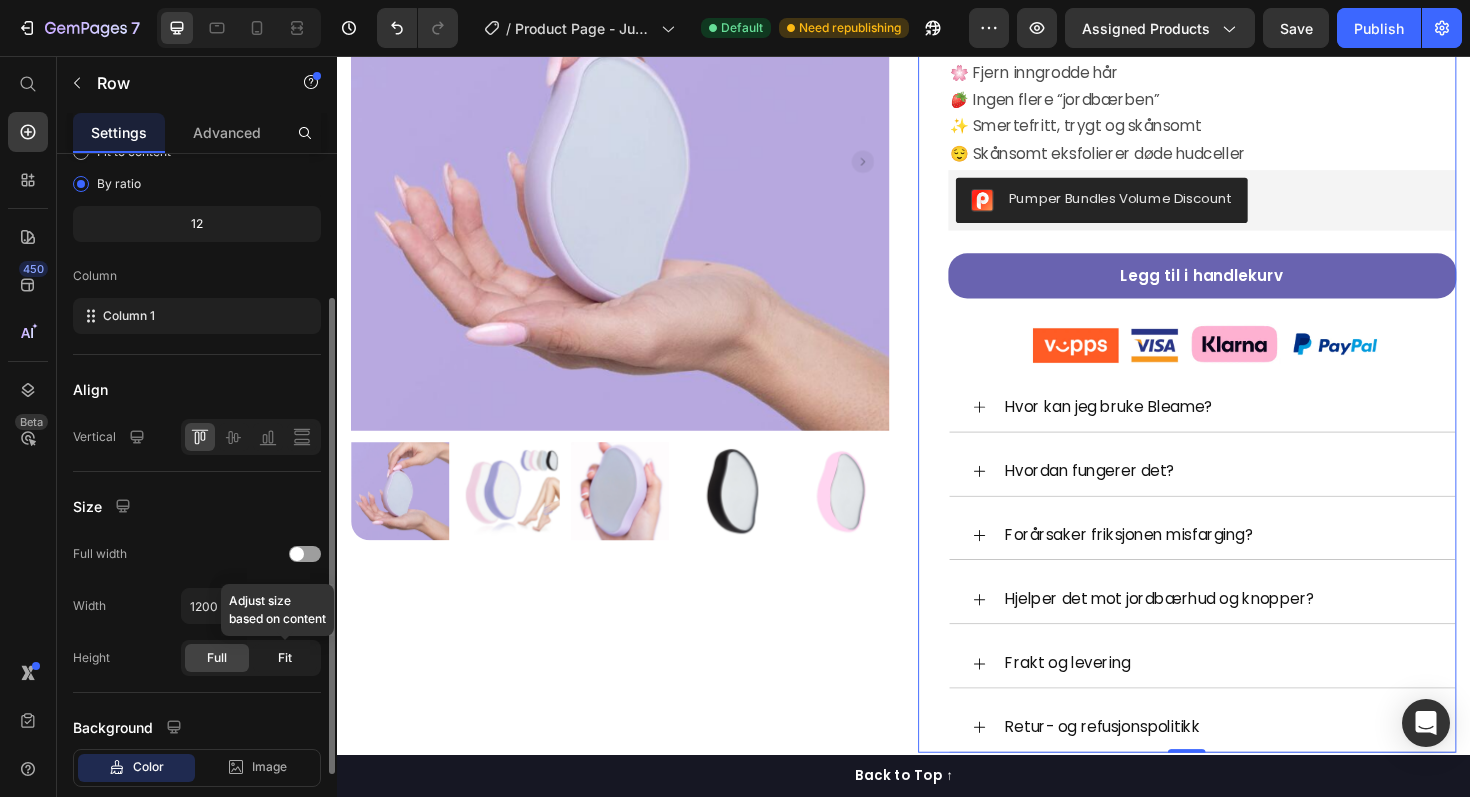 click on "Fit" 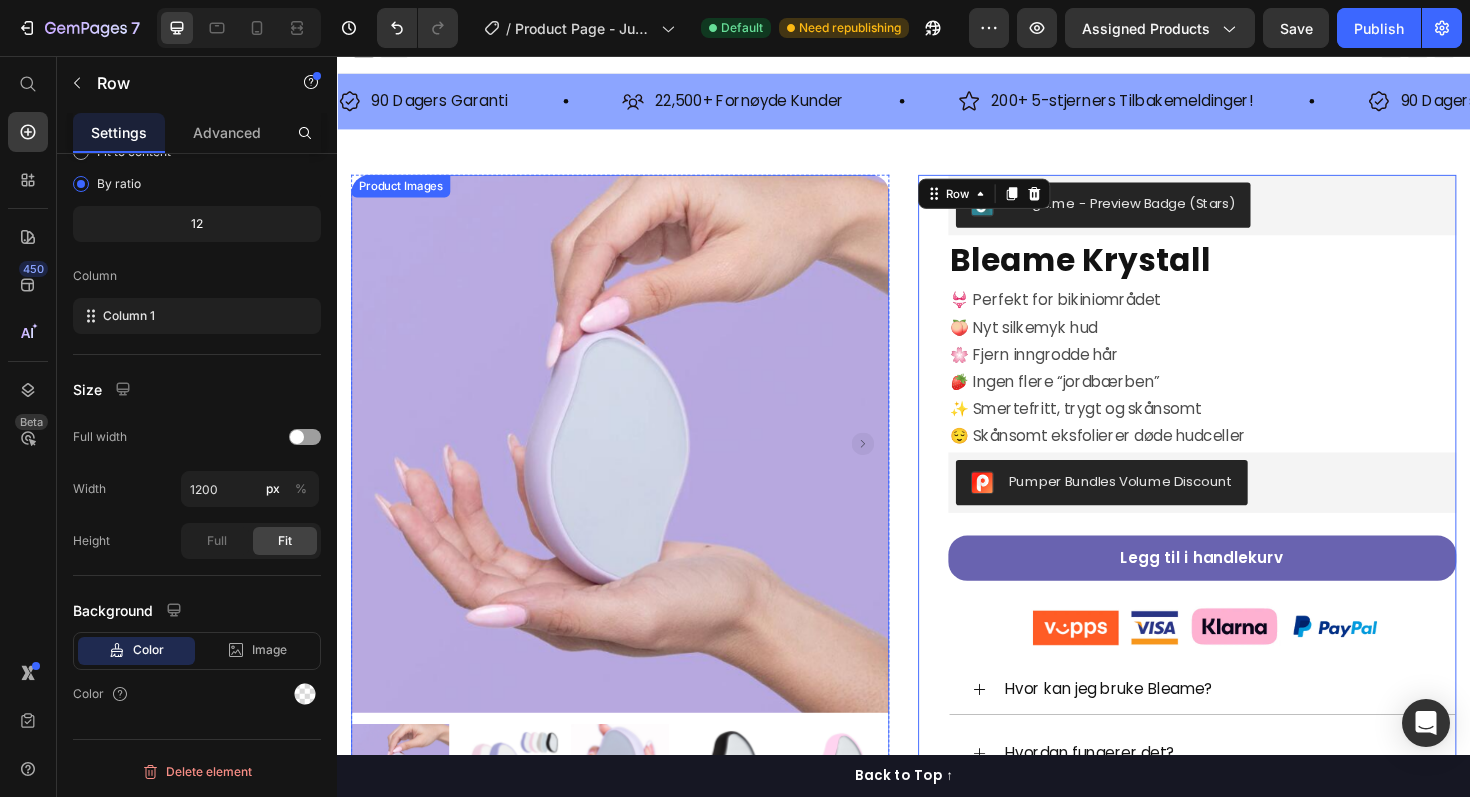 scroll, scrollTop: 0, scrollLeft: 0, axis: both 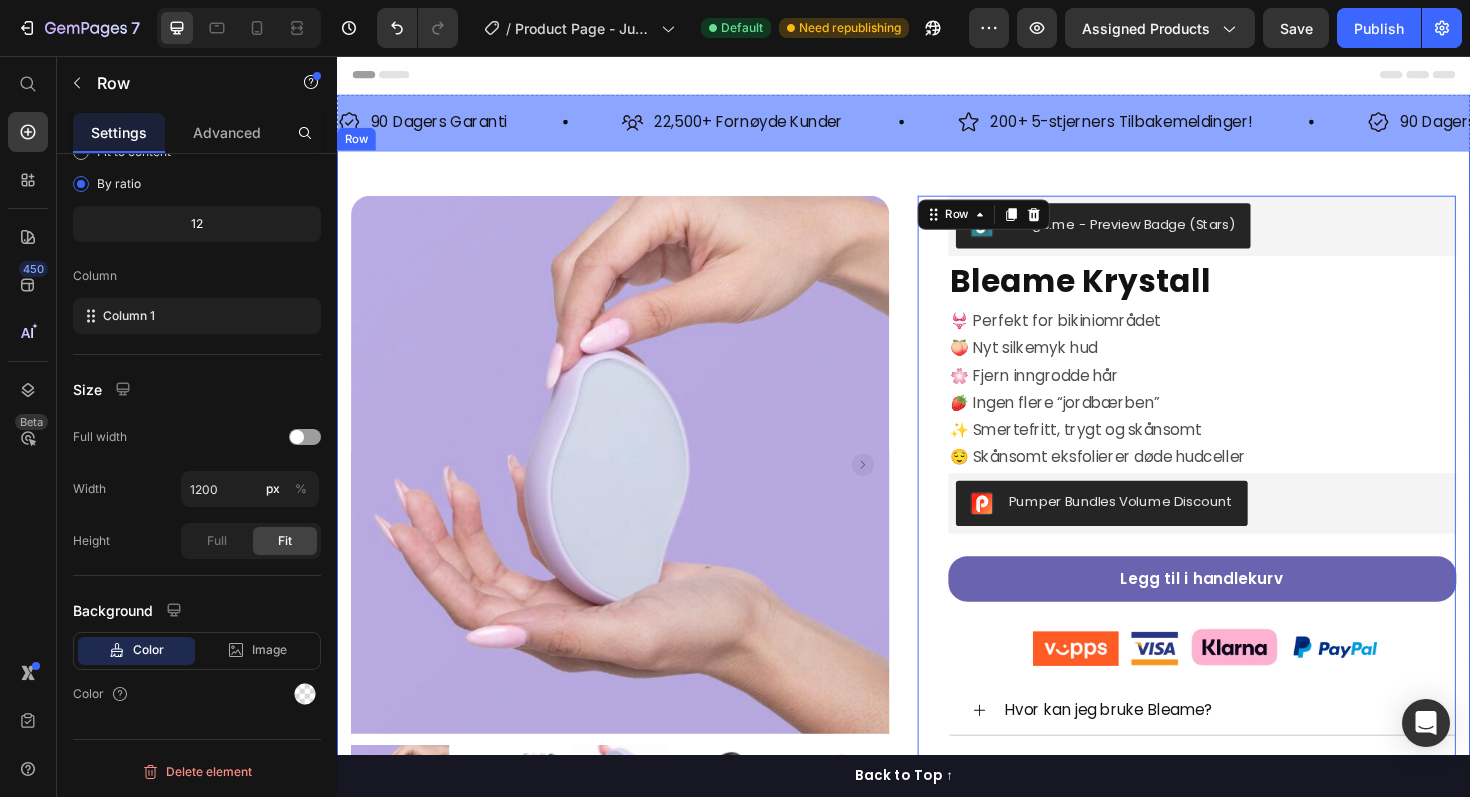 click on "Product Images Row Judge.me - Preview Badge (Stars) Judge.me Bleame Krystall Product Title 👙 Perfekt for bikiniområdet 🍑 Nyt silkemyk hud 🌸 Fjern inngrodde hår 🍓 Ingen flere “jordbærben” ✨ Smertefritt, trygt og skånsomt 😌 Skånsomt eksfolierer døde hudceller Text Block Pumper Bundles Volume Discount Pumper Bundles Volume Discount Legg til i handlekurv Product Cart Button Image Row
Hvor kan jeg bruke Bleame?
Hvordan fungerer det?
Forårsaker friksjonen misfarging?
Hjelper det mot jordbærhud og knopper?
Frakt og levering
Retur- og refusjonspolitikk Accordion Row   0 Product Row" at bounding box center [937, 675] 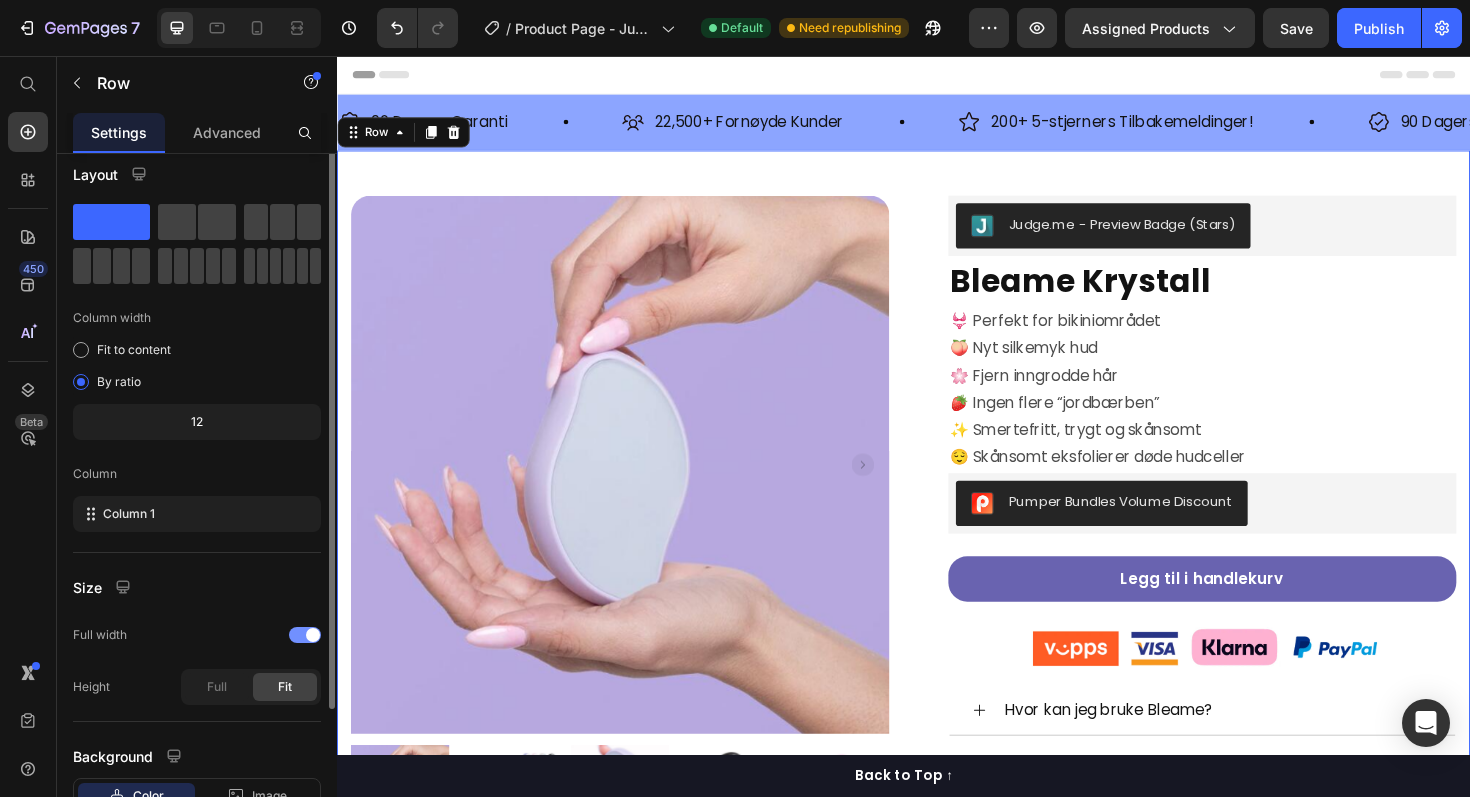 scroll, scrollTop: 0, scrollLeft: 0, axis: both 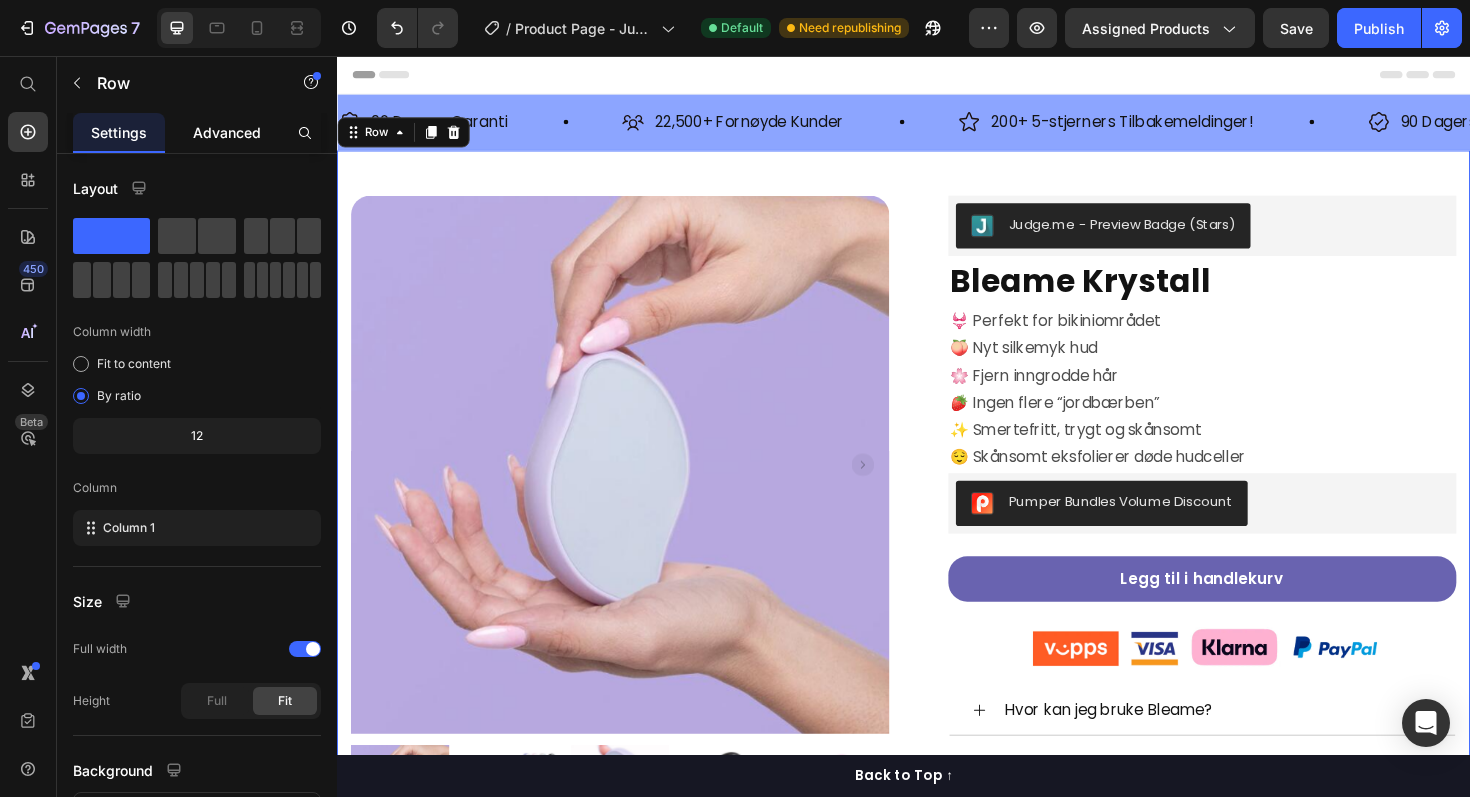 click on "Advanced" at bounding box center (227, 132) 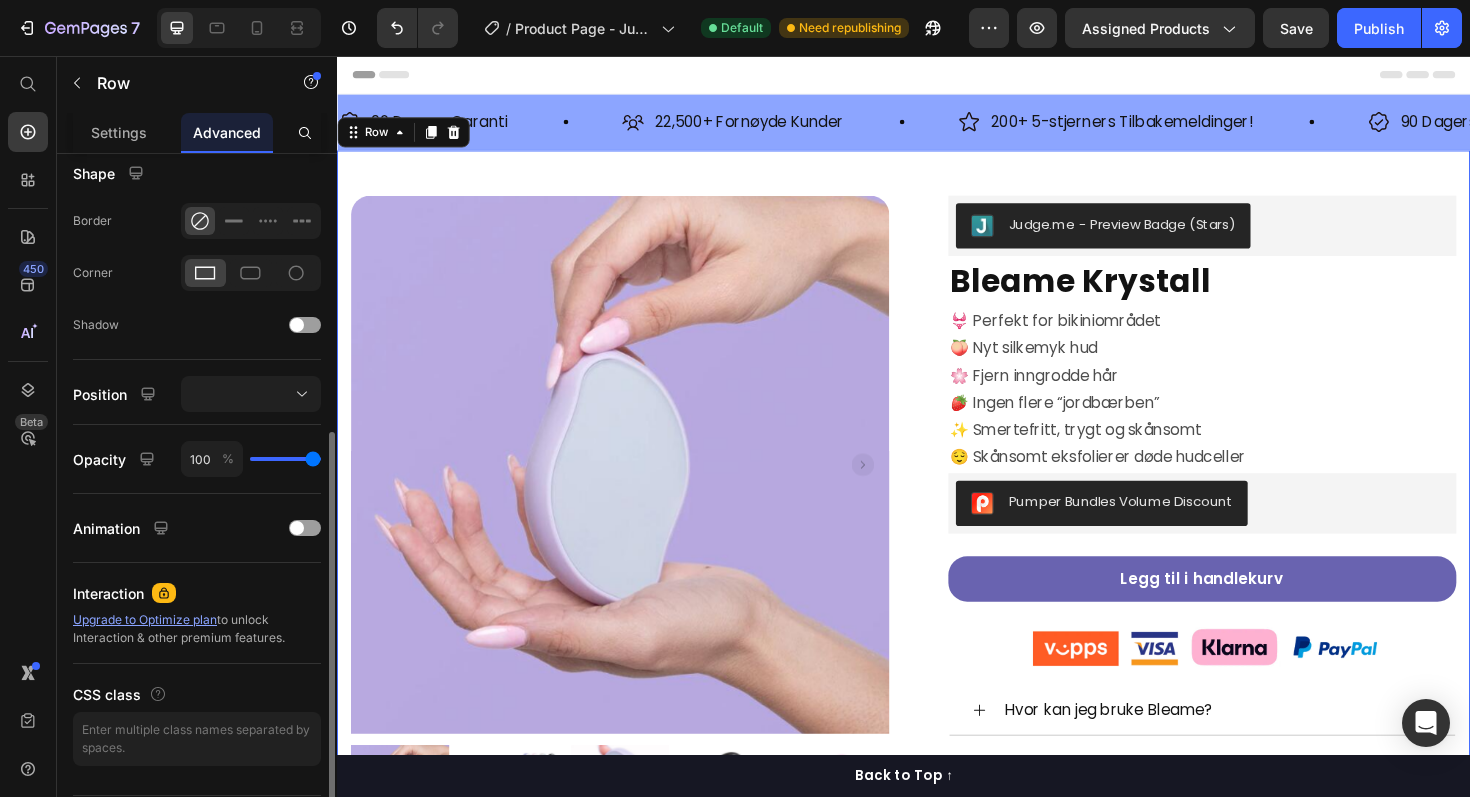scroll, scrollTop: 516, scrollLeft: 0, axis: vertical 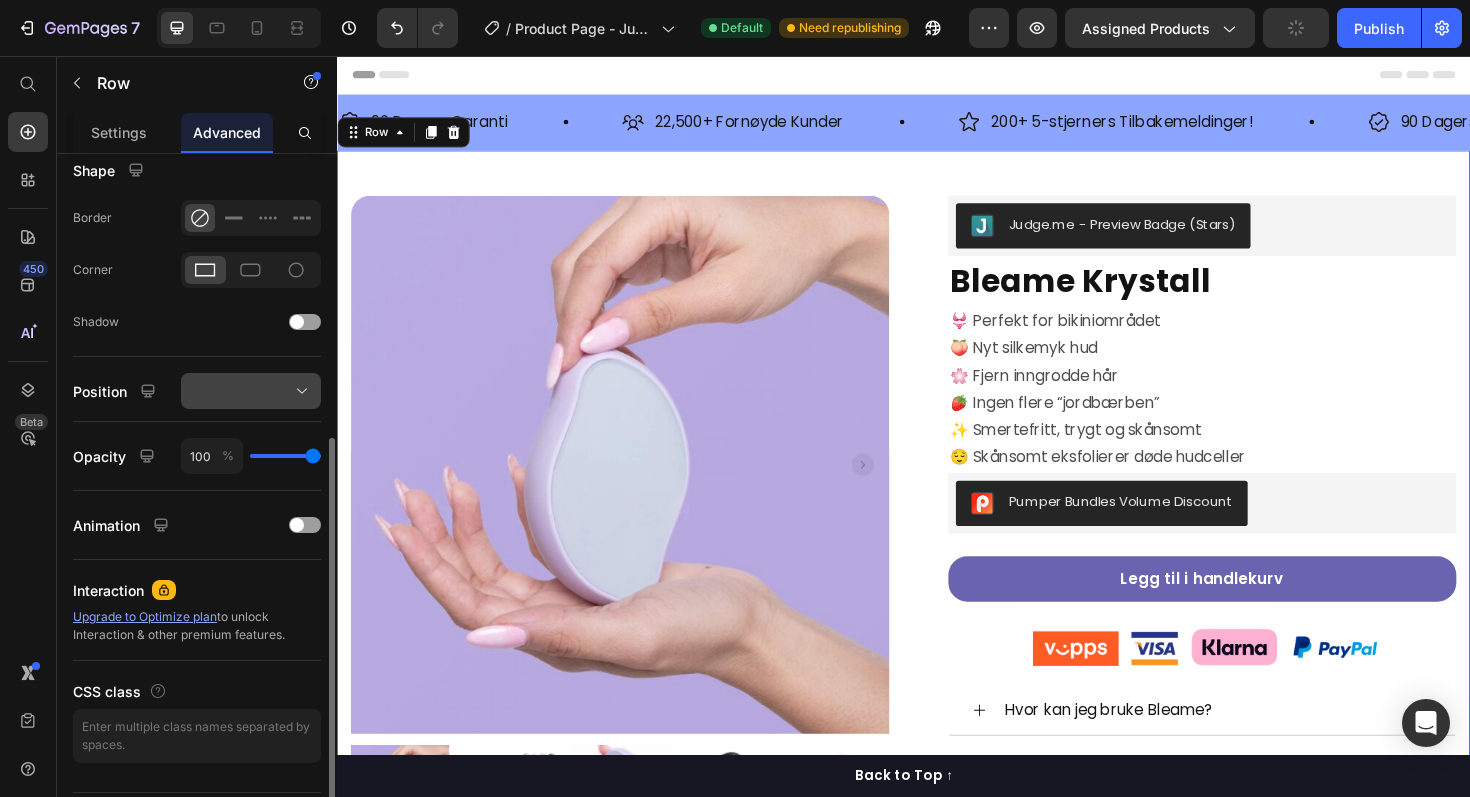 click at bounding box center (251, 391) 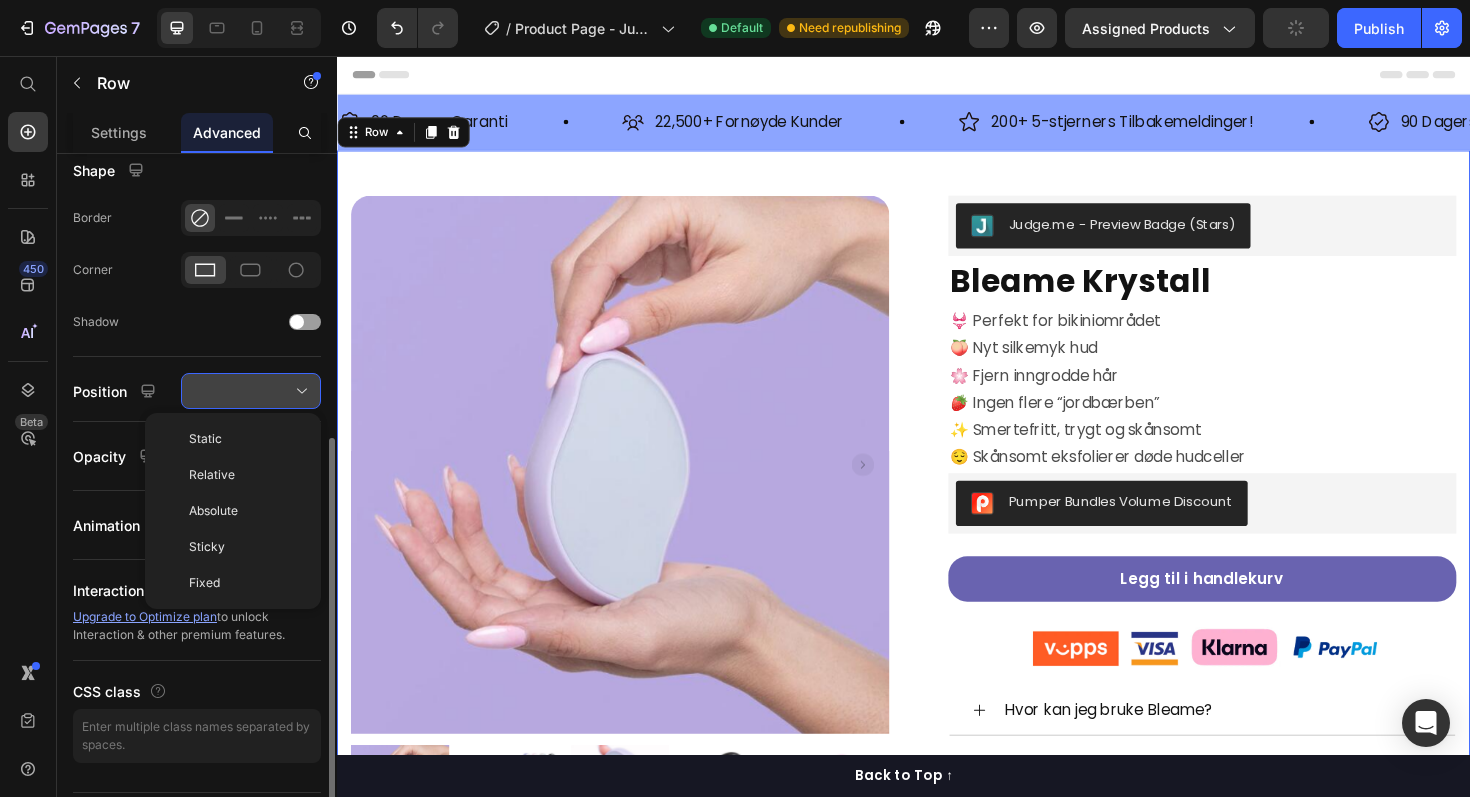 click at bounding box center [251, 391] 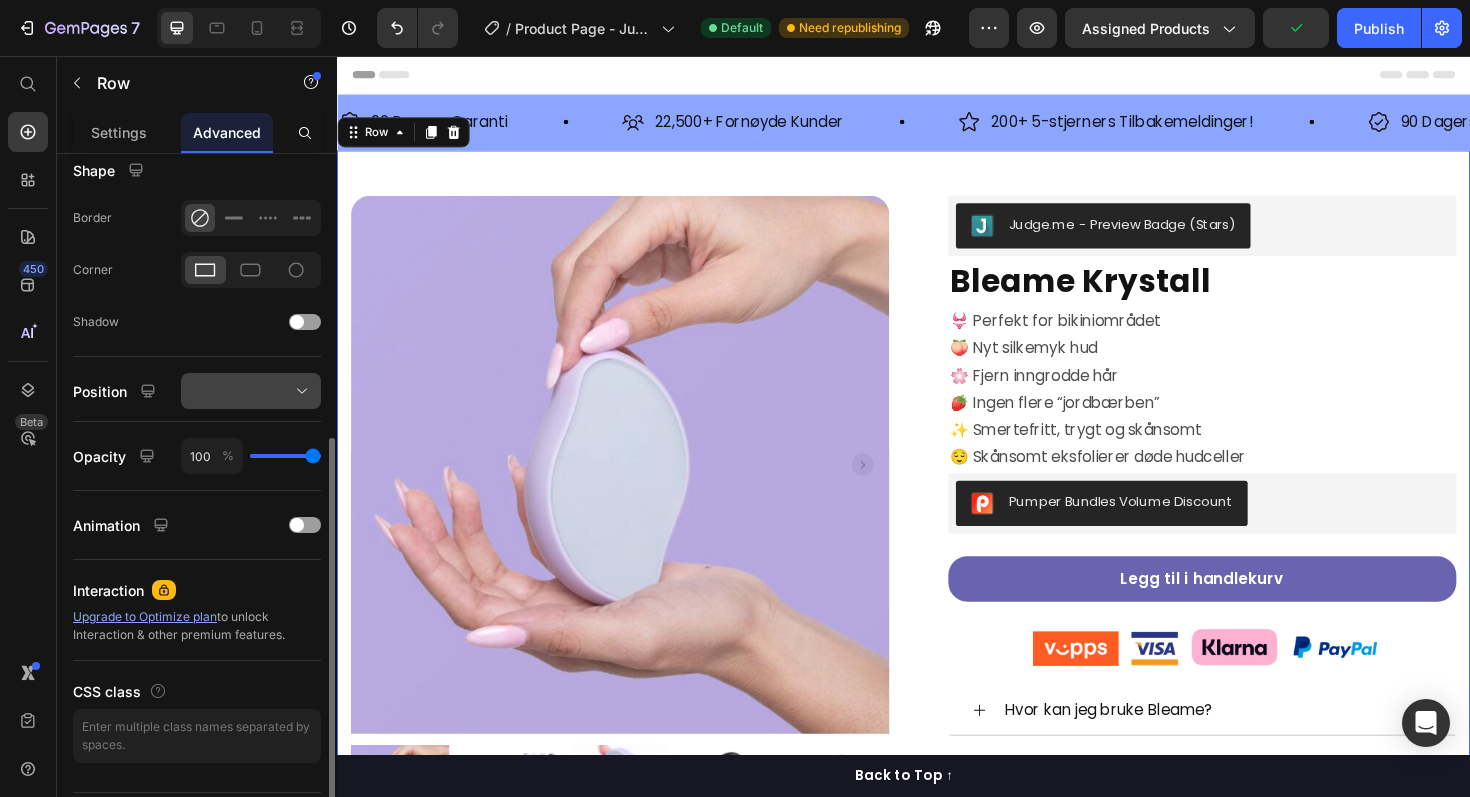 click at bounding box center (251, 391) 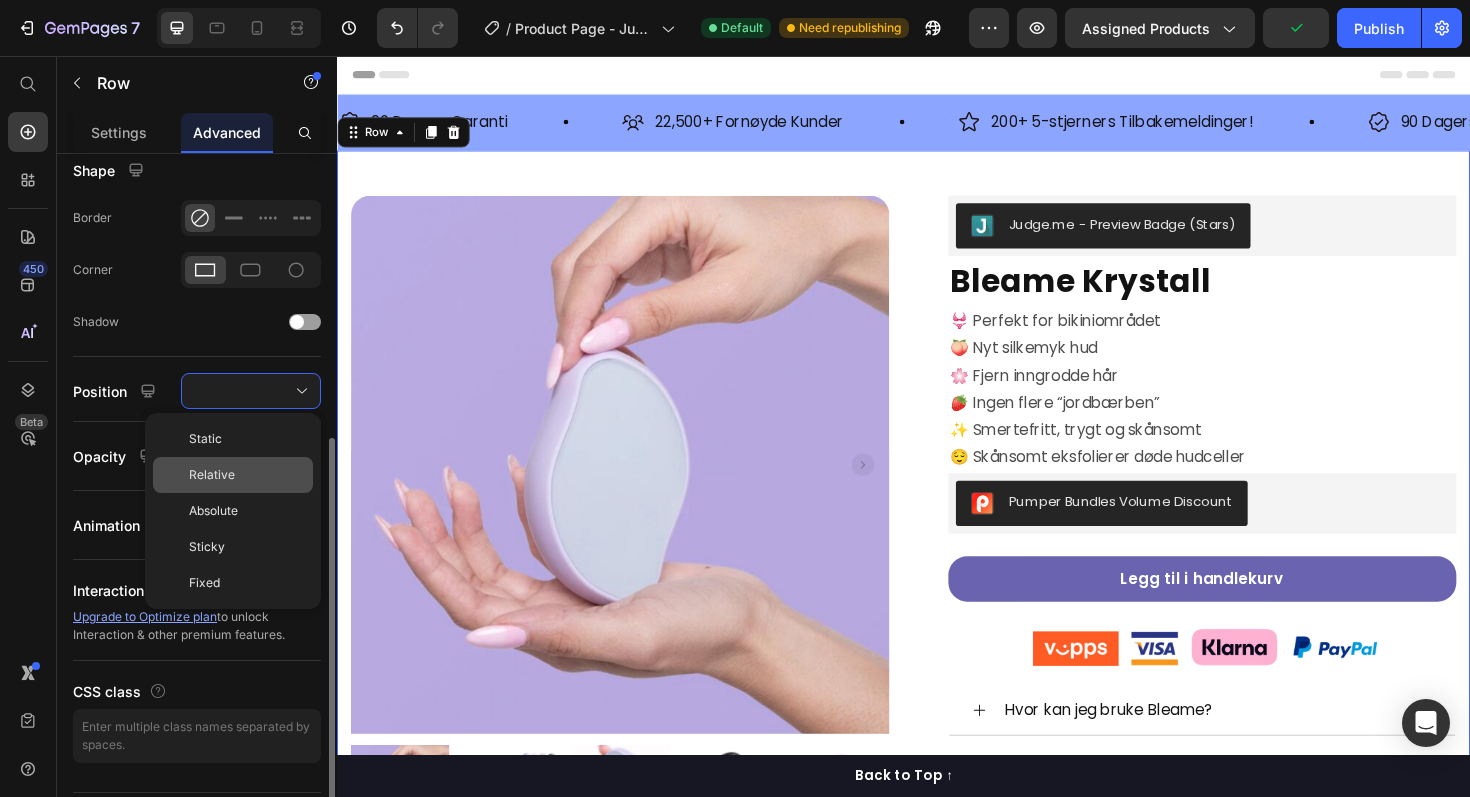 click on "Relative" 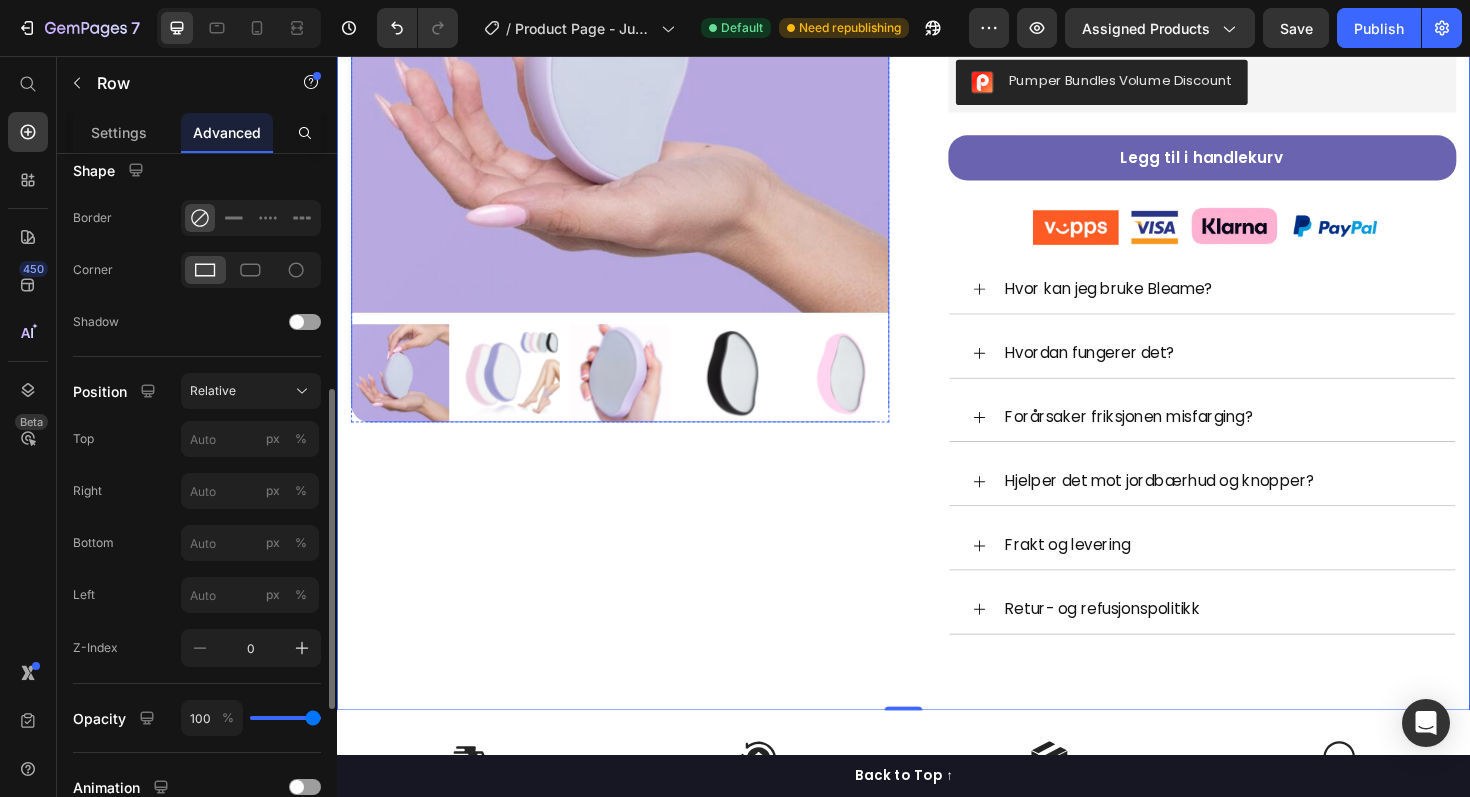 scroll, scrollTop: 303, scrollLeft: 0, axis: vertical 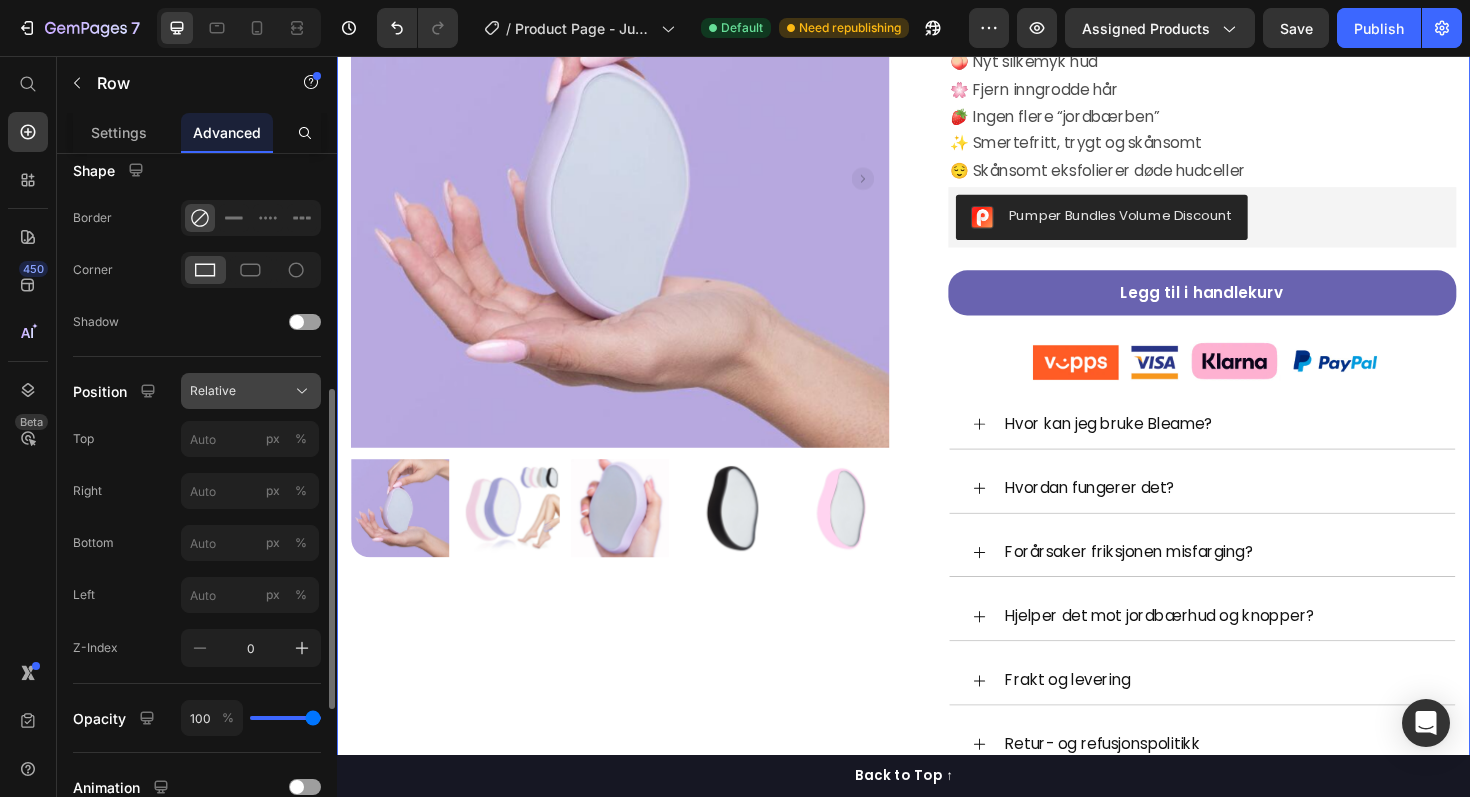 click on "Relative" at bounding box center (251, 391) 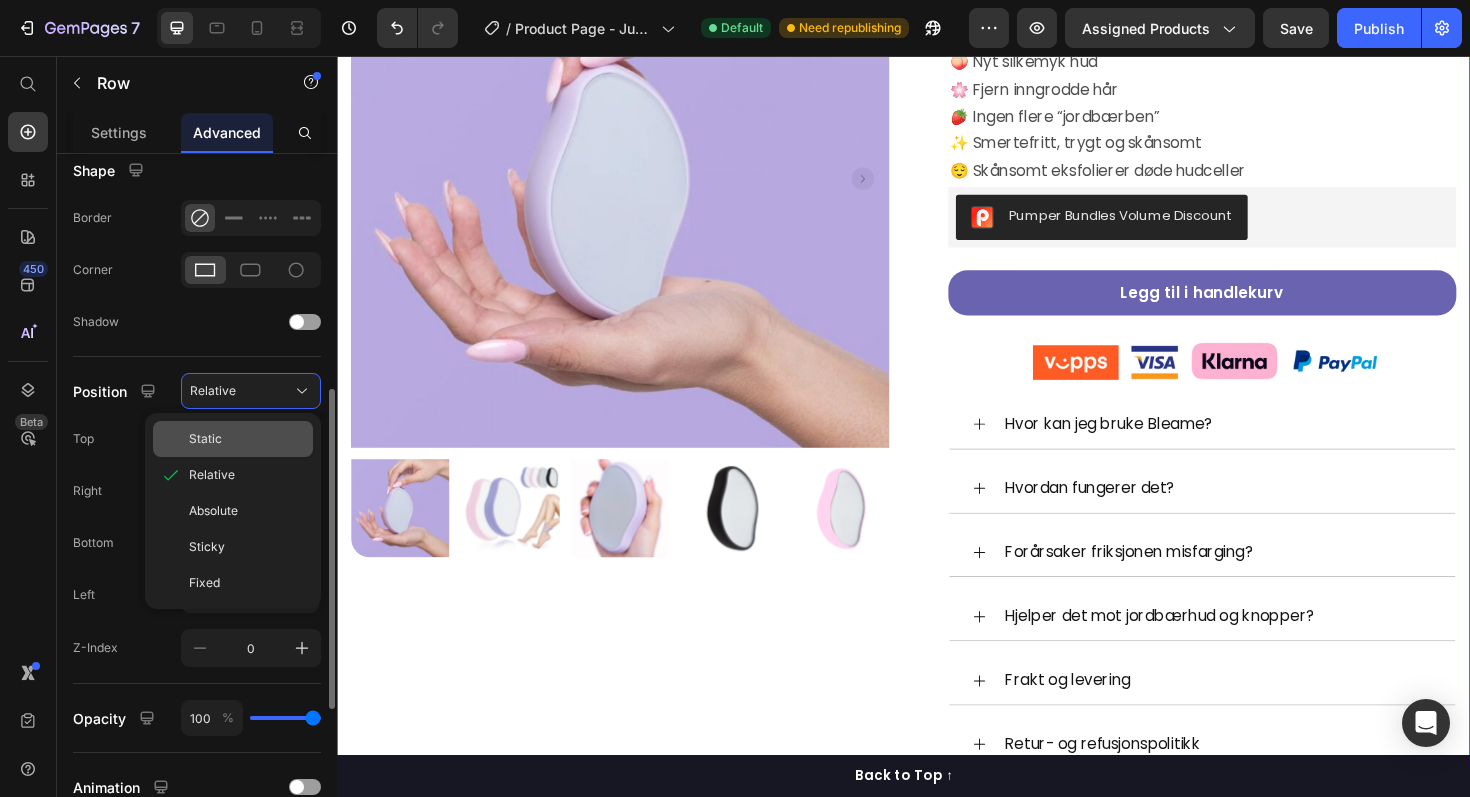click on "Static" at bounding box center (247, 439) 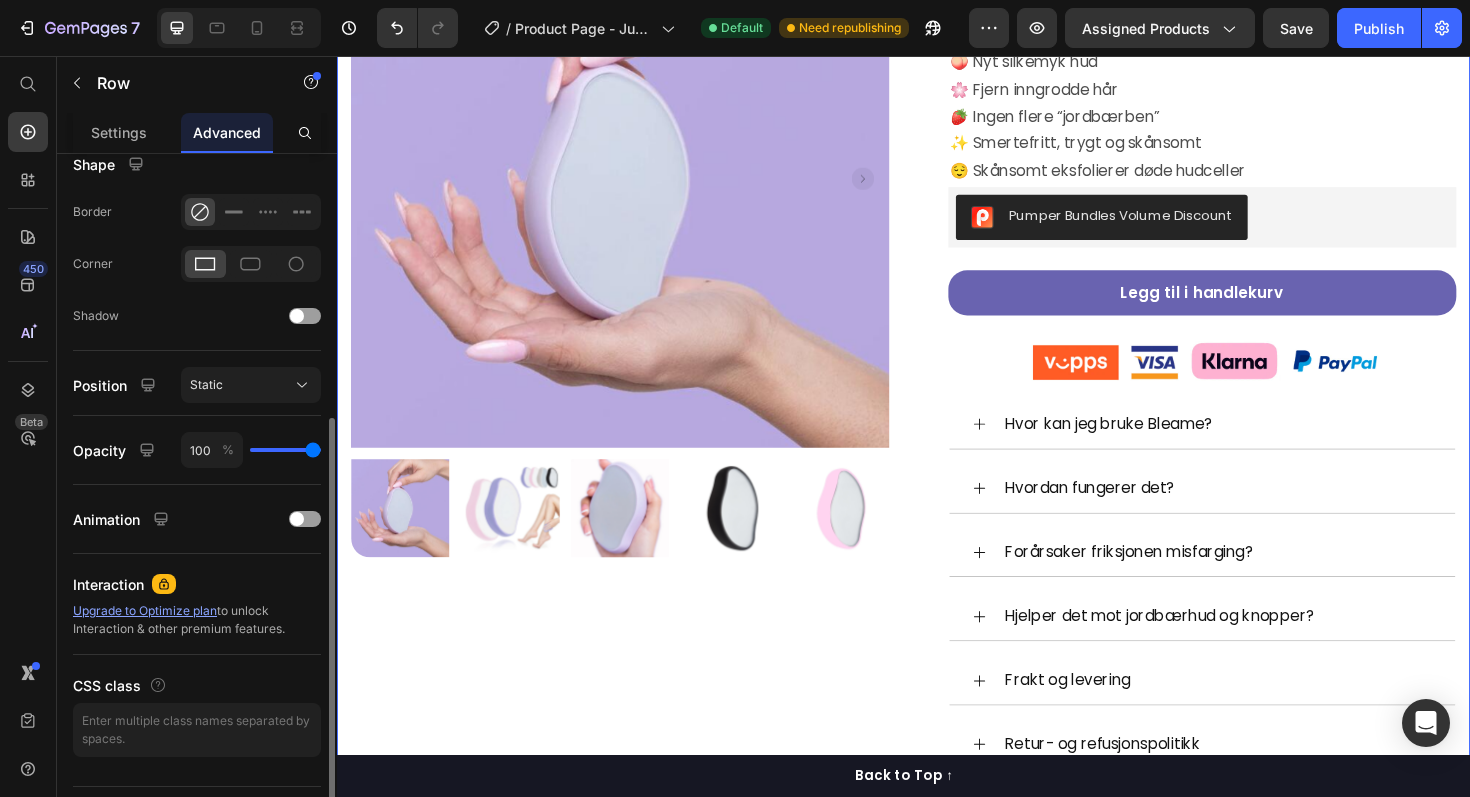 scroll, scrollTop: 505, scrollLeft: 0, axis: vertical 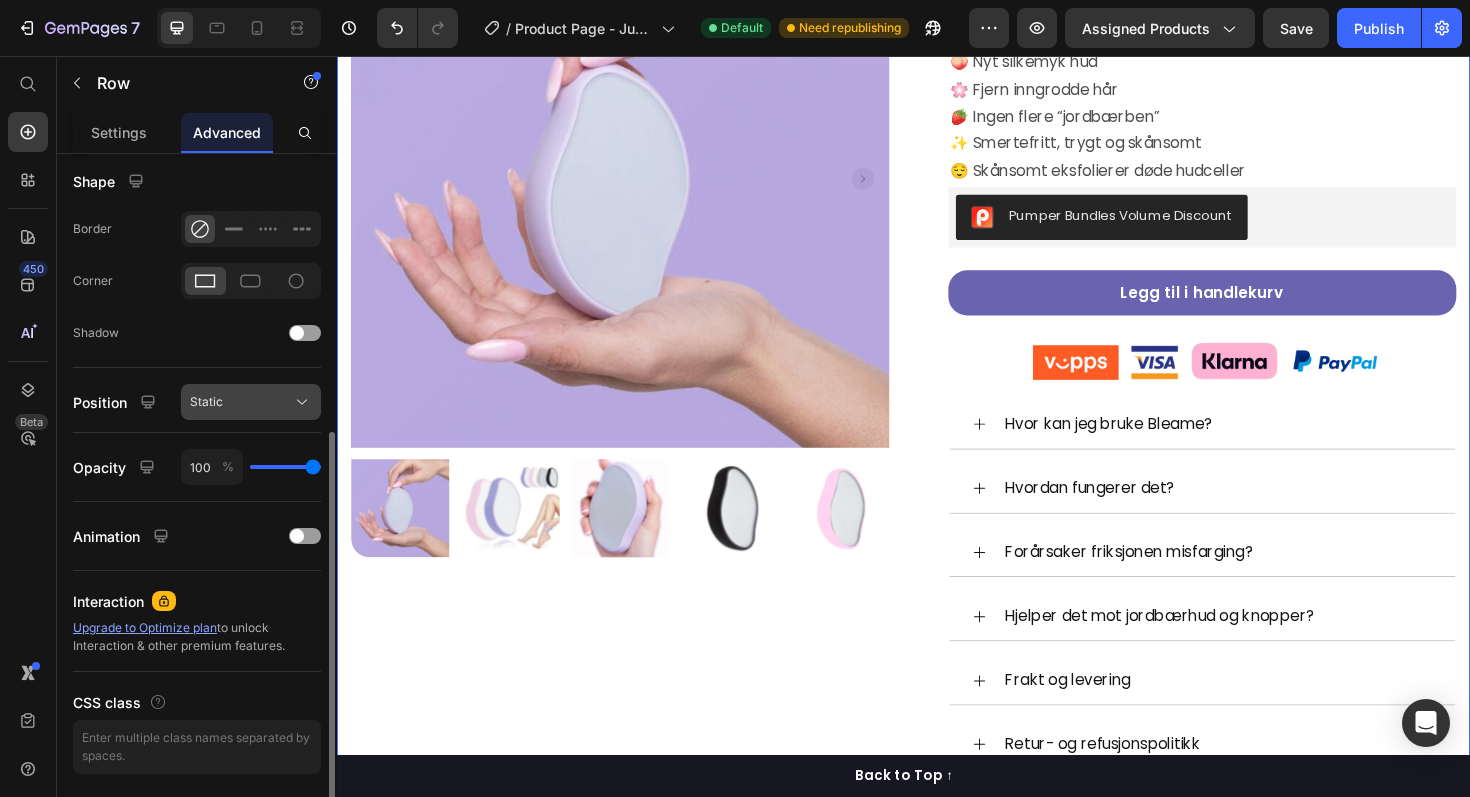 click on "Static" 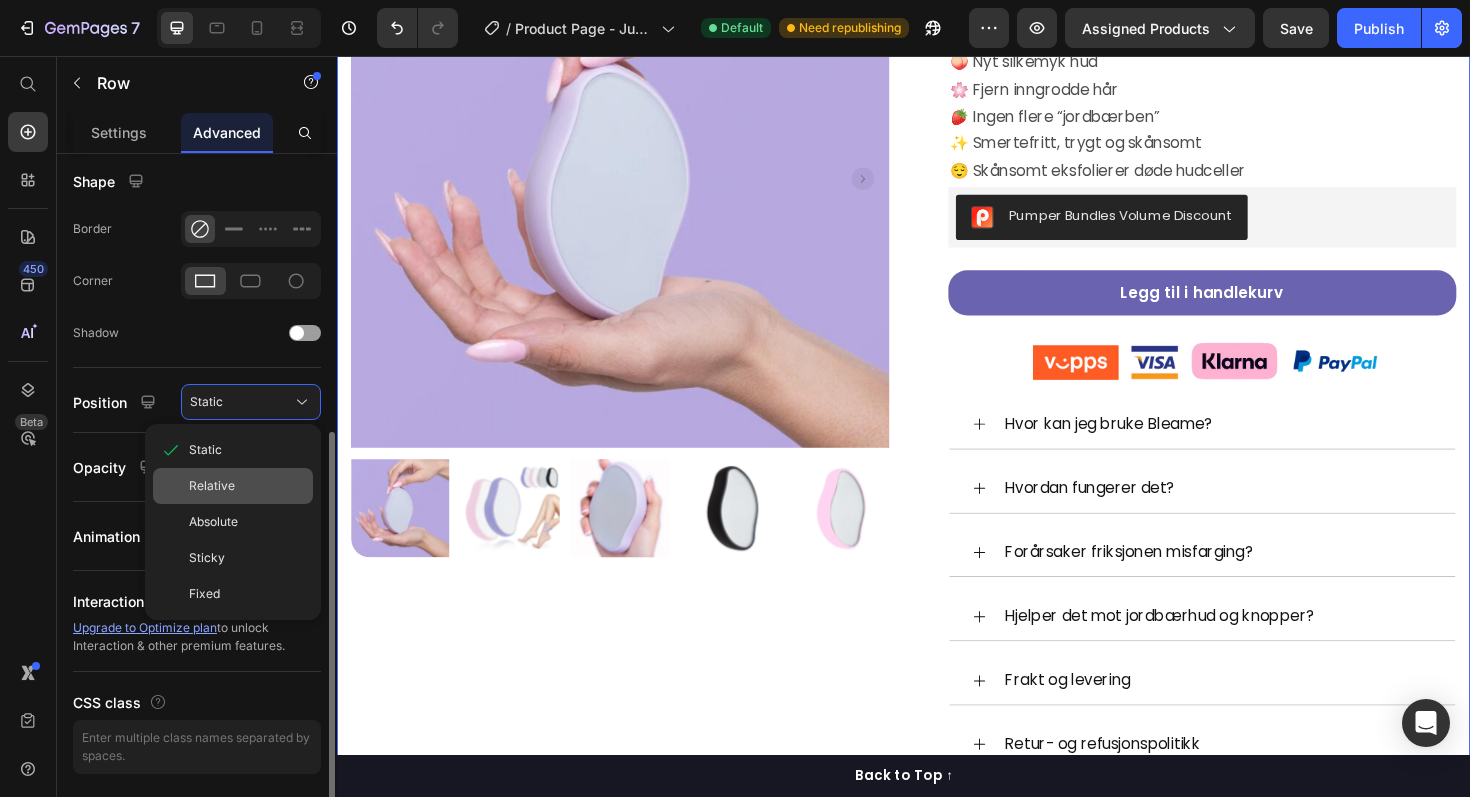 click on "Relative" at bounding box center [247, 486] 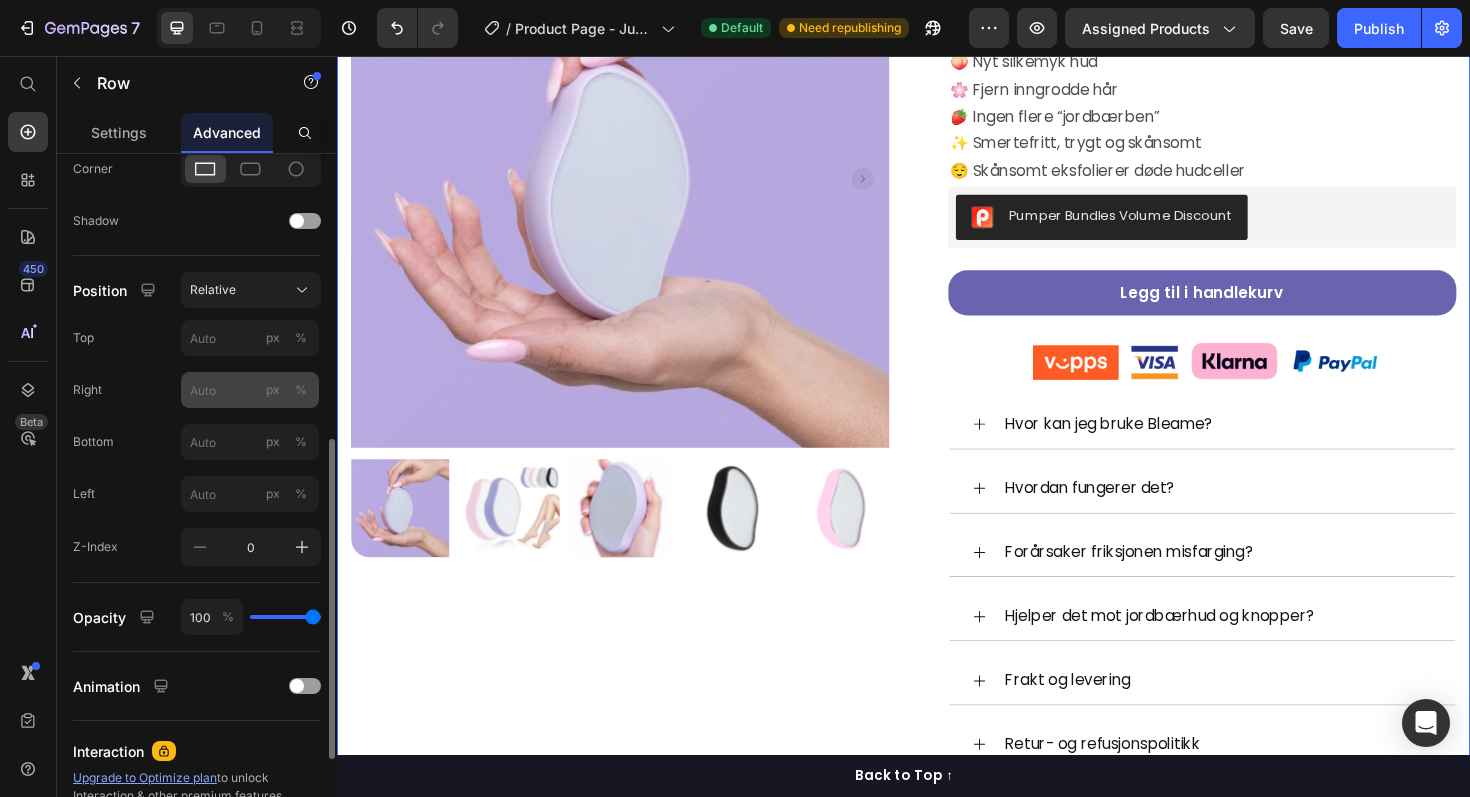 scroll, scrollTop: 621, scrollLeft: 0, axis: vertical 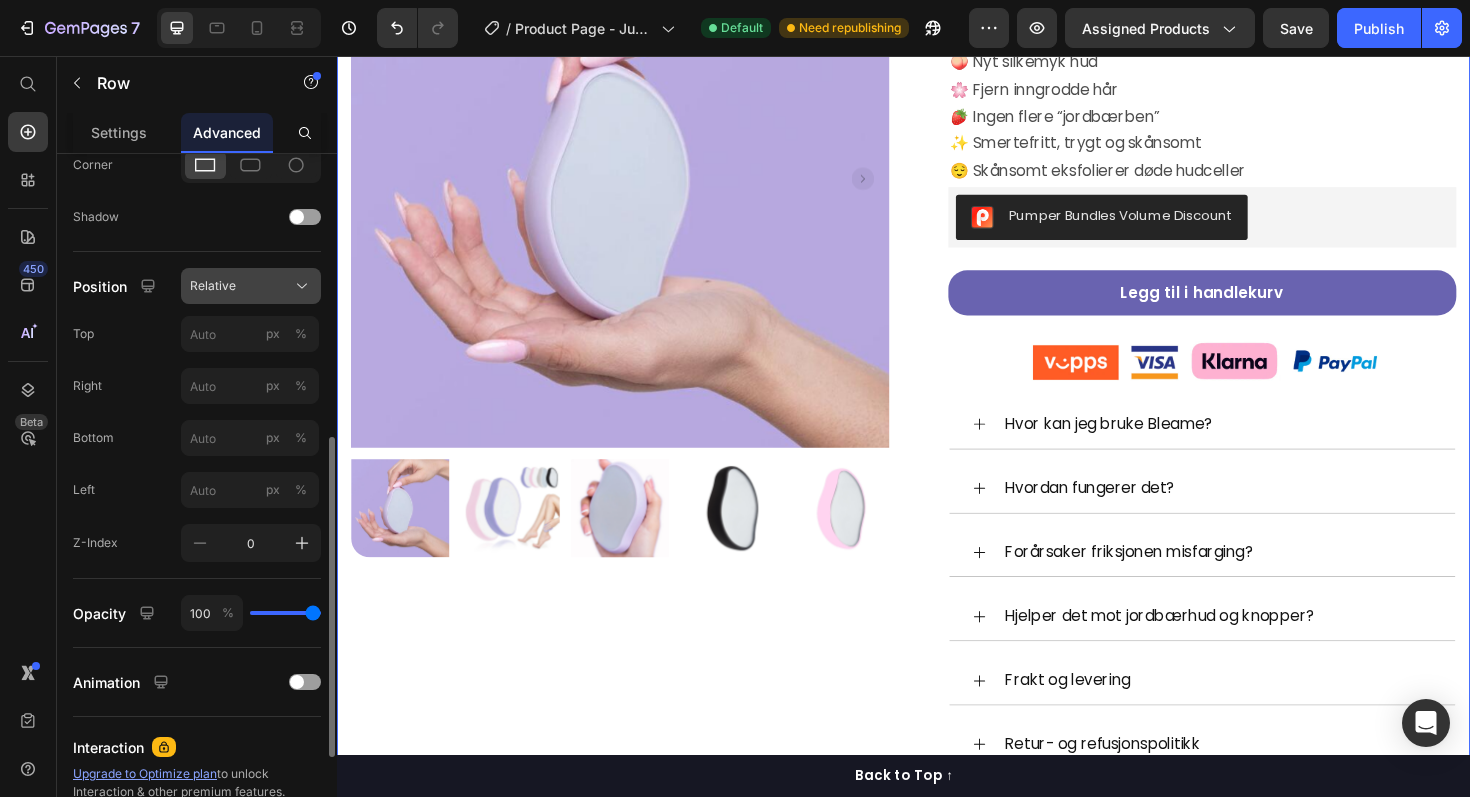 click on "Relative" at bounding box center [251, 286] 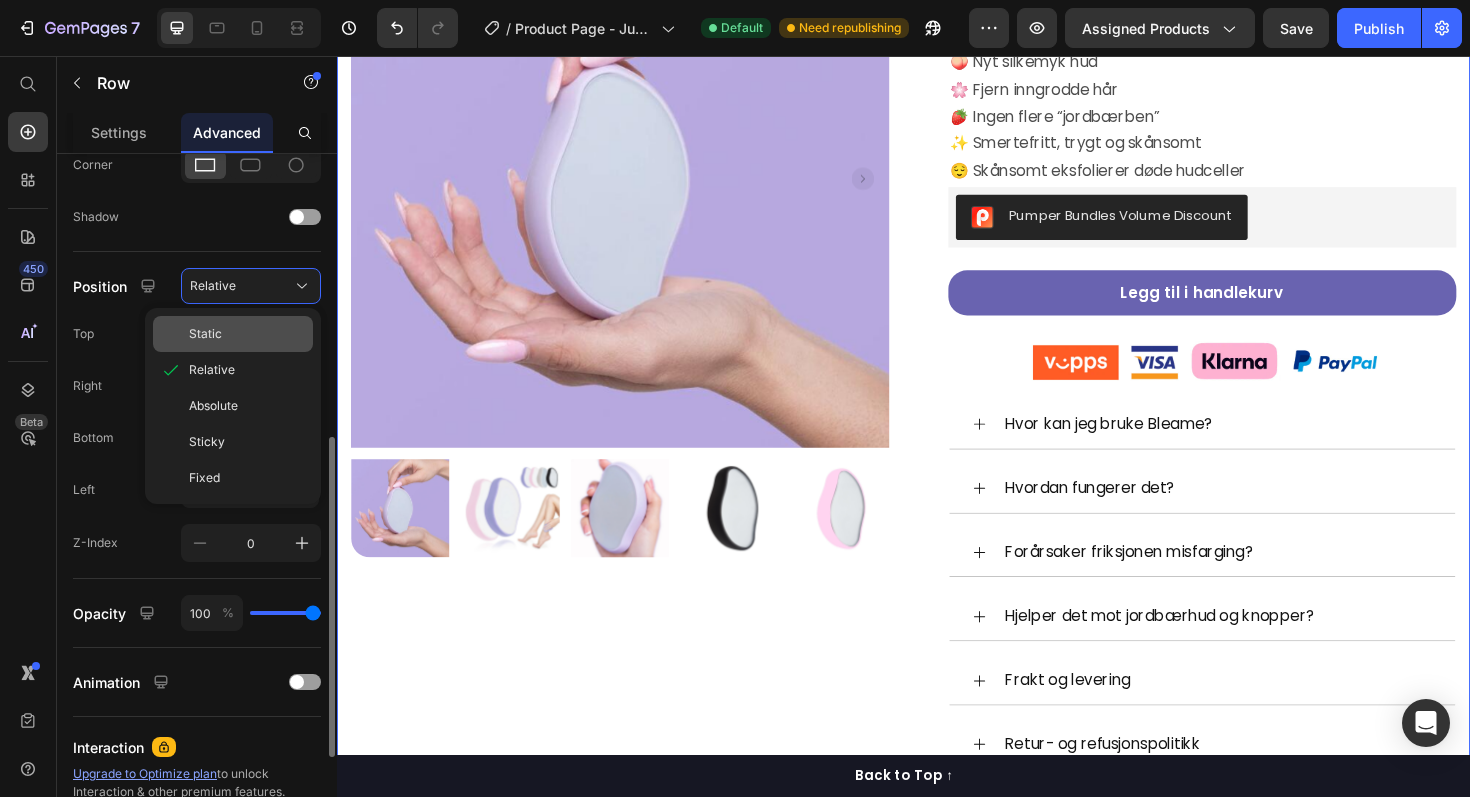 click on "Static" at bounding box center [247, 334] 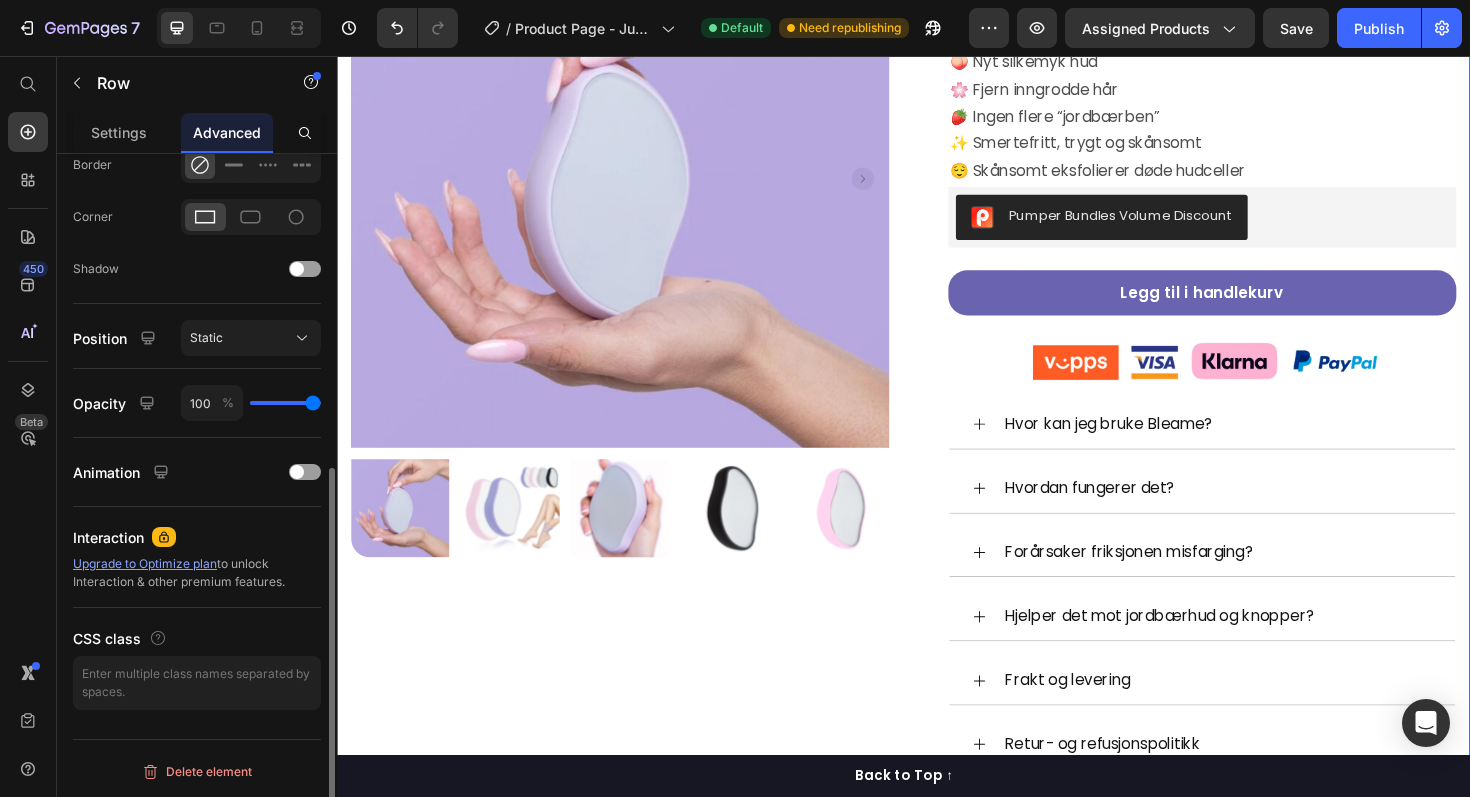 scroll, scrollTop: 569, scrollLeft: 0, axis: vertical 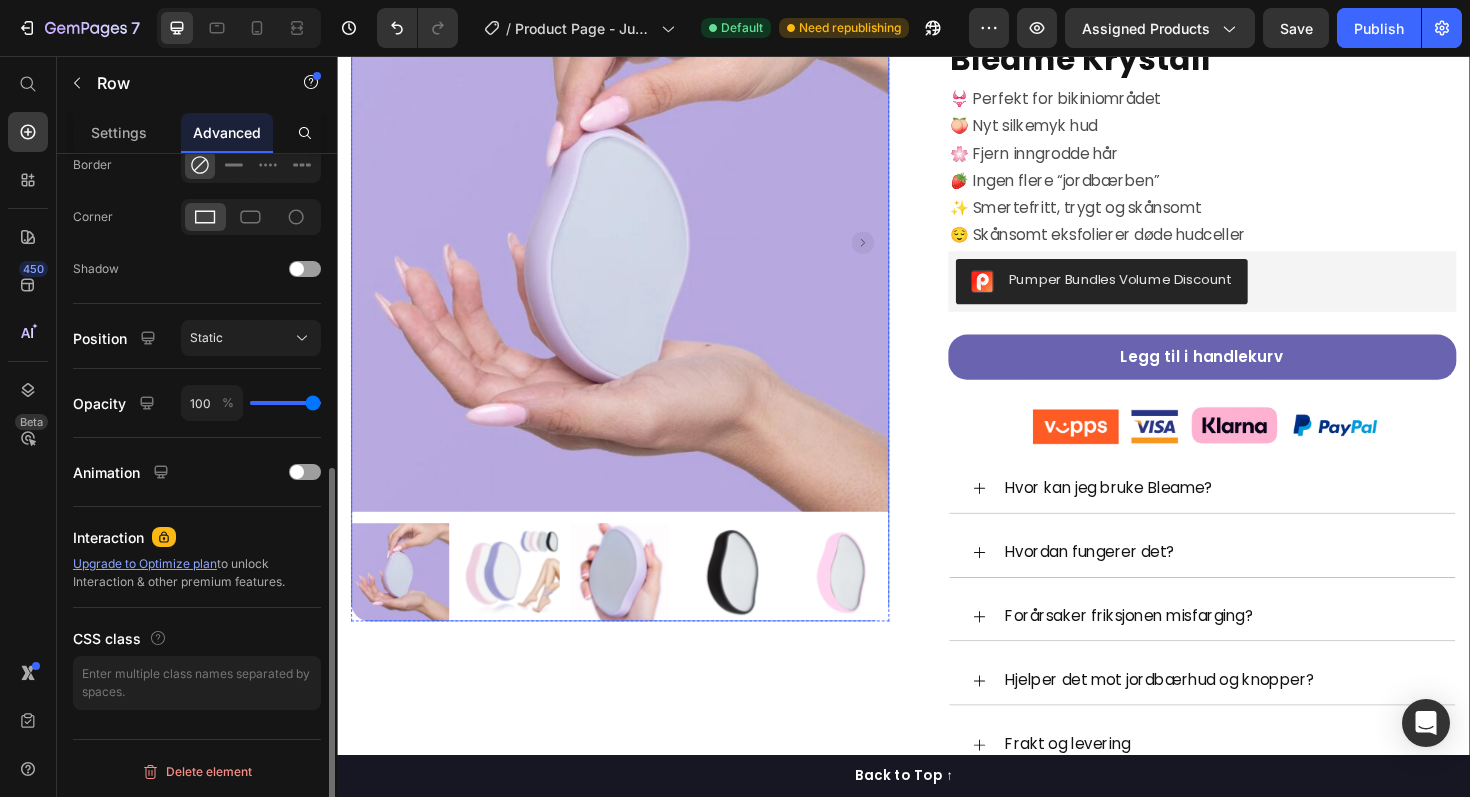 click at bounding box center (637, 254) 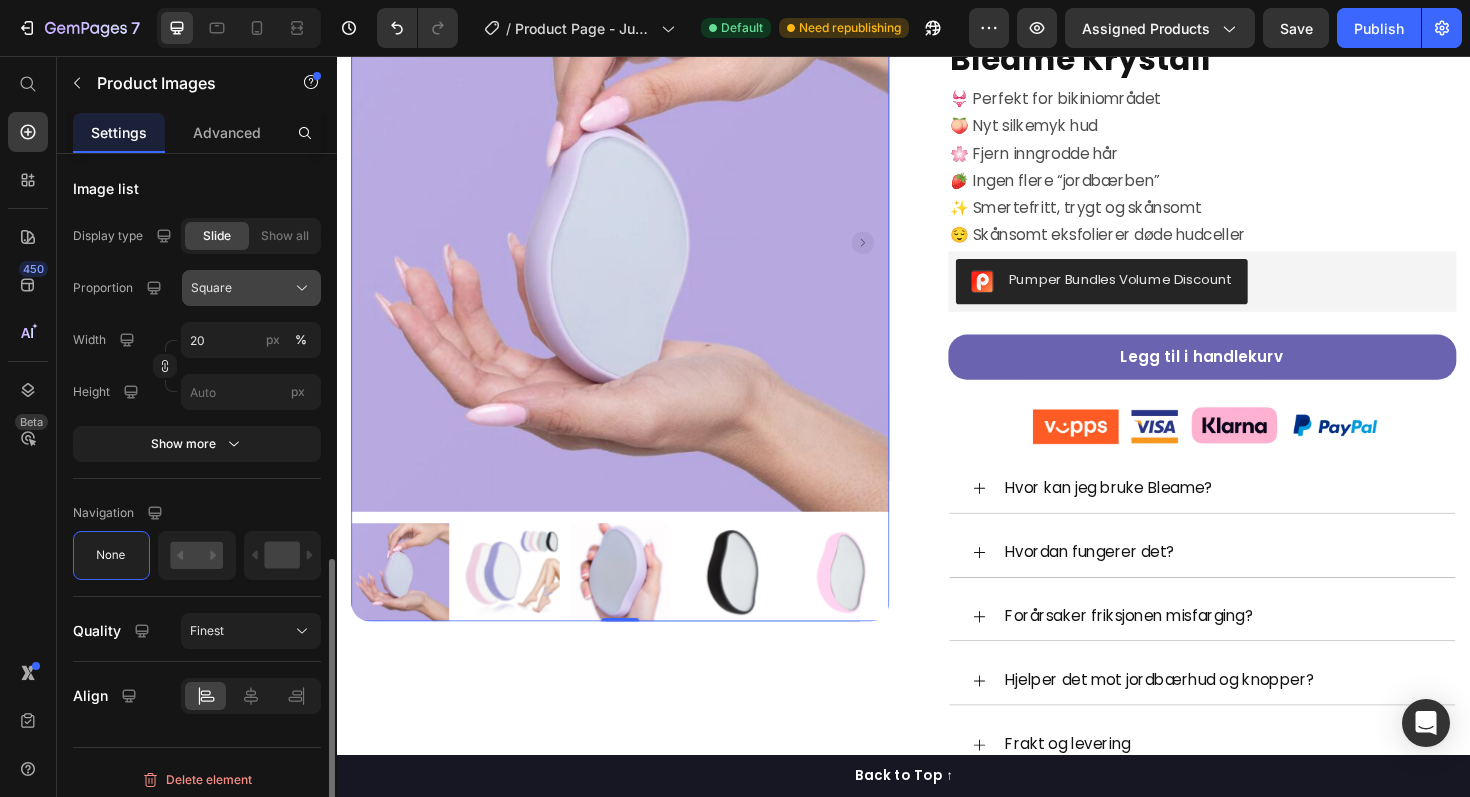 scroll, scrollTop: 1160, scrollLeft: 0, axis: vertical 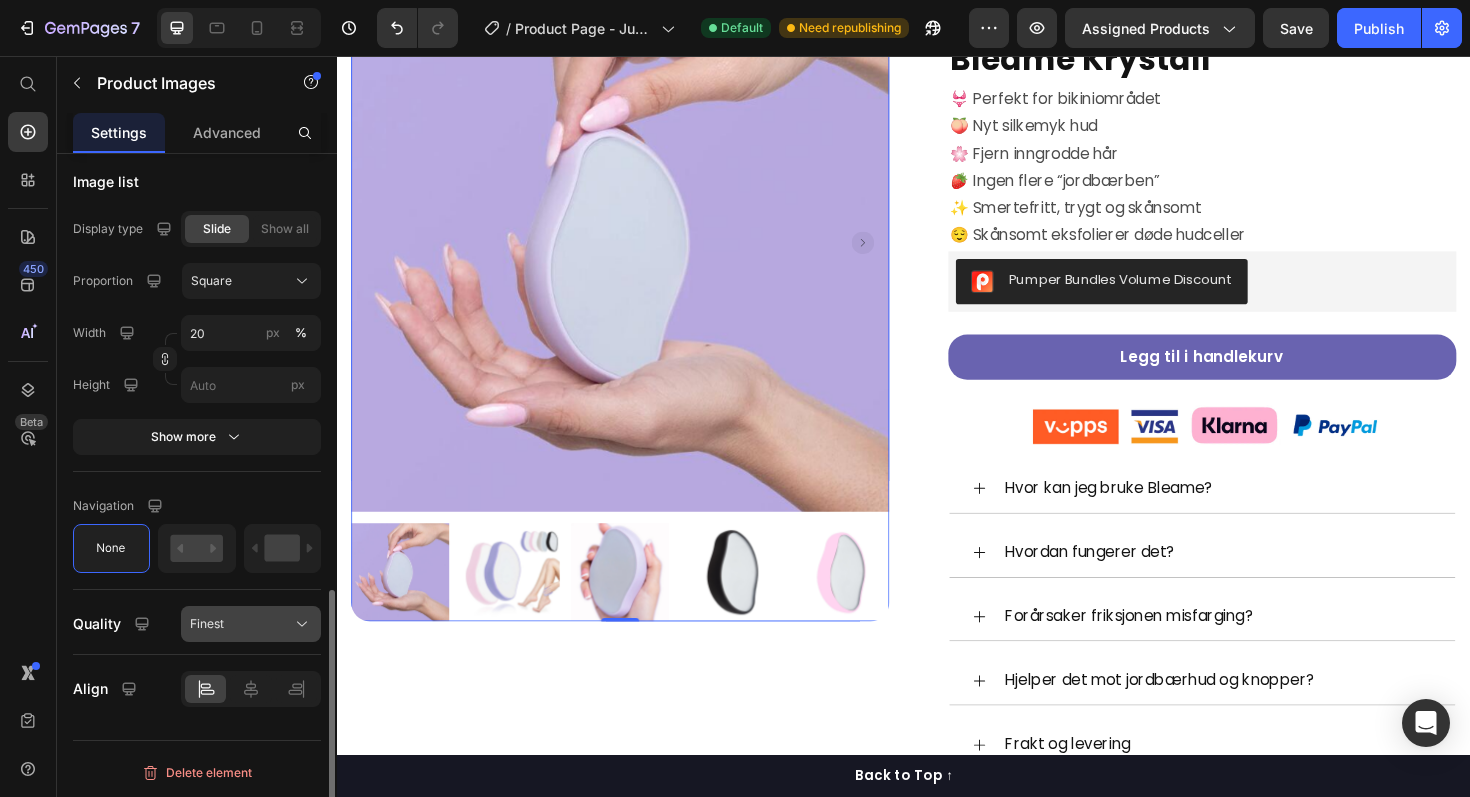 click on "Finest" 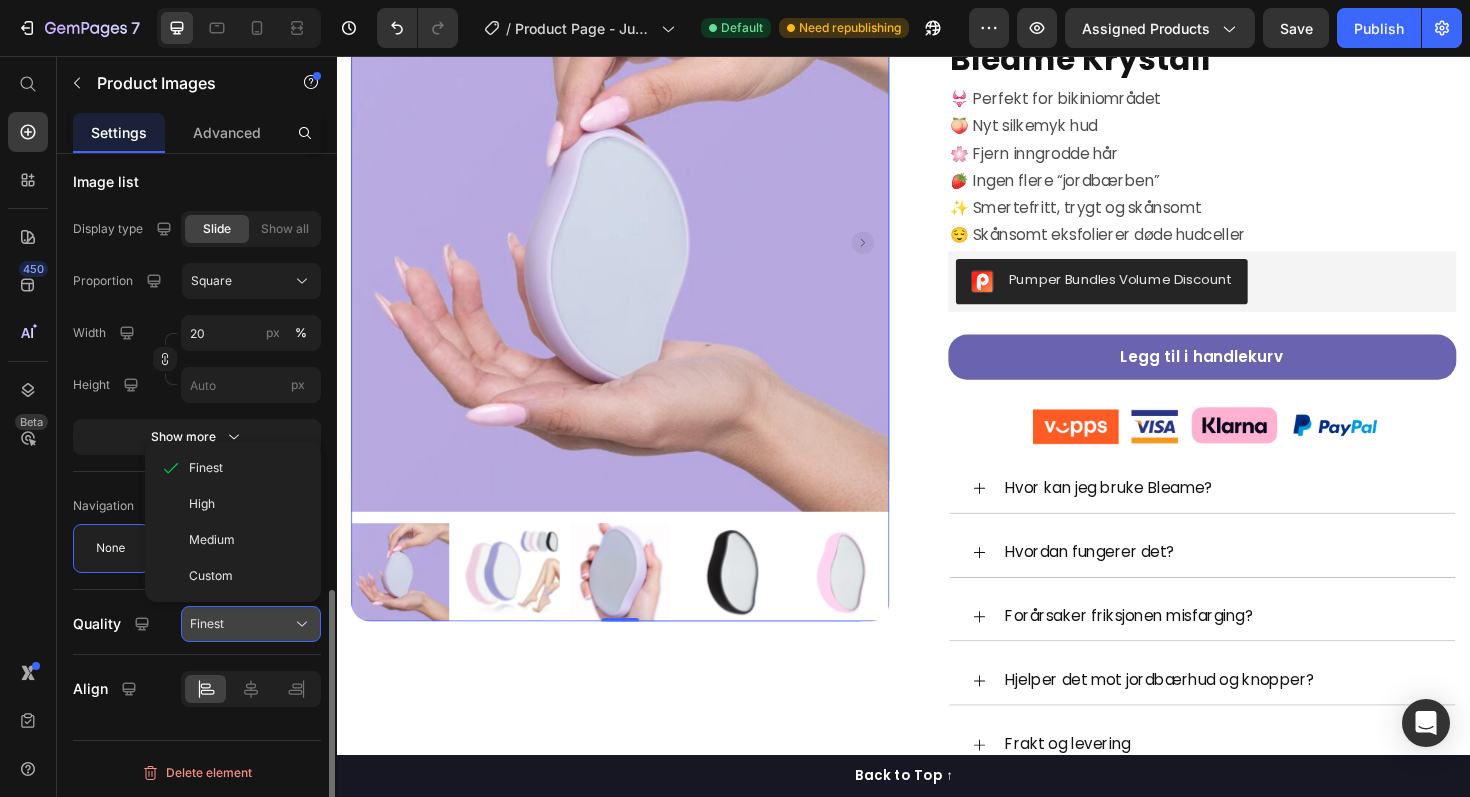 click on "Finest" 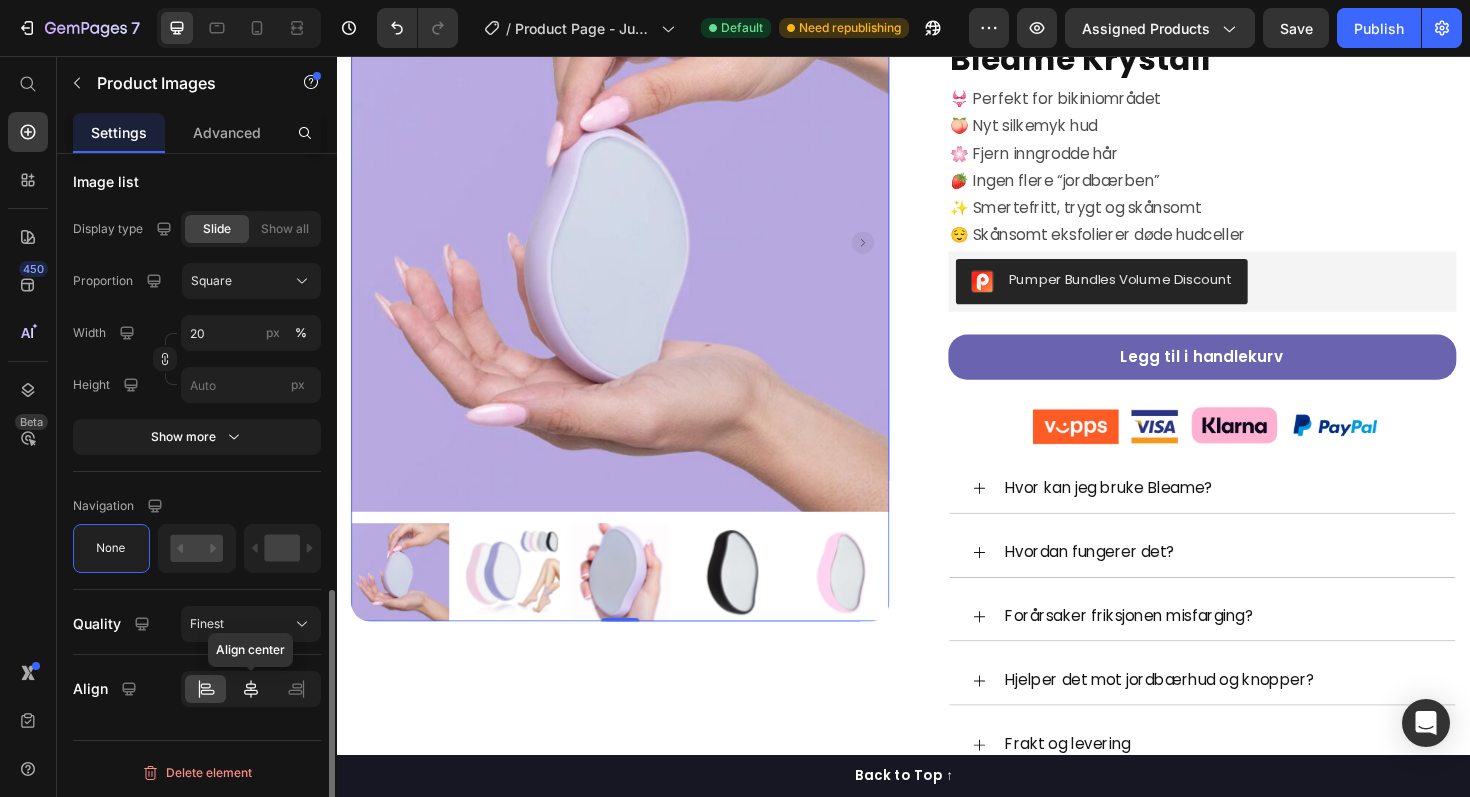 click 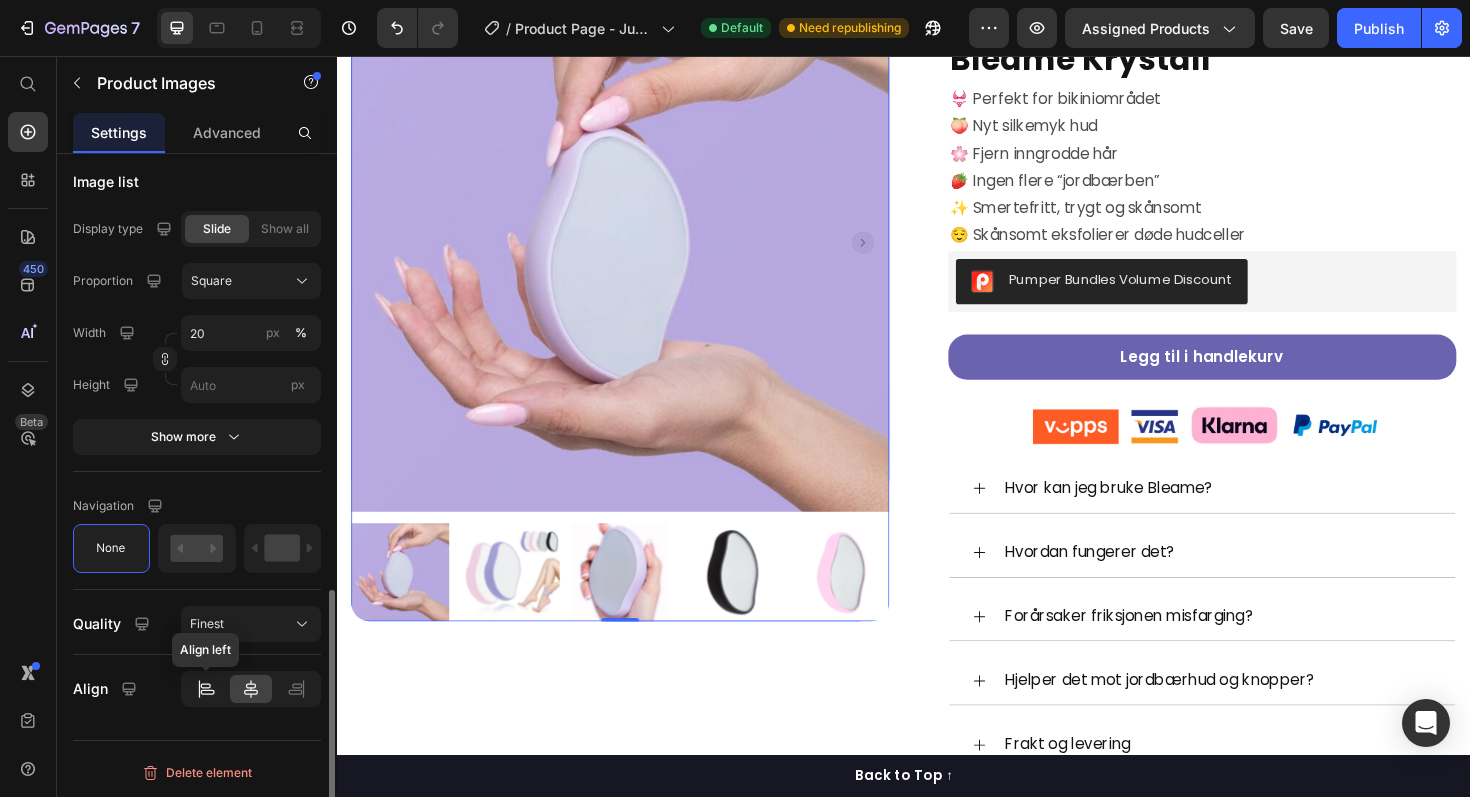 click 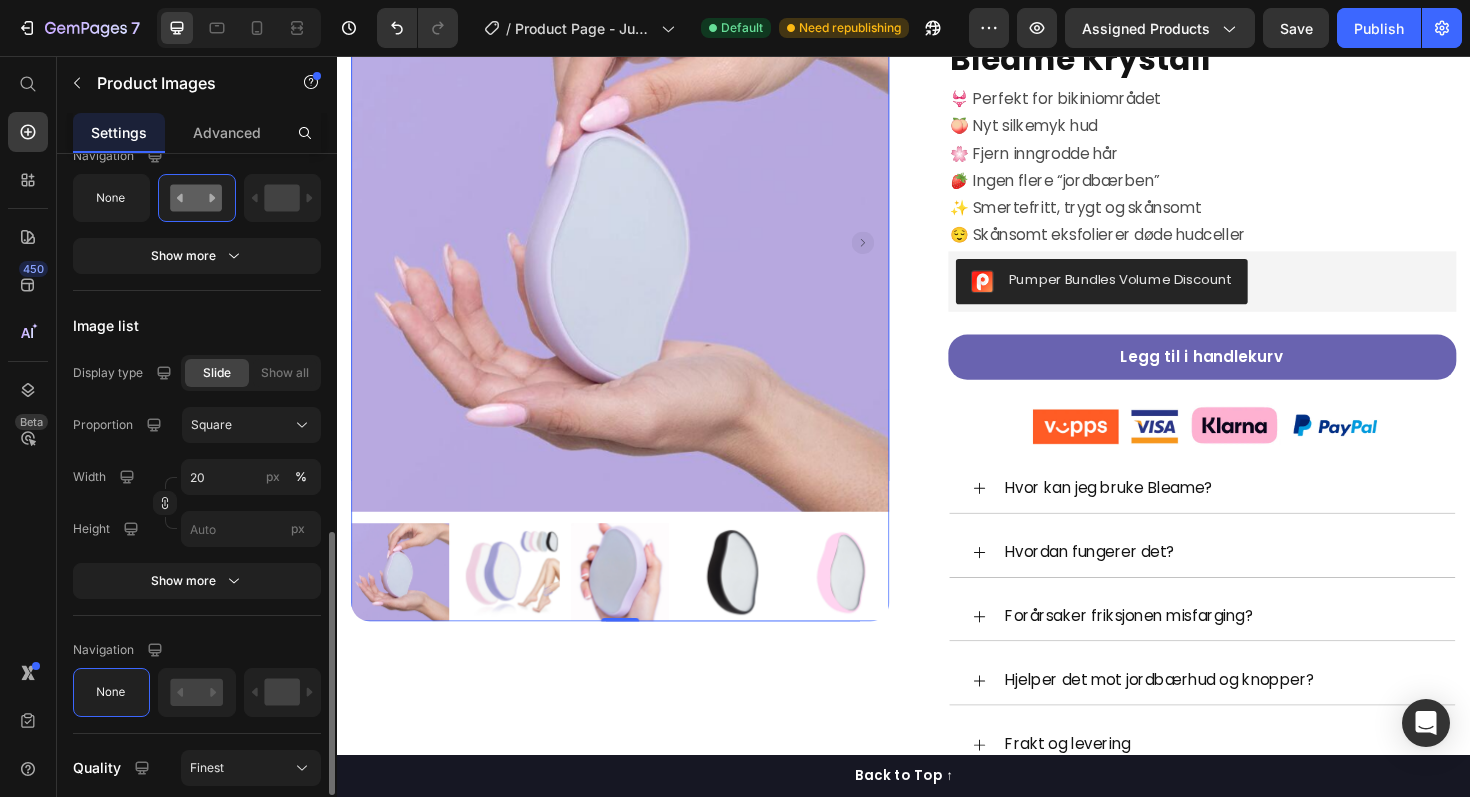 scroll, scrollTop: 1012, scrollLeft: 0, axis: vertical 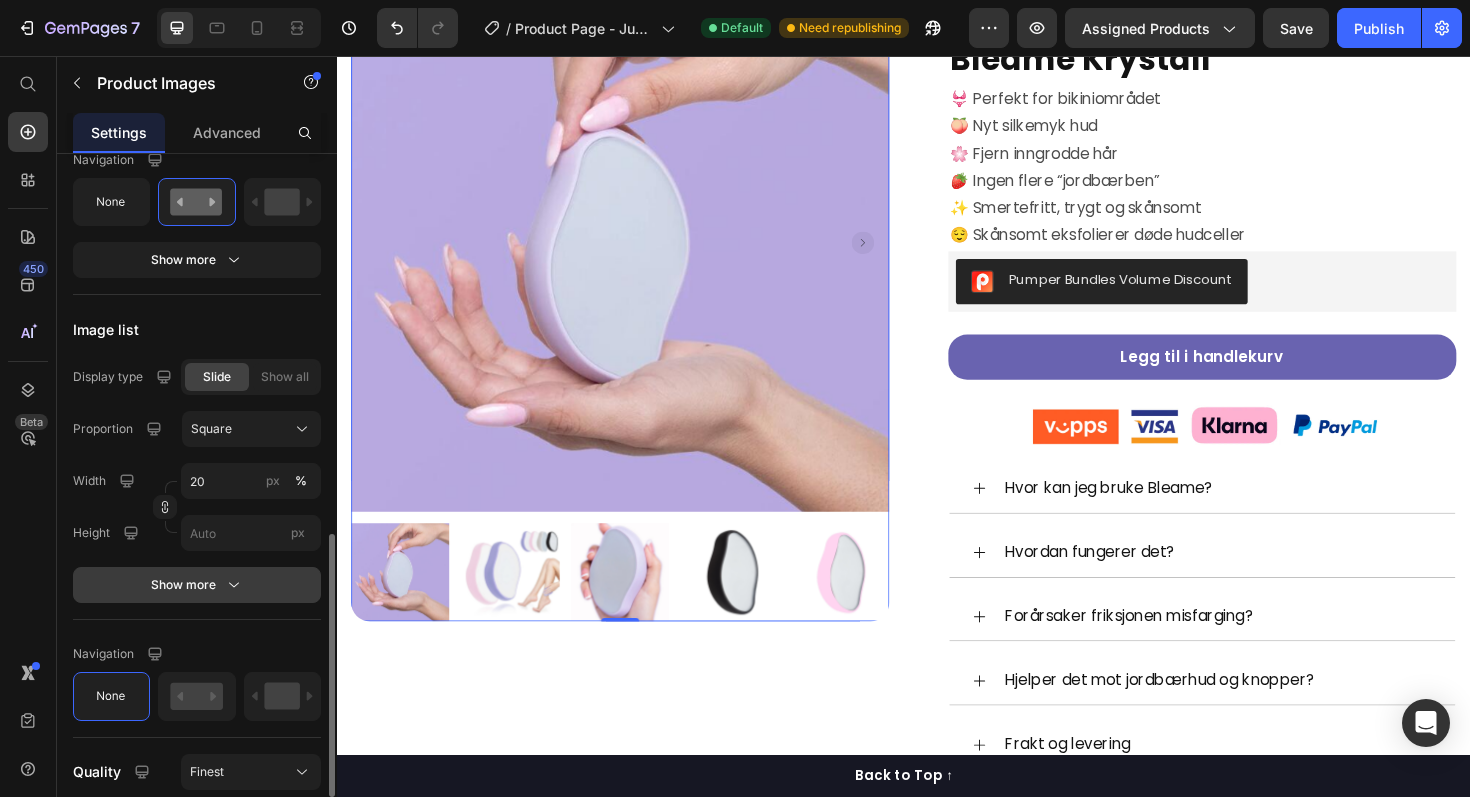 click on "Show more" at bounding box center [197, 585] 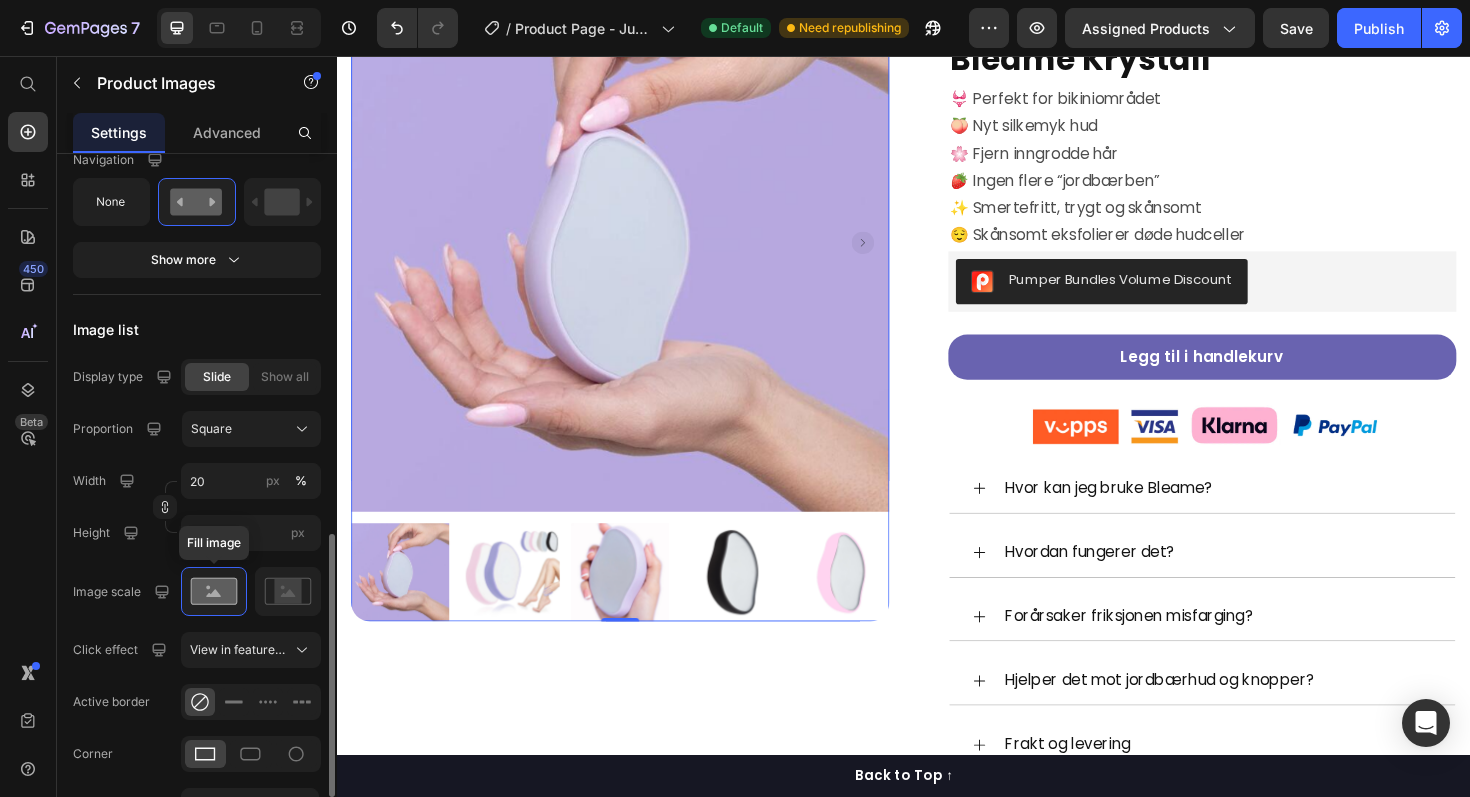 click 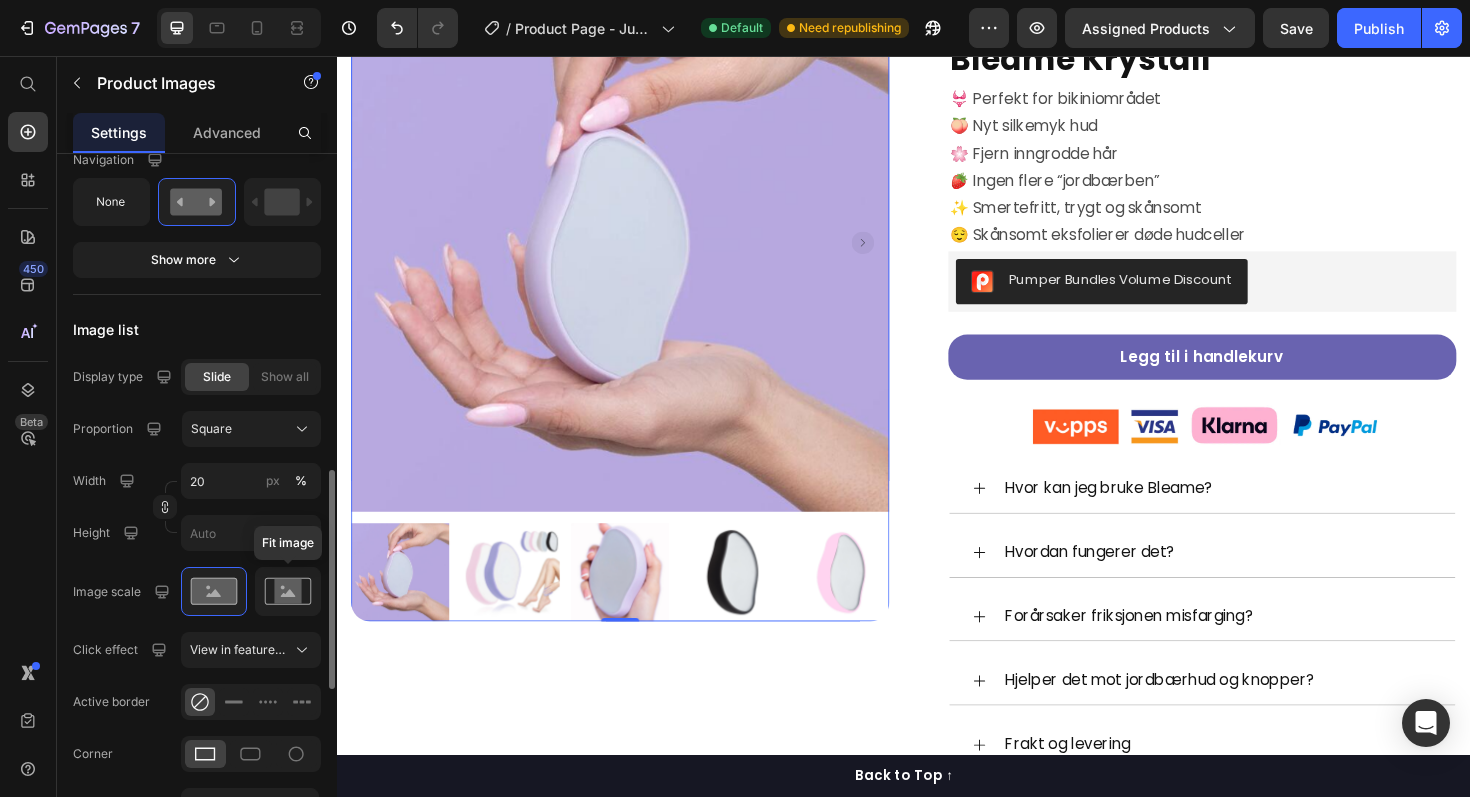 click 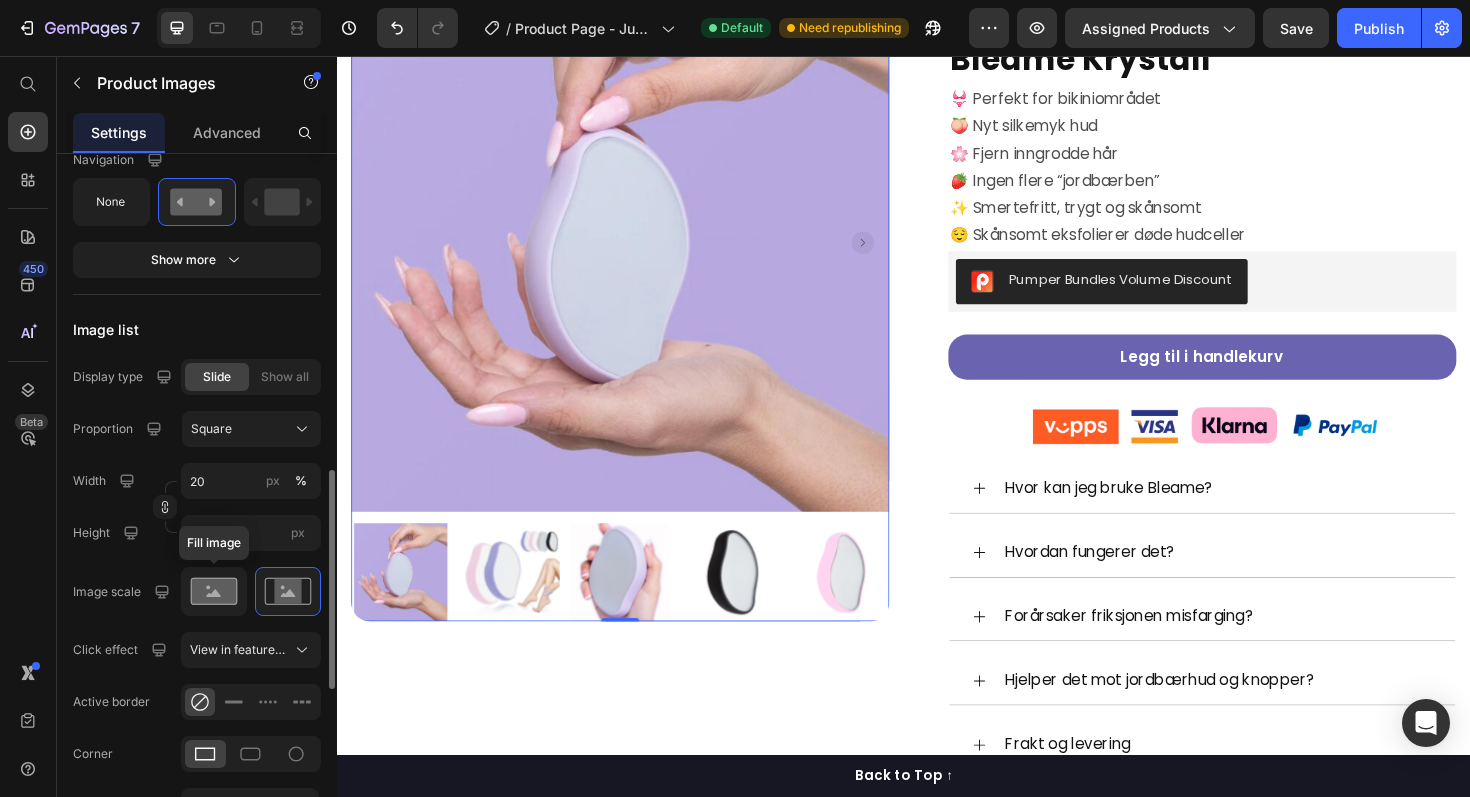 click 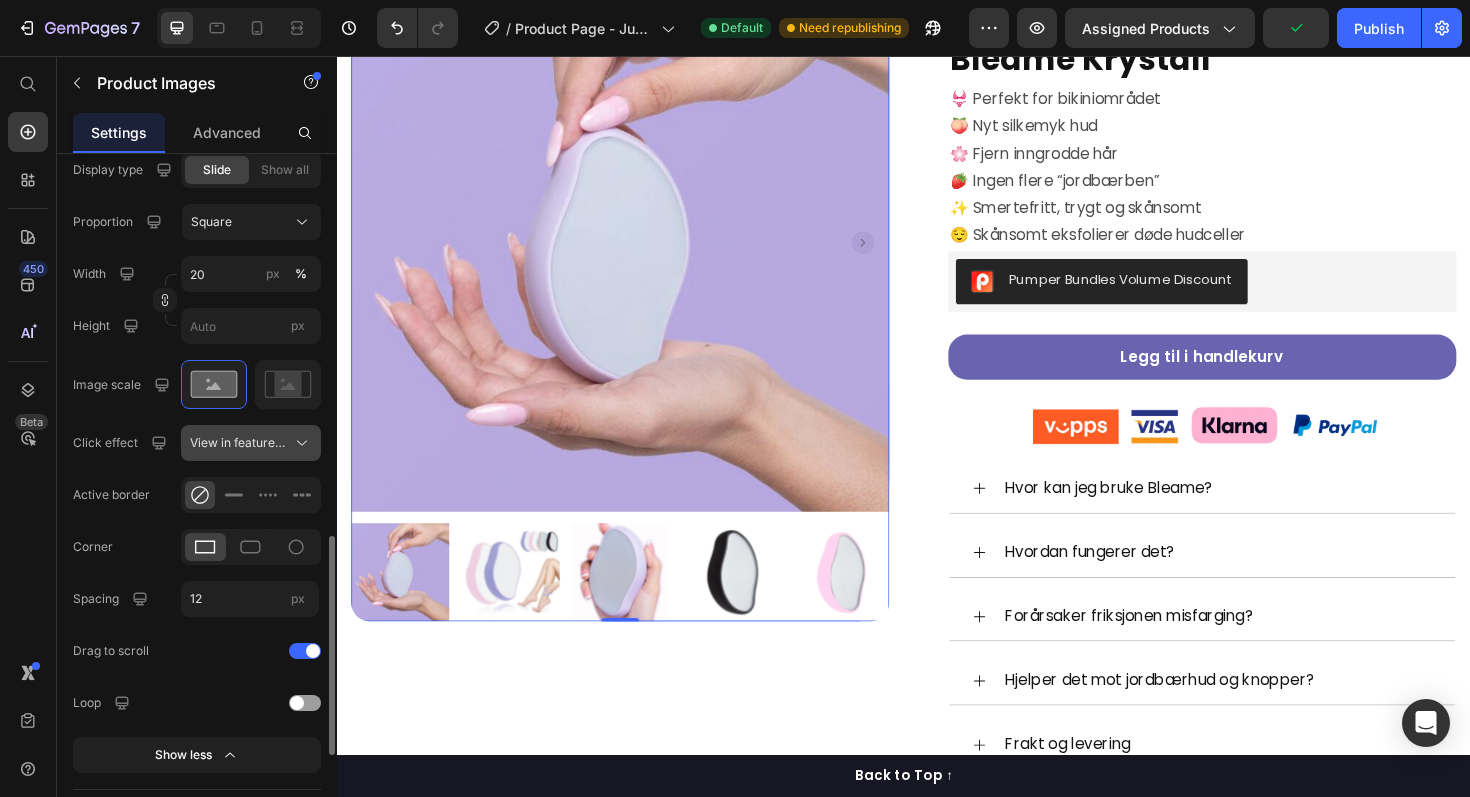 scroll, scrollTop: 1221, scrollLeft: 0, axis: vertical 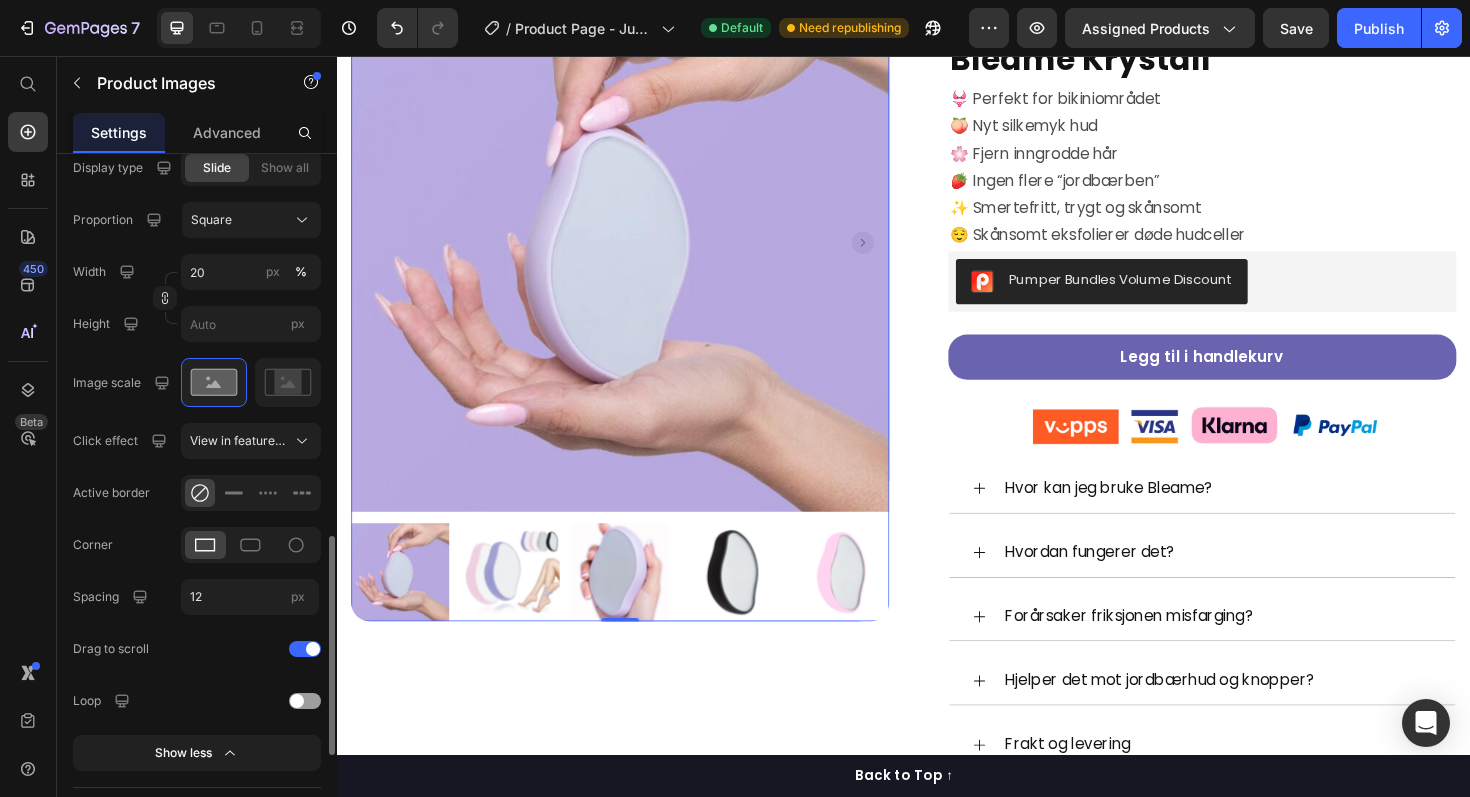 click 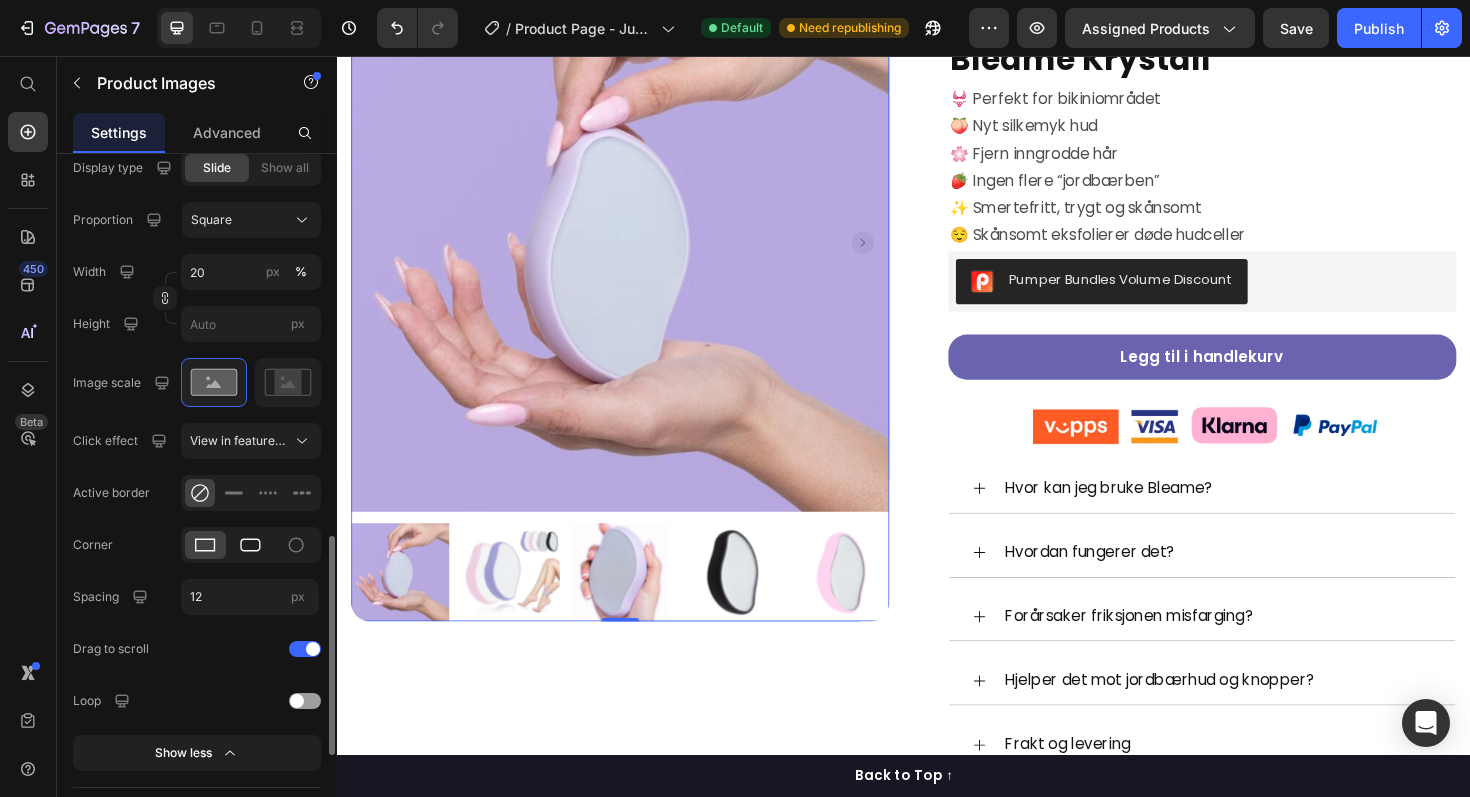 click 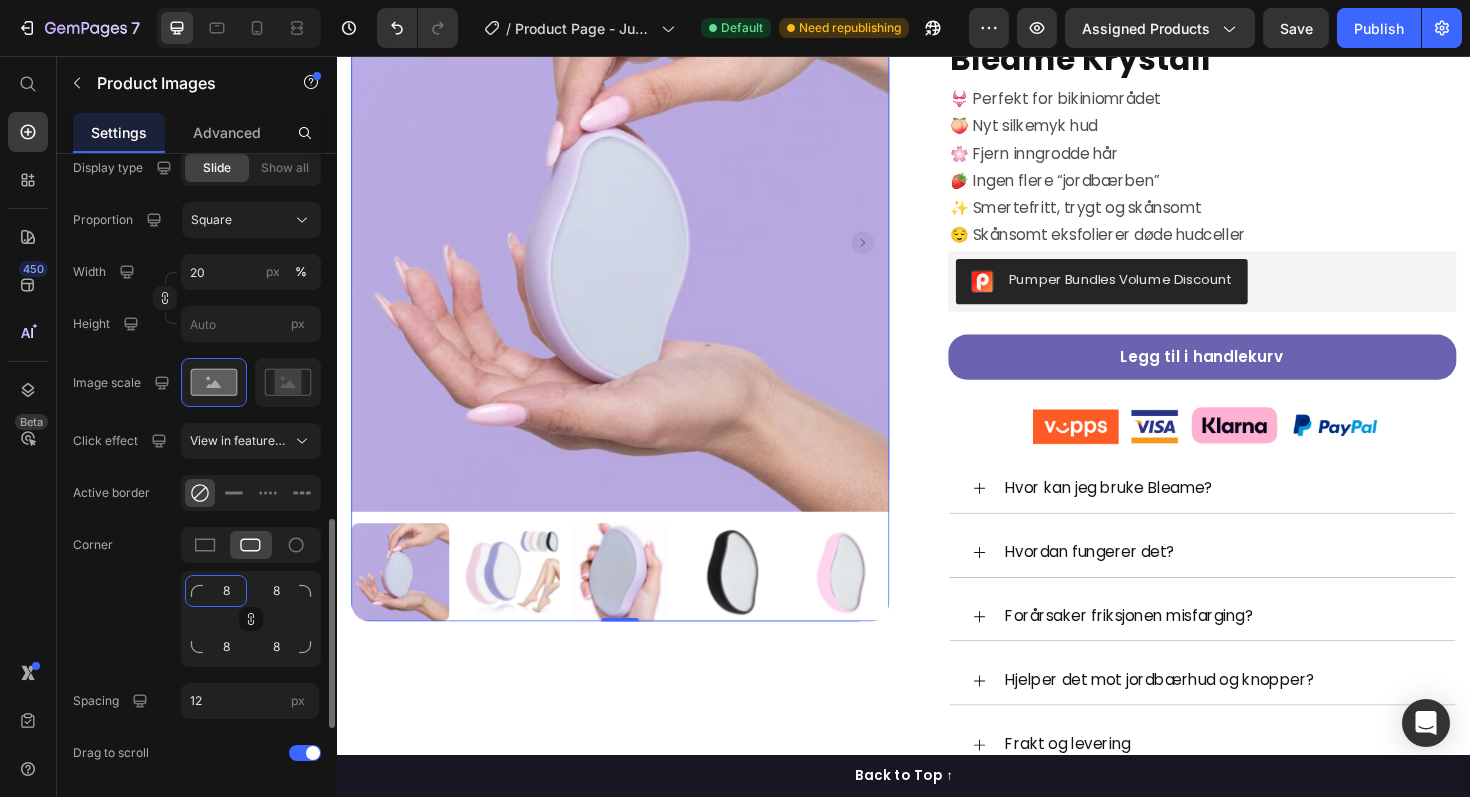 click on "8" 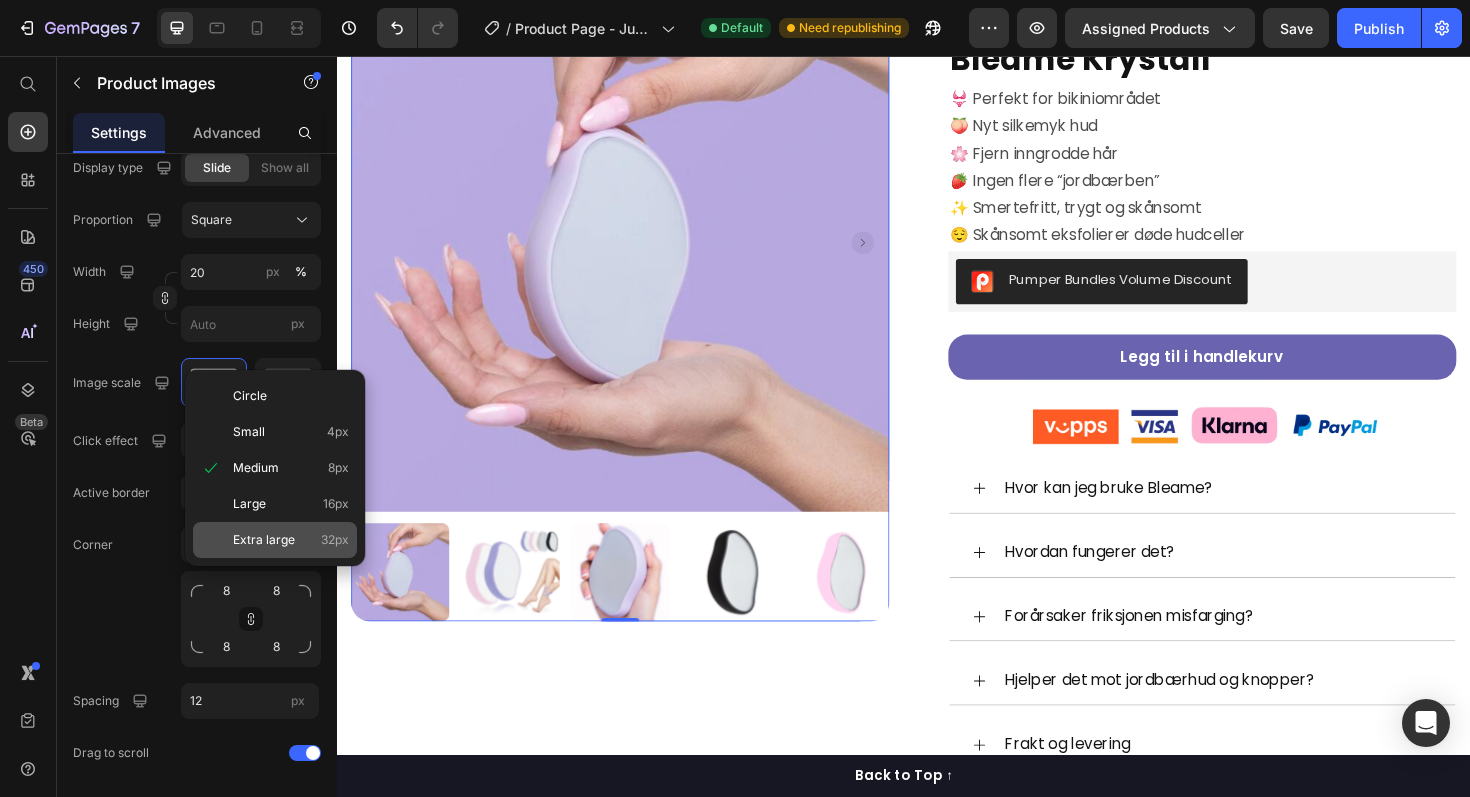 click on "Extra large" at bounding box center [264, 540] 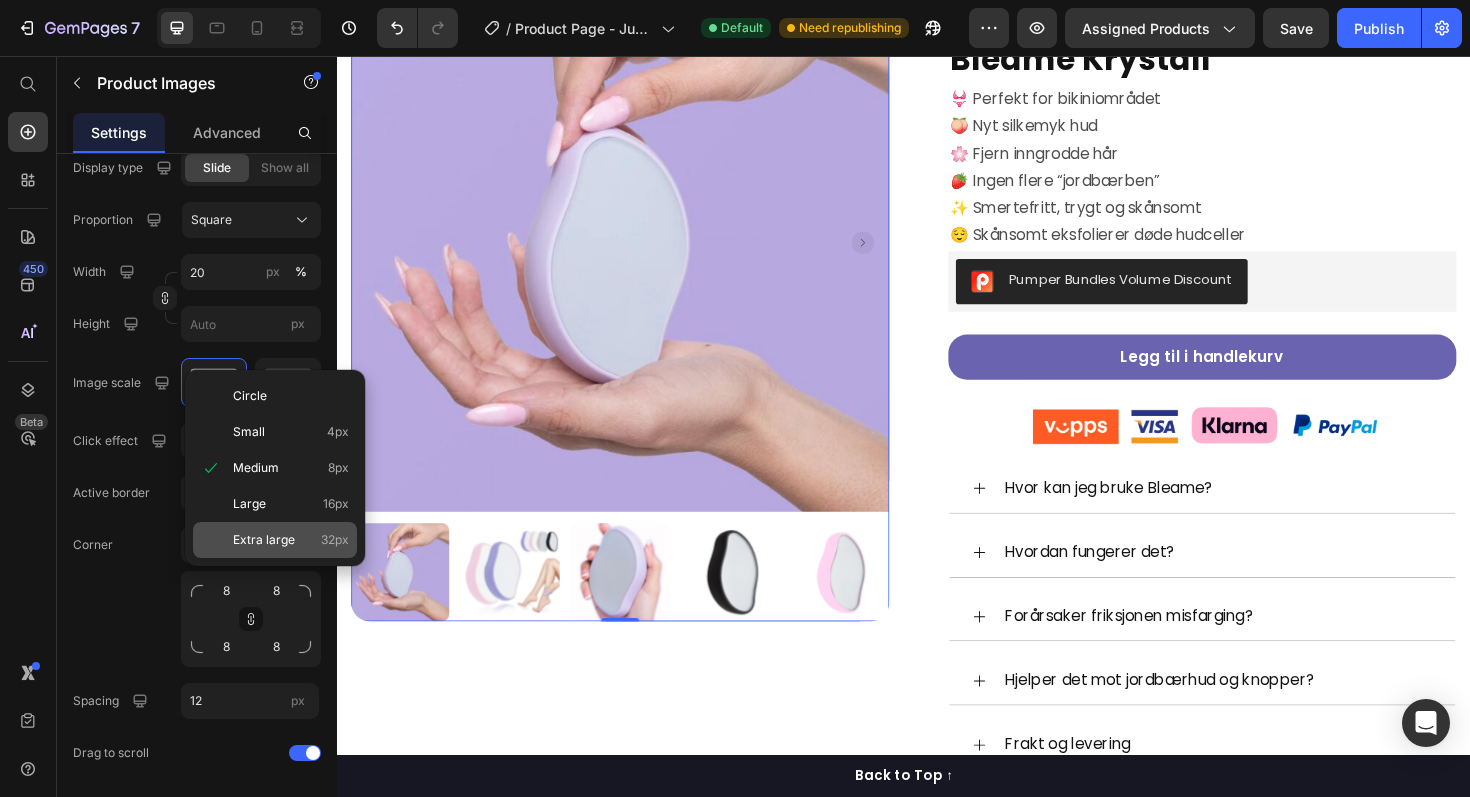 type on "32" 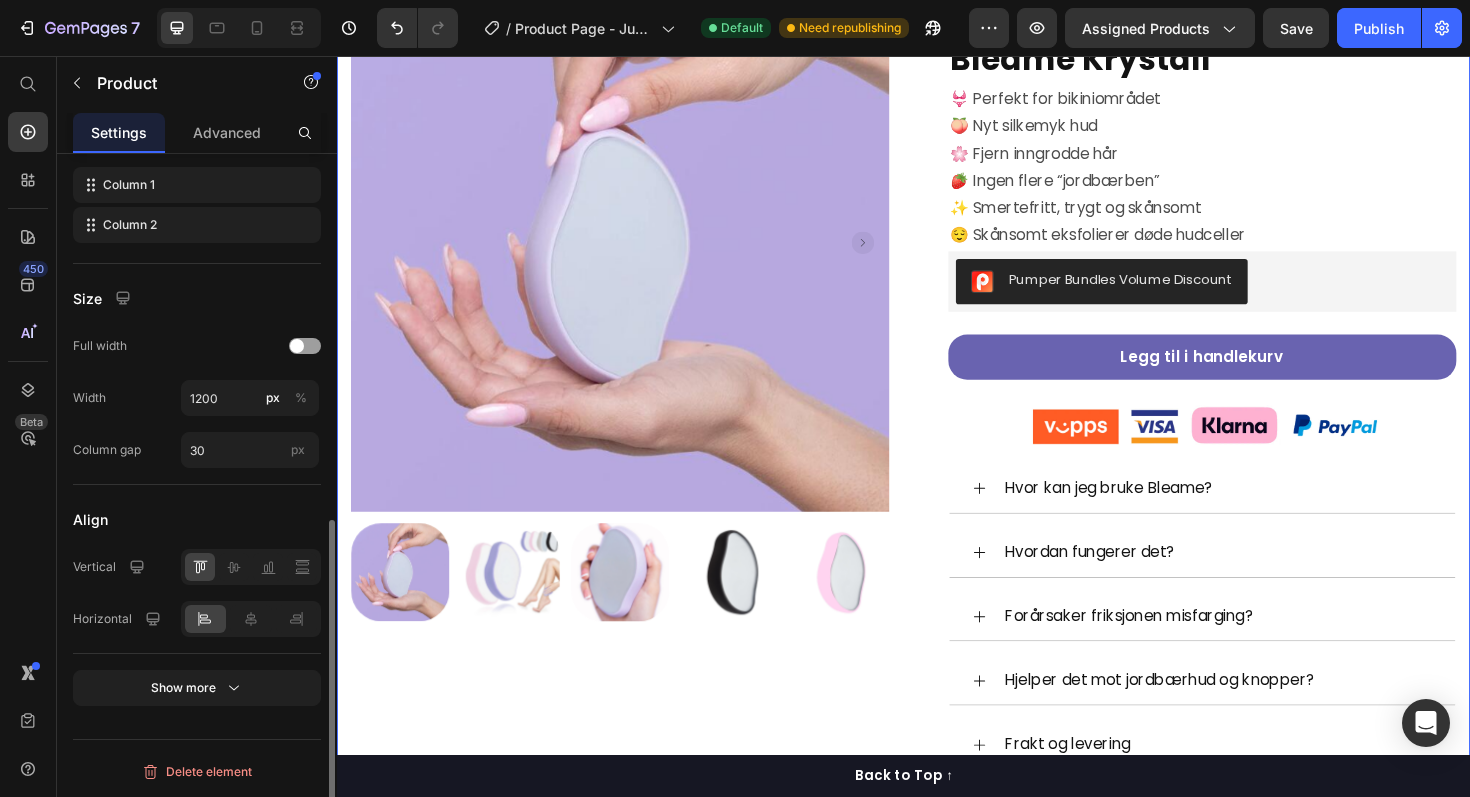 click on "Product Images Row" at bounding box center [637, 424] 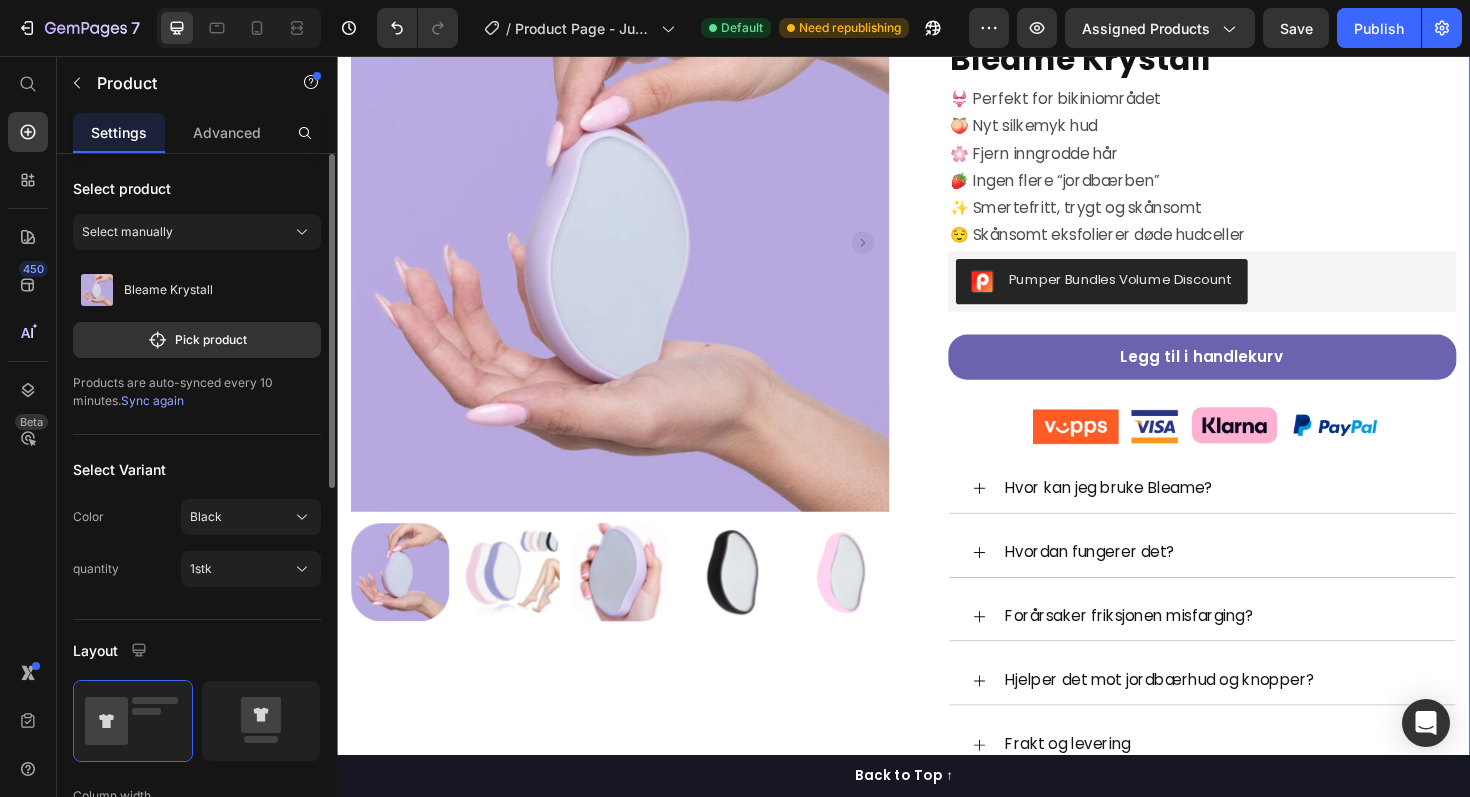 scroll, scrollTop: 0, scrollLeft: 0, axis: both 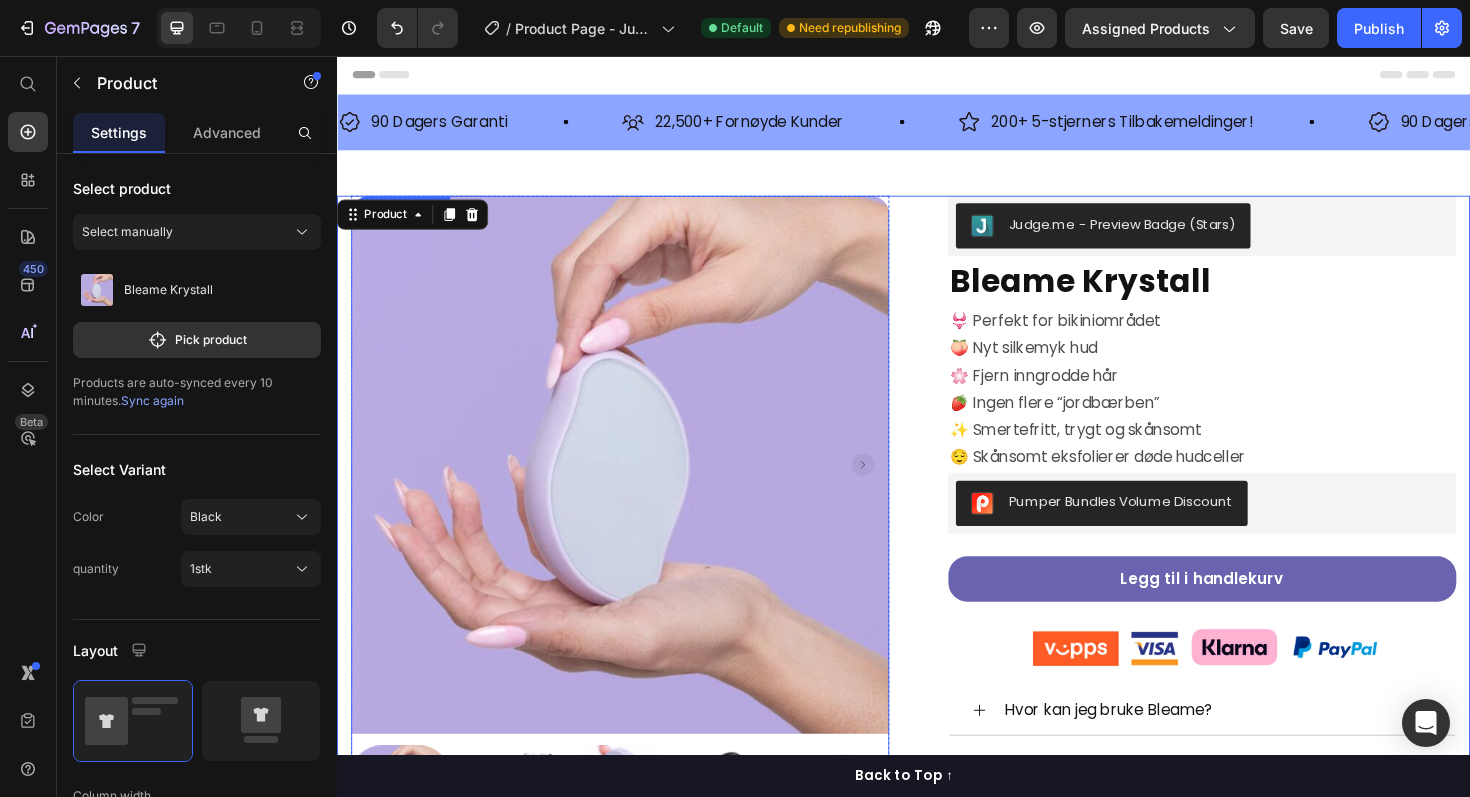 click at bounding box center (637, 489) 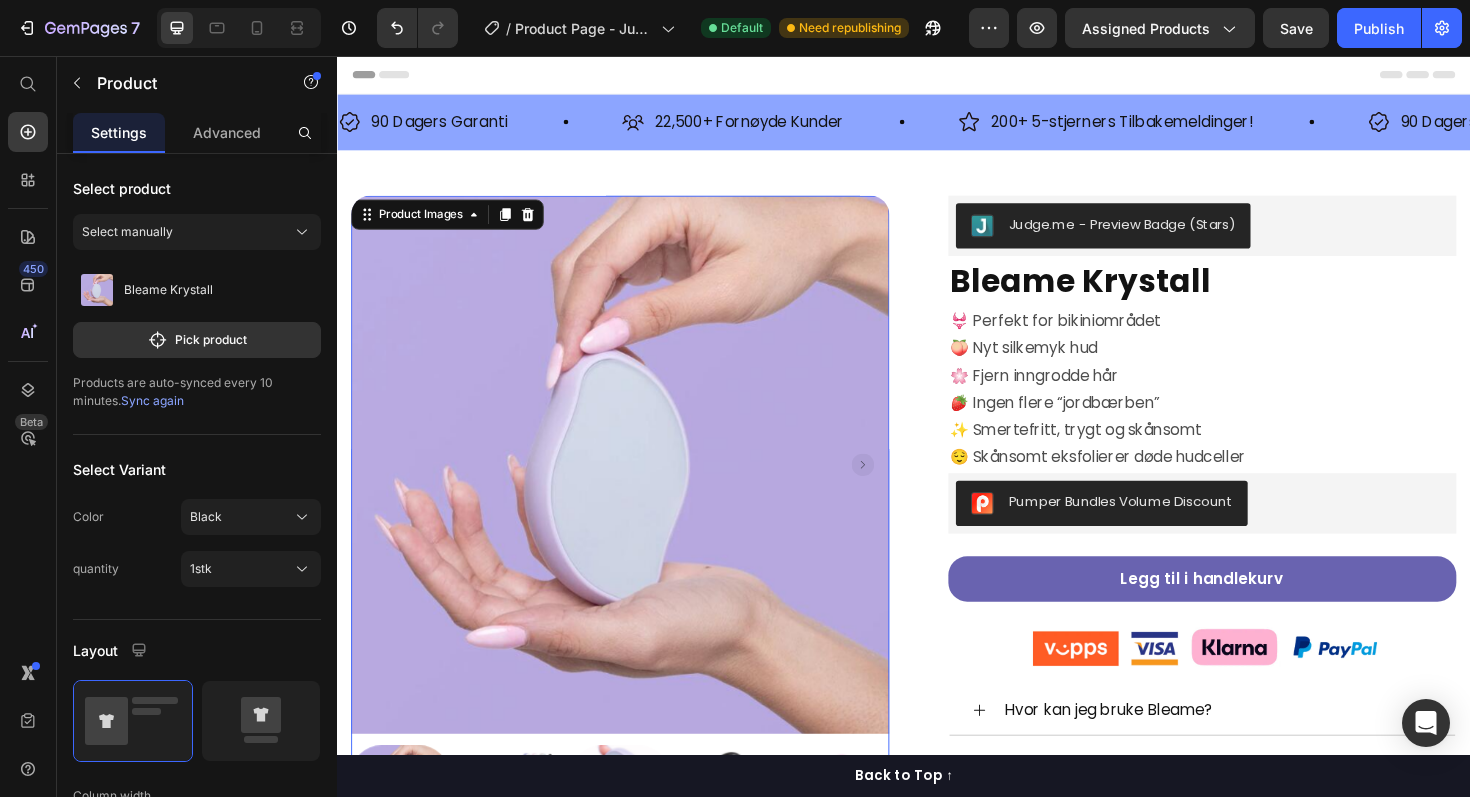 click on "Product Images   0 Row Judge.me - Preview Badge (Stars) Judge.me Bleame Krystall Product Title 👙 Perfekt for bikiniområdet 🍑 Nyt silkemyk hud 🌸 Fjern inngrodde hår 🍓 Ingen flere “jordbærben” ✨ Smertefritt, trygt og skånsomt 😌 Skånsomt eksfolierer døde hudceller Text Block Pumper Bundles Volume Discount Pumper Bundles Volume Discount Legg til i handlekurv Product Cart Button Image Row
Hvor kan jeg bruke Bleame?
Hvordan fungerer det?
Forårsaker friksjonen misfarging?
Hjelper det mot jordbærhud og knopper?
Frakt og levering
Retur- og refusjonspolitikk Accordion Row Product" at bounding box center [937, 659] 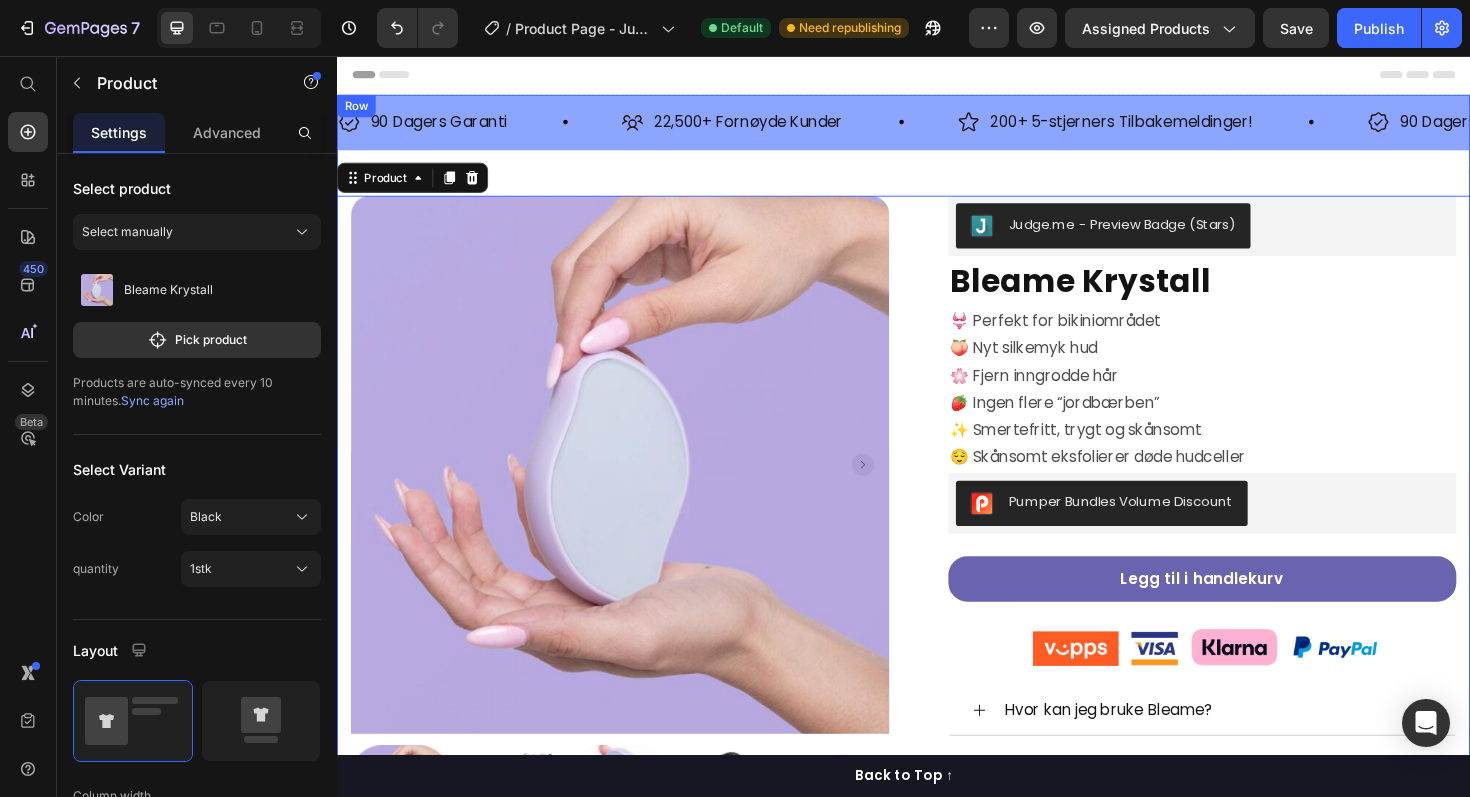 click on "Product Images Row Judge.me - Preview Badge (Stars) Judge.me Bleame Krystall Product Title 👙 Perfekt for bikiniområdet 🍑 Nyt silkemyk hud 🌸 Fjern inngrodde hår 🍓 Ingen flere “jordbærben” ✨ Smertefritt, trygt og skånsomt 😌 Skånsomt eksfolierer døde hudceller Text Block Pumper Bundles Volume Discount Pumper Bundles Volume Discount Legg til i handlekurv Product Cart Button Image Row
Hvor kan jeg bruke Bleame?
Hvordan fungerer det?
Forårsaker friksjonen misfarging?
Hjelper det mot jordbærhud og knopper?
Frakt og levering
Retur- og refusjonspolitikk Accordion Row Product   0 Row" at bounding box center [937, 675] 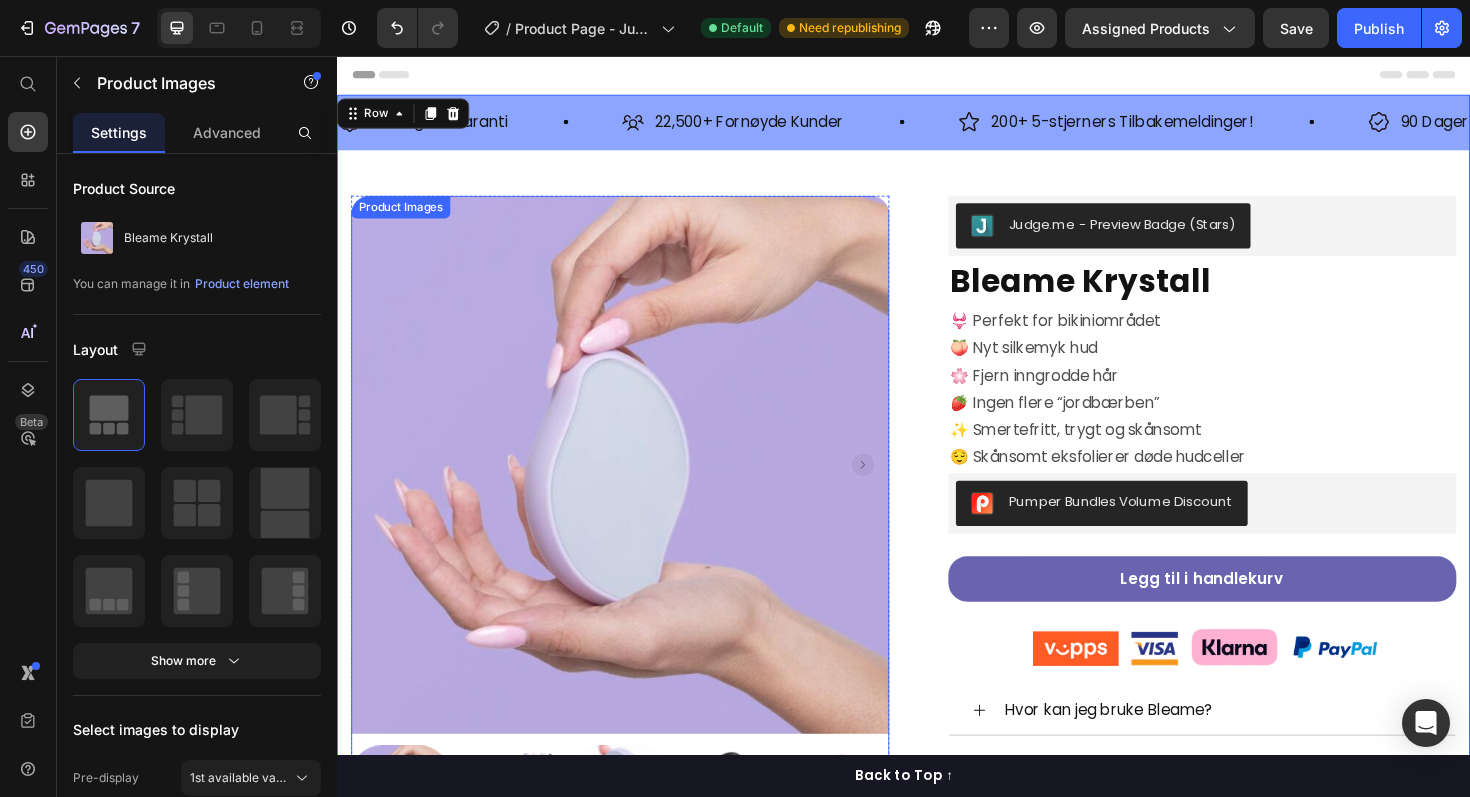 click at bounding box center [637, 489] 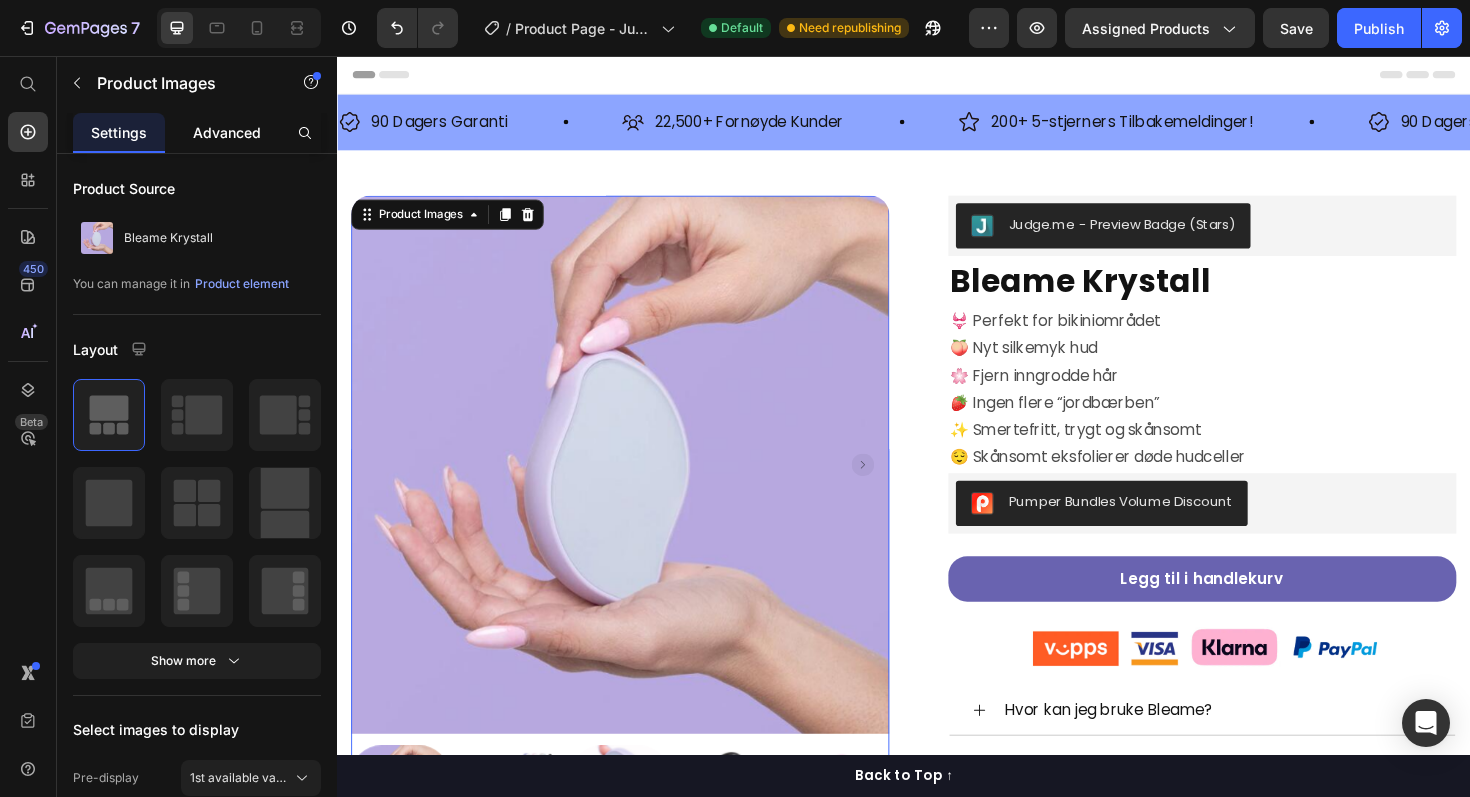 click on "Advanced" at bounding box center [227, 132] 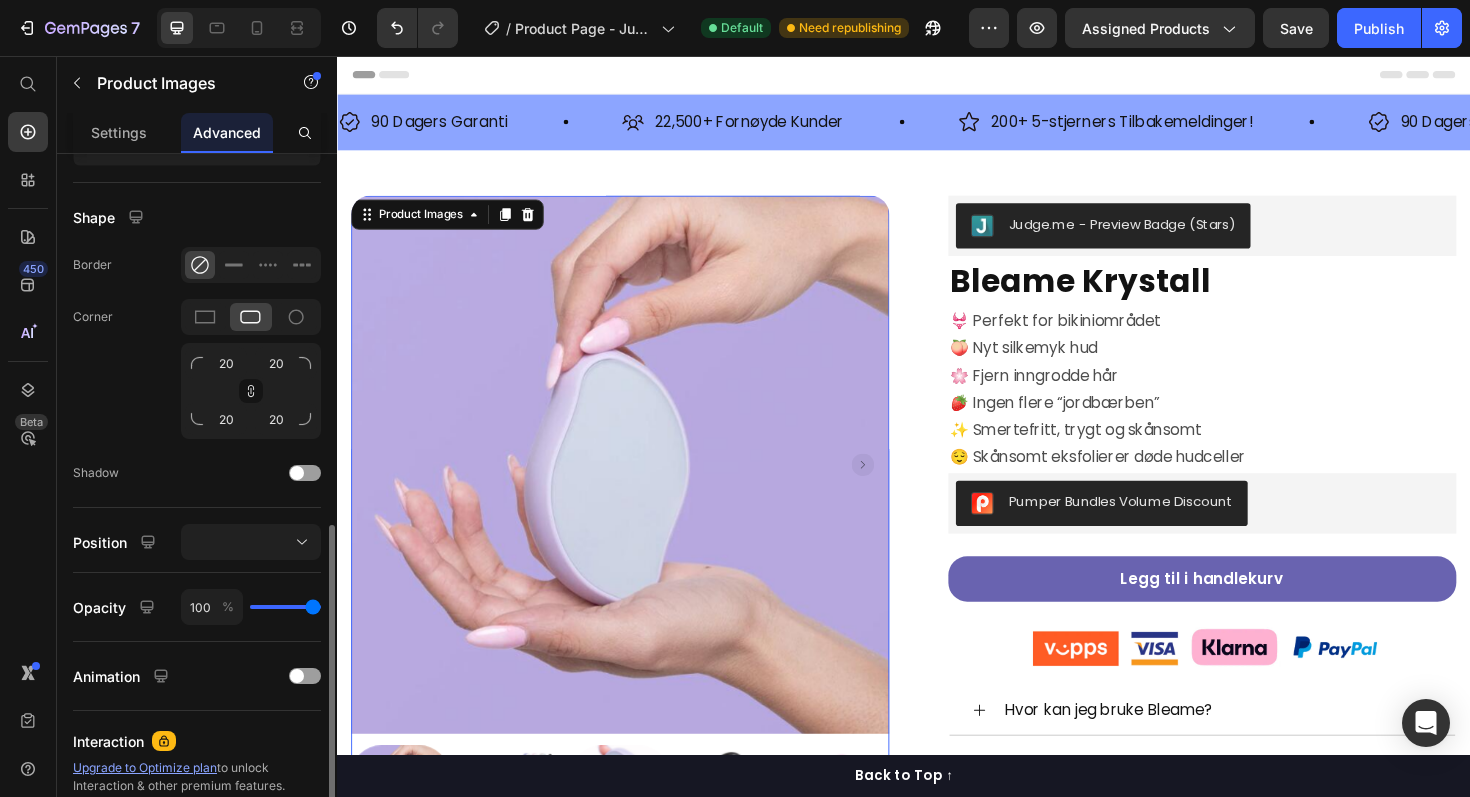 scroll, scrollTop: 559, scrollLeft: 0, axis: vertical 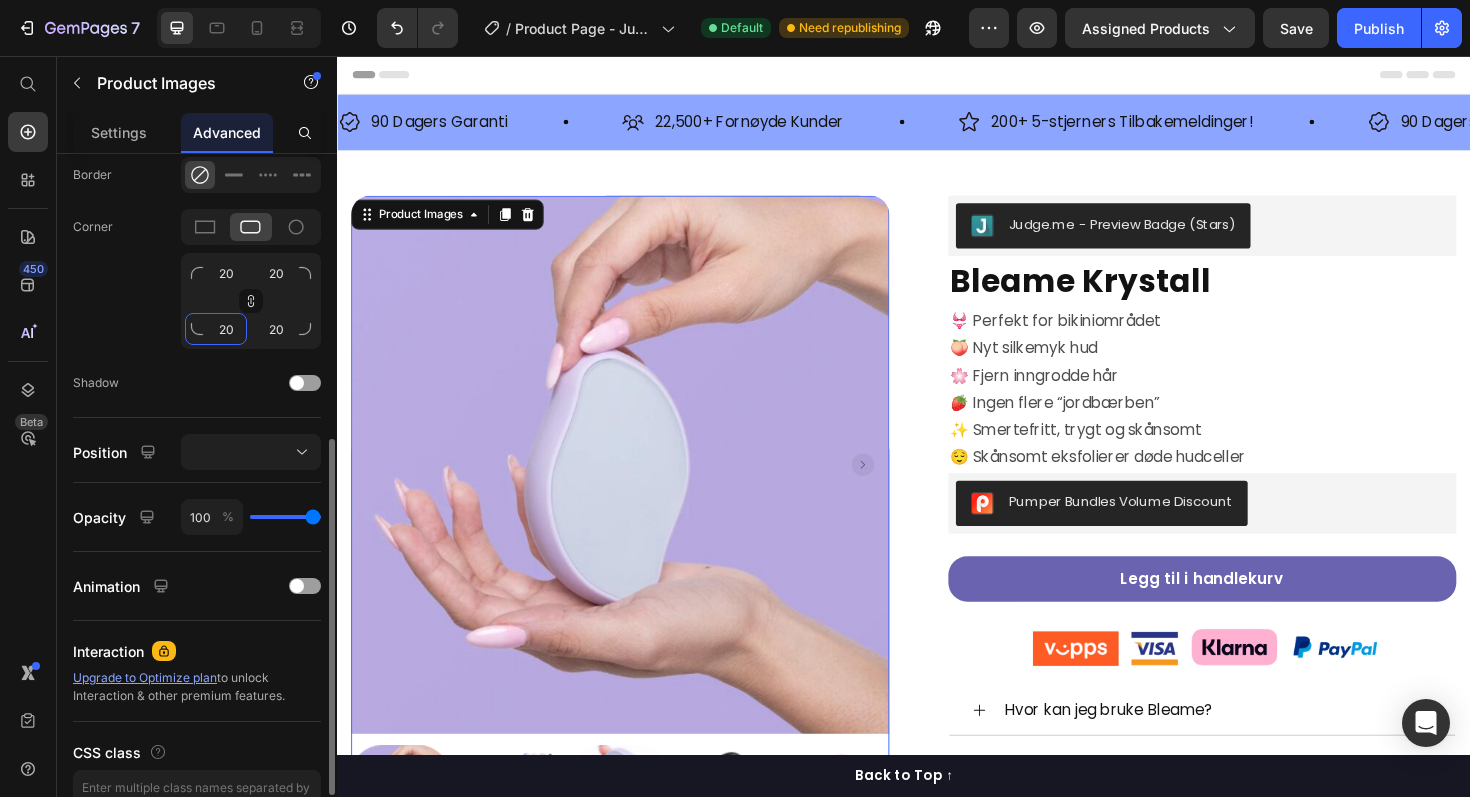 click on "20" 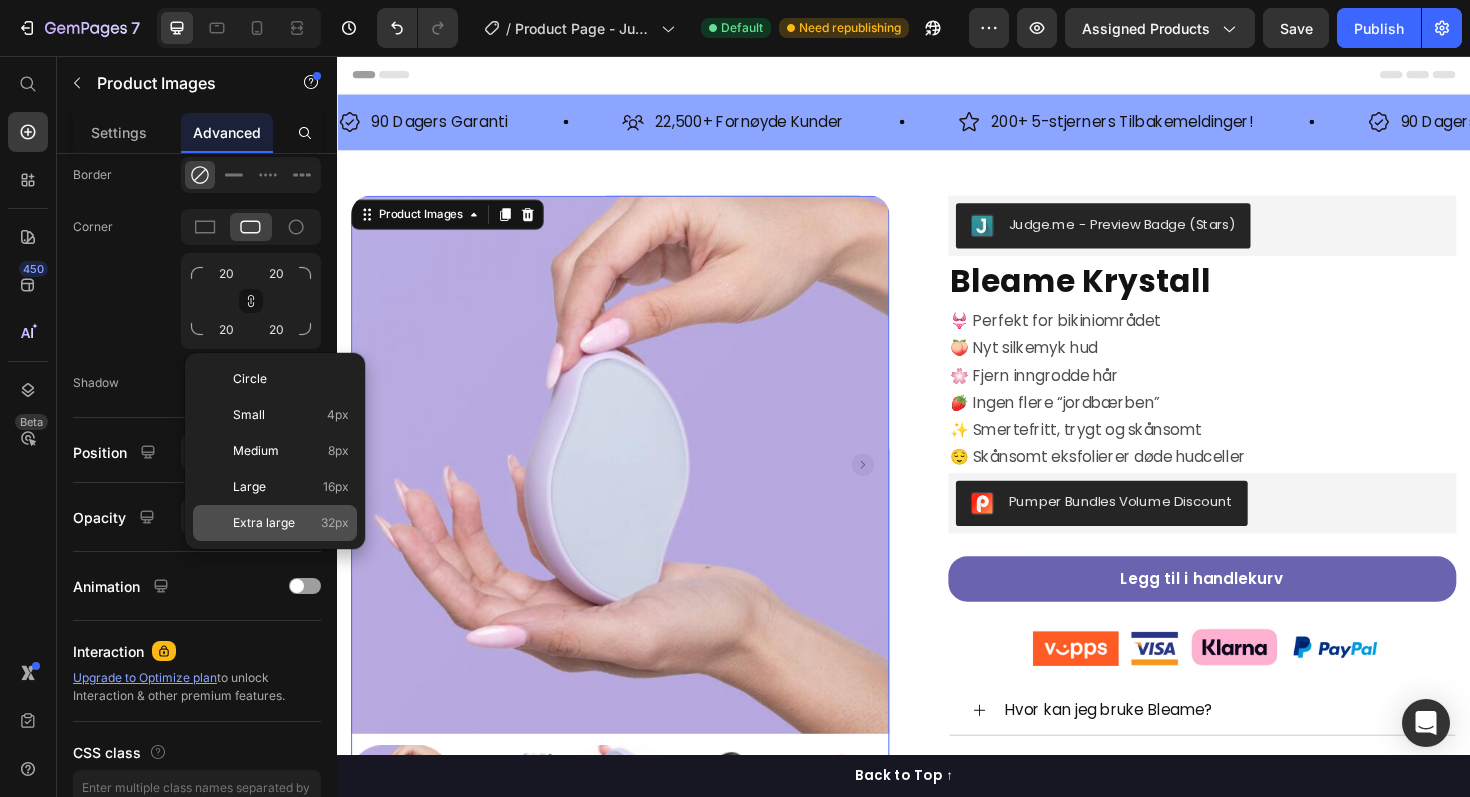 click on "Extra large" at bounding box center [264, 523] 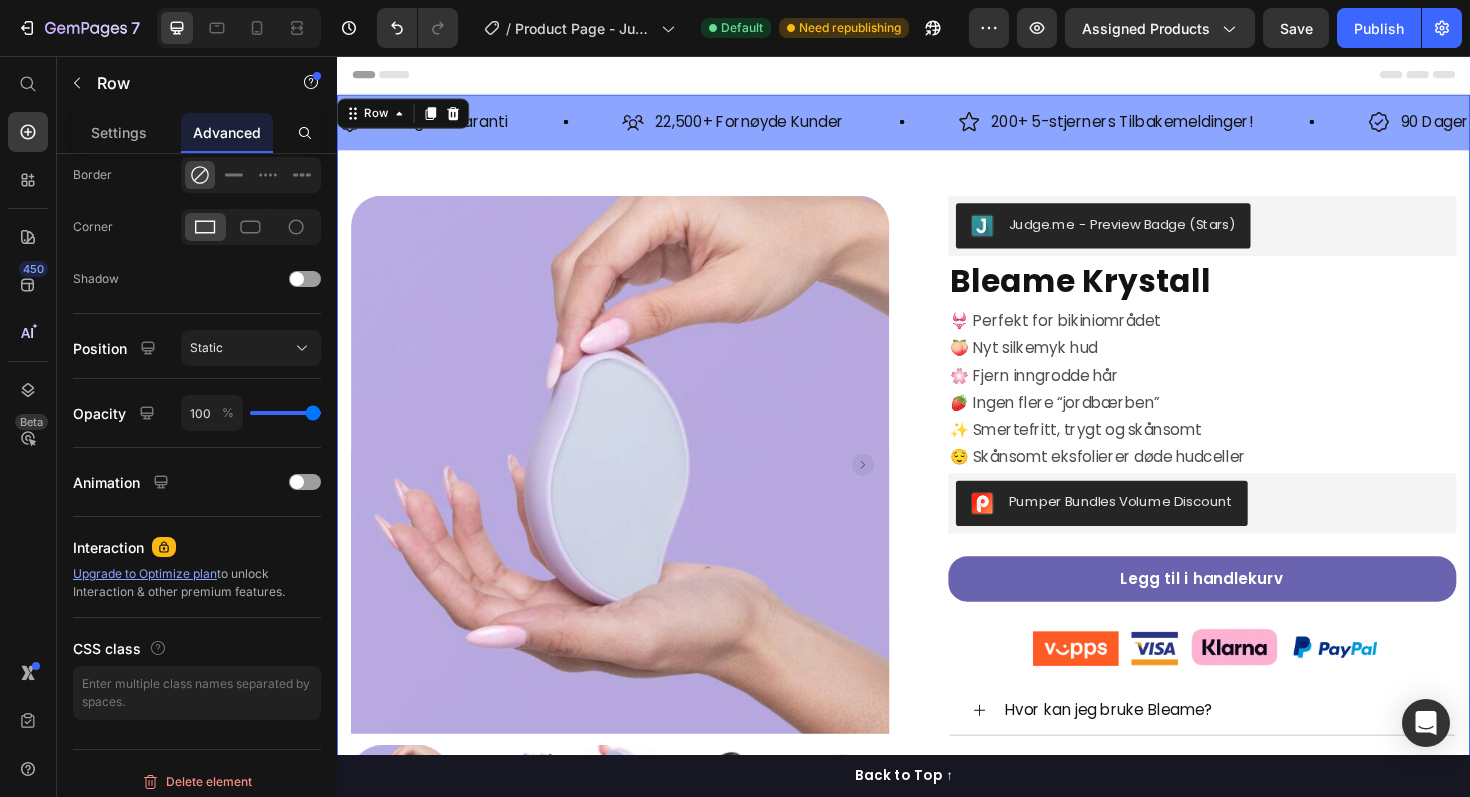 click on "Product Images Row Judge.me - Preview Badge (Stars) Judge.me Bleame Krystall Product Title 👙 Perfekt for bikiniområdet 🍑 Nyt silkemyk hud 🌸 Fjern inngrodde hår 🍓 Ingen flere “jordbærben” ✨ Smertefritt, trygt og skånsomt 😌 Skånsomt eksfolierer døde hudceller Text Block Pumper Bundles Volume Discount Pumper Bundles Volume Discount Legg til i handlekurv Product Cart Button Image Row
Hvor kan jeg bruke Bleame?
Hvordan fungerer det?
Forårsaker friksjonen misfarging?
Hjelper det mot jordbærhud og knopper?
Frakt og levering
Retur- og refusjonspolitikk Accordion Row Product Row   0" at bounding box center (937, 675) 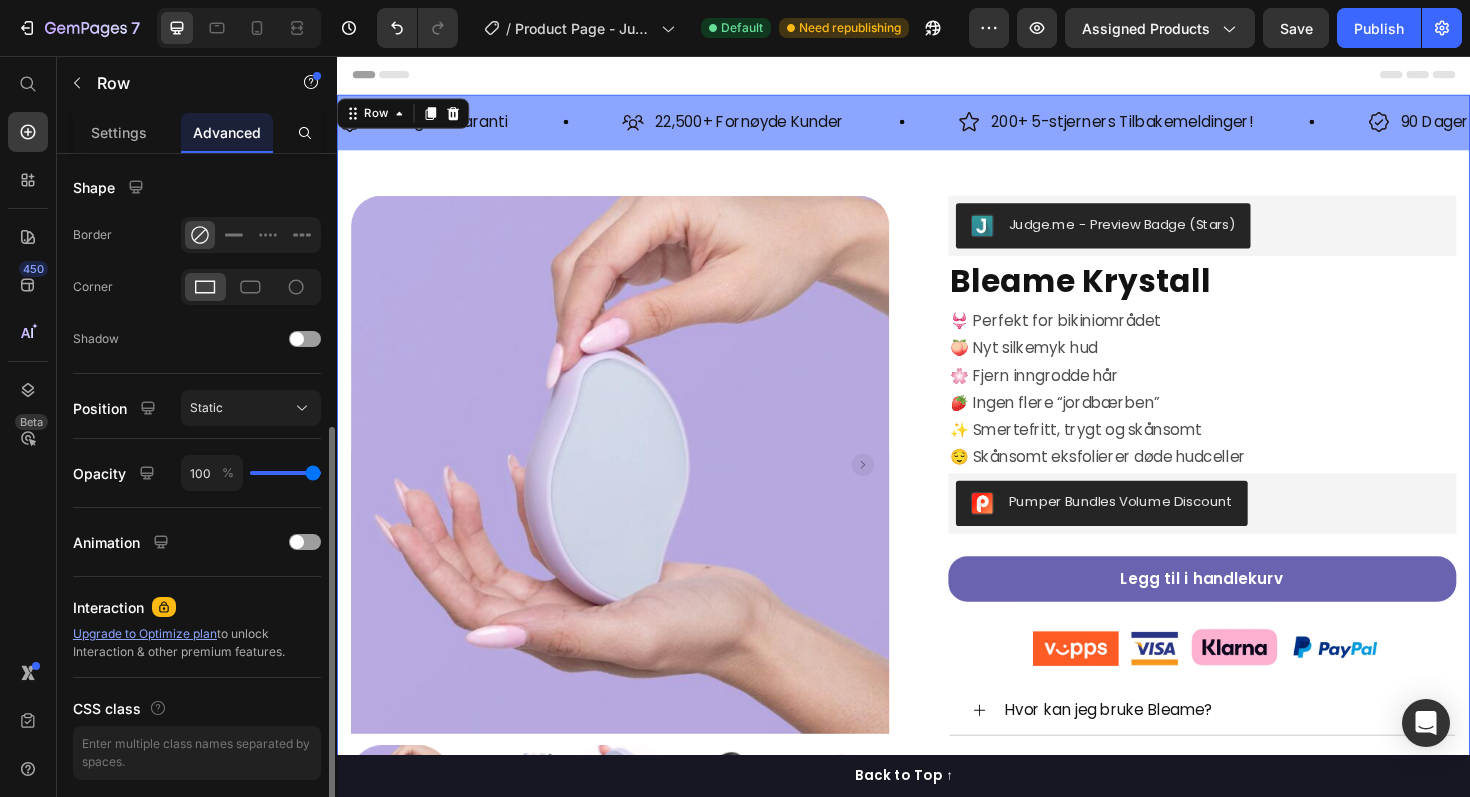 scroll, scrollTop: 502, scrollLeft: 0, axis: vertical 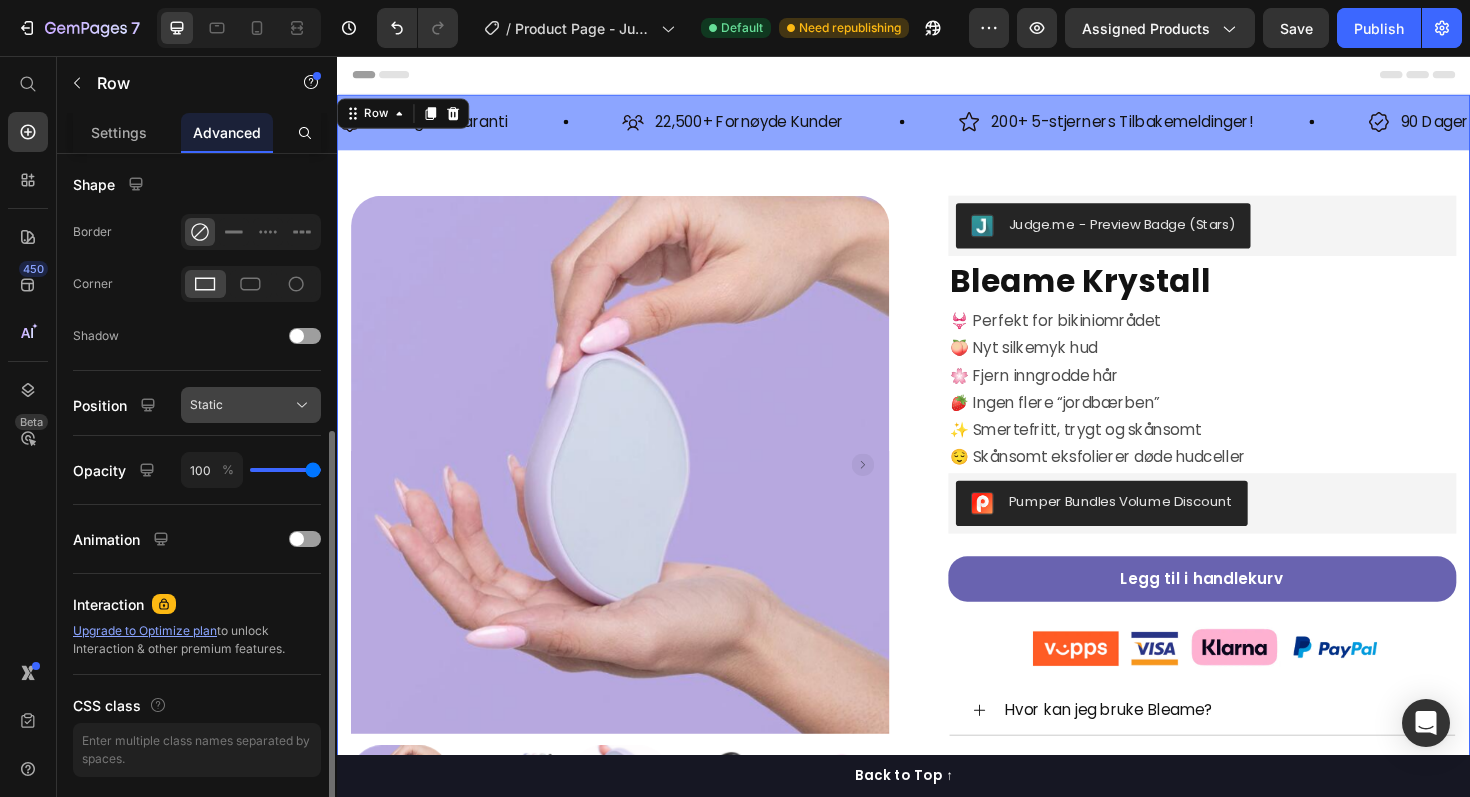 click on "Static" 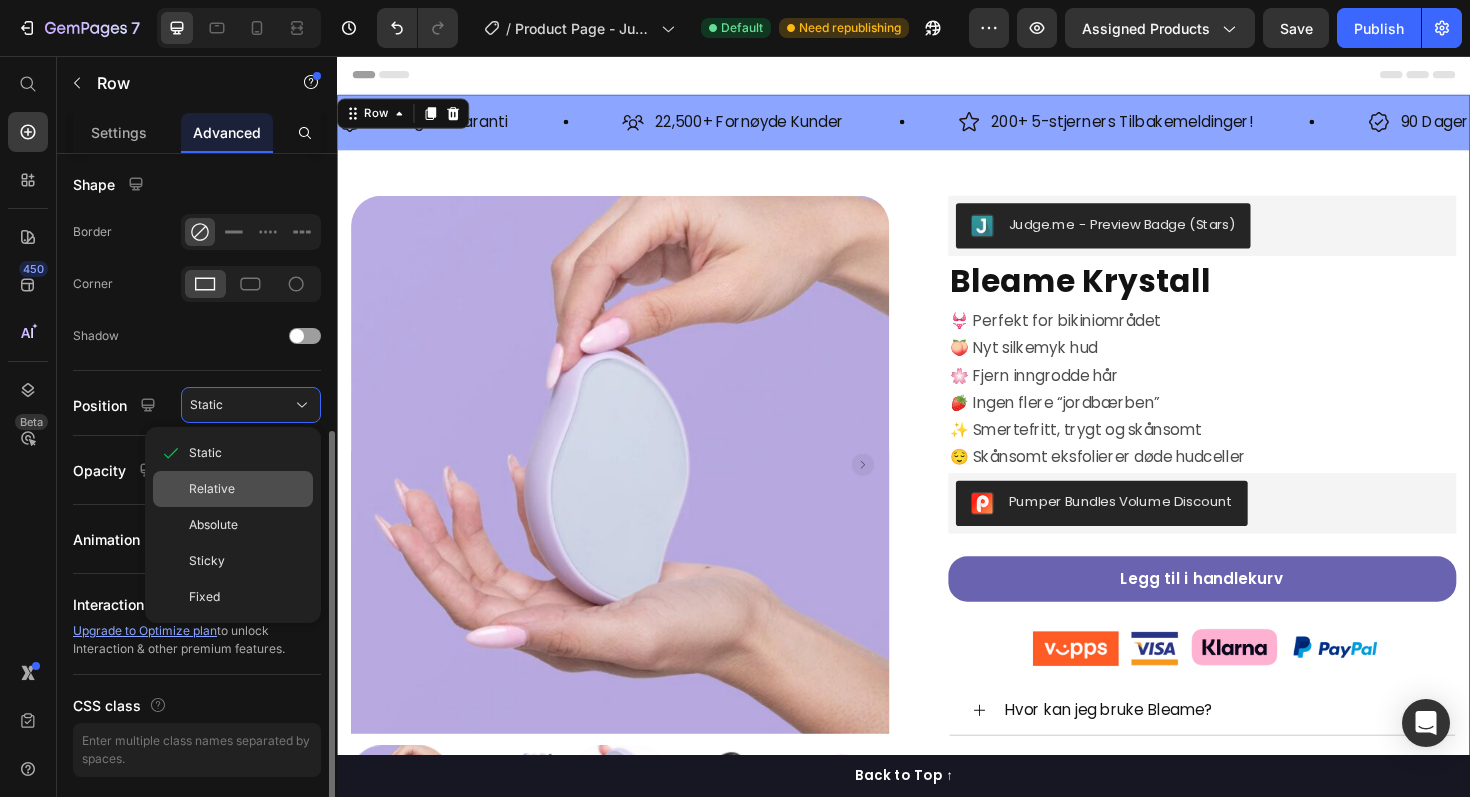 click on "Relative" at bounding box center (212, 489) 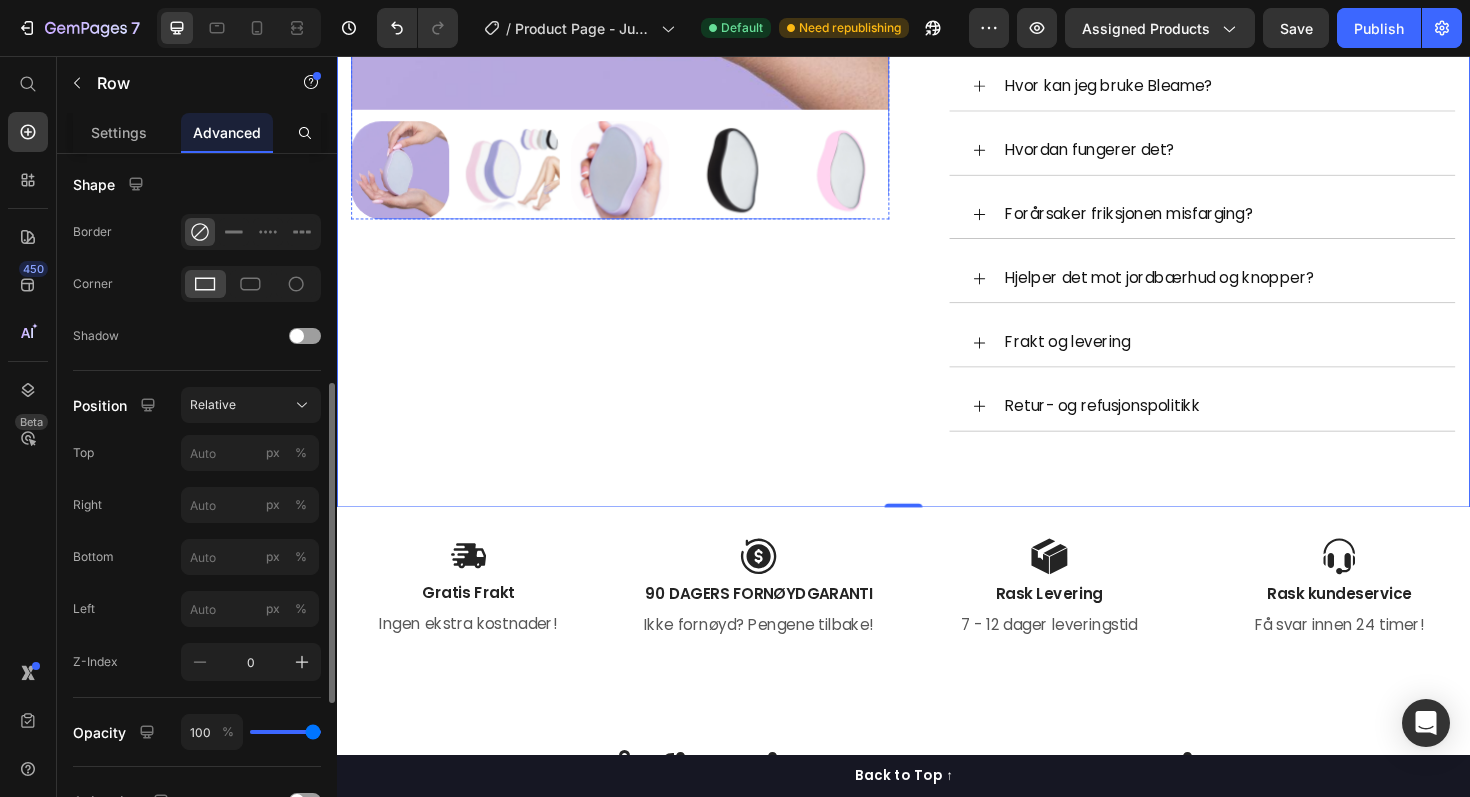 scroll, scrollTop: 662, scrollLeft: 0, axis: vertical 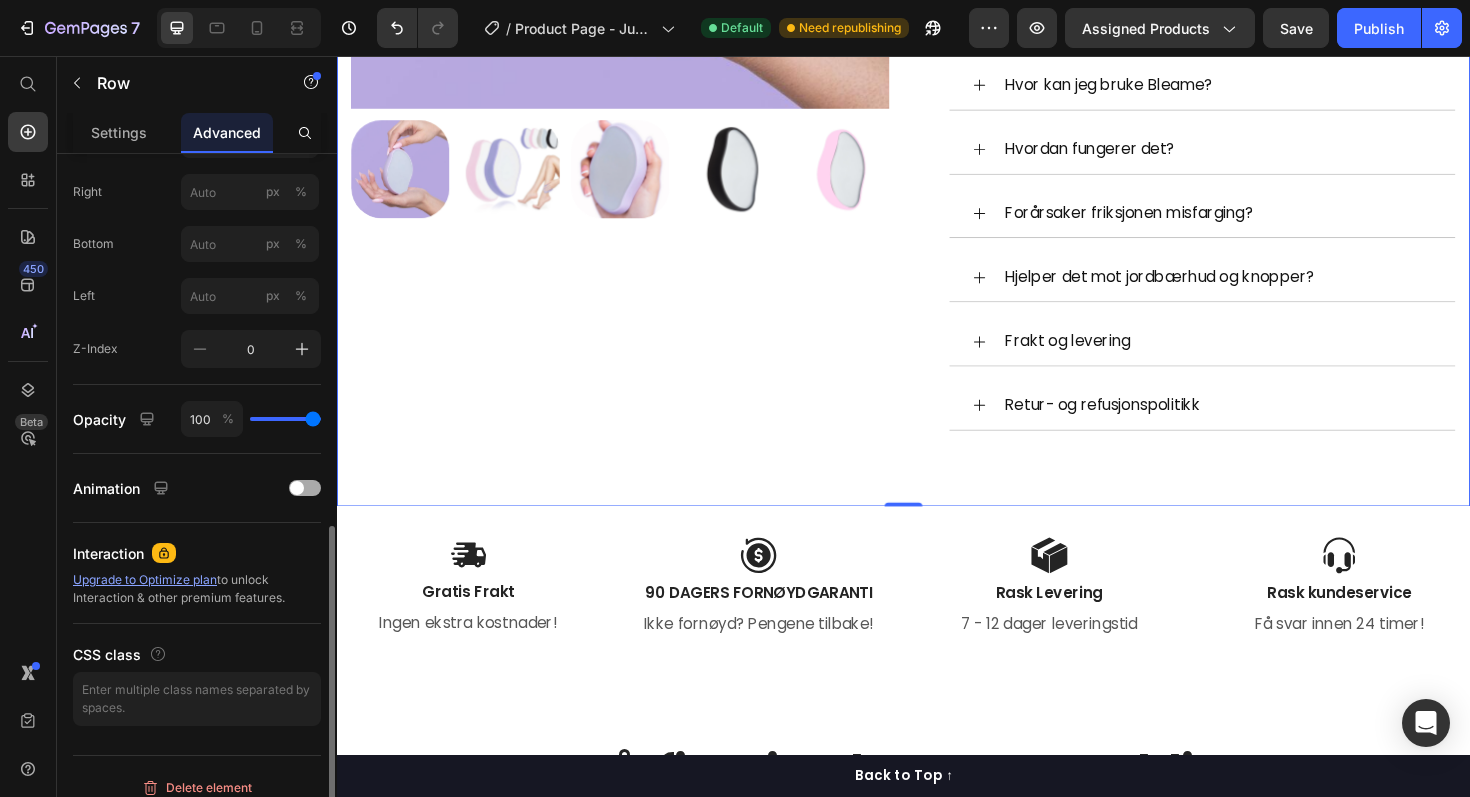 click at bounding box center (305, 488) 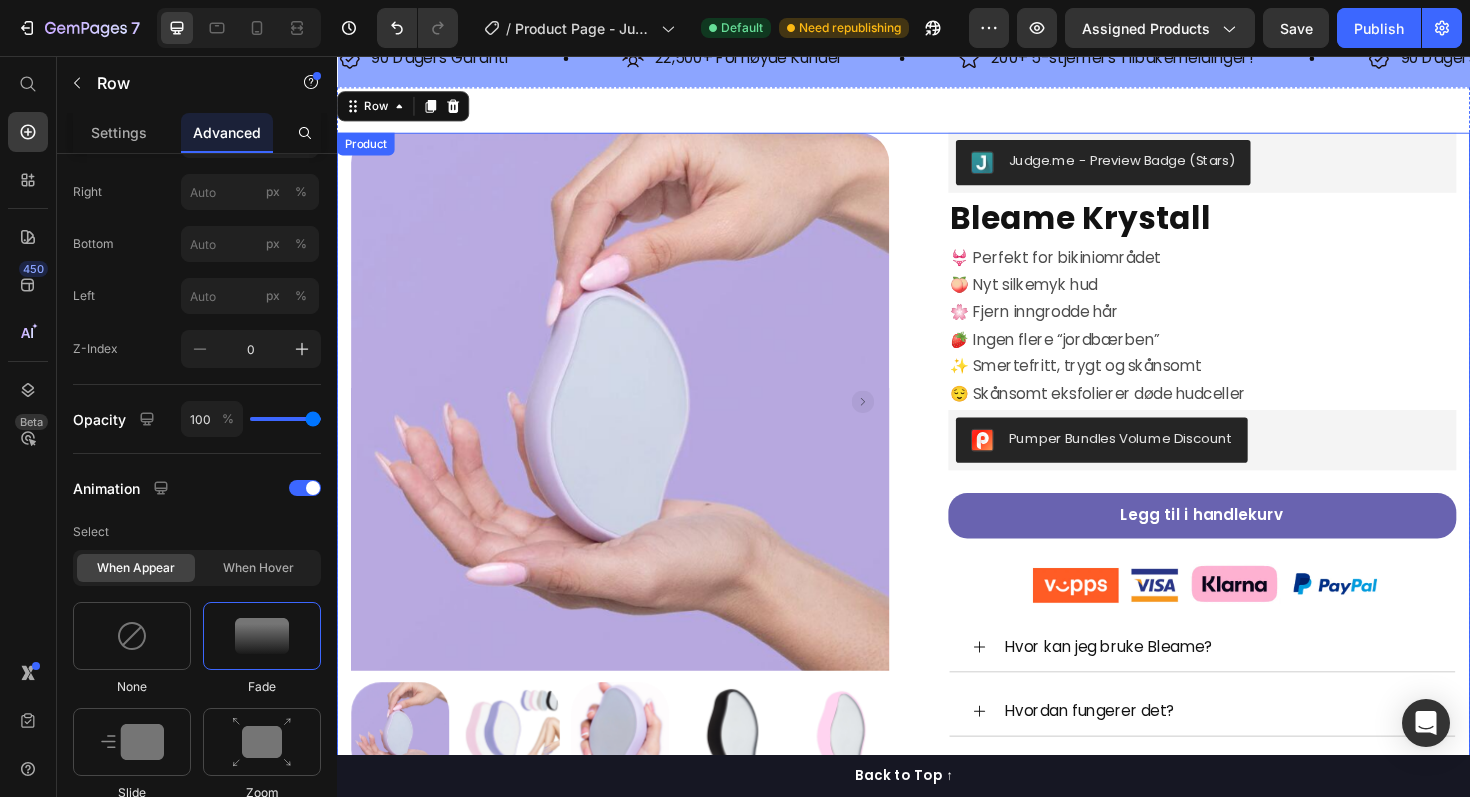scroll, scrollTop: 91, scrollLeft: 0, axis: vertical 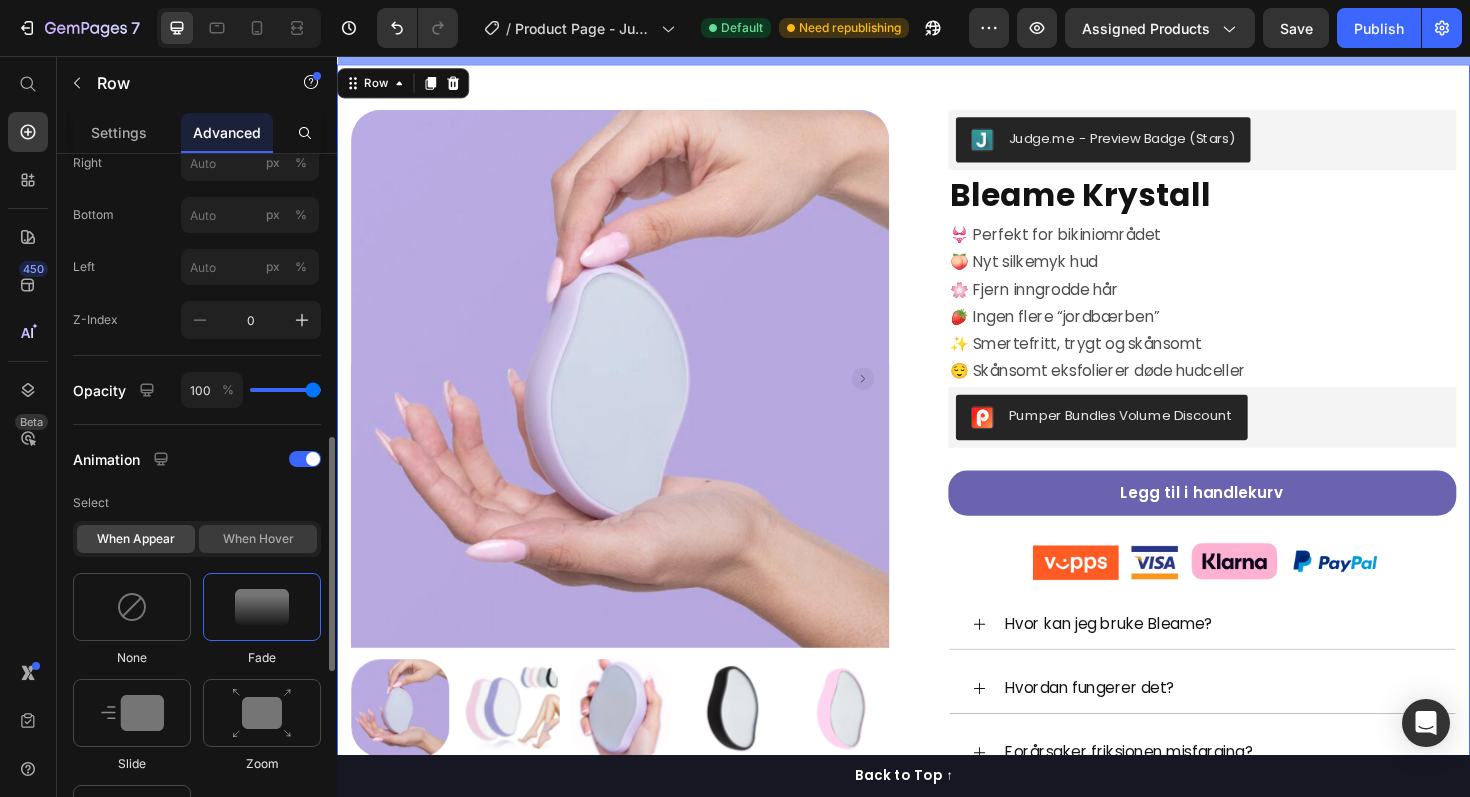 click on "When hover" 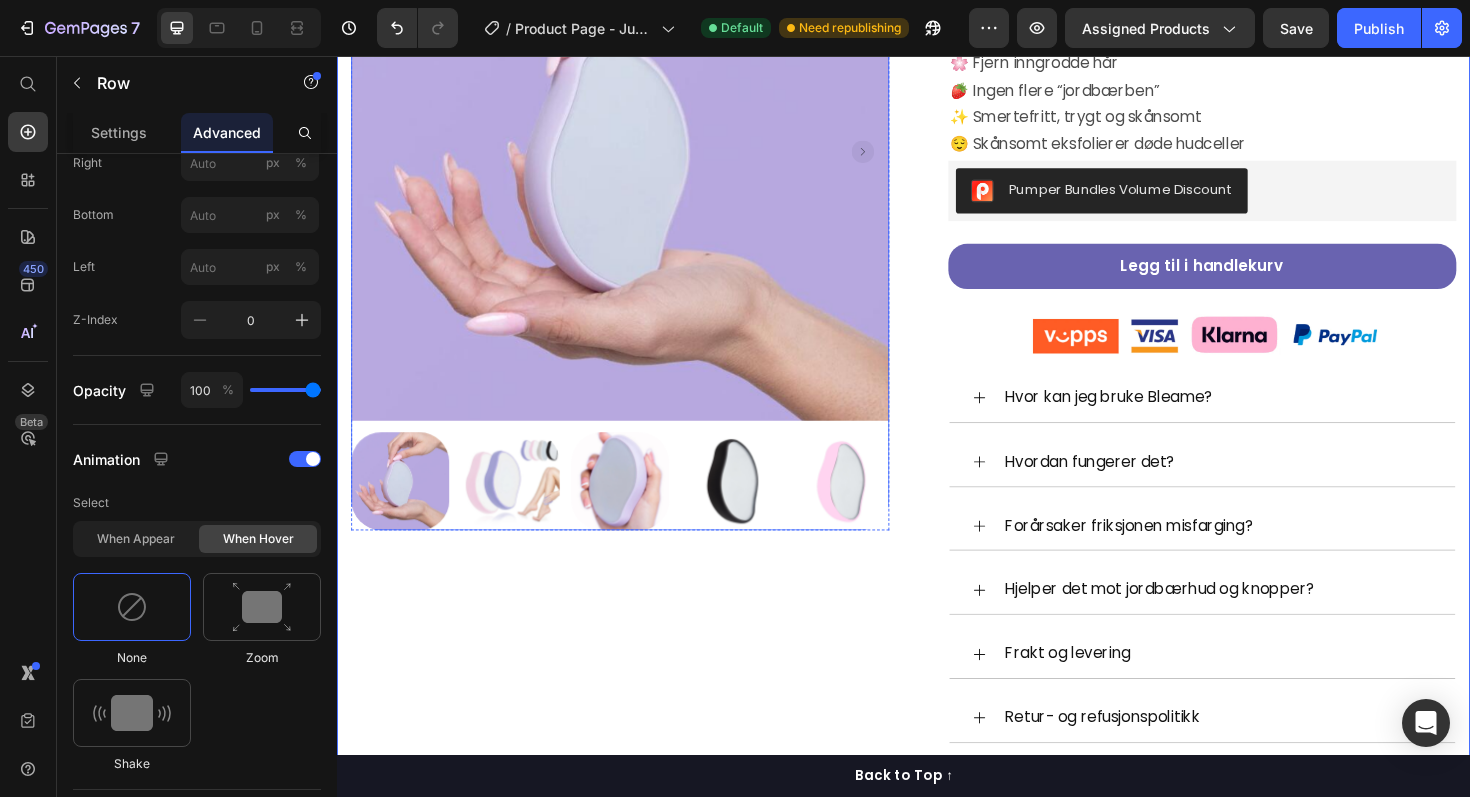 scroll, scrollTop: 432, scrollLeft: 0, axis: vertical 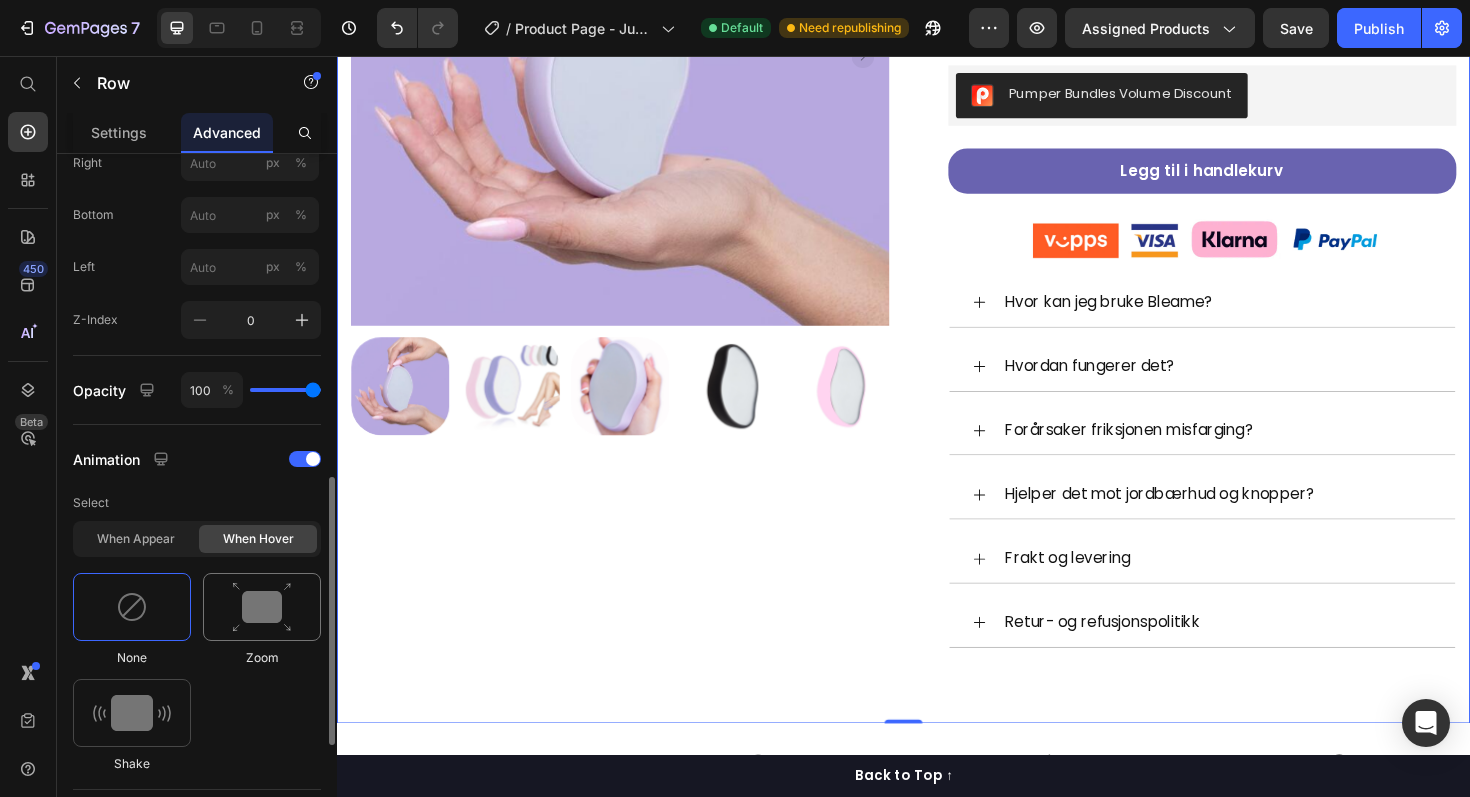 click at bounding box center (262, 607) 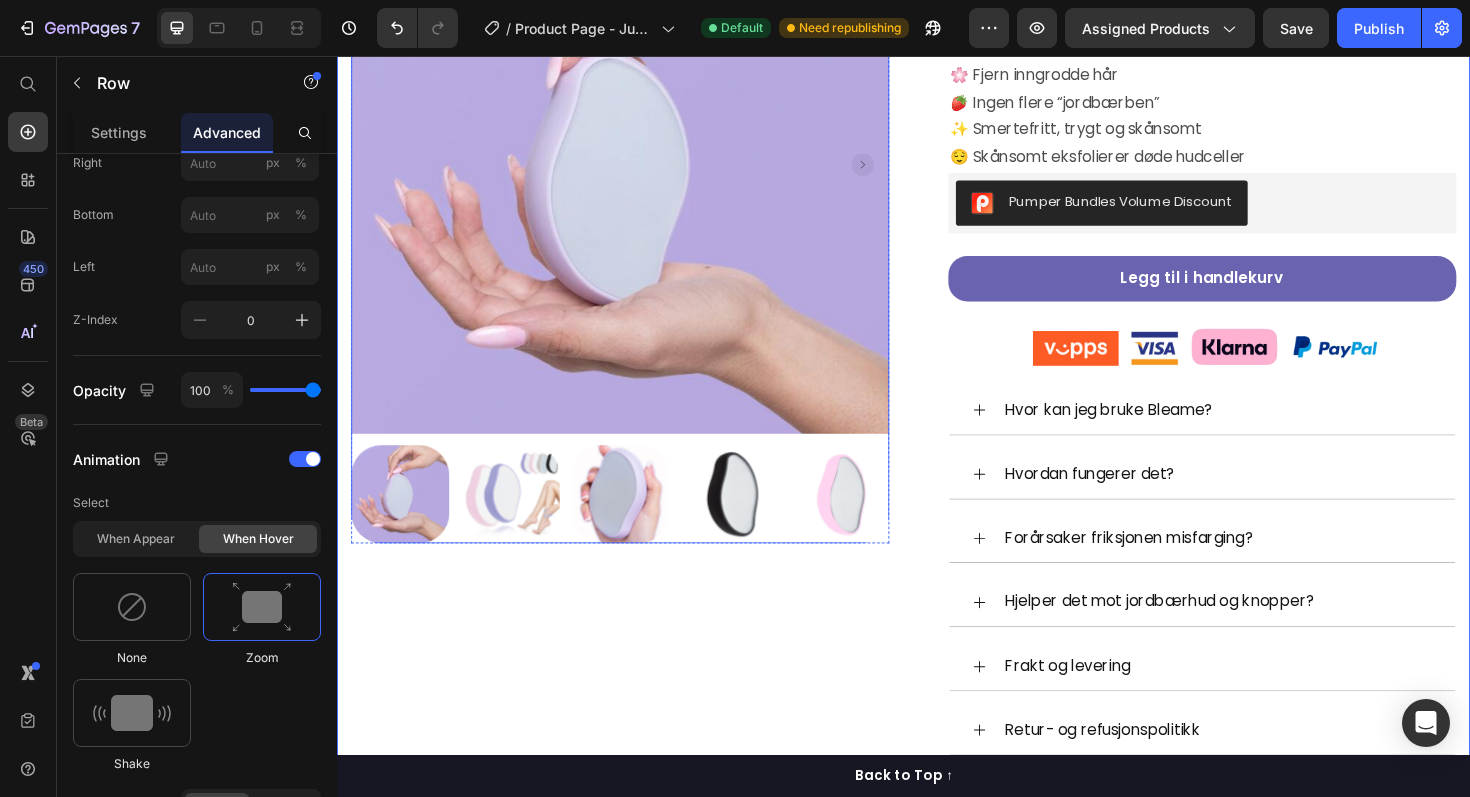 scroll, scrollTop: 0, scrollLeft: 0, axis: both 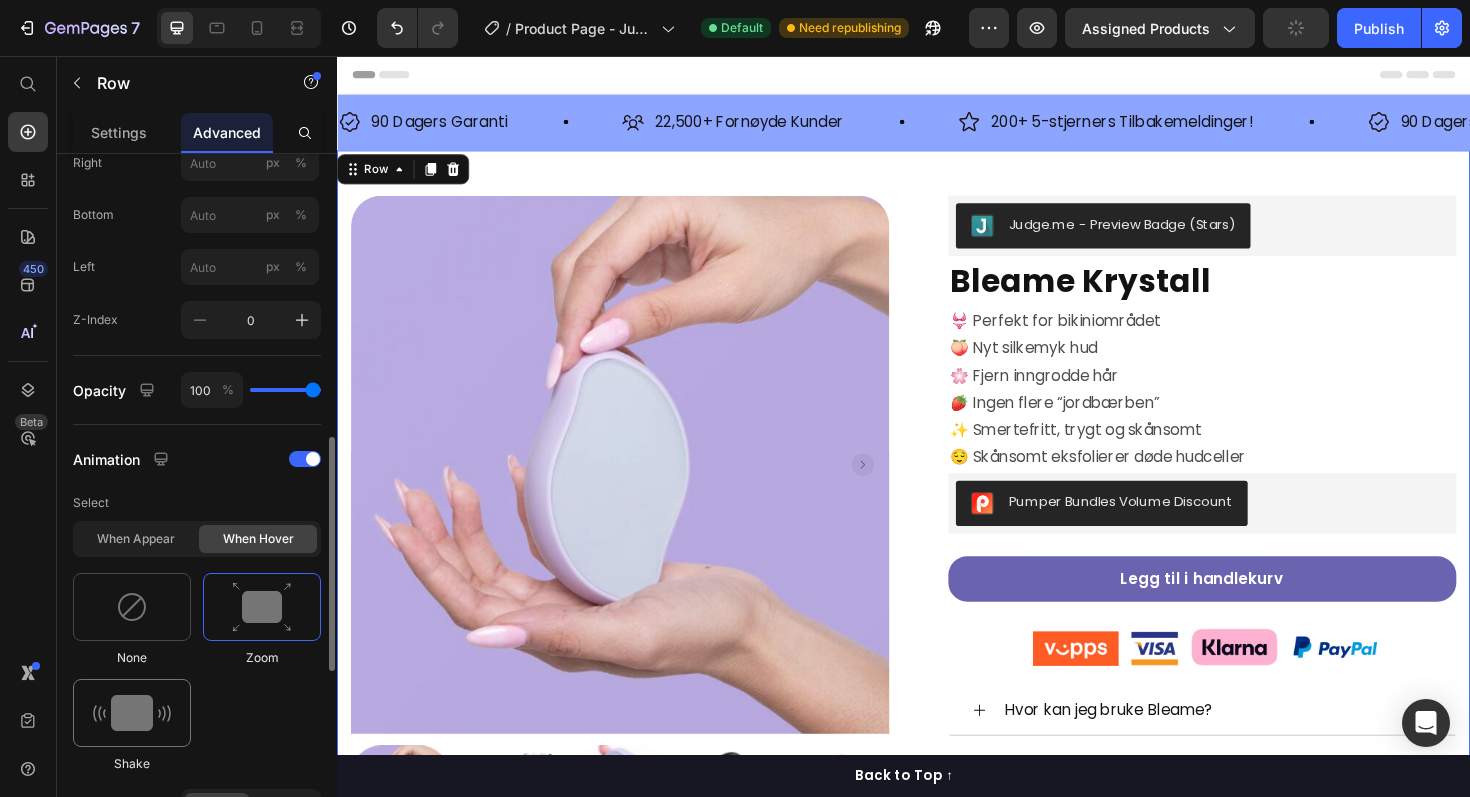 click at bounding box center (132, 713) 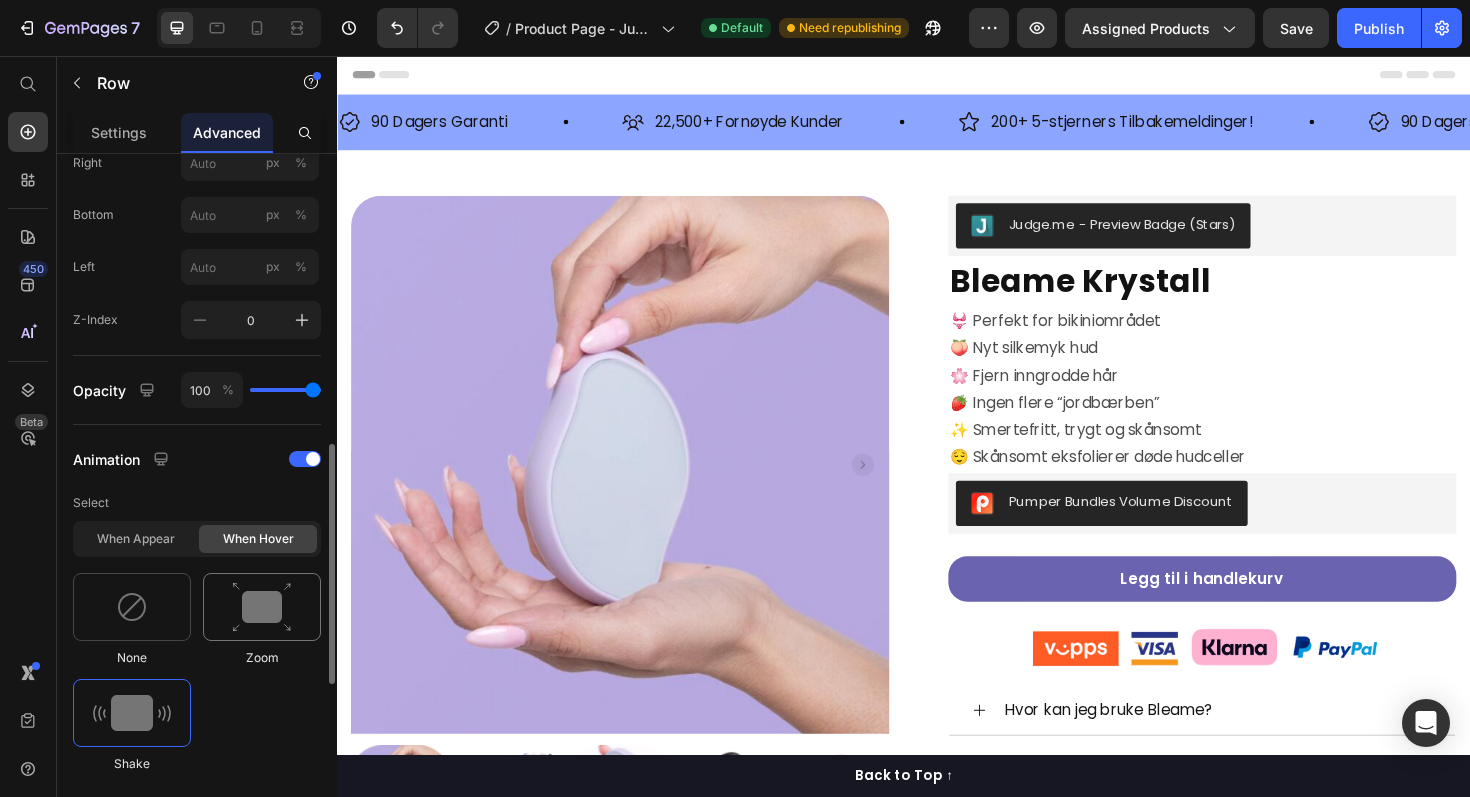 click at bounding box center [262, 607] 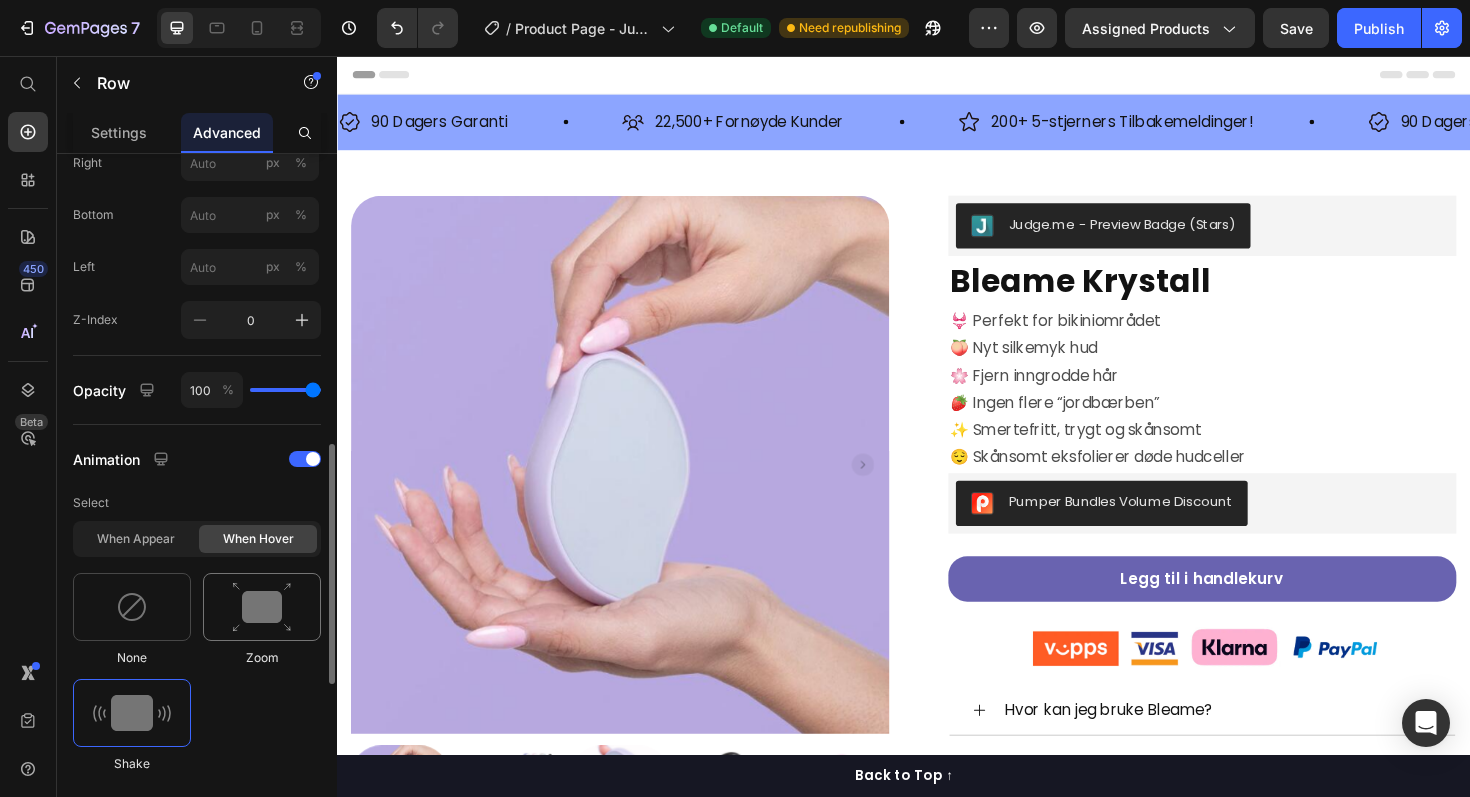 type on "1.7" 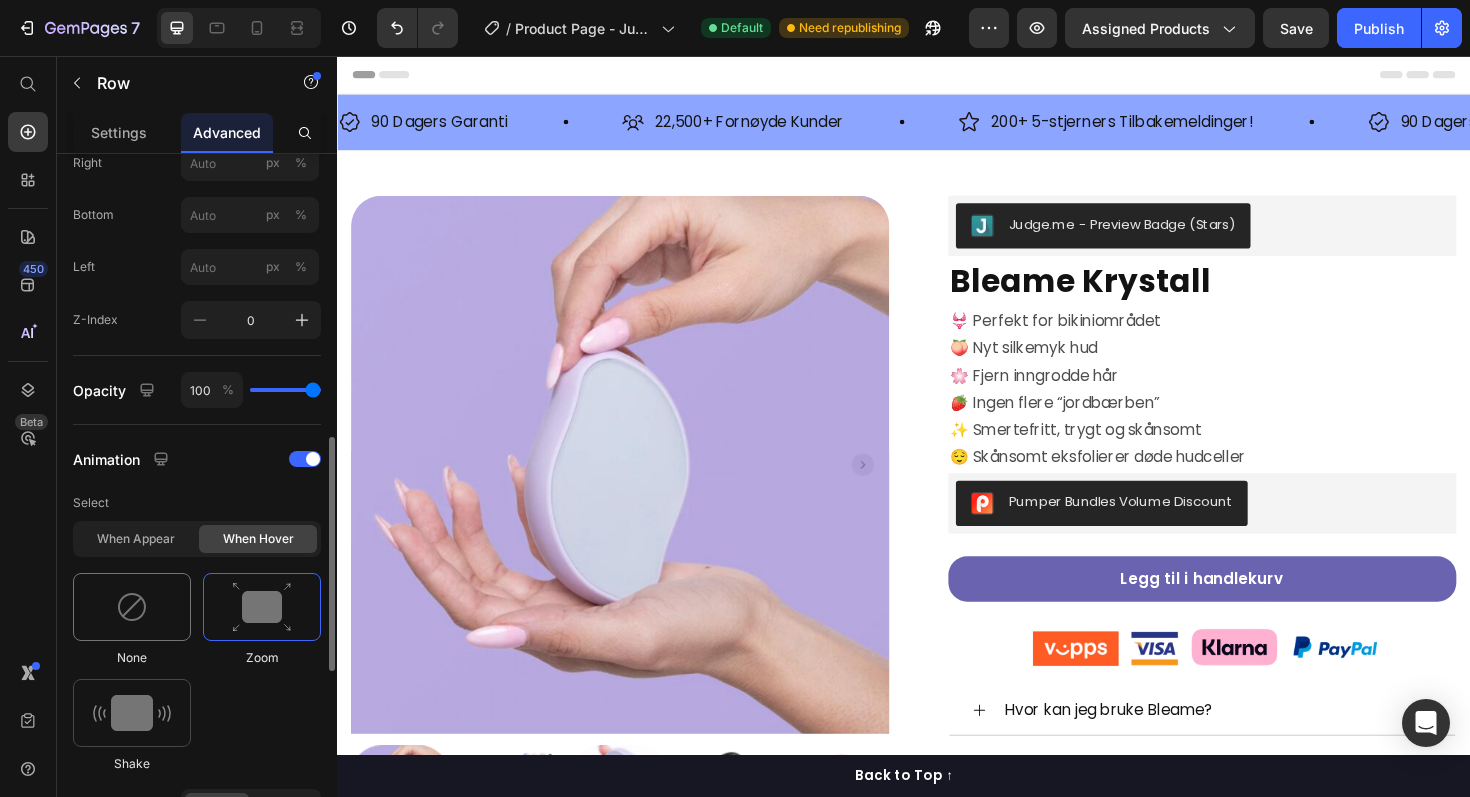 click at bounding box center [132, 607] 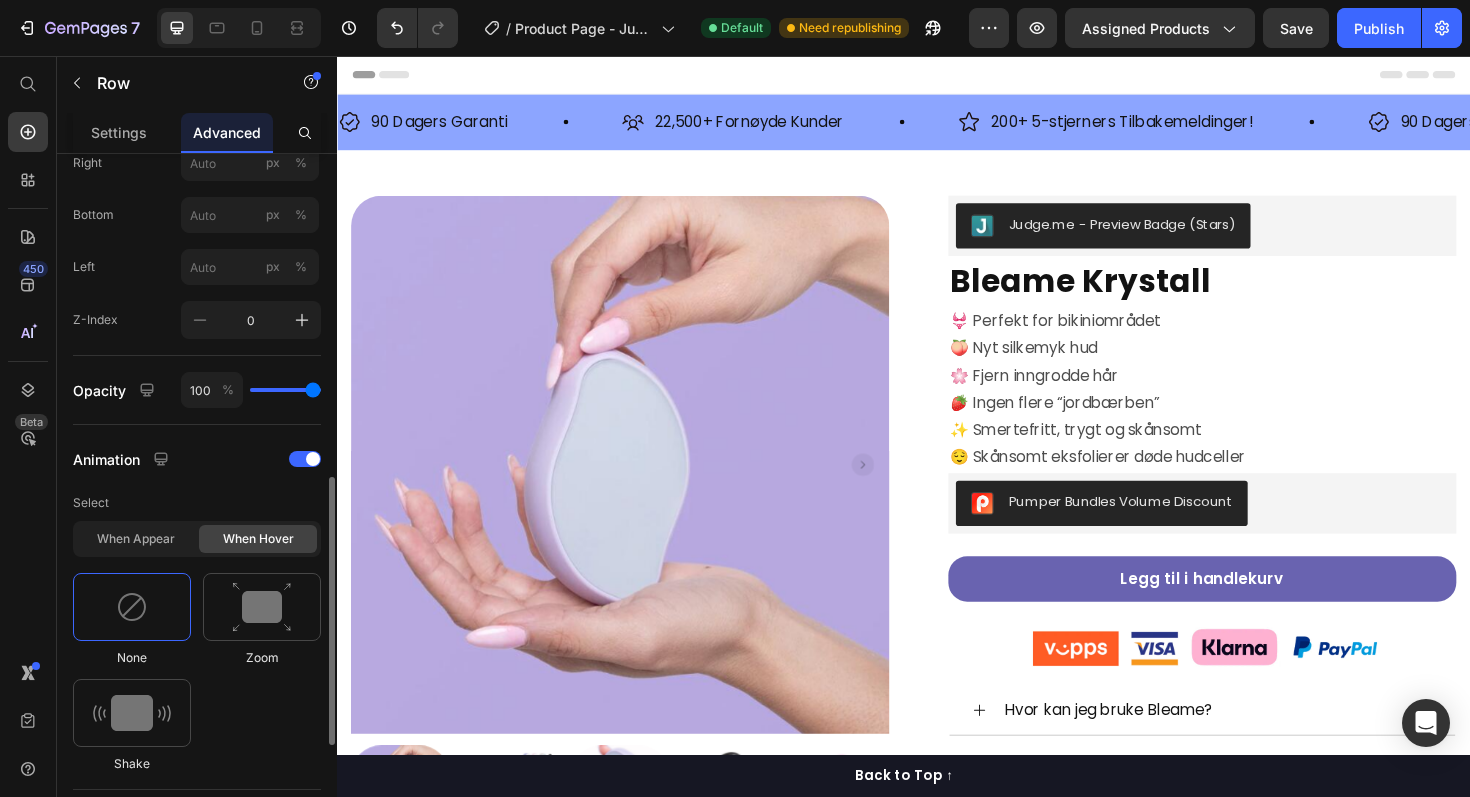 click on "When appear When hover" at bounding box center [197, 539] 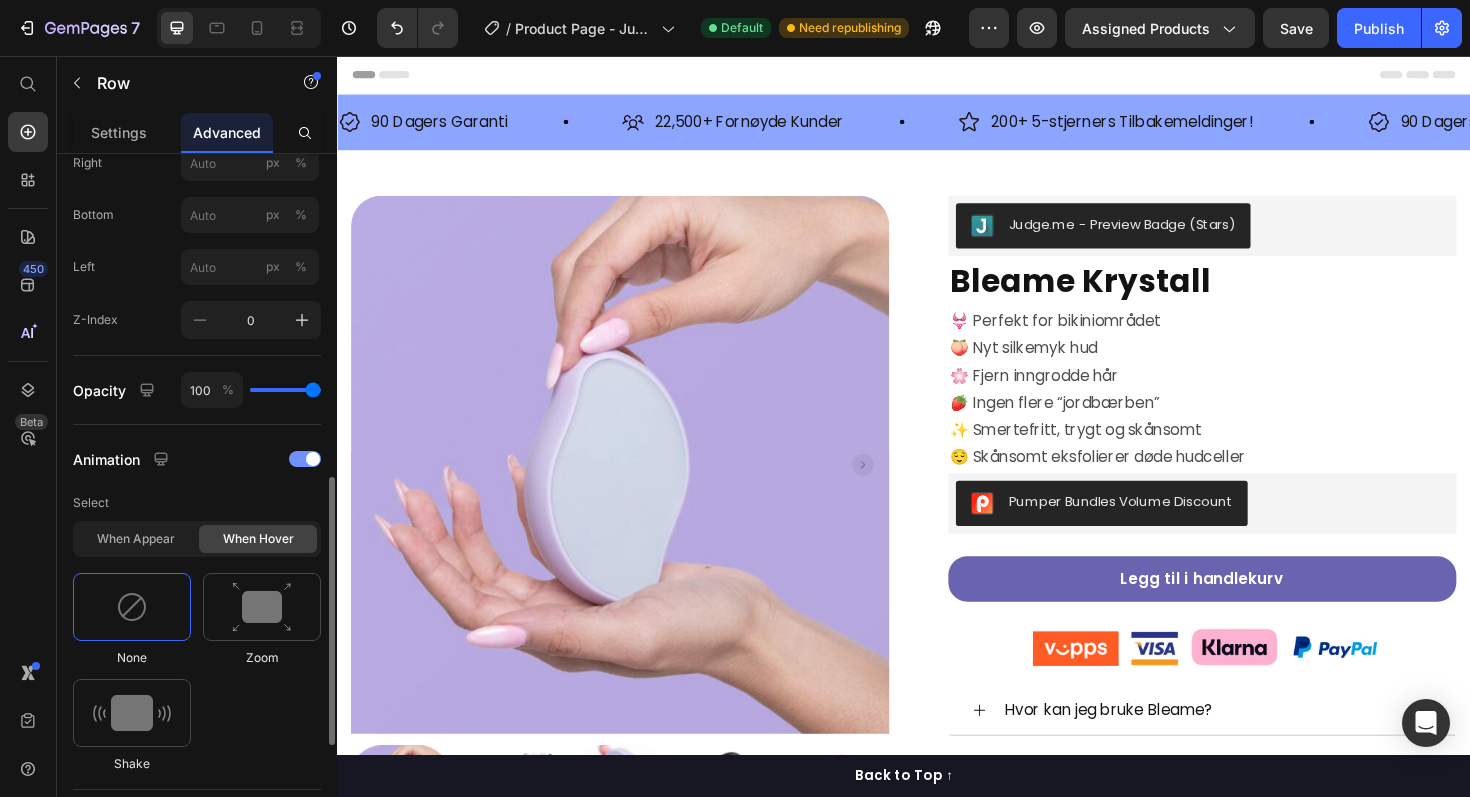 click at bounding box center [313, 459] 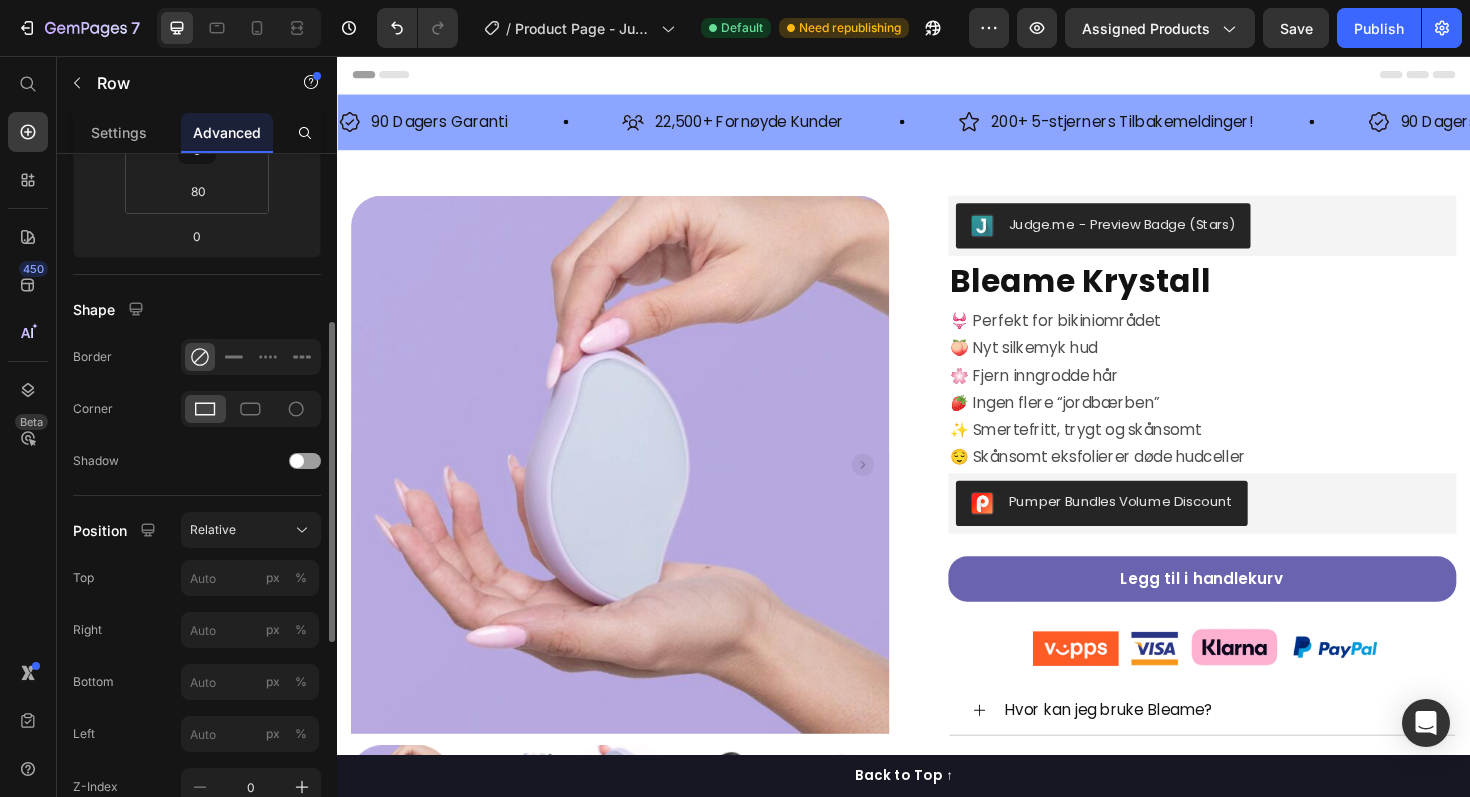 scroll, scrollTop: 374, scrollLeft: 0, axis: vertical 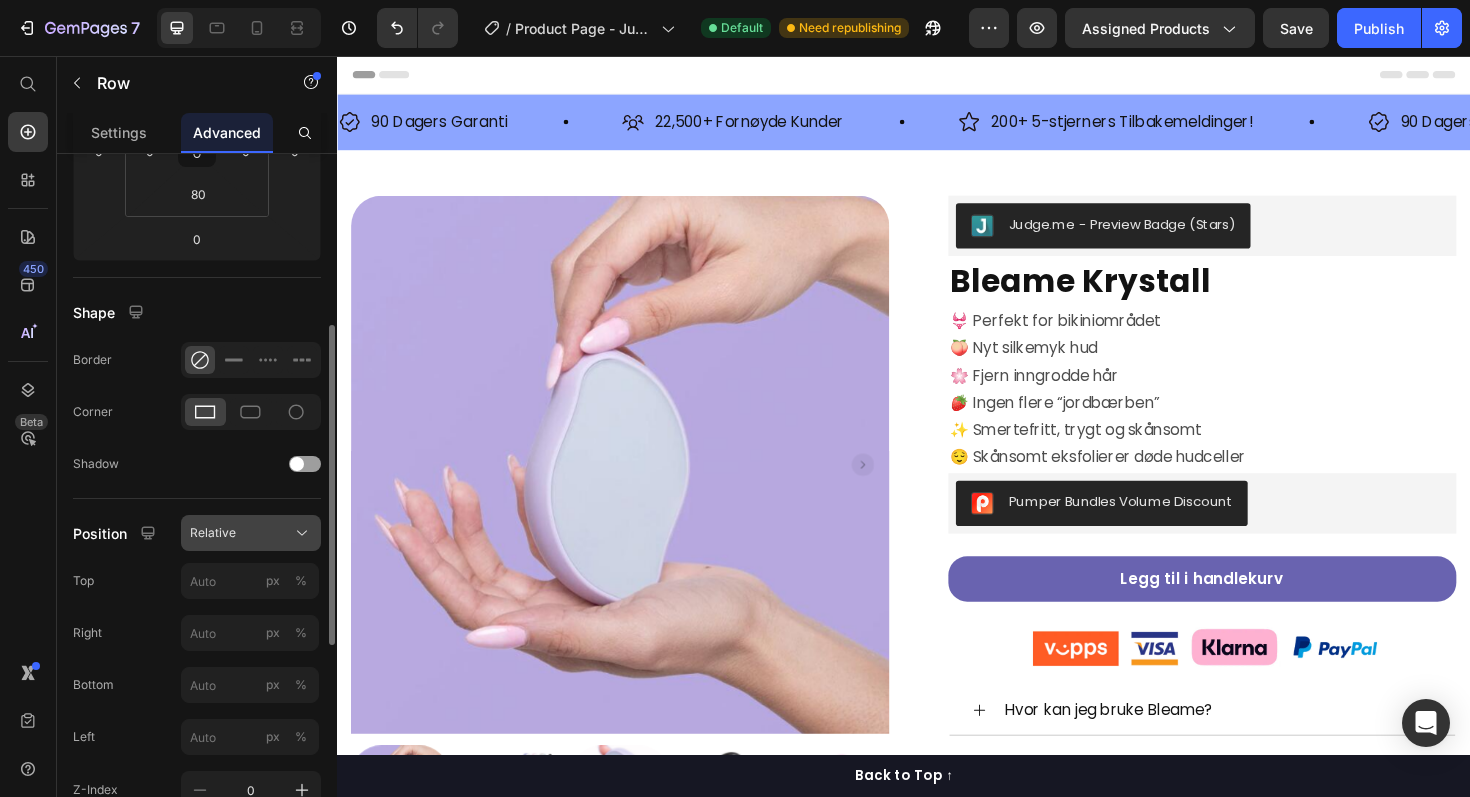 click on "Relative" 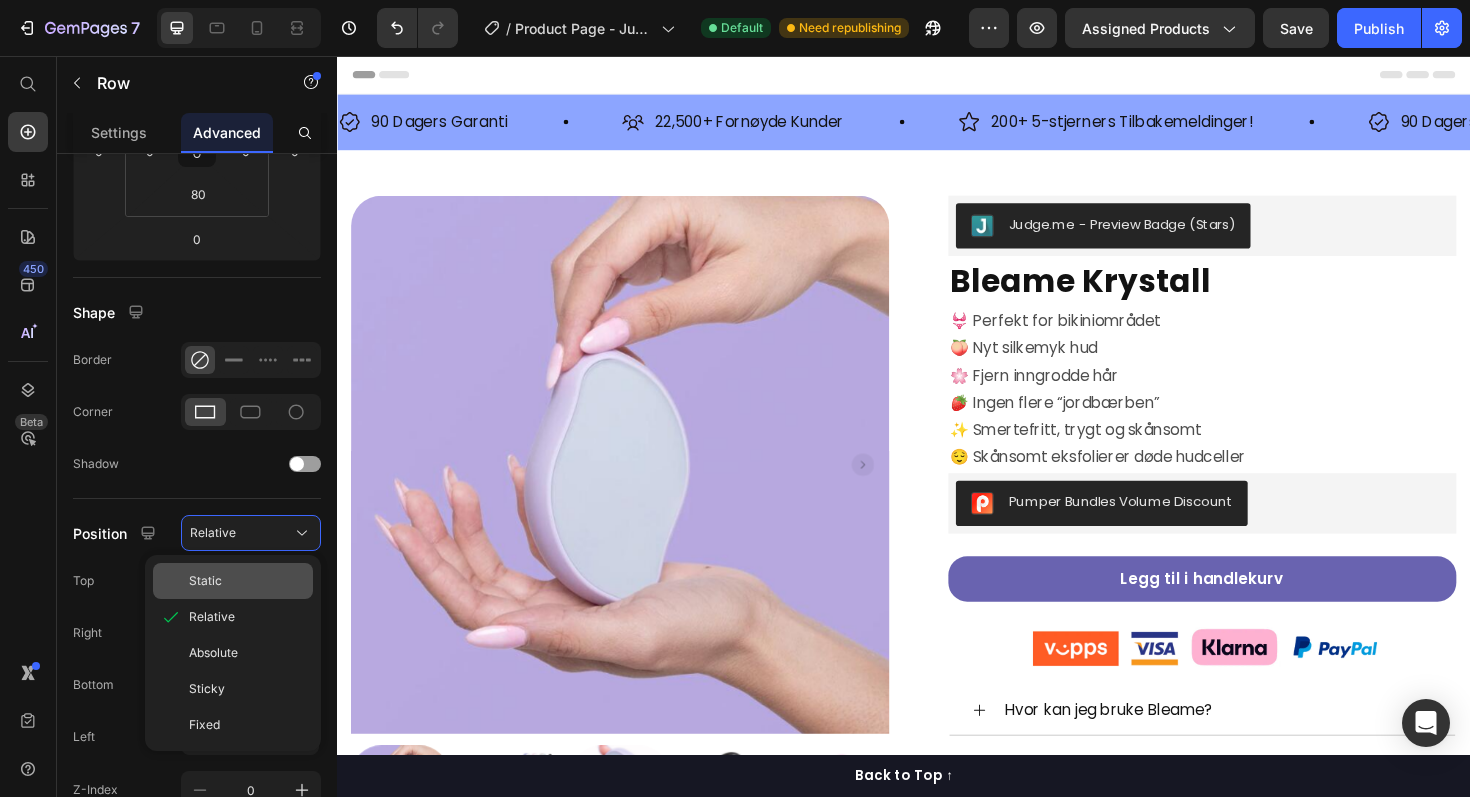 click on "Static" at bounding box center (247, 581) 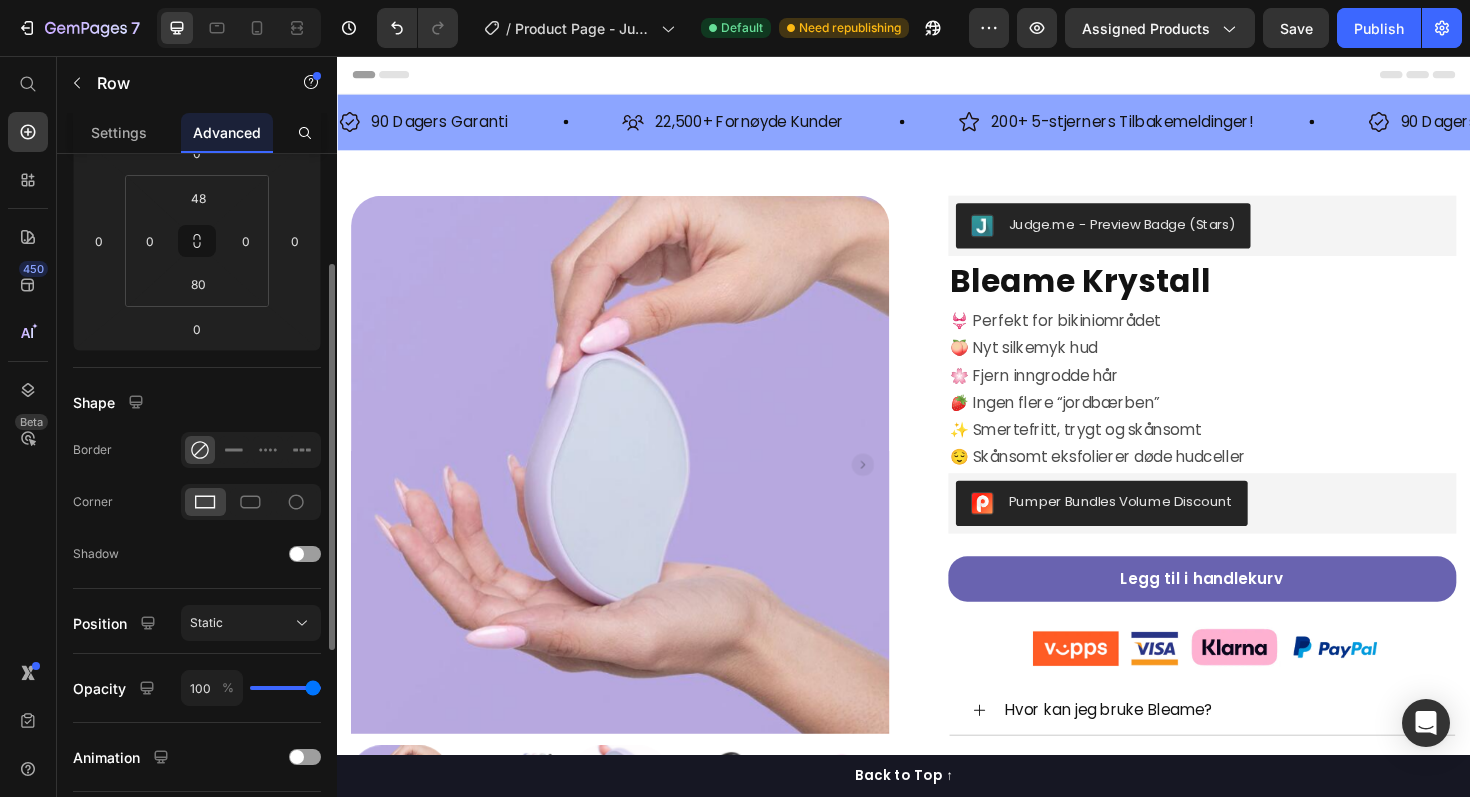 scroll, scrollTop: 223, scrollLeft: 0, axis: vertical 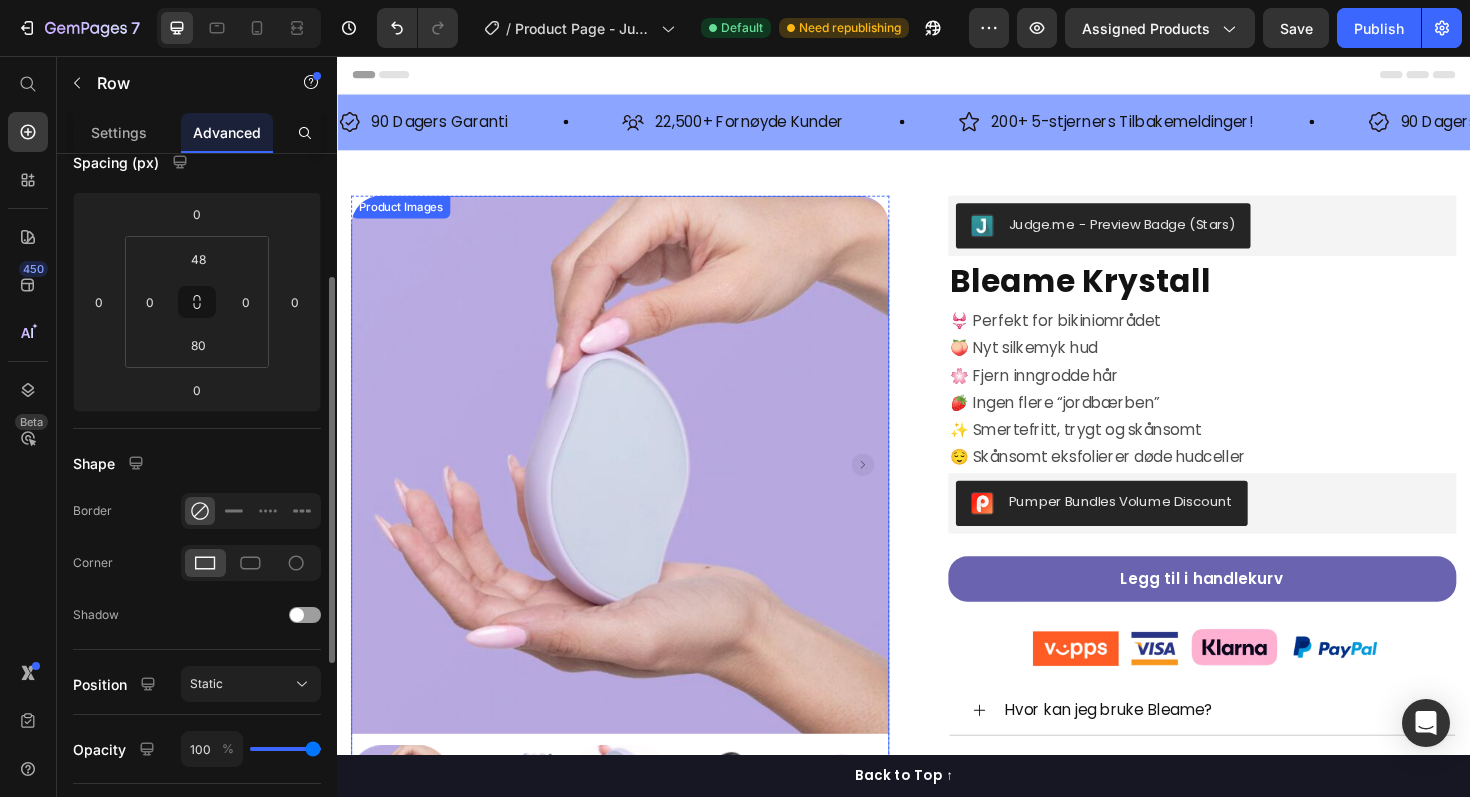click at bounding box center (637, 489) 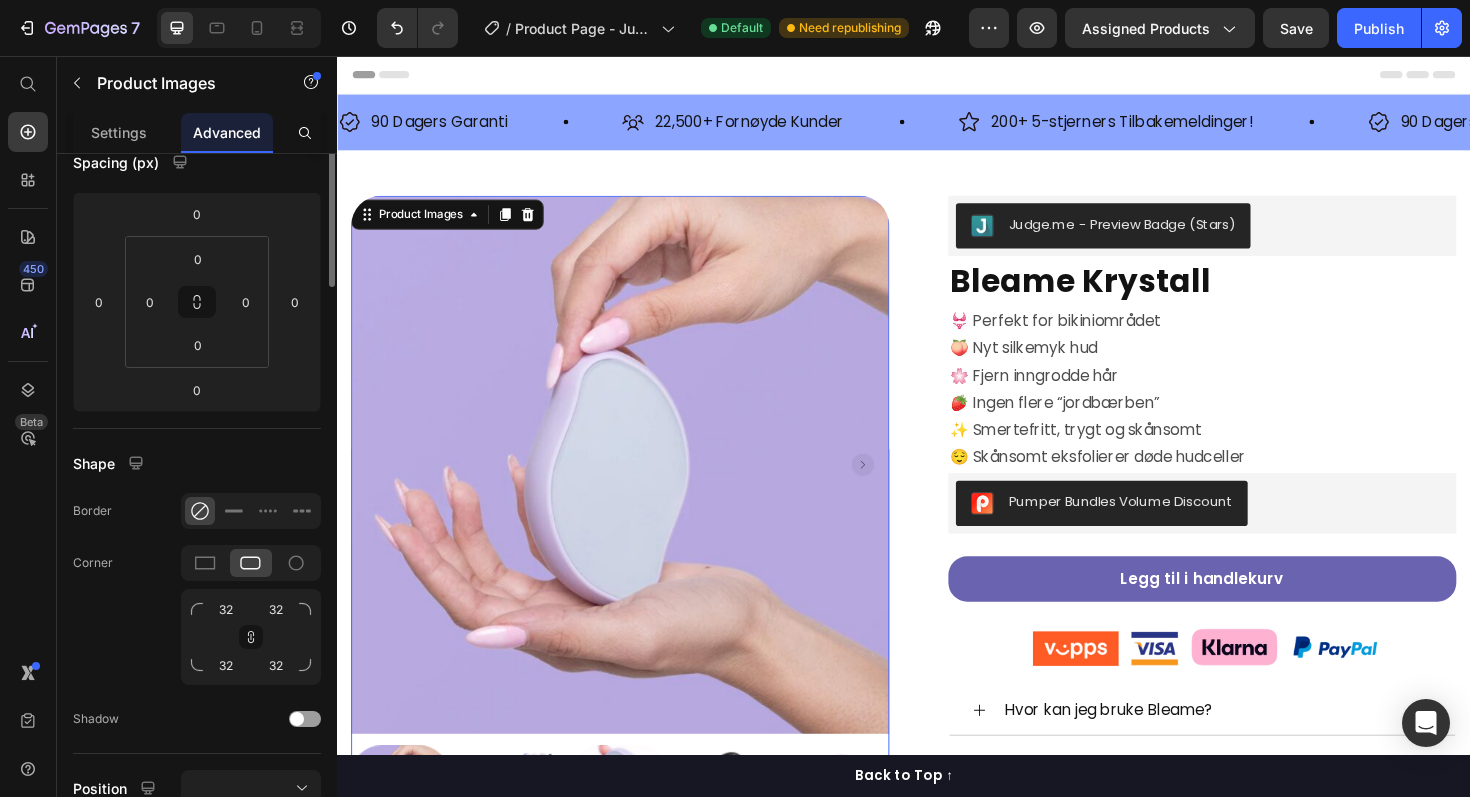 scroll, scrollTop: 0, scrollLeft: 0, axis: both 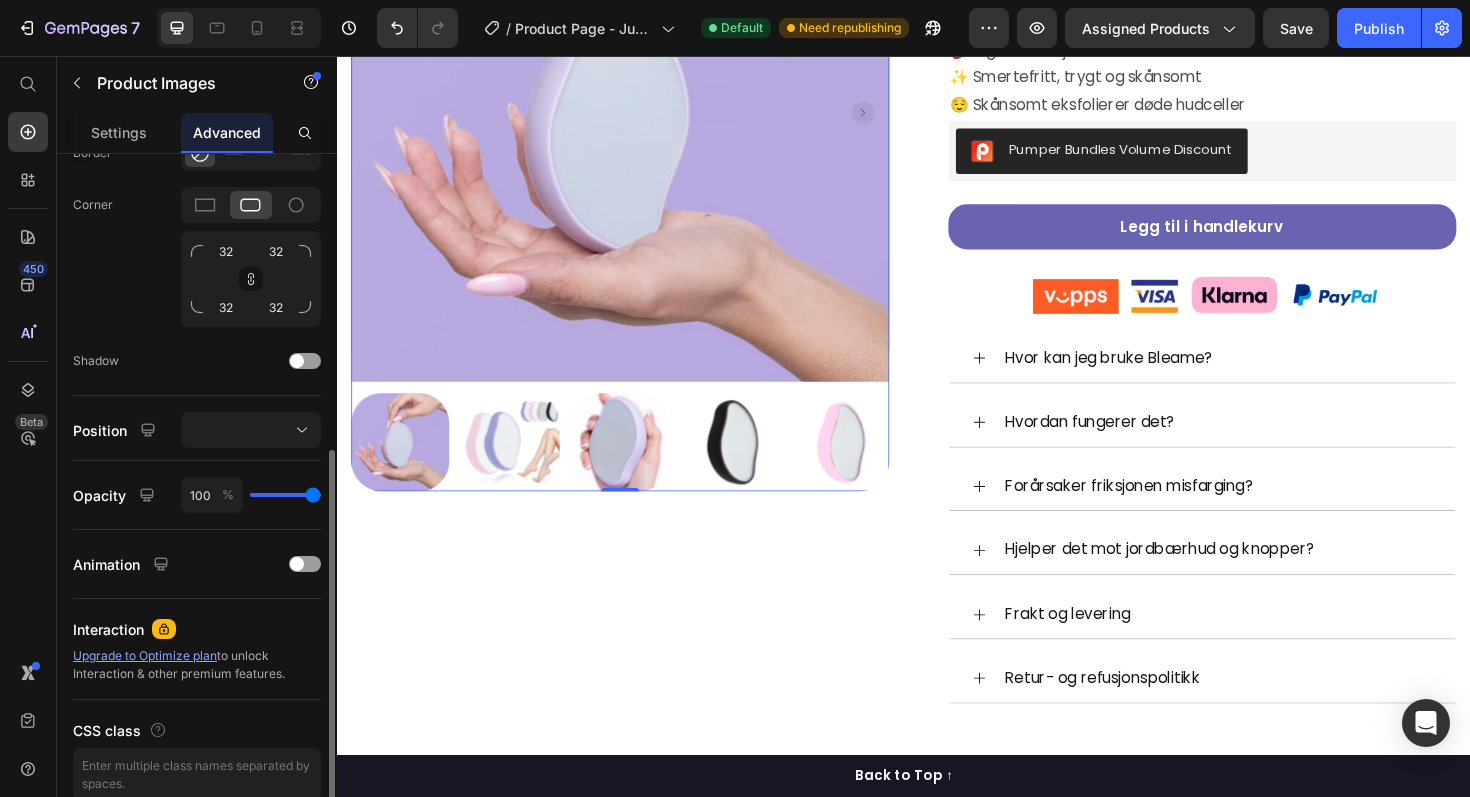 click at bounding box center (251, 430) 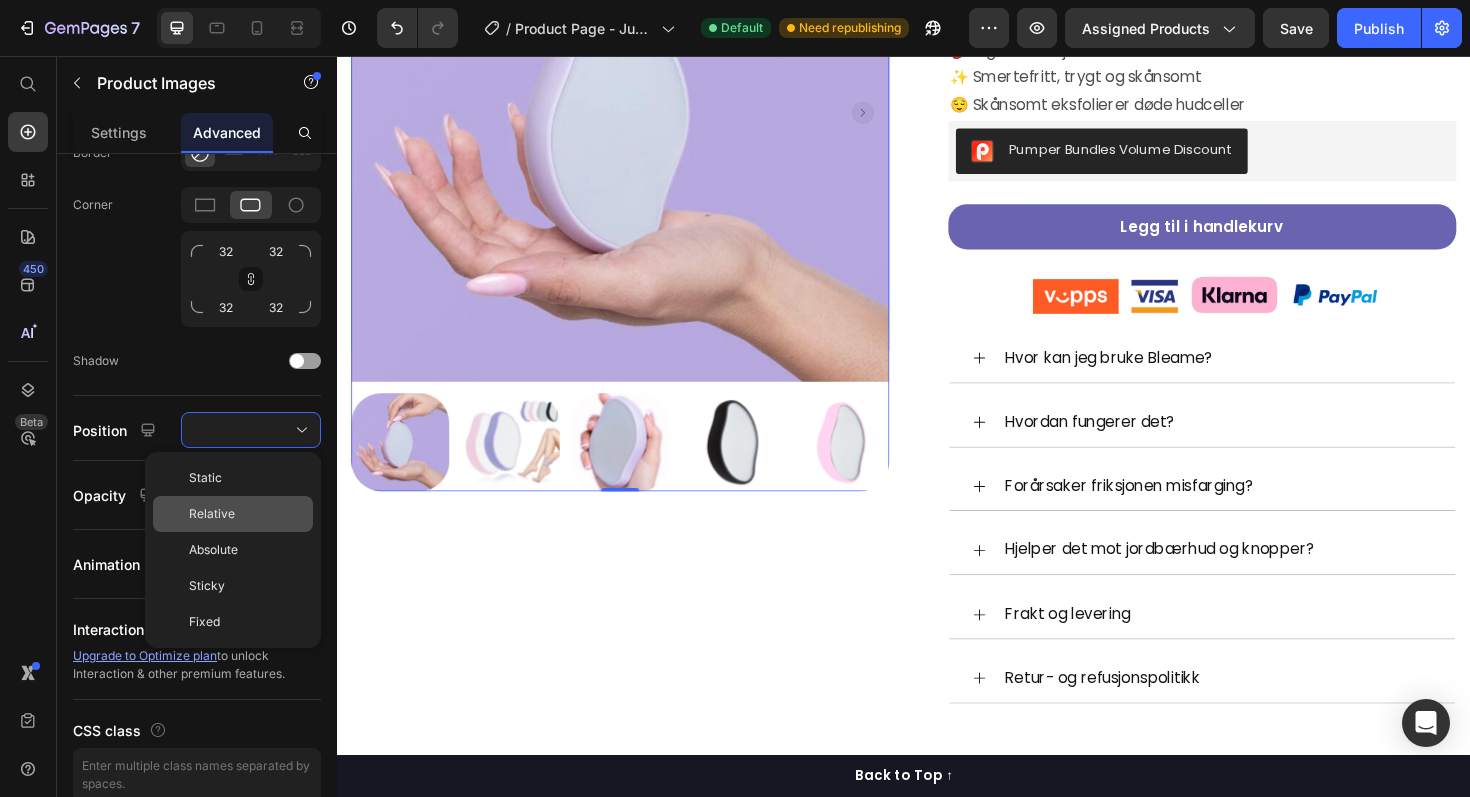 click on "Relative" 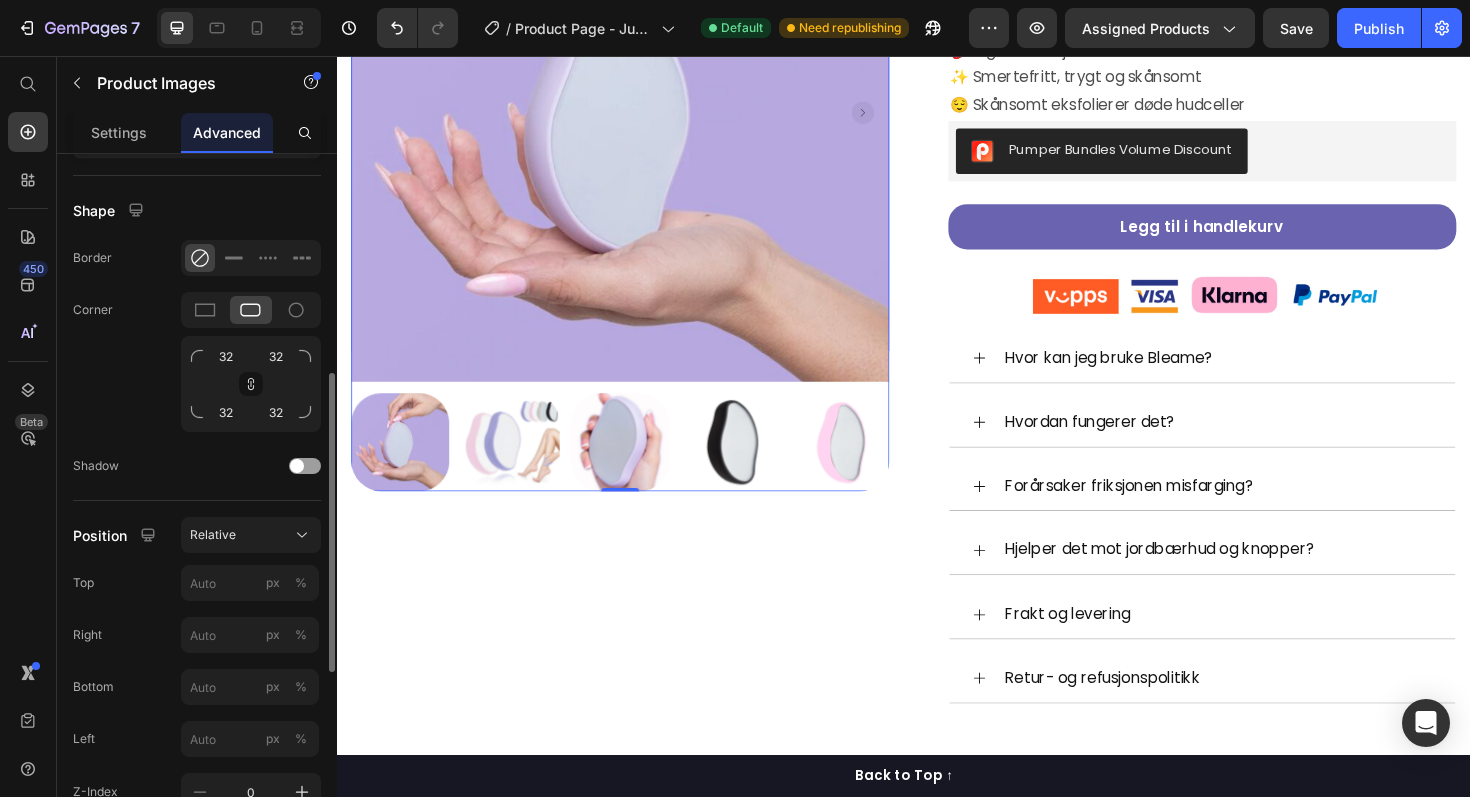 scroll, scrollTop: 472, scrollLeft: 0, axis: vertical 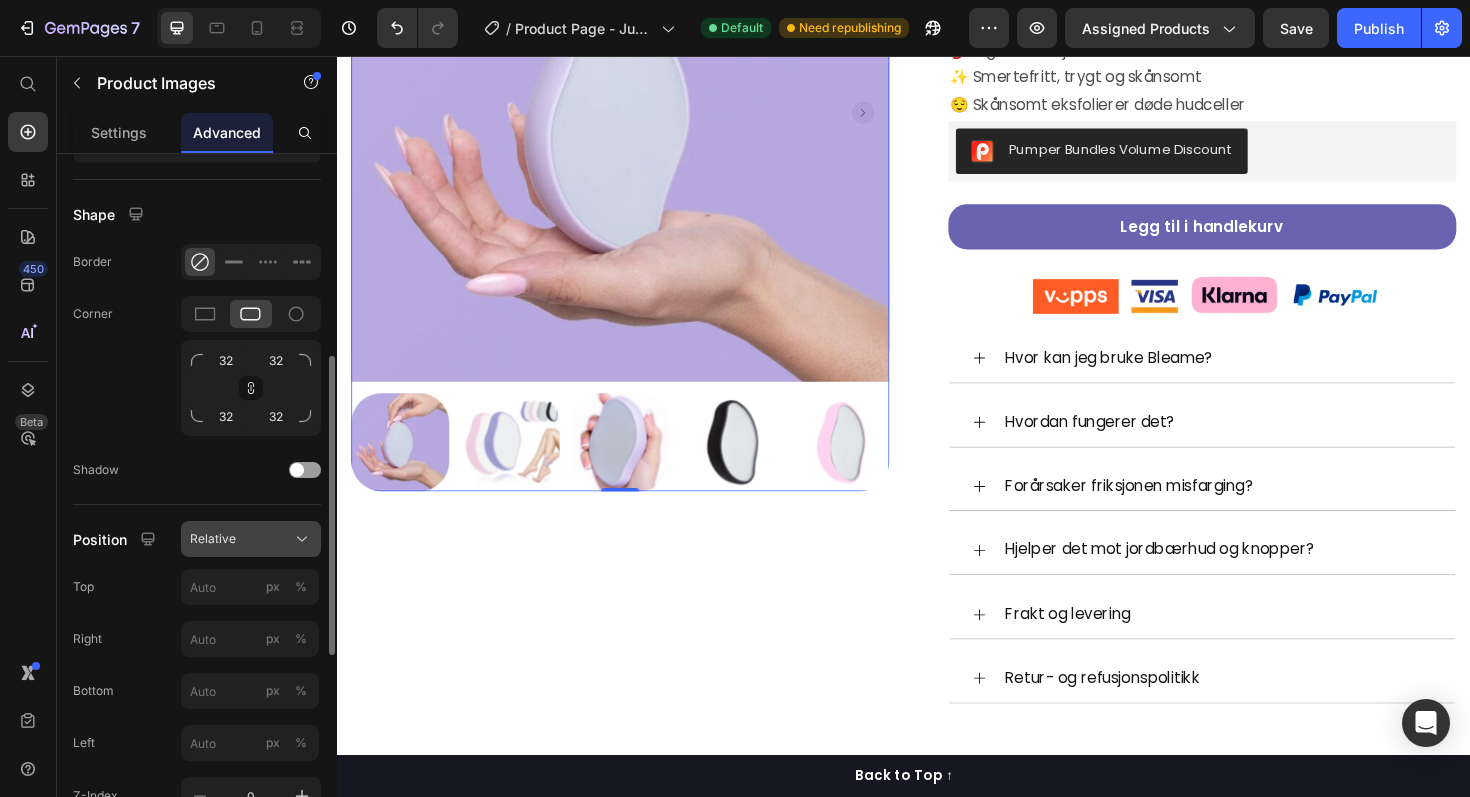 click on "Relative" at bounding box center [251, 539] 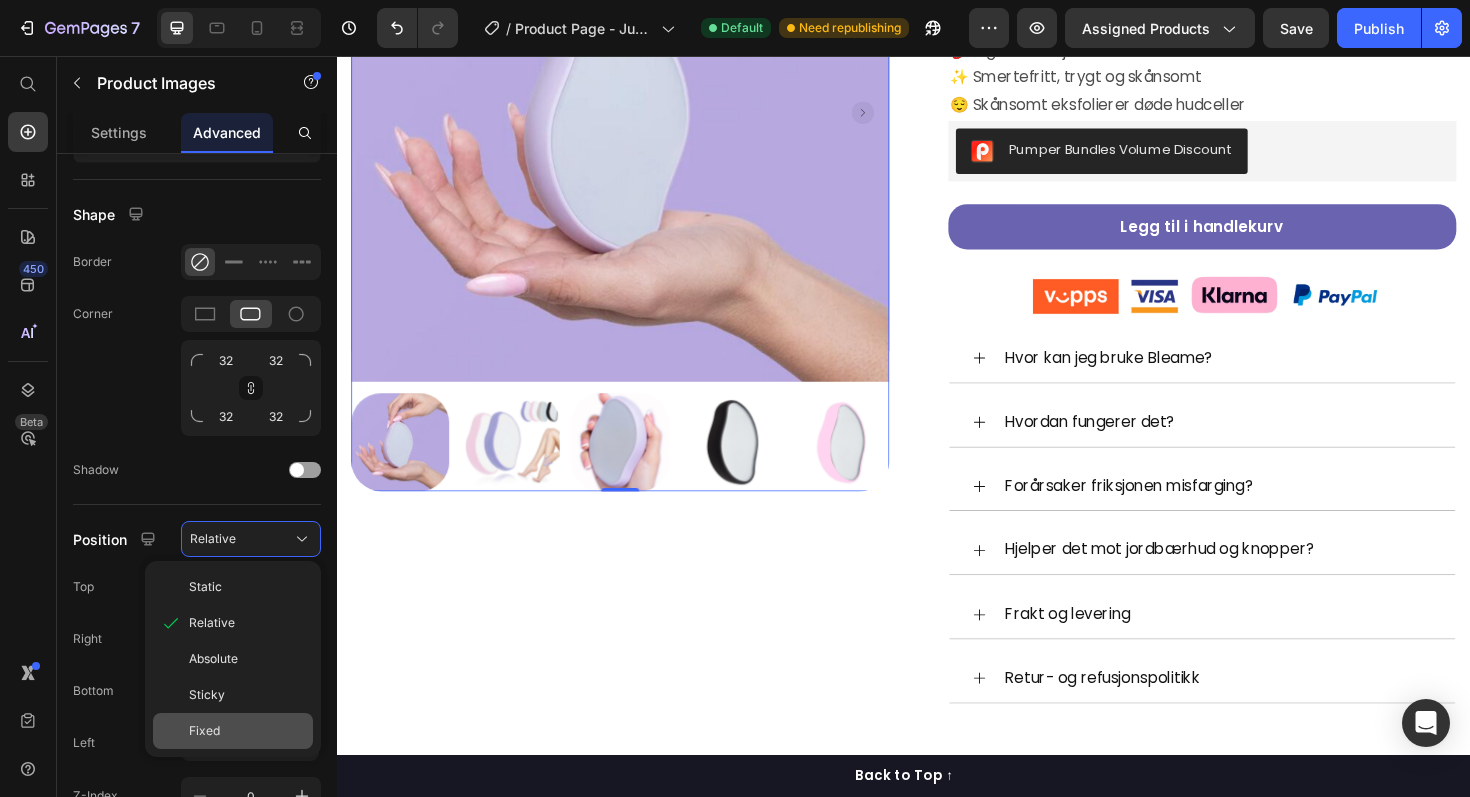 click on "Fixed" at bounding box center [204, 731] 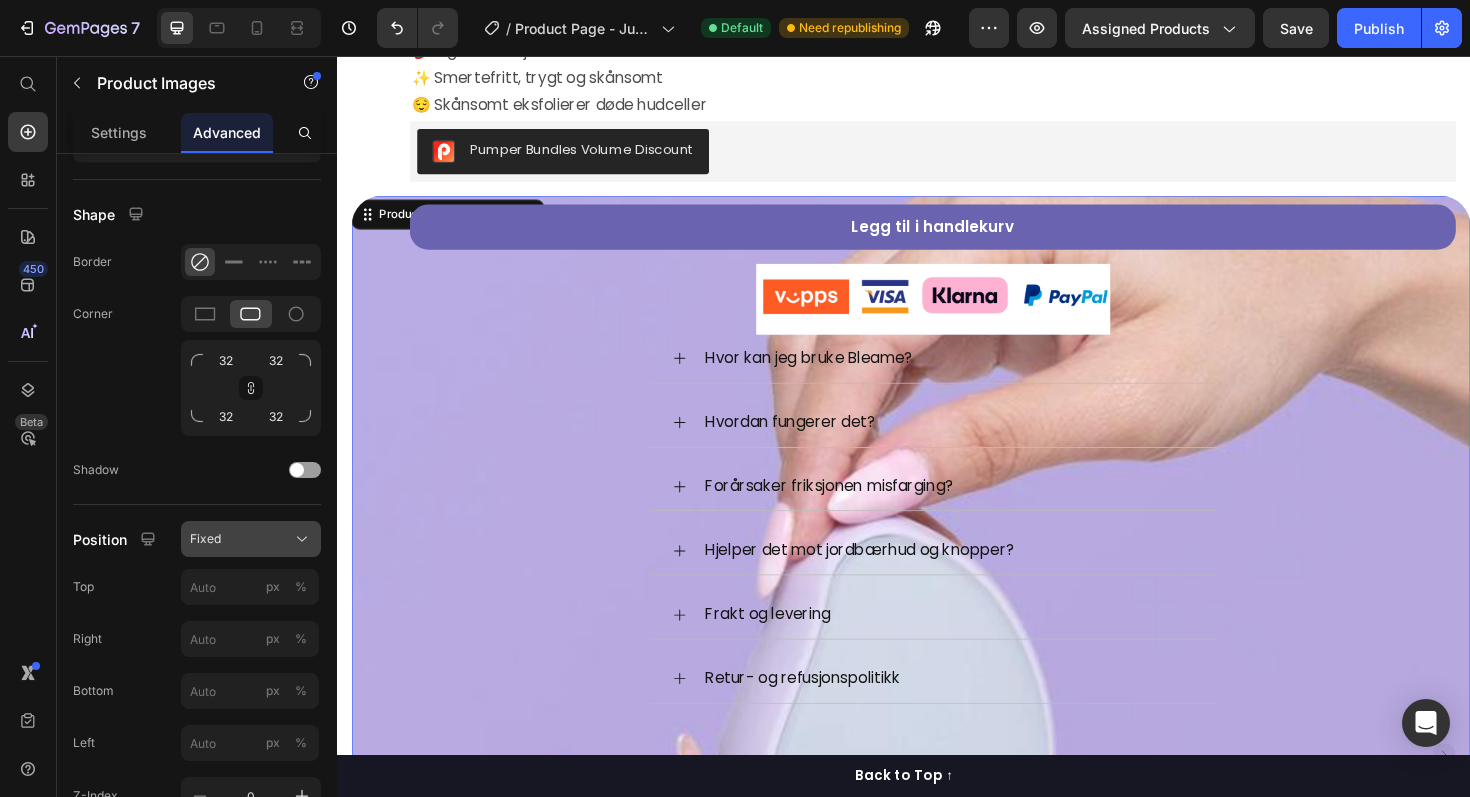 click on "Fixed" at bounding box center (251, 539) 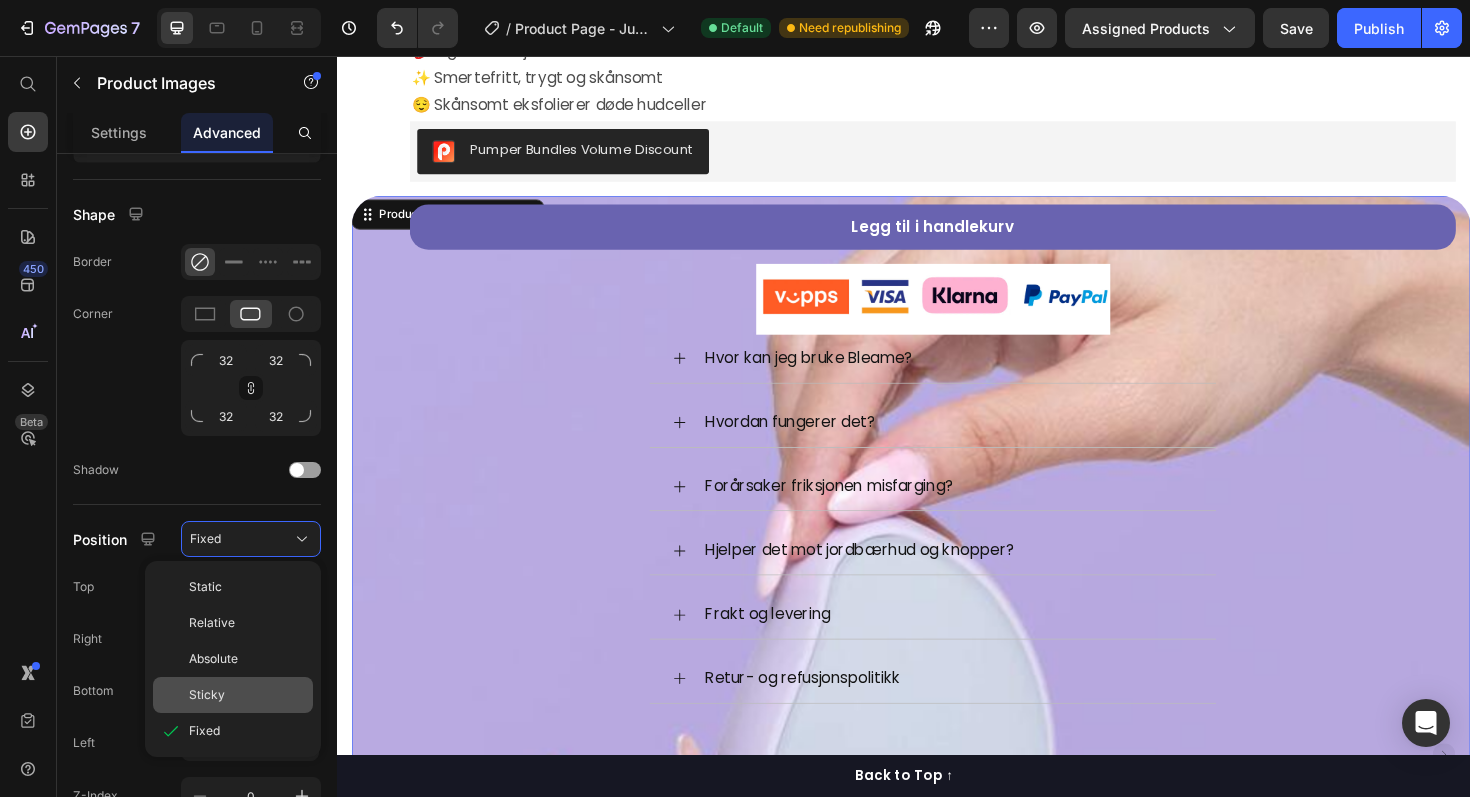 click on "Sticky" at bounding box center (207, 695) 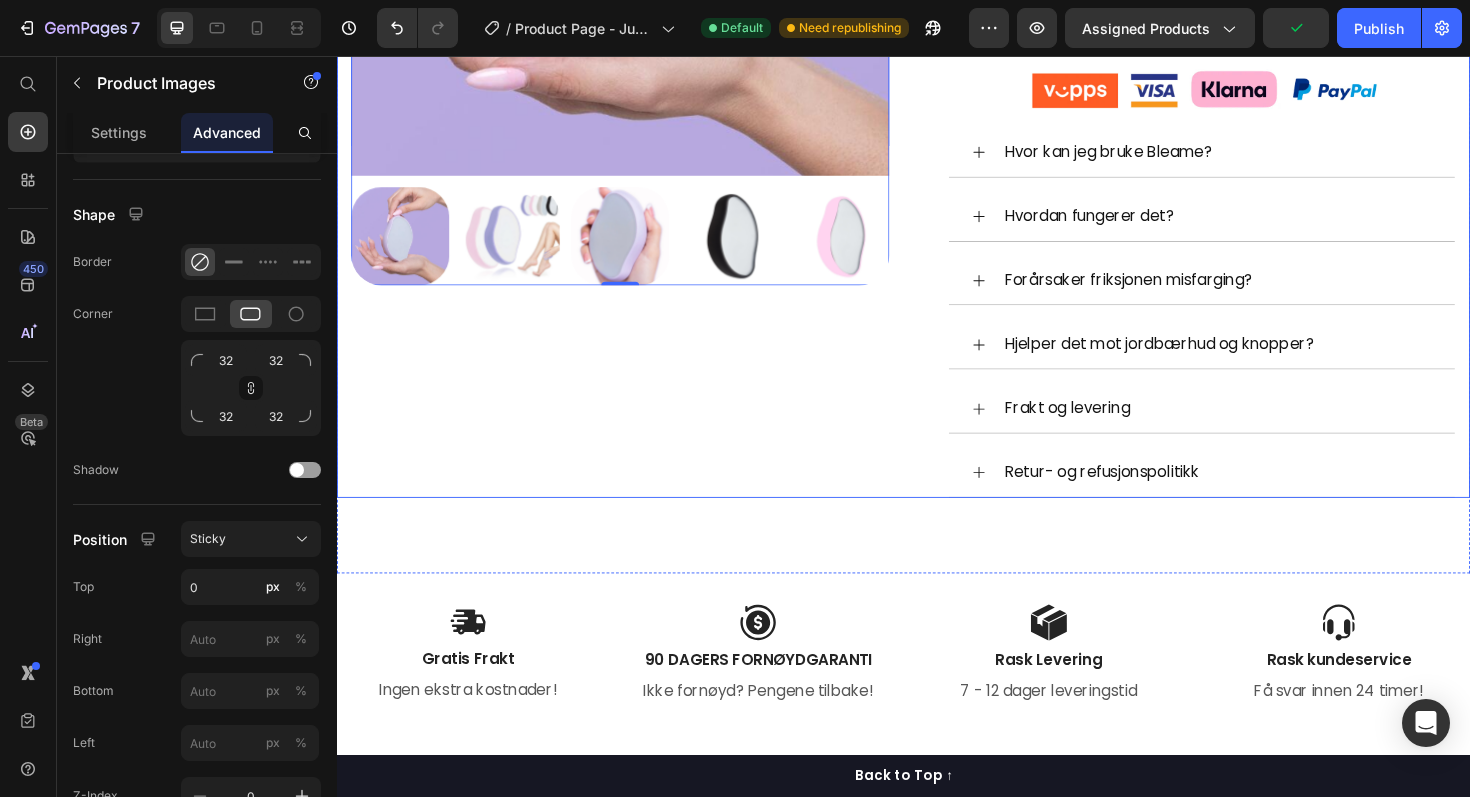 scroll, scrollTop: 166, scrollLeft: 0, axis: vertical 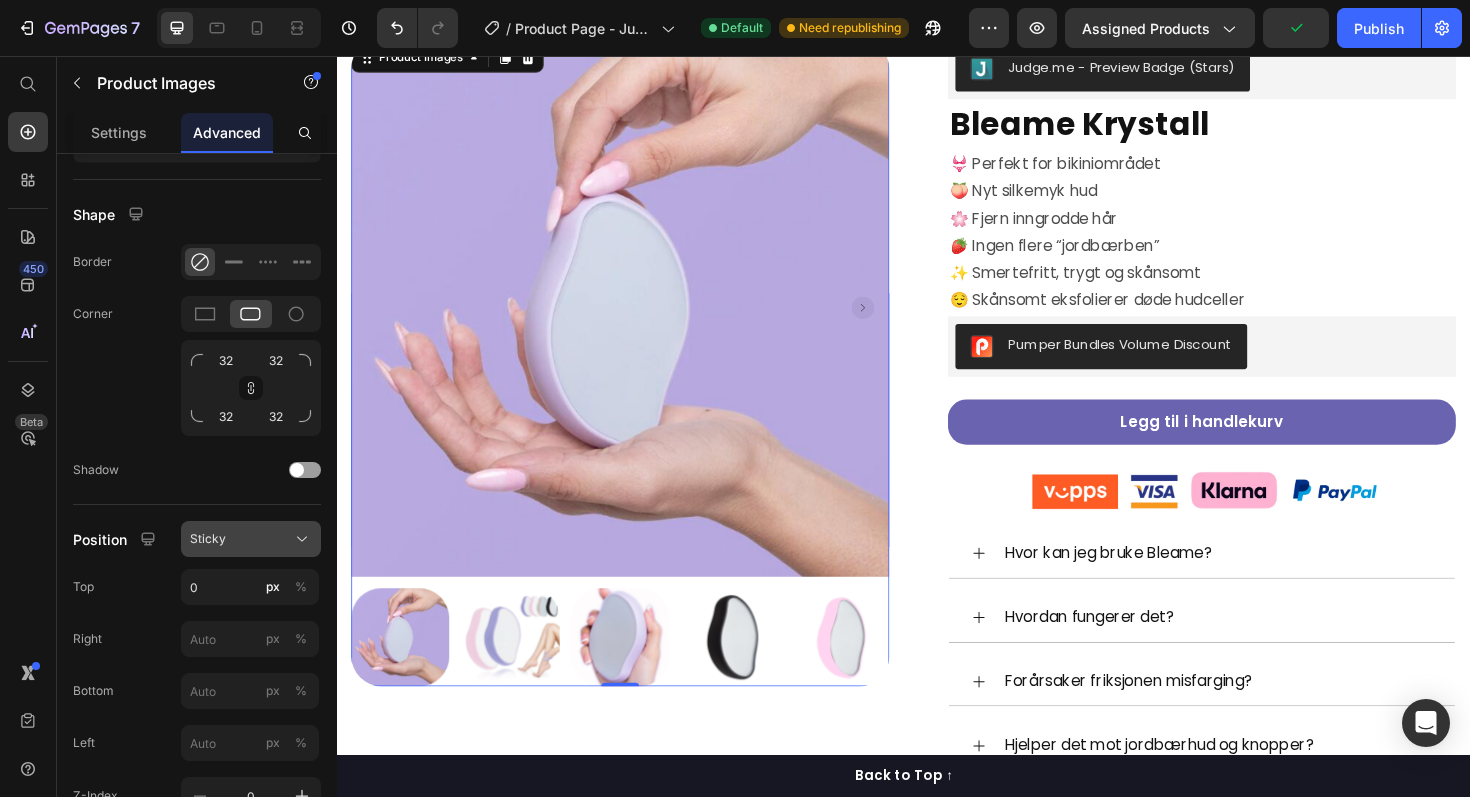 click on "Sticky" 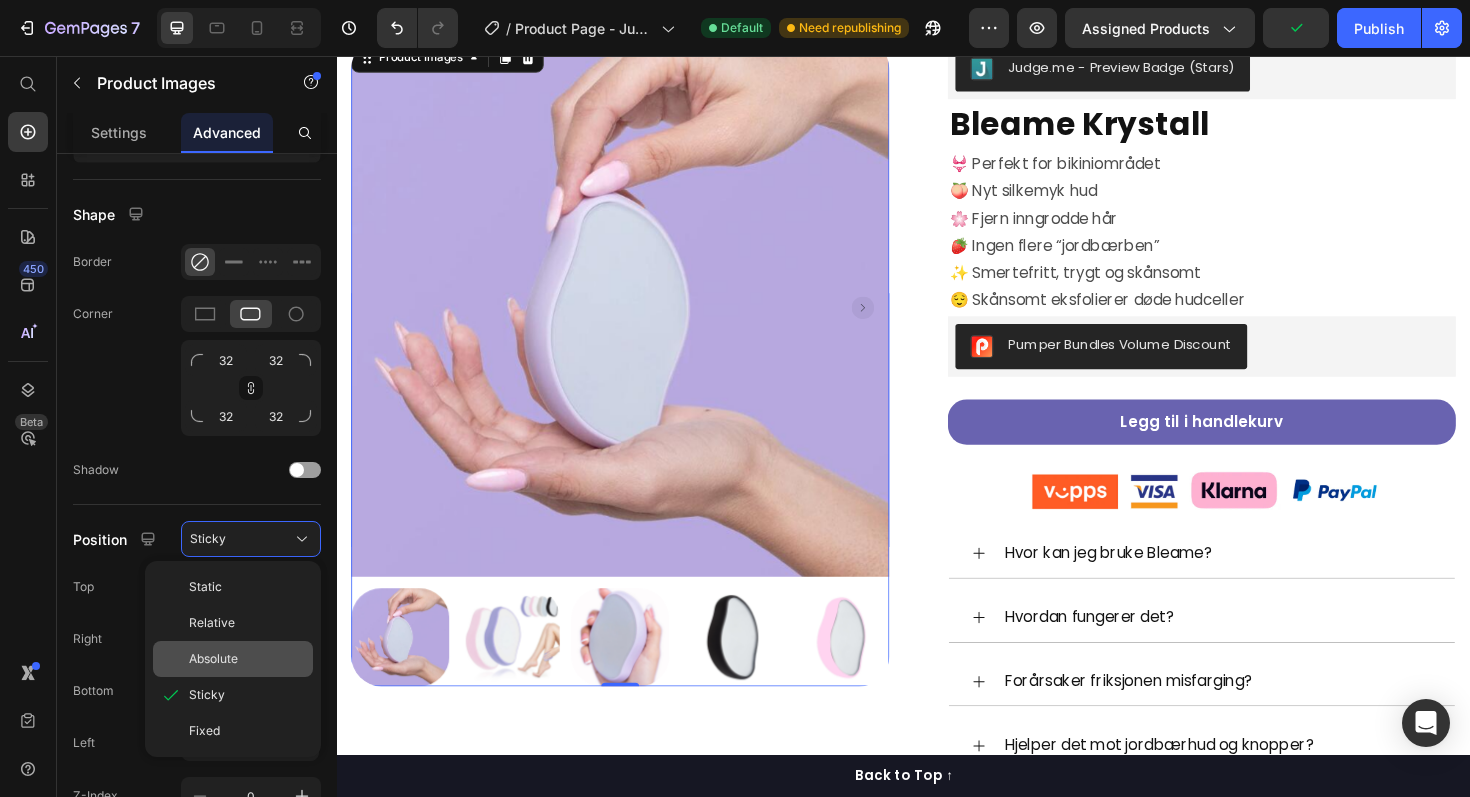 click on "Absolute" at bounding box center [213, 659] 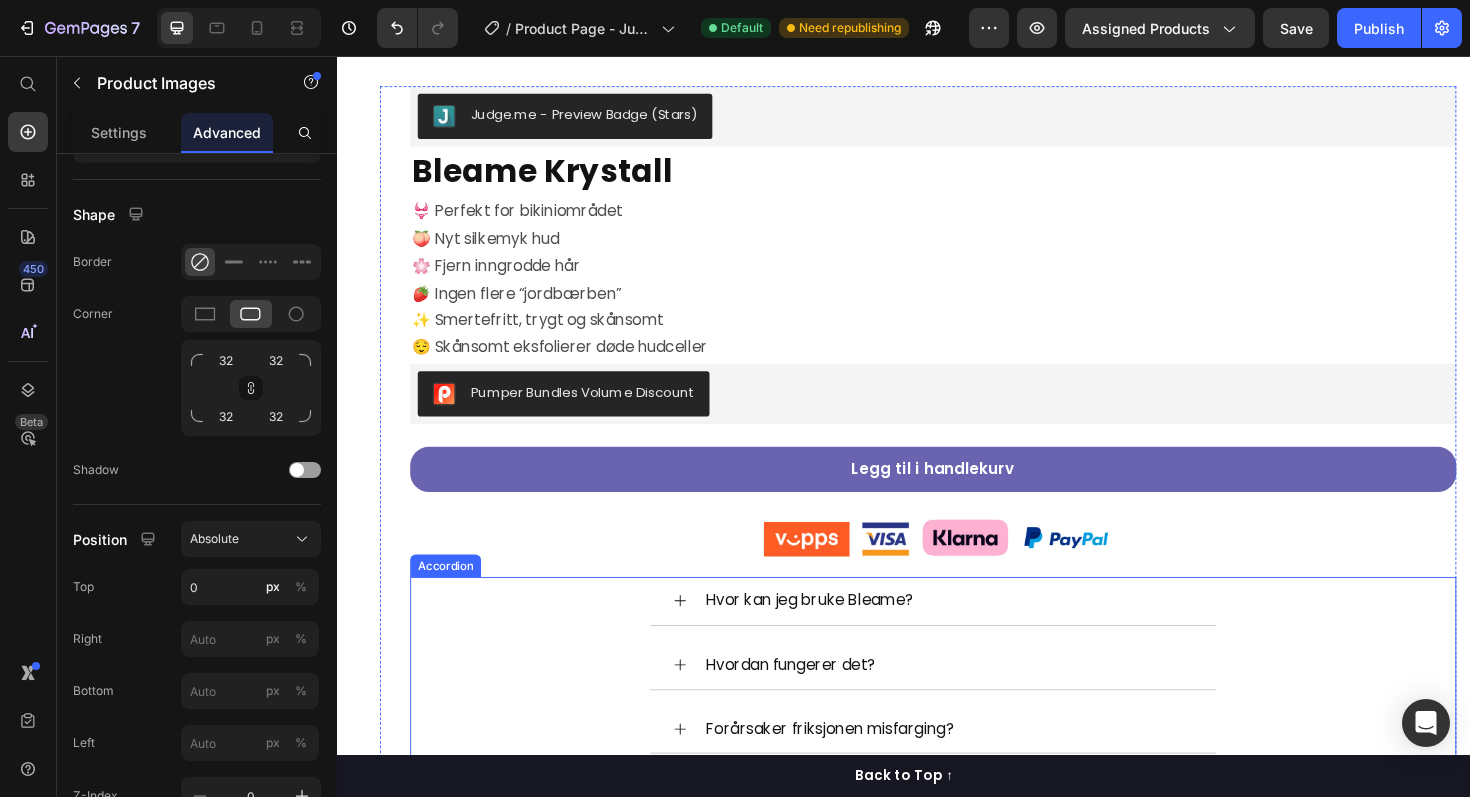 scroll, scrollTop: 0, scrollLeft: 0, axis: both 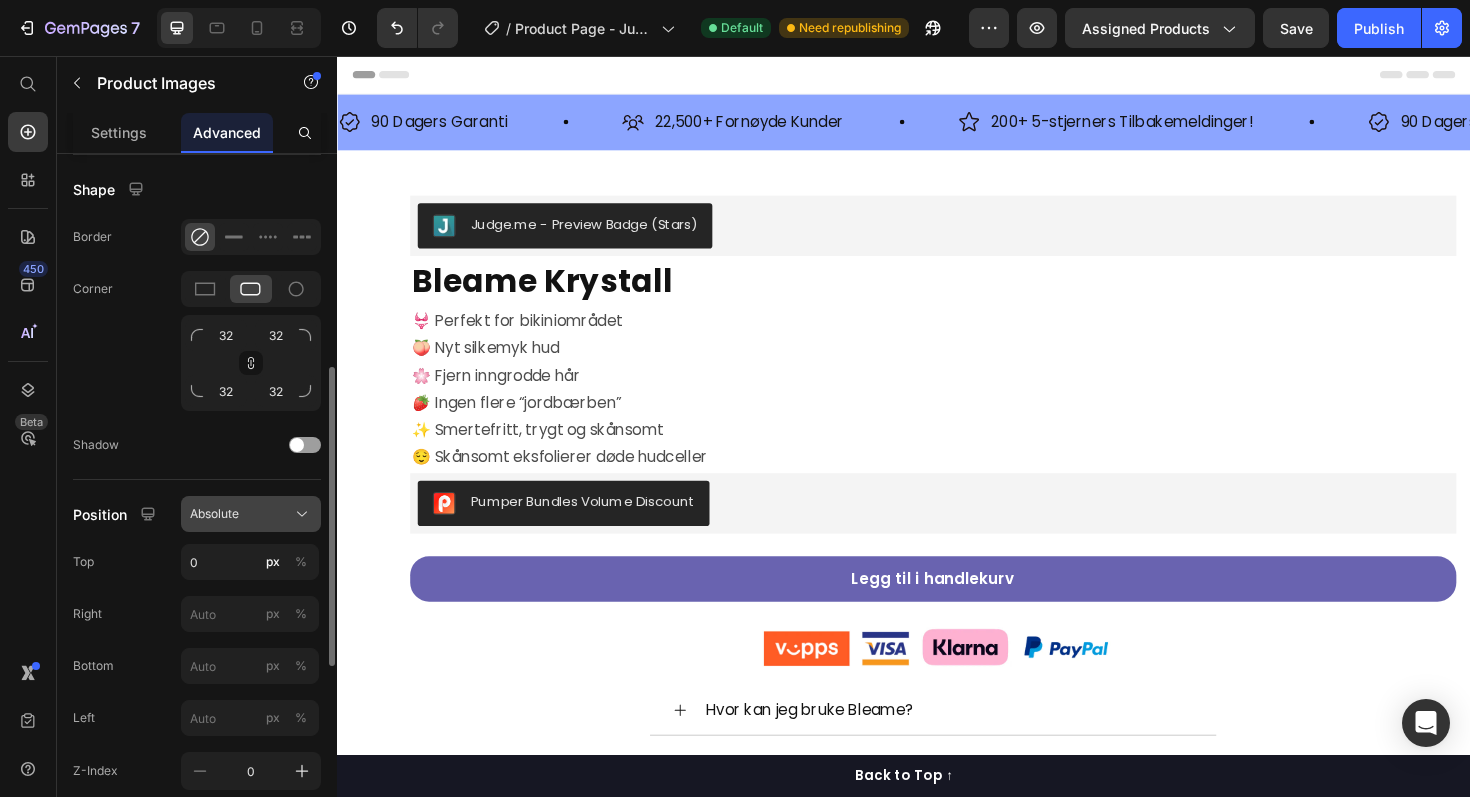 click on "Absolute" at bounding box center (214, 514) 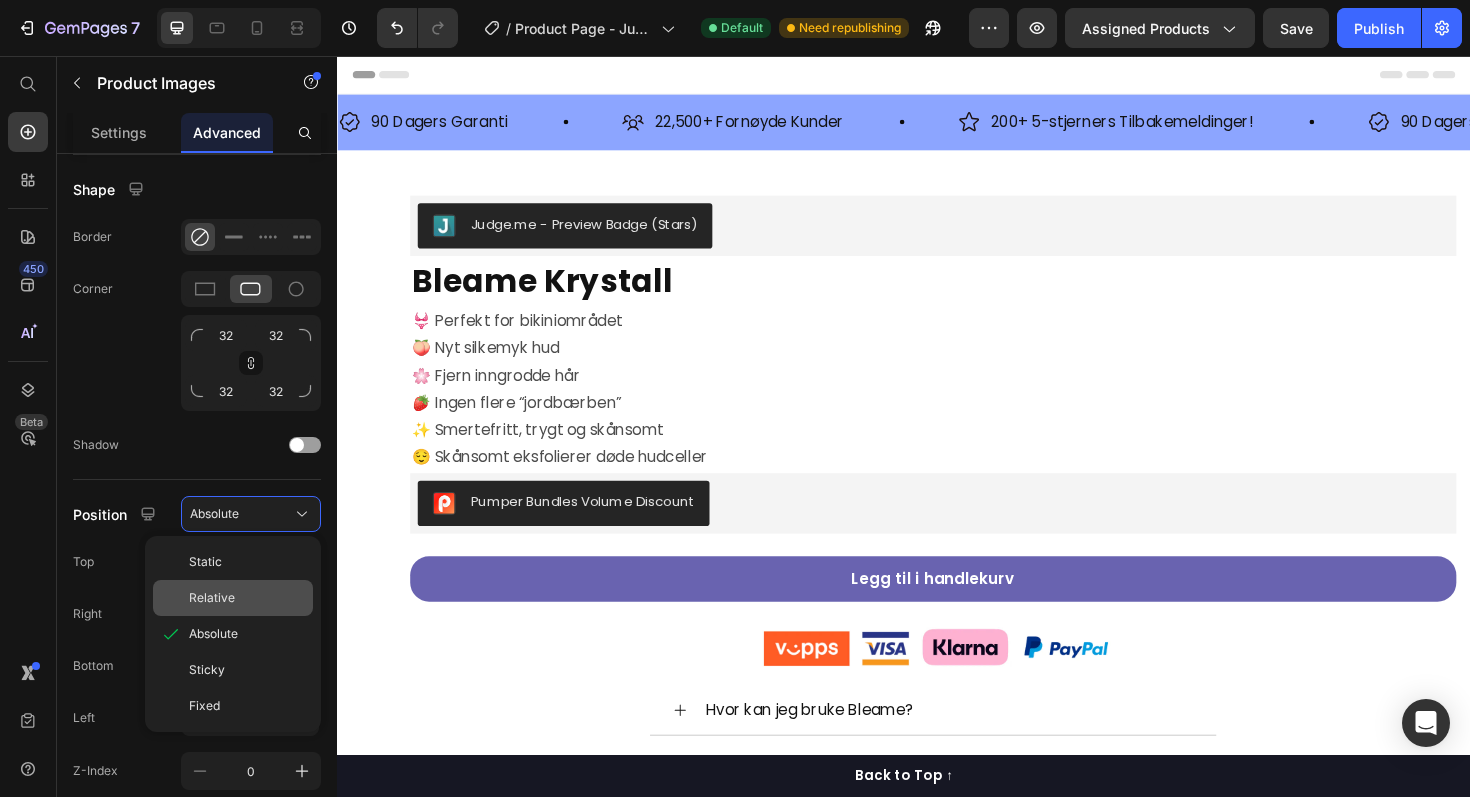 click on "Relative" at bounding box center (212, 598) 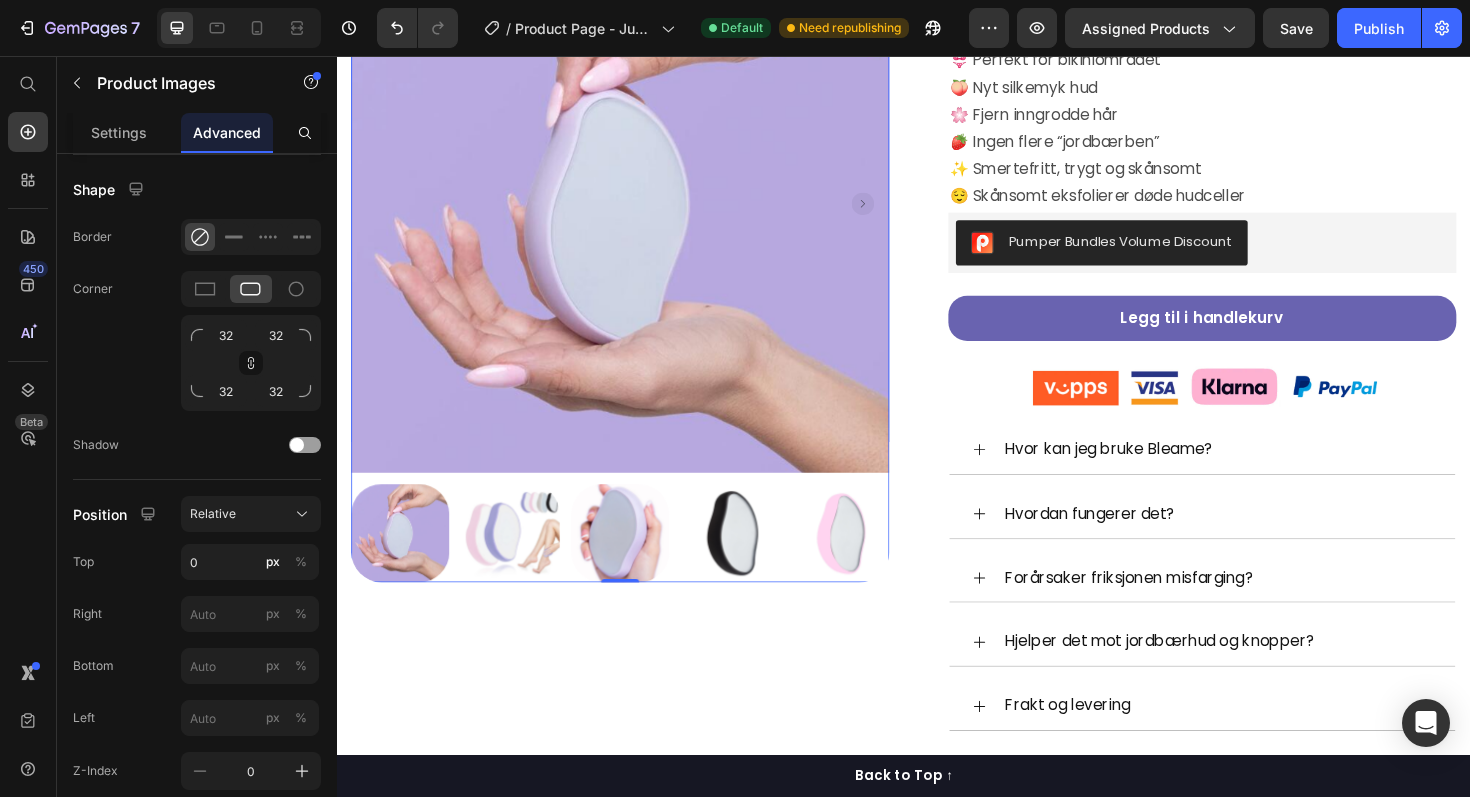 scroll, scrollTop: 226, scrollLeft: 0, axis: vertical 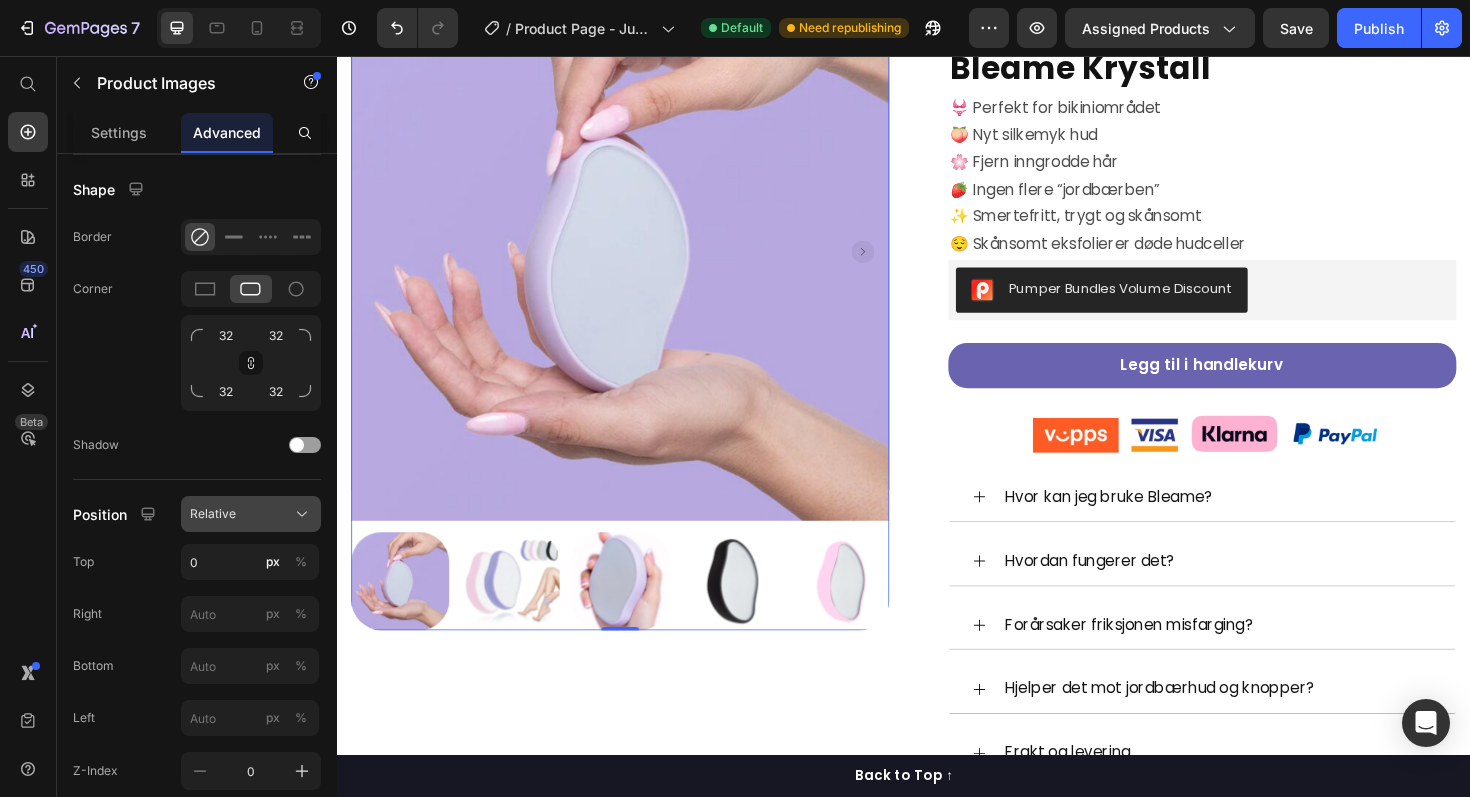 click on "Relative" 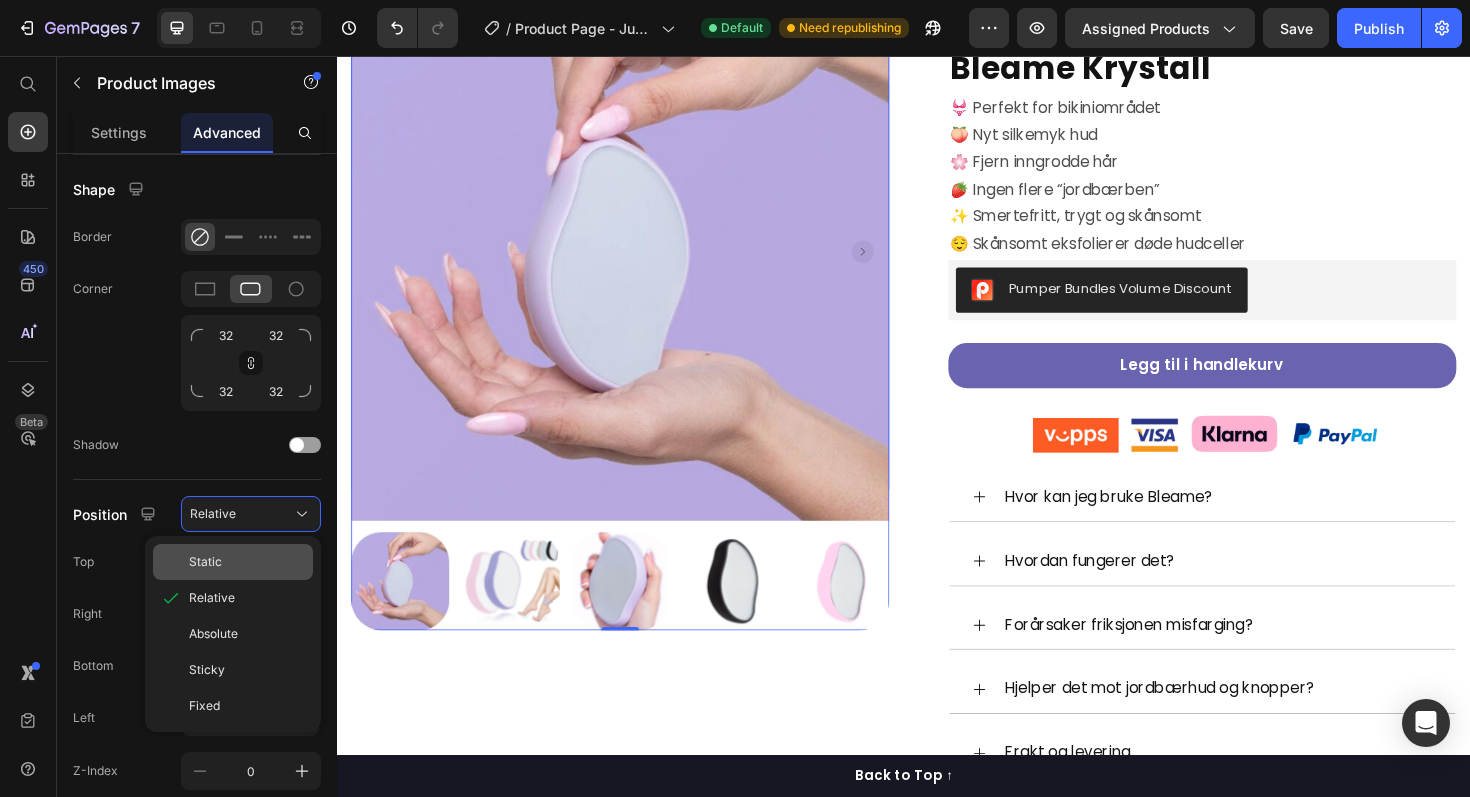 click on "Static" at bounding box center (247, 562) 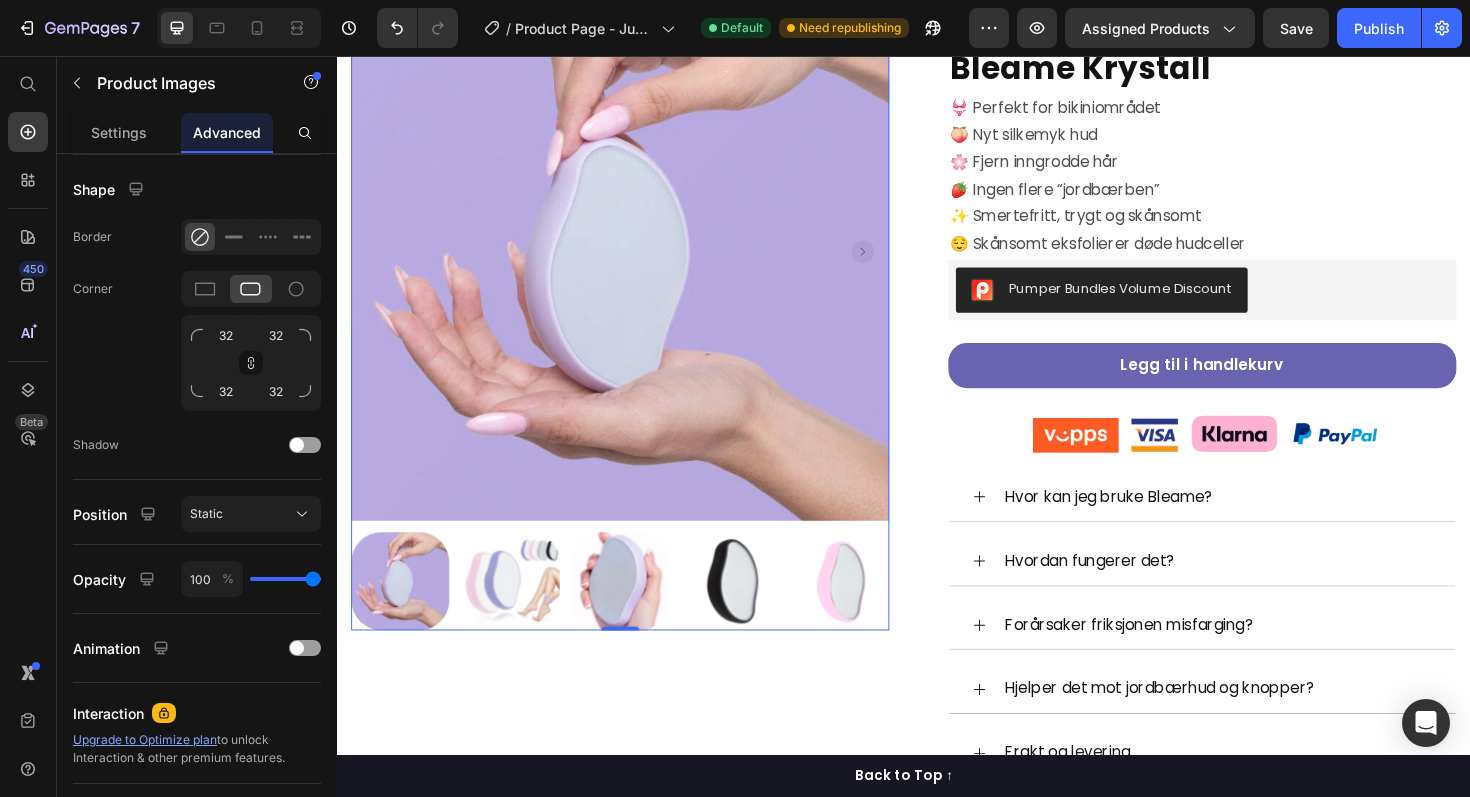 scroll, scrollTop: 276, scrollLeft: 0, axis: vertical 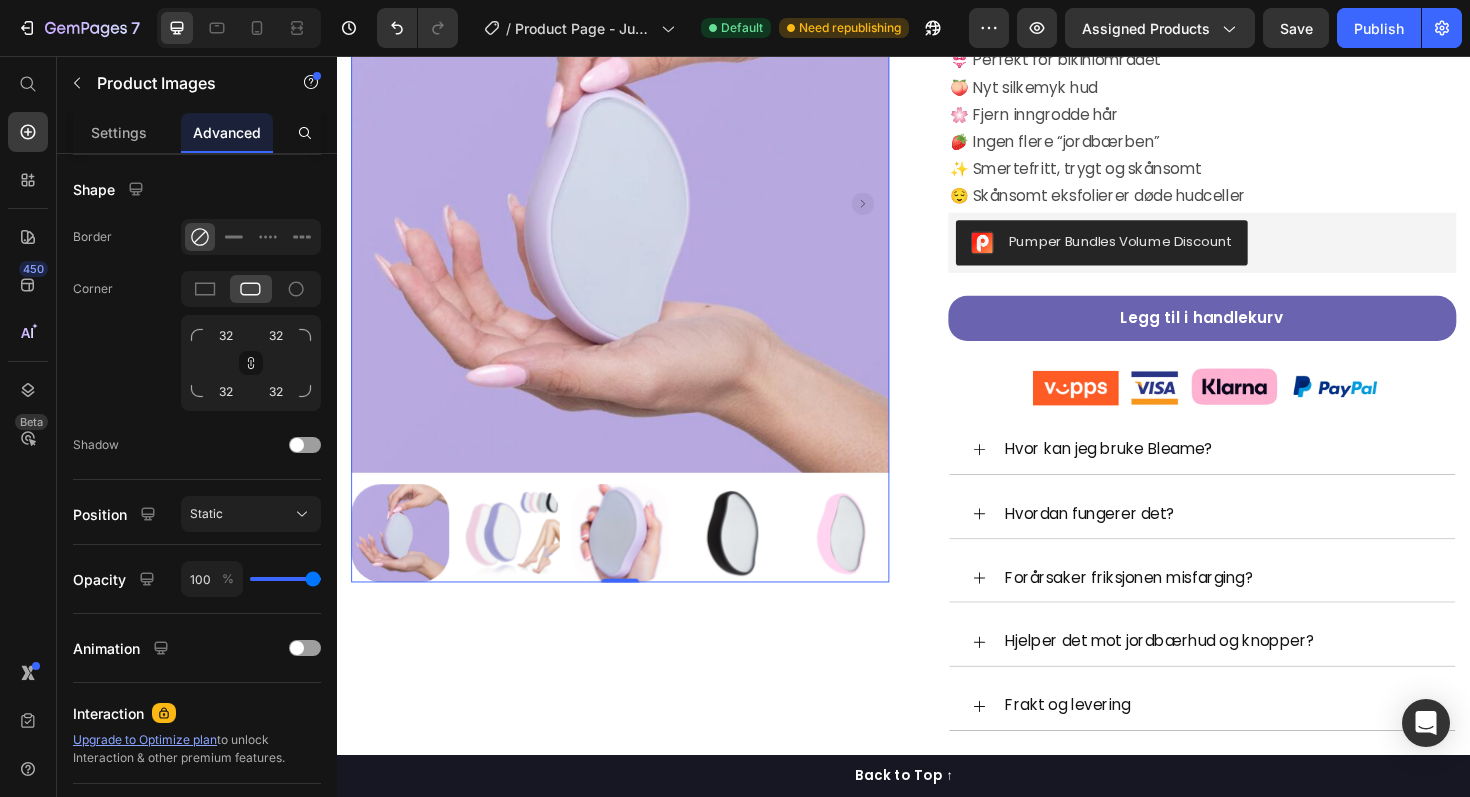 click on "Product Images   0 Row" at bounding box center [637, 383] 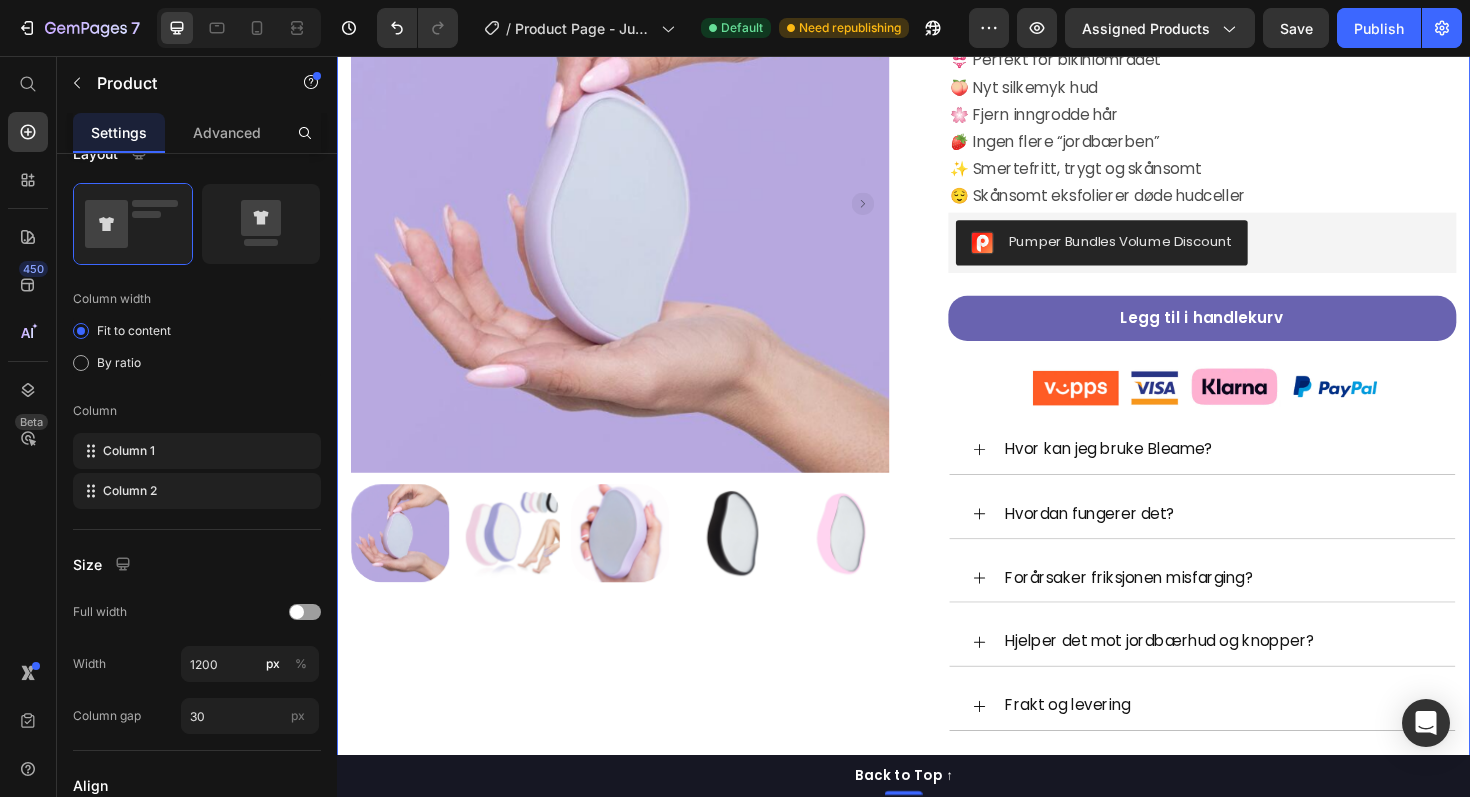 scroll, scrollTop: 0, scrollLeft: 0, axis: both 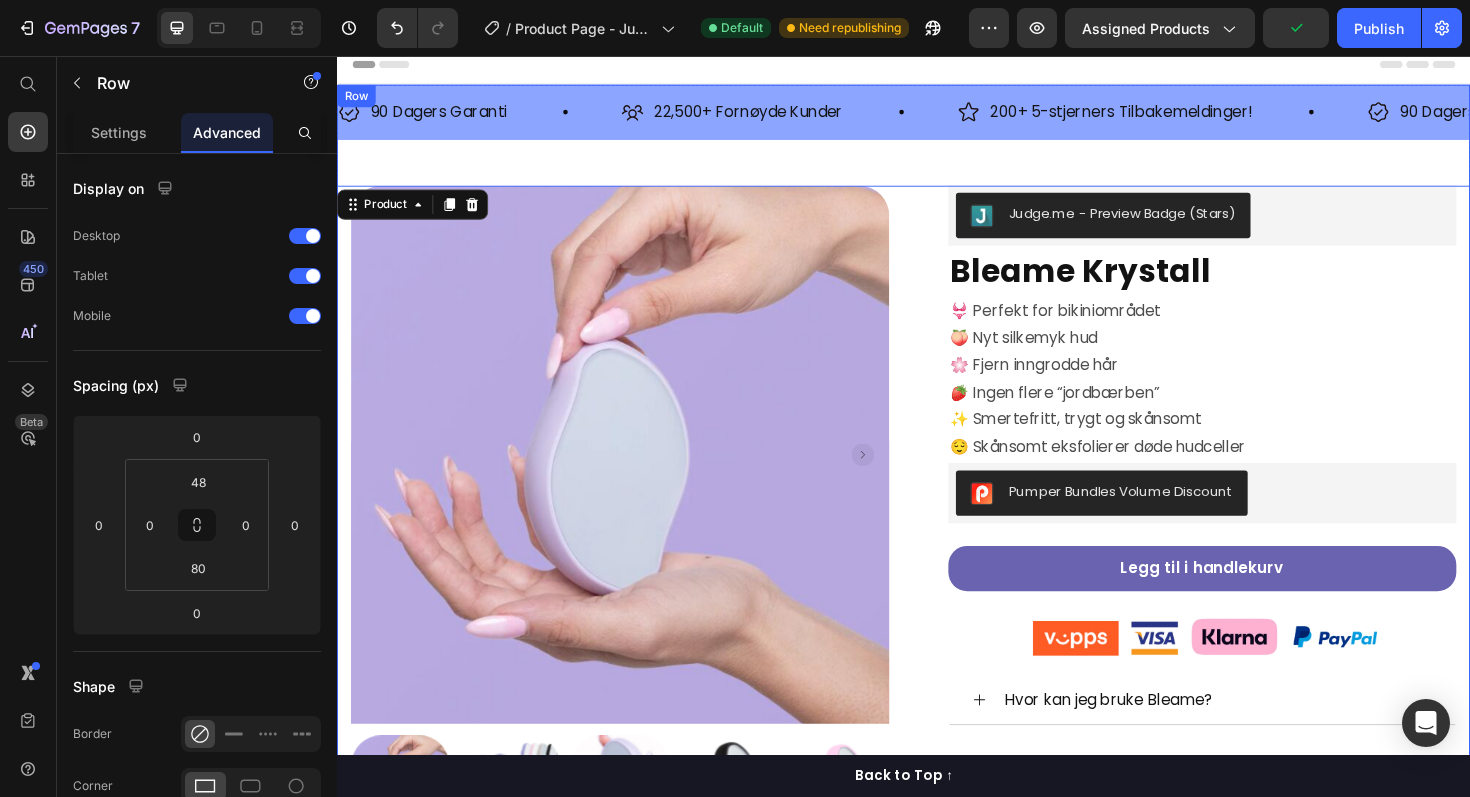 click on "Product Images Row Judge.me - Preview Badge (Stars) Judge.me Bleame Krystall Product Title 👙 Perfekt for bikiniområdet 🍑 Nyt silkemyk hud 🌸 Fjern inngrodde hår 🍓 Ingen flere “jordbærben” ✨ Smertefritt, trygt og skånsomt 😌 Skånsomt eksfolierer døde hudceller Text Block Pumper Bundles Volume Discount Pumper Bundles Volume Discount Legg til i handlekurv Product Cart Button Image Row
Hvor kan jeg bruke Bleame?
Hvordan fungerer det?
Forårsaker friksjonen misfarging?
Hjelper det mot jordbærhud og knopper?
Frakt og levering
Retur- og refusjonspolitikk Accordion Row Product   0 Row" at bounding box center [937, 664] 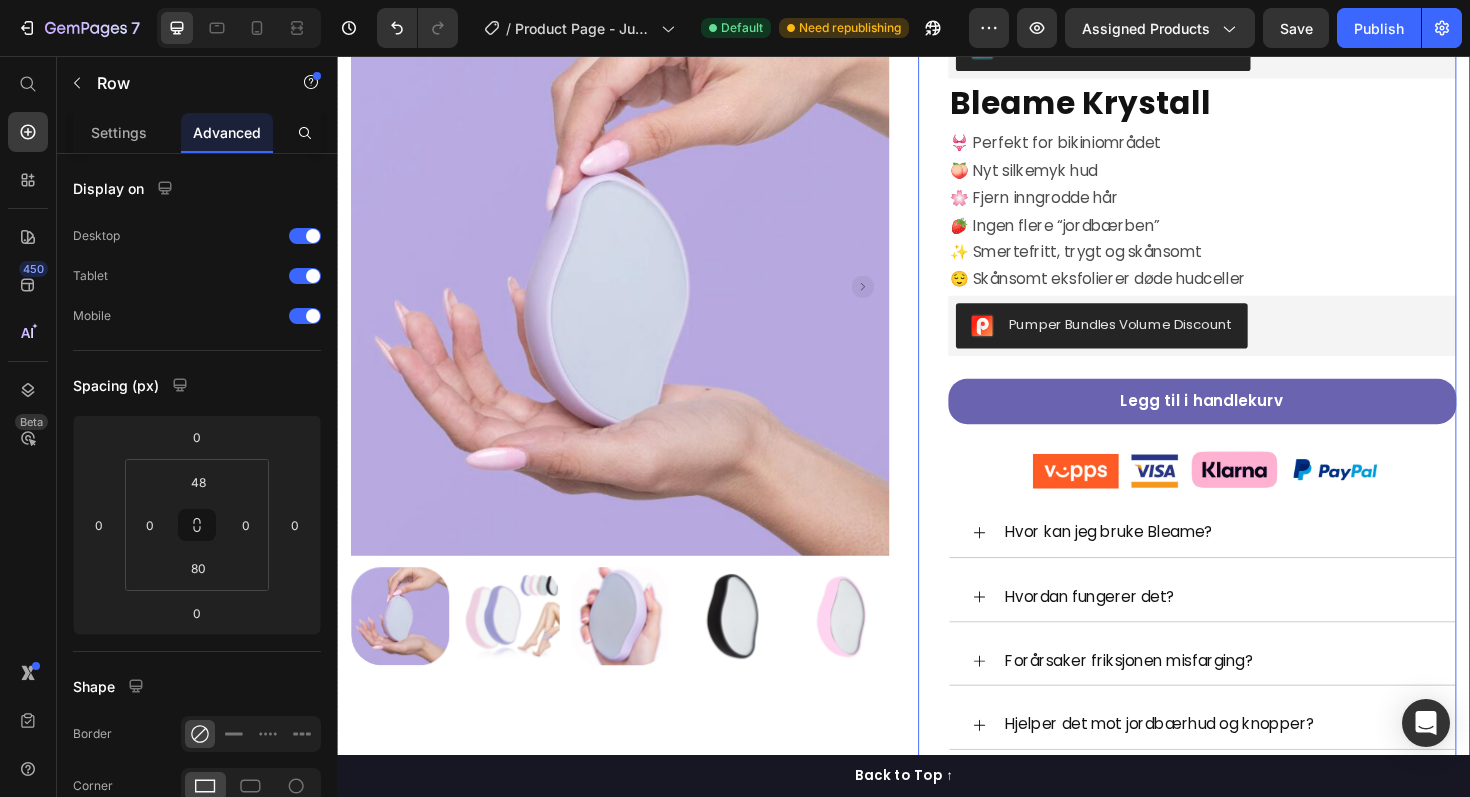 click on "Product Images Row" at bounding box center (637, 471) 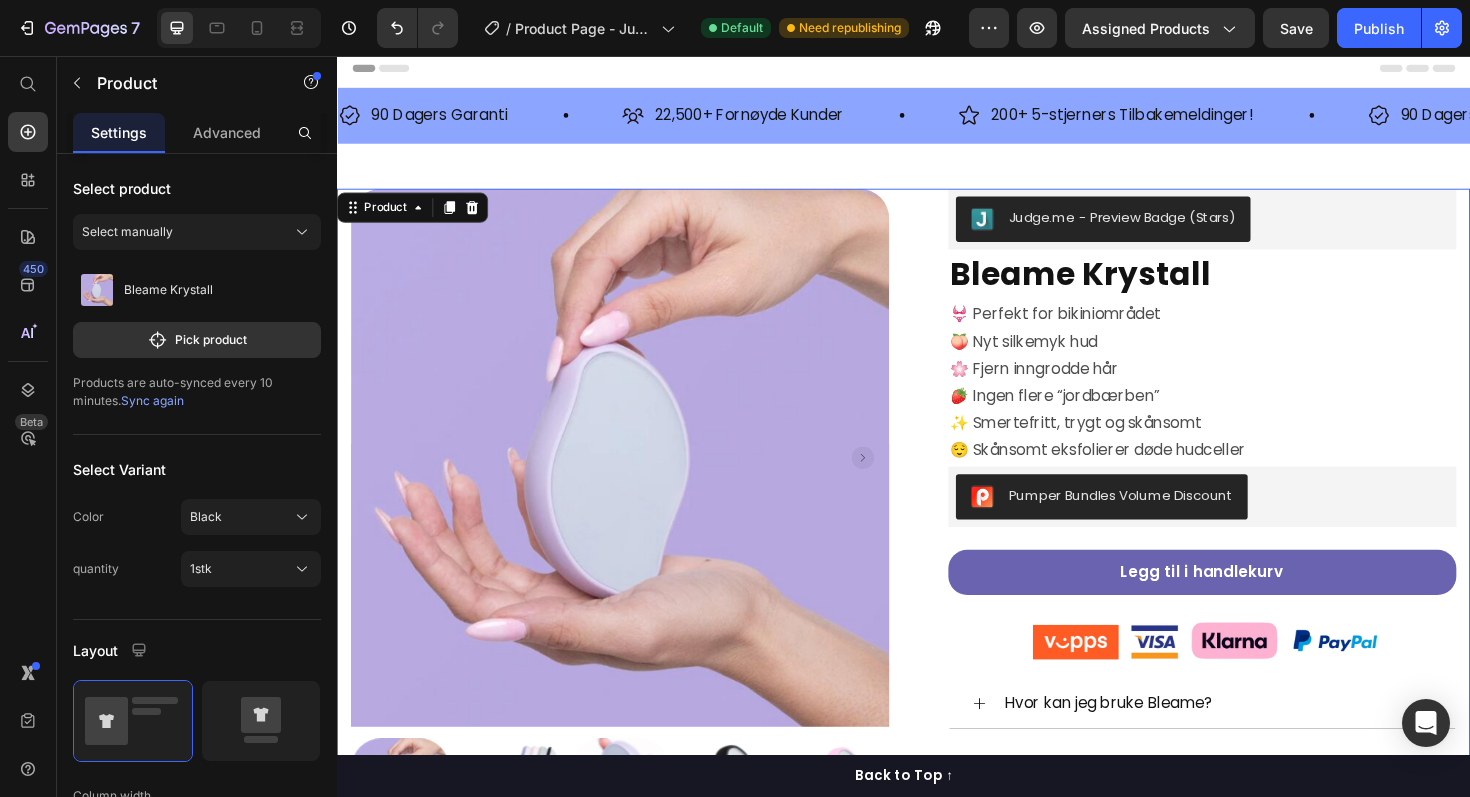 scroll, scrollTop: 0, scrollLeft: 0, axis: both 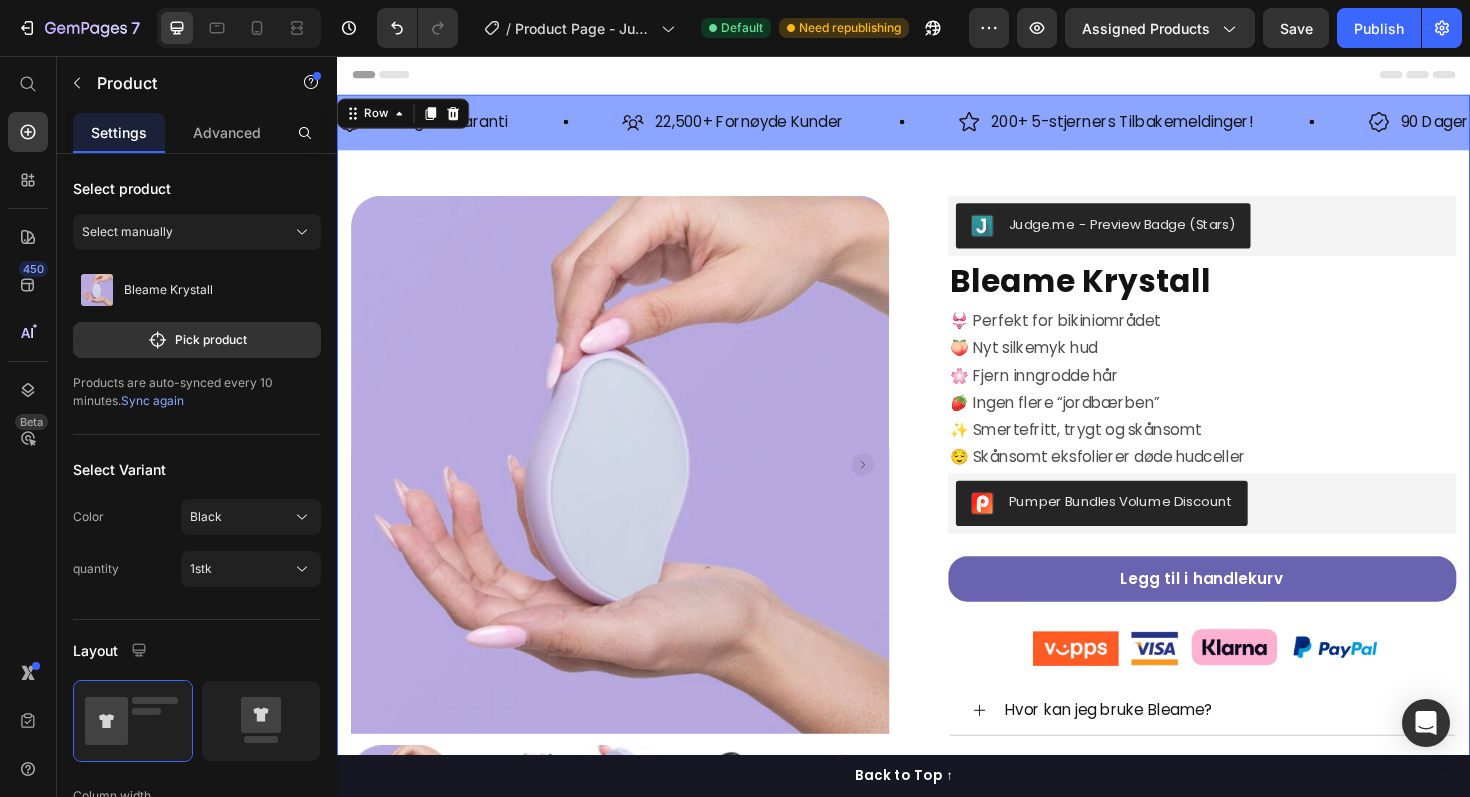 click on "Product Images Row Judge.me - Preview Badge (Stars) Judge.me Bleame Krystall Product Title 👙 Perfekt for bikiniområdet 🍑 Nyt silkemyk hud 🌸 Fjern inngrodde hår 🍓 Ingen flere “jordbærben” ✨ Smertefritt, trygt og skånsomt 😌 Skånsomt eksfolierer døde hudceller Text Block Pumper Bundles Volume Discount Pumper Bundles Volume Discount Legg til i handlekurv Product Cart Button Image Row
Hvor kan jeg bruke Bleame?
Hvordan fungerer det?
Forårsaker friksjonen misfarging?
Hjelper det mot jordbærhud og knopper?
Frakt og levering
Retur- og refusjonspolitikk Accordion Row Product Row   0" at bounding box center [937, 675] 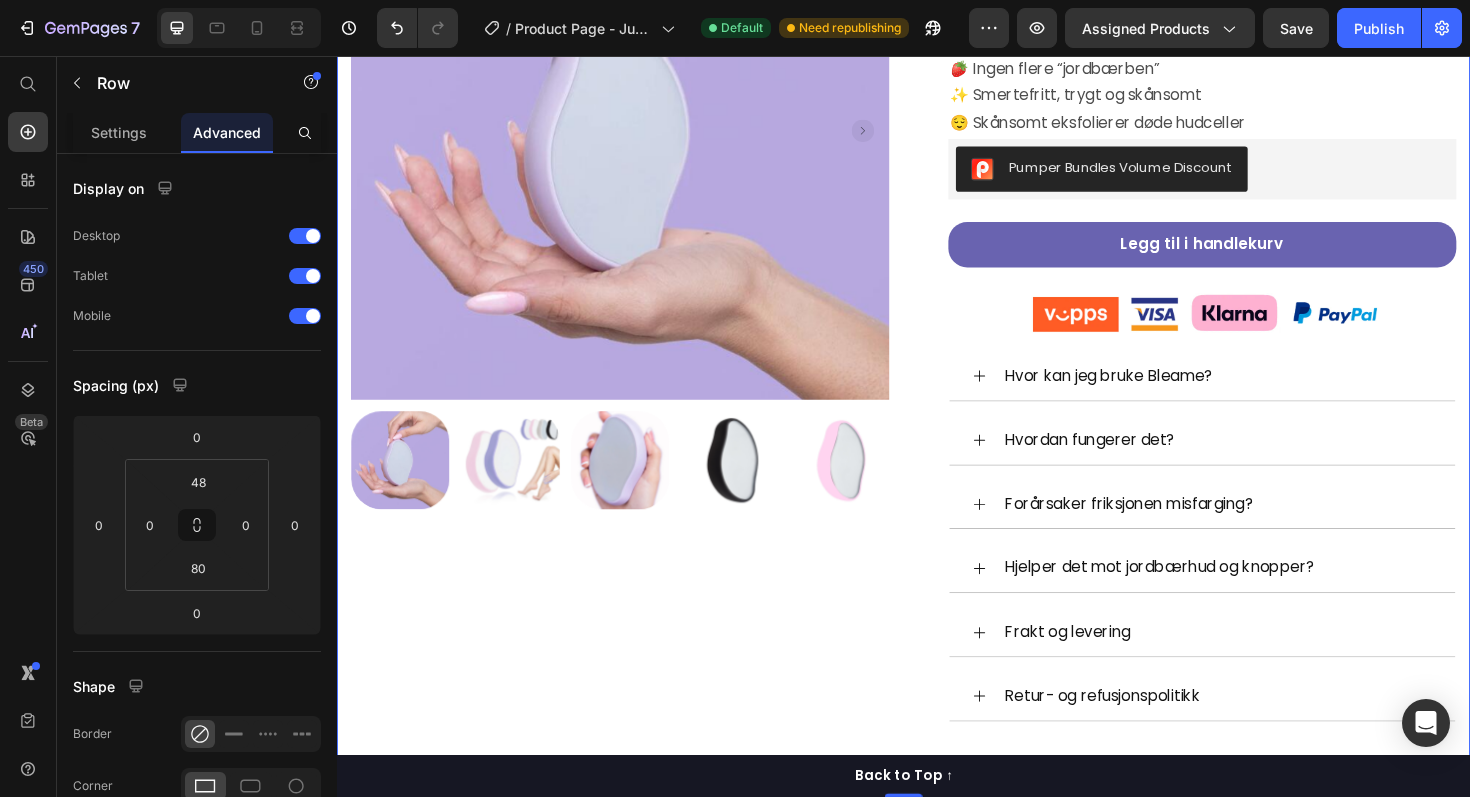 scroll, scrollTop: 370, scrollLeft: 0, axis: vertical 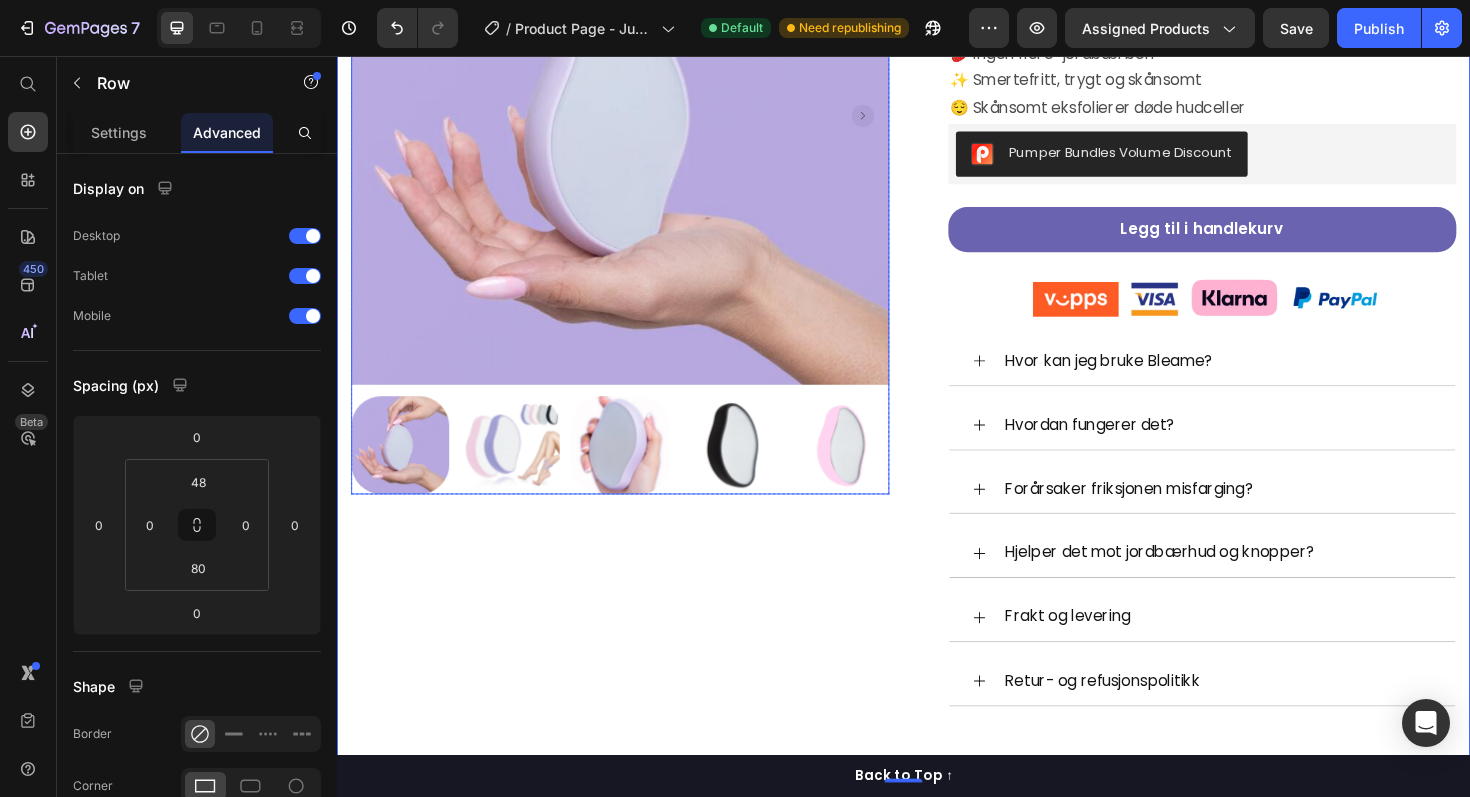 click at bounding box center (520, 468) 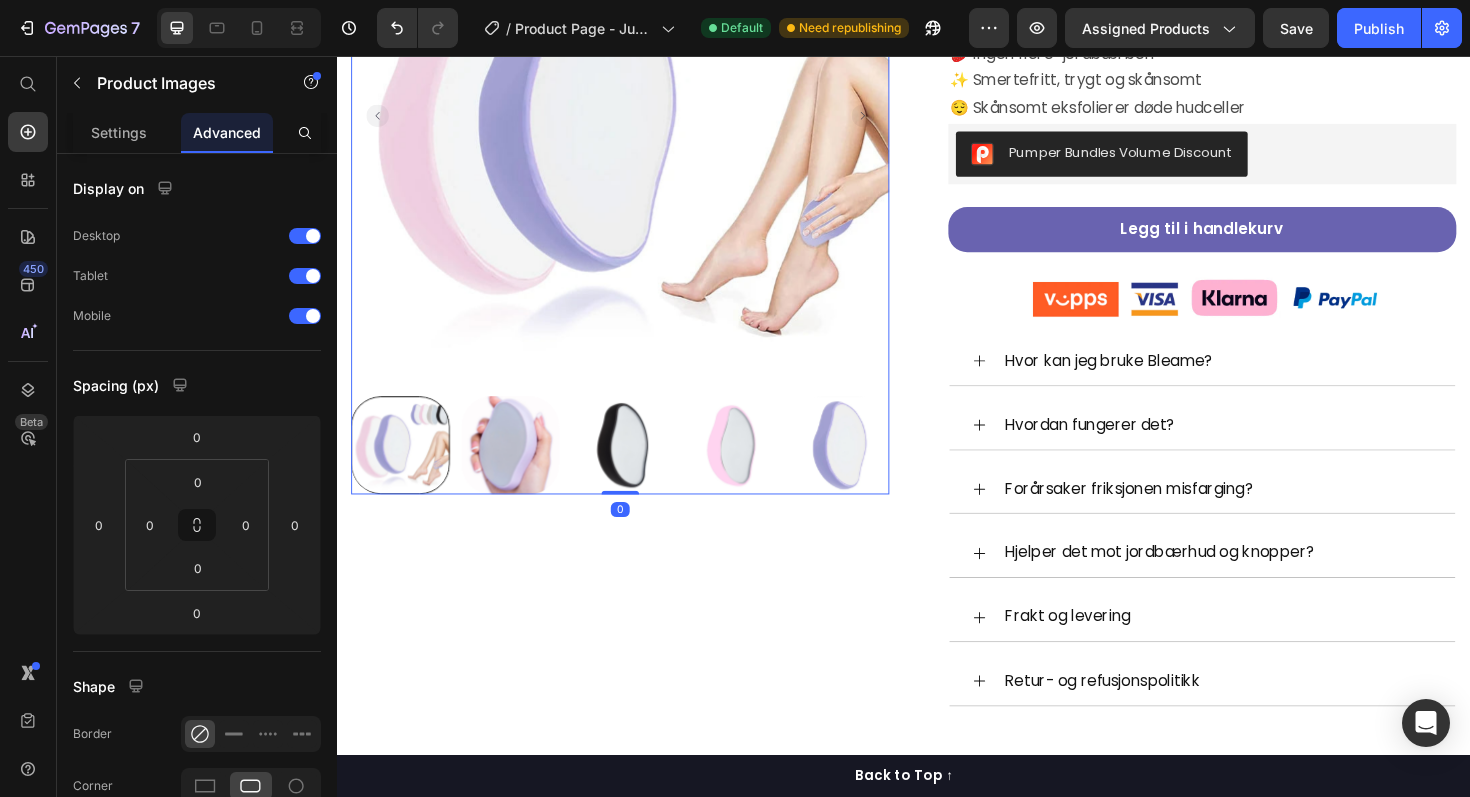click at bounding box center [404, 468] 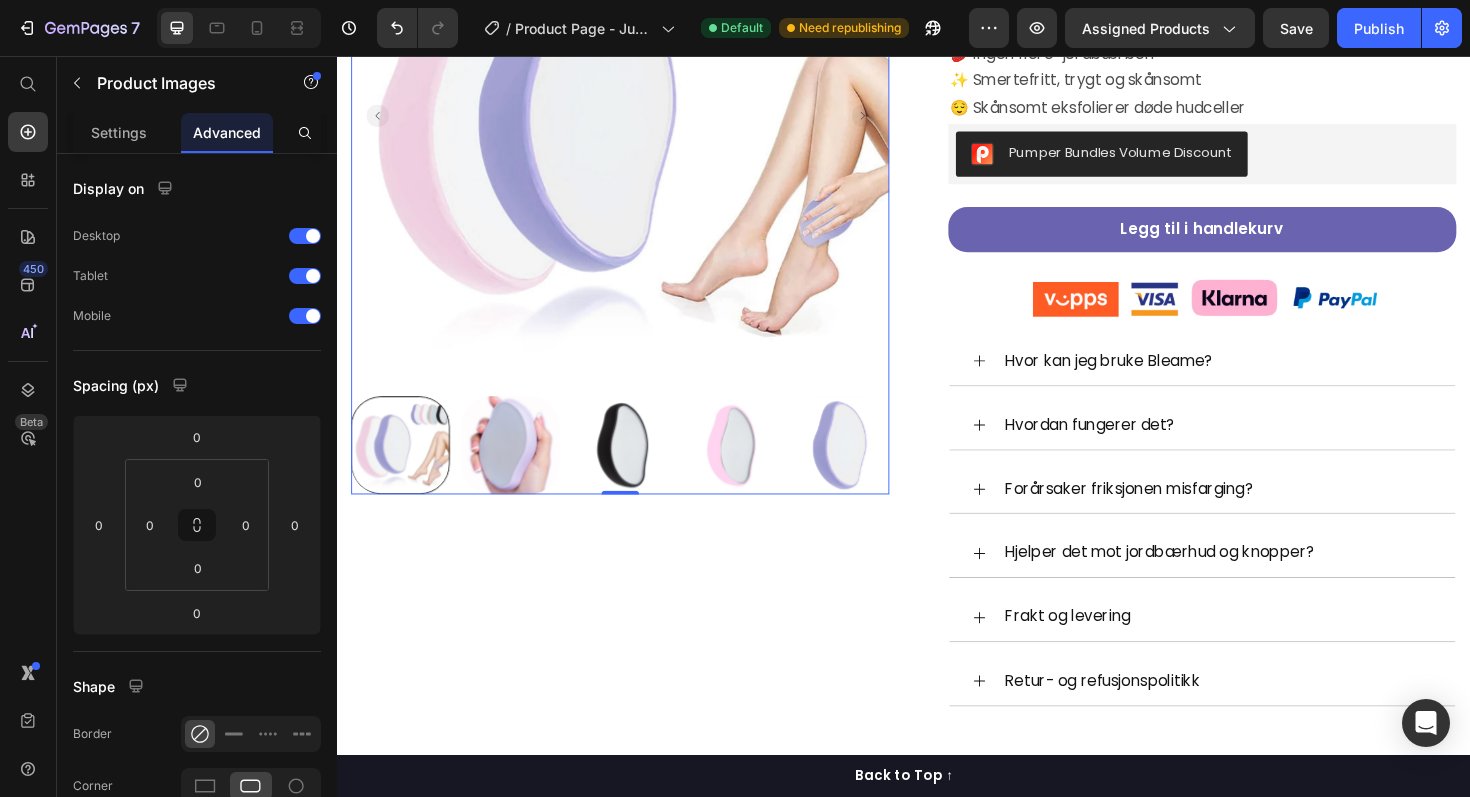 click at bounding box center [637, 468] 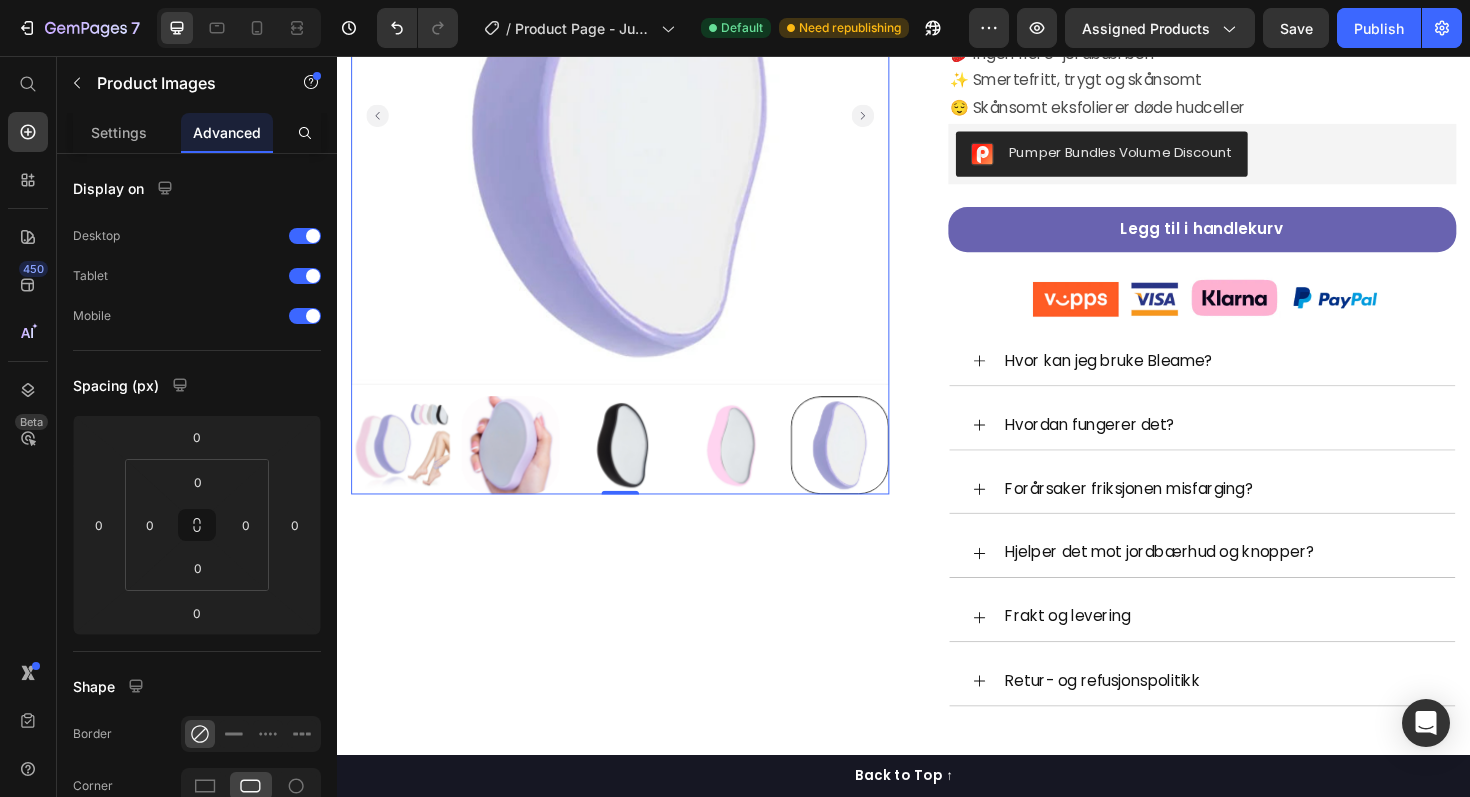 click at bounding box center (404, 468) 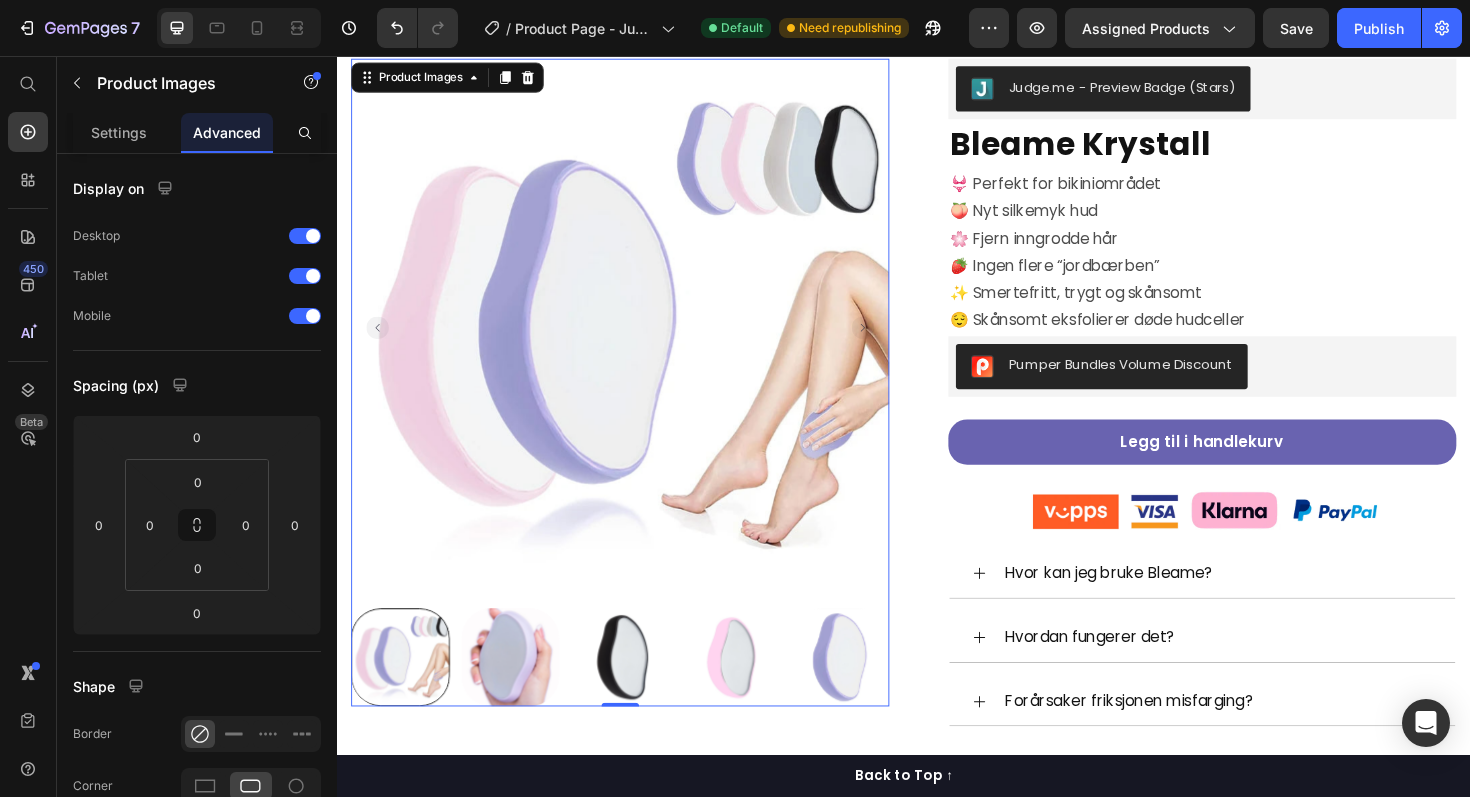 scroll, scrollTop: 139, scrollLeft: 0, axis: vertical 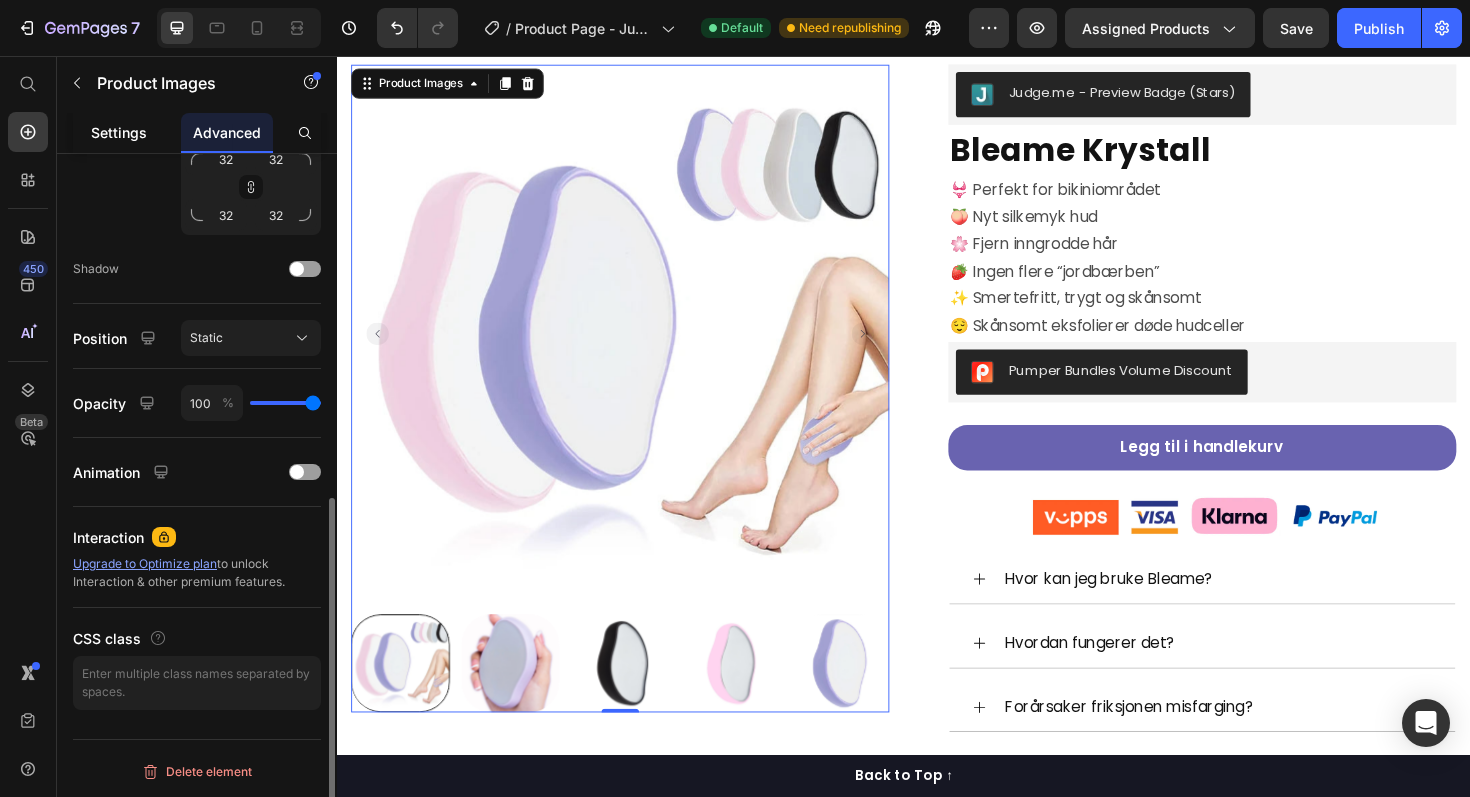 click on "Settings" at bounding box center [119, 132] 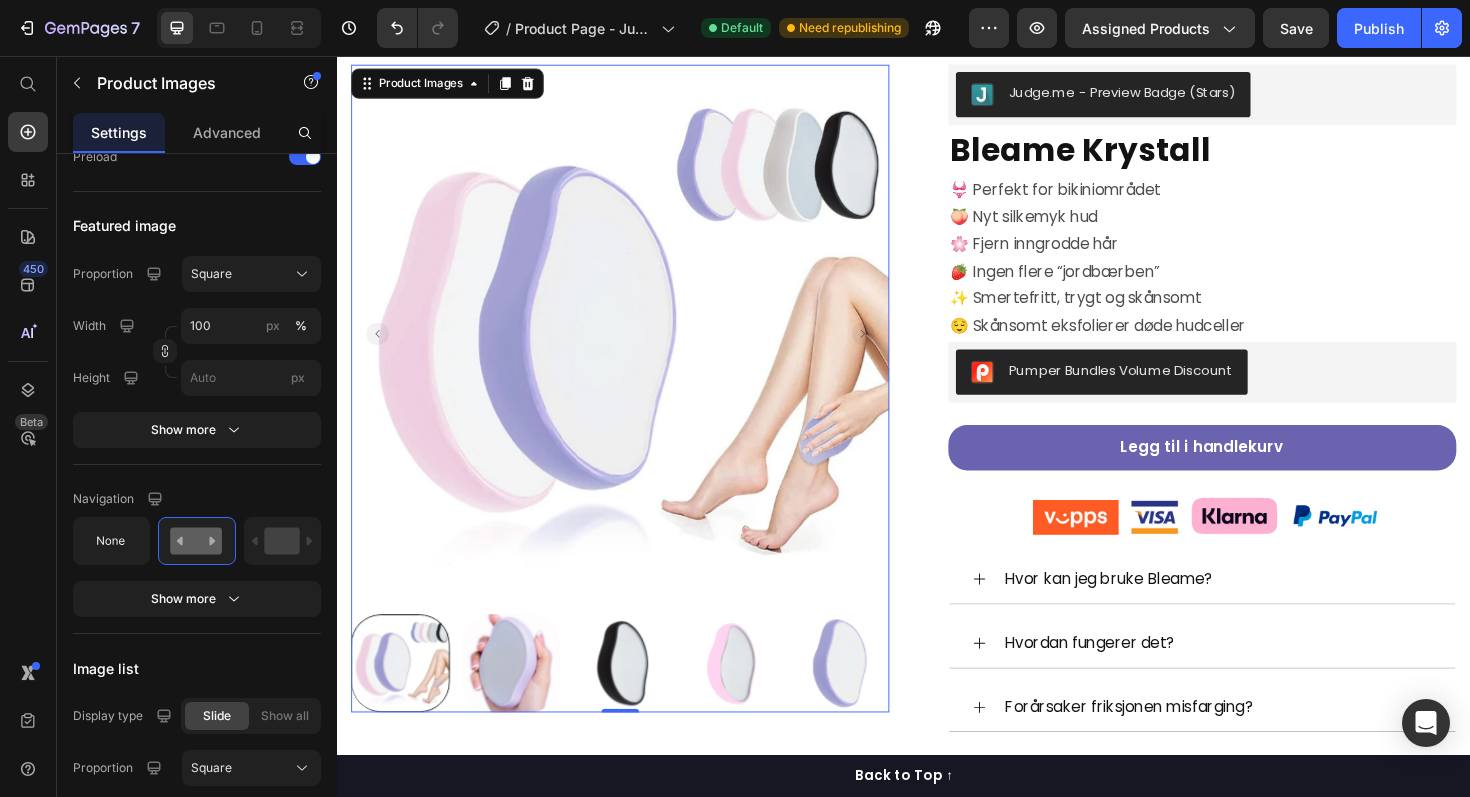 scroll, scrollTop: 0, scrollLeft: 0, axis: both 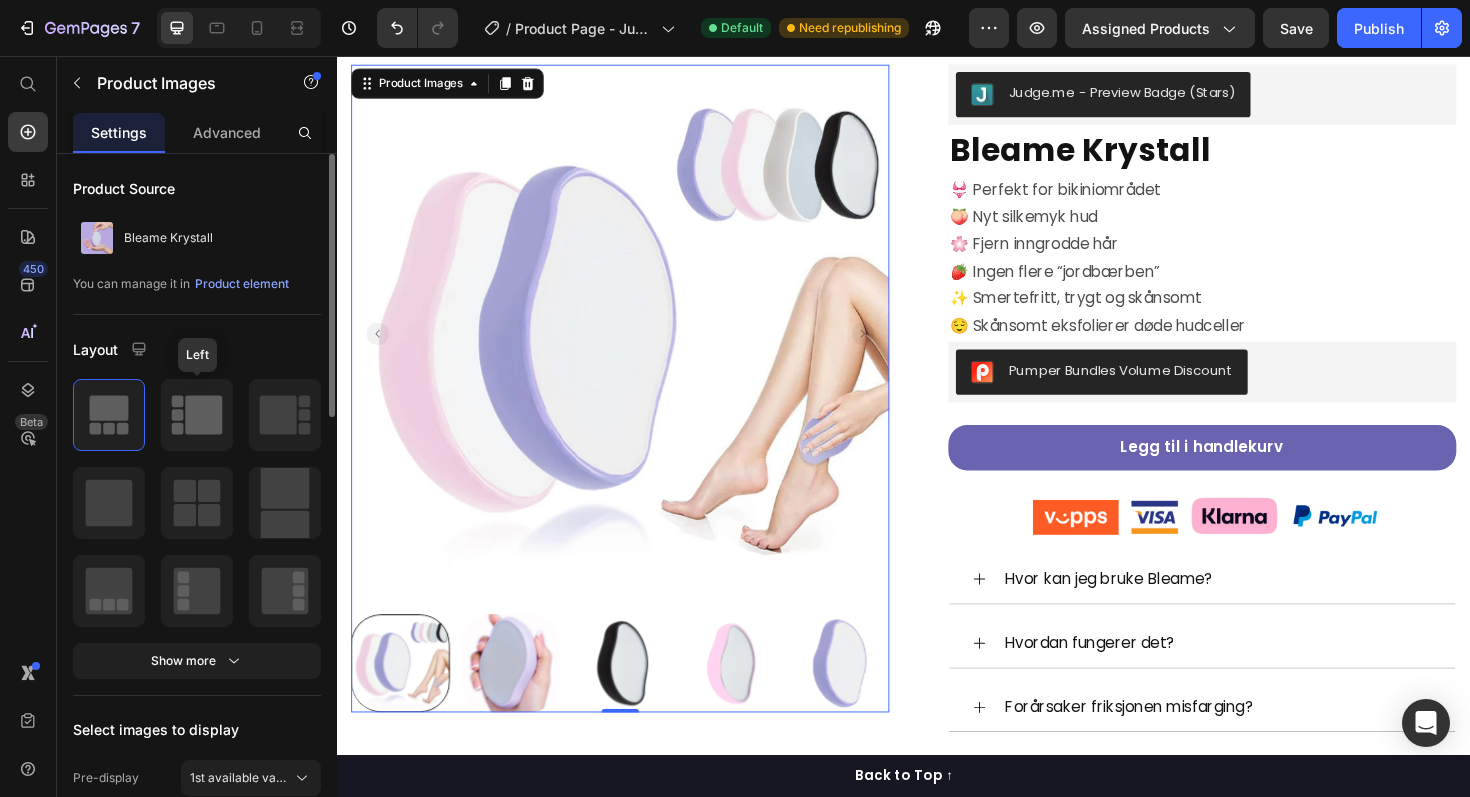 click 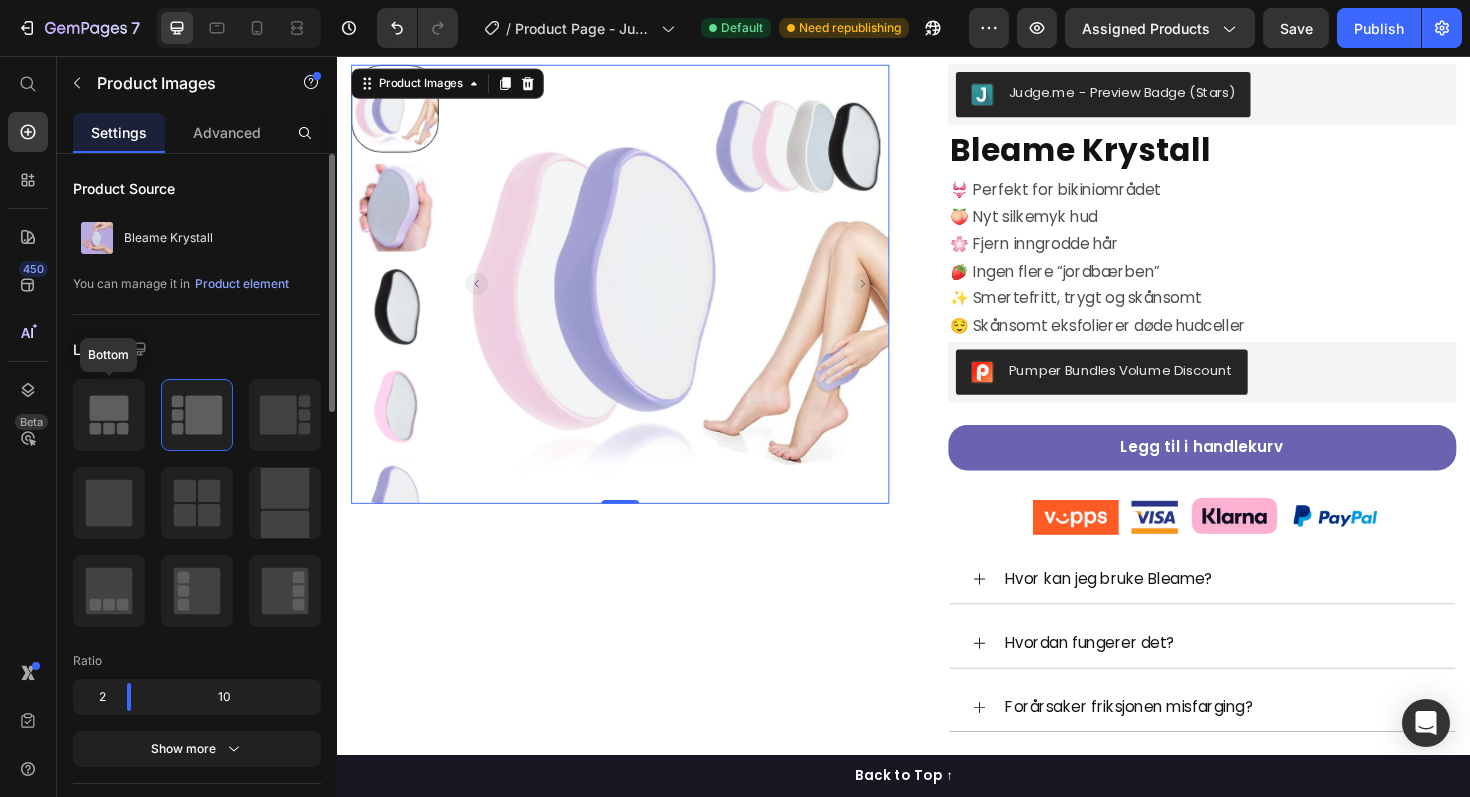 click 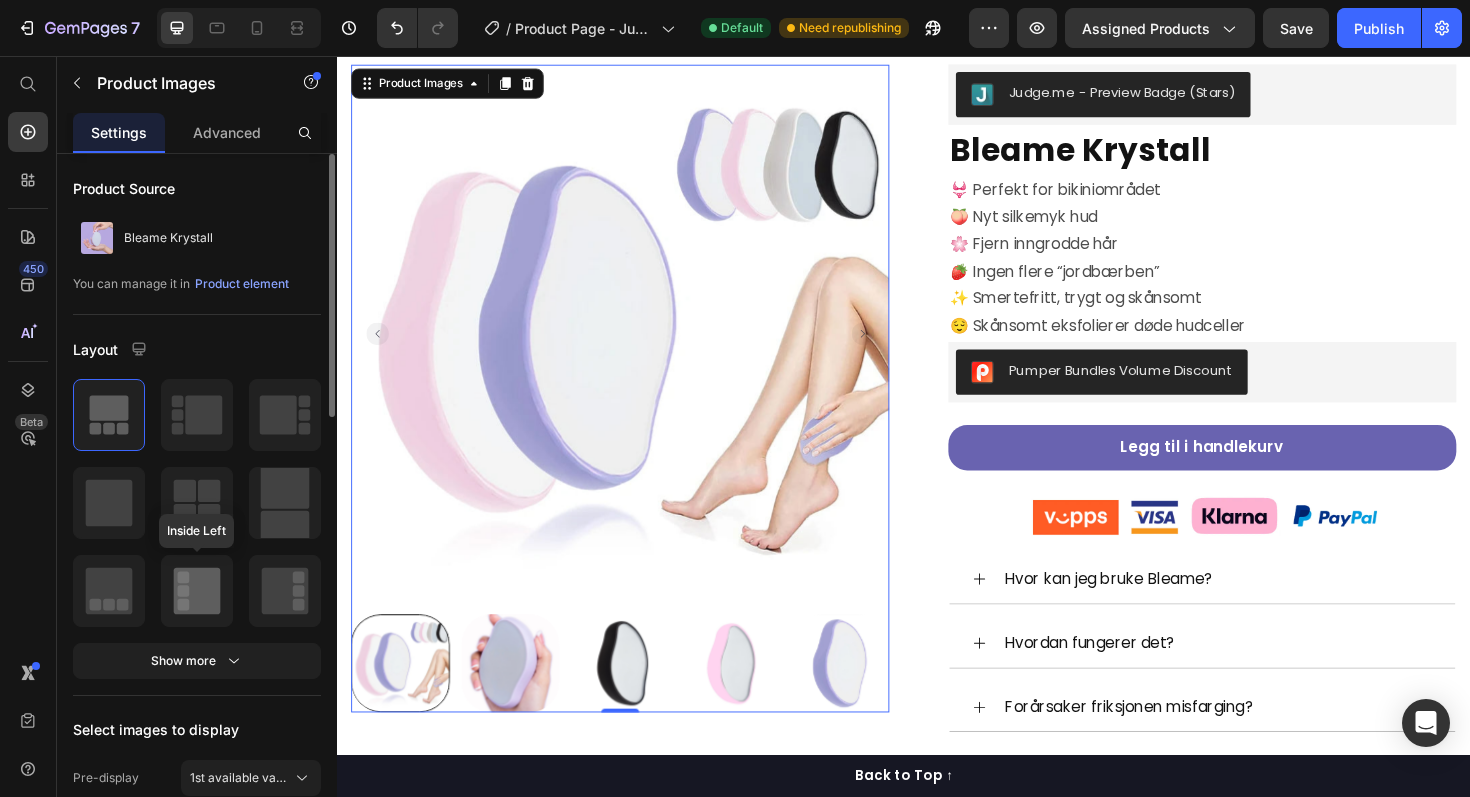 scroll, scrollTop: 61, scrollLeft: 0, axis: vertical 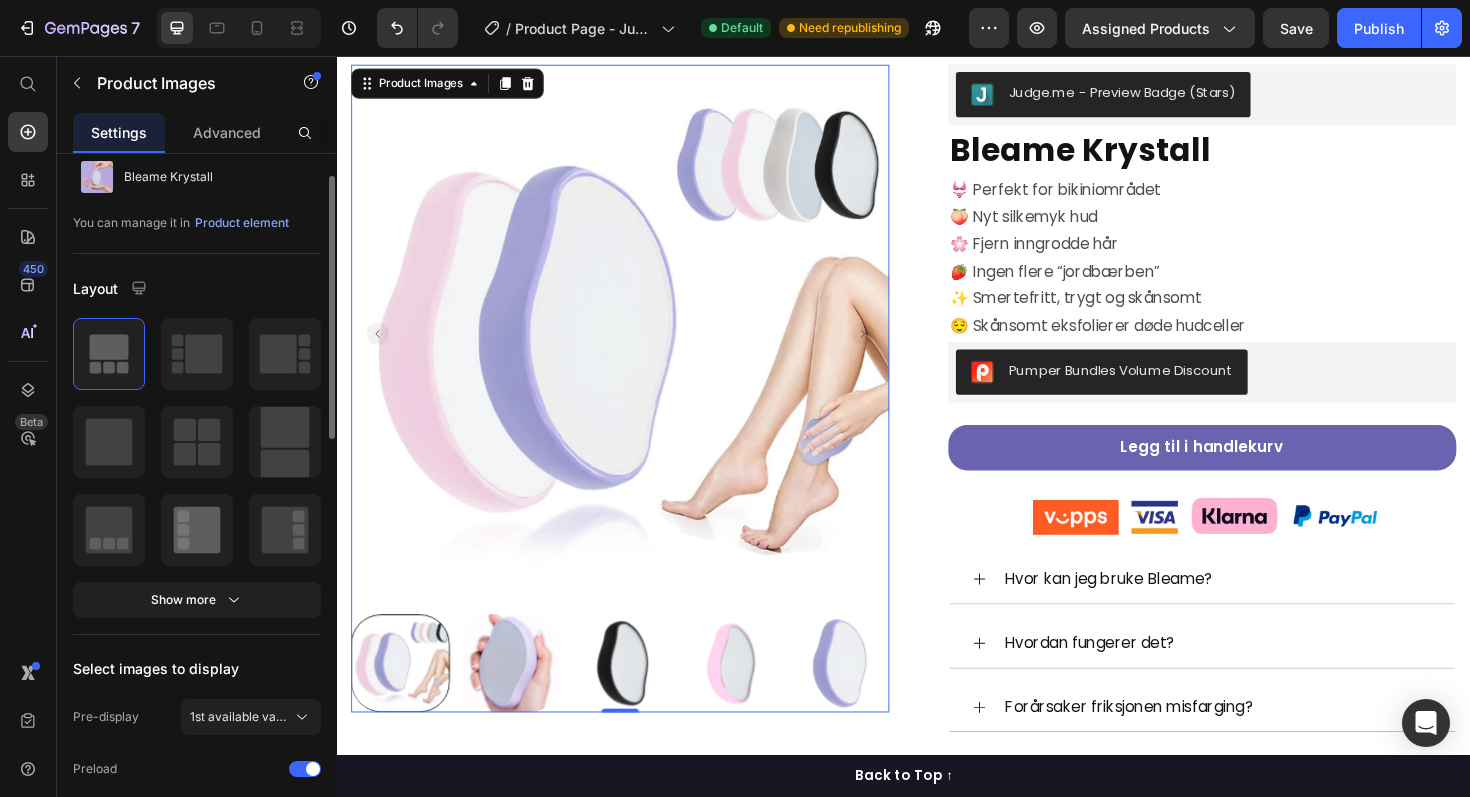 click on "Show more" at bounding box center (197, 600) 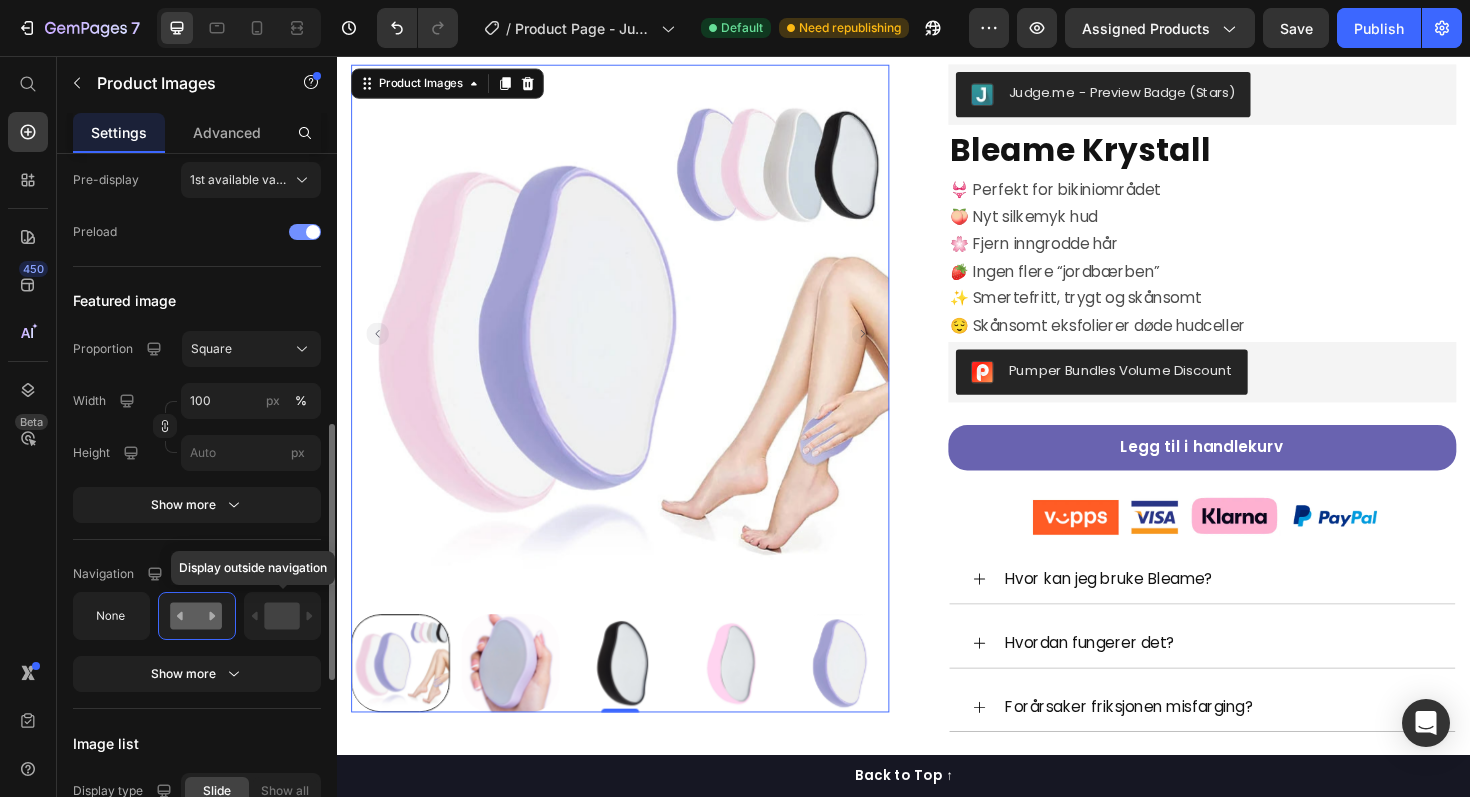 scroll, scrollTop: 675, scrollLeft: 0, axis: vertical 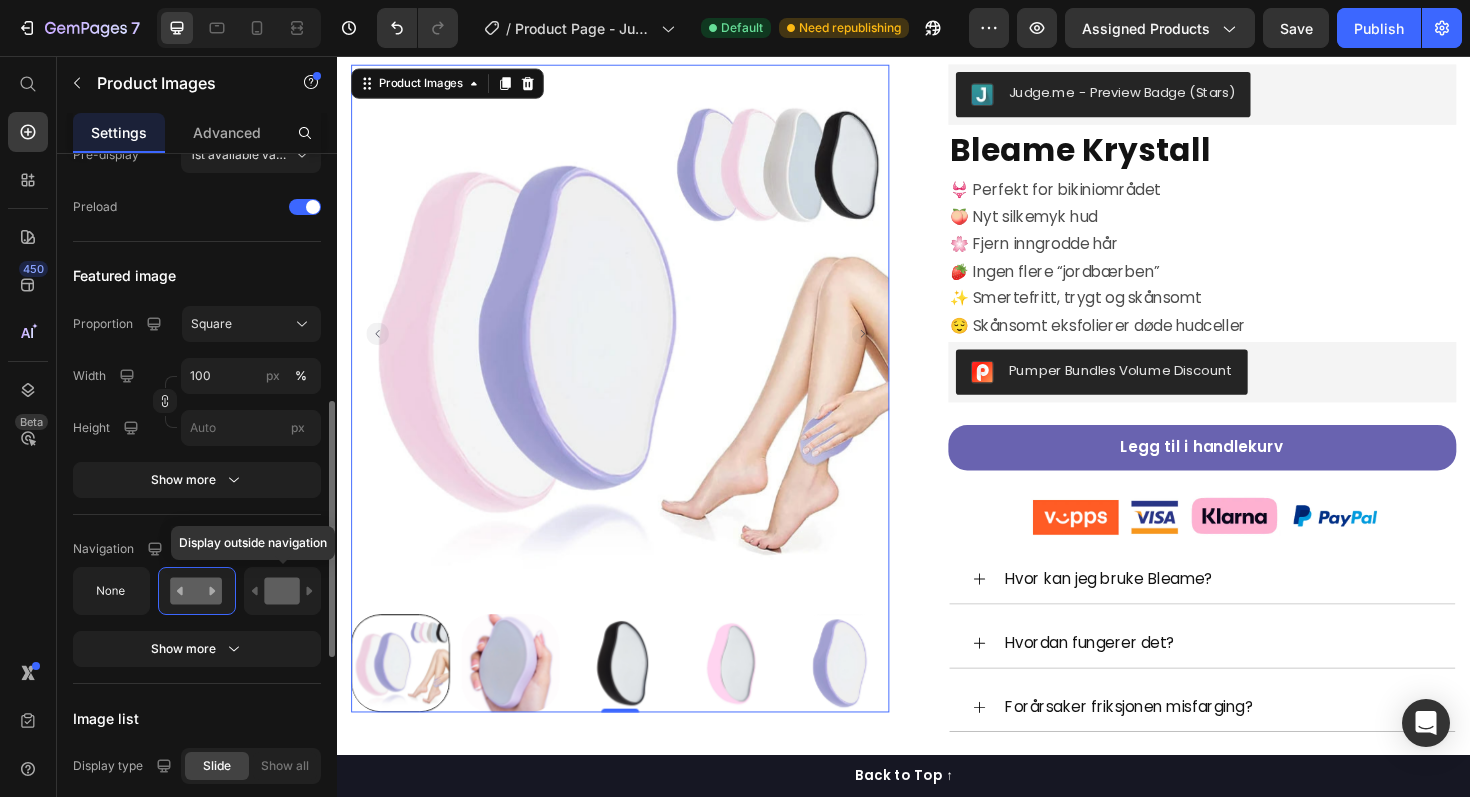 click 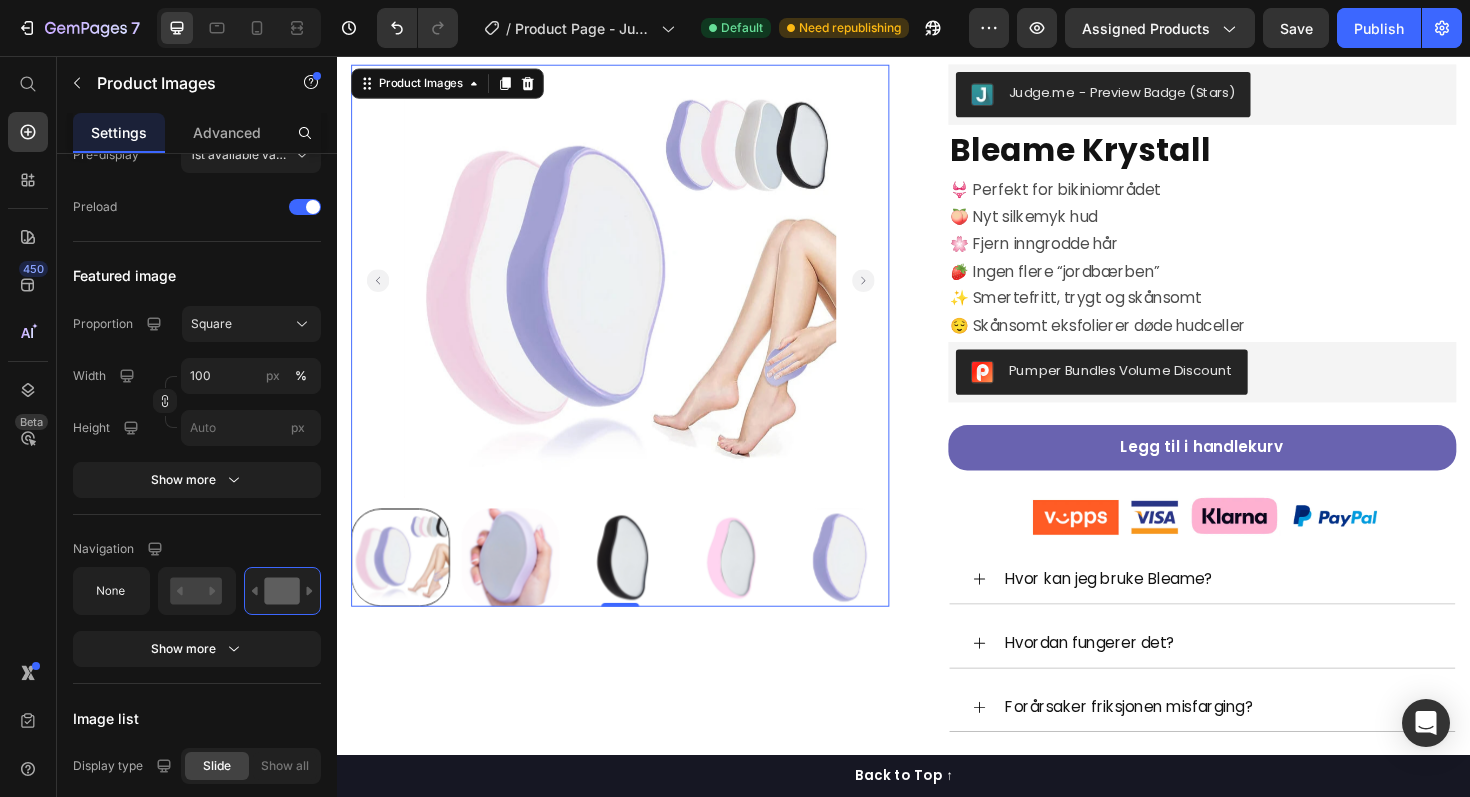 click 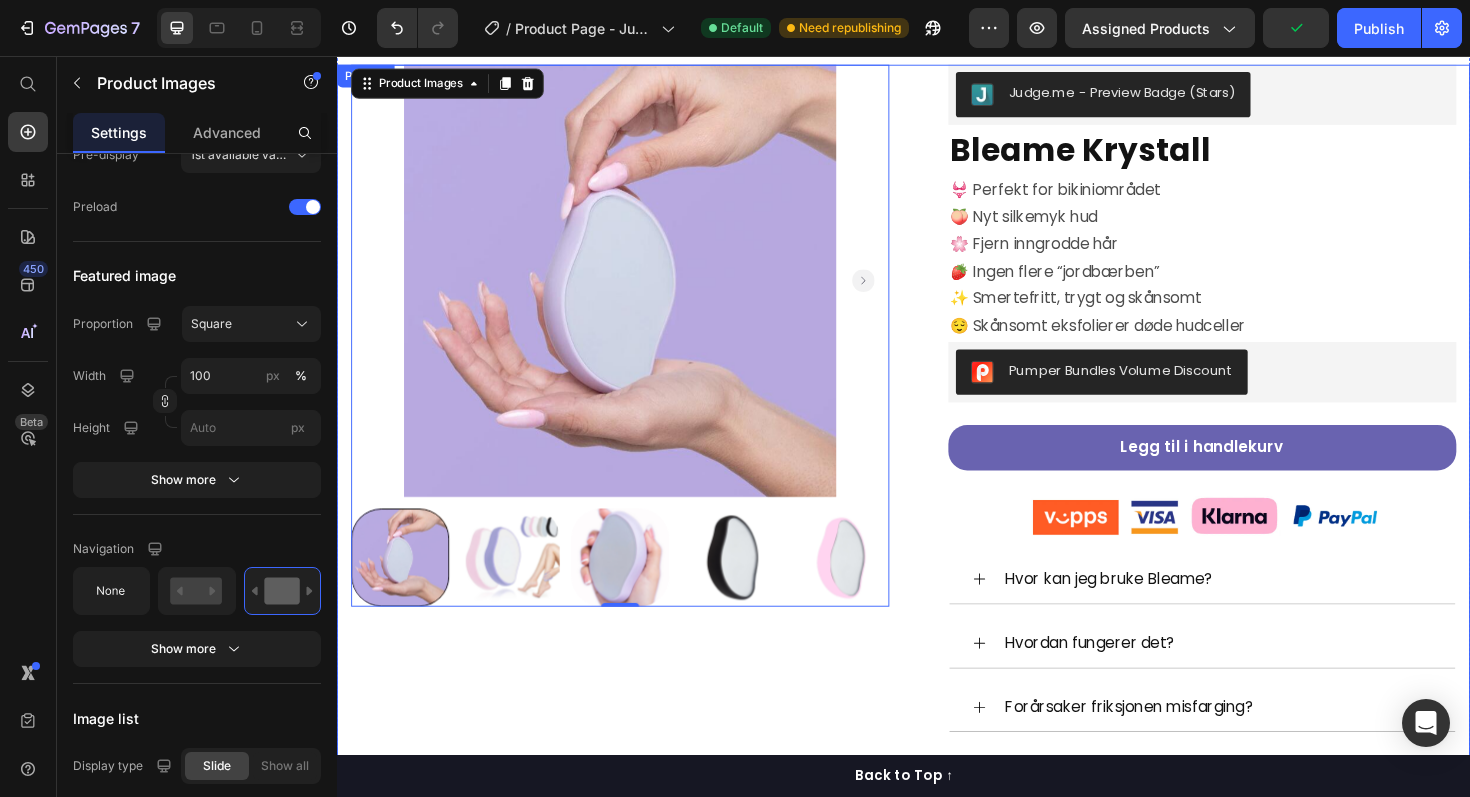 click on "Product Images   0 Row" at bounding box center (637, 520) 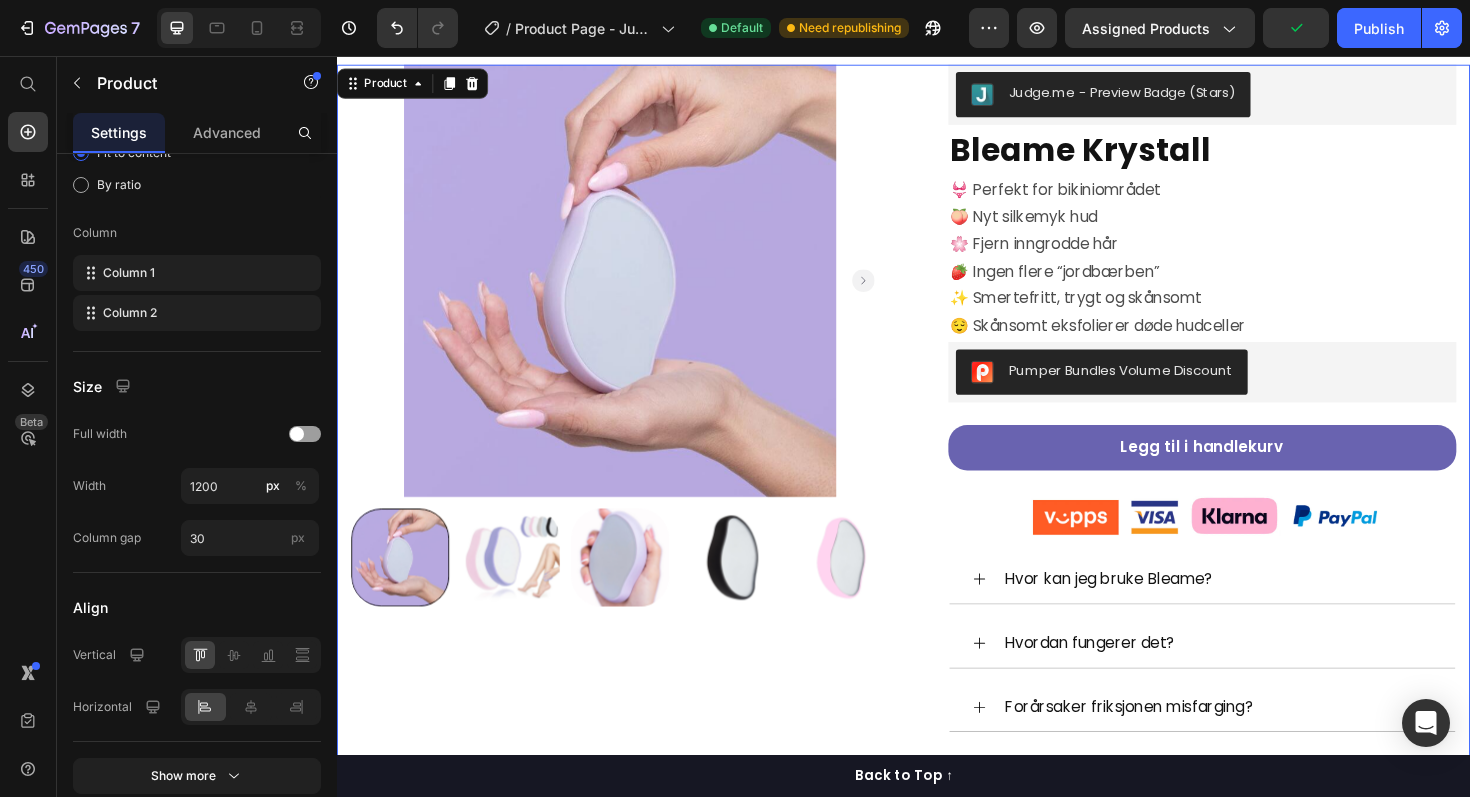scroll, scrollTop: 0, scrollLeft: 0, axis: both 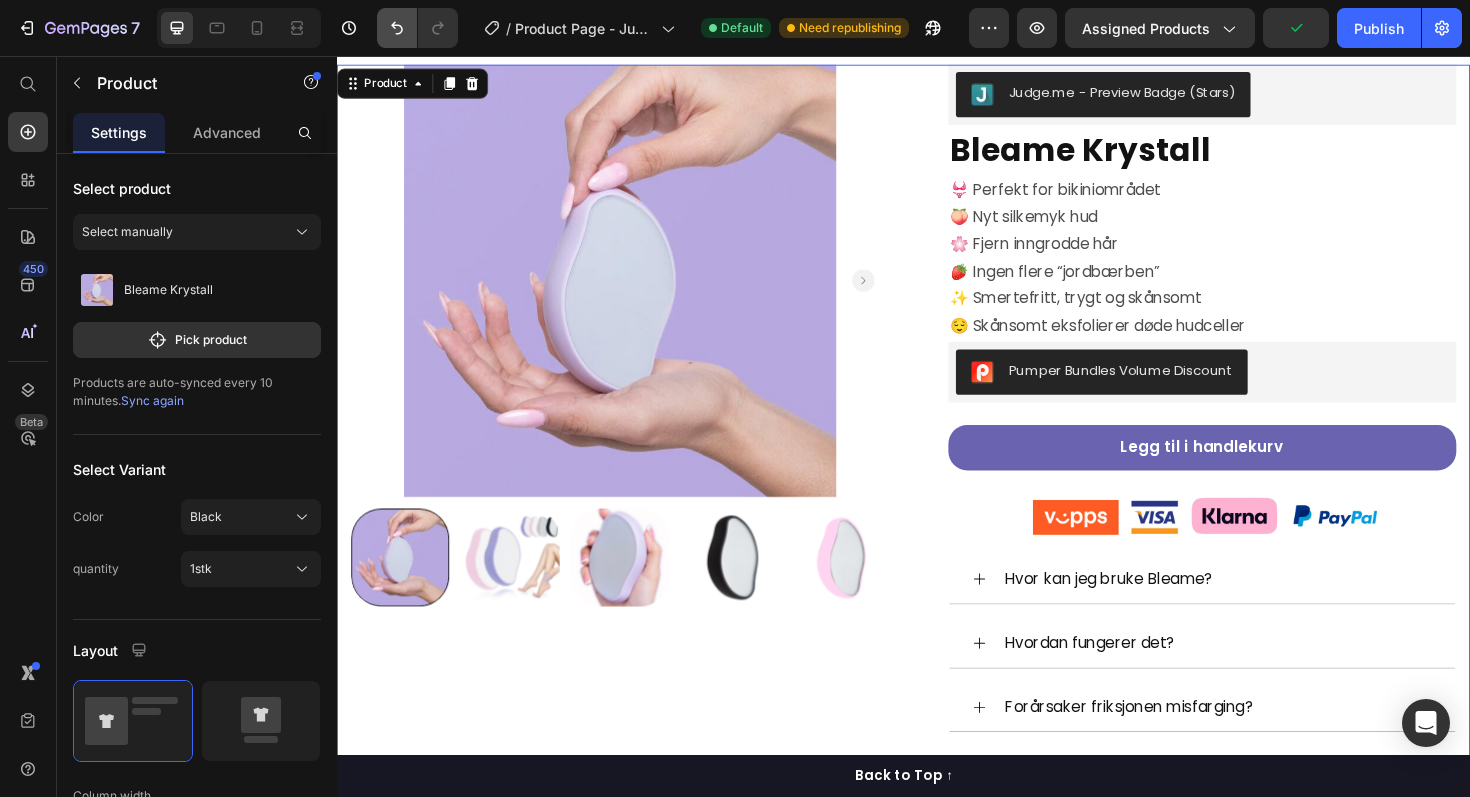 click 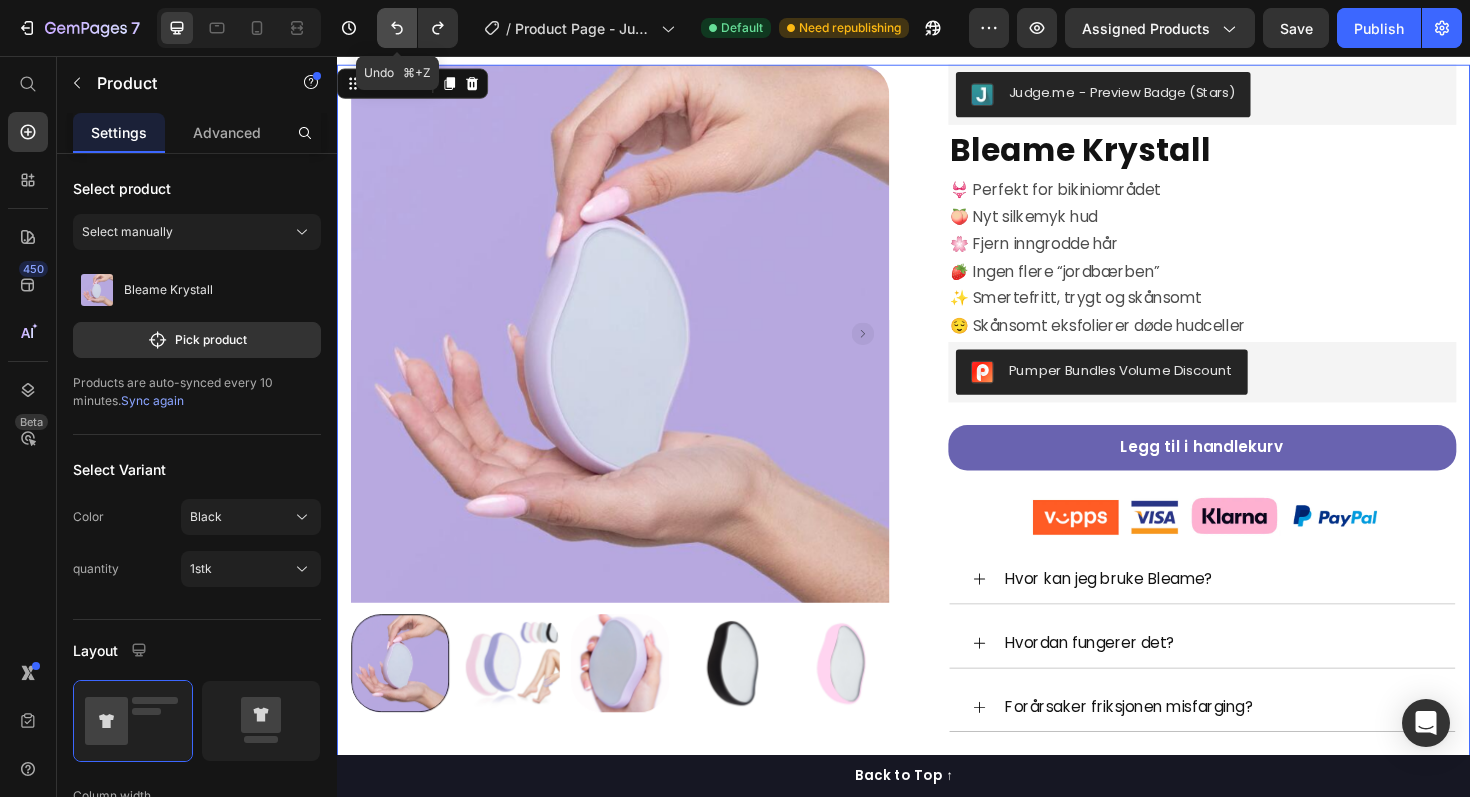 click 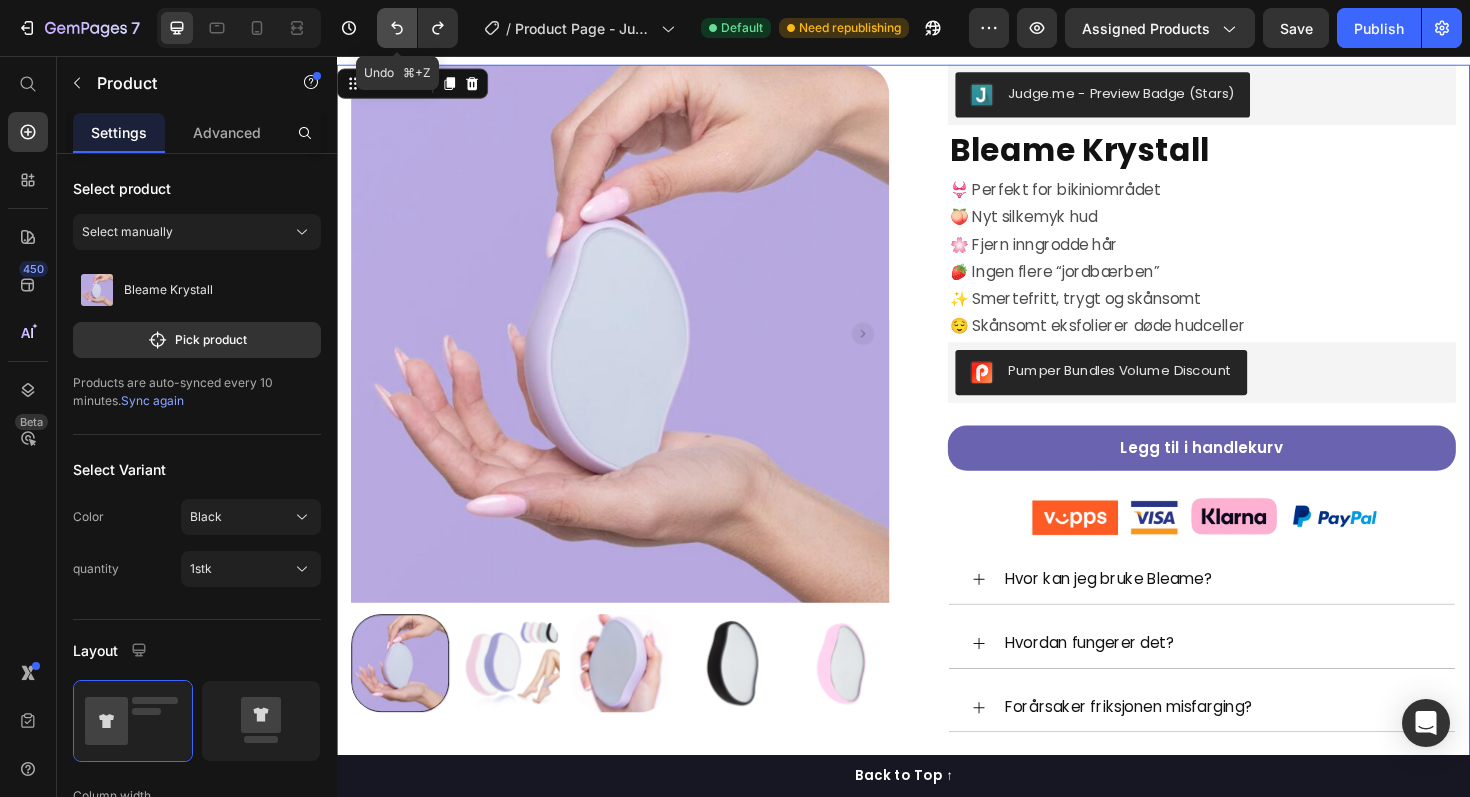 click 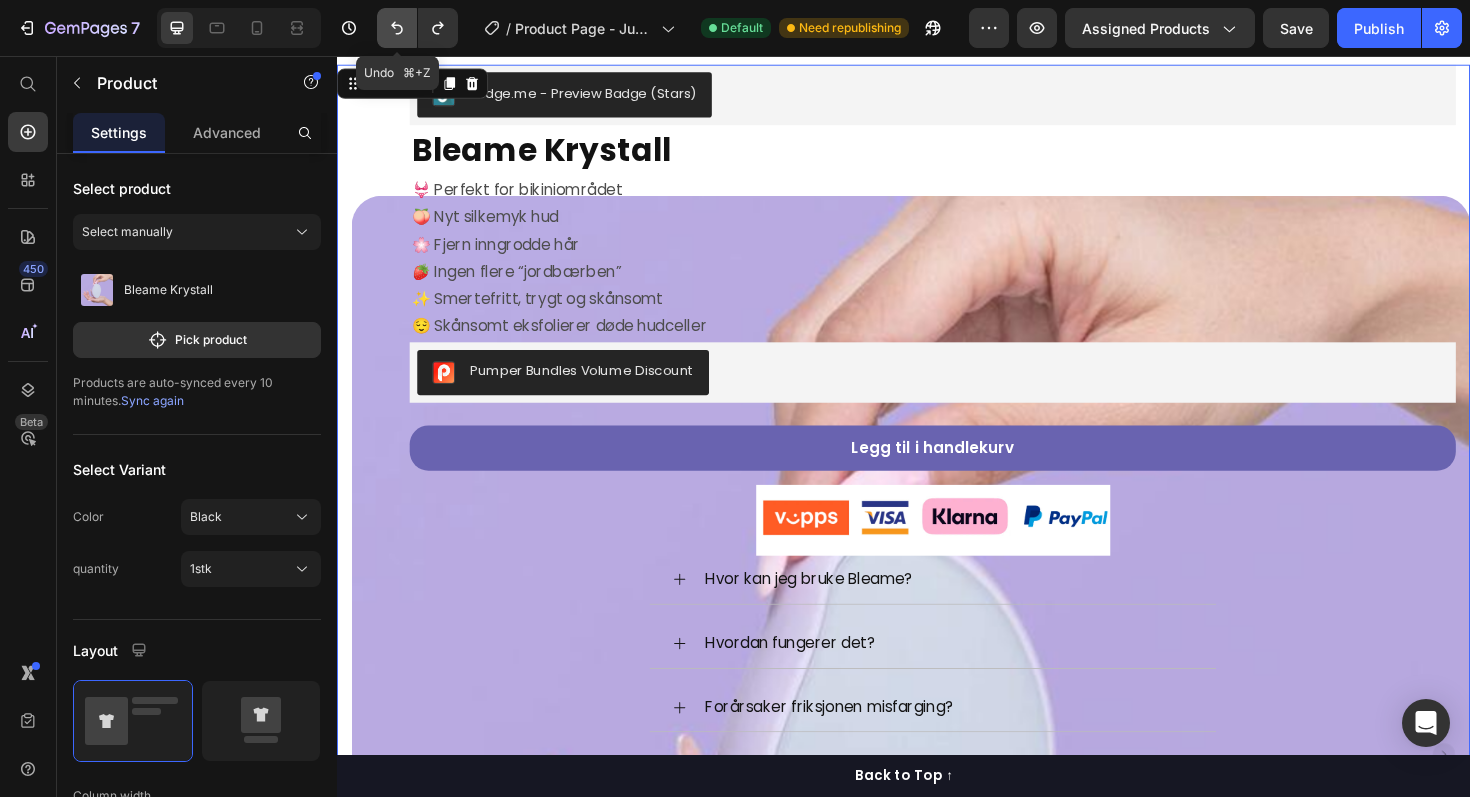 click 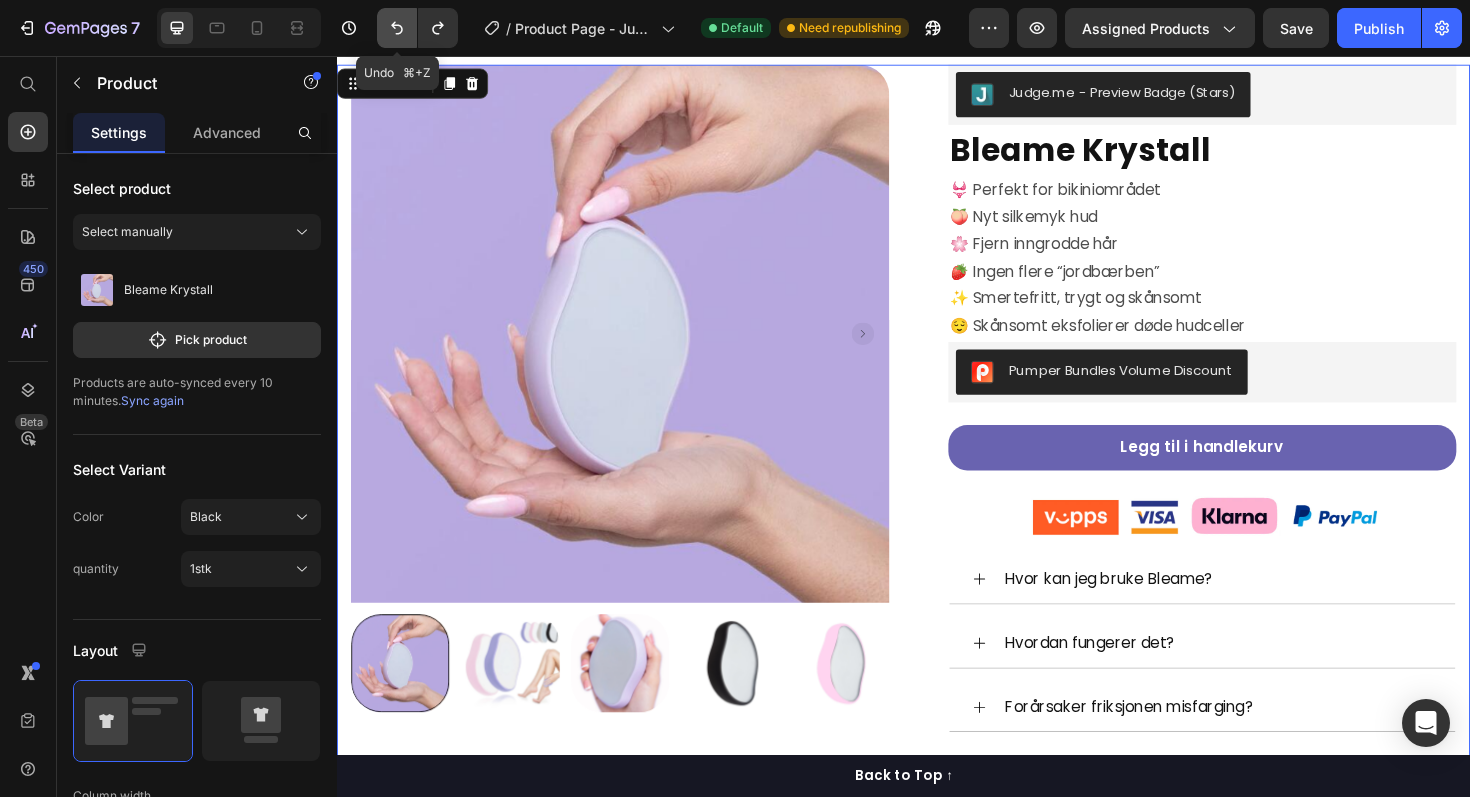 click 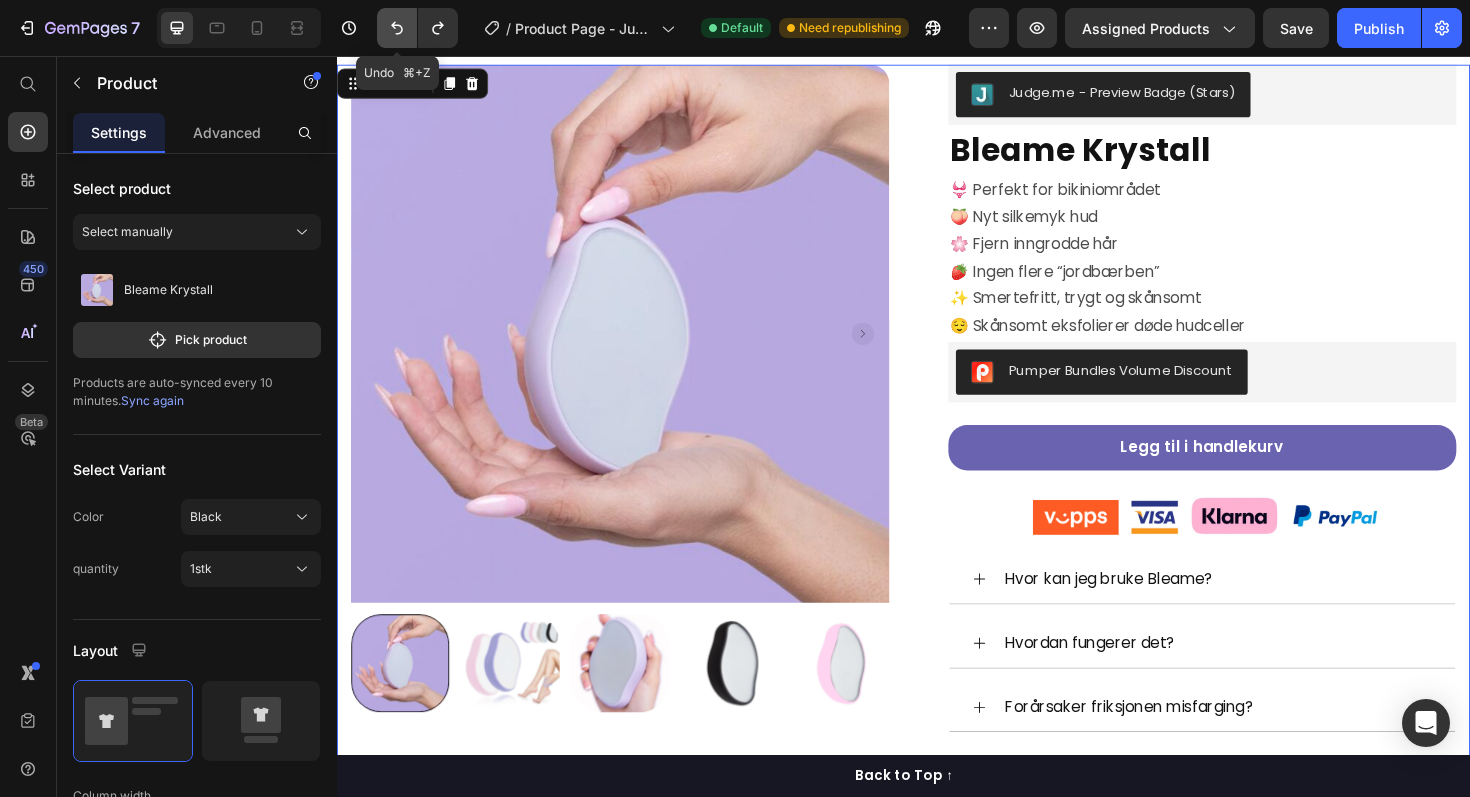 click 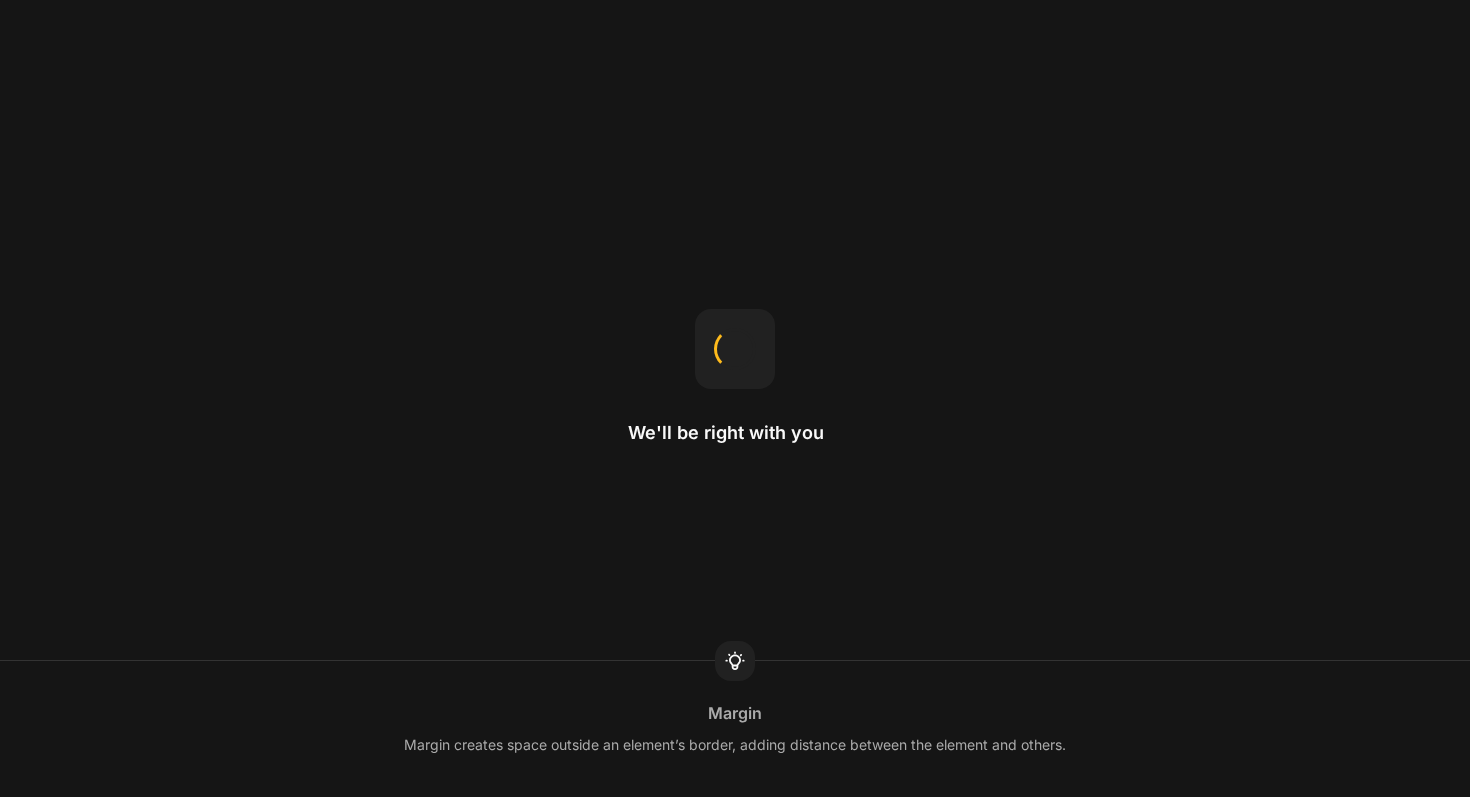 scroll, scrollTop: 0, scrollLeft: 0, axis: both 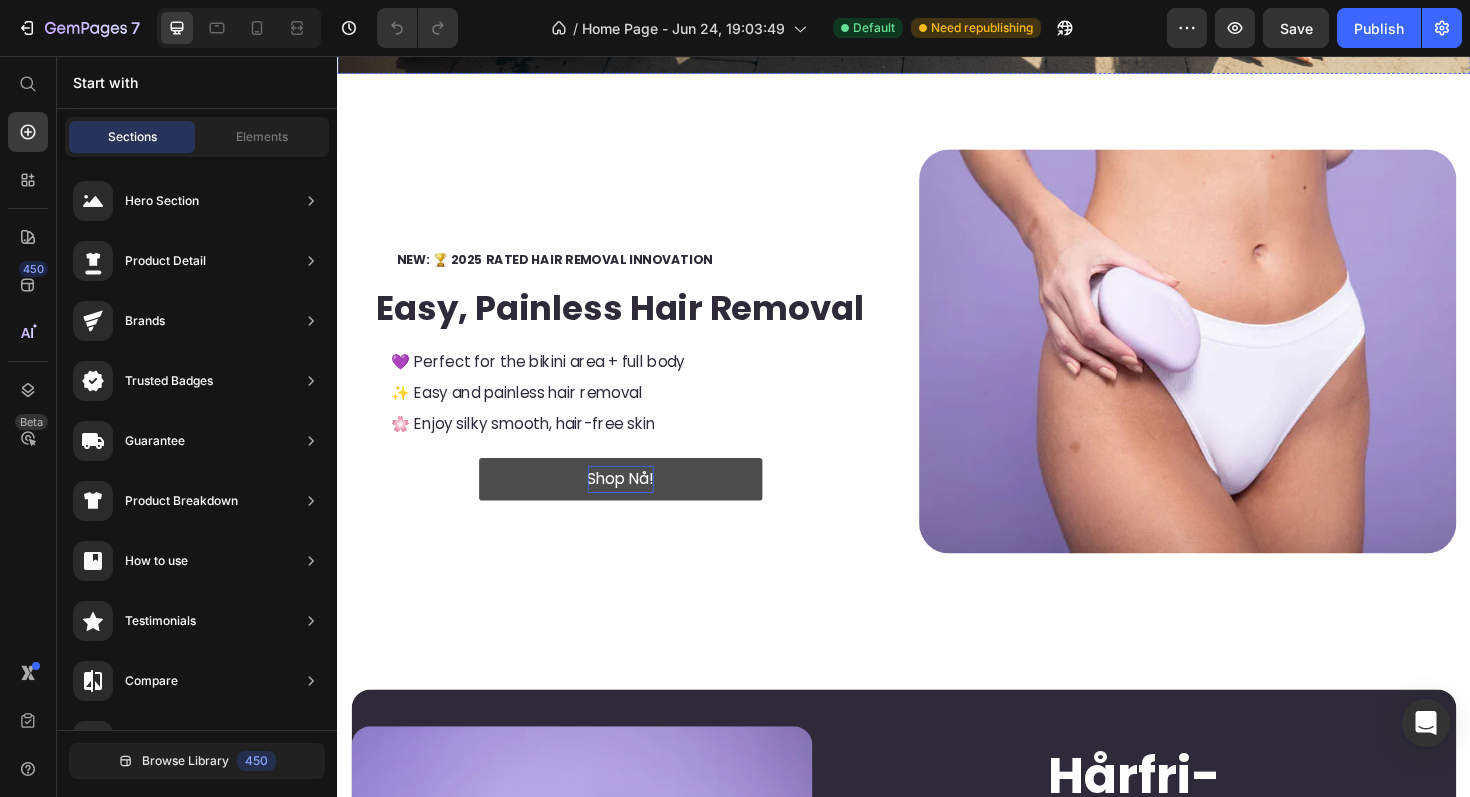 click on "Shop Nå!" at bounding box center [637, 504] 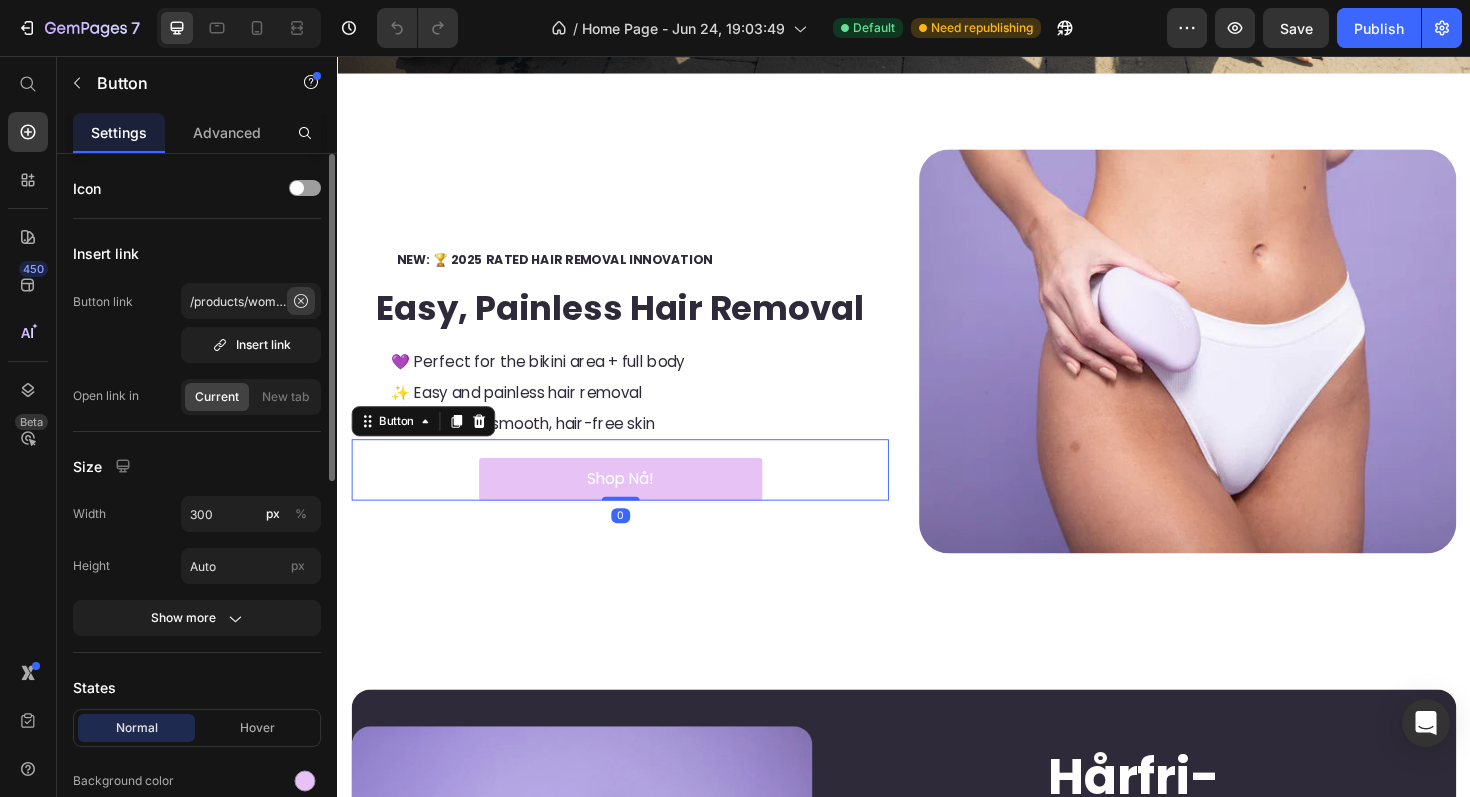 click 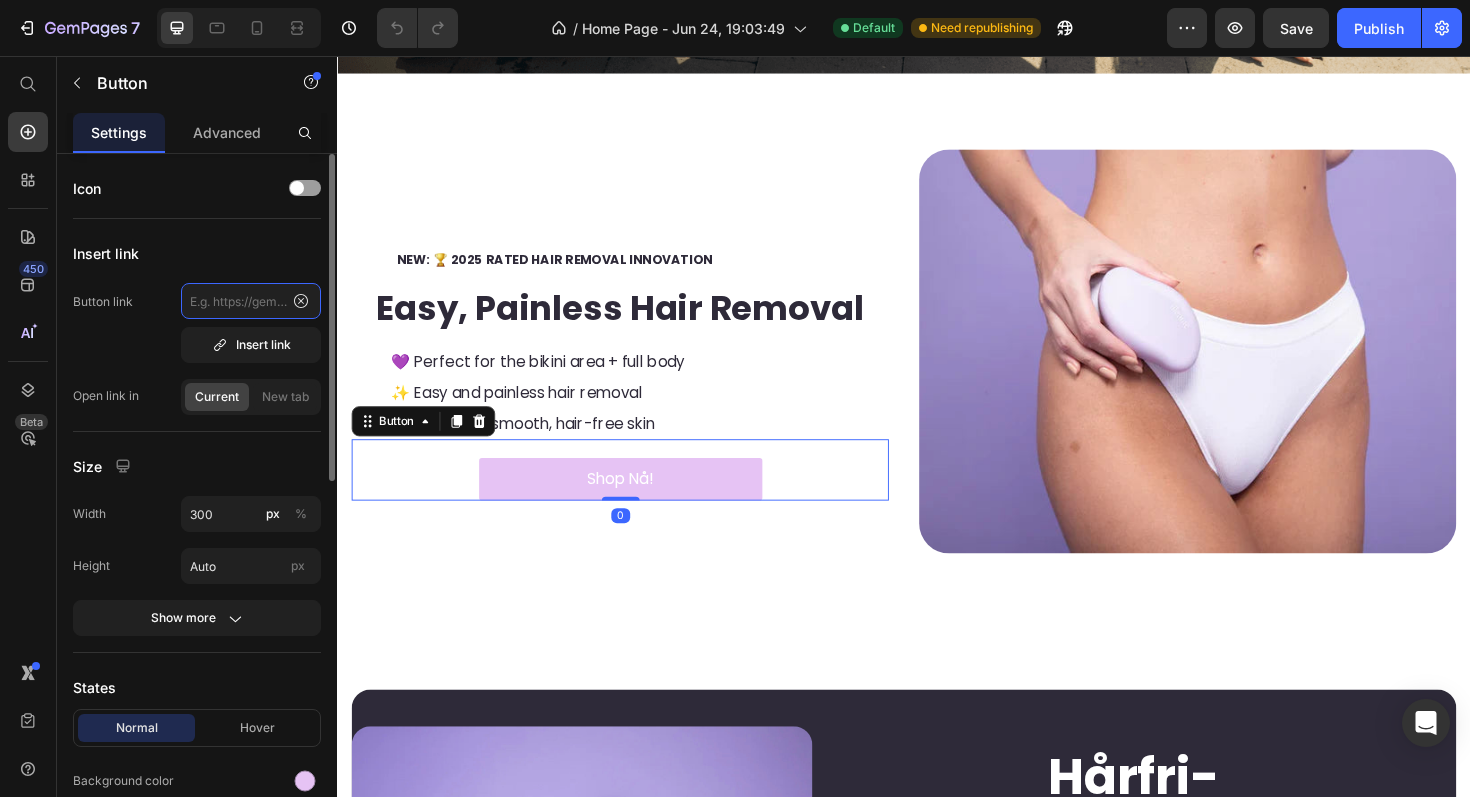 scroll, scrollTop: 0, scrollLeft: 0, axis: both 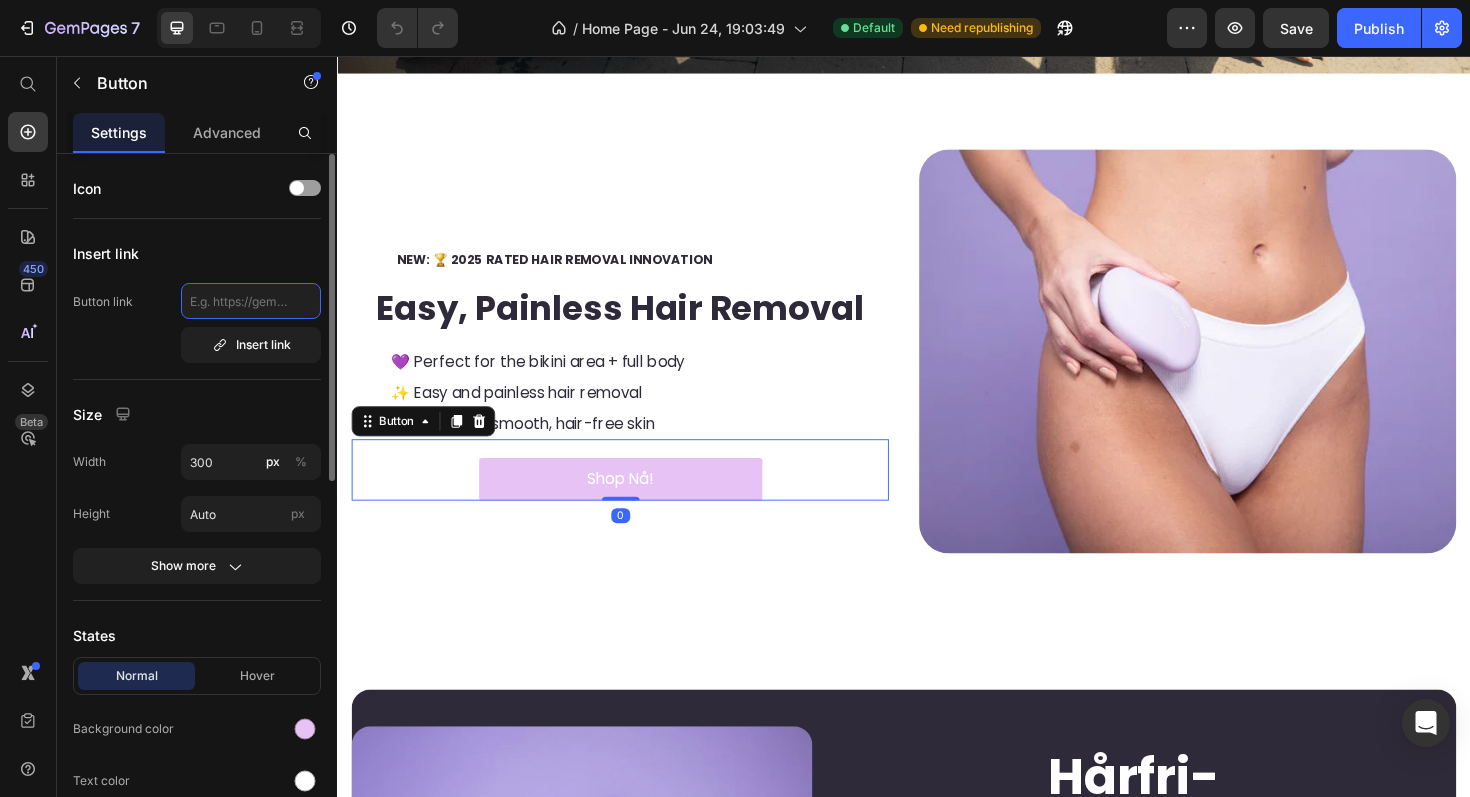 click 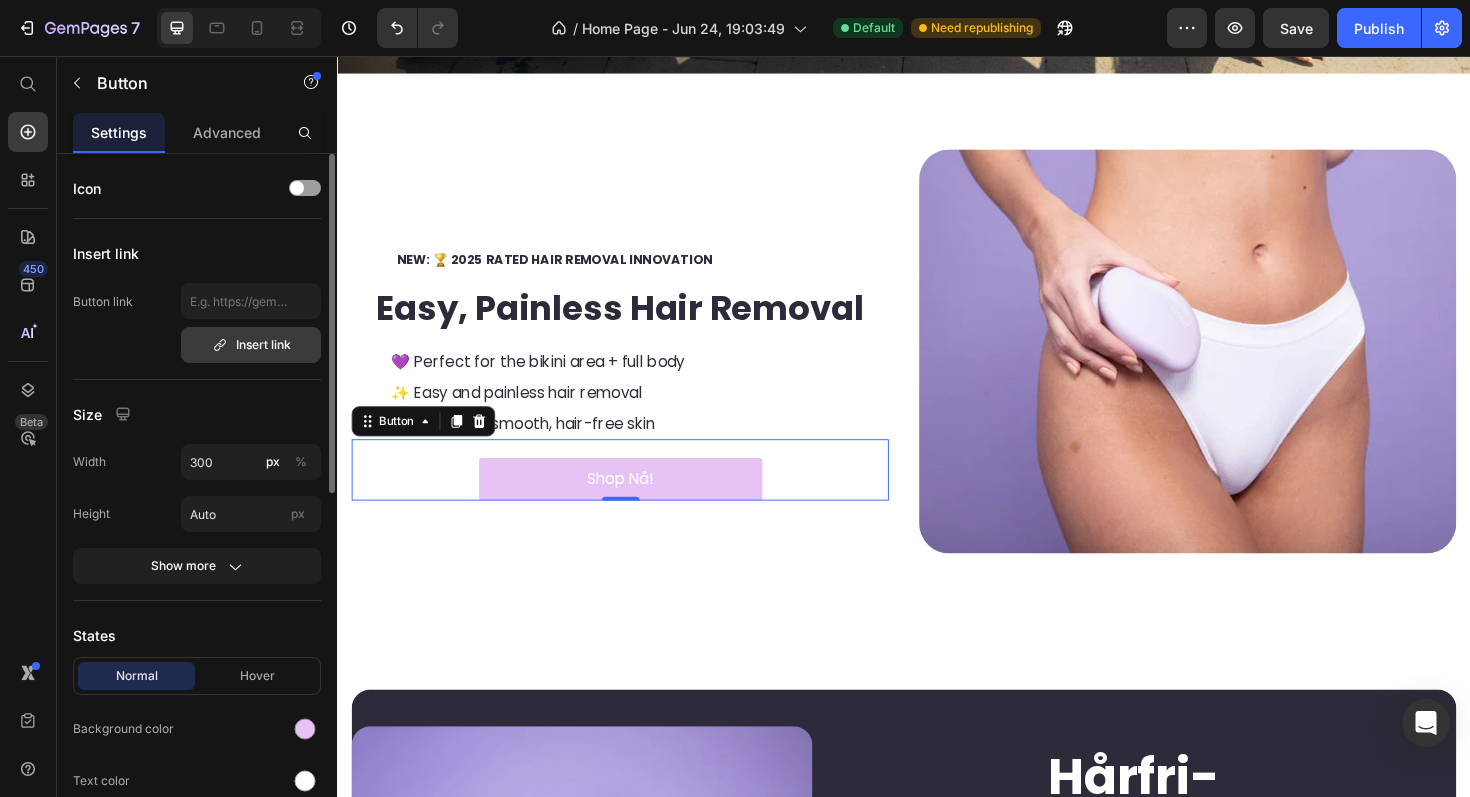 click on "Insert link" at bounding box center [251, 345] 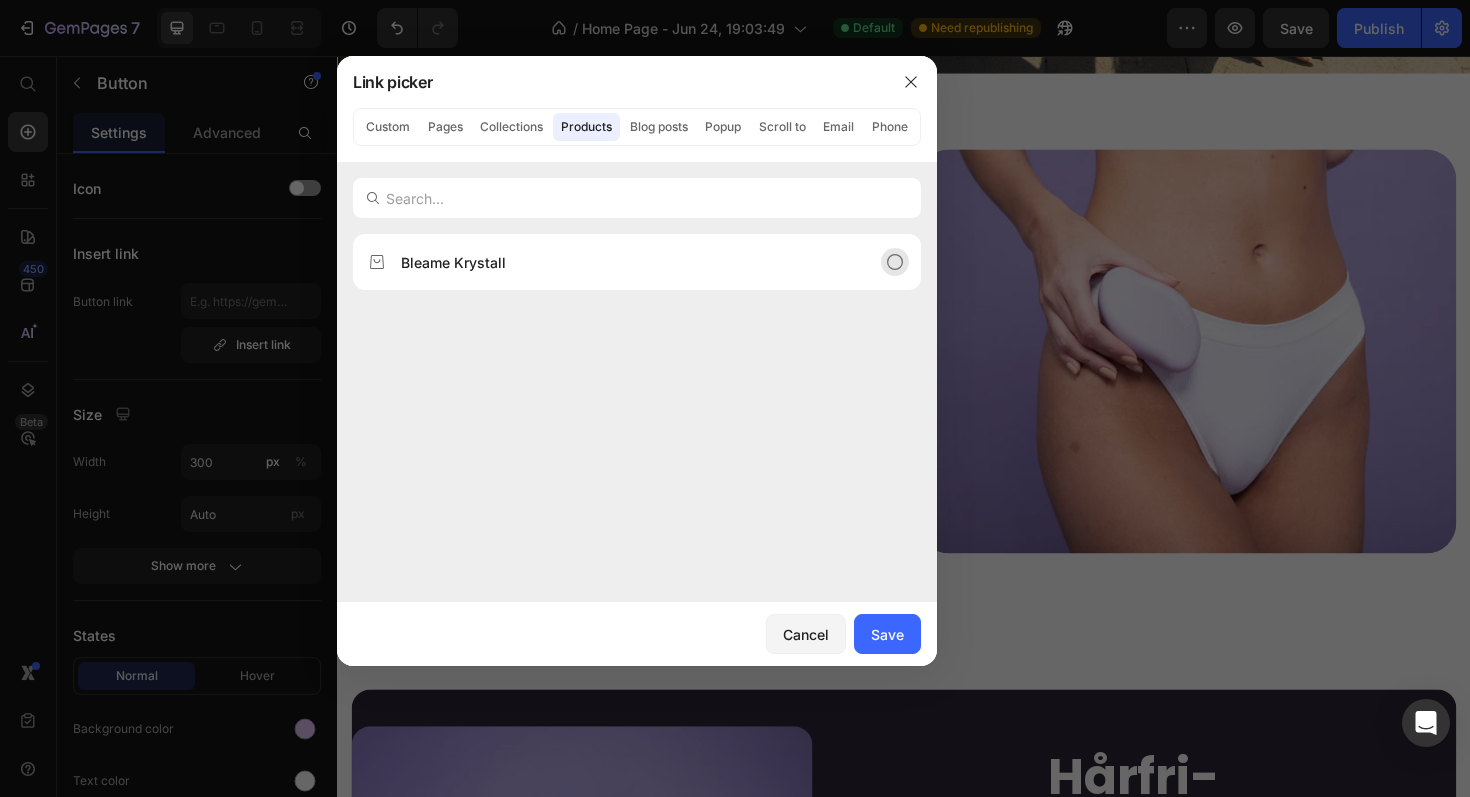 click on "Bleame Krystall" 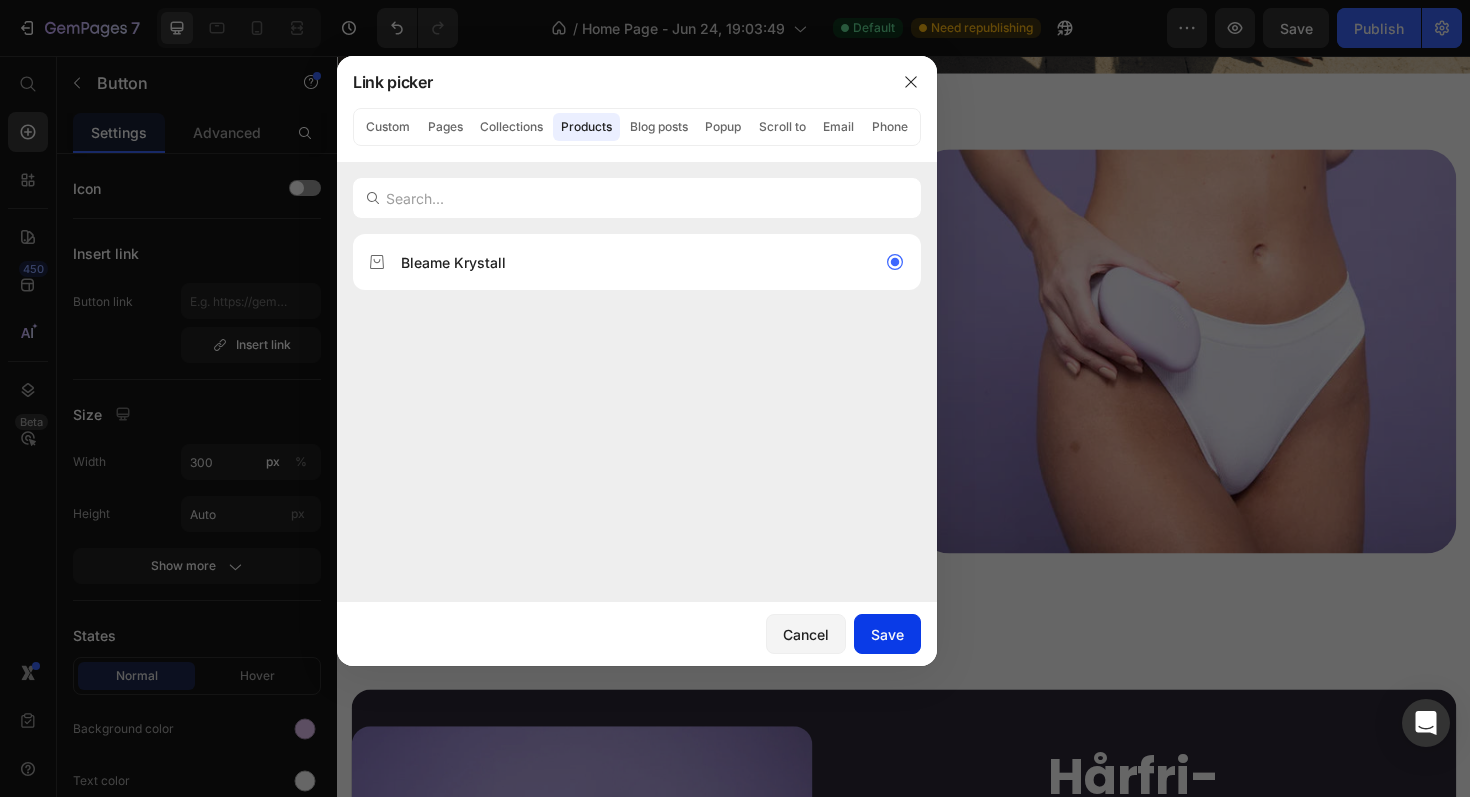 click on "Save" at bounding box center (887, 634) 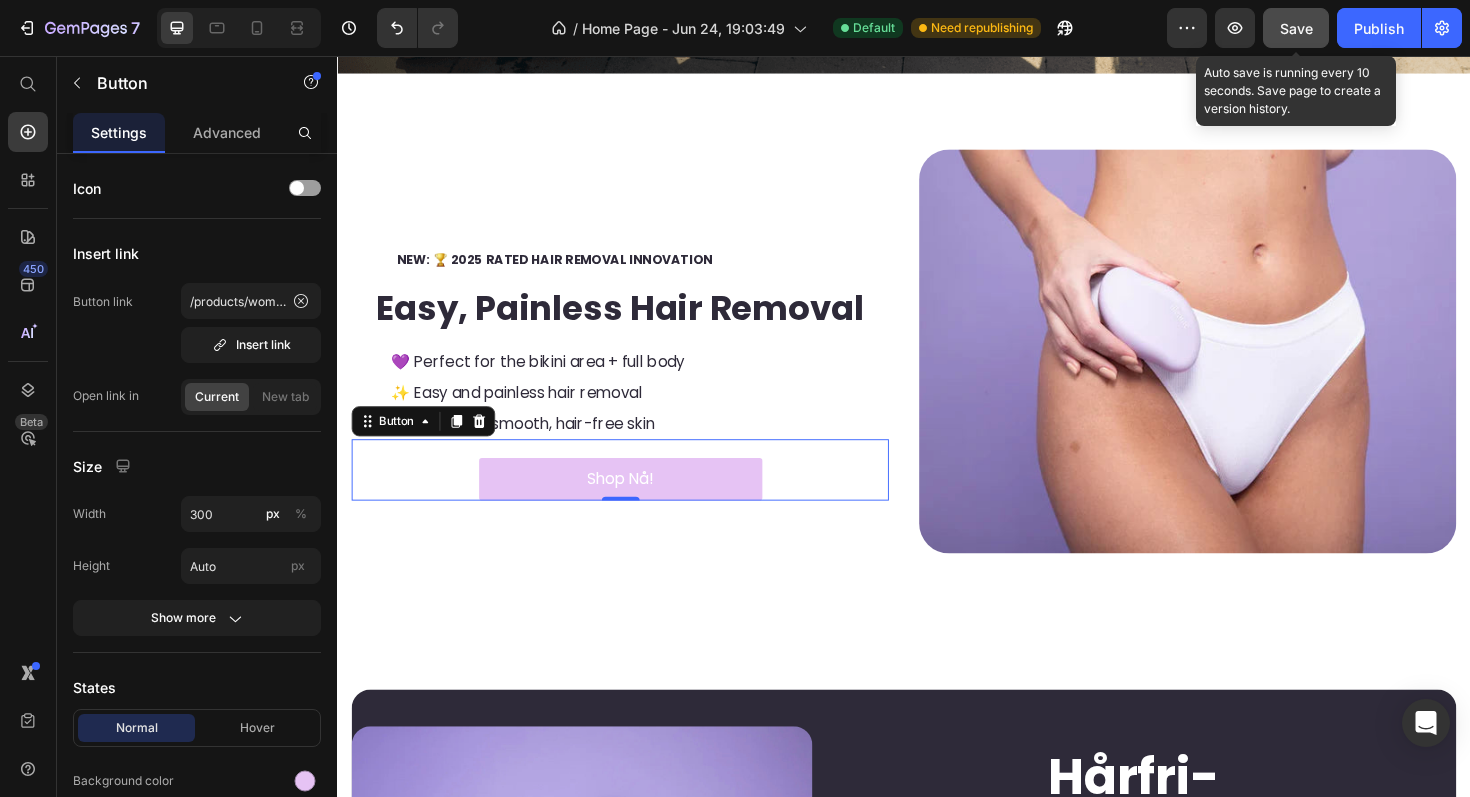 click on "Save" at bounding box center (1296, 28) 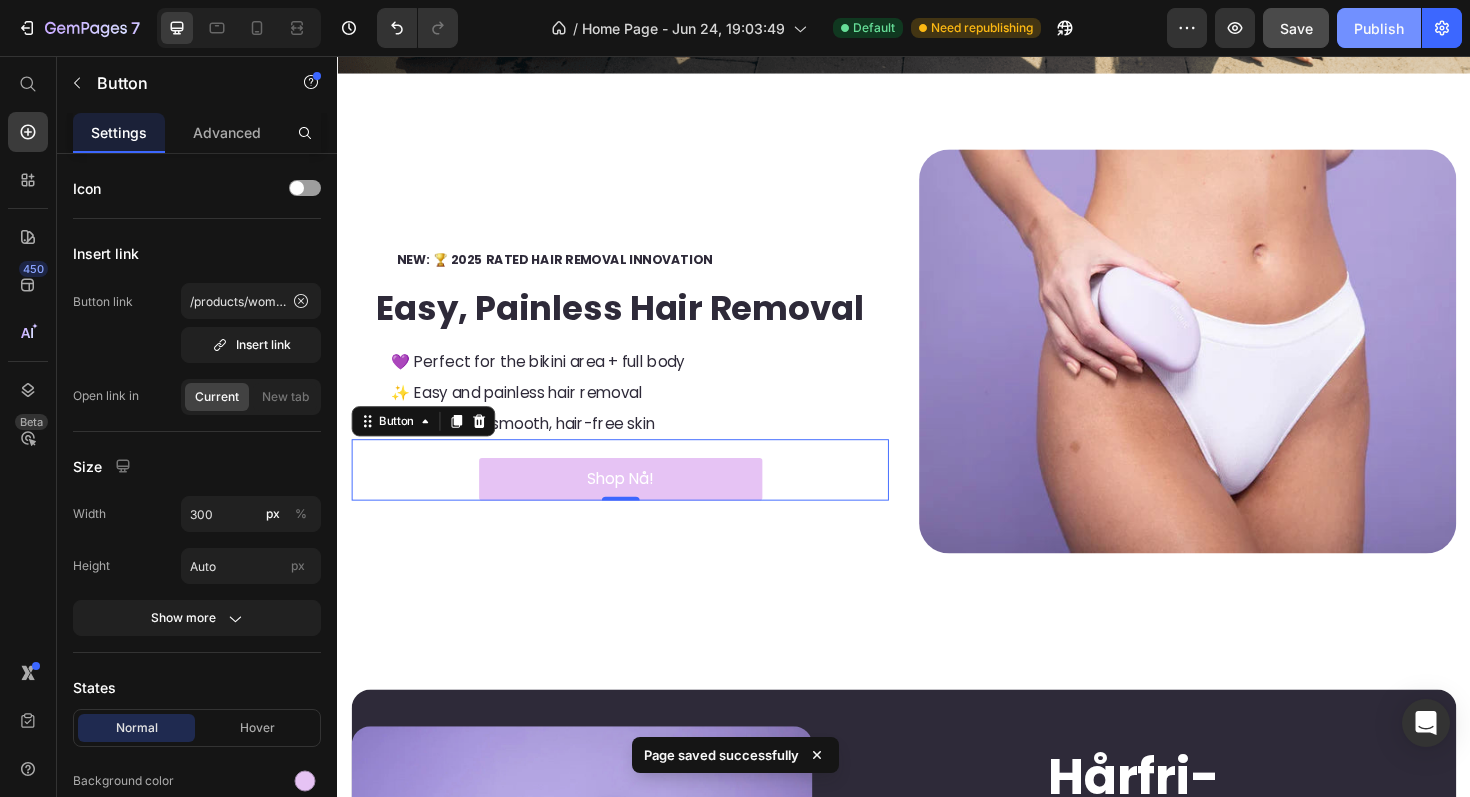 click on "Publish" 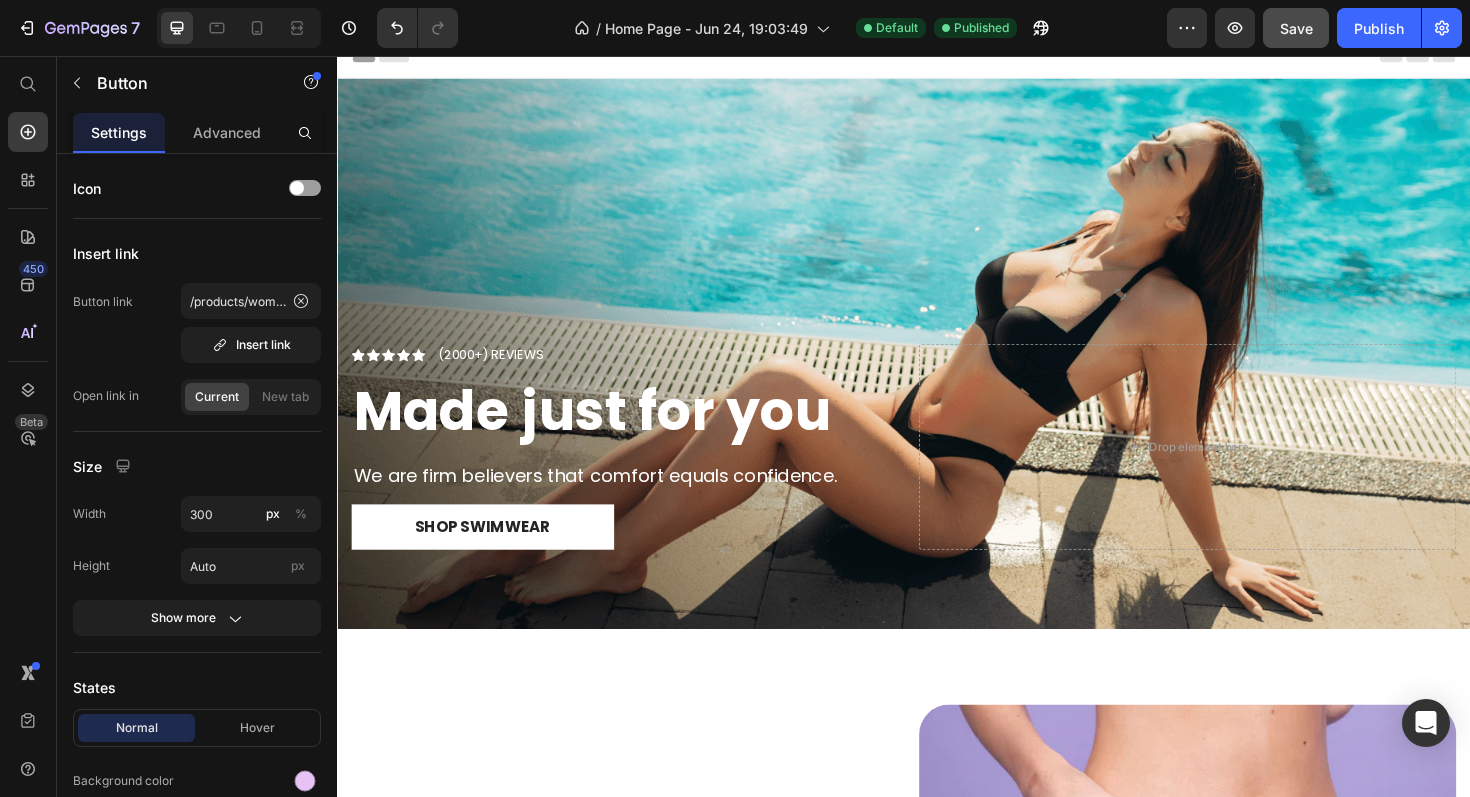 scroll, scrollTop: 0, scrollLeft: 0, axis: both 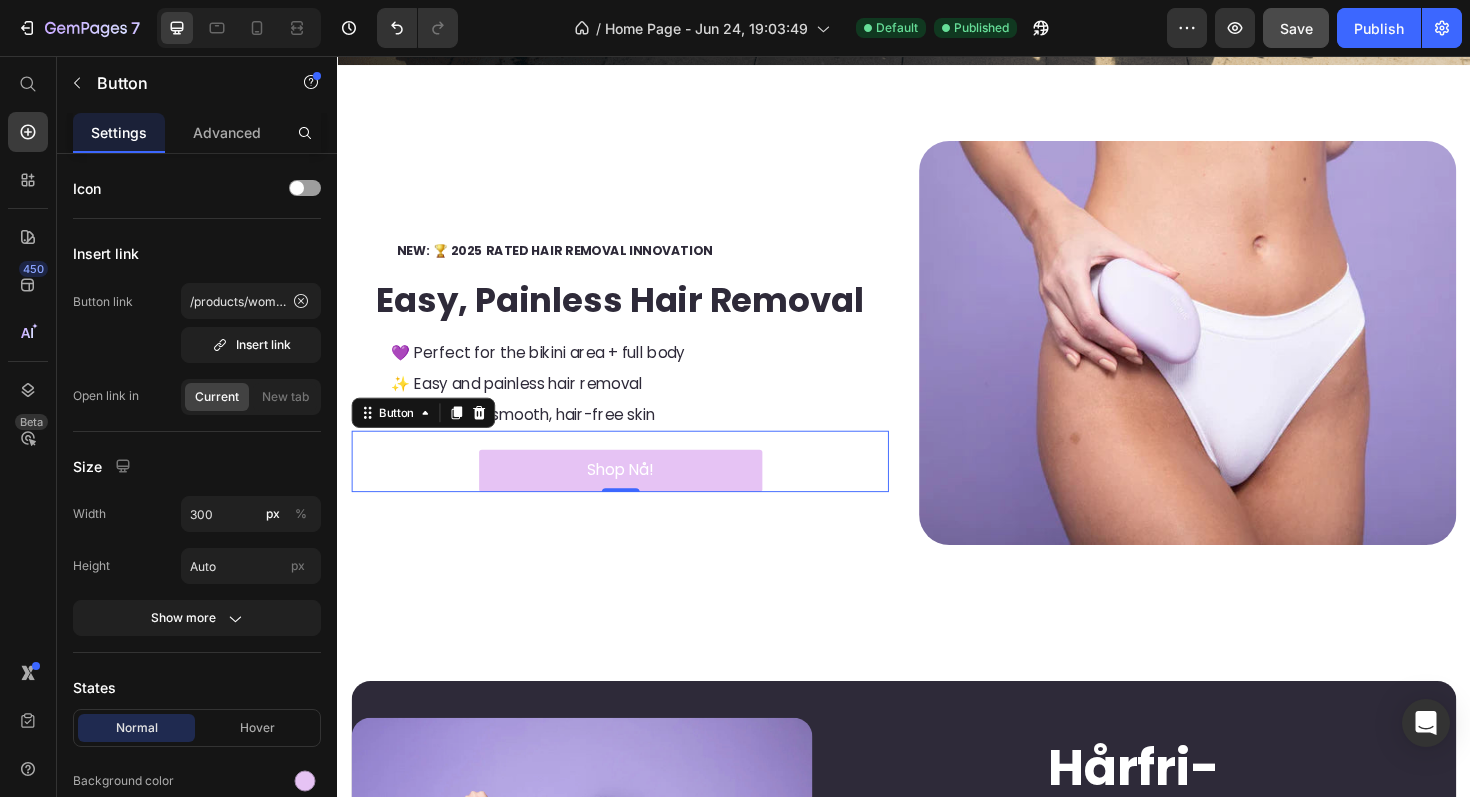 click on "Shop Nå! Button   0" at bounding box center (636, 485) 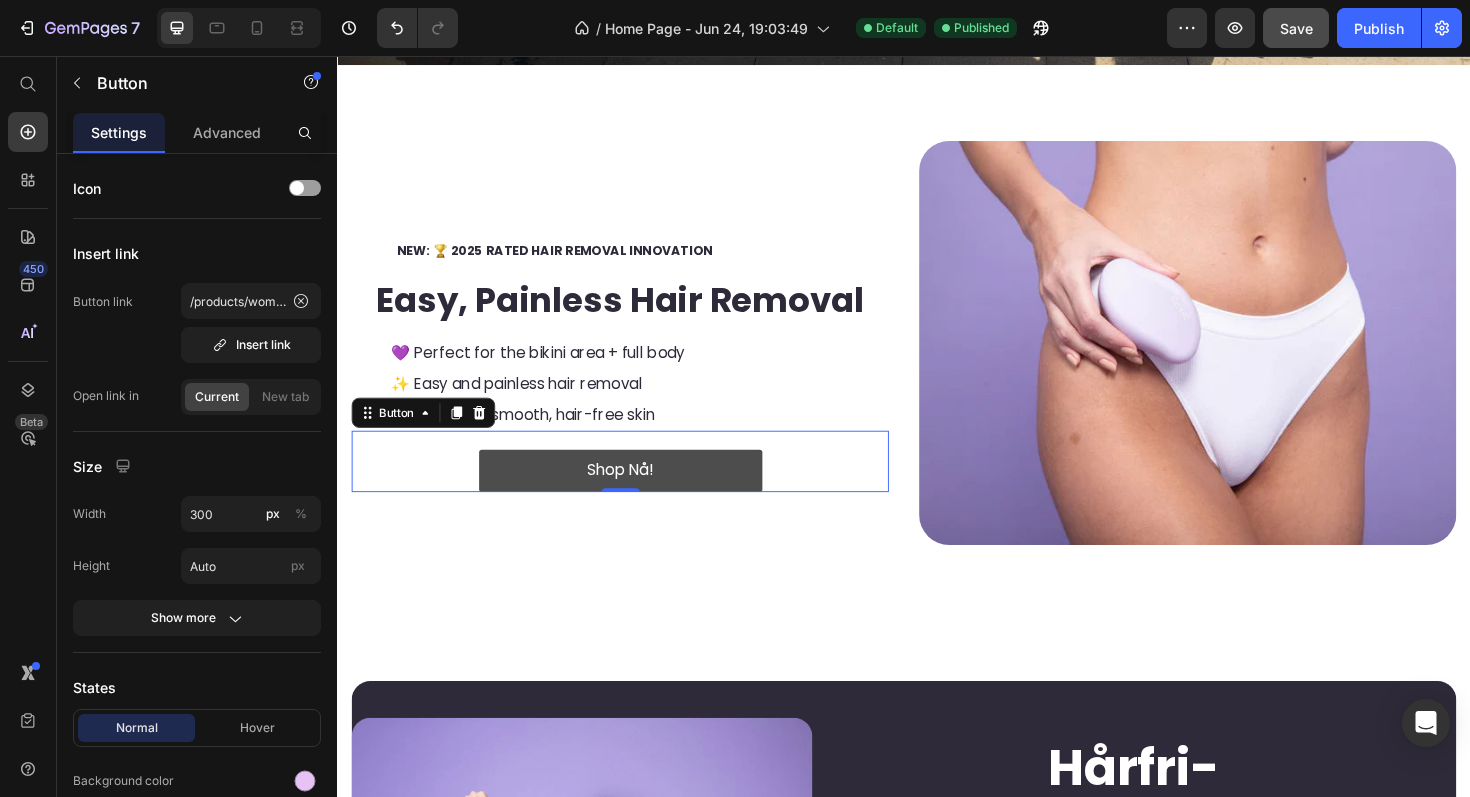 click on "Shop Nå!" at bounding box center [637, 495] 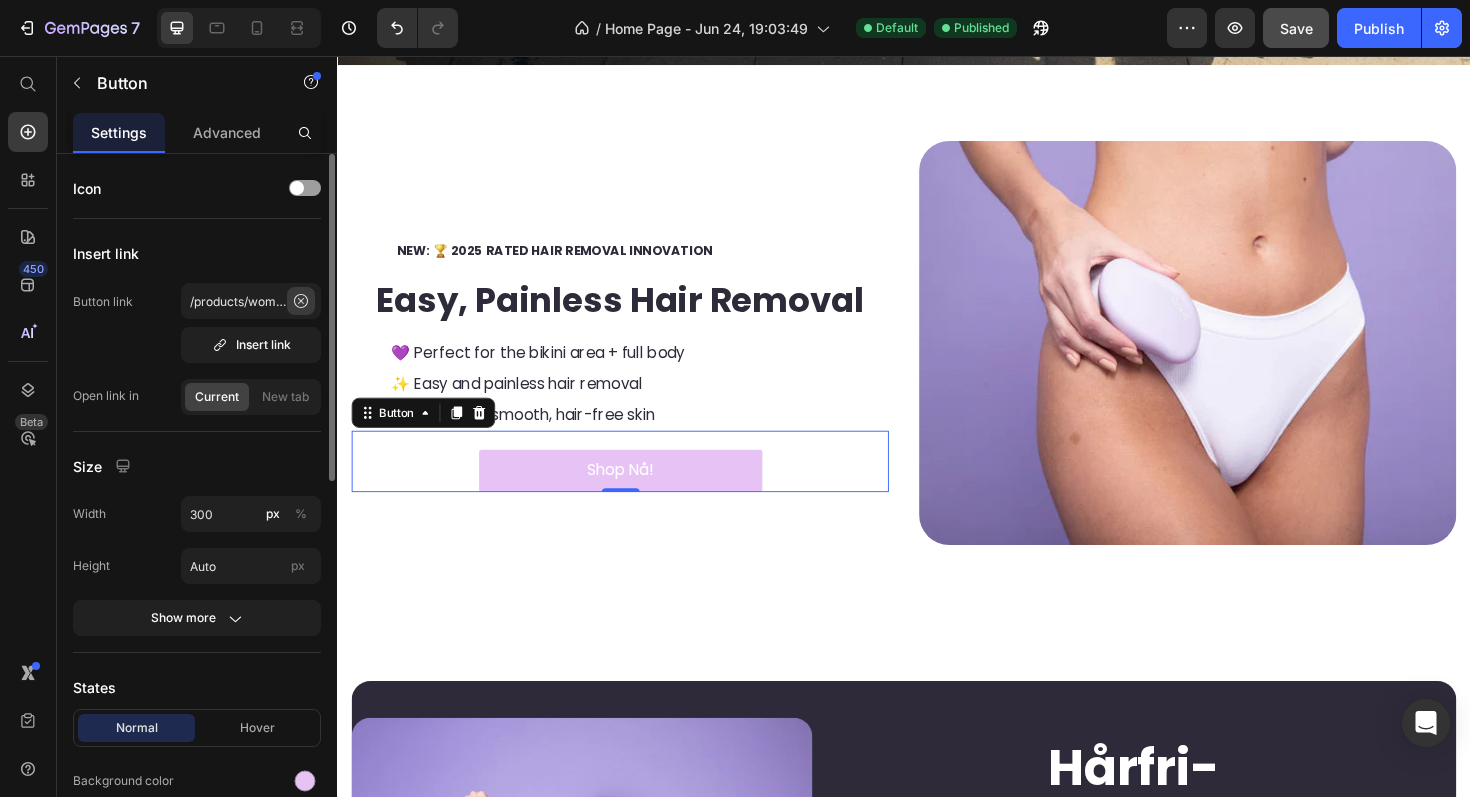 click 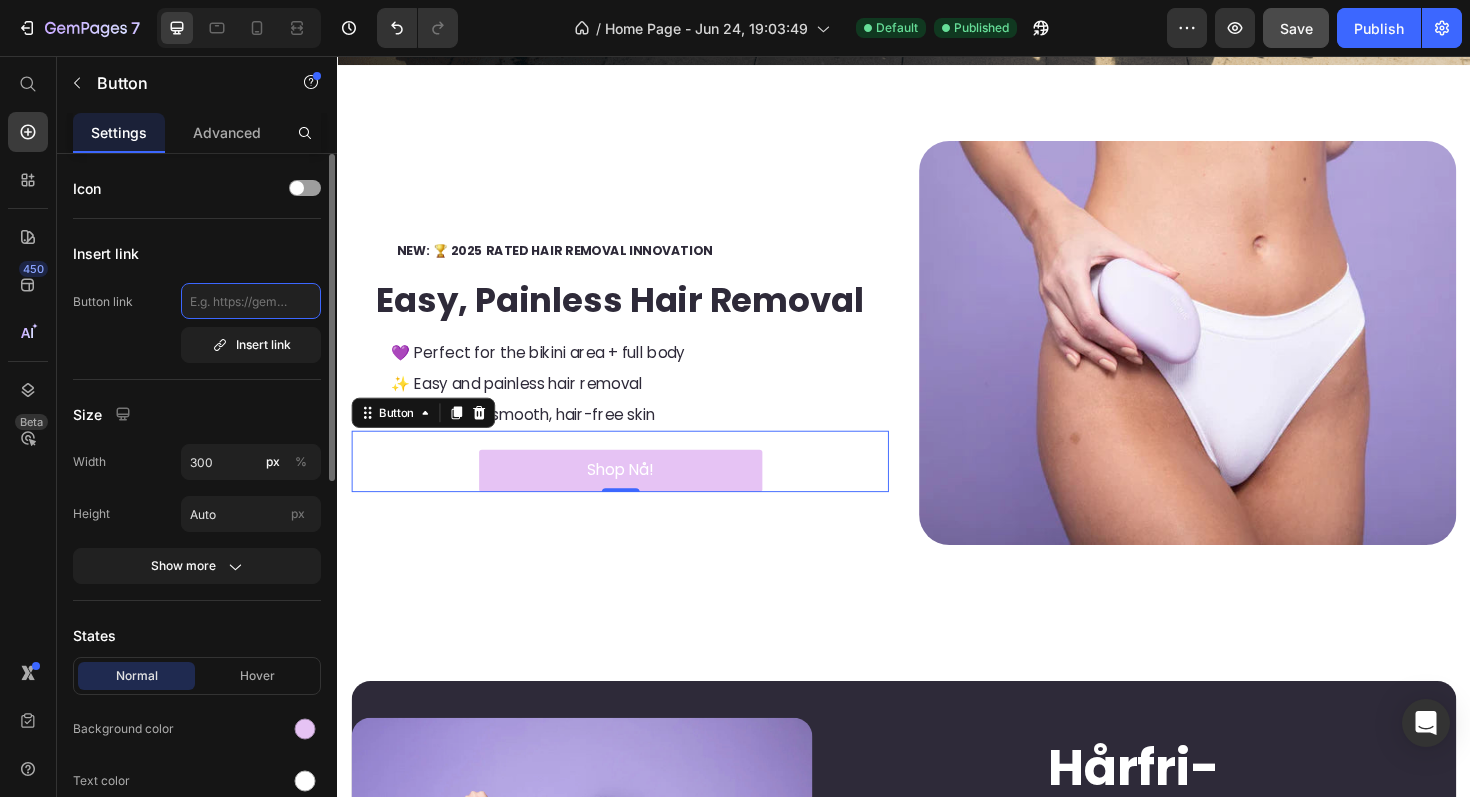 scroll, scrollTop: 0, scrollLeft: 0, axis: both 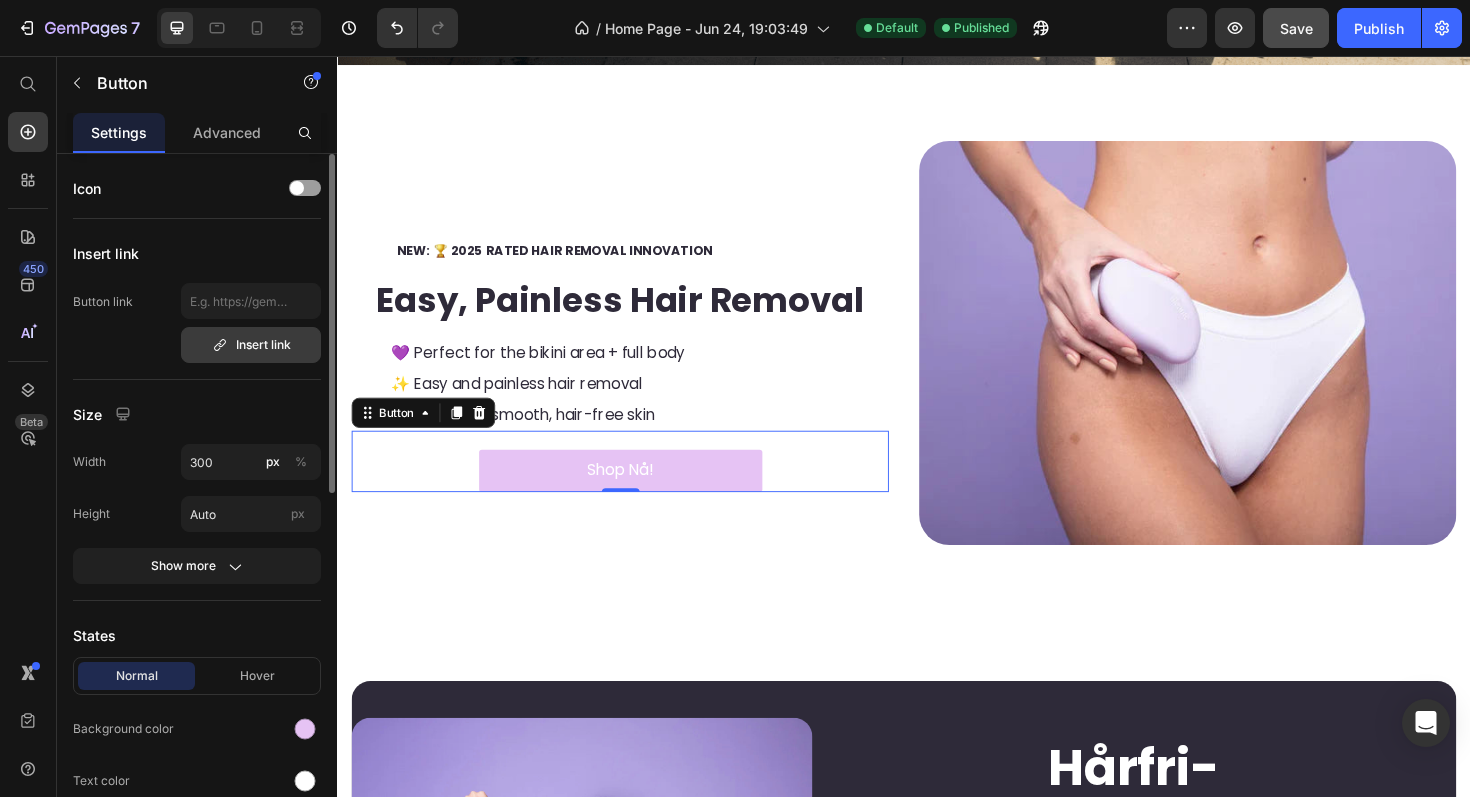 click on "Insert link" at bounding box center [251, 345] 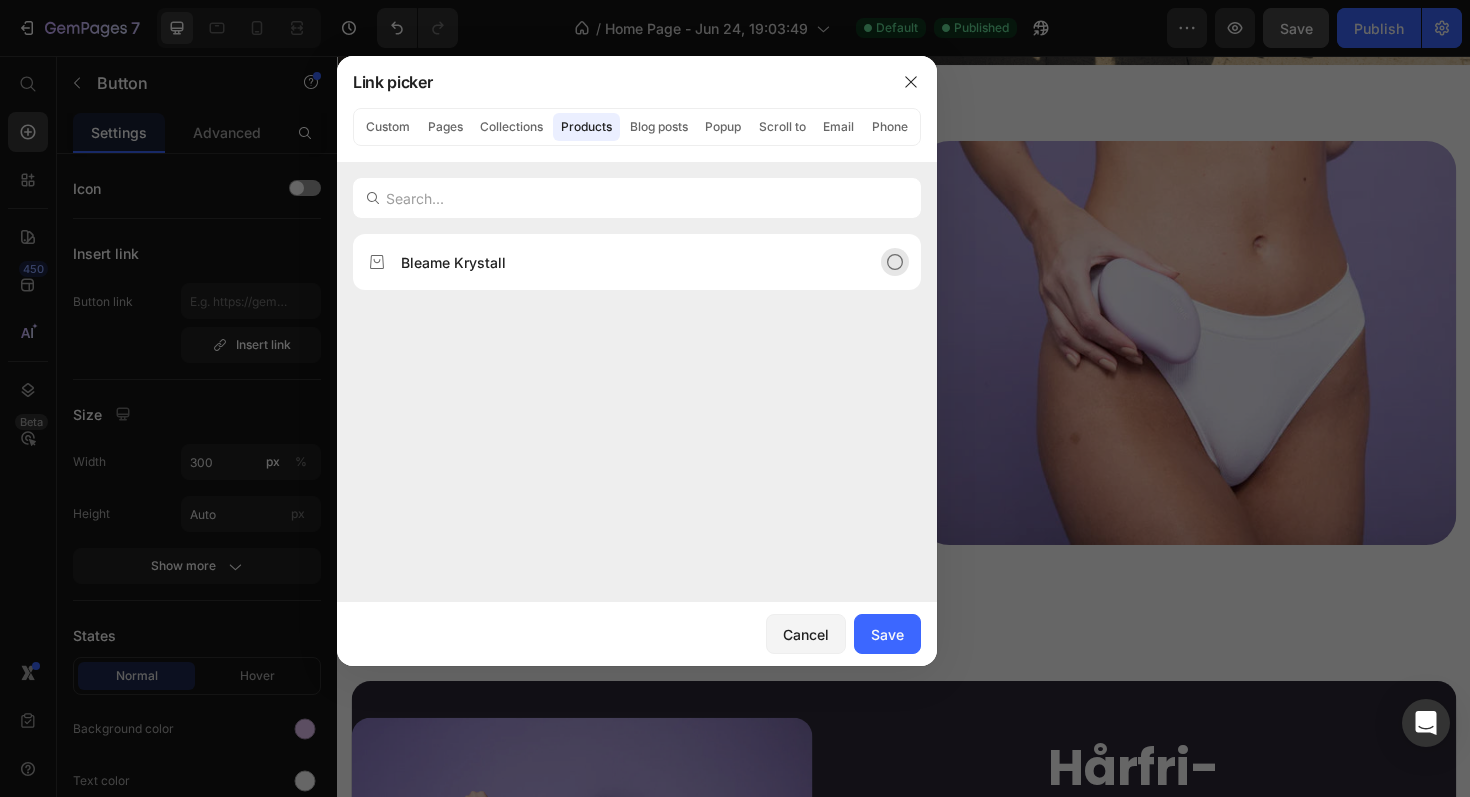 click on "Bleame Krystall" at bounding box center [453, 262] 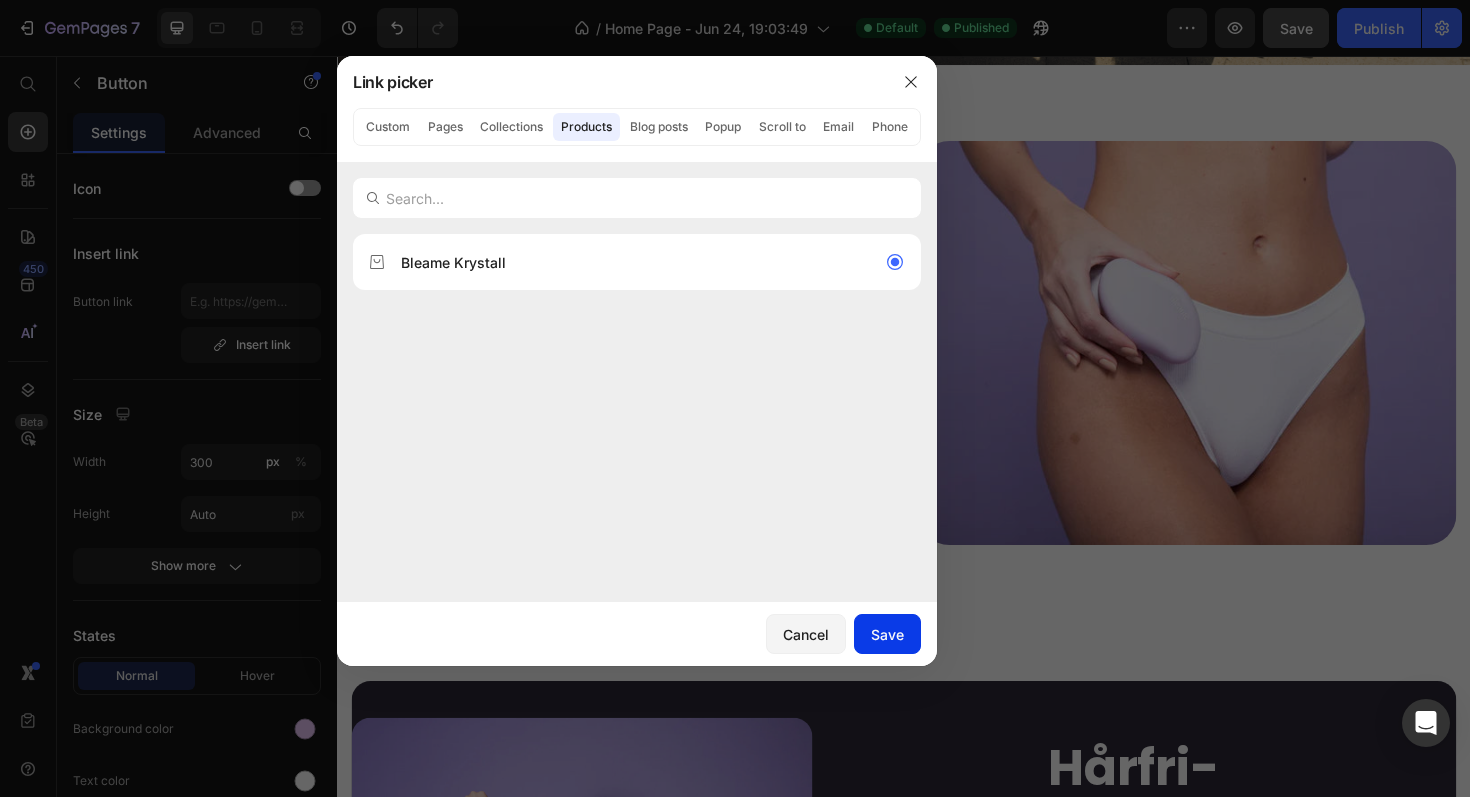 click on "Save" at bounding box center (887, 634) 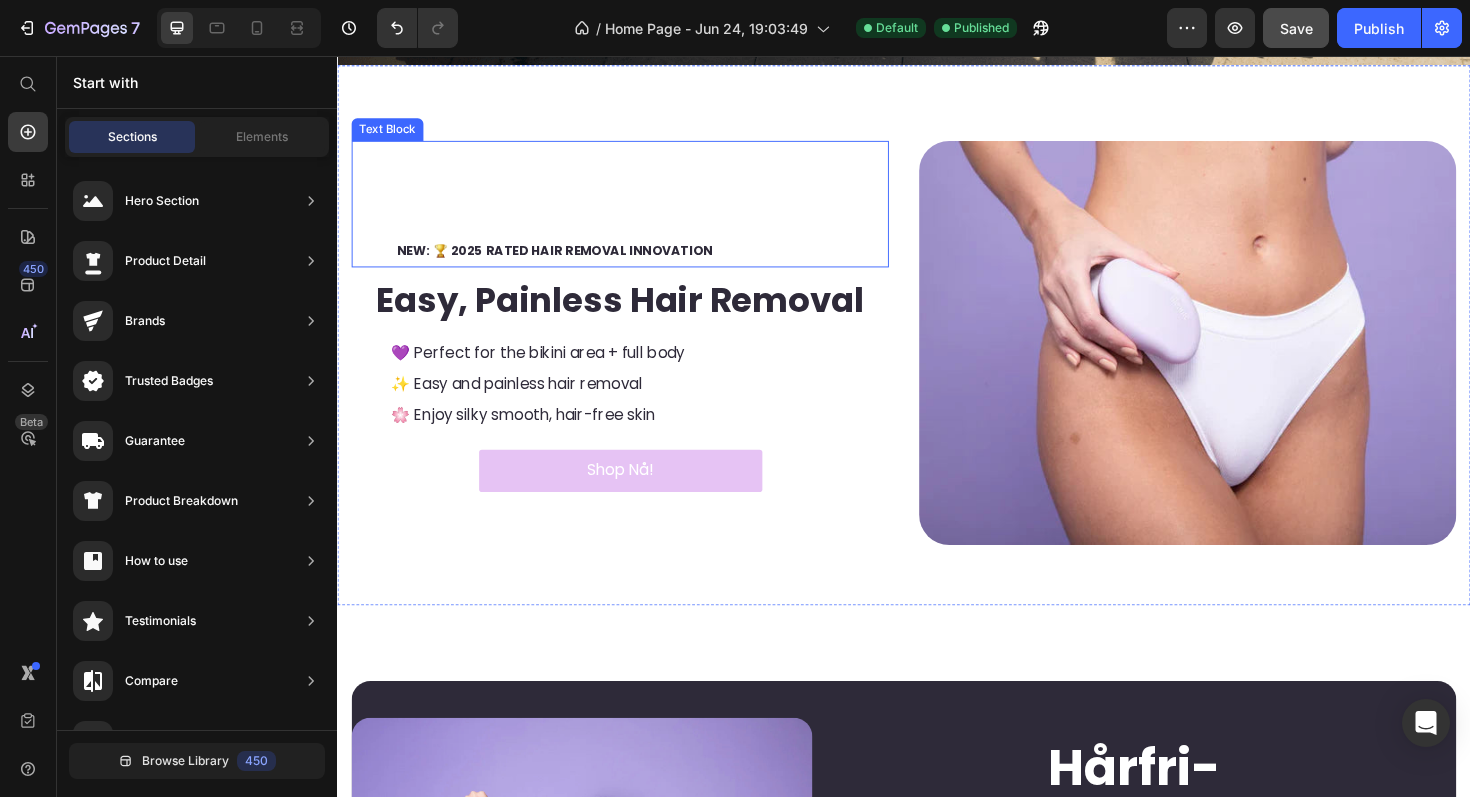 click on "NEW: 🏆 2025 RATED HAIR REMOVAL INNOVATION" at bounding box center [659, 263] 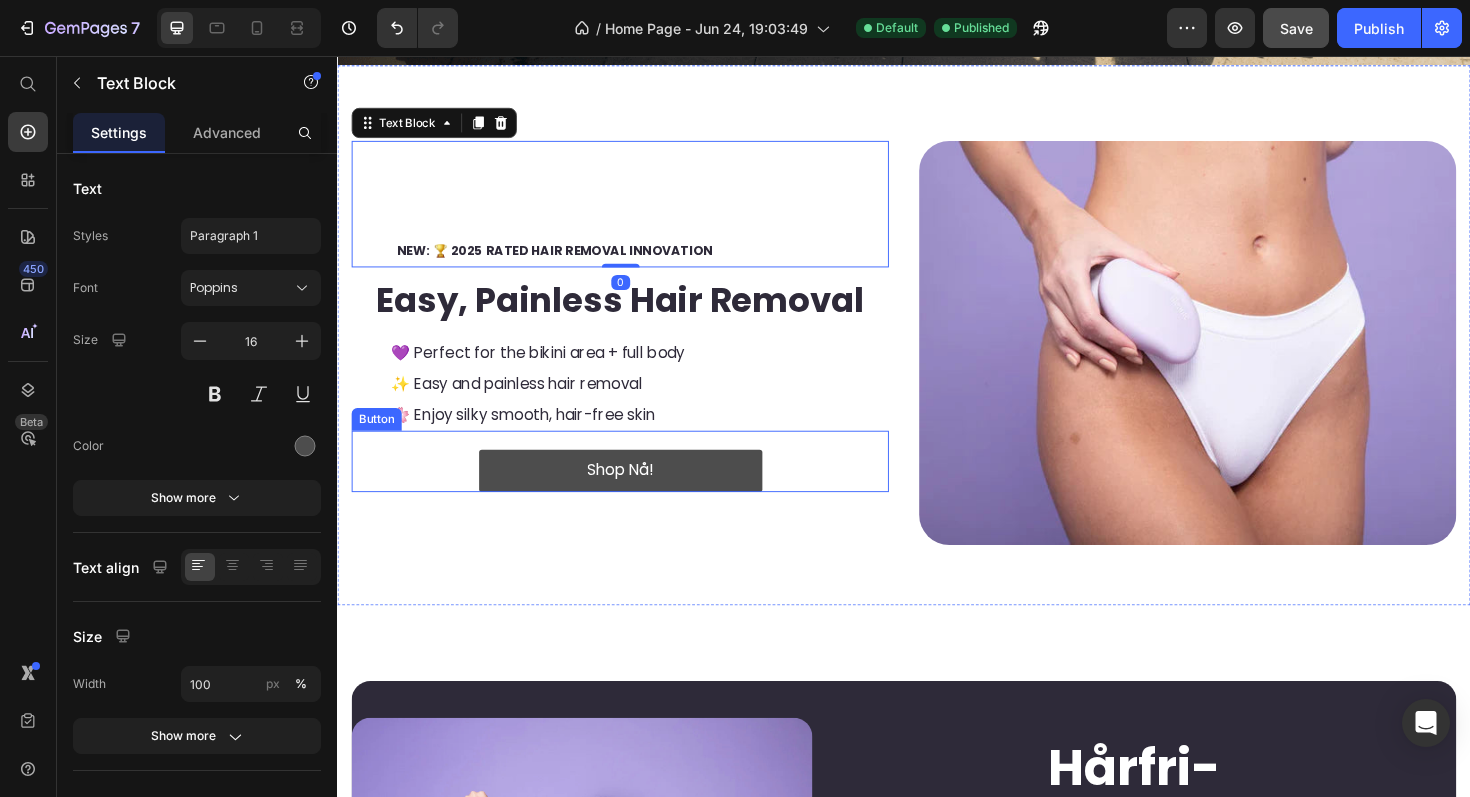 click on "Shop Nå!" at bounding box center (637, 495) 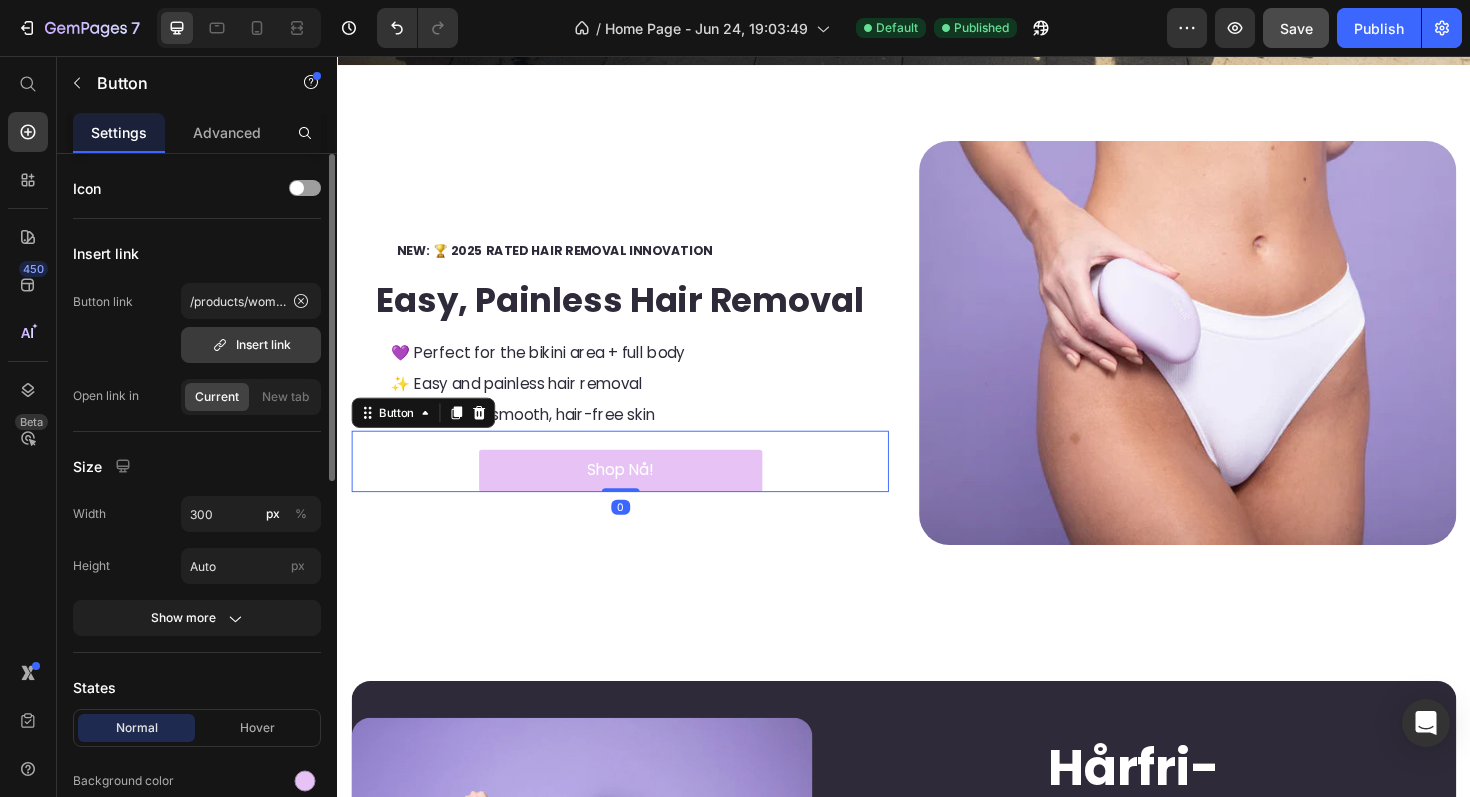 click on "Insert link" at bounding box center [251, 345] 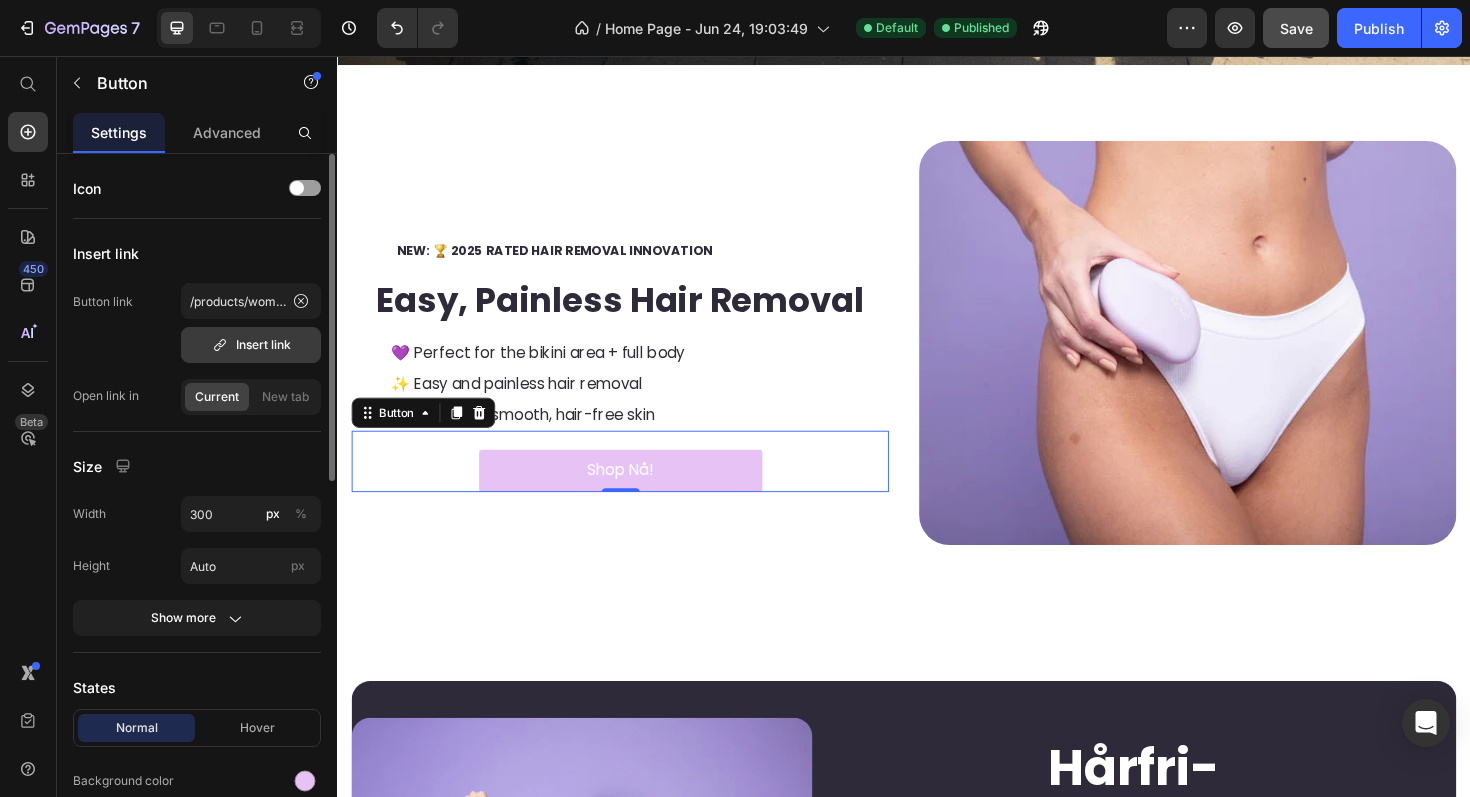 click on "Insert link" at bounding box center (251, 345) 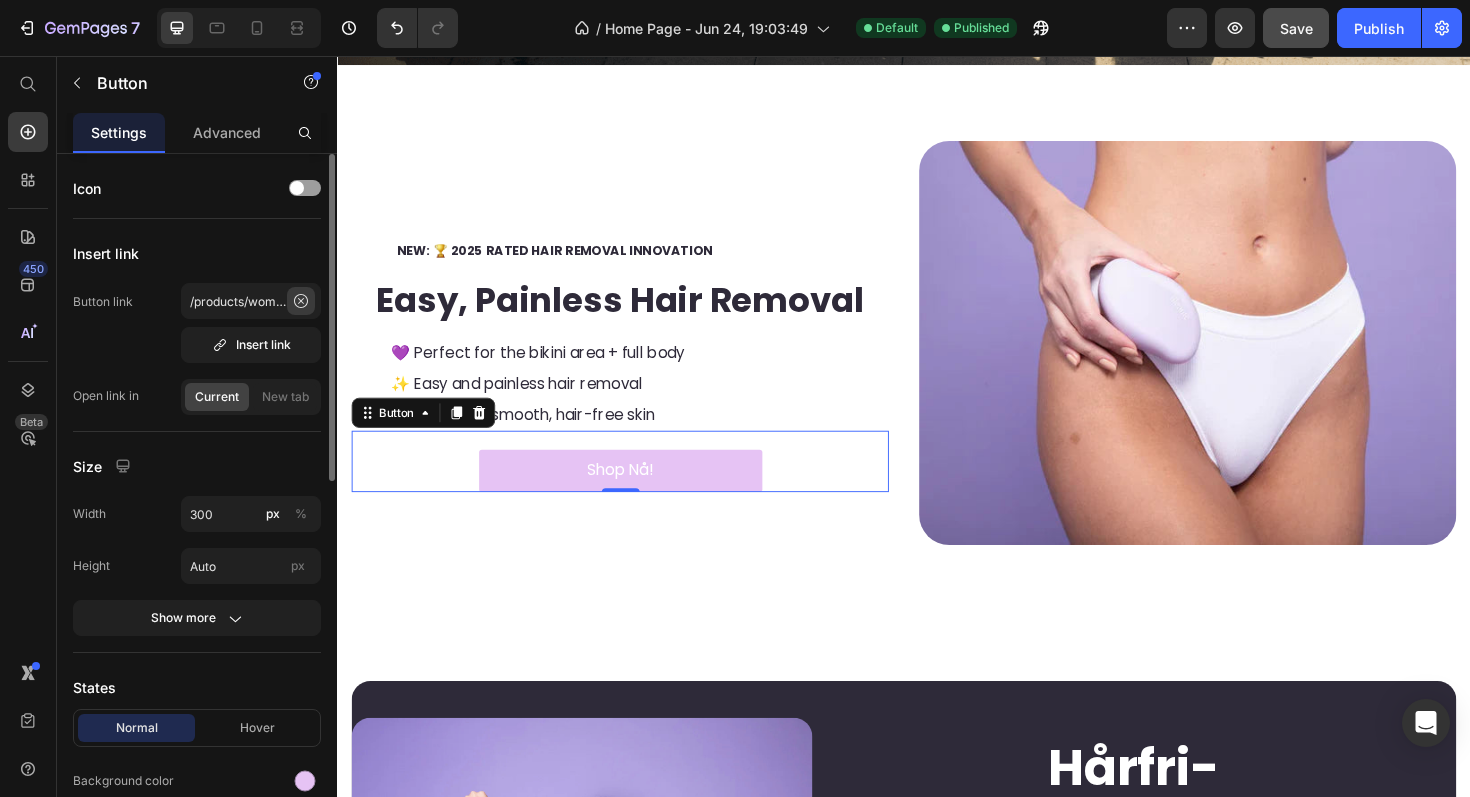 click 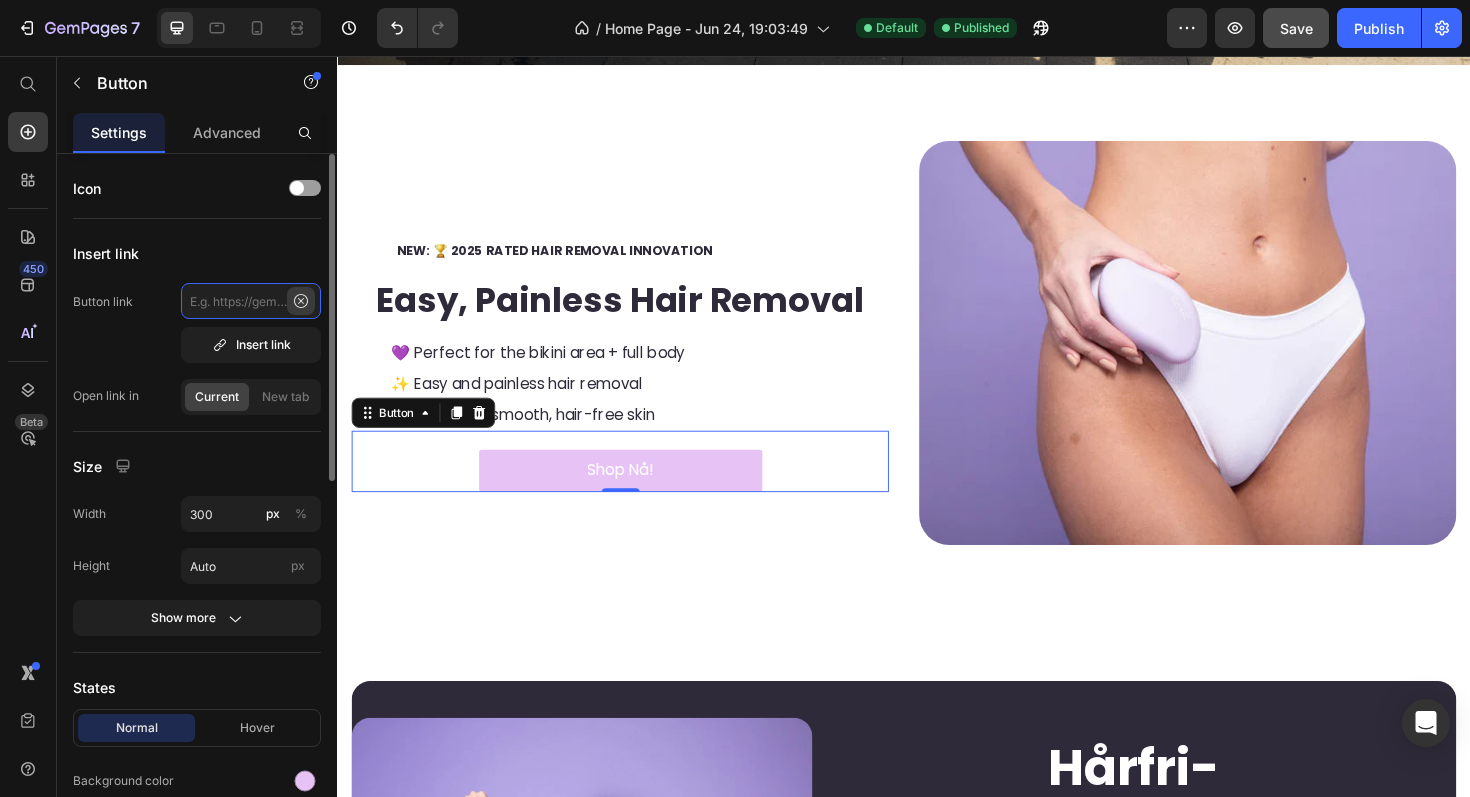 scroll, scrollTop: 0, scrollLeft: 0, axis: both 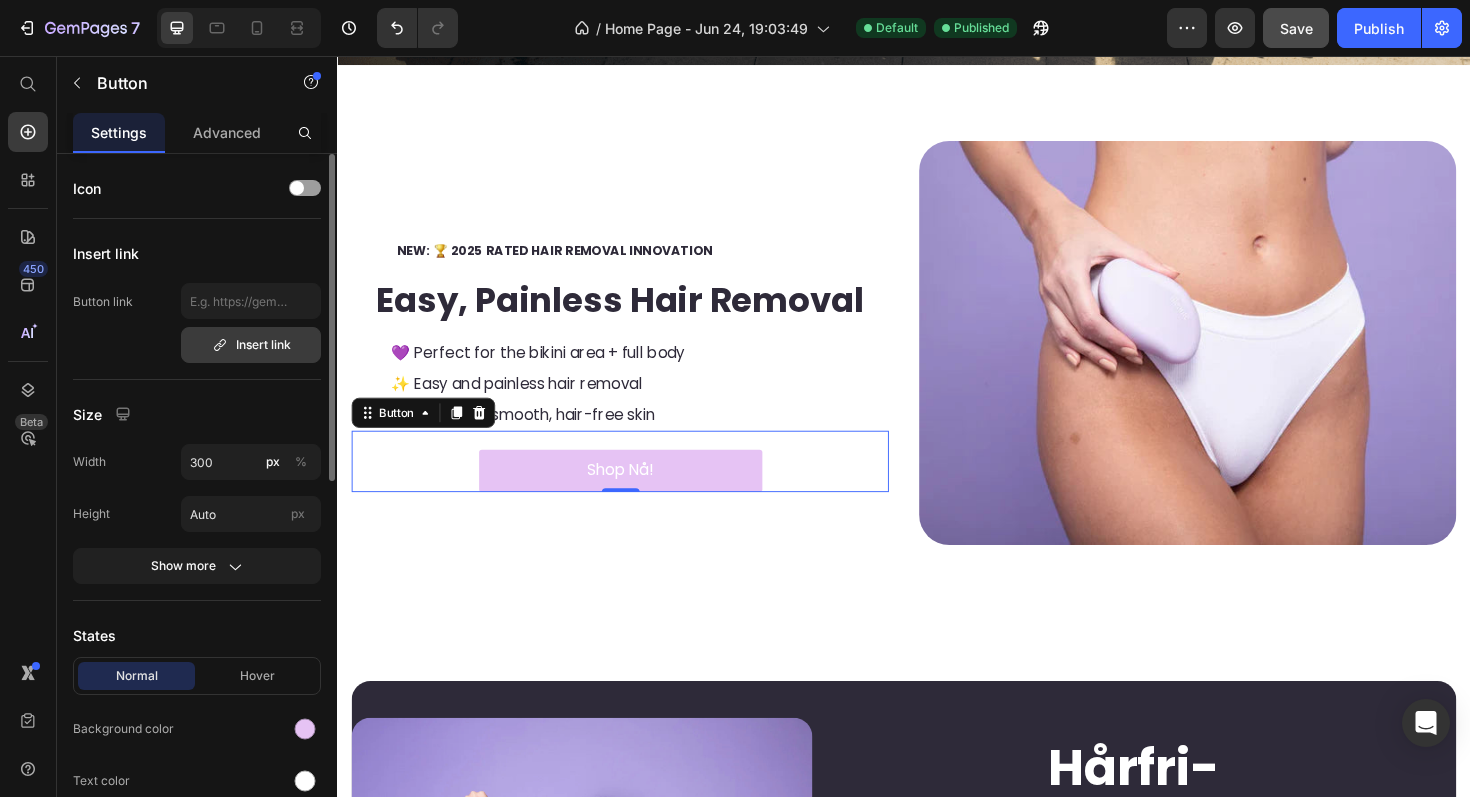 click on "Insert link" at bounding box center (251, 345) 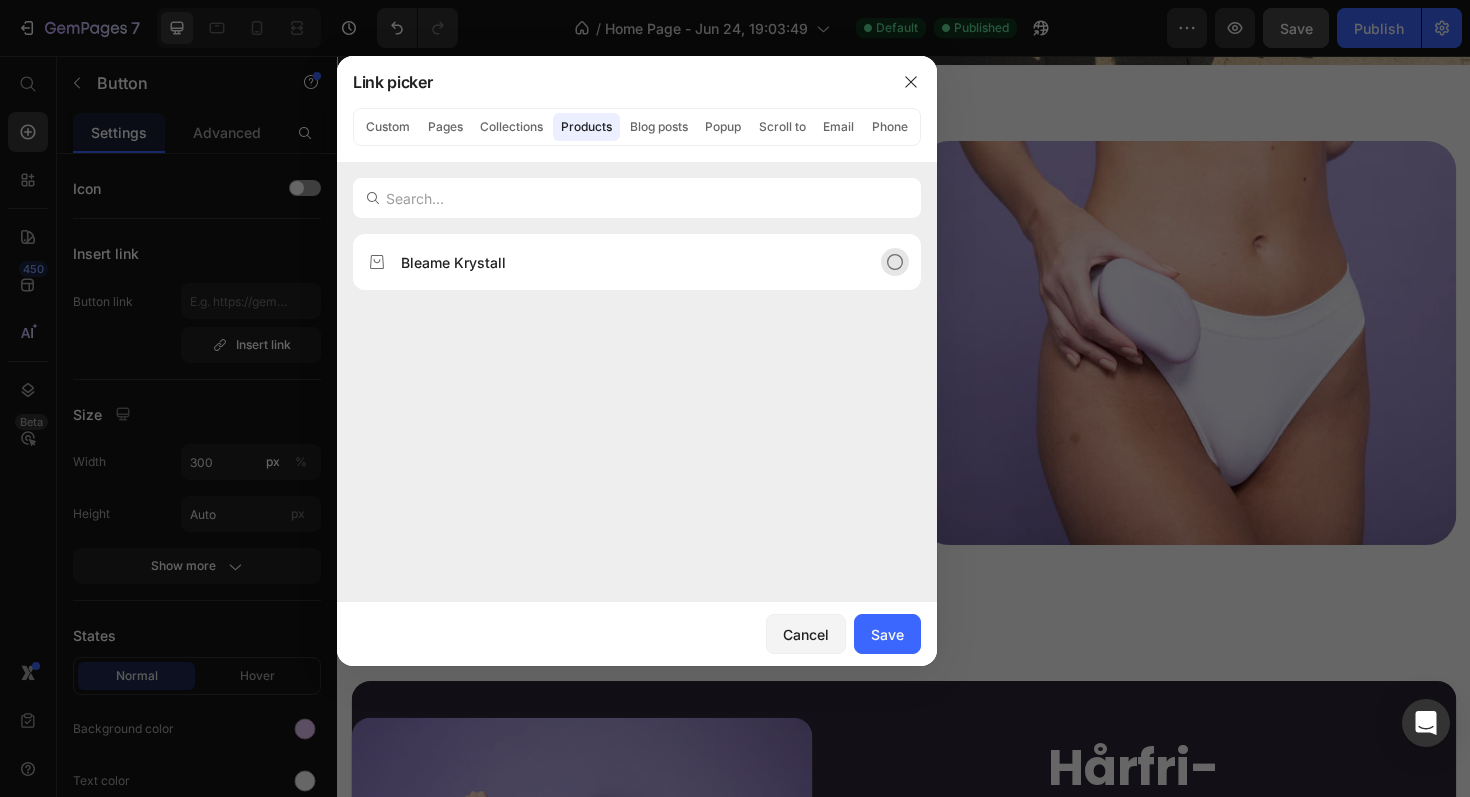 click on "Bleame Krystall" 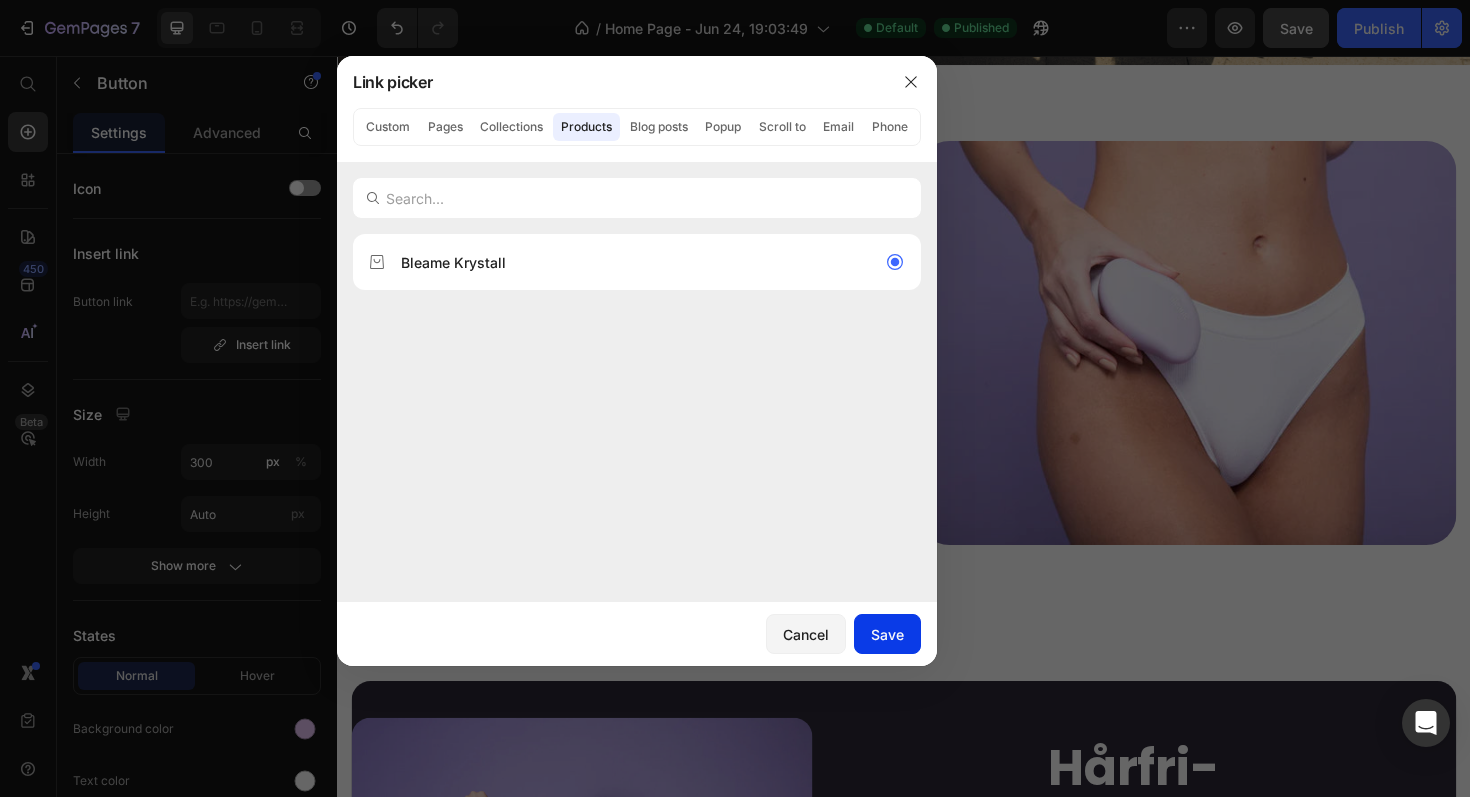 click on "Save" at bounding box center (887, 634) 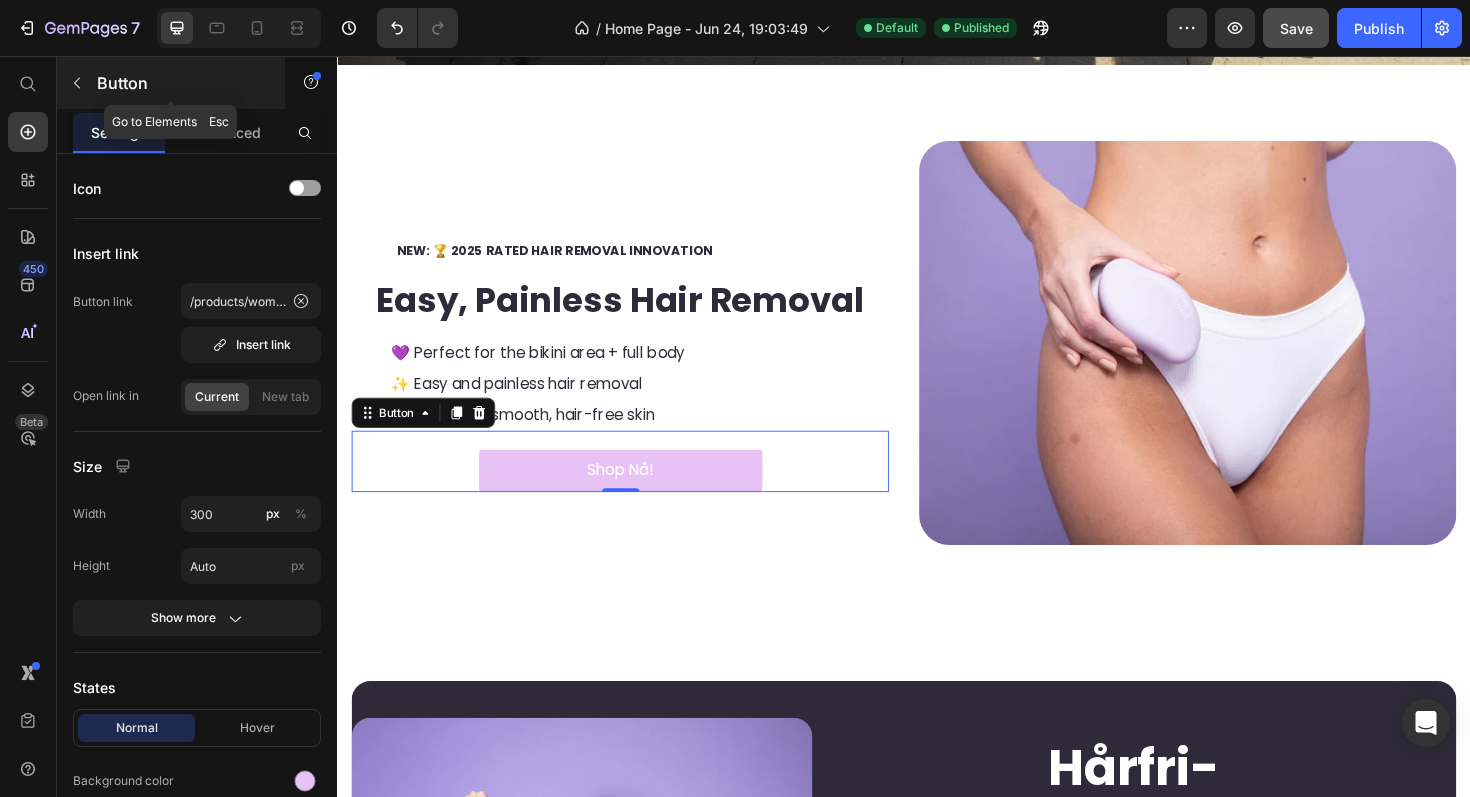 click at bounding box center [77, 83] 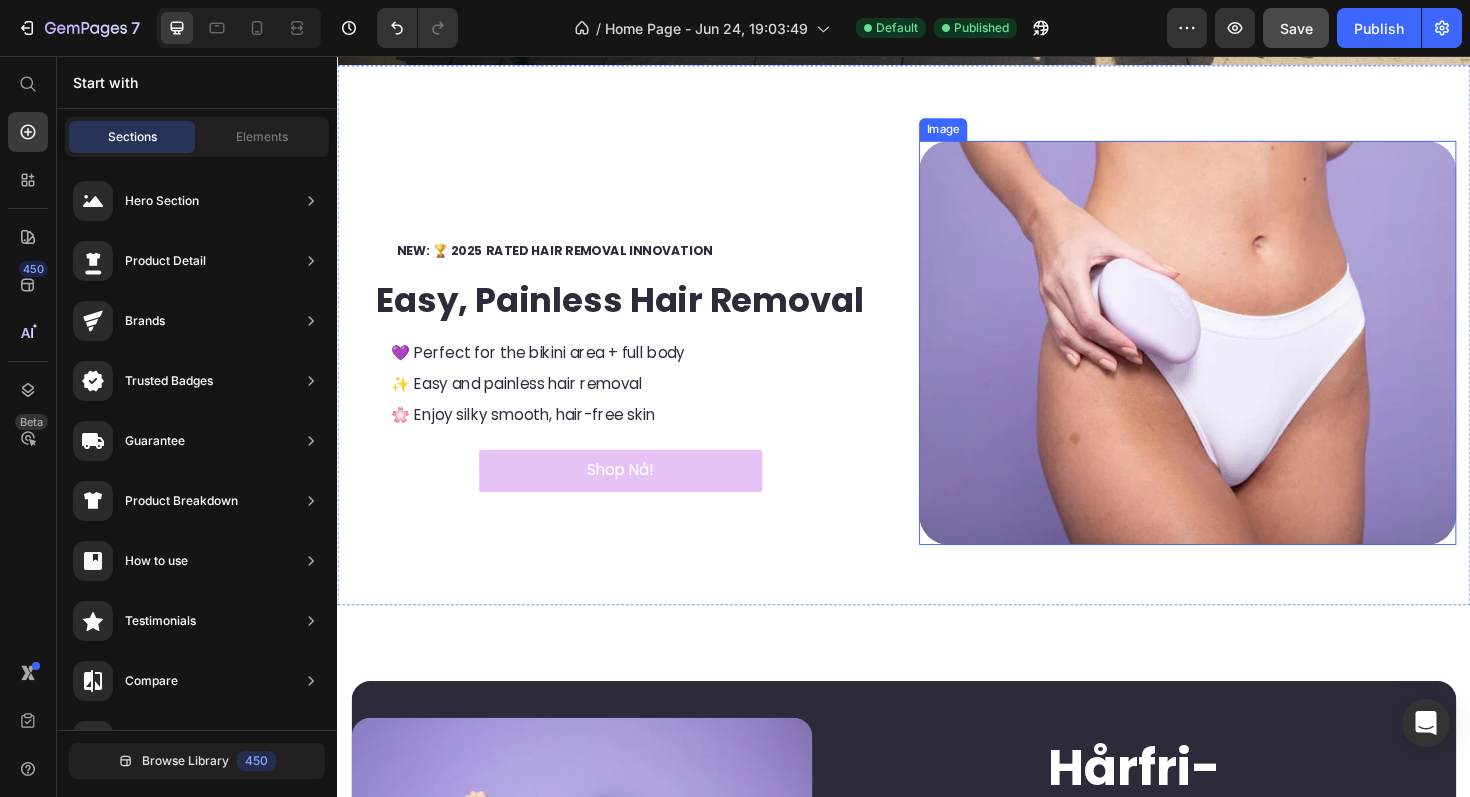 click at bounding box center (1237, 360) 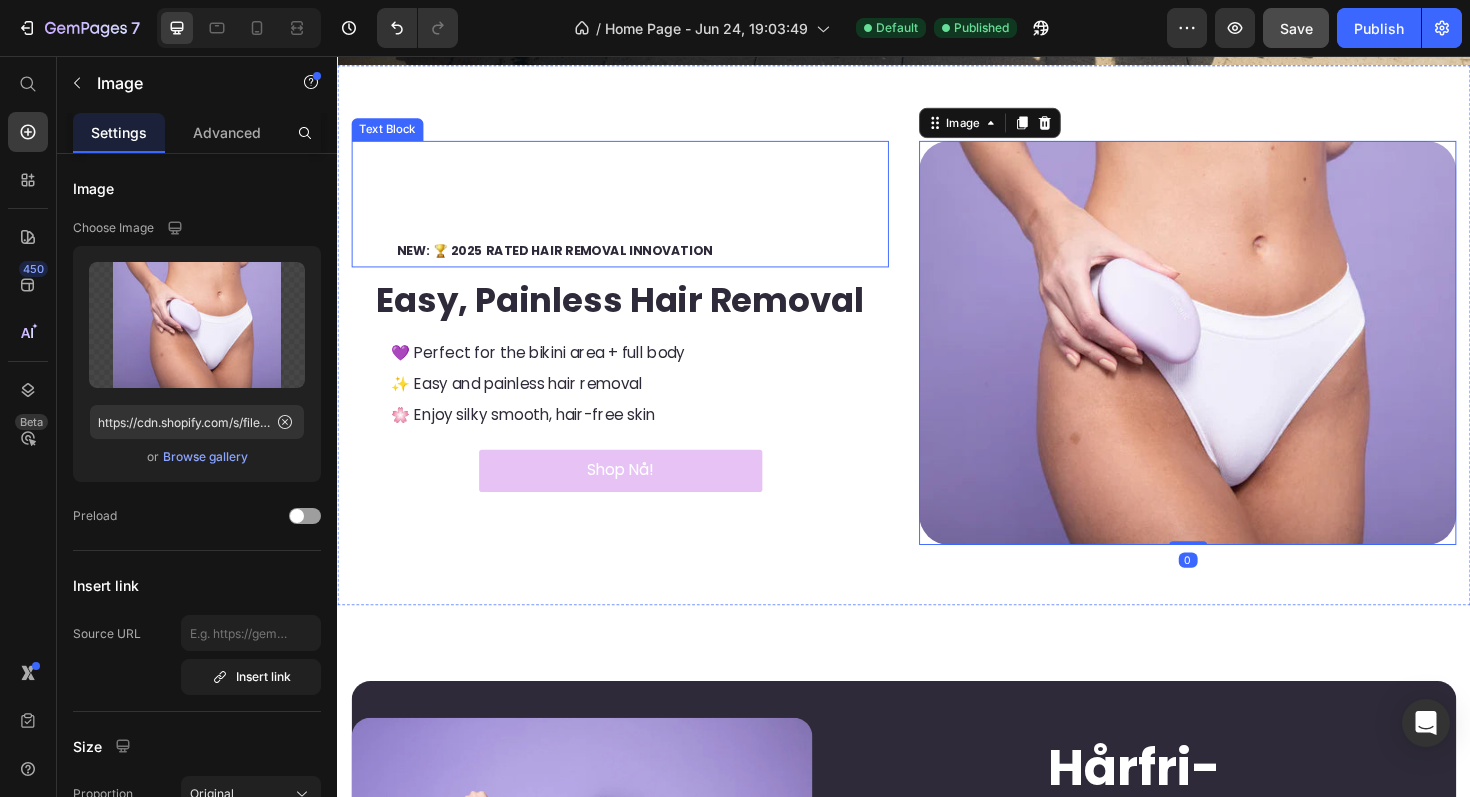 click on "NEW: 🏆 2025 RATED HAIR REMOVAL INNOVATION Text Block" at bounding box center (636, 213) 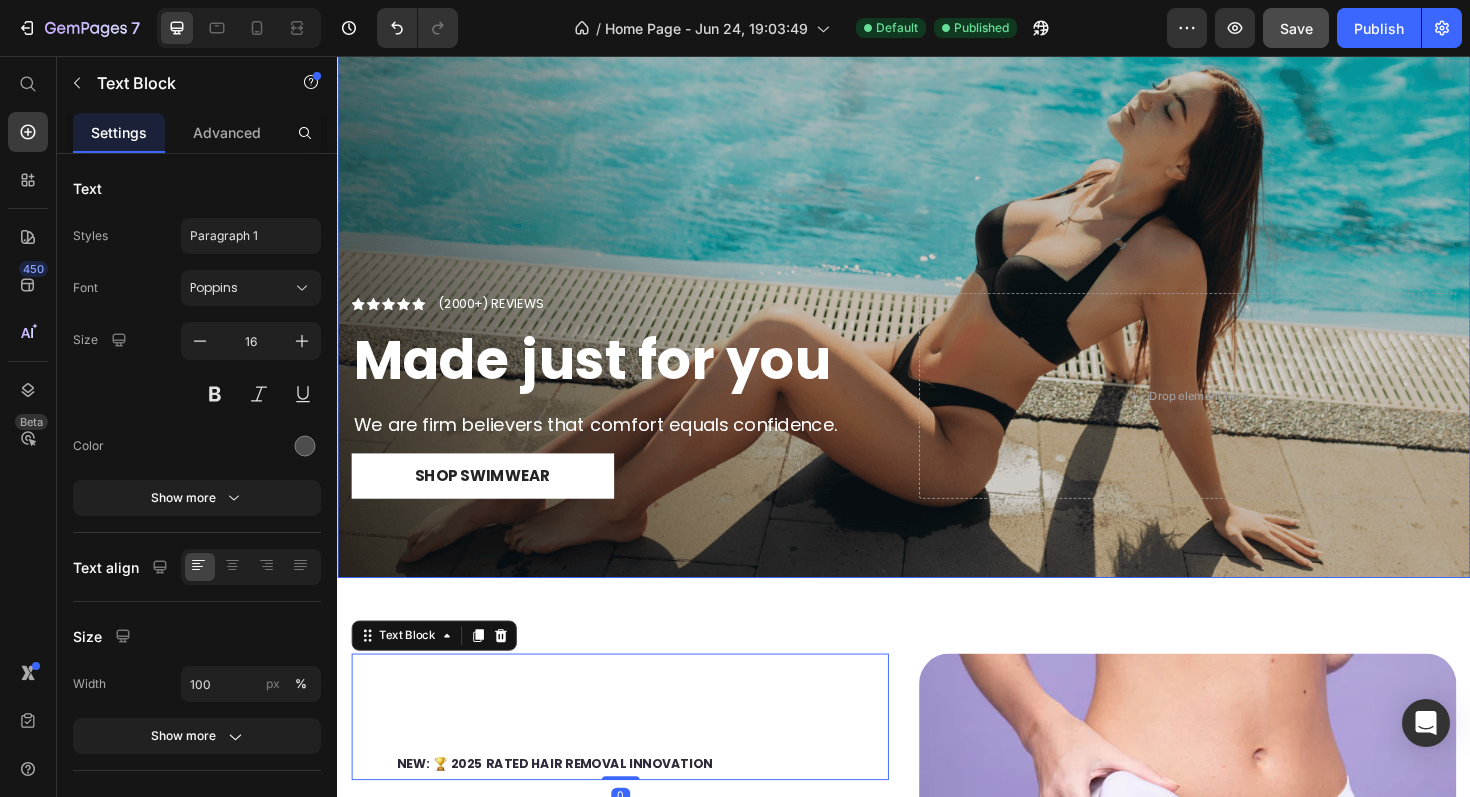 scroll, scrollTop: 0, scrollLeft: 0, axis: both 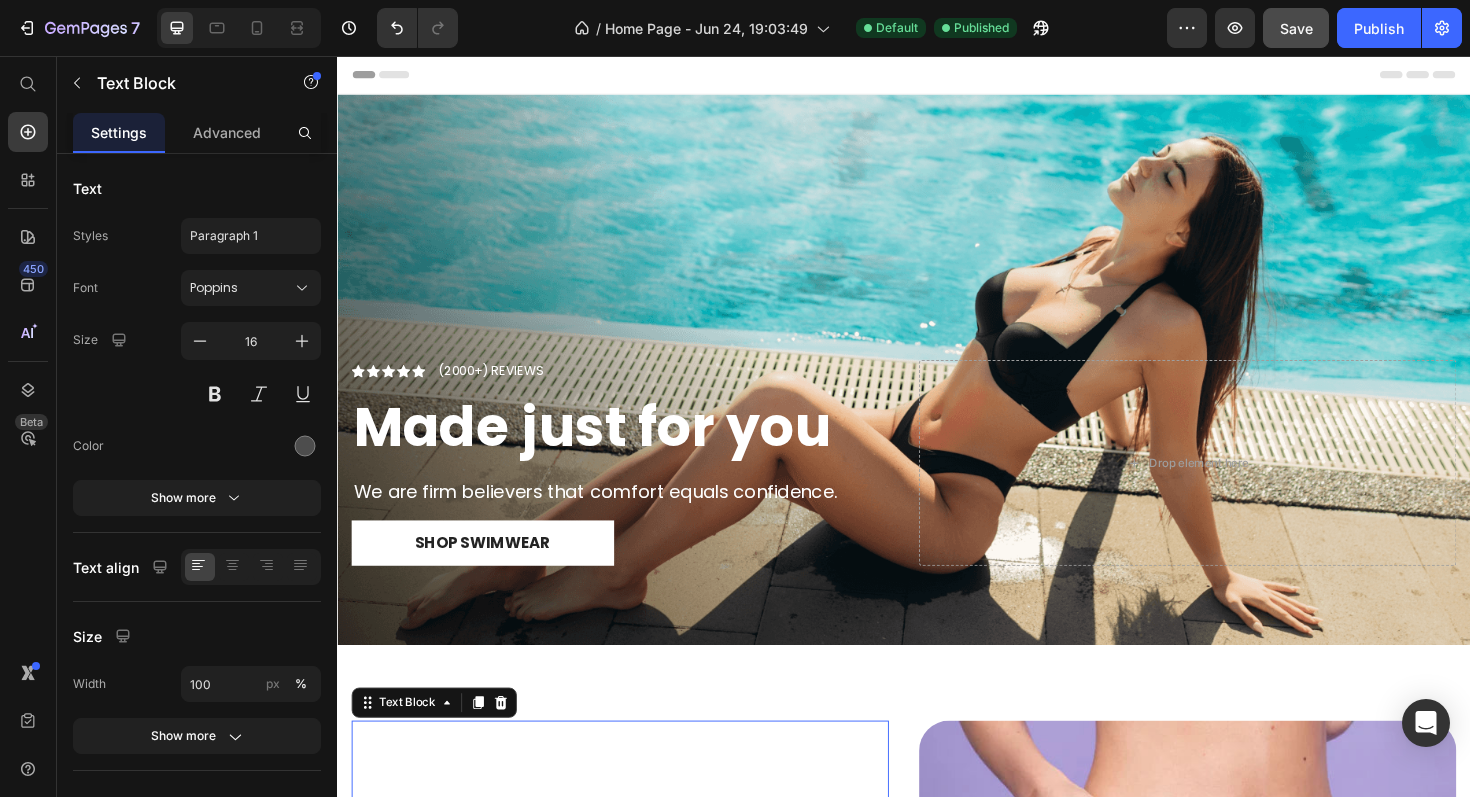 click on "7  Version history  /  Home Page - Jun 24, 19:03:49 Default Published Preview  Save   Publish" 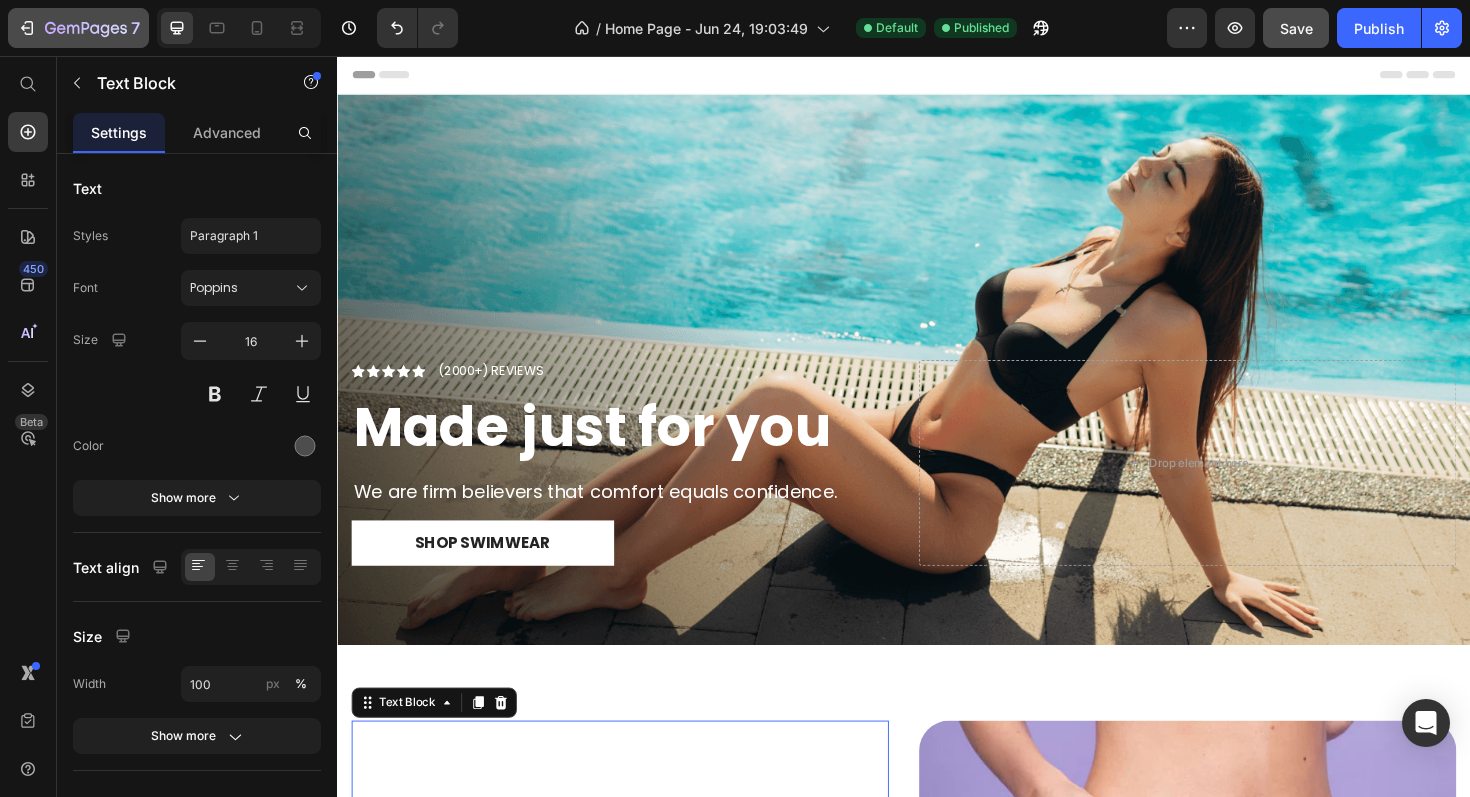click on "7" 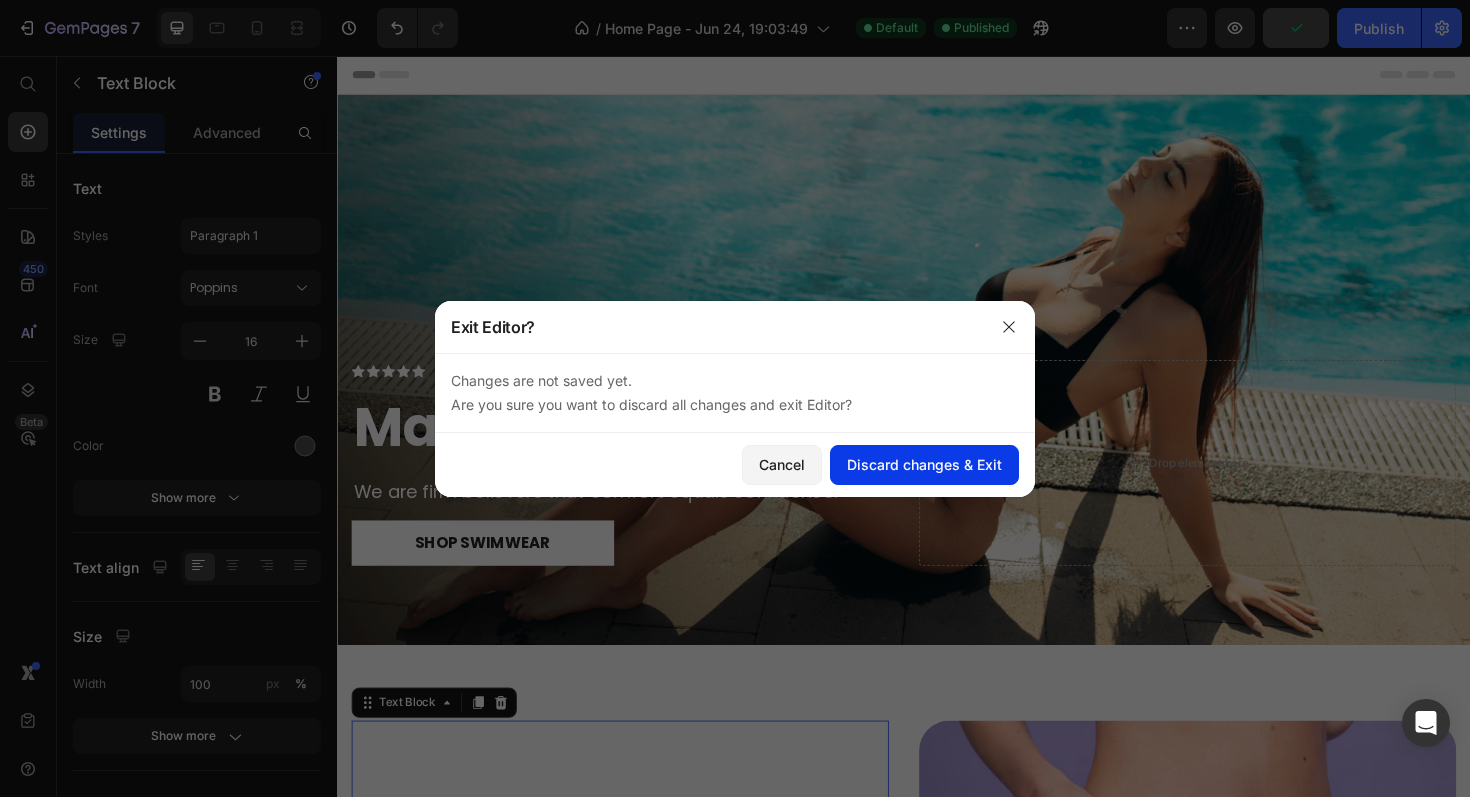 click on "Discard changes & Exit" at bounding box center [924, 464] 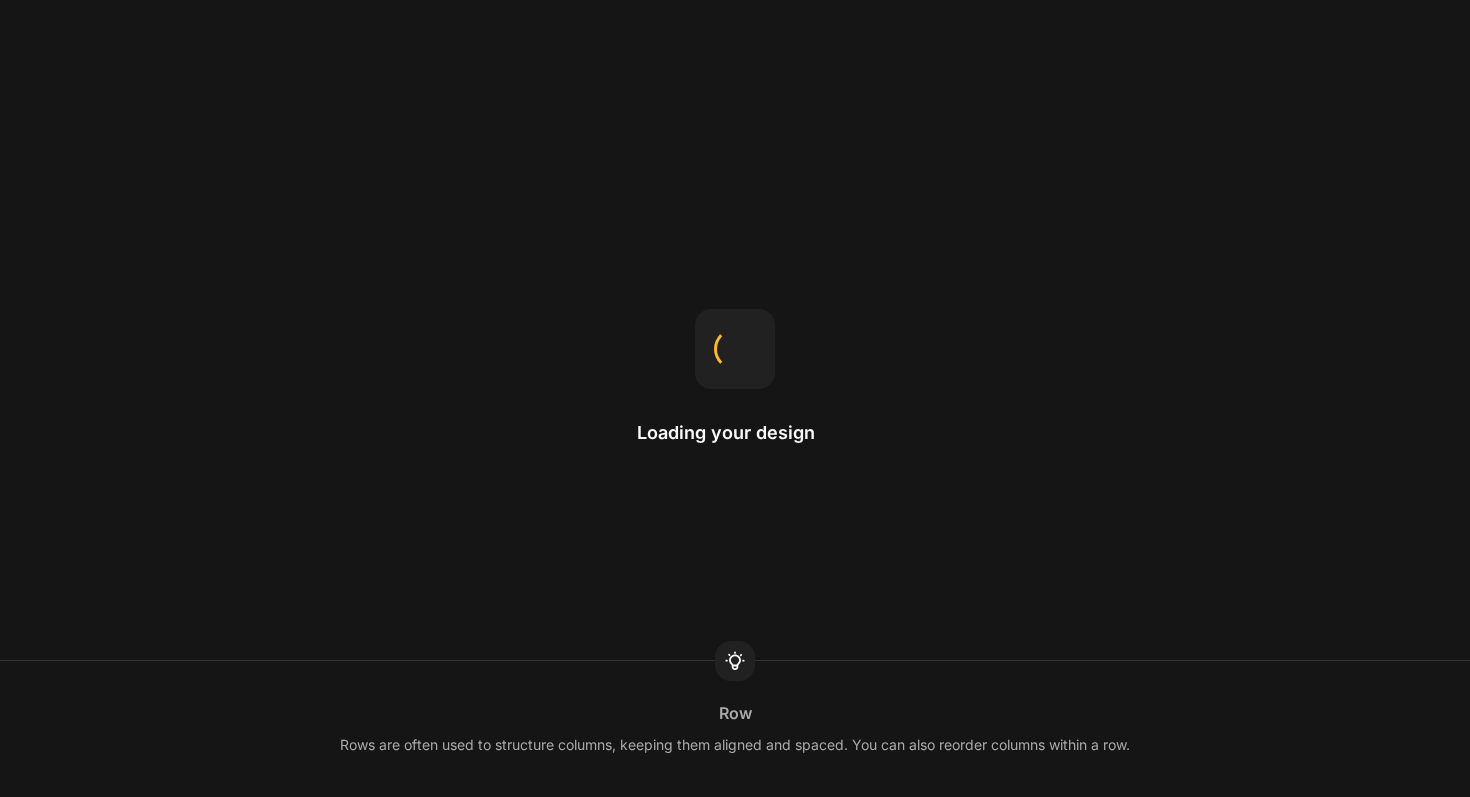 scroll, scrollTop: 0, scrollLeft: 0, axis: both 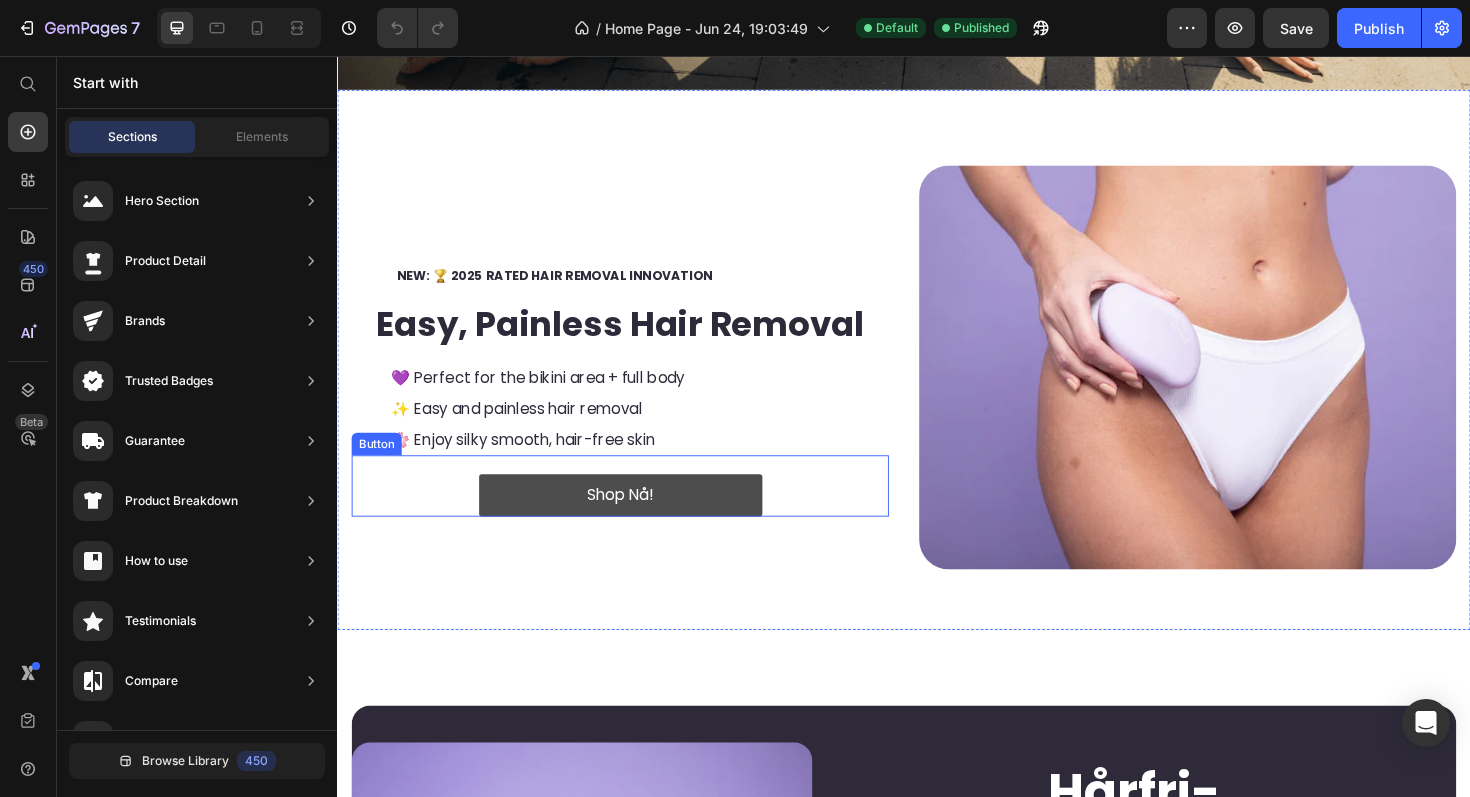 click on "Shop Nå!" 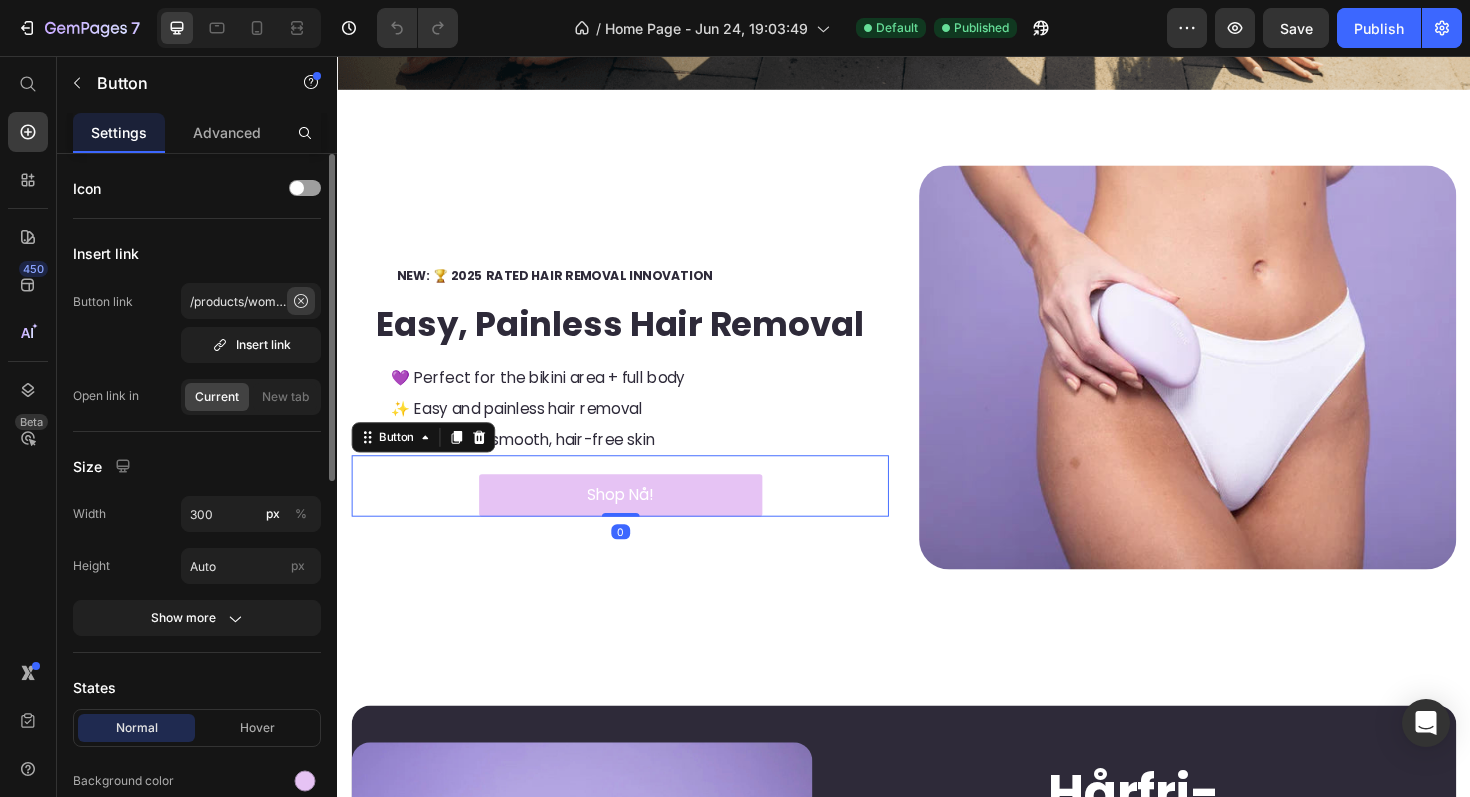 click 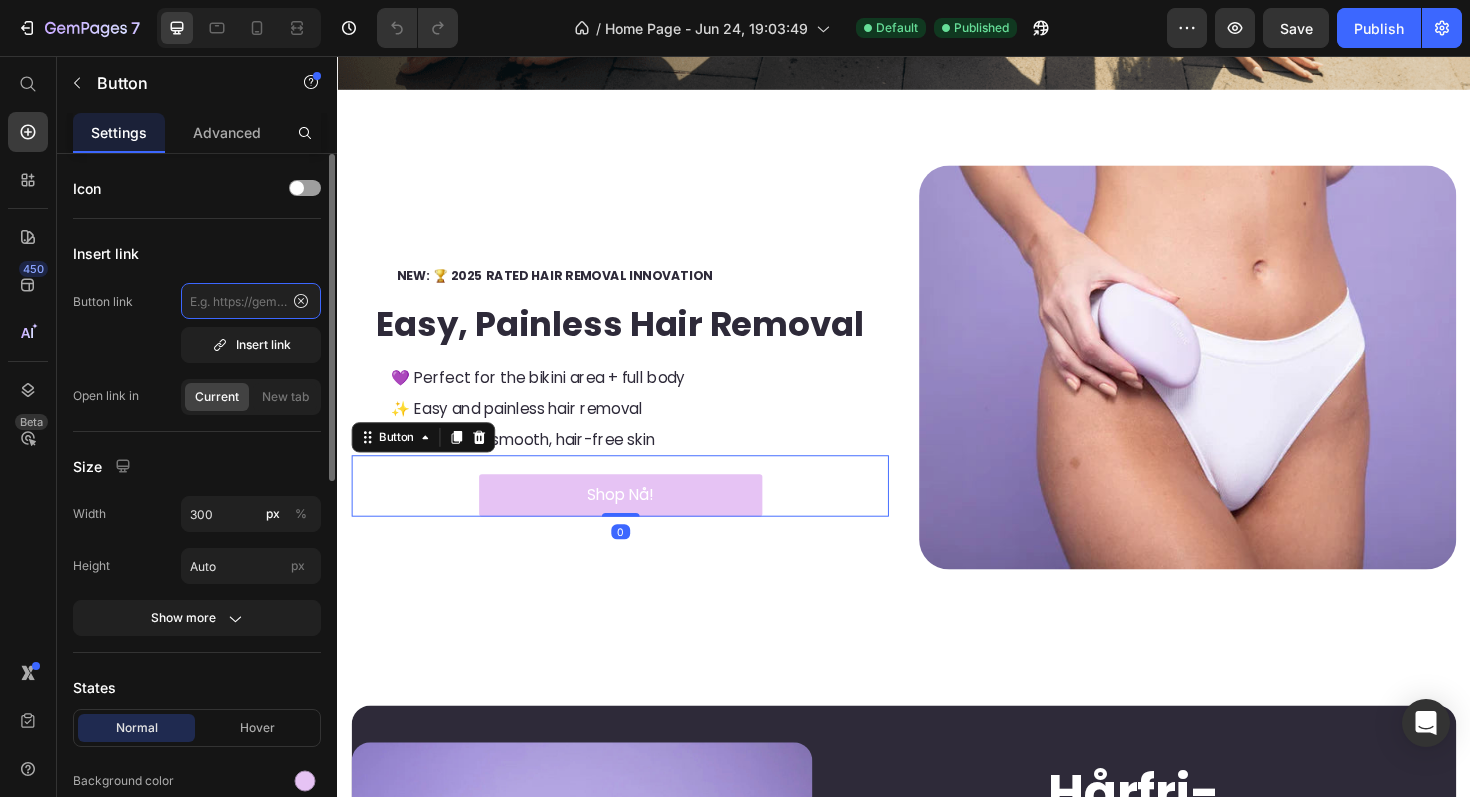scroll, scrollTop: 0, scrollLeft: 0, axis: both 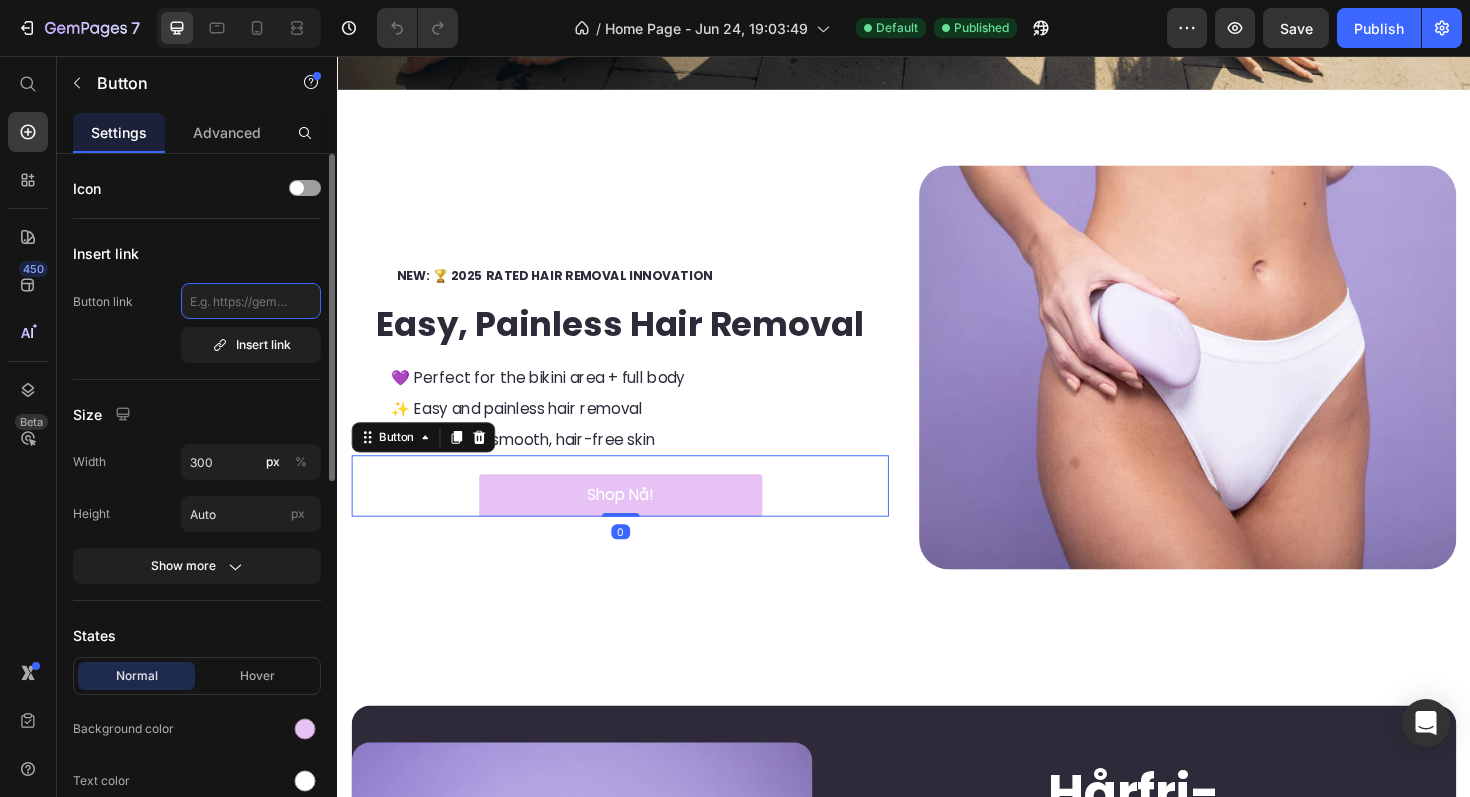 click 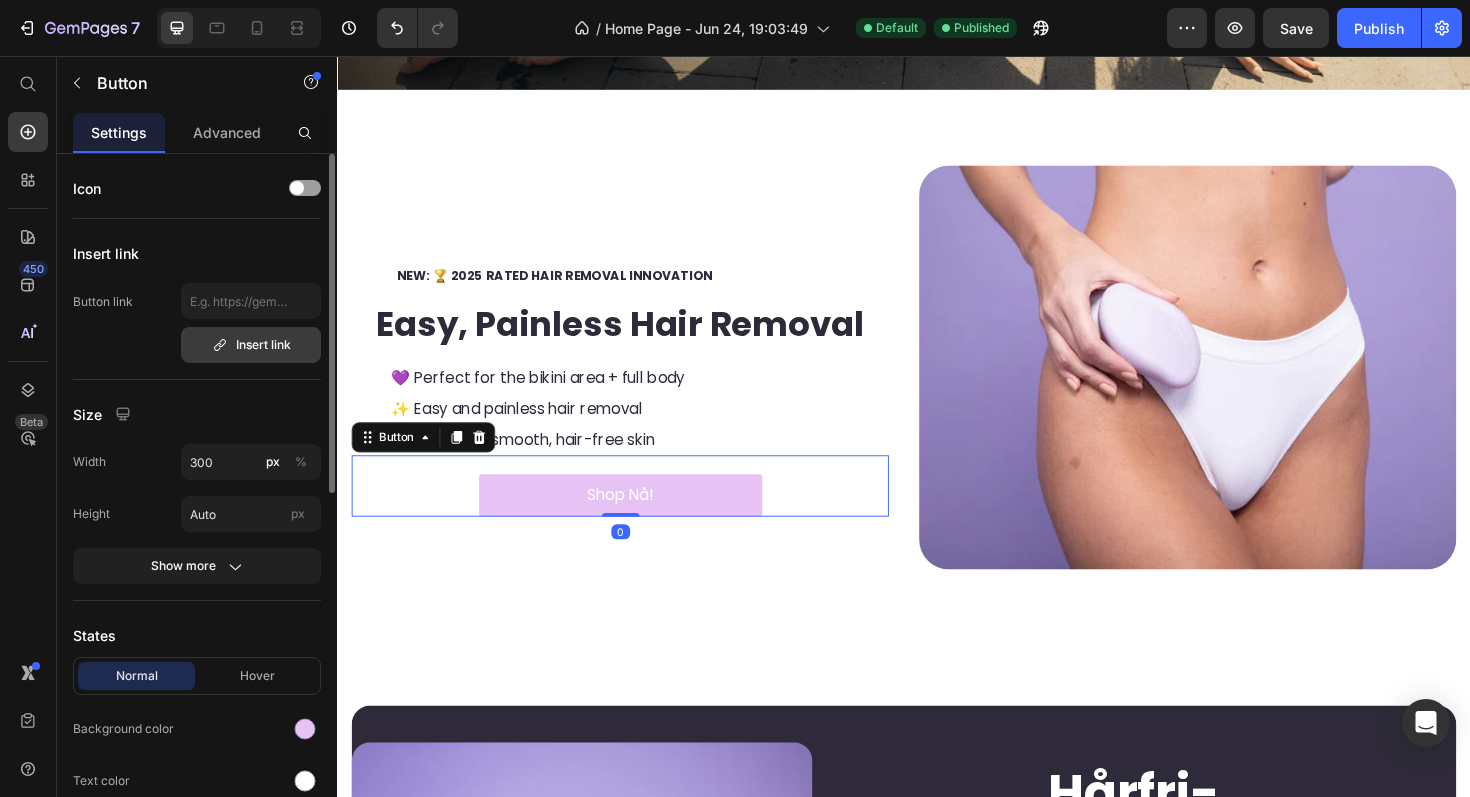 click on "Insert link" 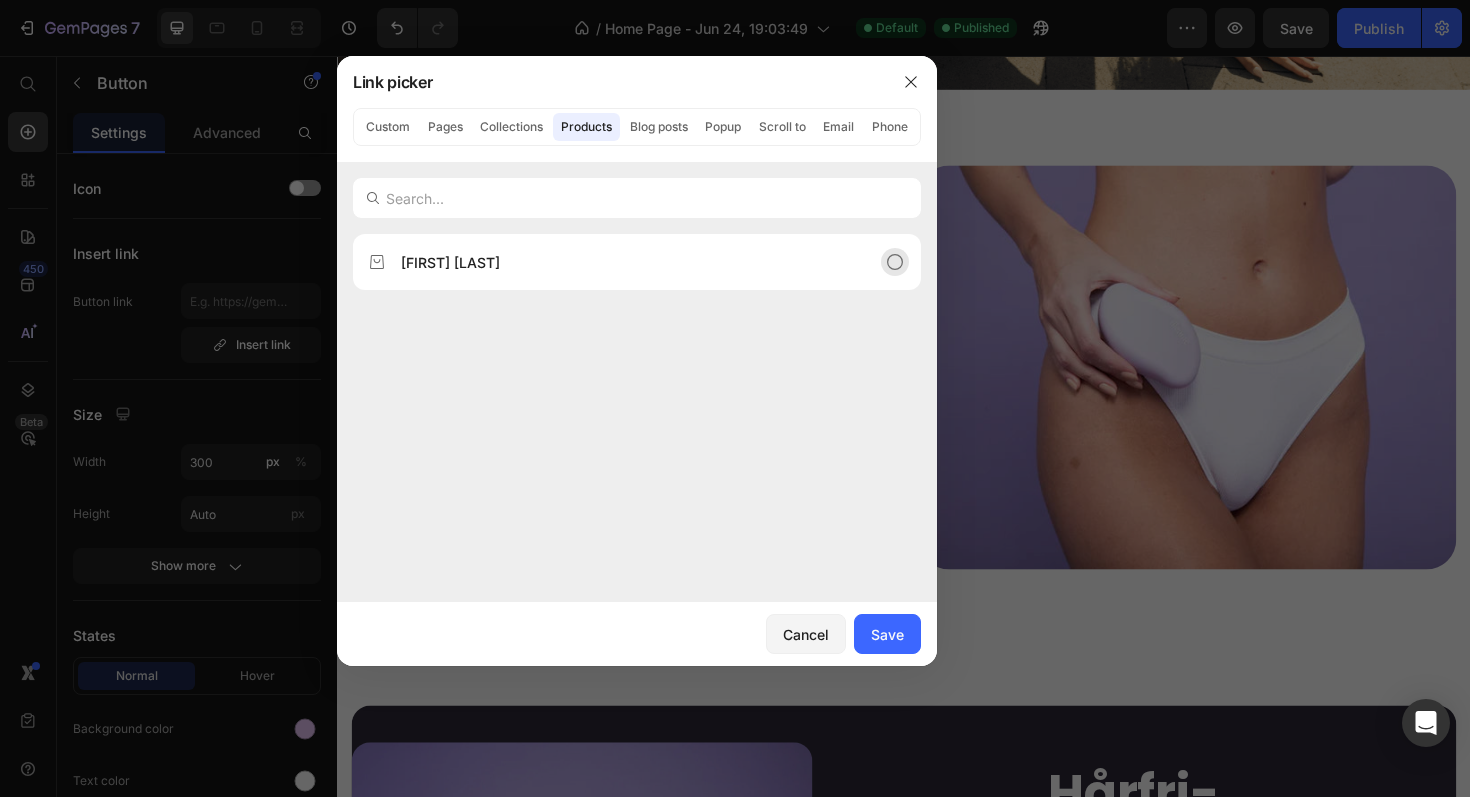 click on "Bleame Krystall" 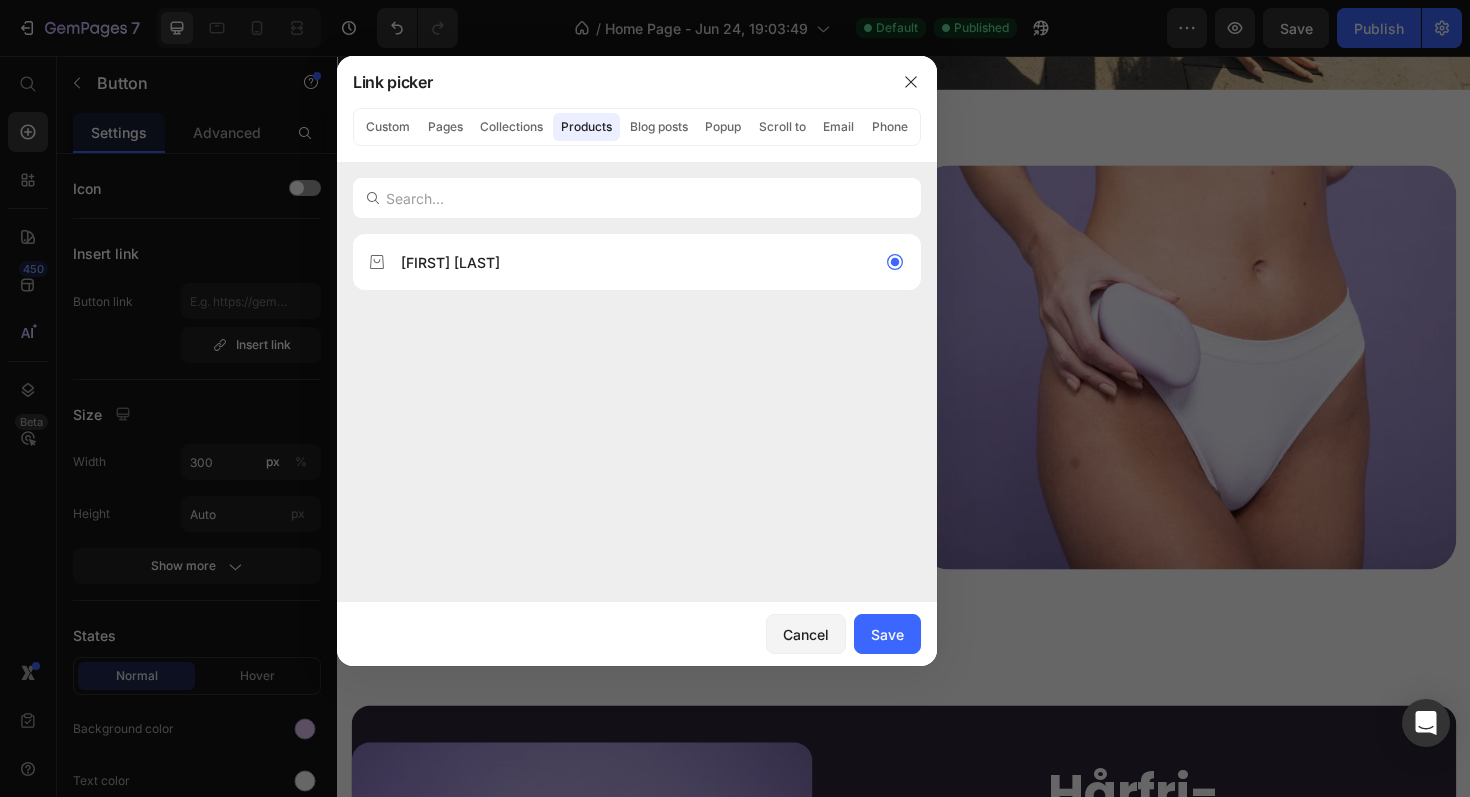 click on "Cancel Save" 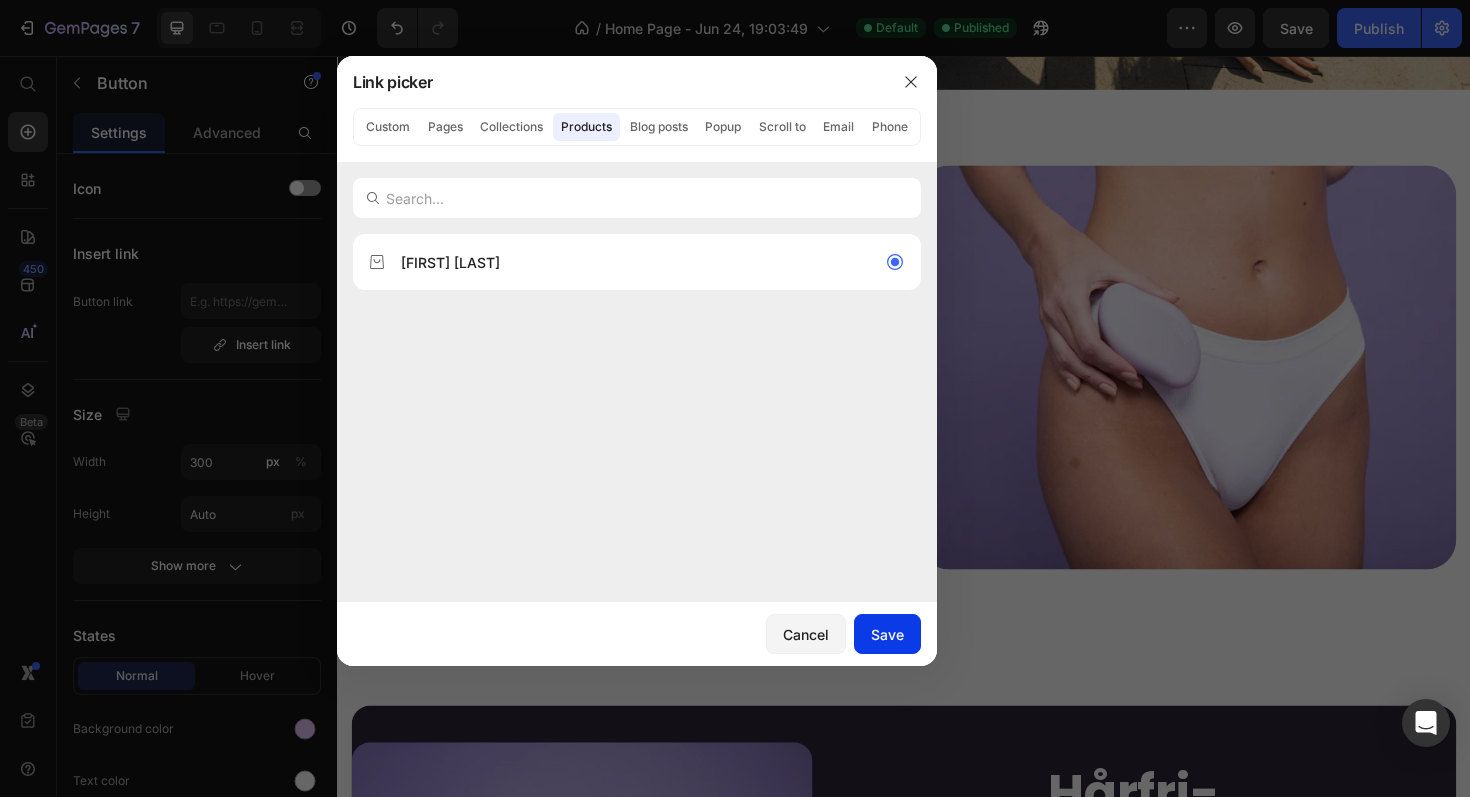 click on "Save" 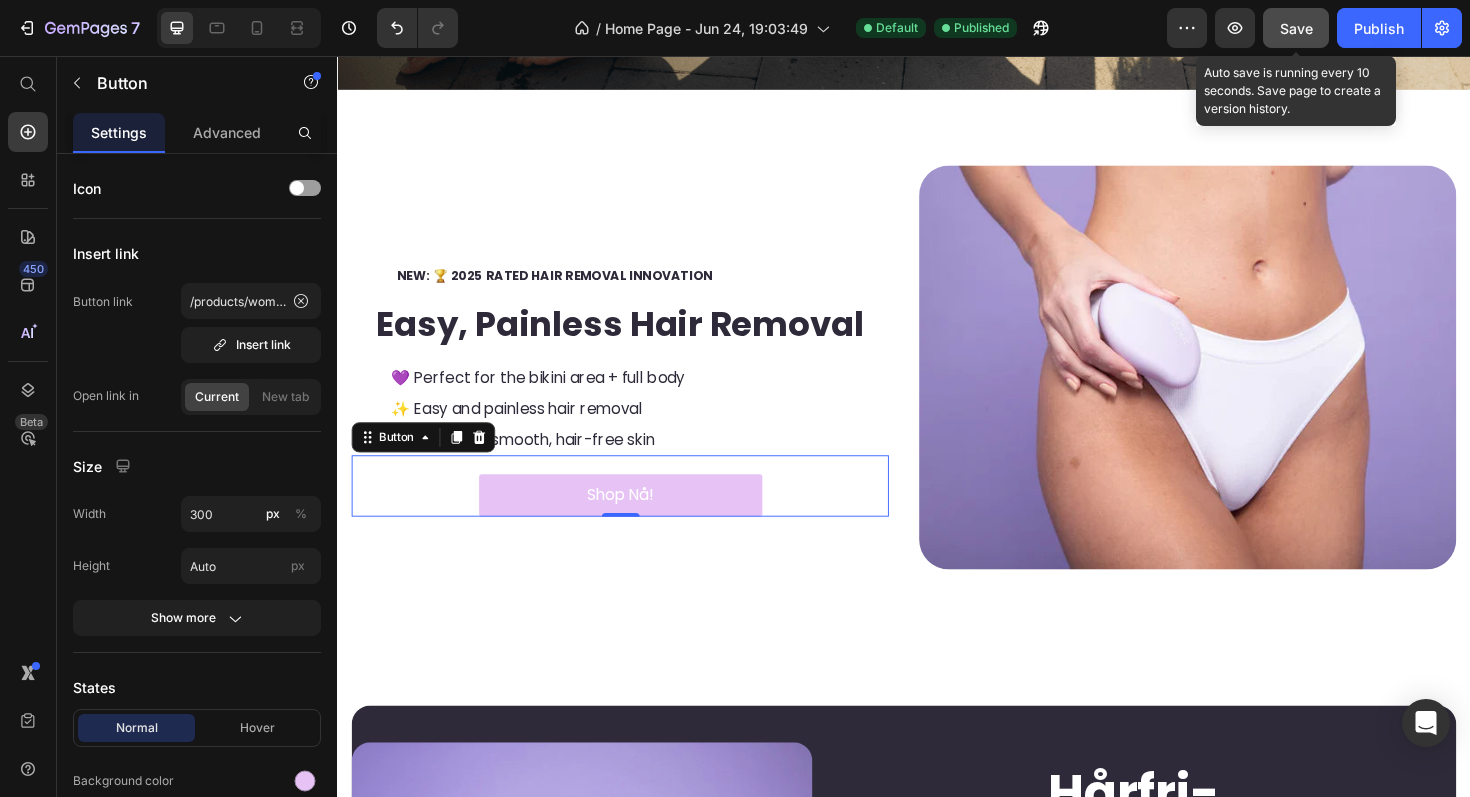 click on "Save" 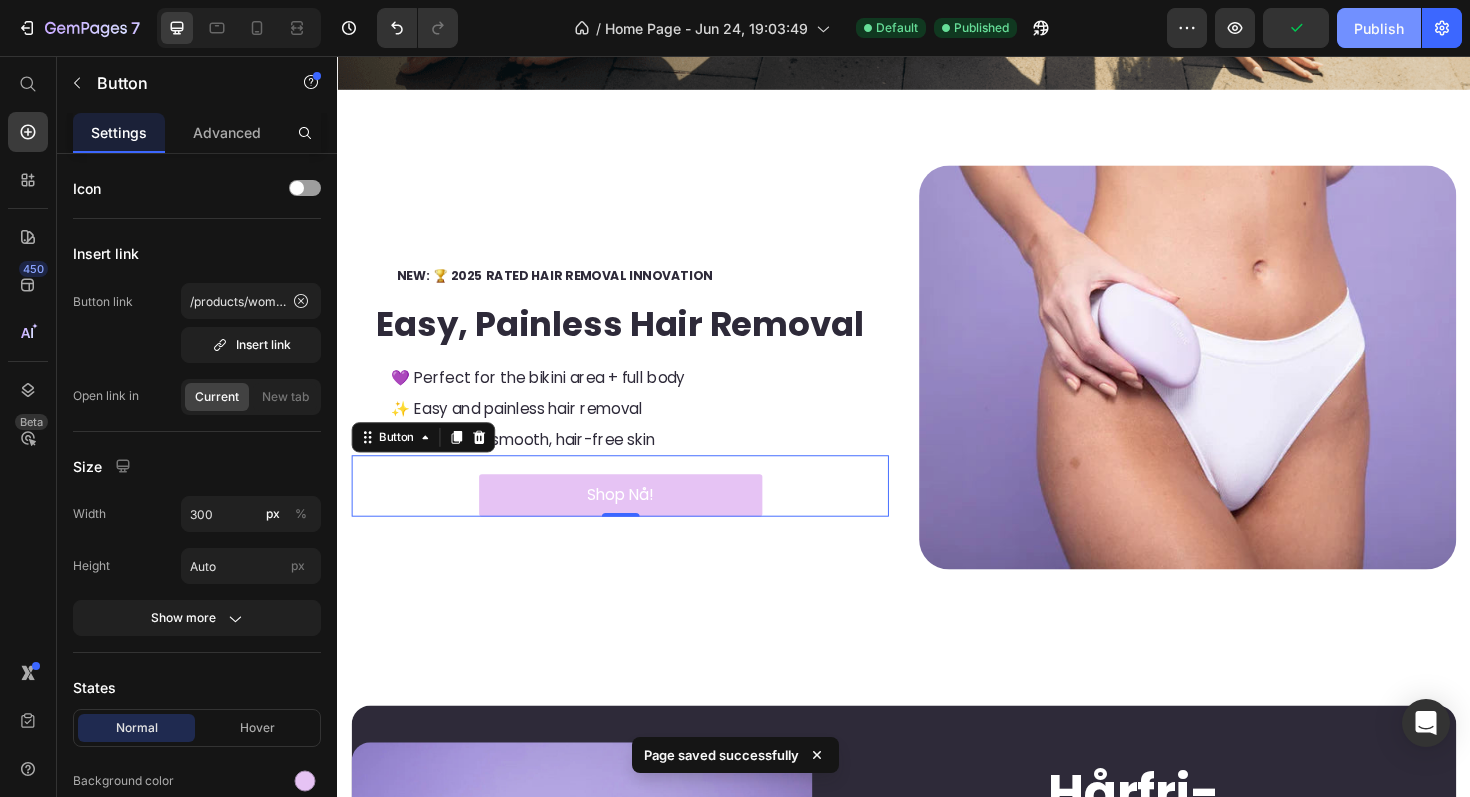 click on "Publish" 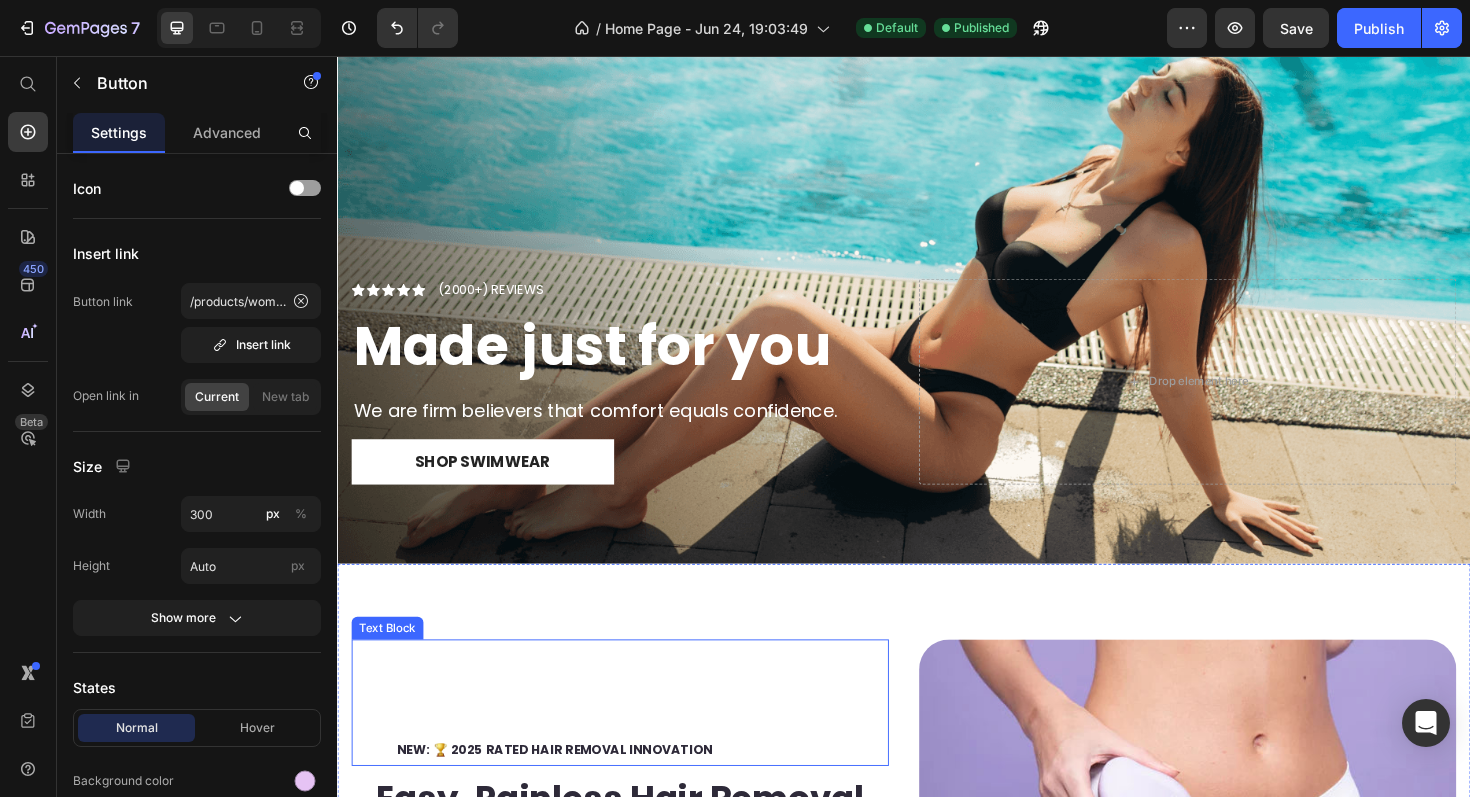 scroll, scrollTop: 78, scrollLeft: 0, axis: vertical 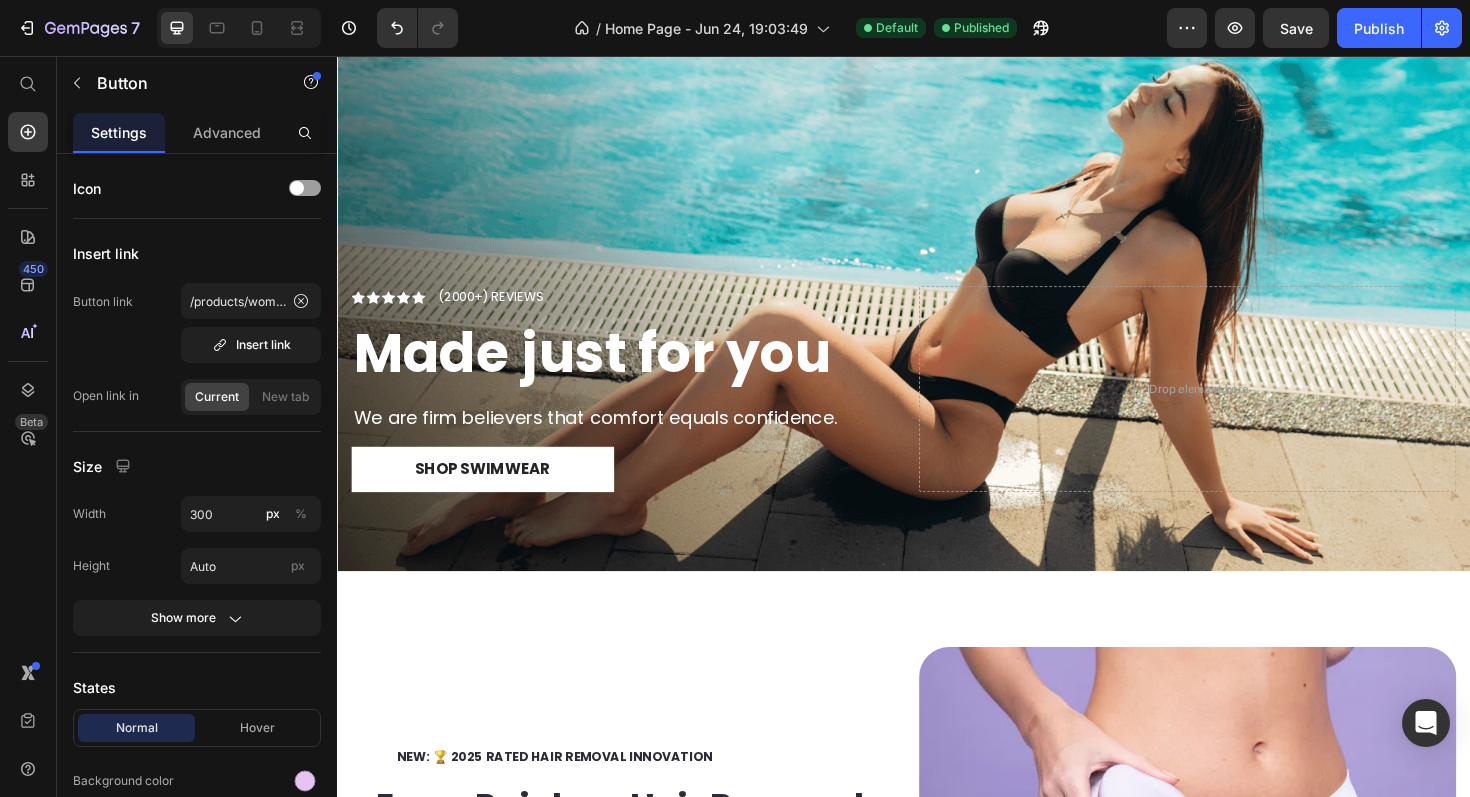 click on "7  Version history  /  Home Page - Jun 24, 19:03:49 Default Published Preview  Save   Publish" 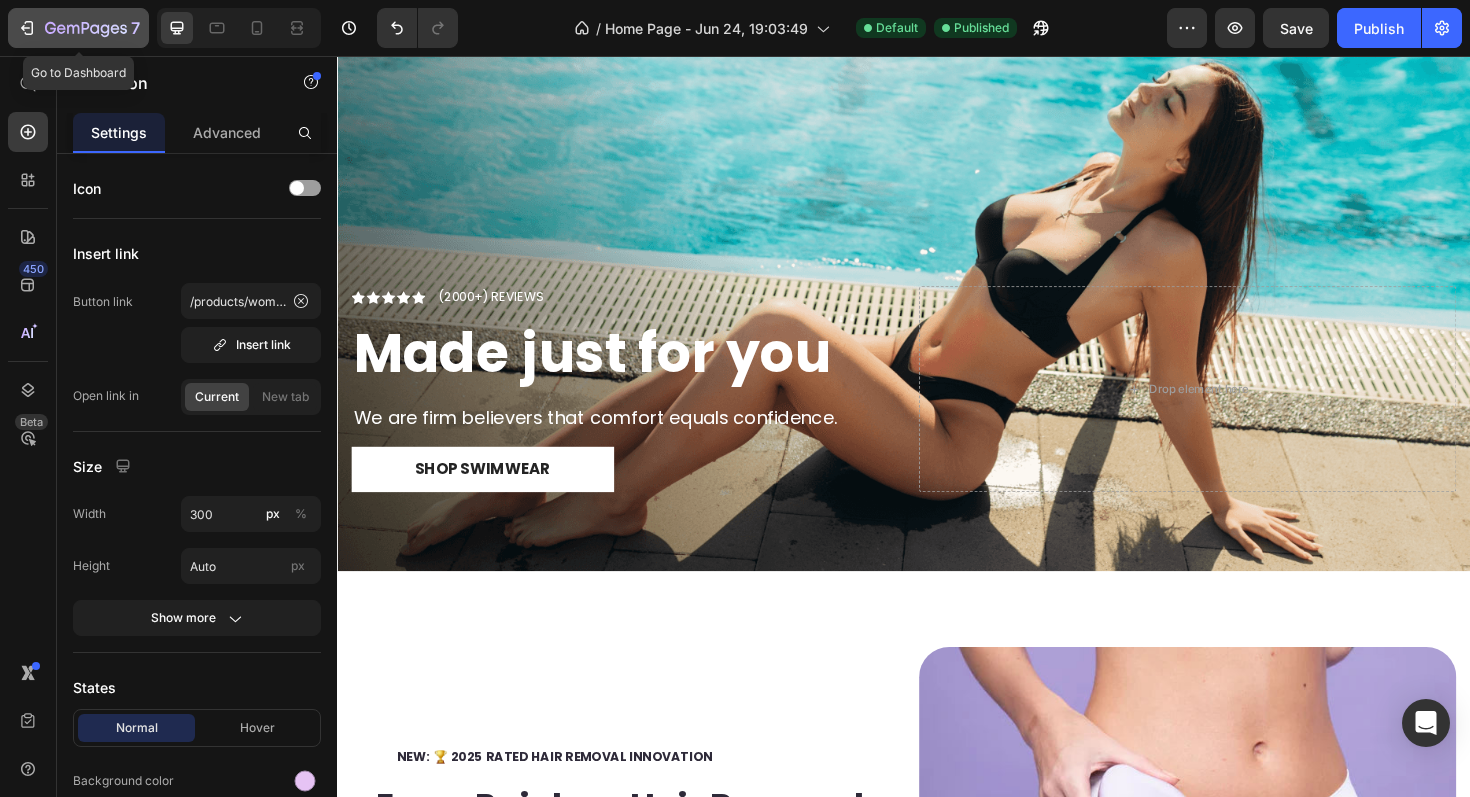 click 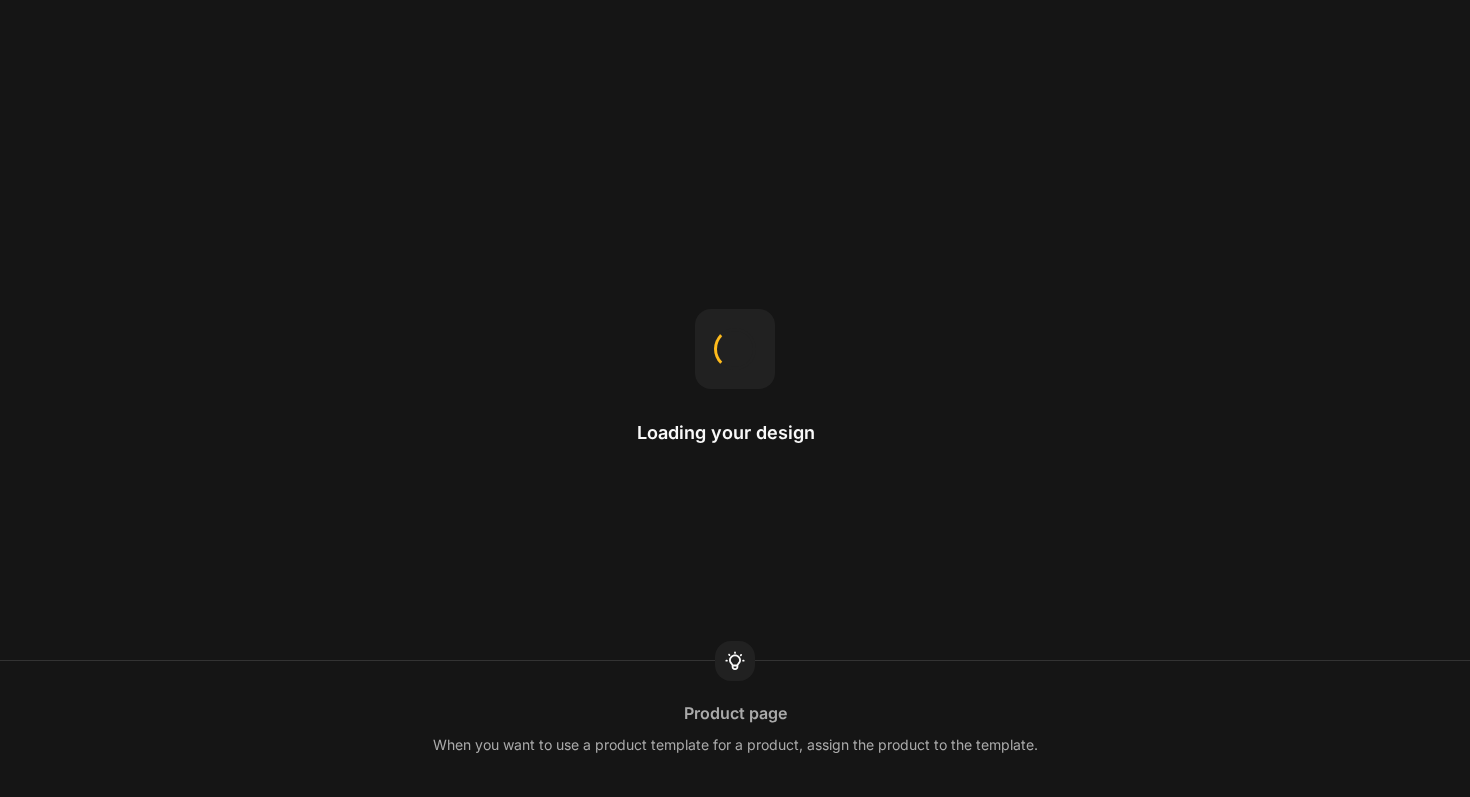 scroll, scrollTop: 0, scrollLeft: 0, axis: both 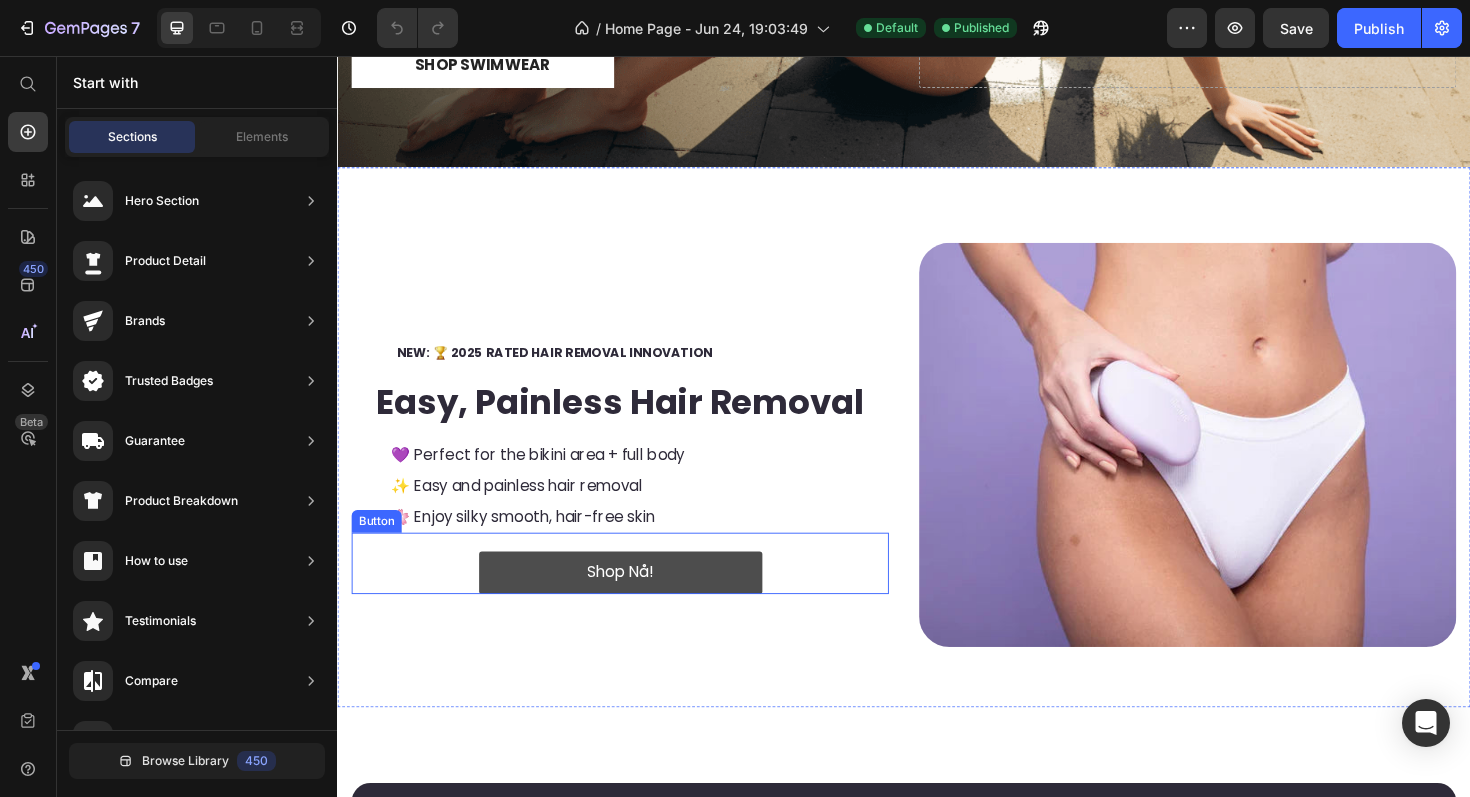 click on "Shop Nå!" at bounding box center (637, 603) 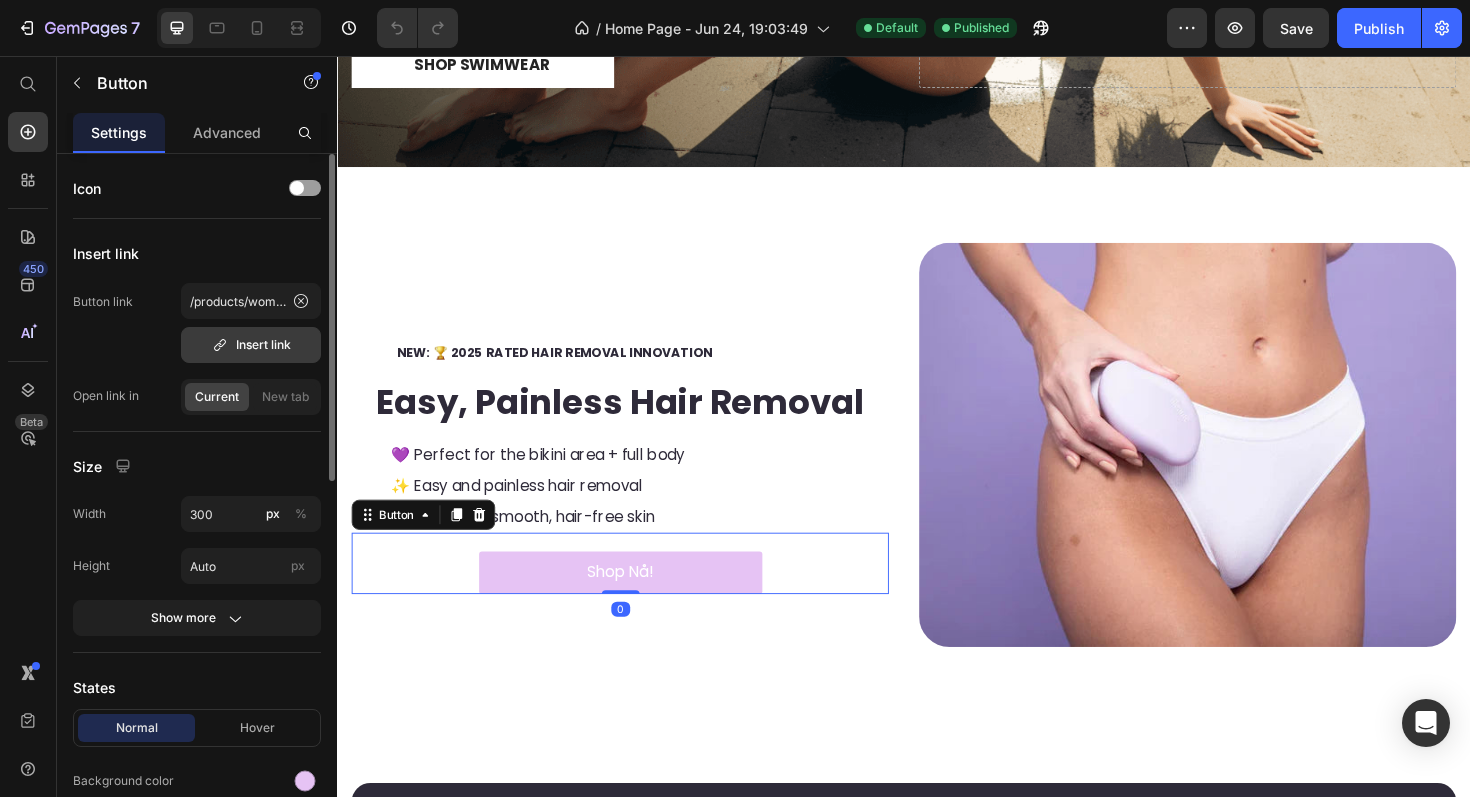 click on "Insert link" at bounding box center (251, 345) 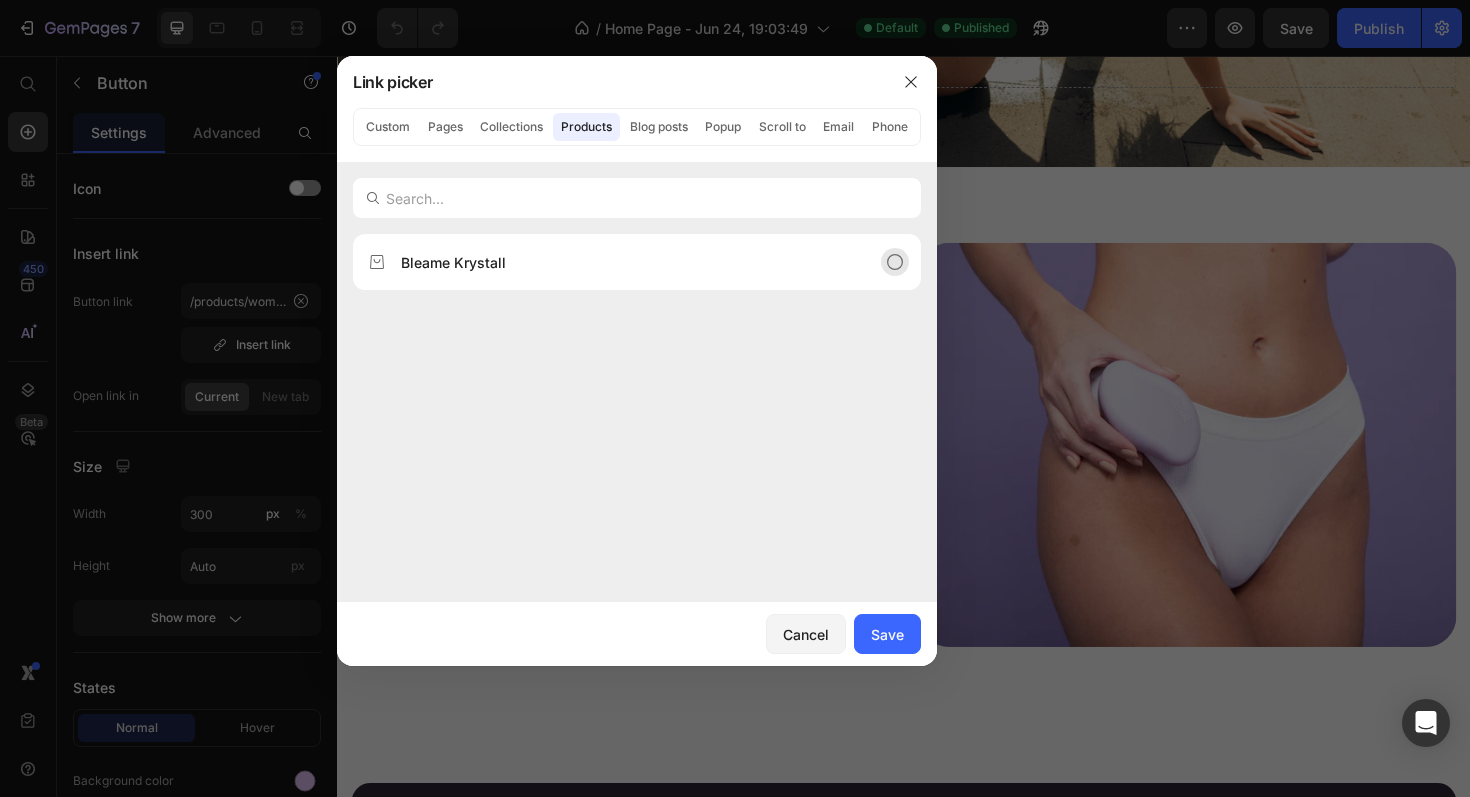 click on "Bleame Krystall" 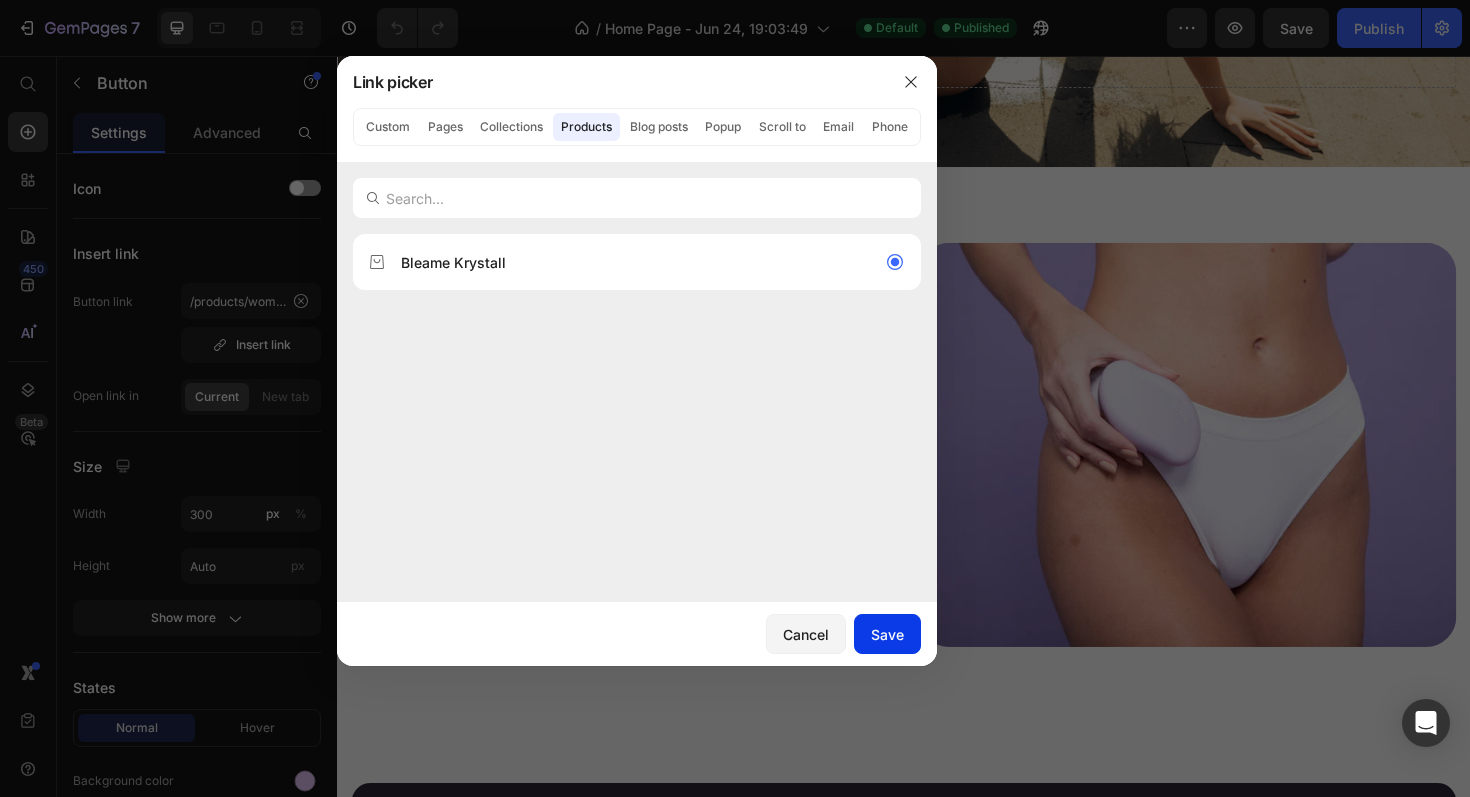 click on "Save" at bounding box center (887, 634) 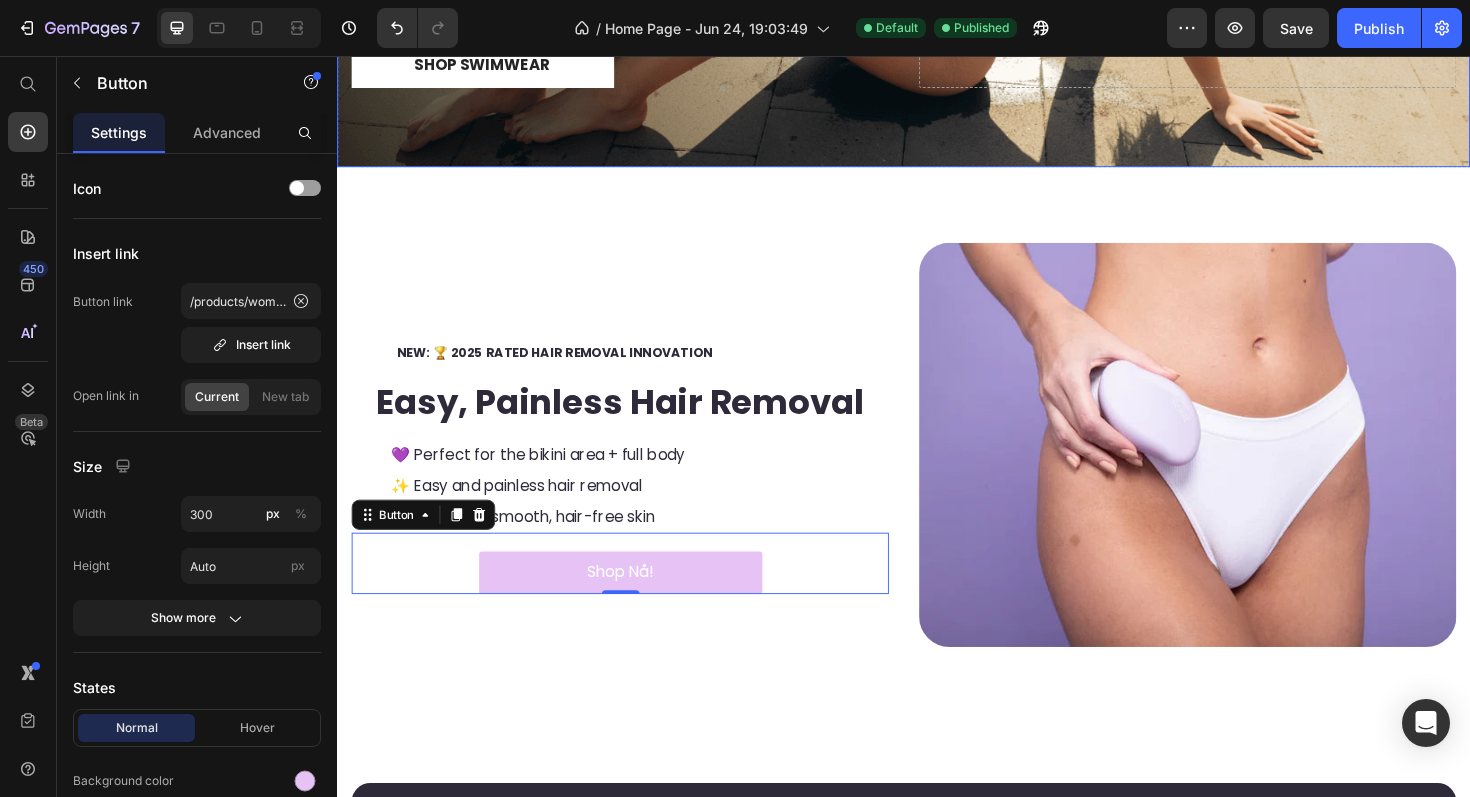 scroll, scrollTop: 0, scrollLeft: 0, axis: both 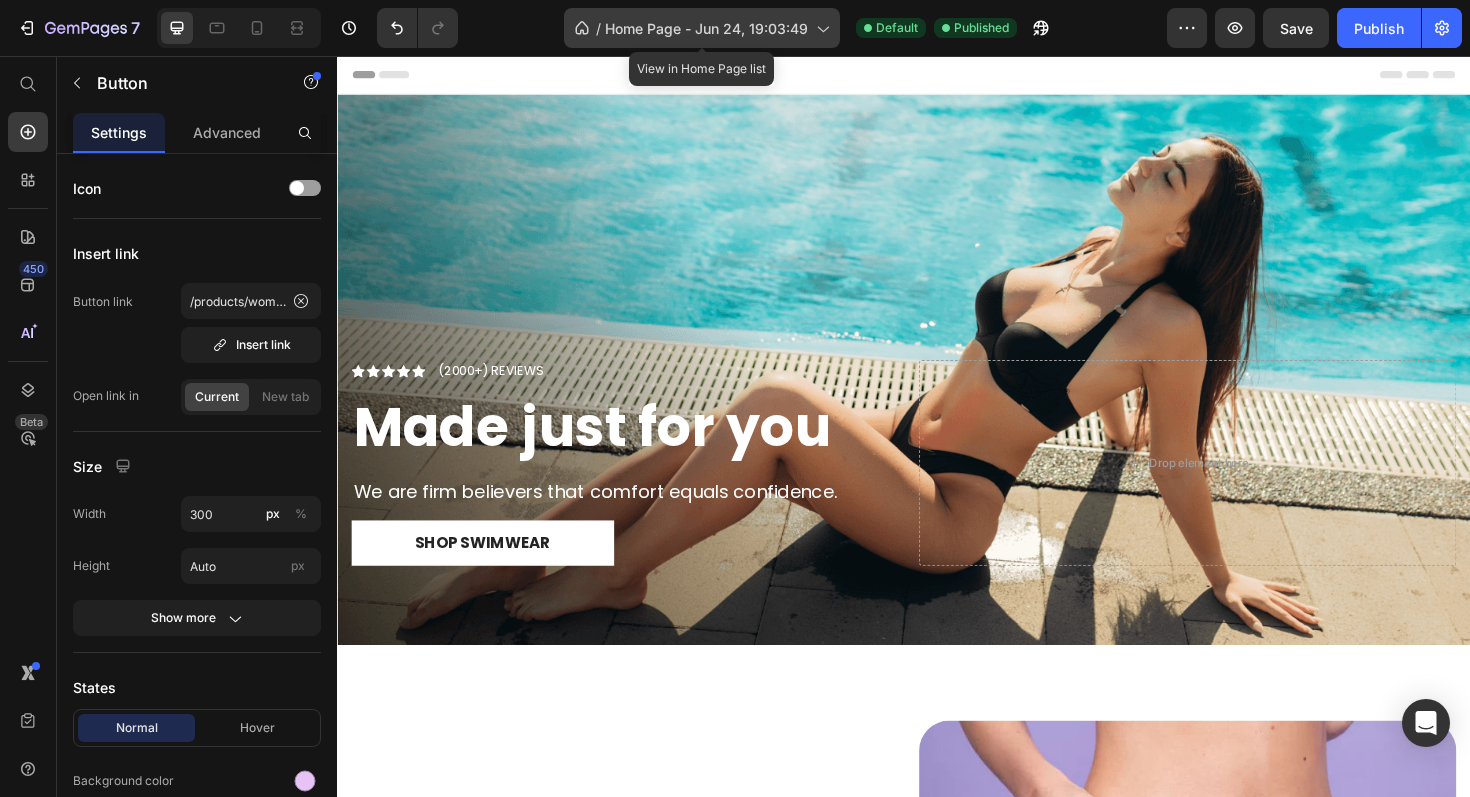 click on "Home Page - Jun 24, 19:03:49" at bounding box center [706, 28] 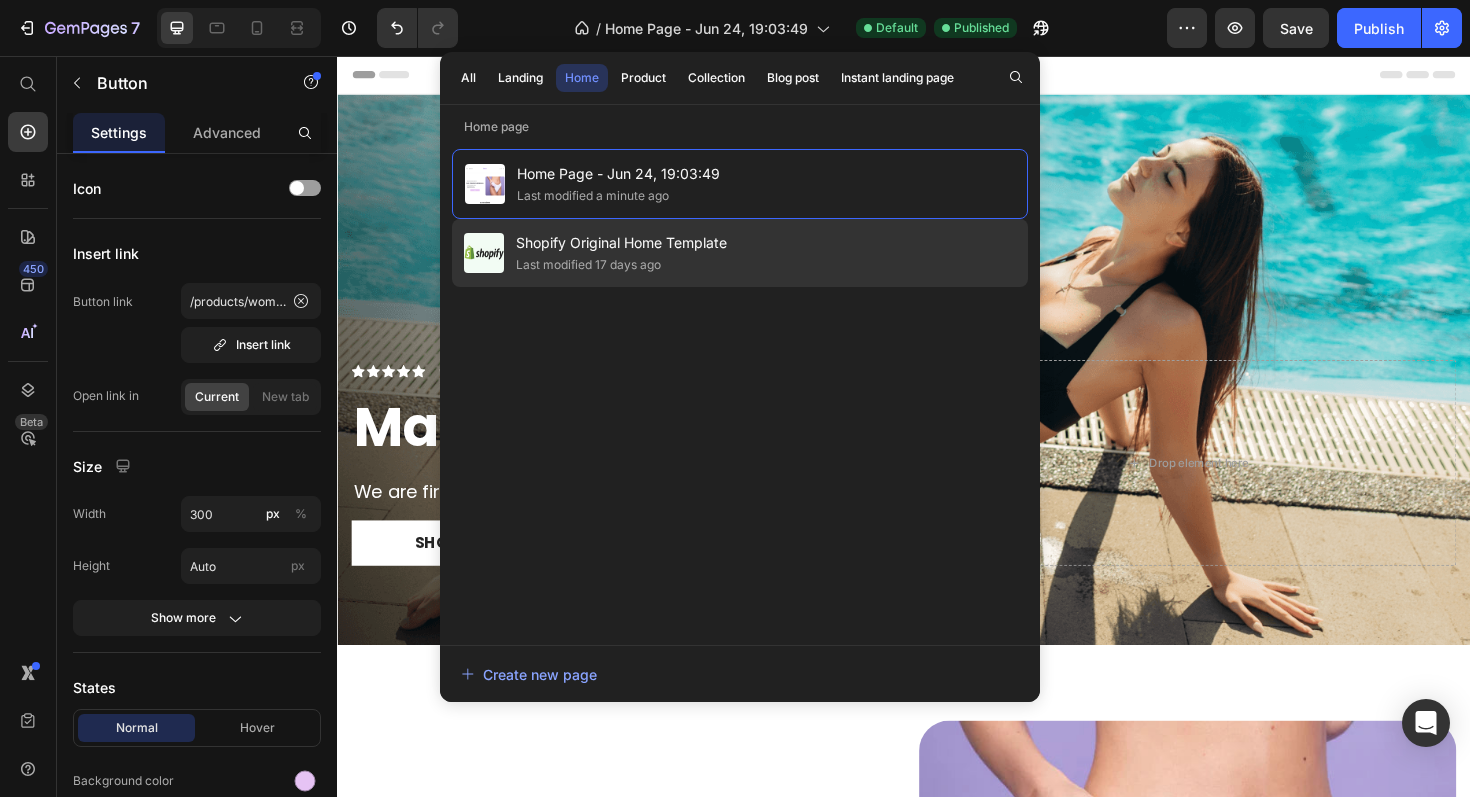 click on "Shopify Original Home Template" at bounding box center [621, 243] 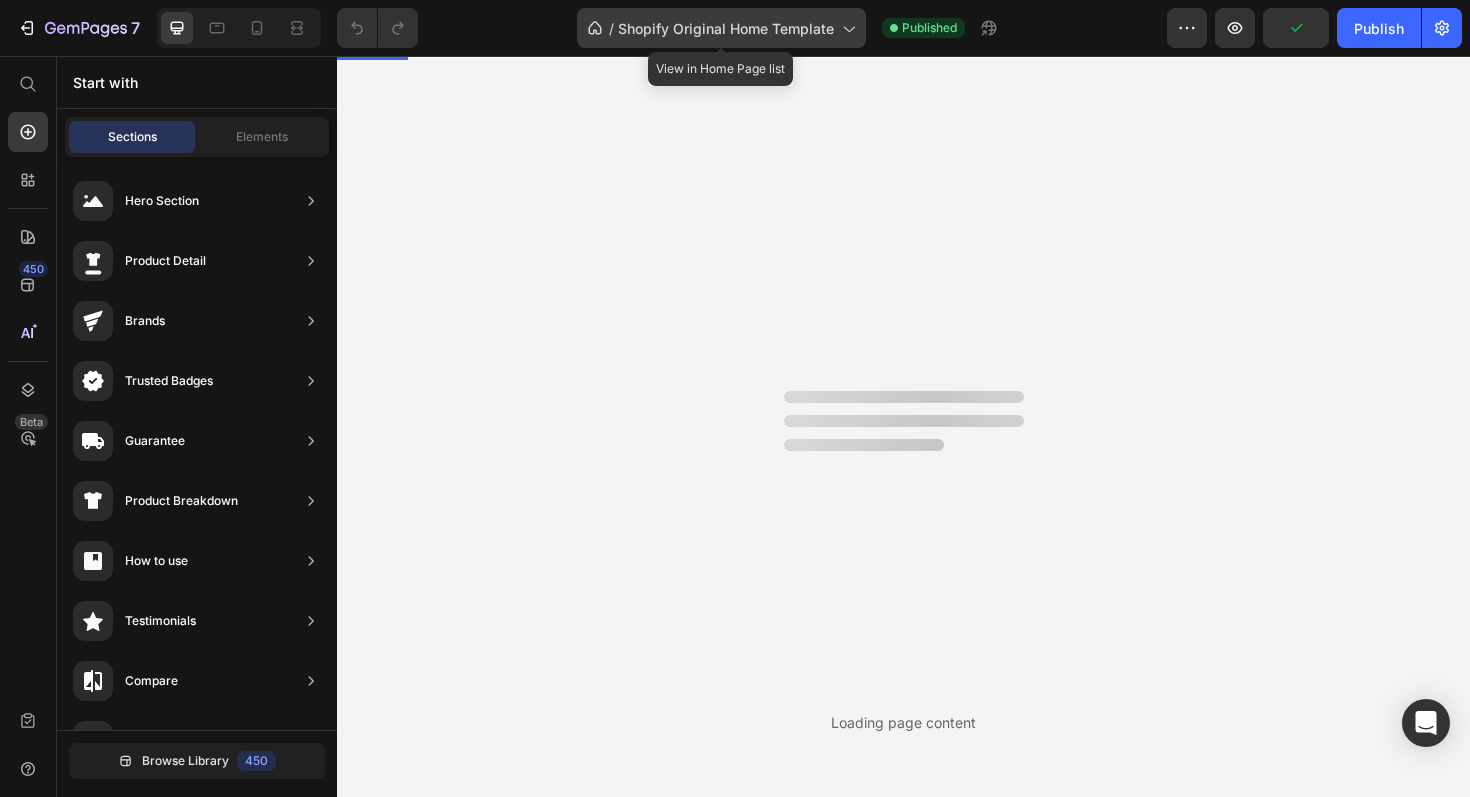 click on "/  Shopify Original Home Template" 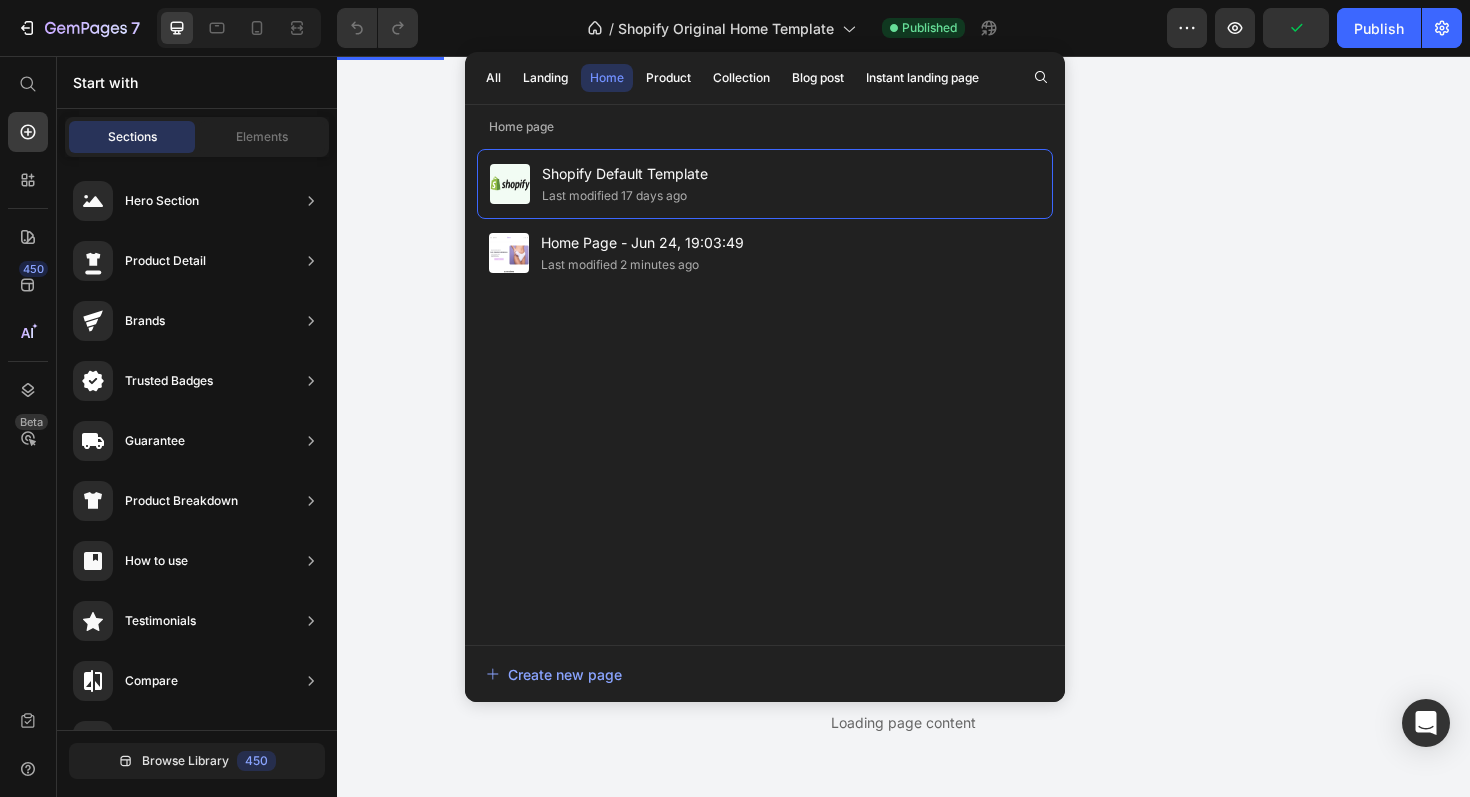 scroll, scrollTop: 0, scrollLeft: 0, axis: both 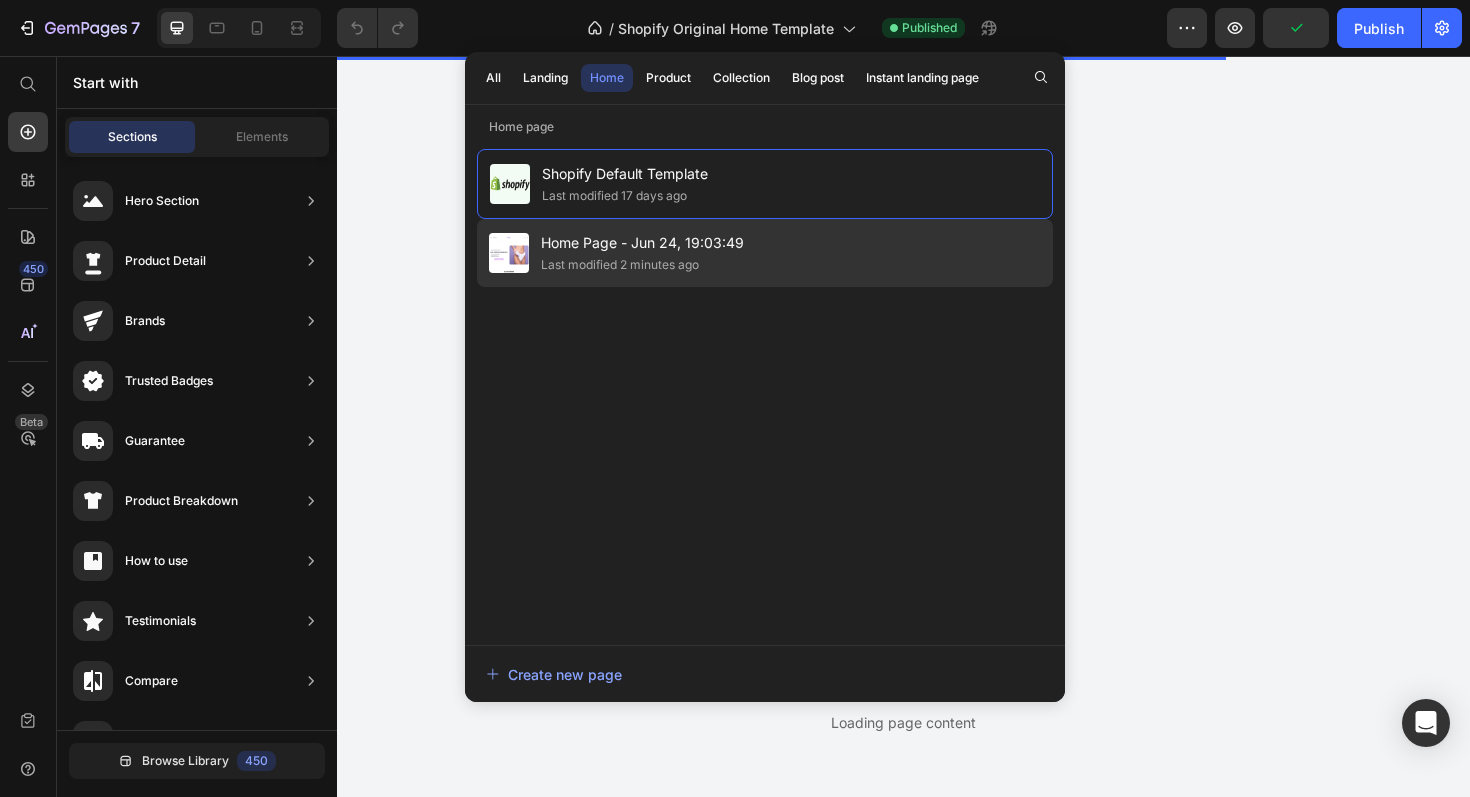 click on "Home Page - Jun 24, 19:03:49" at bounding box center (642, 243) 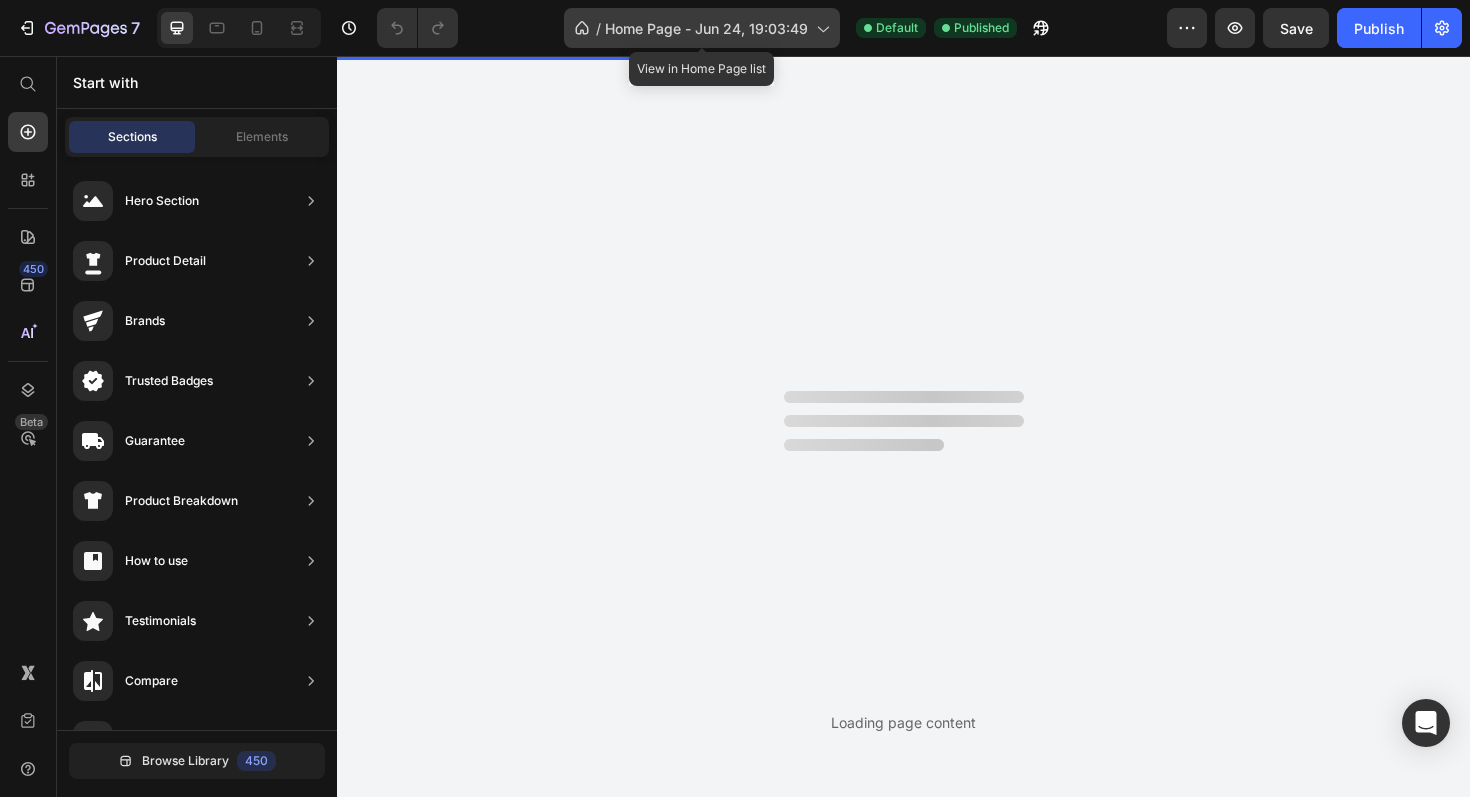 click on "/  Home Page - Jun 24, 19:03:49" 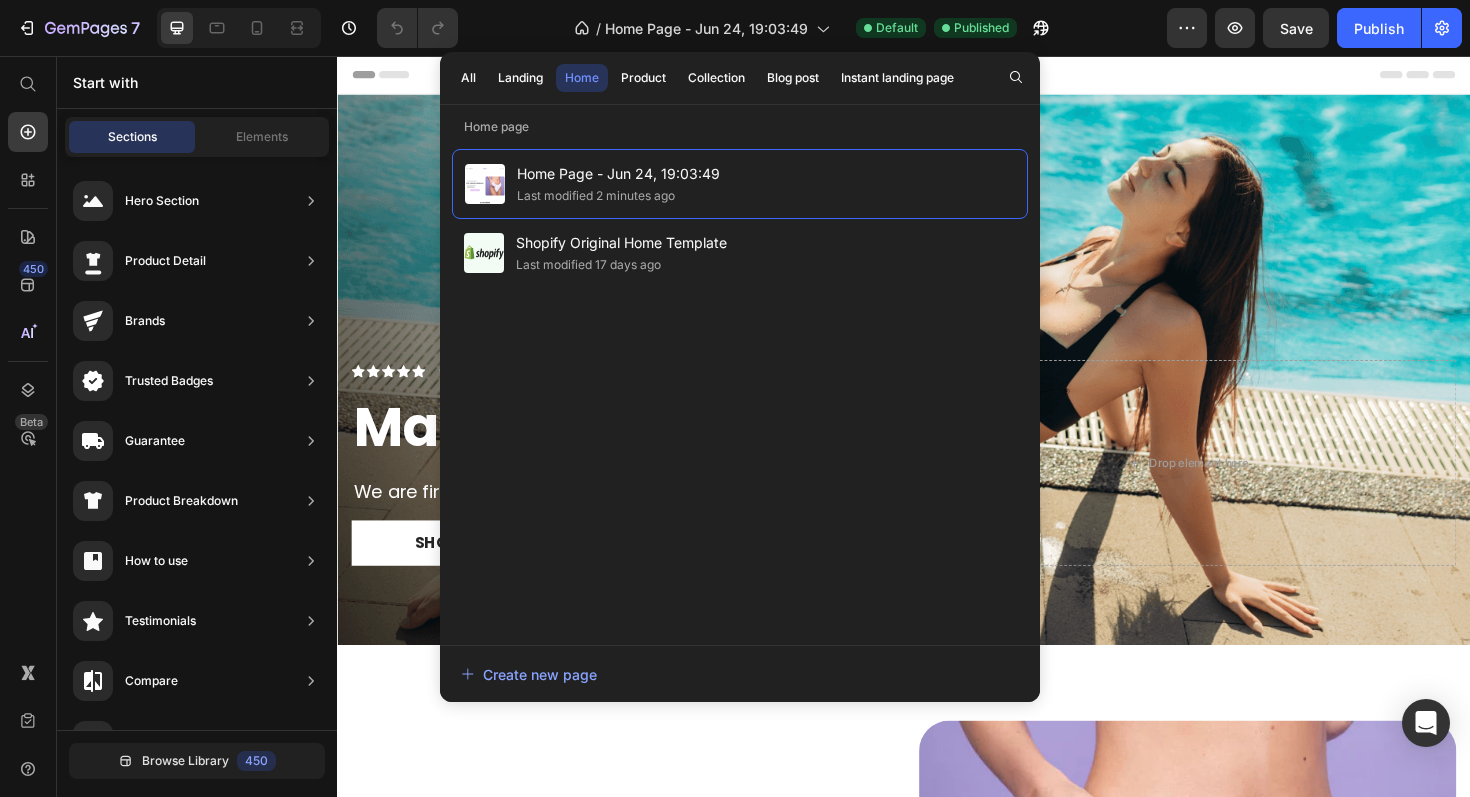 click on "All Landing Home Product Collection Blog post Instant landing page" at bounding box center (707, 78) 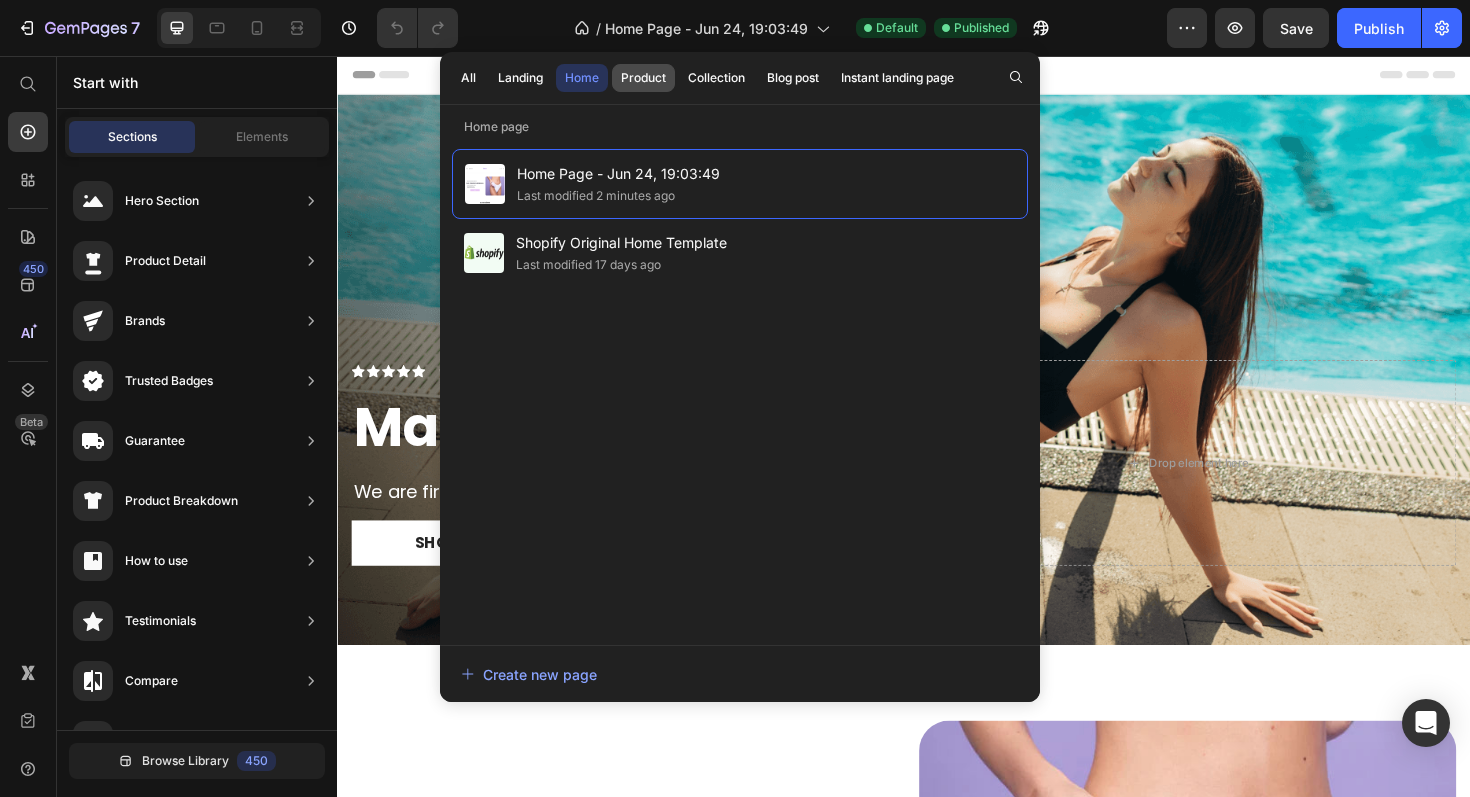 click on "Product" at bounding box center (643, 78) 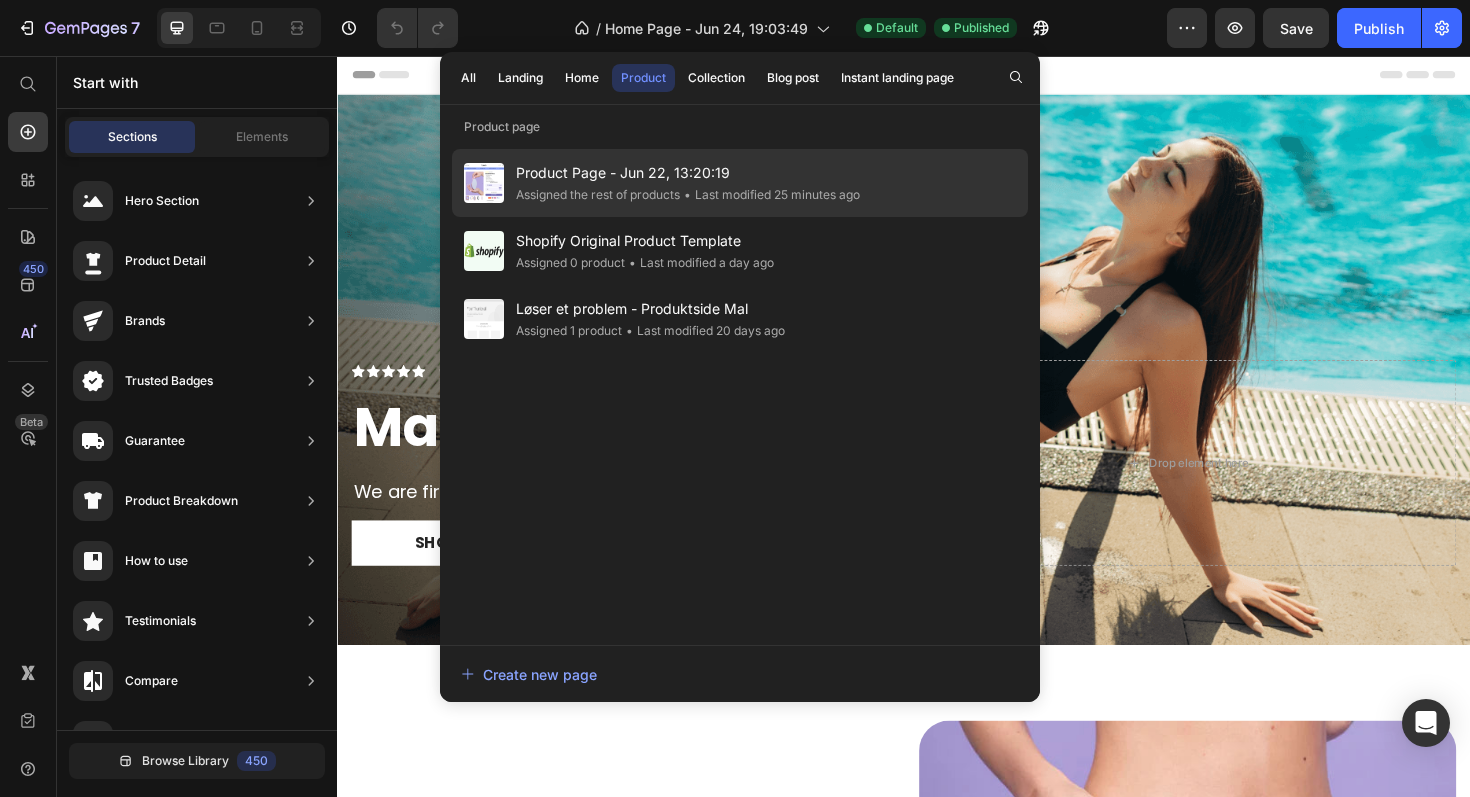 click on "Assigned the rest of products" 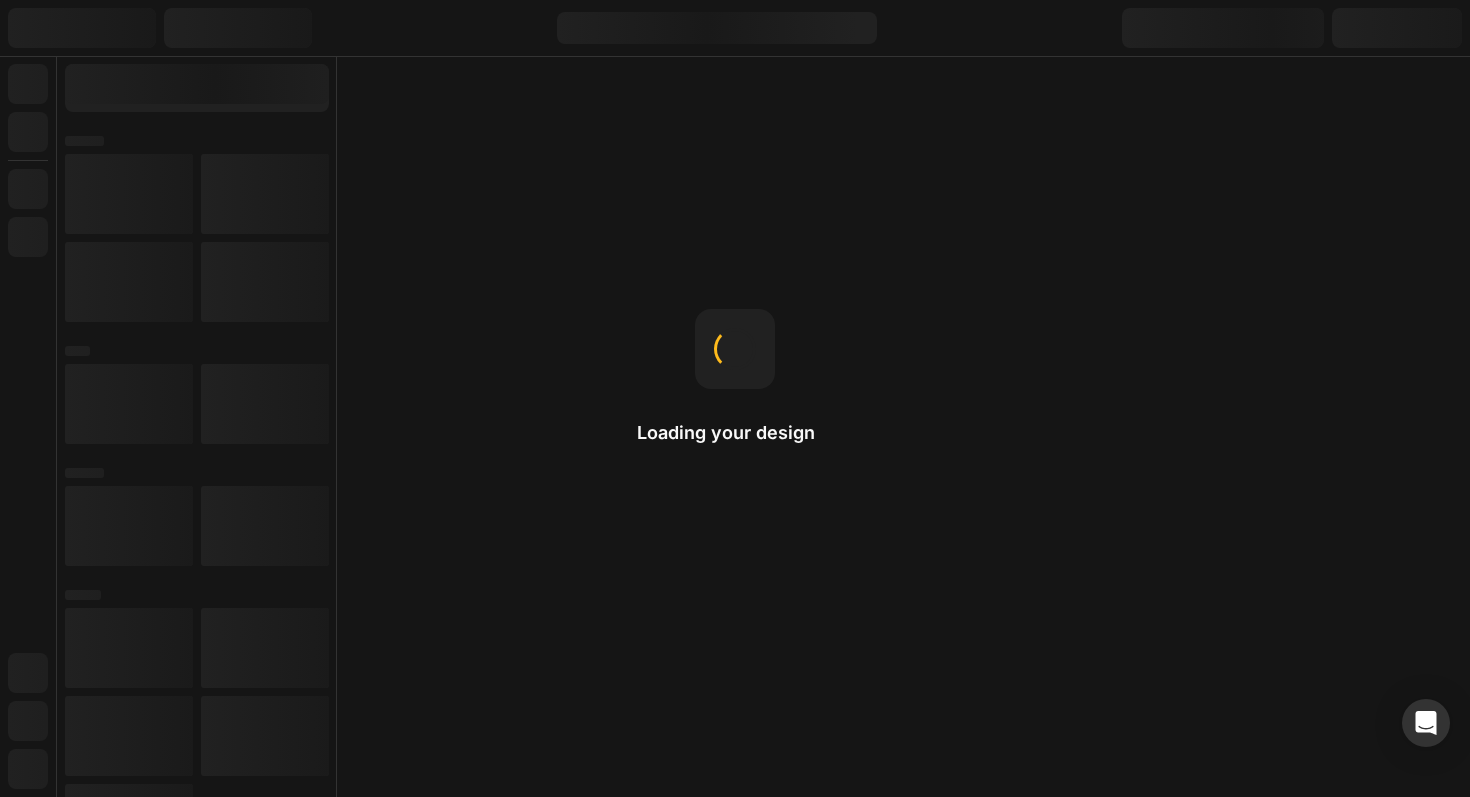scroll, scrollTop: 0, scrollLeft: 0, axis: both 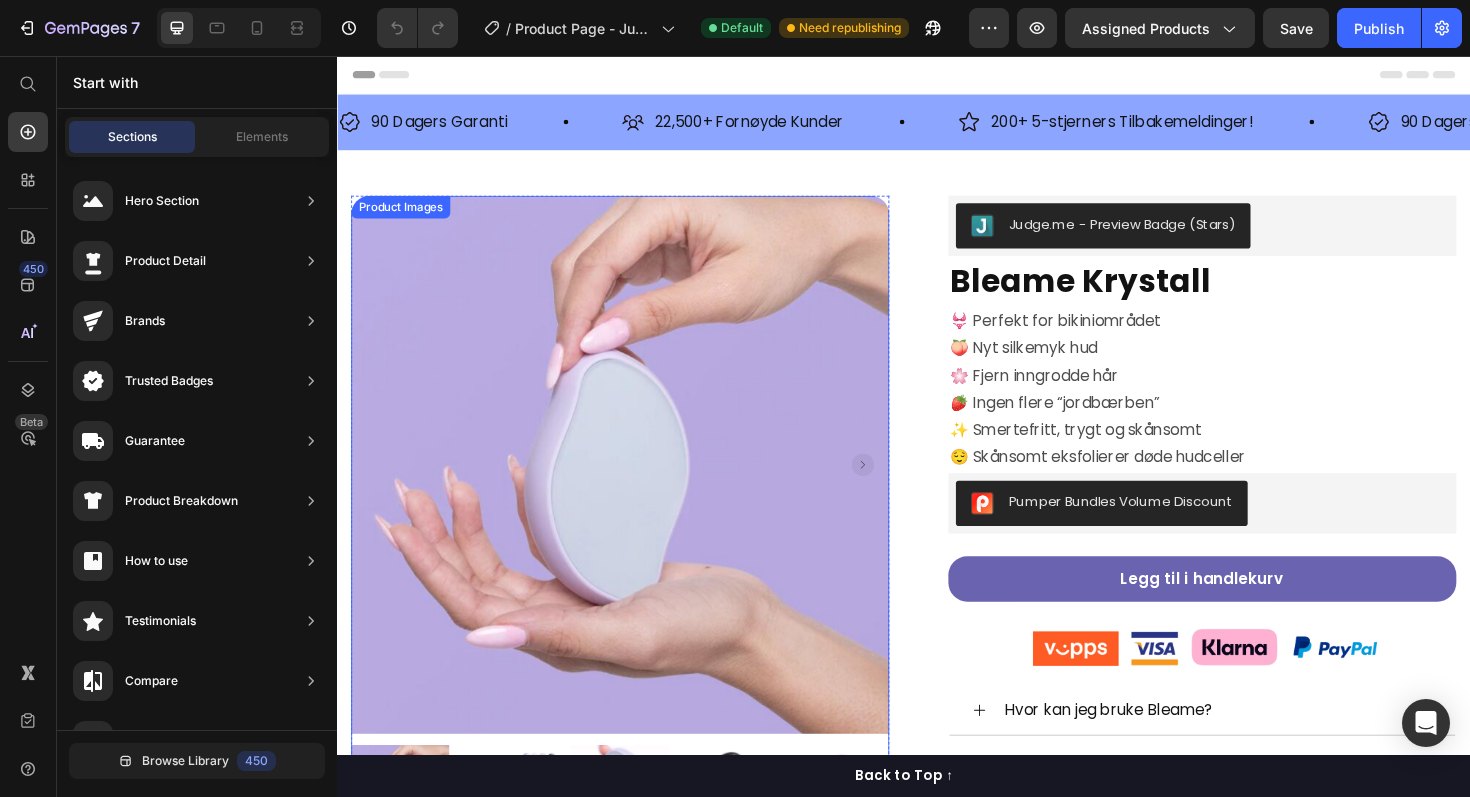 click at bounding box center [637, 489] 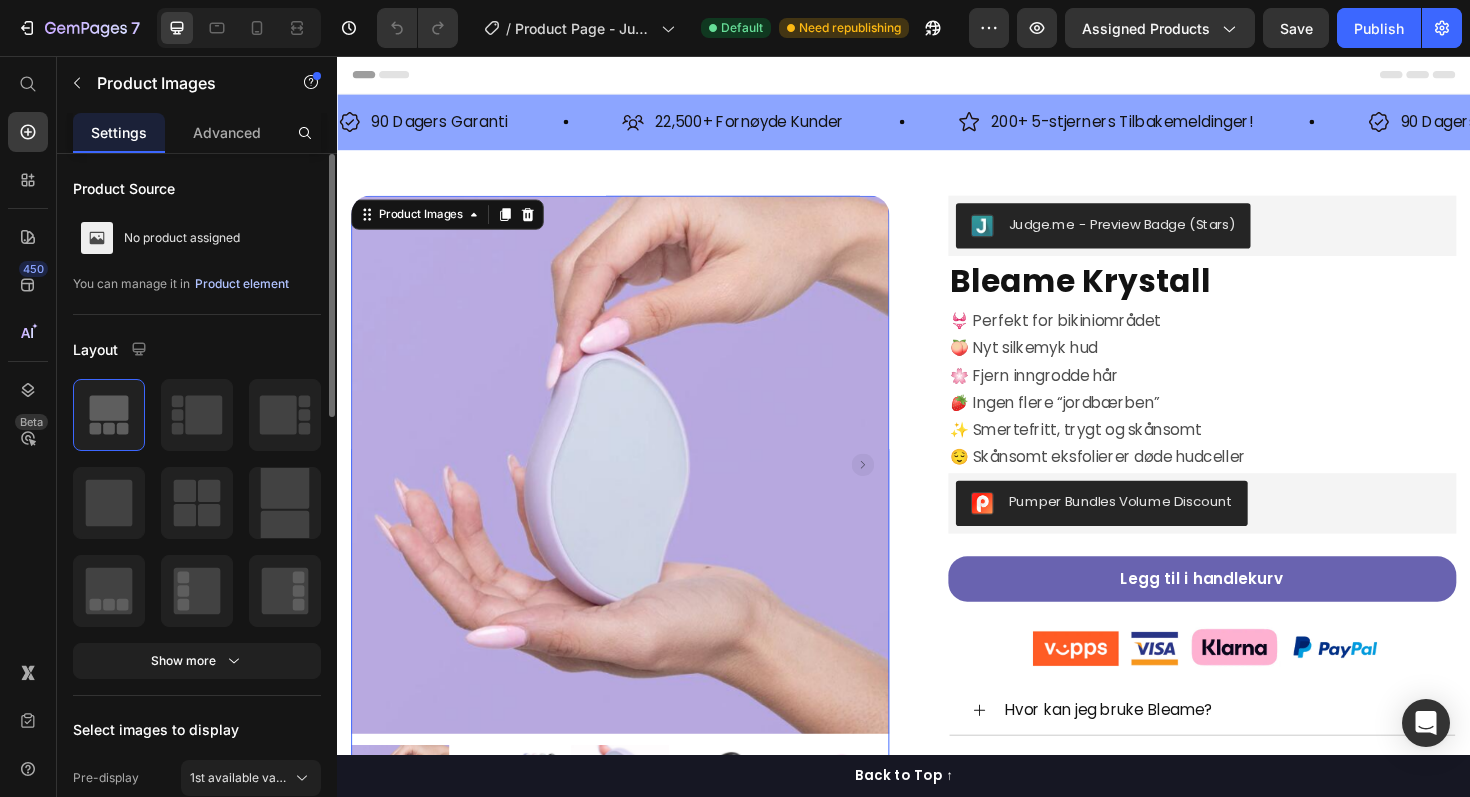 click on "Product element" at bounding box center [242, 284] 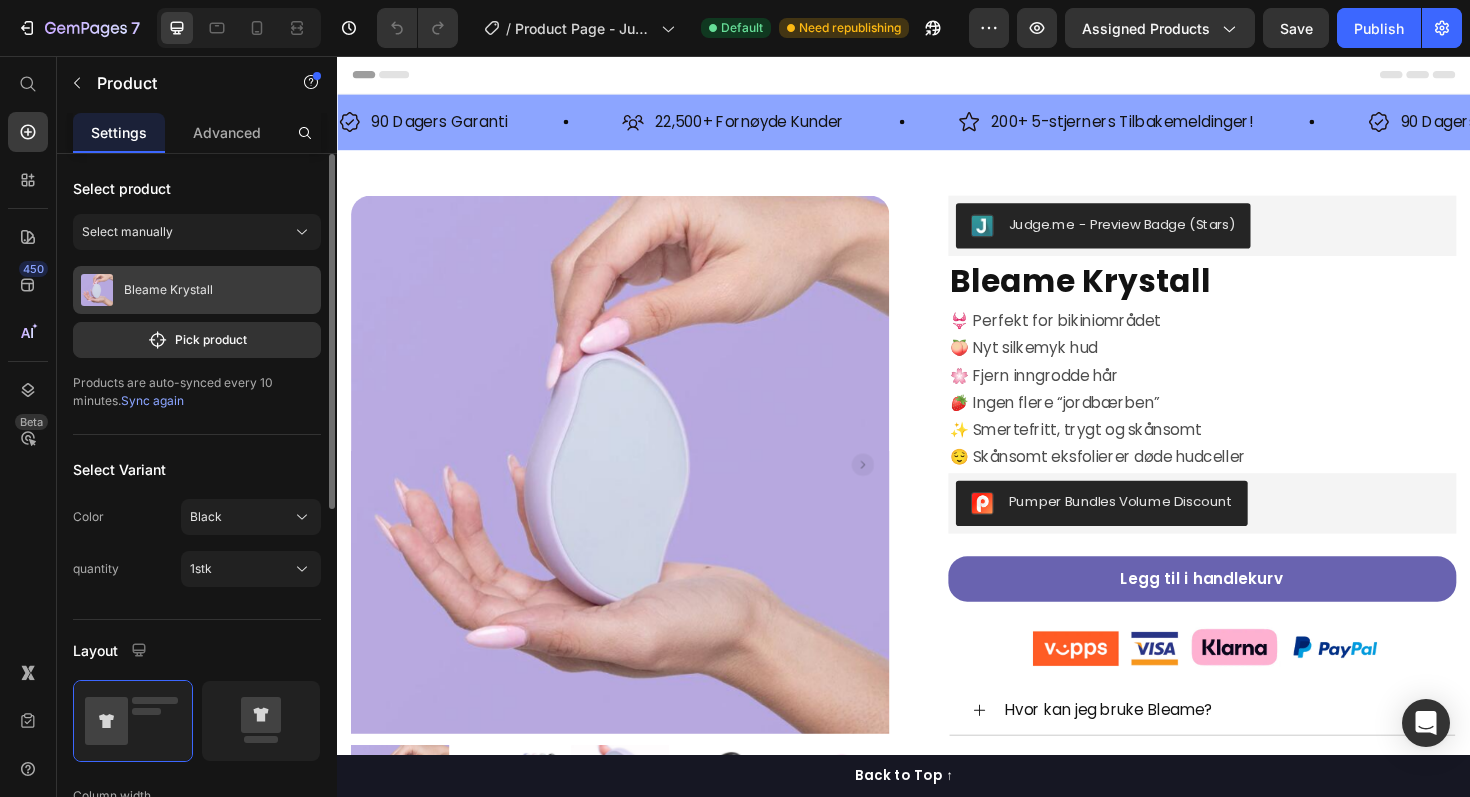click on "Bleame Krystall" at bounding box center (197, 290) 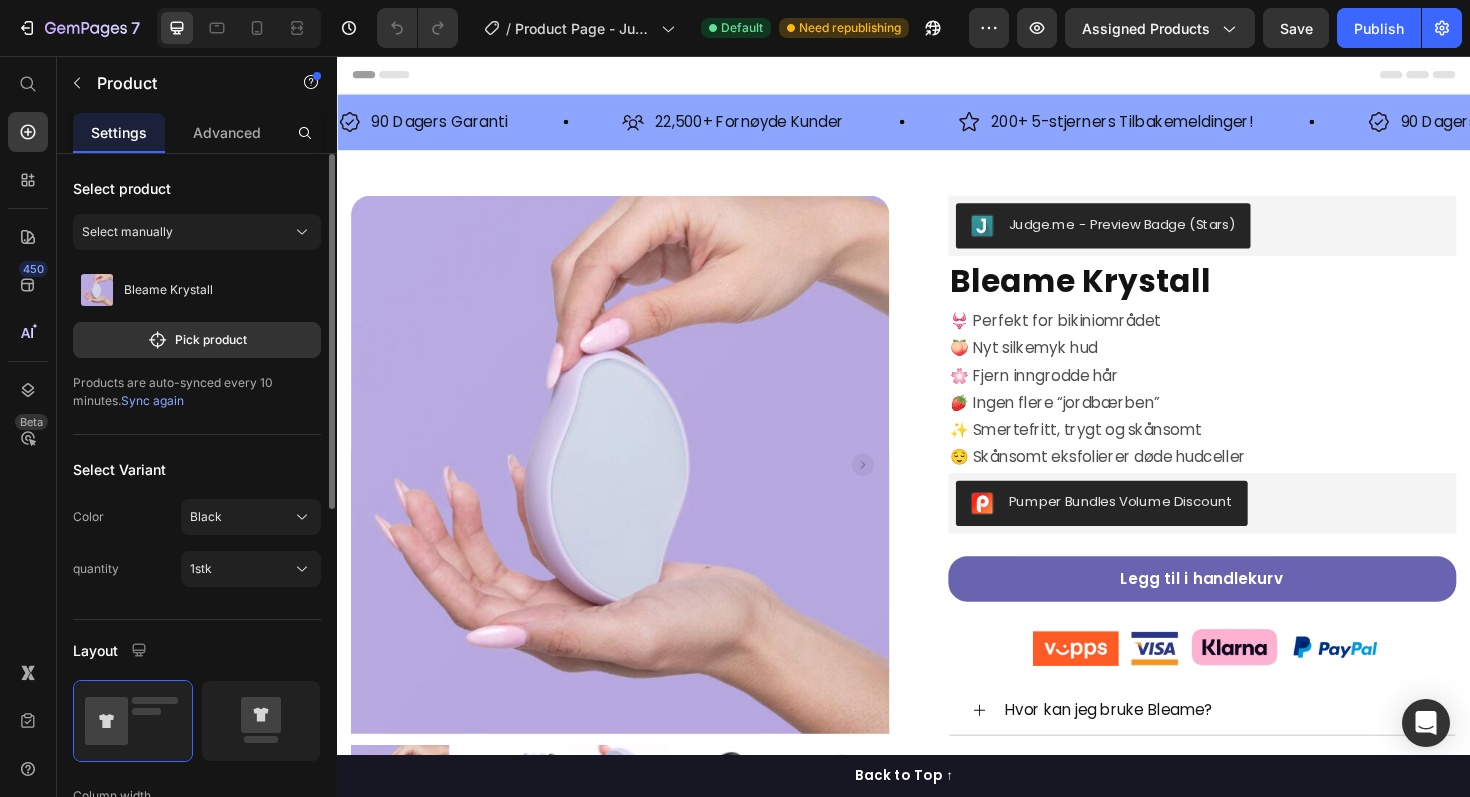 click on "Sync again" at bounding box center (152, 400) 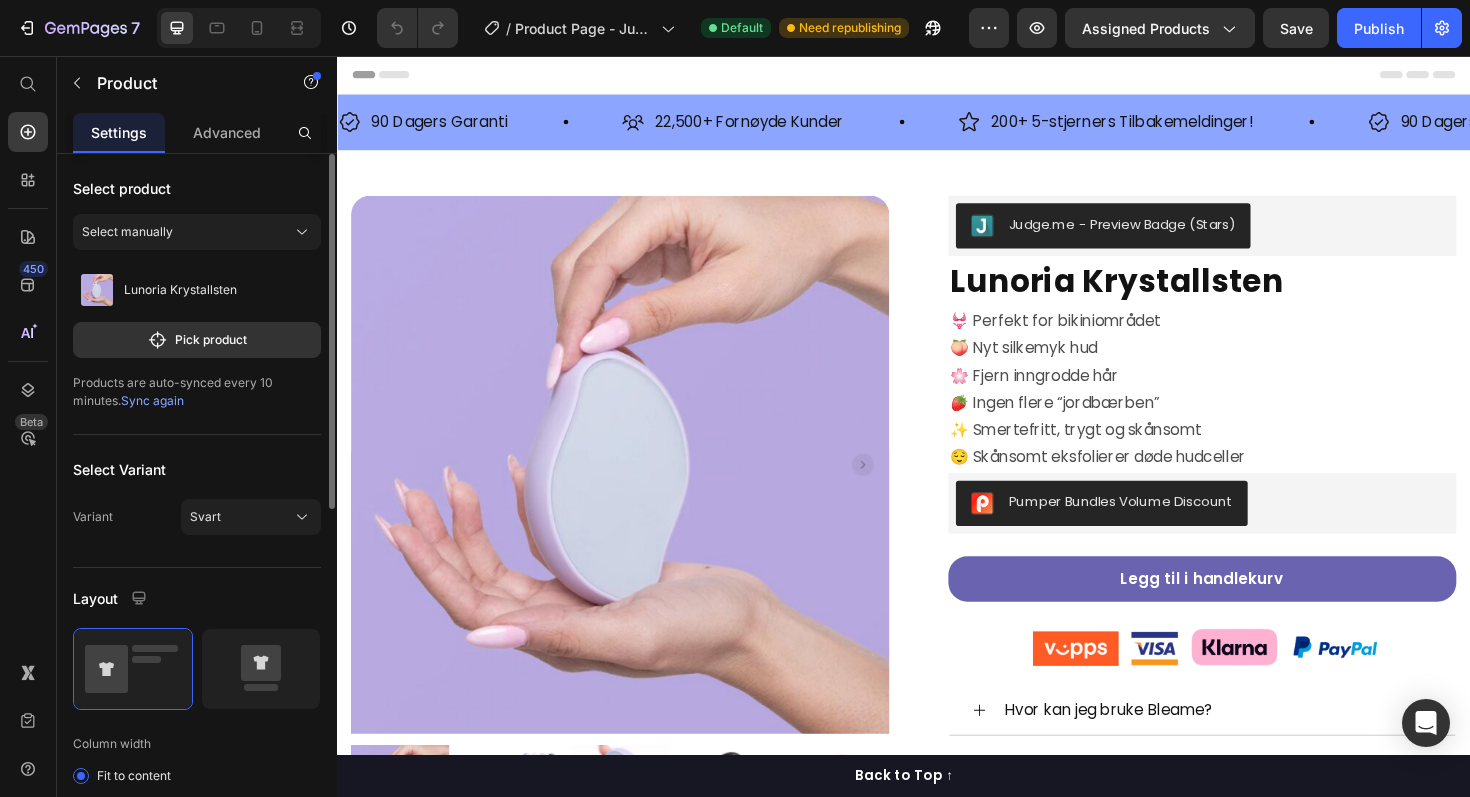 click on "Sync again" at bounding box center [152, 400] 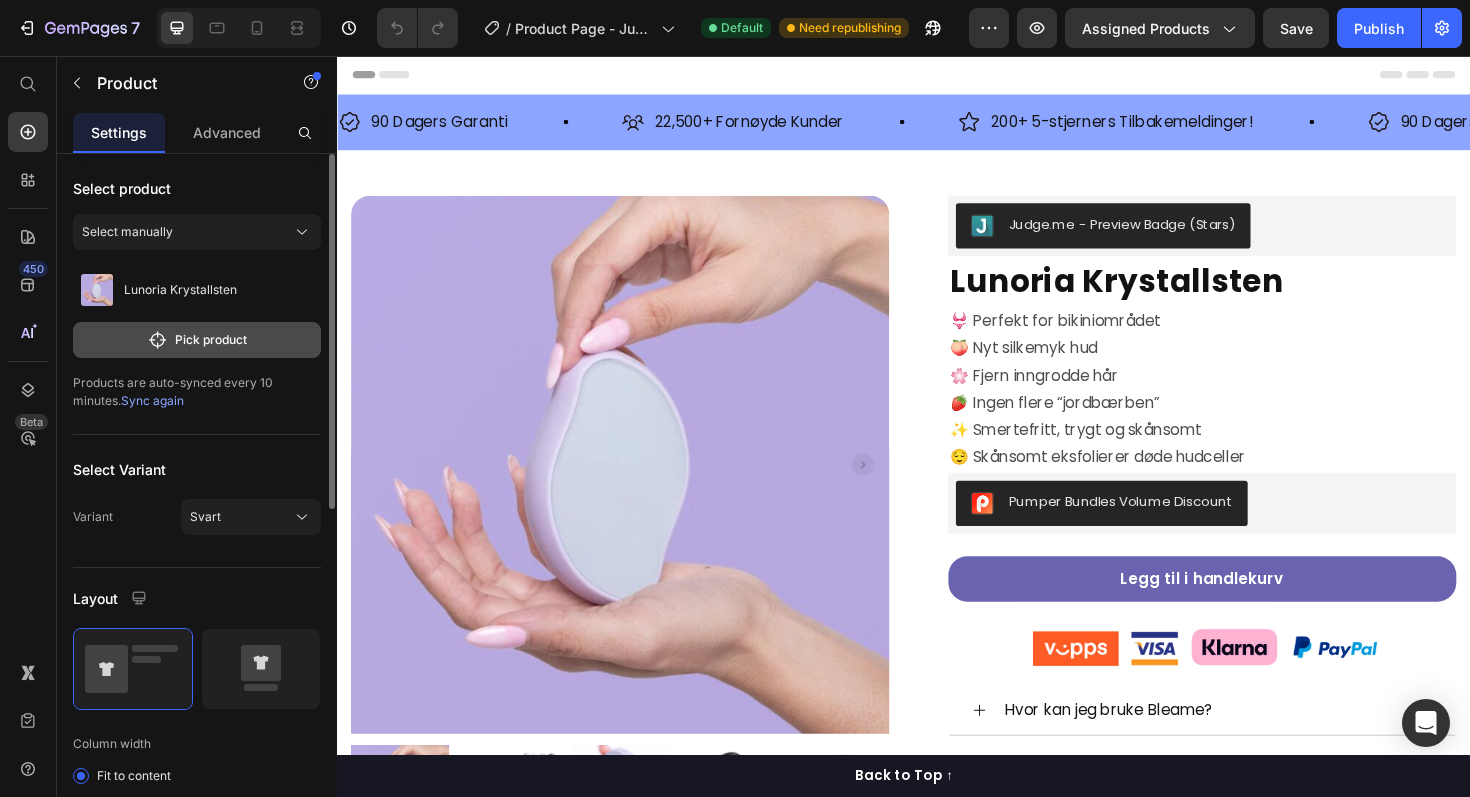 click on "Pick product" 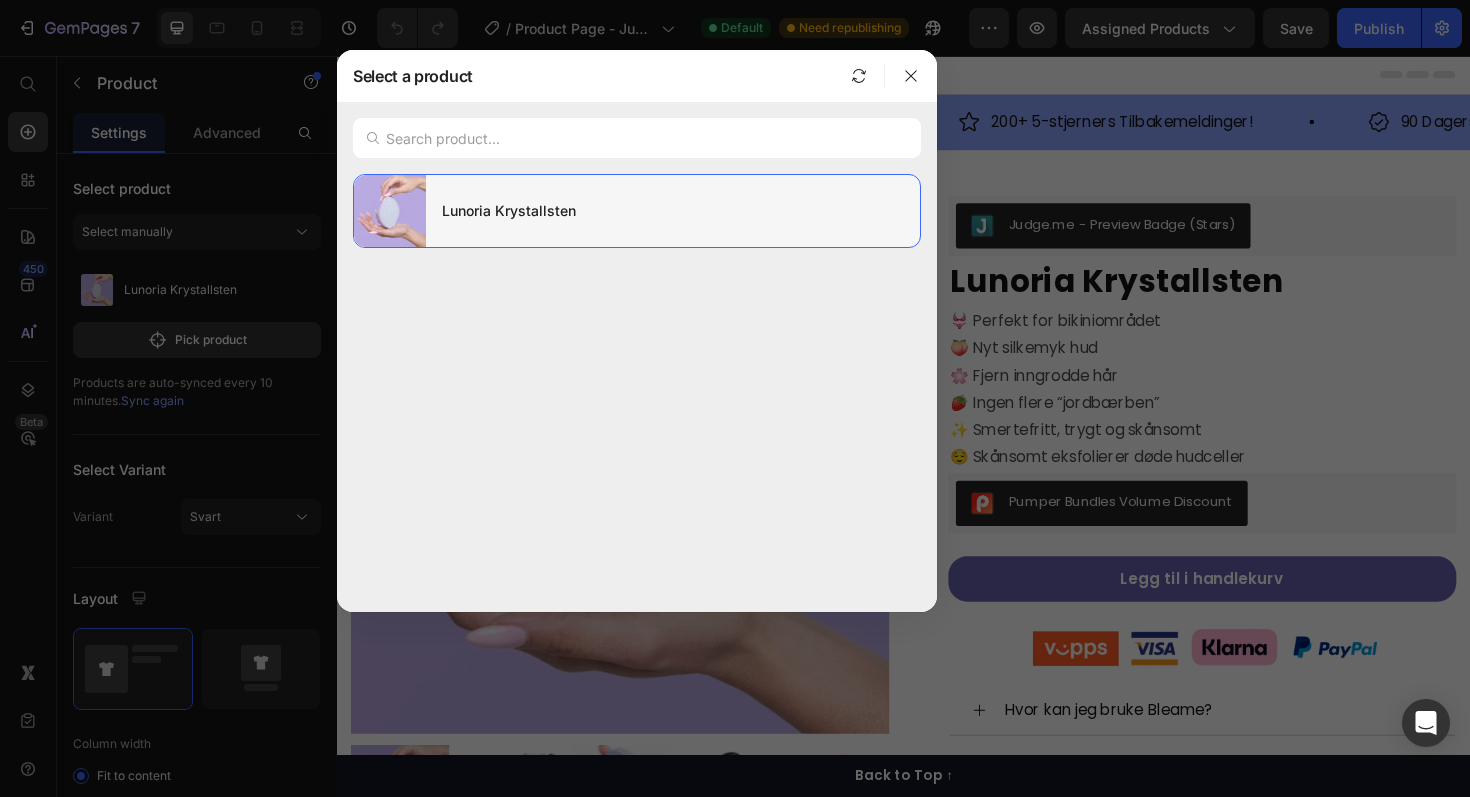 click on "Lunoria Krystallsten" at bounding box center [673, 211] 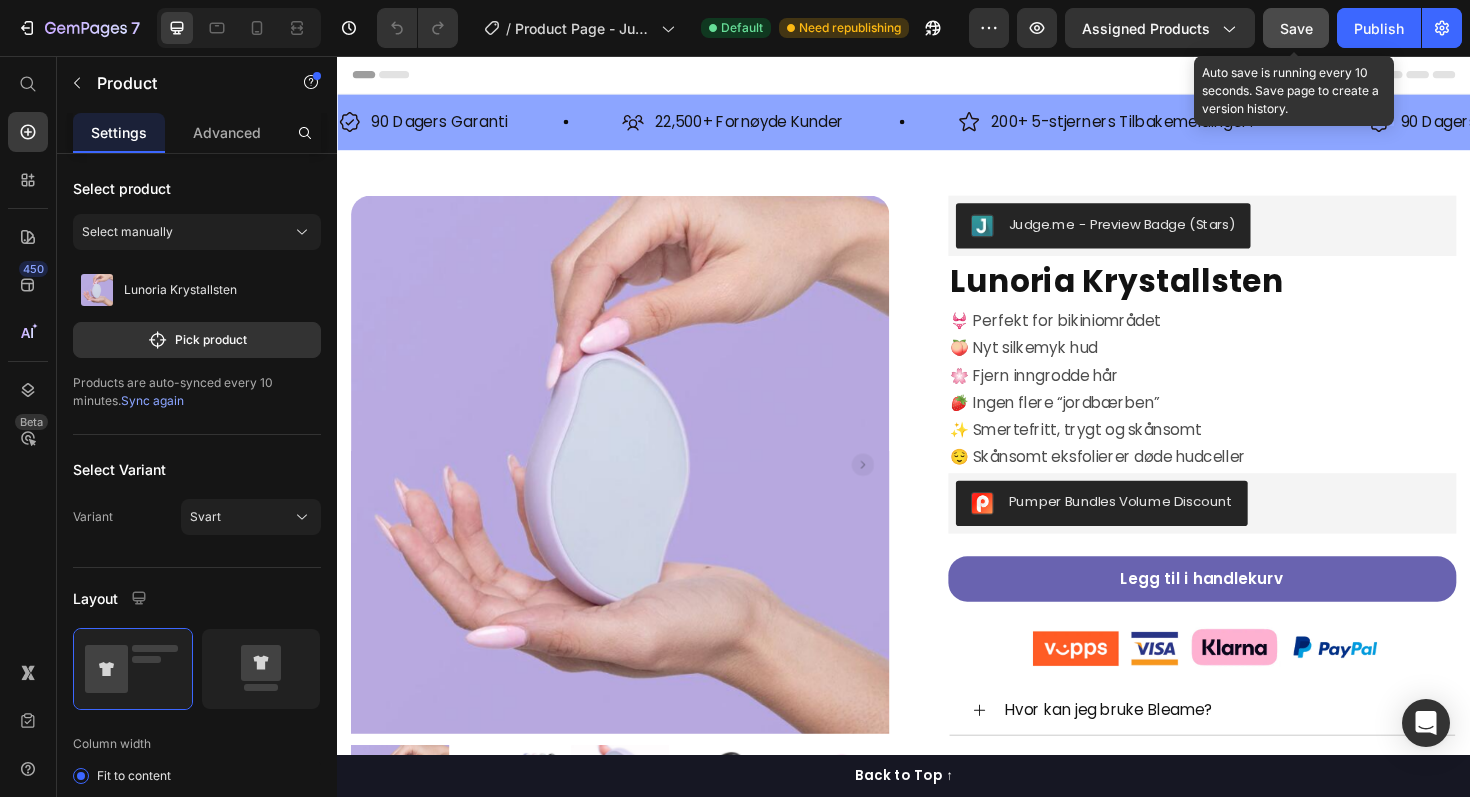 click on "Save" 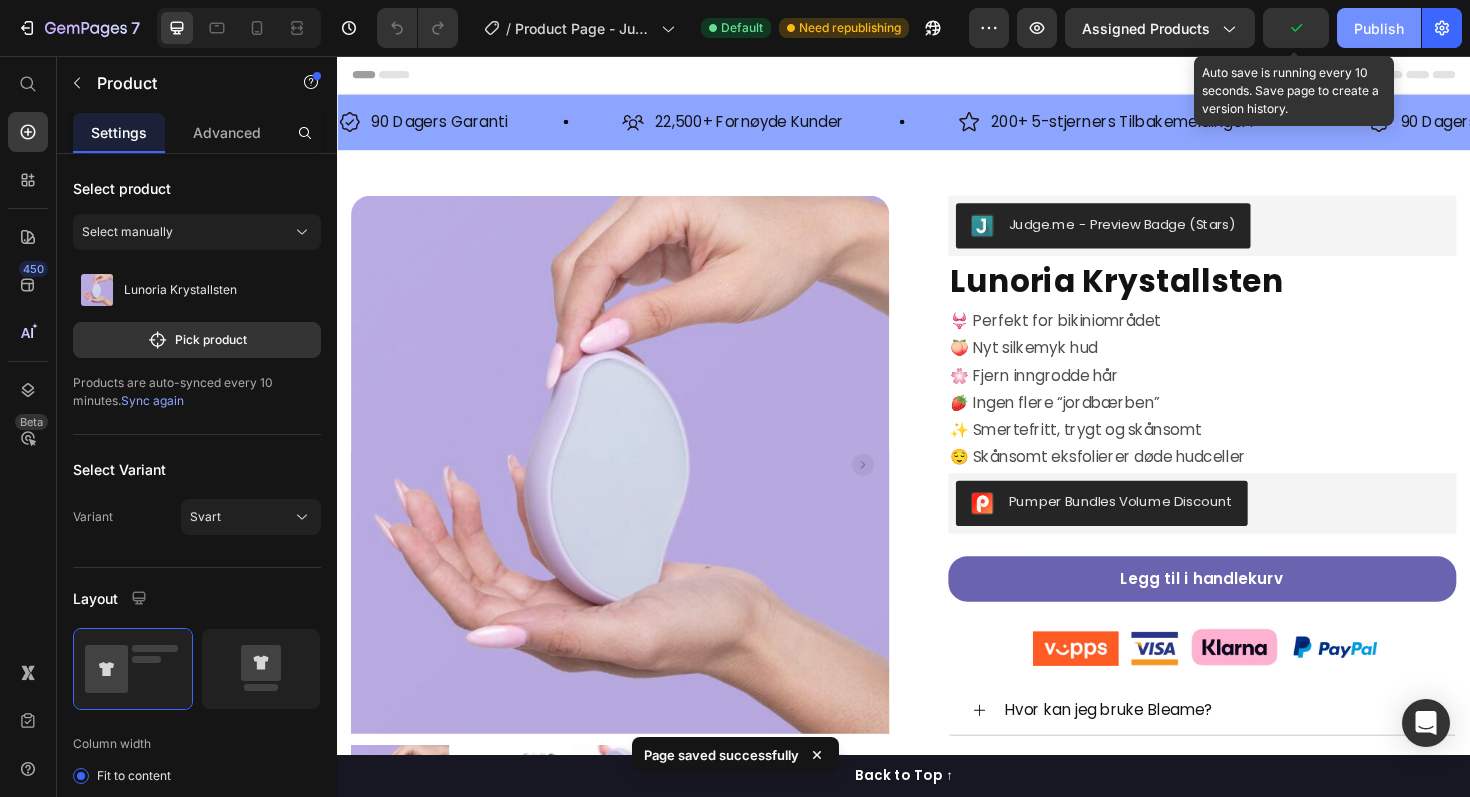 click on "Publish" at bounding box center [1379, 28] 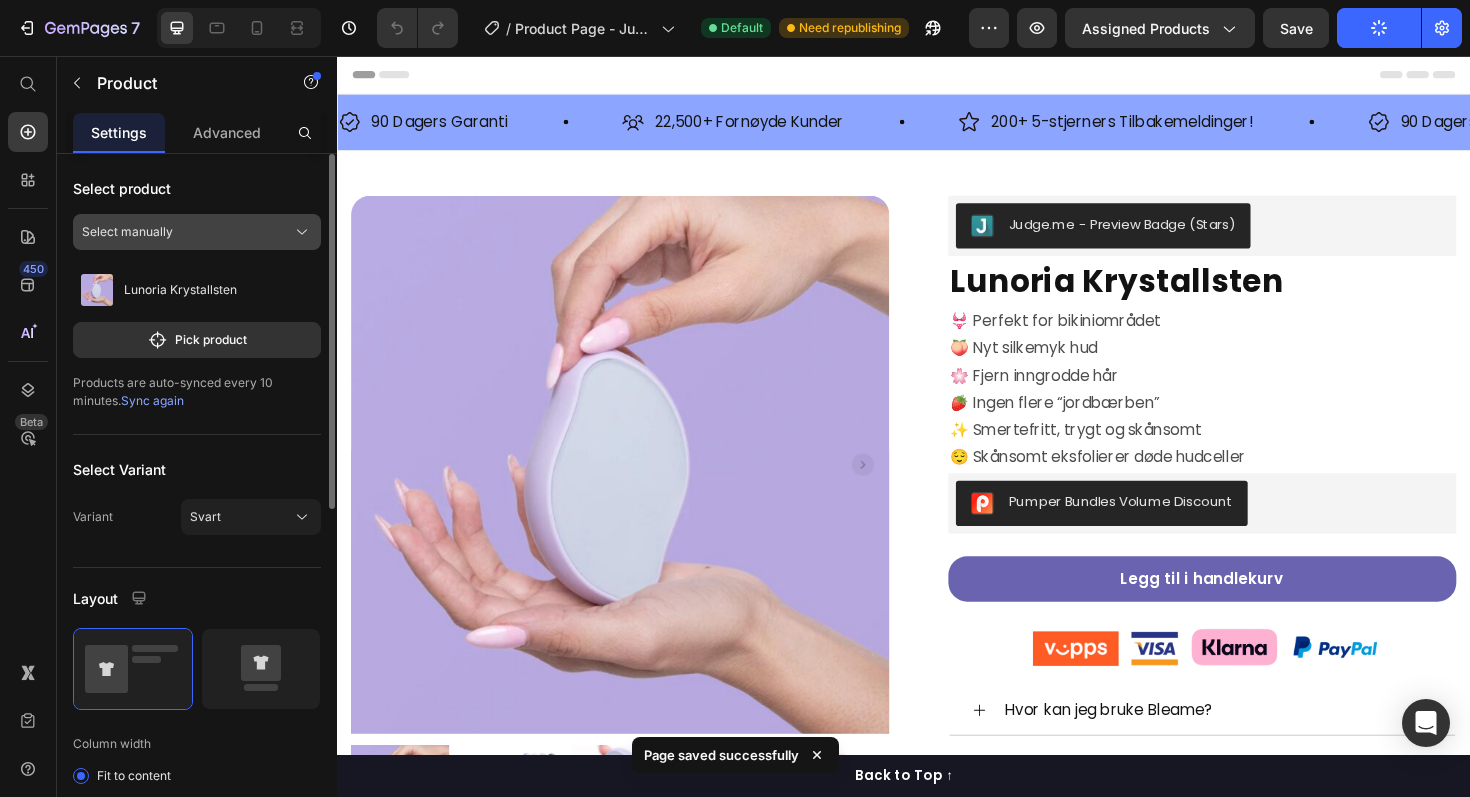 click on "Select manually" at bounding box center (197, 232) 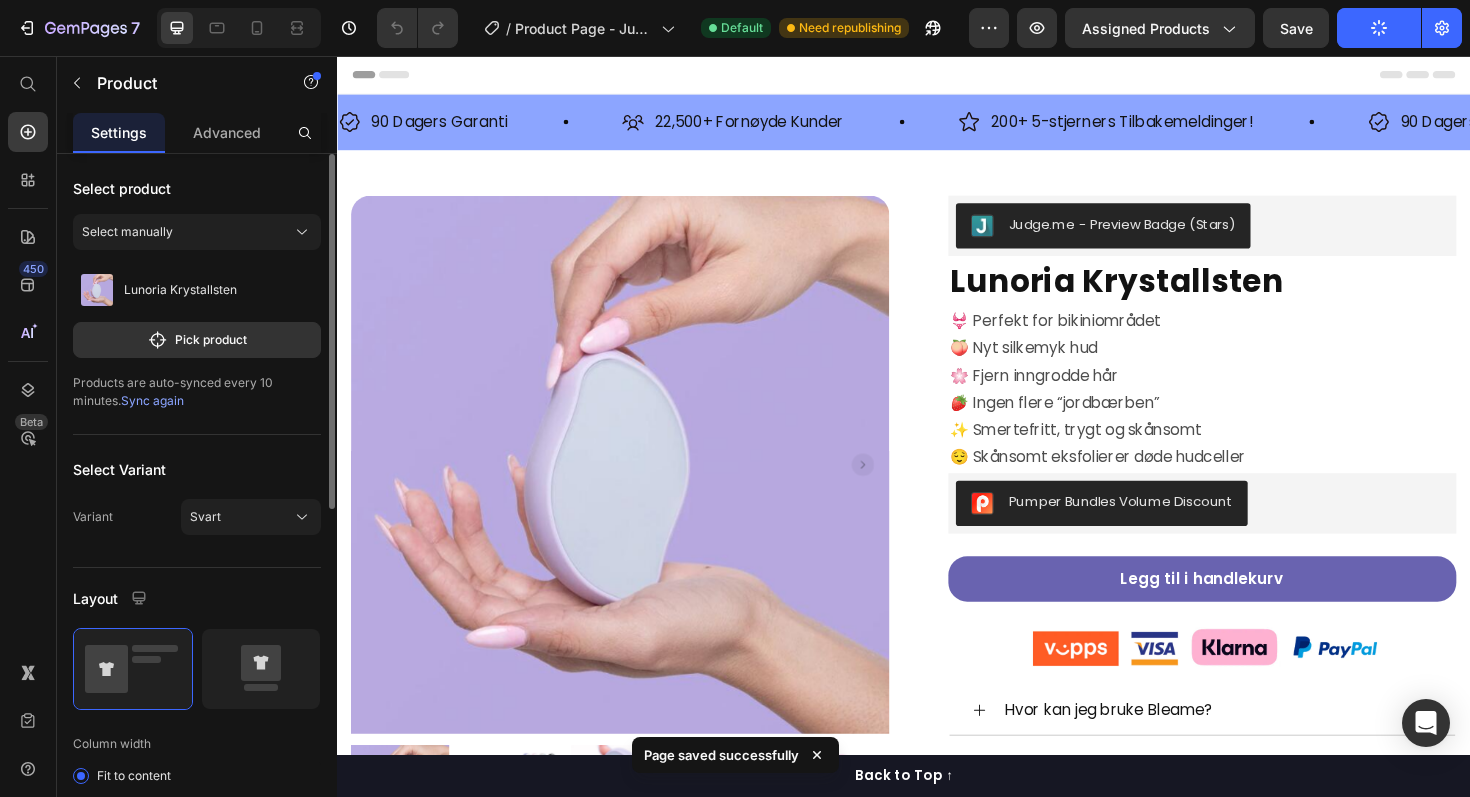 click on "Select product" at bounding box center [197, 188] 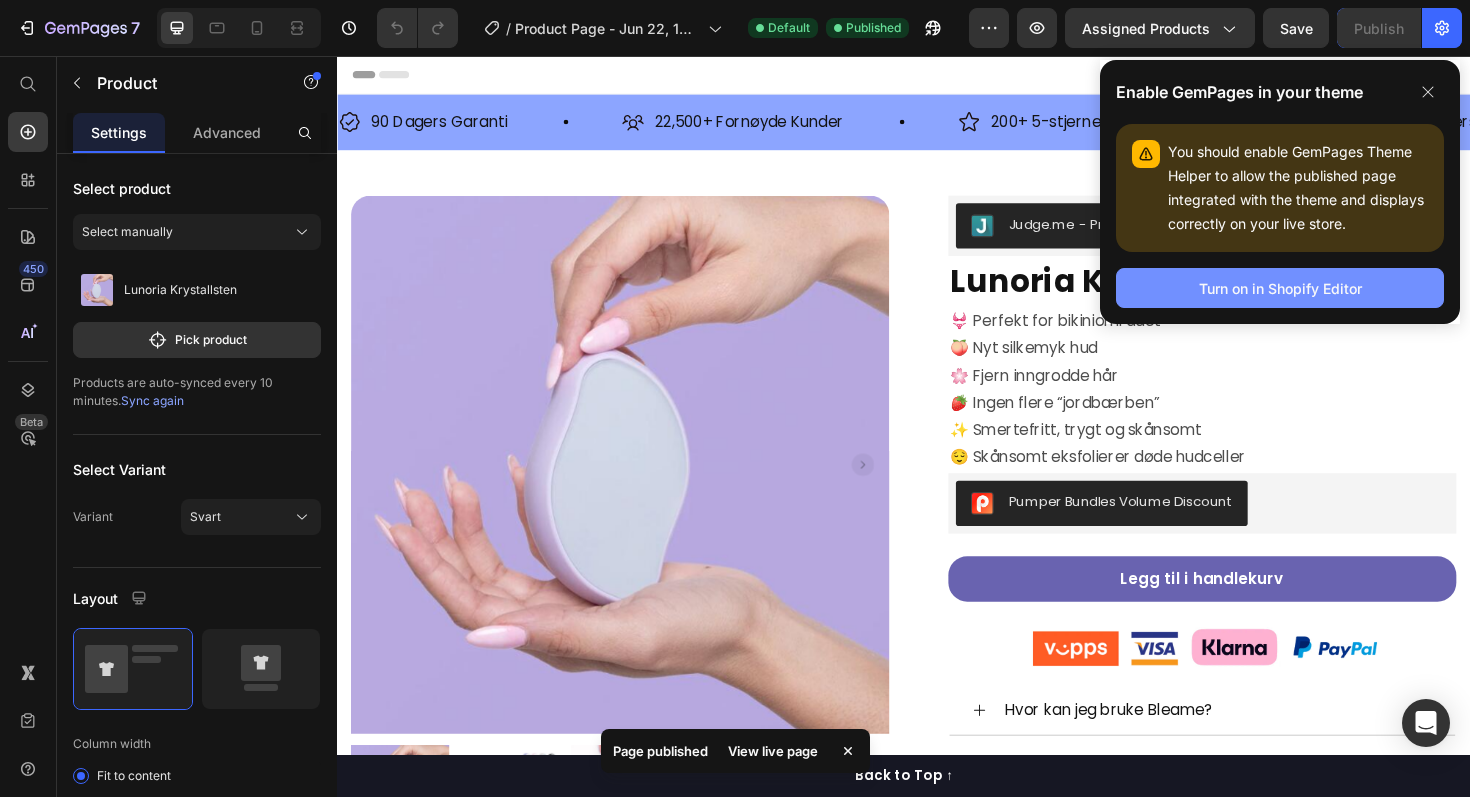 click on "Turn on in Shopify Editor" at bounding box center [1280, 288] 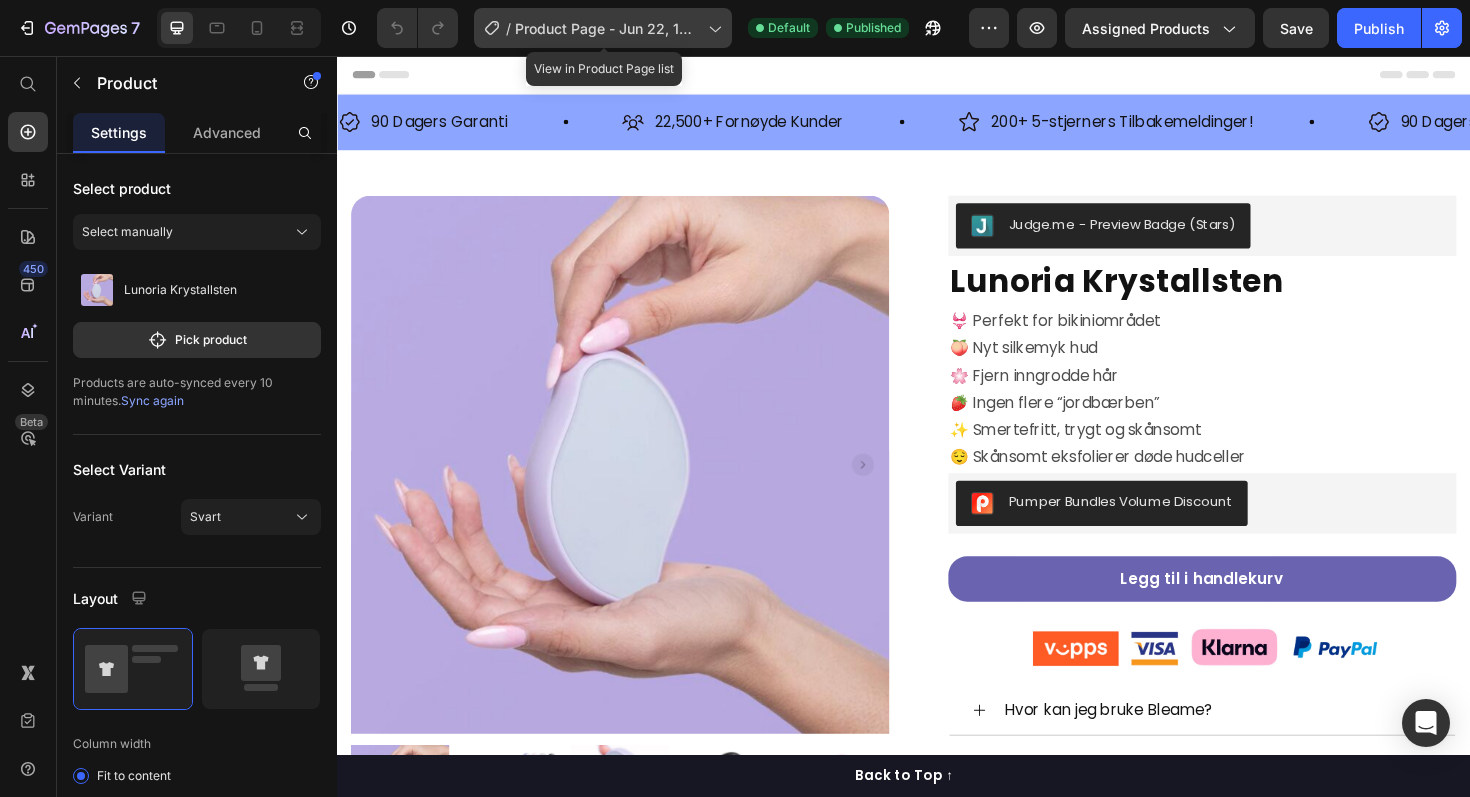 click on "Product Page - Jun 22, 13:20:19" at bounding box center (607, 28) 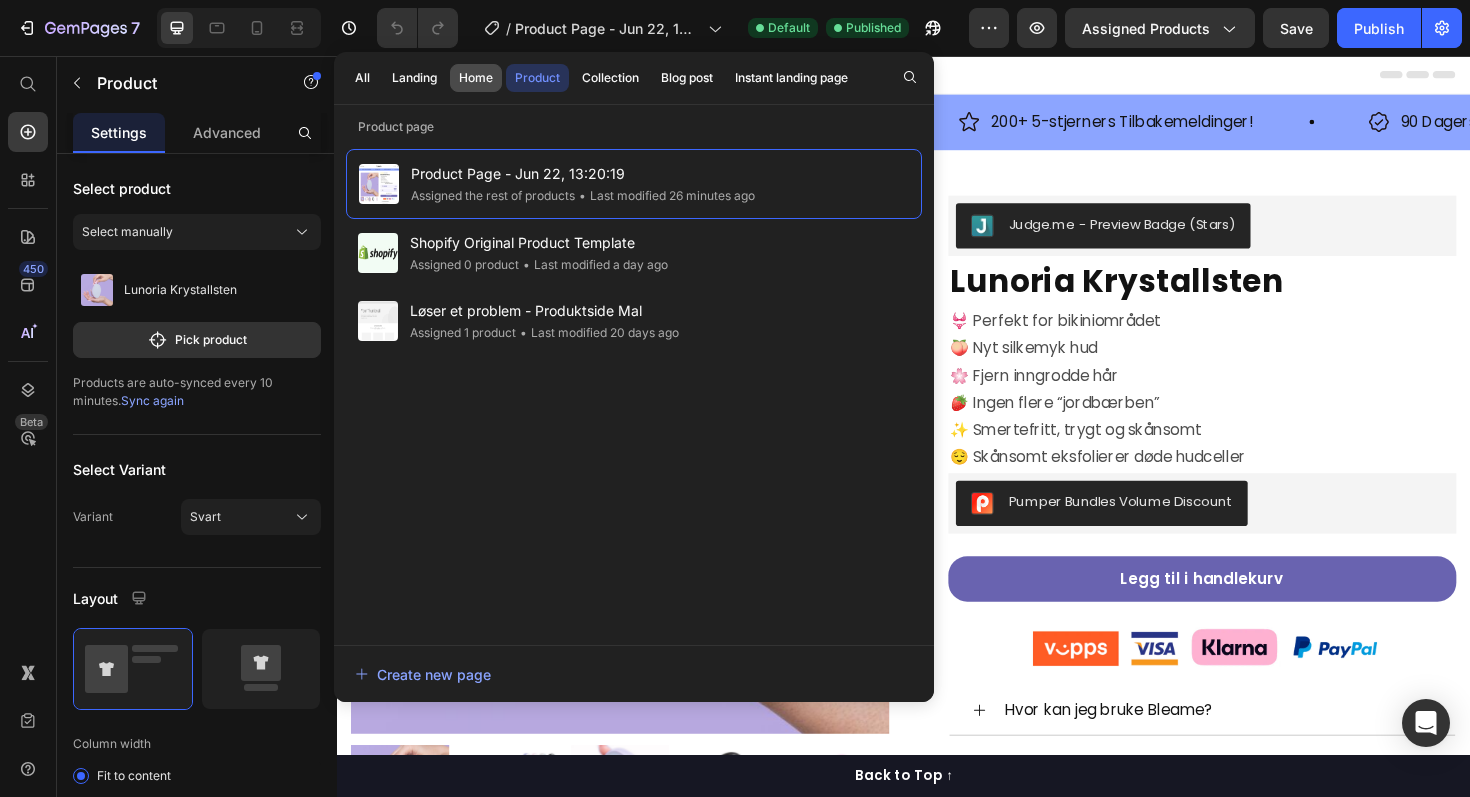 click on "Home" 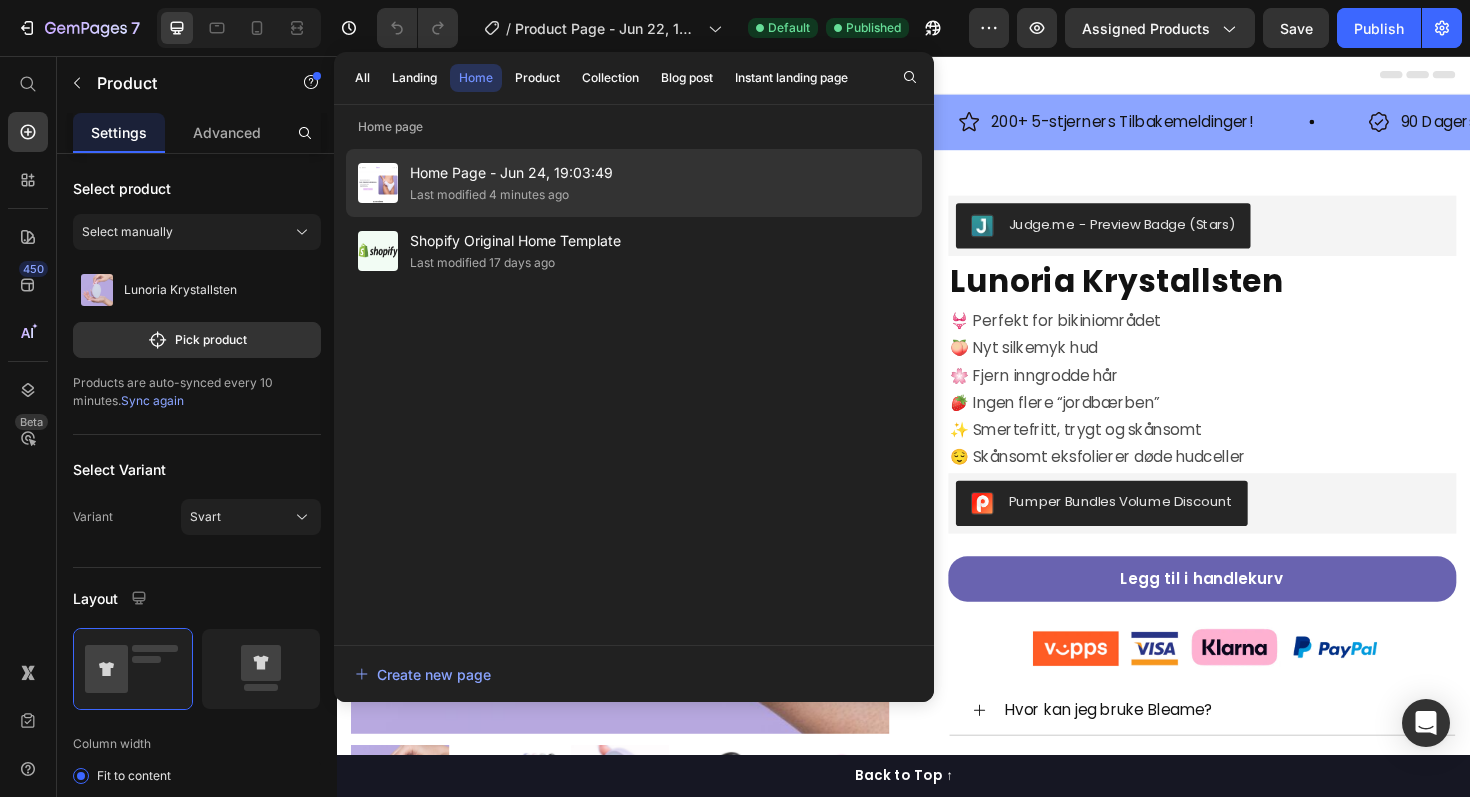 click on "Last modified 4 minutes ago" 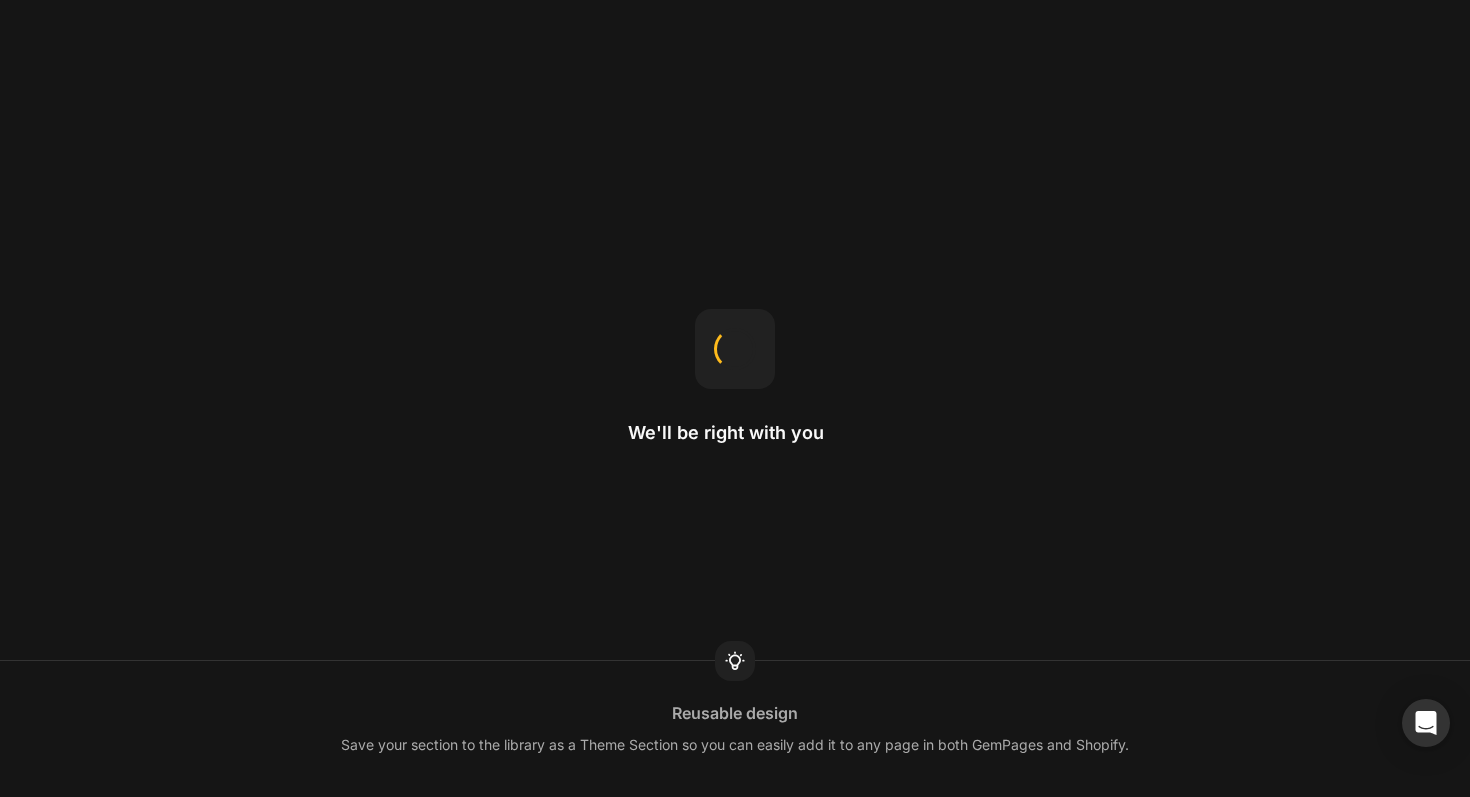 scroll, scrollTop: 0, scrollLeft: 0, axis: both 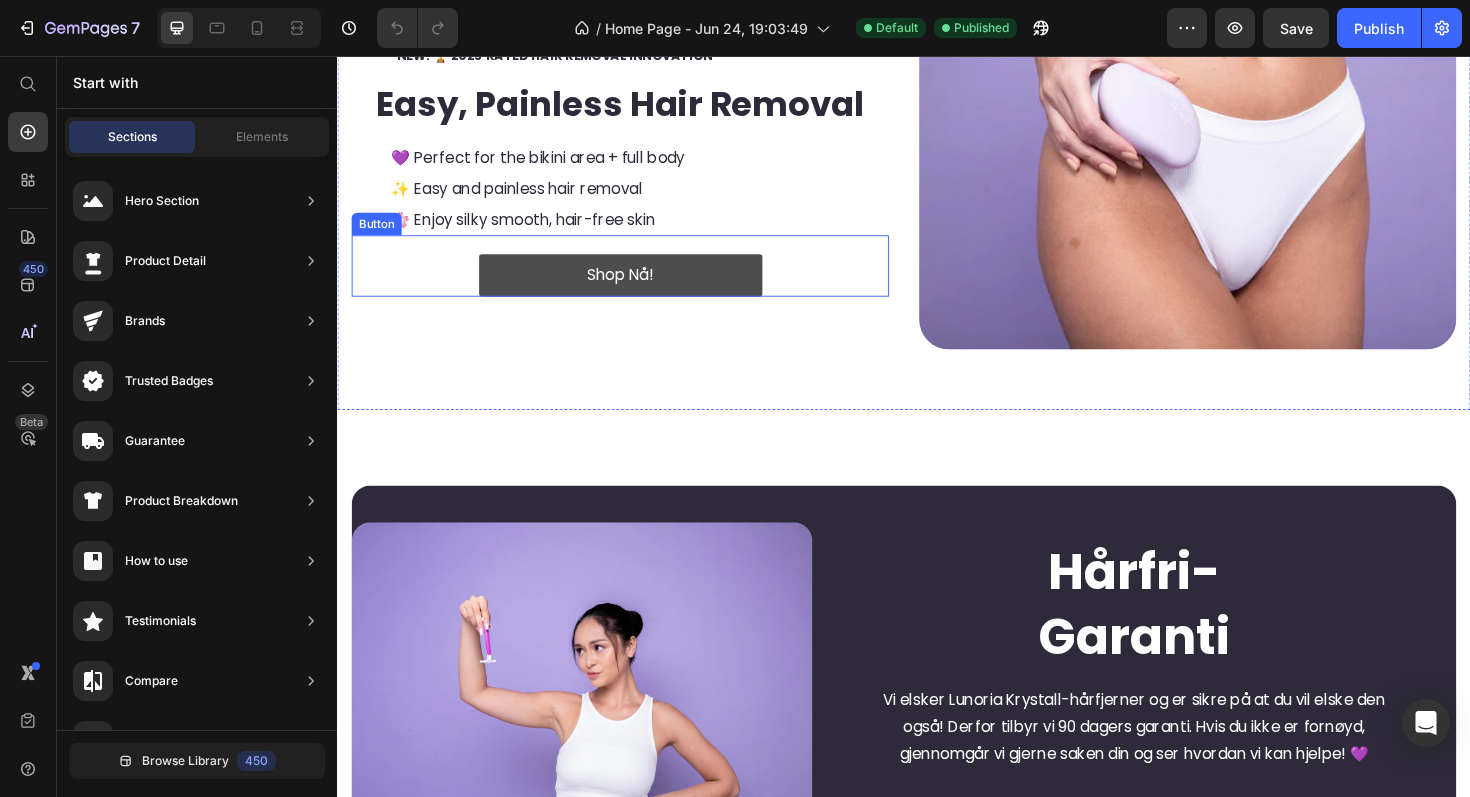 click on "Shop Nå!" at bounding box center [637, 288] 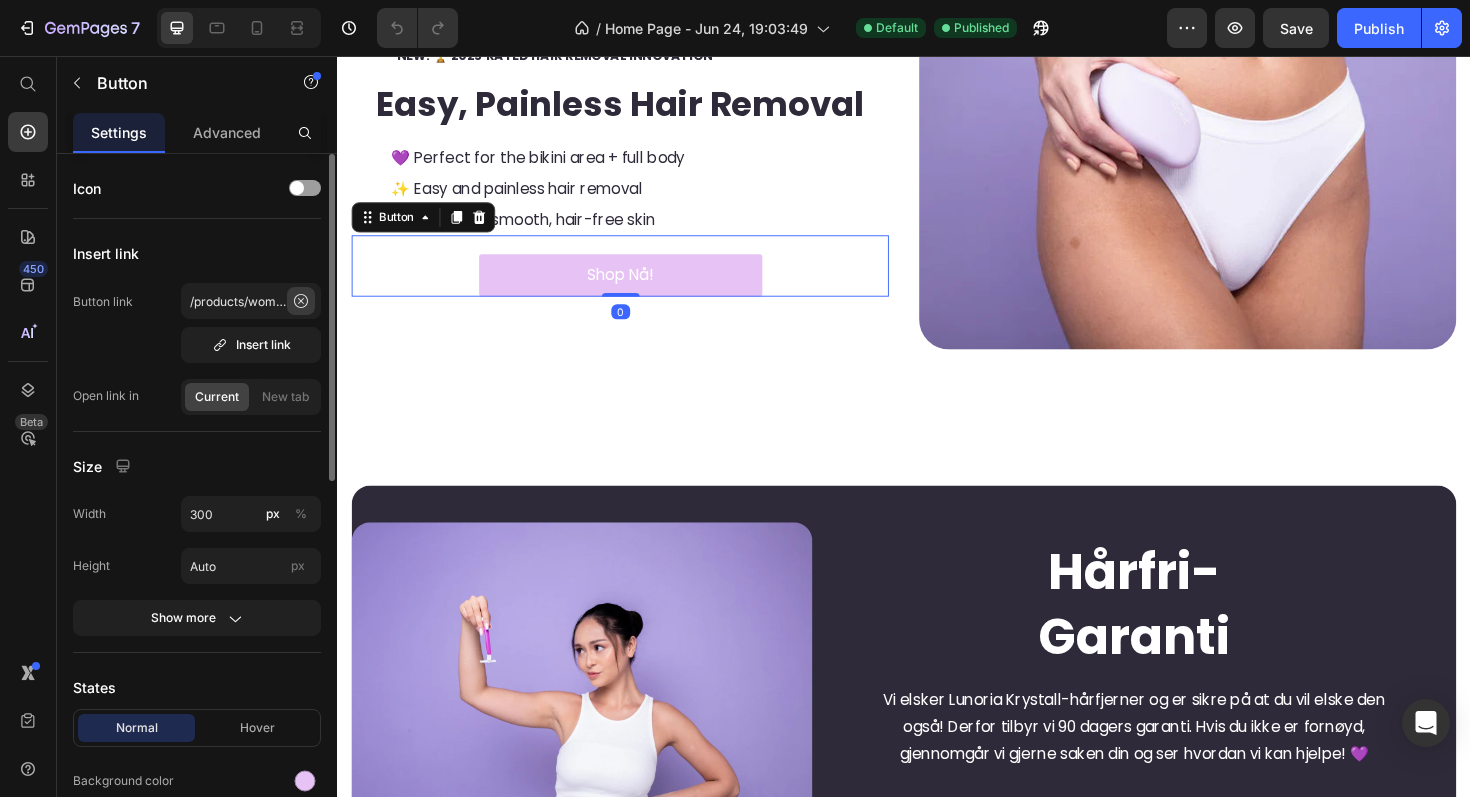 click 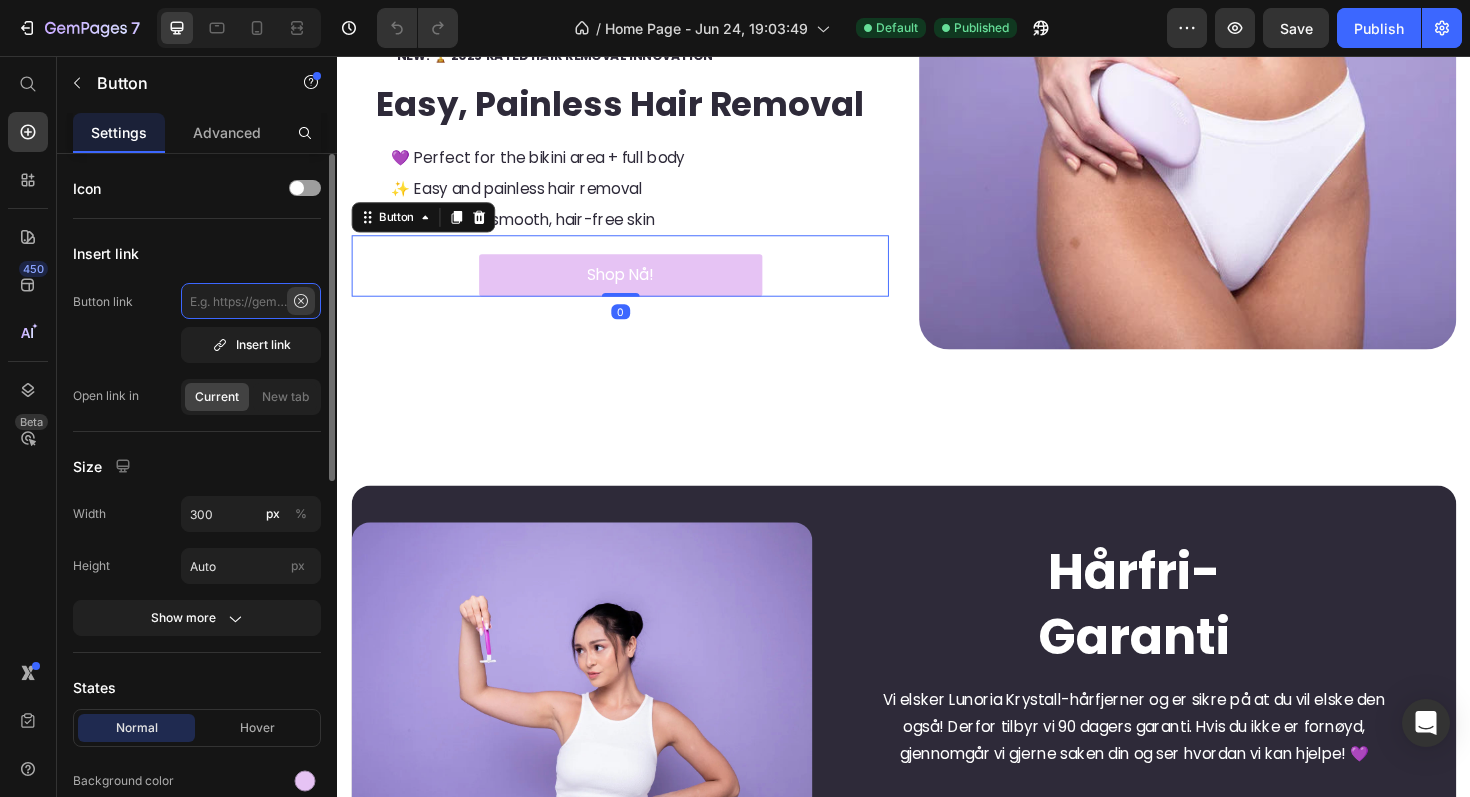 scroll, scrollTop: 0, scrollLeft: 0, axis: both 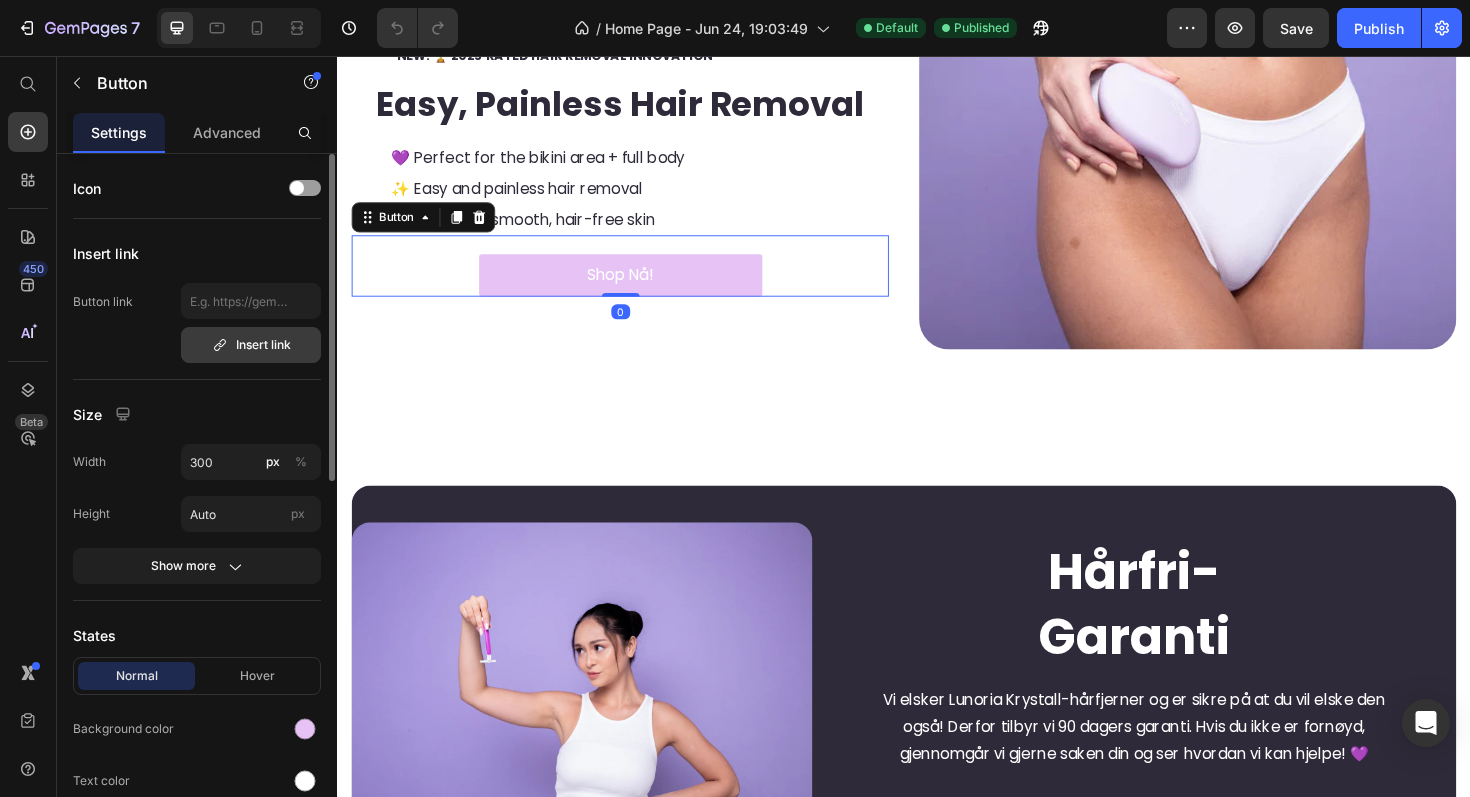 click on "Insert link" at bounding box center (251, 345) 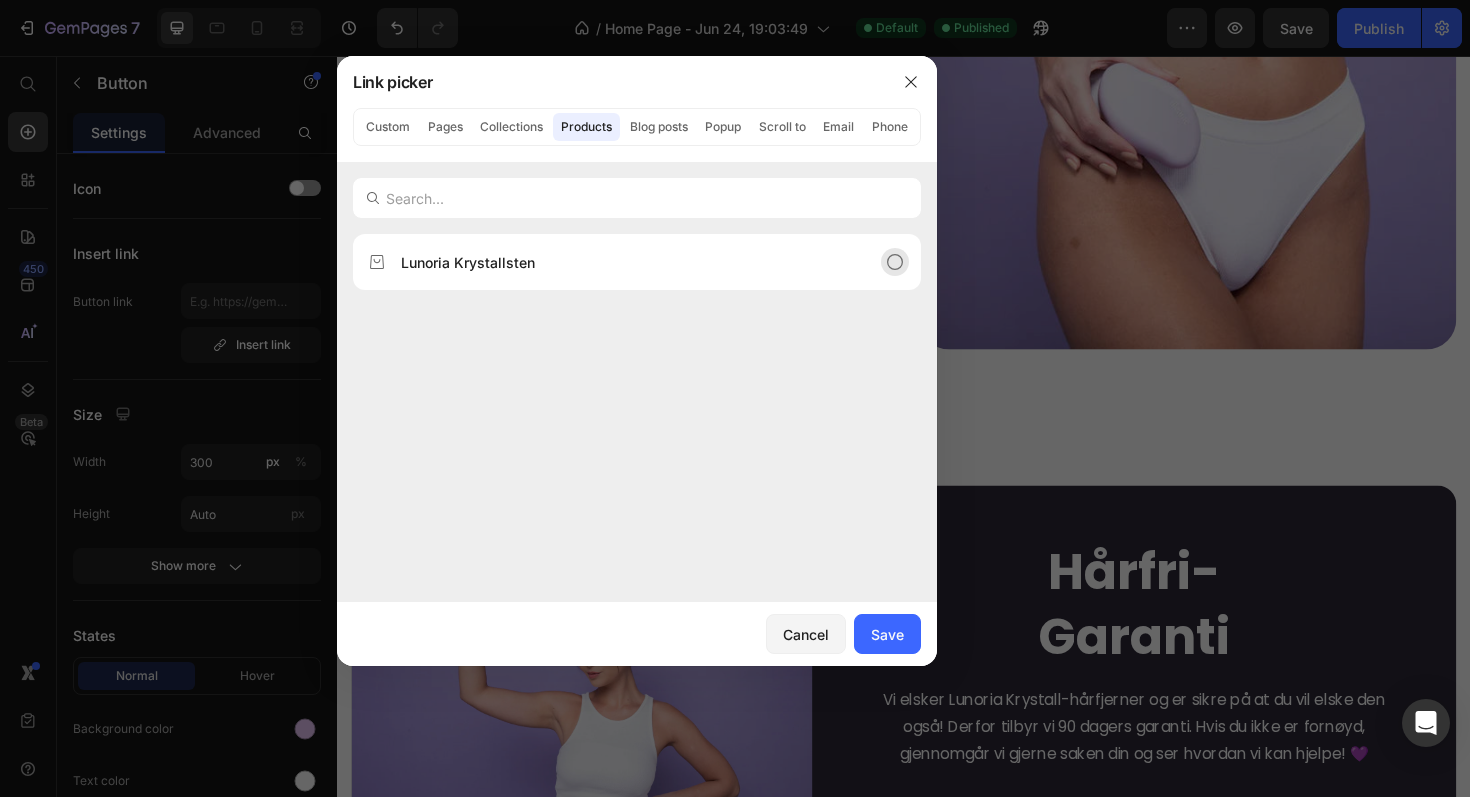 click on "Lunoria Krystallsten" at bounding box center [621, 262] 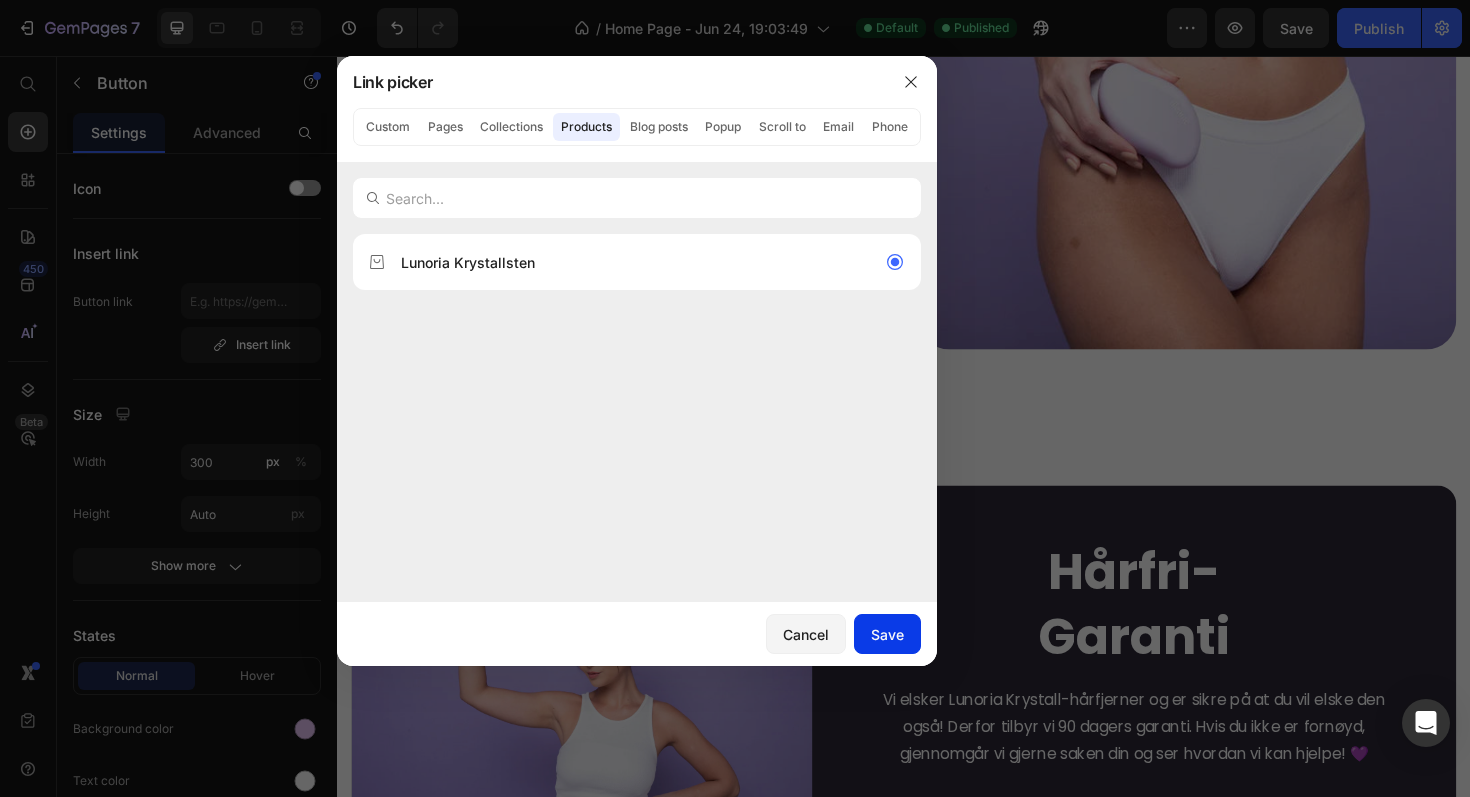click on "Save" at bounding box center [887, 634] 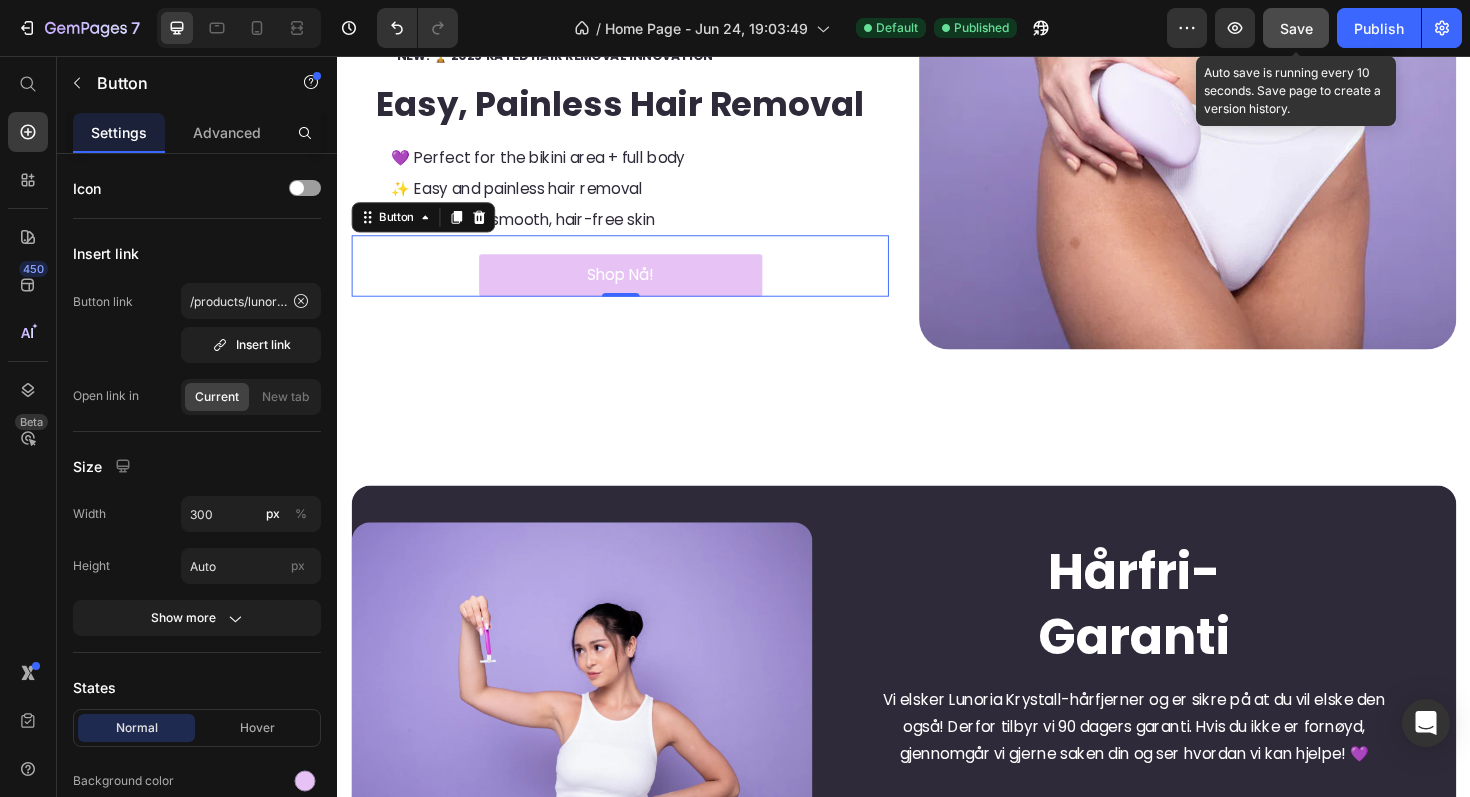 click on "Save" at bounding box center [1296, 28] 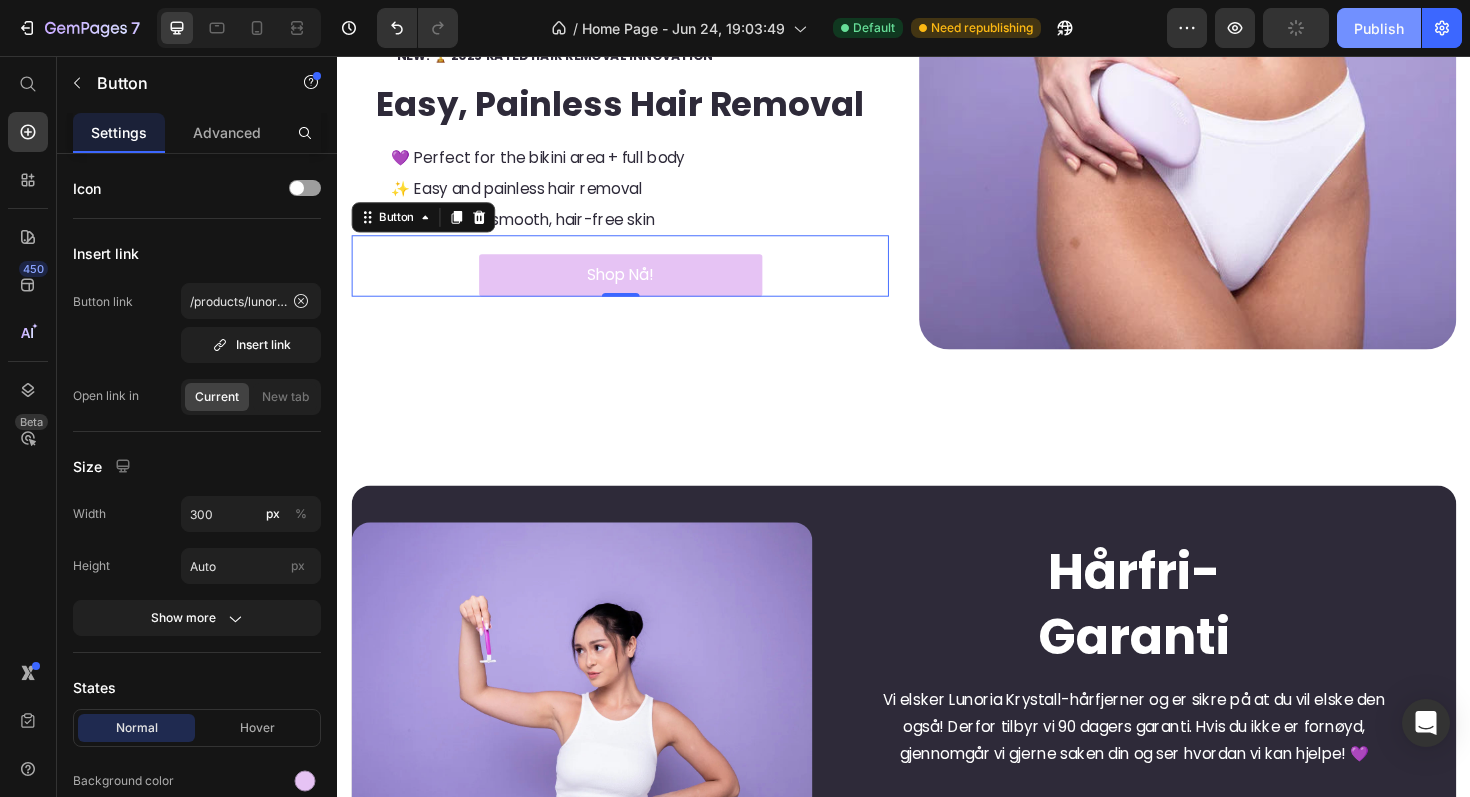 click on "Publish" at bounding box center [1379, 28] 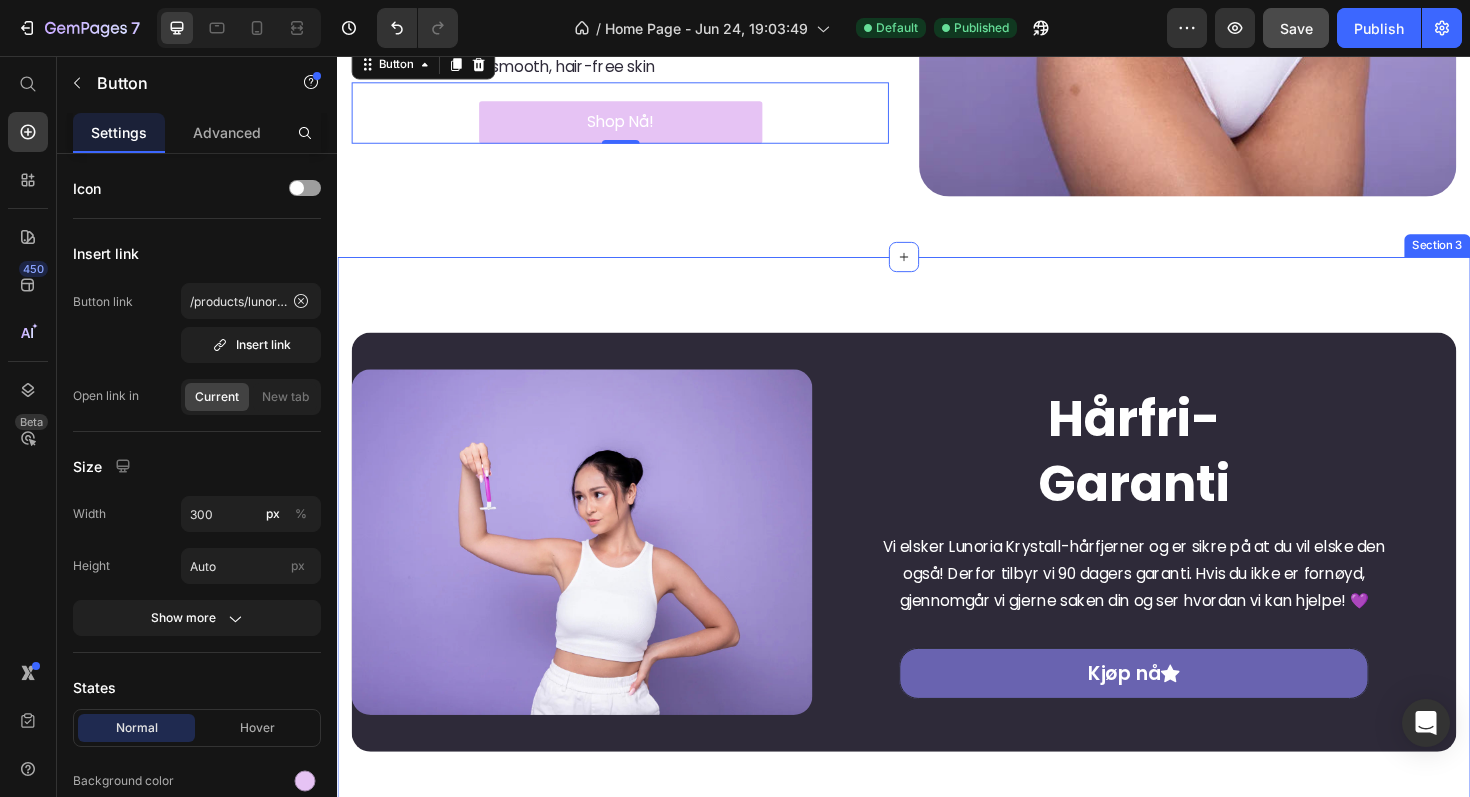 scroll, scrollTop: 1077, scrollLeft: 0, axis: vertical 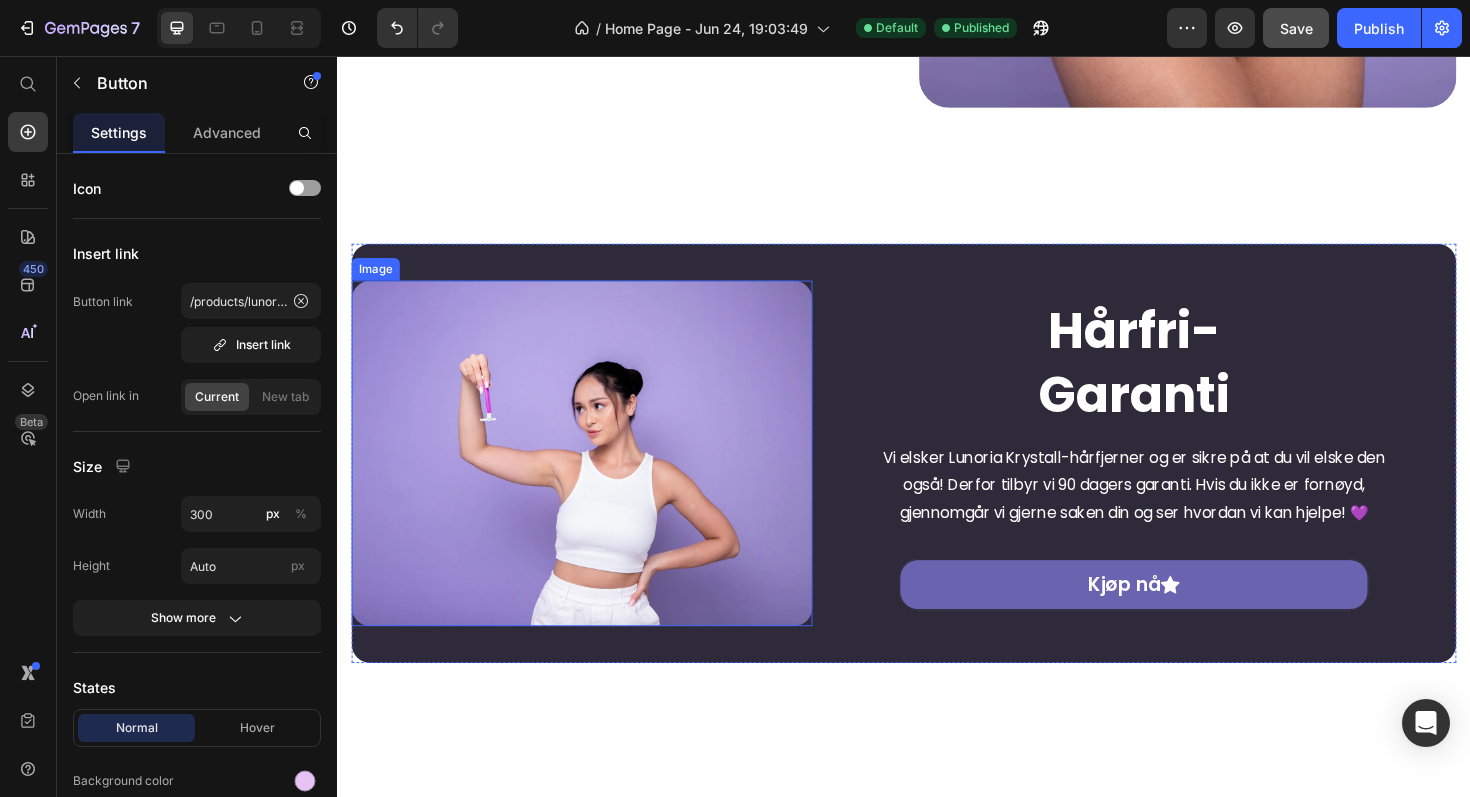 click at bounding box center [596, 477] 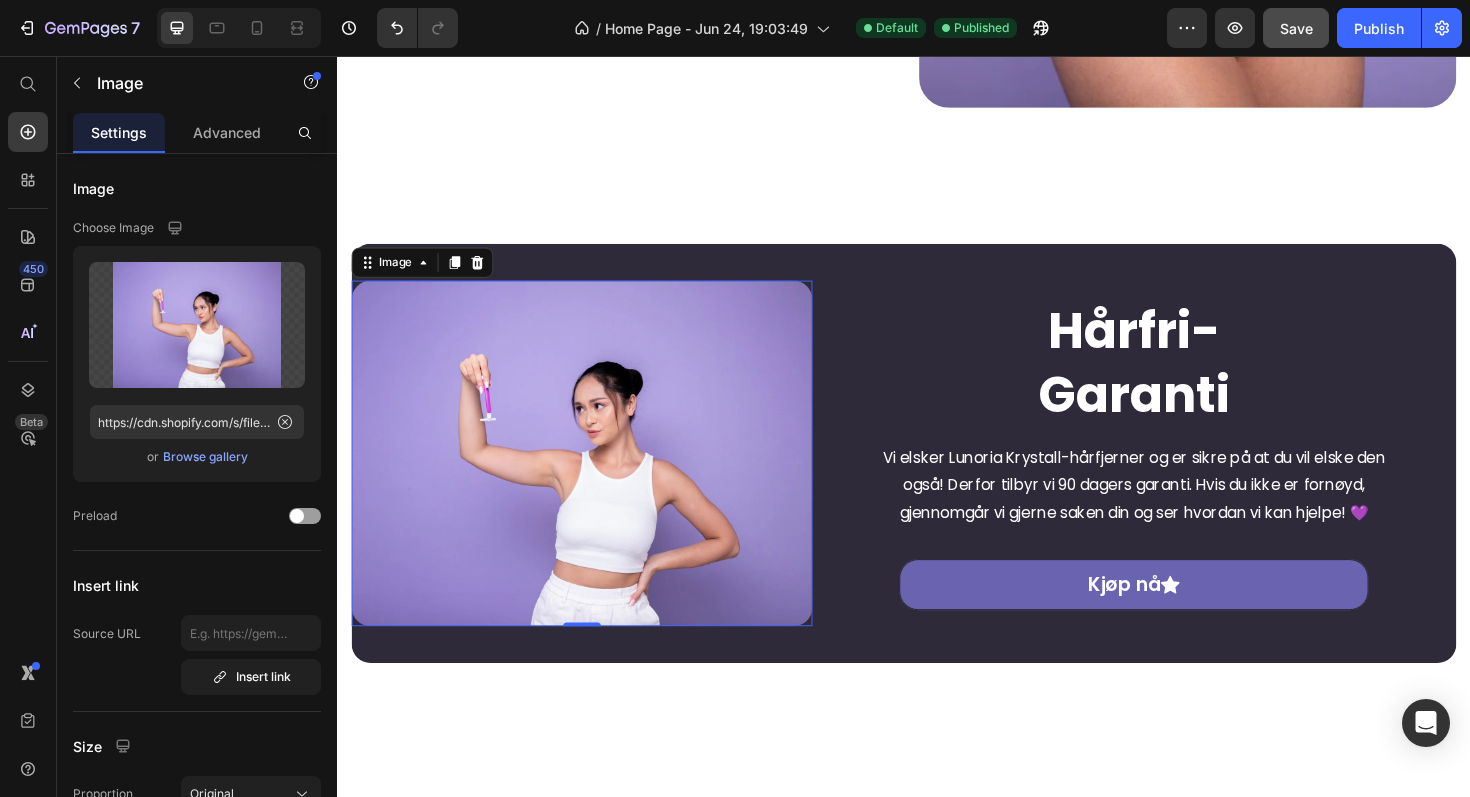 click on "Hårfri- Garanti" at bounding box center (1181, 380) 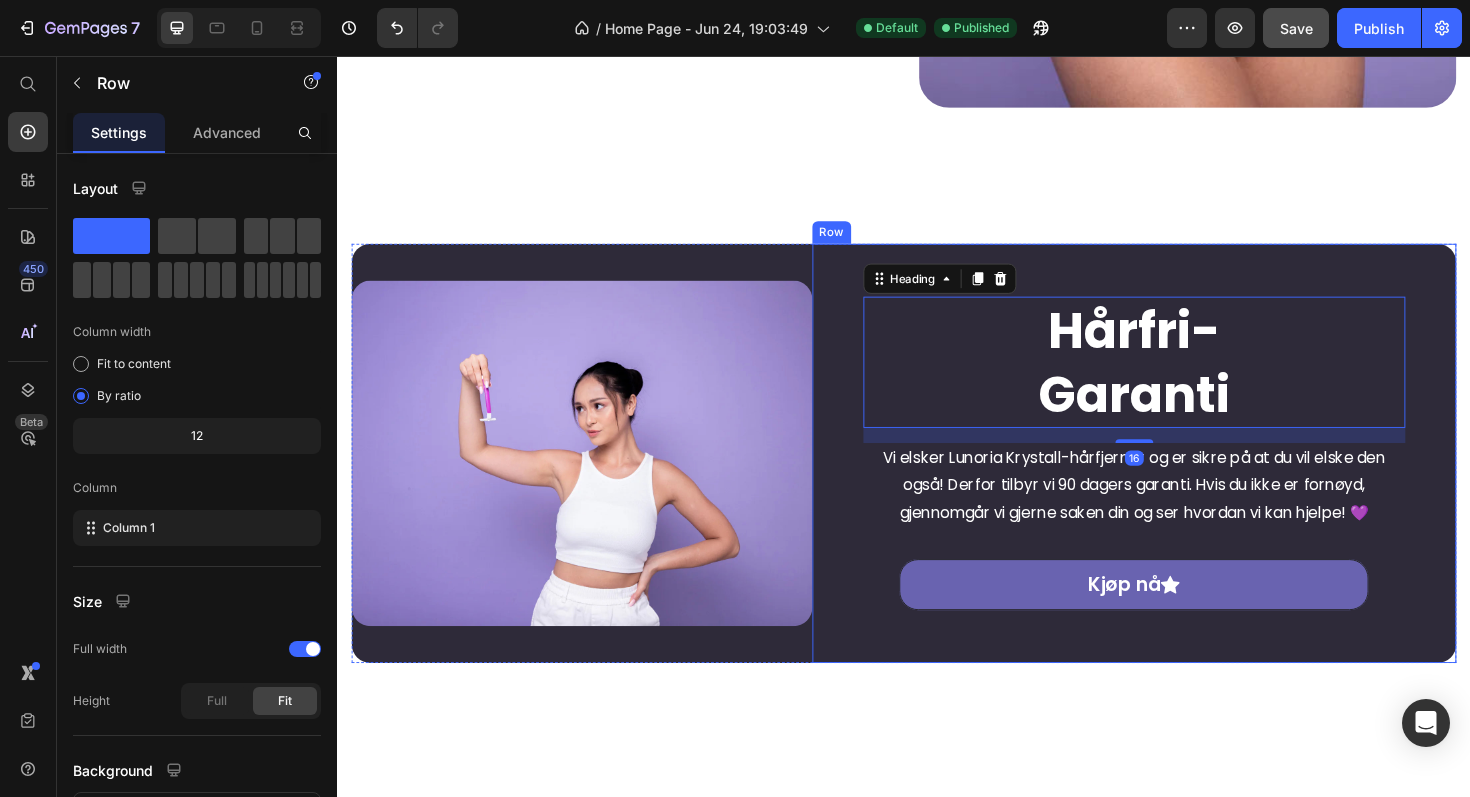 click on "Hårfri- Garanti Heading   16 Vi elsker Lunoria Krystall-hårfjerner og er sikre på at du vil elske den også! Derfor tilbyr vi 90 dagers garanti. Hvis du ikke er fornøyd, gjennomgår vi gjerne saken din og ser hvordan vi kan hjelpe! 💜 Text block   Kjøp nå Button Row" at bounding box center [1181, 477] 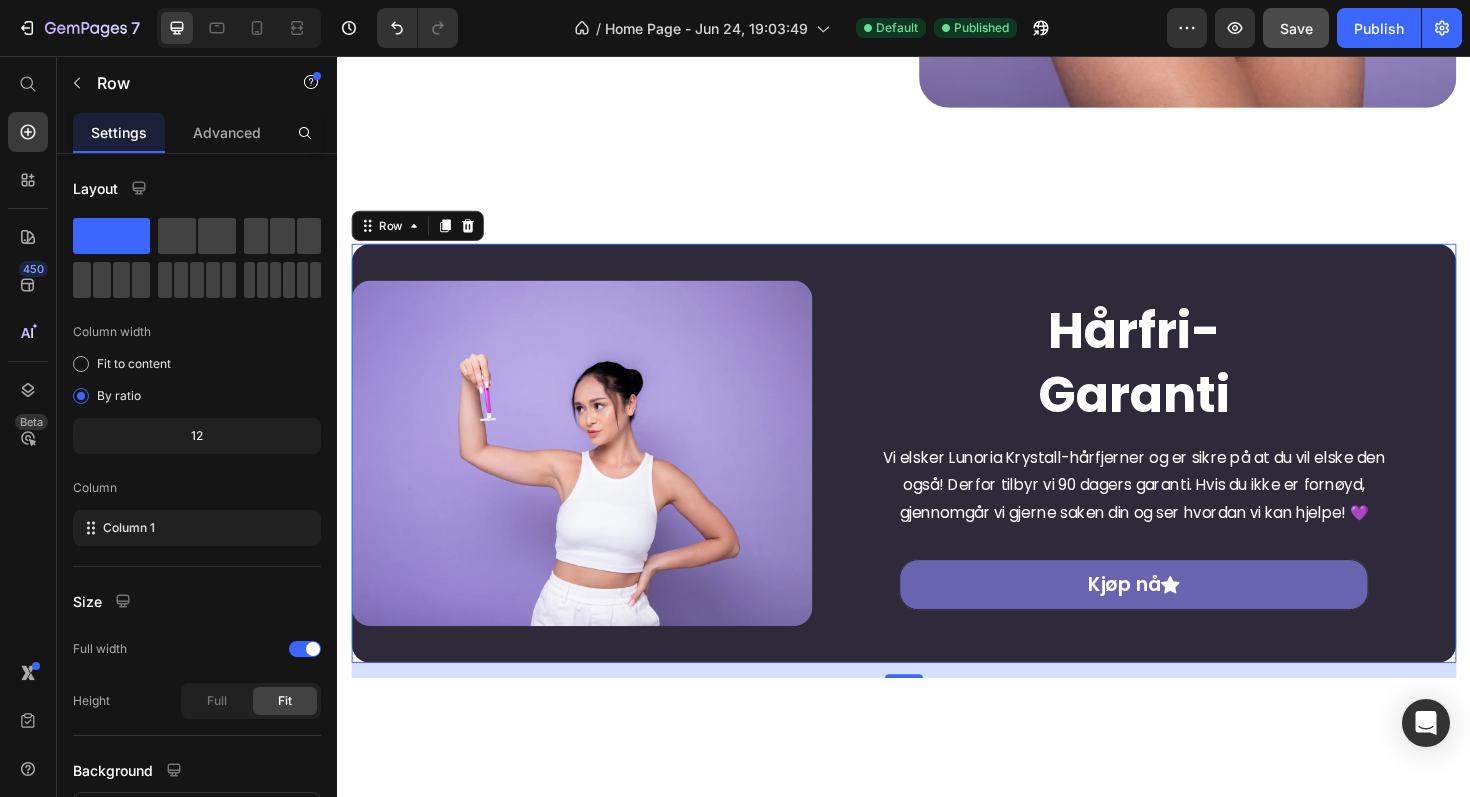 click on "Image" at bounding box center [596, 477] 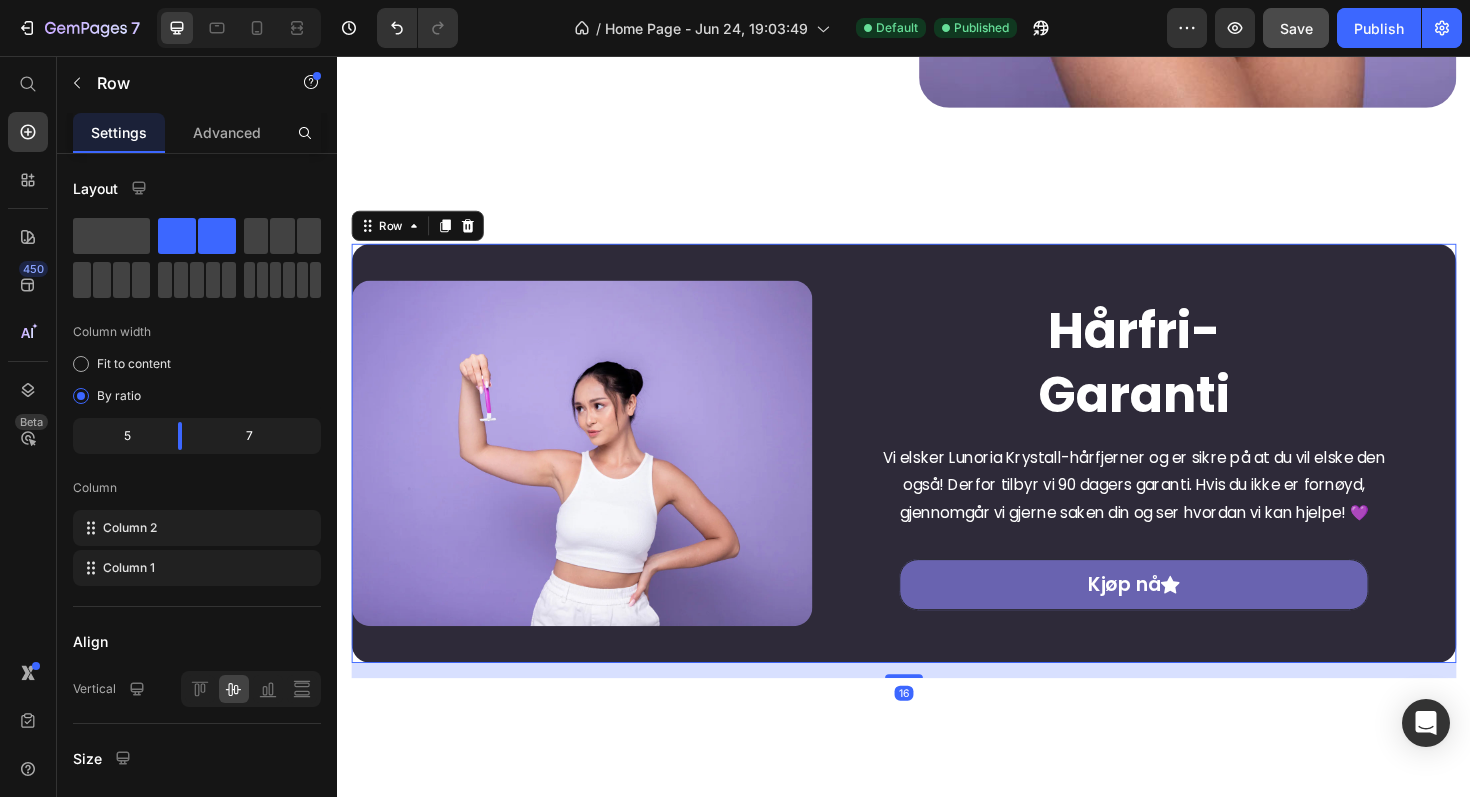 click on "Image" at bounding box center [596, 477] 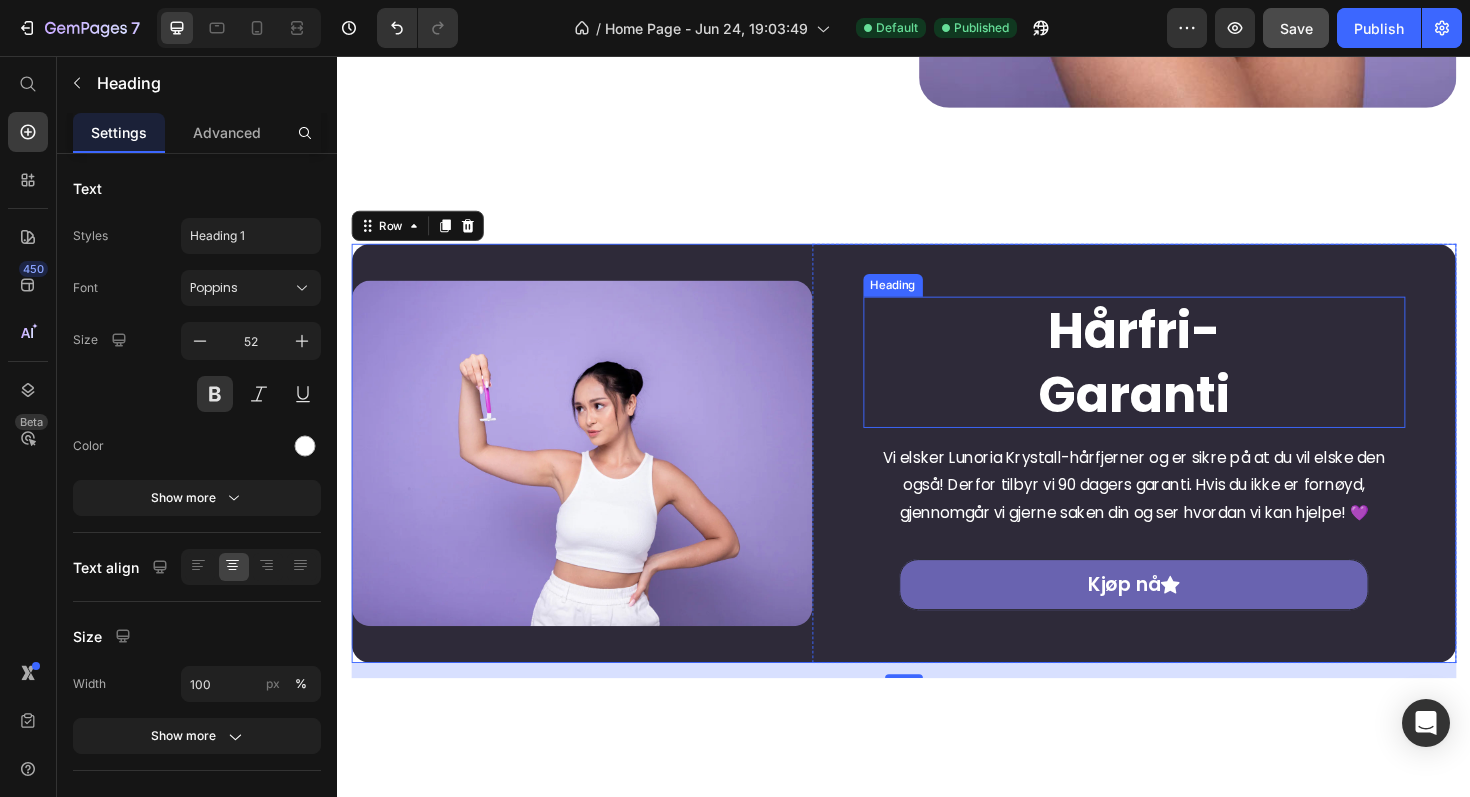 click on "Hårfri- Garanti" at bounding box center (1181, 380) 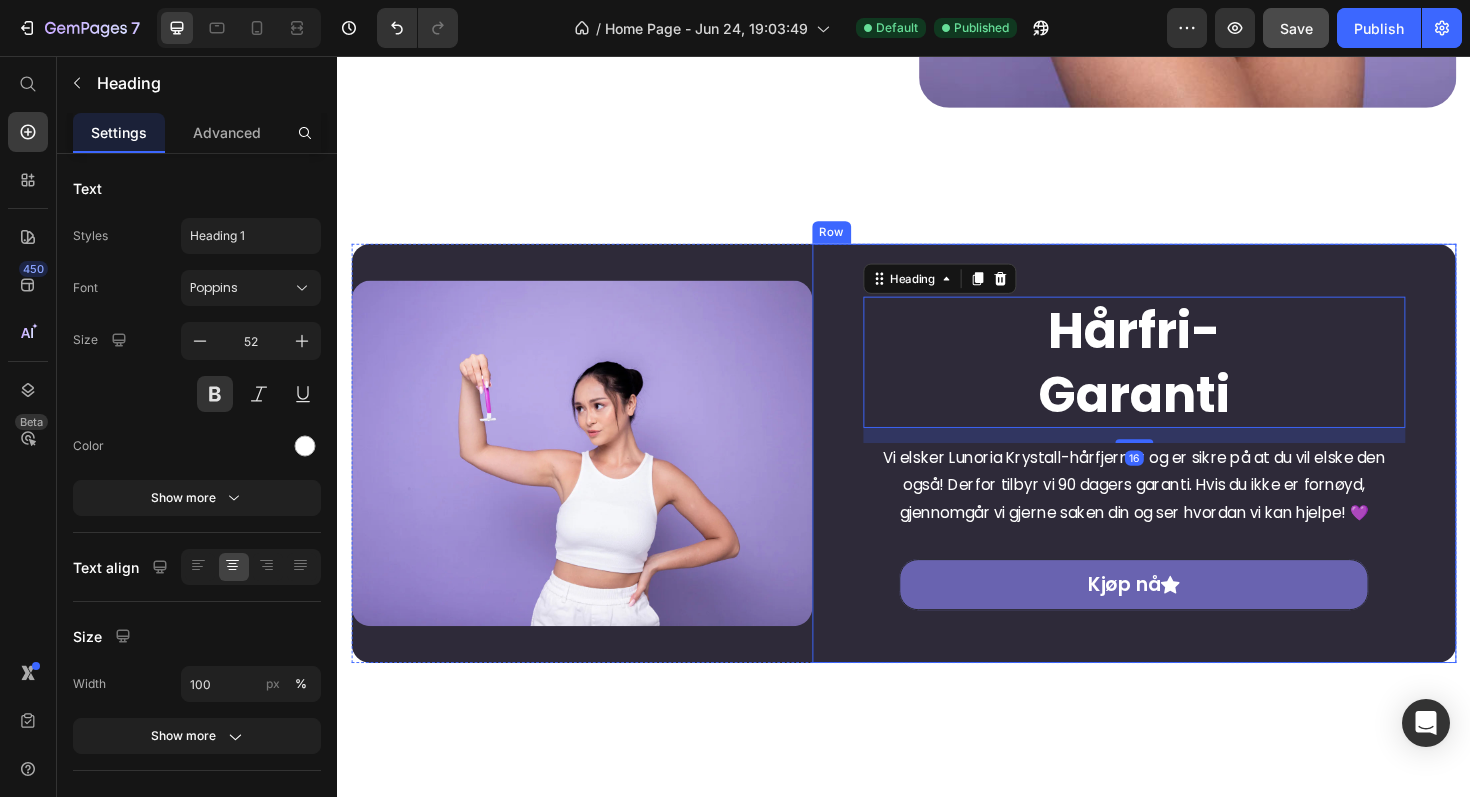 click on "Hårfri- Garanti Heading   16 Vi elsker Lunoria Krystall-hårfjerner og er sikre på at du vil elske den også! Derfor tilbyr vi 90 dagers garanti. Hvis du ikke er fornøyd, gjennomgår vi gjerne saken din og ser hvordan vi kan hjelpe! 💜 Text block   Kjøp nå Button Row" at bounding box center [1181, 477] 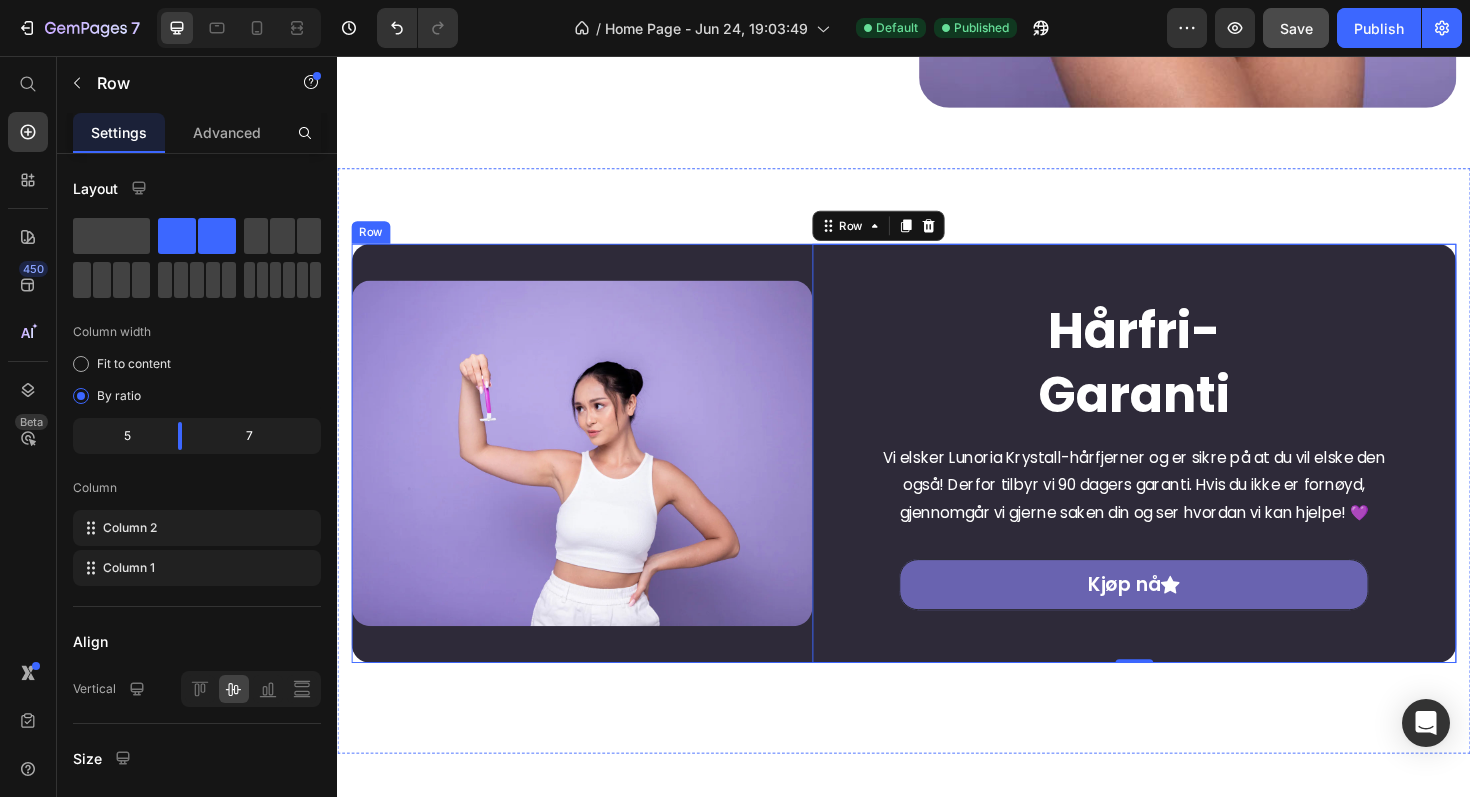 click on "Image" at bounding box center (596, 477) 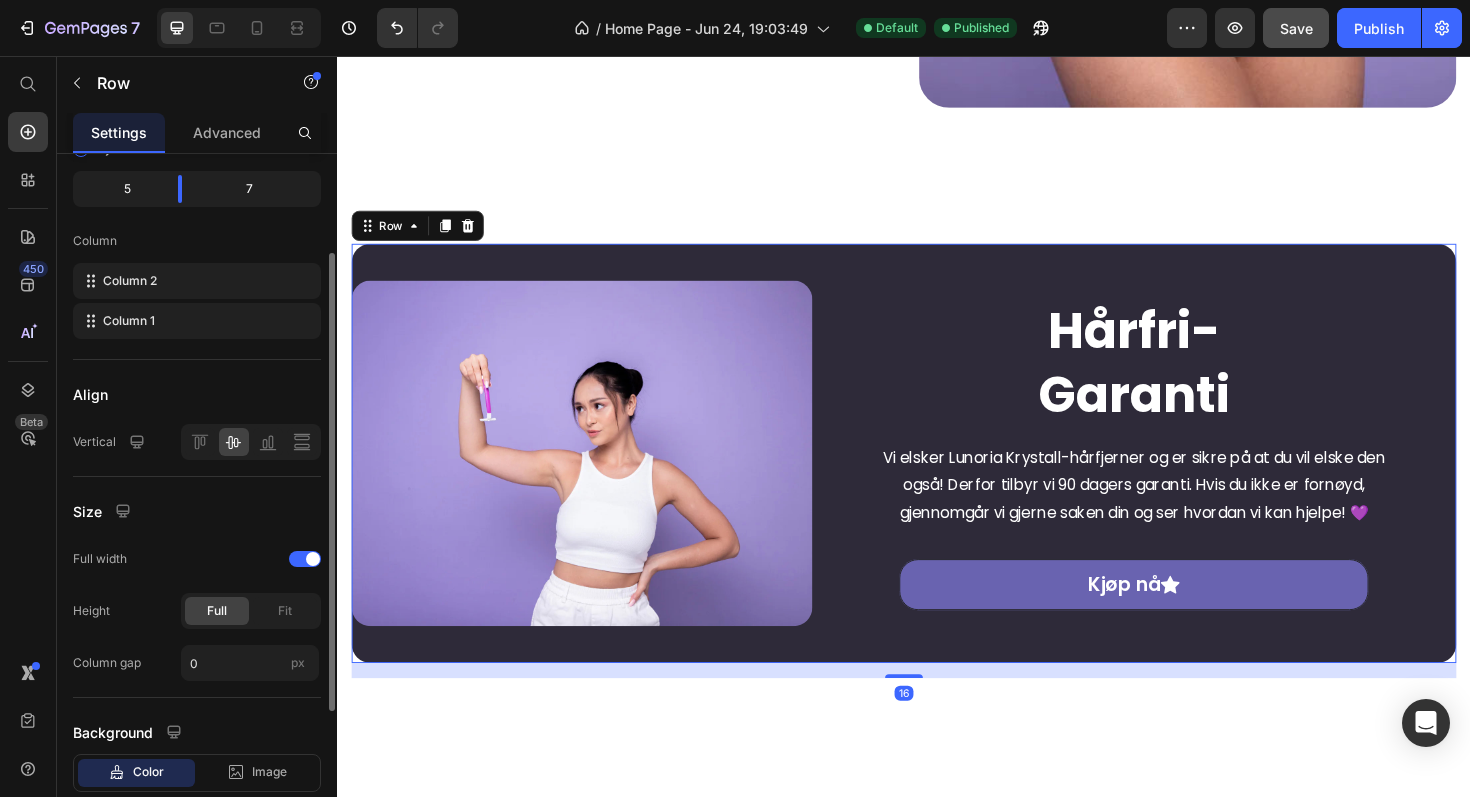 scroll, scrollTop: 369, scrollLeft: 0, axis: vertical 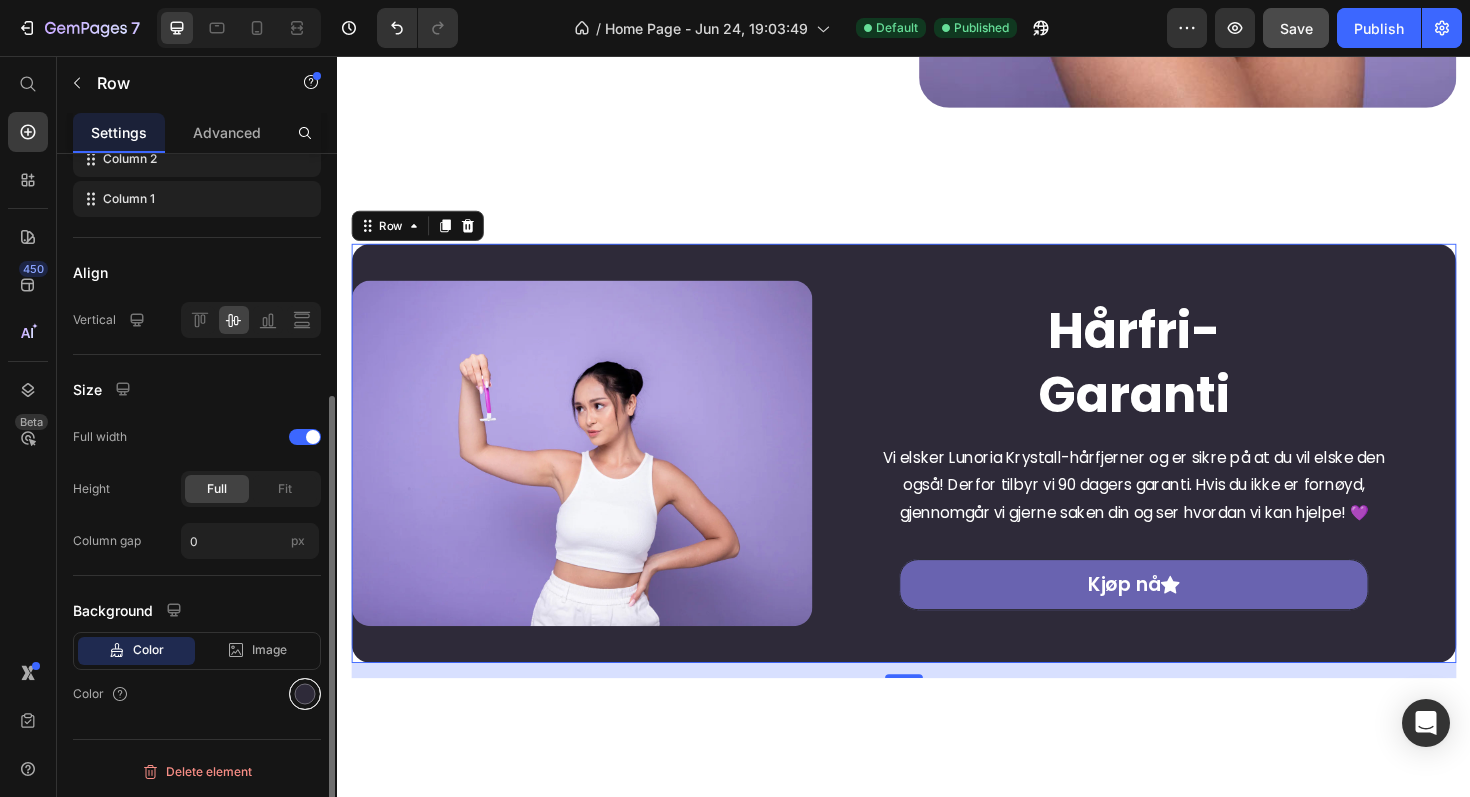 click at bounding box center [305, 694] 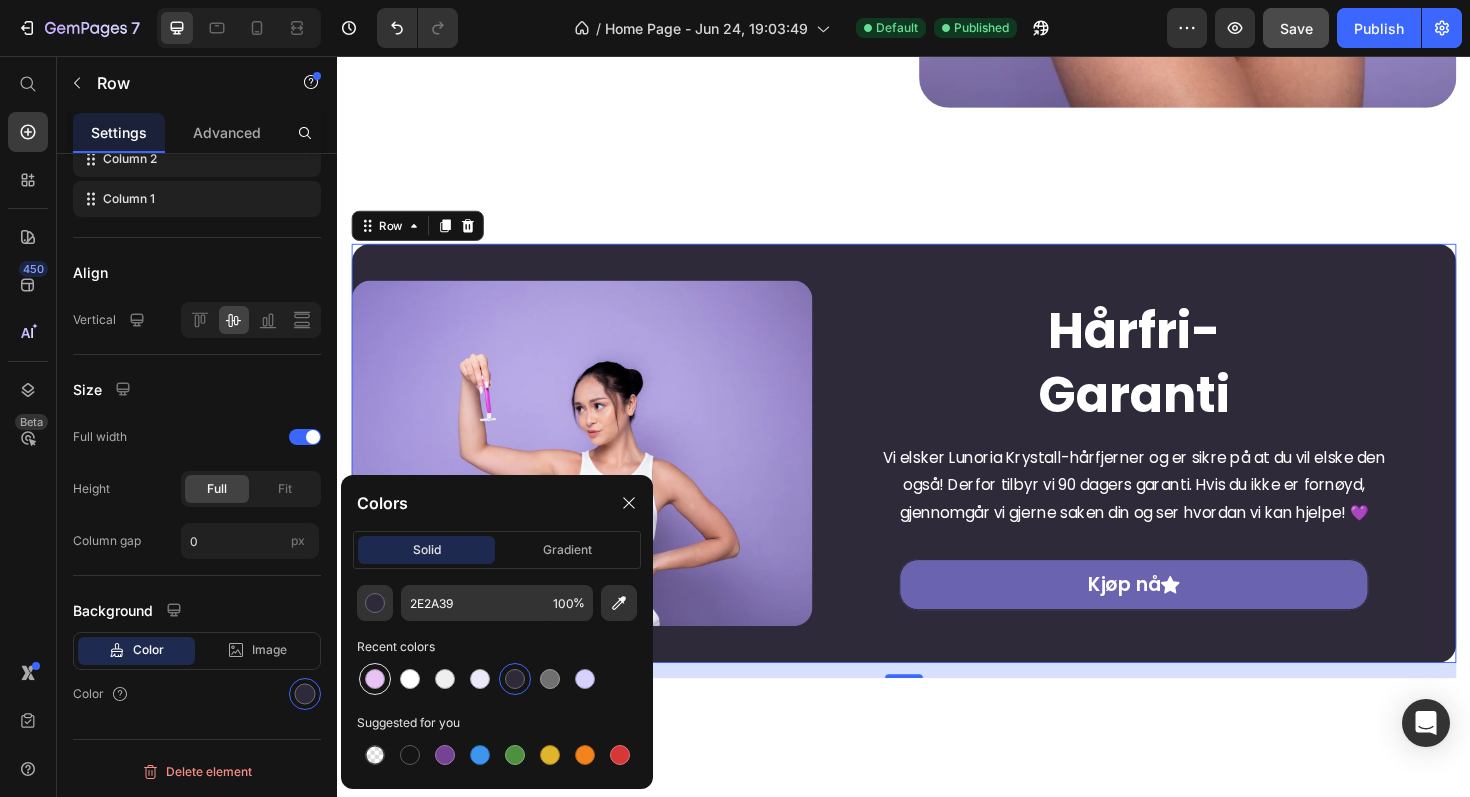 click at bounding box center [375, 679] 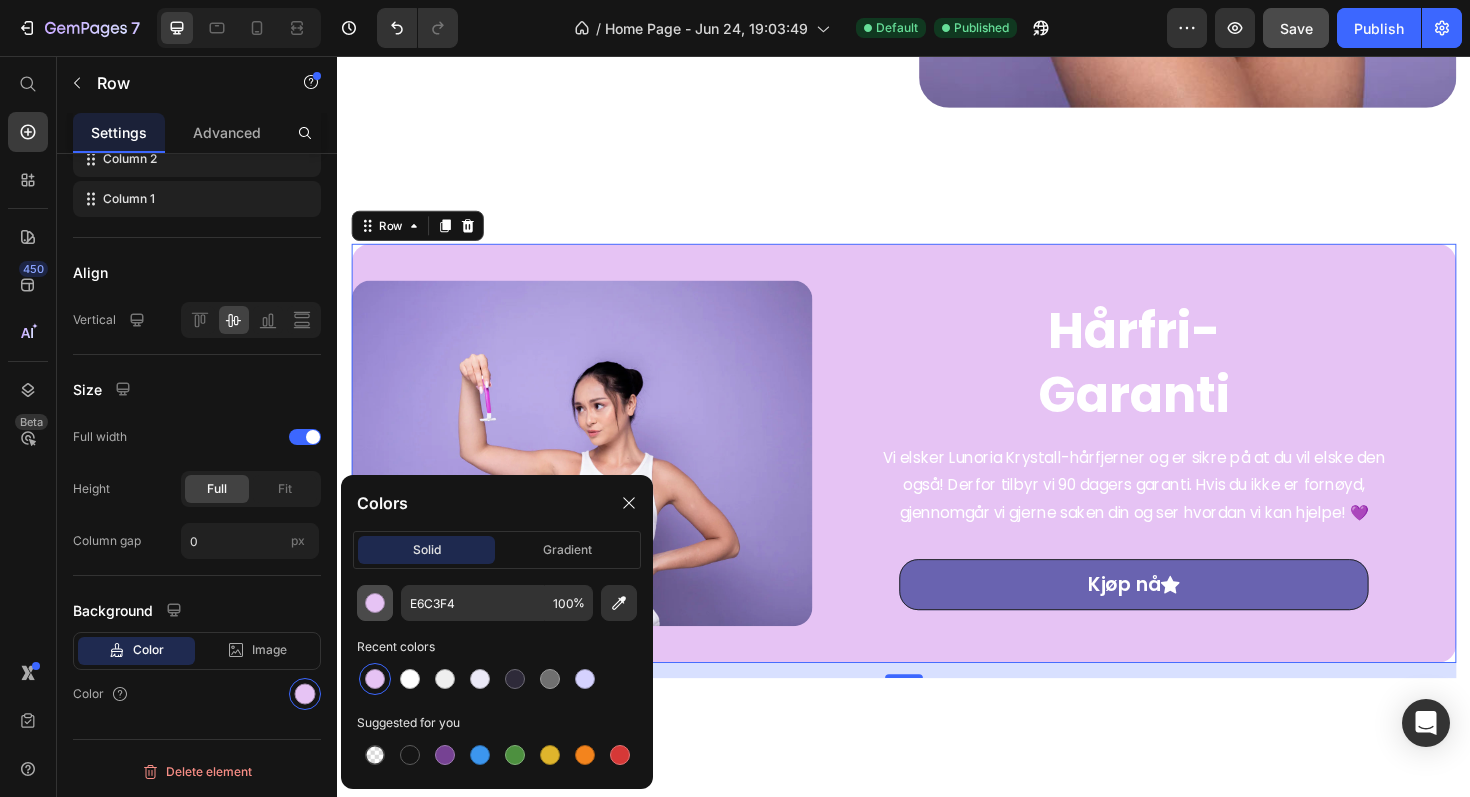 click at bounding box center (375, 603) 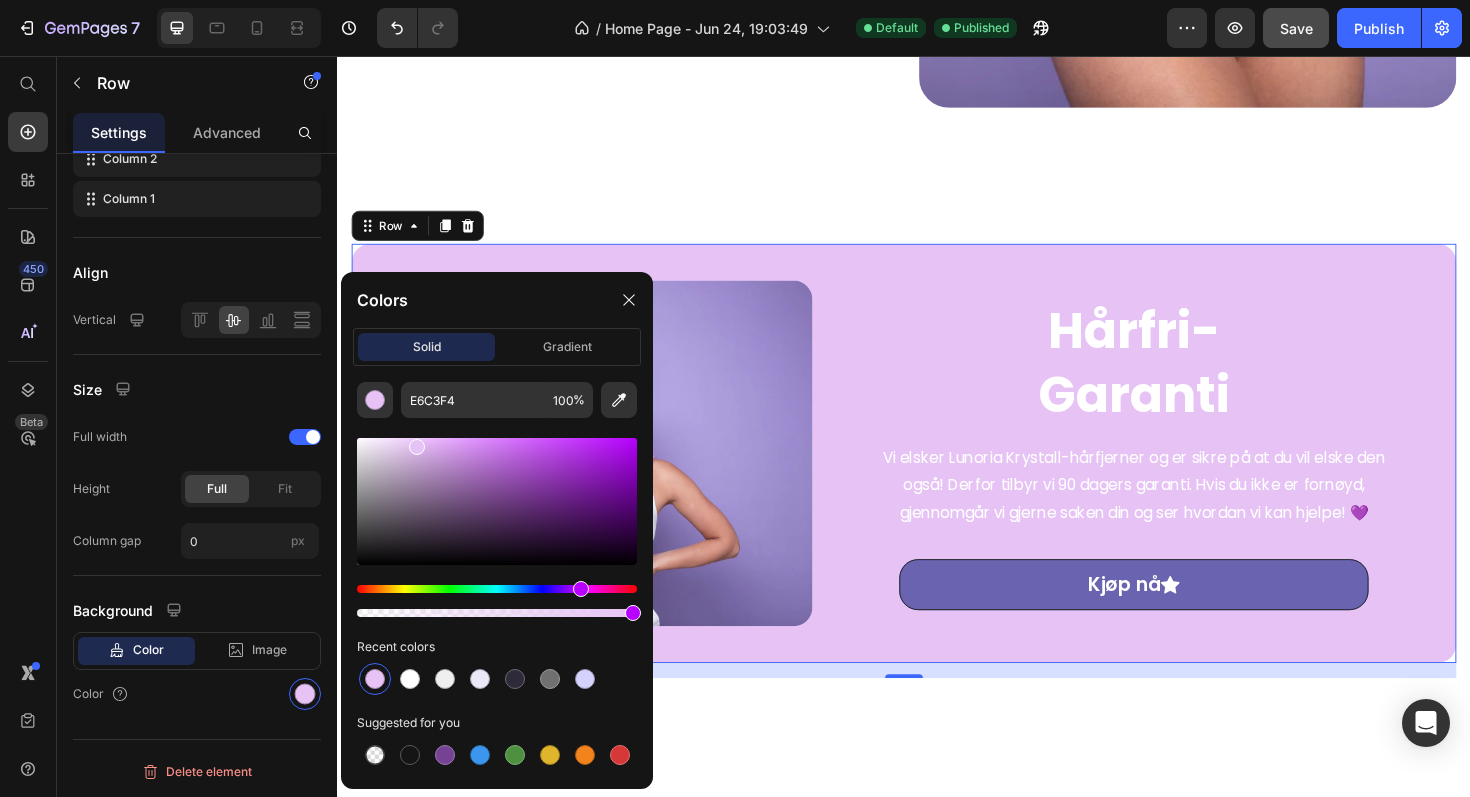 click at bounding box center (497, 501) 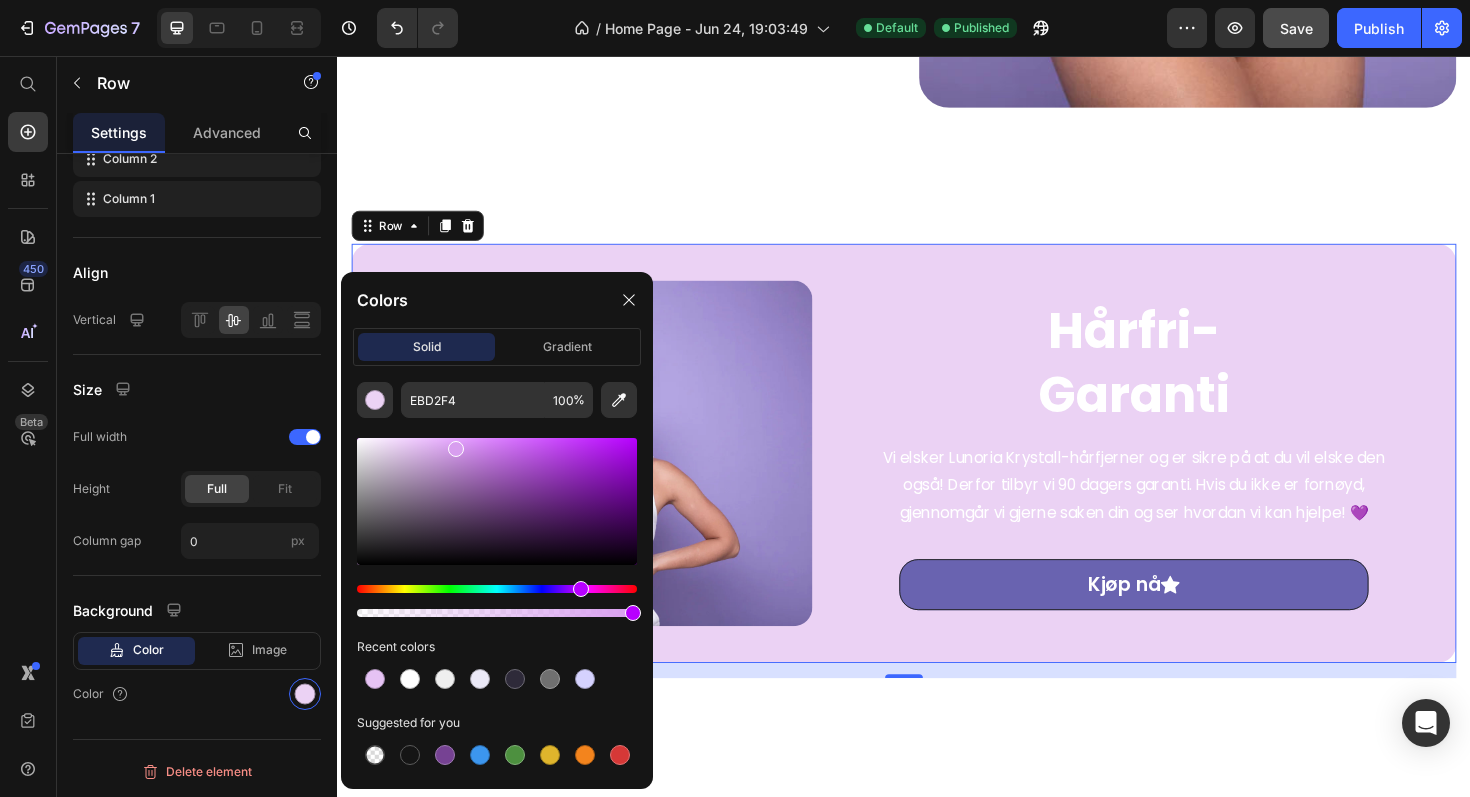 drag, startPoint x: 402, startPoint y: 445, endPoint x: 466, endPoint y: 440, distance: 64.195015 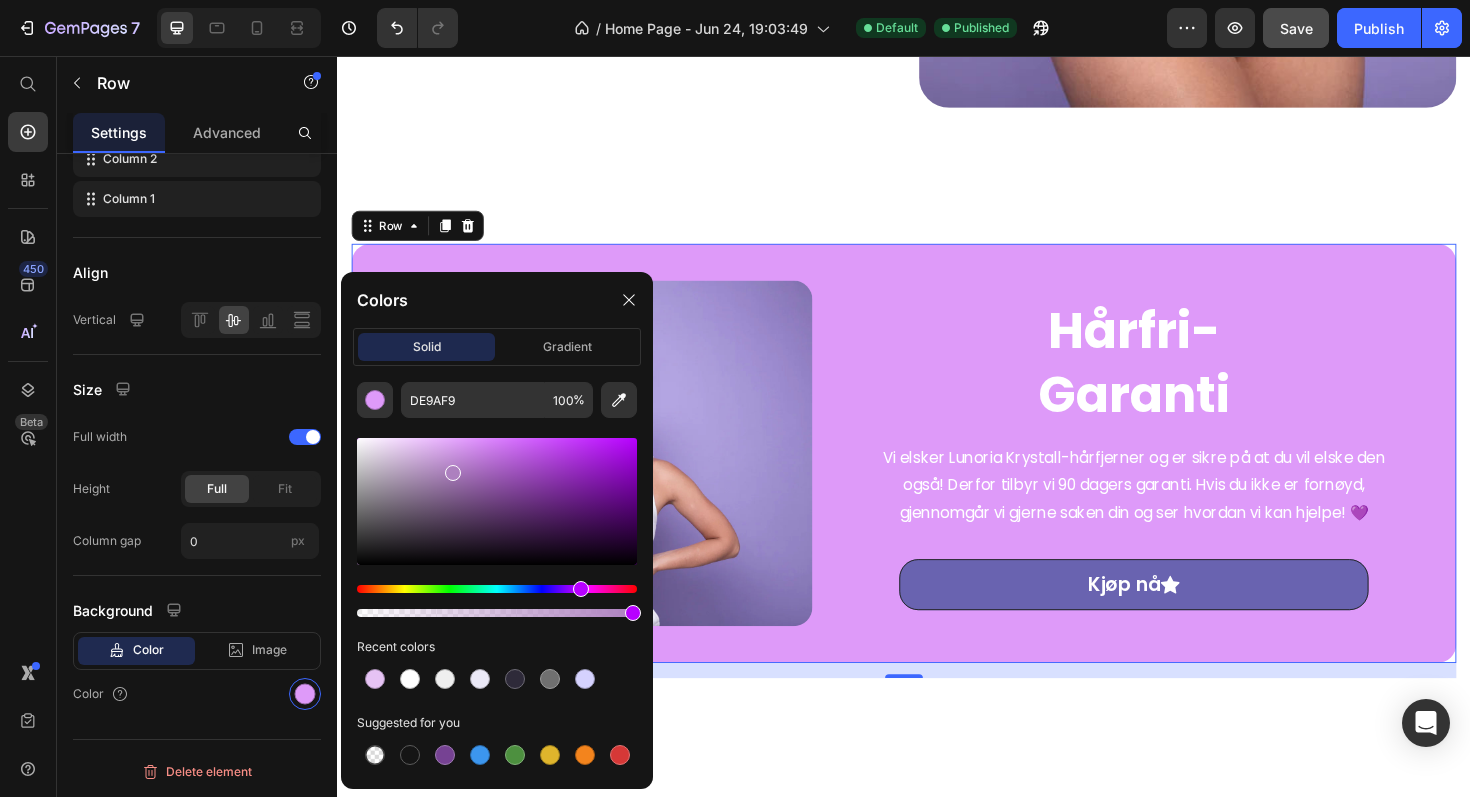 click at bounding box center (497, 501) 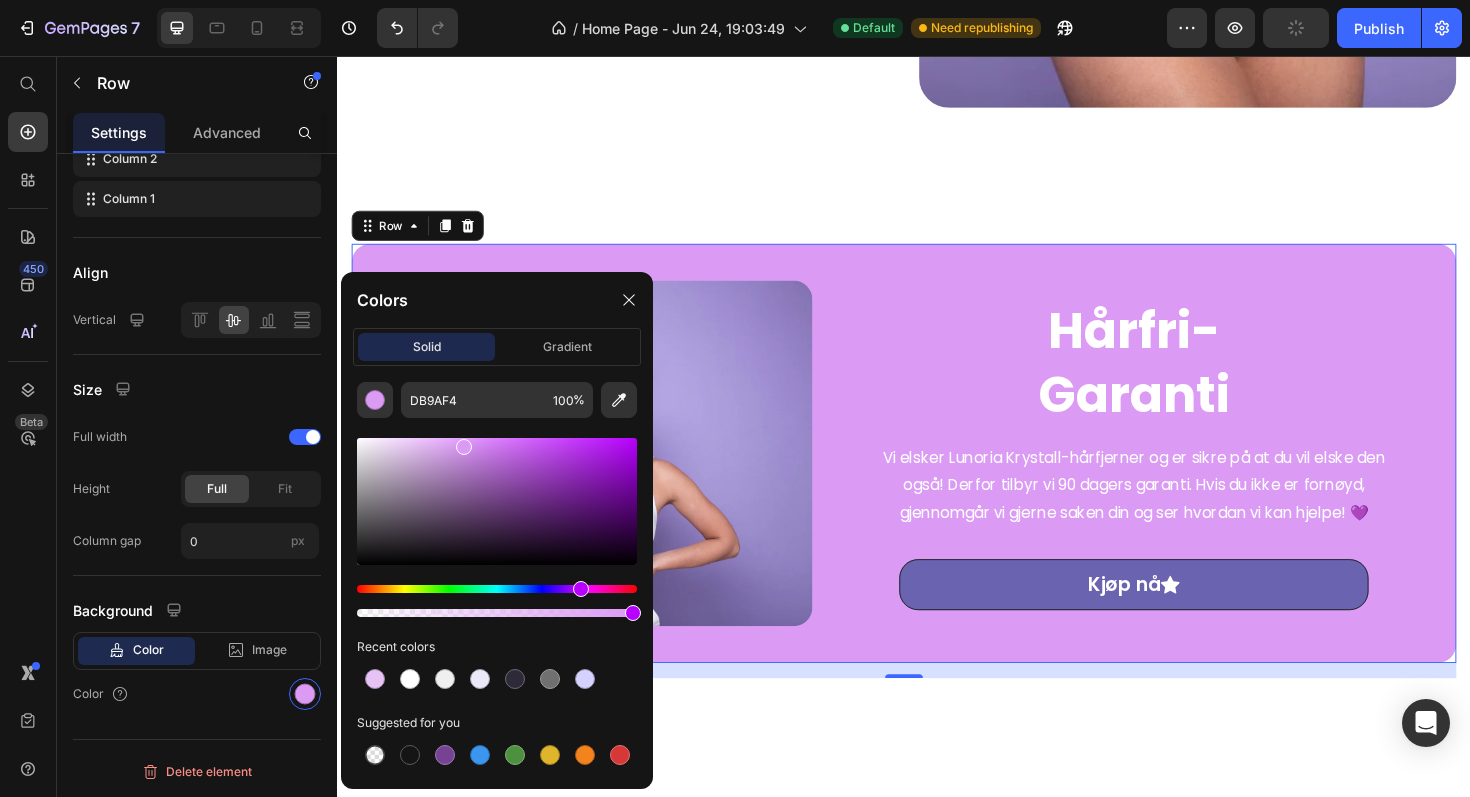 drag, startPoint x: 463, startPoint y: 442, endPoint x: 456, endPoint y: 432, distance: 12.206555 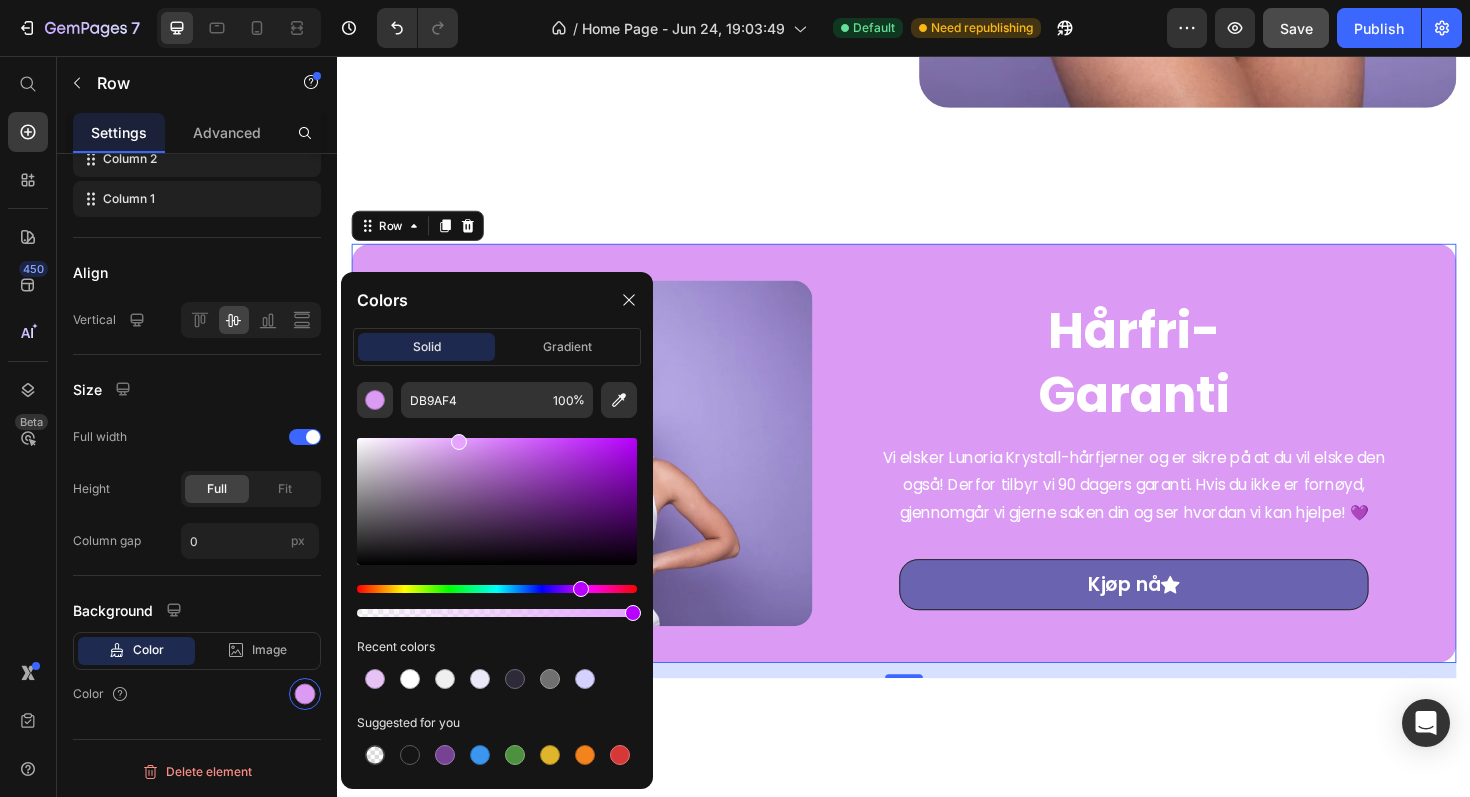 type on "E5A5FF" 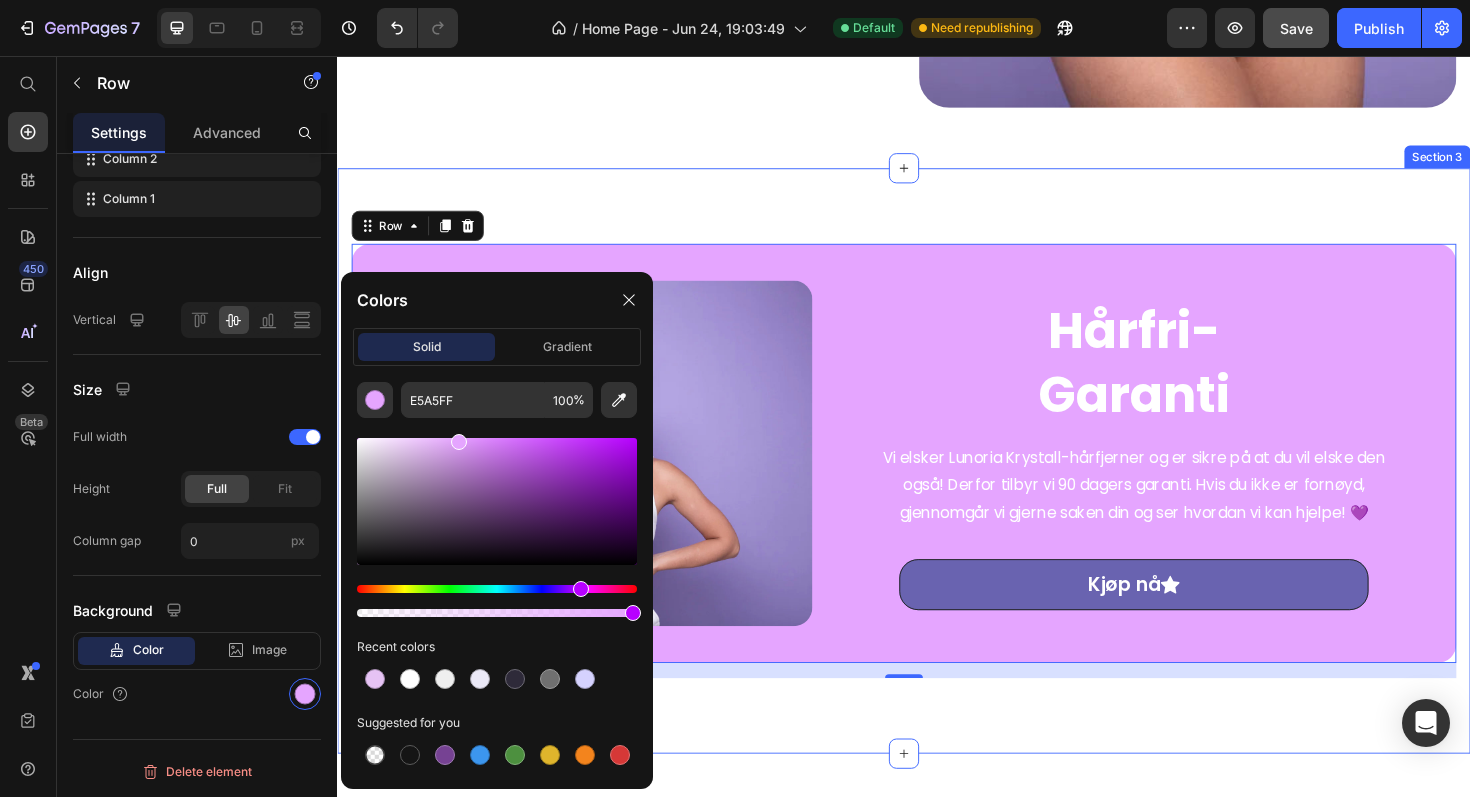 click on "Hårfri- Garanti Heading Vi elsker Lunoria Krystall-hårfjerner og er sikre på at du vil elske den også! Derfor tilbyr vi 90 dagers garanti. Hvis du ikke er fornøyd, gjennomgår vi gjerne saken din og ser hvordan vi kan hjelpe! 💜 Text block   Kjøp nå Button Row Image Row   16 Section 3" at bounding box center (937, 485) 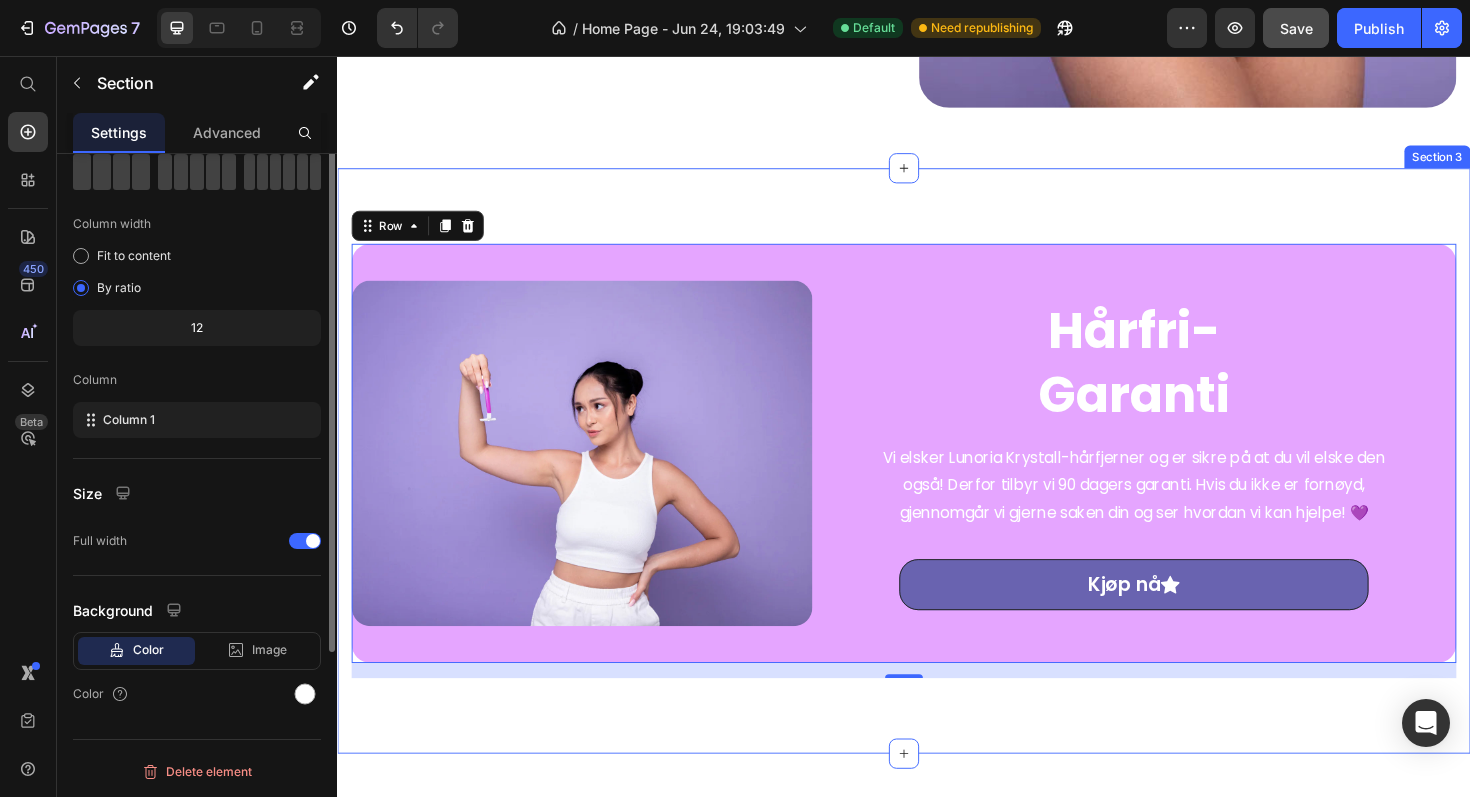 scroll, scrollTop: 0, scrollLeft: 0, axis: both 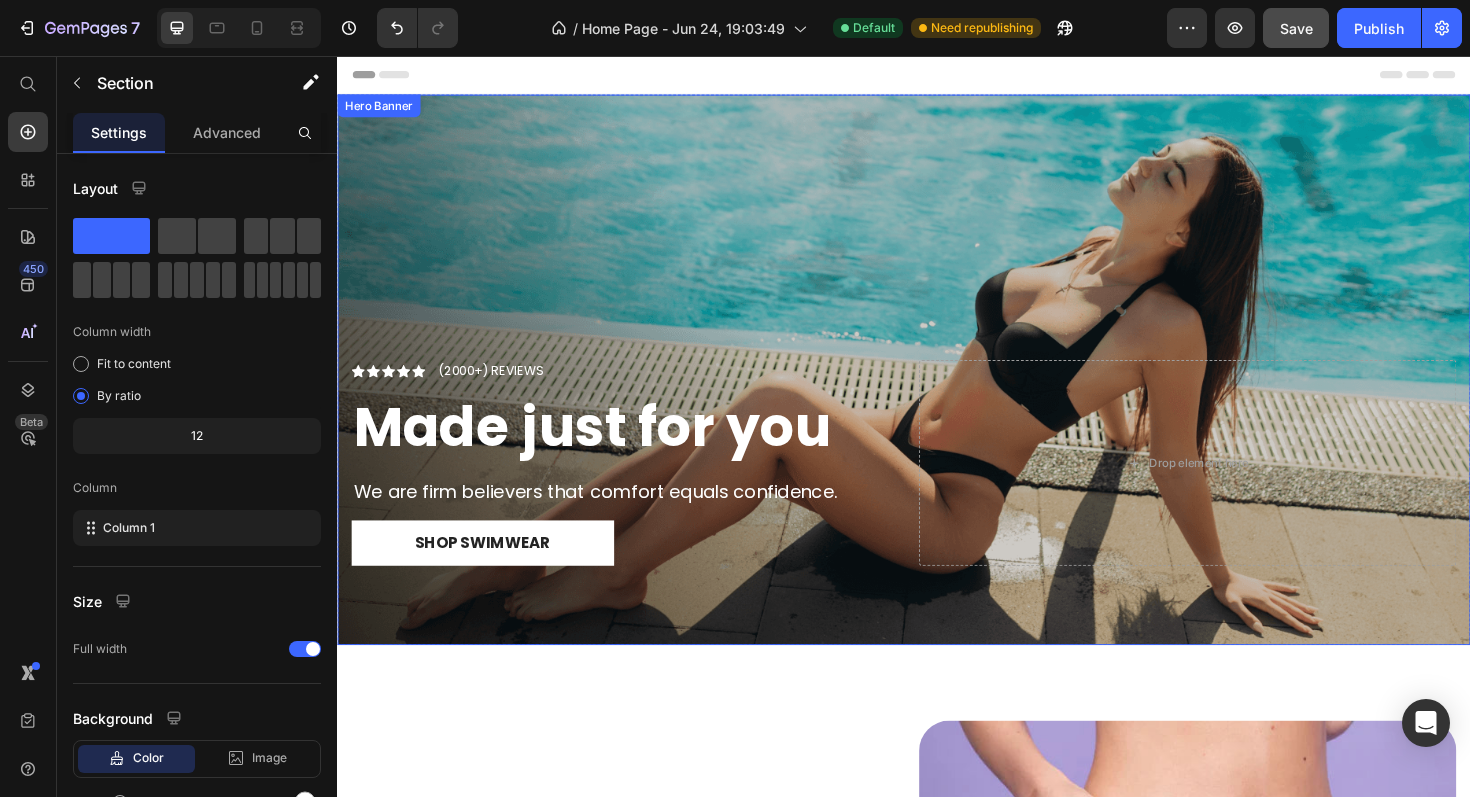 click at bounding box center (937, 388) 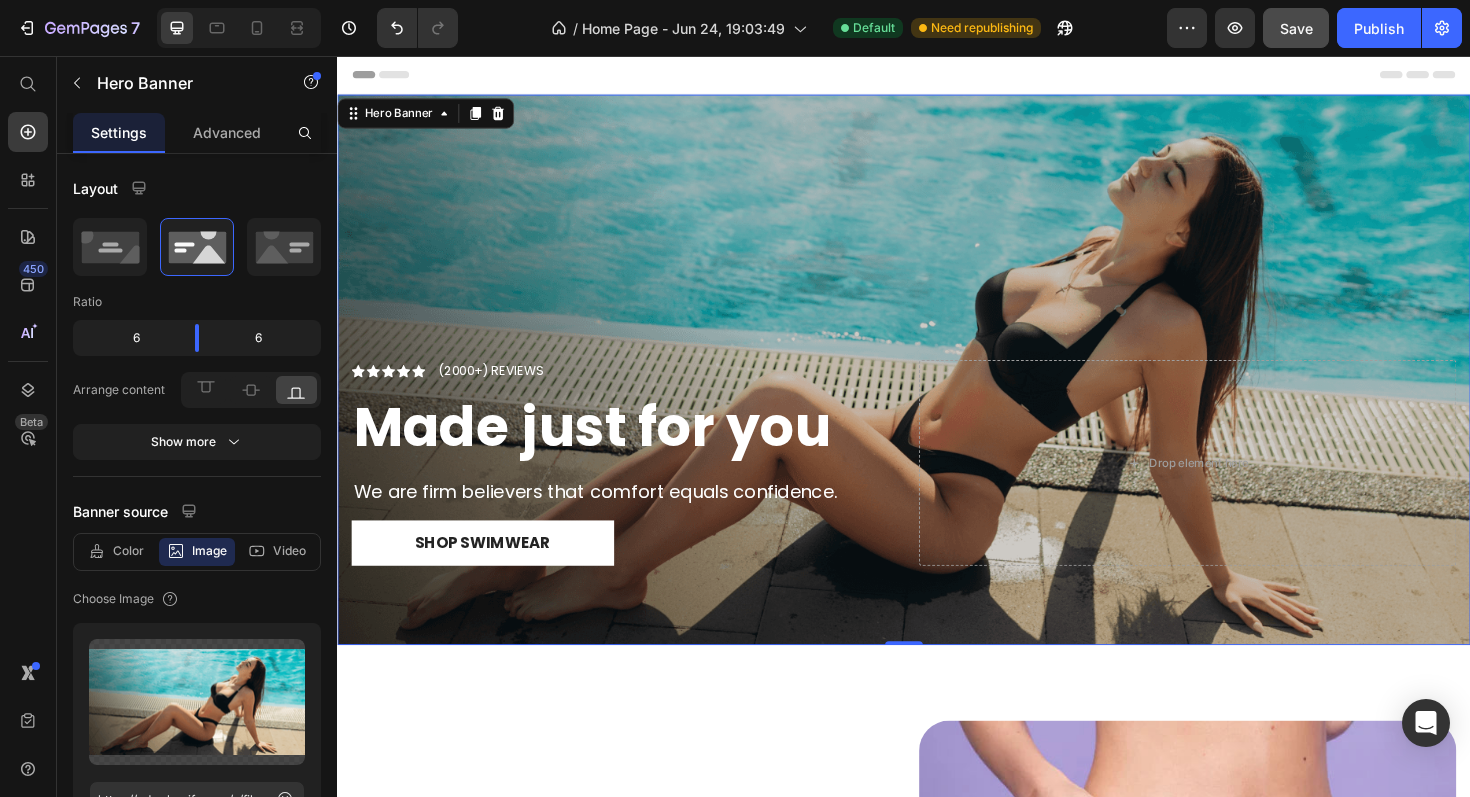 click at bounding box center [937, 388] 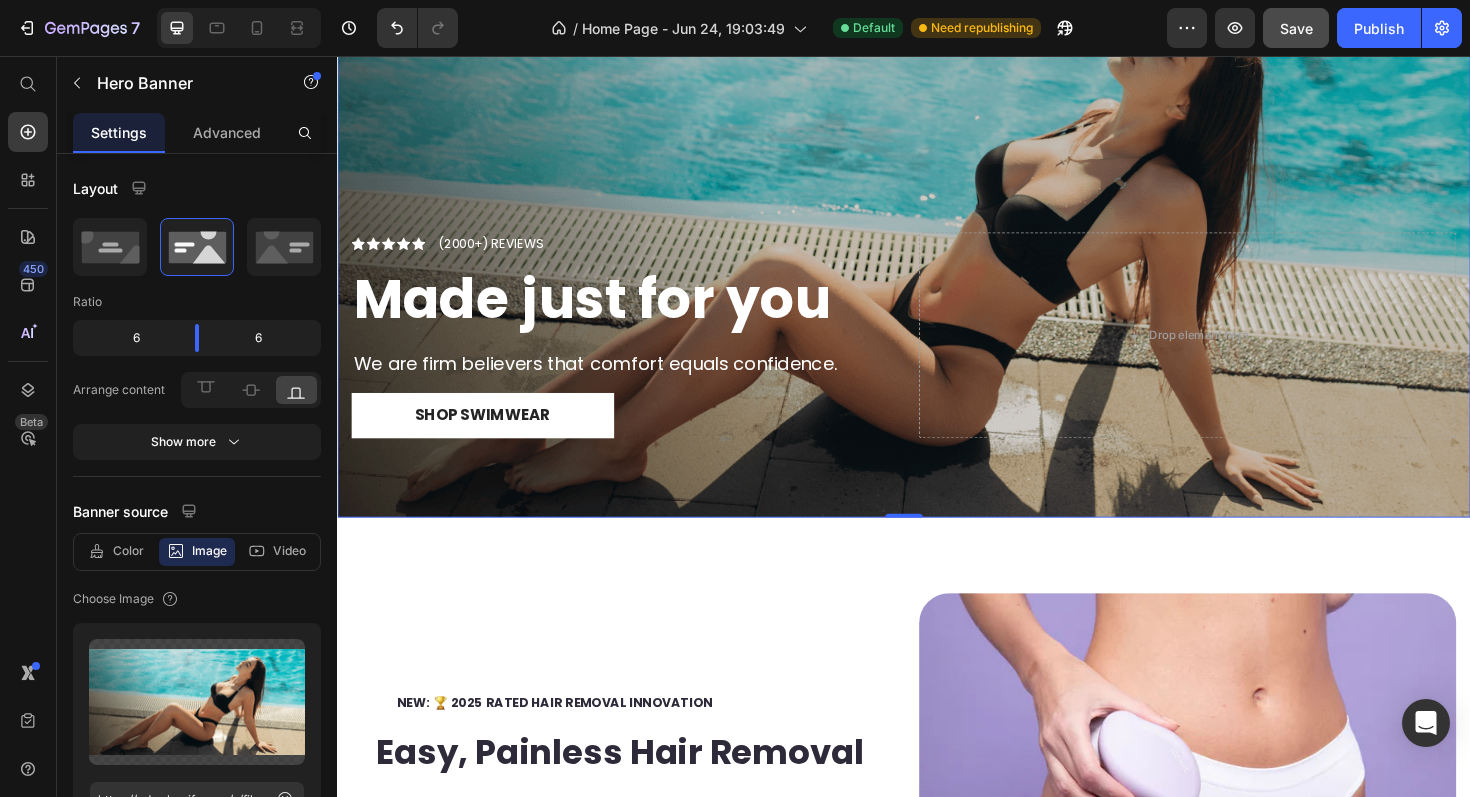 scroll, scrollTop: 0, scrollLeft: 0, axis: both 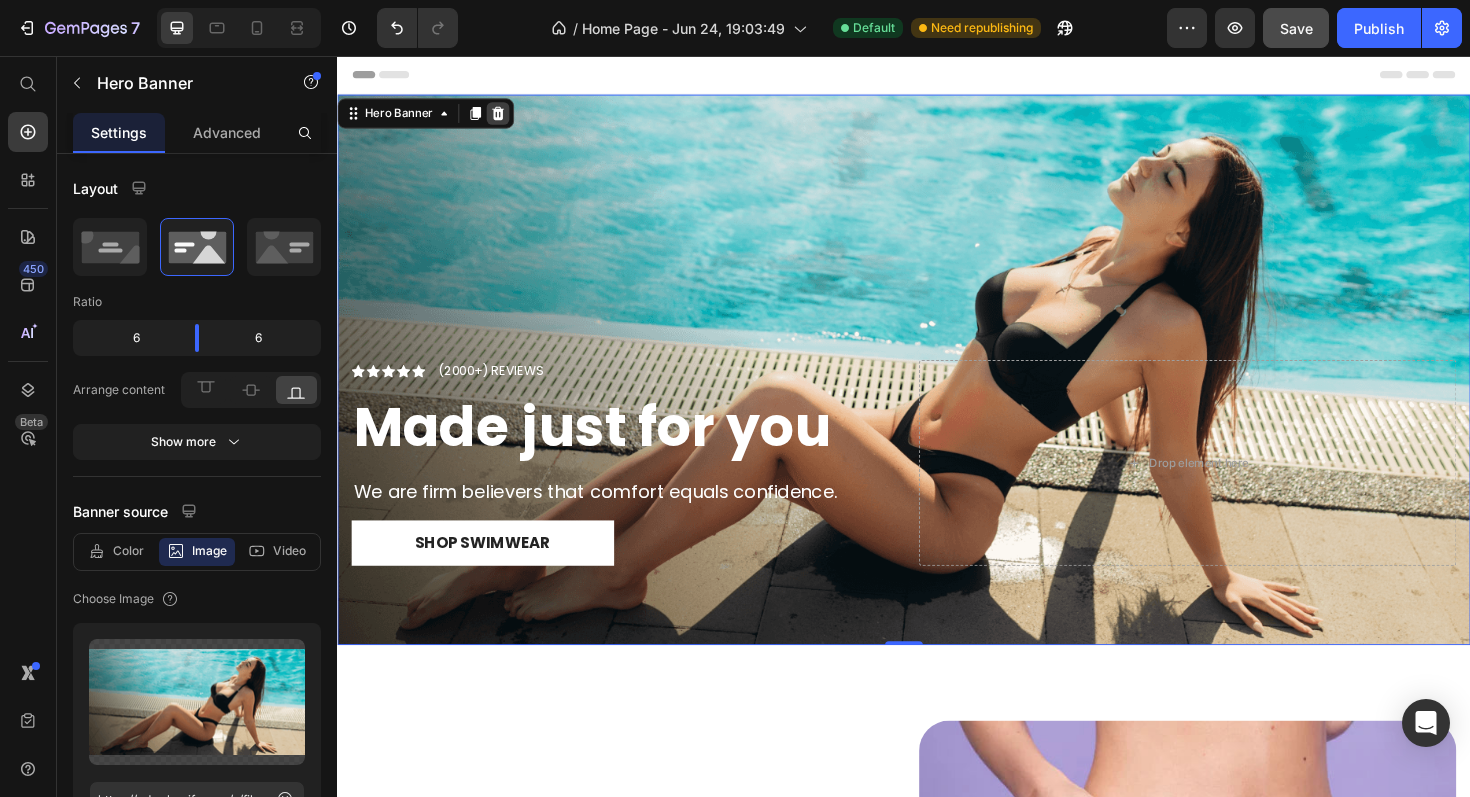click 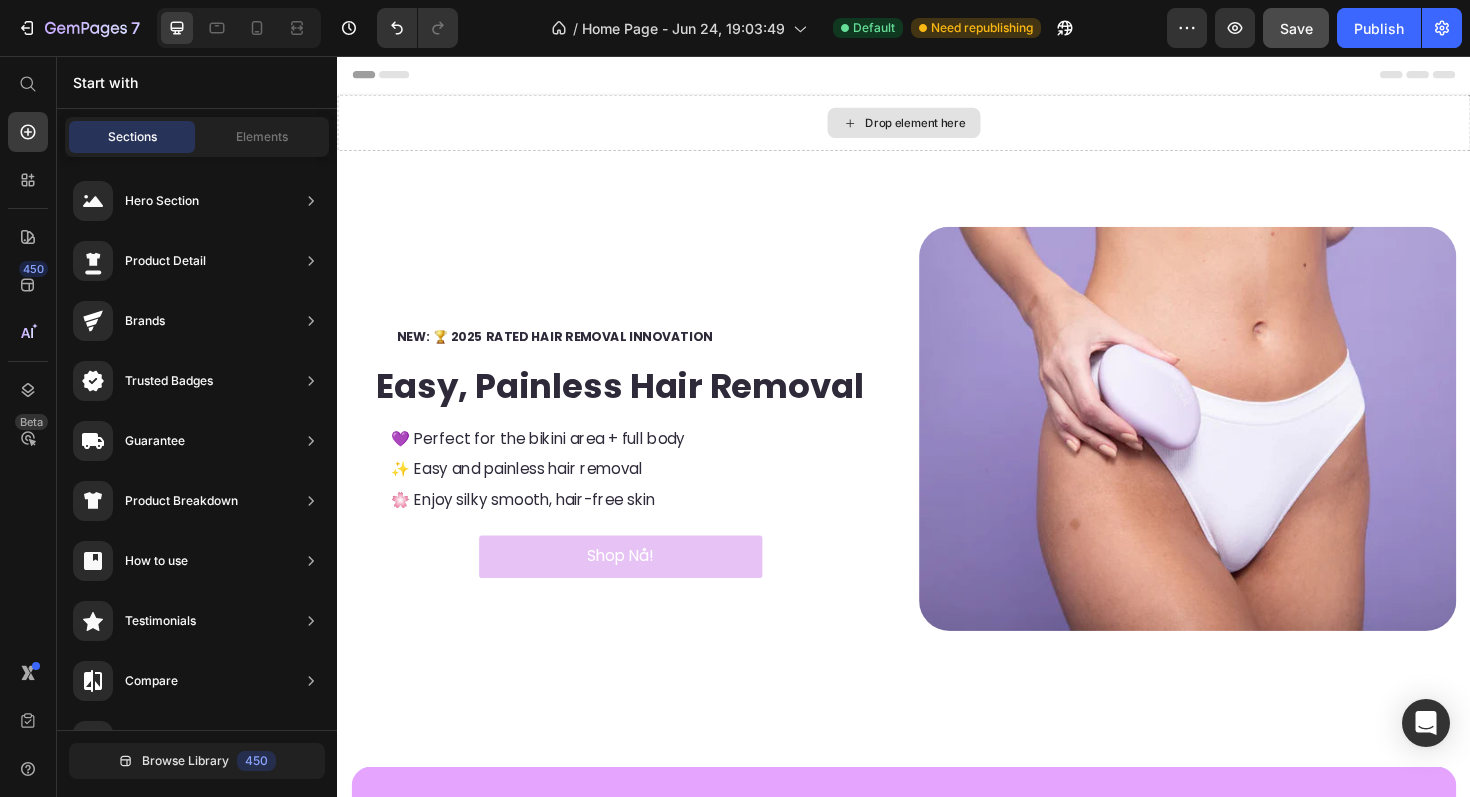 click on "Drop element here" at bounding box center (937, 127) 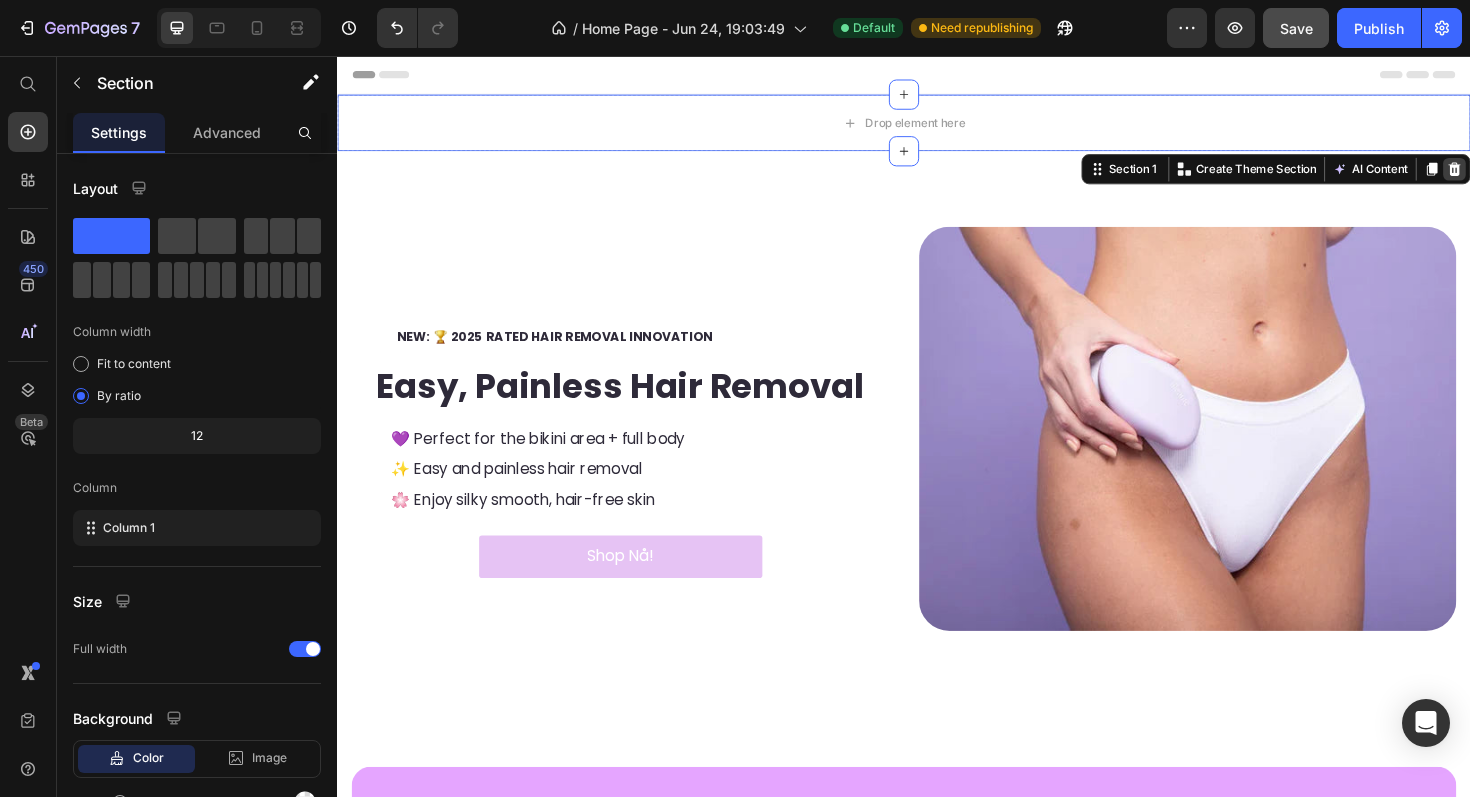 click 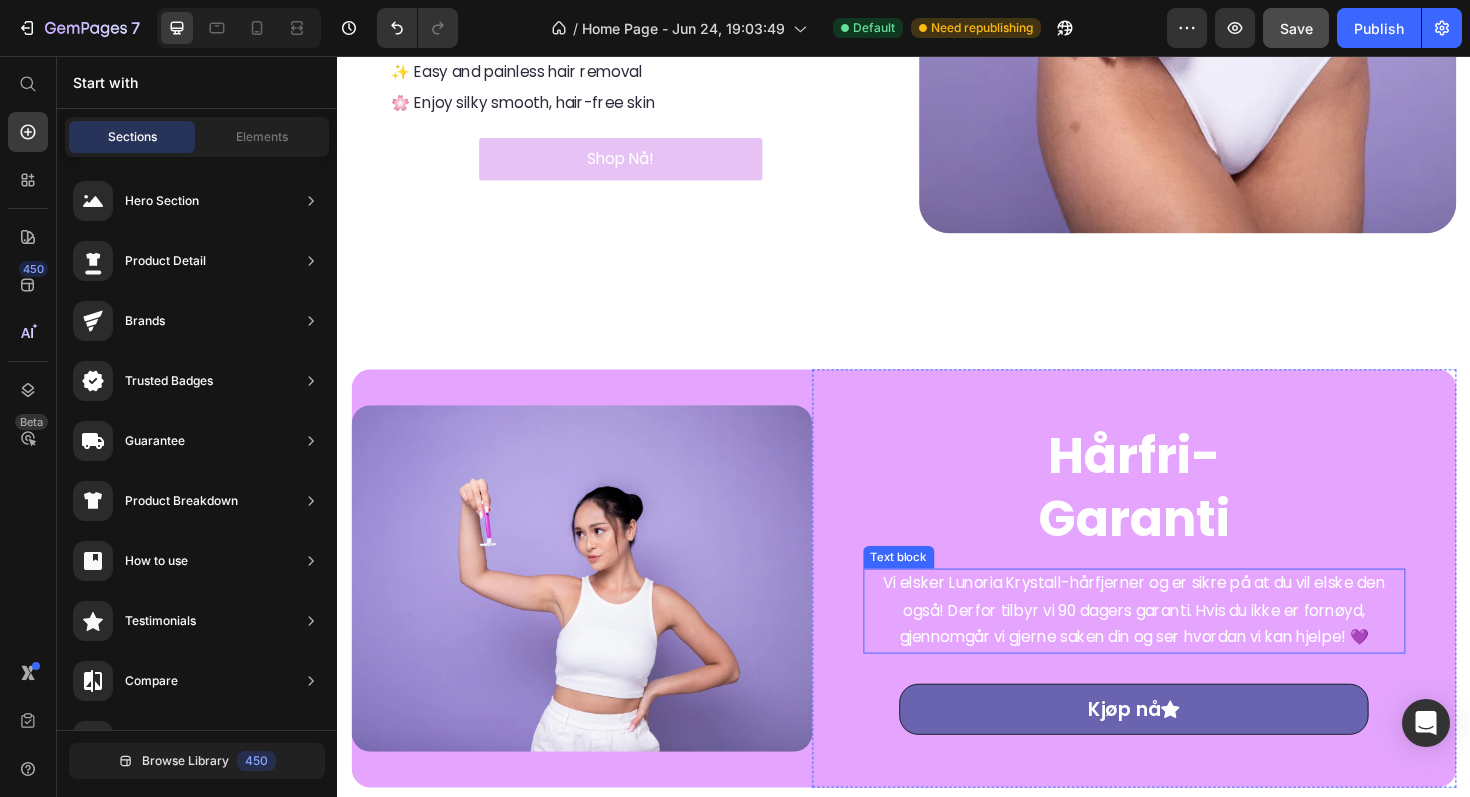 scroll, scrollTop: 0, scrollLeft: 0, axis: both 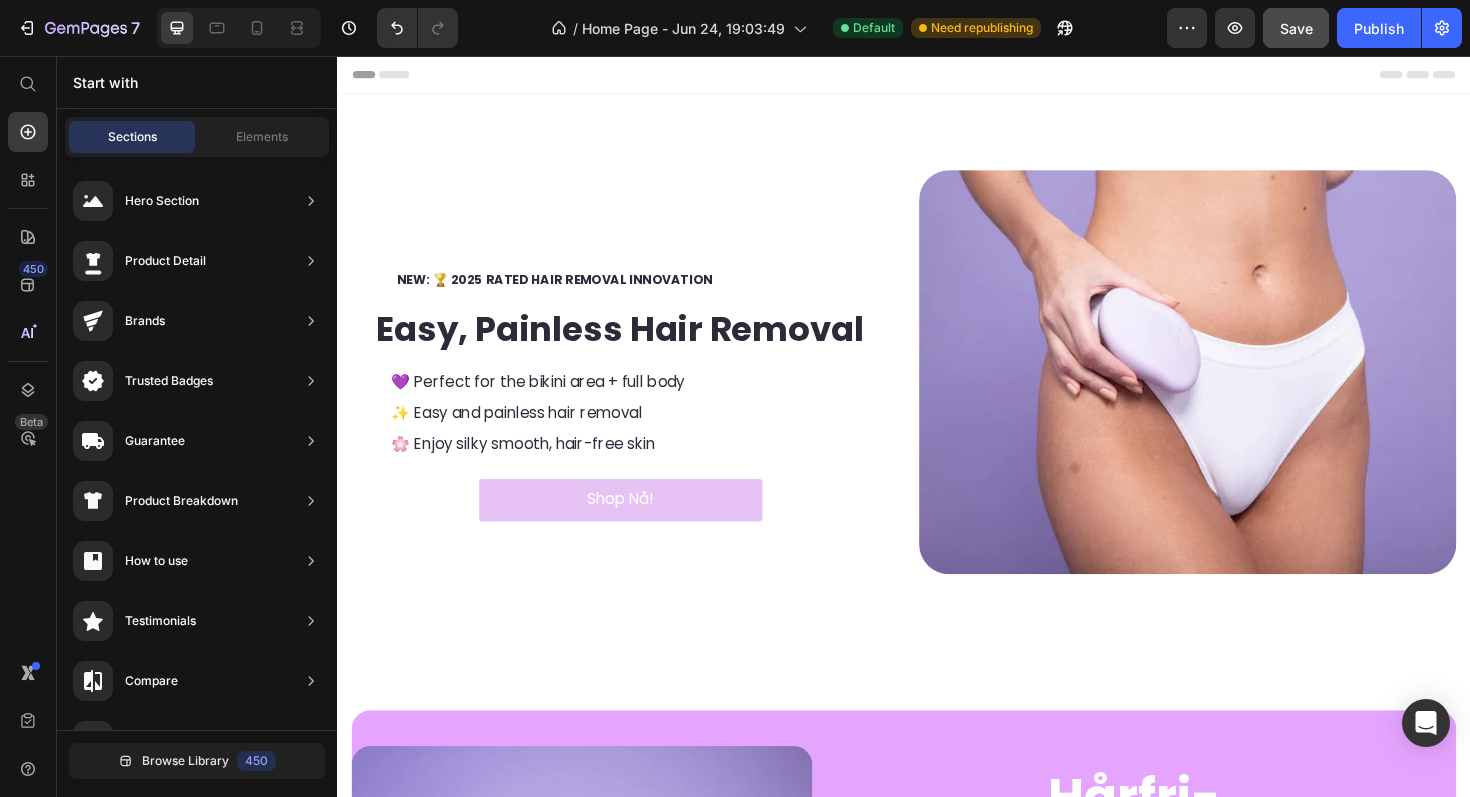 click on "7  Version history  /  Home Page - Jun 24, 19:03:49 Default Need republishing Preview  Save   Publish" 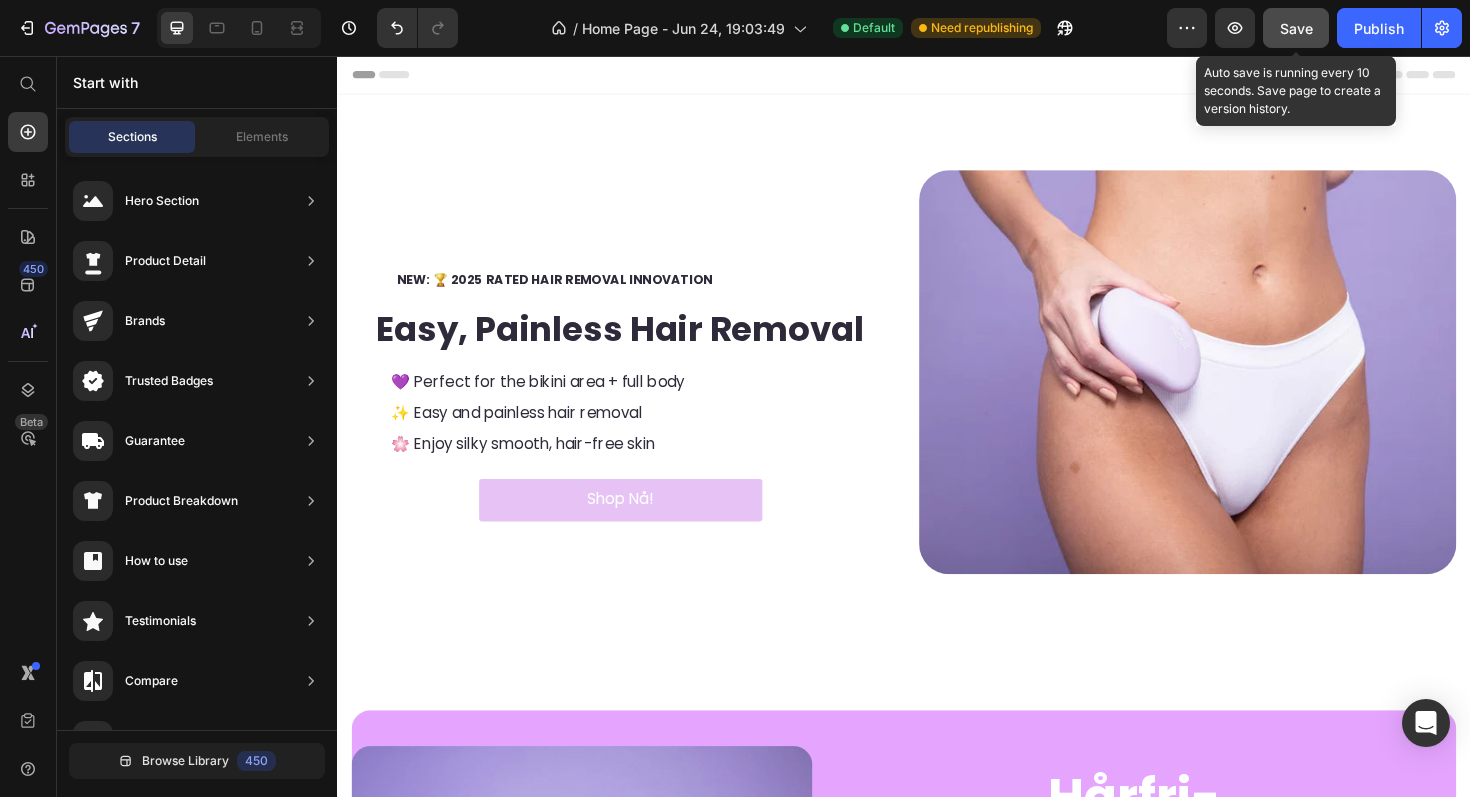 click on "Save" 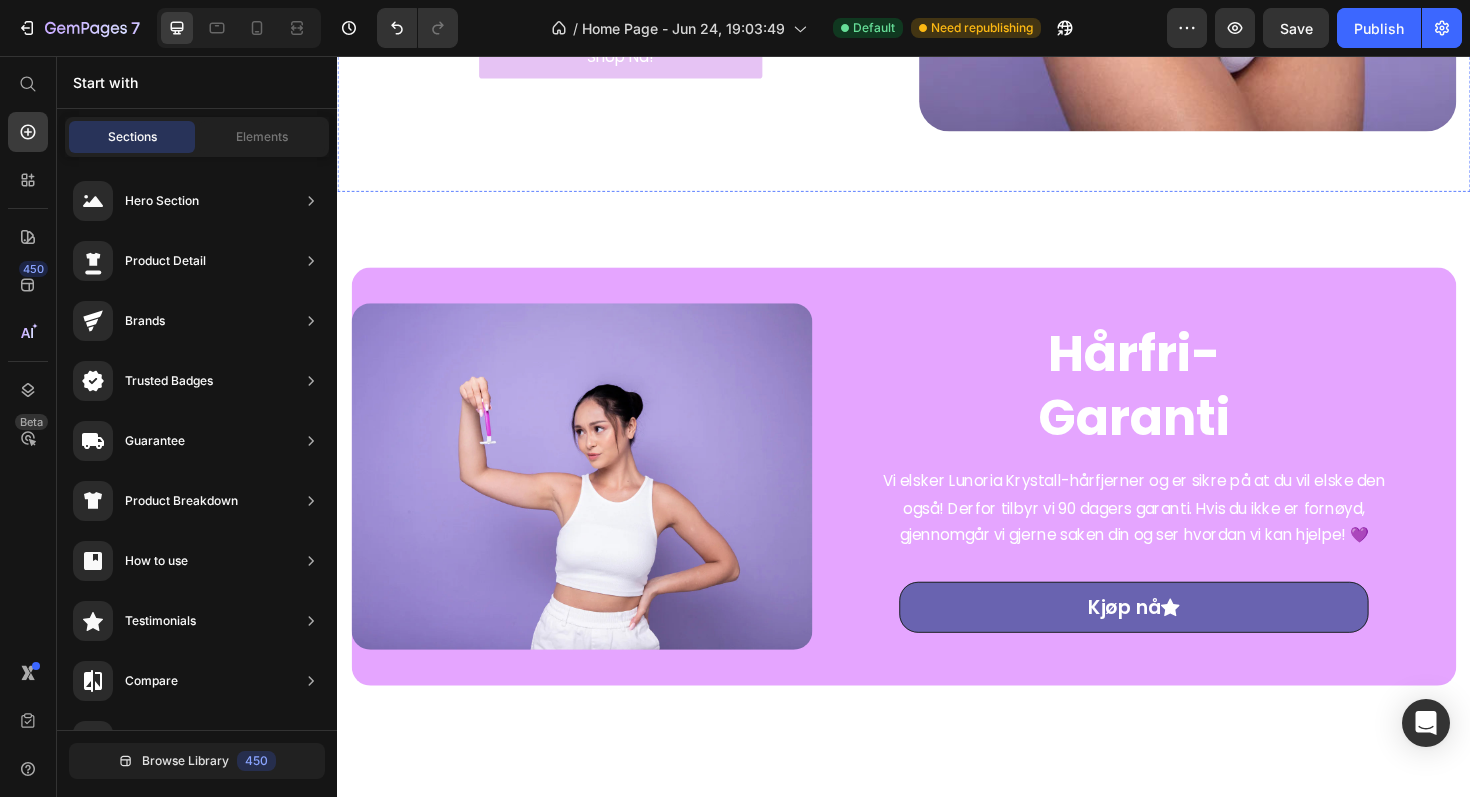 scroll, scrollTop: 467, scrollLeft: 0, axis: vertical 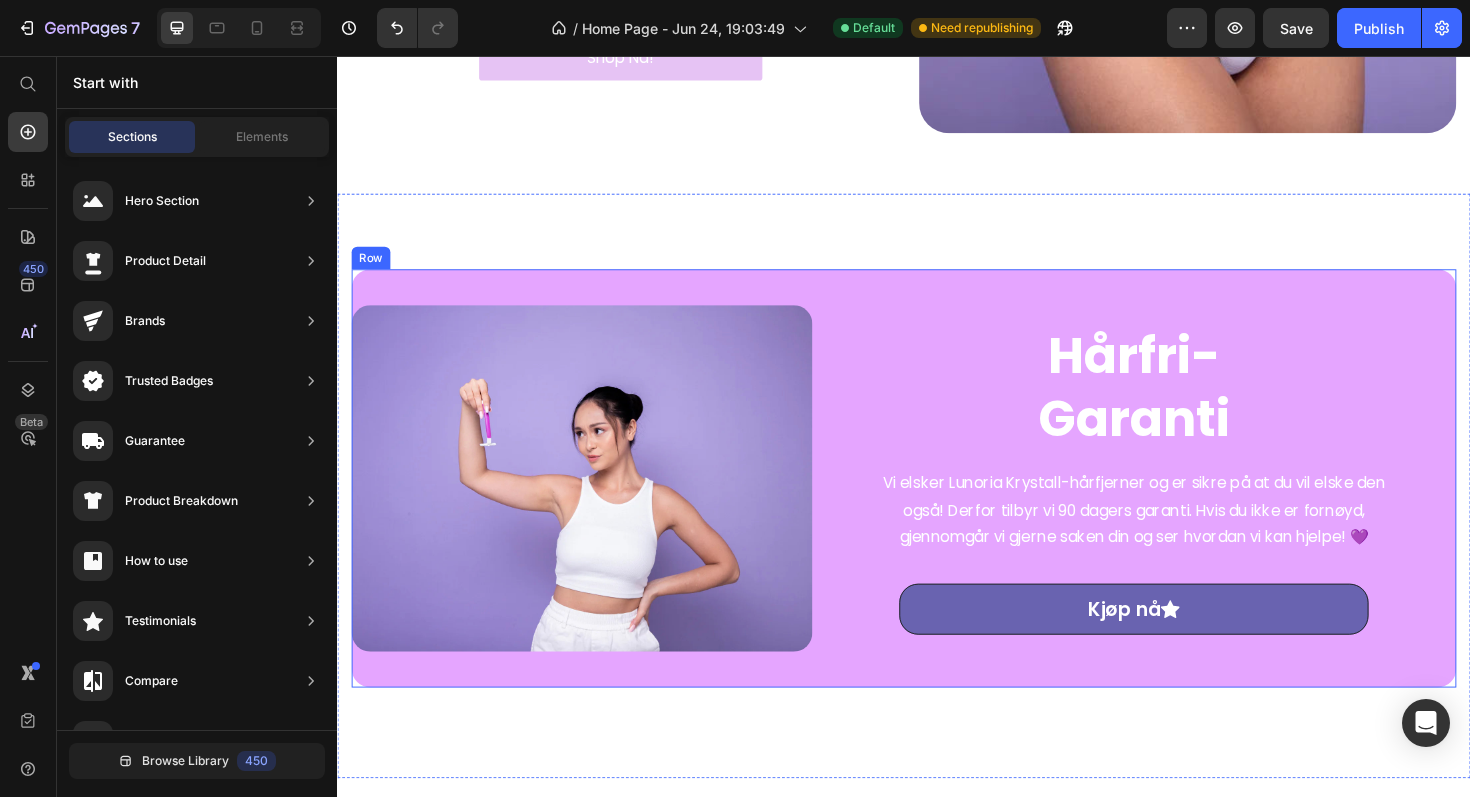 click on "Image" at bounding box center [596, 504] 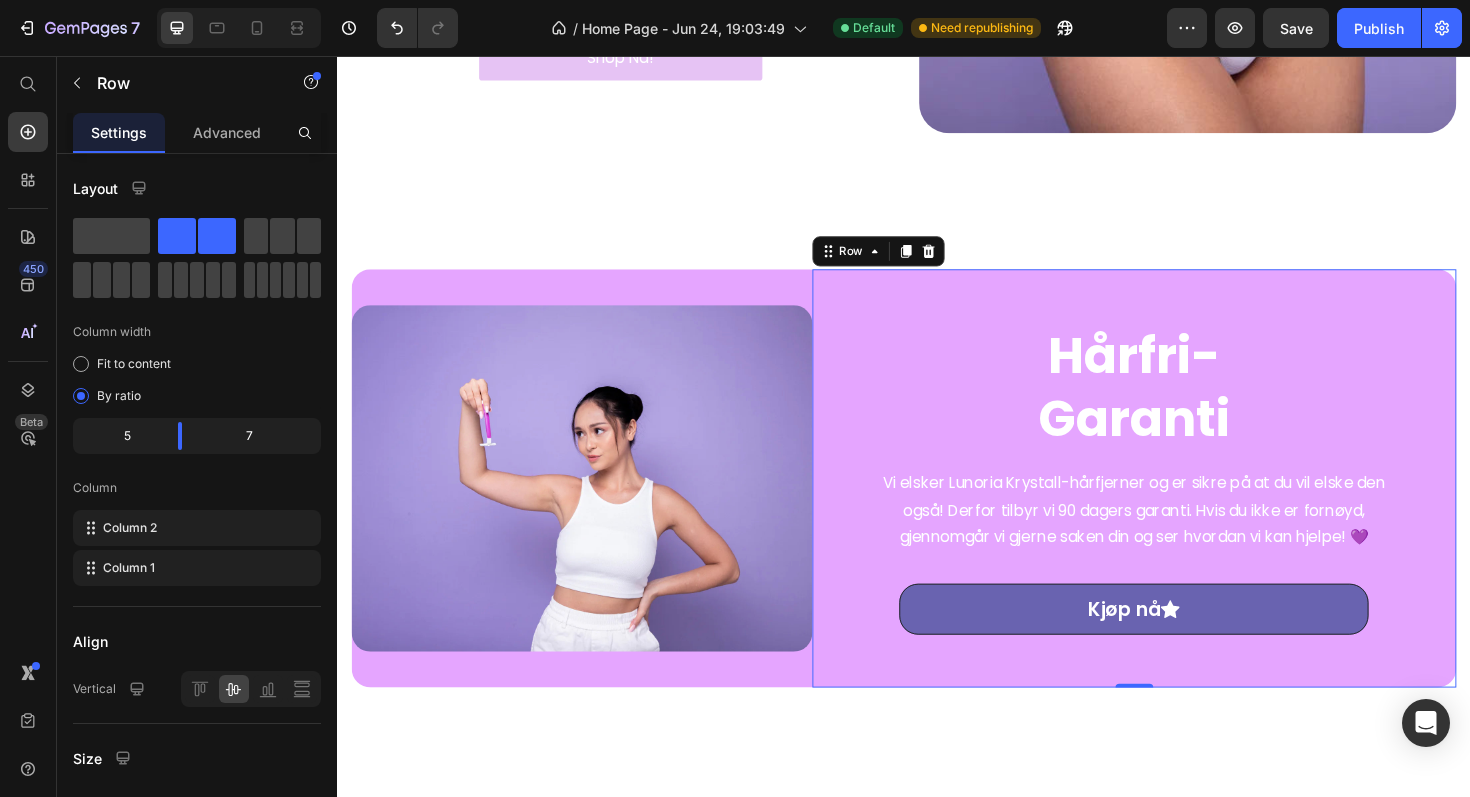 click on "Hårfri- Garanti Heading Vi elsker Lunoria Krystall-hårfjerner og er sikre på at du vil elske den også! Derfor tilbyr vi 90 dagers garanti. Hvis du ikke er fornøyd, gjennomgår vi gjerne saken din og ser hvordan vi kan hjelpe! 💜 Text block   Kjøp nå Button Row   0" at bounding box center (1181, 504) 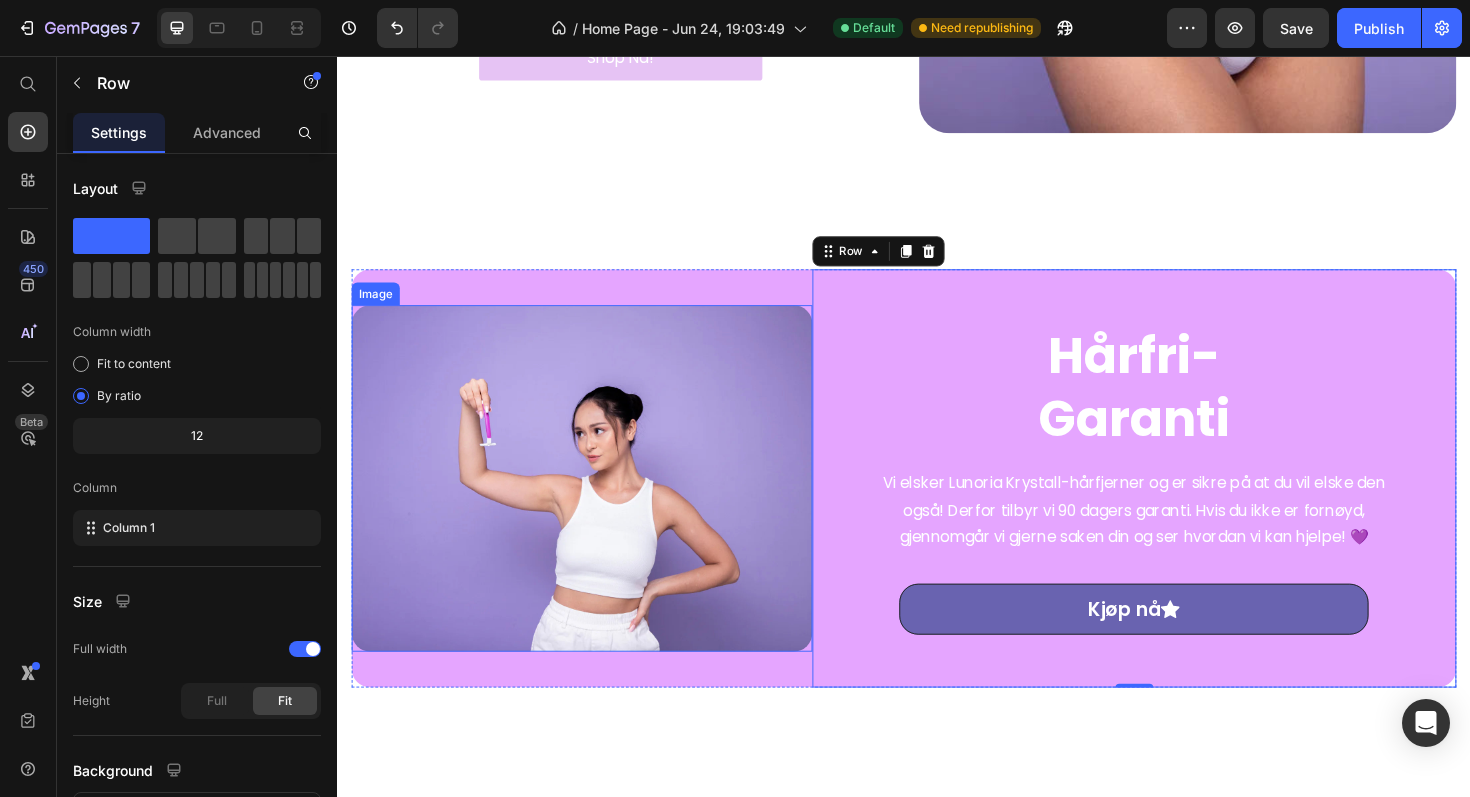 click at bounding box center (596, 503) 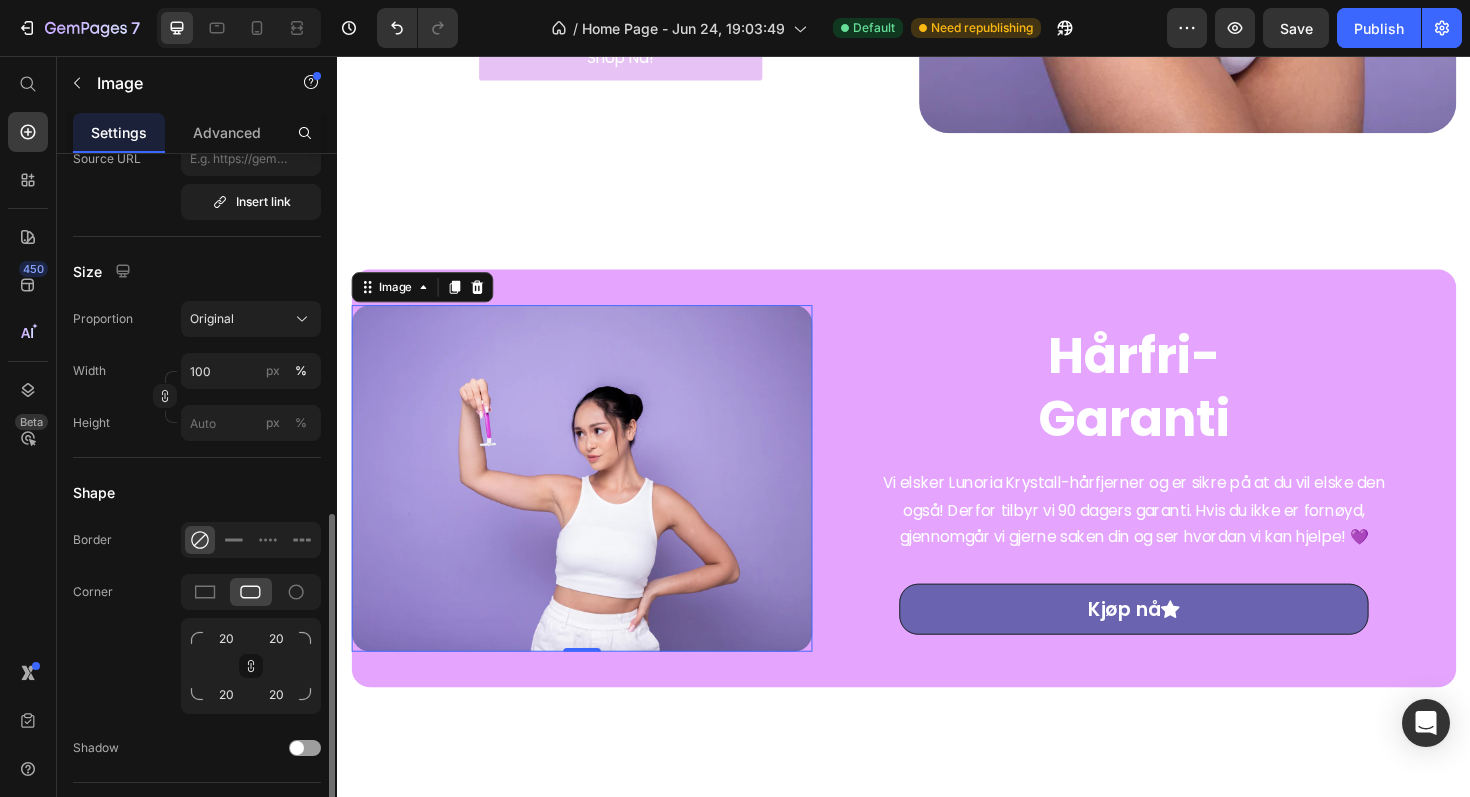 scroll, scrollTop: 372, scrollLeft: 0, axis: vertical 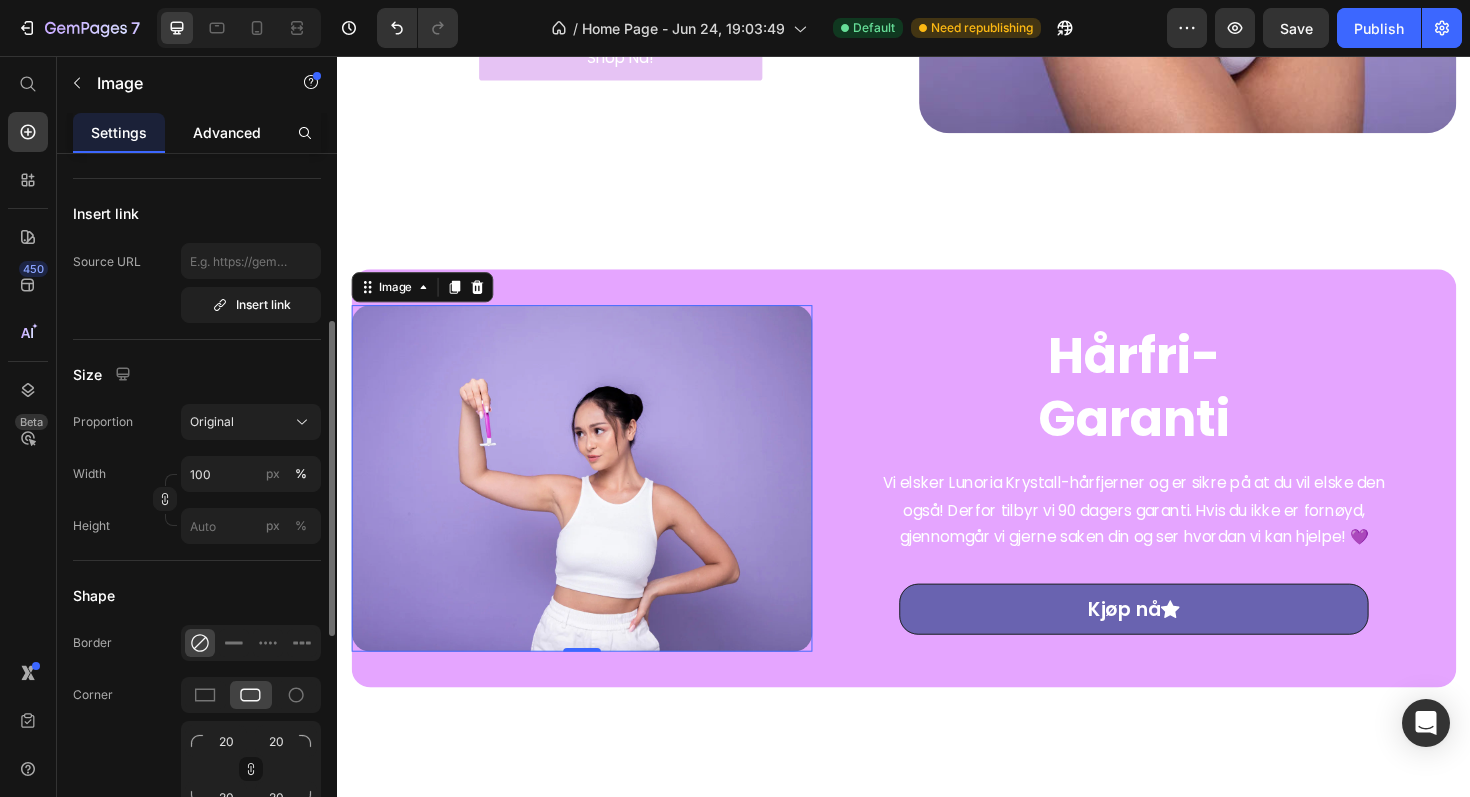click on "Advanced" 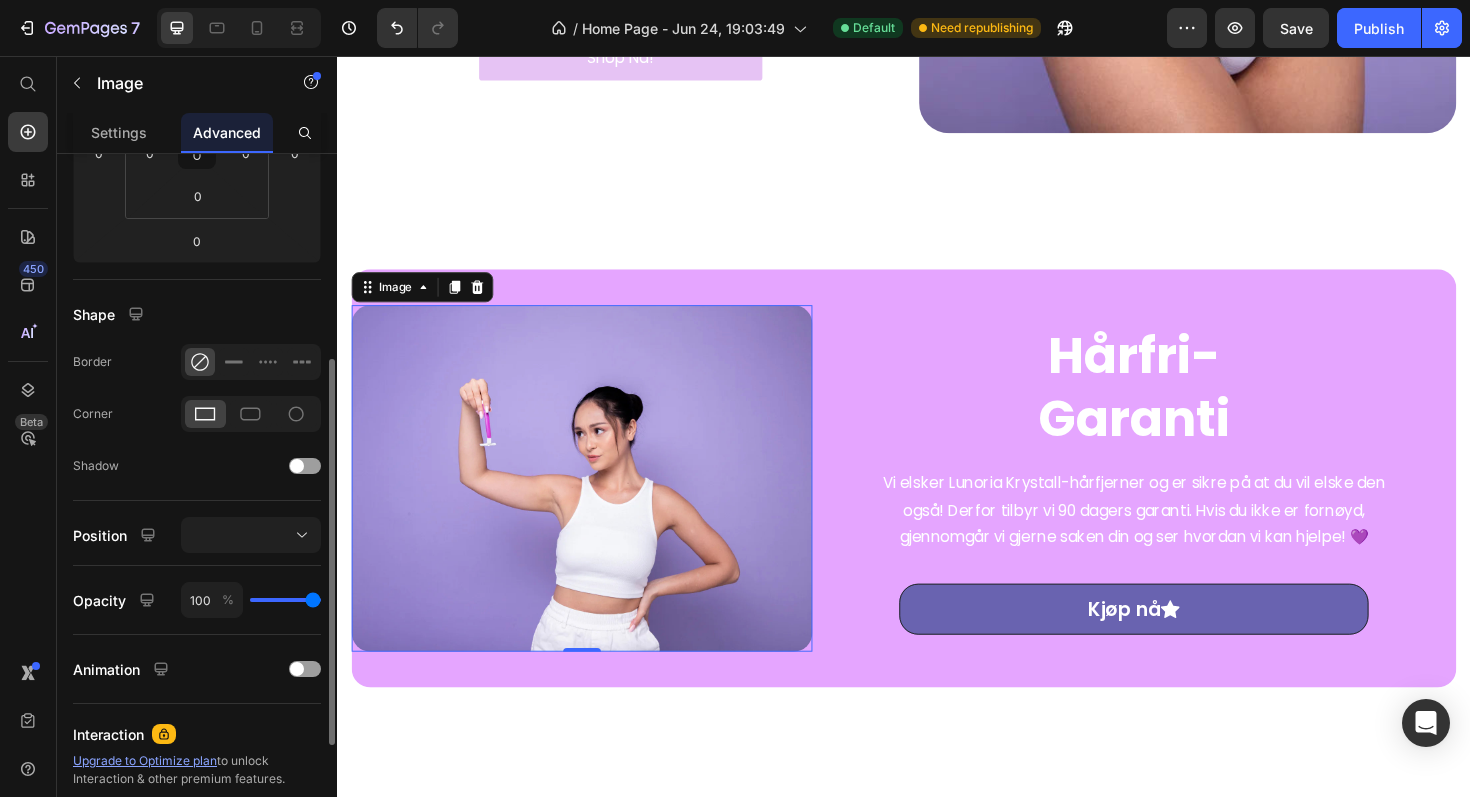 scroll, scrollTop: 0, scrollLeft: 0, axis: both 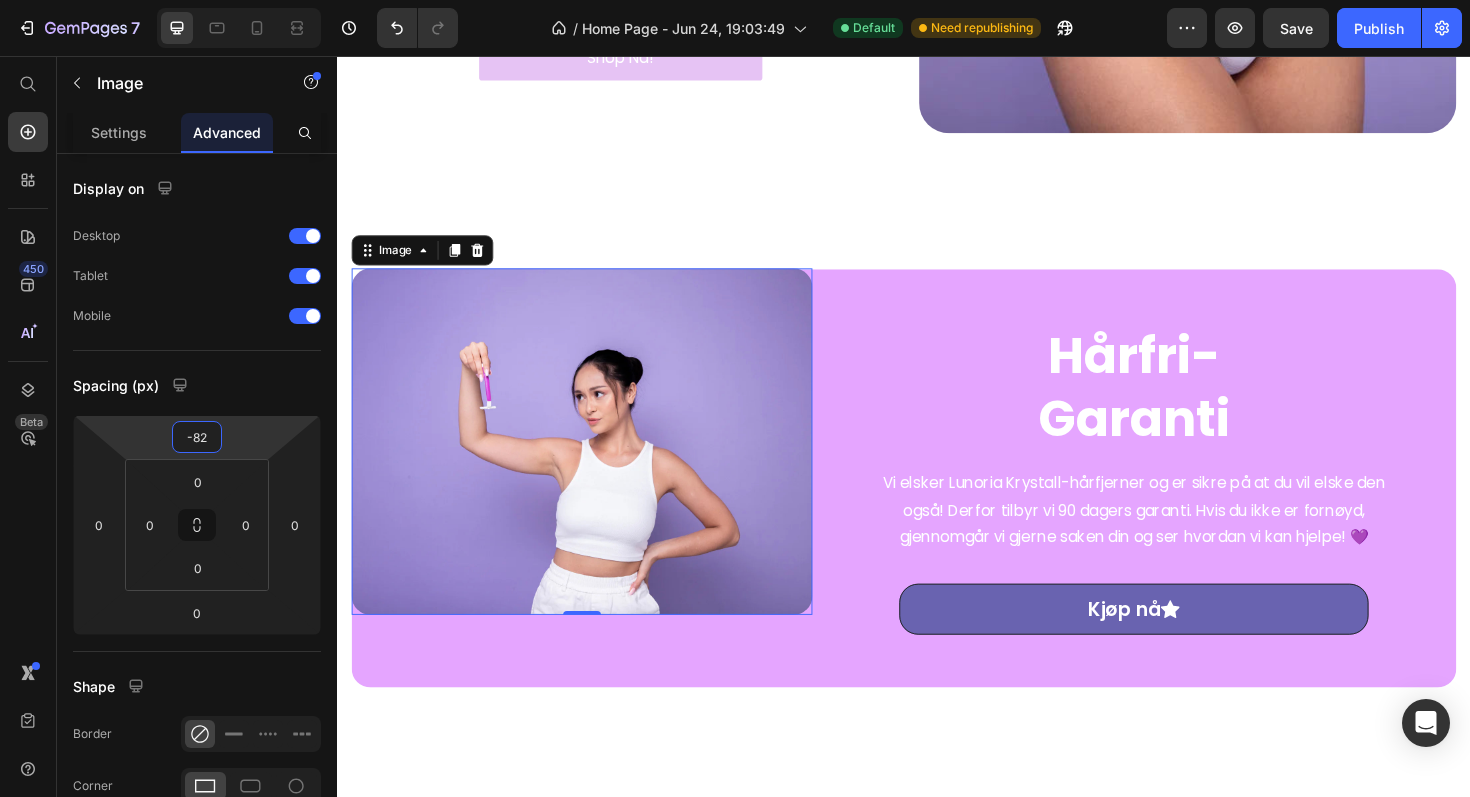 type on "-84" 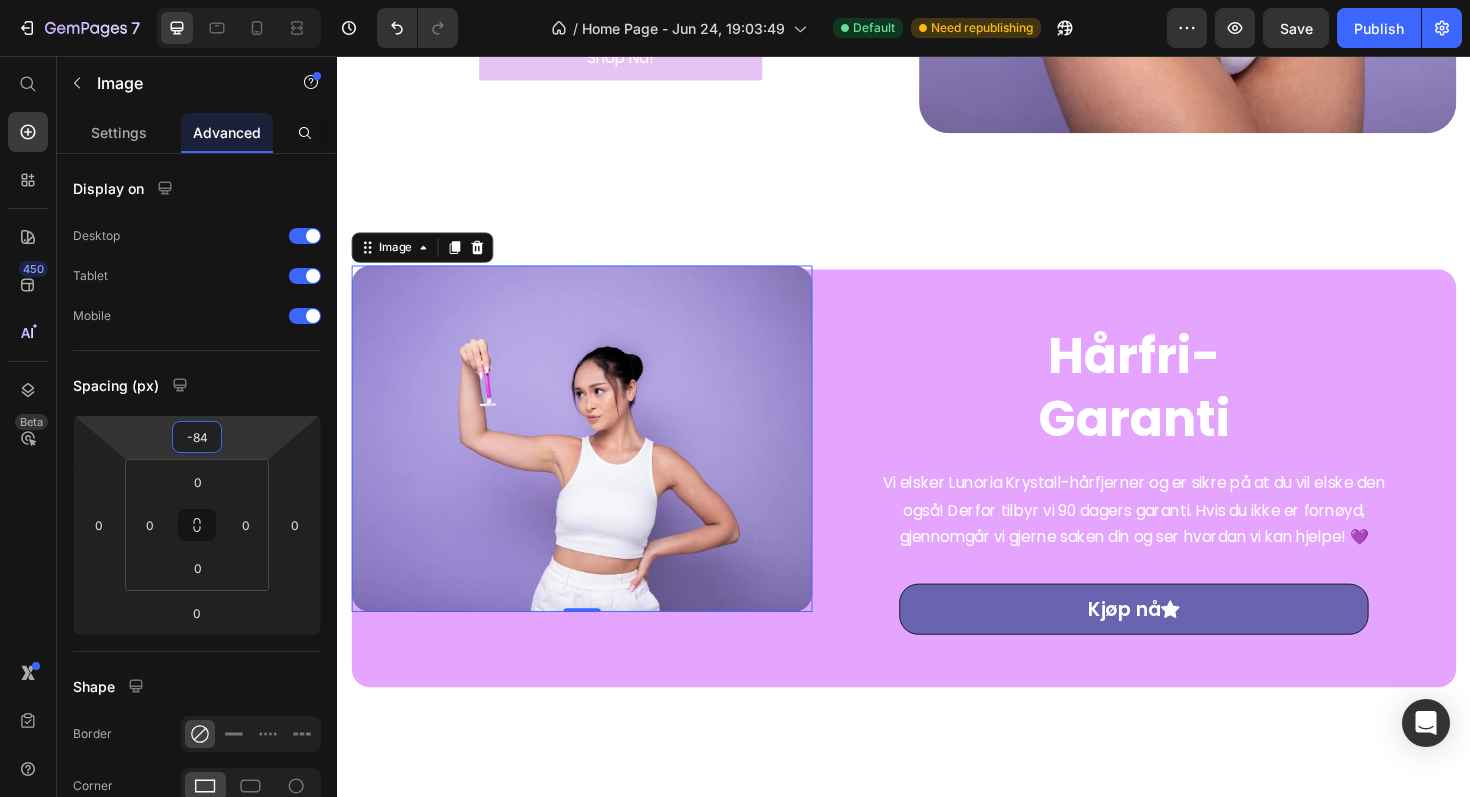 drag, startPoint x: 226, startPoint y: 432, endPoint x: 231, endPoint y: 474, distance: 42.296574 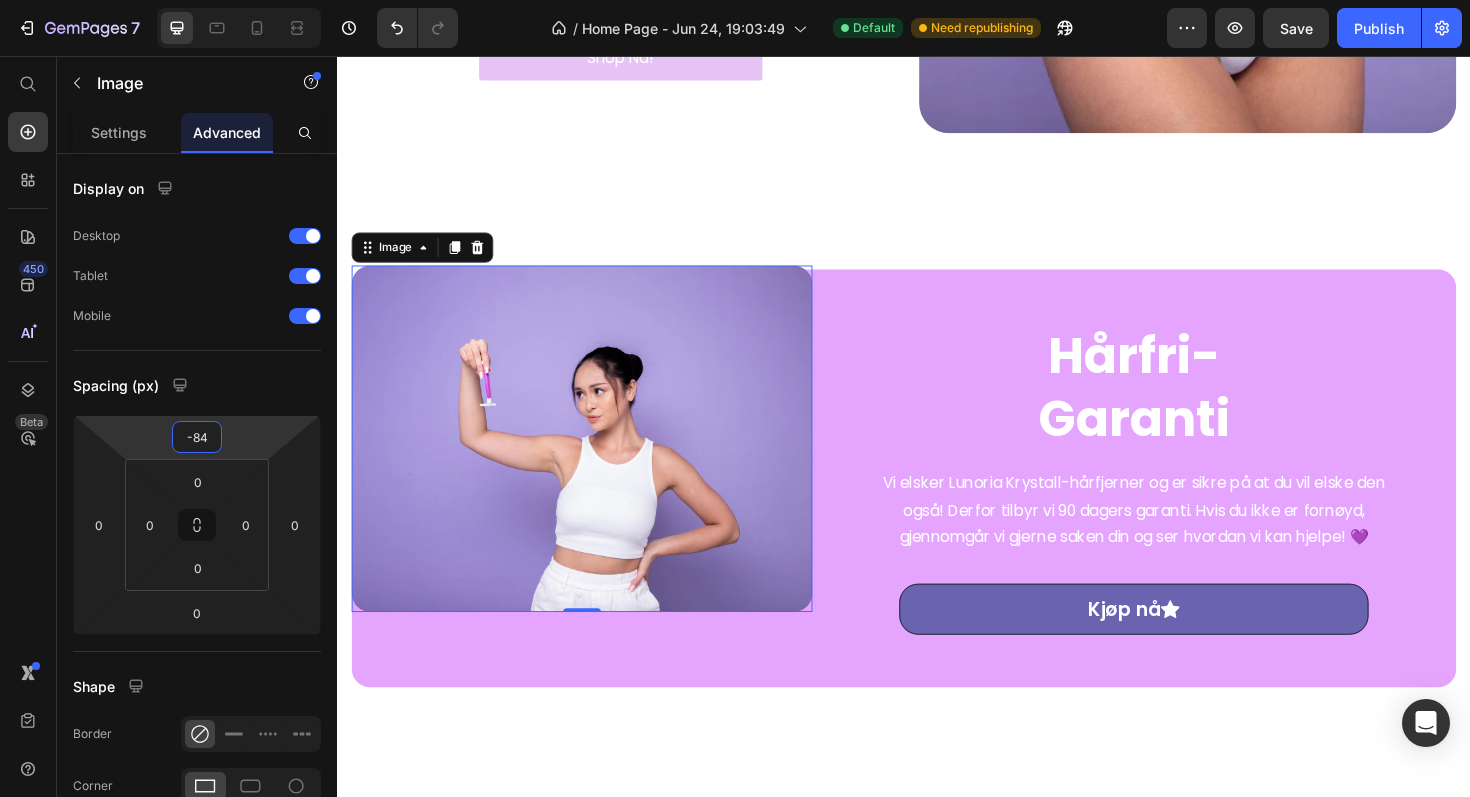click on "7  Version history  /  Home Page - Jun 24, 19:03:49 Default Need republishing Preview  Save   Publish  450 Beta Start with Sections Elements Hero Section Product Detail Brands Trusted Badges Guarantee Product Breakdown How to use Testimonials Compare Bundle FAQs Social Proof Brand Story Product List Collection Blog List Contact Sticky Add to Cart Custom Footer Browse Library 450 Layout
Row
Row
Row
Row Text
Heading
Text Block Button
Button
Button
Sticky Back to top Media" at bounding box center (735, 0) 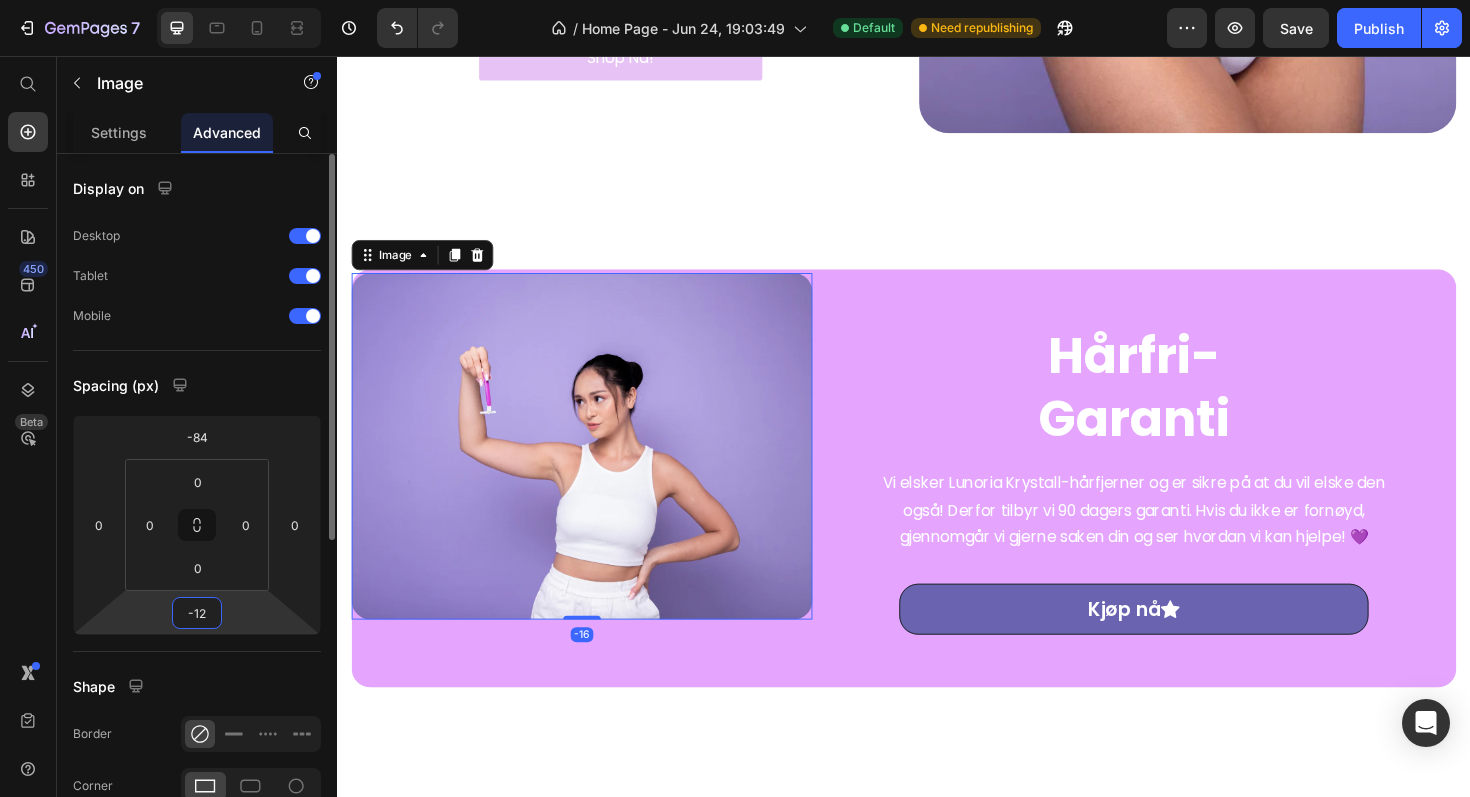 click on "7  Version history  /  Home Page - Jun 24, 19:03:49 Default Need republishing Preview  Save   Publish  450 Beta Start with Sections Elements Hero Section Product Detail Brands Trusted Badges Guarantee Product Breakdown How to use Testimonials Compare Bundle FAQs Social Proof Brand Story Product List Collection Blog List Contact Sticky Add to Cart Custom Footer Browse Library 450 Layout
Row
Row
Row
Row Text
Heading
Text Block Button
Button
Button
Sticky Back to top Media" at bounding box center [735, 0] 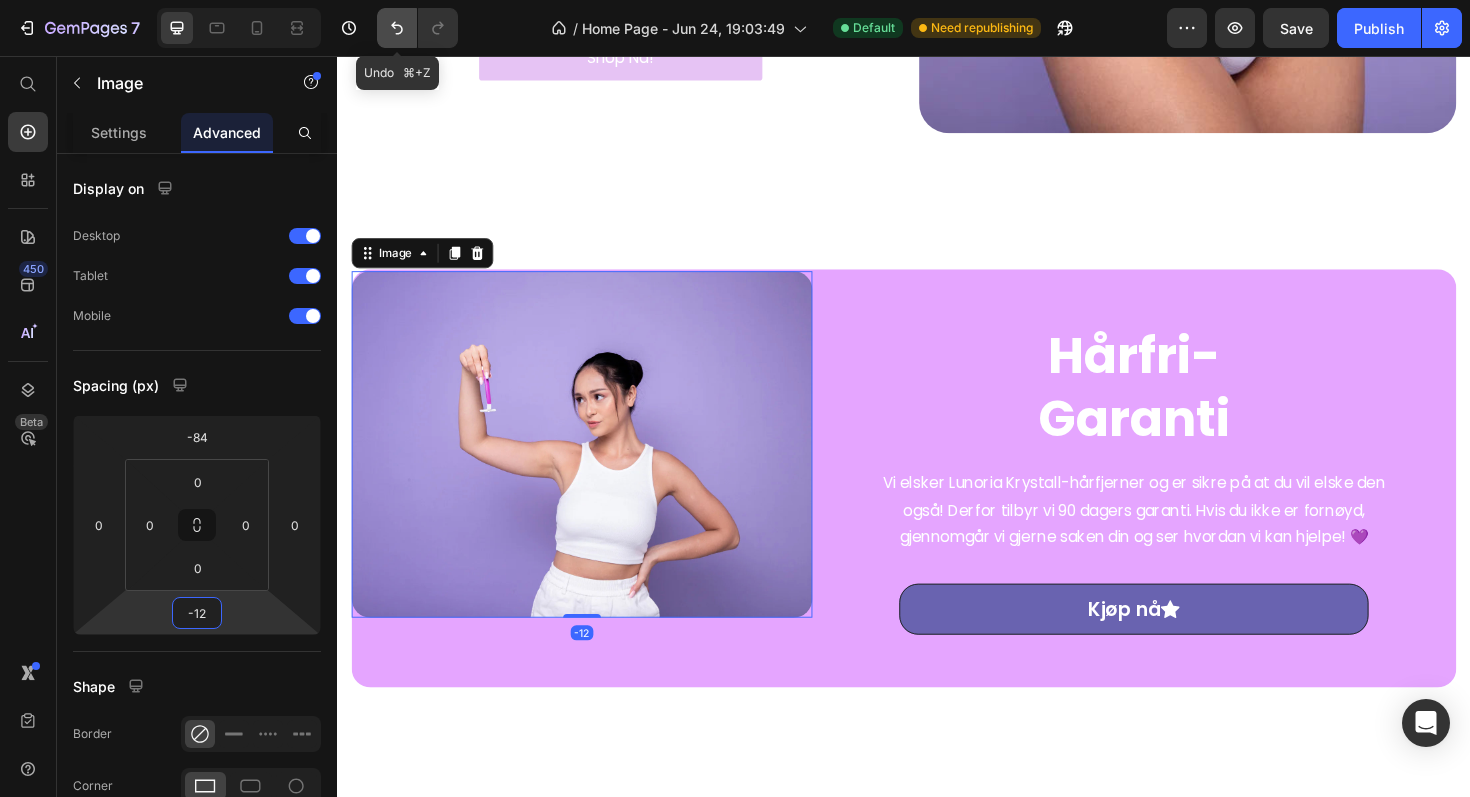 click 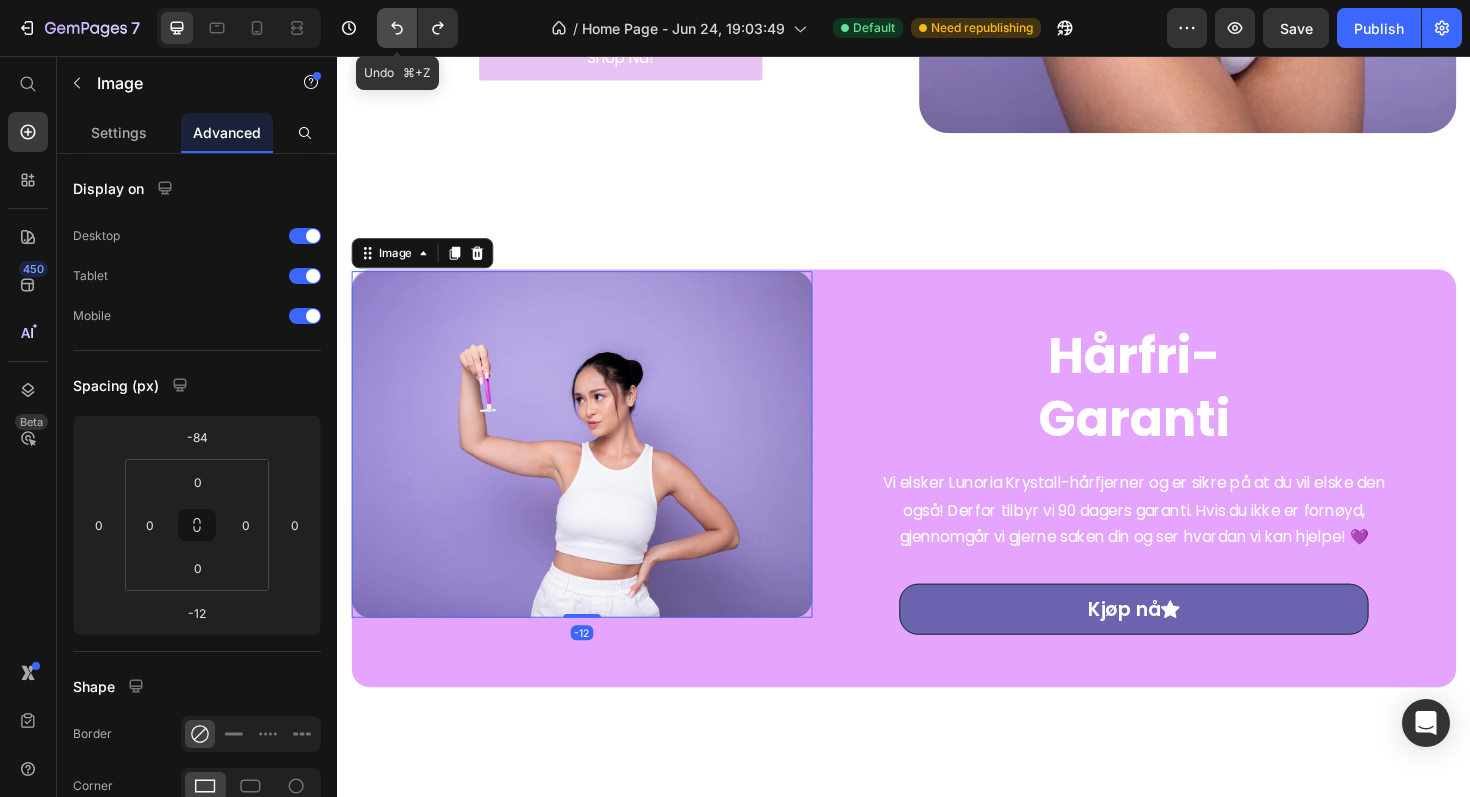click 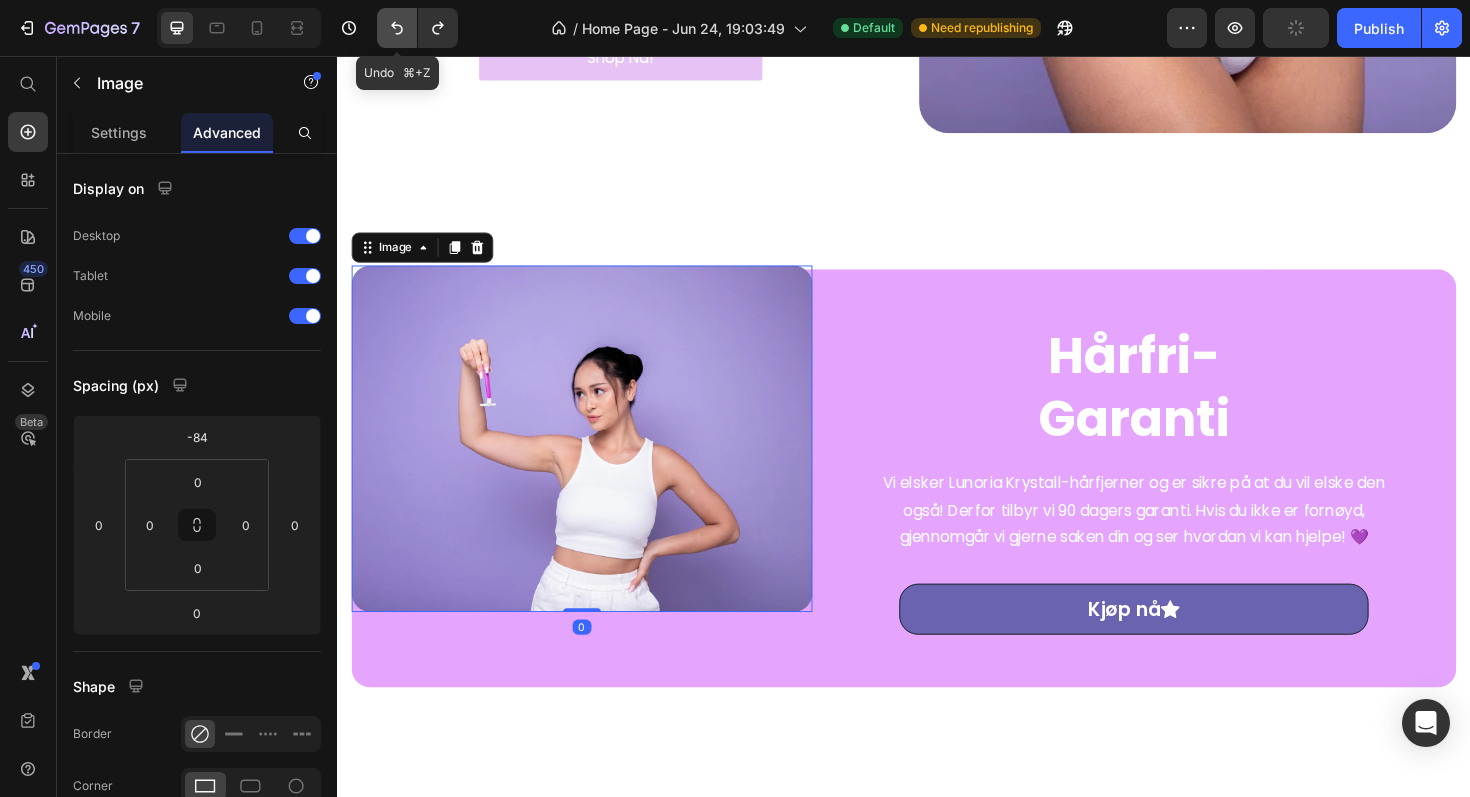 click 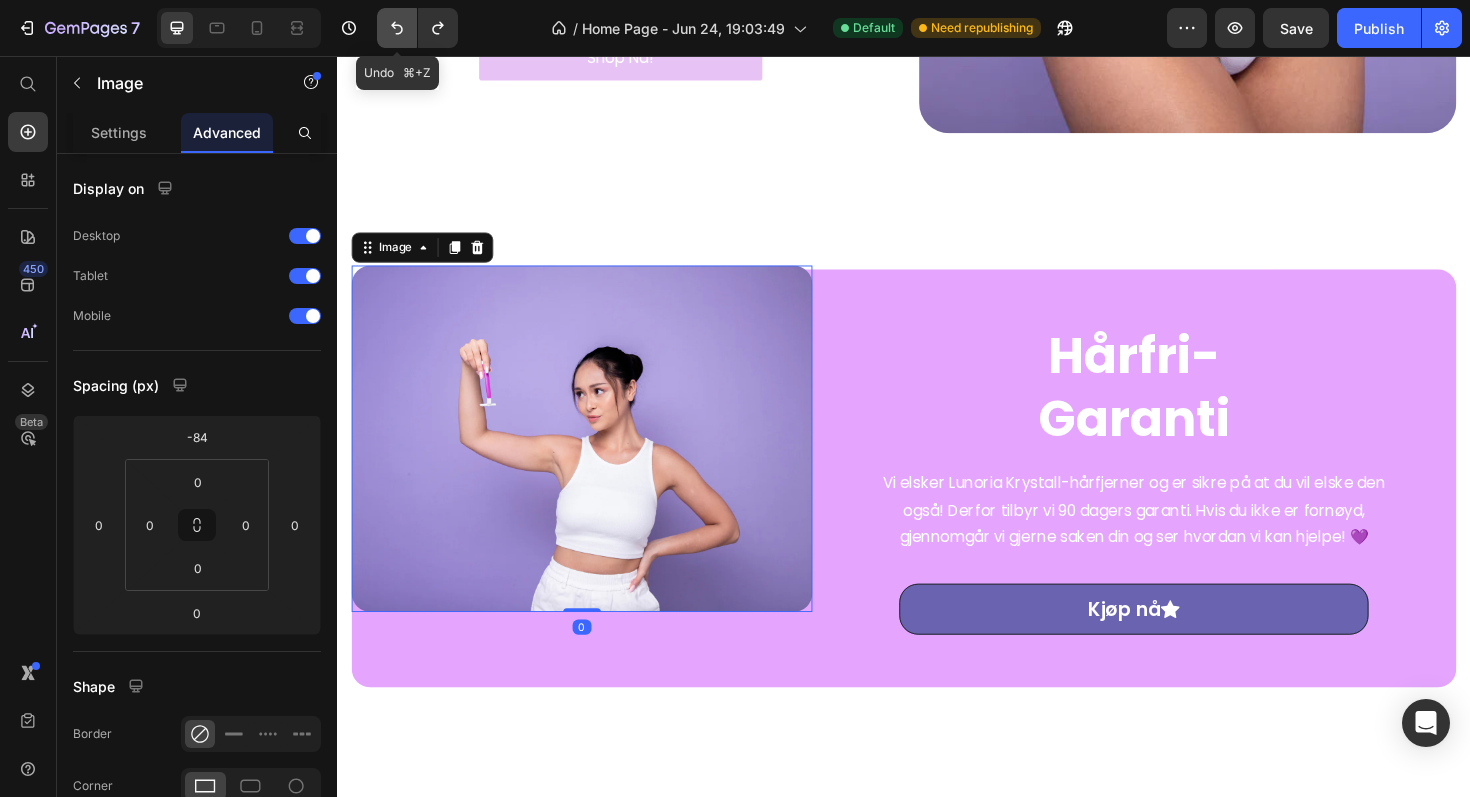 click 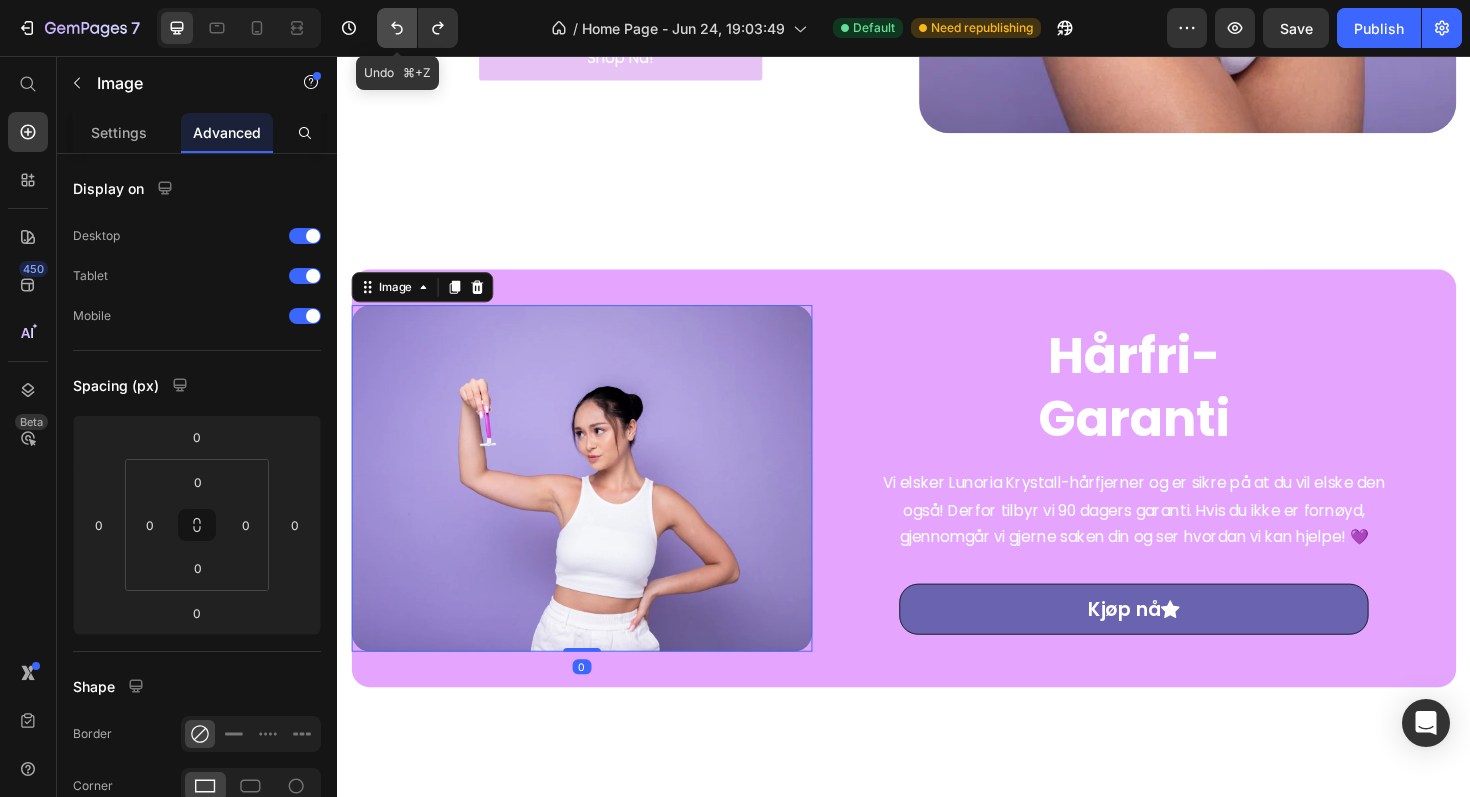click 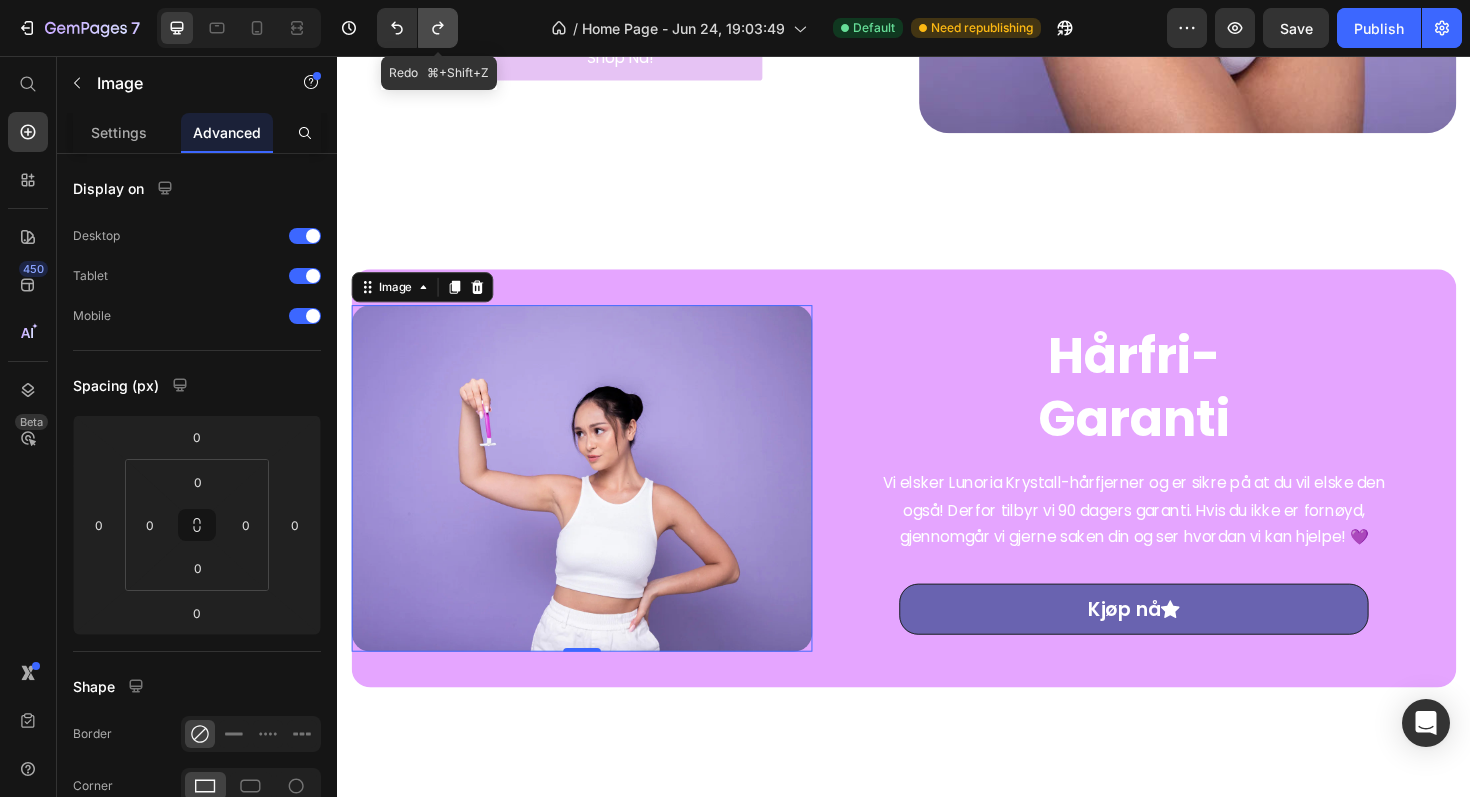 click 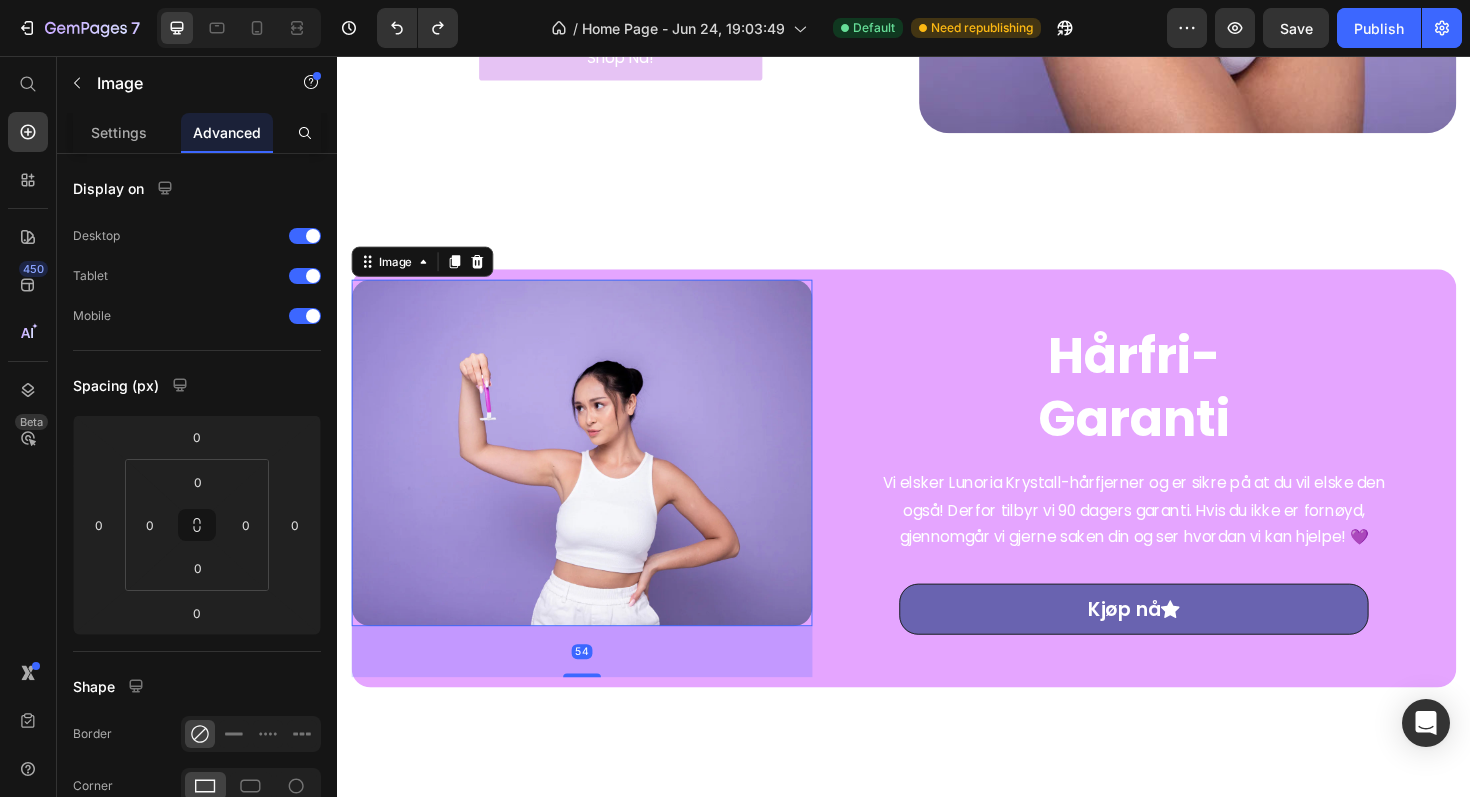 drag, startPoint x: 583, startPoint y: 683, endPoint x: 582, endPoint y: 737, distance: 54.00926 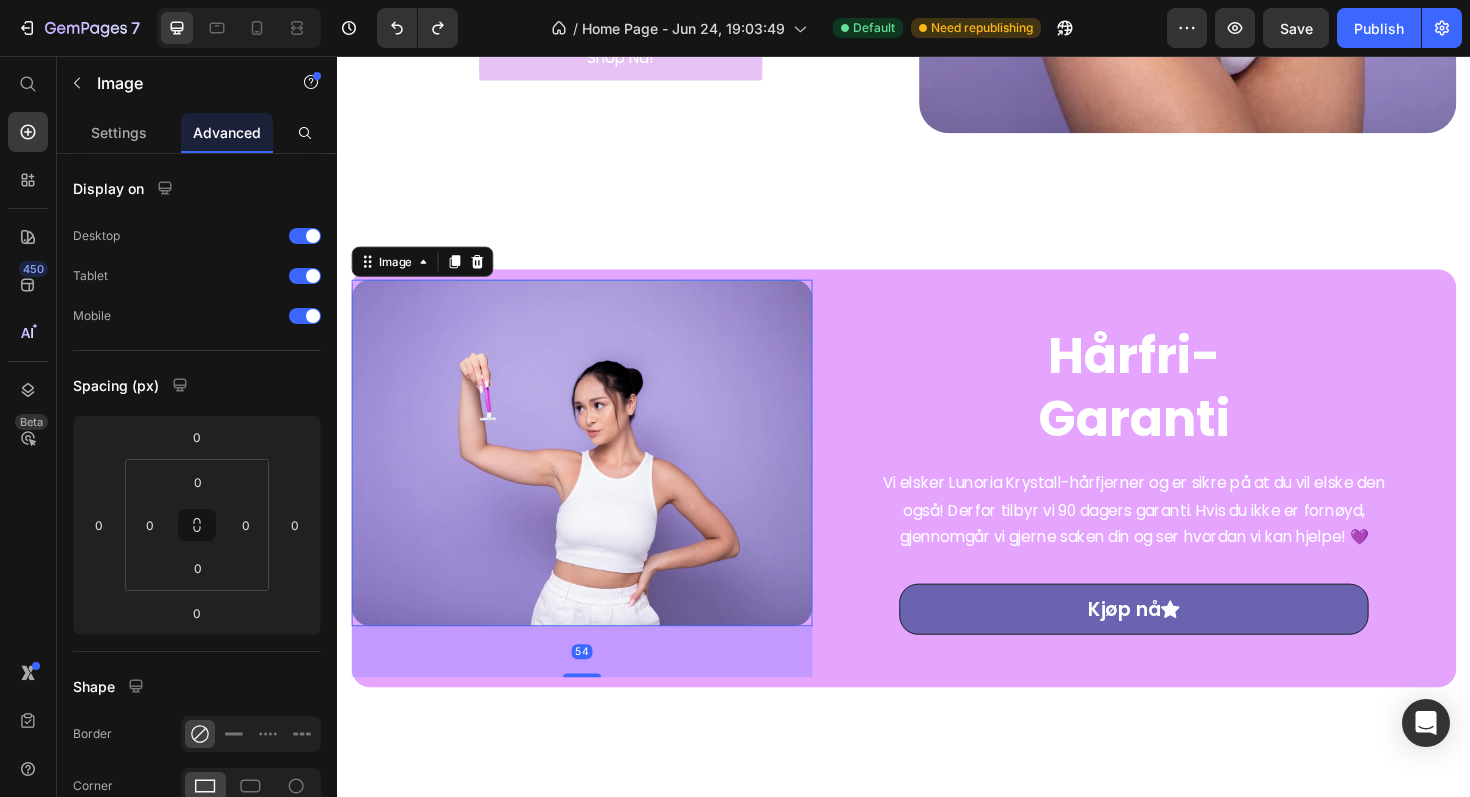click on "Hårfri- Garanti Heading Vi elsker Lunoria Krystall-hårfjerner og er sikre på at du vil elske den også! Derfor tilbyr vi 90 dagers garanti. Hvis du ikke er fornøyd, gjennomgår vi gjerne saken din og ser hvordan vi kan hjelpe! 💜 Text block   Kjøp nå Button Row Image   54 Row" at bounding box center (937, 512) 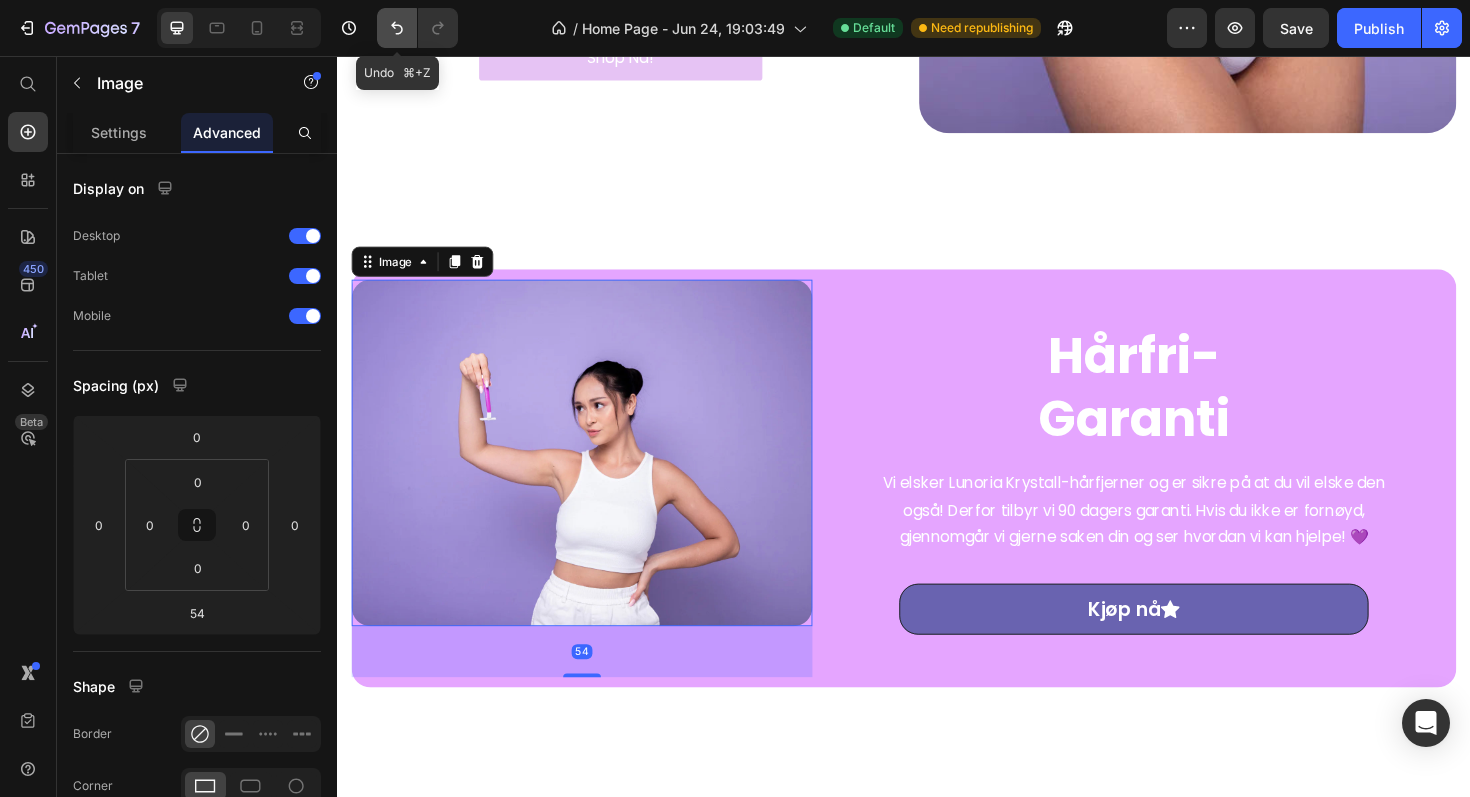 click 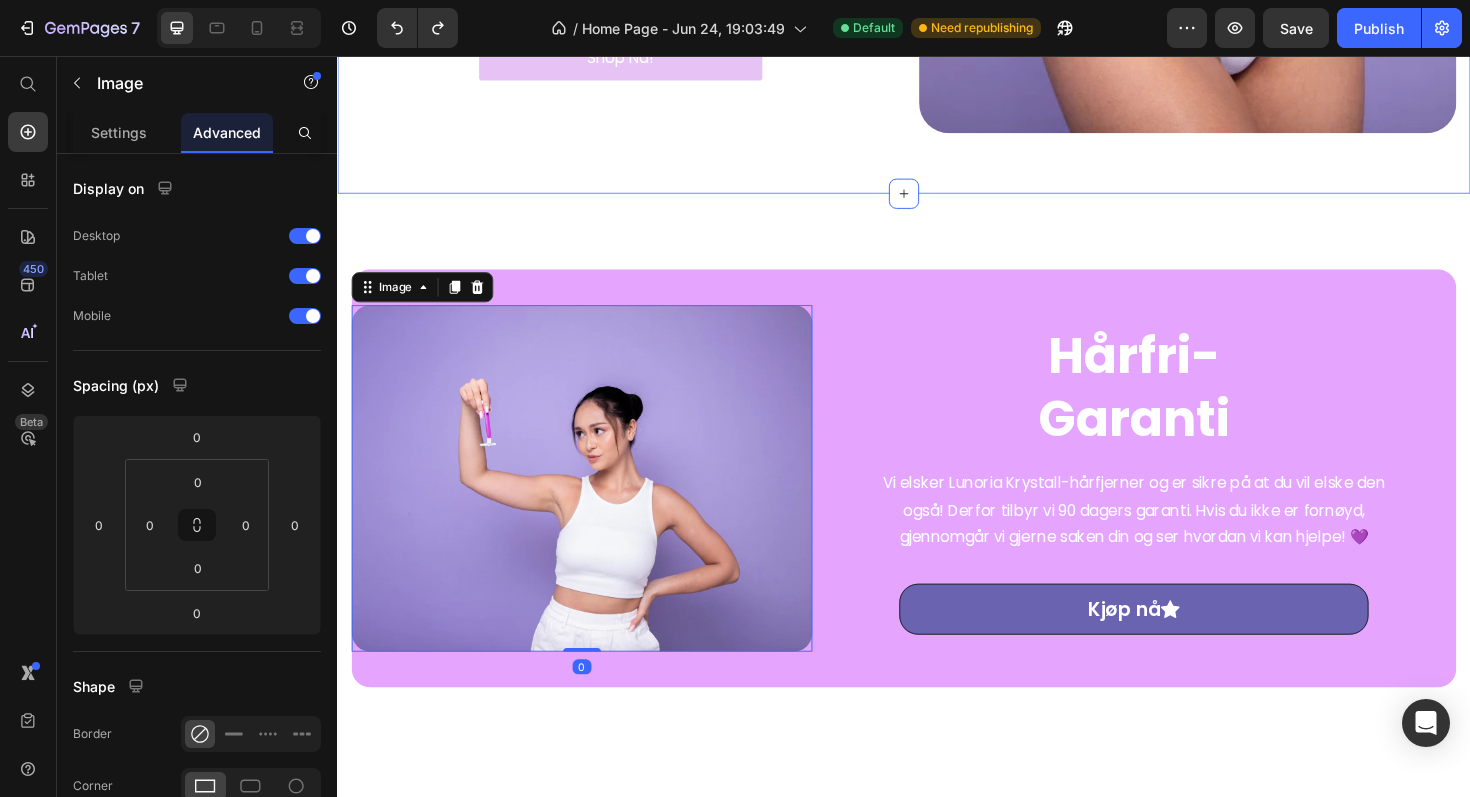 click on "NEW: 🏆 2025 RATED HAIR REMOVAL INNOVATION Text Block Easy, Painless Hair Removal Heading 💜 Perfect for the bikini area + full body Text Block ✨ Easy and painless hair removal Text Block 🌸 Enjoy silky smooth, hair-free skin Text Block Shop Nå! Button Image Section 1" at bounding box center (937, -84) 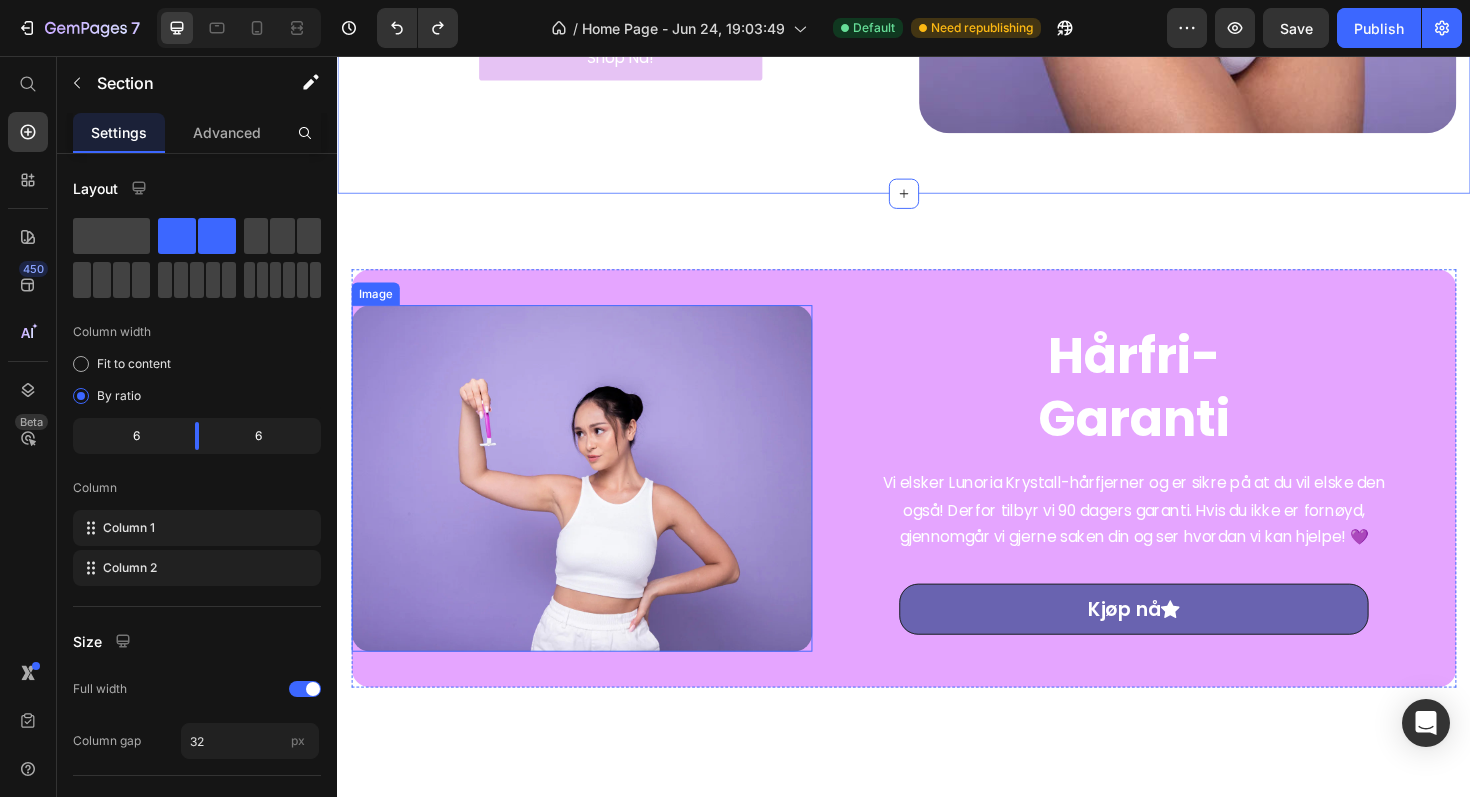 click at bounding box center (596, 503) 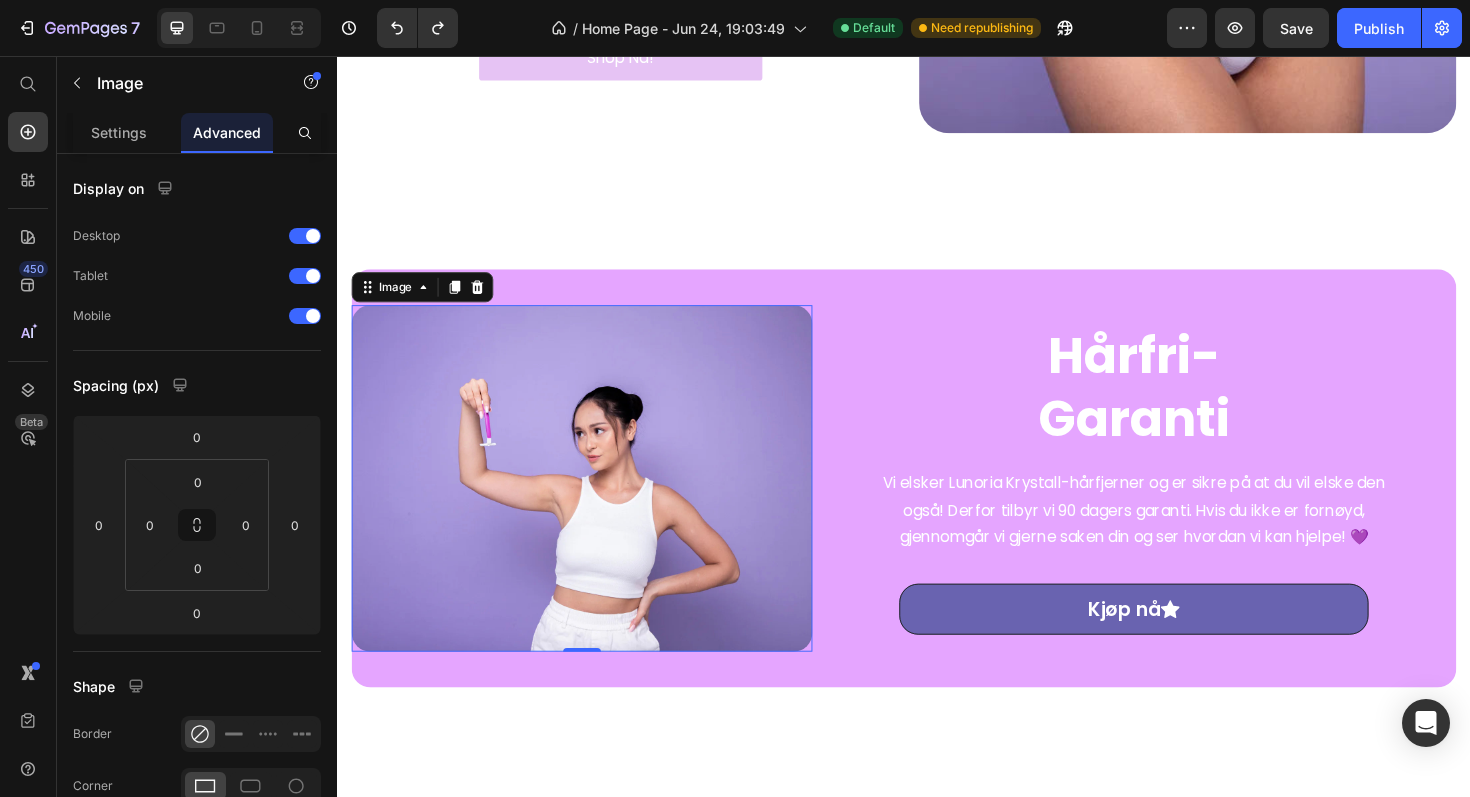 click at bounding box center (596, 503) 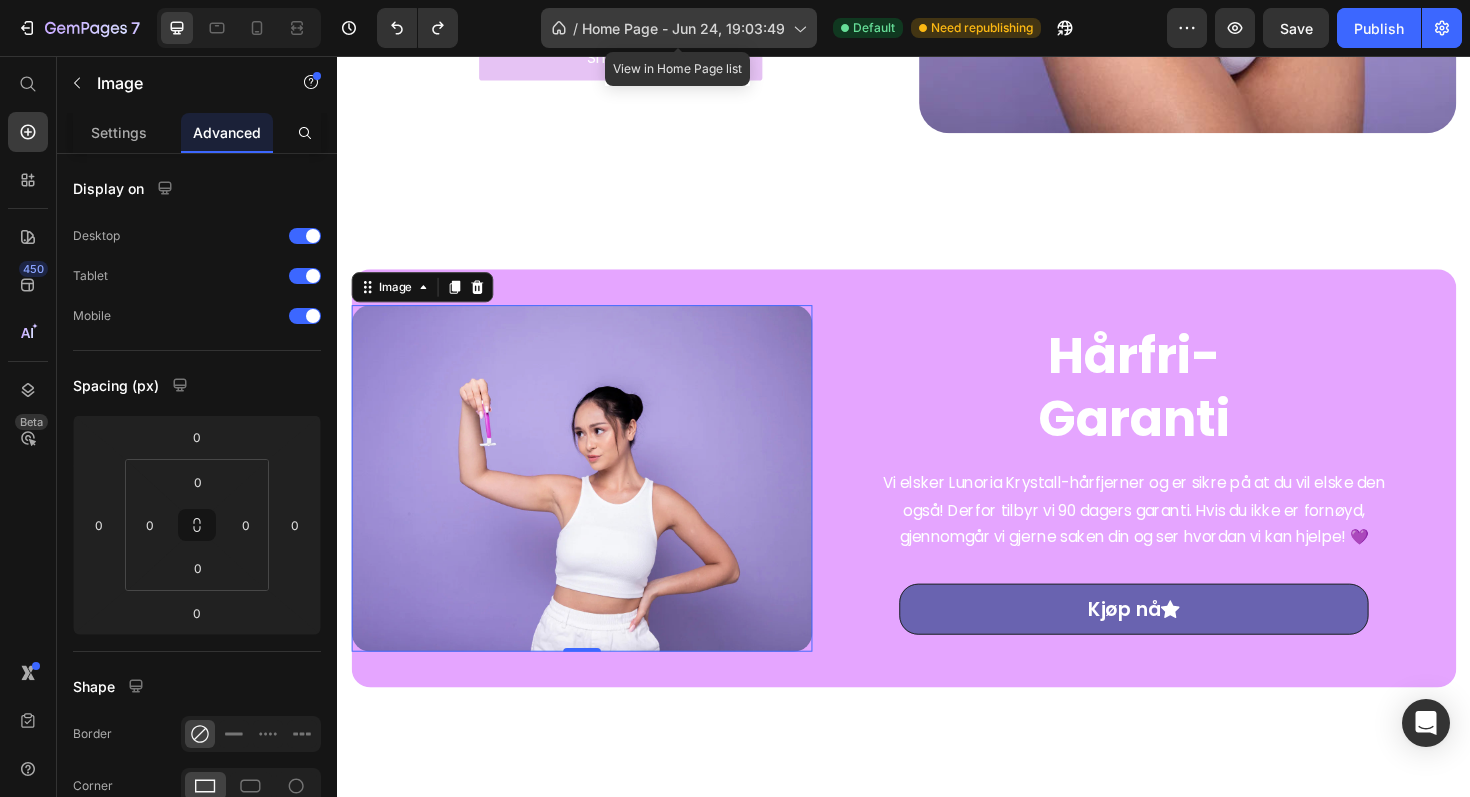 click on "/  Home Page - Jun 24, 19:03:49" 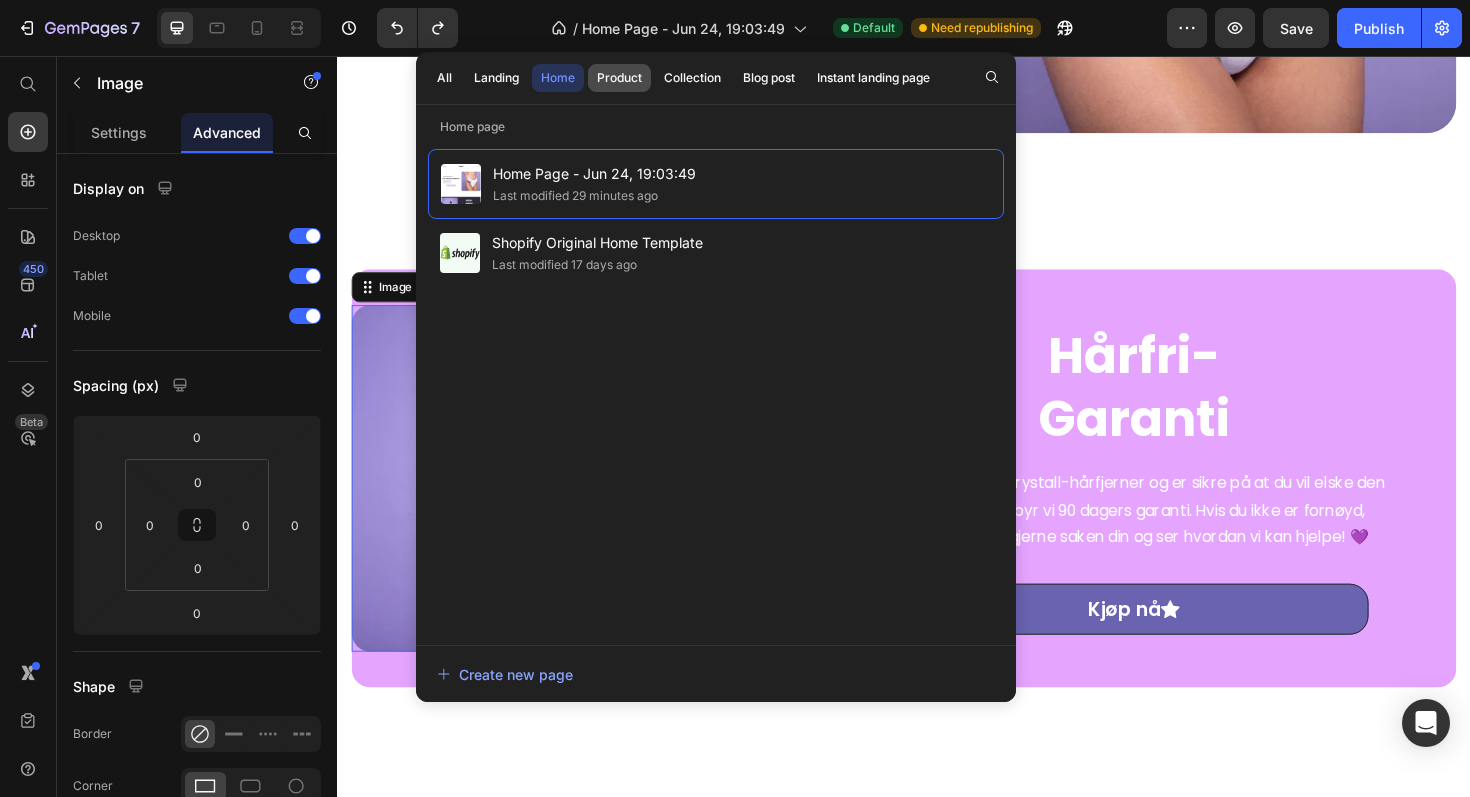 click on "Product" at bounding box center (619, 78) 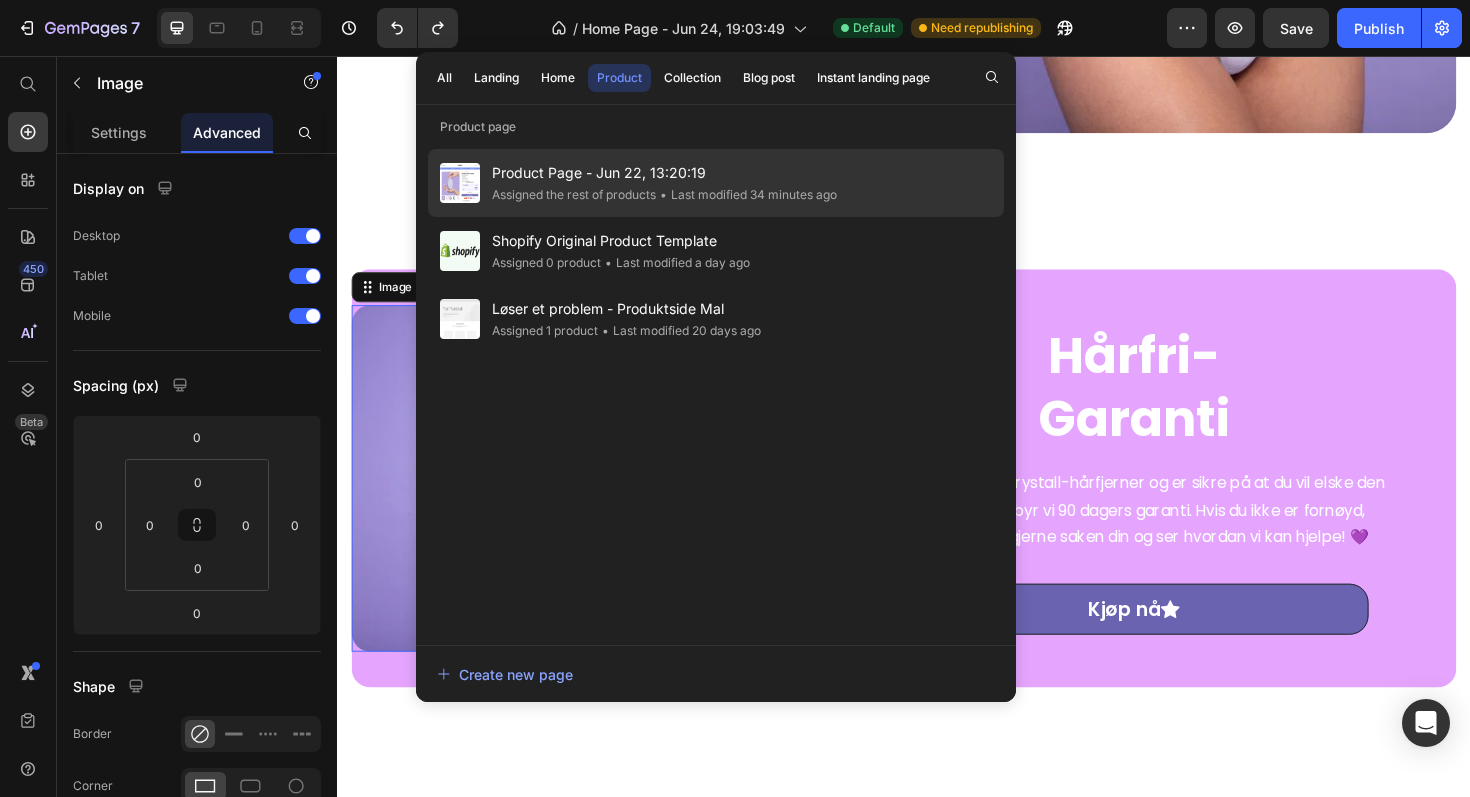 click on "Assigned the rest of products" 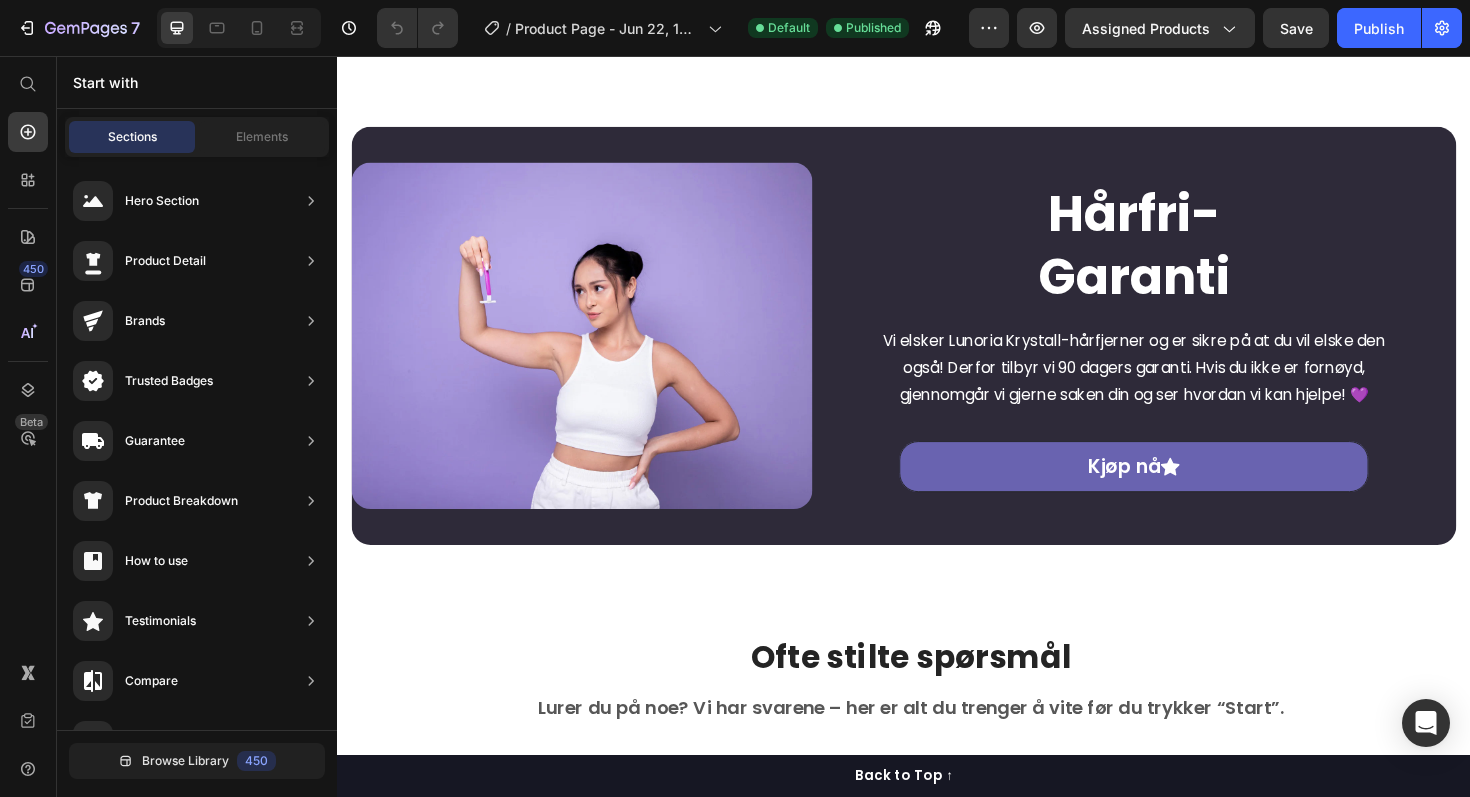 scroll, scrollTop: 3953, scrollLeft: 0, axis: vertical 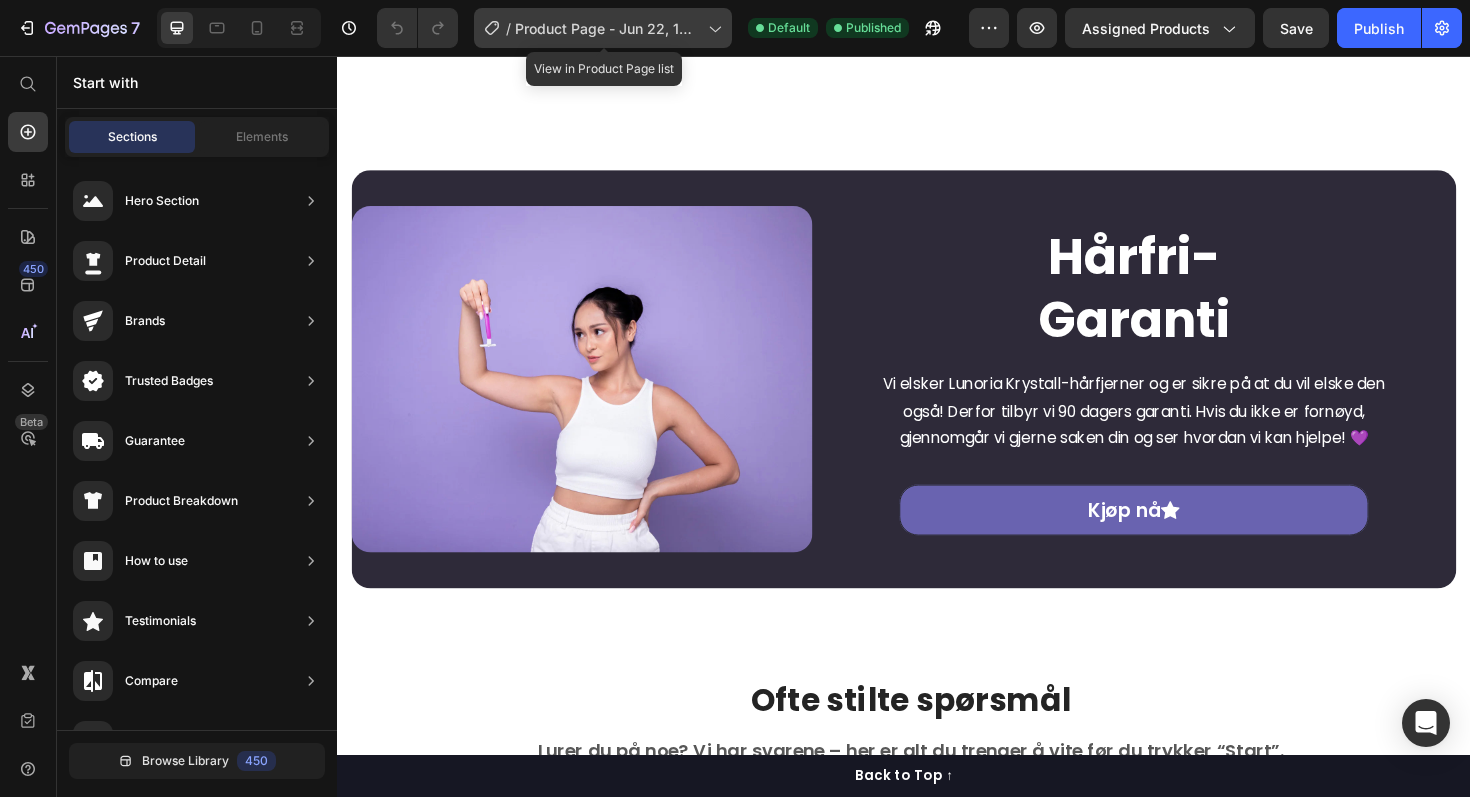 click on "Product Page - Jun 22, 13:20:19" at bounding box center [607, 28] 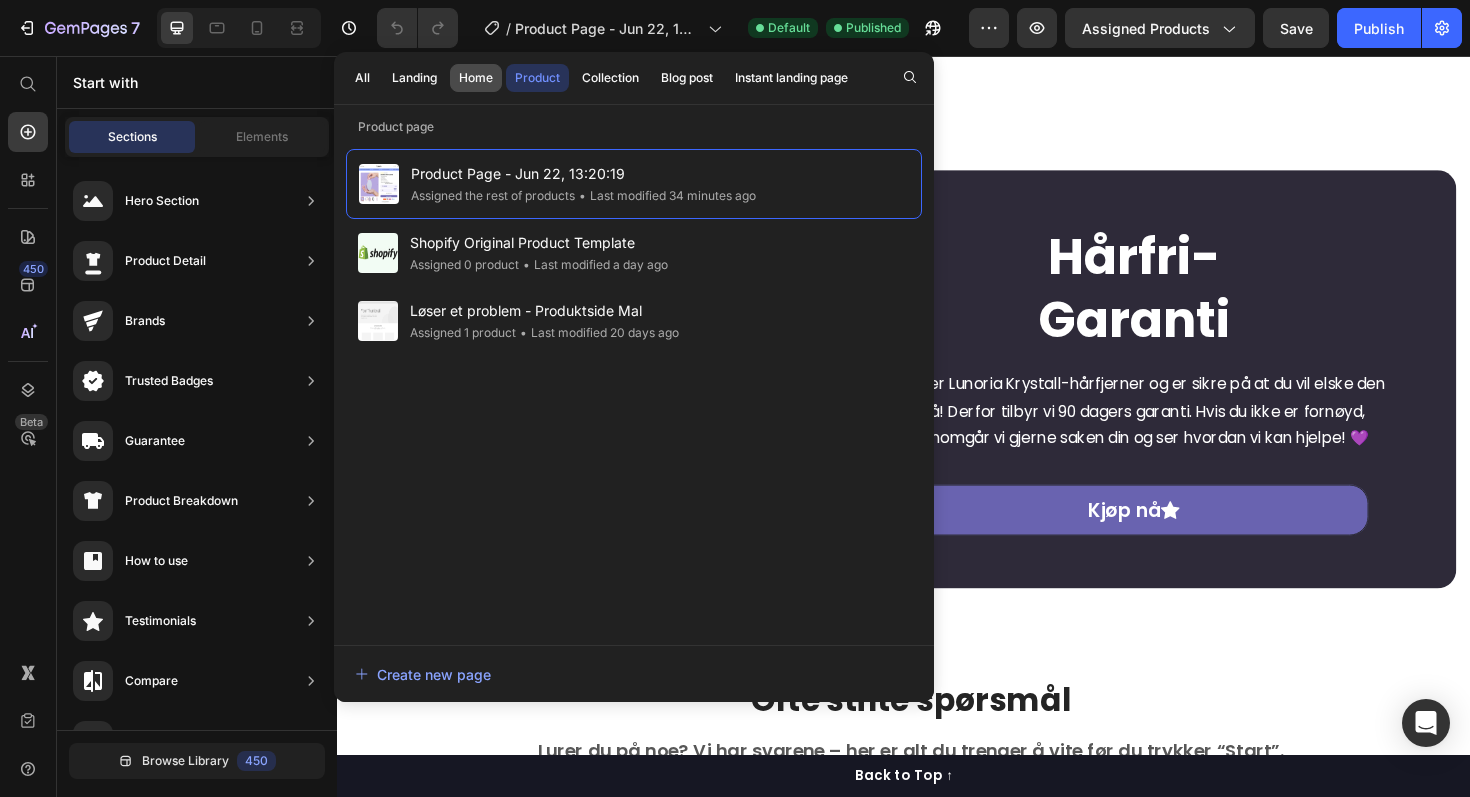 click on "Home" 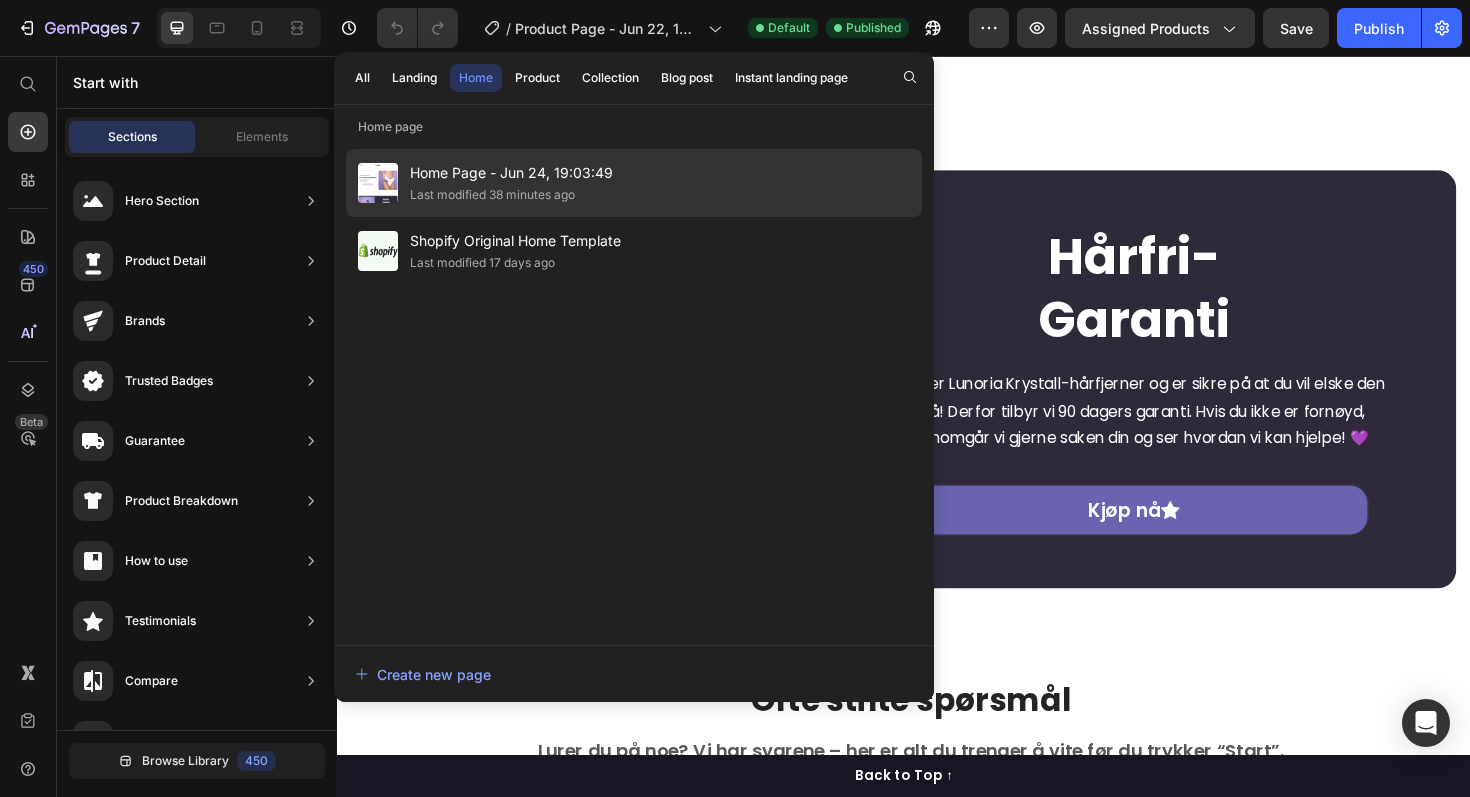 click on "Home Page - Jun 24, 19:03:49" at bounding box center [511, 173] 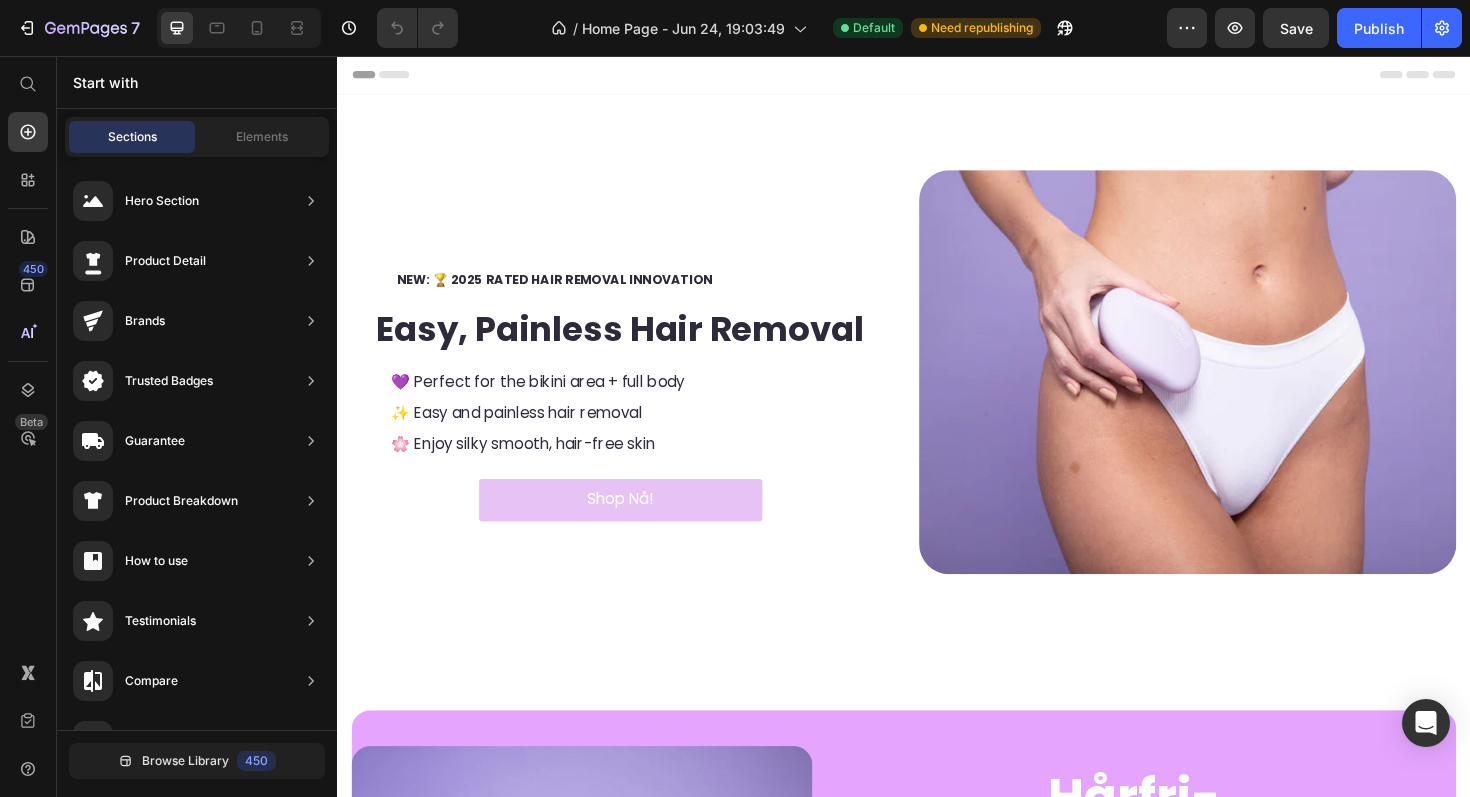 scroll, scrollTop: 484, scrollLeft: 0, axis: vertical 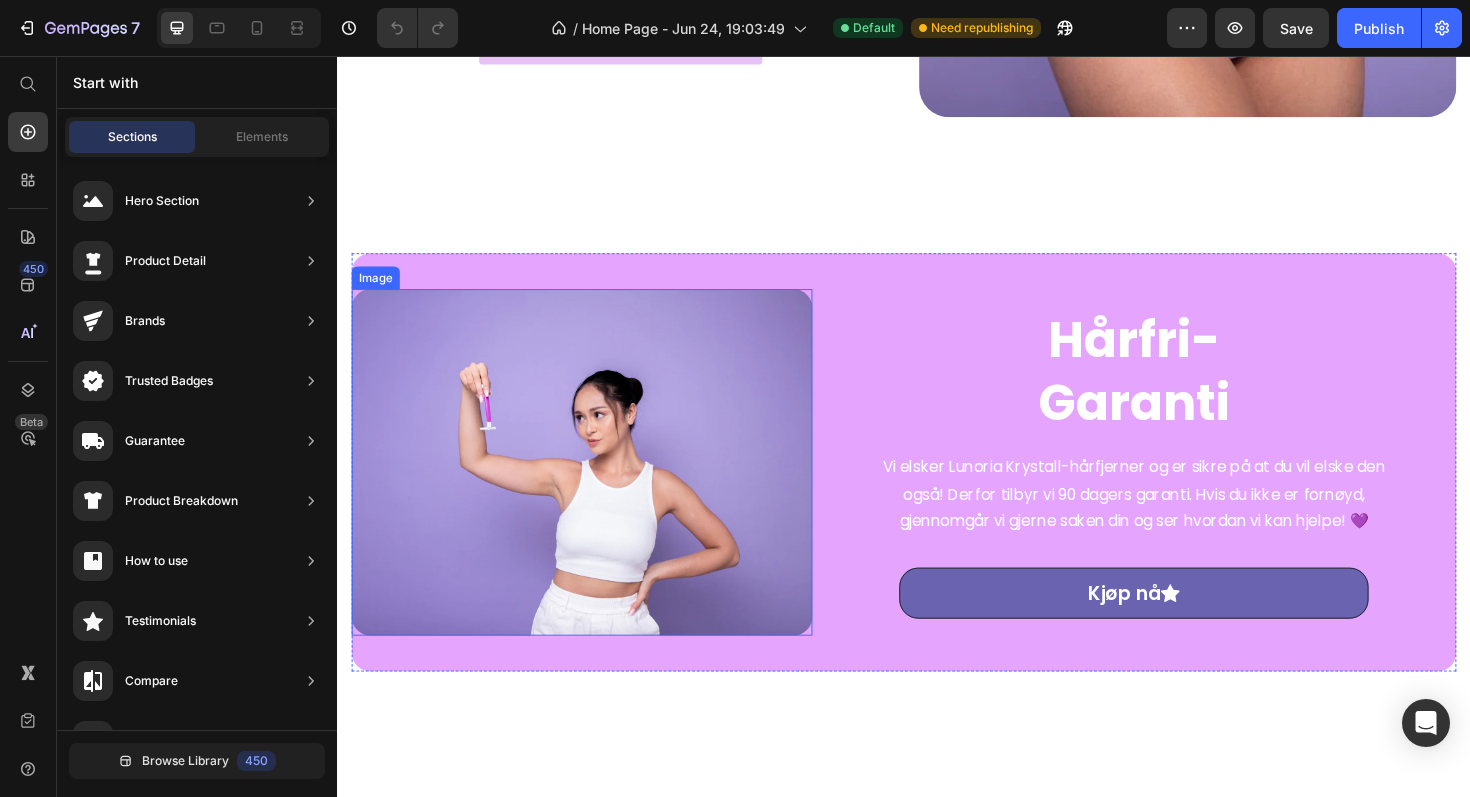 click at bounding box center [596, 486] 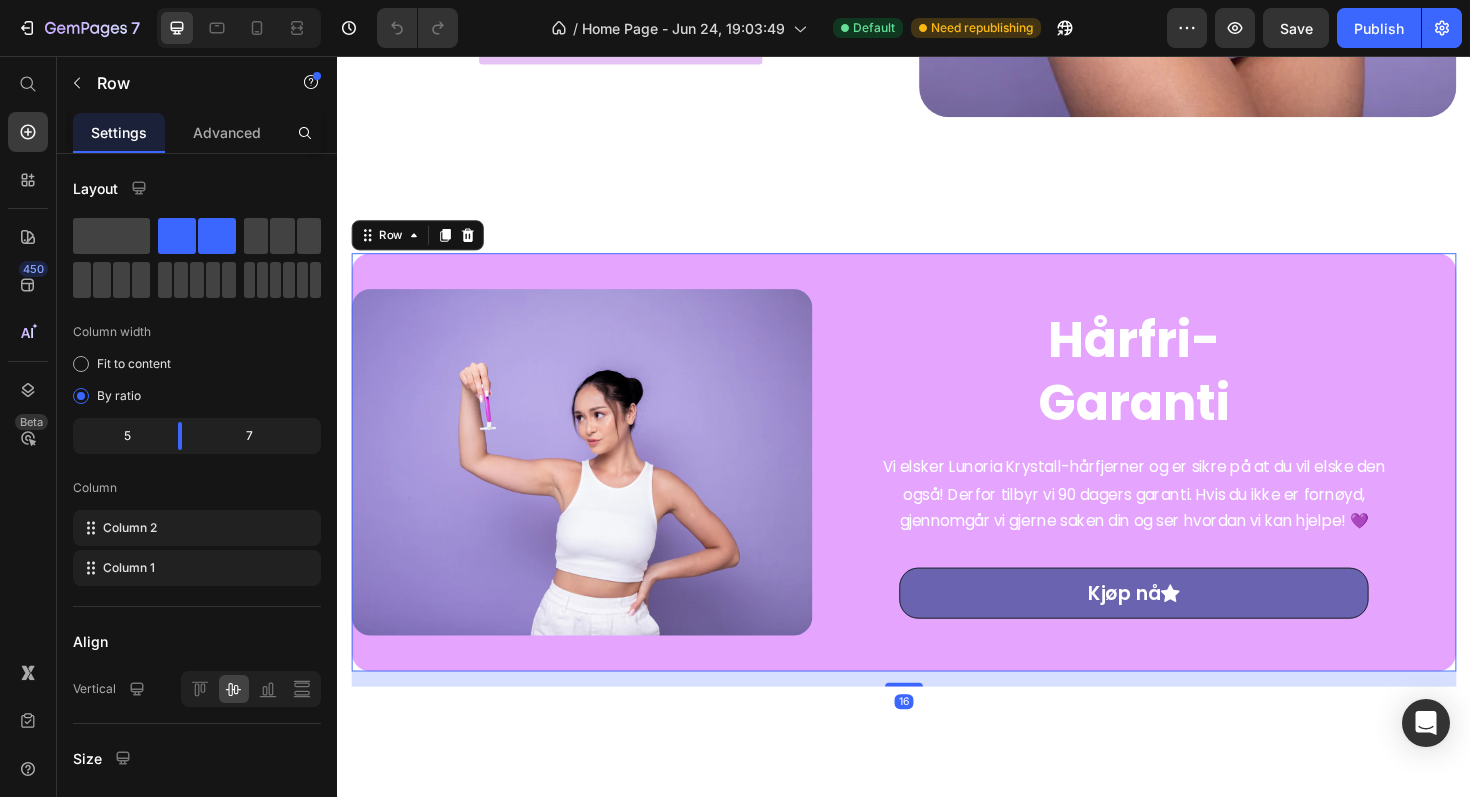 click on "Image" at bounding box center (596, 487) 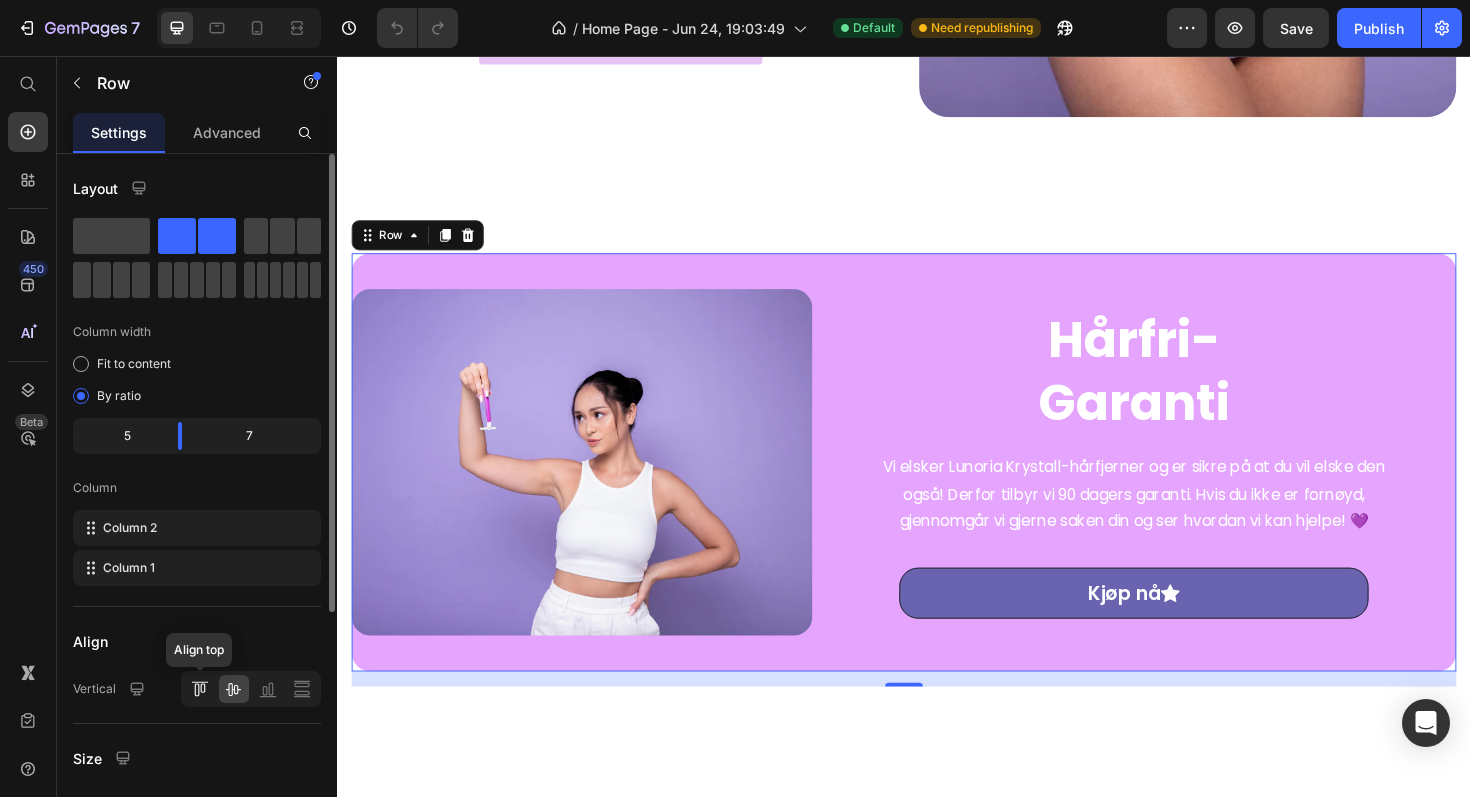 click 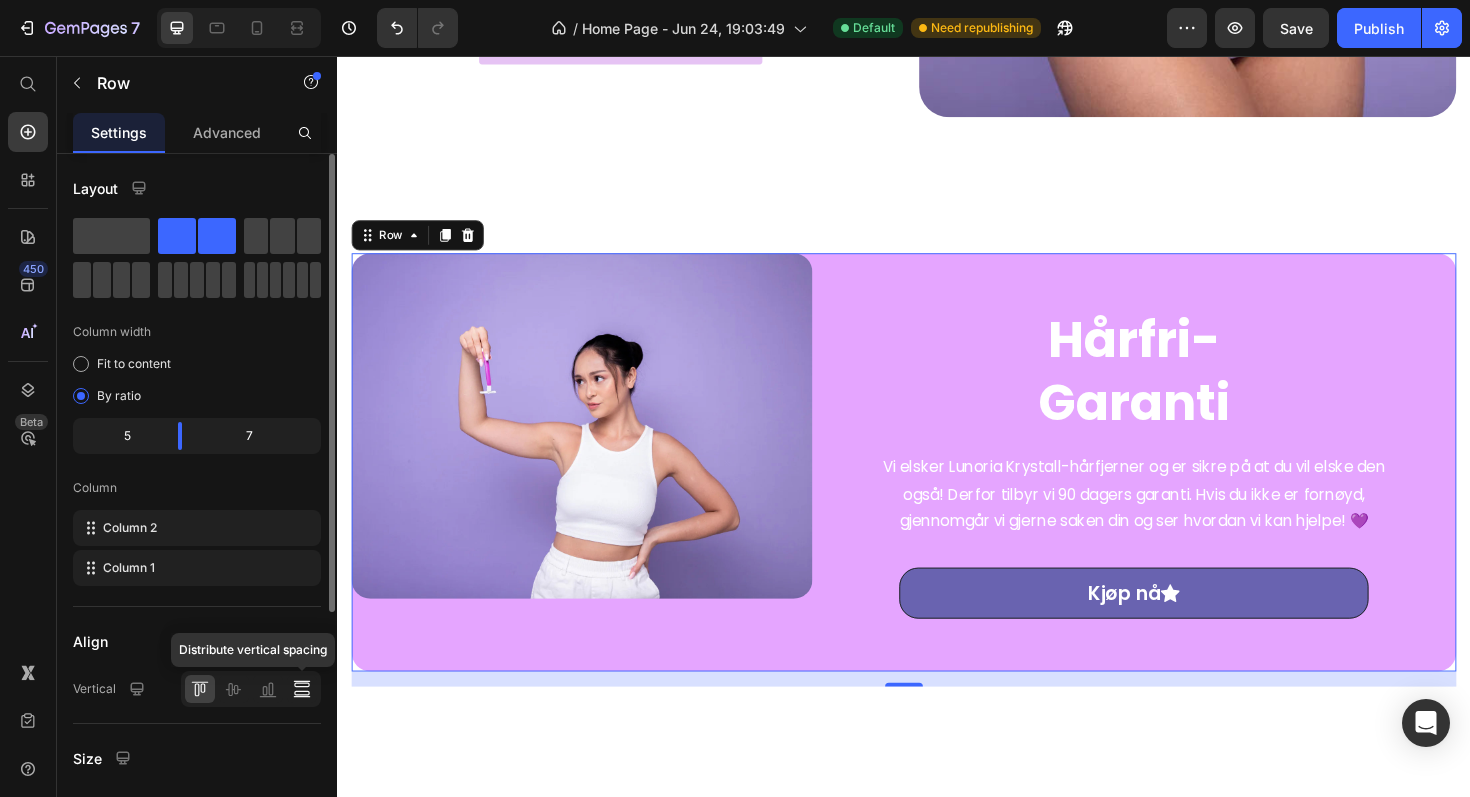click 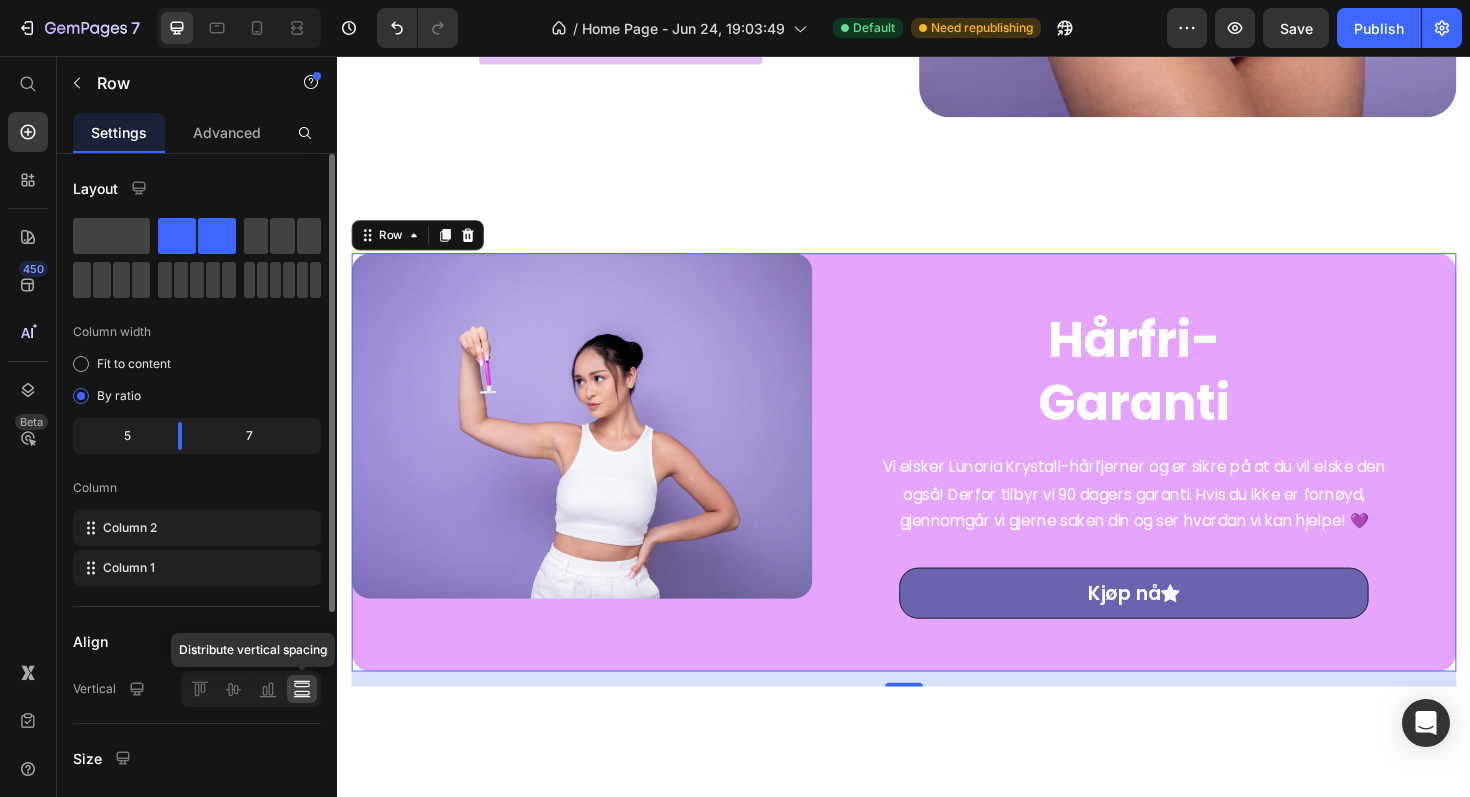 click 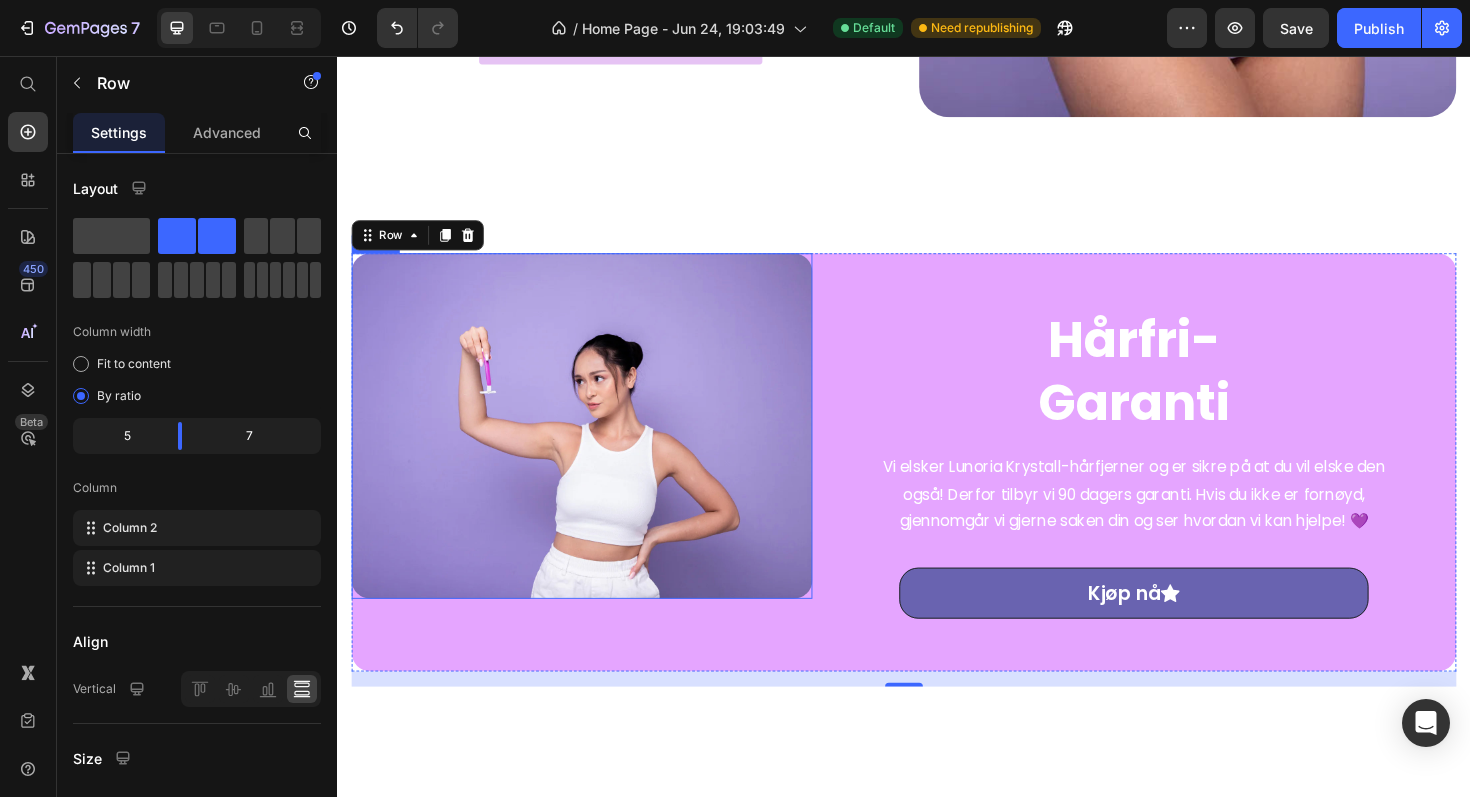 click at bounding box center [596, 448] 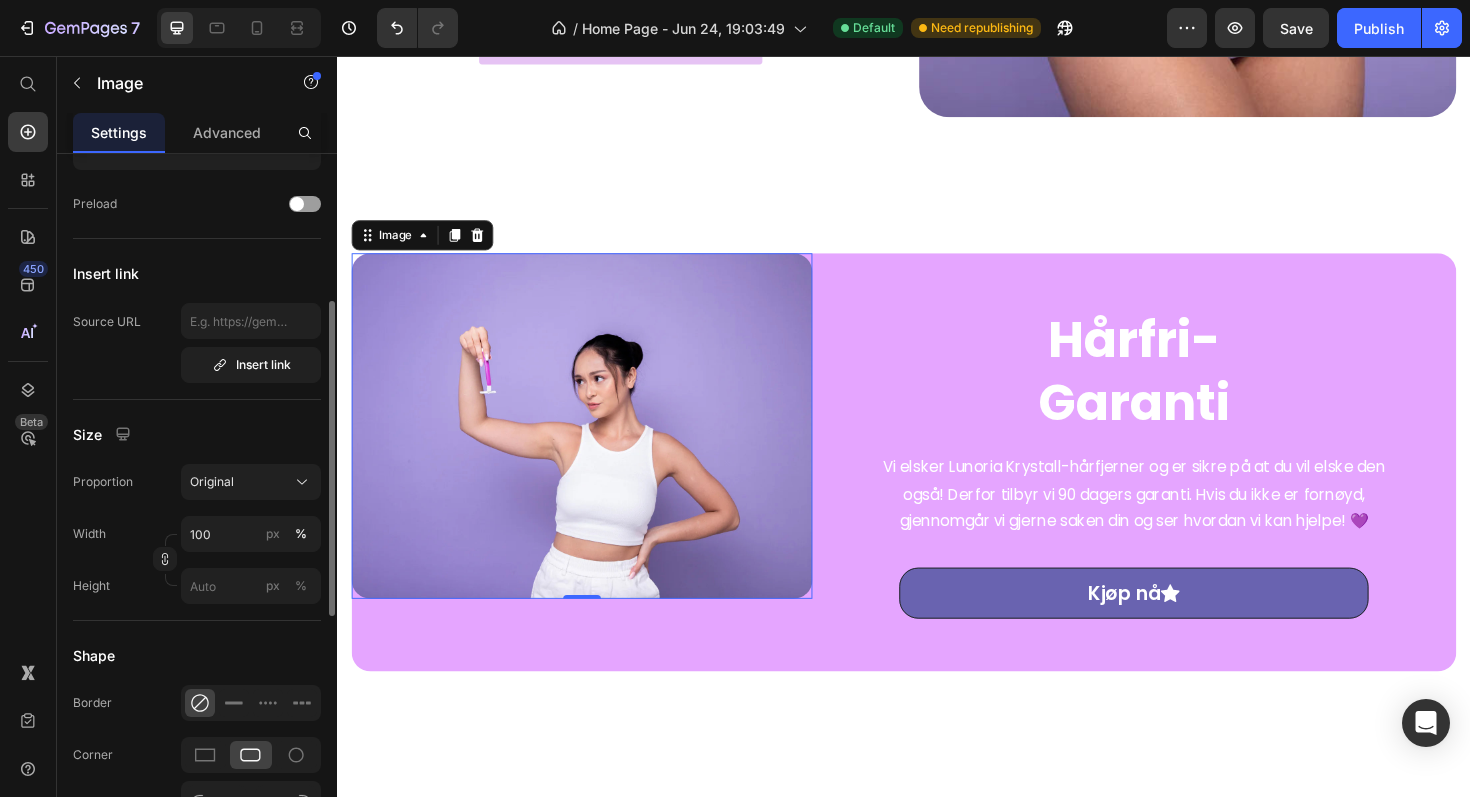 scroll, scrollTop: 346, scrollLeft: 0, axis: vertical 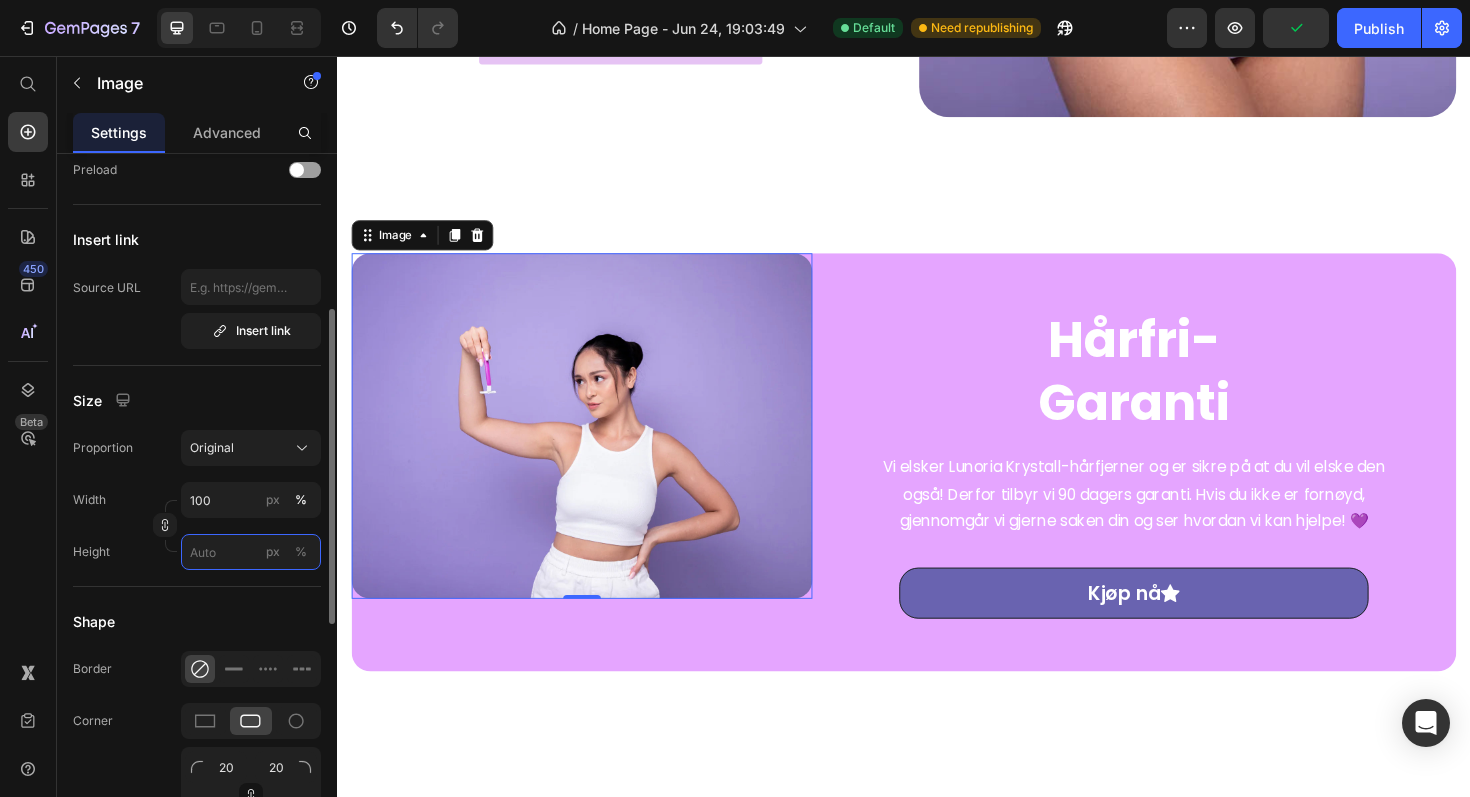 click on "px %" at bounding box center [251, 552] 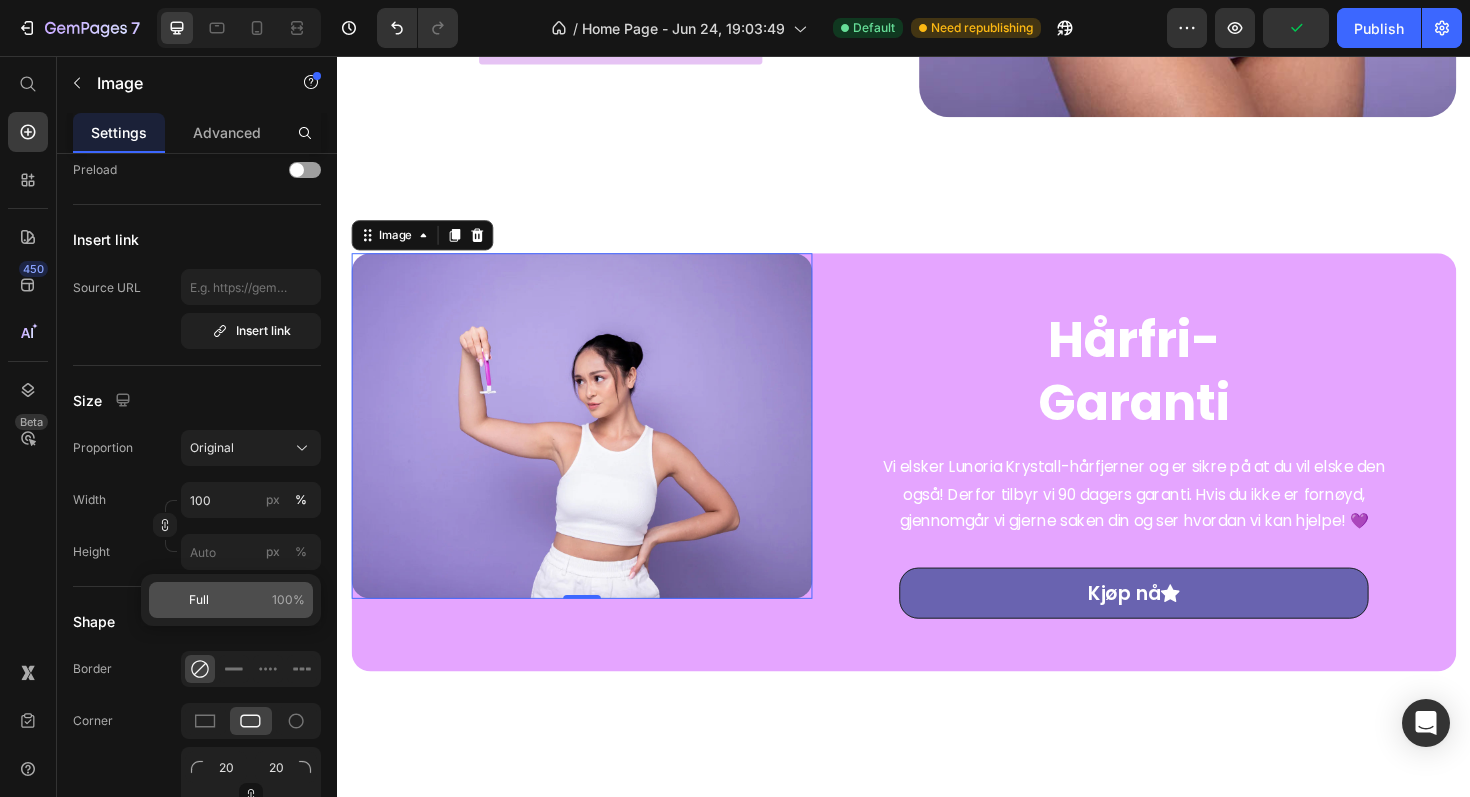 click on "Full 100%" at bounding box center [247, 600] 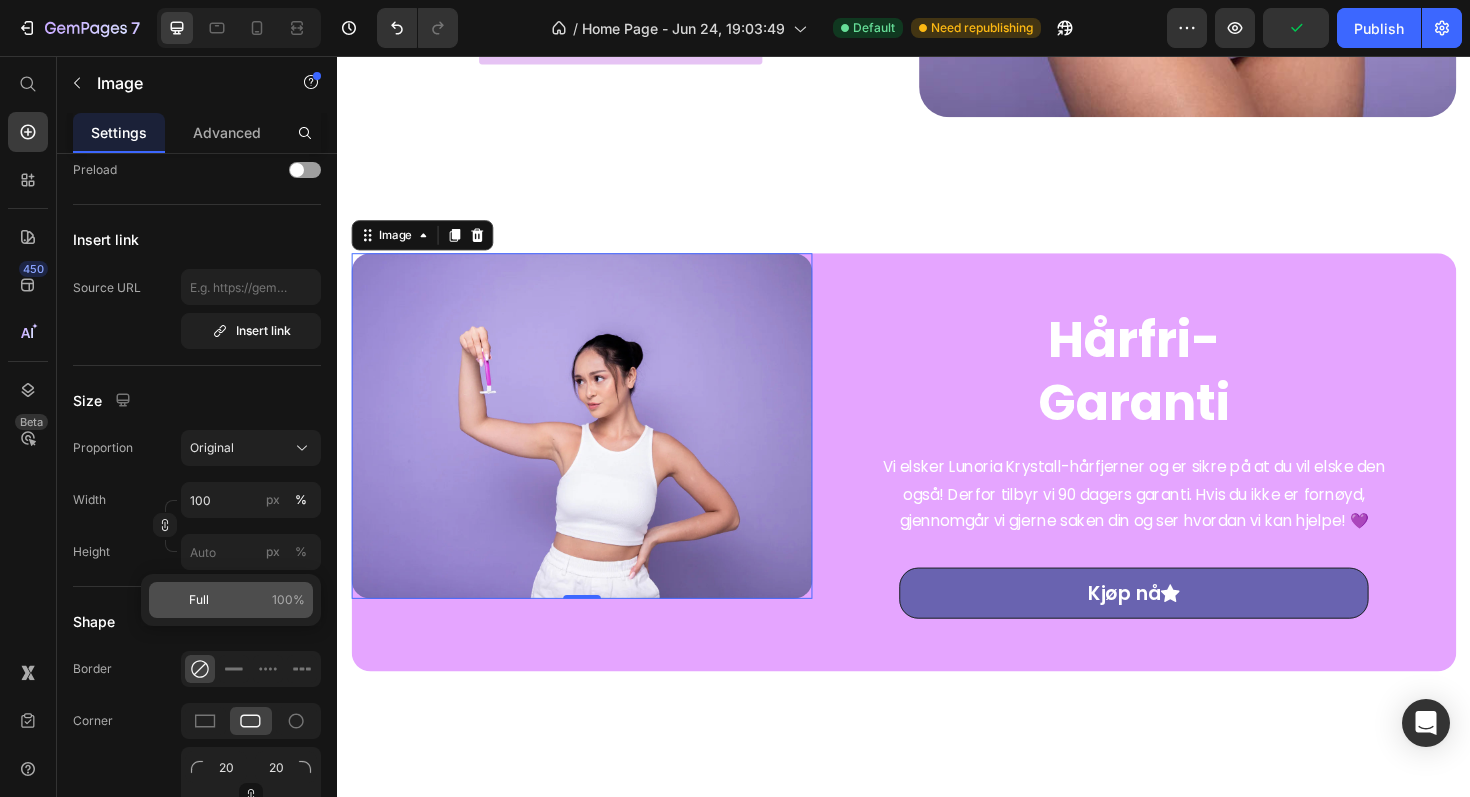 type on "100" 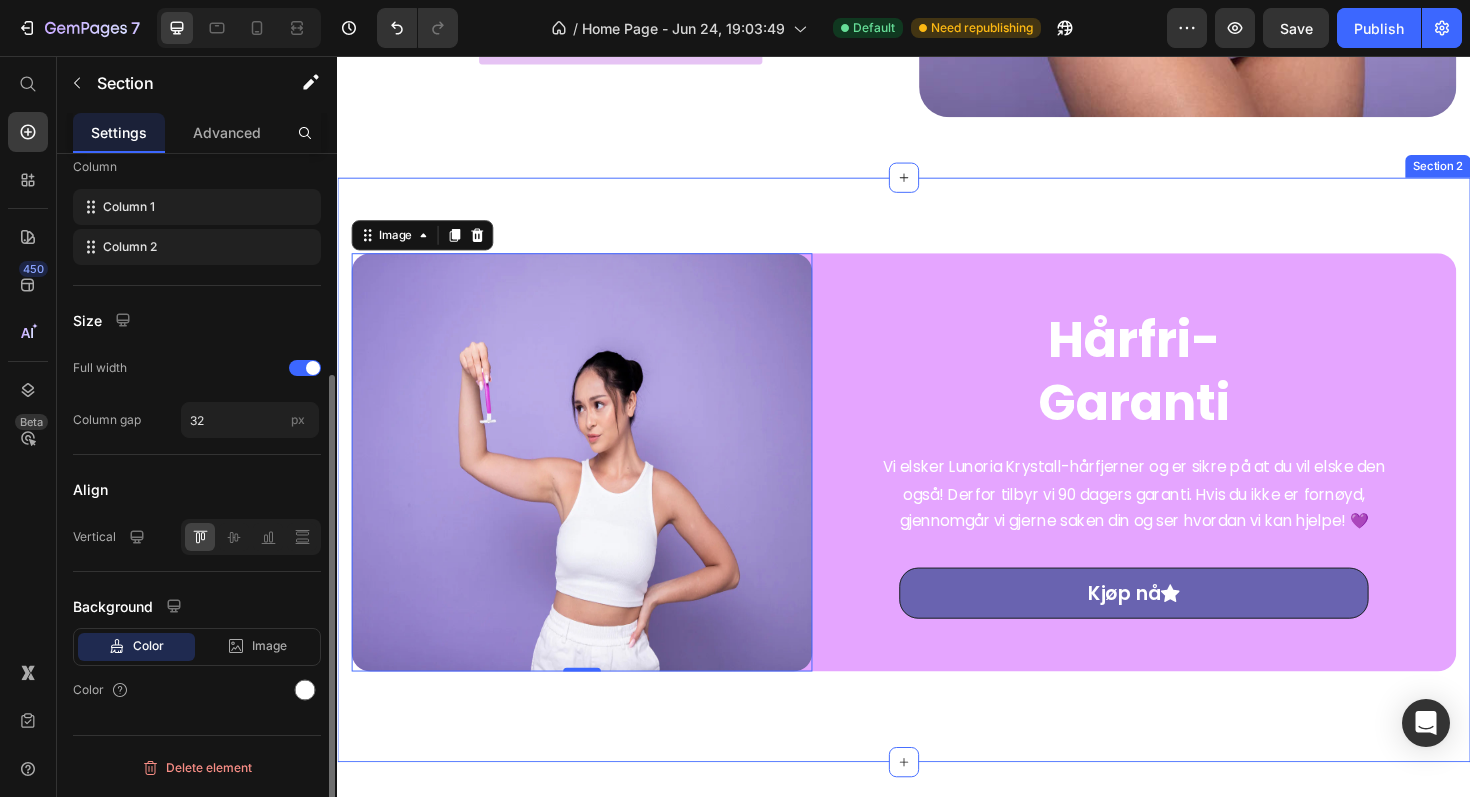 click on "NEW: 🏆 2025 RATED HAIR REMOVAL INNOVATION Text Block Easy, Painless Hair Removal Heading 💜 Perfect for the bikini area + full body Text Block ✨ Easy and painless hair removal Text Block 🌸 Enjoy silky smooth, hair-free skin Text Block Shop Nå! Button Image Section 1" at bounding box center [937, -101] 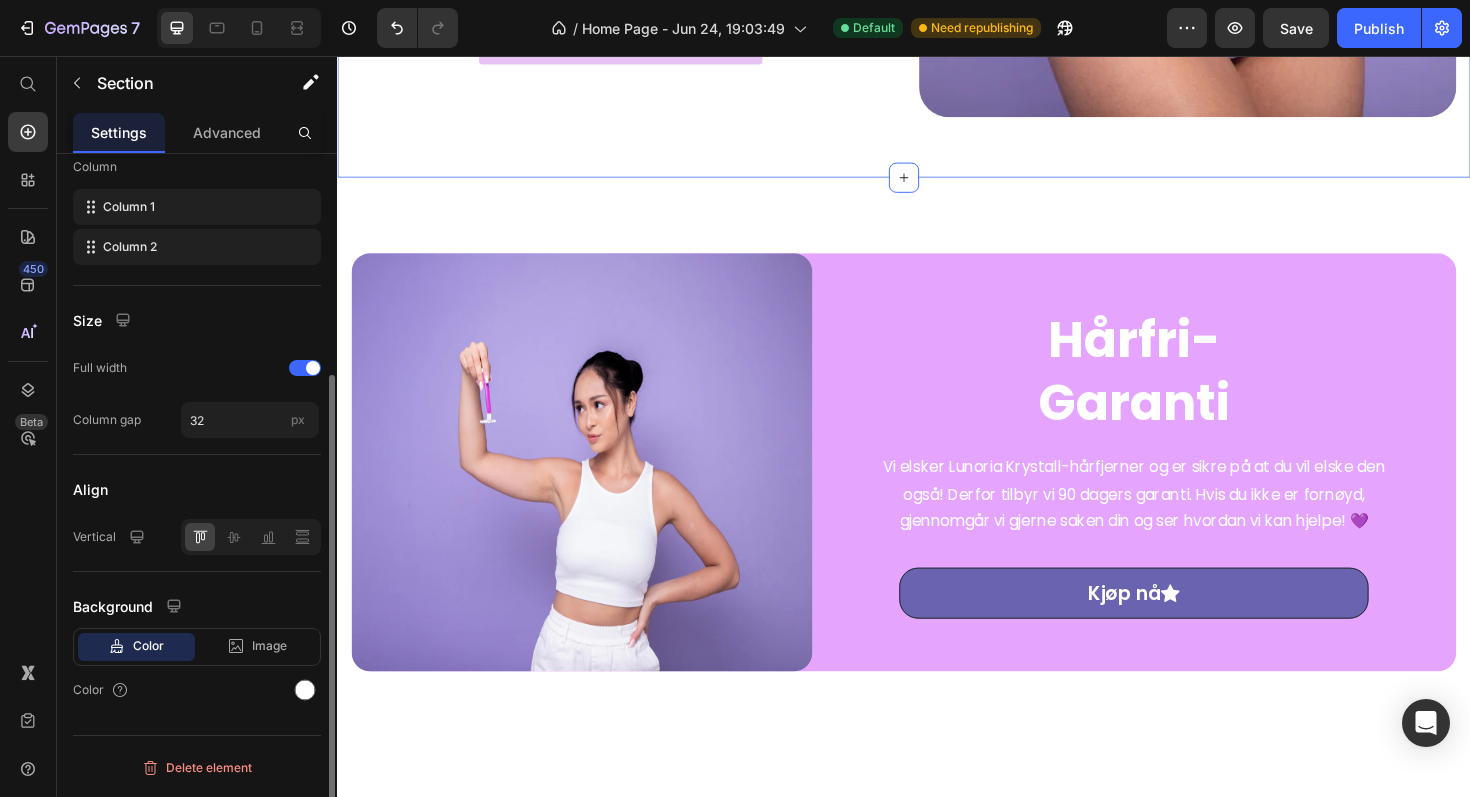 scroll, scrollTop: 0, scrollLeft: 0, axis: both 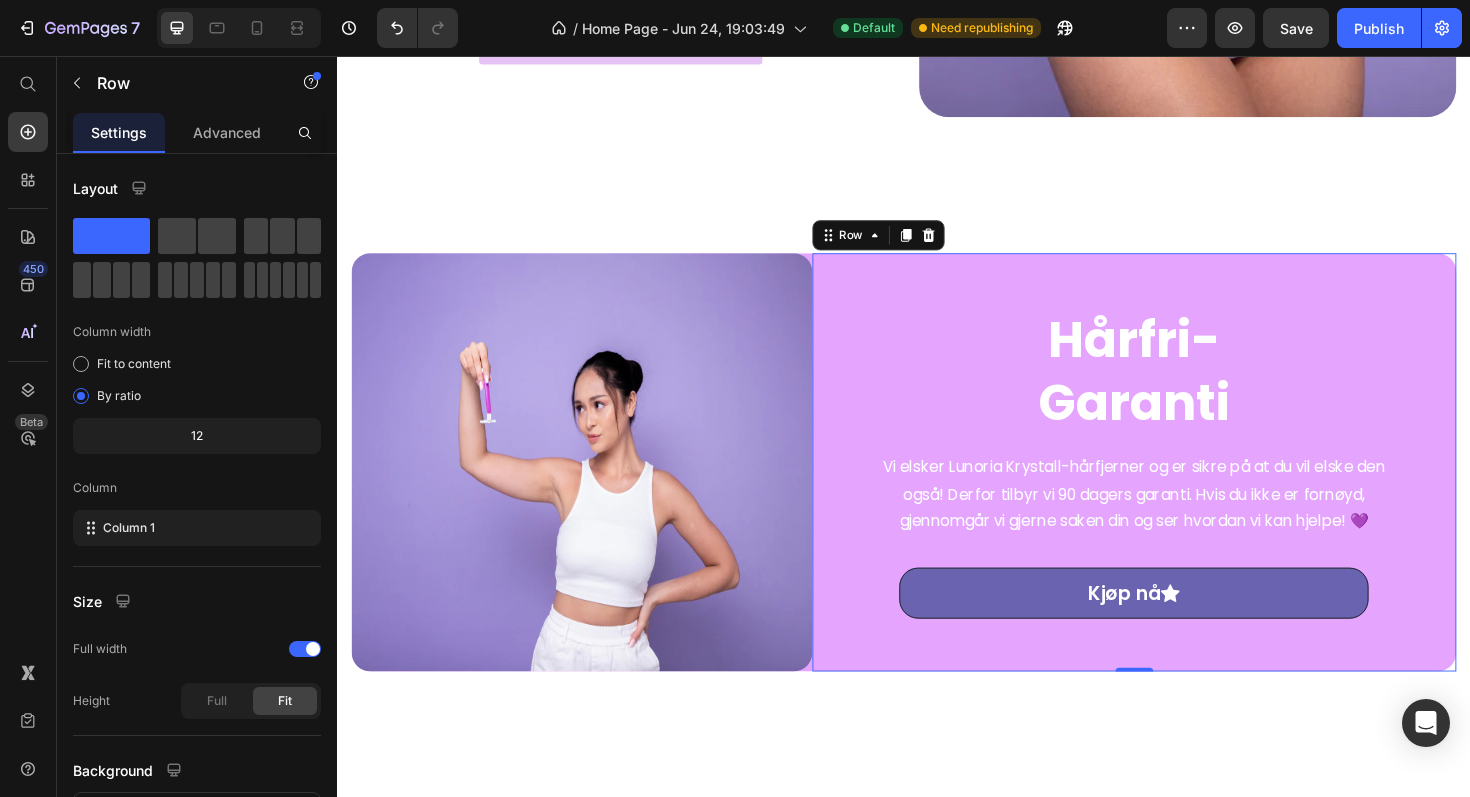 click on "Hårfri- Garanti Heading Vi elsker Lunoria Krystall-hårfjerner og er sikre på at du vil elske den også! Derfor tilbyr vi 90 dagers garanti. Hvis du ikke er fornøyd, gjennomgår vi gjerne saken din og ser hvordan vi kan hjelpe! 💜 Text block   Kjøp nå Button Row   0" at bounding box center [1181, 487] 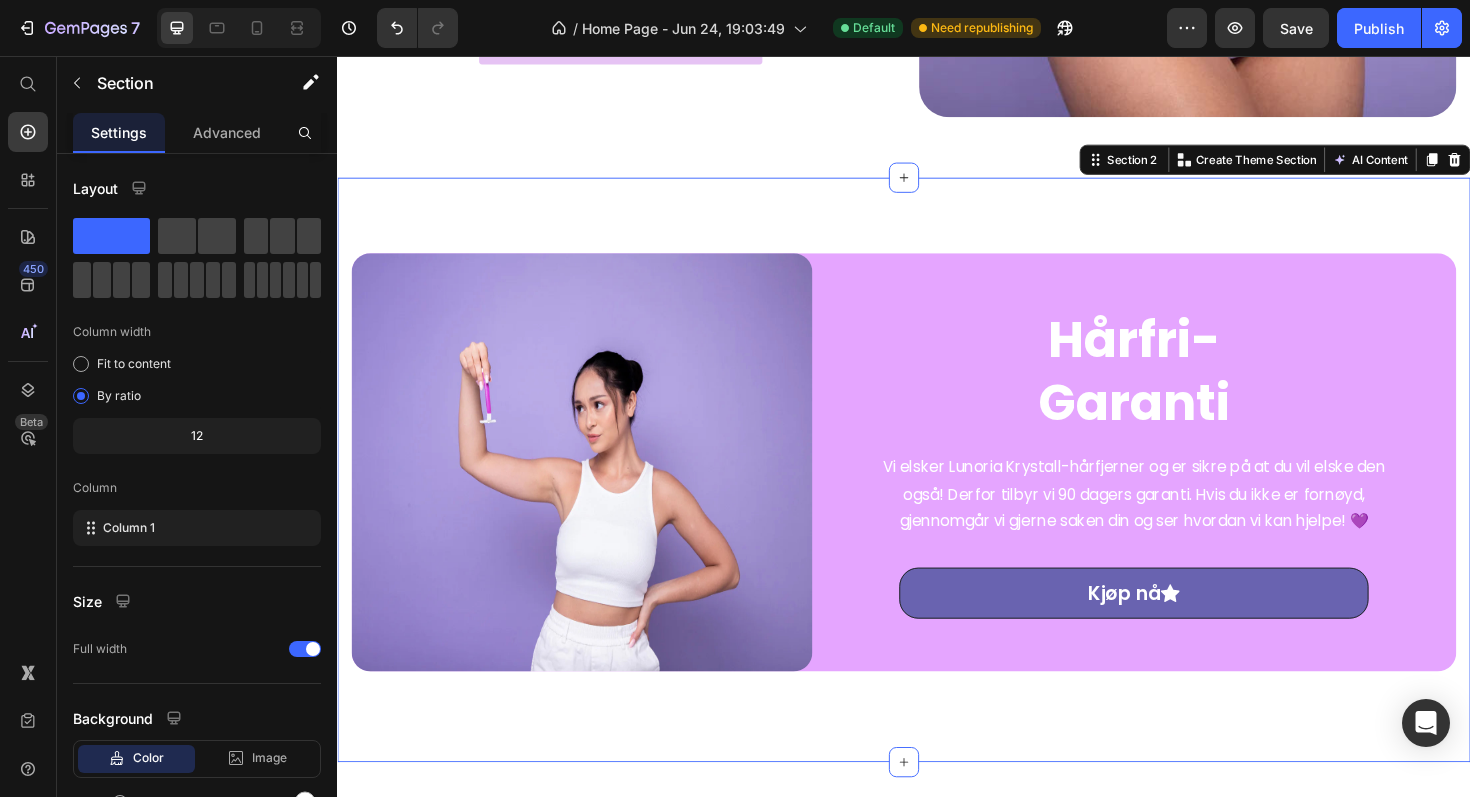 click on "Hårfri- Garanti Heading Vi elsker Lunoria Krystall-hårfjerner og er sikre på at du vil elske den også! Derfor tilbyr vi 90 dagers garanti. Hvis du ikke er fornøyd, gjennomgår vi gjerne saken din og ser hvordan vi kan hjelpe! 💜 Text block   Kjøp nå Button Row Image Row Section 2   You can create reusable sections Create Theme Section AI Content Write with GemAI What would you like to describe here? Tone and Voice Persuasive Product Lunoria Krystallsten Show more Generate" at bounding box center [937, 495] 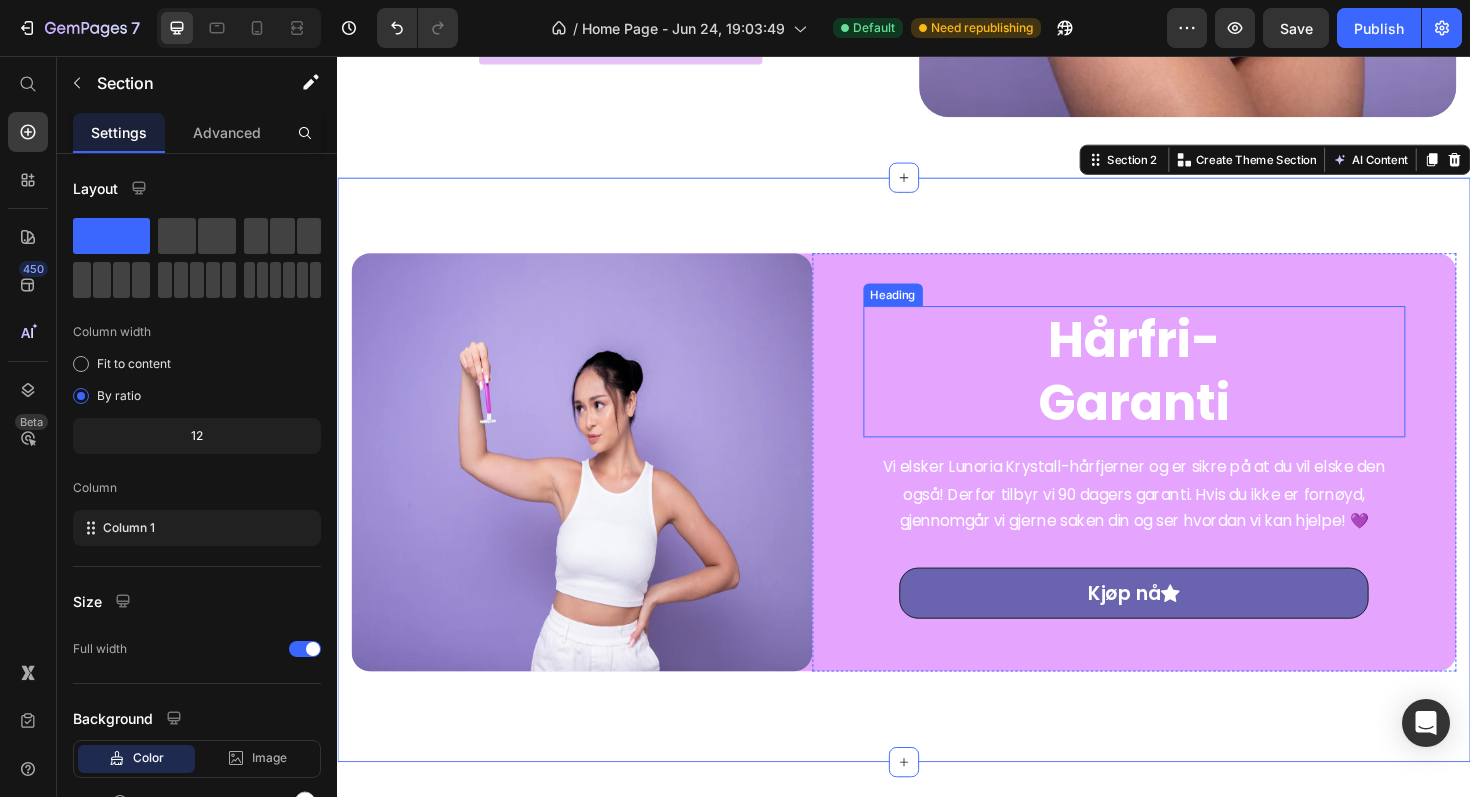 click on "Hårfri- Garanti" at bounding box center [1181, 390] 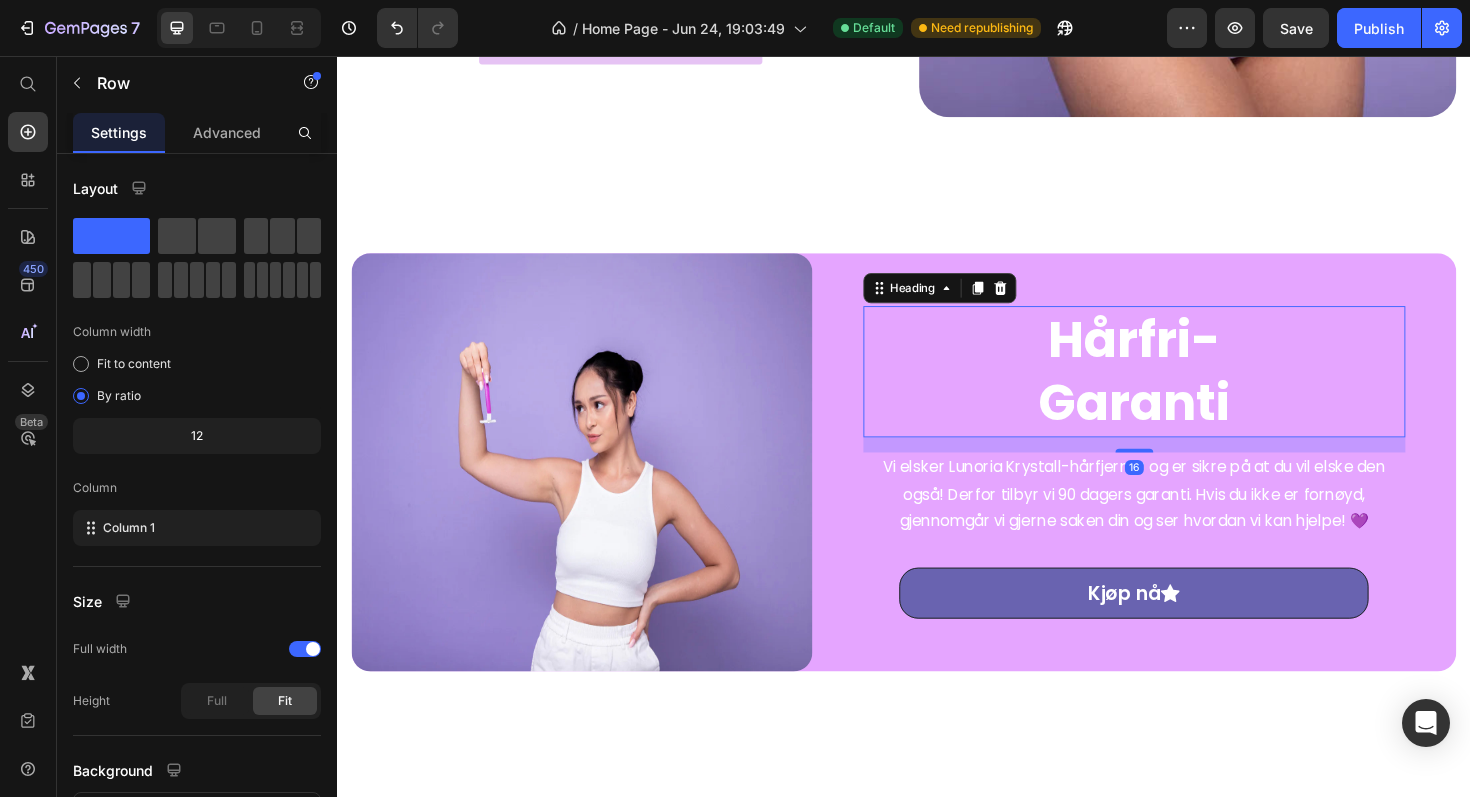 click on "Hårfri- Garanti Heading   16 Vi elsker Lunoria Krystall-hårfjerner og er sikre på at du vil elske den også! Derfor tilbyr vi 90 dagers garanti. Hvis du ikke er fornøyd, gjennomgår vi gjerne saken din og ser hvordan vi kan hjelpe! 💜 Text block   Kjøp nå Button Row" at bounding box center [1181, 487] 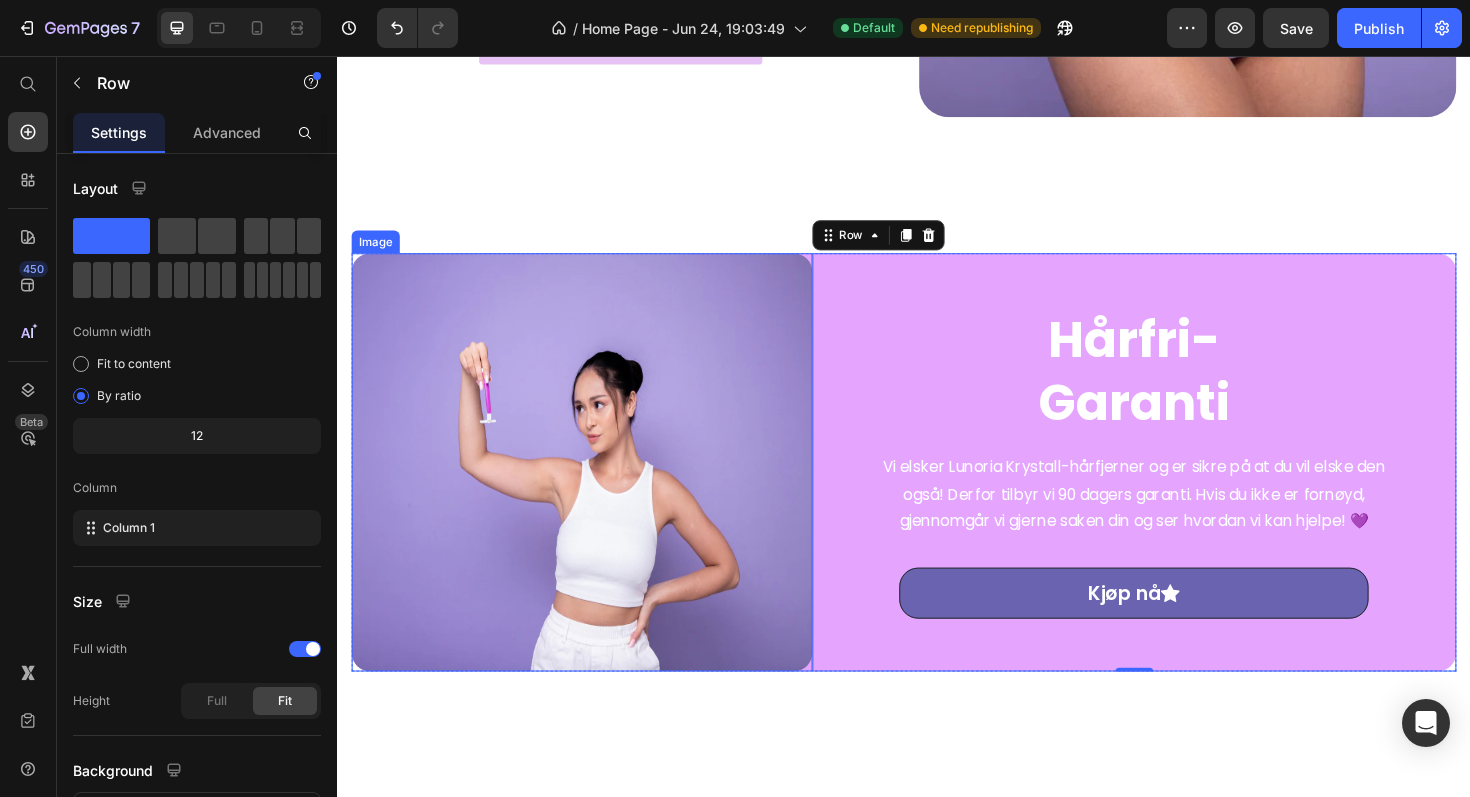 click at bounding box center (596, 487) 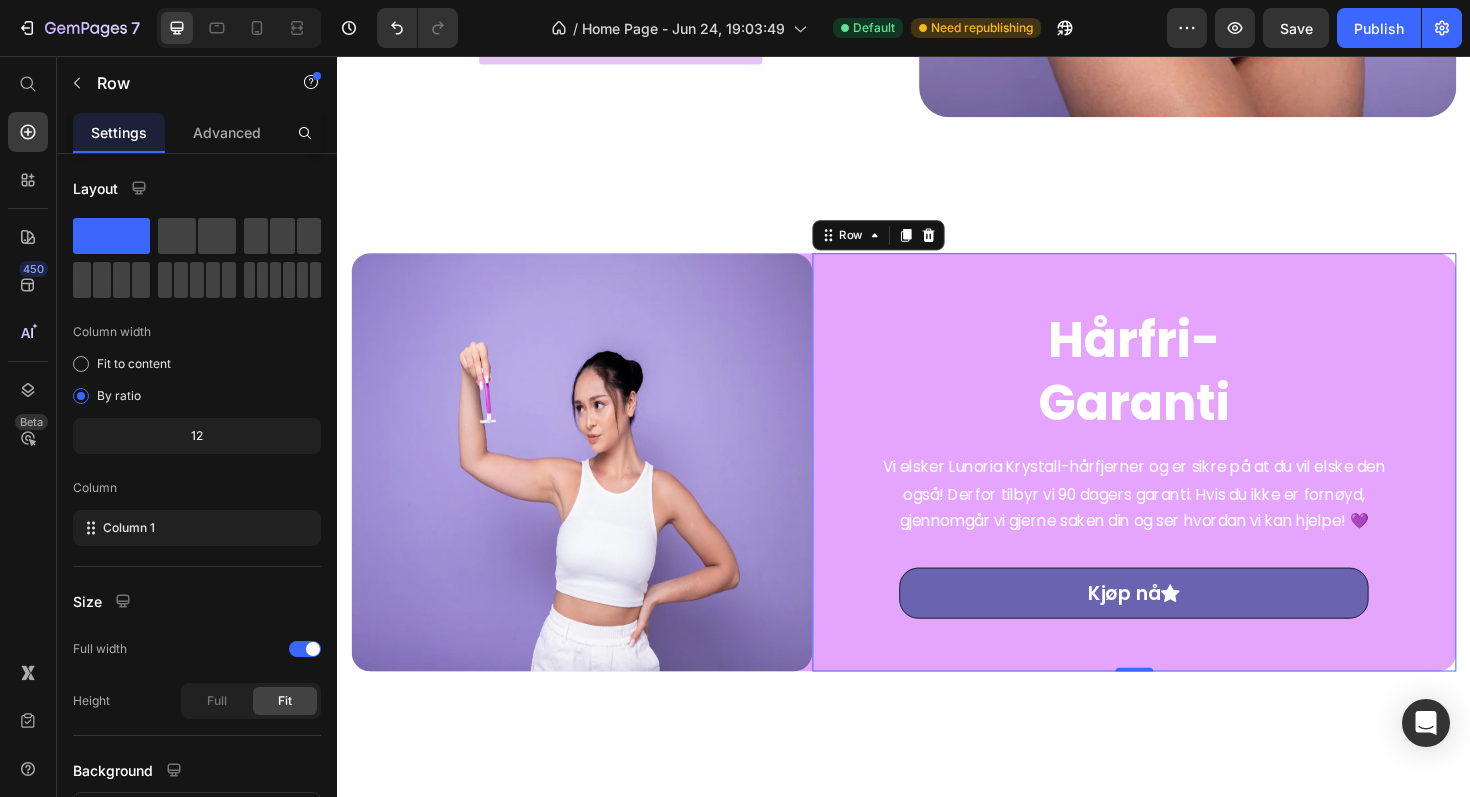 click on "Hårfri- Garanti Heading Vi elsker Lunoria Krystall-hårfjerner og er sikre på at du vil elske den også! Derfor tilbyr vi 90 dagers garanti. Hvis du ikke er fornøyd, gjennomgår vi gjerne saken din og ser hvordan vi kan hjelpe! 💜 Text block   Kjøp nå Button Row   0" at bounding box center (1181, 487) 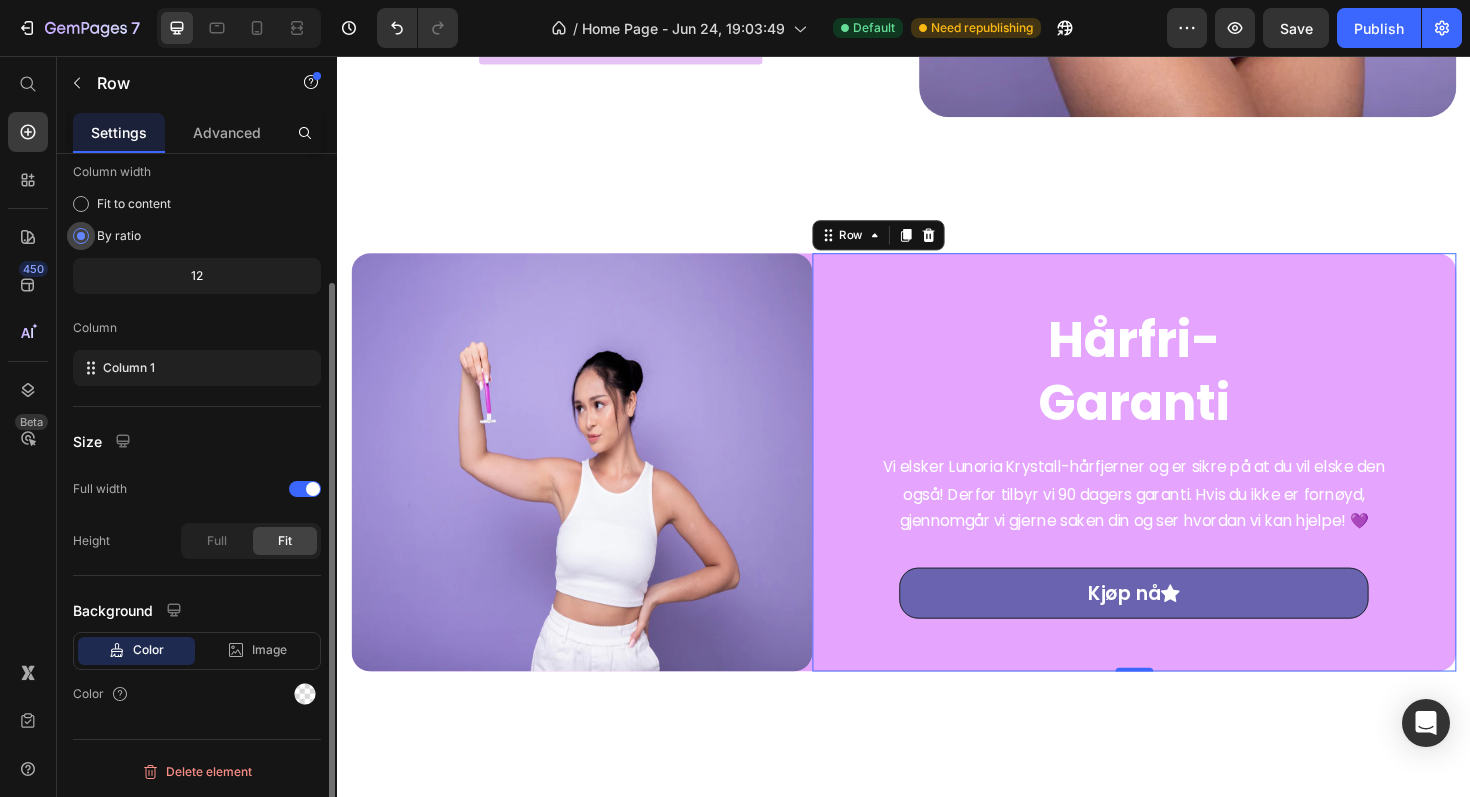 scroll, scrollTop: 159, scrollLeft: 0, axis: vertical 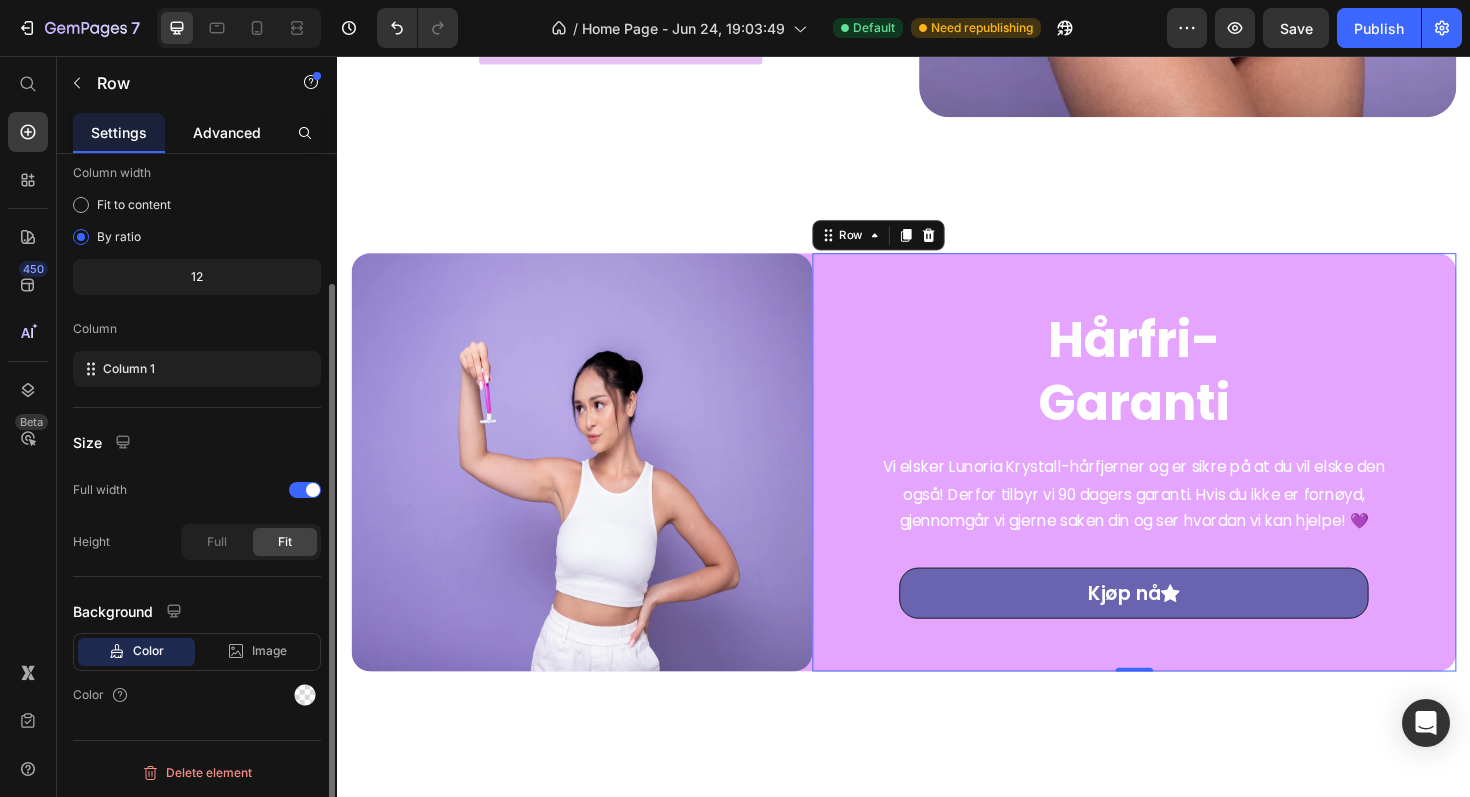 click on "Advanced" at bounding box center (227, 132) 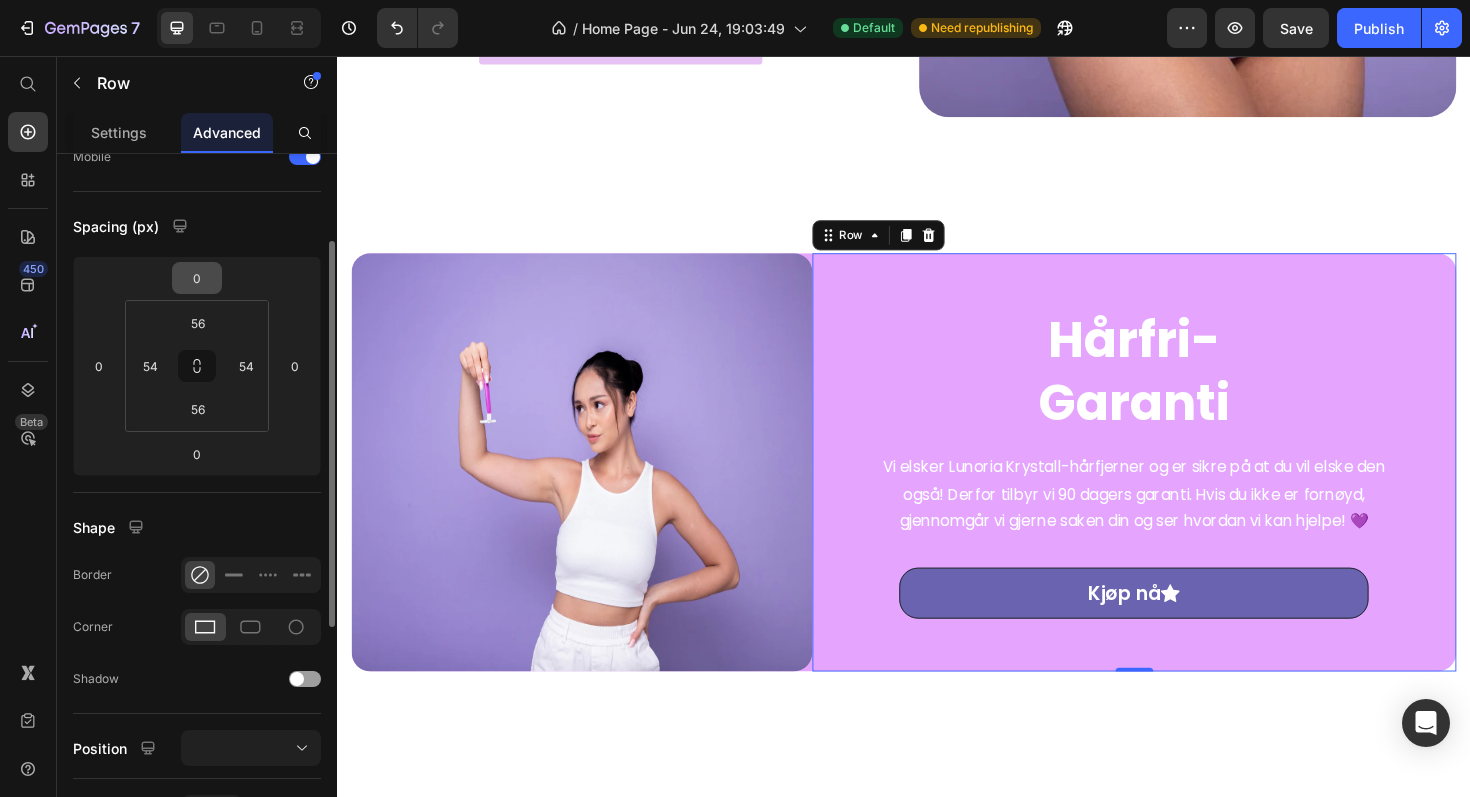 scroll, scrollTop: 0, scrollLeft: 0, axis: both 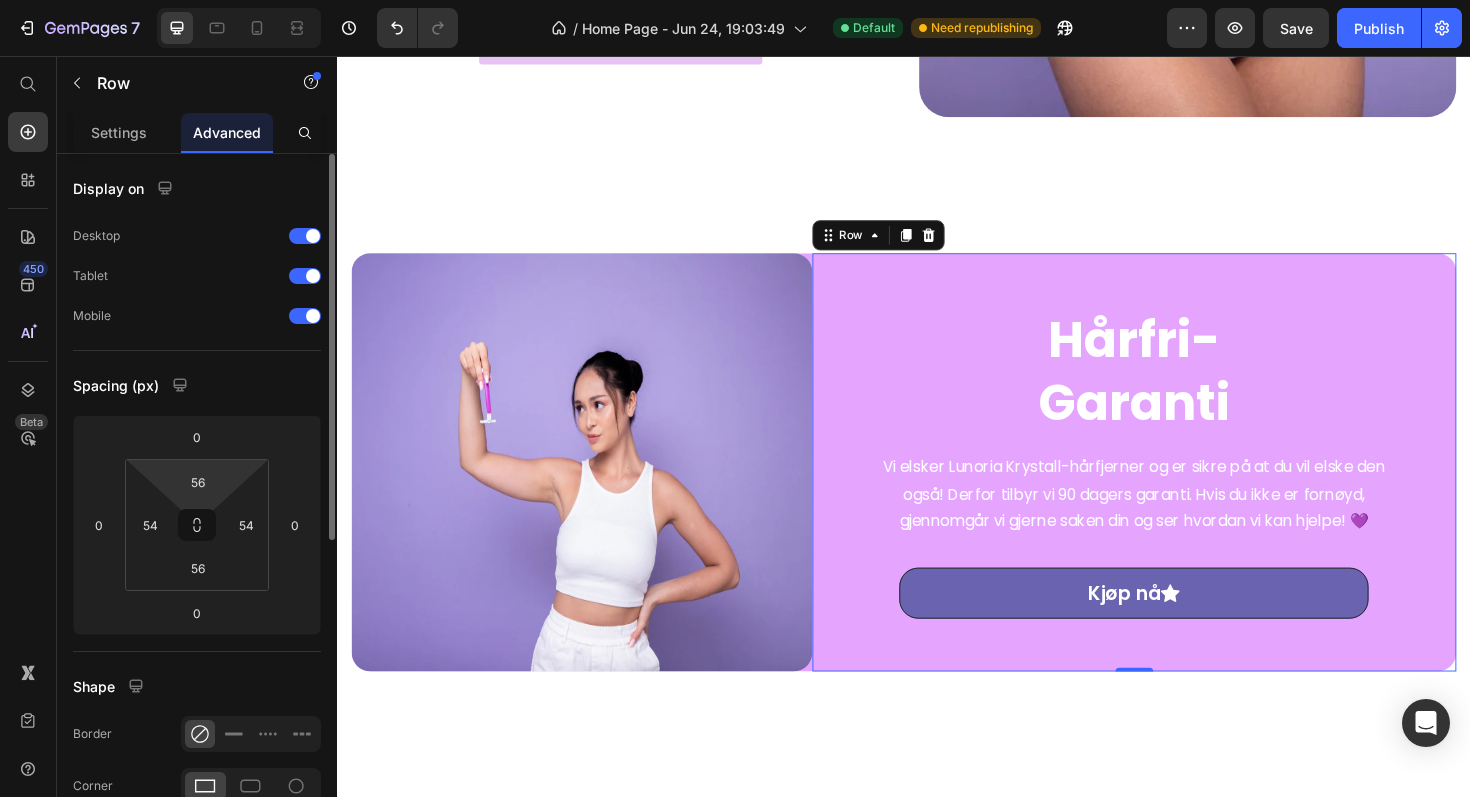 click on "Spacing (px)" at bounding box center [197, 385] 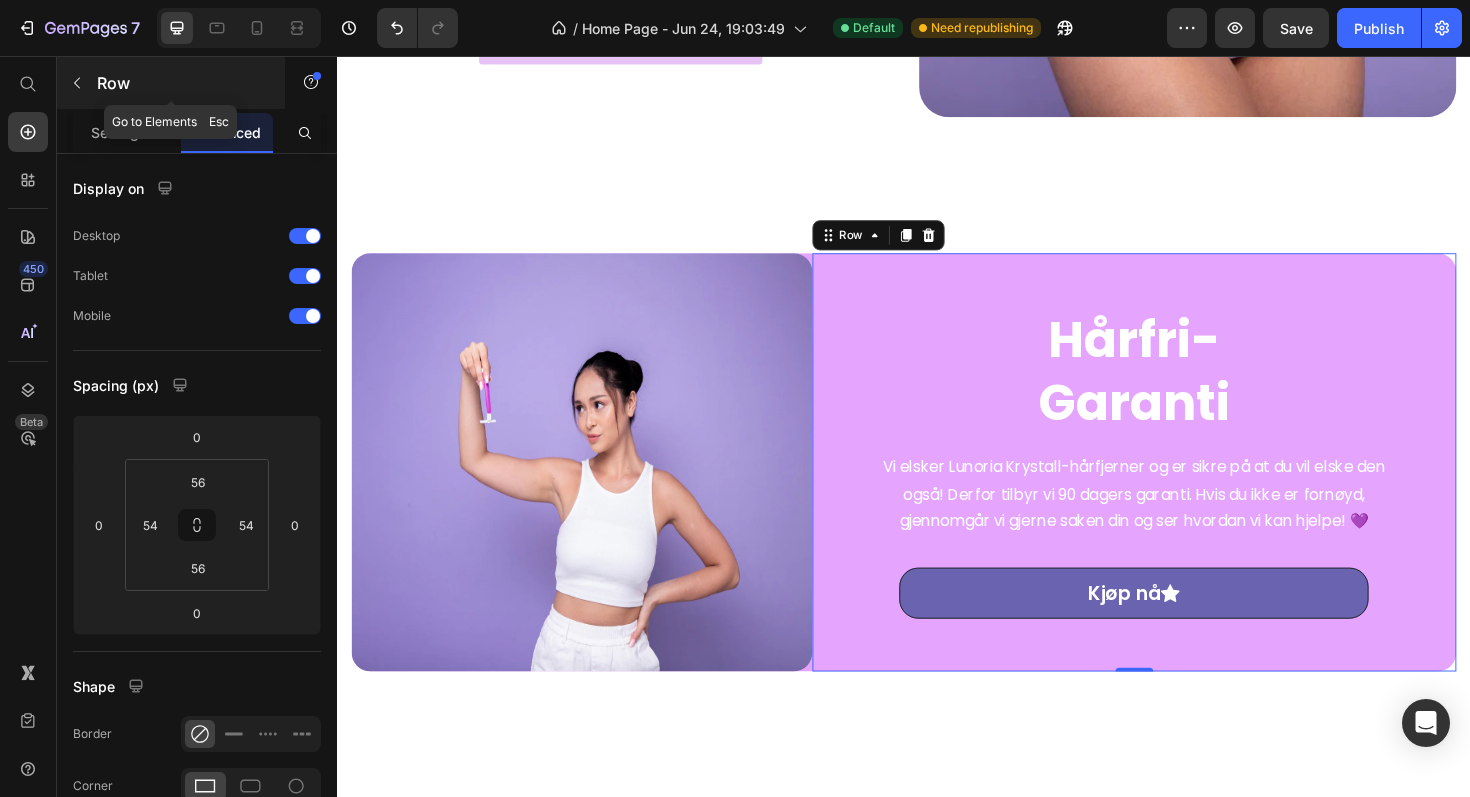 click on "Row" at bounding box center (182, 83) 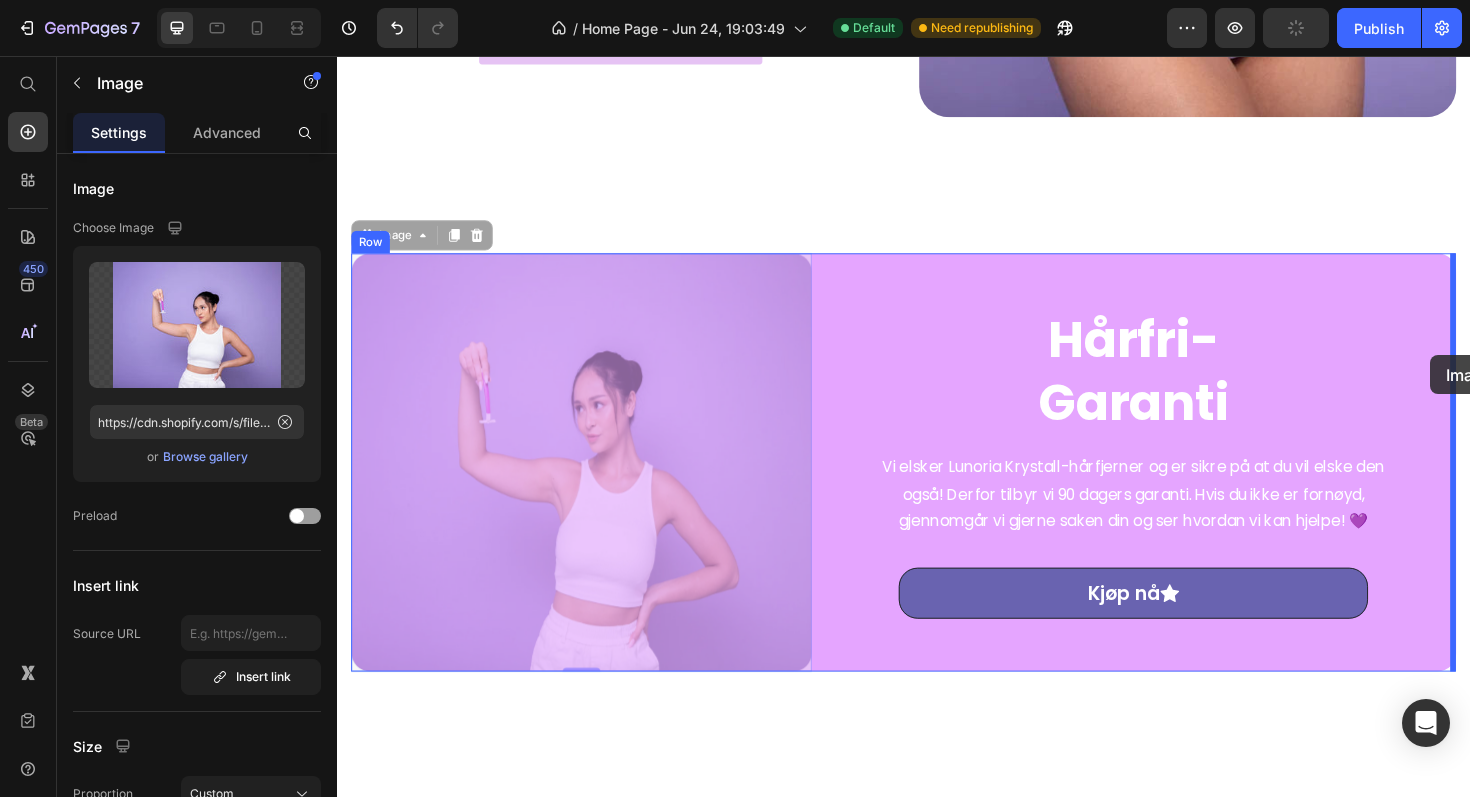 drag, startPoint x: 757, startPoint y: 352, endPoint x: 1496, endPoint y: 373, distance: 739.29834 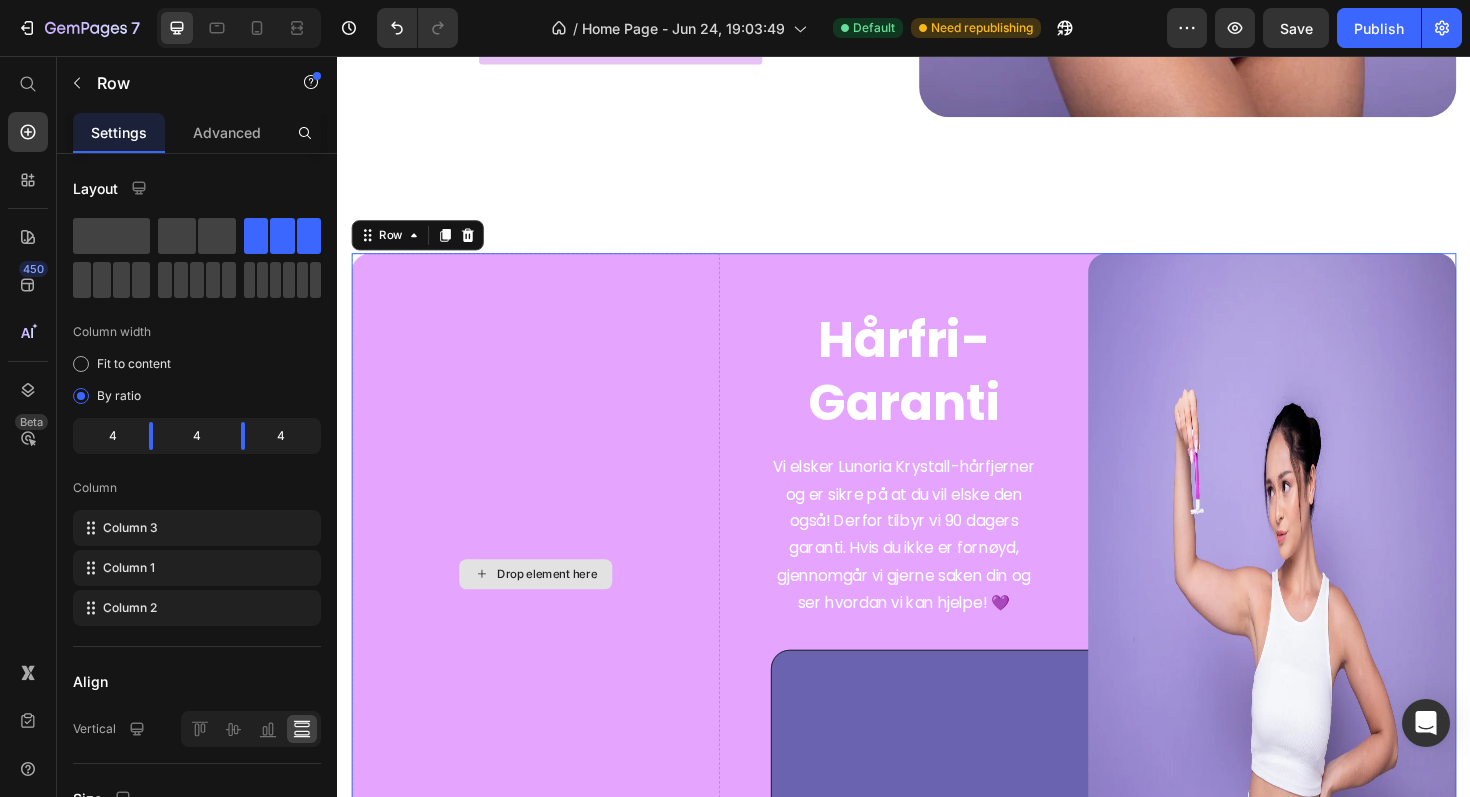 click on "Drop element here" at bounding box center [547, 605] 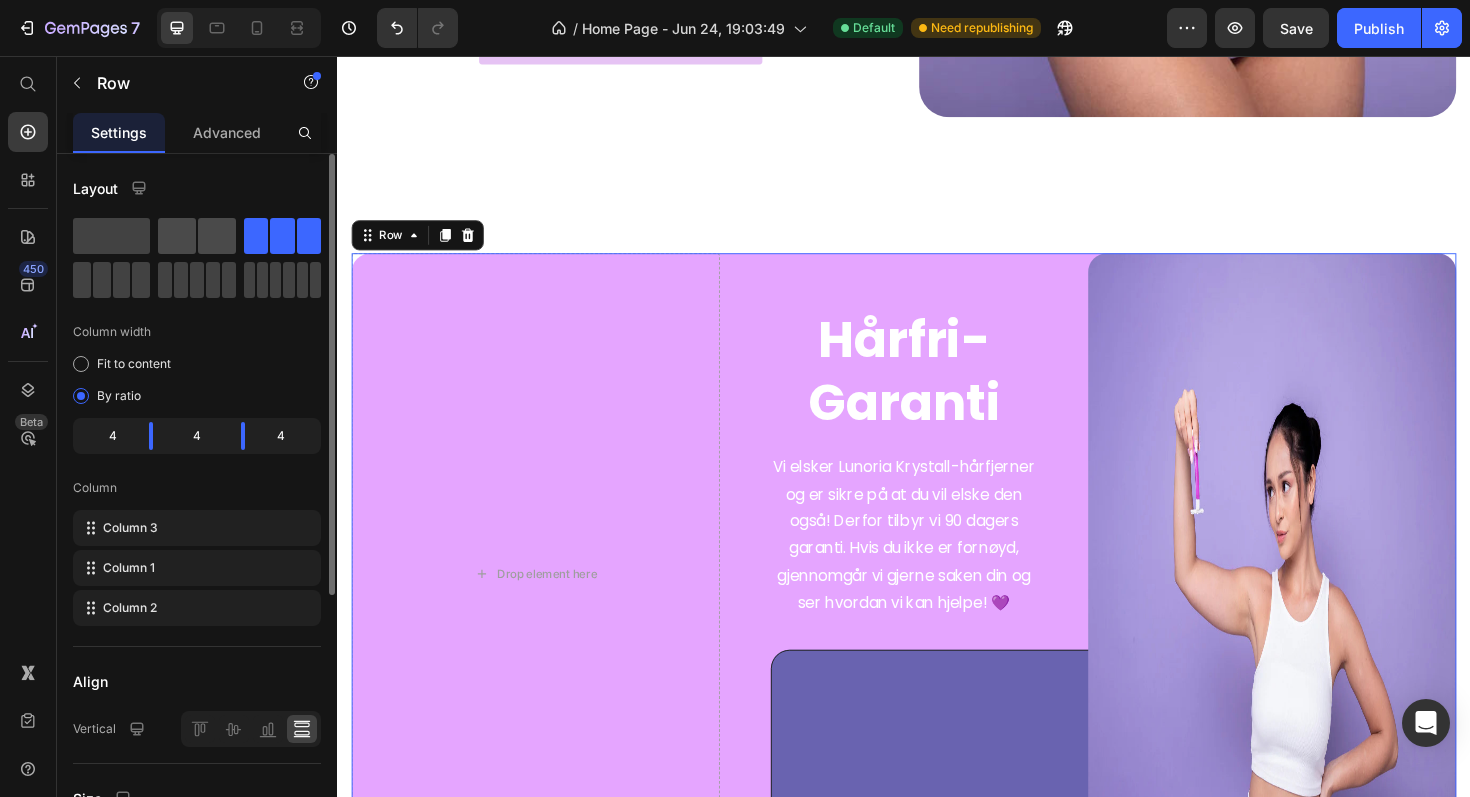 click 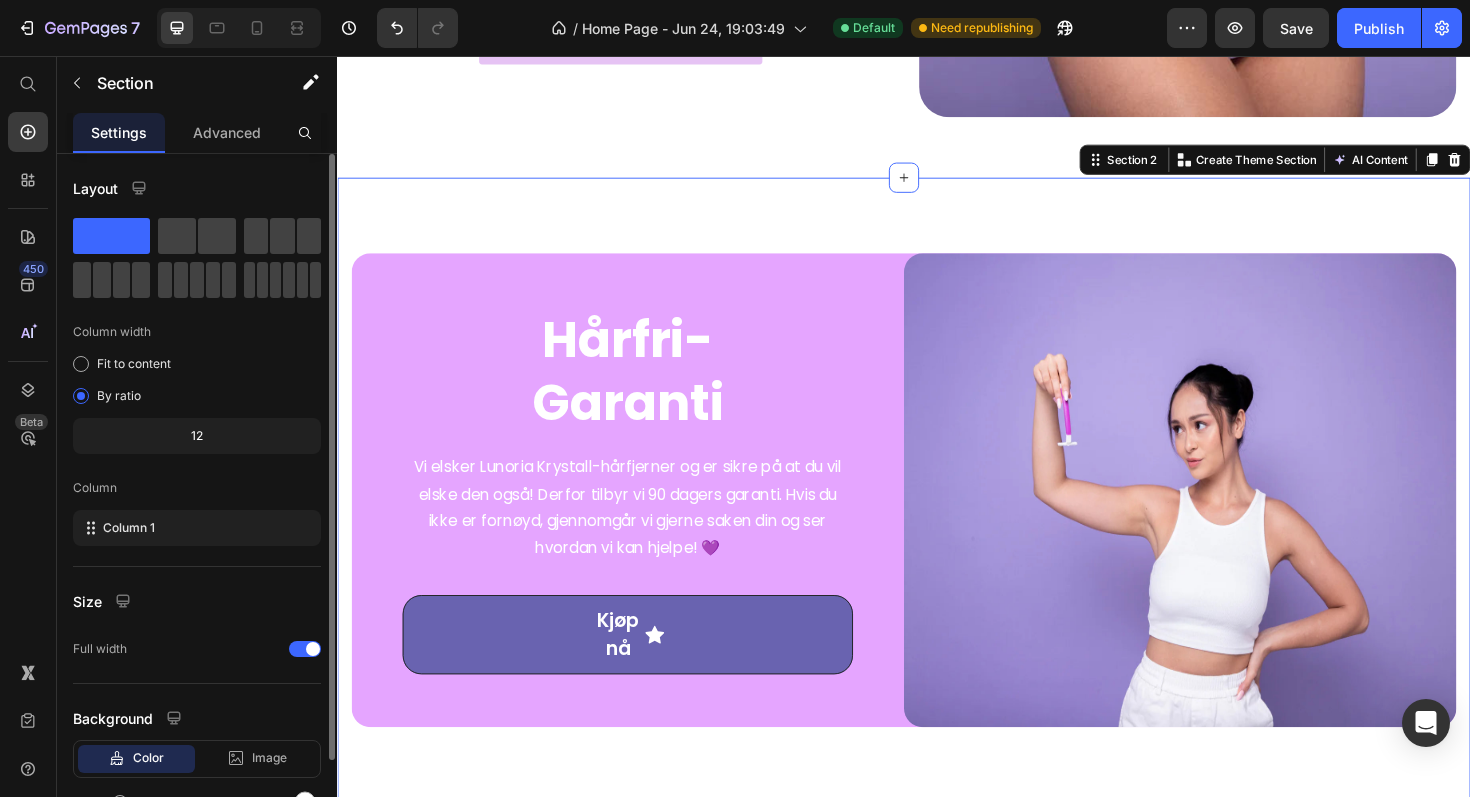 click on "Hårfri- Garanti Heading Vi elsker Lunoria Krystall-hårfjerner og er sikre på at du vil elske den også! Derfor tilbyr vi 90 dagers garanti. Hvis du ikke er fornøyd, gjennomgår vi gjerne saken din og ser hvordan vi kan hjelpe! 💜 Text block   Kjøp nå Button Row Image Row Section 2   You can create reusable sections Create Theme Section AI Content Write with GemAI What would you like to describe here? Tone and Voice Persuasive Product Lunoria Krystallsten Show more Generate" at bounding box center [937, 524] 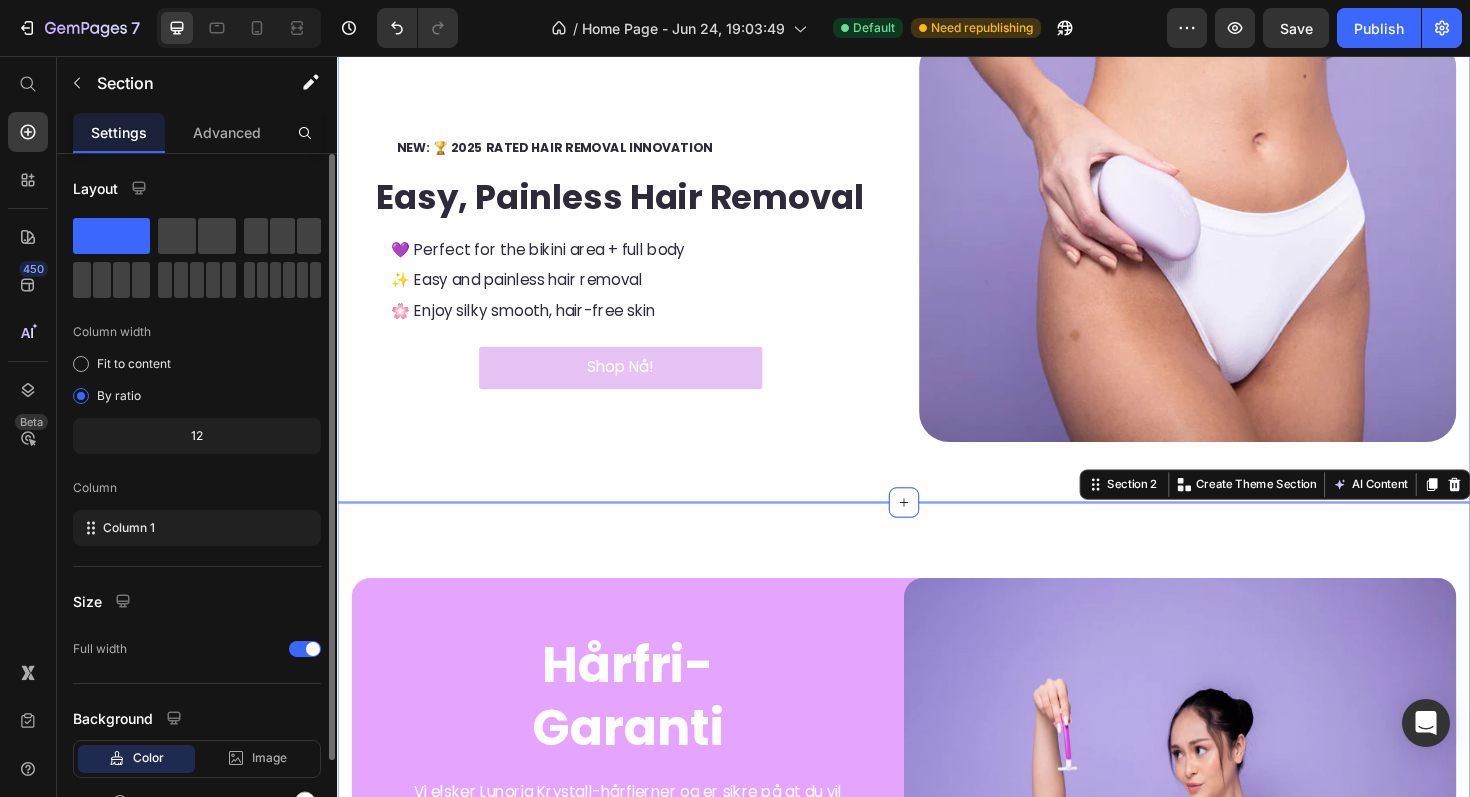 scroll, scrollTop: 107, scrollLeft: 0, axis: vertical 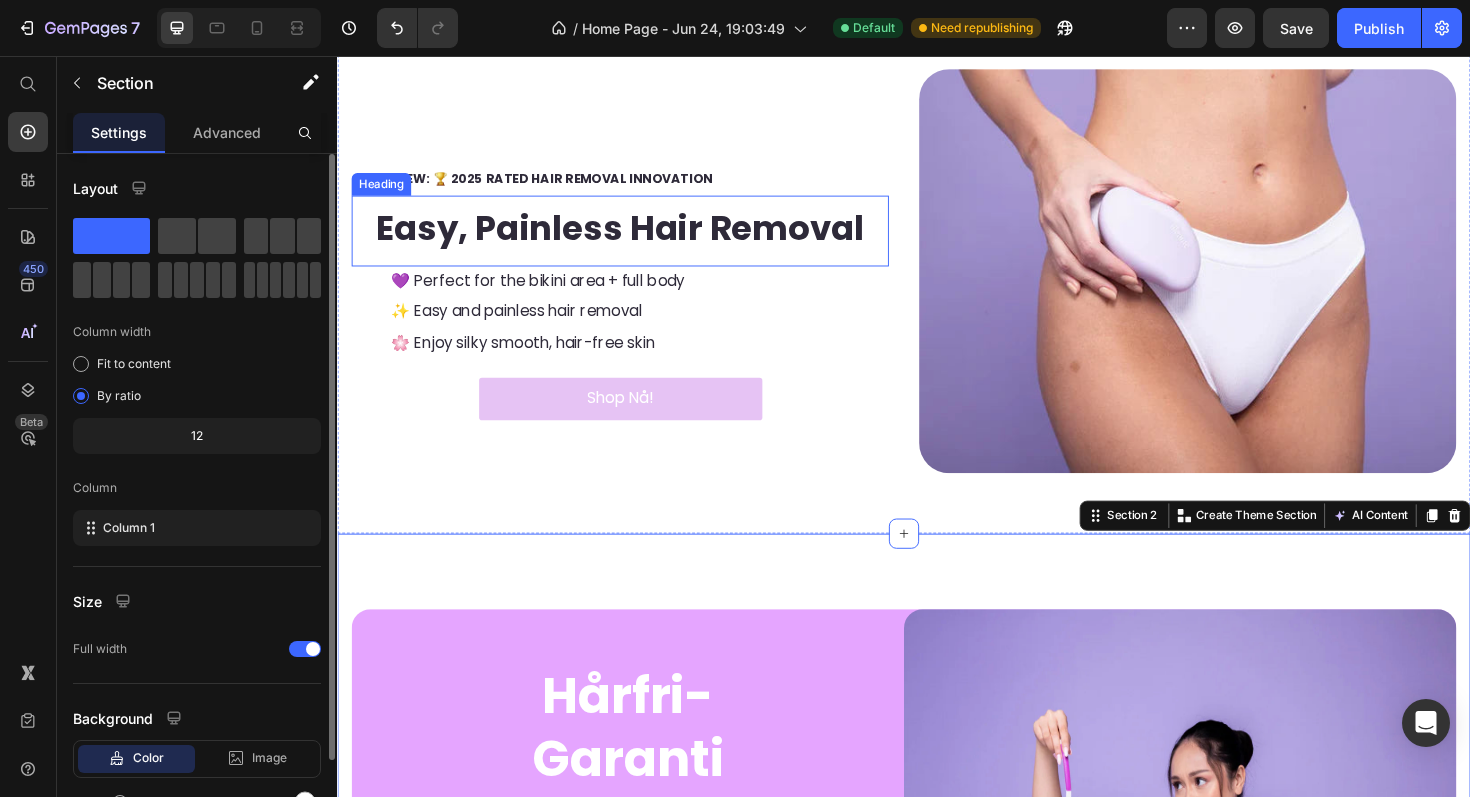 click on "Easy, Painless Hair Removal" at bounding box center (636, 238) 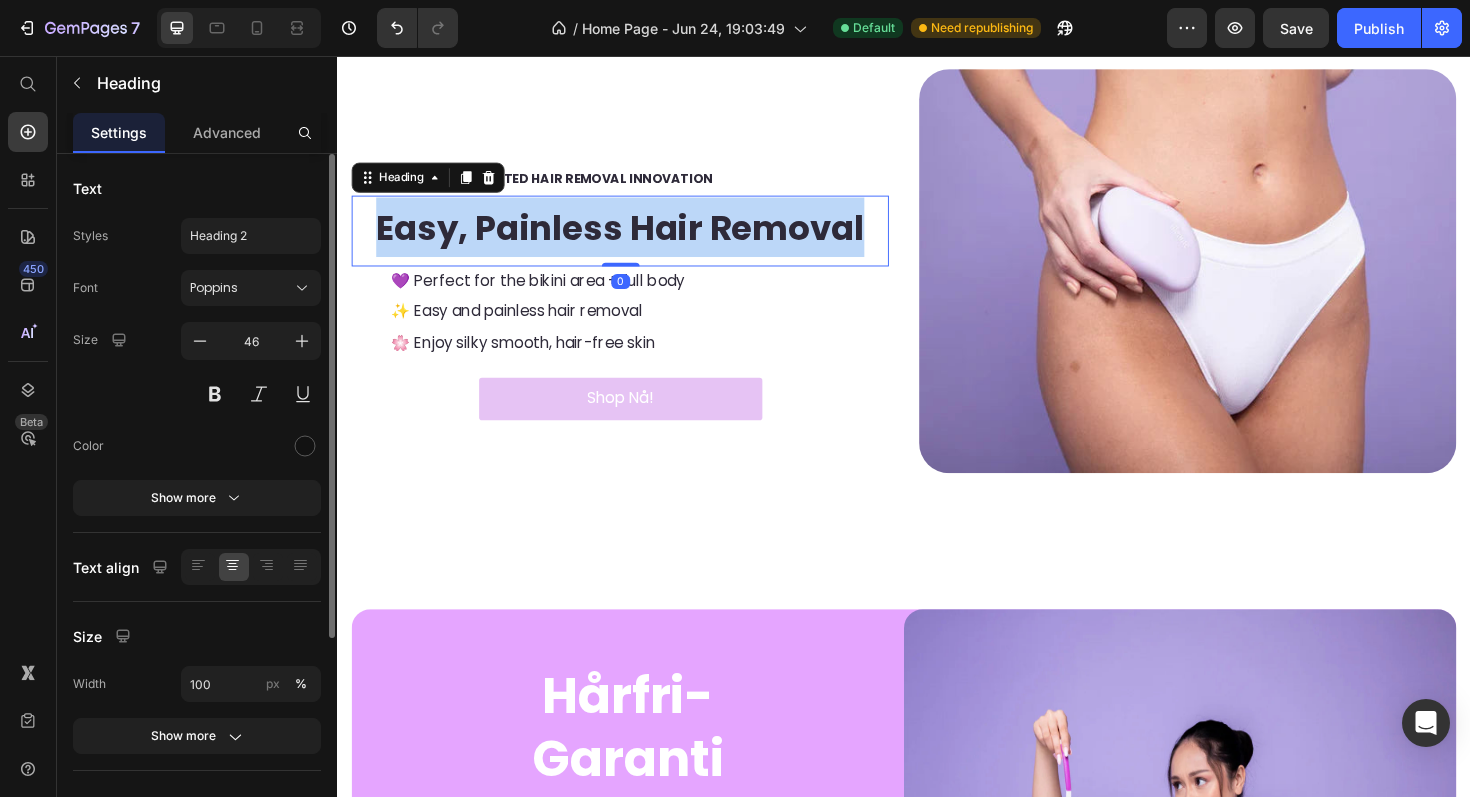 click on "Easy, Painless Hair Removal" at bounding box center [636, 238] 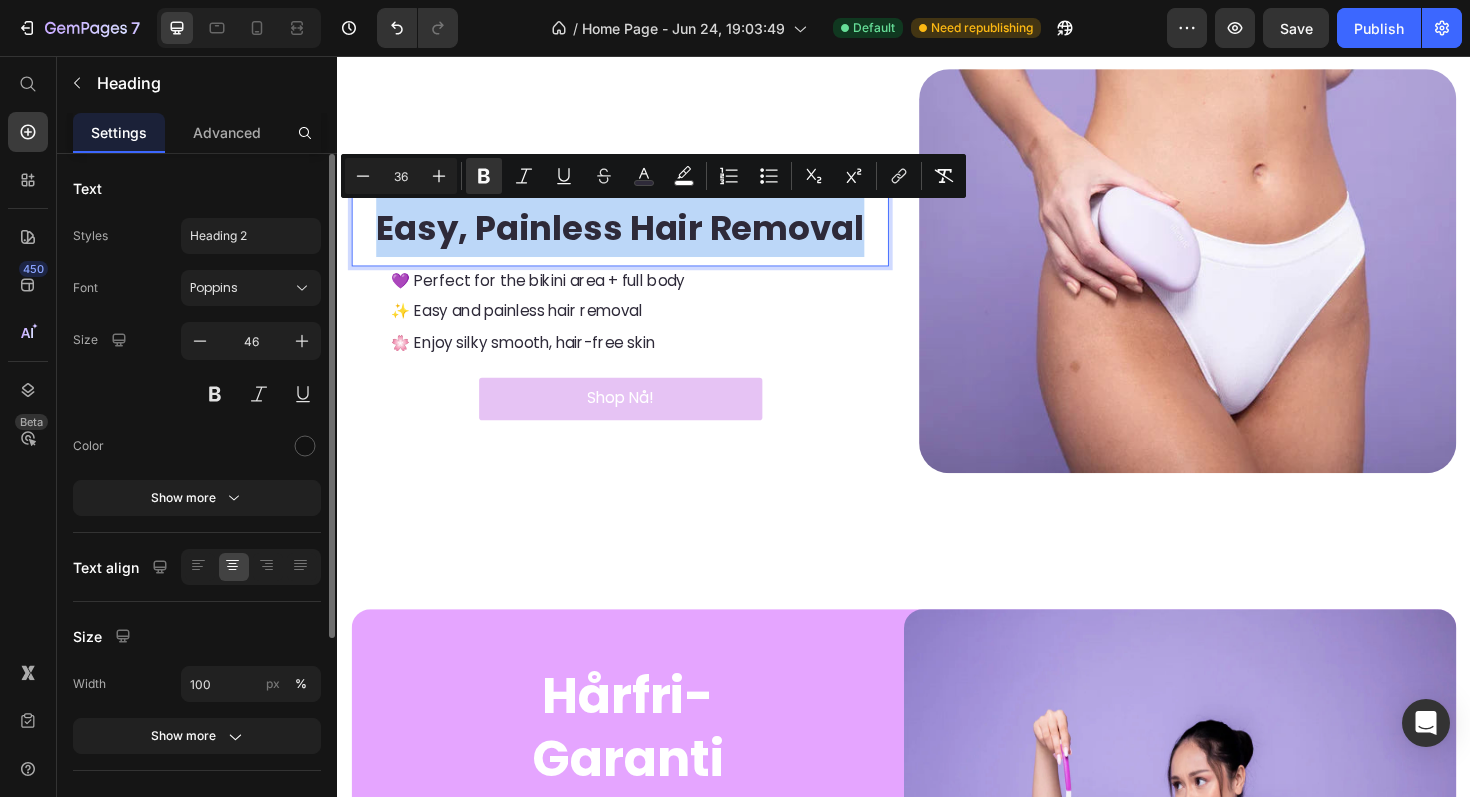 copy on "Easy, Painless Hair Removal" 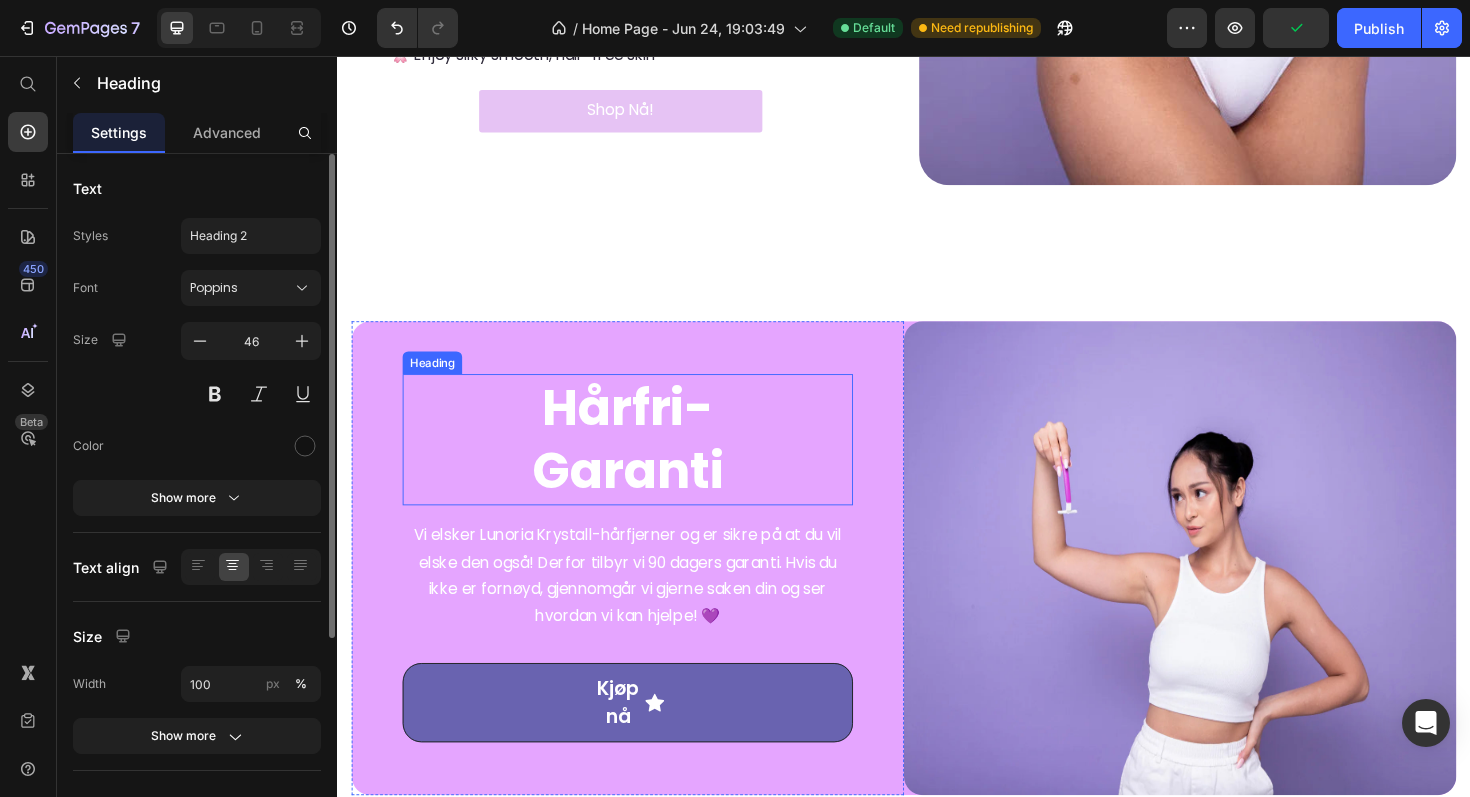 scroll, scrollTop: 414, scrollLeft: 0, axis: vertical 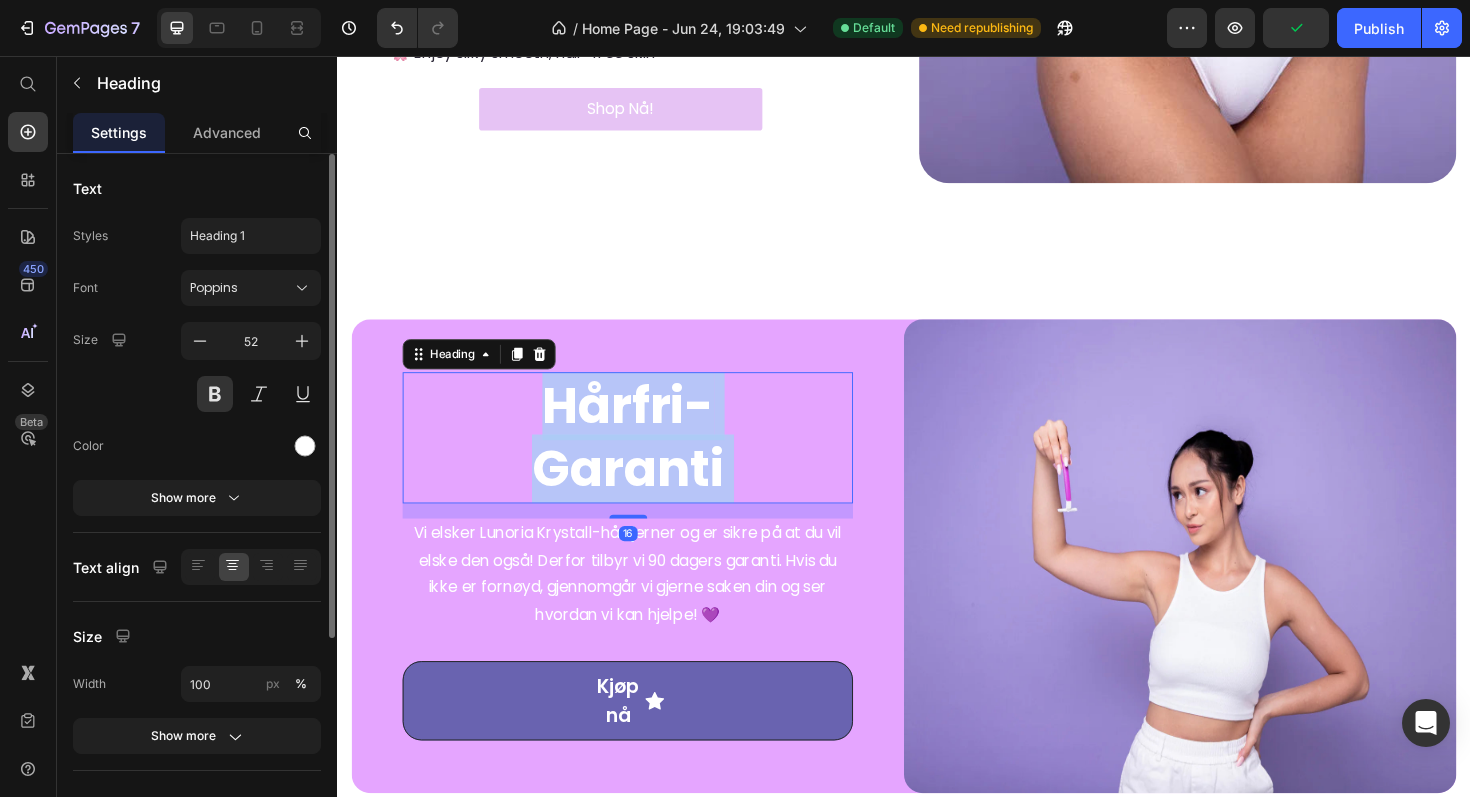 click on "Hårfri- Garanti" at bounding box center (644, 460) 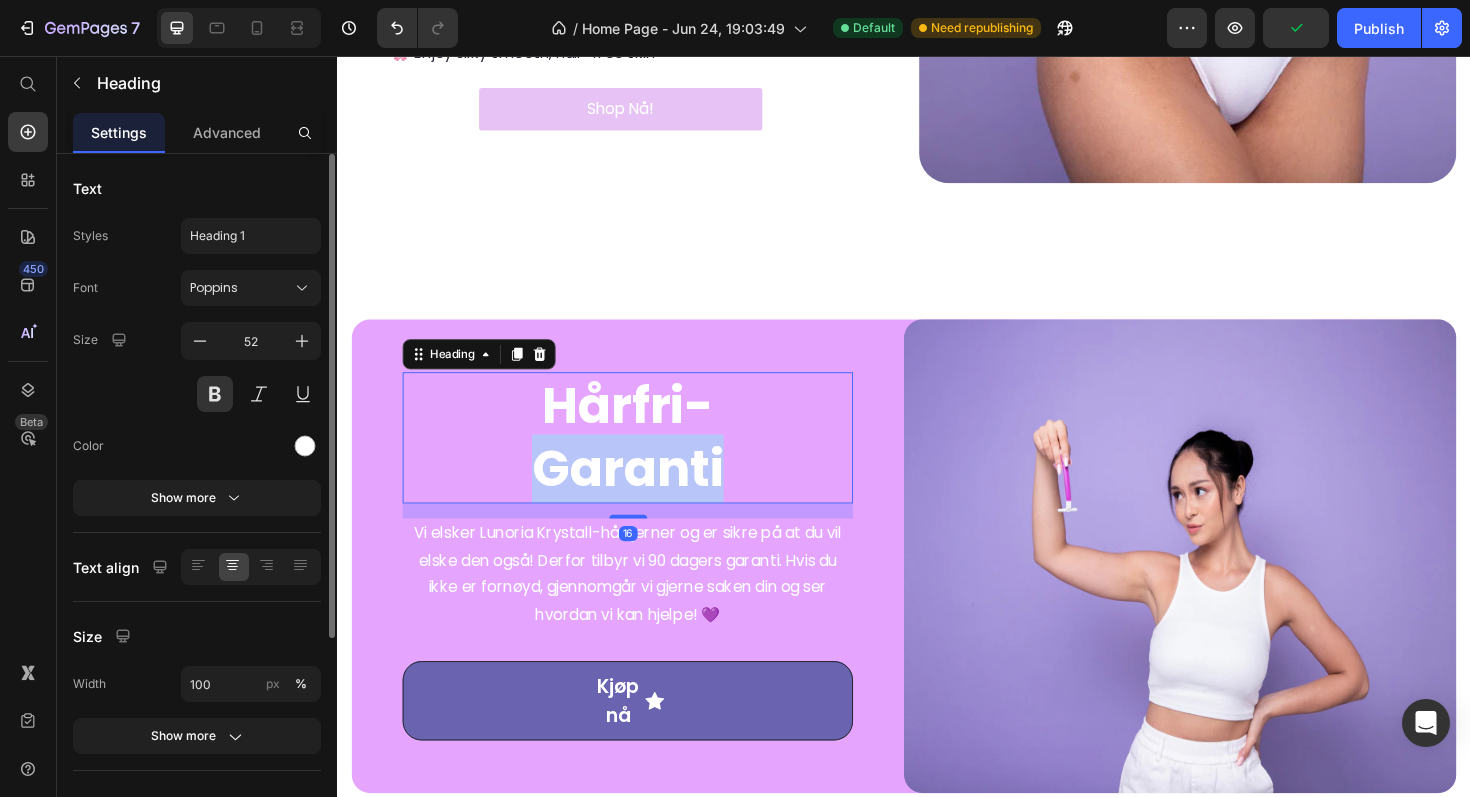click on "Hårfri- Garanti" at bounding box center (644, 460) 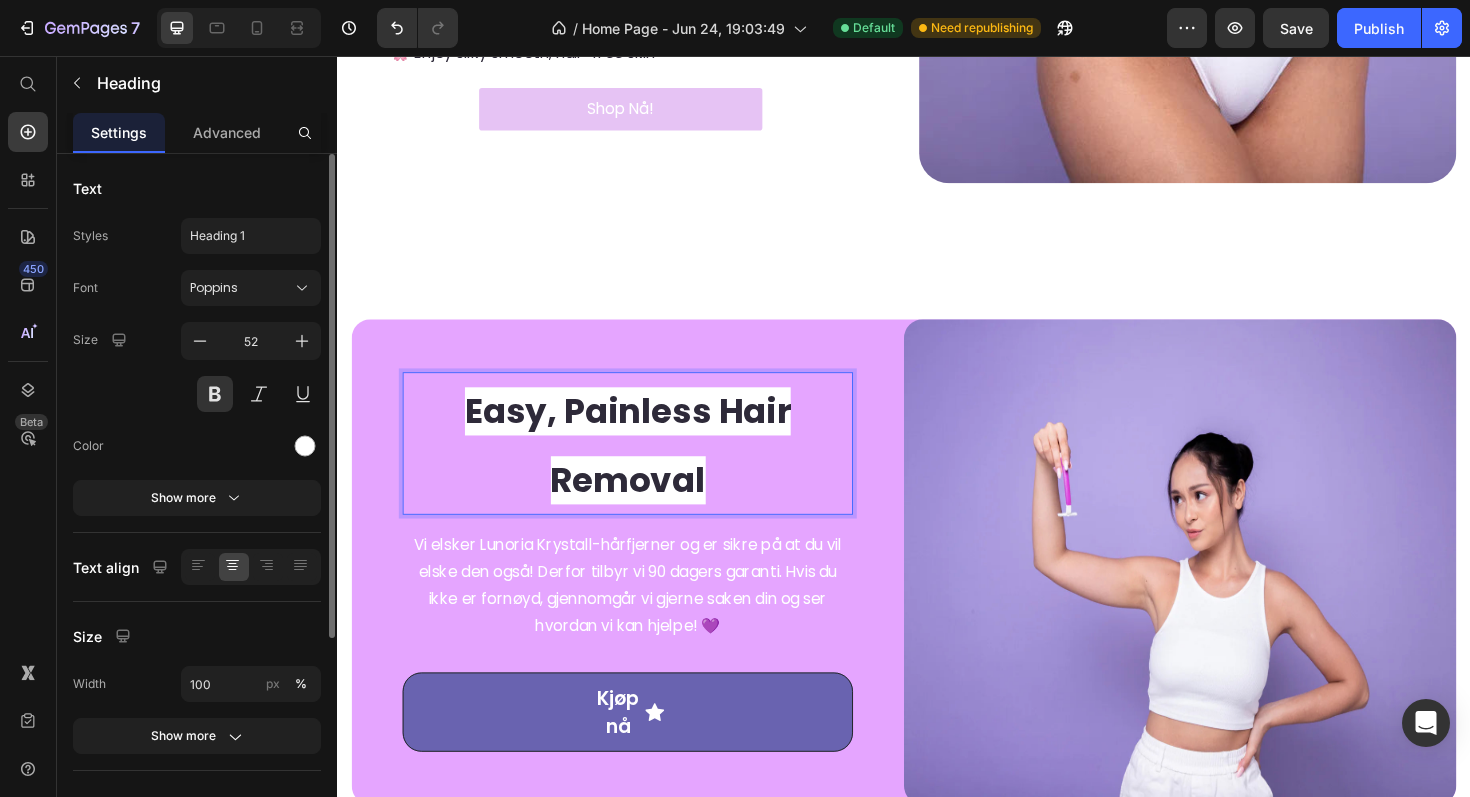 click on "Easy, Painless Hair Removal" at bounding box center (644, 466) 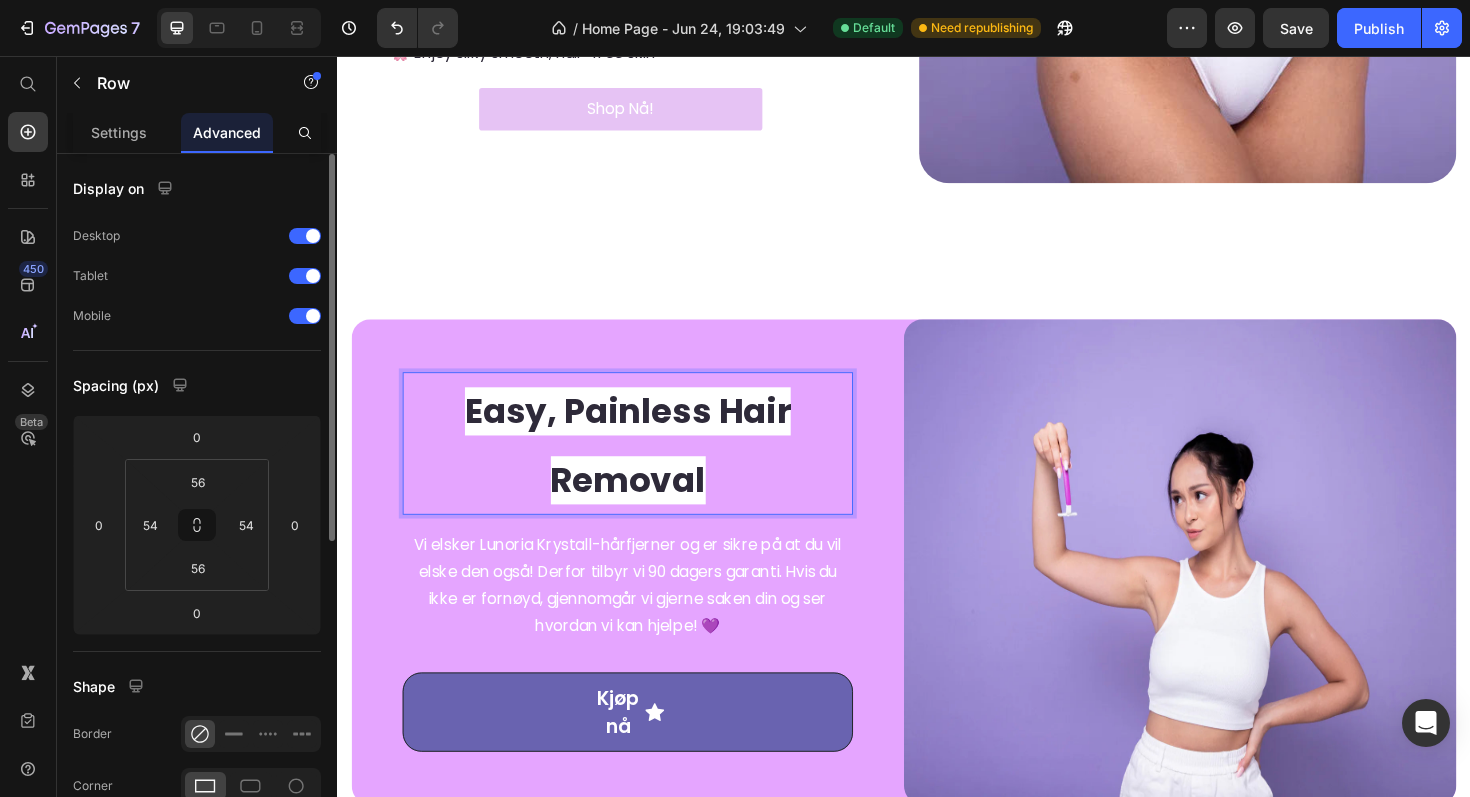 click on "Easy, Painless Hair Removal Heading   16 Vi elsker Lunoria Krystall-hårfjerner og er sikre på at du vil elske den også! Derfor tilbyr vi 90 dagers garanti. Hvis du ikke er fornøyd, gjennomgår vi gjerne saken din og ser hvordan vi kan hjelpe! 💜 Text block   Kjøp nå Button Row" at bounding box center [644, 592] 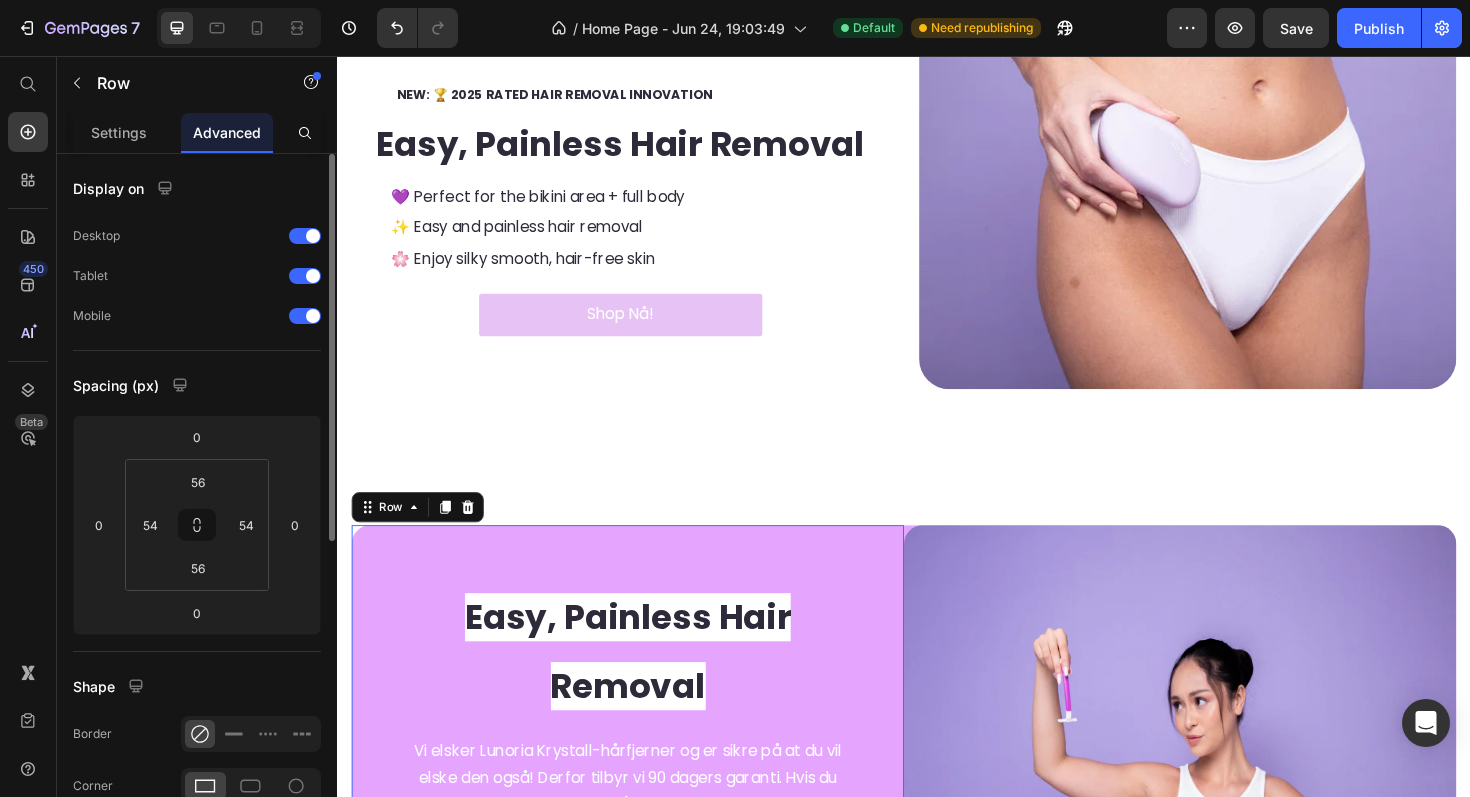 scroll, scrollTop: 404, scrollLeft: 0, axis: vertical 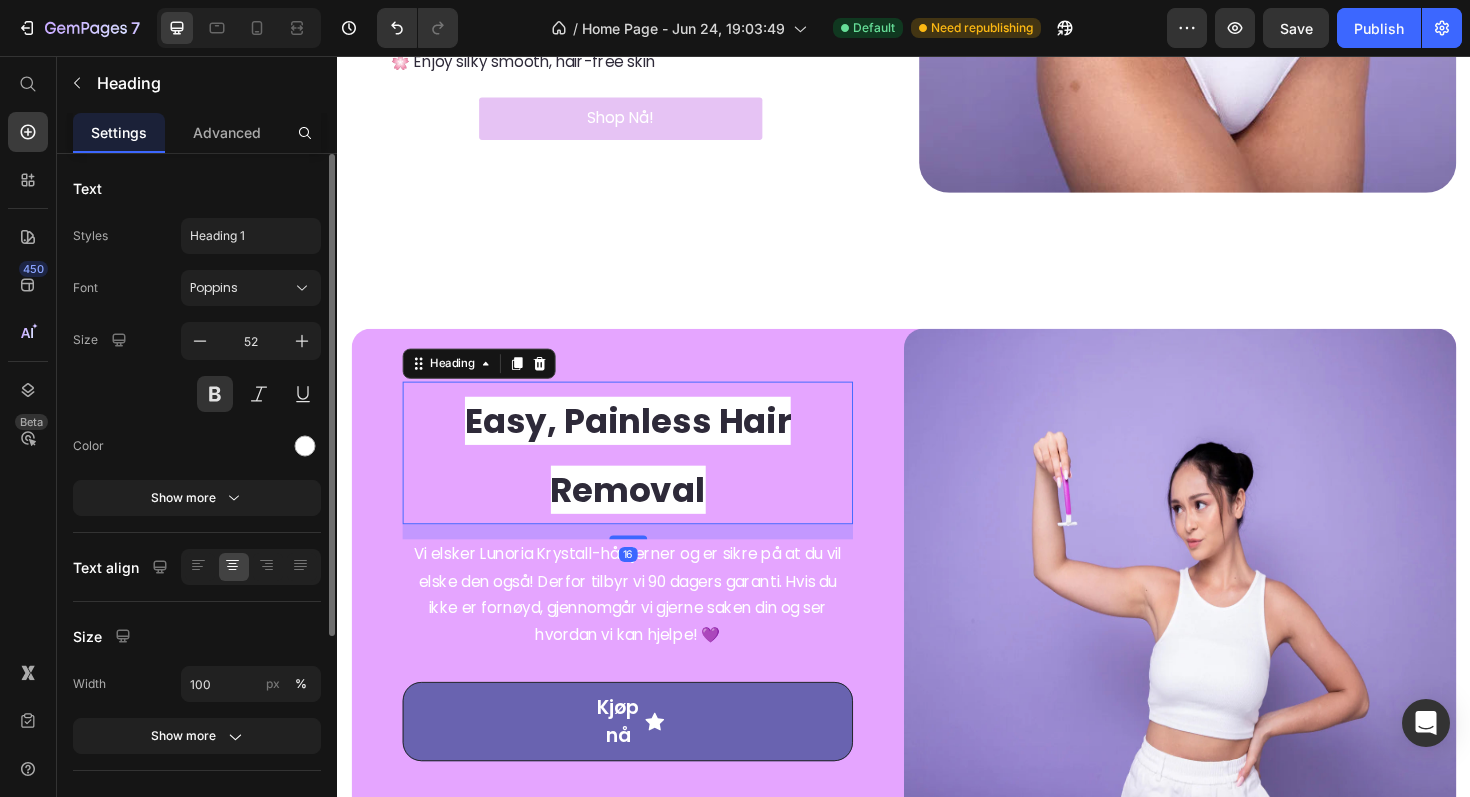 click on "Easy, Painless Hair Removal" at bounding box center [644, 479] 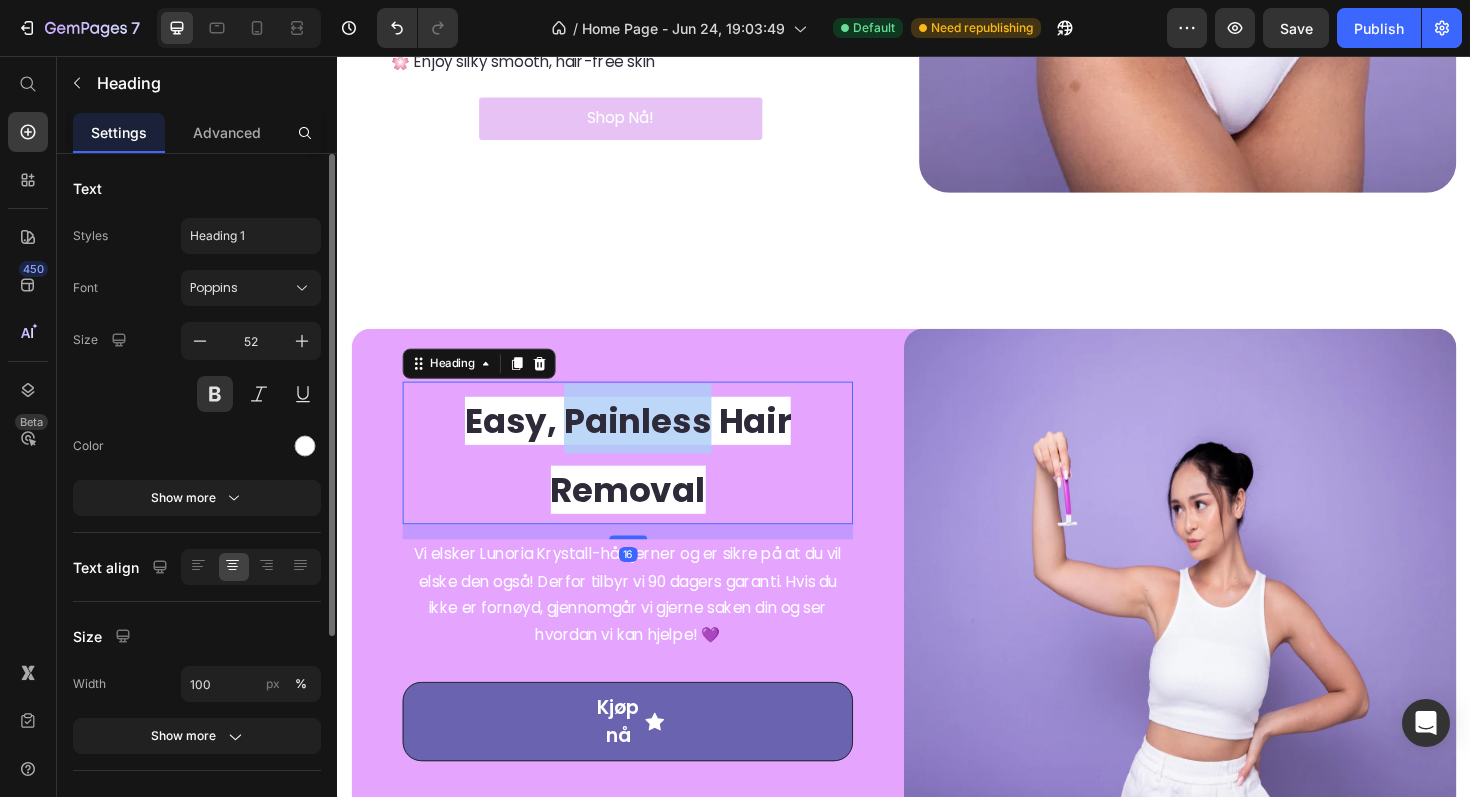 click on "Easy, Painless Hair Removal" at bounding box center [644, 479] 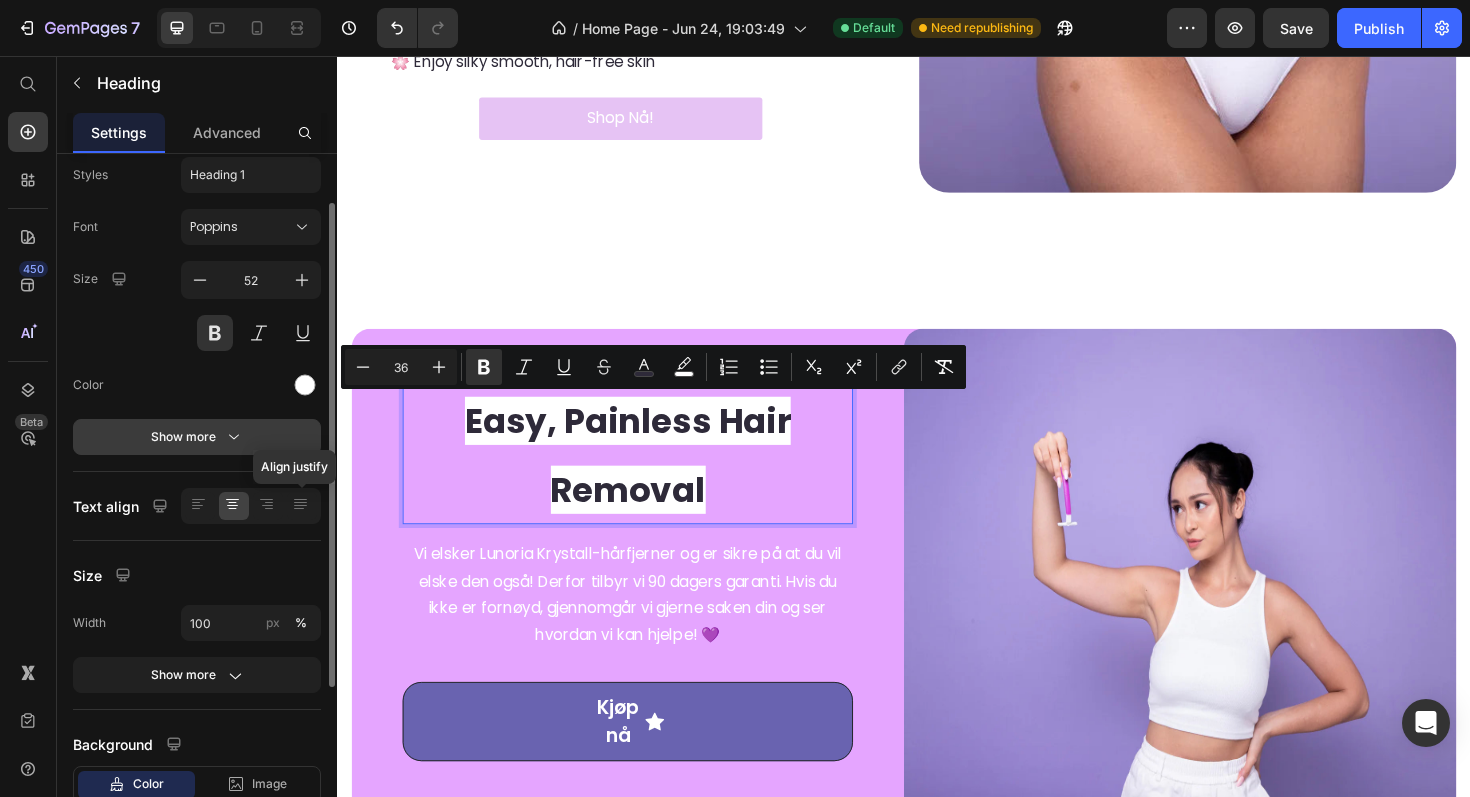 scroll, scrollTop: 66, scrollLeft: 0, axis: vertical 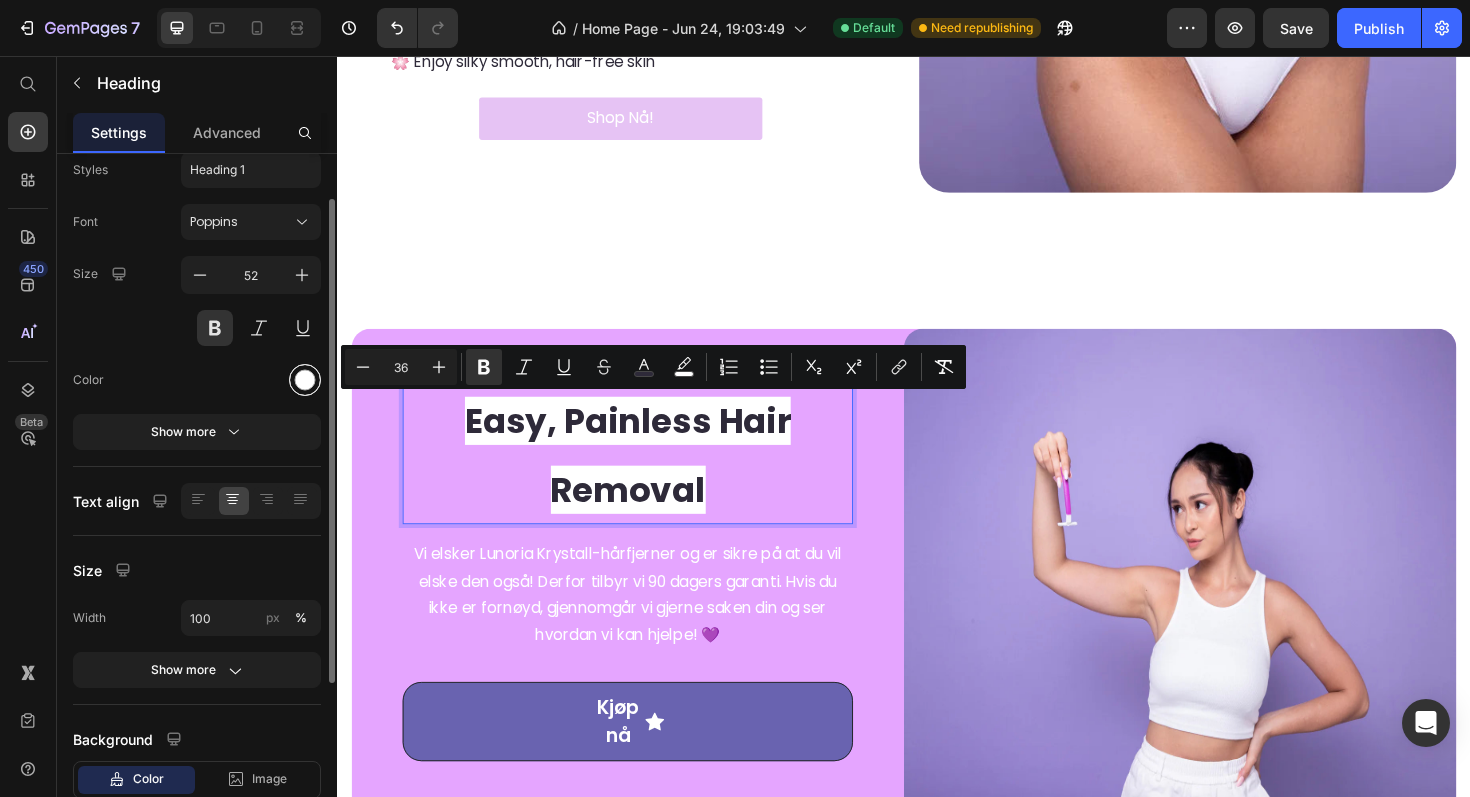 click at bounding box center [305, 380] 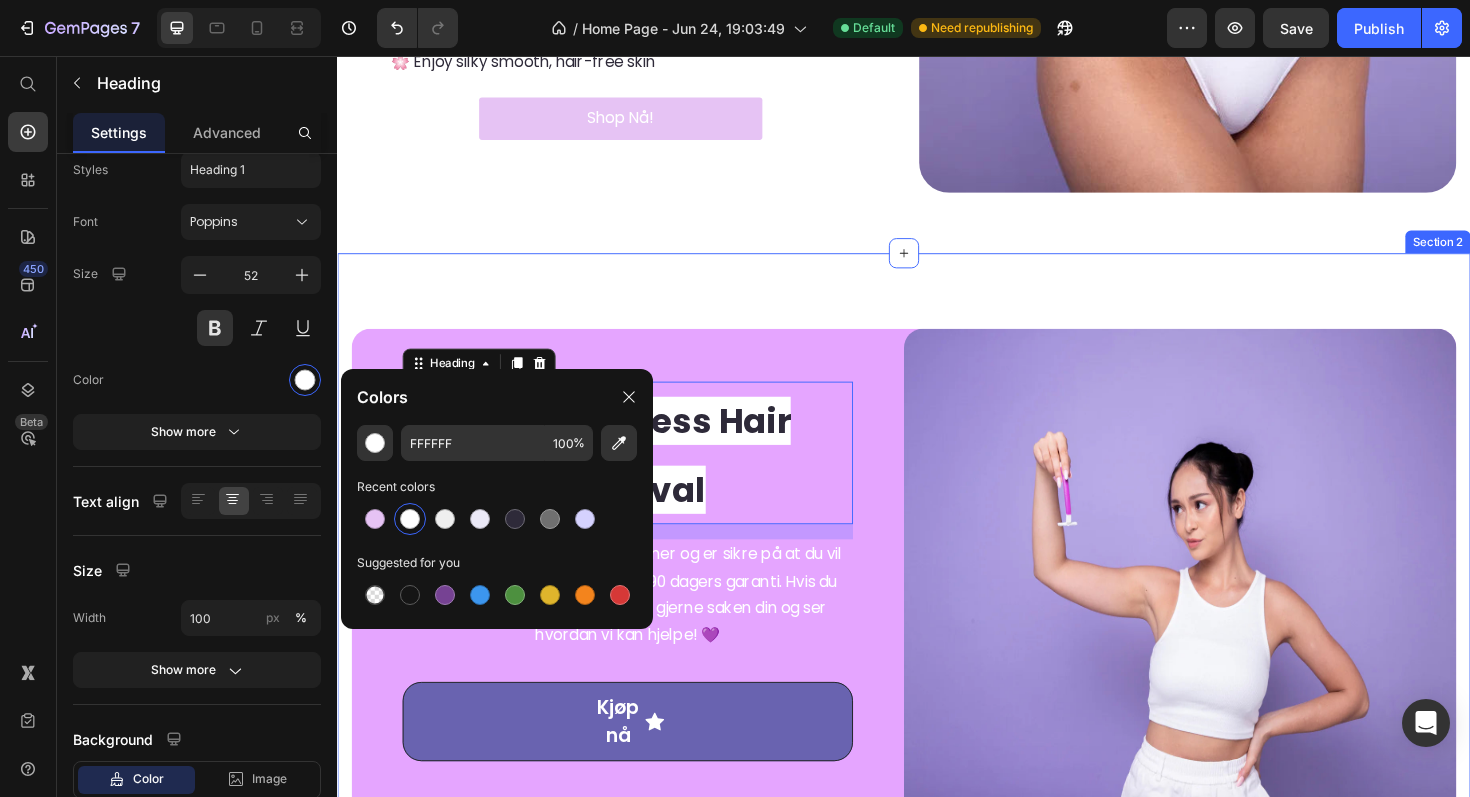 click on "Easy, Painless Hair Removal Heading   16 Vi elsker Lunoria Krystall-hårfjerner og er sikre på at du vil elske den også! Derfor tilbyr vi 90 dagers garanti. Hvis du ikke er fornøyd, gjennomgår vi gjerne saken din og ser hvordan vi kan hjelpe! 💜 Text block   Kjøp nå Button Row Image Row Section 2" at bounding box center [937, 610] 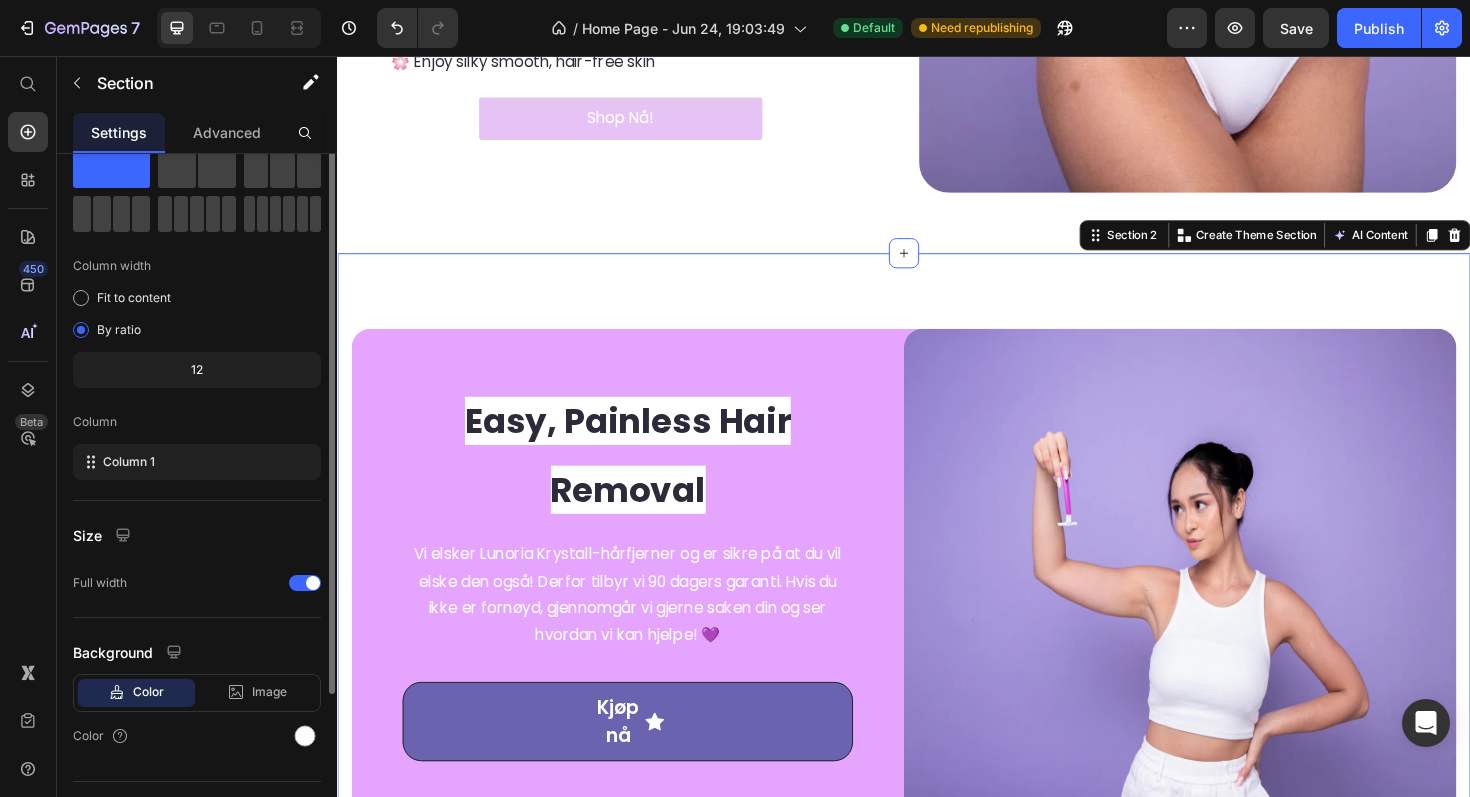 scroll, scrollTop: 0, scrollLeft: 0, axis: both 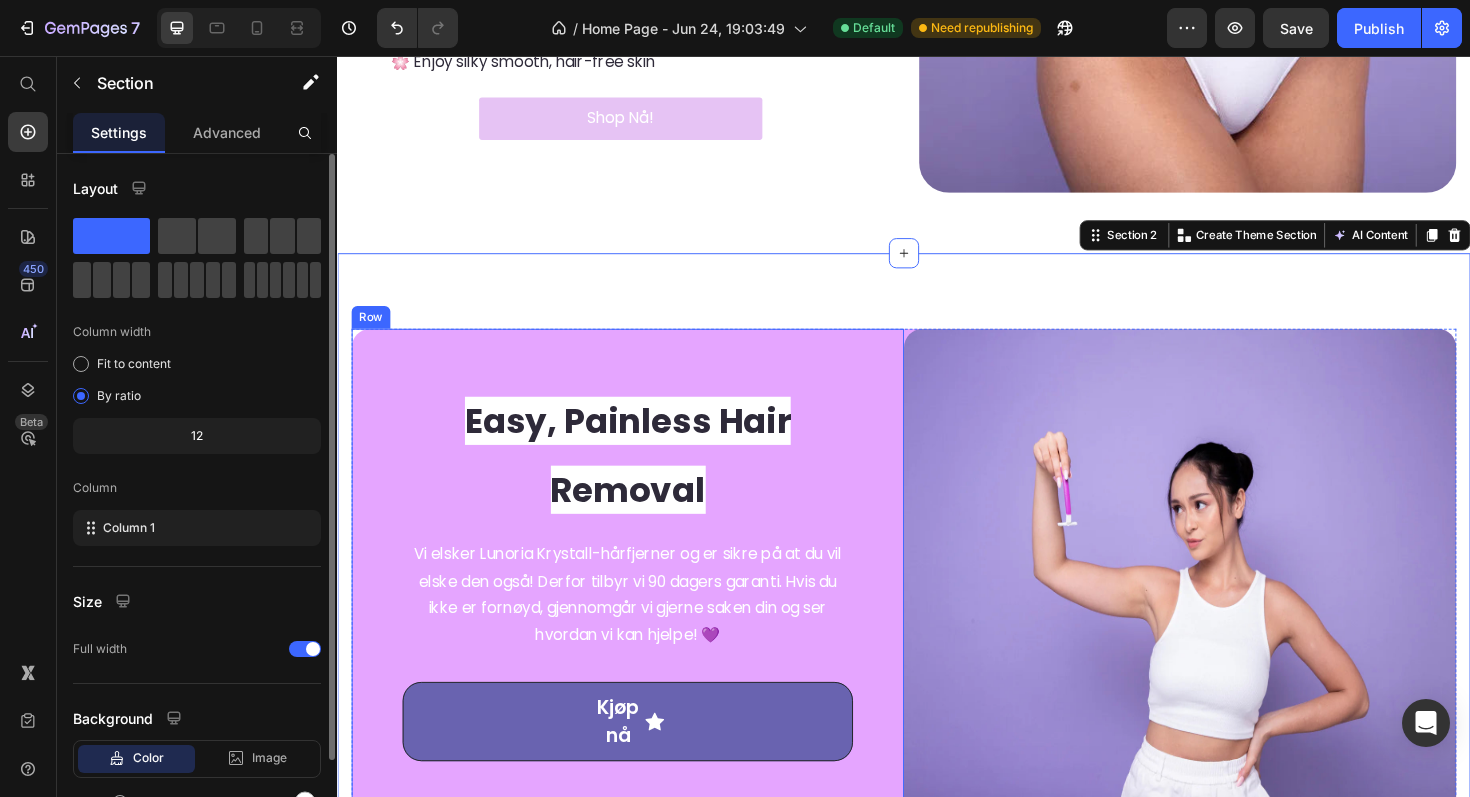 click on "Easy, Painless Hair Removal" at bounding box center [644, 479] 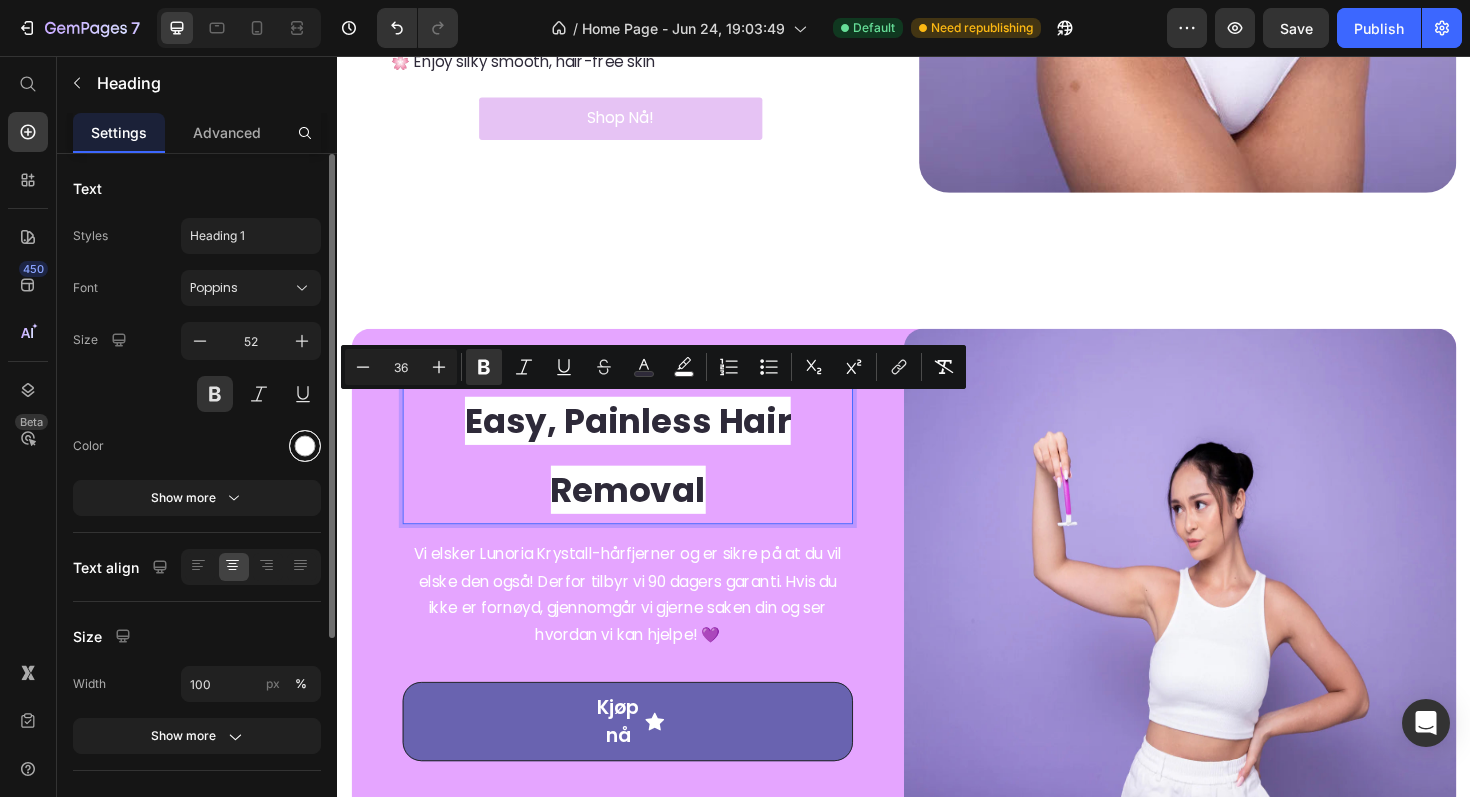 click at bounding box center (305, 446) 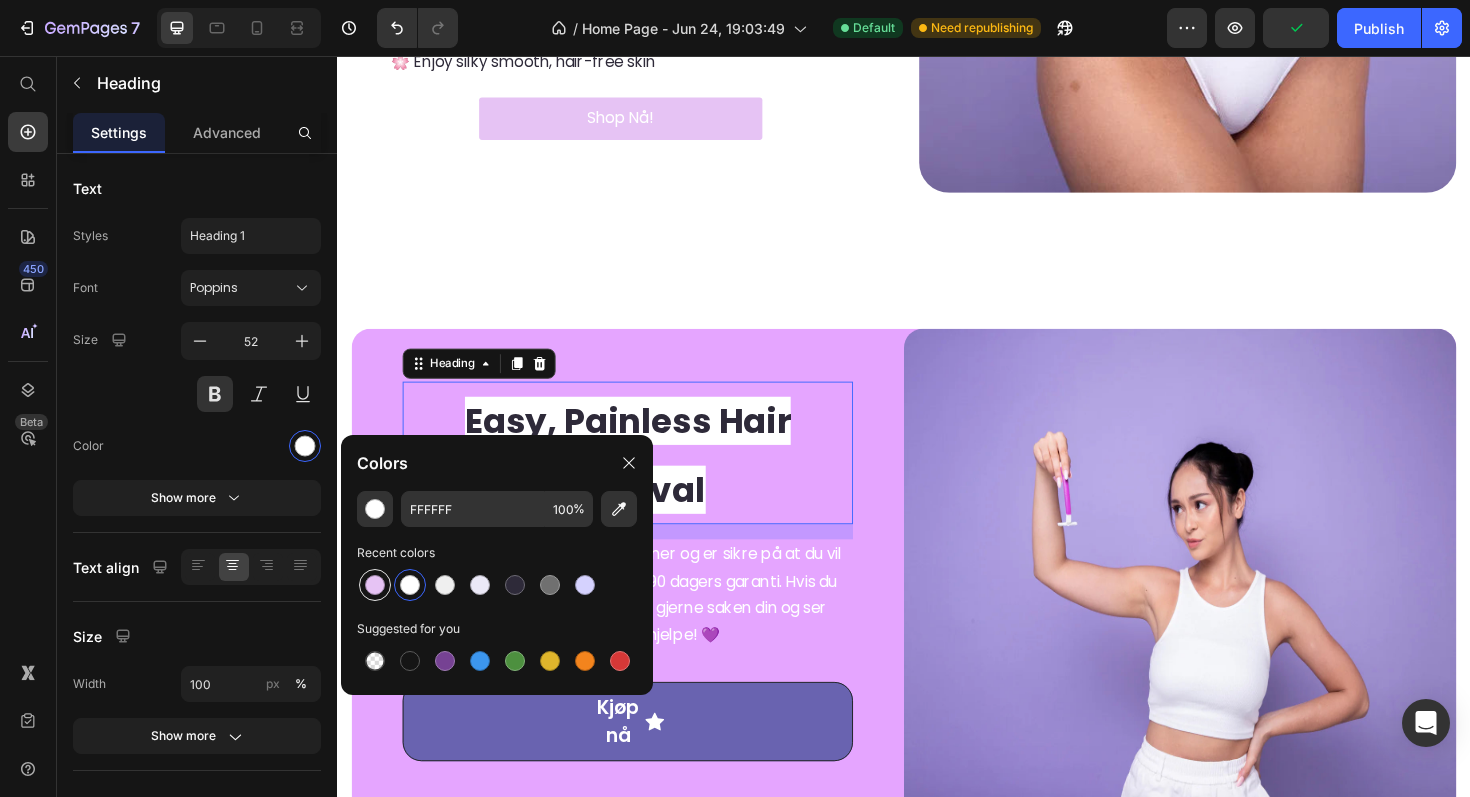 click at bounding box center [375, 585] 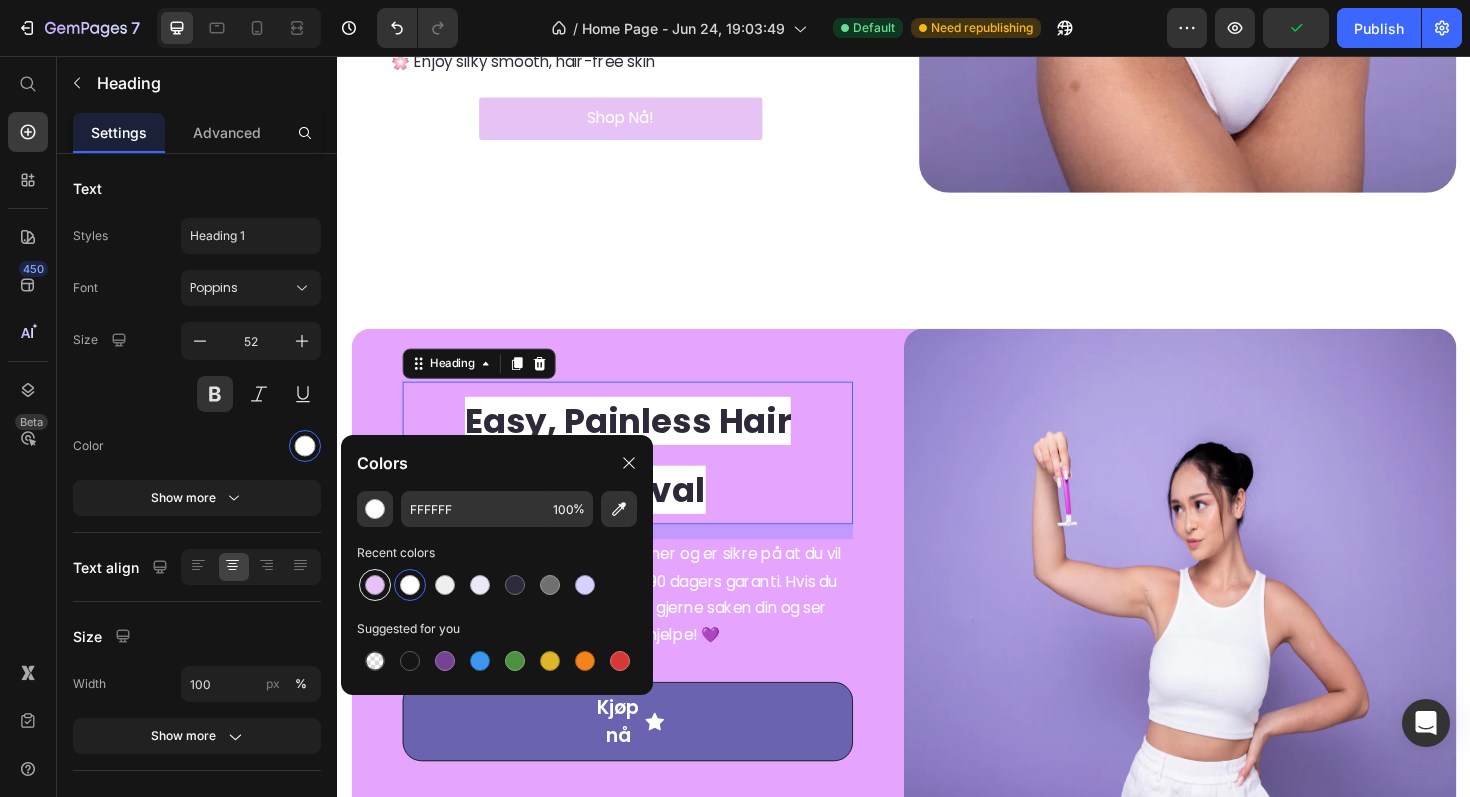 type on "E6C3F4" 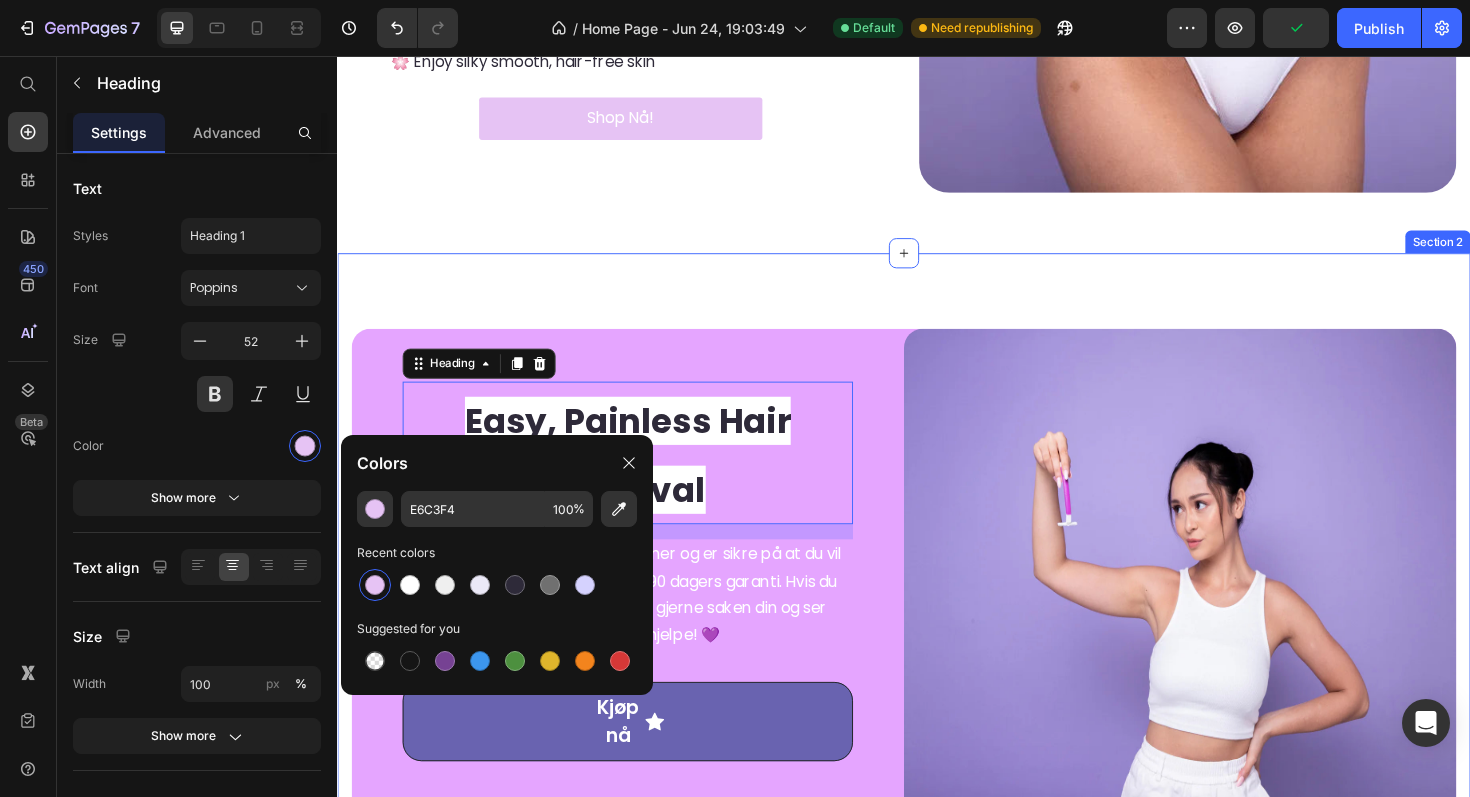 click on "Easy, Painless Hair Removal Heading   16 Vi elsker Lunoria Krystall-hårfjerner og er sikre på at du vil elske den også! Derfor tilbyr vi 90 dagers garanti. Hvis du ikke er fornøyd, gjennomgår vi gjerne saken din og ser hvordan vi kan hjelpe! 💜 Text block   Kjøp nå Button Row Image Row Section 2" at bounding box center (937, 610) 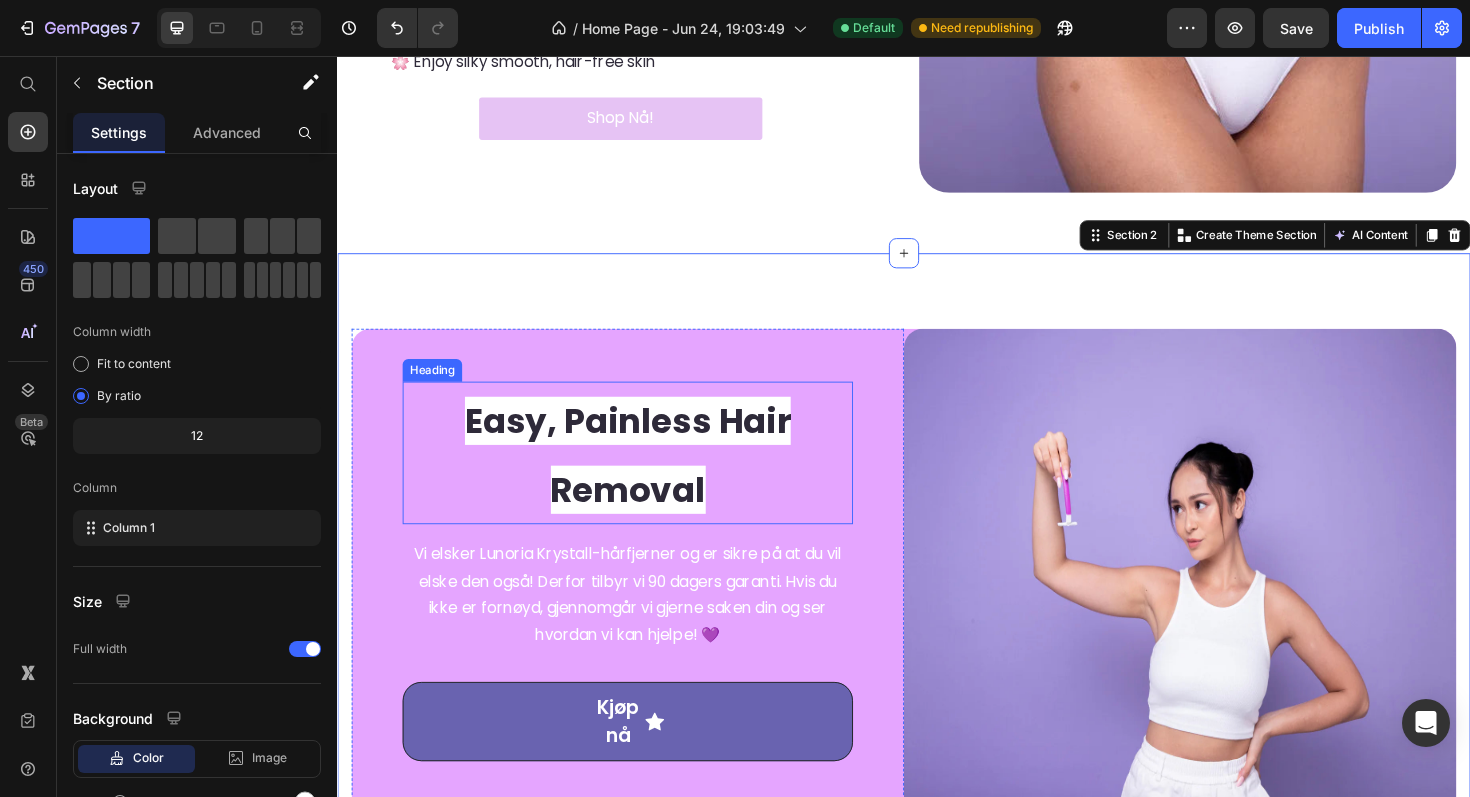click on "Easy, Painless Hair Removal" at bounding box center [644, 479] 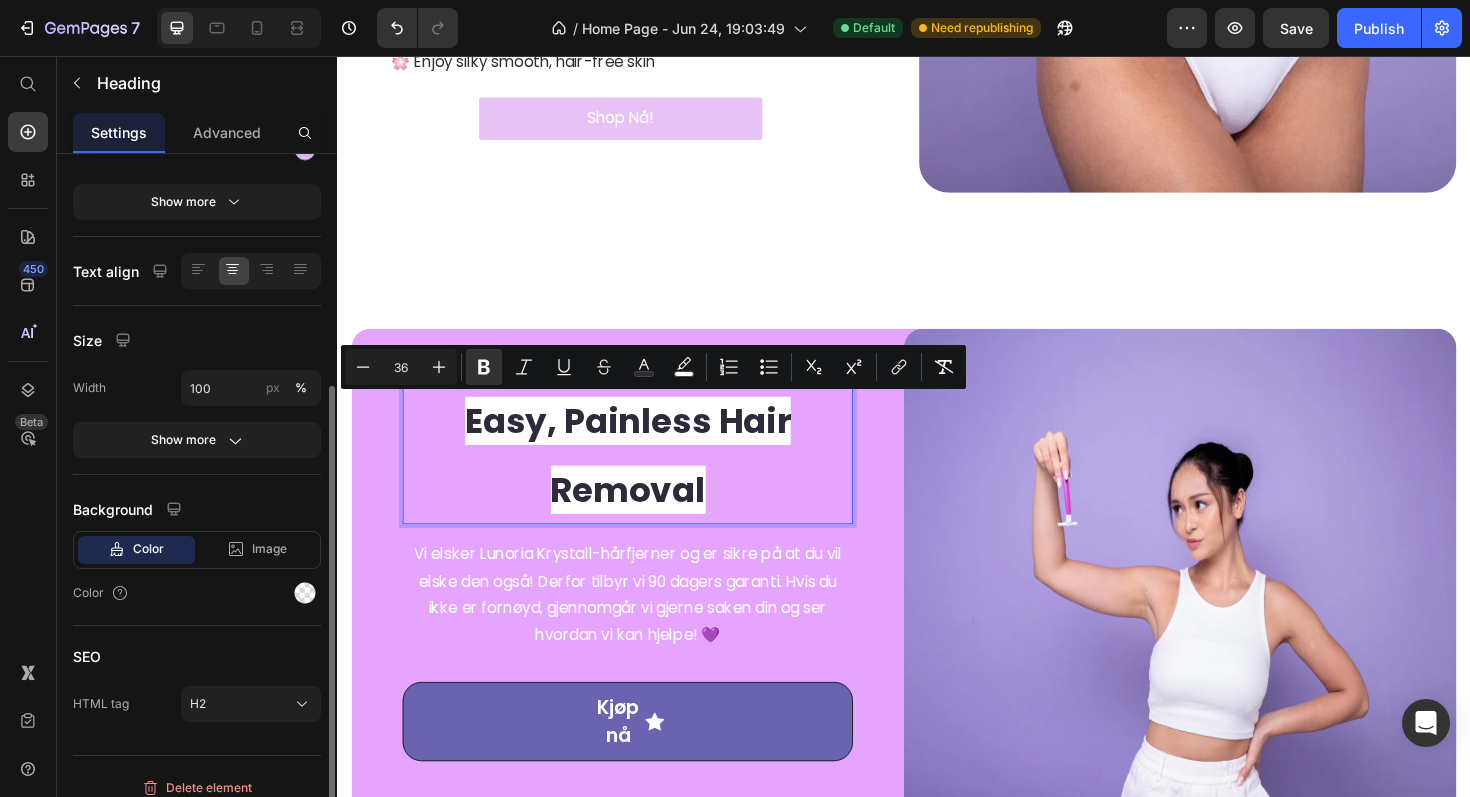 scroll, scrollTop: 310, scrollLeft: 0, axis: vertical 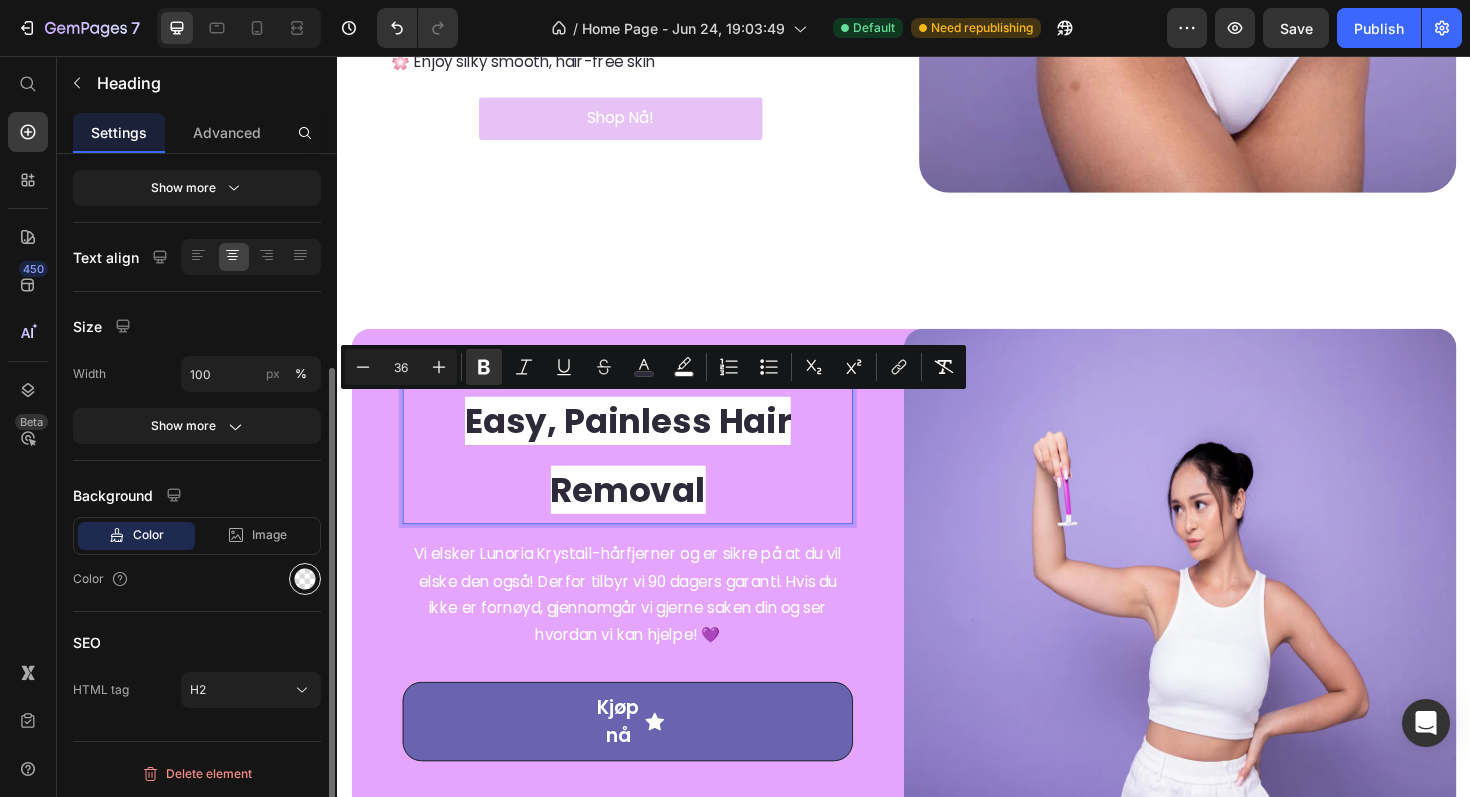 click at bounding box center (305, 579) 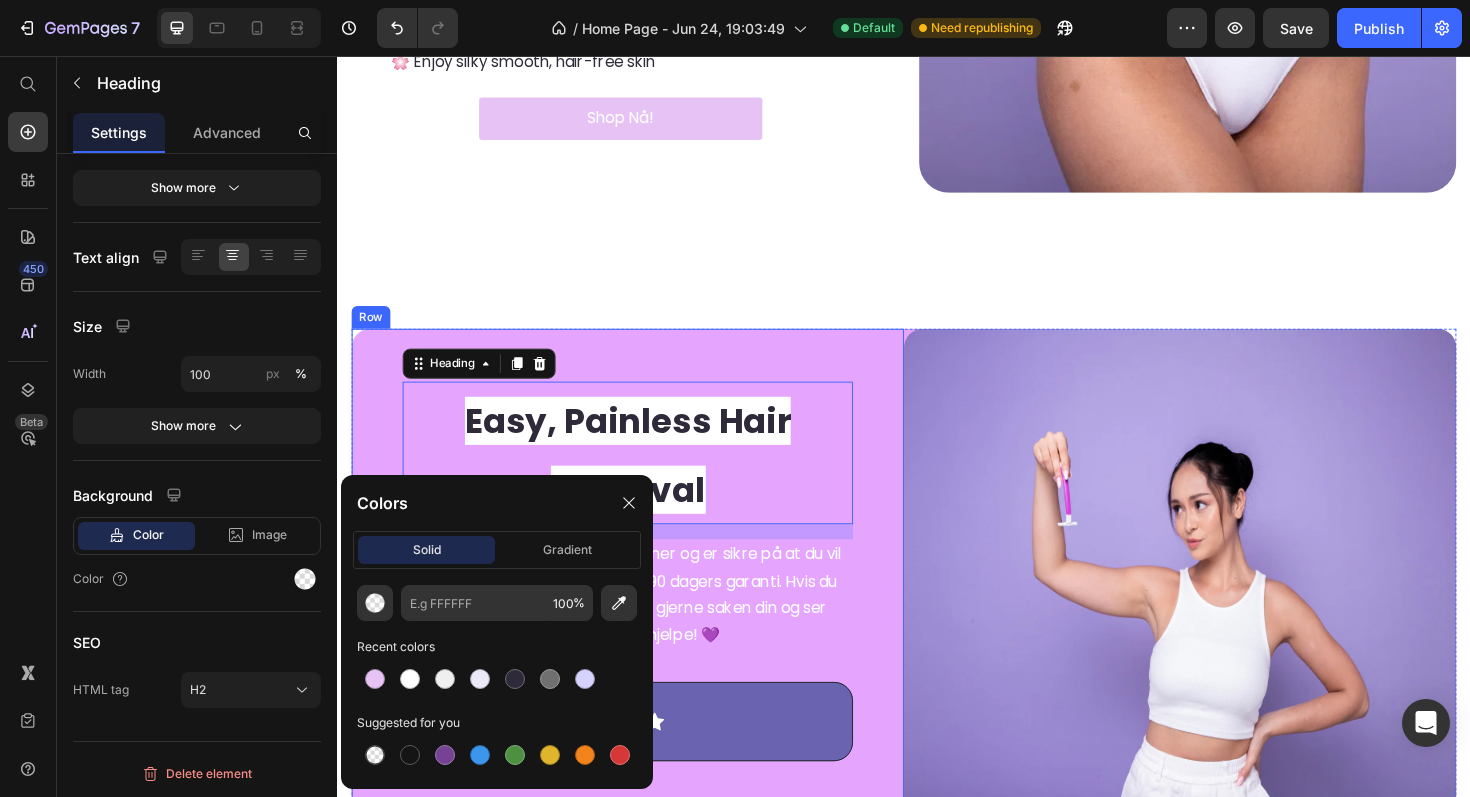 click on "Easy, Painless Hair Removal Heading   16 Vi elsker Lunoria Krystall-hårfjerner og er sikre på at du vil elske den også! Derfor tilbyr vi 90 dagers garanti. Hvis du ikke er fornøyd, gjennomgår vi gjerne saken din og ser hvordan vi kan hjelpe! 💜 Text block   Kjøp nå Button Row" at bounding box center (644, 602) 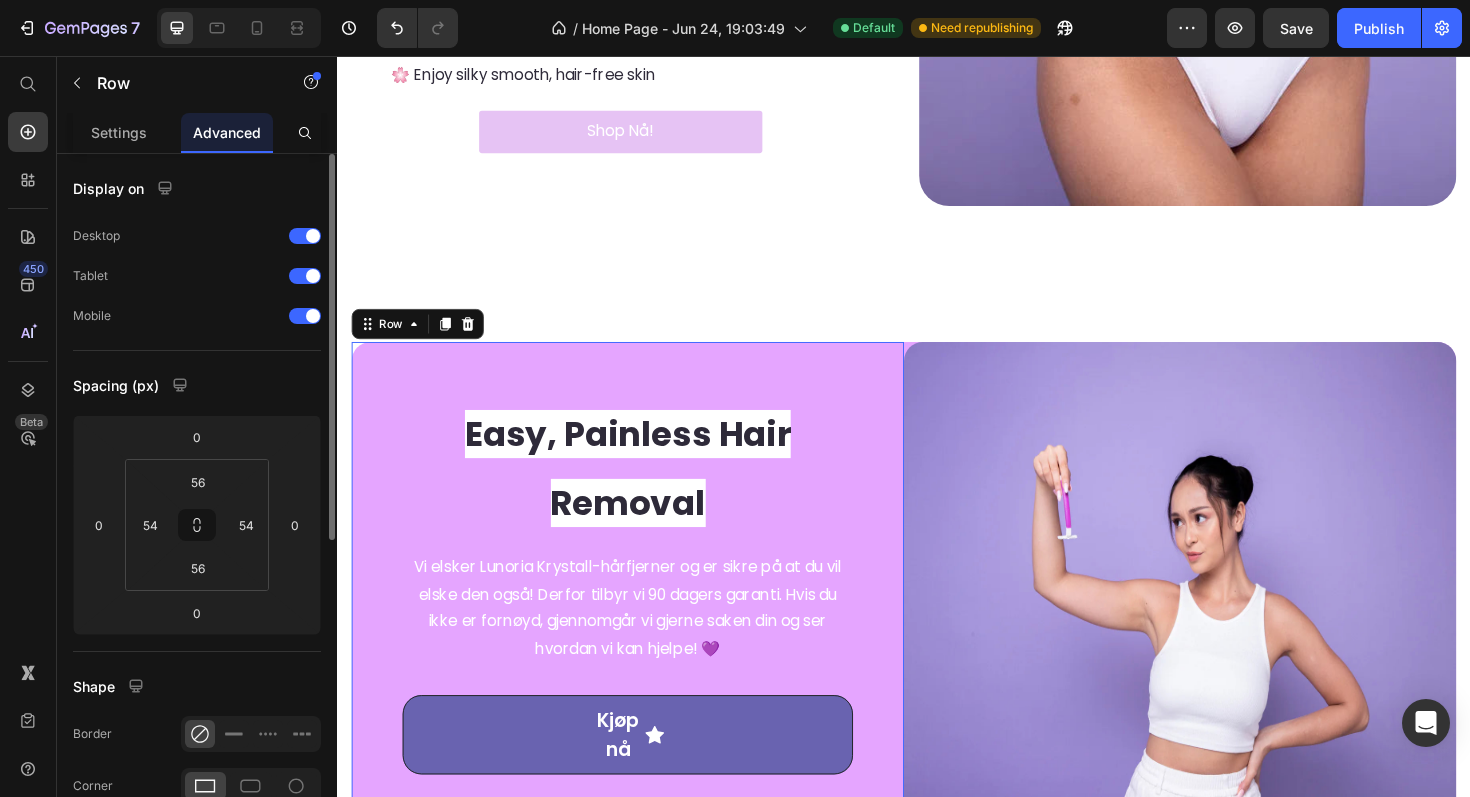 scroll, scrollTop: 389, scrollLeft: 0, axis: vertical 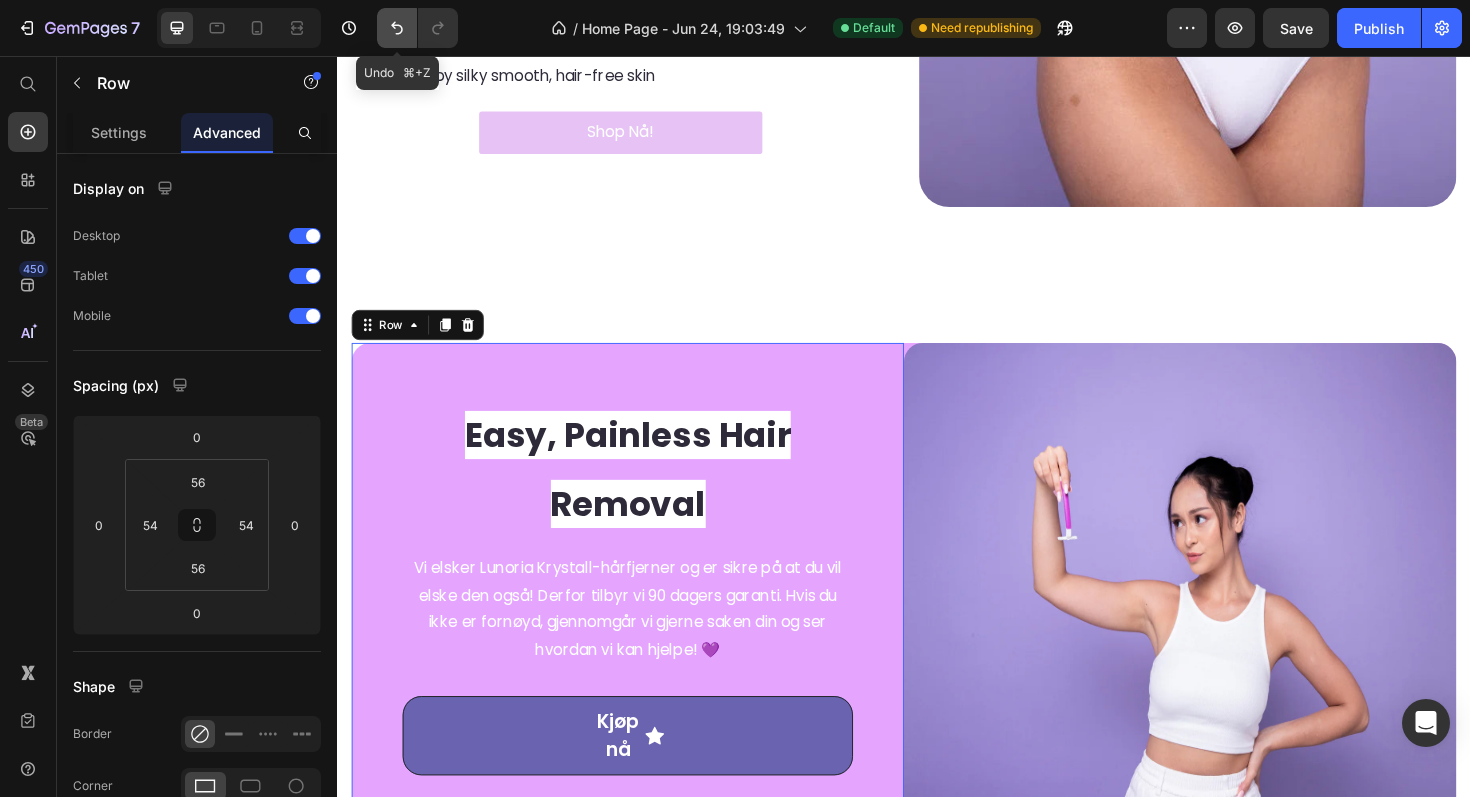 click 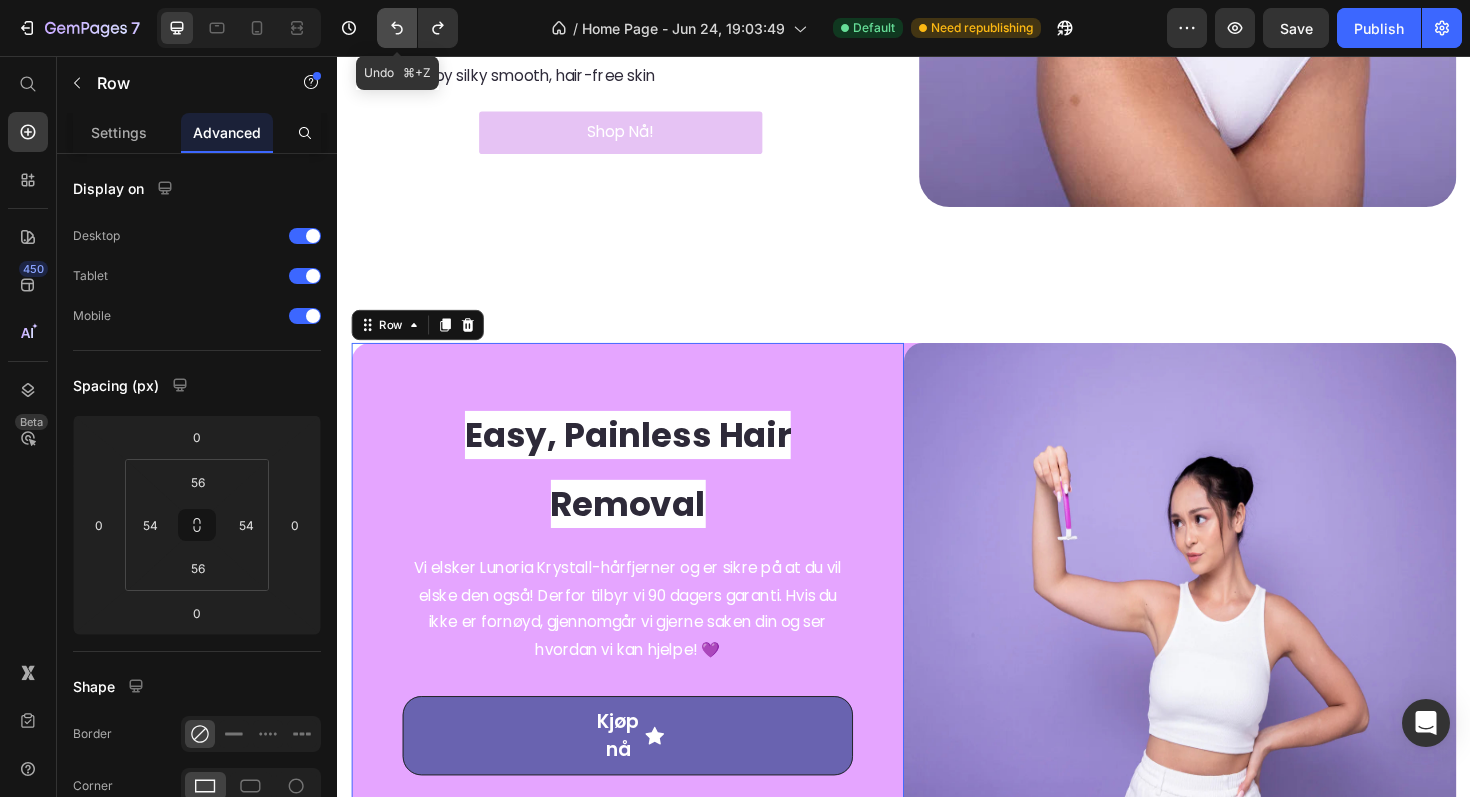 click 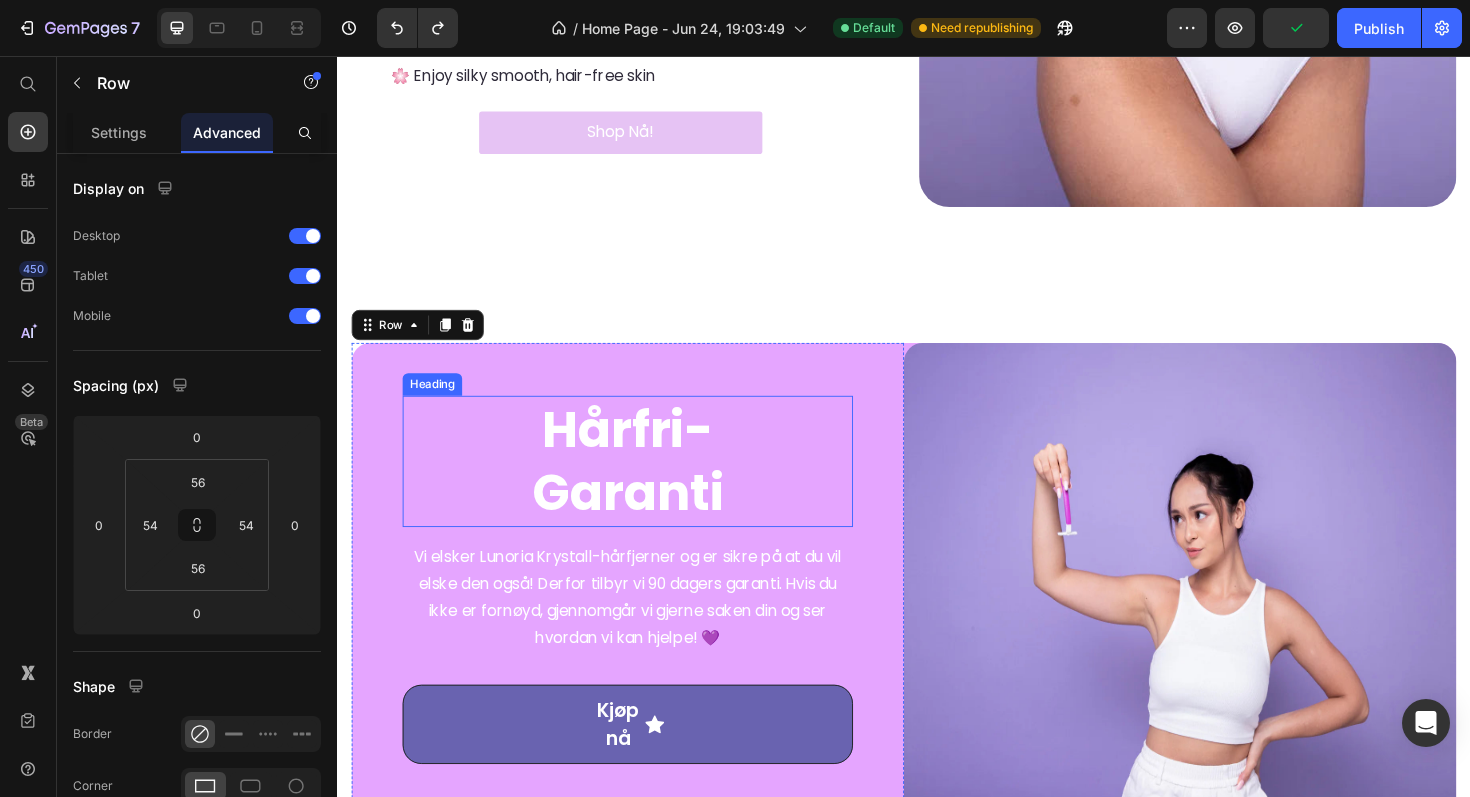 click on "Hårfri- Garanti" at bounding box center (644, 485) 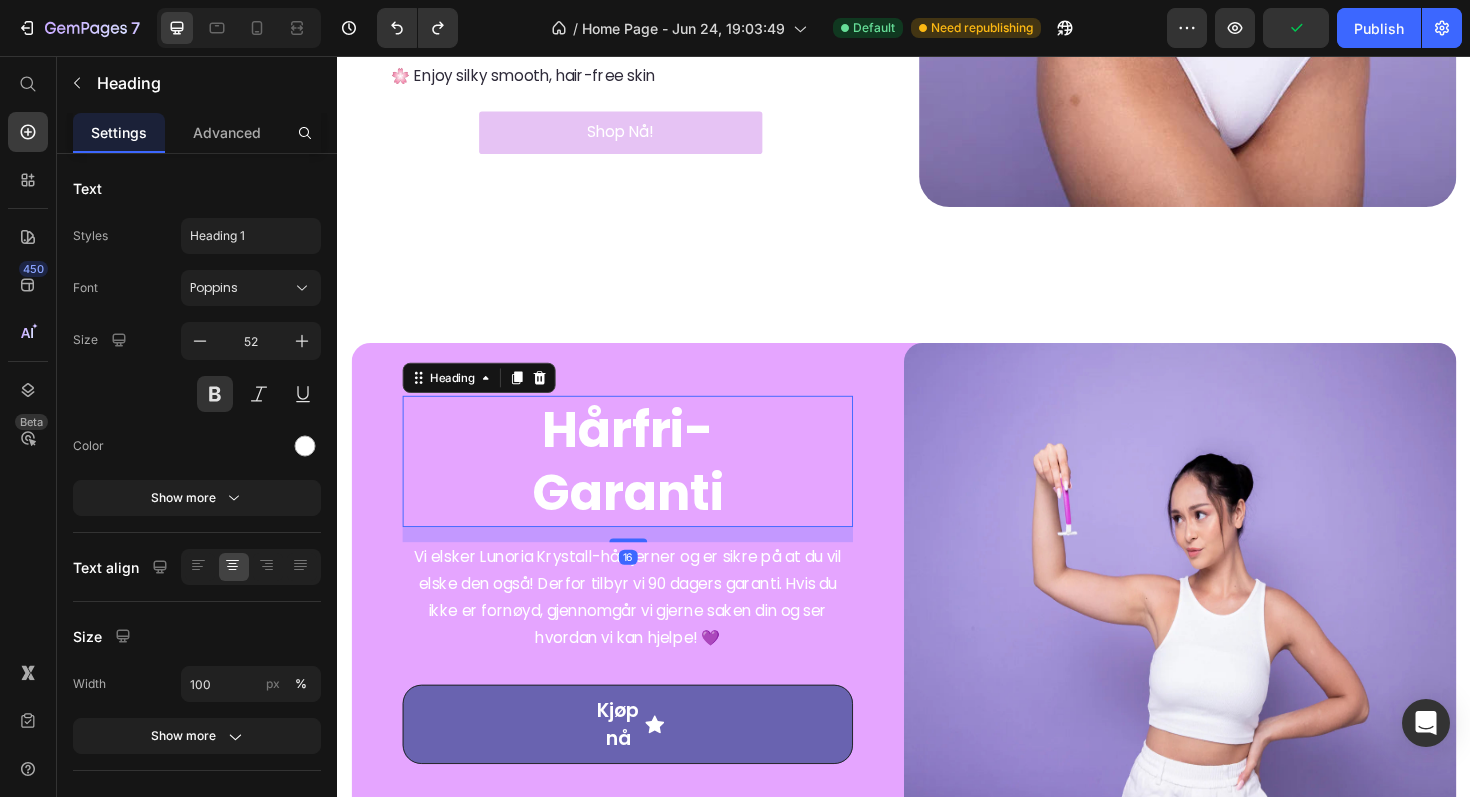 click on "Hårfri- Garanti" at bounding box center (644, 485) 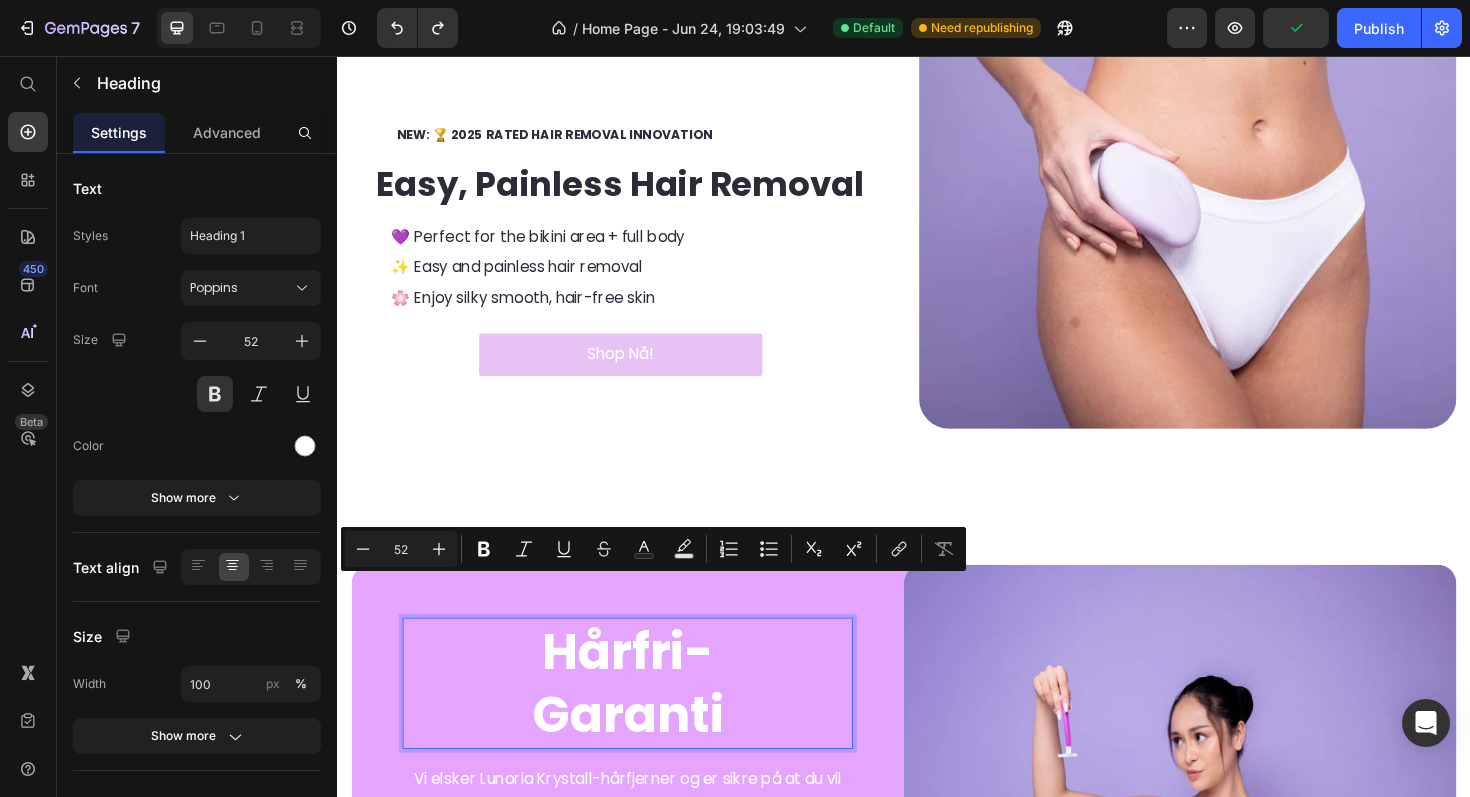 scroll, scrollTop: 143, scrollLeft: 0, axis: vertical 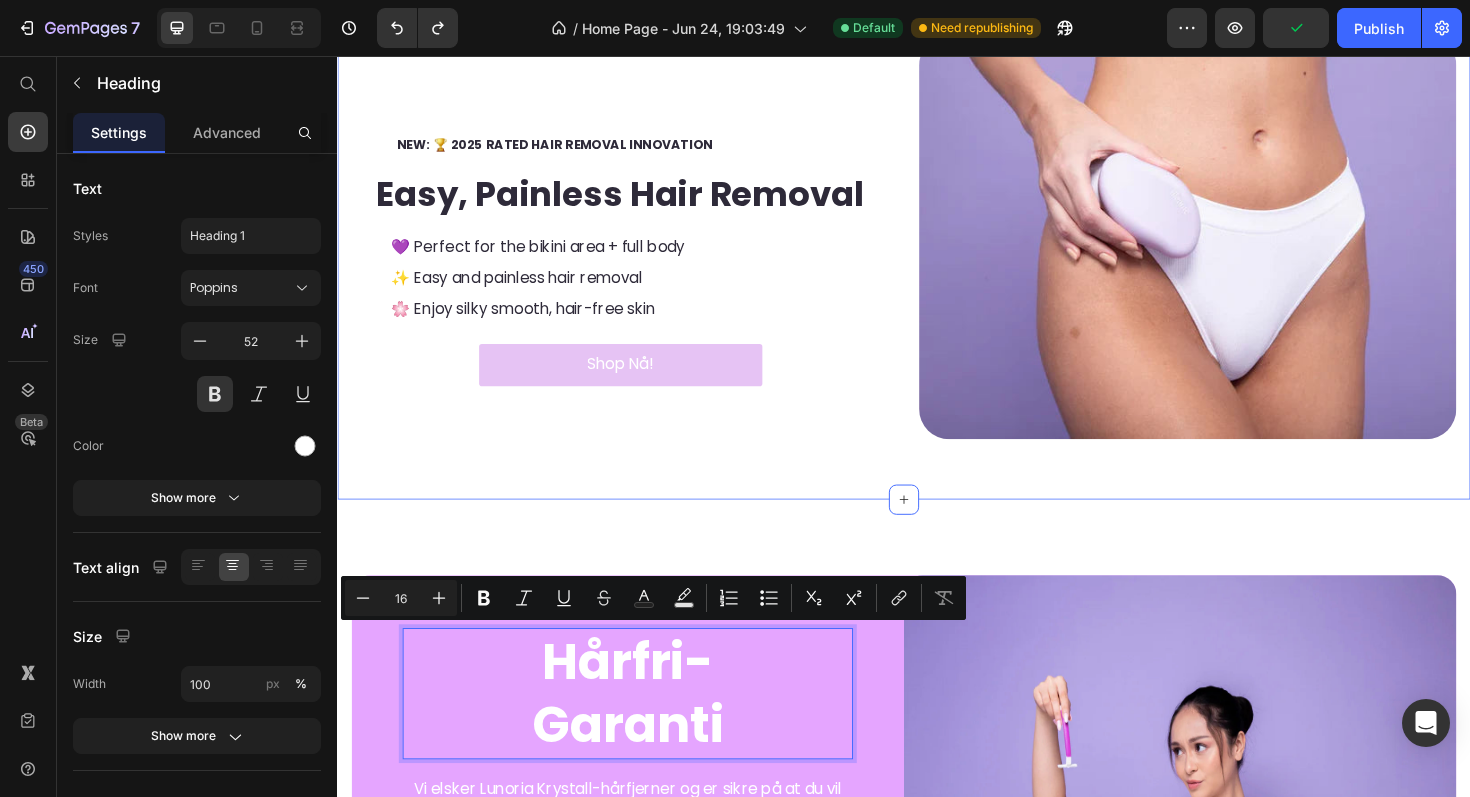 click on "NEW: 🏆 2025 RATED HAIR REMOVAL INNOVATION Text Block ⁠⁠⁠⁠⁠⁠⁠ Easy, Painless Hair Removal Heading 💜 Perfect for the bikini area + full body Text Block ✨ Easy and painless hair removal Text Block 🌸 Enjoy silky smooth, hair-free skin Text Block Shop Nå! Button Image Section 1" at bounding box center (937, 240) 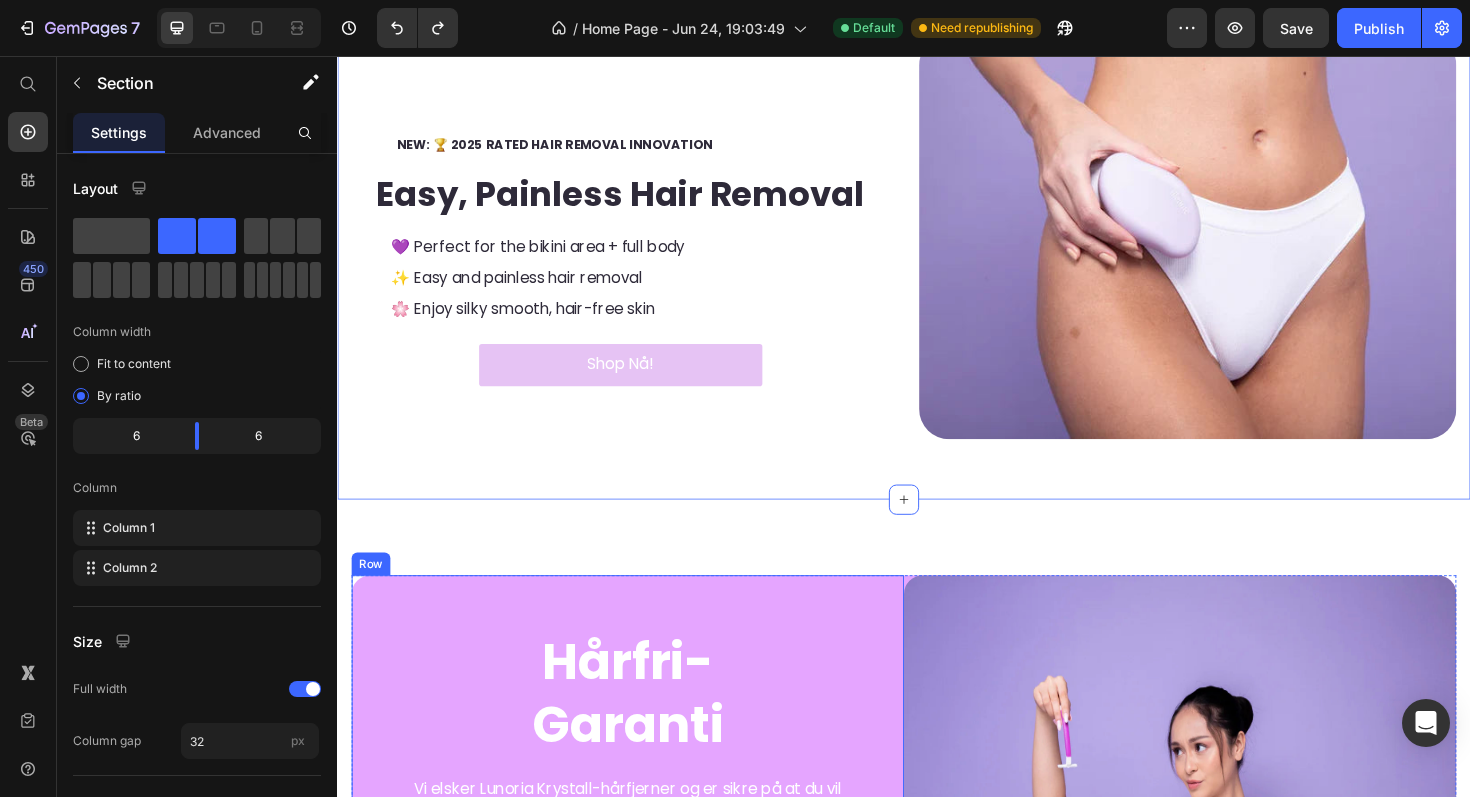 scroll, scrollTop: 166, scrollLeft: 0, axis: vertical 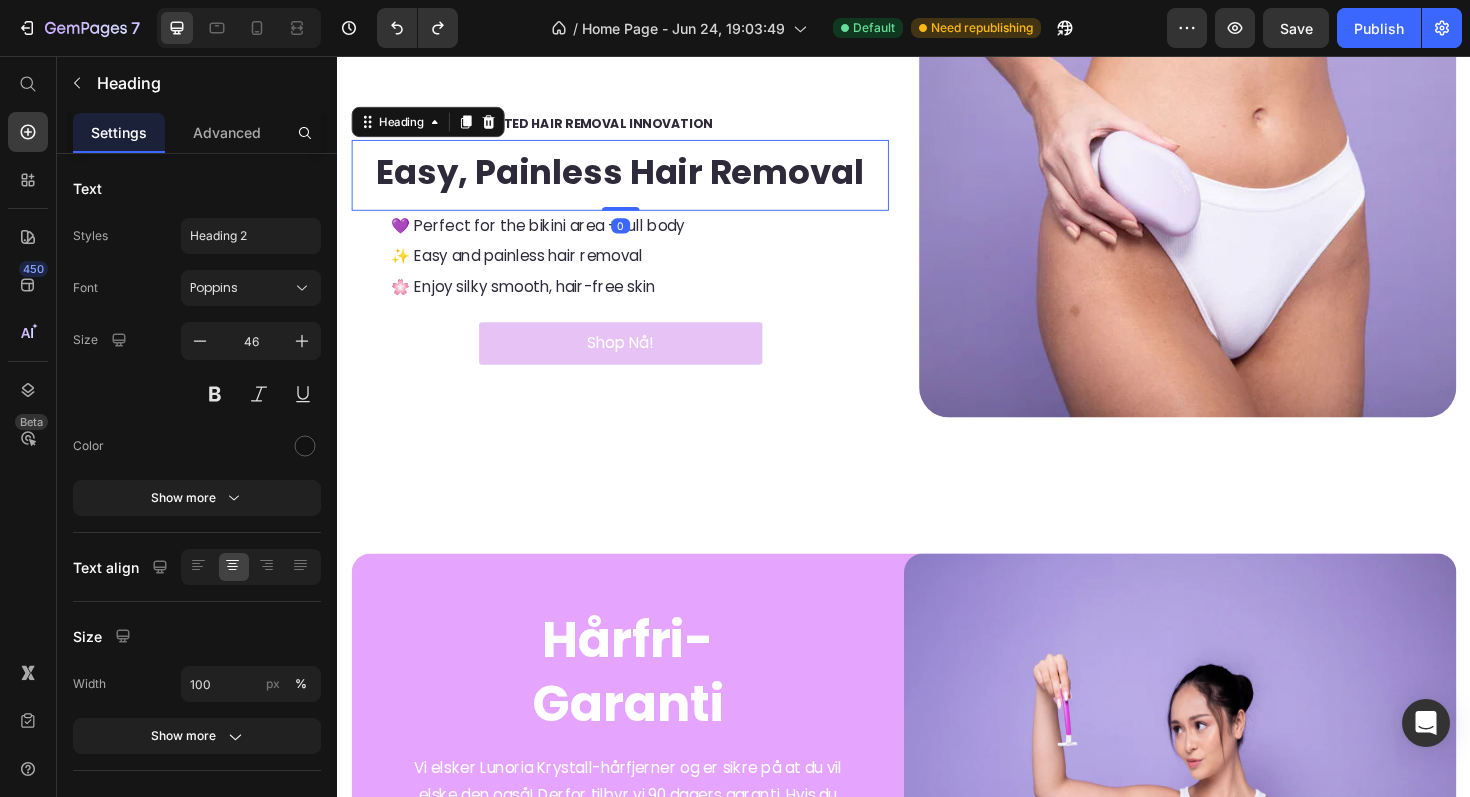 click on "Easy, Painless Hair Removal" at bounding box center (636, 179) 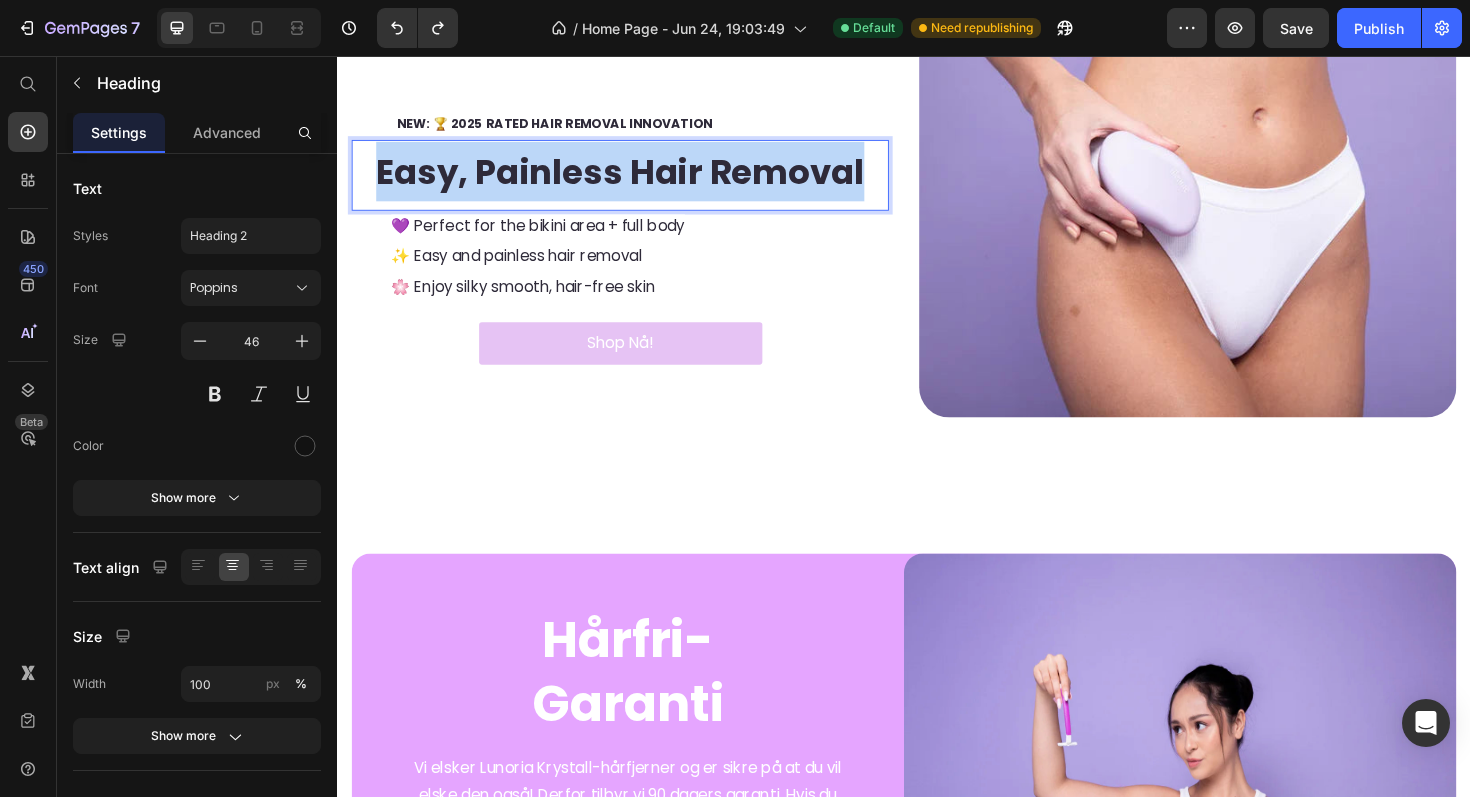 click on "Easy, Painless Hair Removal" at bounding box center [636, 179] 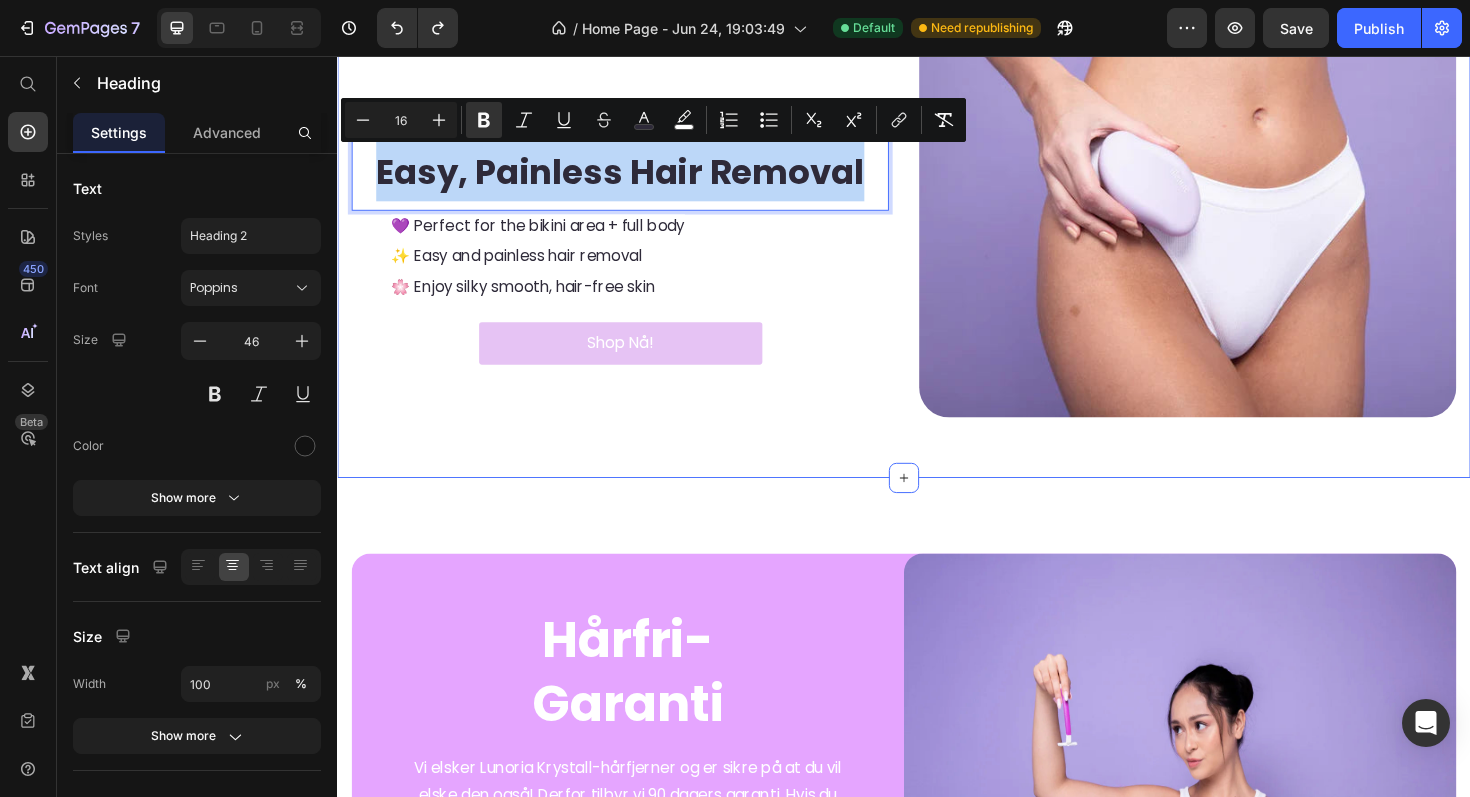 click on "NEW: 🏆 2025 RATED HAIR REMOVAL INNOVATION Text Block Easy, Painless Hair Removal Heading   0 💜 Perfect for the bikini area + full body Text Block ✨ Easy and painless hair removal Text Block 🌸 Enjoy silky smooth, hair-free skin Text Block Shop Nå! Button Image Section 1" at bounding box center (937, 217) 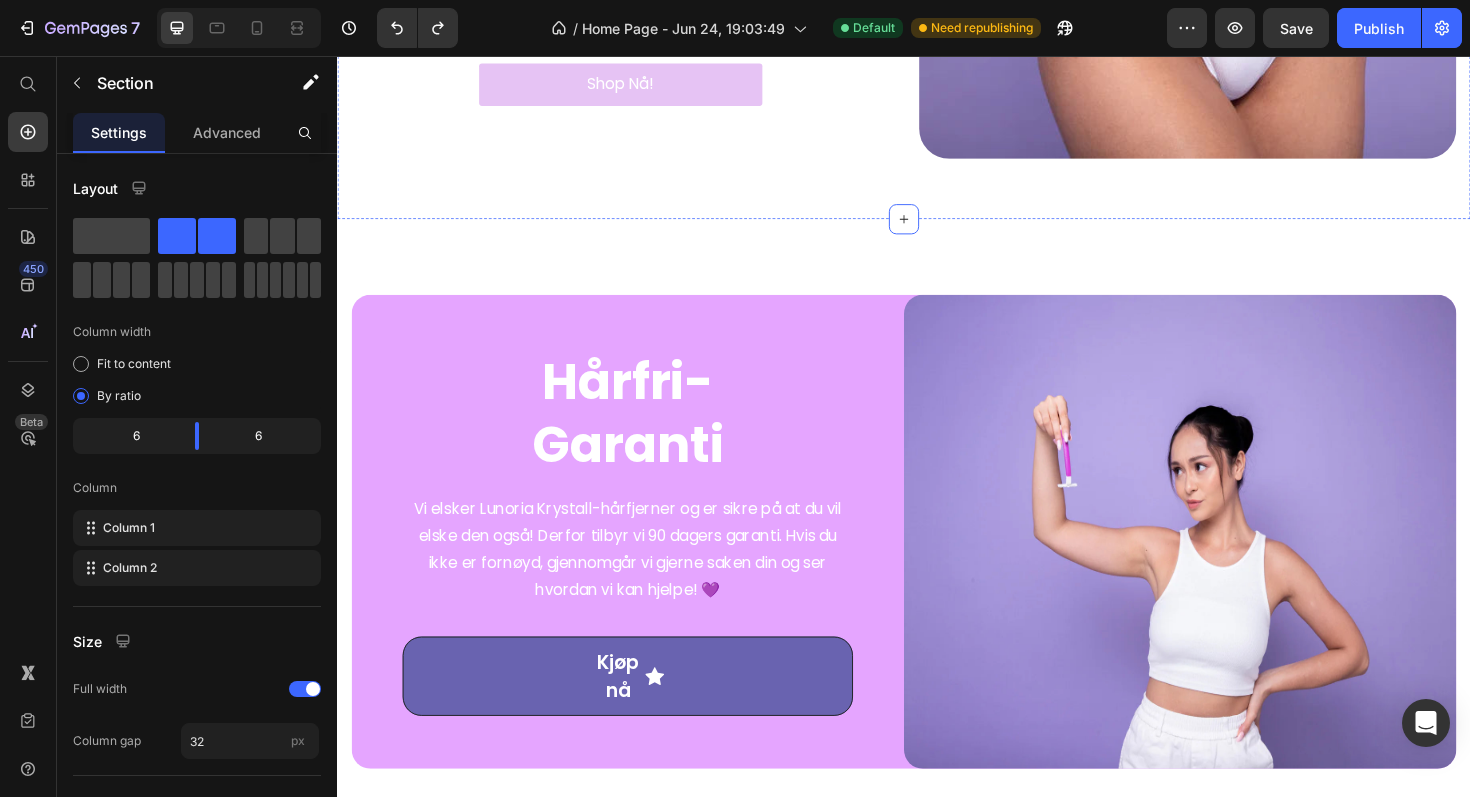 scroll, scrollTop: 550, scrollLeft: 0, axis: vertical 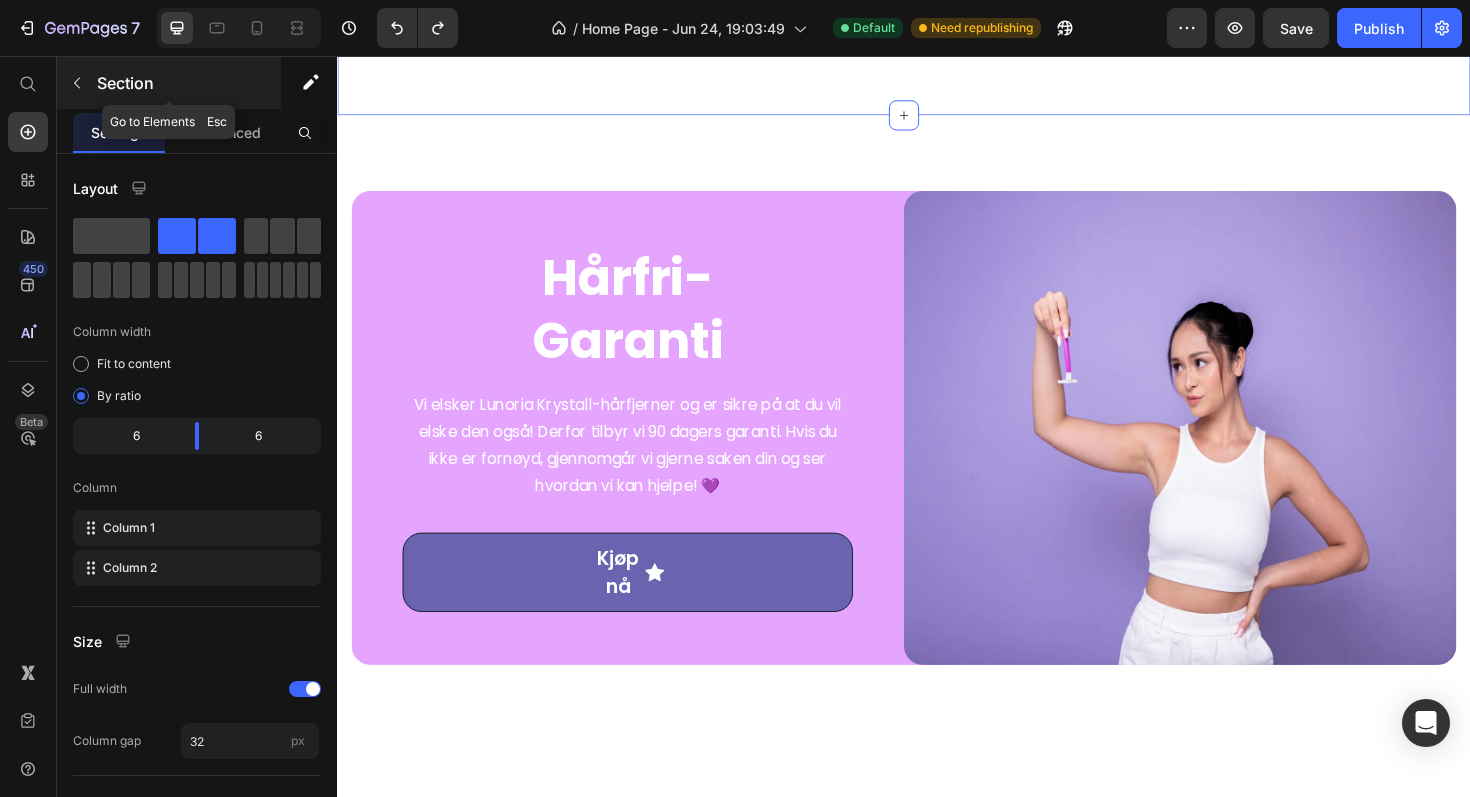 click on "Section" at bounding box center [187, 83] 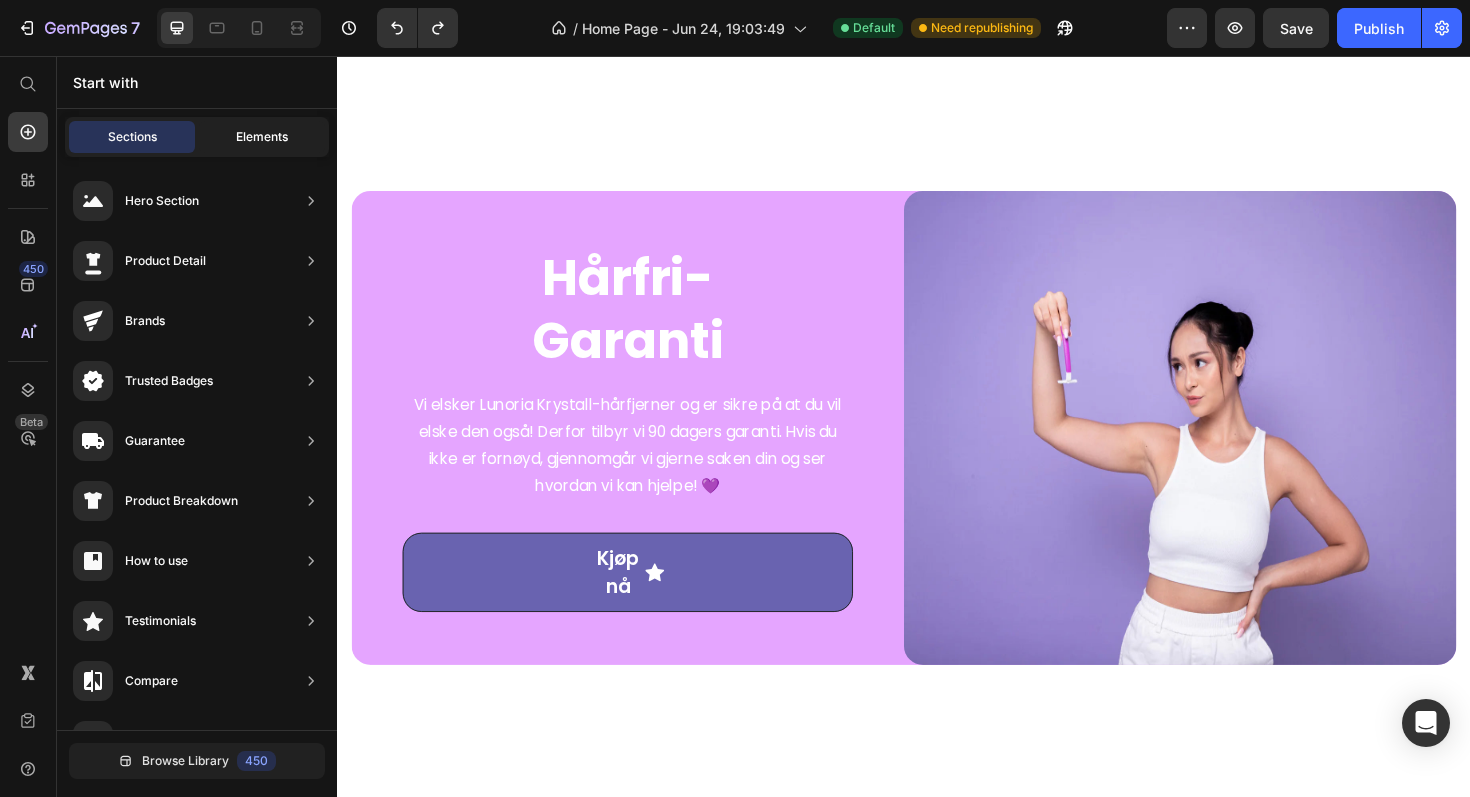 click on "Elements" at bounding box center [262, 137] 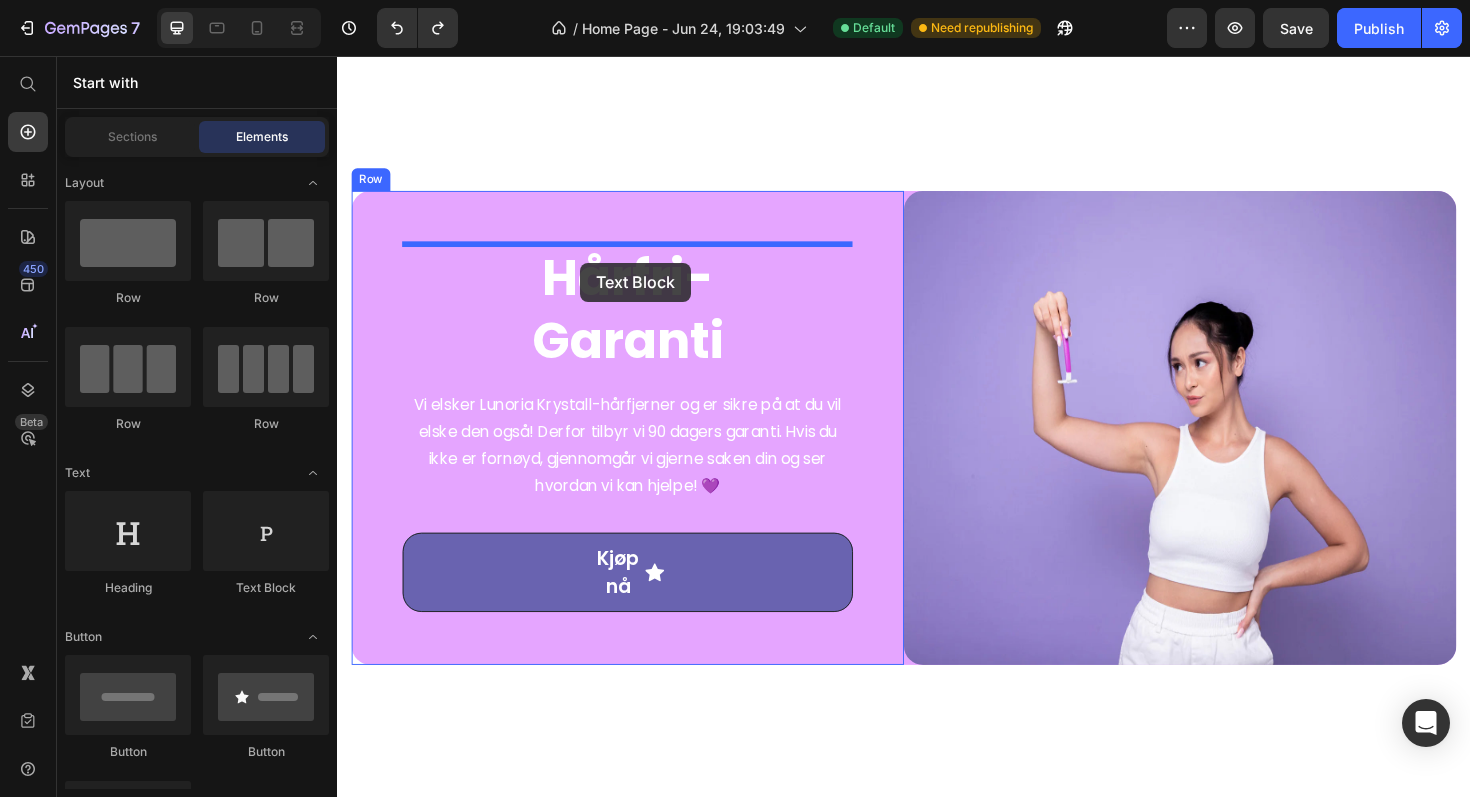 drag, startPoint x: 550, startPoint y: 584, endPoint x: 597, endPoint y: 273, distance: 314.5314 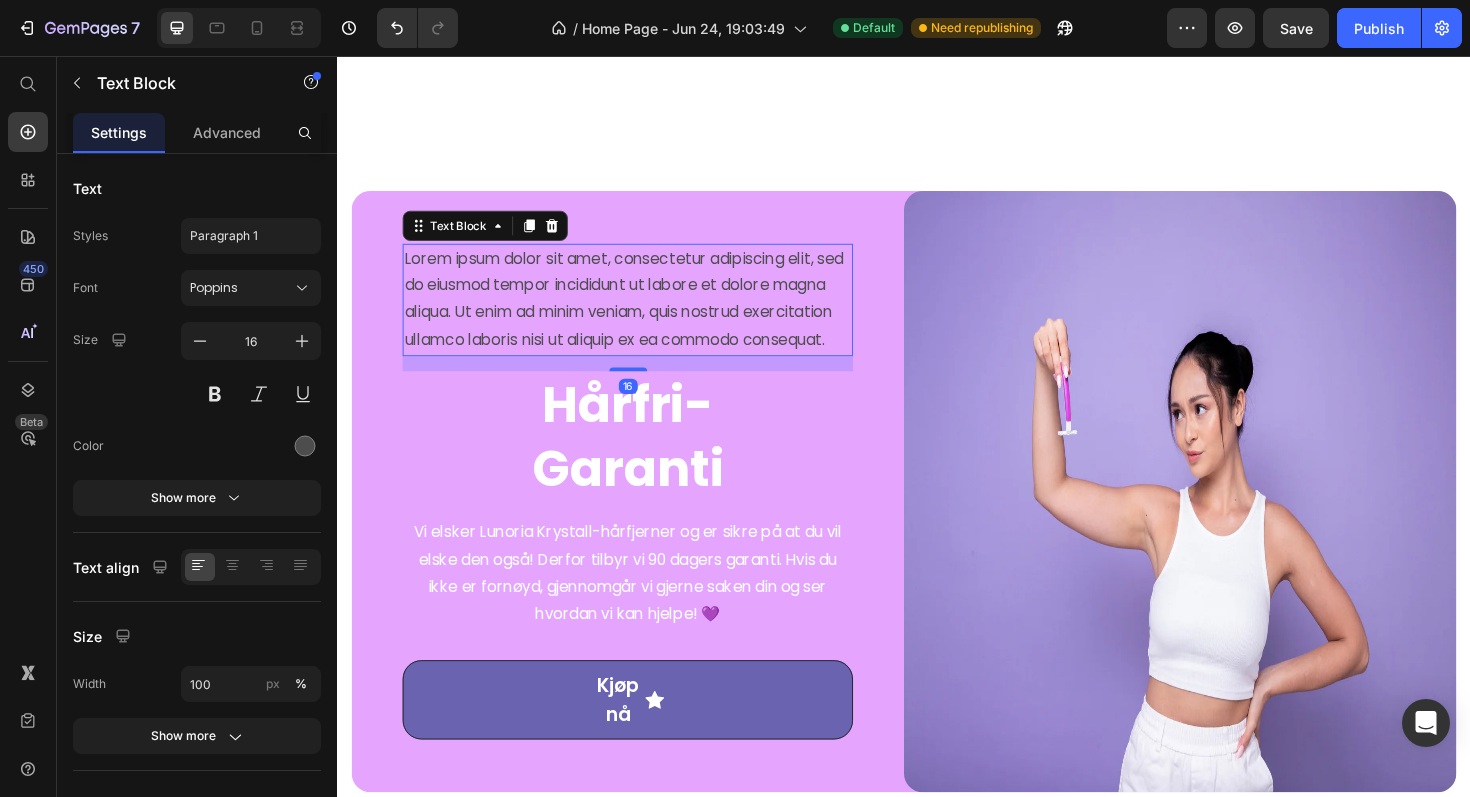 click on "Lorem ipsum dolor sit amet, consectetur adipiscing elit, sed do eiusmod tempor incididunt ut labore et dolore magna aliqua. Ut enim ad minim veniam, quis nostrud exercitation ullamco laboris nisi ut aliquip ex ea commodo consequat." at bounding box center (644, 314) 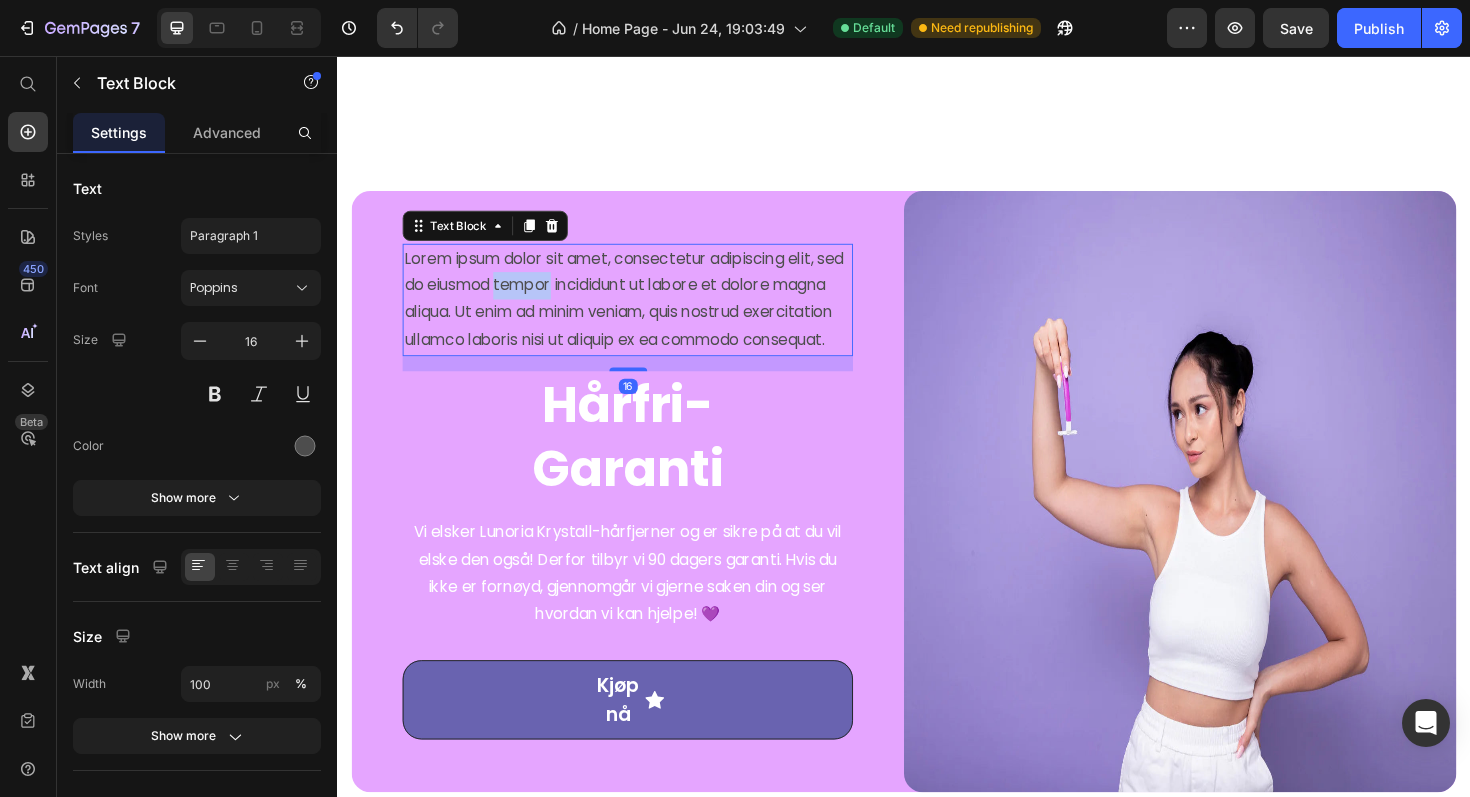 click on "Lorem ipsum dolor sit amet, consectetur adipiscing elit, sed do eiusmod tempor incididunt ut labore et dolore magna aliqua. Ut enim ad minim veniam, quis nostrud exercitation ullamco laboris nisi ut aliquip ex ea commodo consequat." at bounding box center [644, 314] 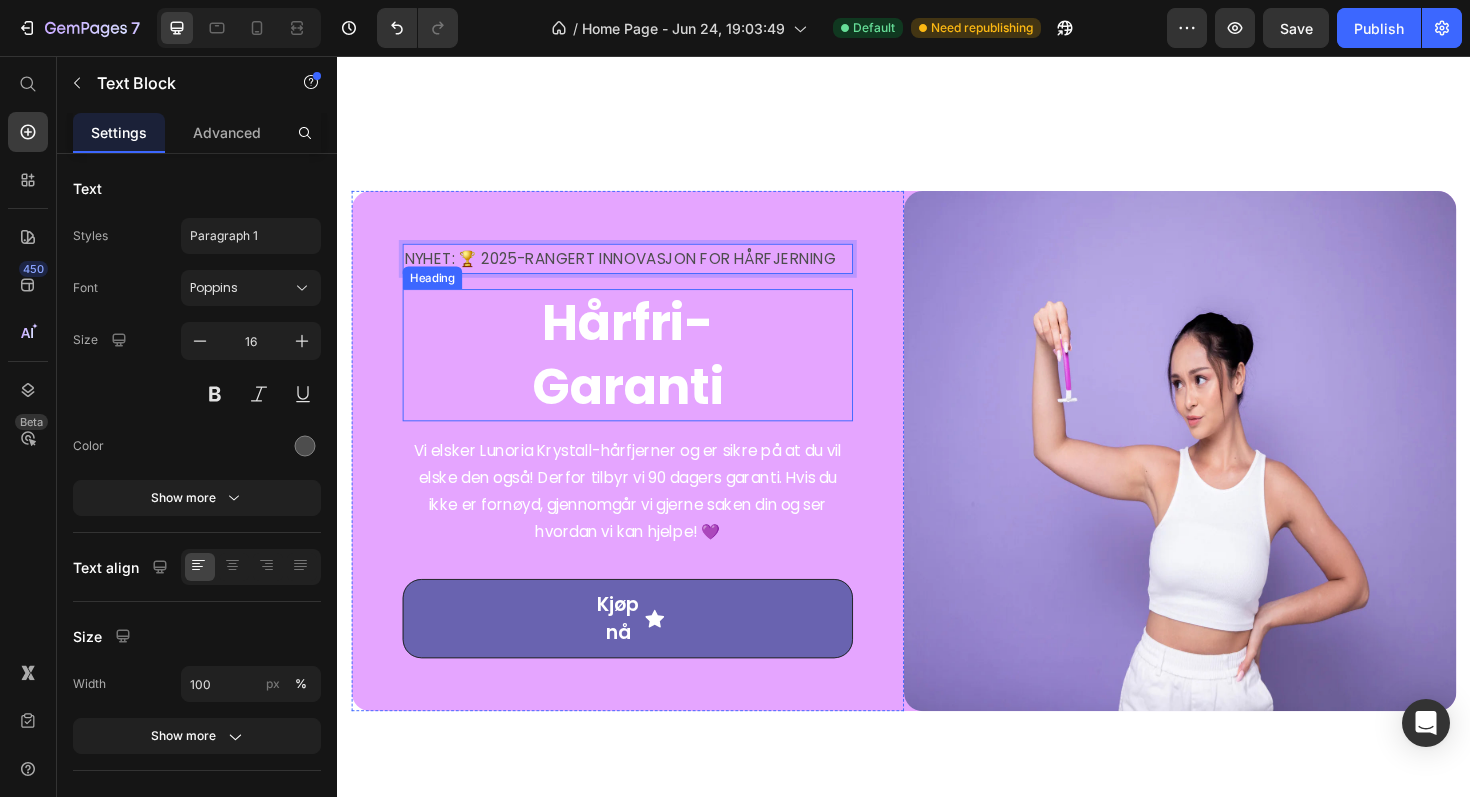 click on "Hårfri- Garanti" at bounding box center [644, 372] 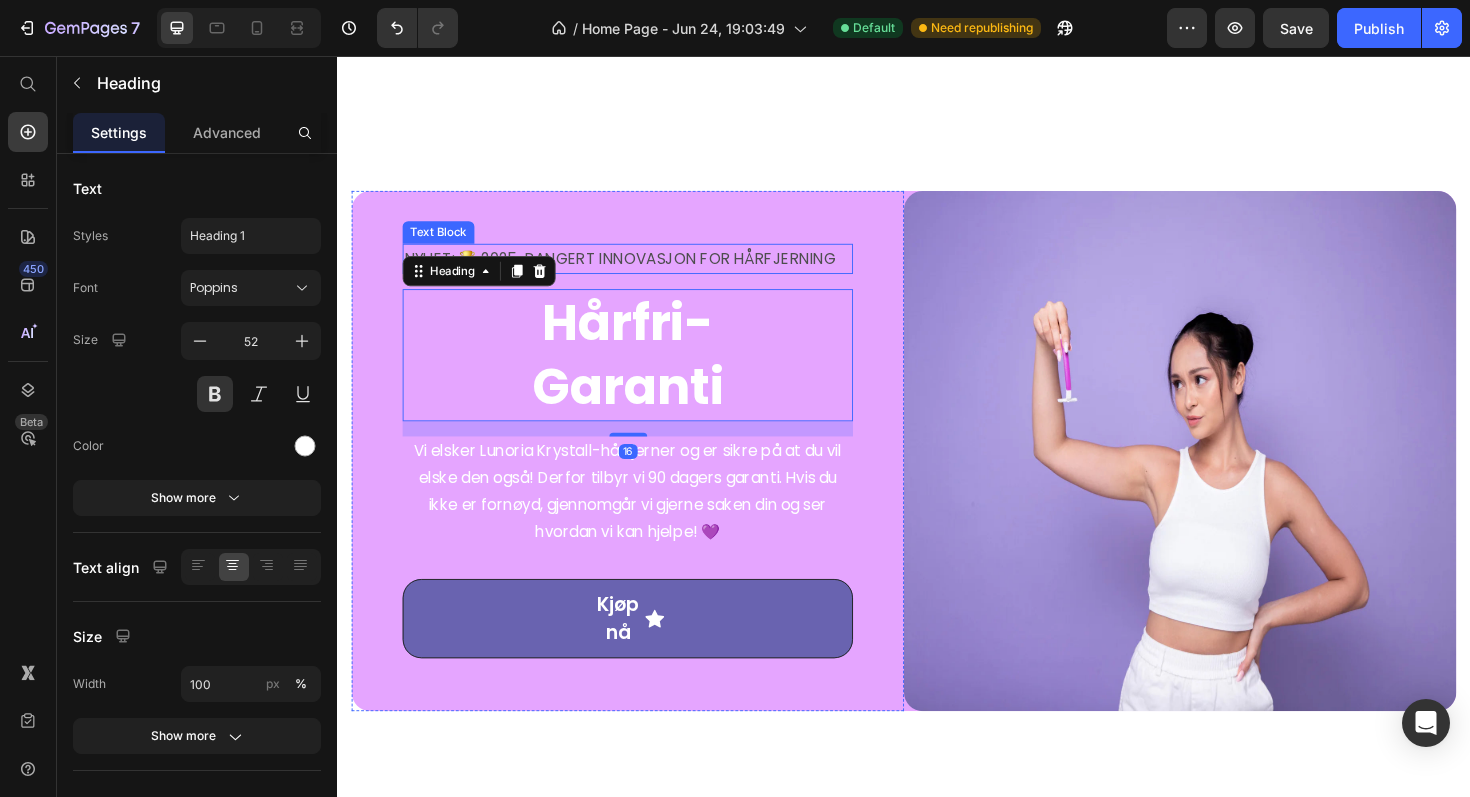 click on "NYHET: 🏆 2025-RANGERT INNOVASJON FOR HÅRFJERNING" at bounding box center (644, 271) 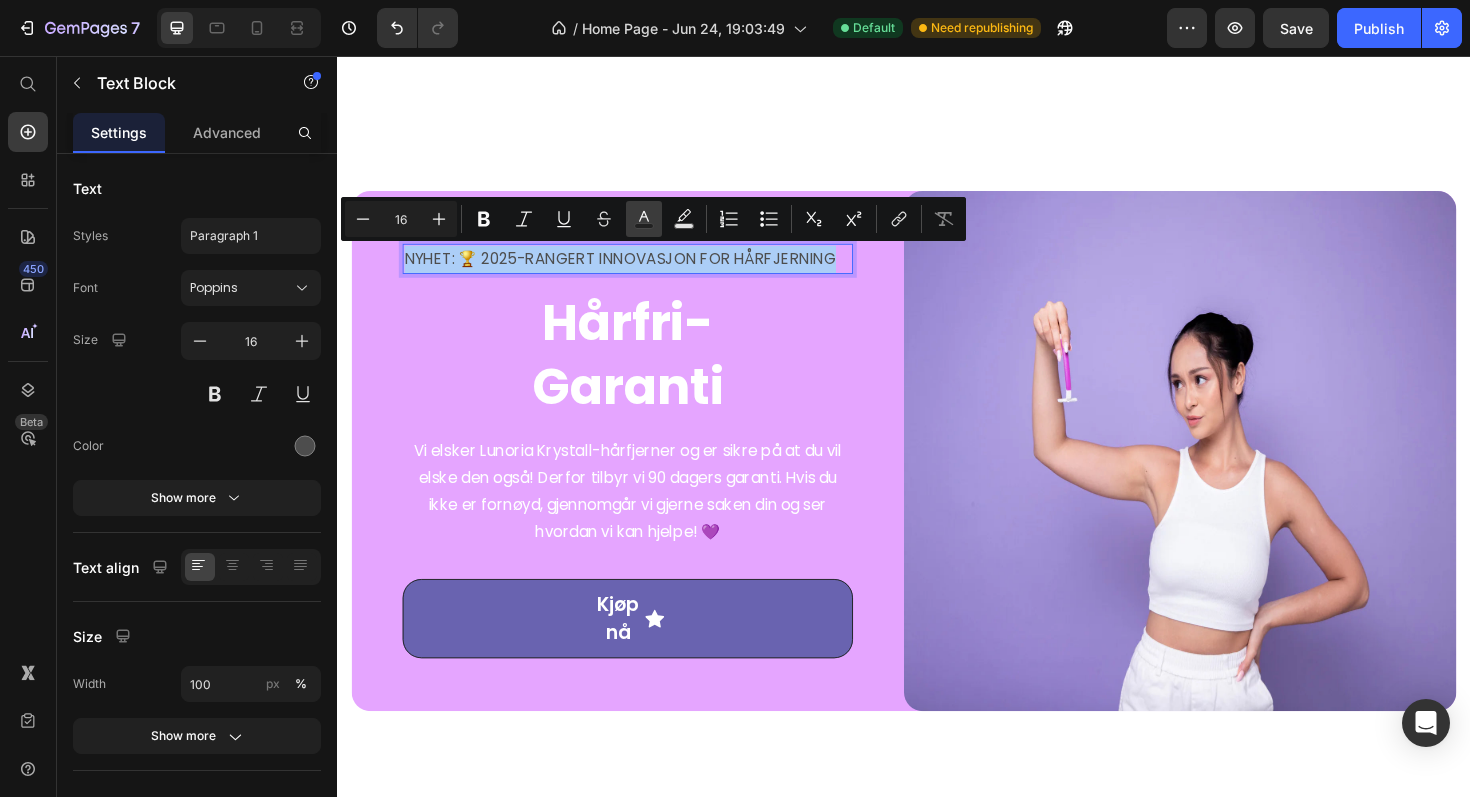 click 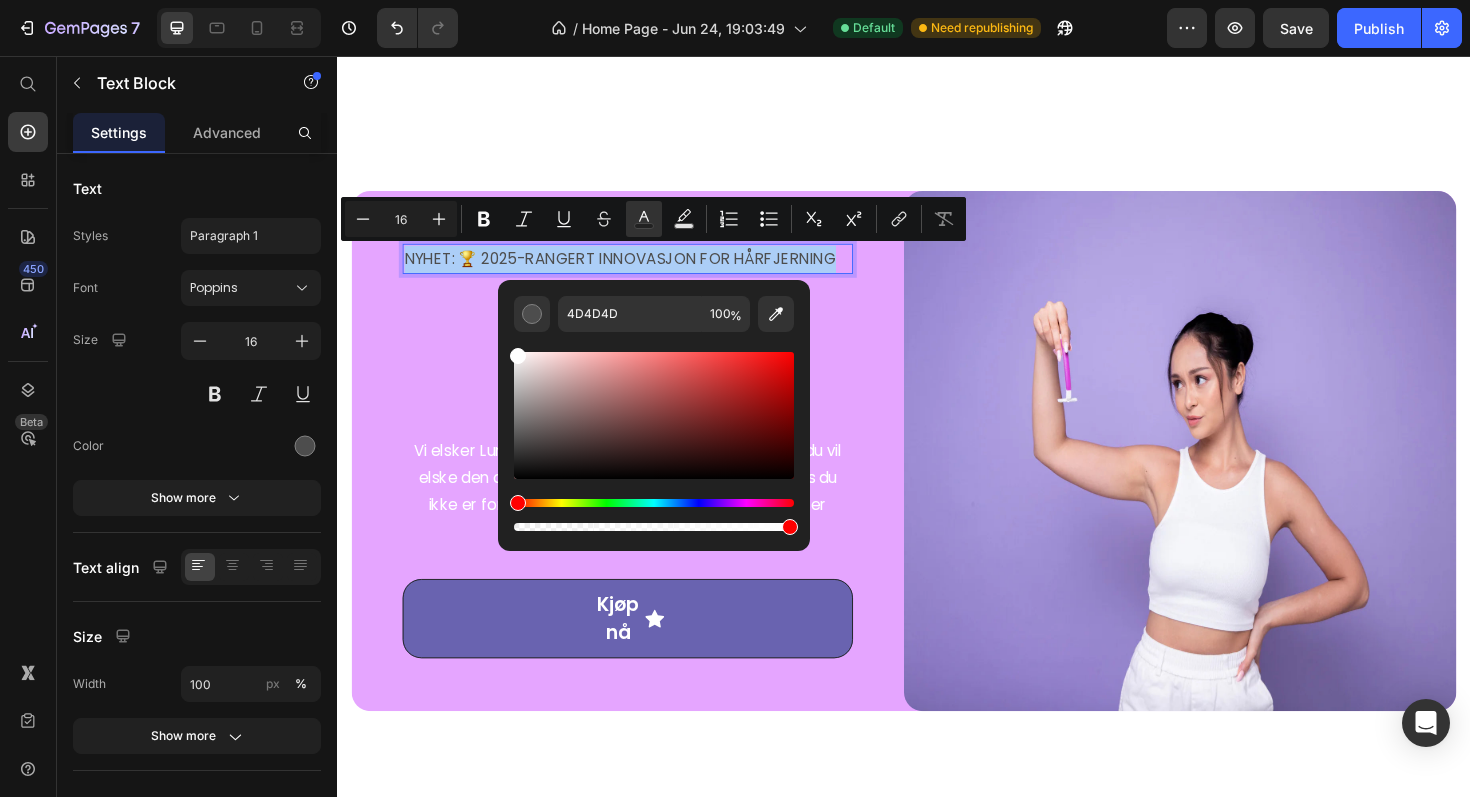 drag, startPoint x: 546, startPoint y: 365, endPoint x: 498, endPoint y: 332, distance: 58.249462 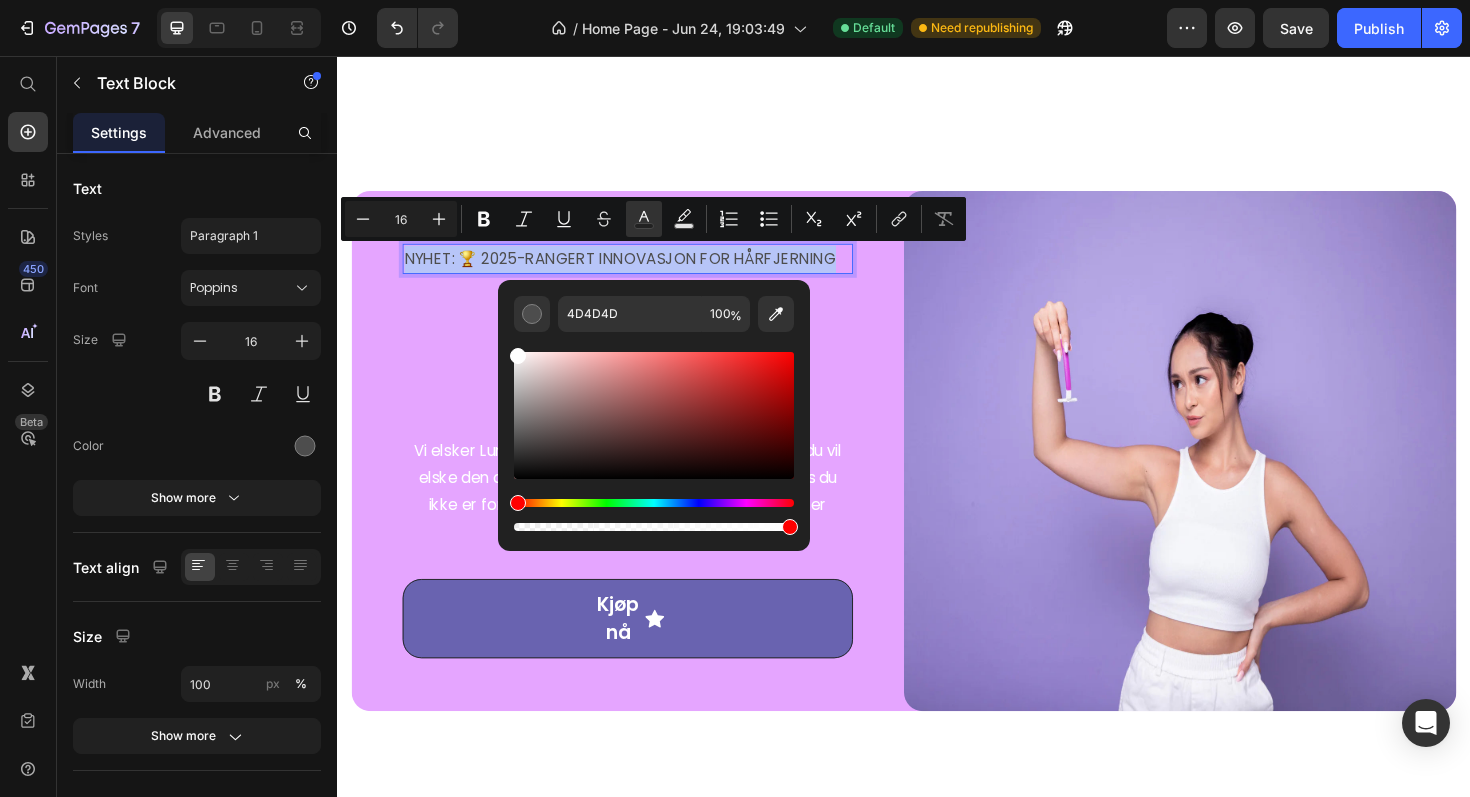 type on "FFFFFF" 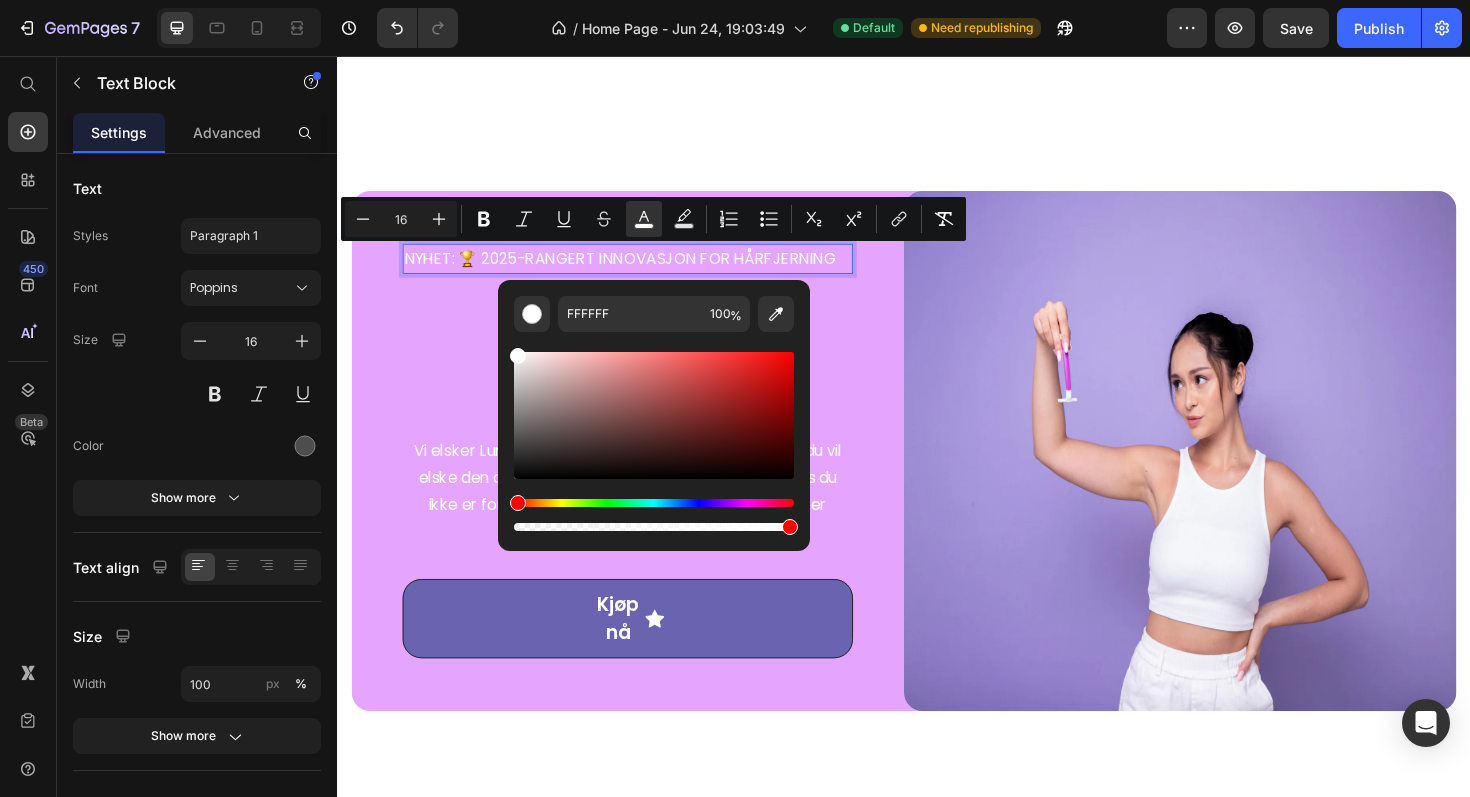 click on "Hårfri- Garanti" at bounding box center [644, 372] 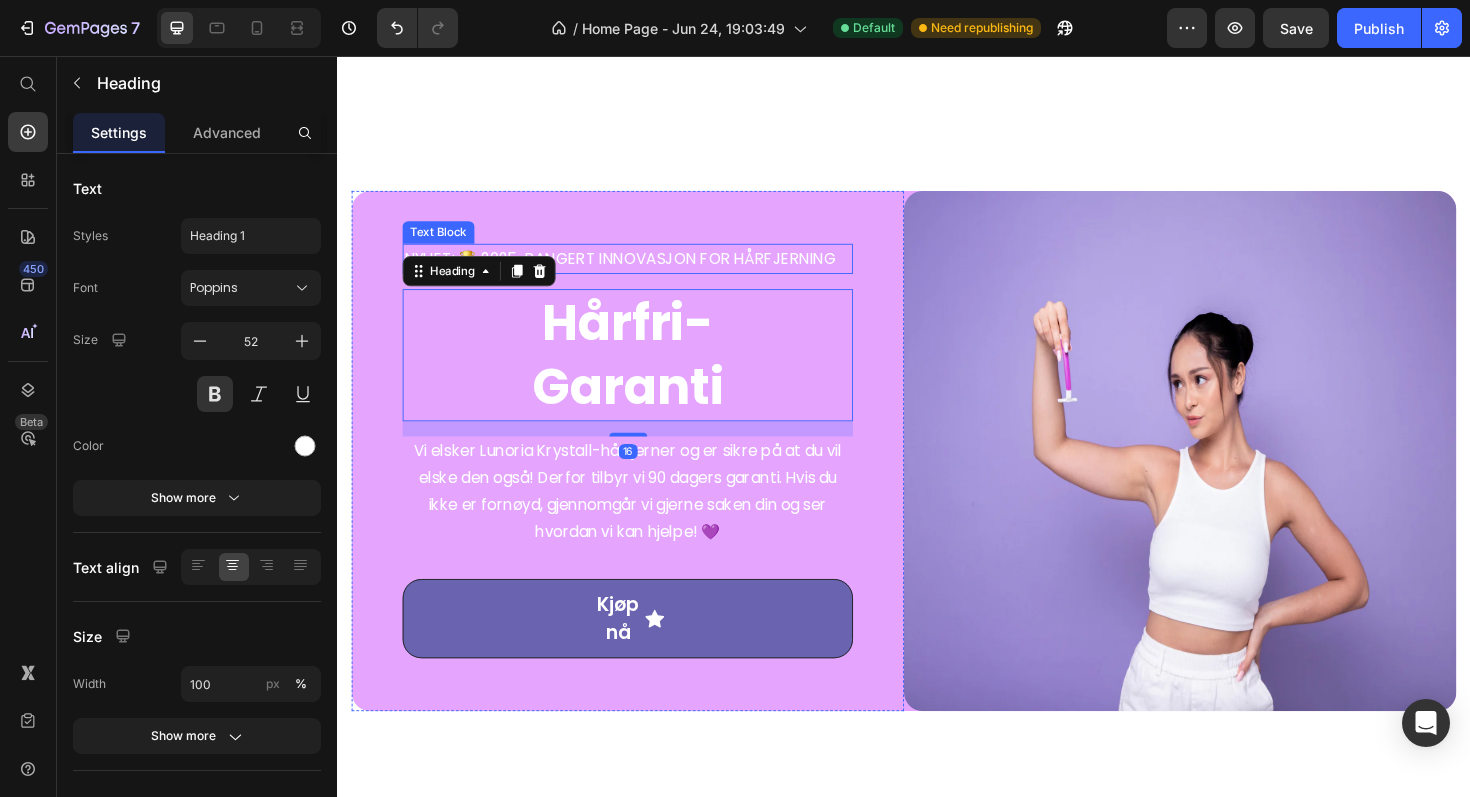 click on "NYHET: 🏆 2025-RANGERT INNOVASJON FOR HÅRFJERNING" at bounding box center (636, 270) 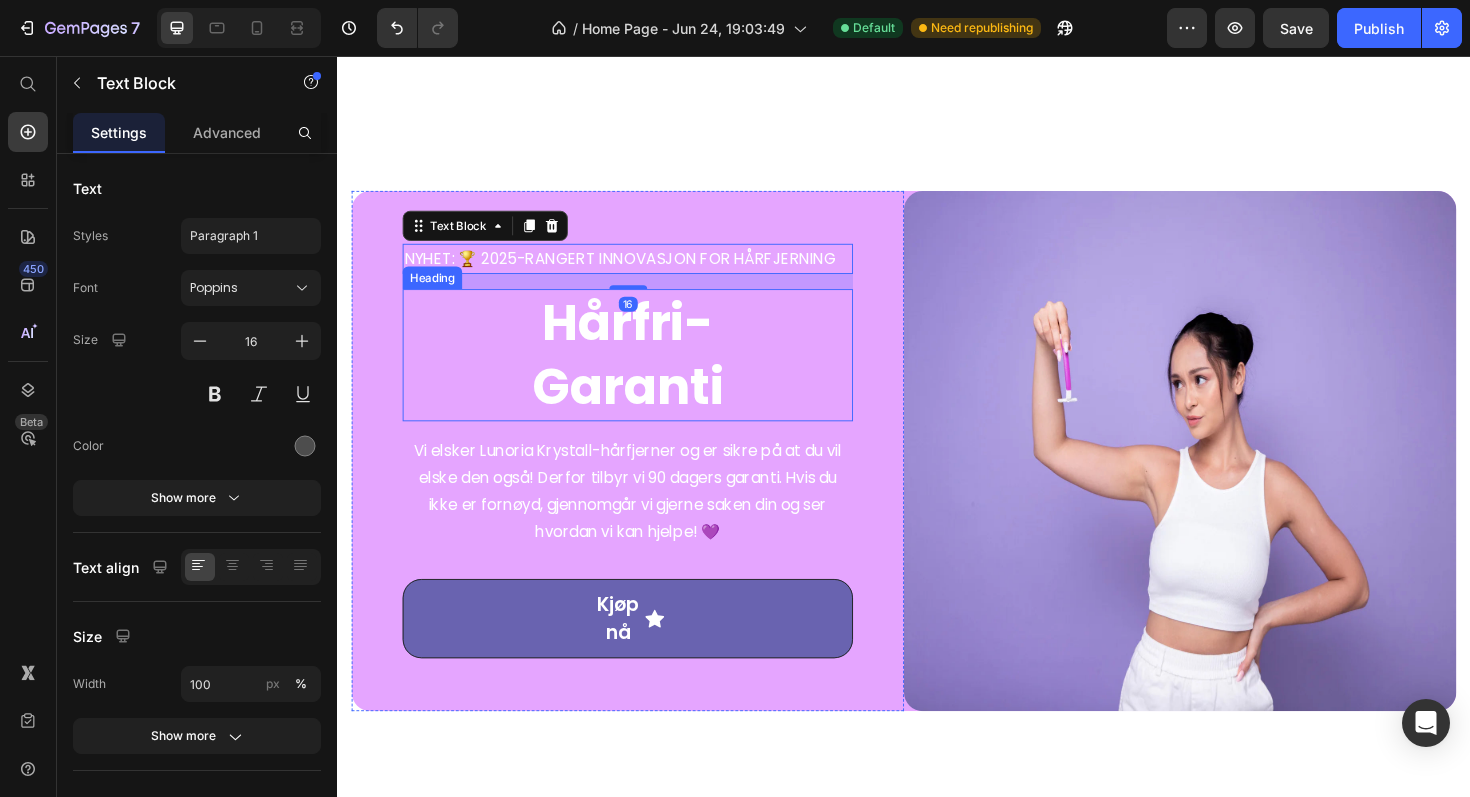 click on "Hårfri- Garanti" at bounding box center [644, 372] 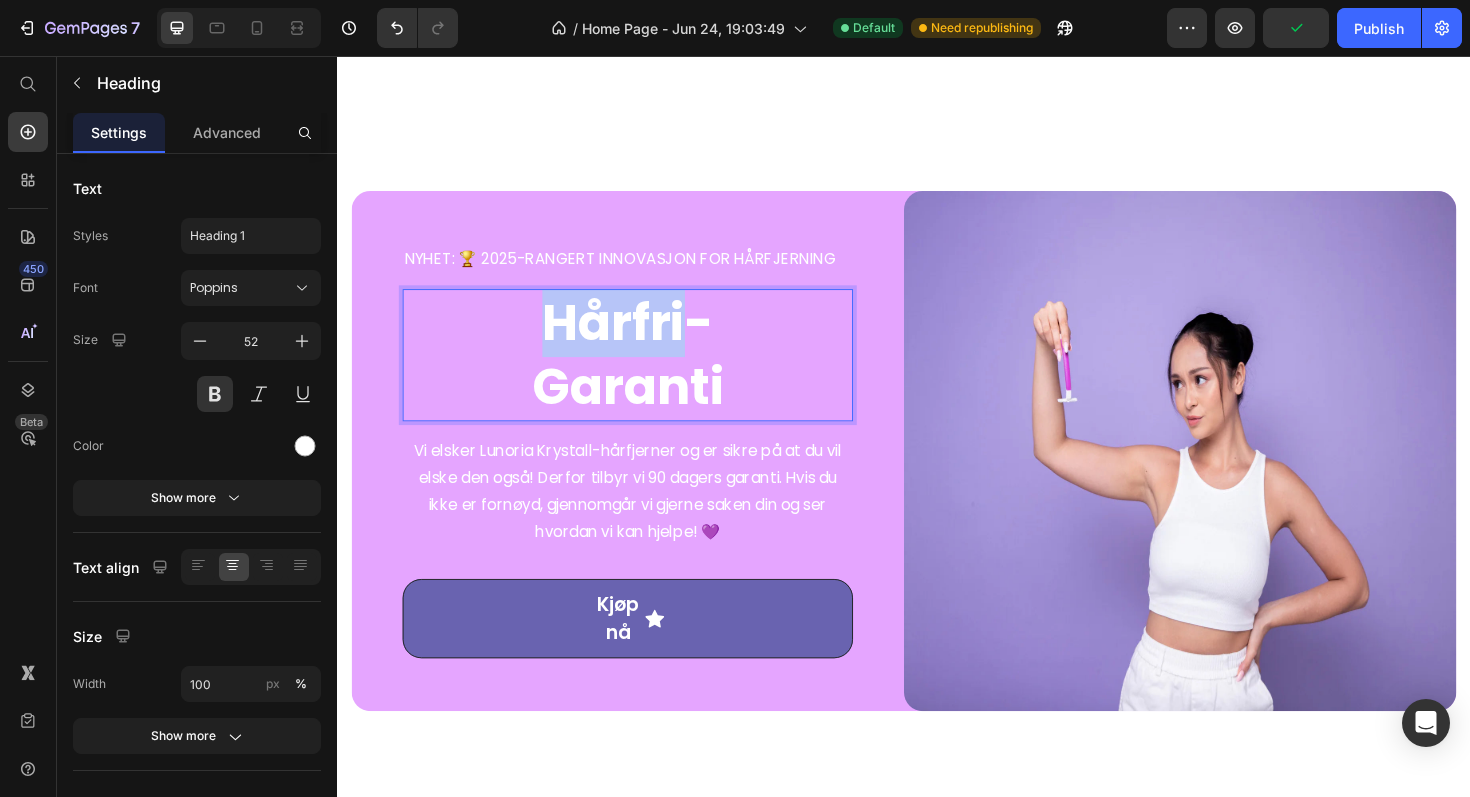 click on "Hårfri- Garanti" at bounding box center [644, 372] 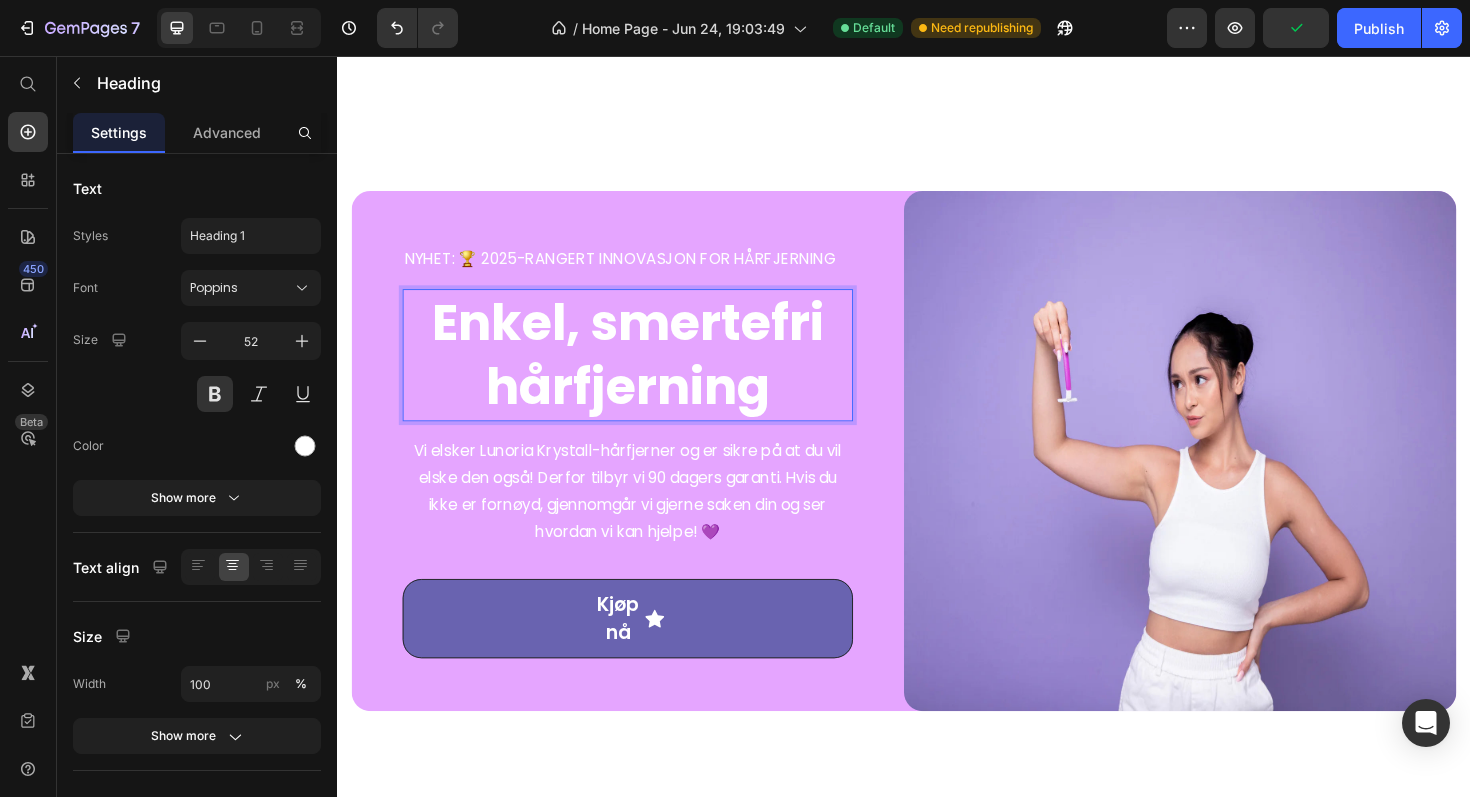 scroll, scrollTop: 0, scrollLeft: 0, axis: both 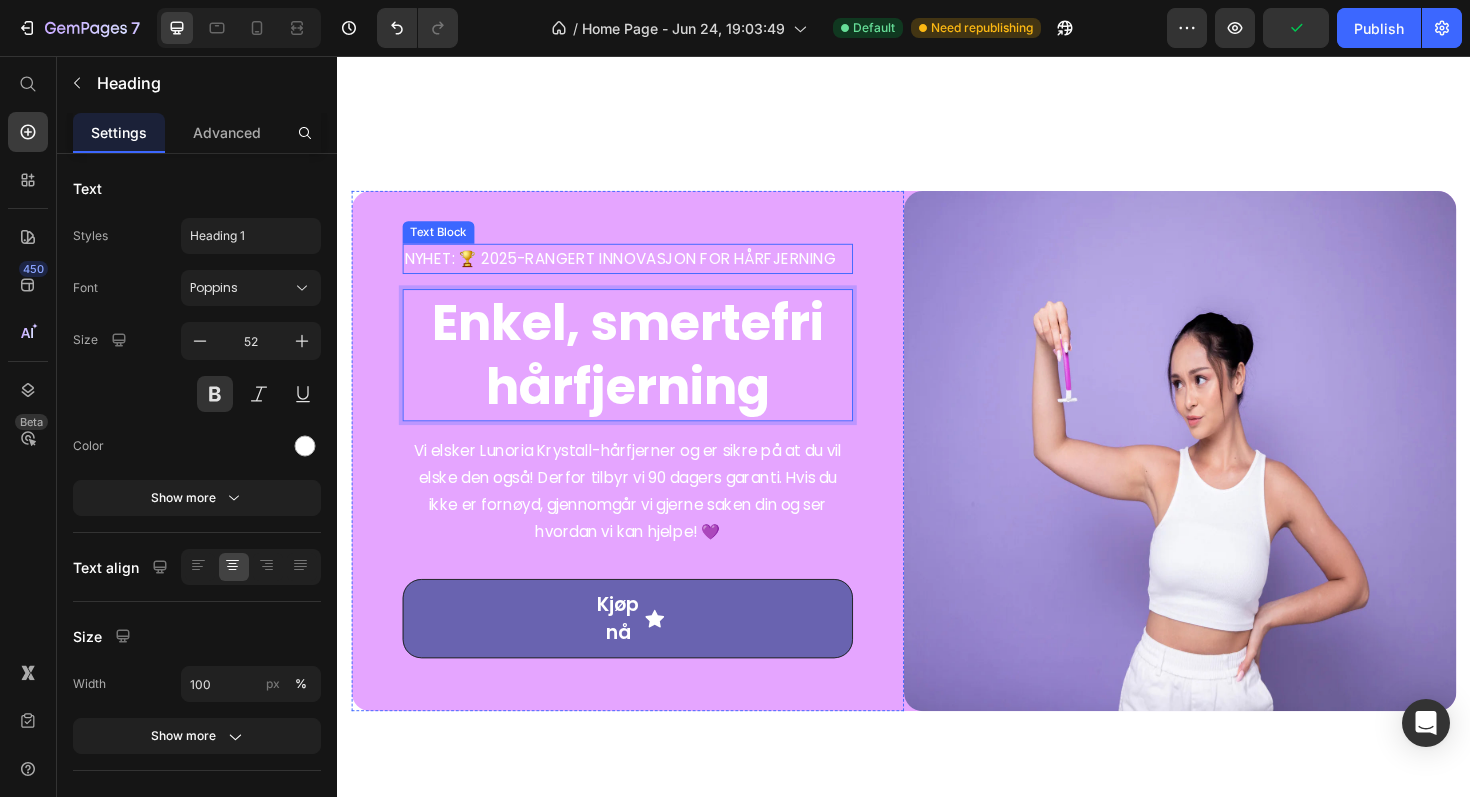 click on "NYHET: 🏆 2025-RANGERT INNOVASJON FOR HÅRFJERNING" at bounding box center [644, 271] 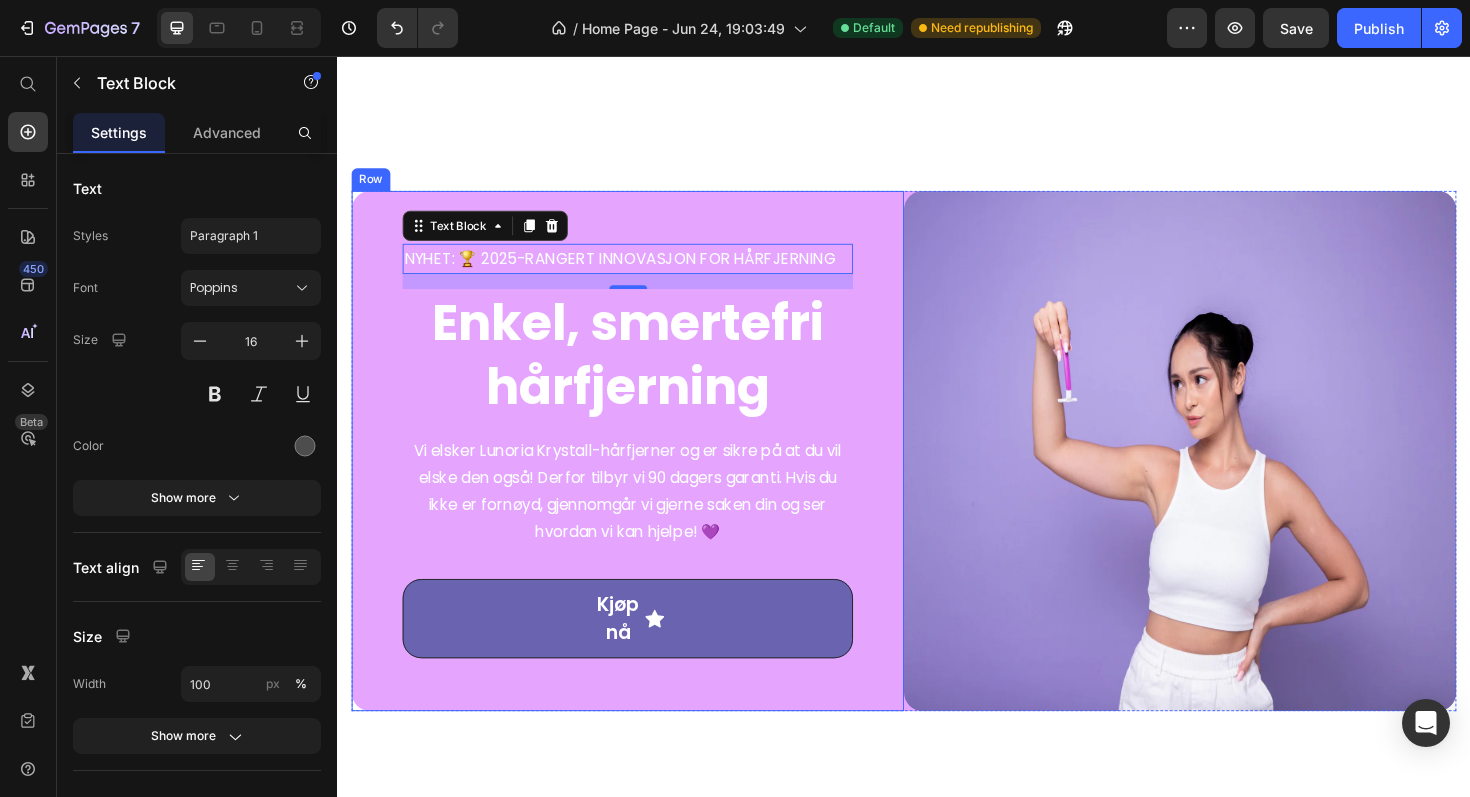 click on "Vi elsker Lunoria Krystall-hårfjerner og er sikre på at du vil elske den også! Derfor tilbyr vi 90 dagers garanti. Hvis du ikke er fornøyd, gjennomgår vi gjerne saken din og ser hvordan vi kan hjelpe! 💜" at bounding box center [644, 518] 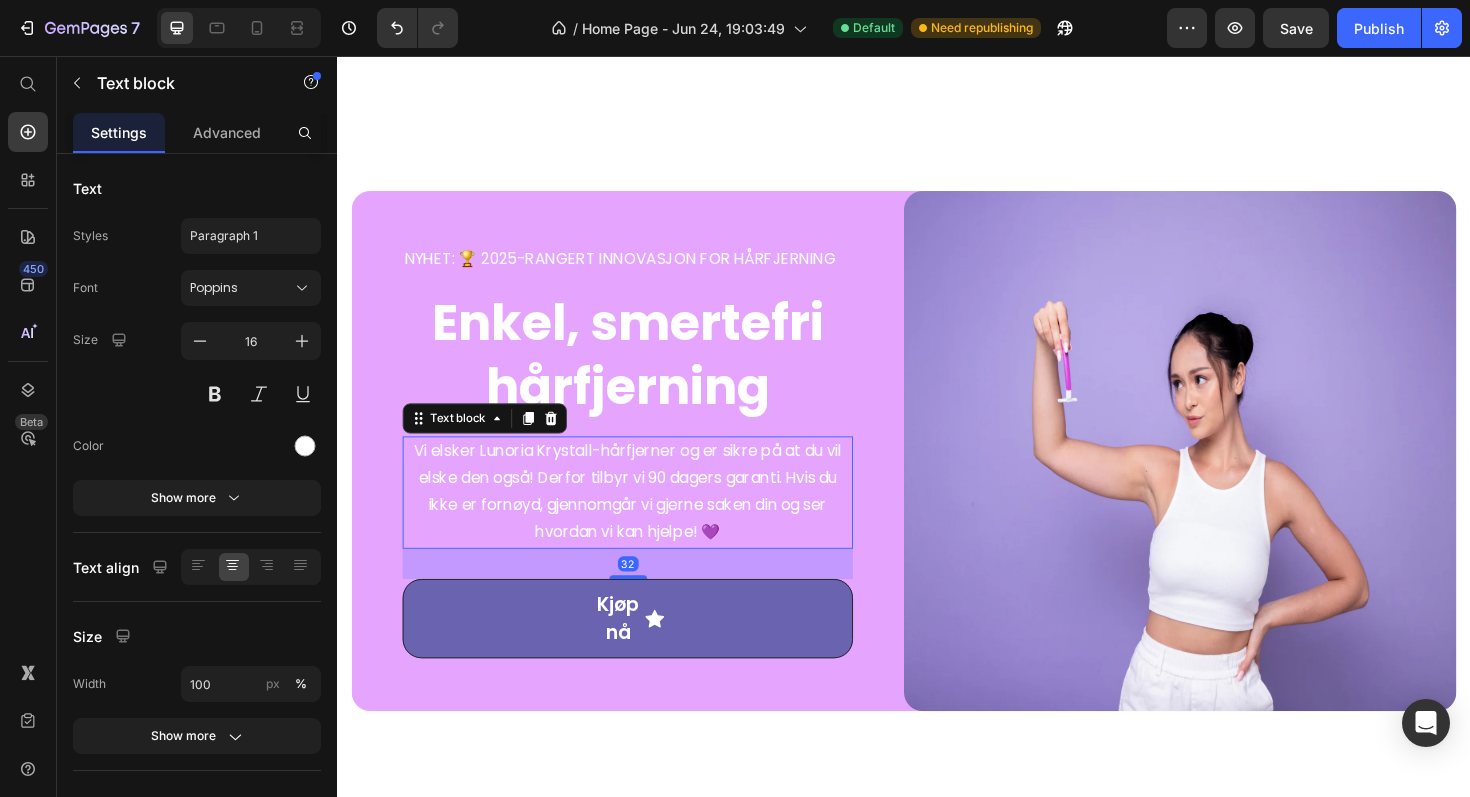 click on "Vi elsker Lunoria Krystall-hårfjerner og er sikre på at du vil elske den også! Derfor tilbyr vi 90 dagers garanti. Hvis du ikke er fornøyd, gjennomgår vi gjerne saken din og ser hvordan vi kan hjelpe! 💜" at bounding box center (644, 518) 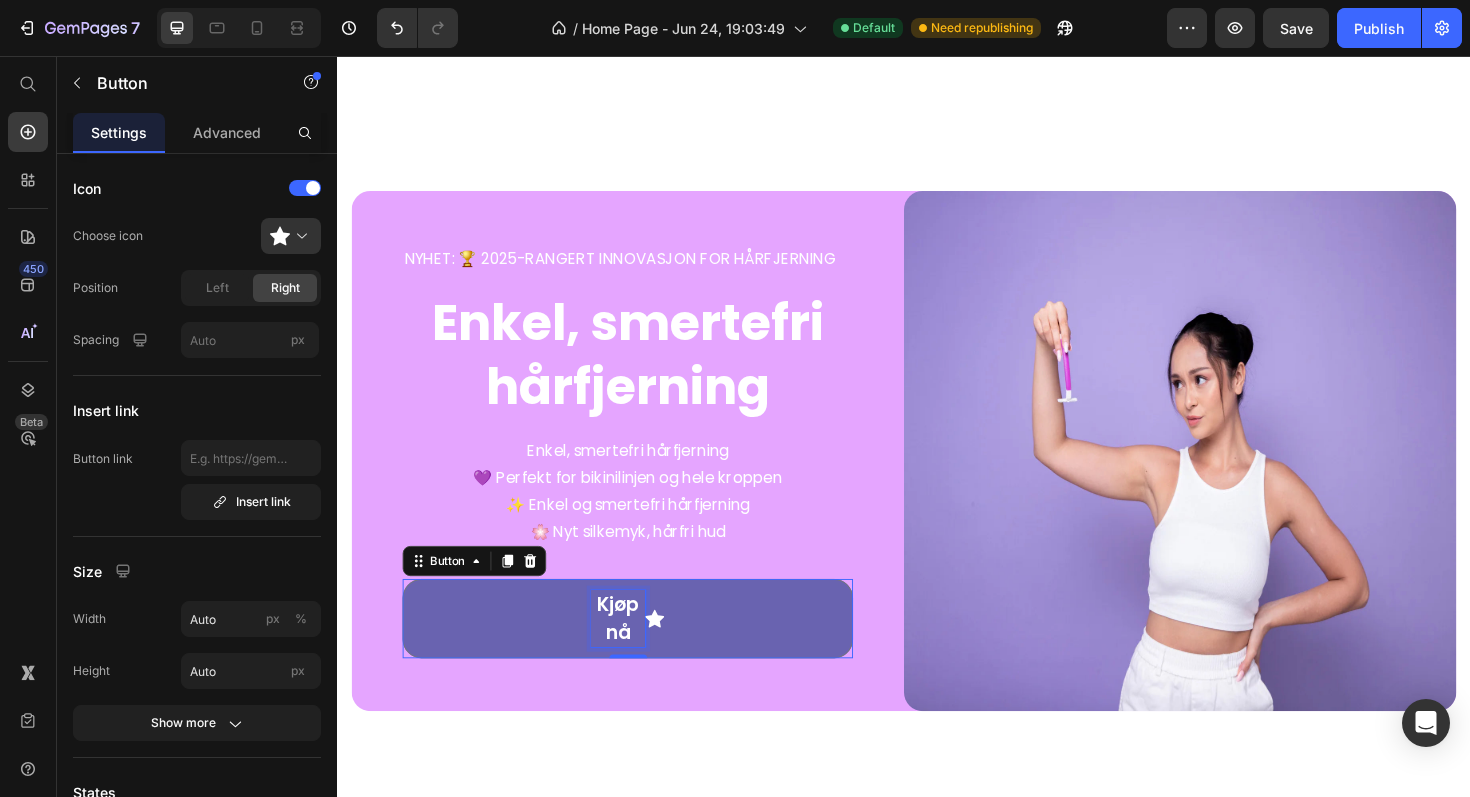 click on "Kjøp nå" at bounding box center (634, 652) 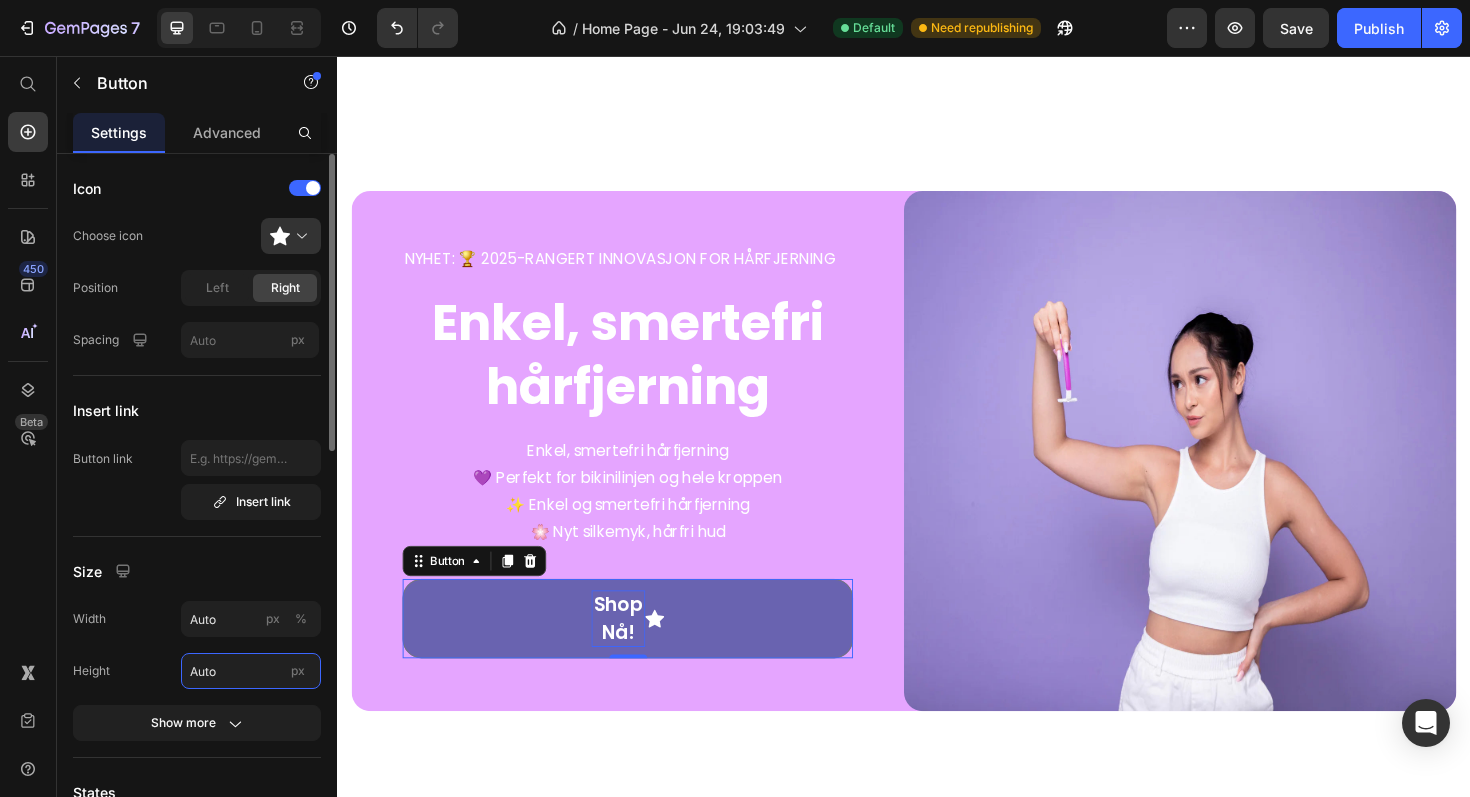 click on "Auto" at bounding box center [251, 671] 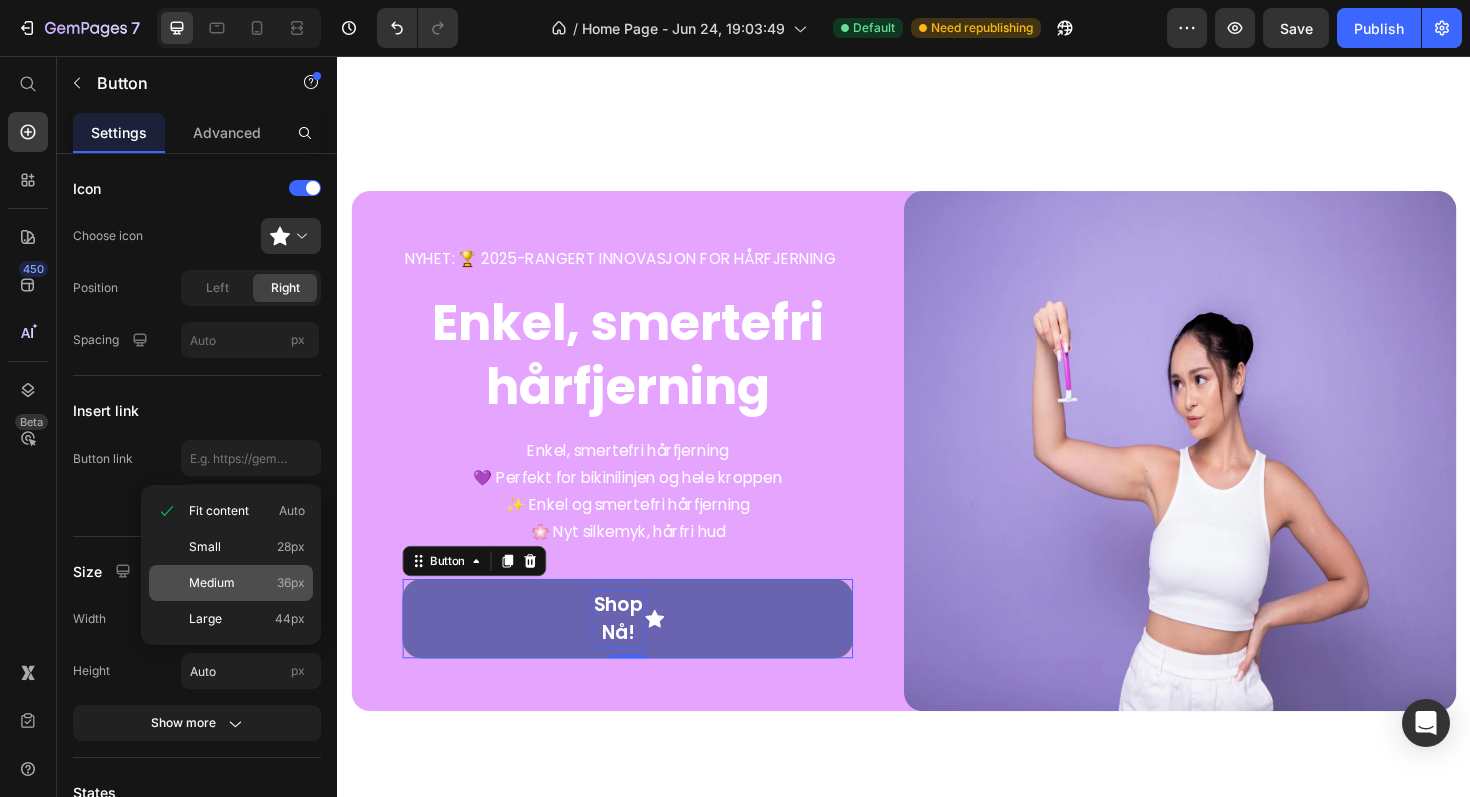 click on "Medium 36px" 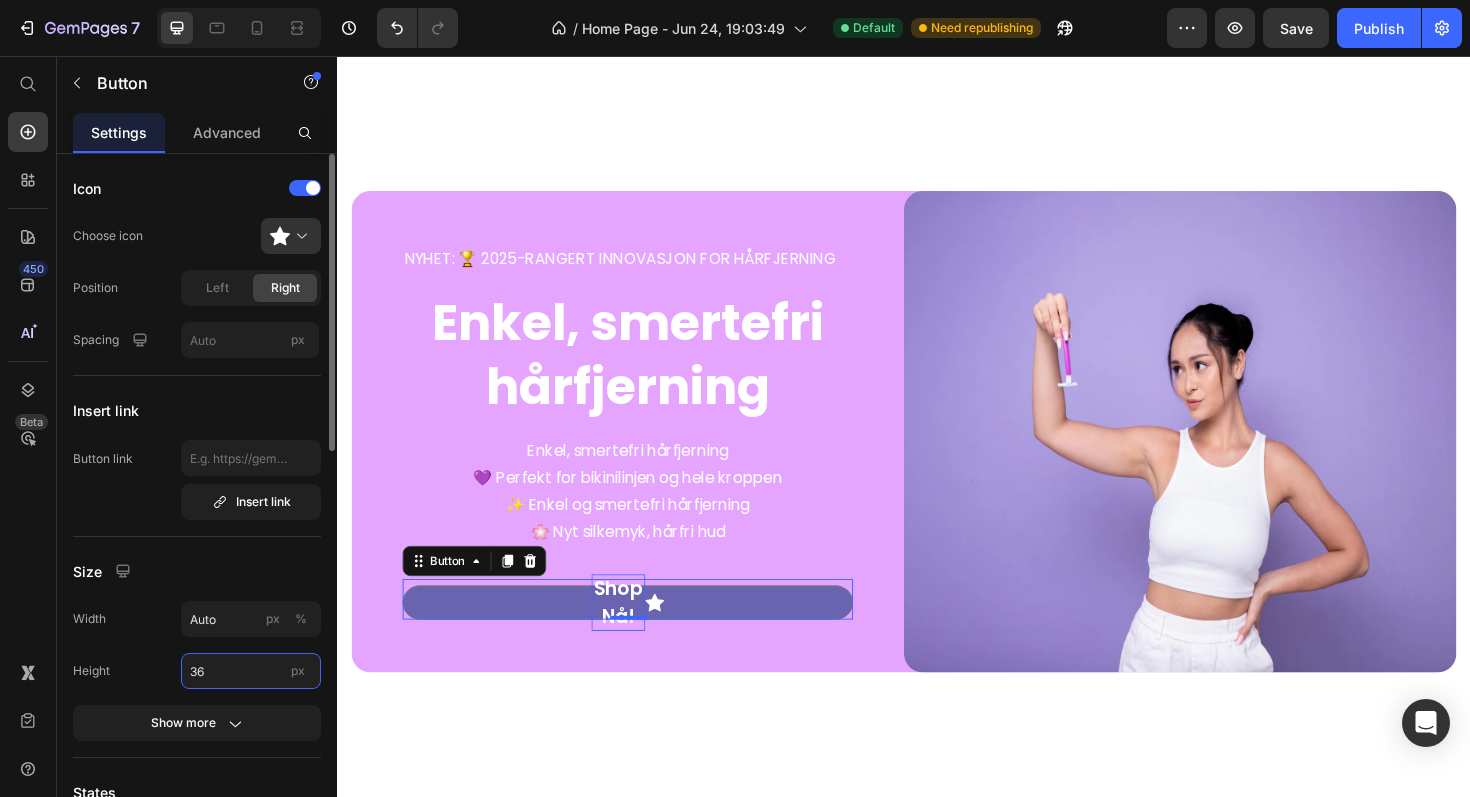 click on "36" at bounding box center (251, 671) 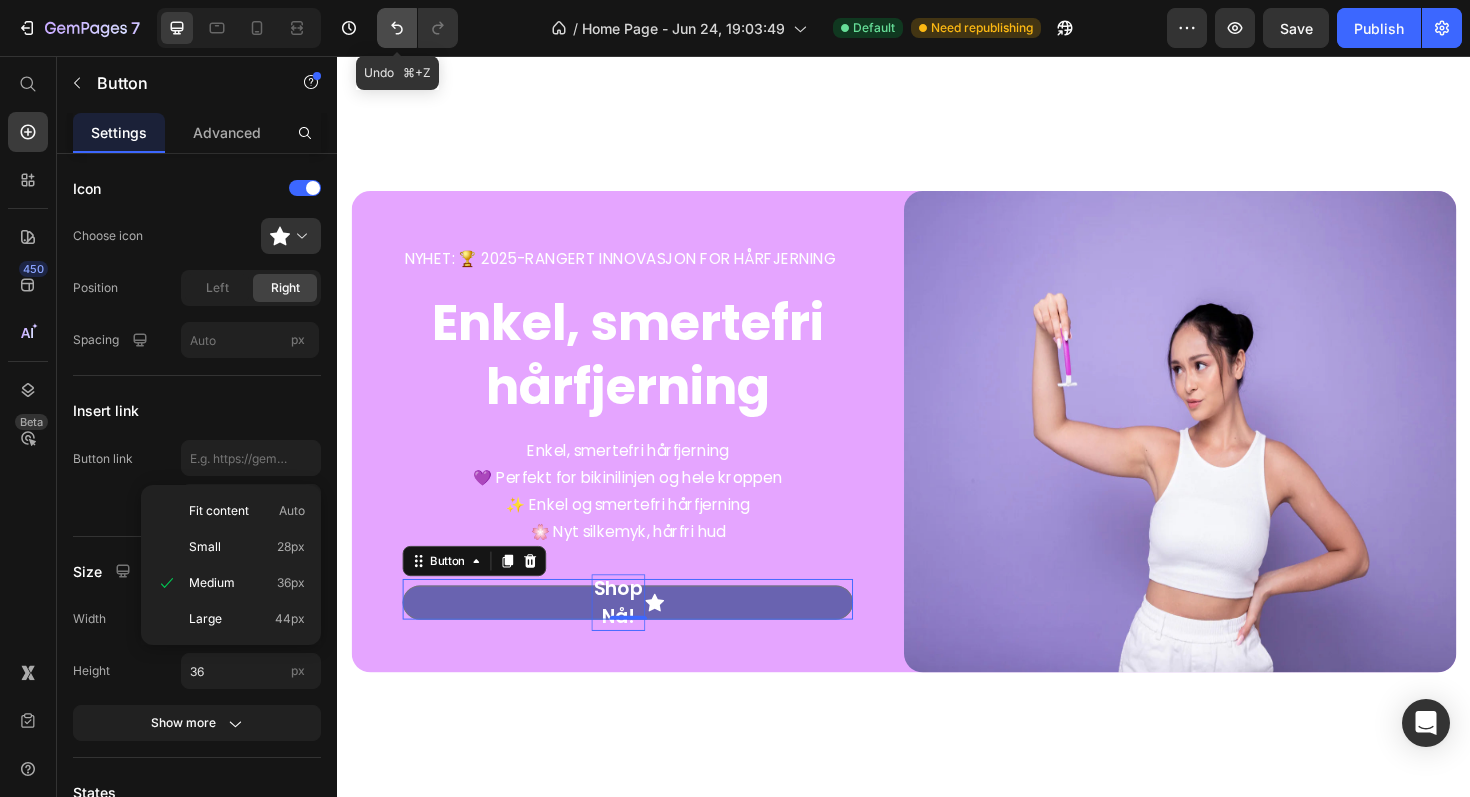 click 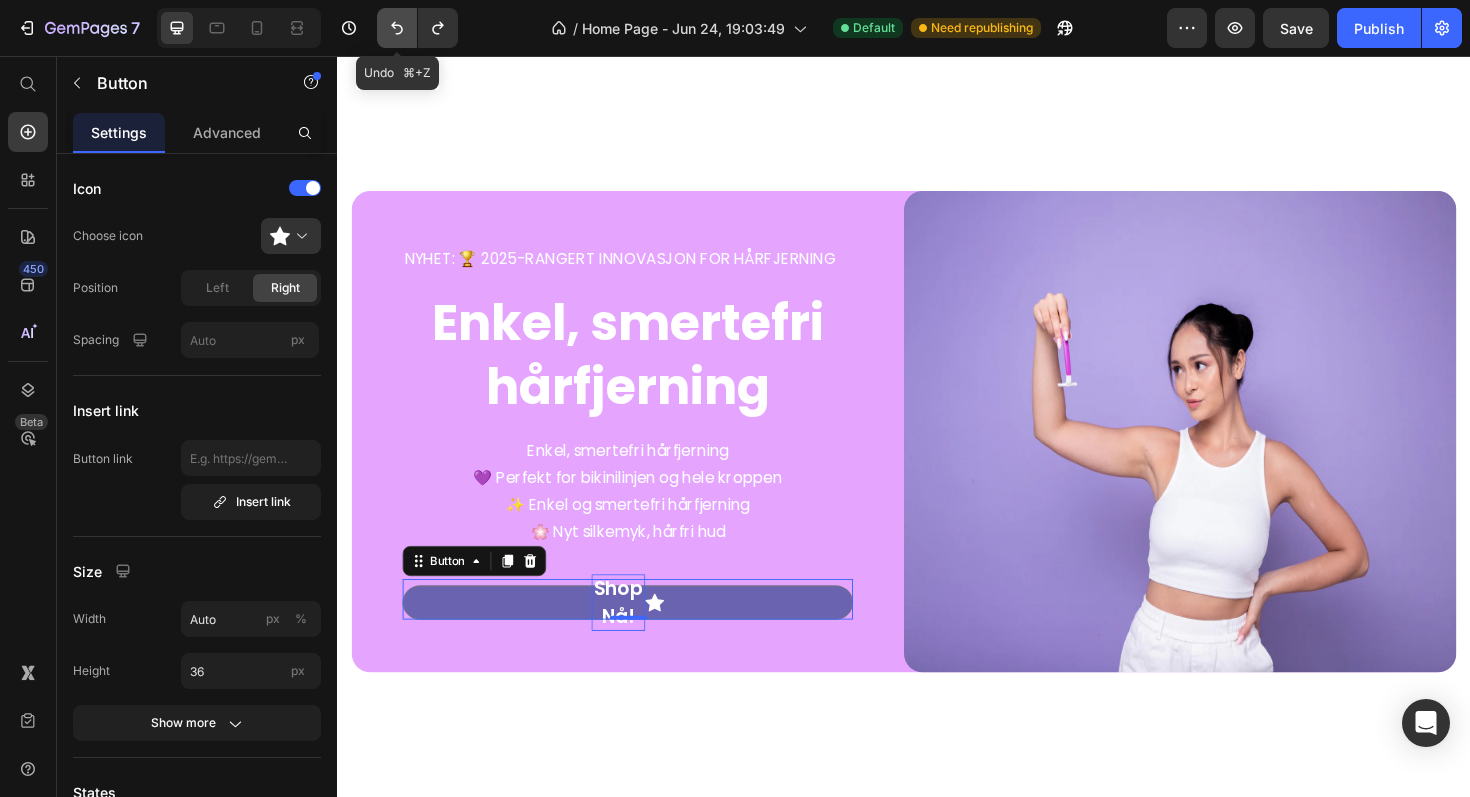 click 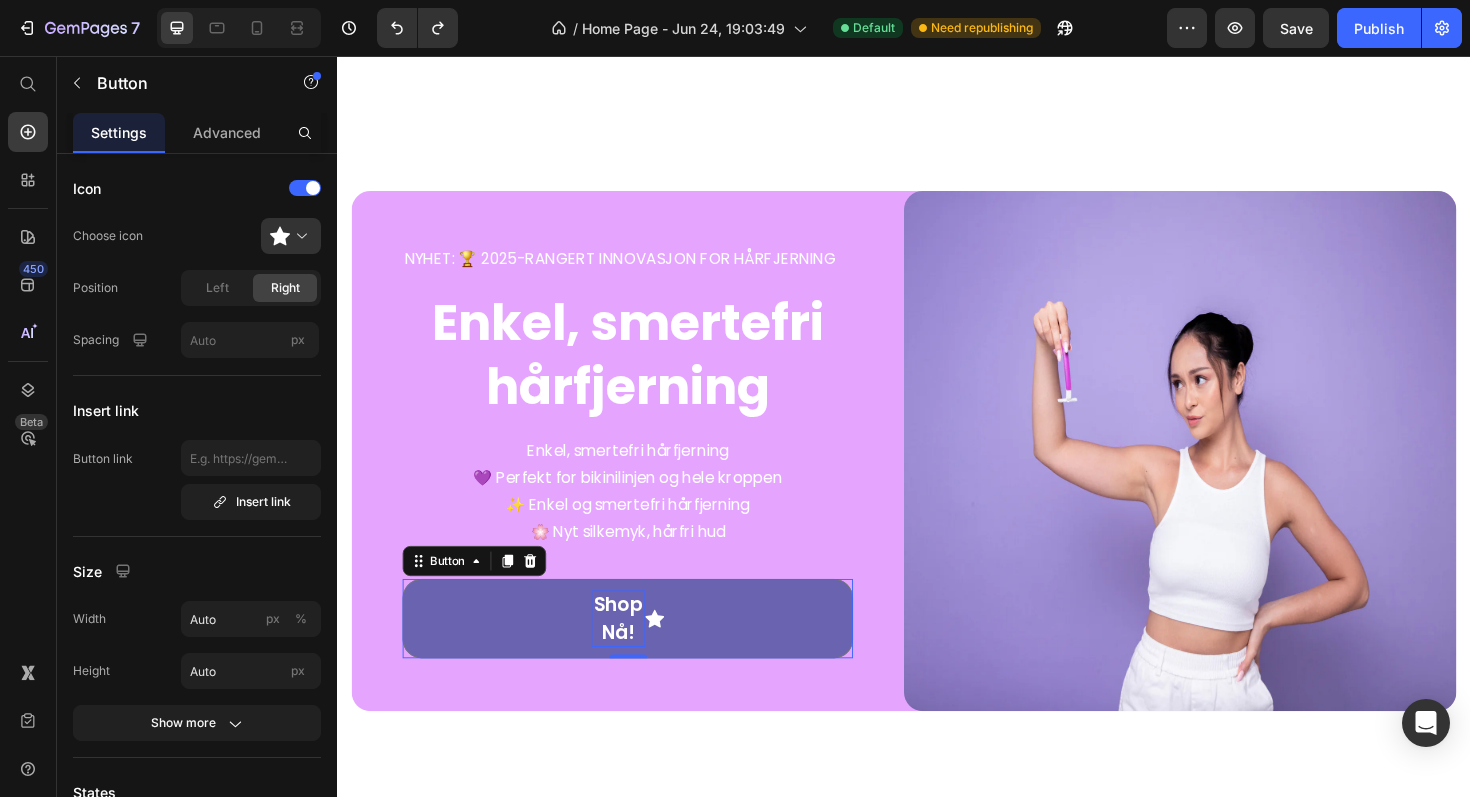click at bounding box center (673, 652) 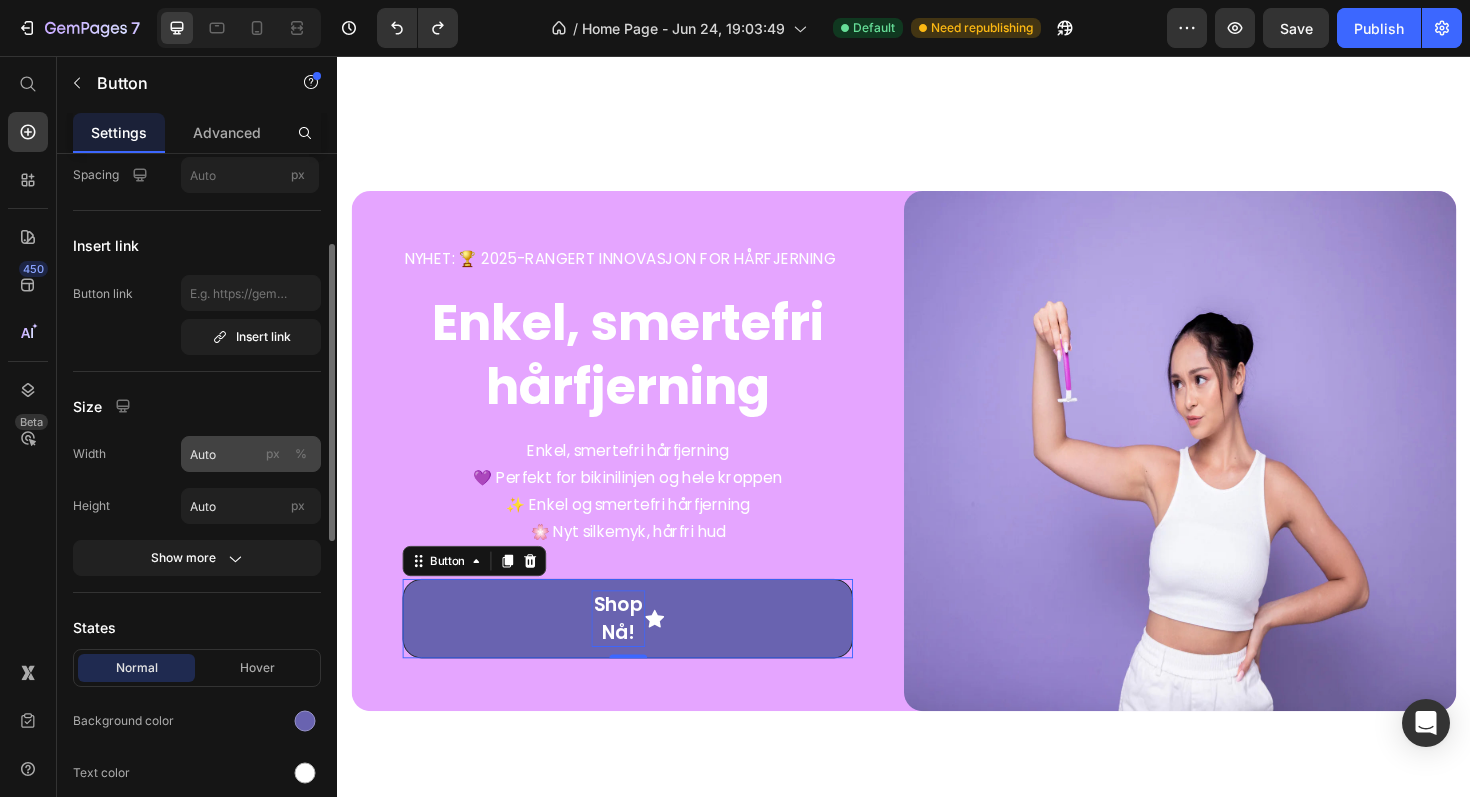 scroll, scrollTop: 262, scrollLeft: 0, axis: vertical 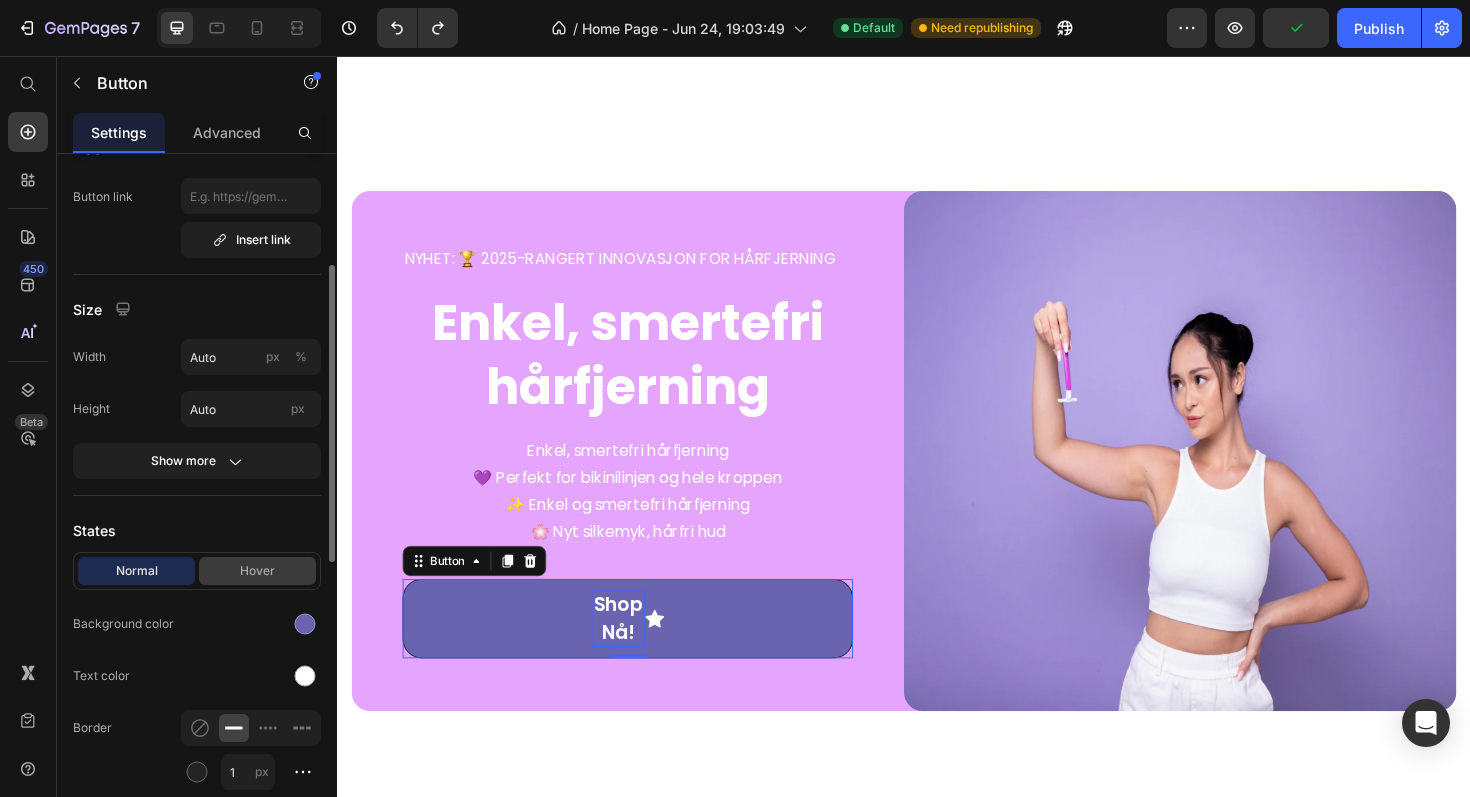 click on "Hover" at bounding box center [257, 571] 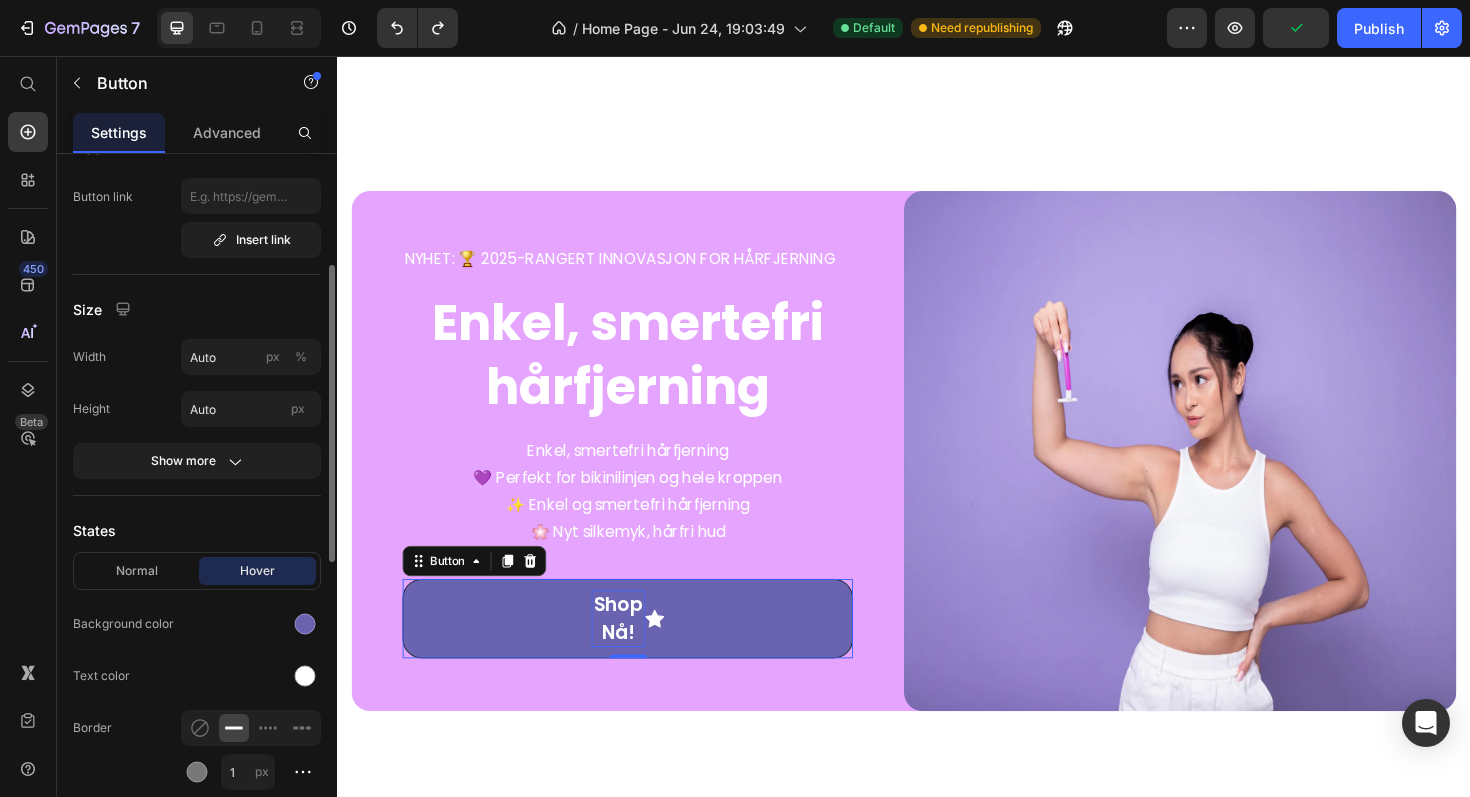 click on "Normal Hover" at bounding box center [197, 571] 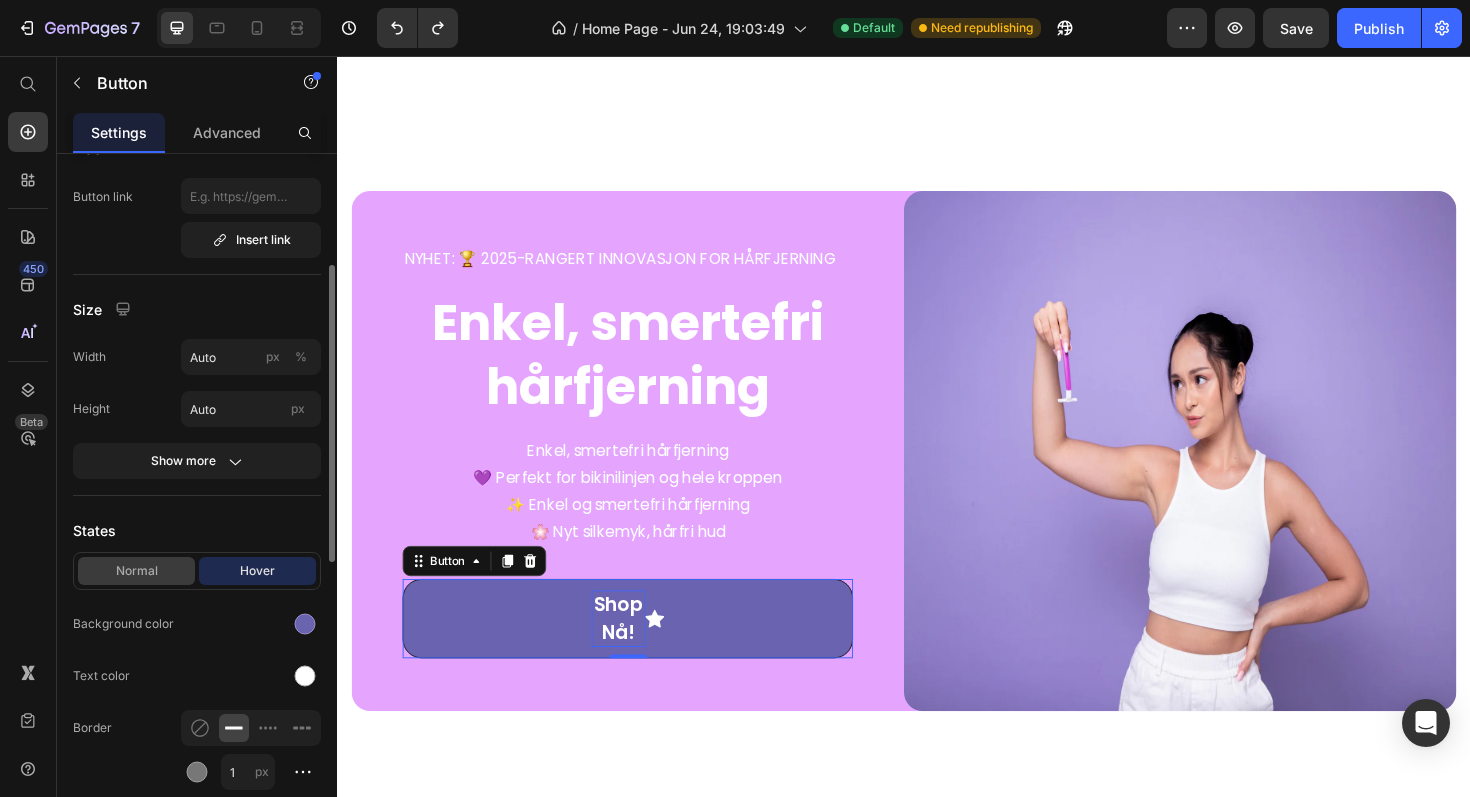click on "Normal" at bounding box center (136, 571) 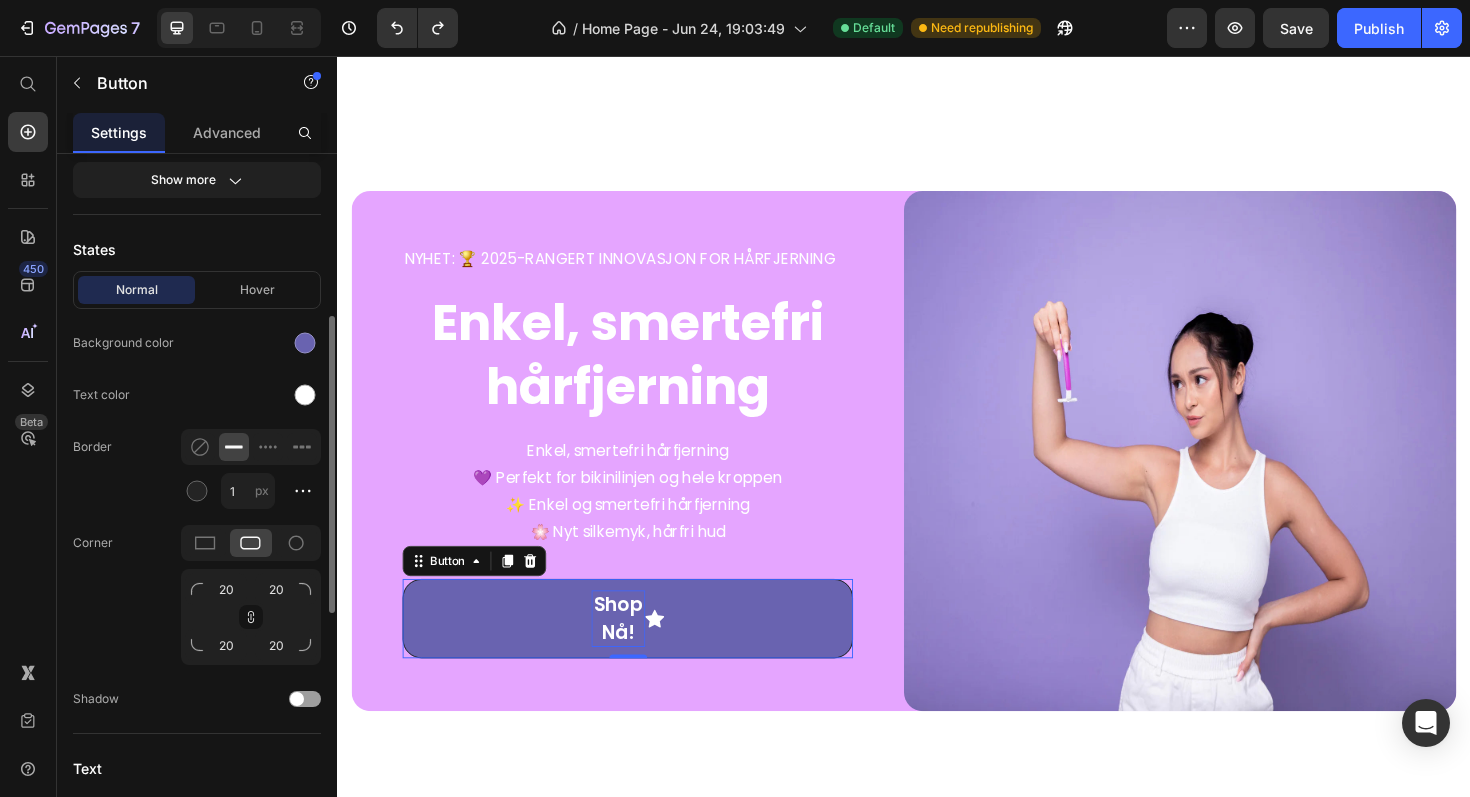 scroll, scrollTop: 555, scrollLeft: 0, axis: vertical 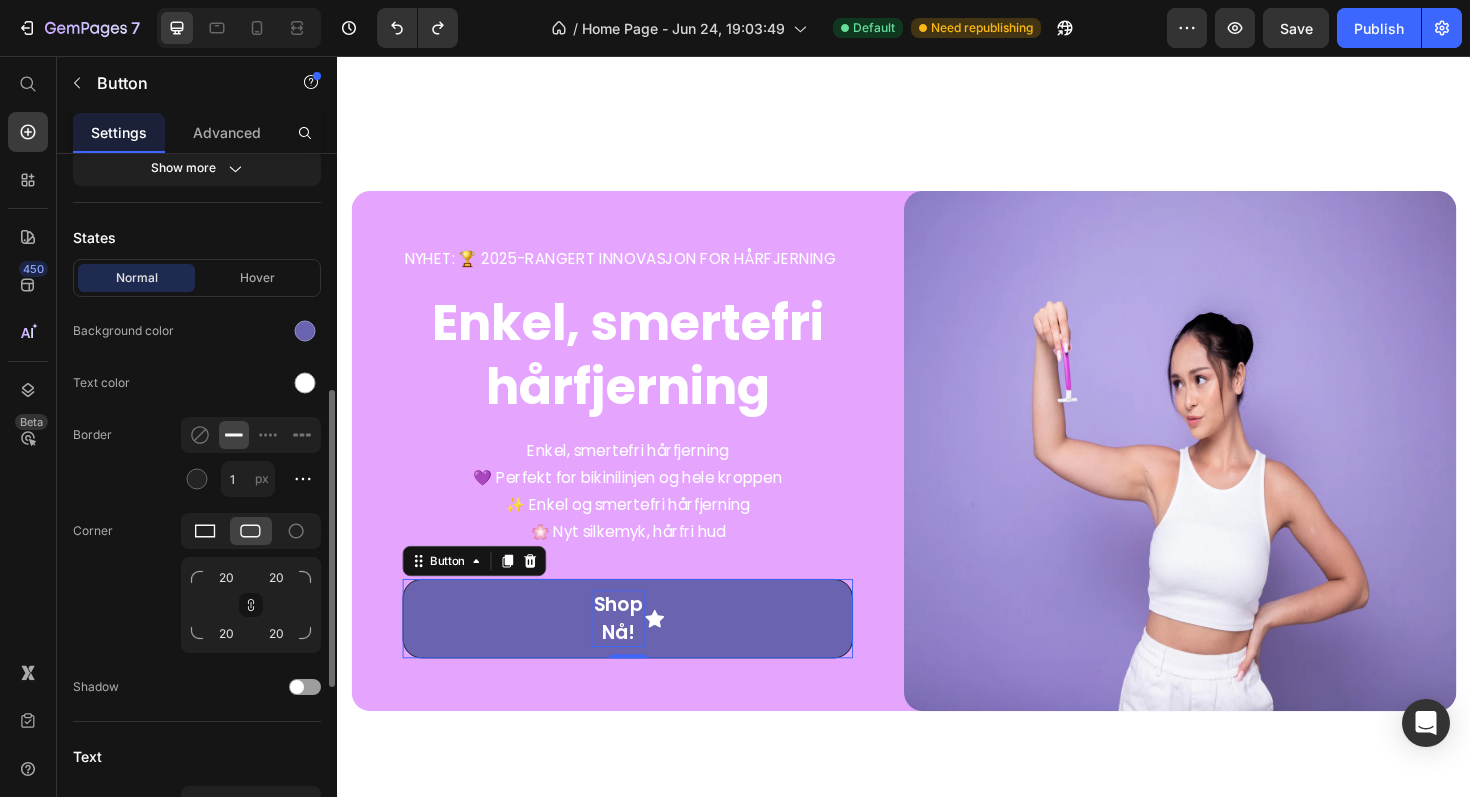 click 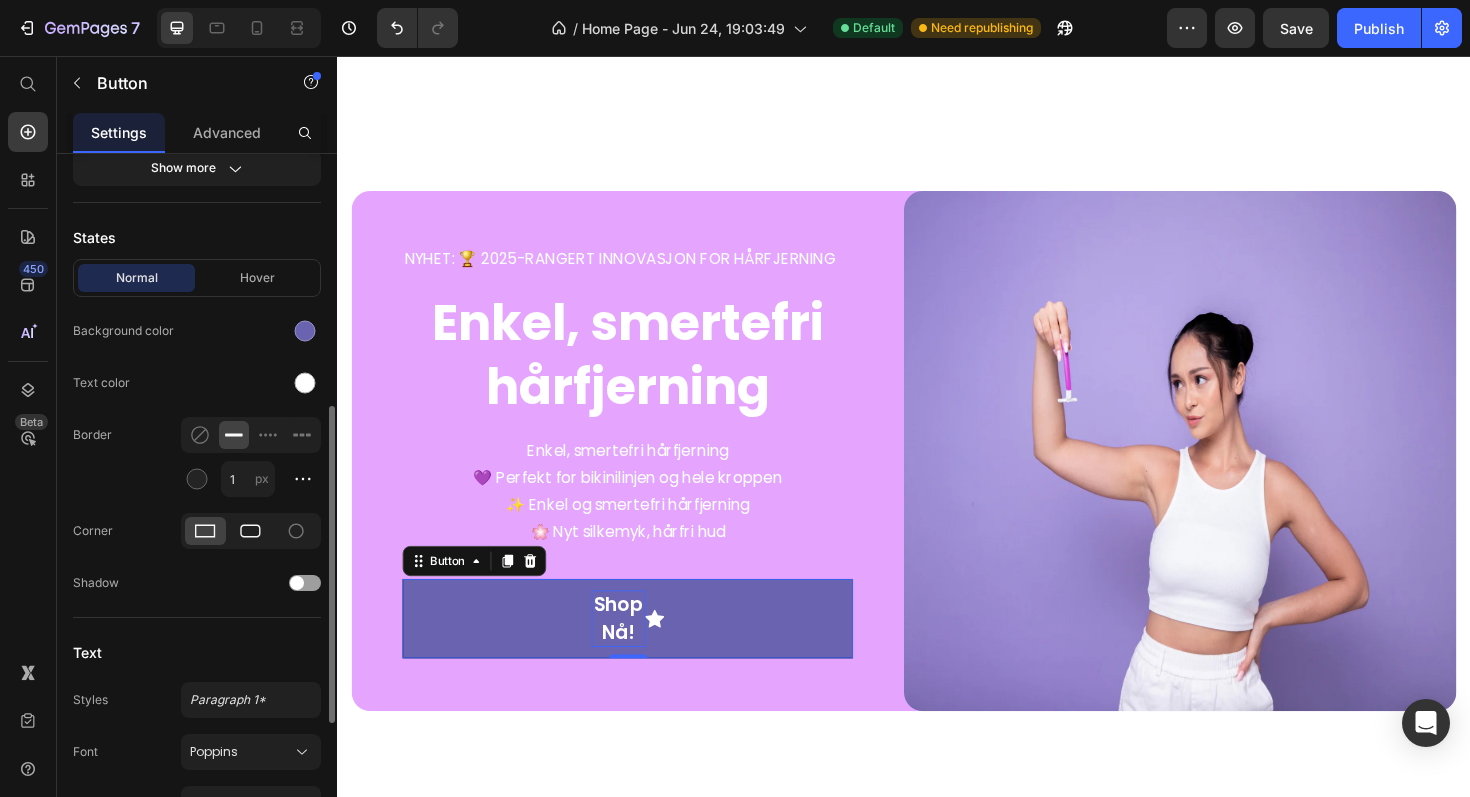 click 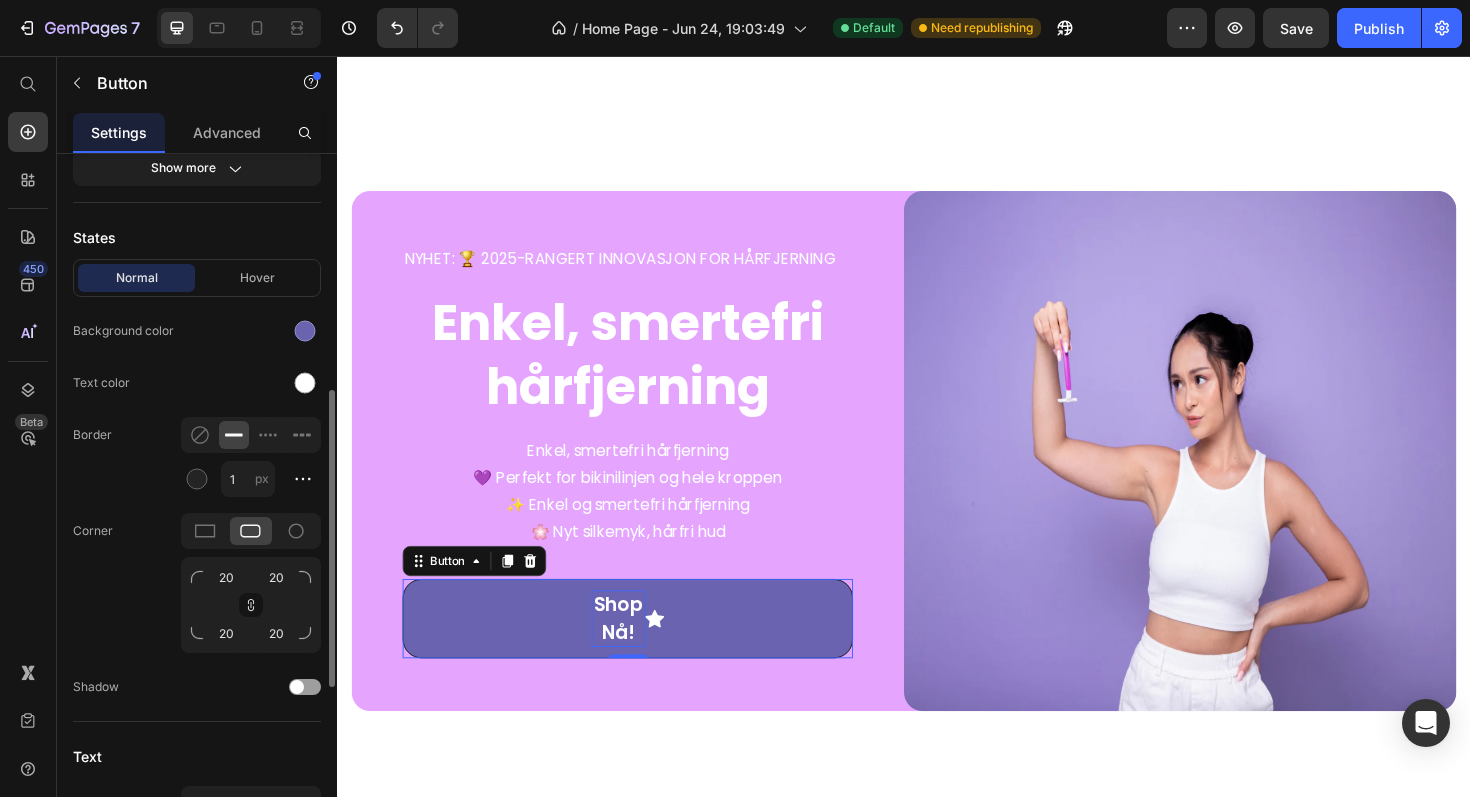 click on "Icon Choose icon   Position Left Right Spacing px Insert link Button link  Insert link  Size Width Auto px % Height Auto px Show more States Normal Hover Background color Text color Border 1 px Corner 20 20 20 20 Shadow Text Styles Paragraph 1* Font Poppins Size 20 Show more Align  Delete element" at bounding box center [197, 422] 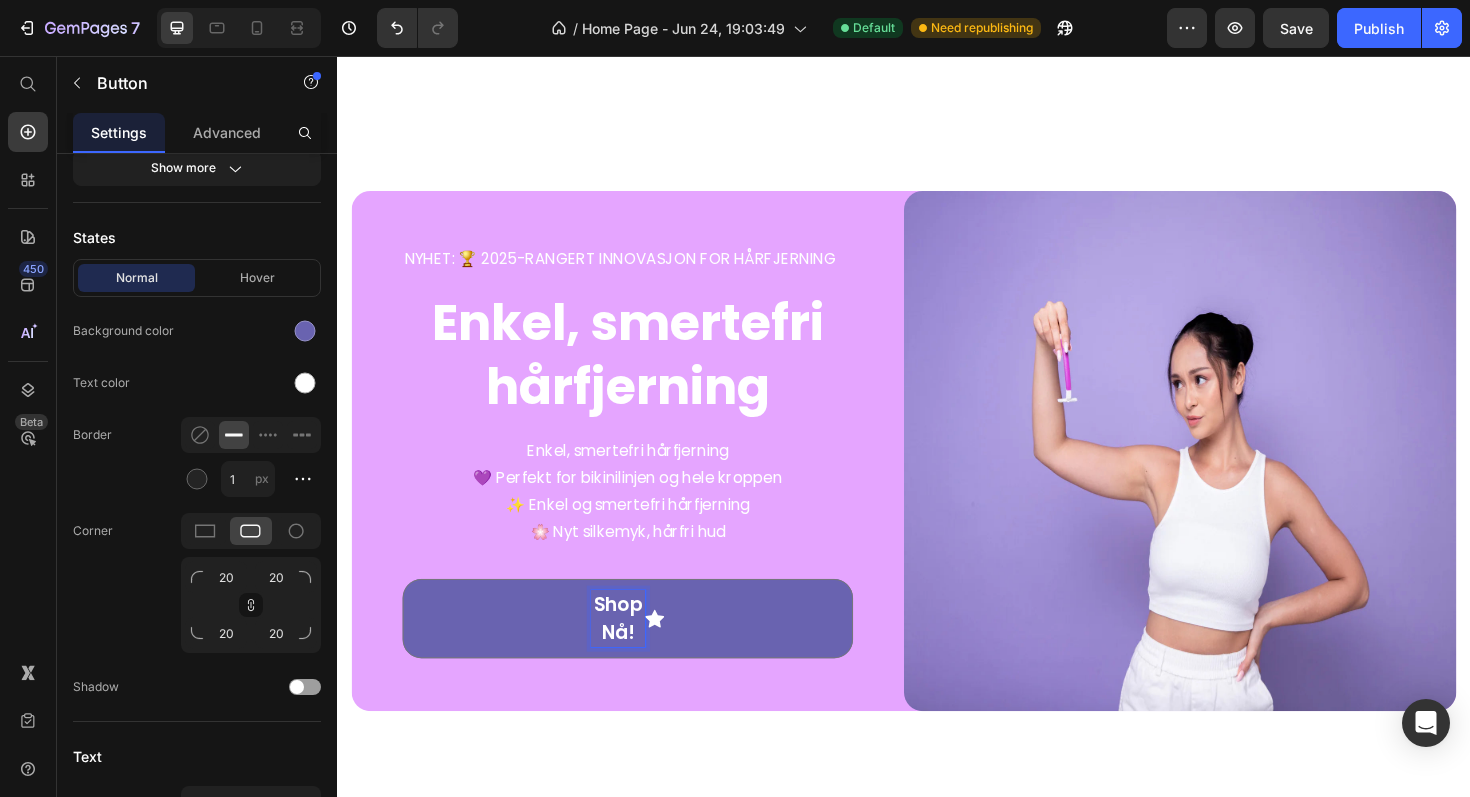 click on "Shop Nå!" at bounding box center [644, 652] 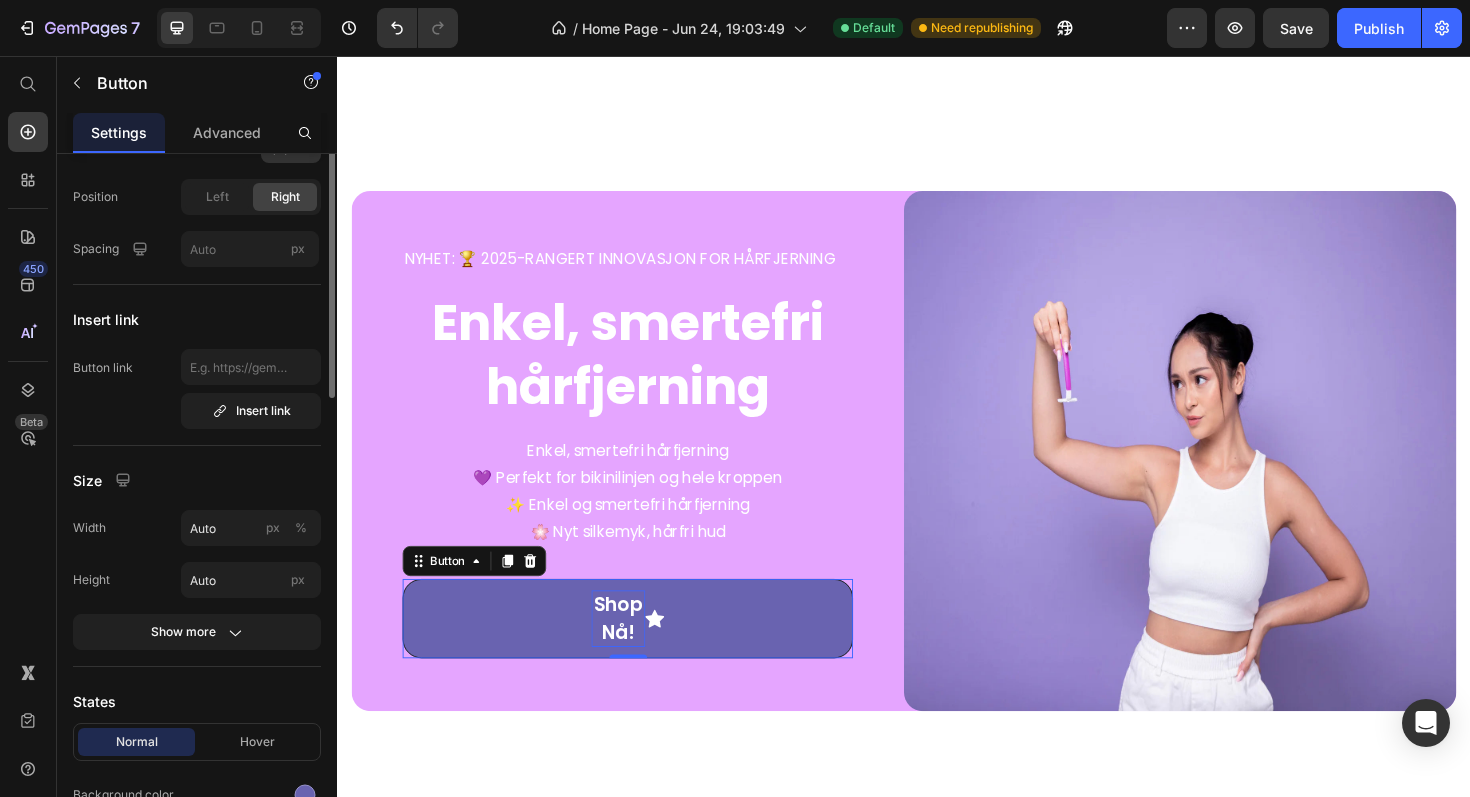 scroll, scrollTop: 0, scrollLeft: 0, axis: both 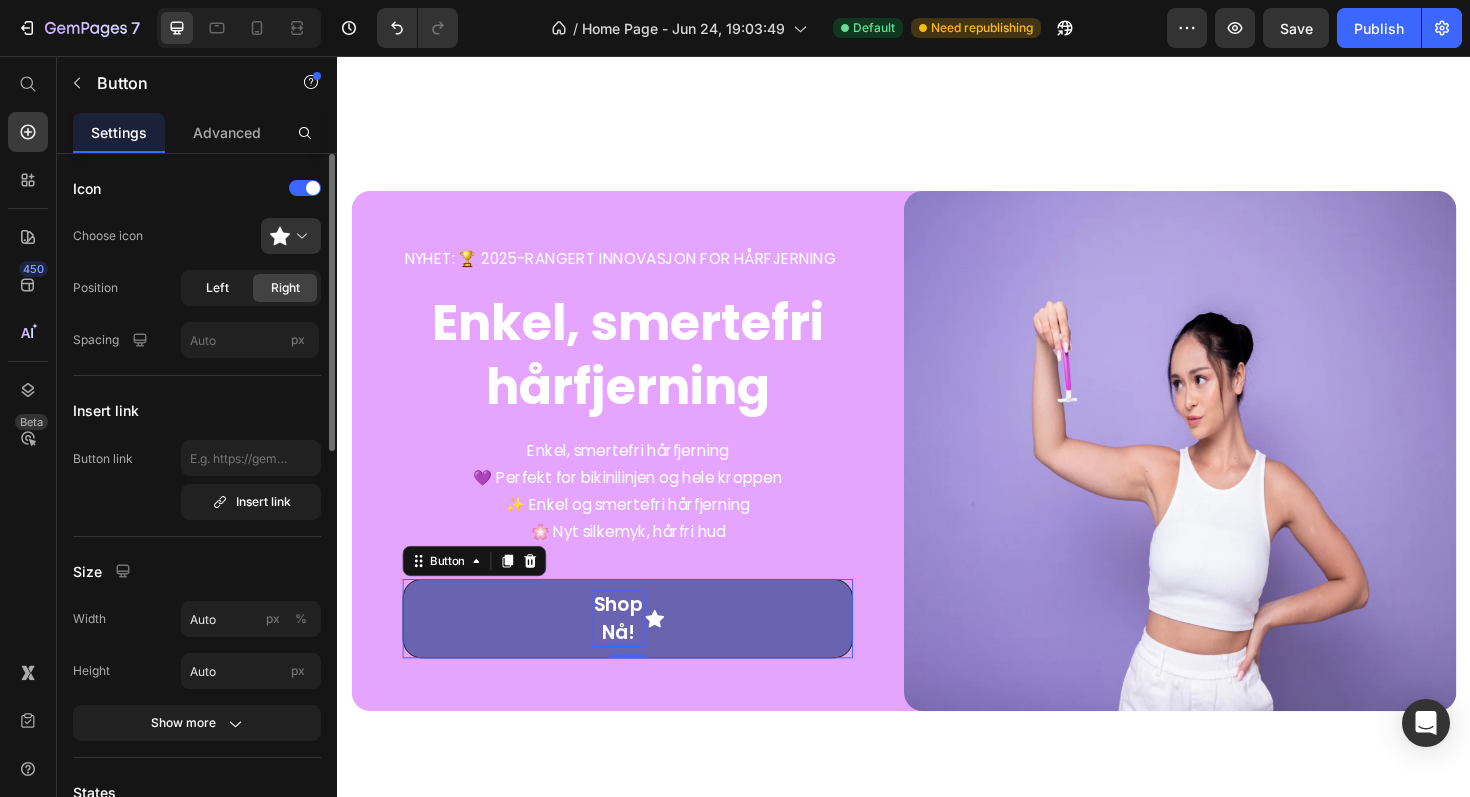 click on "Left" 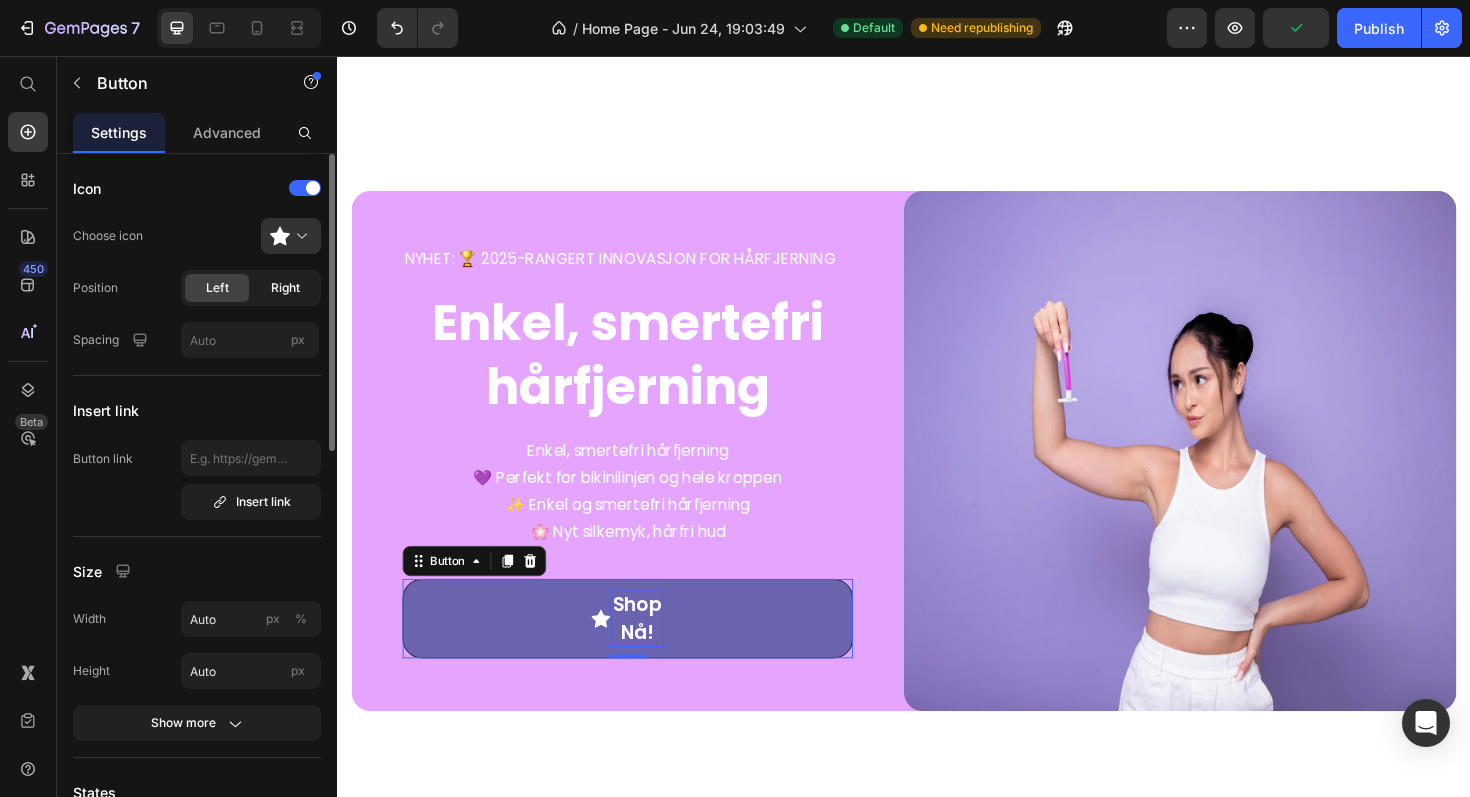 click on "Right" 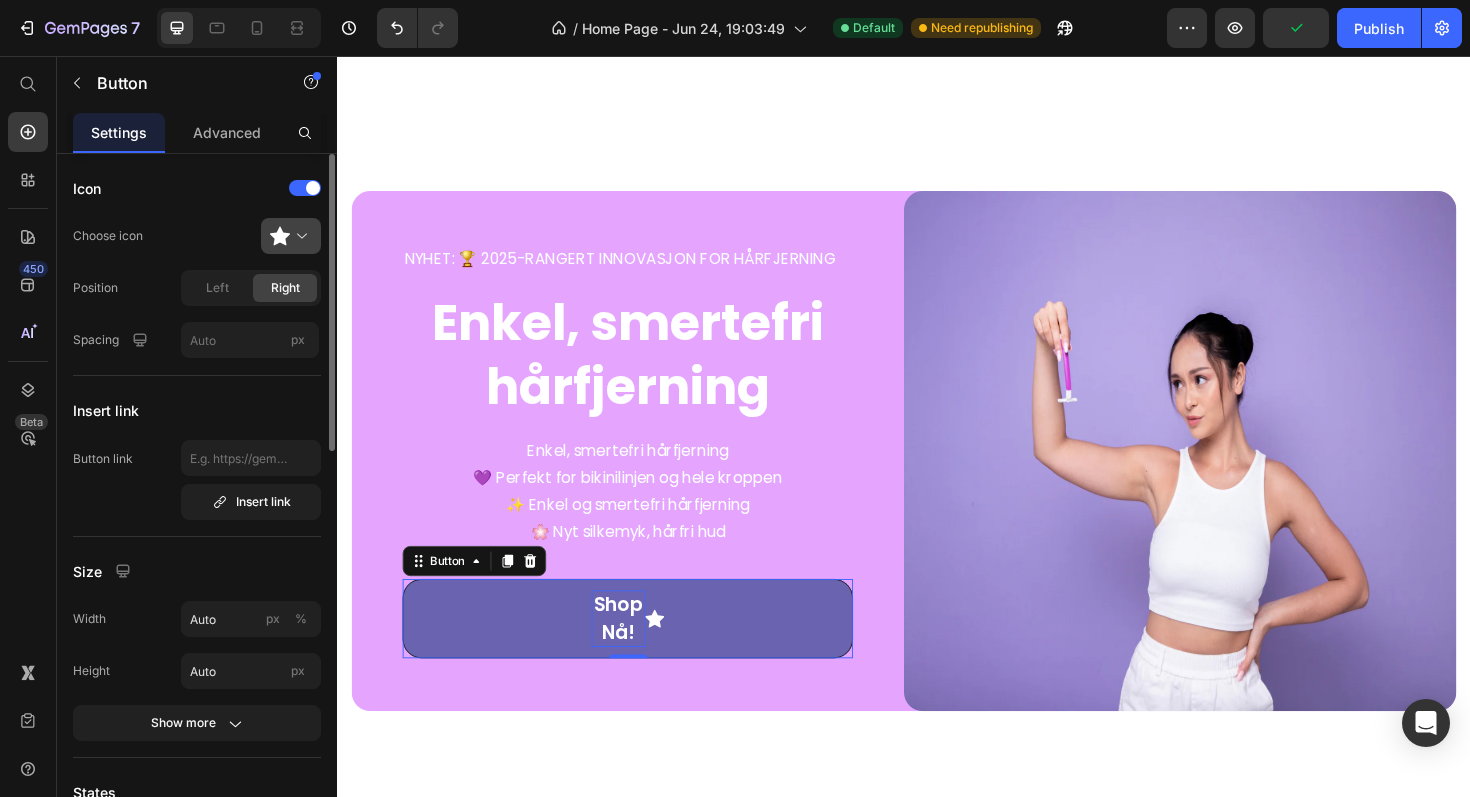 click at bounding box center (299, 236) 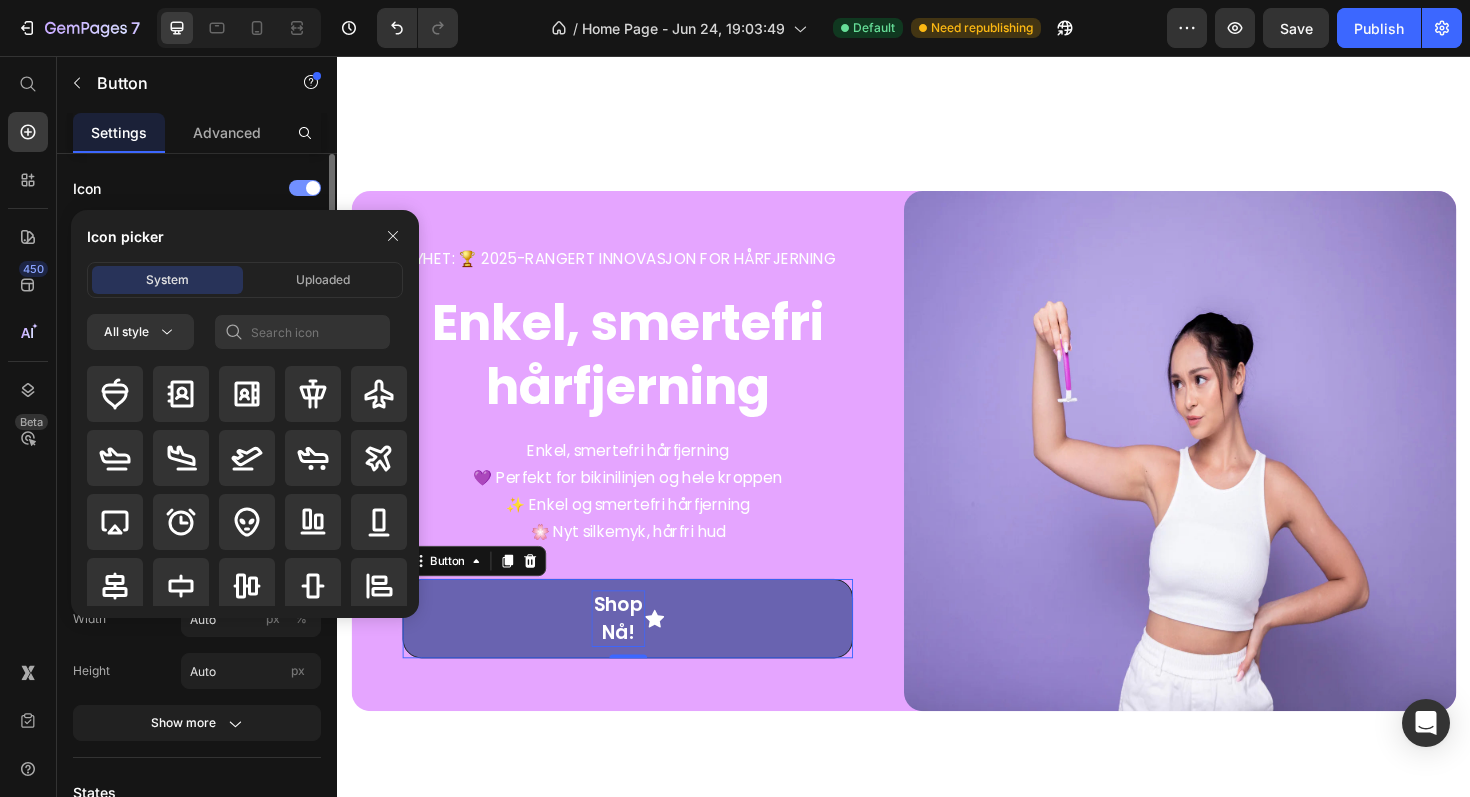 click at bounding box center [305, 188] 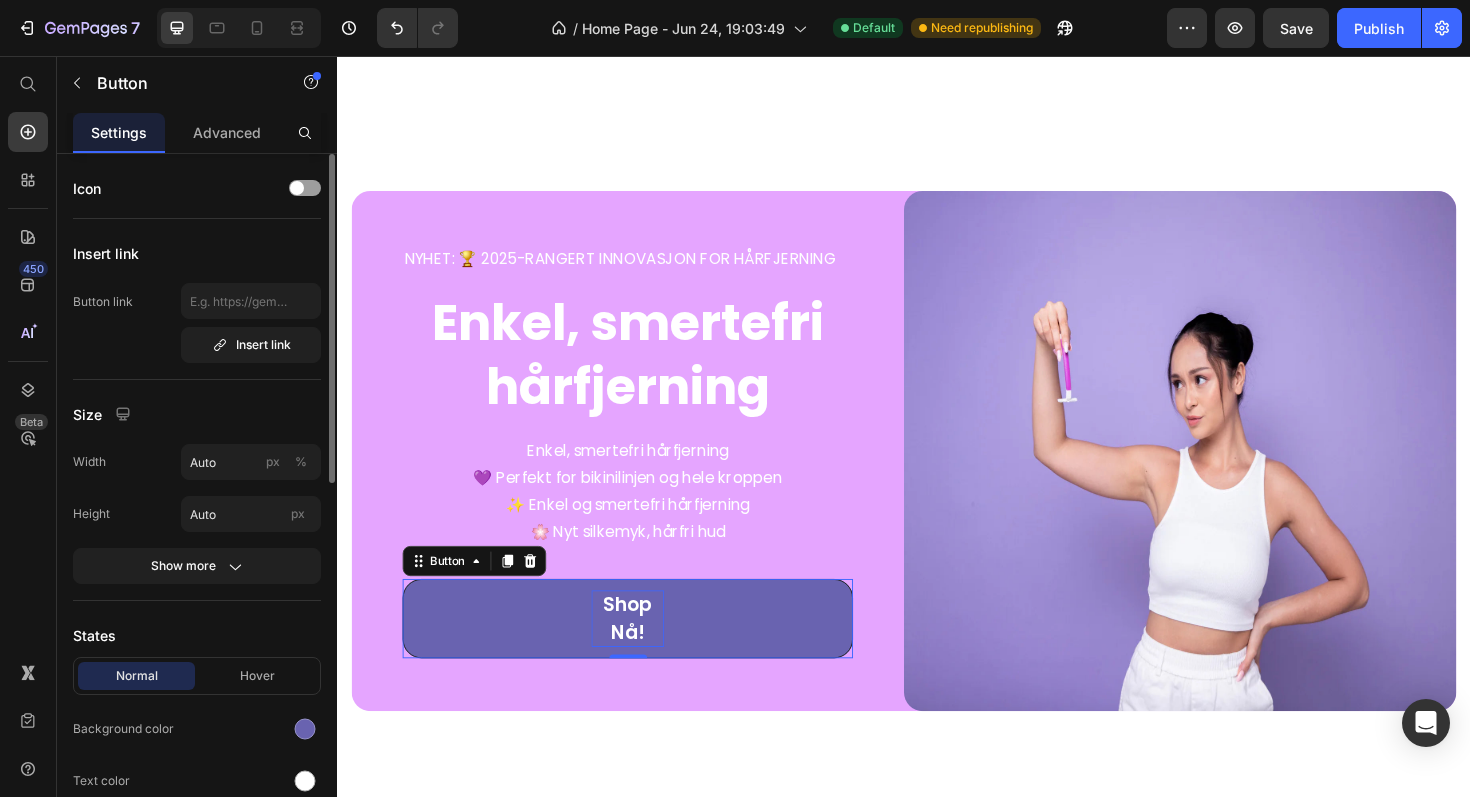 click on "Icon" 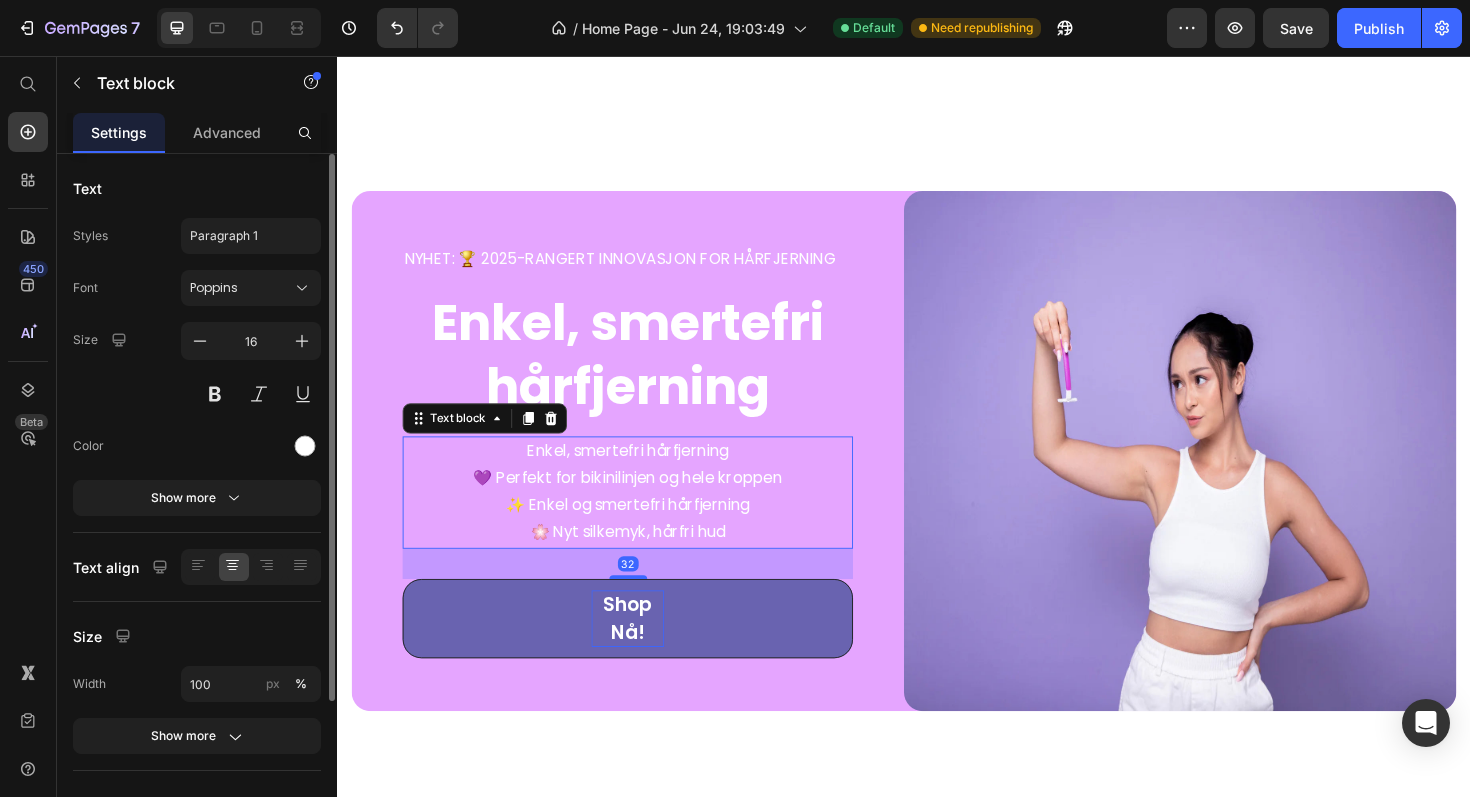 click on "💜 Perfekt for bikinilinjen og hele kroppen ✨ Enkel og smertefri hårfjerning 🌸 Nyt silkemyk, hårfri hud" at bounding box center [644, 532] 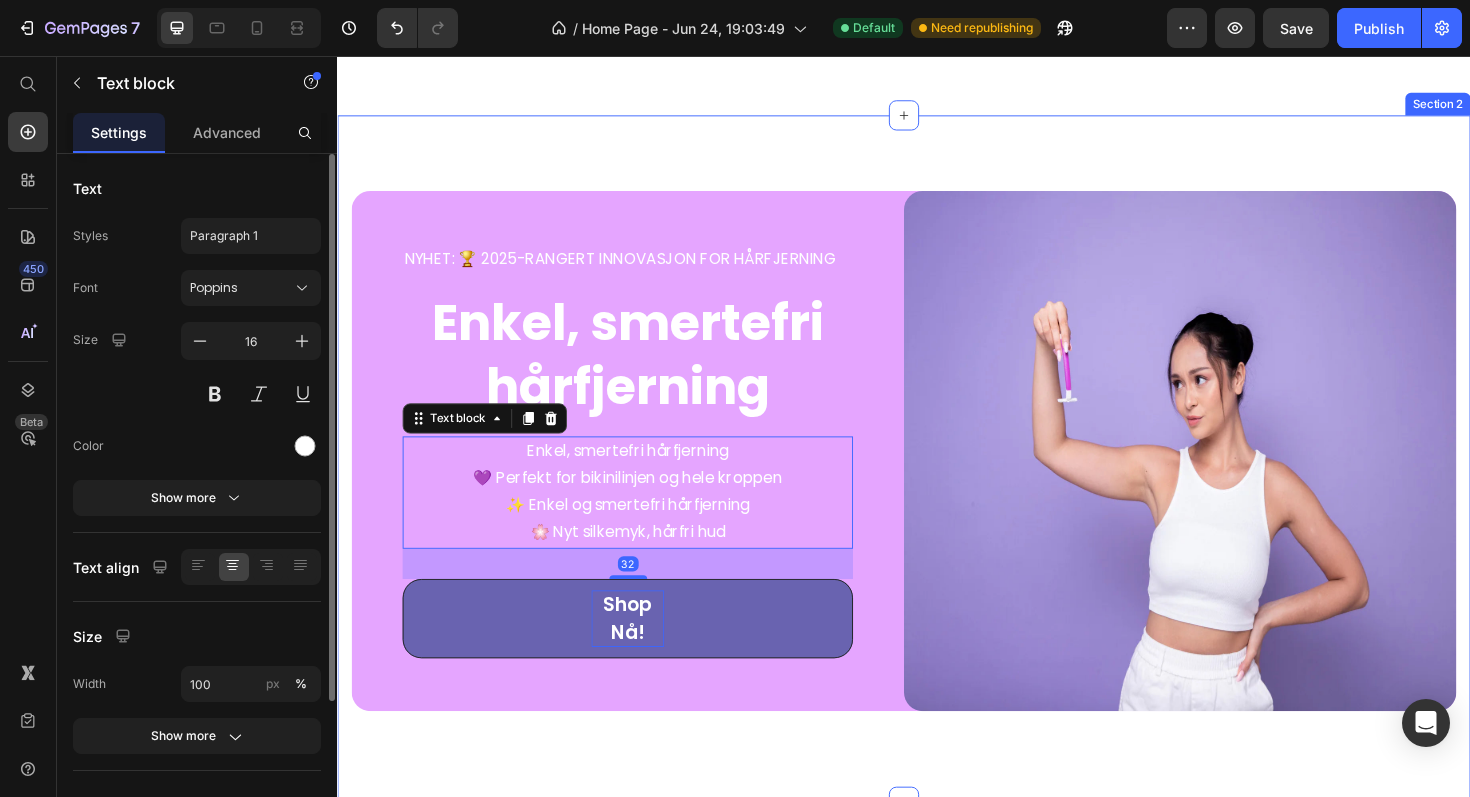 click on "NYHET: 🏆 2025-RANGERT INNOVASJON FOR HÅRFJERNING Text Block Enkel, smertefri hårfjerning Heading Enkel, smertefri hårfjerning 💜 Perfekt for bikinilinjen og hele kroppen ✨ Enkel og smertefri hårfjerning 🌸 Nyt silkemyk, hårfri hud Text block   32 Shop Nå! Button Row Image Row Section 2" at bounding box center (937, 482) 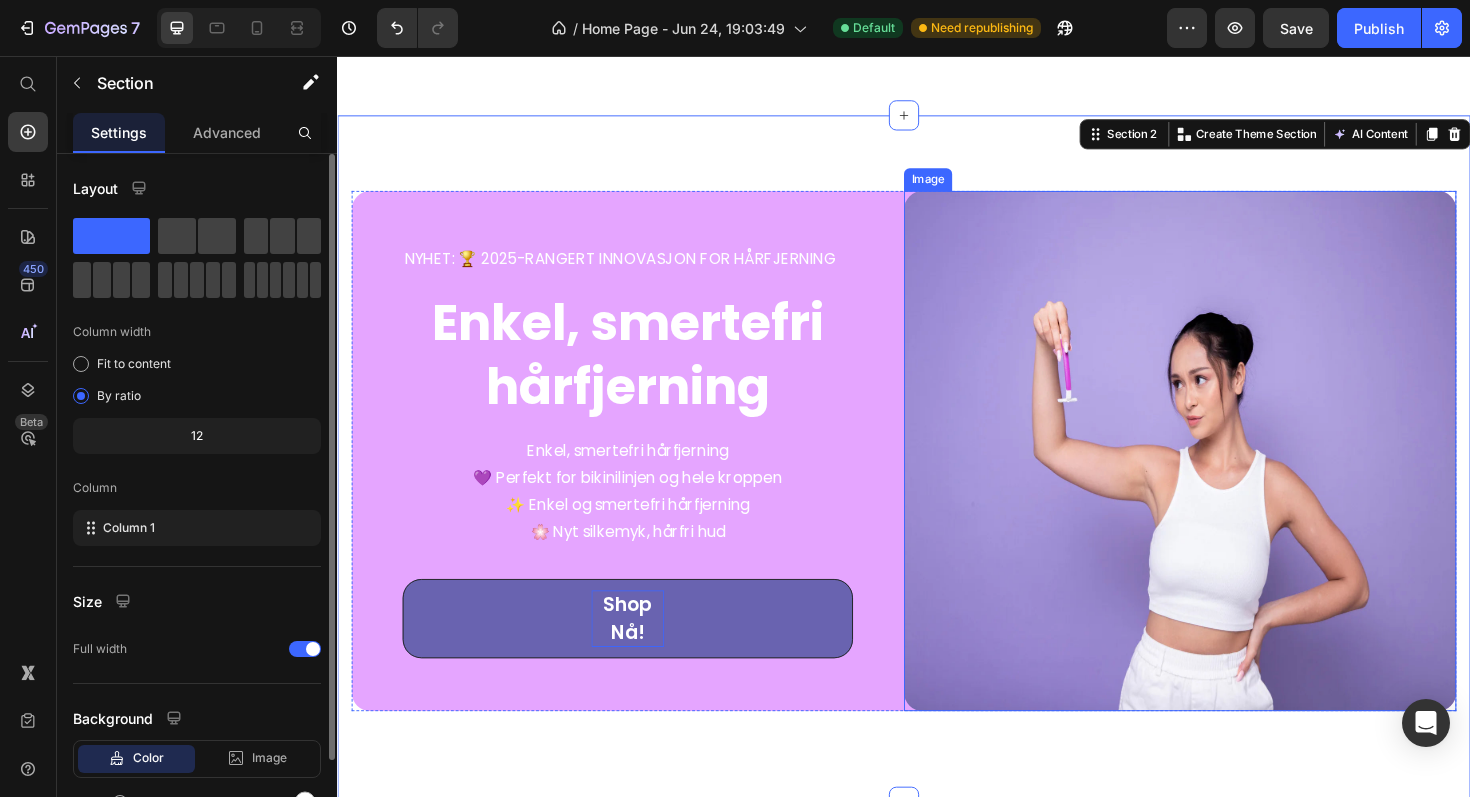 click at bounding box center [1229, 474] 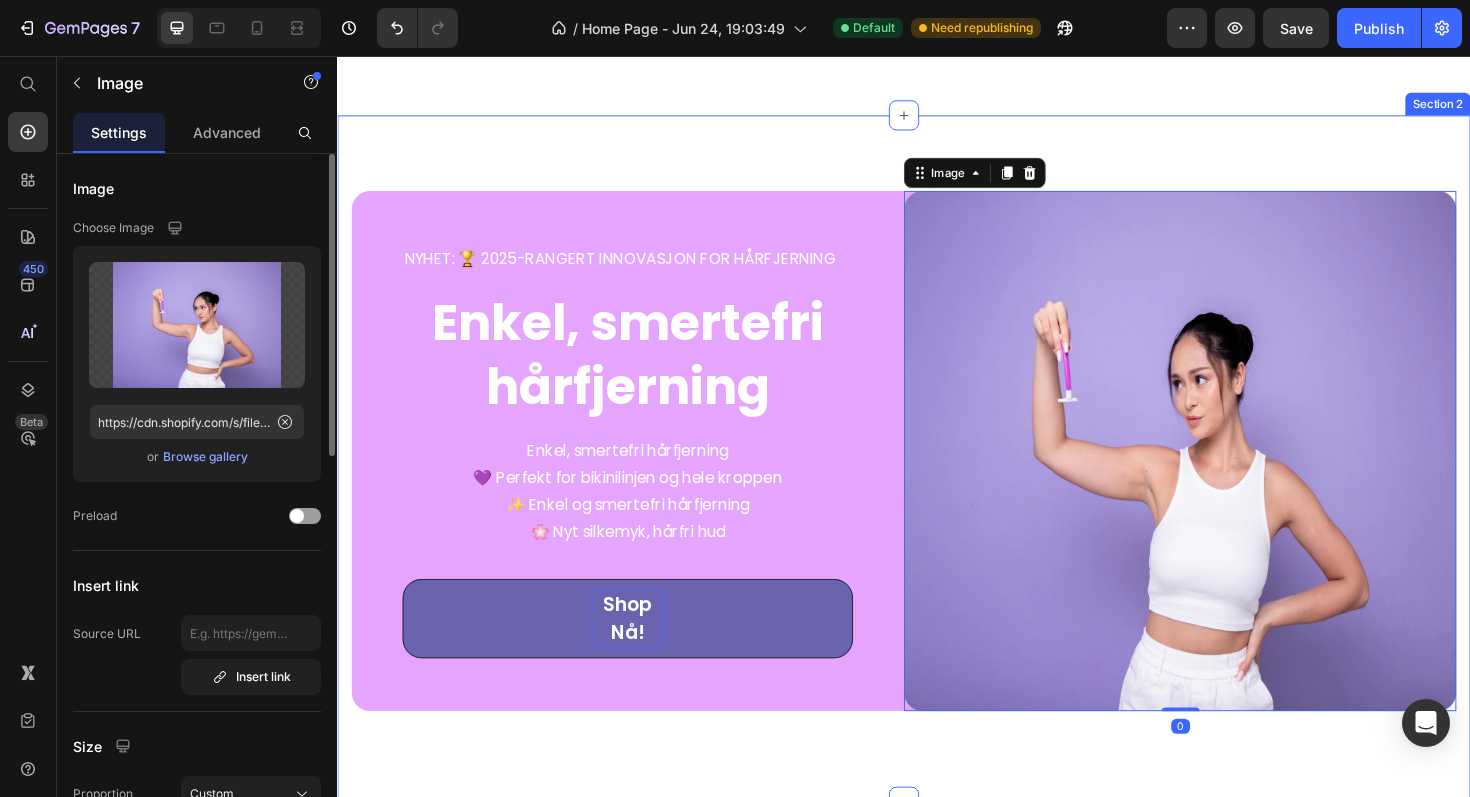 click on "NYHET: 🏆 2025-RANGERT INNOVASJON FOR HÅRFJERNING Text Block Enkel, smertefri hårfjerning Heading Enkel, smertefri hårfjerning 💜 Perfekt for bikinilinjen og hele kroppen ✨ Enkel og smertefri hårfjerning 🌸 Nyt silkemyk, hårfri hud Text block Shop Nå! Button Row Image   0 Row Section 2" at bounding box center (937, 482) 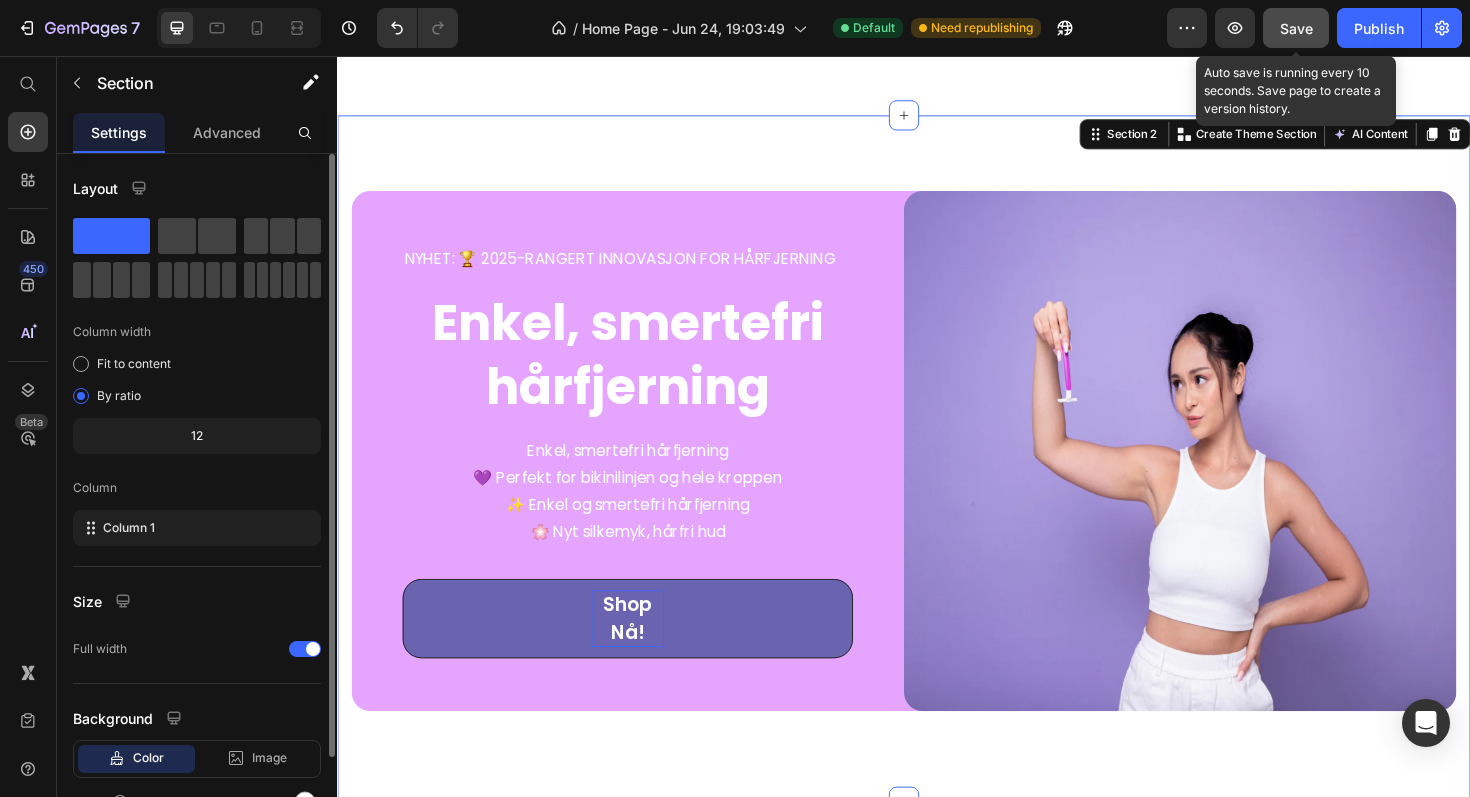 click on "Save" 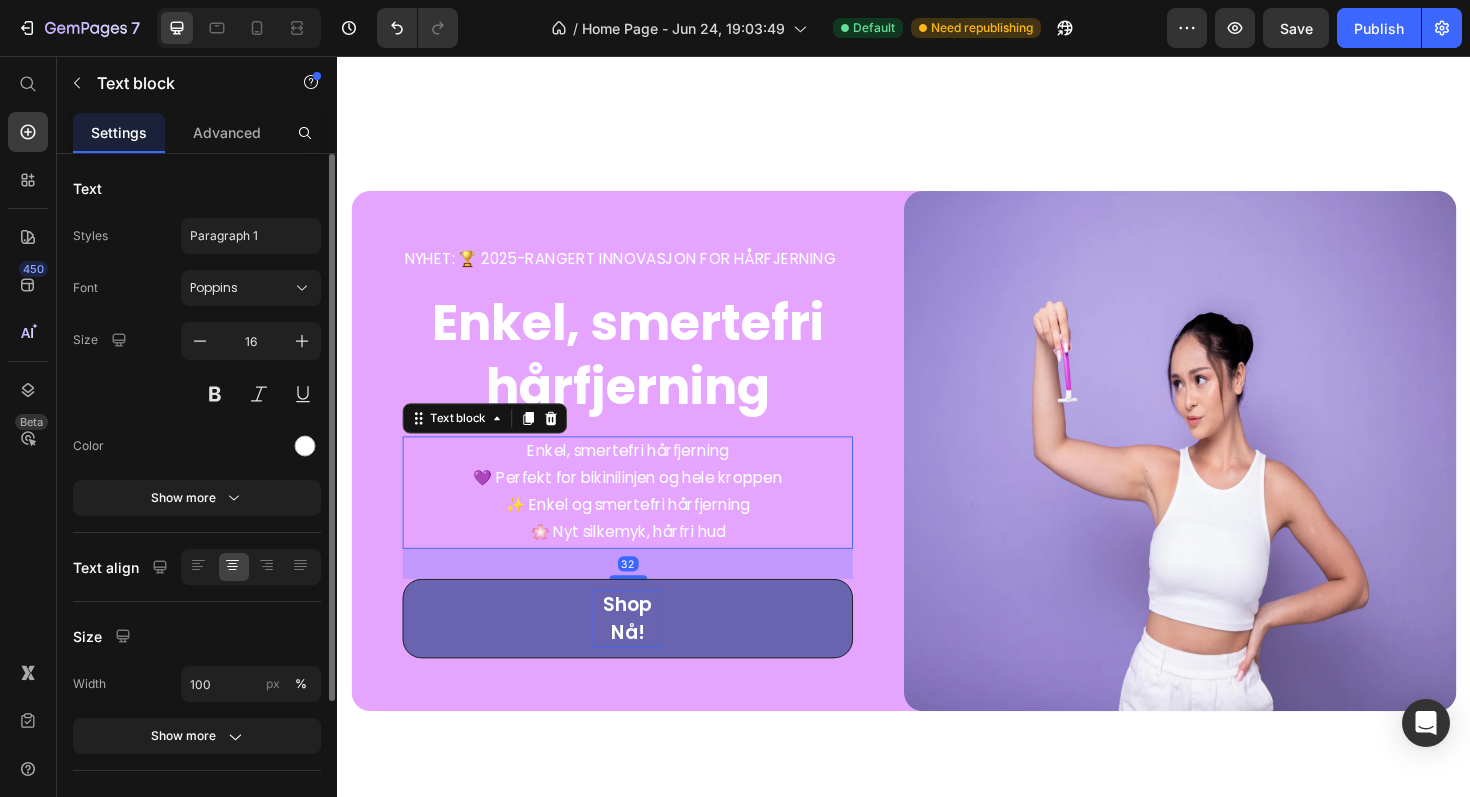 click on "💜 Perfekt for bikinilinjen og hele kroppen ✨ Enkel og smertefri hårfjerning 🌸 Nyt silkemyk, hårfri hud" at bounding box center (644, 532) 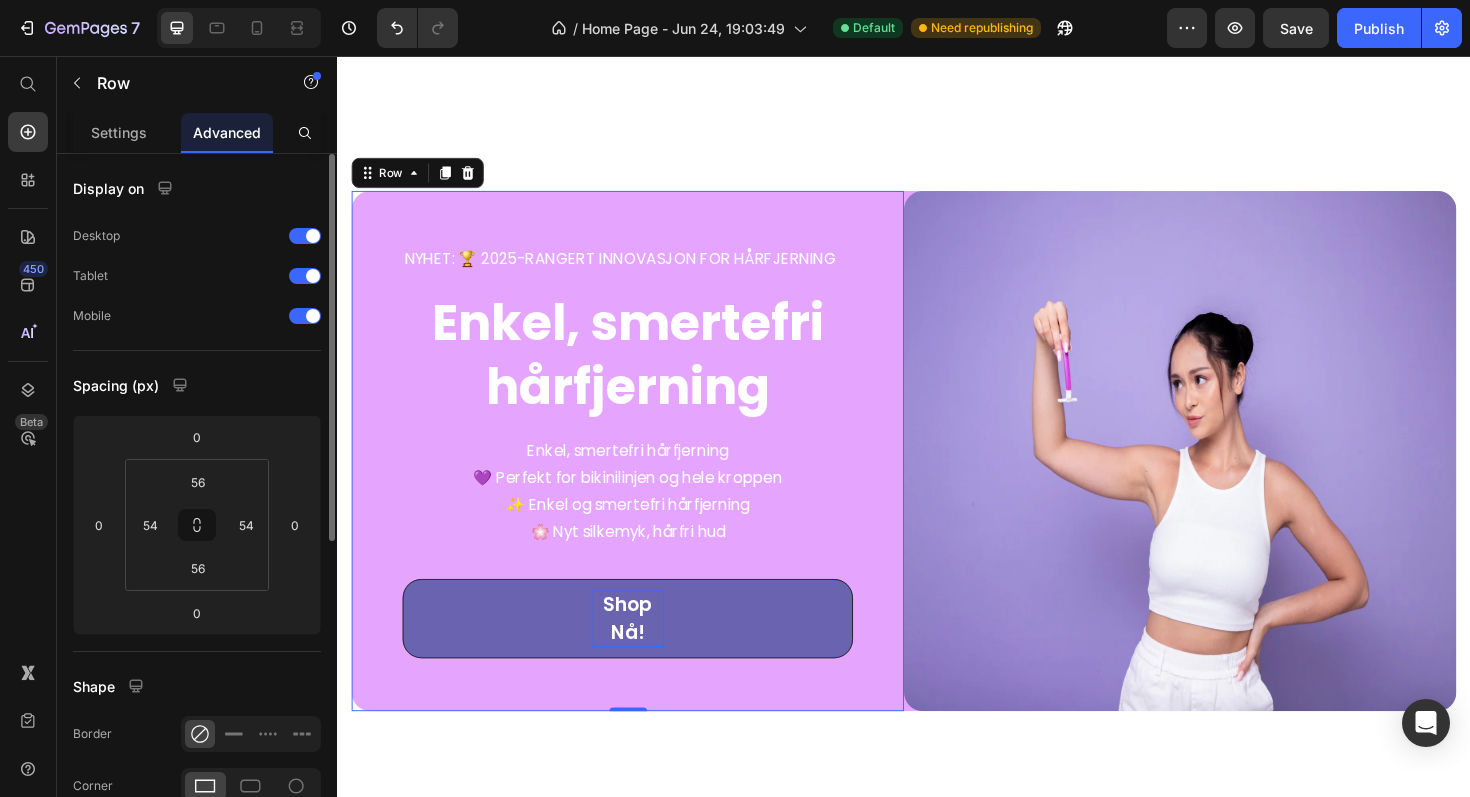 click on "NYHET: 🏆 2025-RANGERT INNOVASJON FOR HÅRFJERNING Text Block Enkel, smertefri hårfjerning Heading Enkel, smertefri hårfjerning 💜 Perfekt for bikinilinjen og hele kroppen ✨ Enkel og smertefri hårfjerning 🌸 Nyt silkemyk, hårfri hud Text block Shop Nå! Button Row   0" at bounding box center (644, 474) 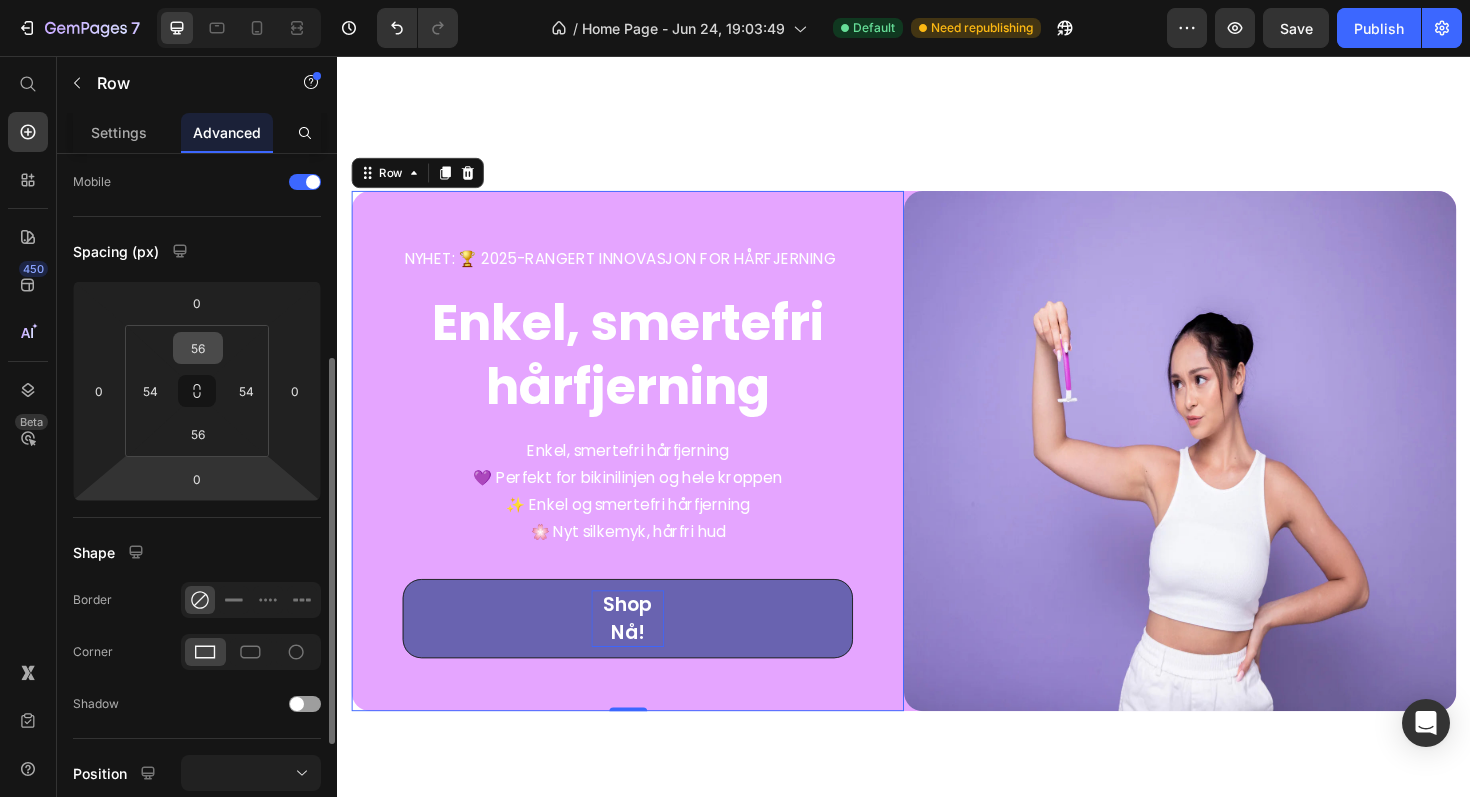 scroll, scrollTop: 222, scrollLeft: 0, axis: vertical 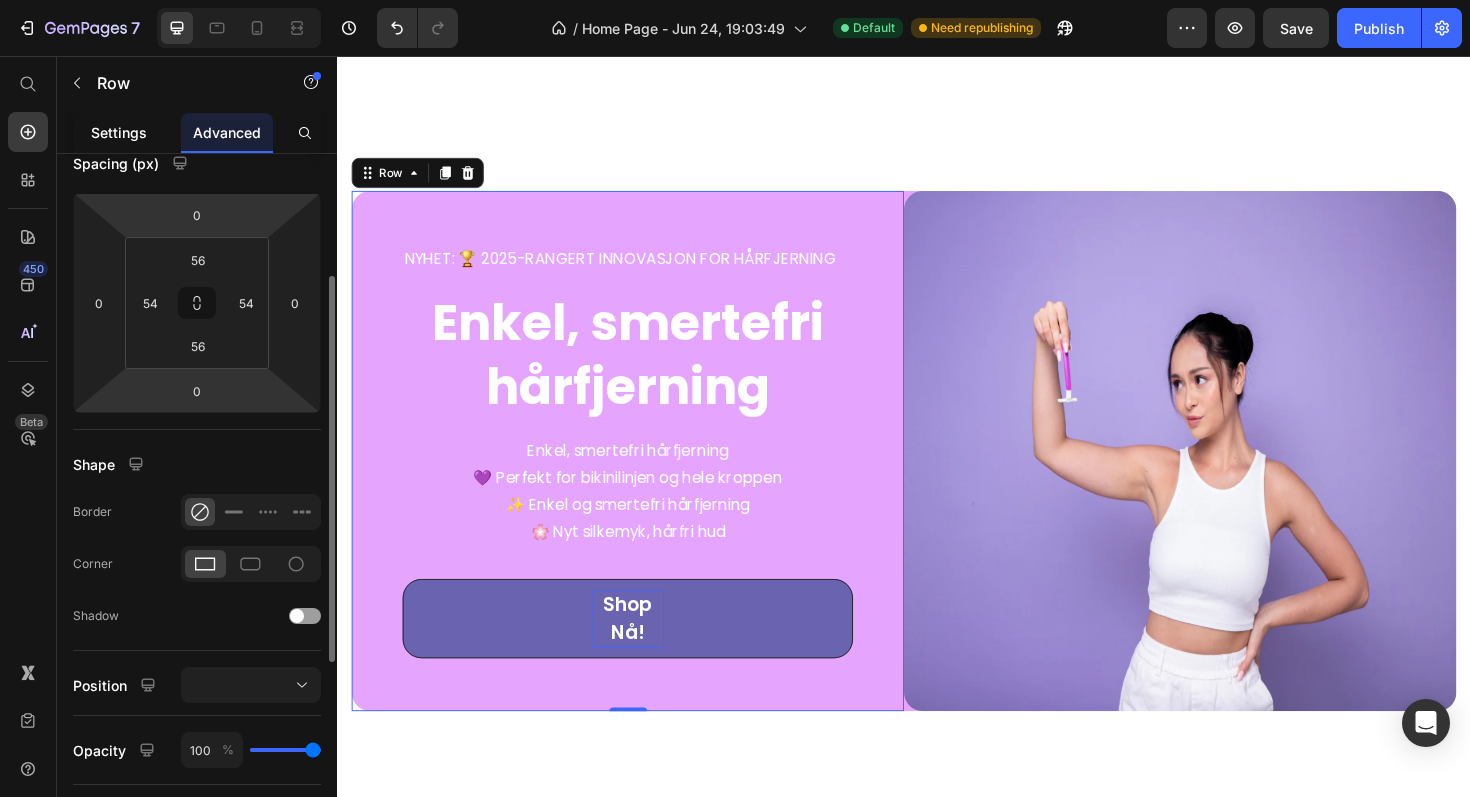 click on "Settings" at bounding box center (119, 132) 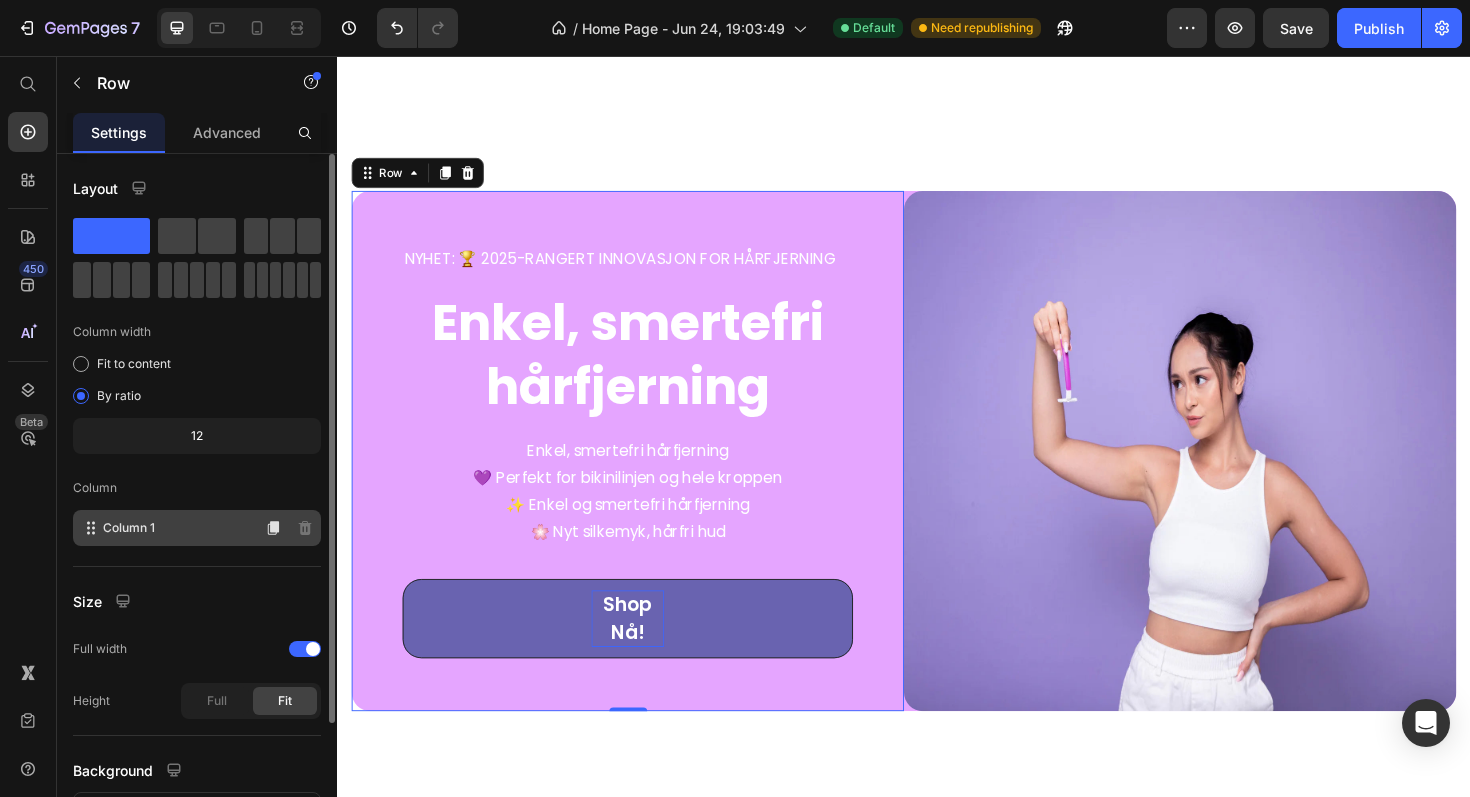 scroll, scrollTop: 160, scrollLeft: 0, axis: vertical 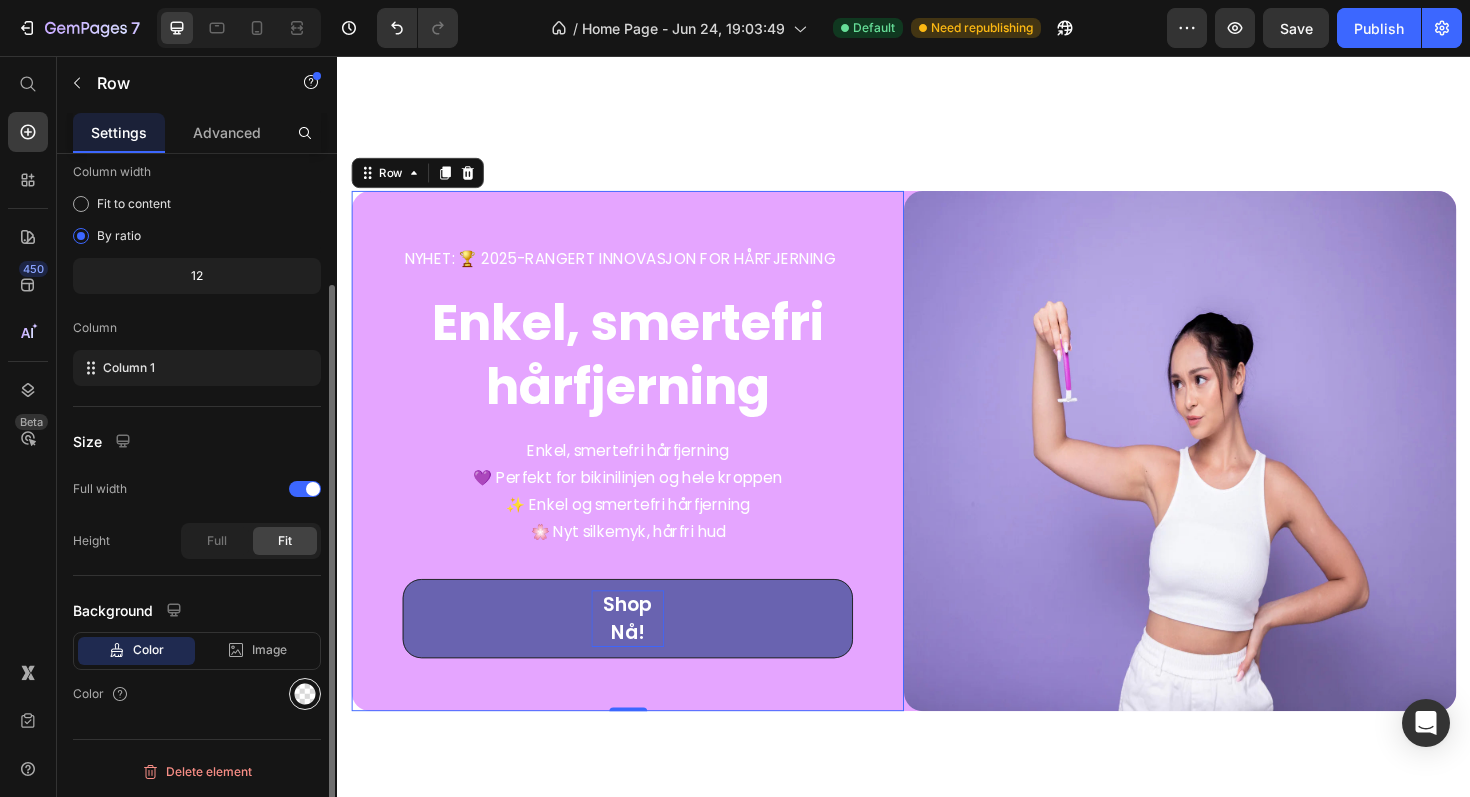 click at bounding box center [305, 694] 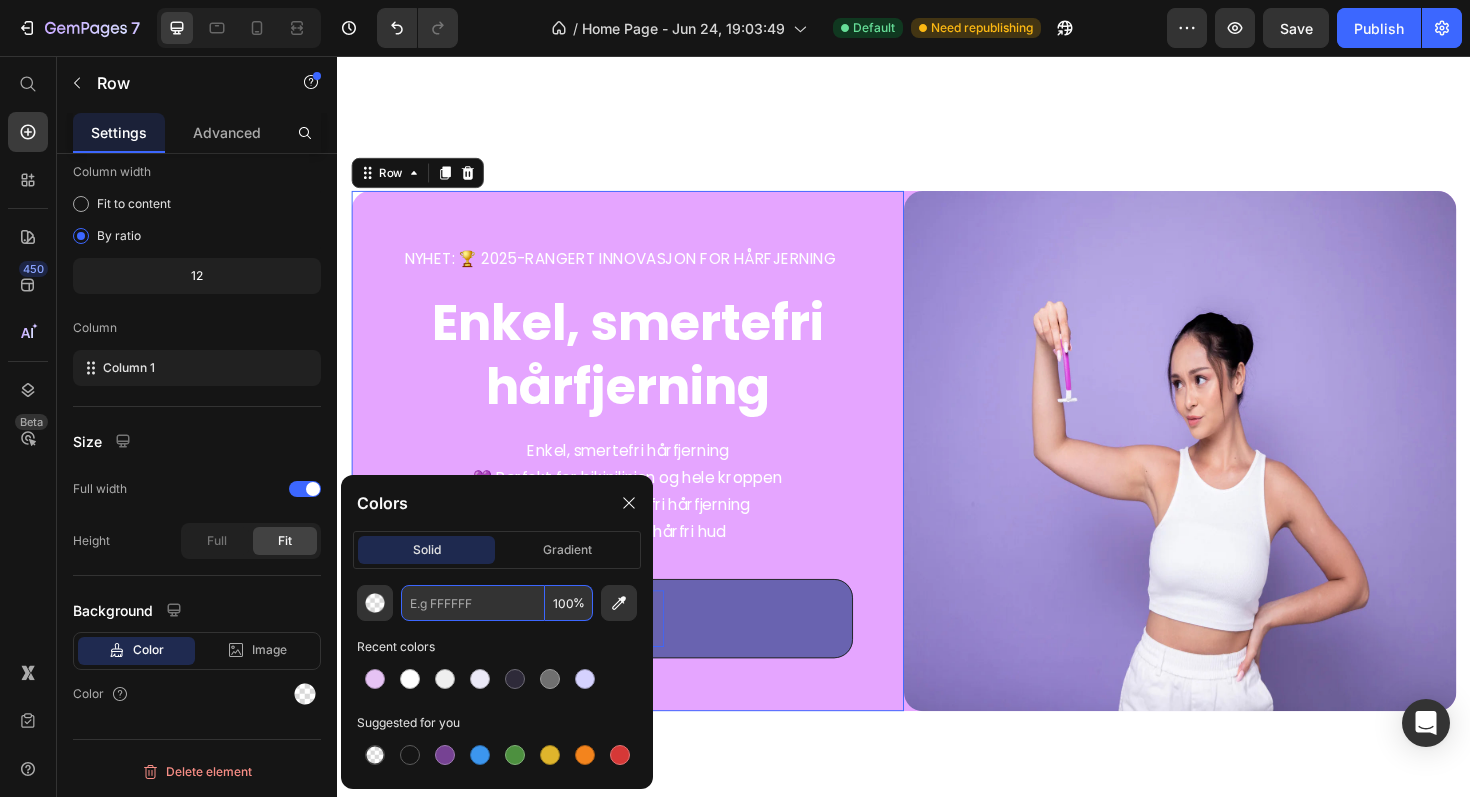 click at bounding box center [473, 603] 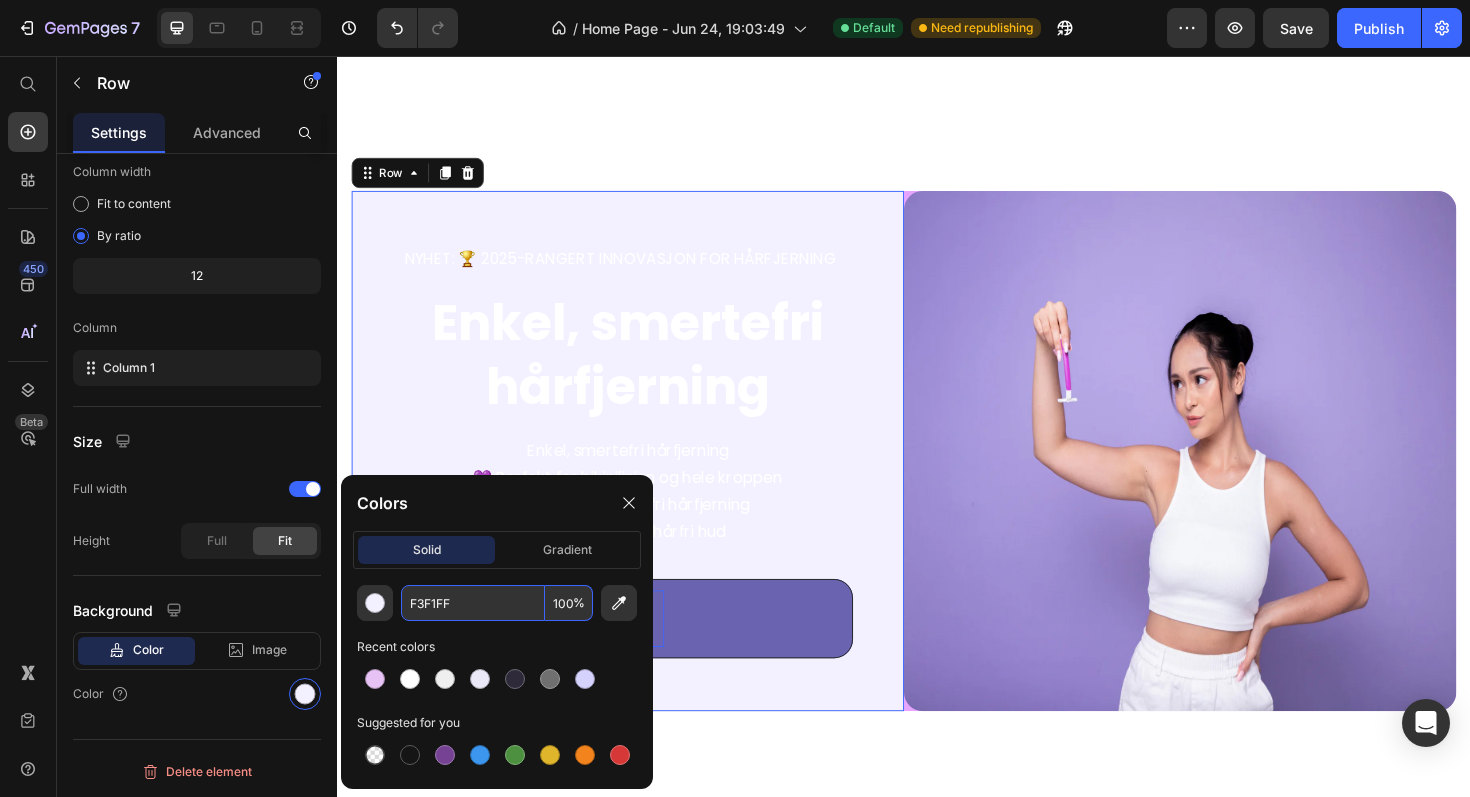 type on "F3F1FF" 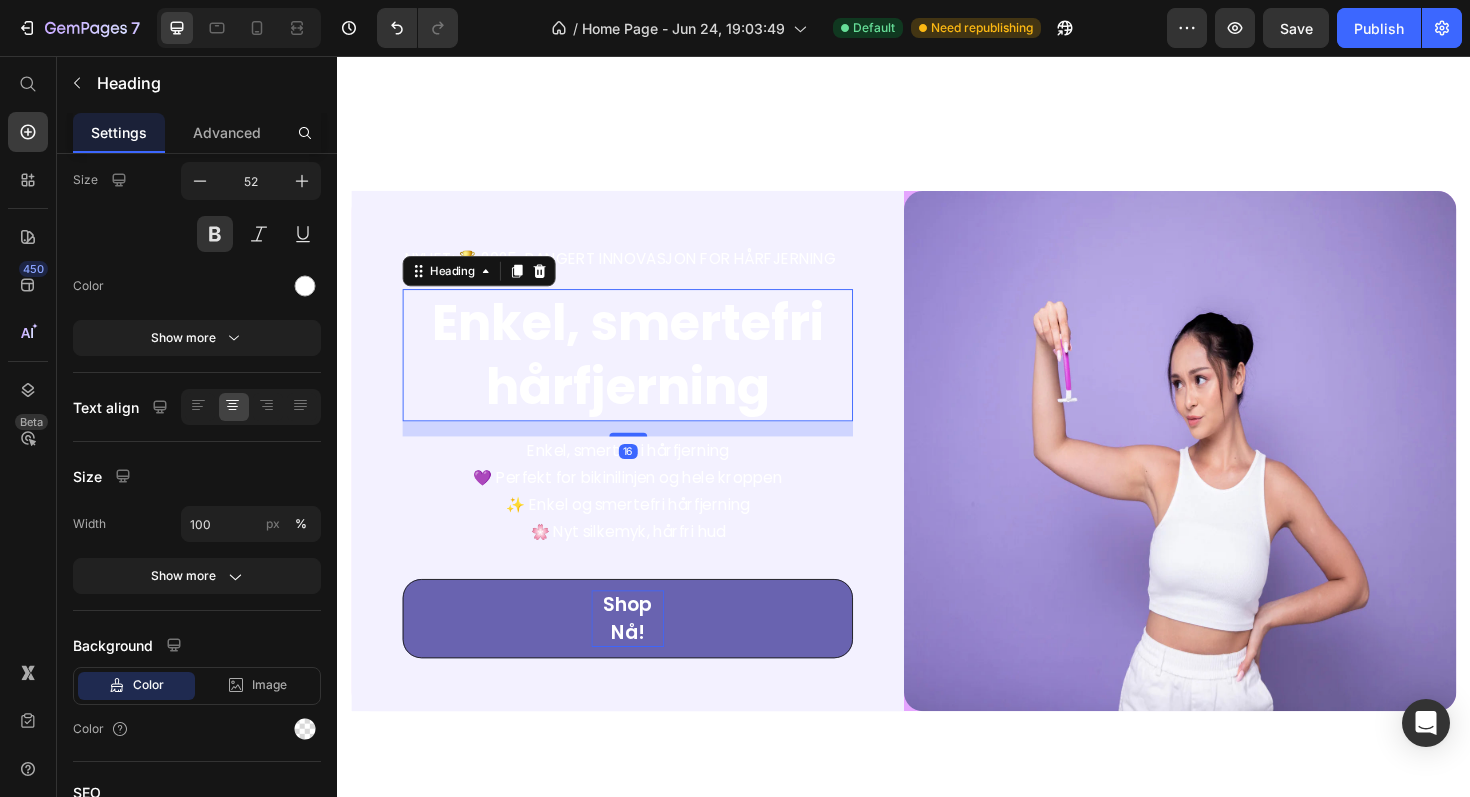scroll, scrollTop: 0, scrollLeft: 0, axis: both 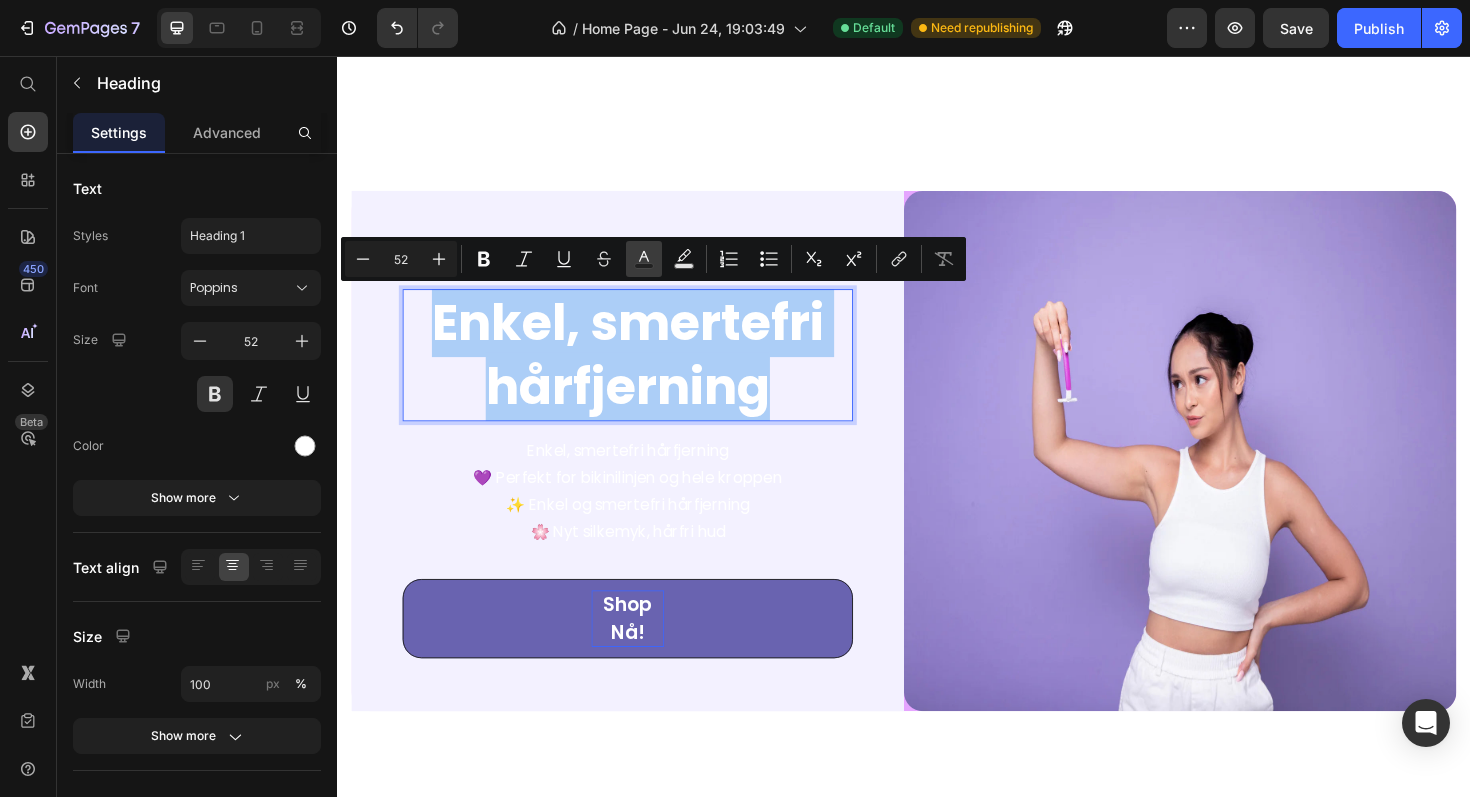click on "Text Color" at bounding box center [644, 259] 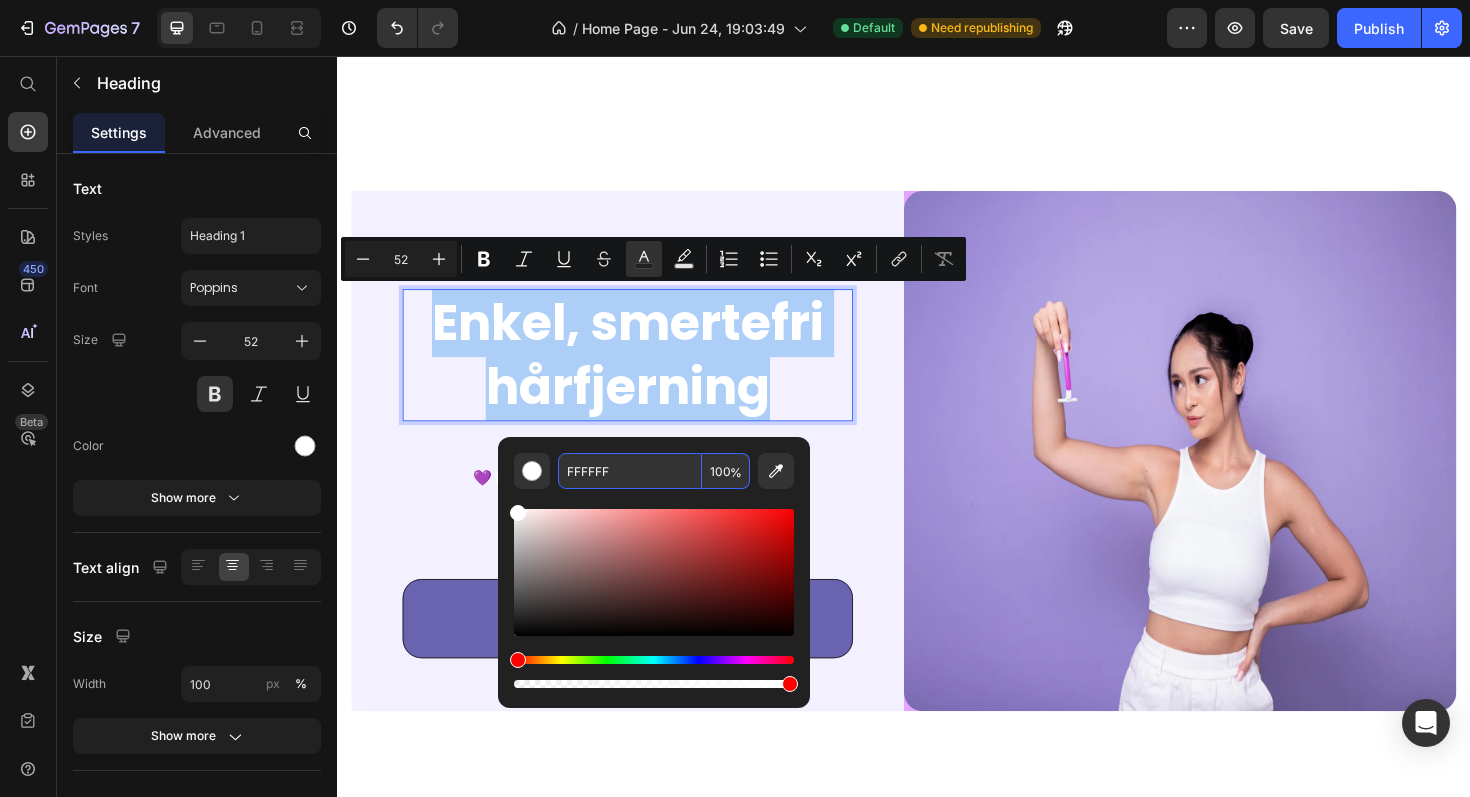 click on "FFFFFF" at bounding box center (630, 471) 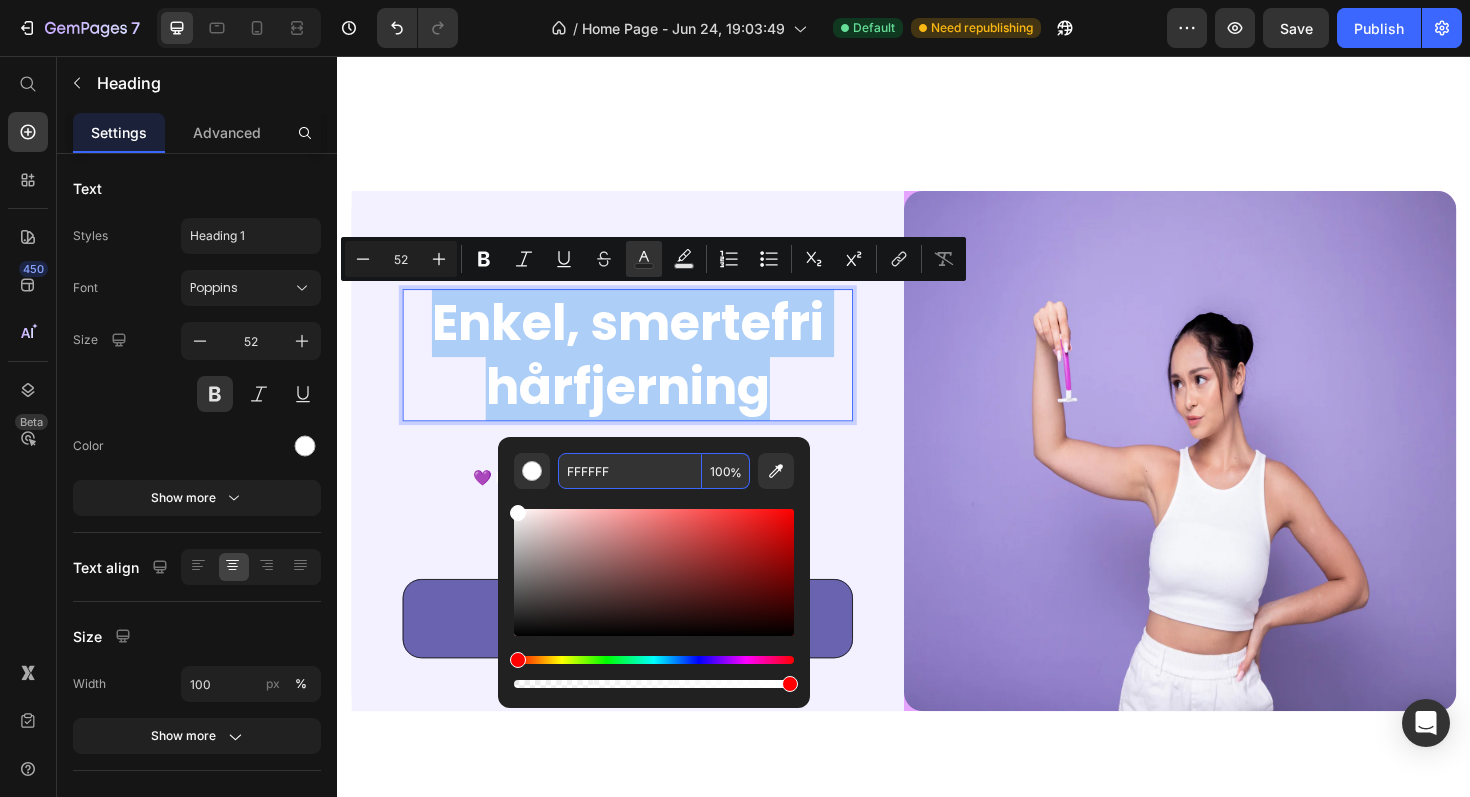 paste on "#2e2a39" 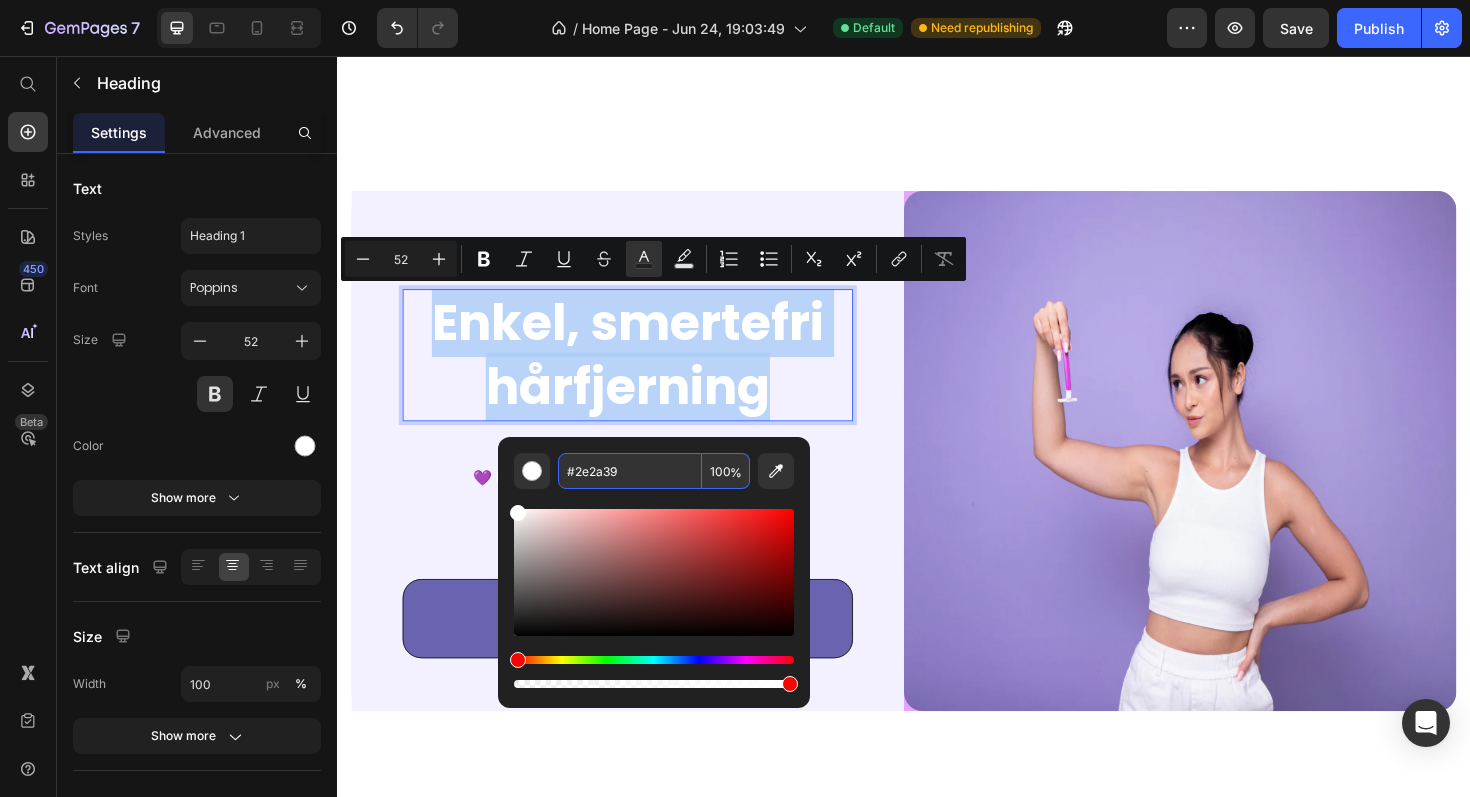 type on "2E2A39" 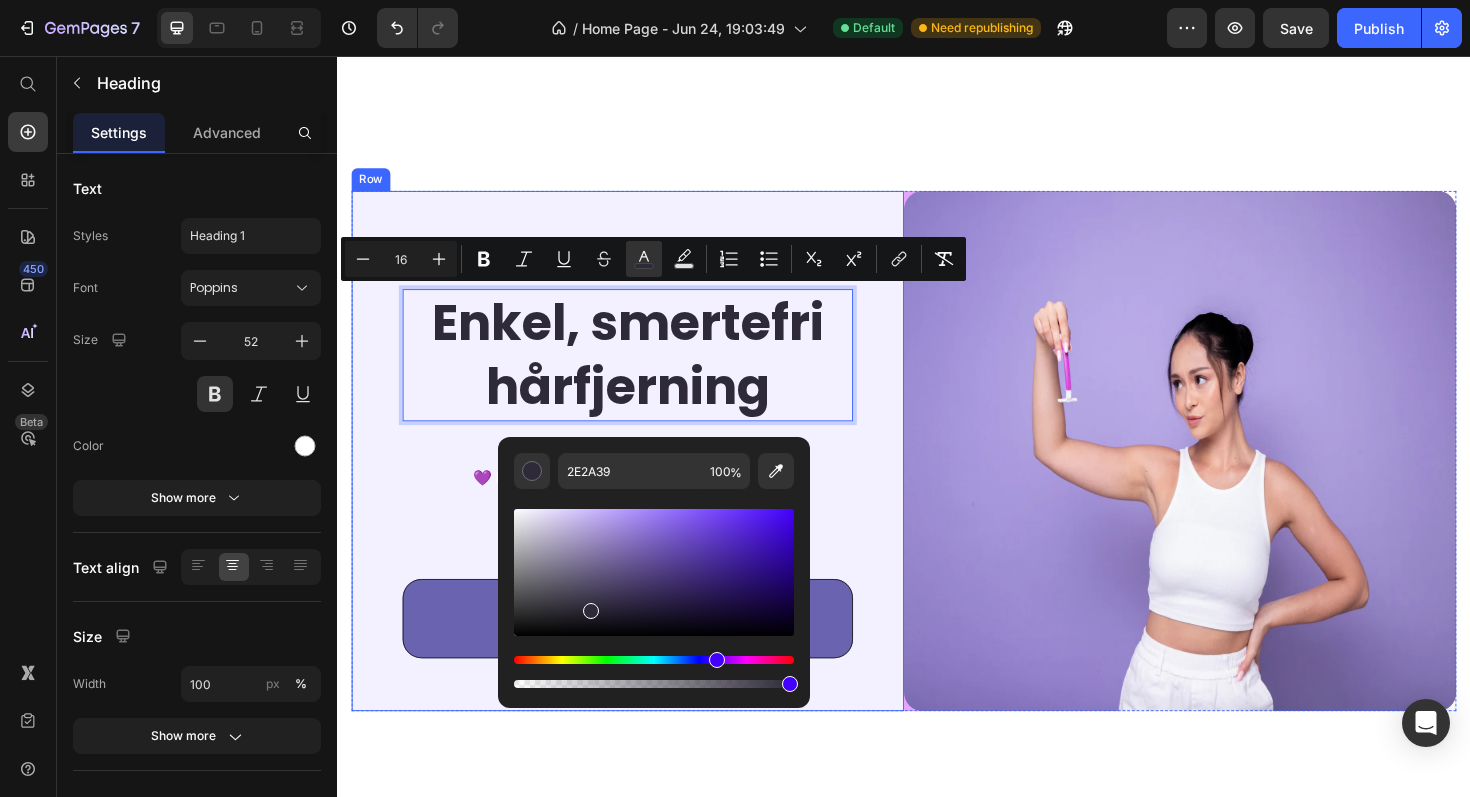 click on "NYHET: 🏆 2025-RANGERT INNOVASJON FOR HÅRFJERNING Text Block Enkel, smertefri hårfjerning Heading   16 Enkel, smertefri hårfjerning 💜 Perfekt for bikinilinjen og hele kroppen ✨ Enkel og smertefri hårfjerning 🌸 Nyt silkemyk, hårfri hud Text block Shop Nå! Button Row" at bounding box center (644, 474) 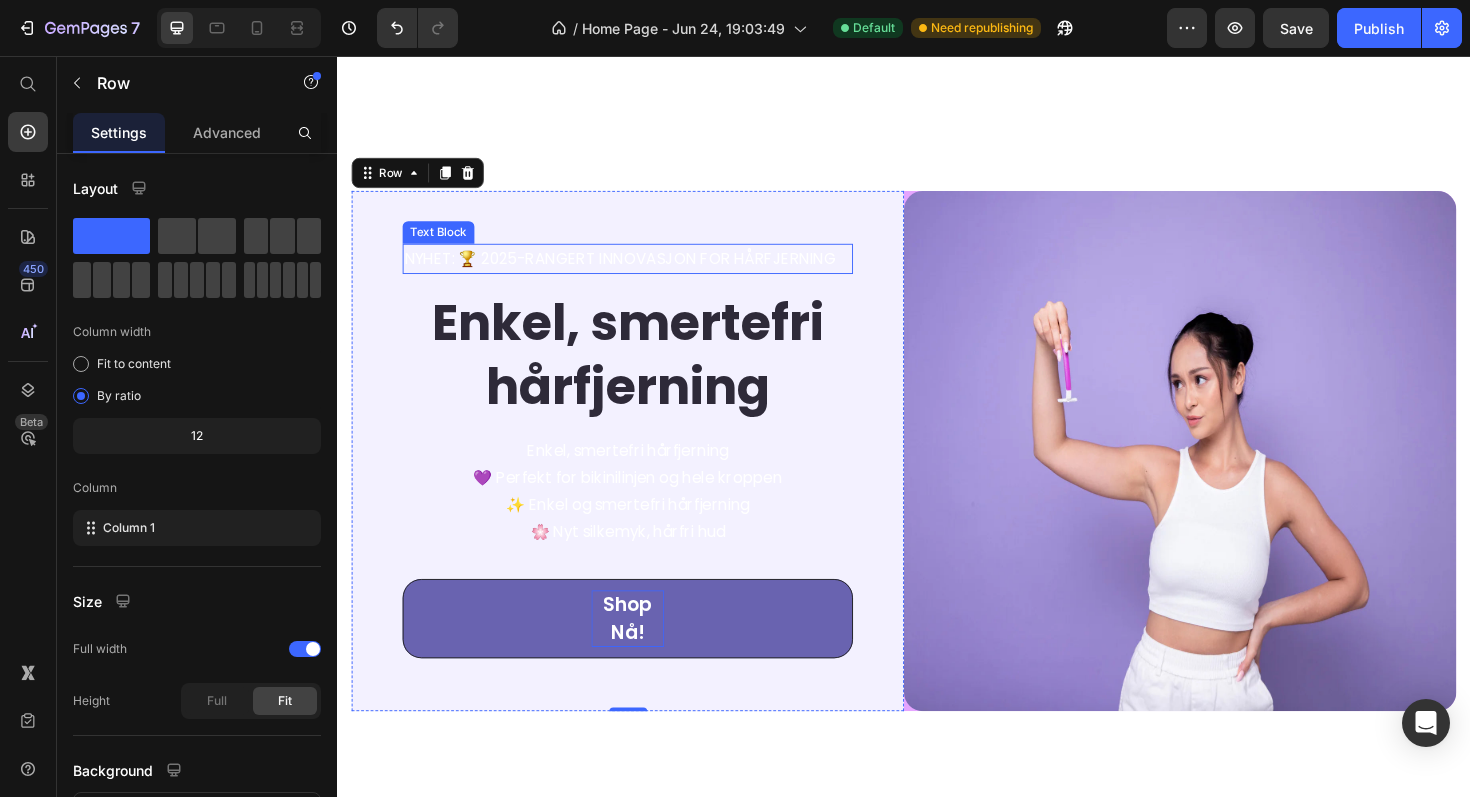 click on "NYHET: 🏆 2025-RANGERT INNOVASJON FOR HÅRFJERNING" at bounding box center (636, 270) 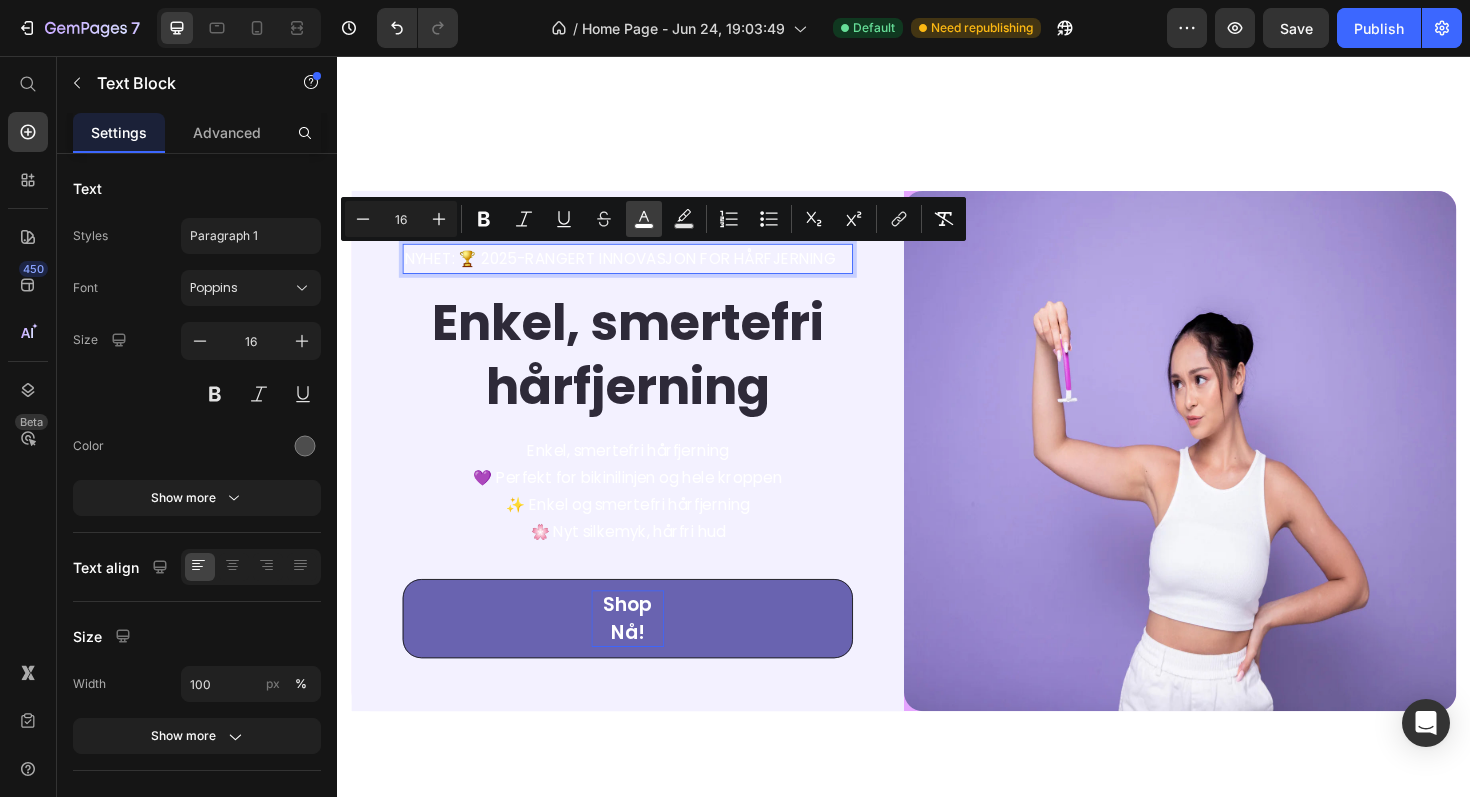 click 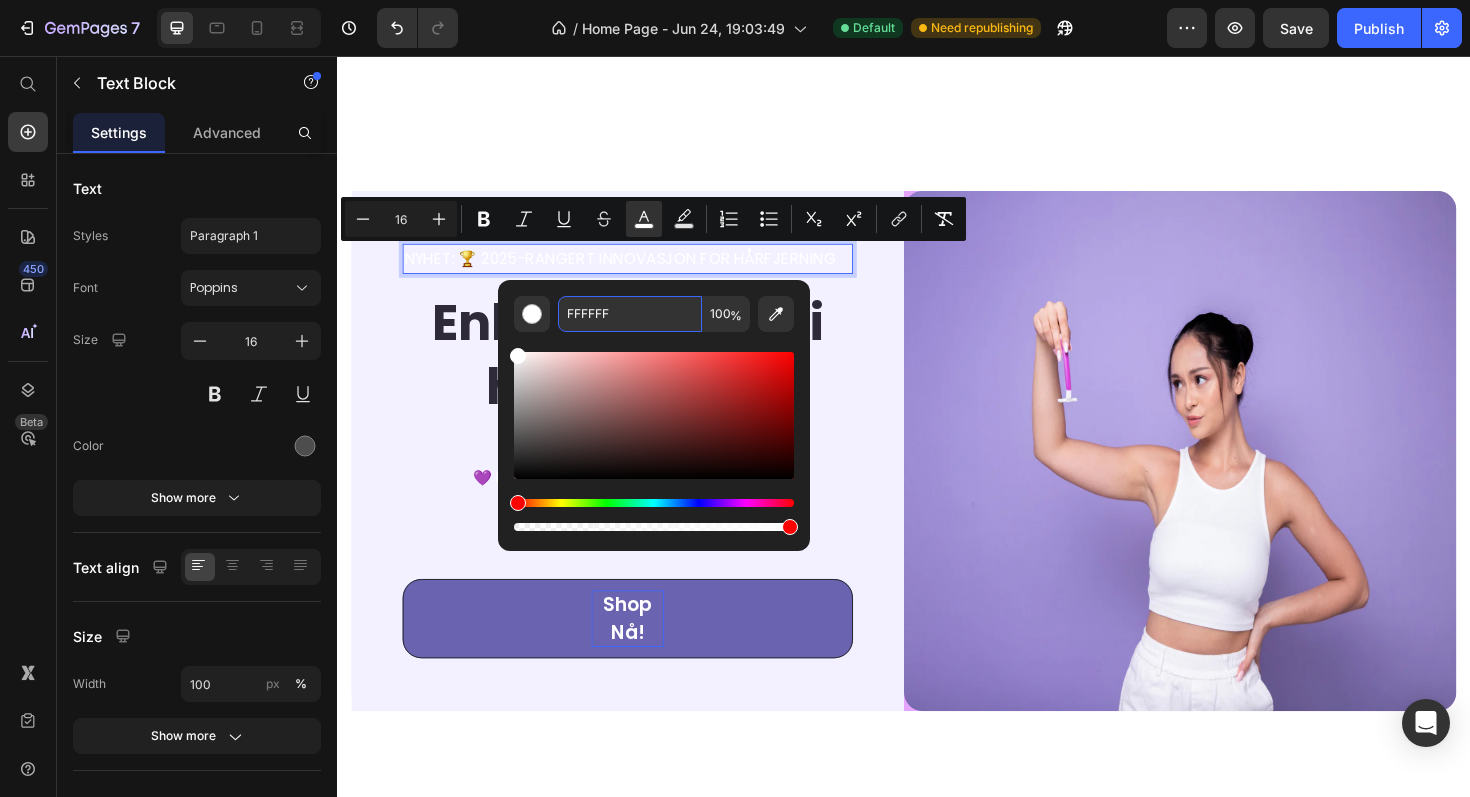 click on "FFFFFF" at bounding box center (630, 314) 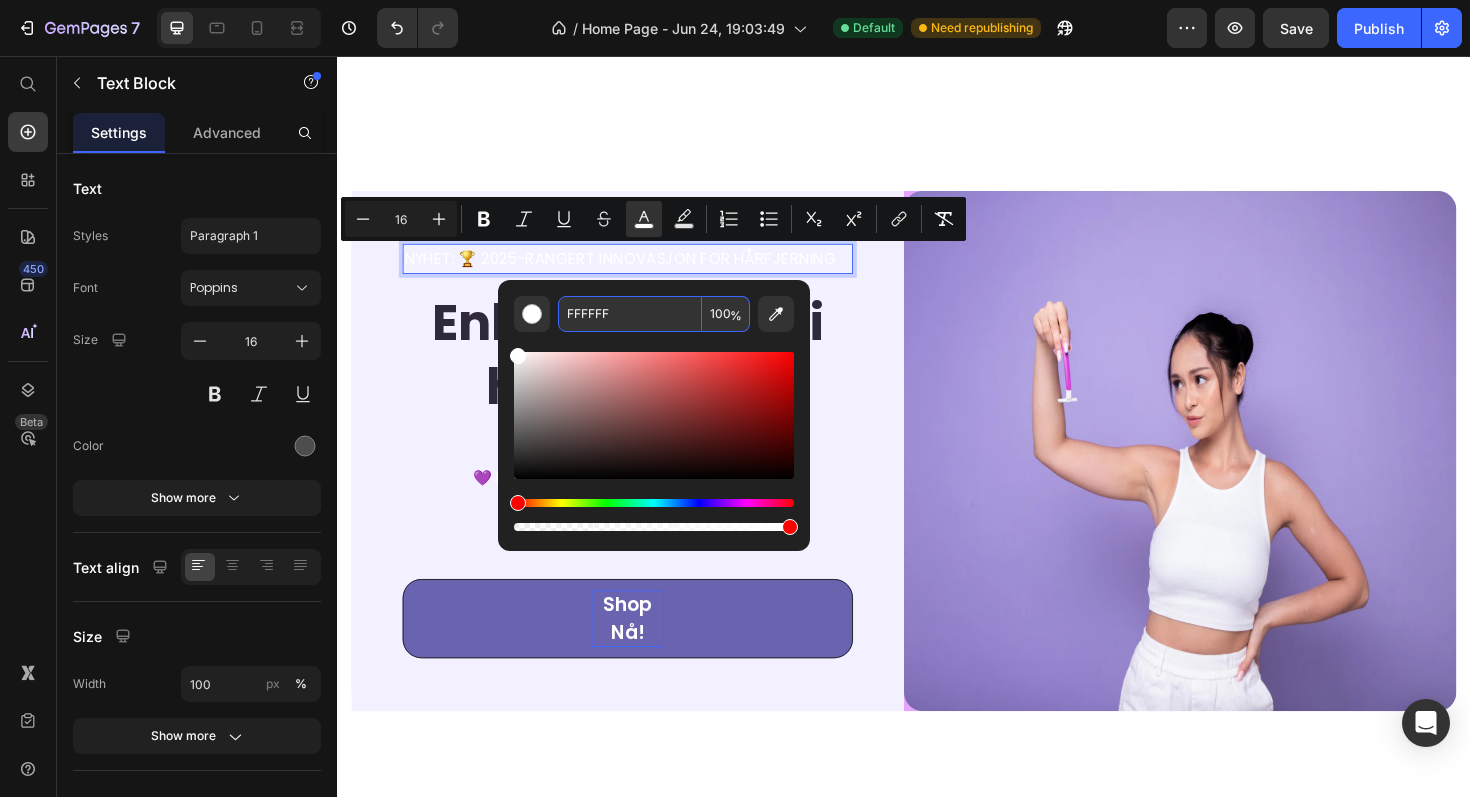 click on "FFFFFF" at bounding box center [630, 314] 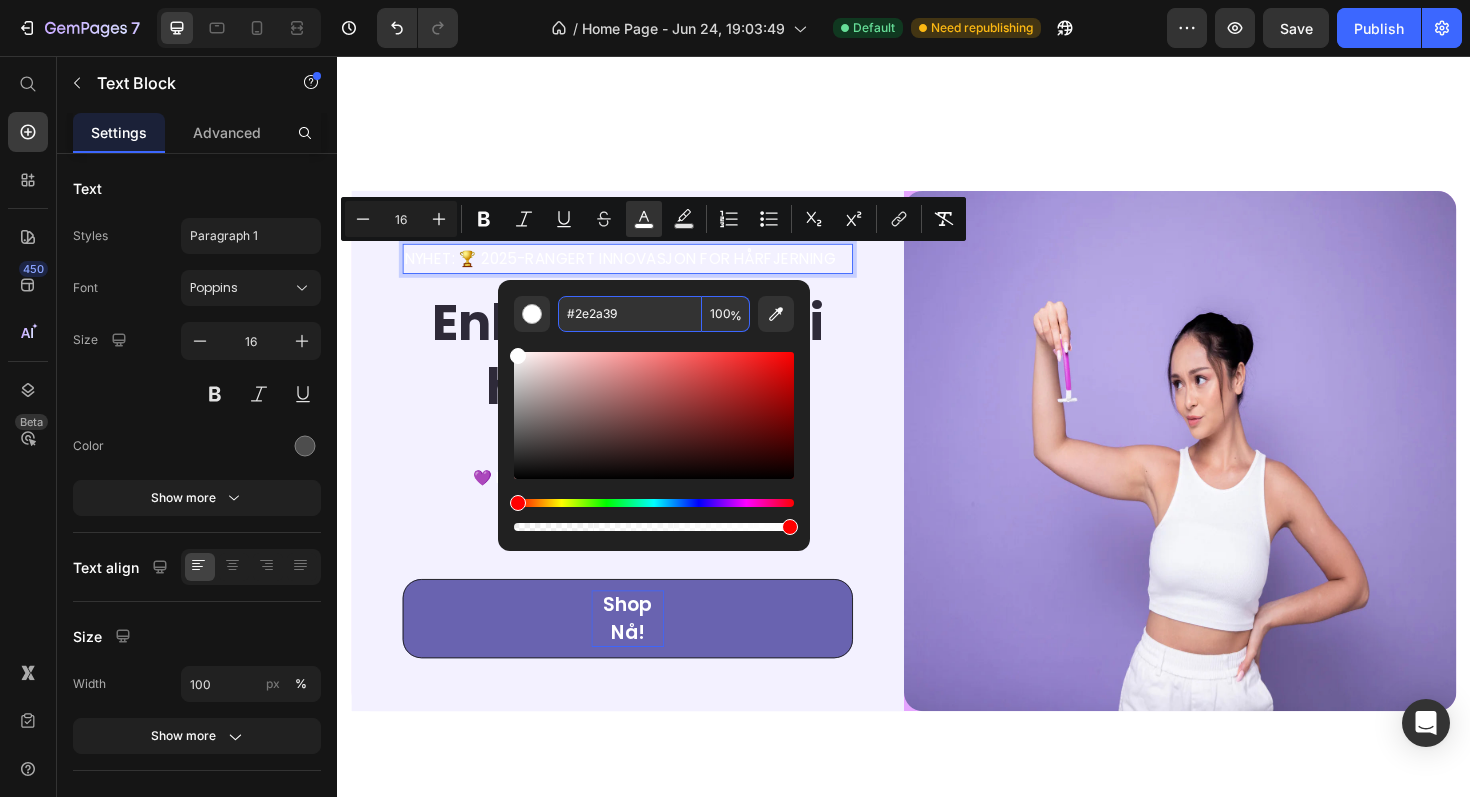 type on "2E2A39" 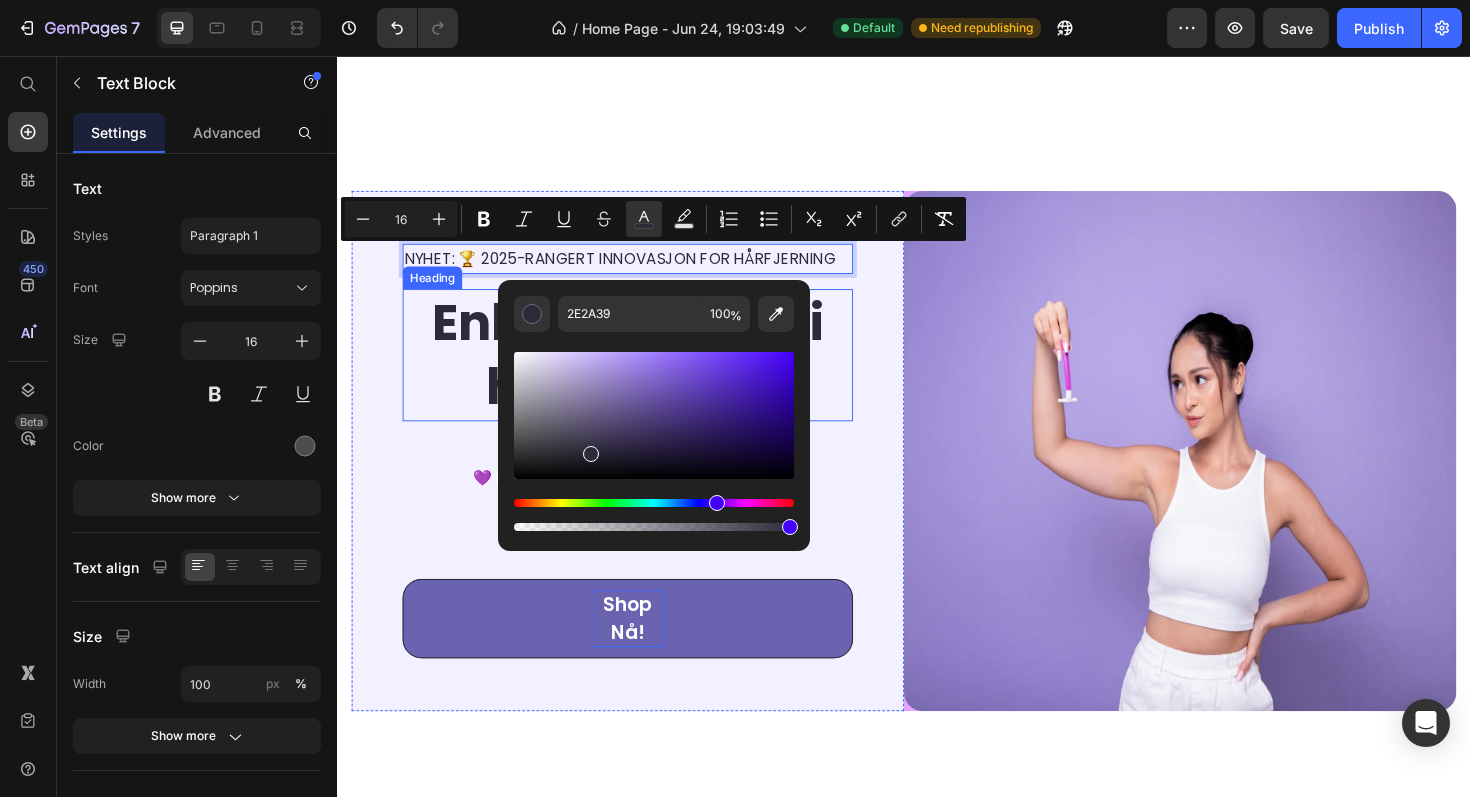 click on "⁠⁠⁠⁠⁠⁠⁠ Enkel, smertefri hårfjerning" at bounding box center (644, 372) 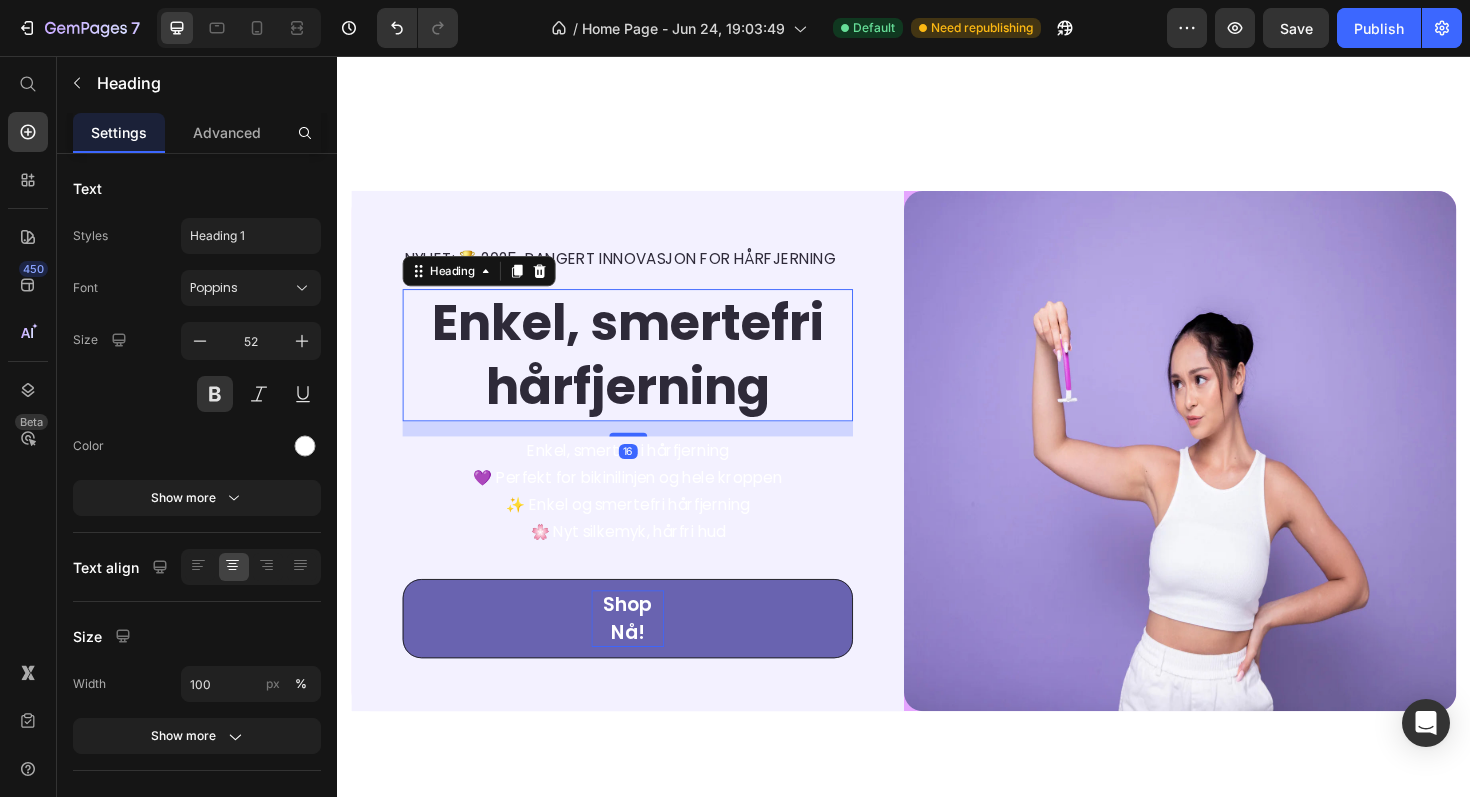 click on "Enkel, smertefri hårfjerning" at bounding box center [644, 475] 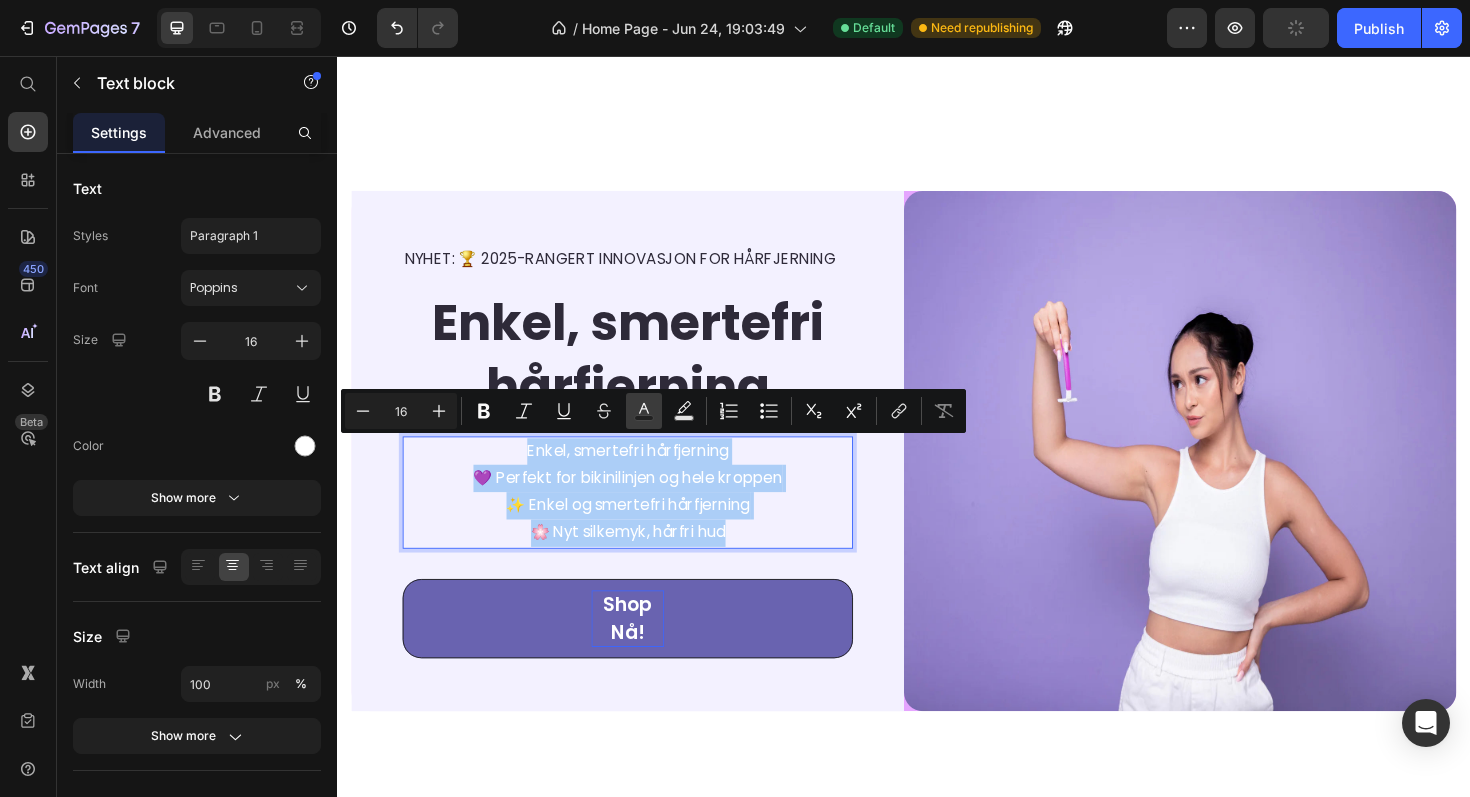 click 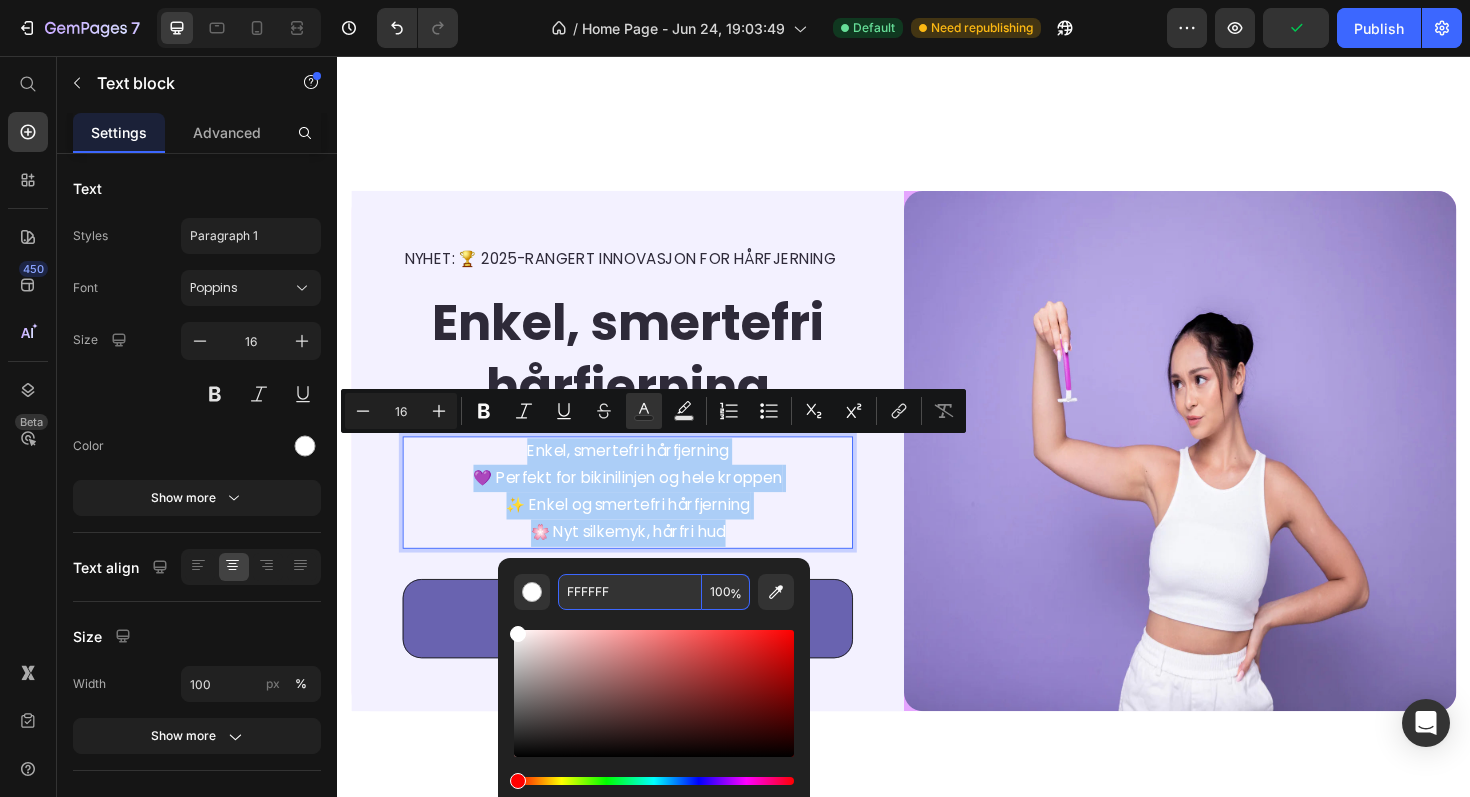 click on "FFFFFF" at bounding box center [630, 592] 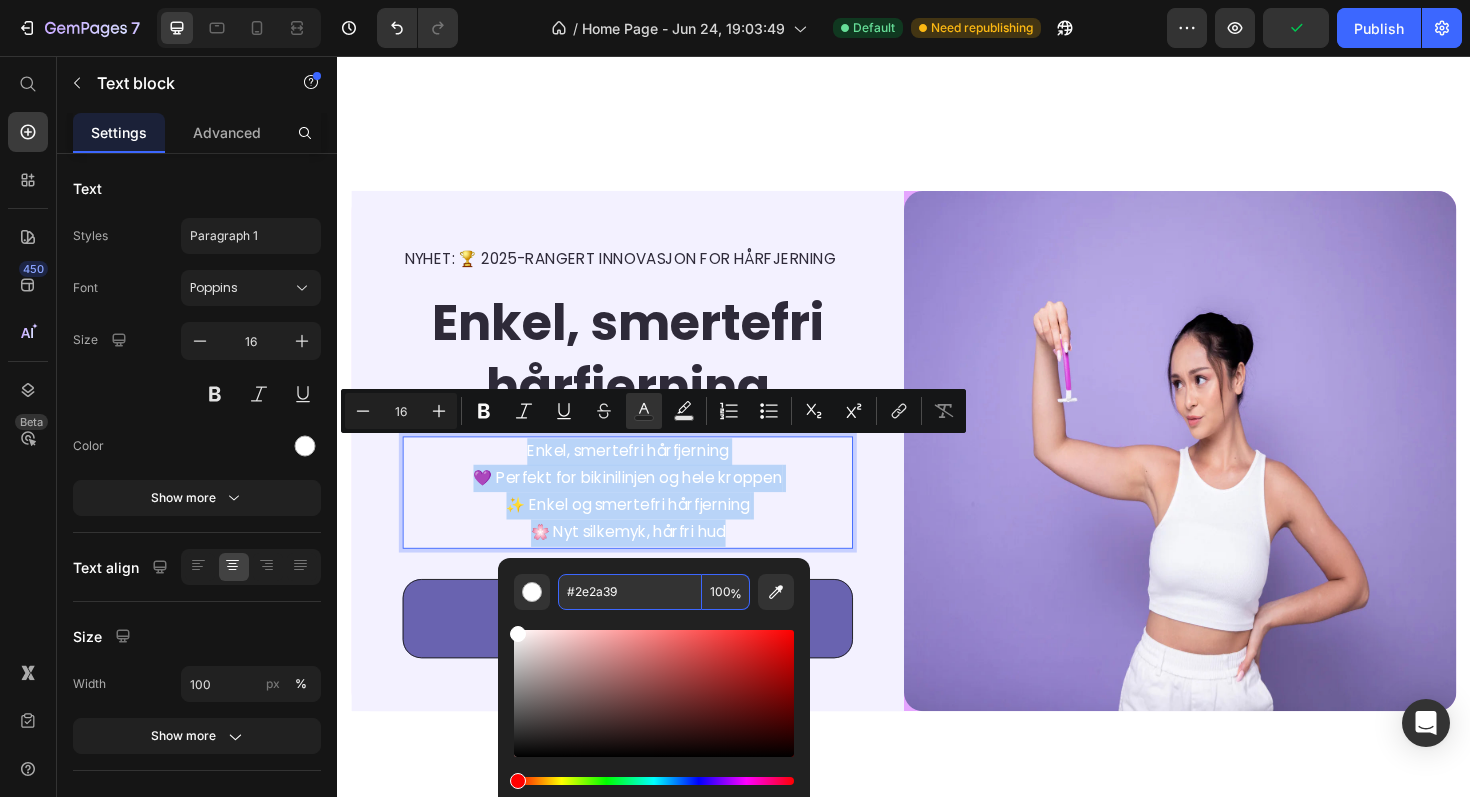 type on "2E2A39" 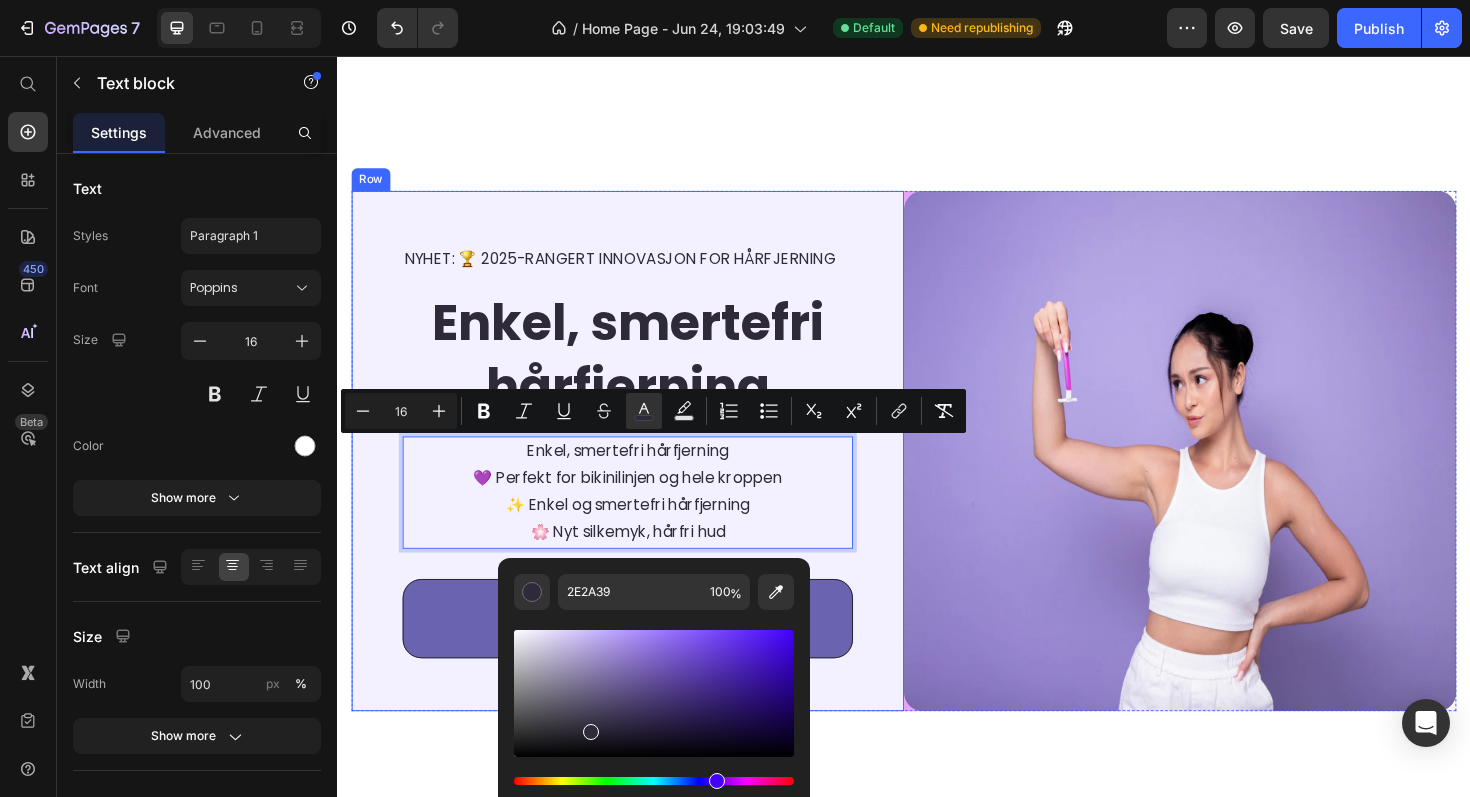 click on "💜 Perfekt for bikinilinjen og hele kroppen ✨ Enkel og smertefri hårfjerning 🌸 Nyt silkemyk, hårfri hud" at bounding box center [644, 532] 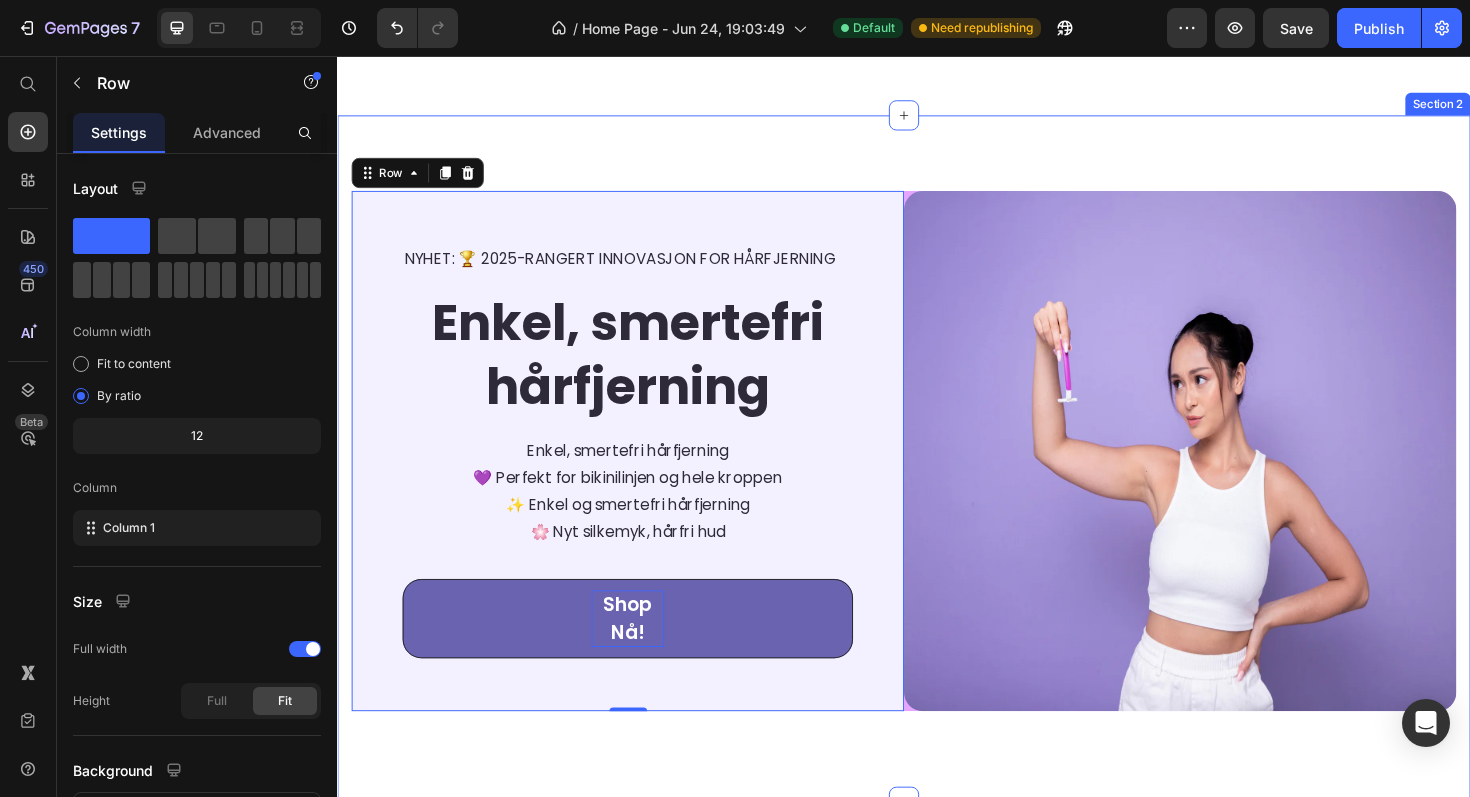 click on "NYHET: 🏆 2025-RANGERT INNOVASJON FOR HÅRFJERNING Text Block ⁠⁠⁠⁠⁠⁠⁠ Enkel, smertefri hårfjerning Heading Enkel, smertefri hårfjerning 💜 Perfekt for bikinilinjen og hele kroppen ✨ Enkel og smertefri hårfjerning 🌸 Nyt silkemyk, hårfri hud Text block Shop Nå! Button Row   0 Image Row Section 2" at bounding box center (937, 482) 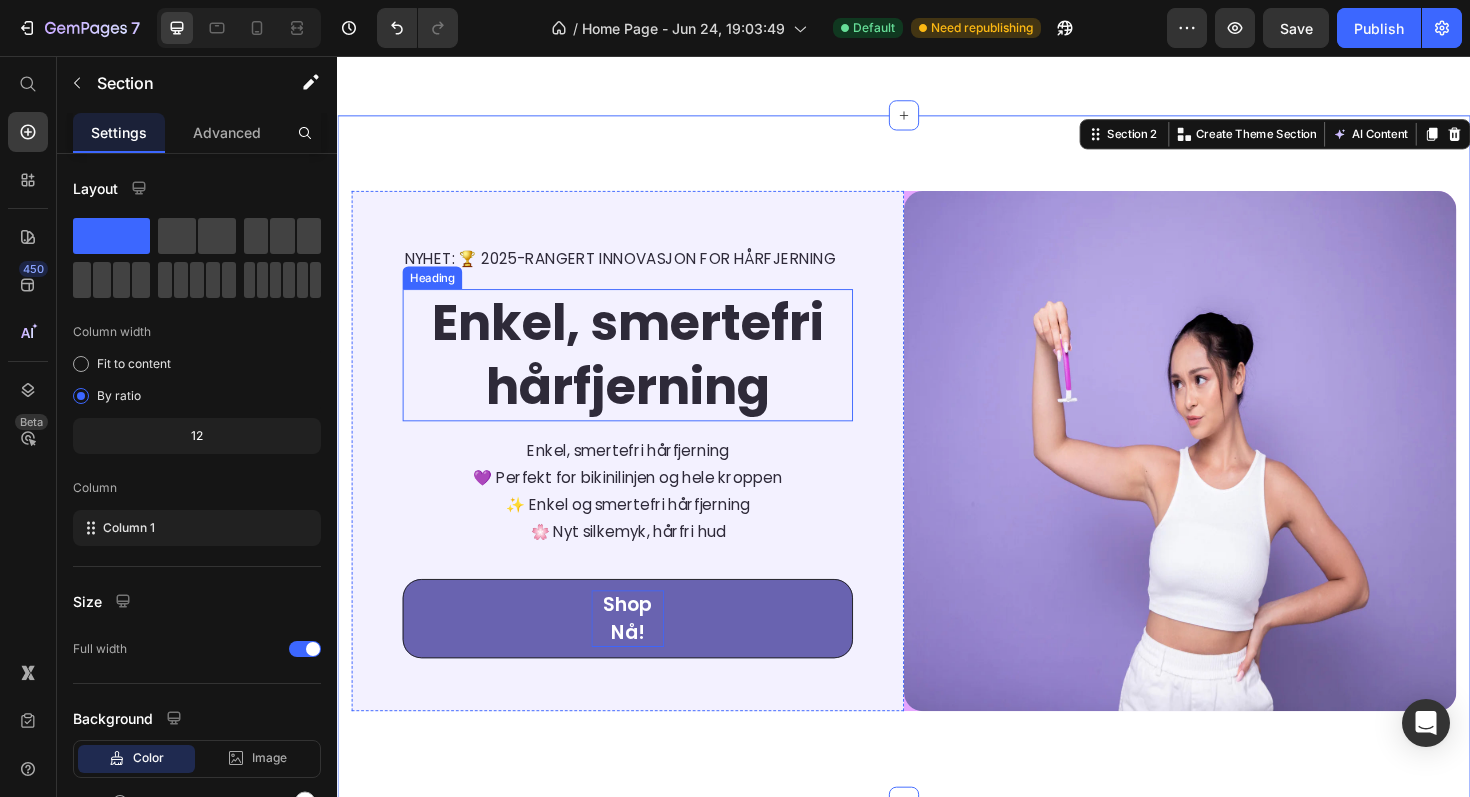 click on "Enkel, smertefri hårfjerning" at bounding box center (644, 372) 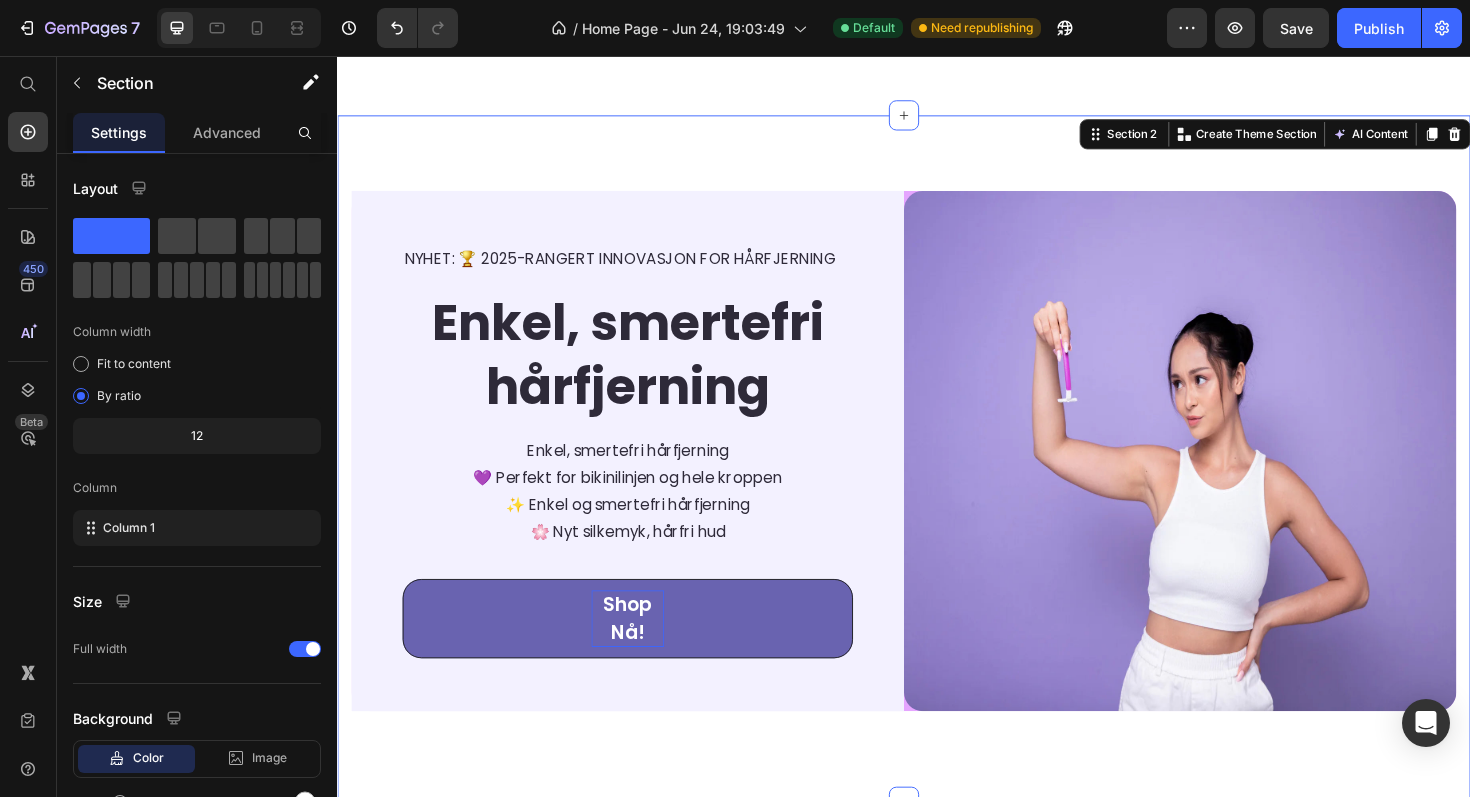 click on "NYHET: 🏆 2025-RANGERT INNOVASJON FOR HÅRFJERNING Text Block ⁠⁠⁠⁠⁠⁠⁠ Enkel, smertefri hårfjerning Heading Enkel, smertefri hårfjerning 💜 Perfekt for bikinilinjen og hele kroppen ✨ Enkel og smertefri hårfjerning 🌸 Nyt silkemyk, hårfri hud Text block Shop Nå! Button Row Image Row Section 2   You can create reusable sections Create Theme Section AI Content Write with GemAI What would you like to describe here? Tone and Voice Persuasive Product Lunoria Krystallsten Show more Generate" at bounding box center [937, 482] 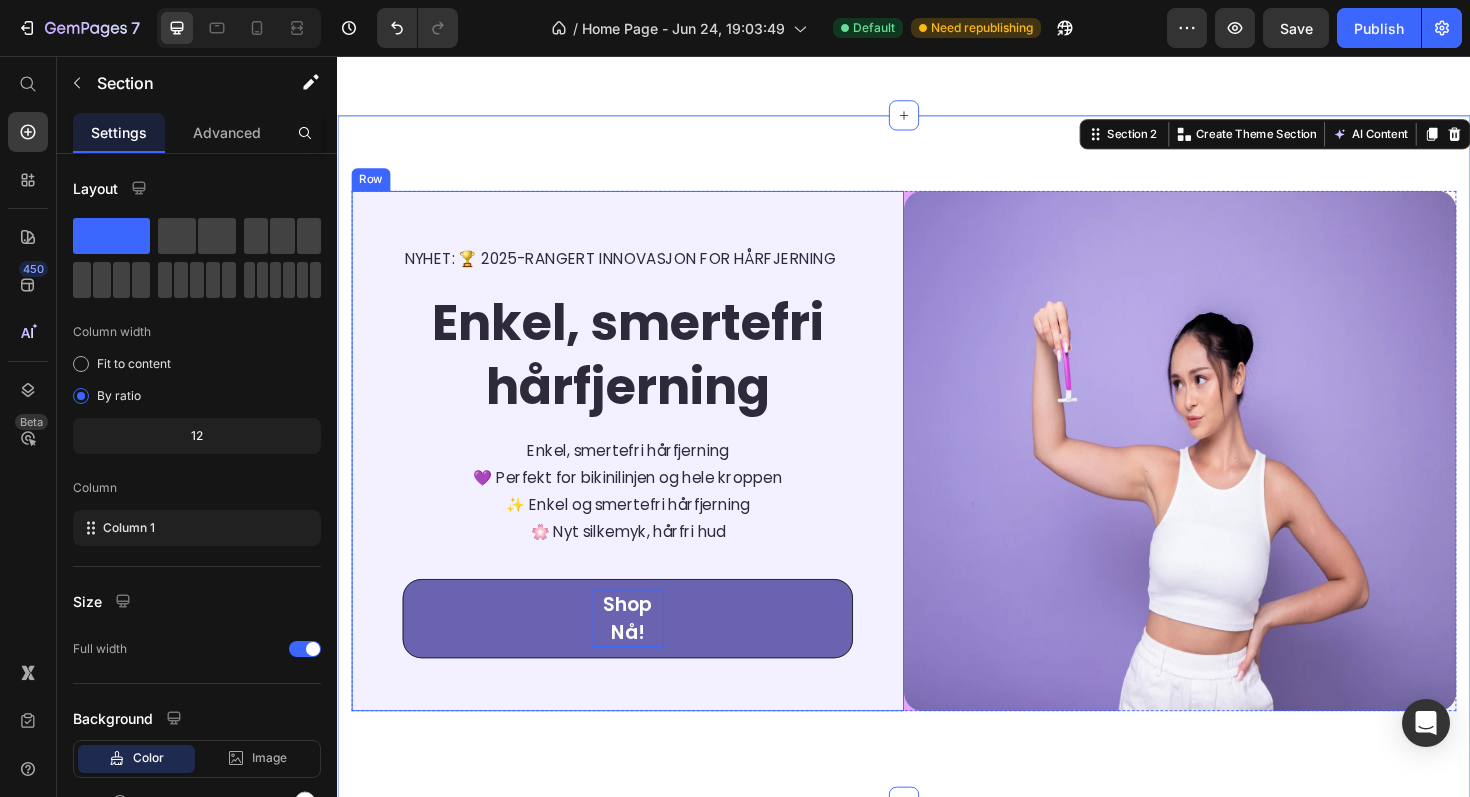 click on "NYHET: 🏆 2025-RANGERT INNOVASJON FOR HÅRFJERNING Text Block ⁠⁠⁠⁠⁠⁠⁠ Enkel, smertefri hårfjerning Heading Enkel, smertefri hårfjerning 💜 Perfekt for bikinilinjen og hele kroppen ✨ Enkel og smertefri hårfjerning 🌸 Nyt silkemyk, hårfri hud Text block Shop Nå! Button Row" at bounding box center [644, 474] 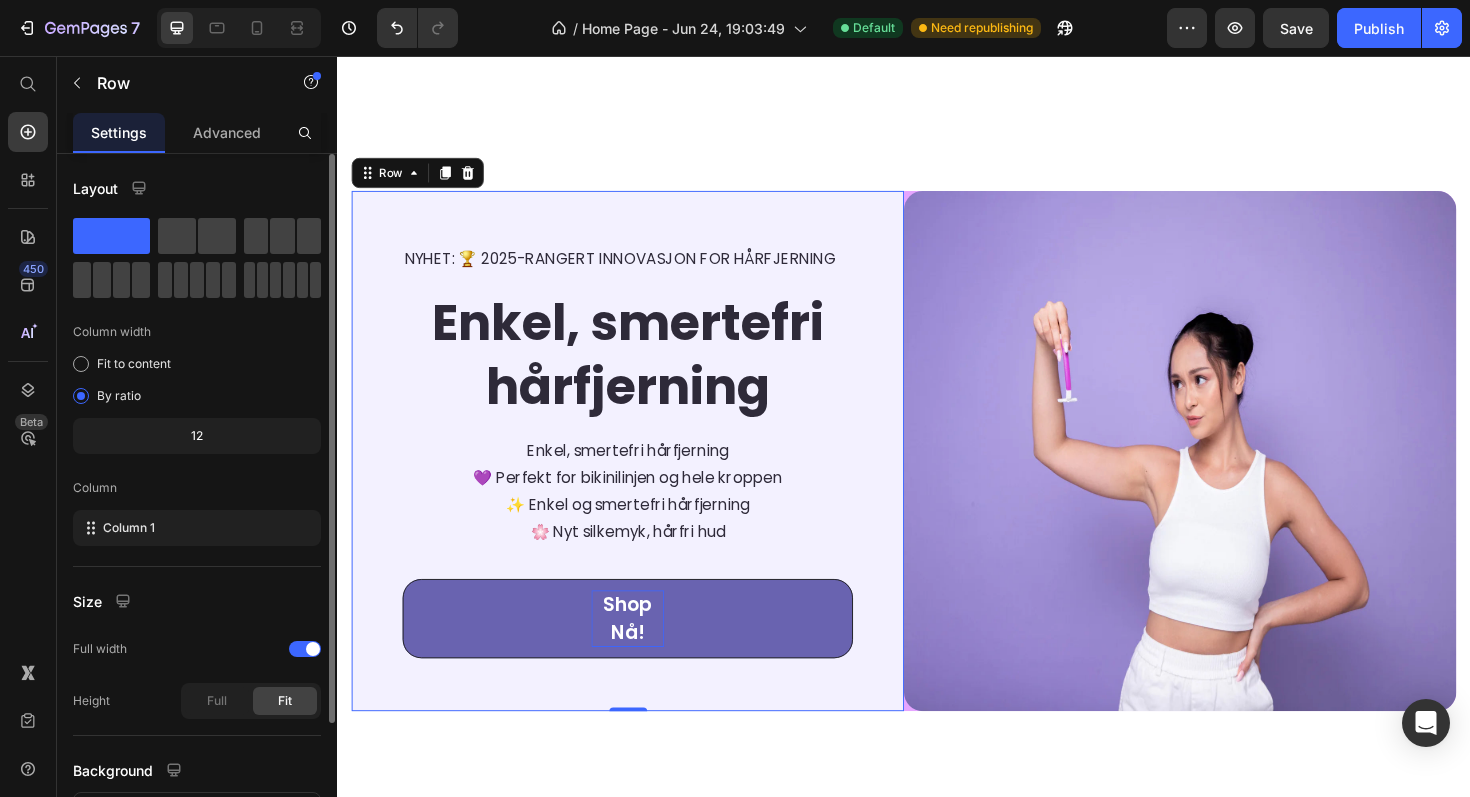 scroll, scrollTop: 160, scrollLeft: 0, axis: vertical 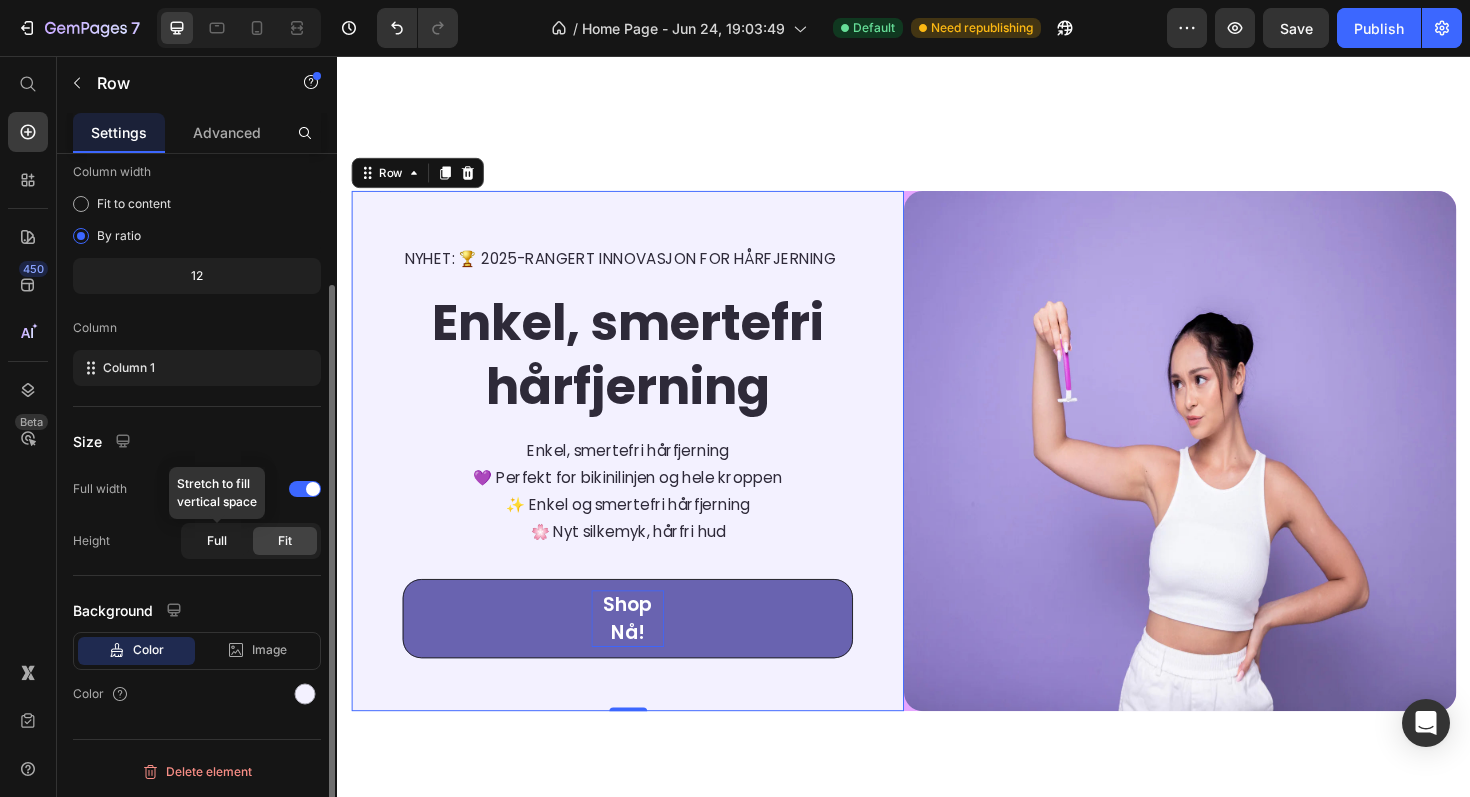 click on "Full" 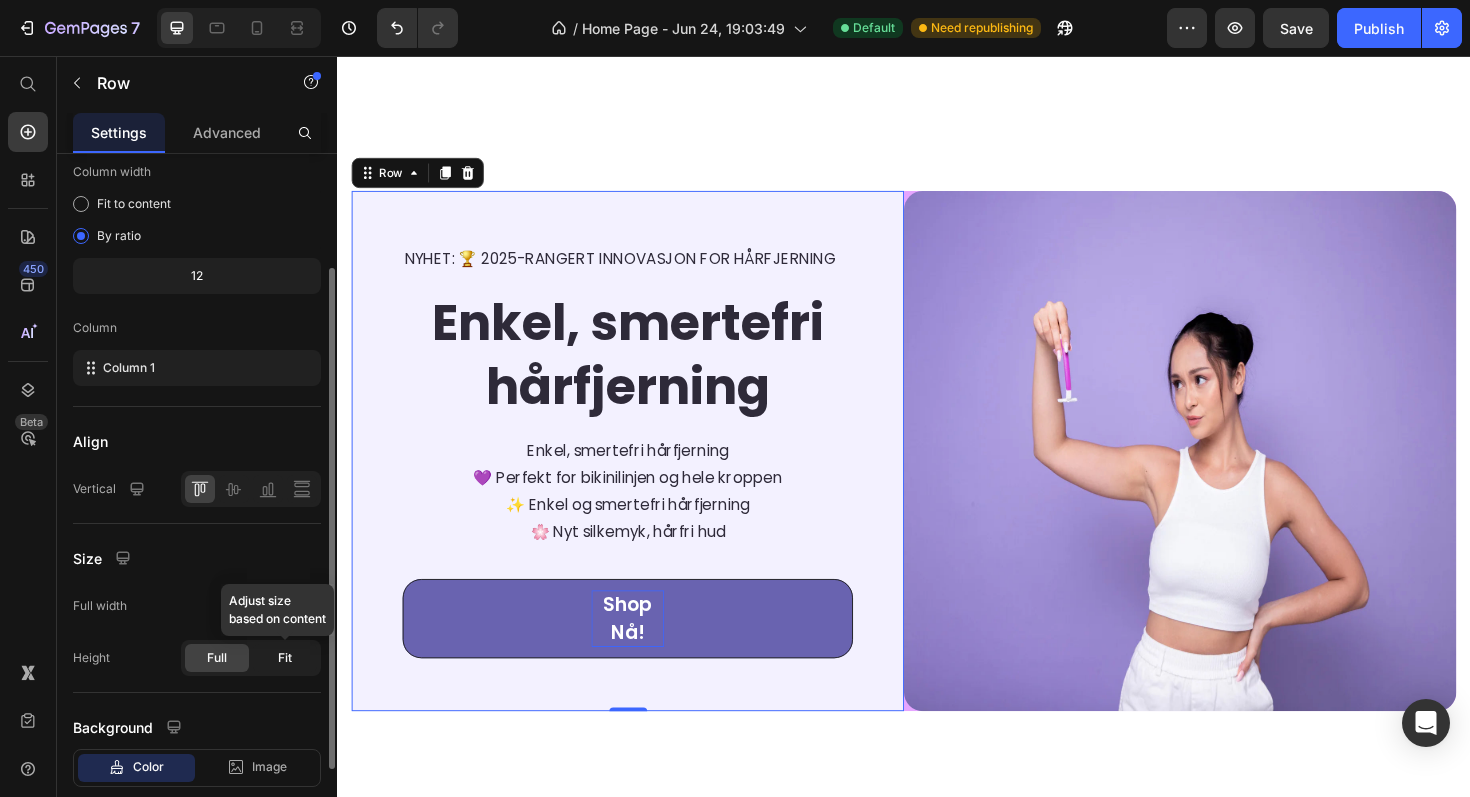 click on "Fit" 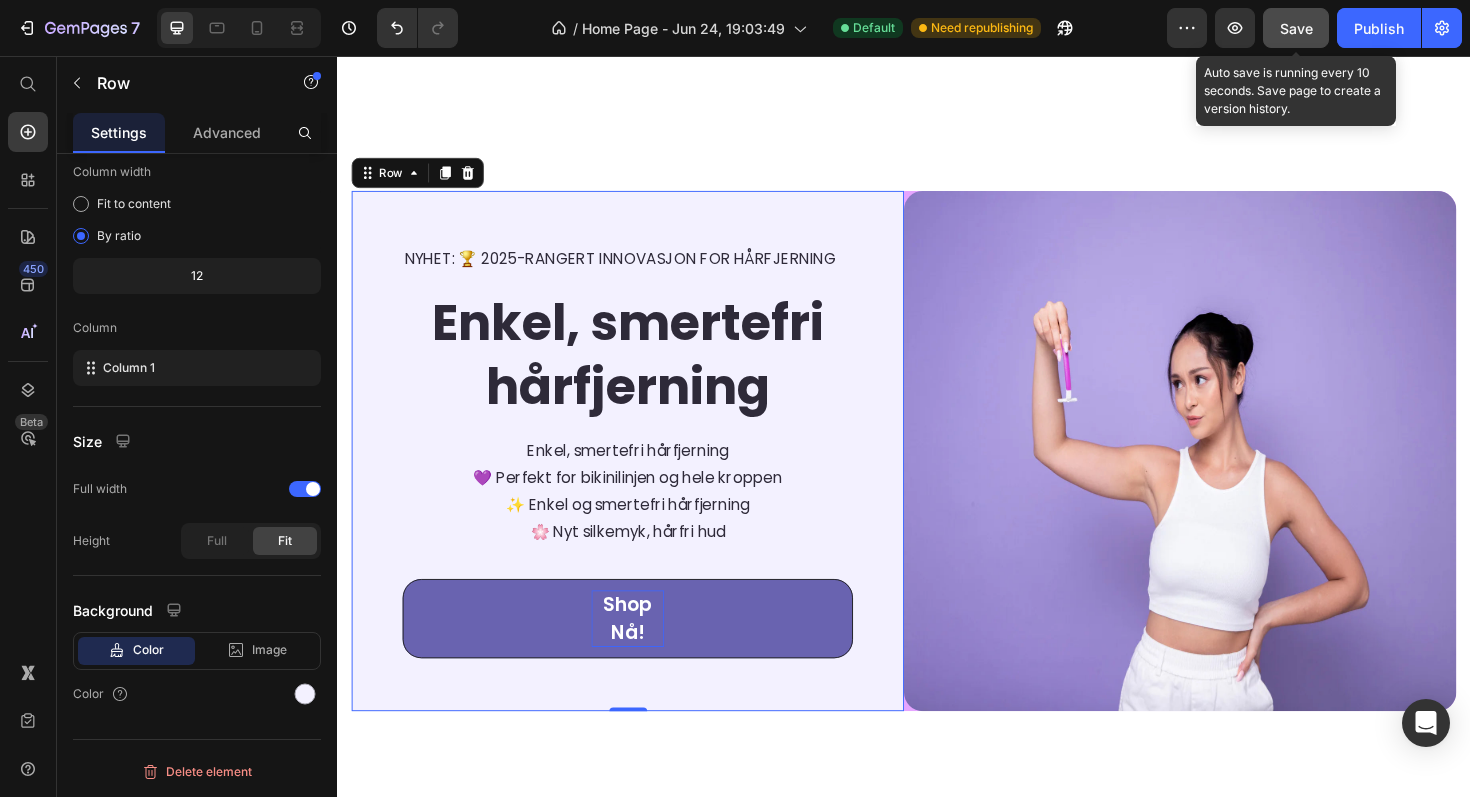 click on "Save" 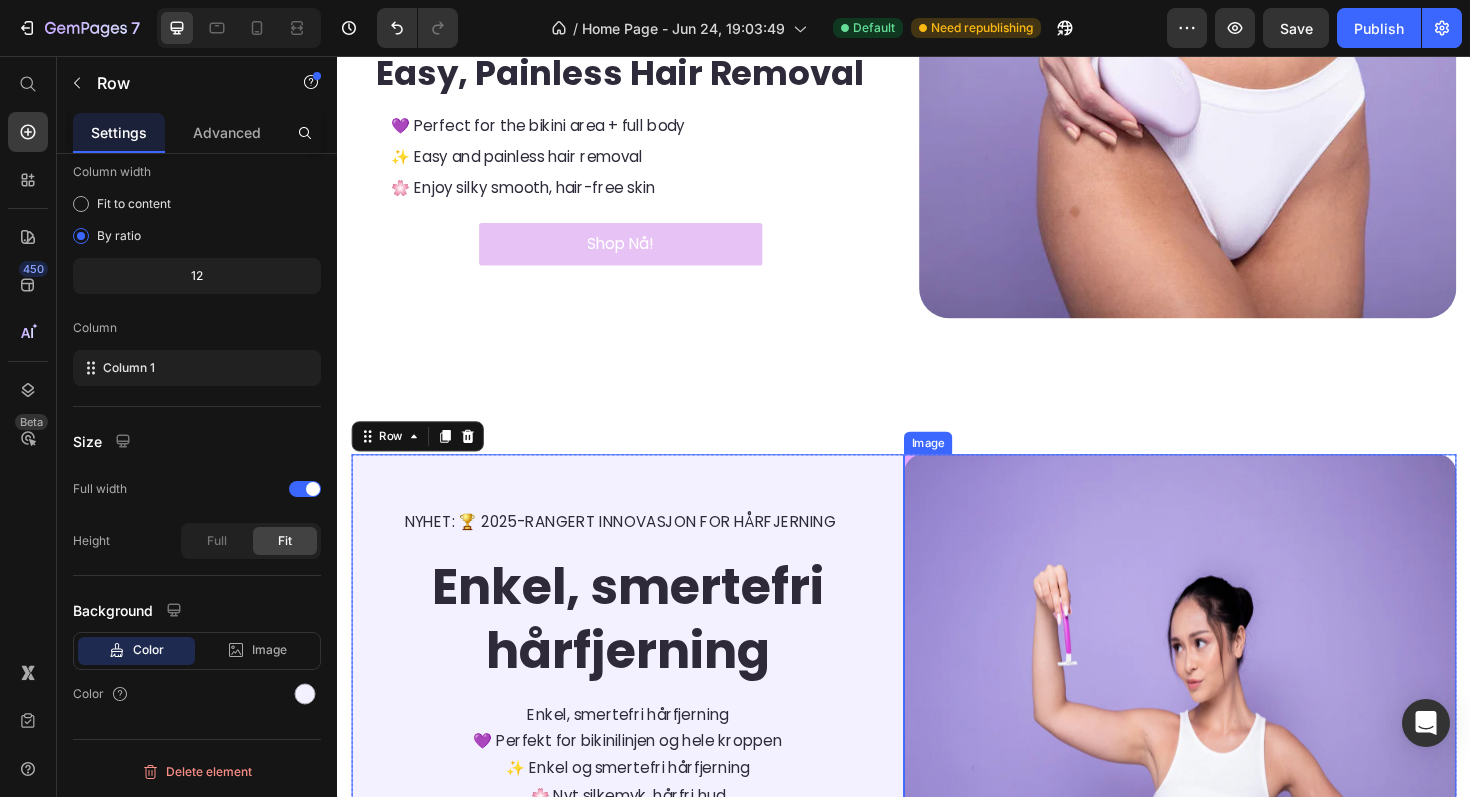 scroll, scrollTop: 235, scrollLeft: 0, axis: vertical 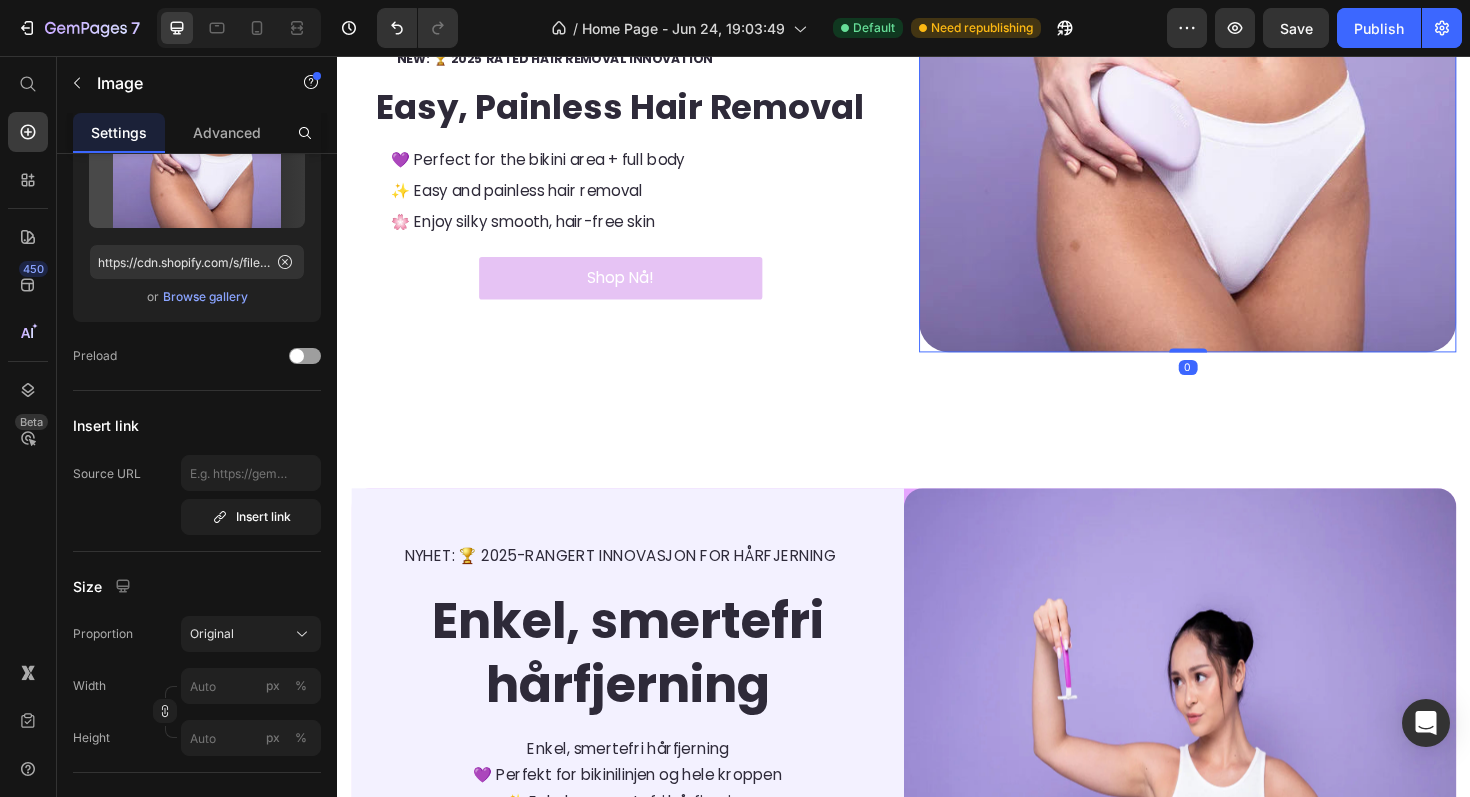 click at bounding box center (1237, 156) 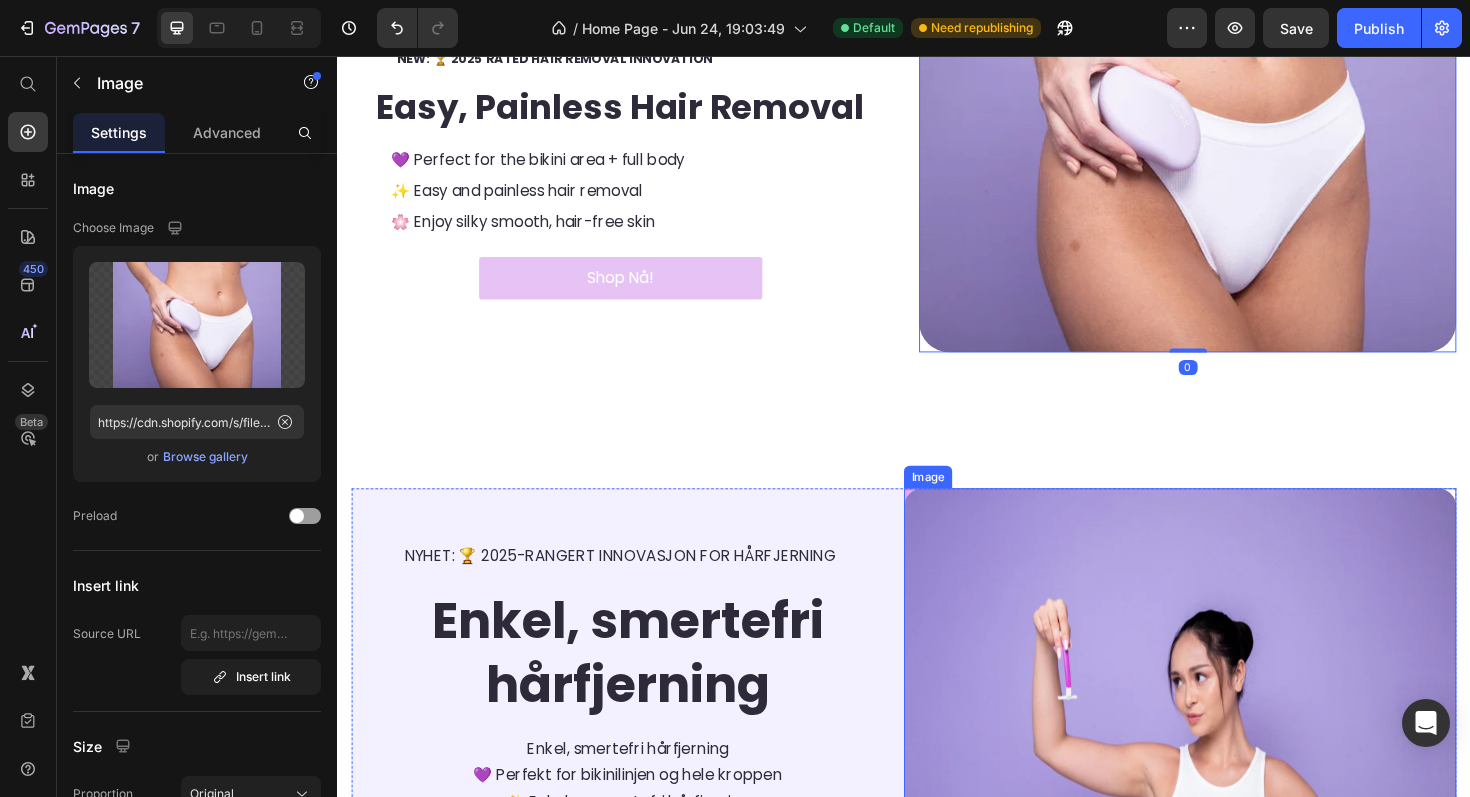 click at bounding box center (1229, 789) 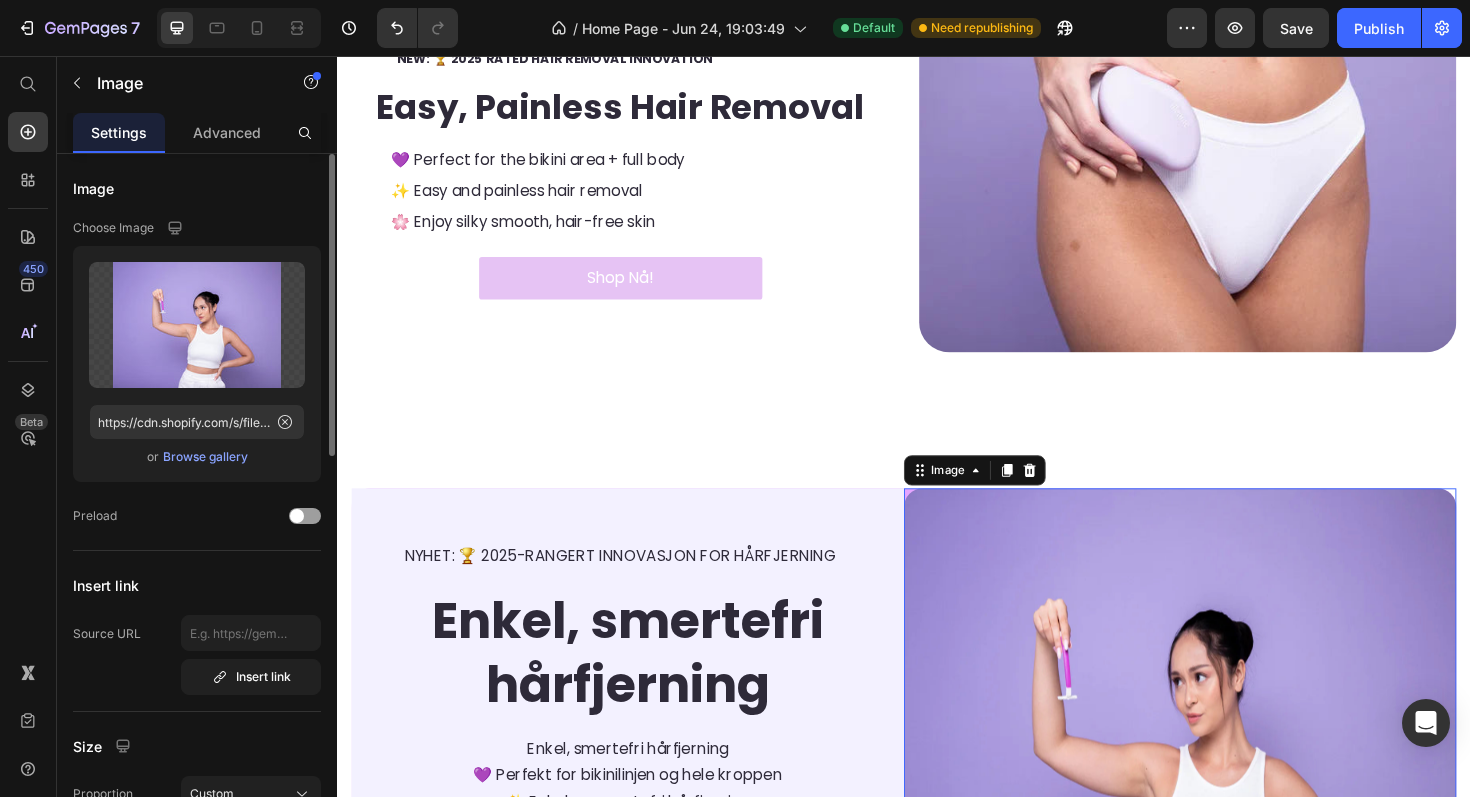 click on "Browse gallery" at bounding box center [205, 457] 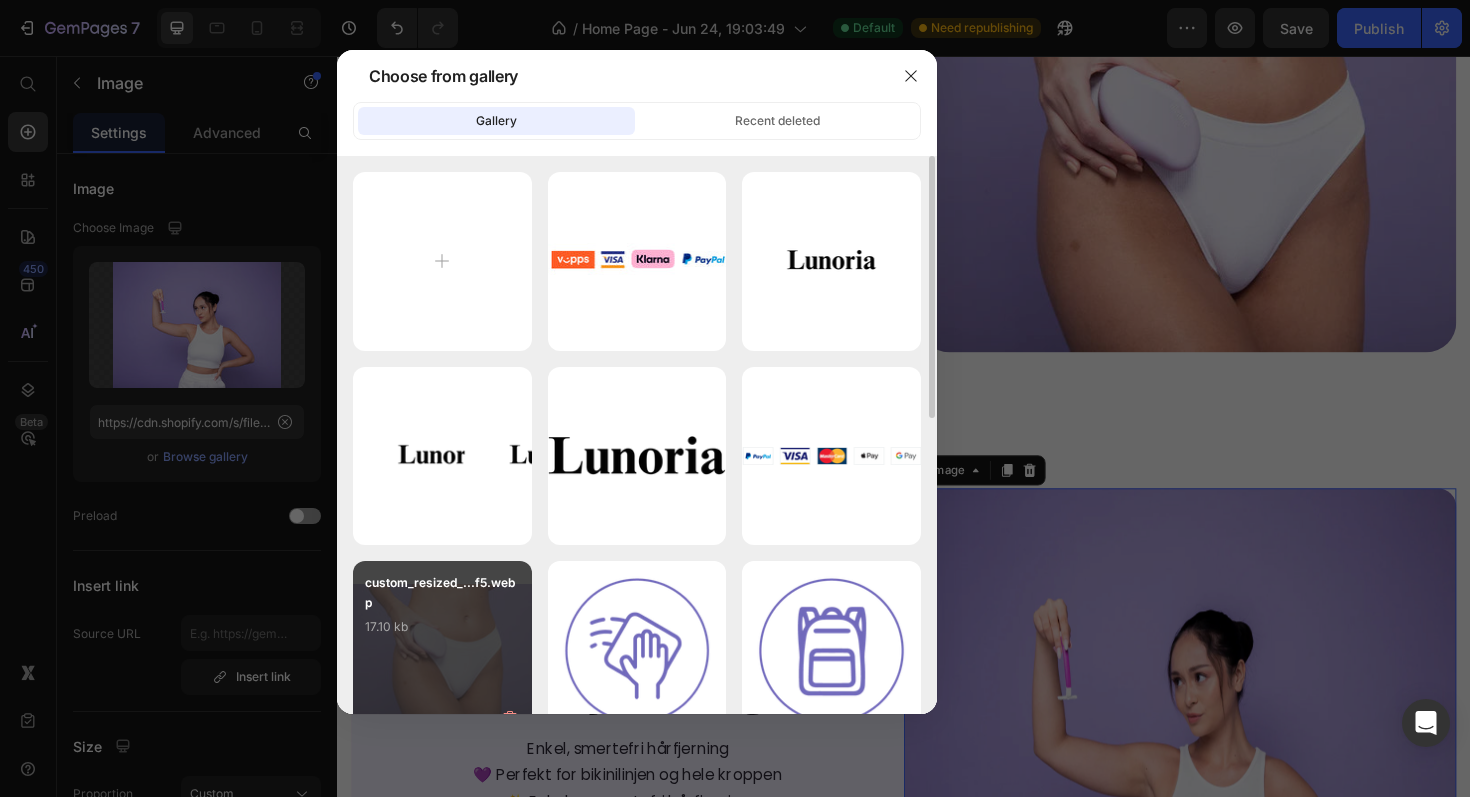 click on "custom_resized_...f5.webp" at bounding box center (442, 593) 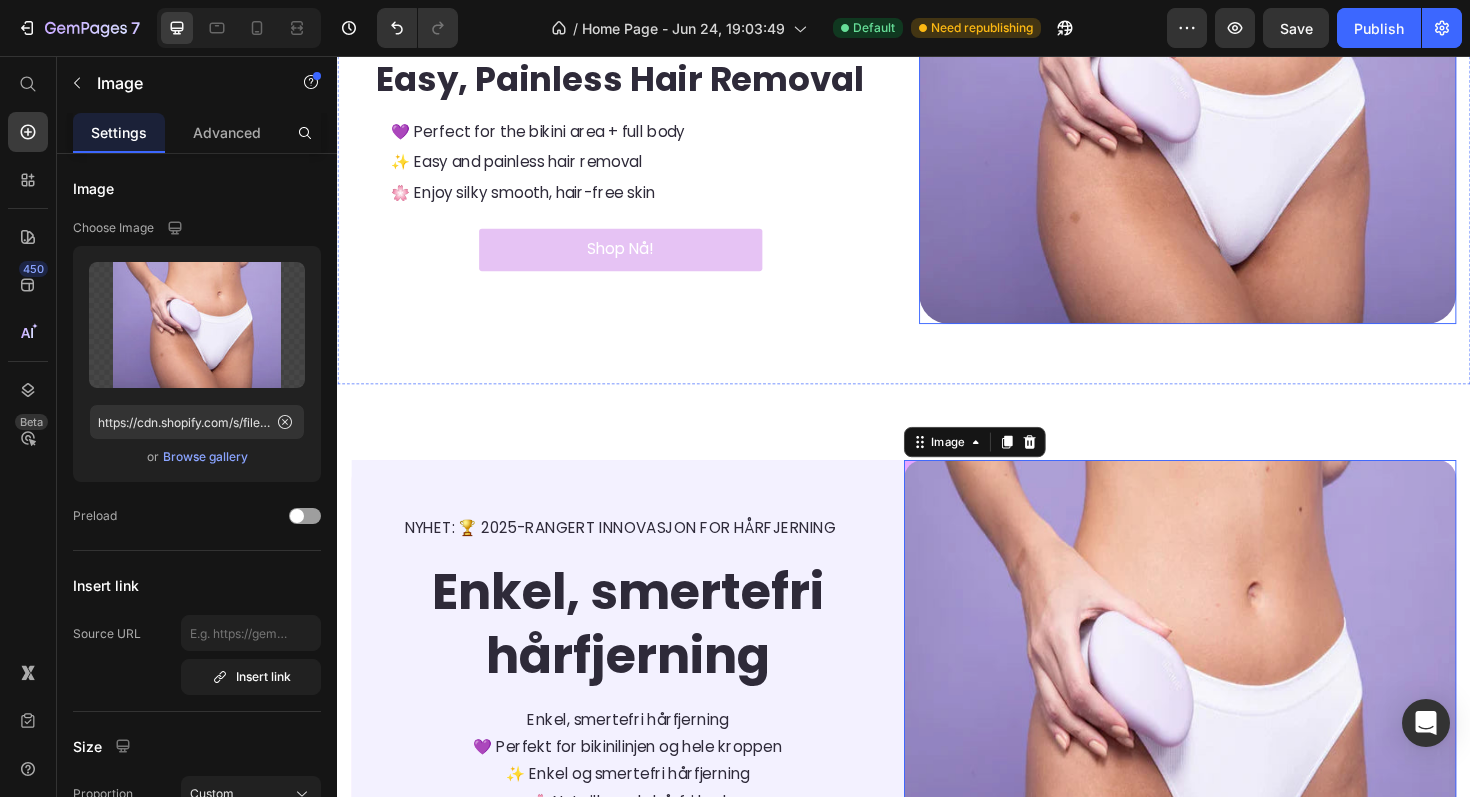 scroll, scrollTop: 229, scrollLeft: 0, axis: vertical 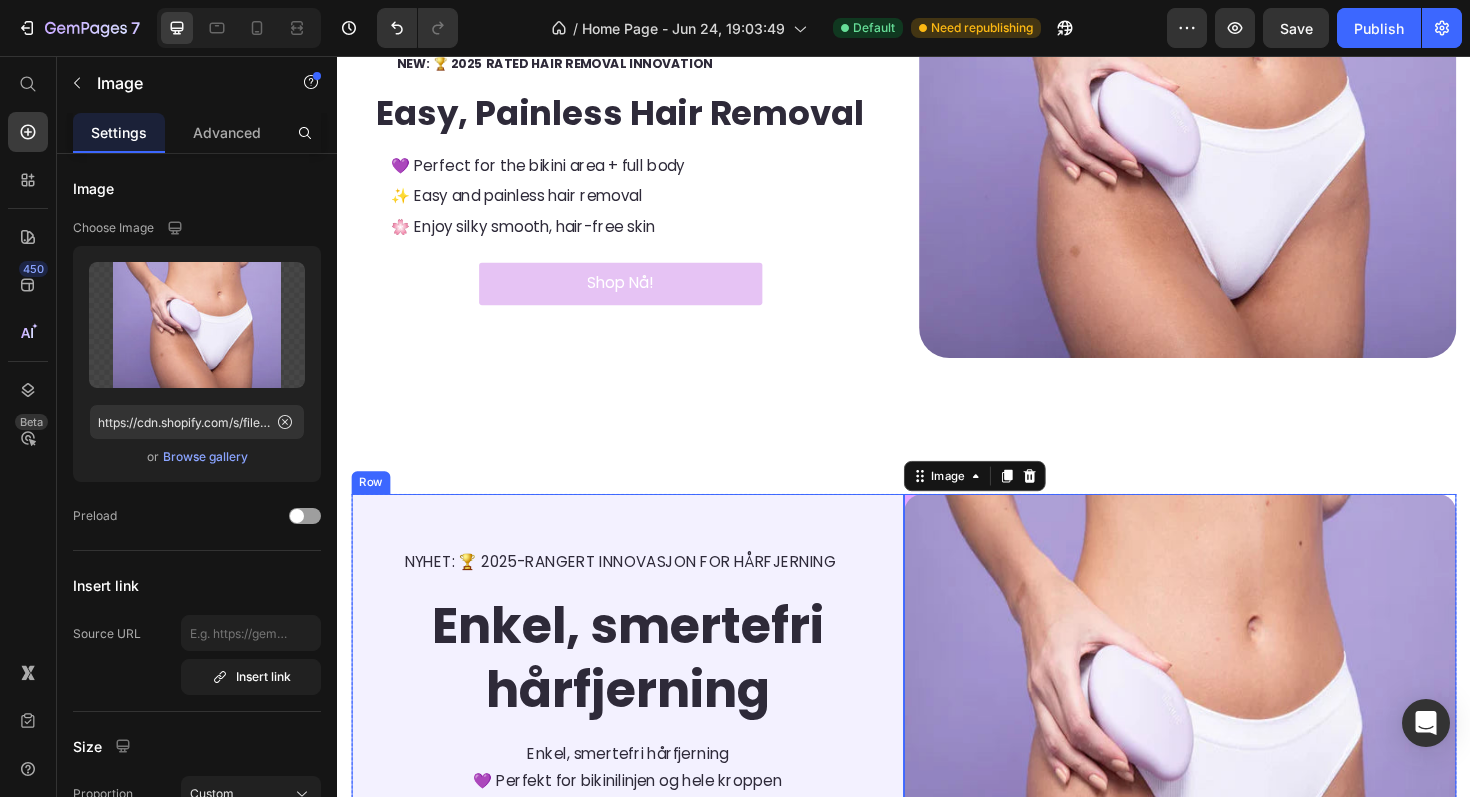 click on "NYHET: 🏆 2025-RANGERT INNOVASJON FOR HÅRFJERNING Text Block ⁠⁠⁠⁠⁠⁠⁠ Enkel, smertefri hårfjerning Heading Enkel, smertefri hårfjerning 💜 Perfekt for bikinilinjen og hele kroppen ✨ Enkel og smertefri hårfjerning 🌸 Nyt silkemyk, hårfri hud Text block Shop Nå! Button Row" at bounding box center (644, 795) 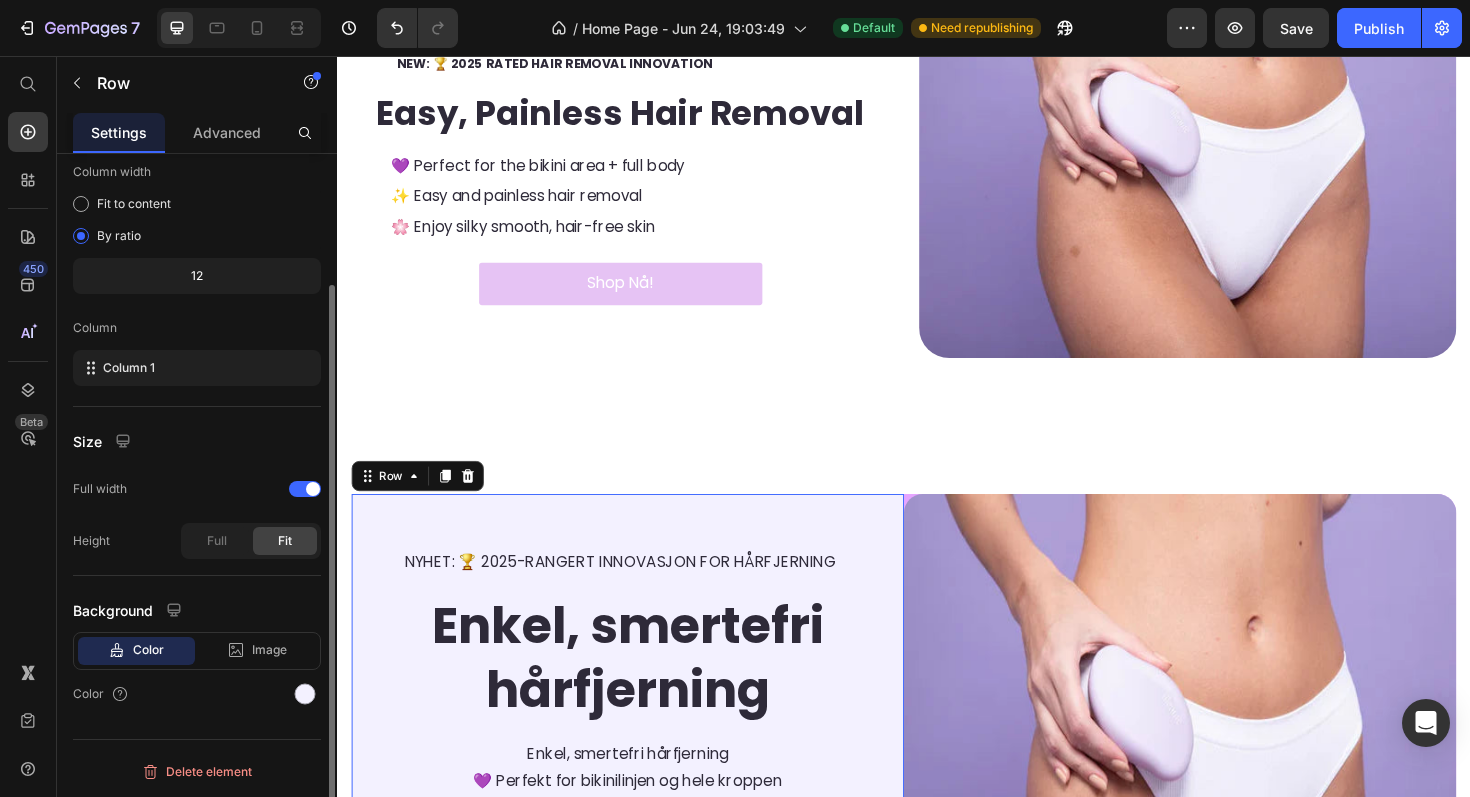 scroll, scrollTop: 0, scrollLeft: 0, axis: both 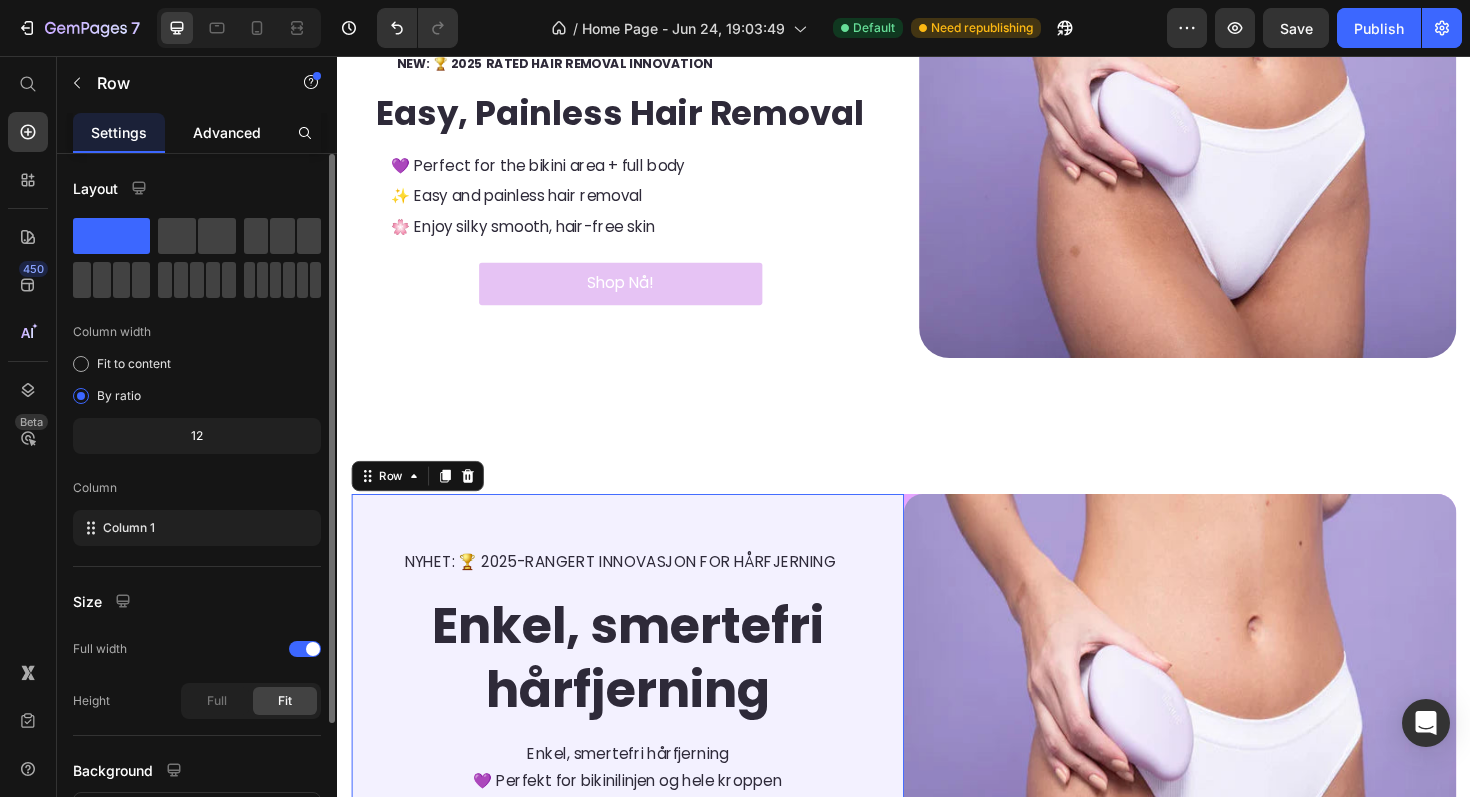 click on "Advanced" 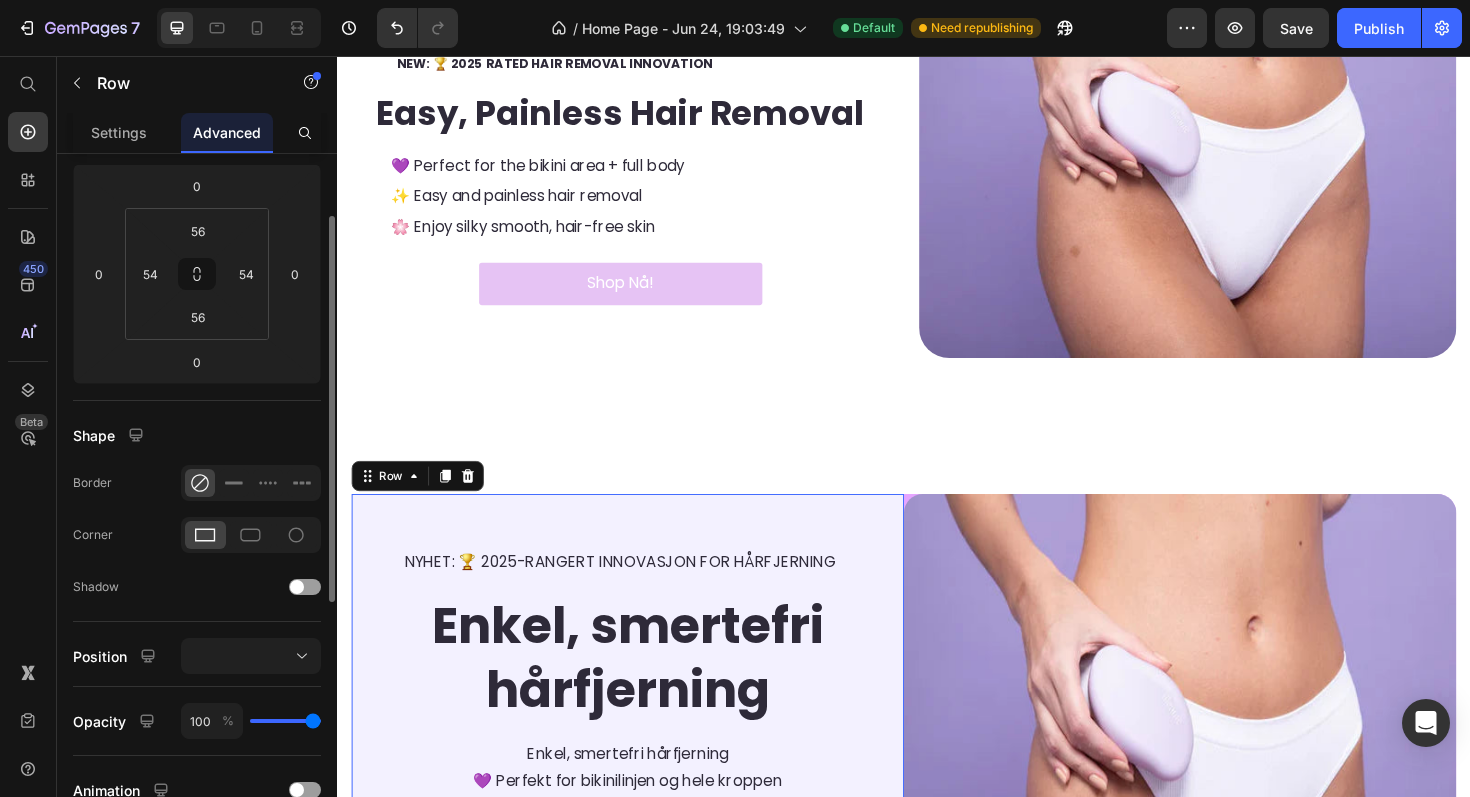 scroll, scrollTop: 261, scrollLeft: 0, axis: vertical 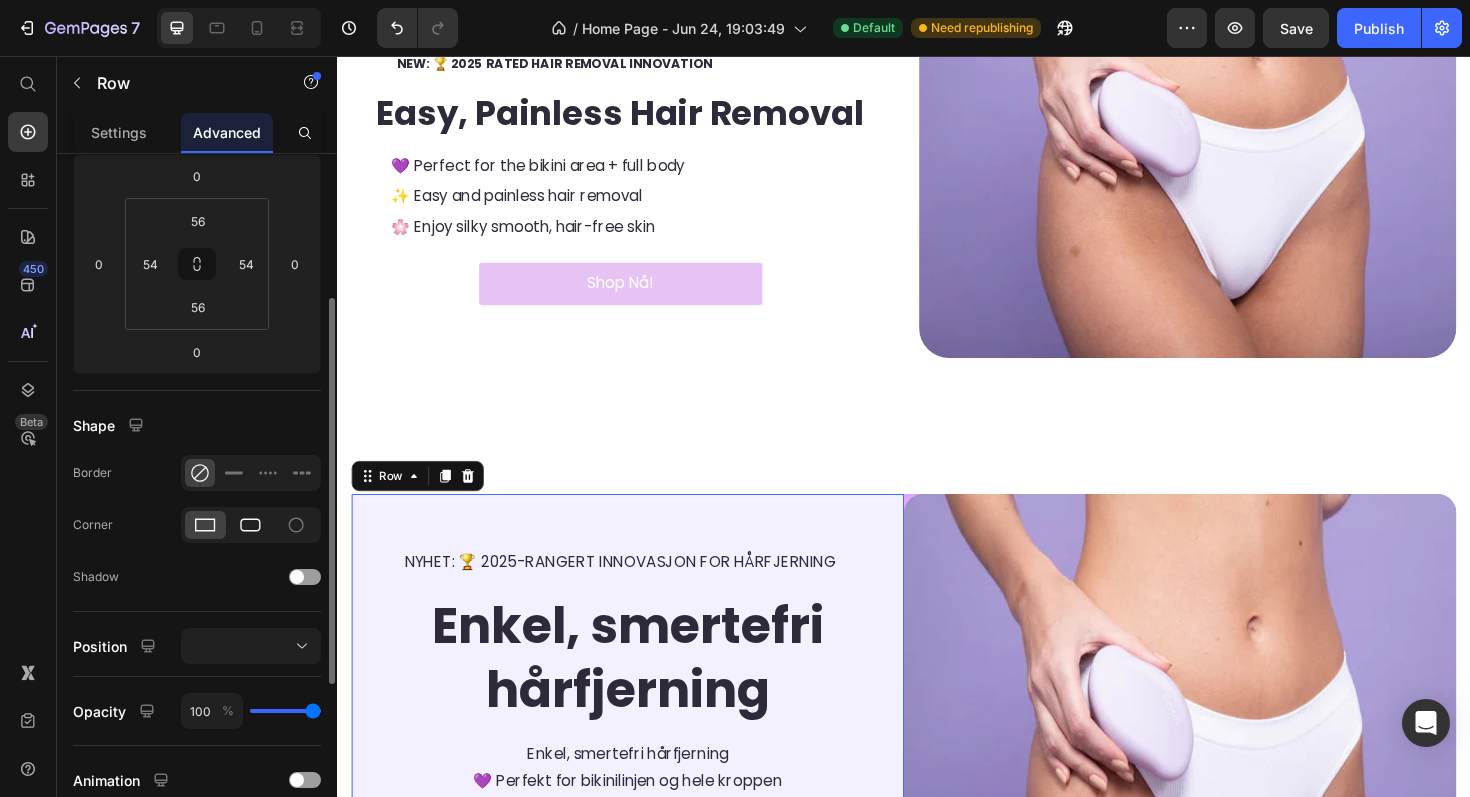 click 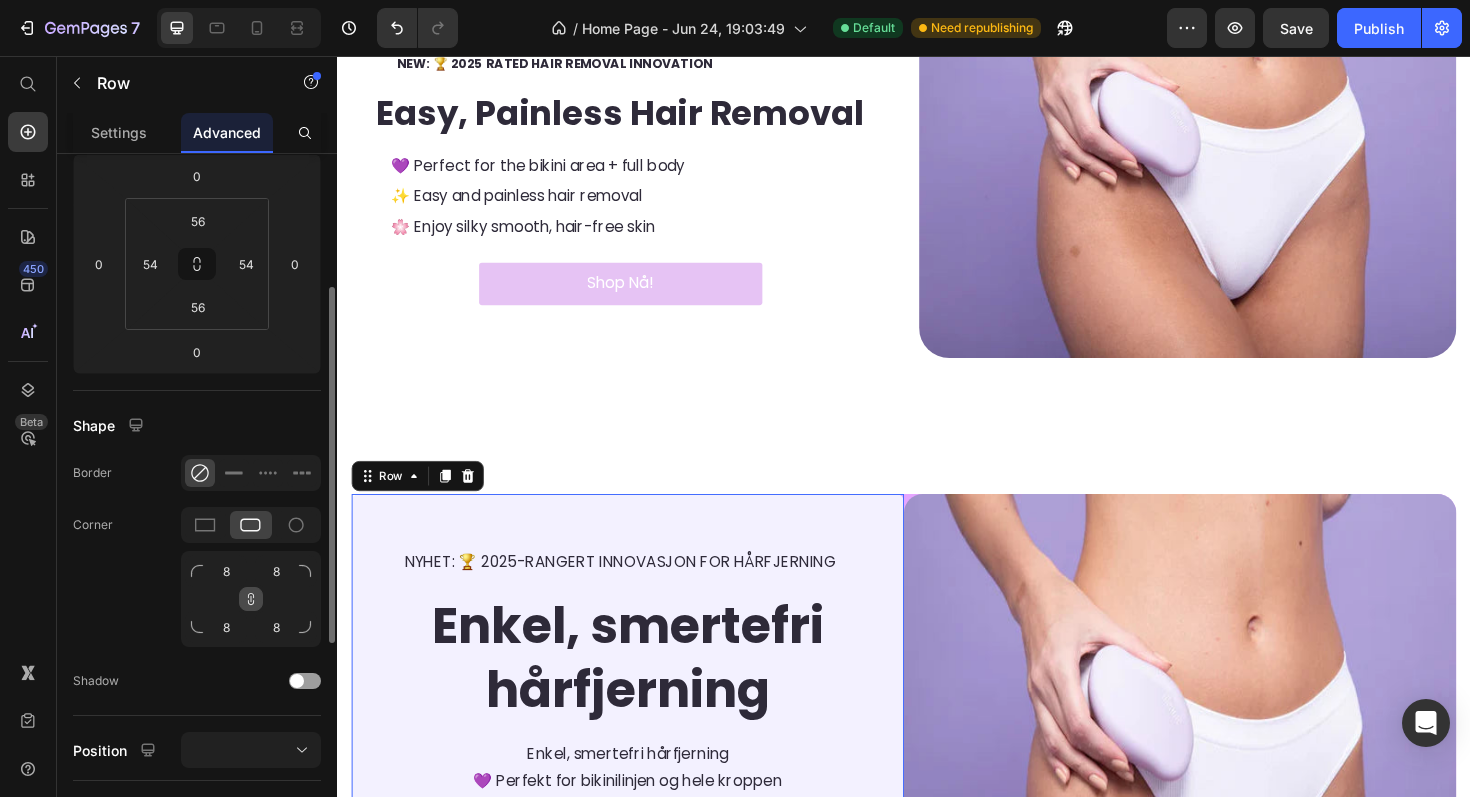 click 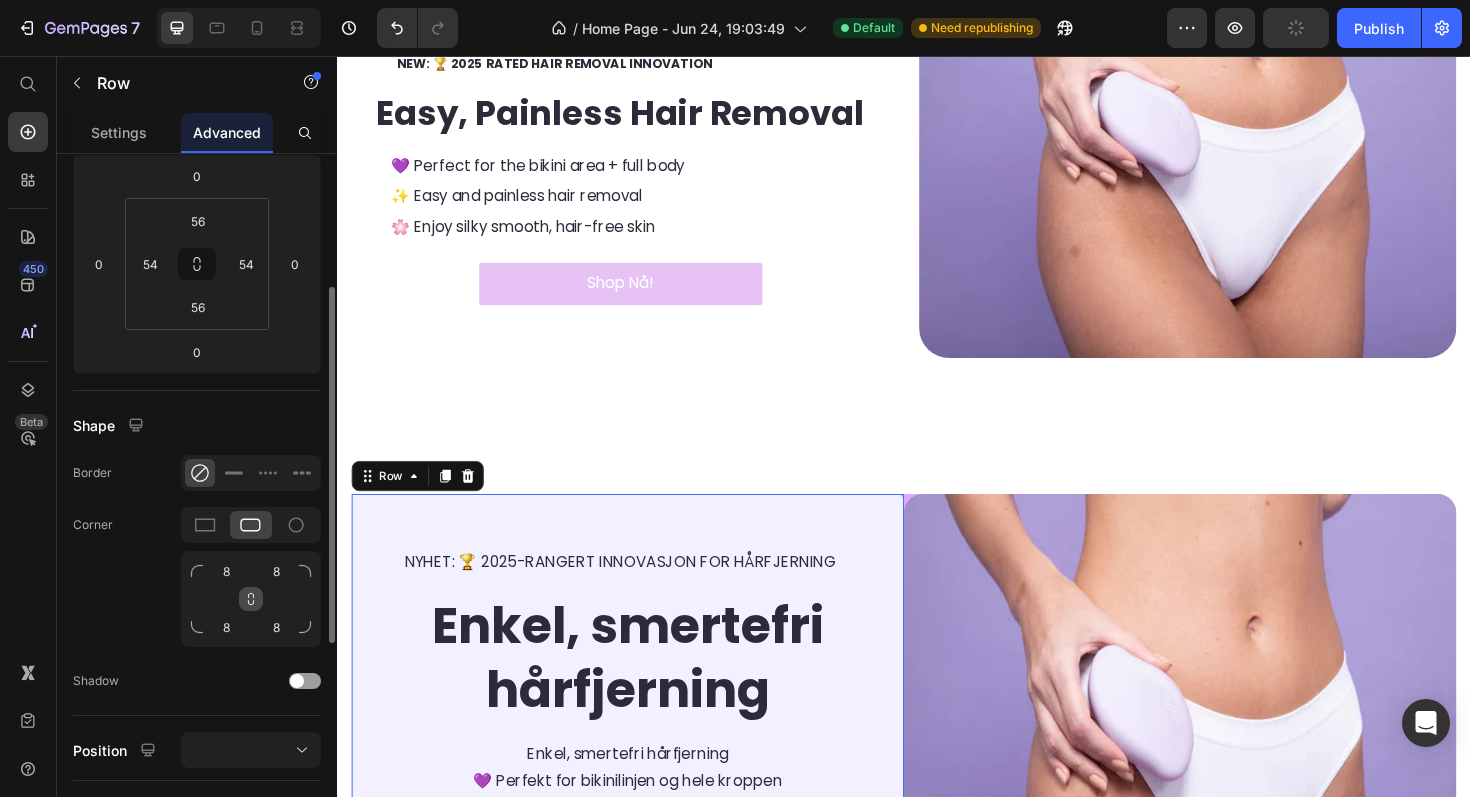 click 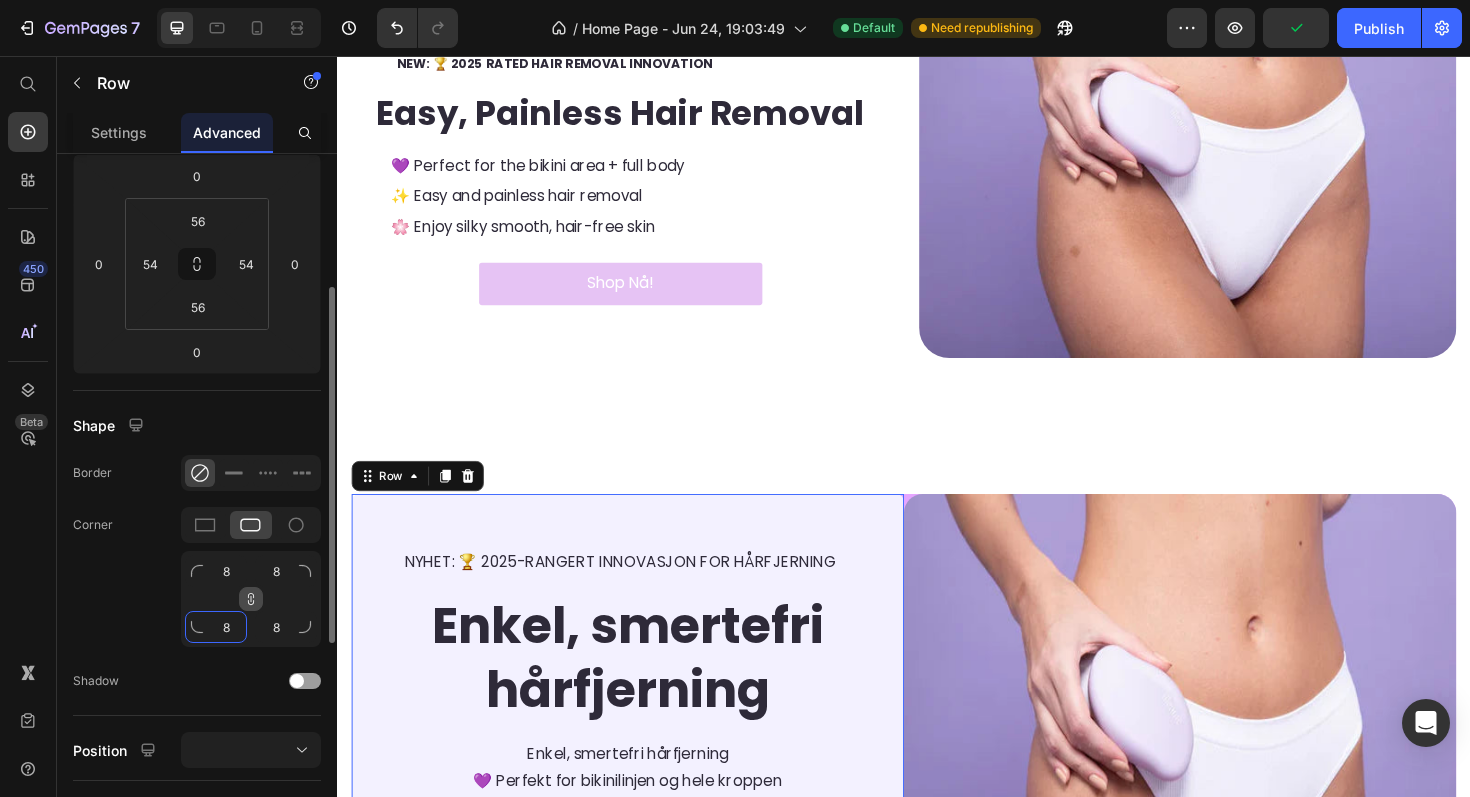 click on "8" 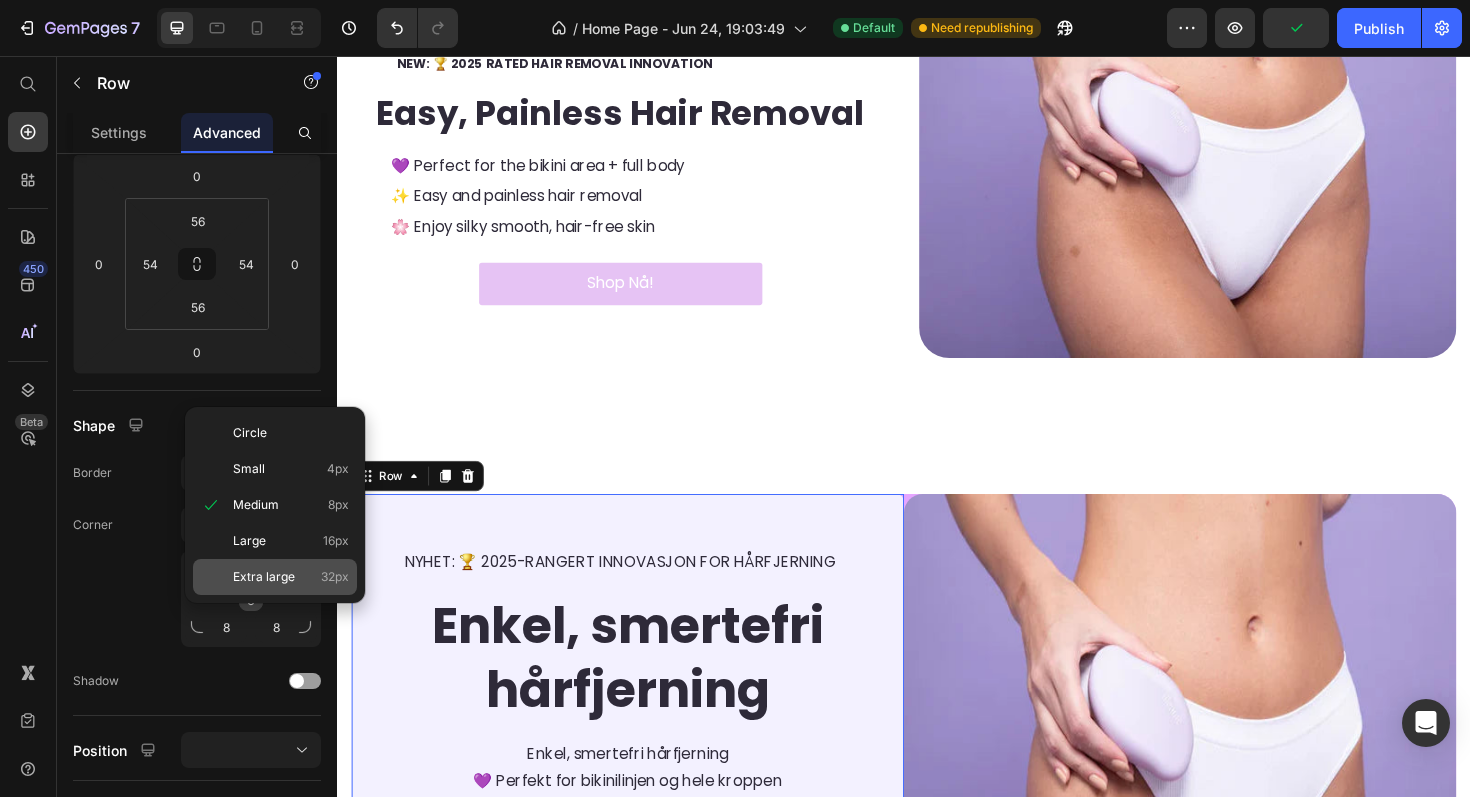 click on "Extra large" at bounding box center (264, 577) 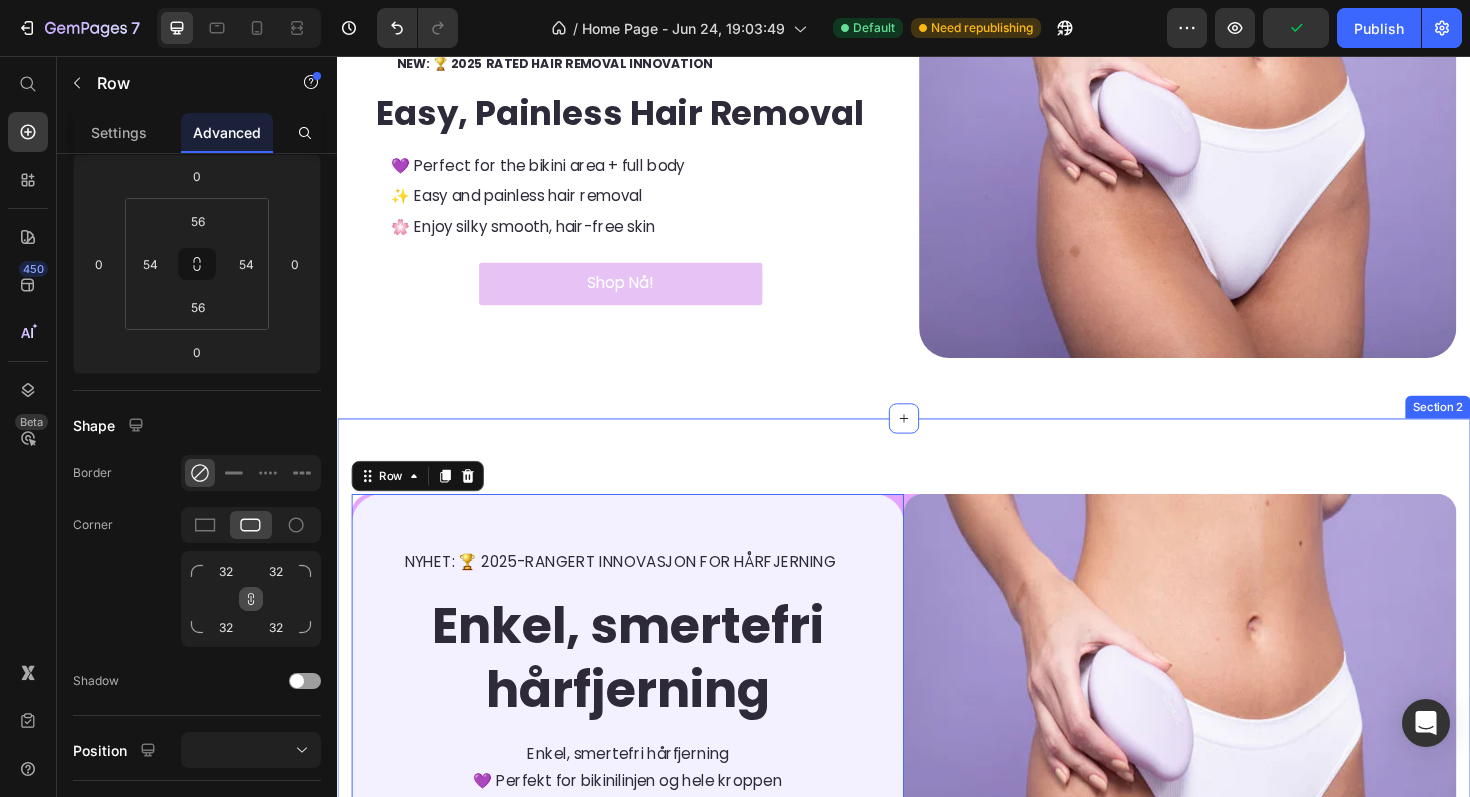 click on "NEW: 🏆 2025 RATED HAIR REMOVAL INNOVATION Text Block ⁠⁠⁠⁠⁠⁠⁠ Easy, Painless Hair Removal Heading 💜 Perfect for the bikini area + full body Text Block ✨ Easy and painless hair removal Text Block 🌸 Enjoy silky smooth, hair-free skin Text Block Shop Nå! Button Image Section 1" at bounding box center [937, 154] 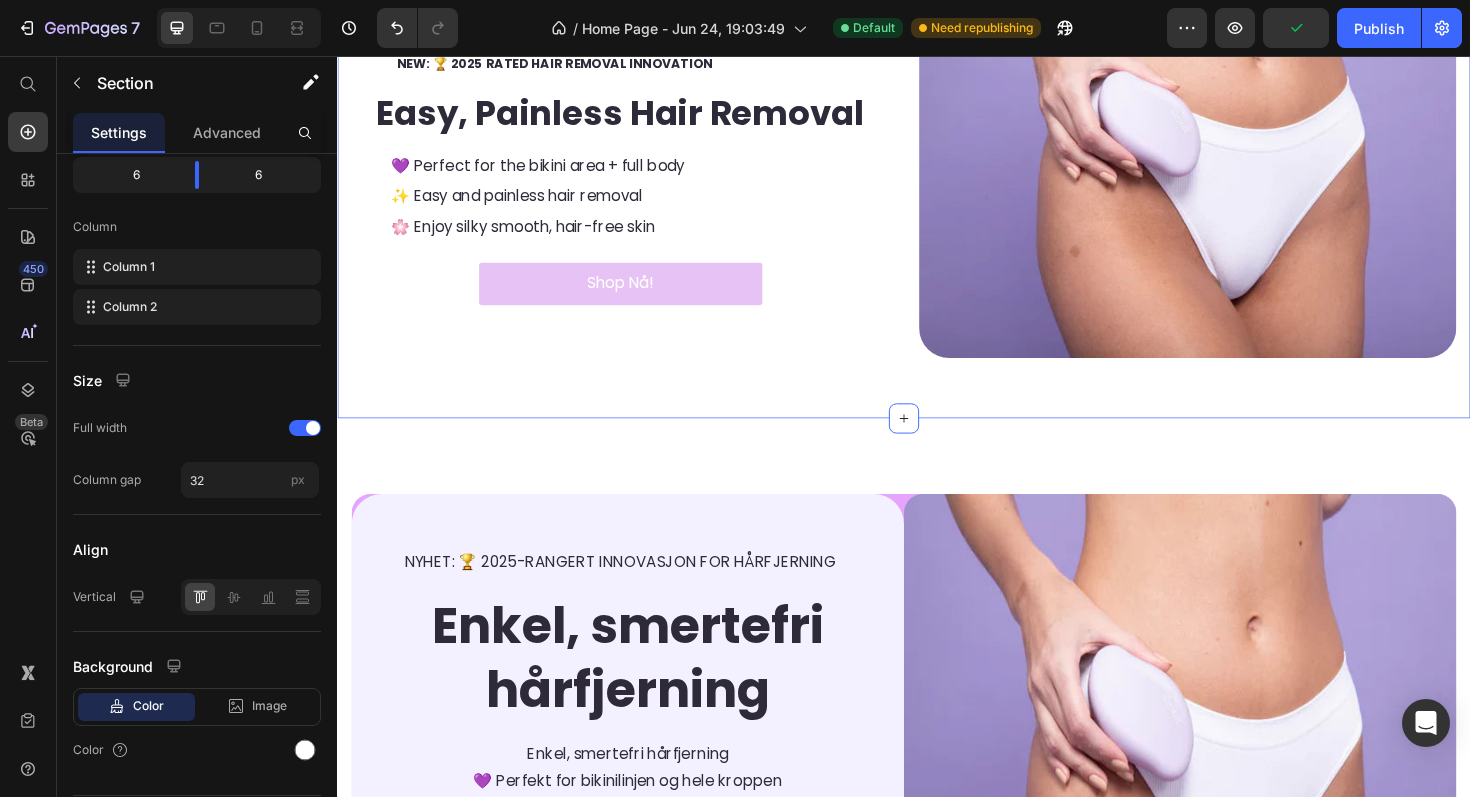 scroll, scrollTop: 0, scrollLeft: 0, axis: both 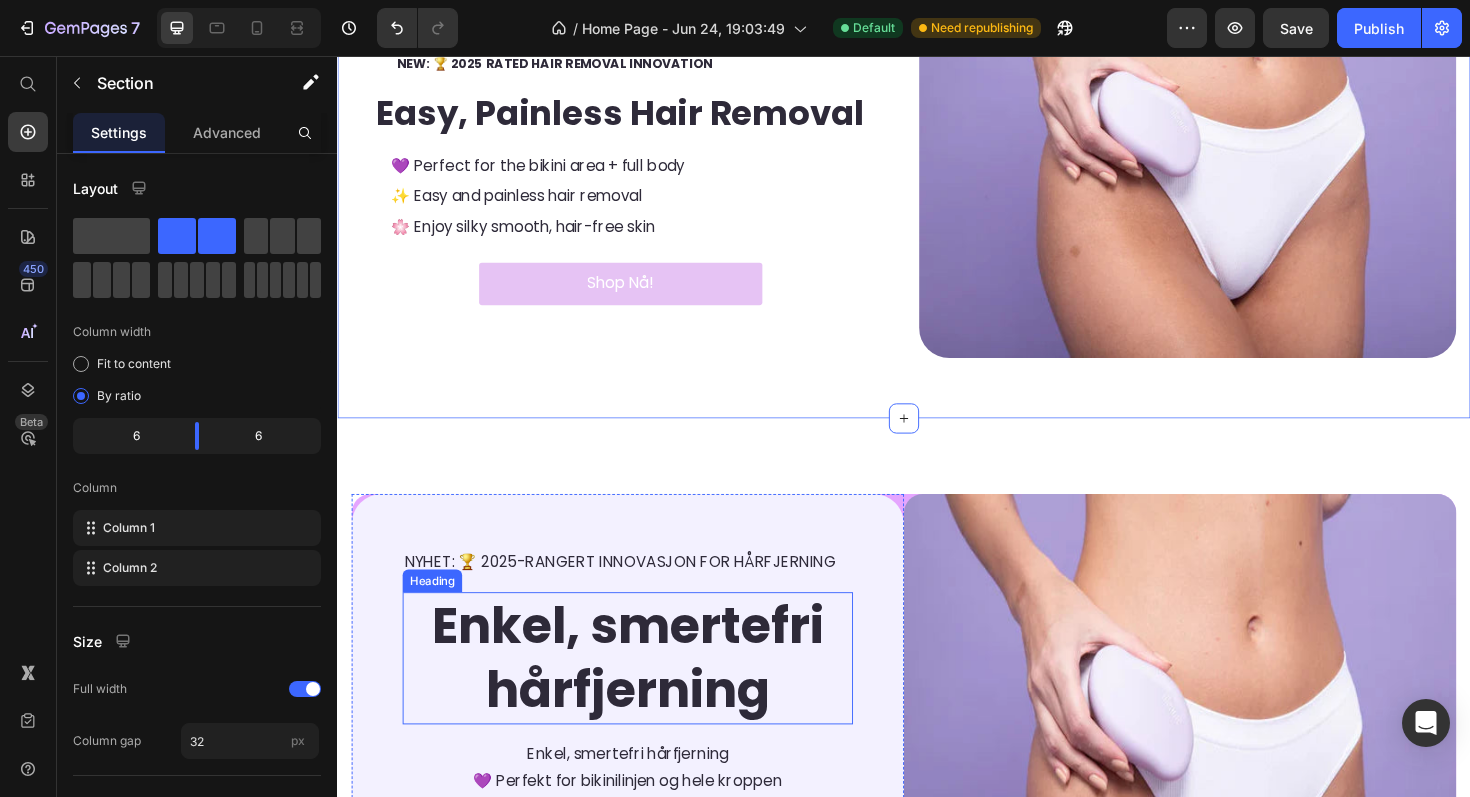 click on "NYHET: 🏆 2025-RANGERT INNOVASJON FOR HÅRFJERNING Text Block ⁠⁠⁠⁠⁠⁠⁠ Enkel, smertefri hårfjerning Heading Enkel, smertefri hårfjerning 💜 Perfekt for bikinilinjen og hele kroppen ✨ Enkel og smertefri hårfjerning 🌸 Nyt silkemyk, hårfri hud Text block Shop Nå! Button Row" at bounding box center (644, 795) 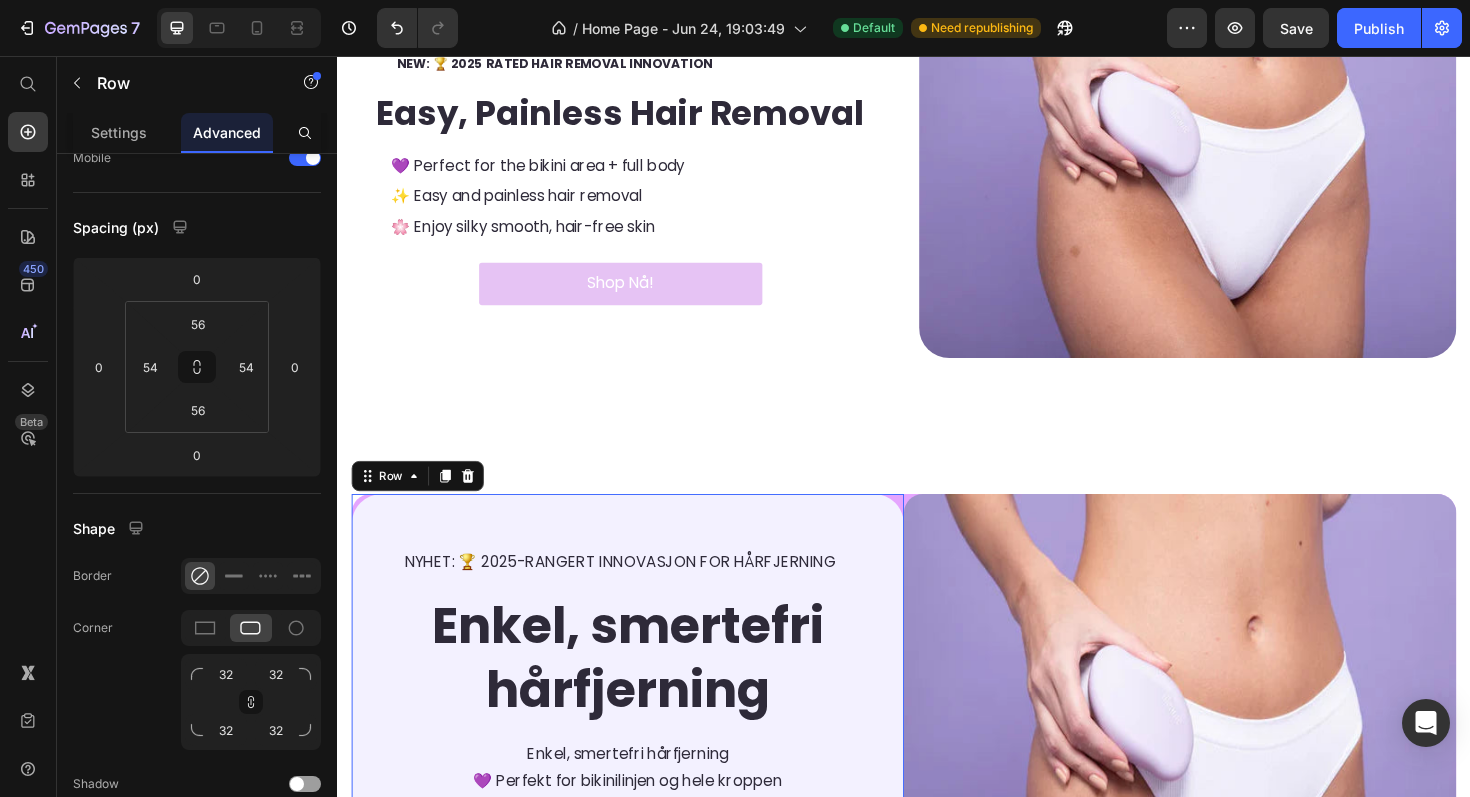 scroll, scrollTop: 673, scrollLeft: 0, axis: vertical 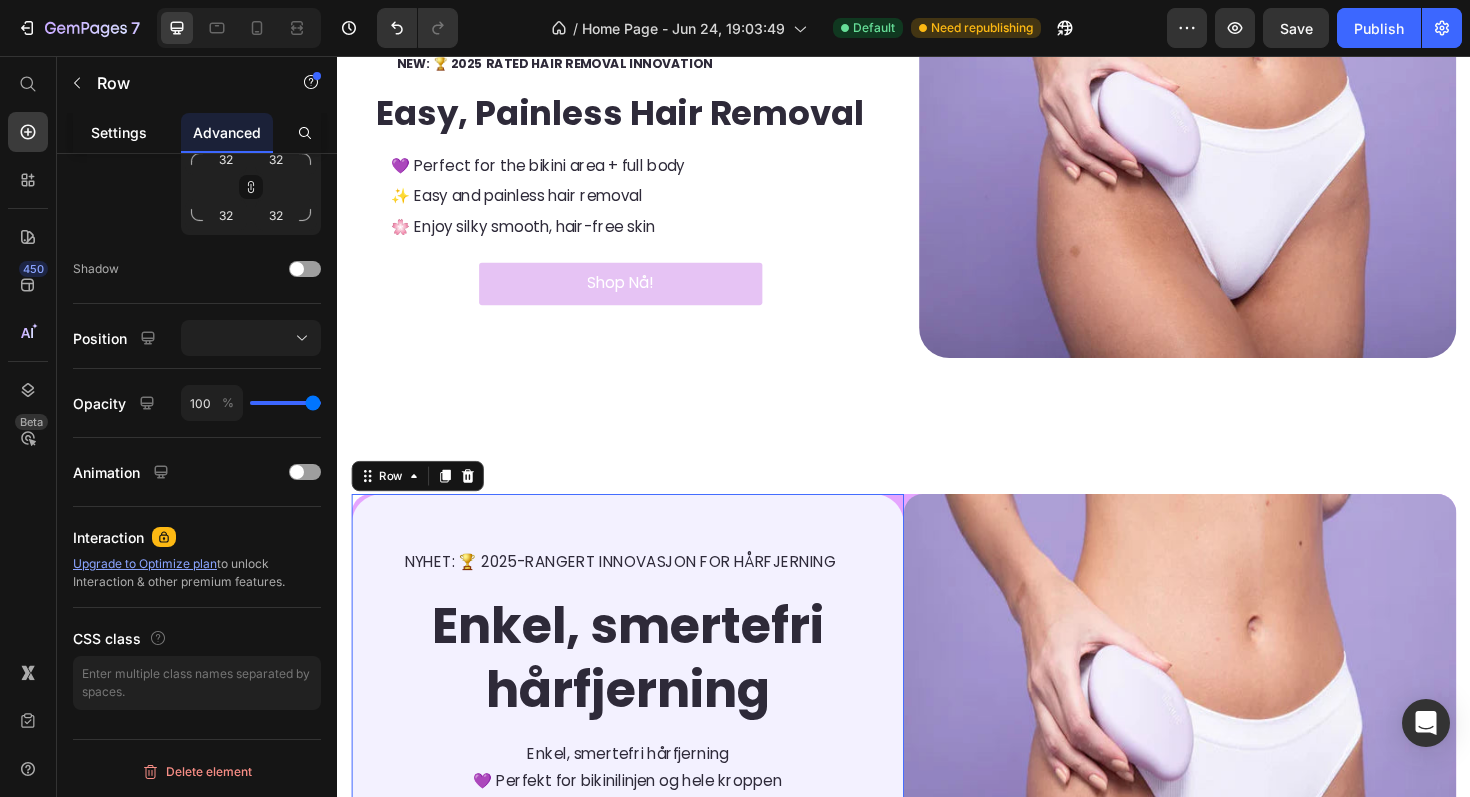 click on "Settings" at bounding box center (119, 132) 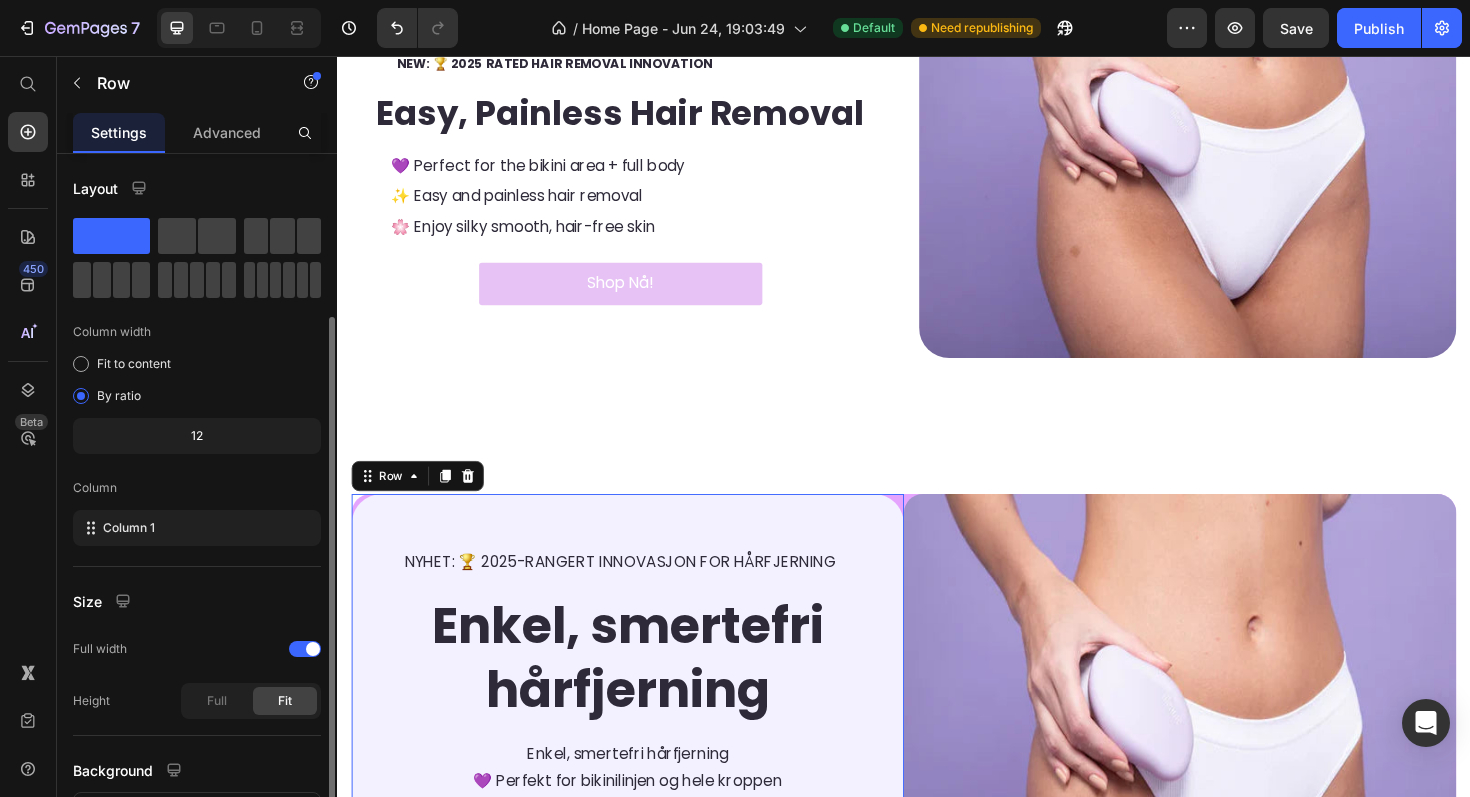 scroll, scrollTop: 160, scrollLeft: 0, axis: vertical 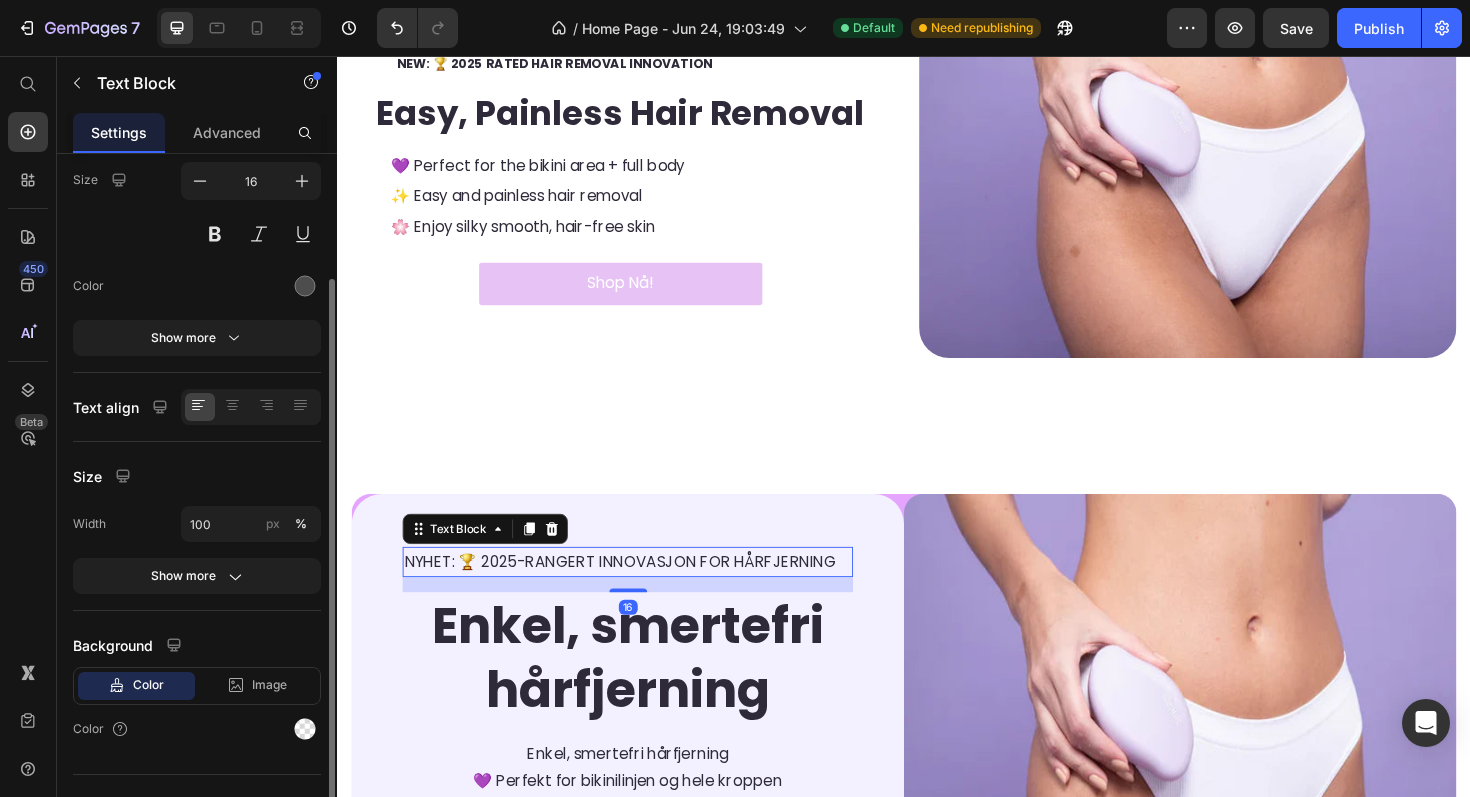 click on "NYHET: 🏆 2025-RANGERT INNOVASJON FOR HÅRFJERNING" at bounding box center [636, 591] 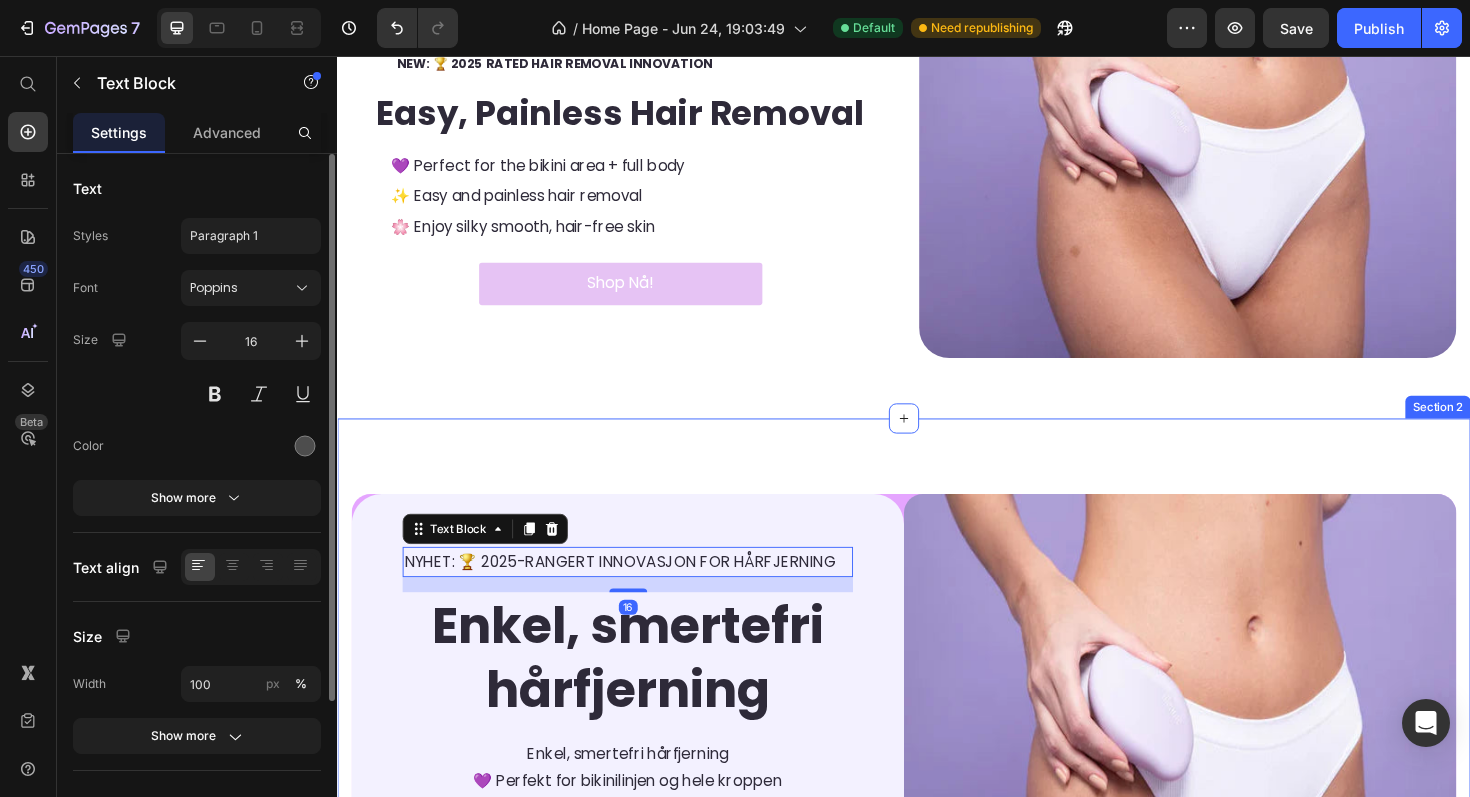 click on "NYHET: 🏆 2025-RANGERT INNOVASJON FOR HÅRFJERNING Text Block   16 ⁠⁠⁠⁠⁠⁠⁠ Enkel, smertefri hårfjerning Heading Enkel, smertefri hårfjerning 💜 Perfekt for bikinilinjen og hele kroppen ✨ Enkel og smertefri hårfjerning 🌸 Nyt silkemyk, hårfri hud Text block Shop Nå! Button Row Image Row Section 2" at bounding box center [937, 803] 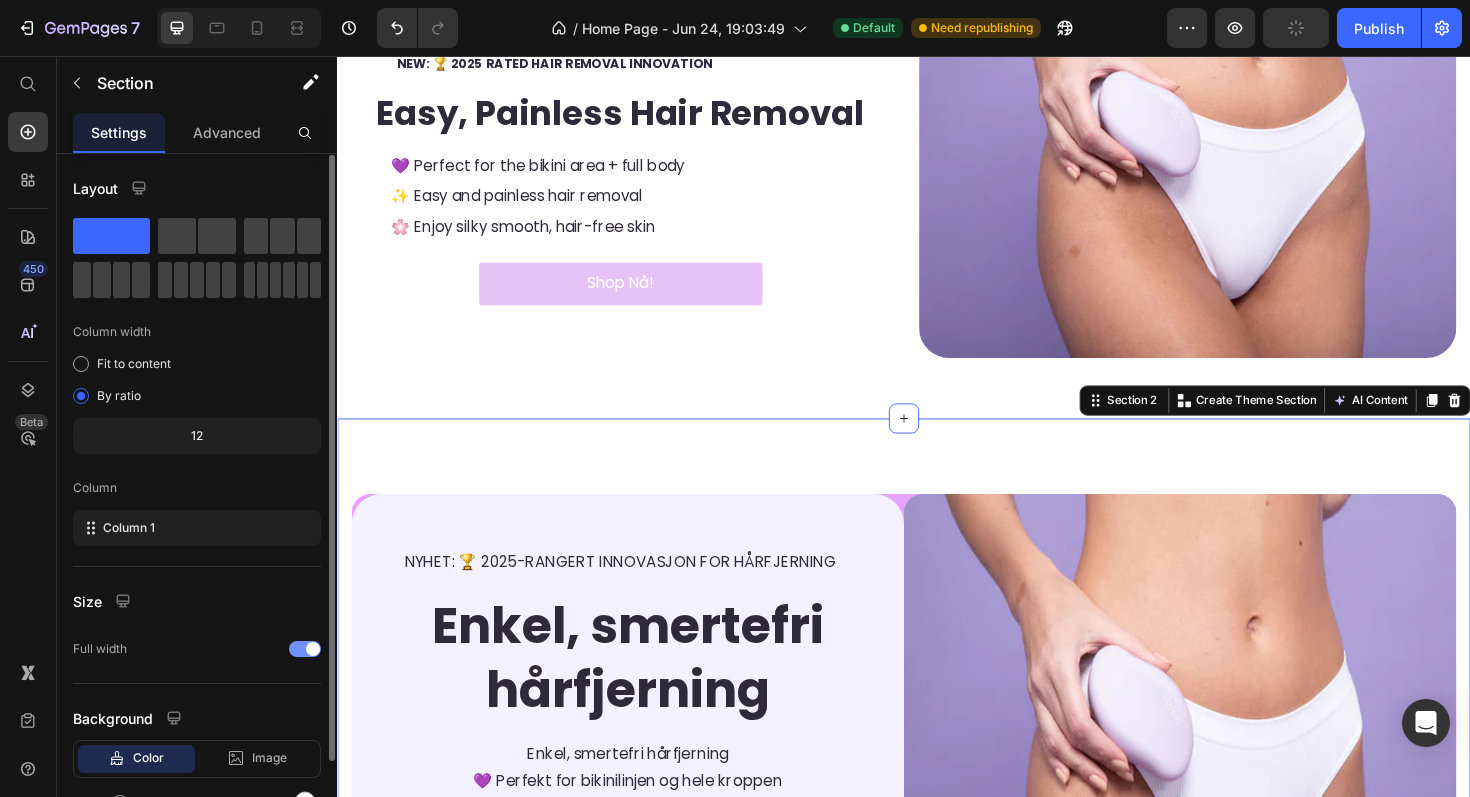 scroll, scrollTop: 108, scrollLeft: 0, axis: vertical 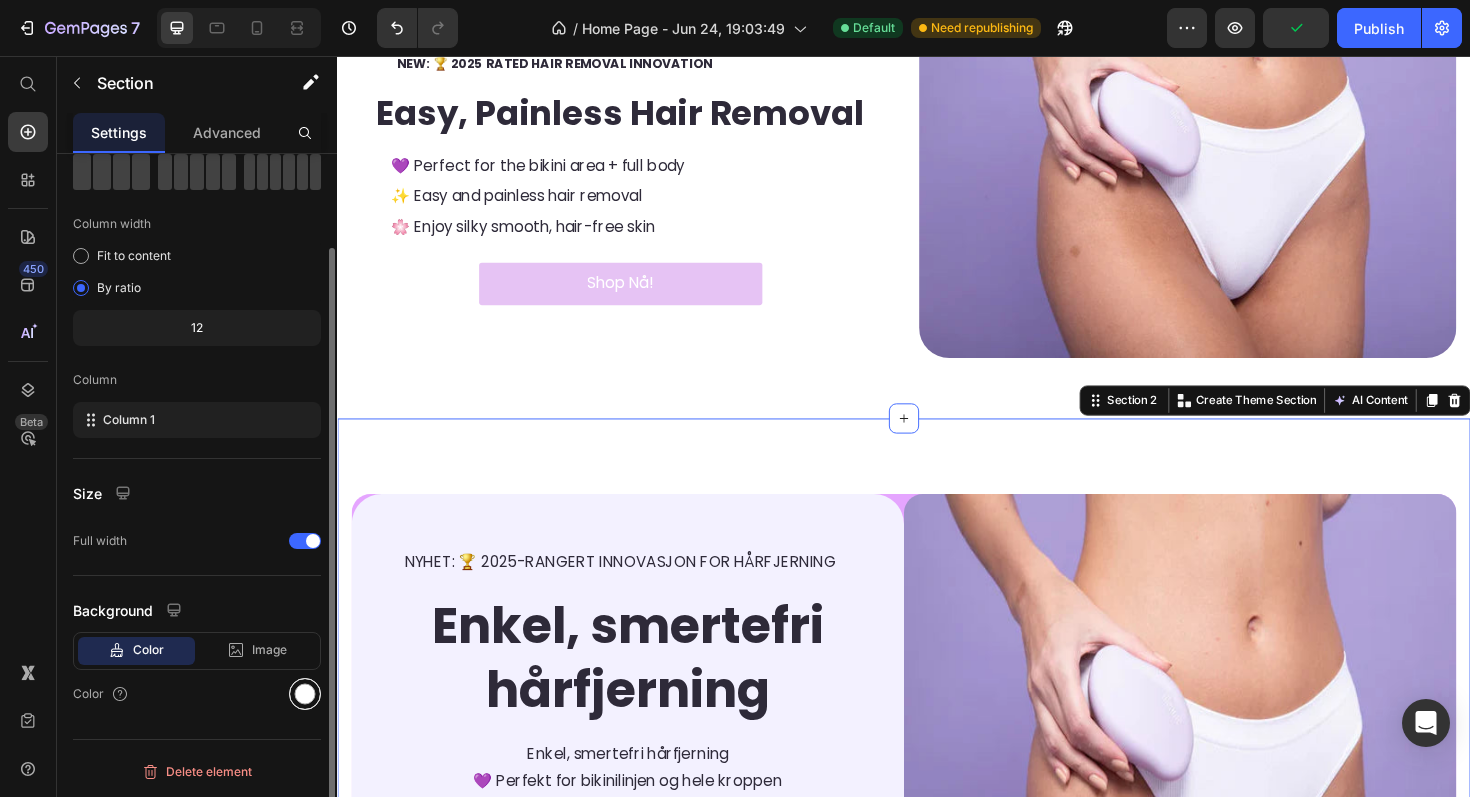 click at bounding box center (305, 694) 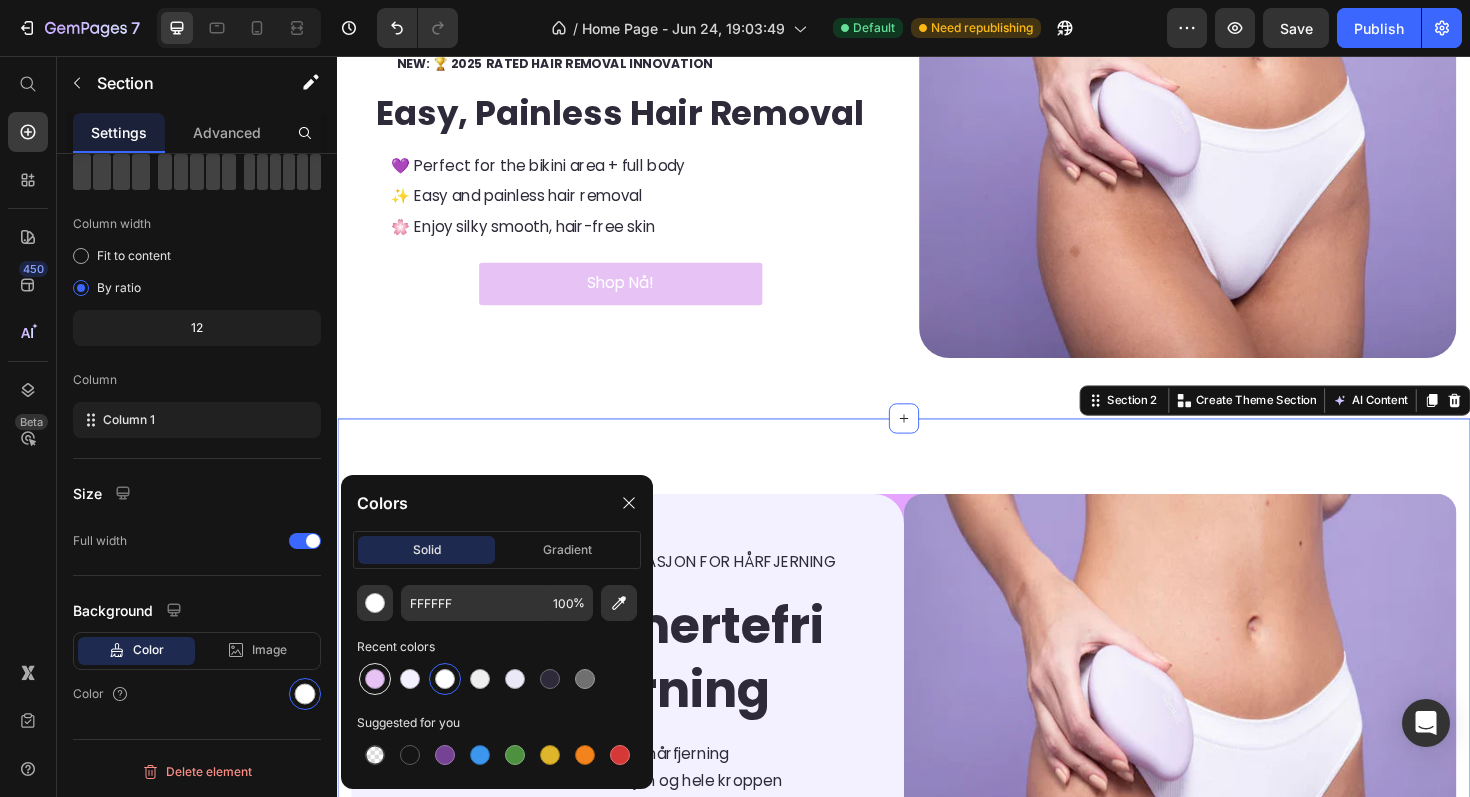click at bounding box center (375, 679) 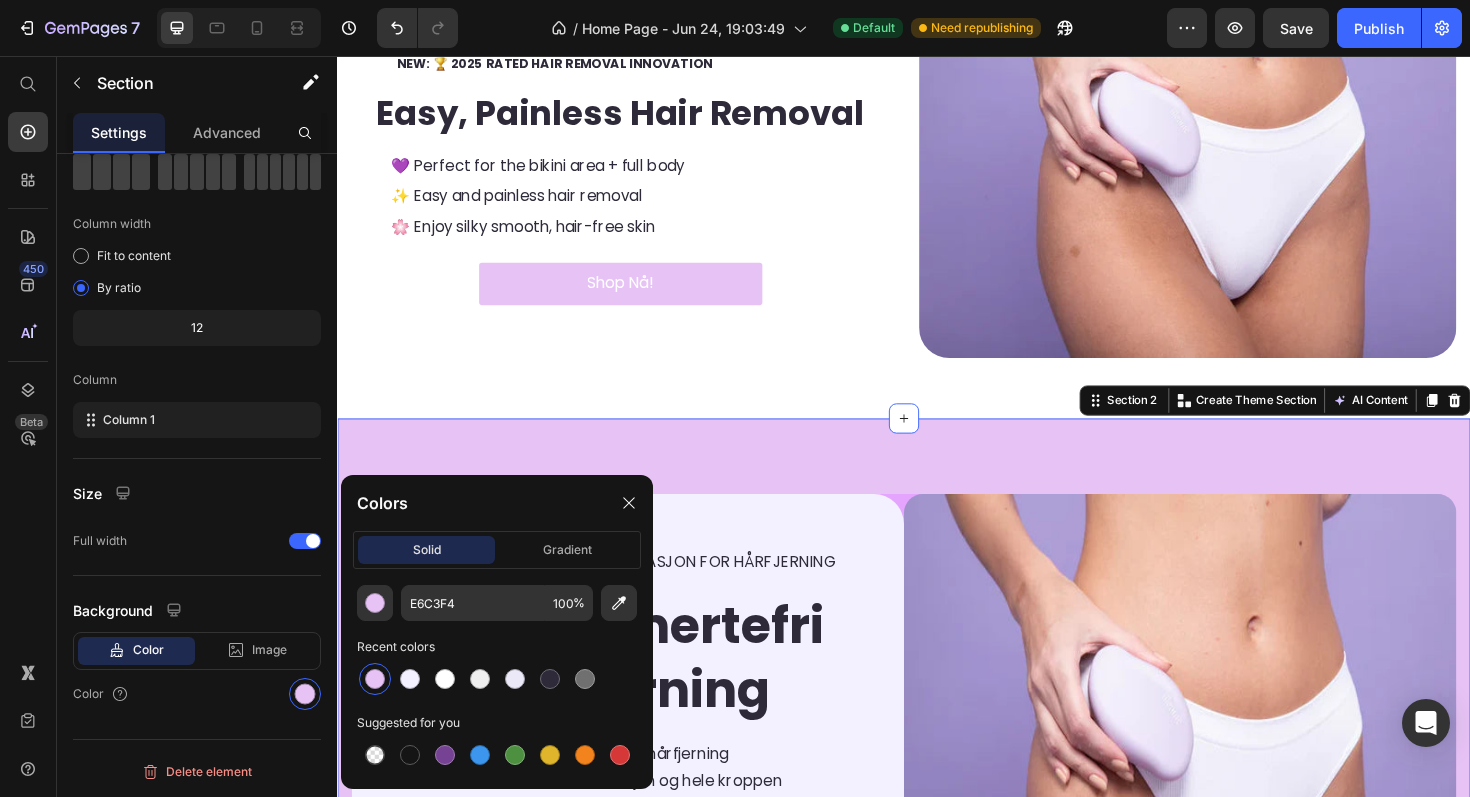 click at bounding box center [375, 679] 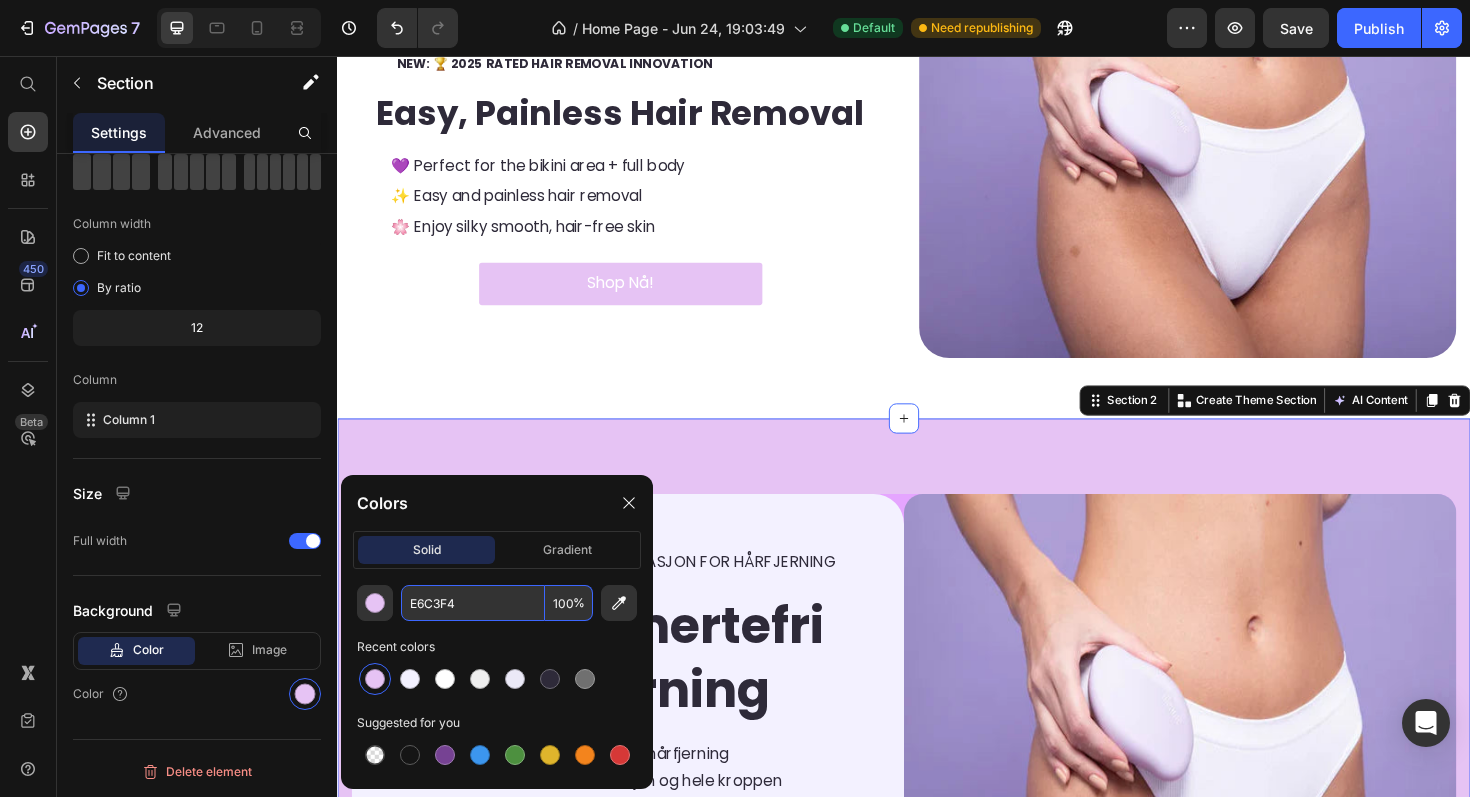 click on "E6C3F4" at bounding box center (473, 603) 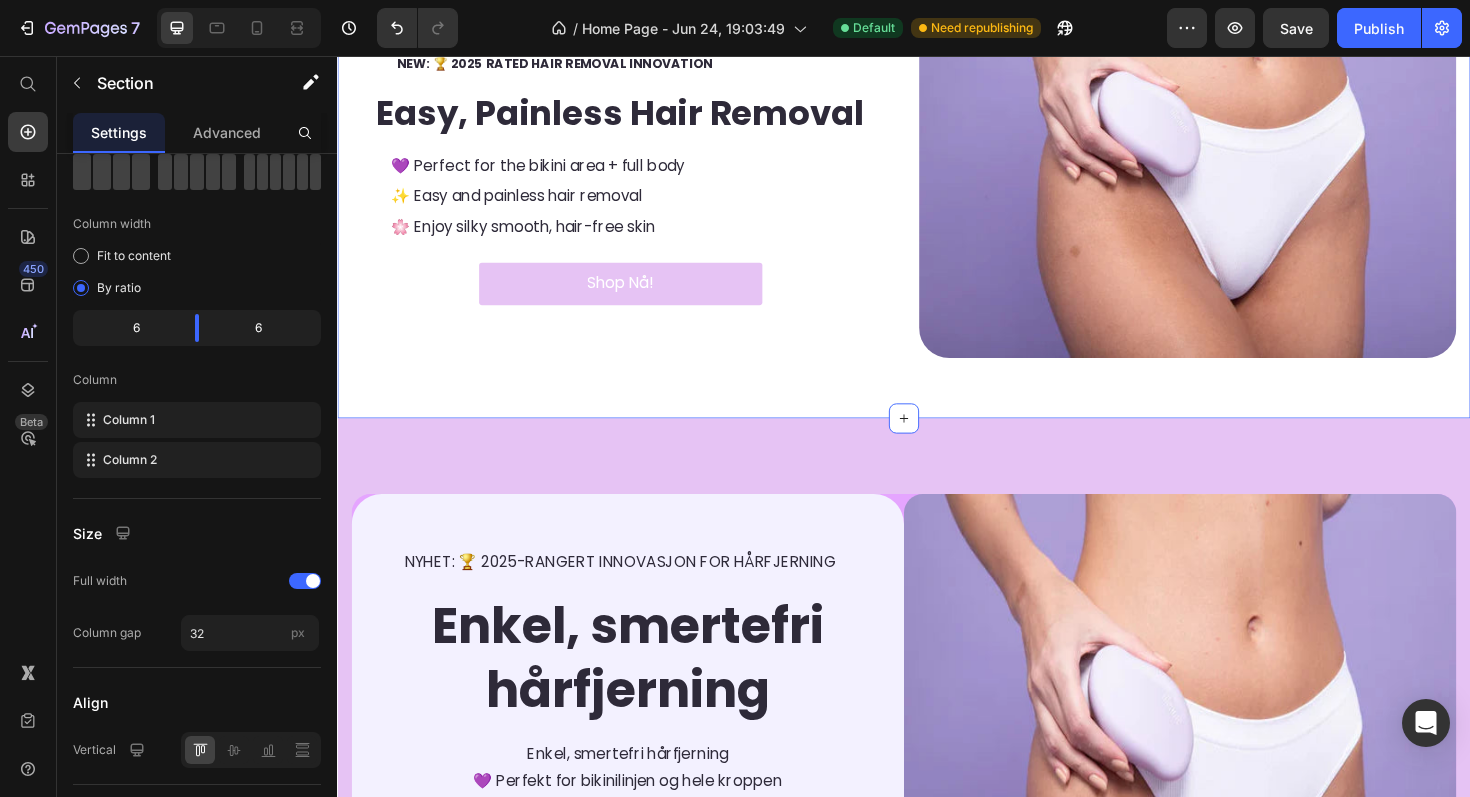 click on "NEW: 🏆 2025 RATED HAIR REMOVAL INNOVATION Text Block ⁠⁠⁠⁠⁠⁠⁠ Easy, Painless Hair Removal Heading 💜 Perfect for the bikini area + full body Text Block ✨ Easy and painless hair removal Text Block 🌸 Enjoy silky smooth, hair-free skin Text Block Shop Nå! Button Image Section 1   You can create reusable sections Create Theme Section AI Content Write with GemAI What would you like to describe here? Tone and Voice Persuasive Product Lunoria Krystallsten Show more Generate" at bounding box center [937, 154] 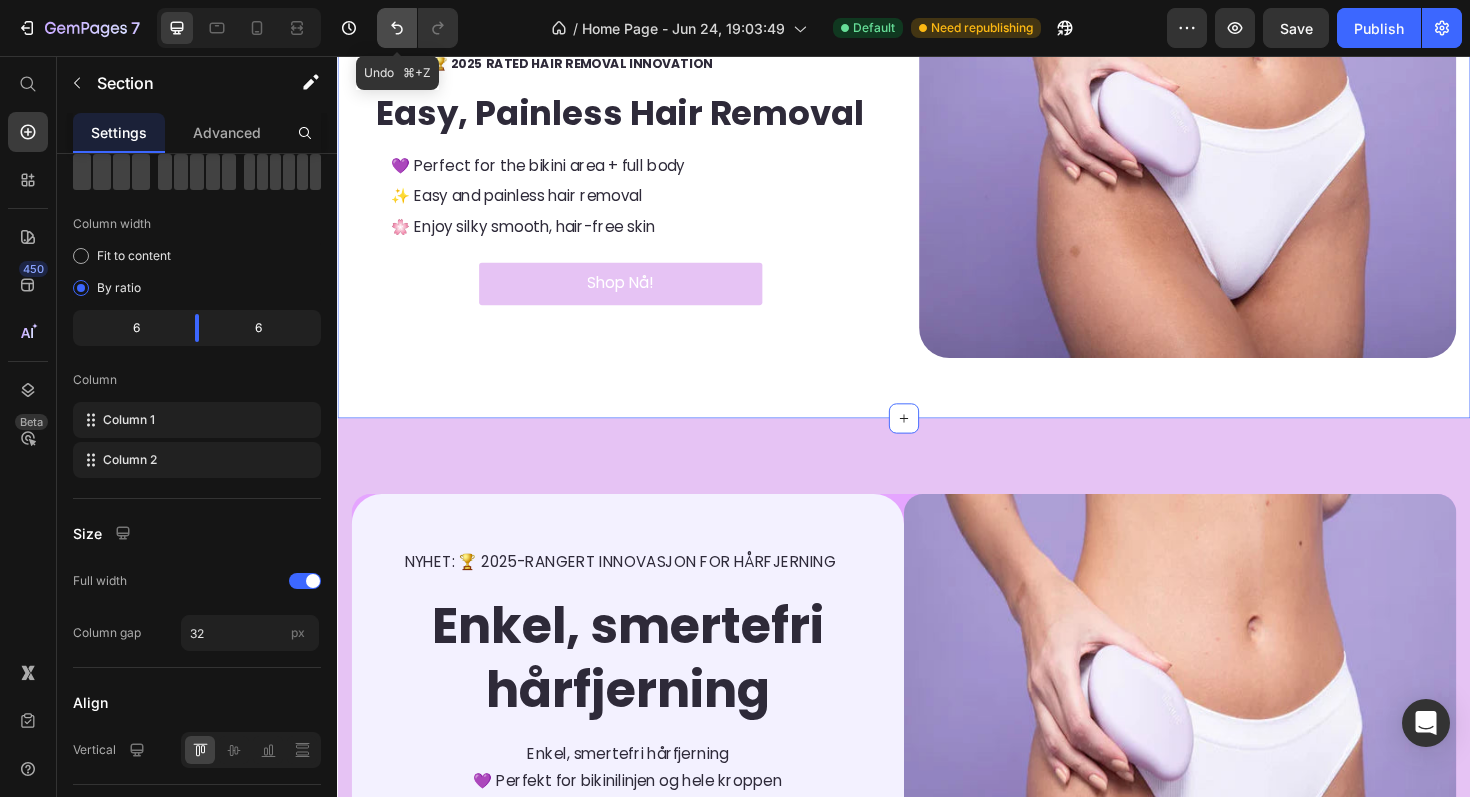 click 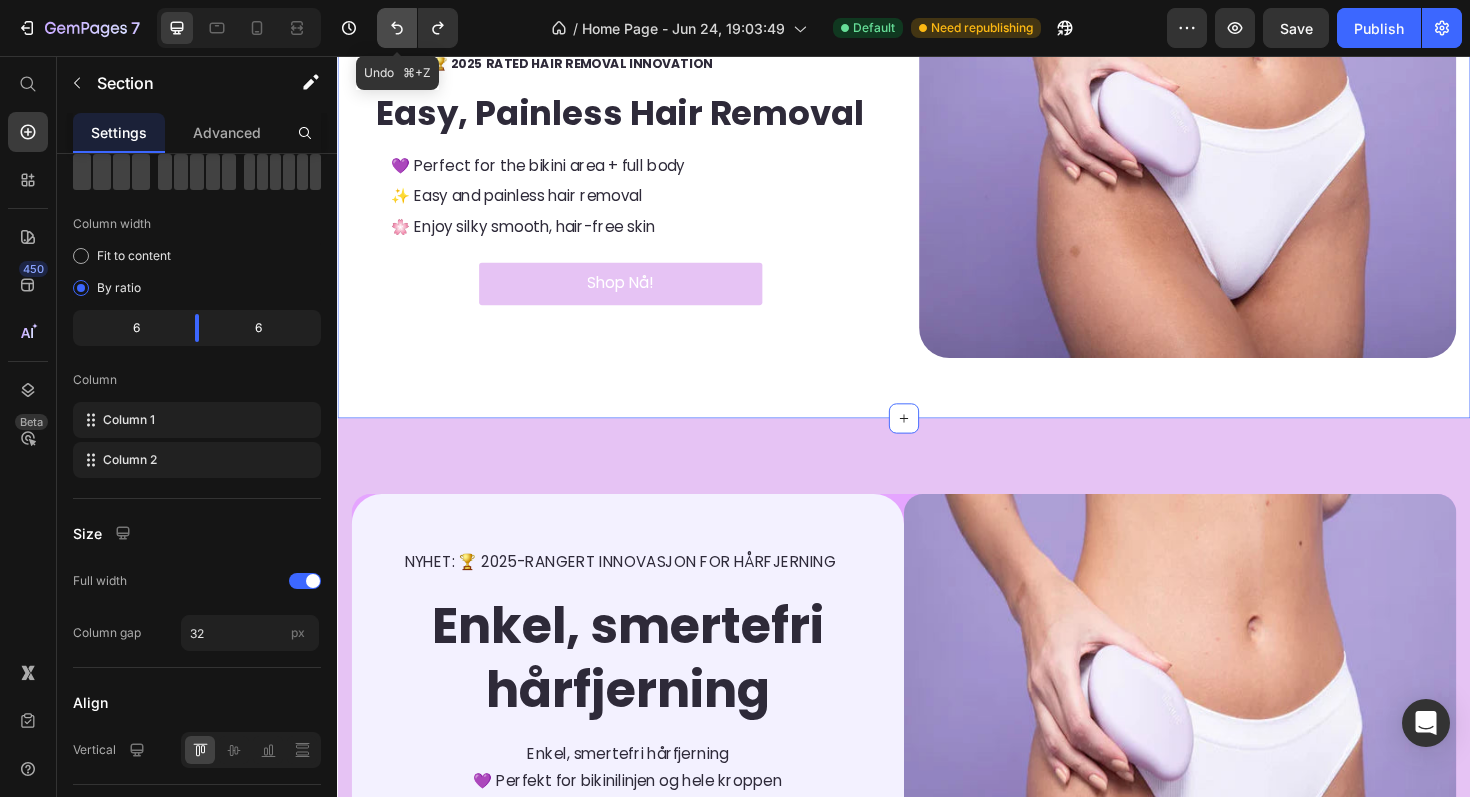 click 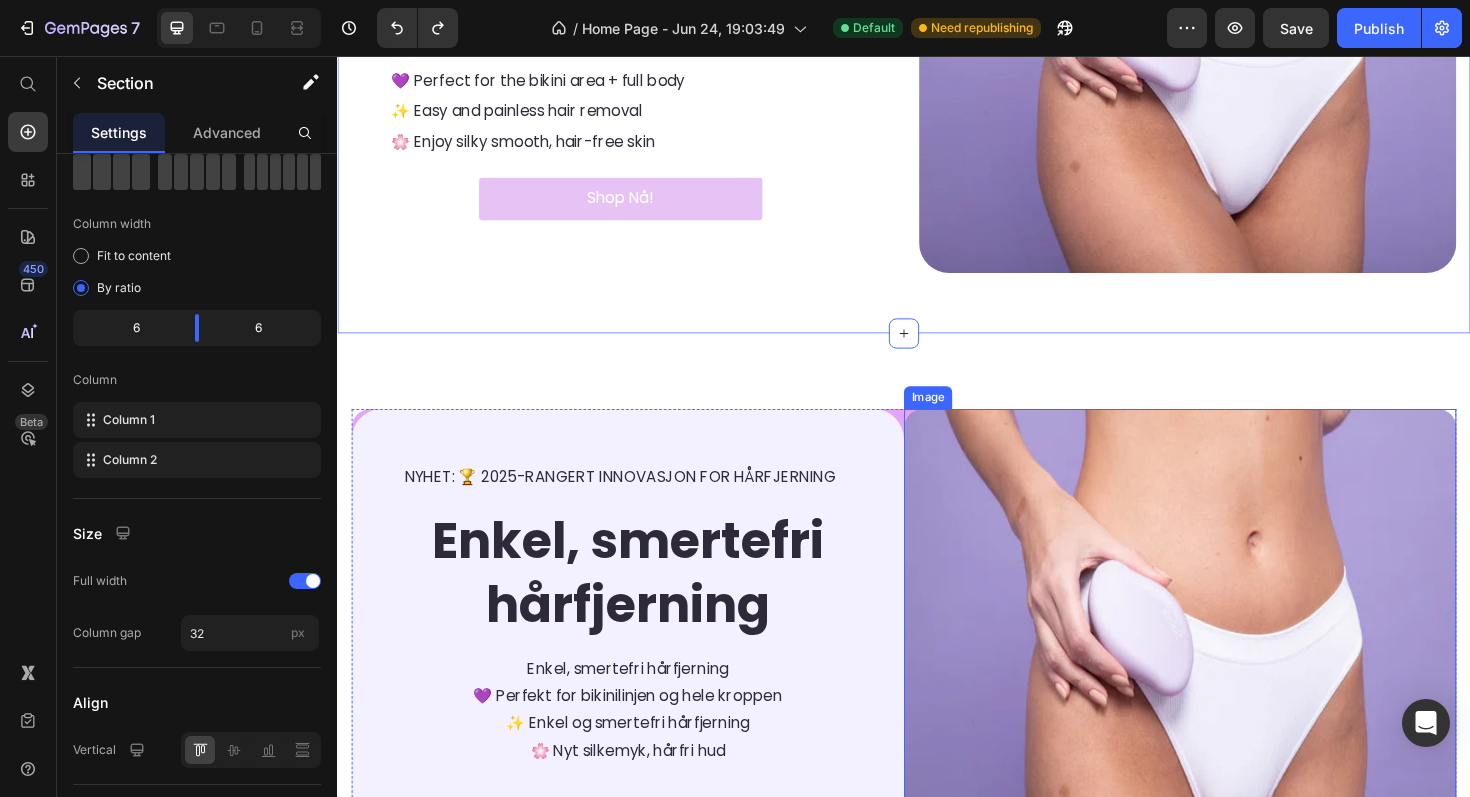 scroll, scrollTop: 357, scrollLeft: 0, axis: vertical 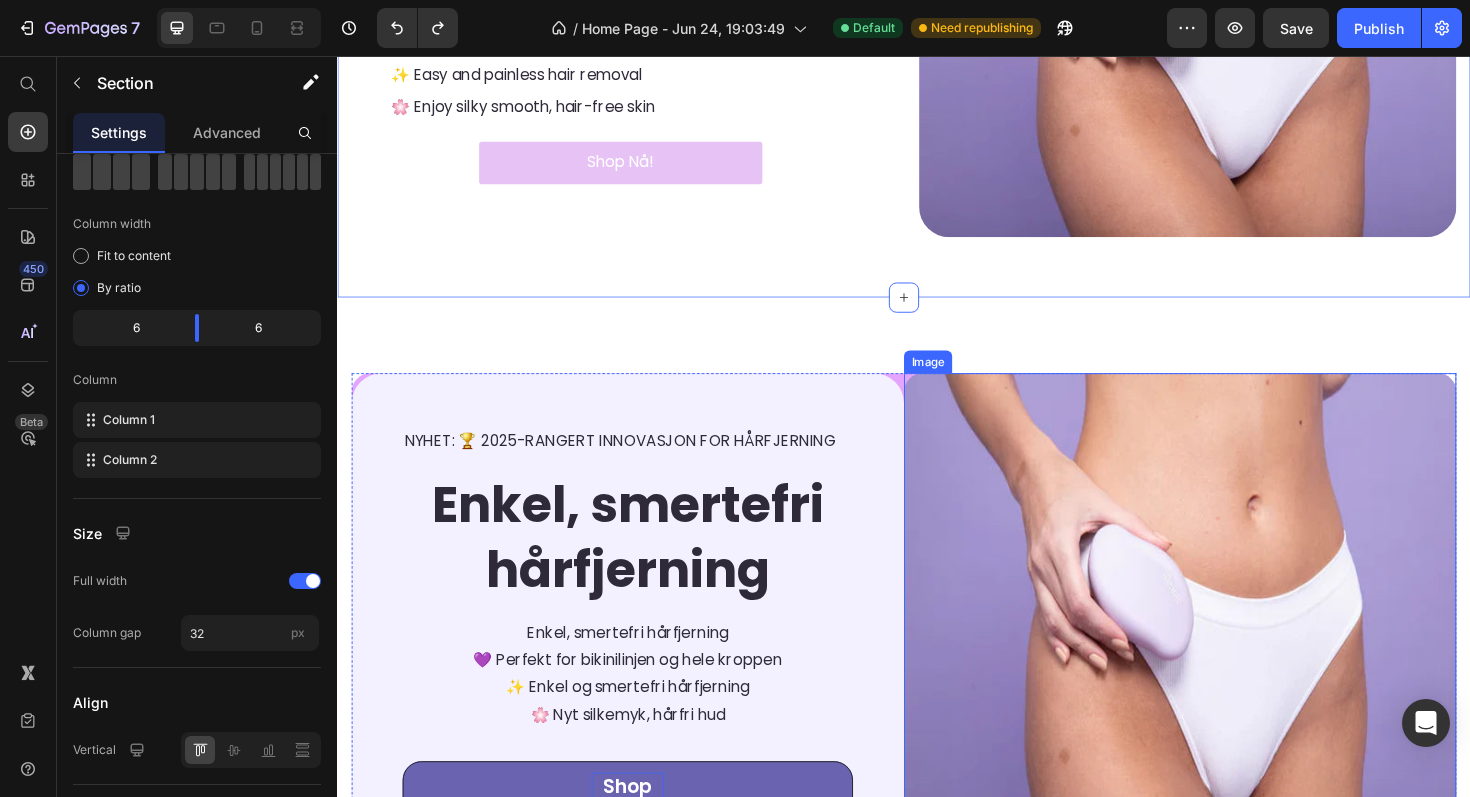 click at bounding box center (1229, 667) 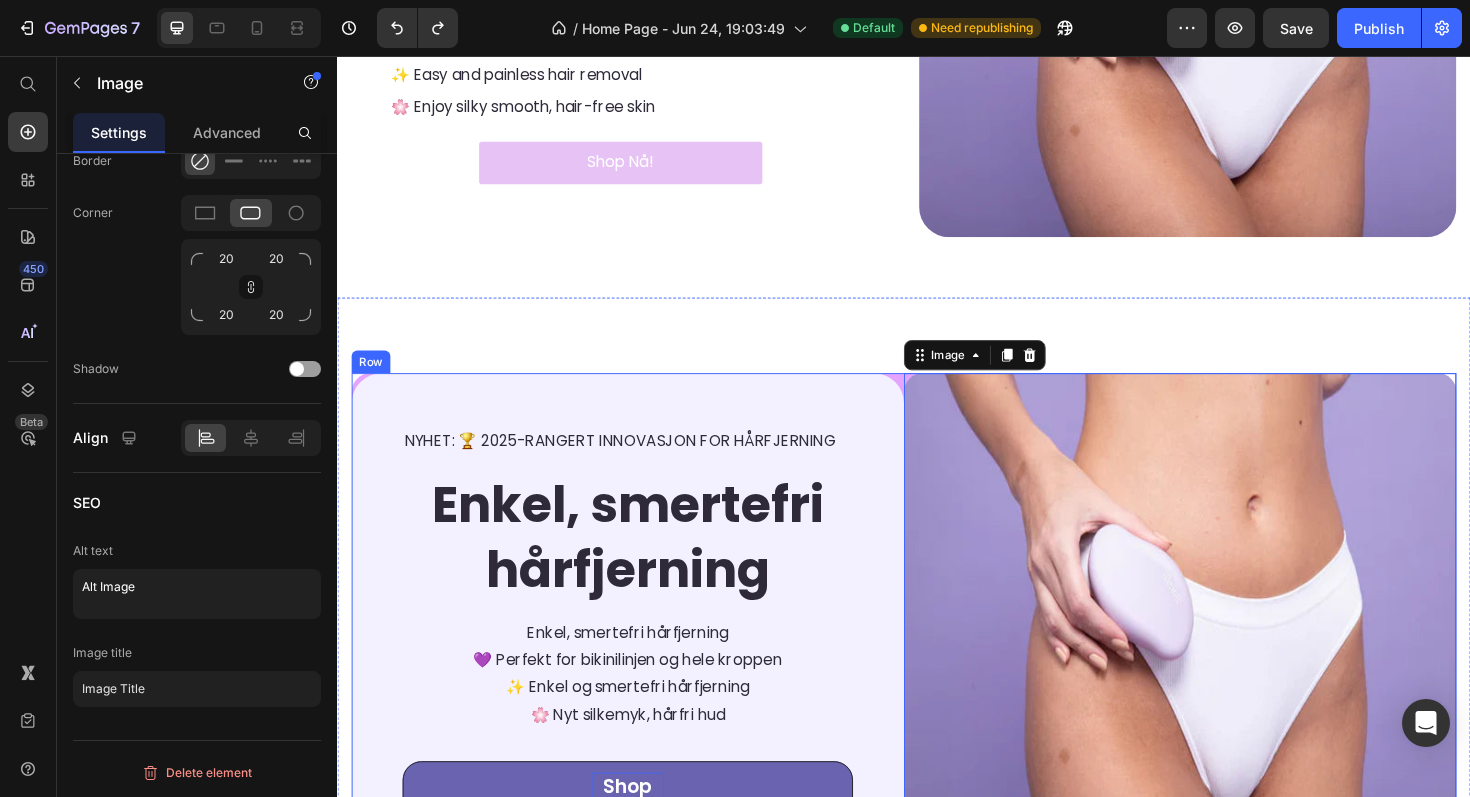 scroll, scrollTop: 0, scrollLeft: 0, axis: both 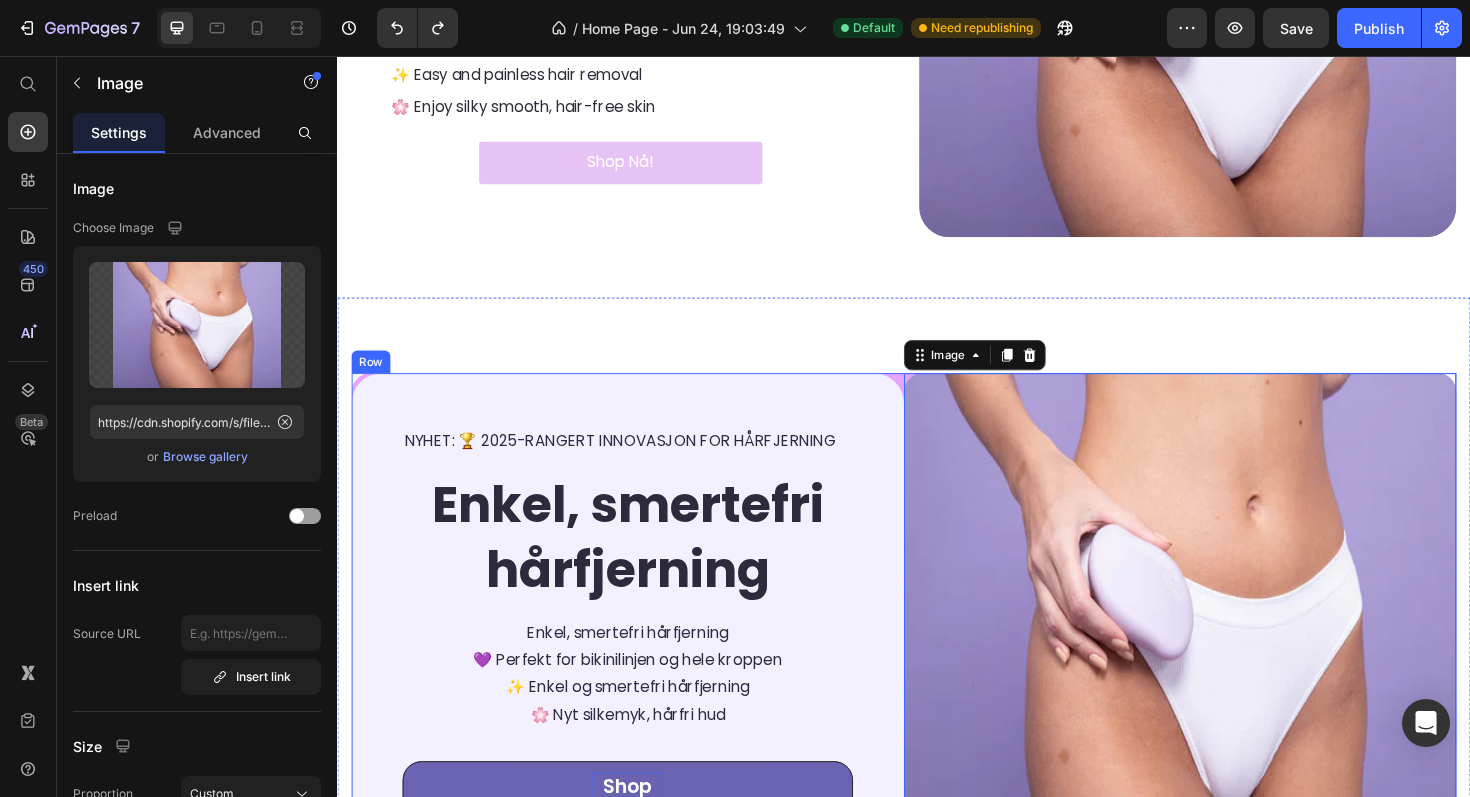 click on "NYHET: 🏆 2025-RANGERT INNOVASJON FOR HÅRFJERNING Text Block ⁠⁠⁠⁠⁠⁠⁠ Enkel, smertefri hårfjerning Heading Enkel, smertefri hårfjerning 💜 Perfekt for bikinilinjen og hele kroppen ✨ Enkel og smertefri hårfjerning 🌸 Nyt silkemyk, hårfri hud Text block Shop Nå! Button Row" at bounding box center [644, 667] 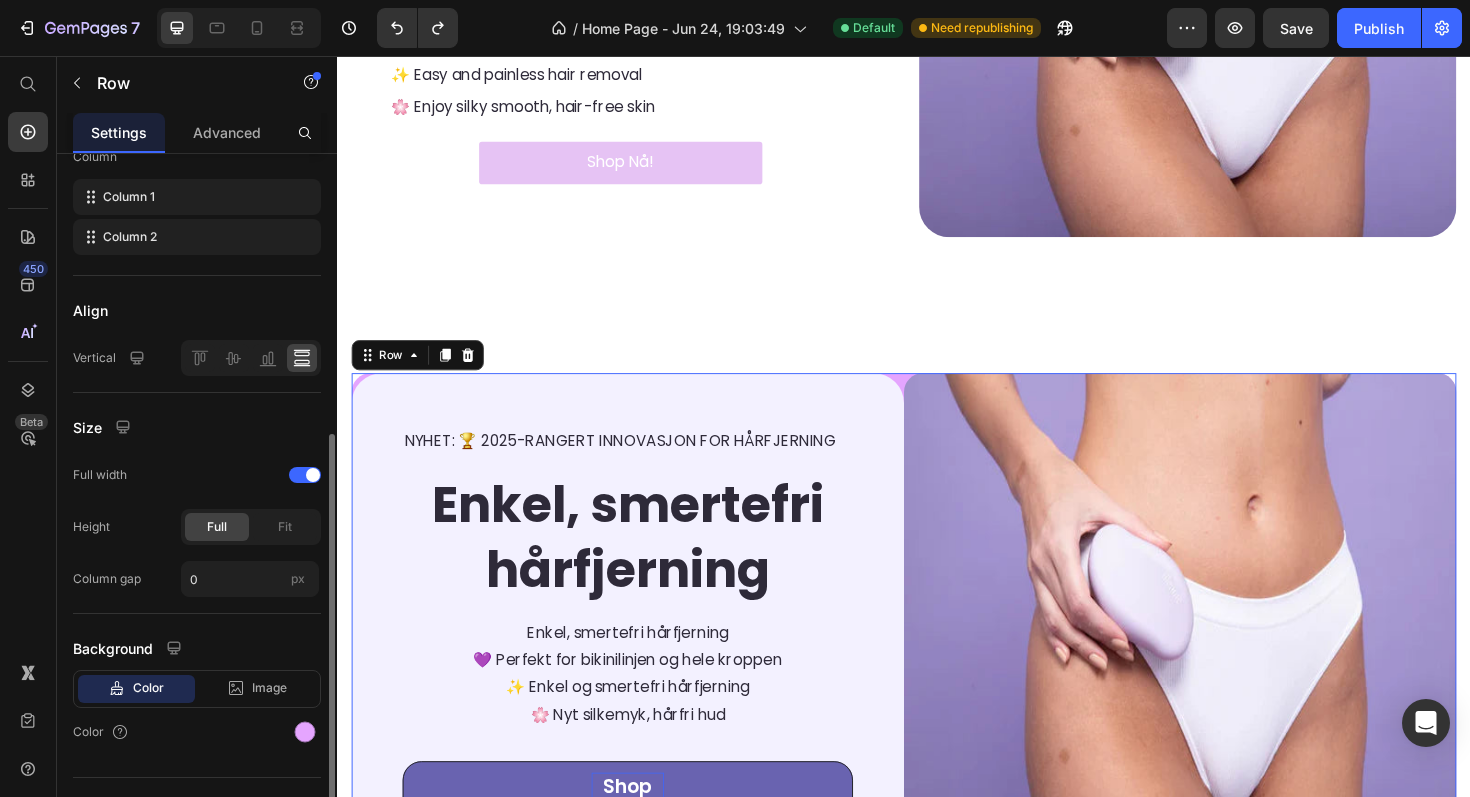 scroll, scrollTop: 369, scrollLeft: 0, axis: vertical 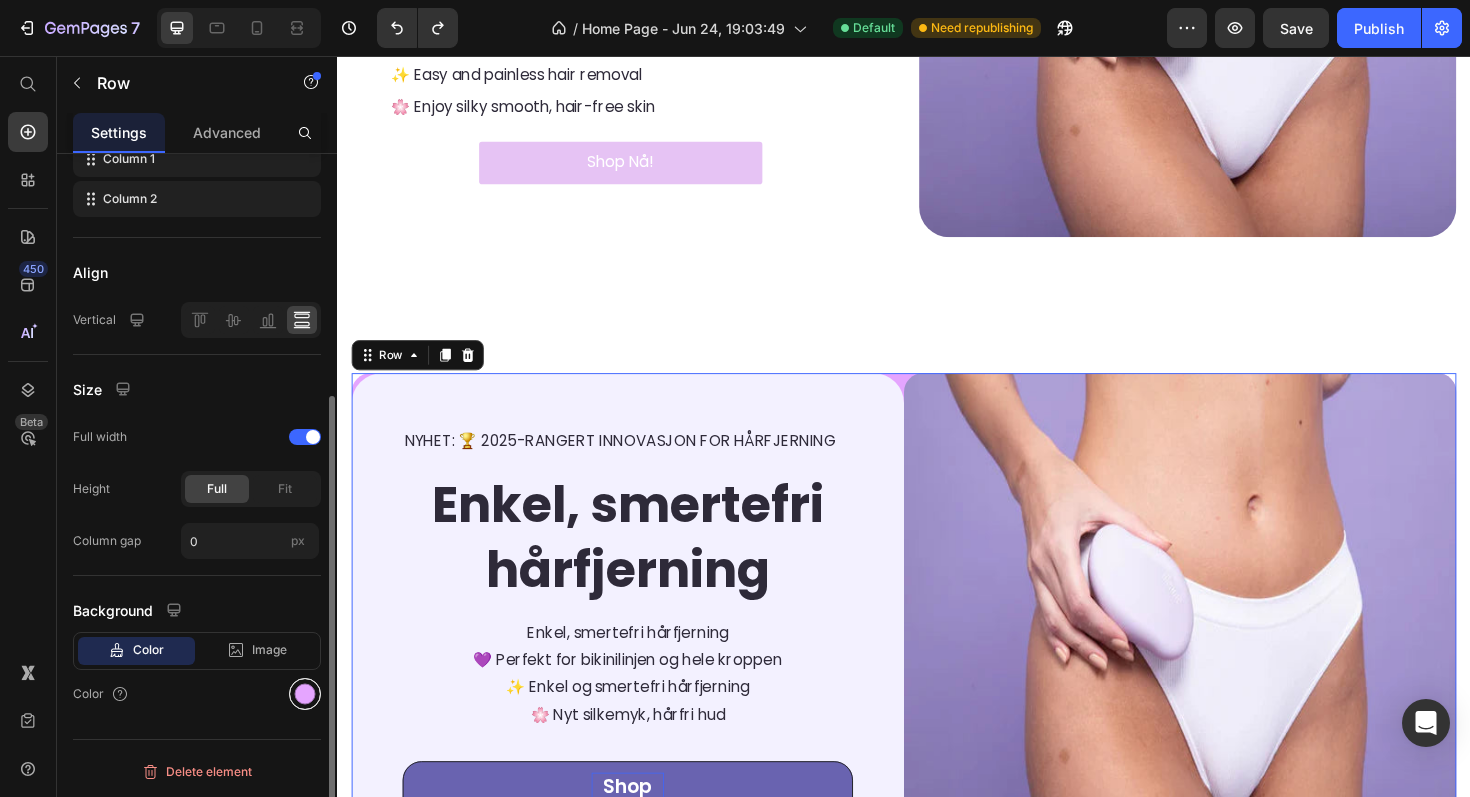 click at bounding box center (305, 694) 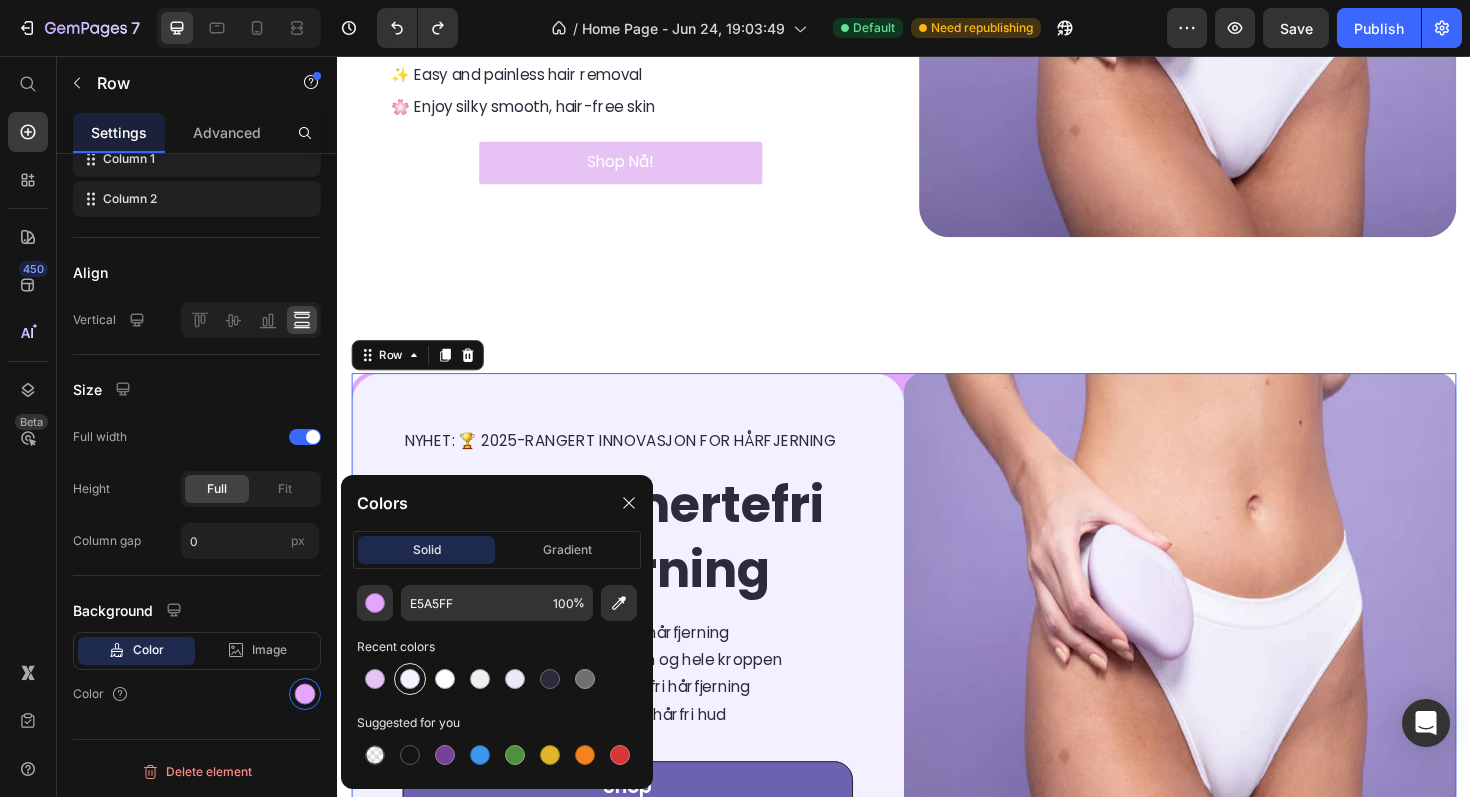 click at bounding box center [410, 679] 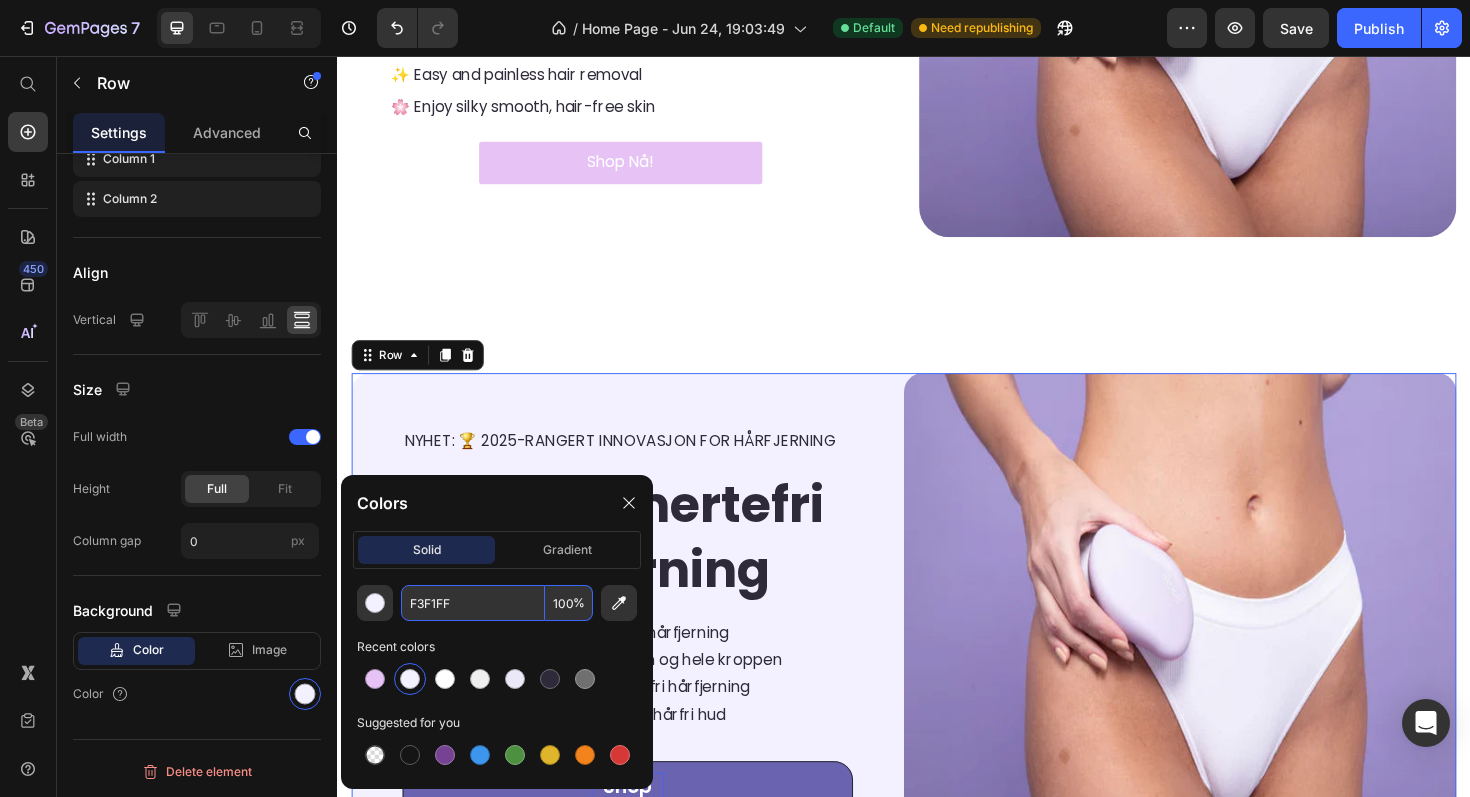 click on "F3F1FF" at bounding box center [473, 603] 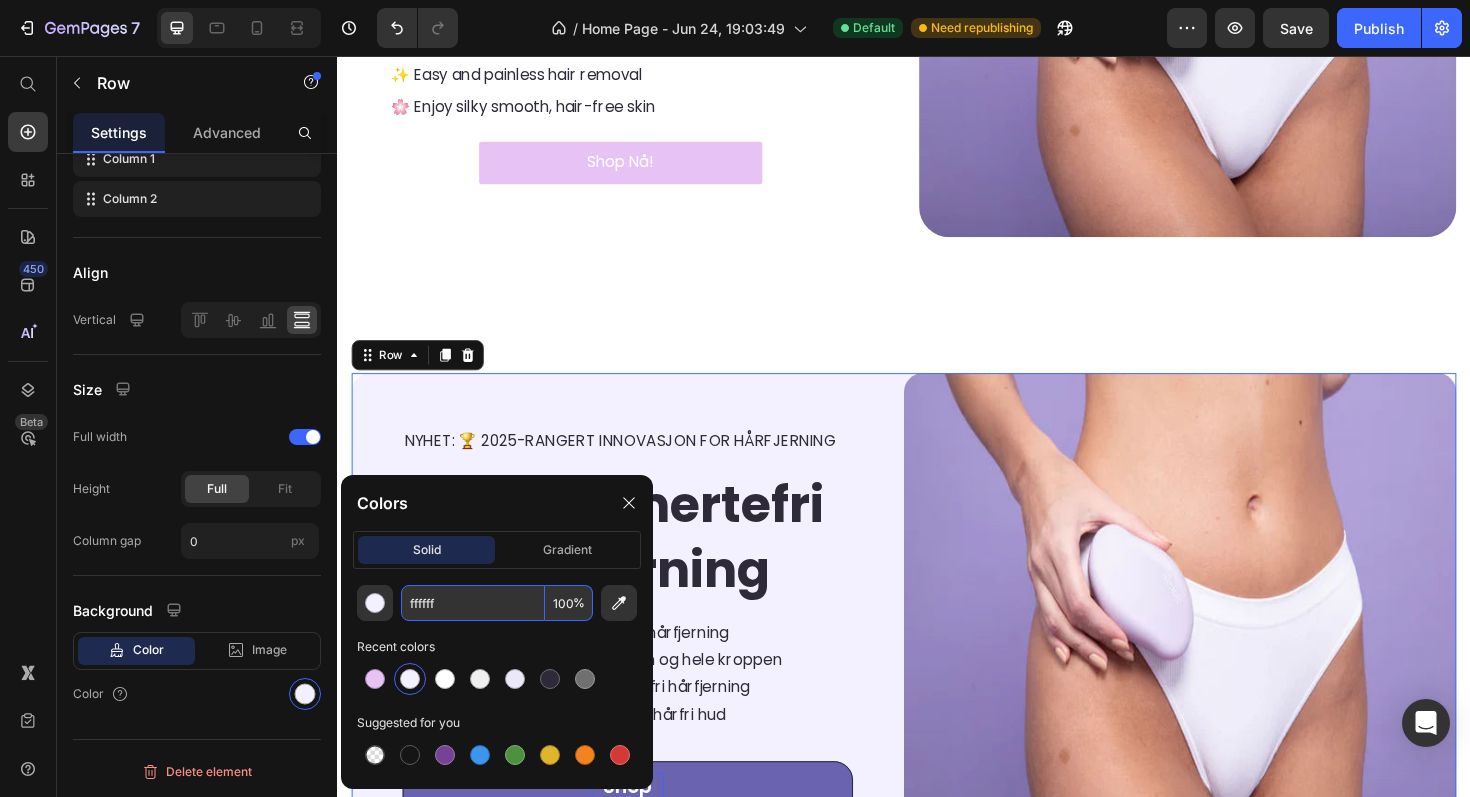 type on "FFFFFF" 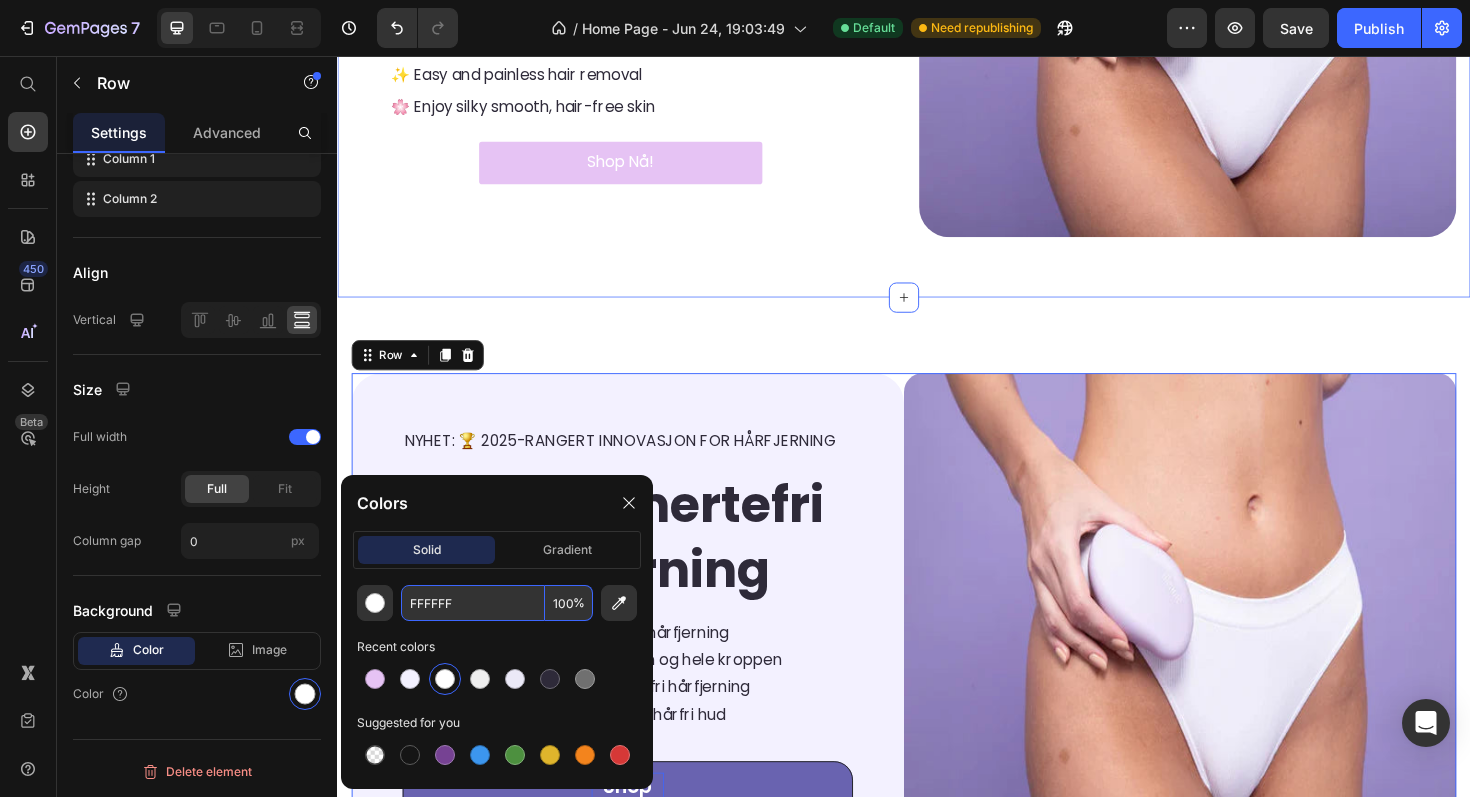 click on "NEW: 🏆 2025 RATED HAIR REMOVAL INNOVATION Text Block ⁠⁠⁠⁠⁠⁠⁠ Easy, Painless Hair Removal Heading 💜 Perfect for the bikini area + full body Text Block ✨ Easy and painless hair removal Text Block 🌸 Enjoy silky smooth, hair-free skin Text Block Shop Nå! Button Image Section 1" at bounding box center (937, 26) 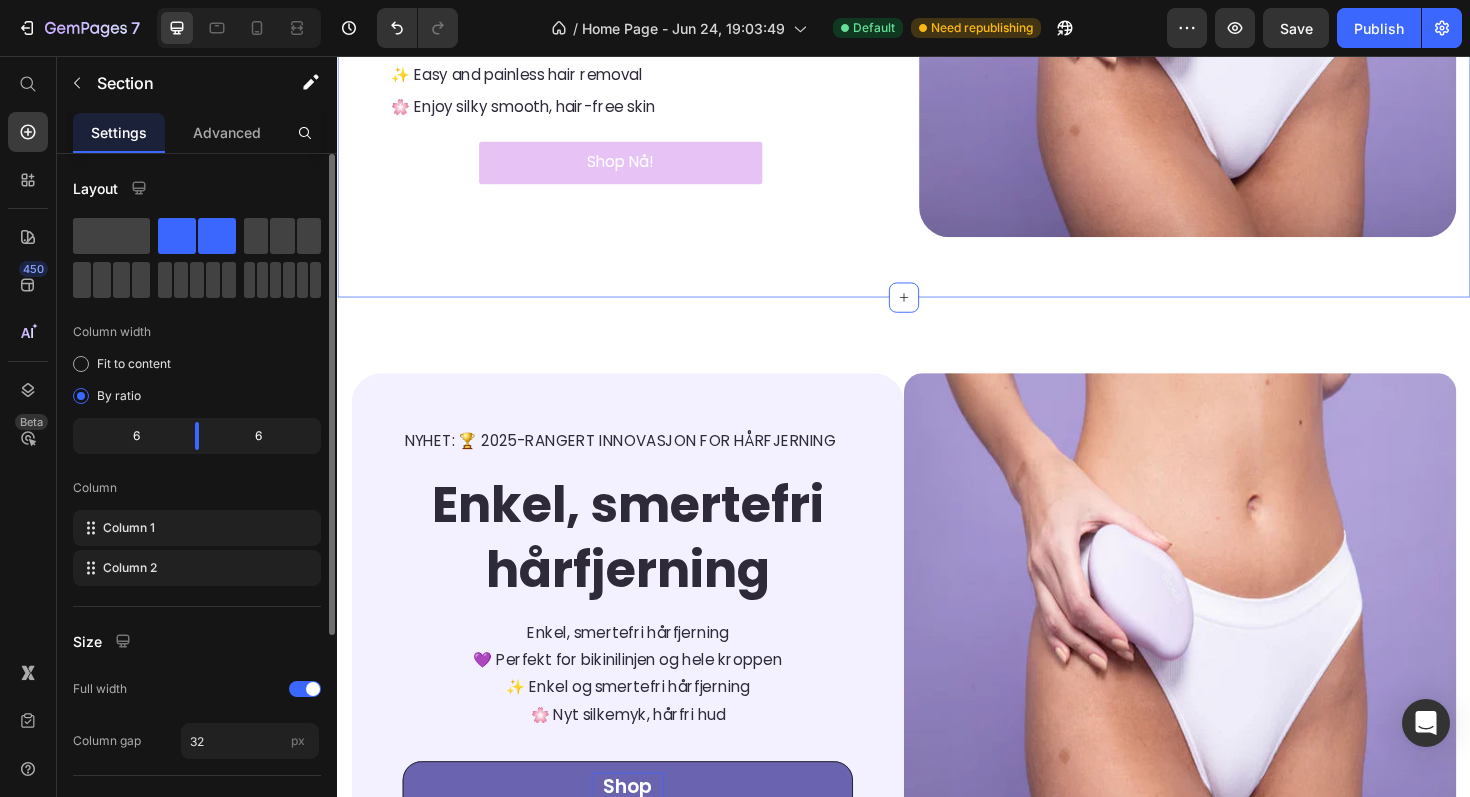 scroll, scrollTop: 0, scrollLeft: 0, axis: both 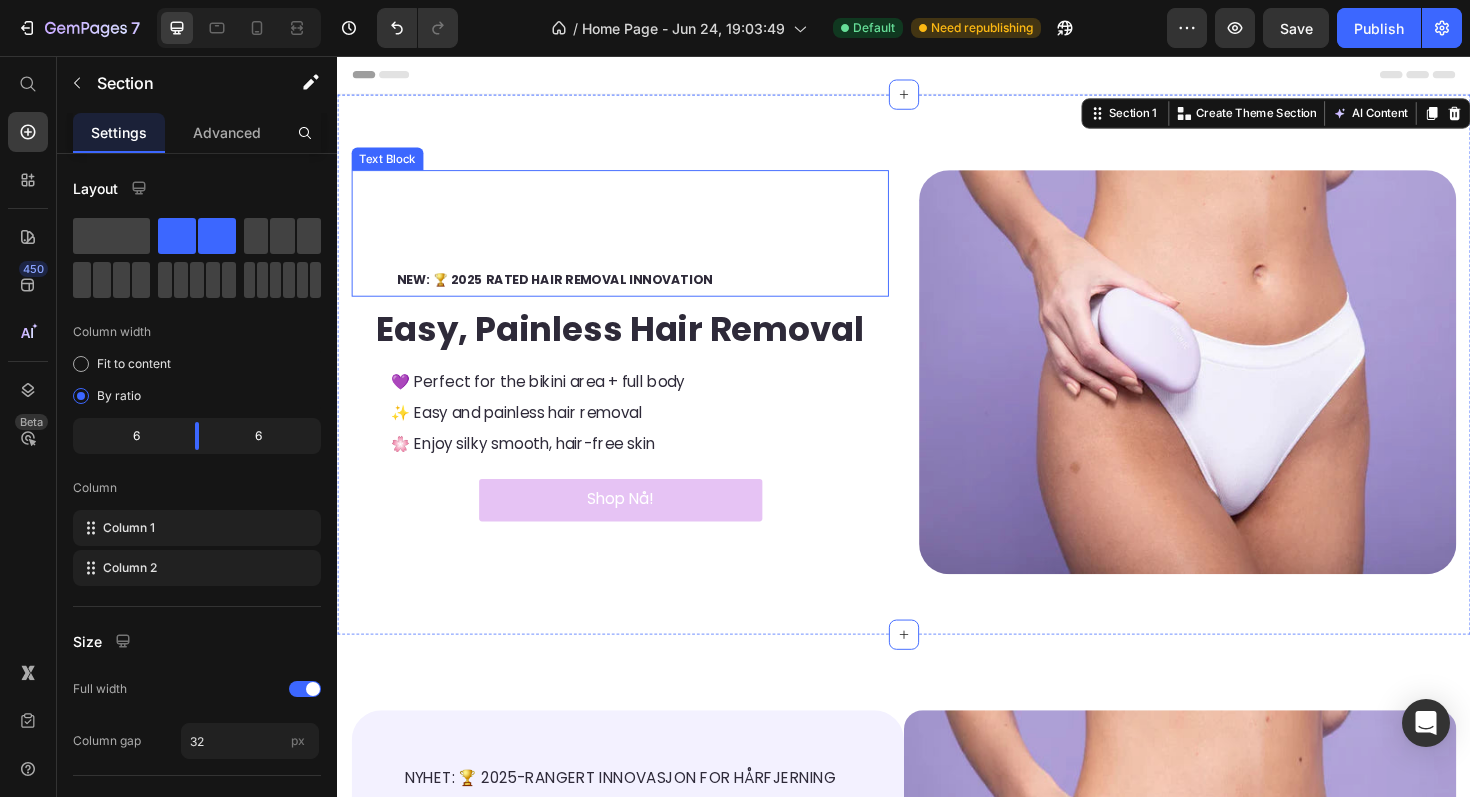click on "NEW: 🏆 2025 RATED HAIR REMOVAL INNOVATION Text Block" at bounding box center (636, 244) 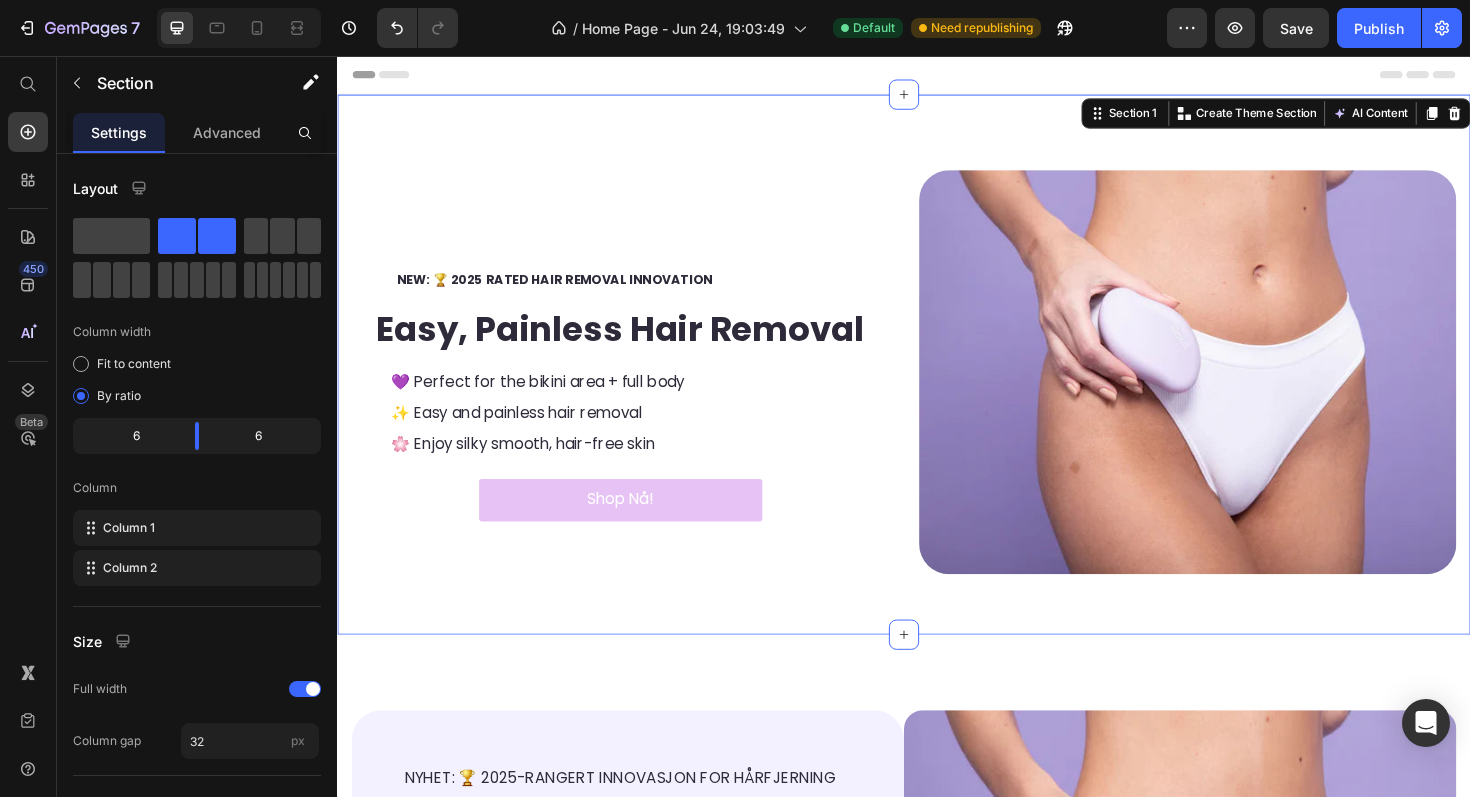 click on "NEW: 🏆 2025 RATED HAIR REMOVAL INNOVATION Text Block ⁠⁠⁠⁠⁠⁠⁠ Easy, Painless Hair Removal Heading 💜 Perfect for the bikini area + full body Text Block ✨ Easy and painless hair removal Text Block 🌸 Enjoy silky smooth, hair-free skin Text Block Shop Nå! Button Image Section 1   You can create reusable sections Create Theme Section AI Content Write with GemAI What would you like to describe here? Tone and Voice Persuasive Product Lunoria Krystallsten Show more Generate" at bounding box center [937, 383] 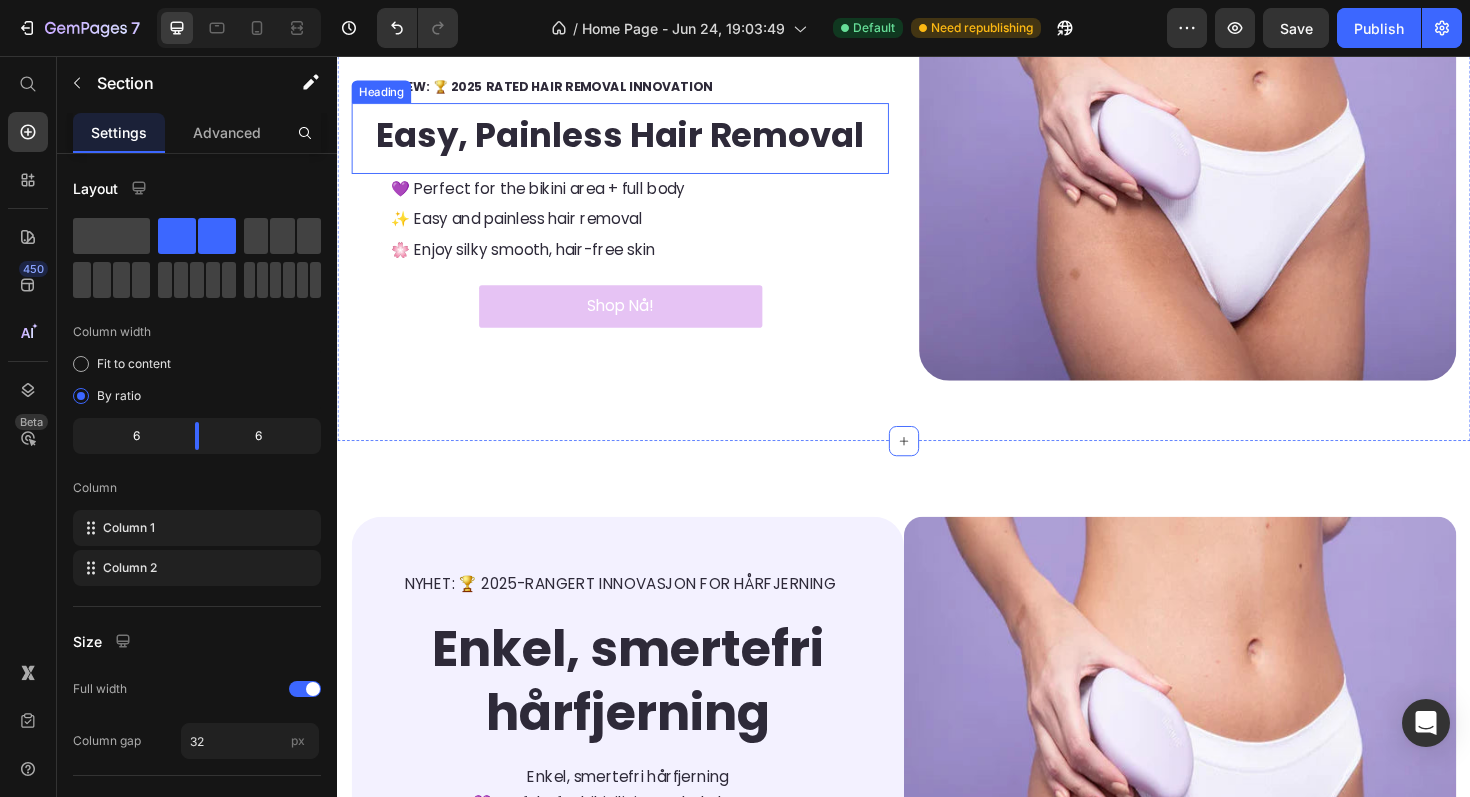 scroll, scrollTop: 209, scrollLeft: 0, axis: vertical 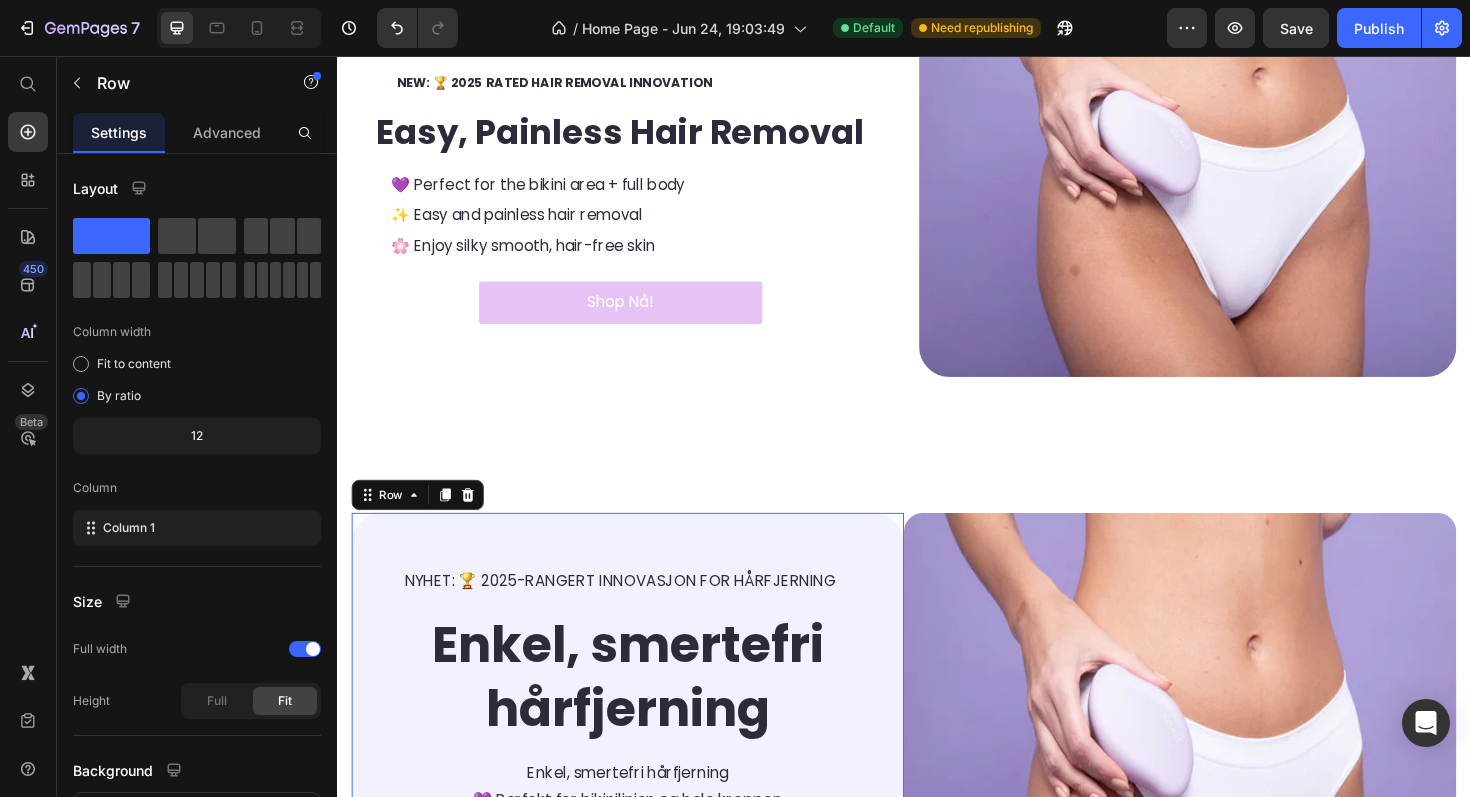 click on "NYHET: 🏆 2025-RANGERT INNOVASJON FOR HÅRFJERNING Text Block ⁠⁠⁠⁠⁠⁠⁠ Enkel, smertefri hårfjerning Heading Enkel, smertefri hårfjerning 💜 Perfekt for bikinilinjen og hele kroppen ✨ Enkel og smertefri hårfjerning 🌸 Nyt silkemyk, hårfri hud Text block Shop Nå! Button Row   0" at bounding box center [644, 815] 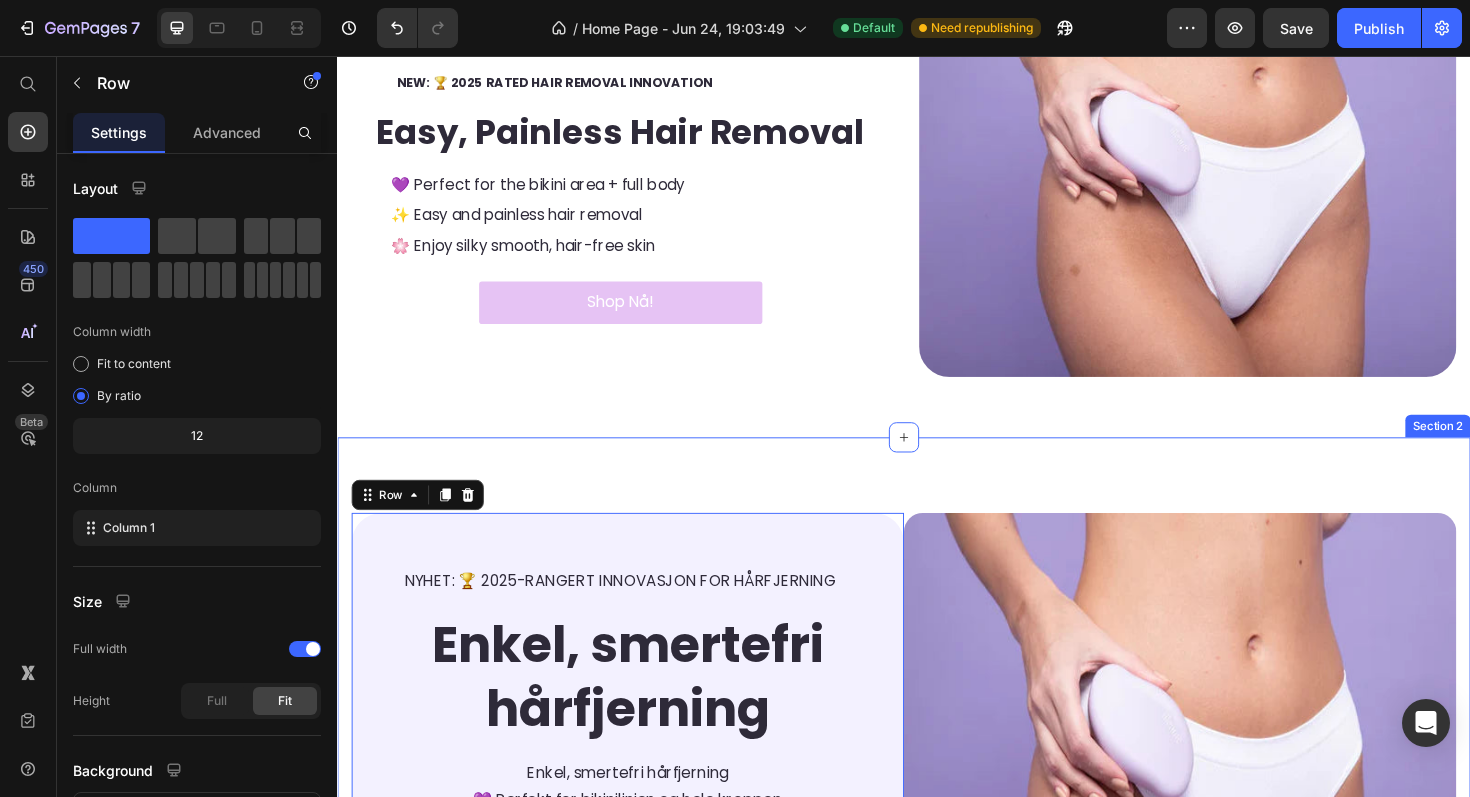 click on "NYHET: 🏆 2025-RANGERT INNOVASJON FOR HÅRFJERNING Text Block ⁠⁠⁠⁠⁠⁠⁠ Enkel, smertefri hårfjerning Heading Enkel, smertefri hårfjerning 💜 Perfekt for bikinilinjen og hele kroppen ✨ Enkel og smertefri hårfjerning 🌸 Nyt silkemyk, hårfri hud Text block Shop Nå! Button Row   0 Image Row Section 2" at bounding box center [937, 823] 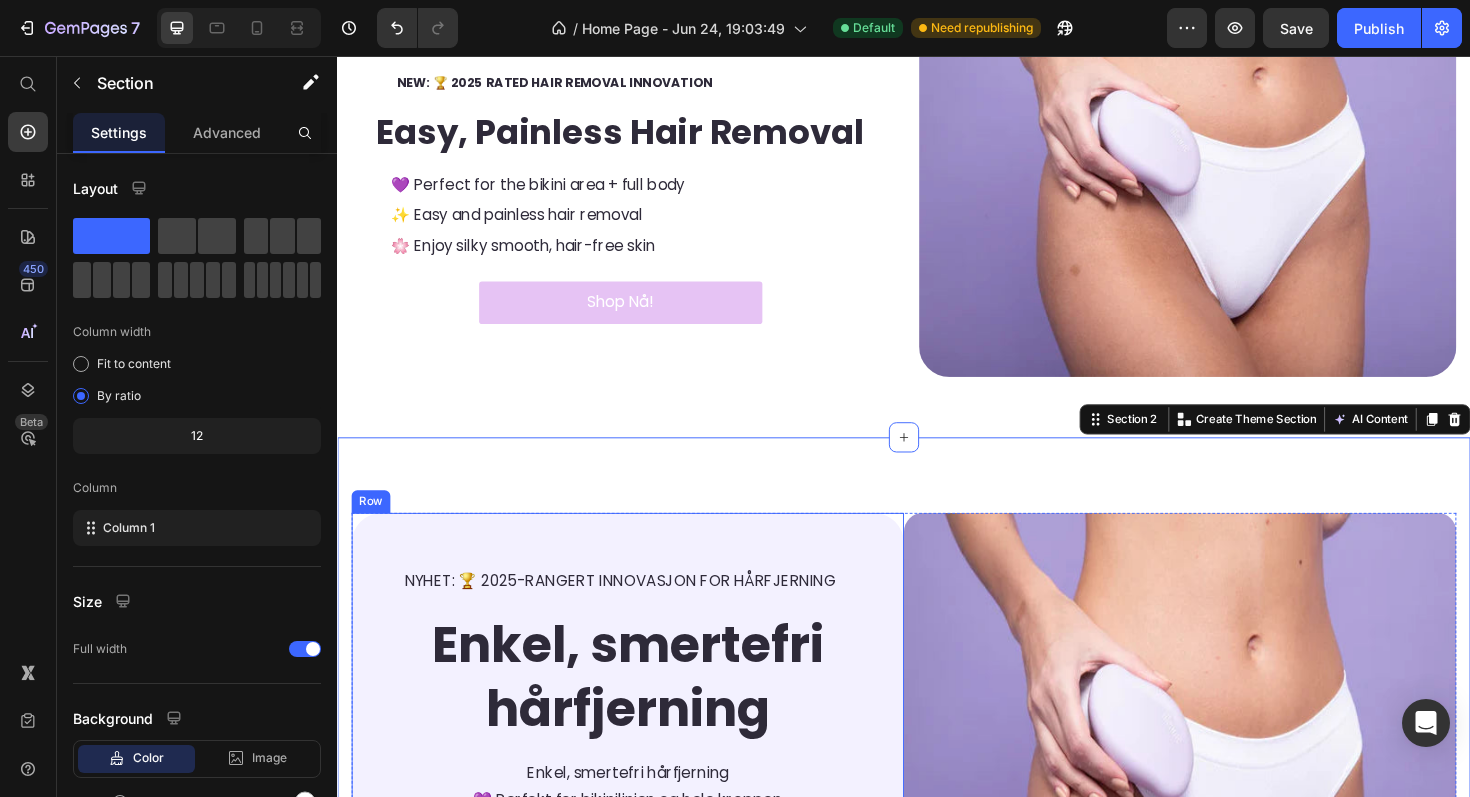 click on "NYHET: 🏆 2025-RANGERT INNOVASJON FOR HÅRFJERNING Text Block ⁠⁠⁠⁠⁠⁠⁠ Enkel, smertefri hårfjerning Heading Enkel, smertefri hårfjerning 💜 Perfekt for bikinilinjen og hele kroppen ✨ Enkel og smertefri hårfjerning 🌸 Nyt silkemyk, hårfri hud Text block Shop Nå! Button Row" at bounding box center (644, 815) 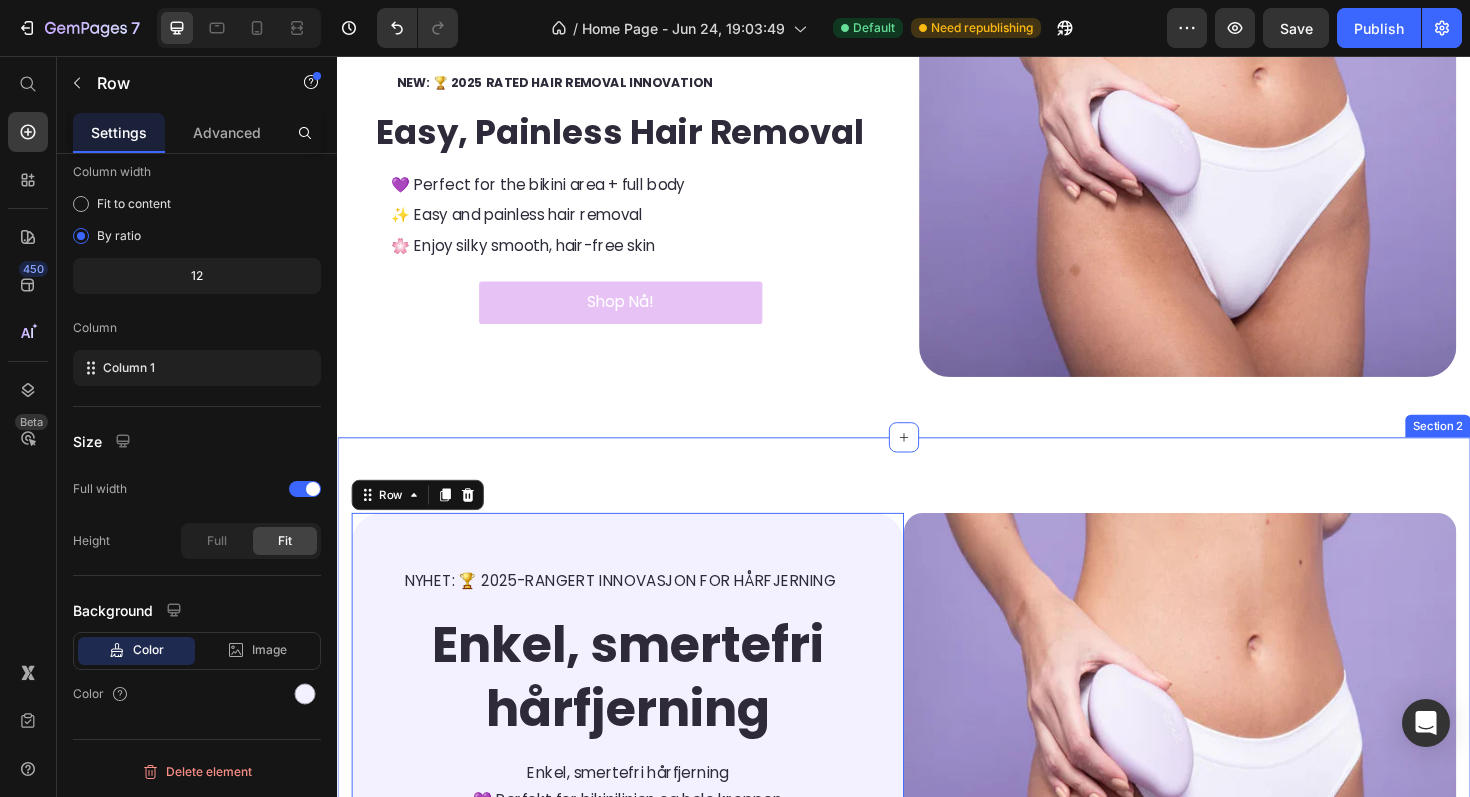 scroll, scrollTop: 0, scrollLeft: 0, axis: both 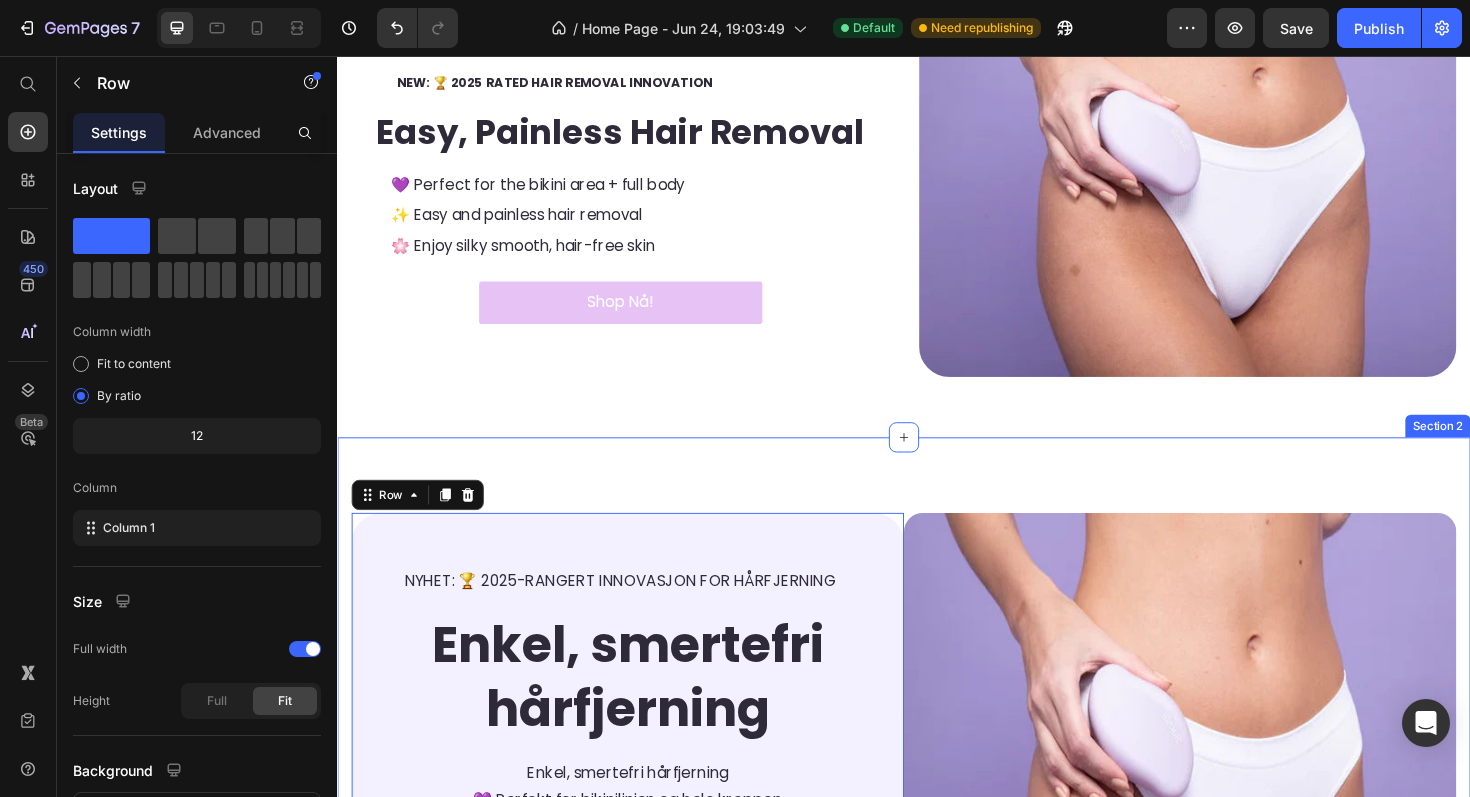 click on "NYHET: 🏆 2025-RANGERT INNOVASJON FOR HÅRFJERNING Text Block ⁠⁠⁠⁠⁠⁠⁠ Enkel, smertefri hårfjerning Heading Enkel, smertefri hårfjerning 💜 Perfekt for bikinilinjen og hele kroppen ✨ Enkel og smertefri hårfjerning 🌸 Nyt silkemyk, hårfri hud Text block Shop Nå! Button Row   0 Image Row Section 2" at bounding box center [937, 823] 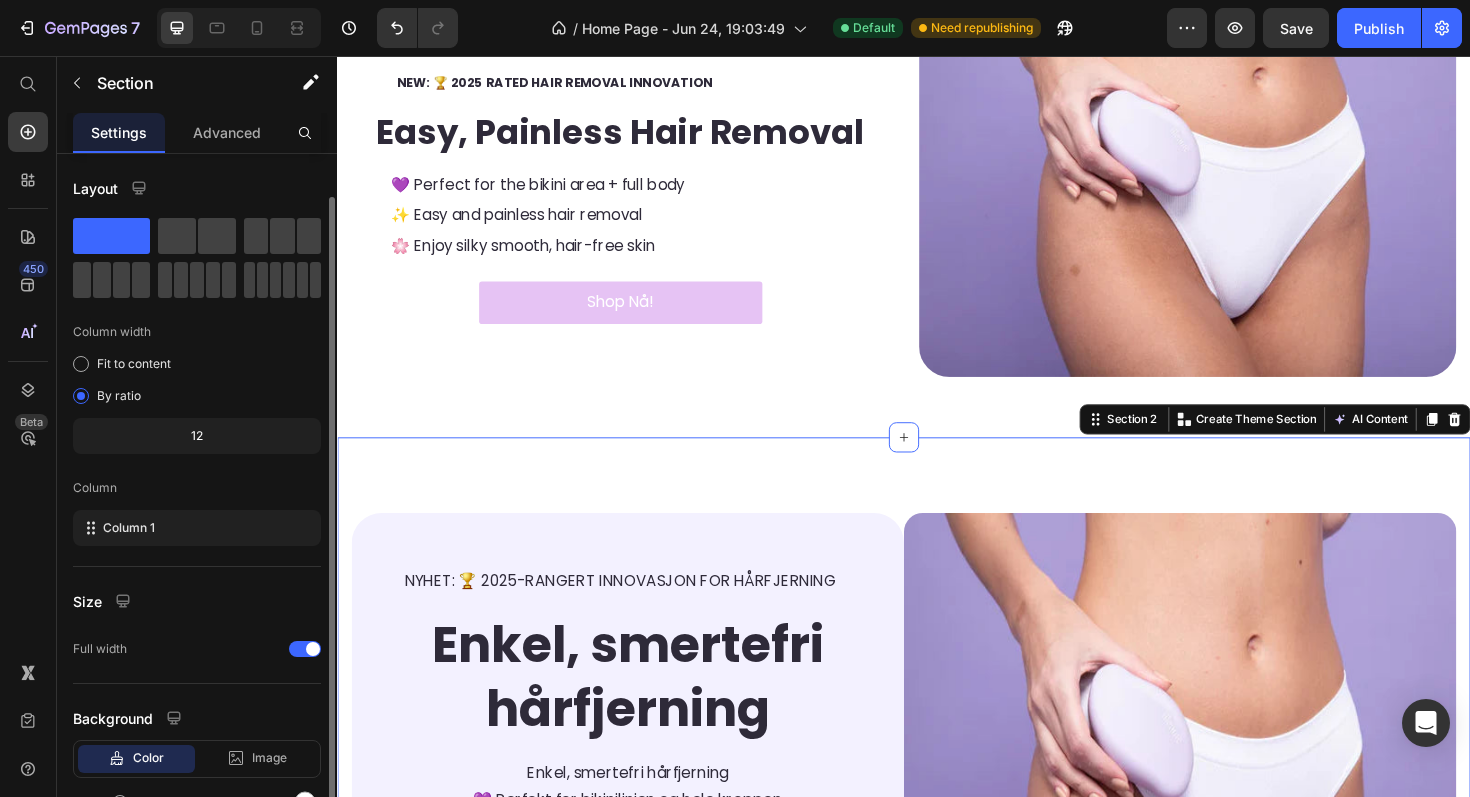 scroll, scrollTop: 108, scrollLeft: 0, axis: vertical 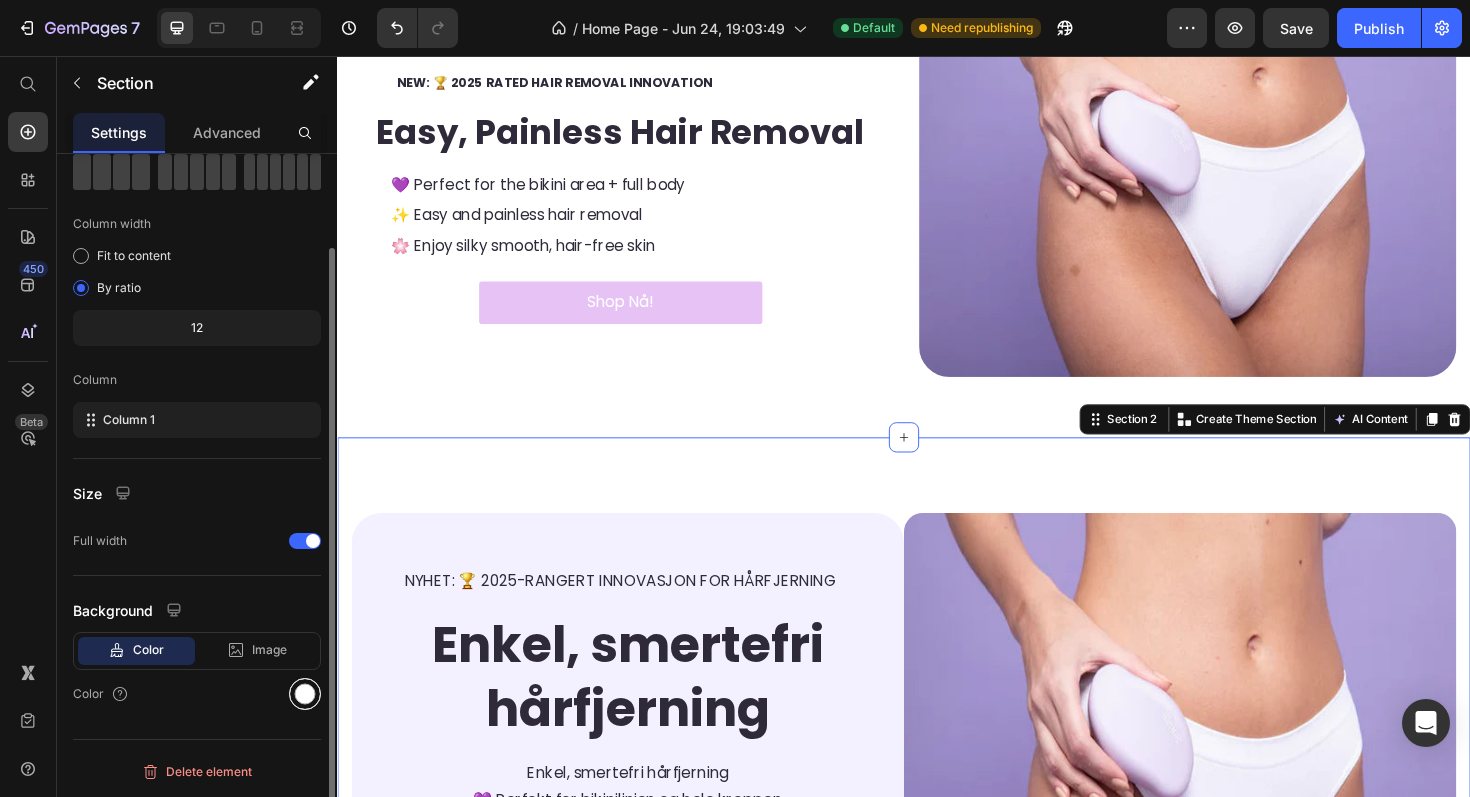 click at bounding box center (305, 694) 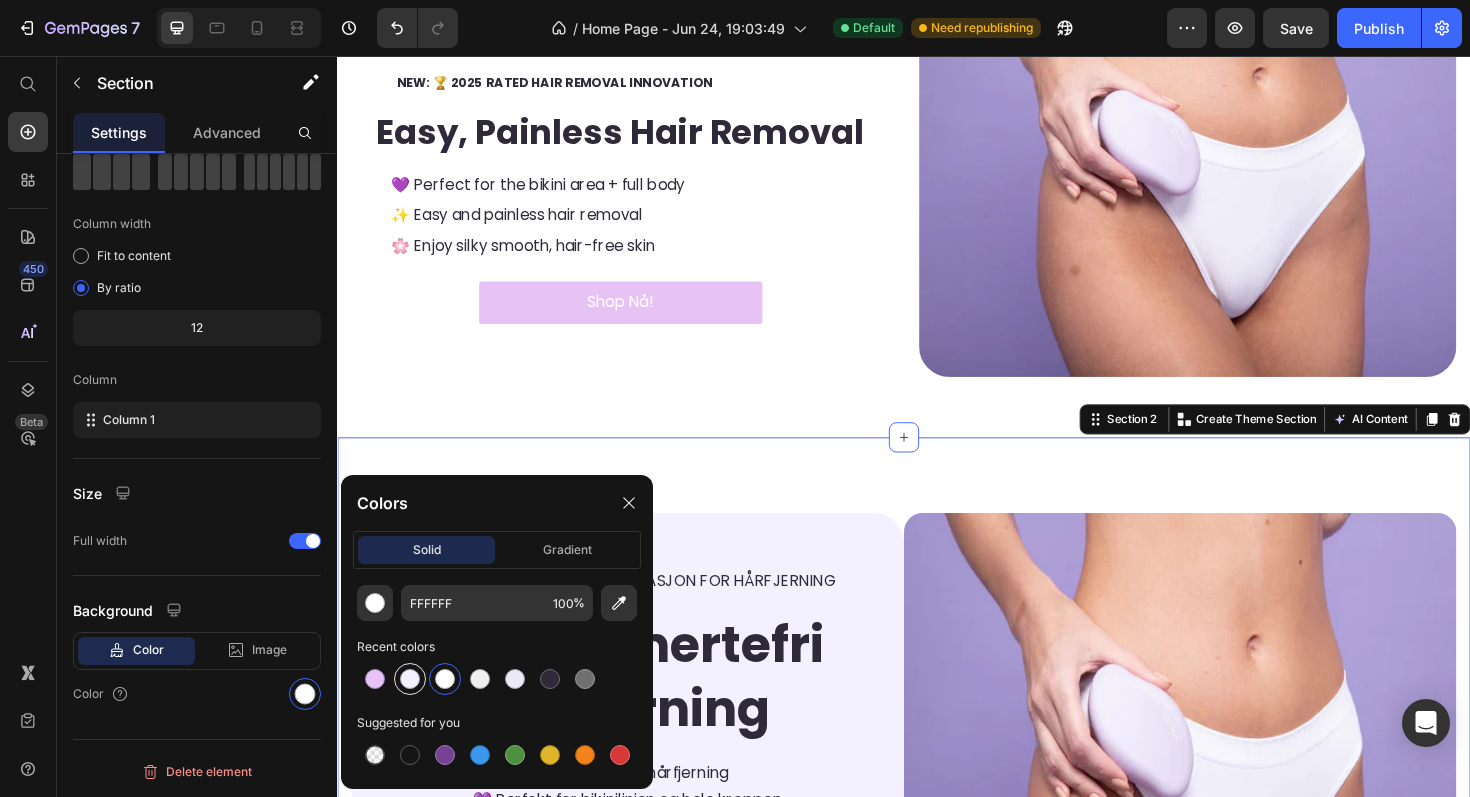 click at bounding box center [410, 679] 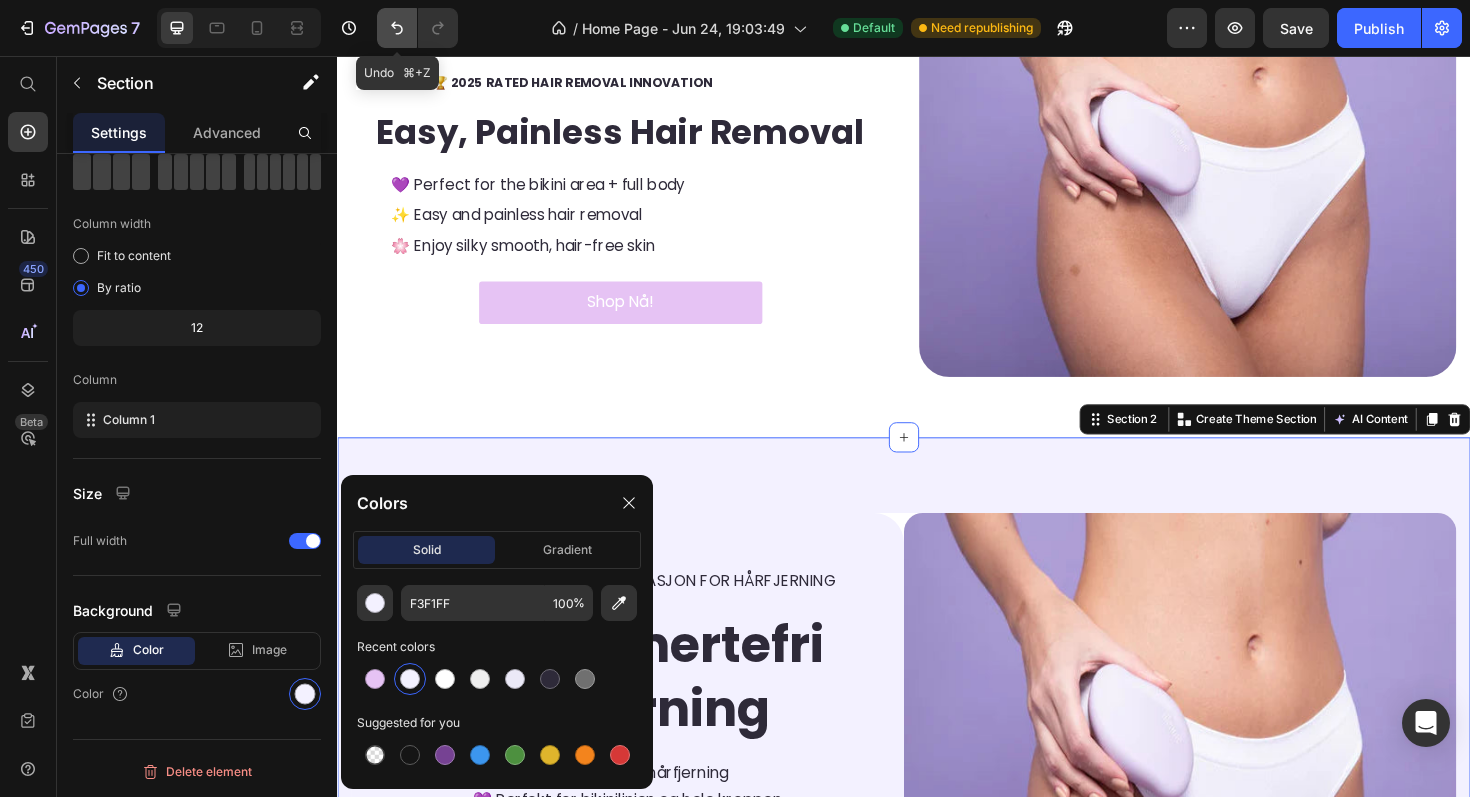 click 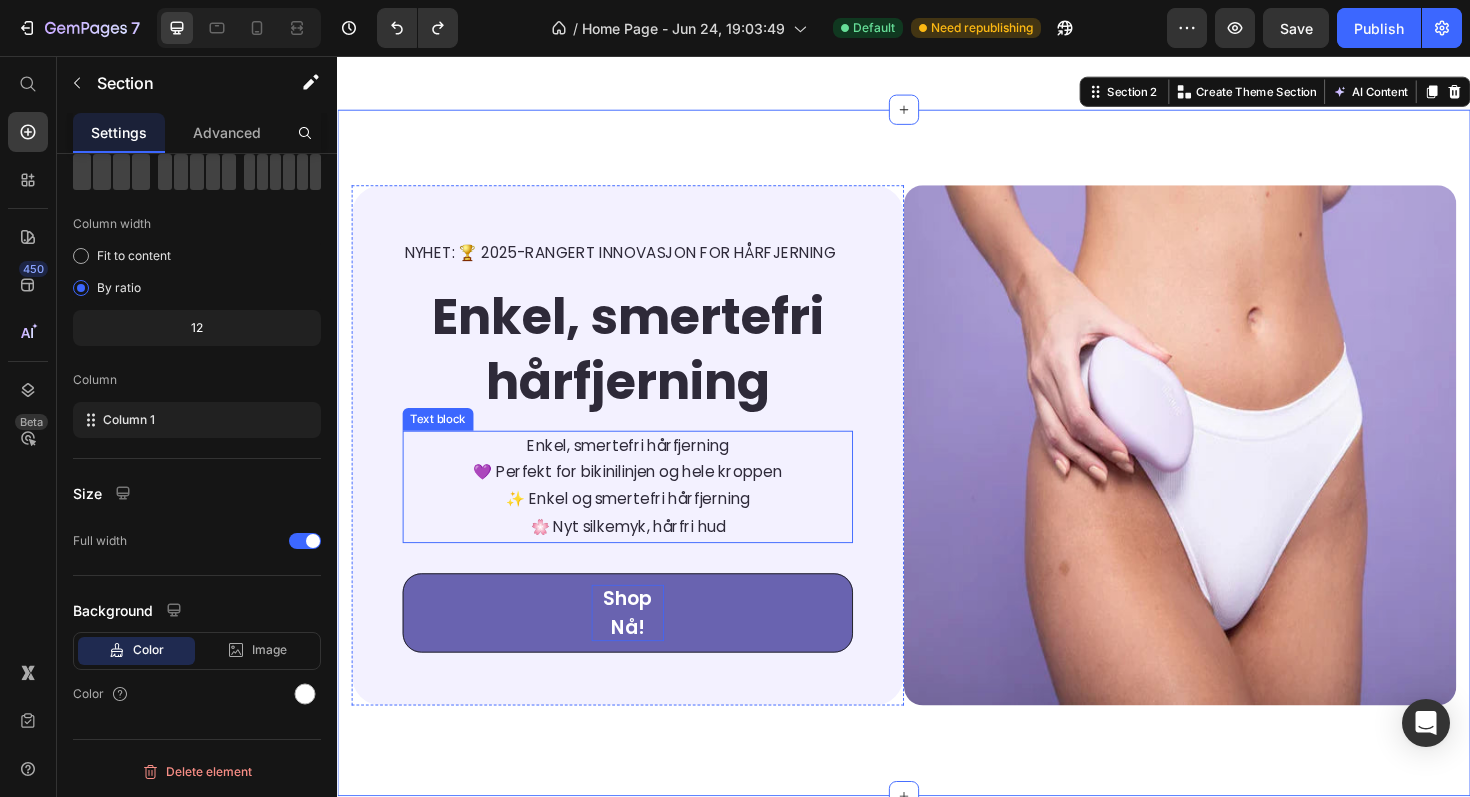 scroll, scrollTop: 571, scrollLeft: 0, axis: vertical 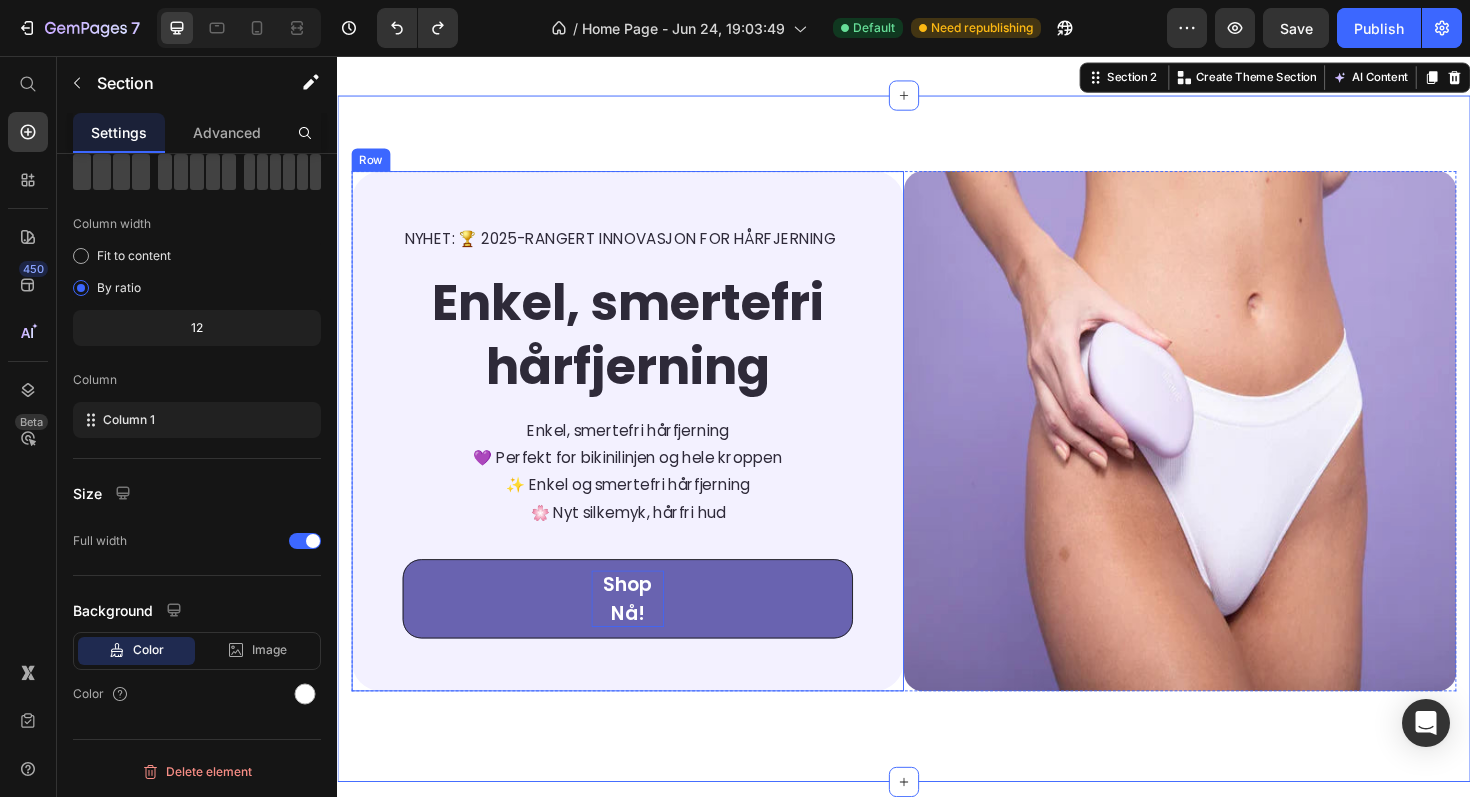 click at bounding box center (1229, 453) 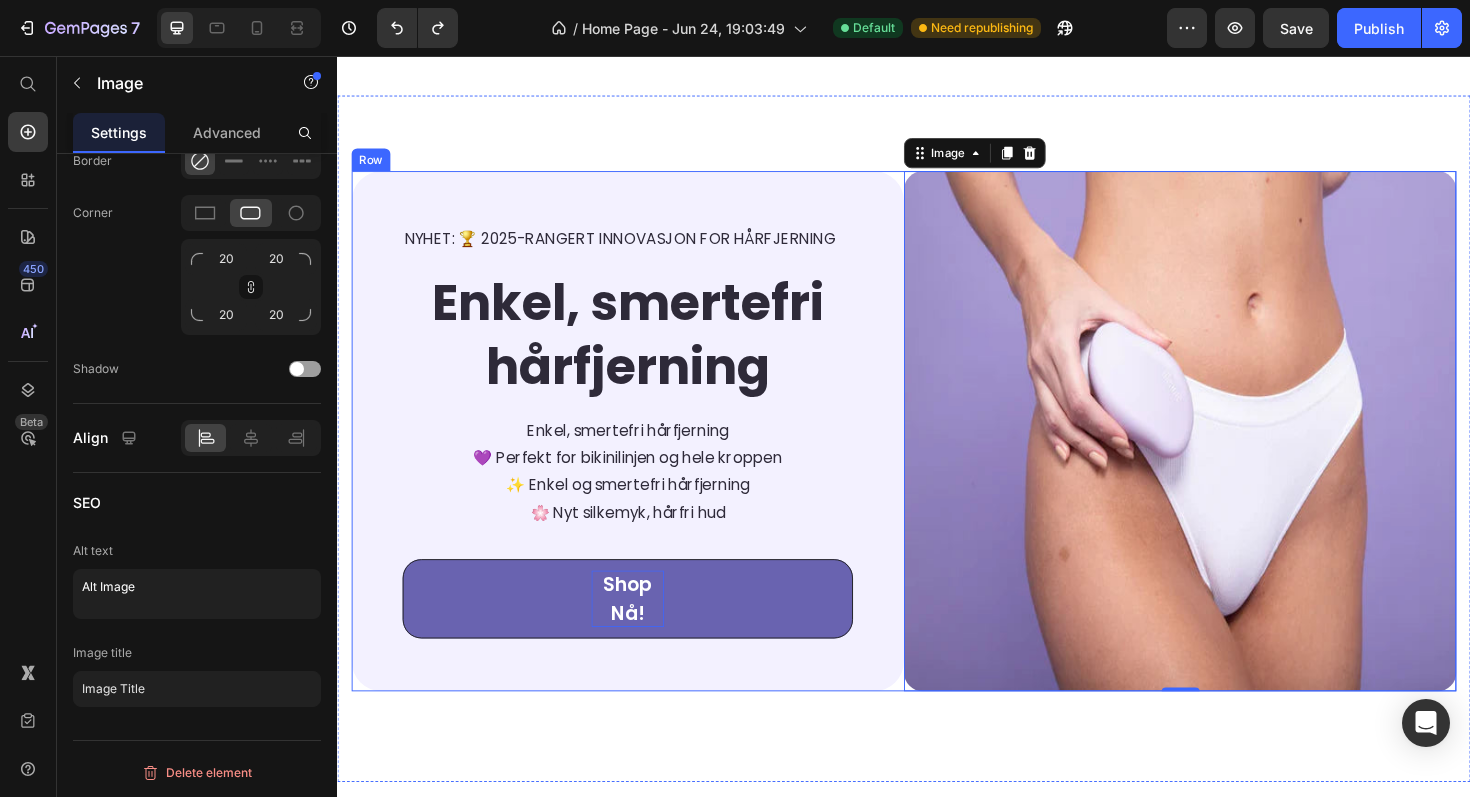 scroll, scrollTop: 0, scrollLeft: 0, axis: both 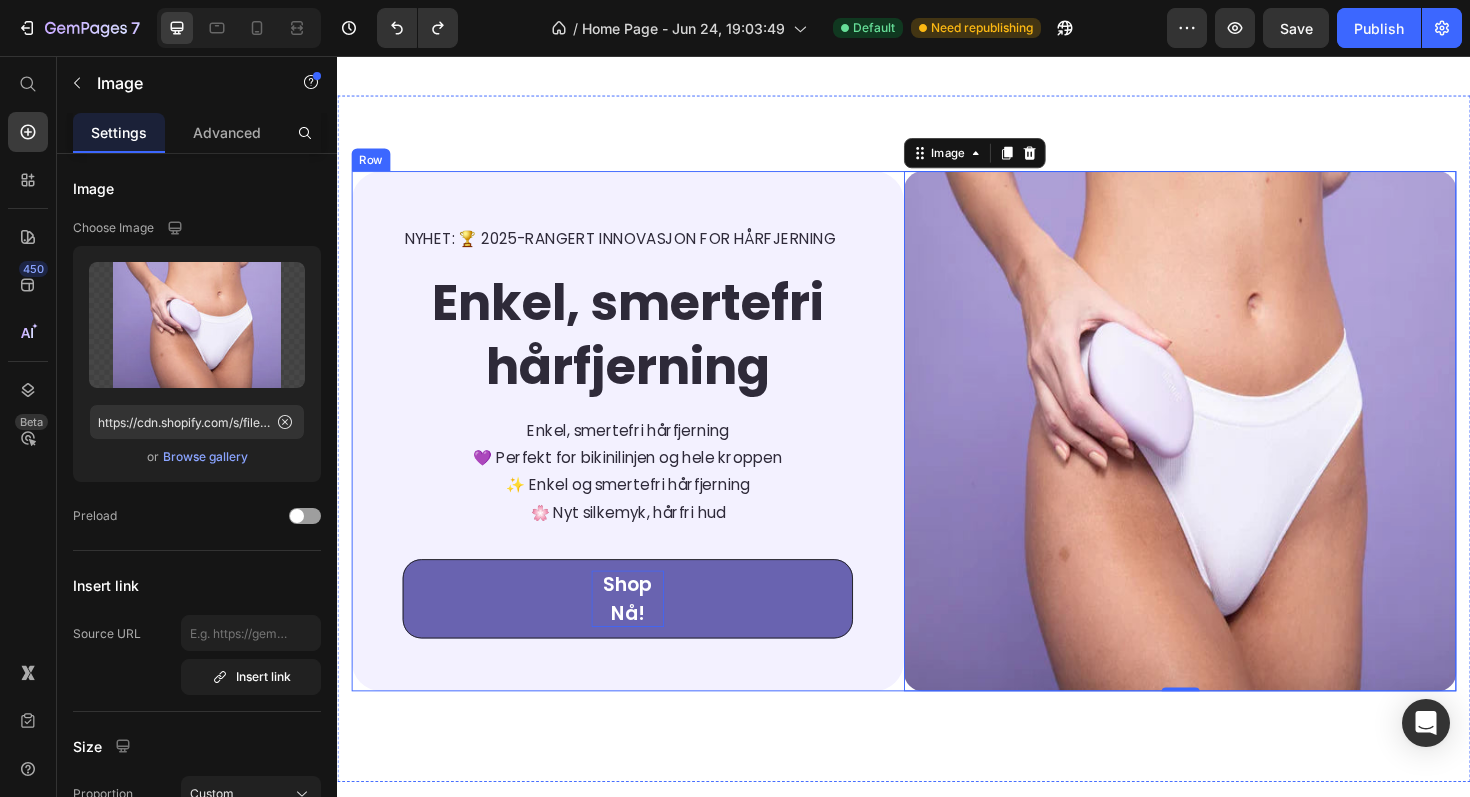 click on "NYHET: 🏆 2025-RANGERT INNOVASJON FOR HÅRFJERNING Text Block ⁠⁠⁠⁠⁠⁠⁠ Enkel, smertefri hårfjerning Heading Enkel, smertefri hårfjerning 💜 Perfekt for bikinilinjen og hele kroppen ✨ Enkel og smertefri hårfjerning 🌸 Nyt silkemyk, hårfri hud Text block Shop Nå! Button Row" at bounding box center [644, 453] 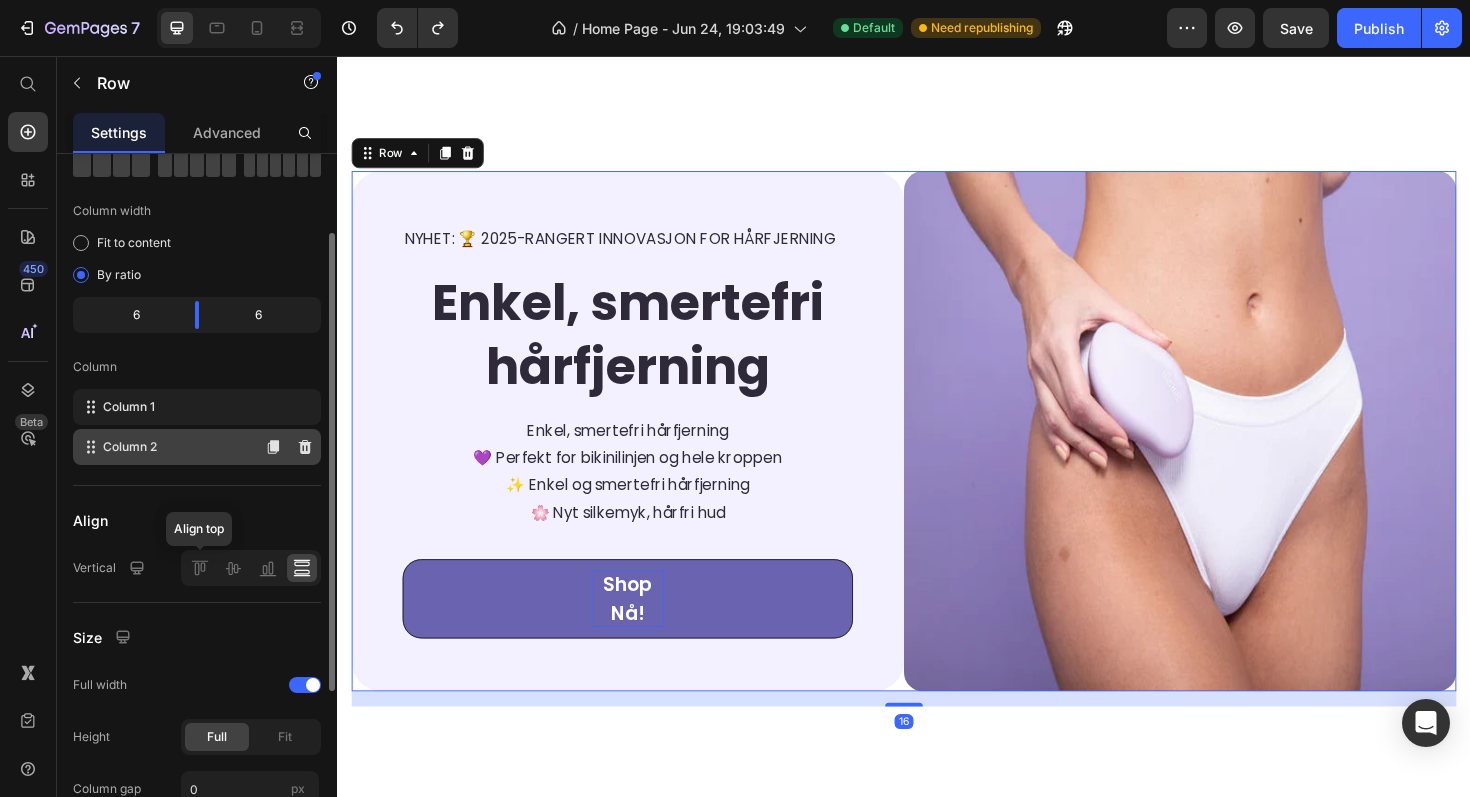 scroll, scrollTop: 369, scrollLeft: 0, axis: vertical 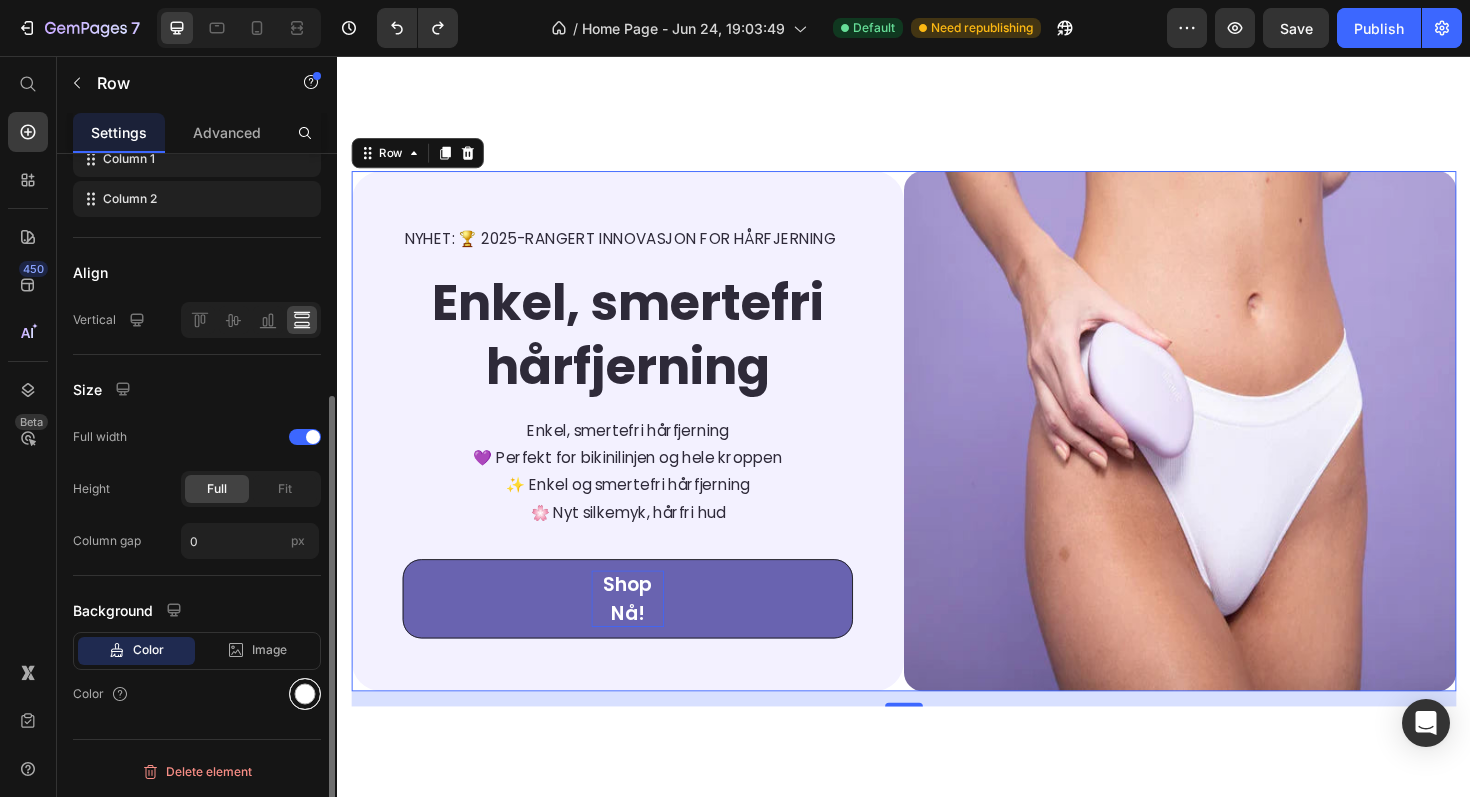 click at bounding box center (305, 694) 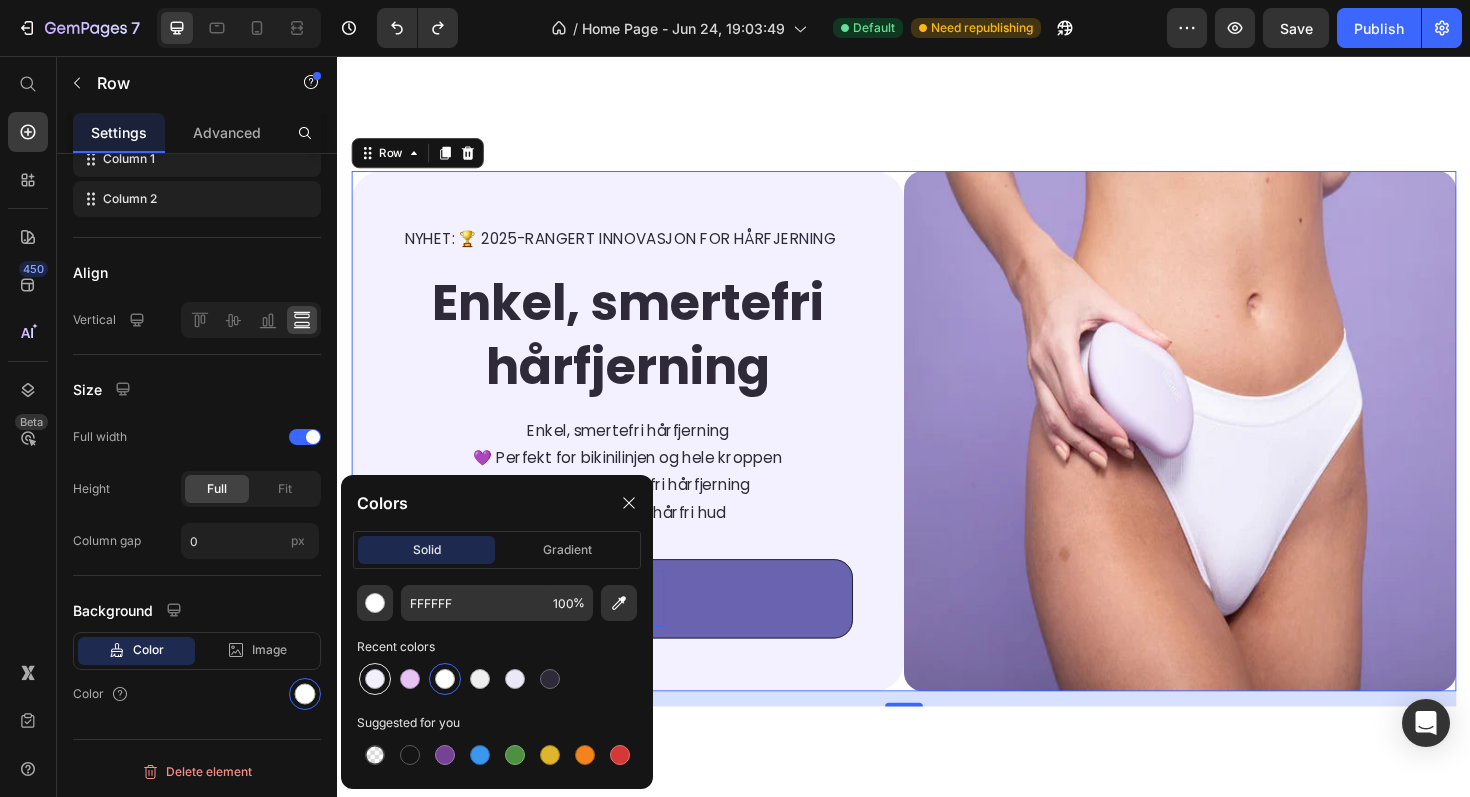 click at bounding box center [375, 679] 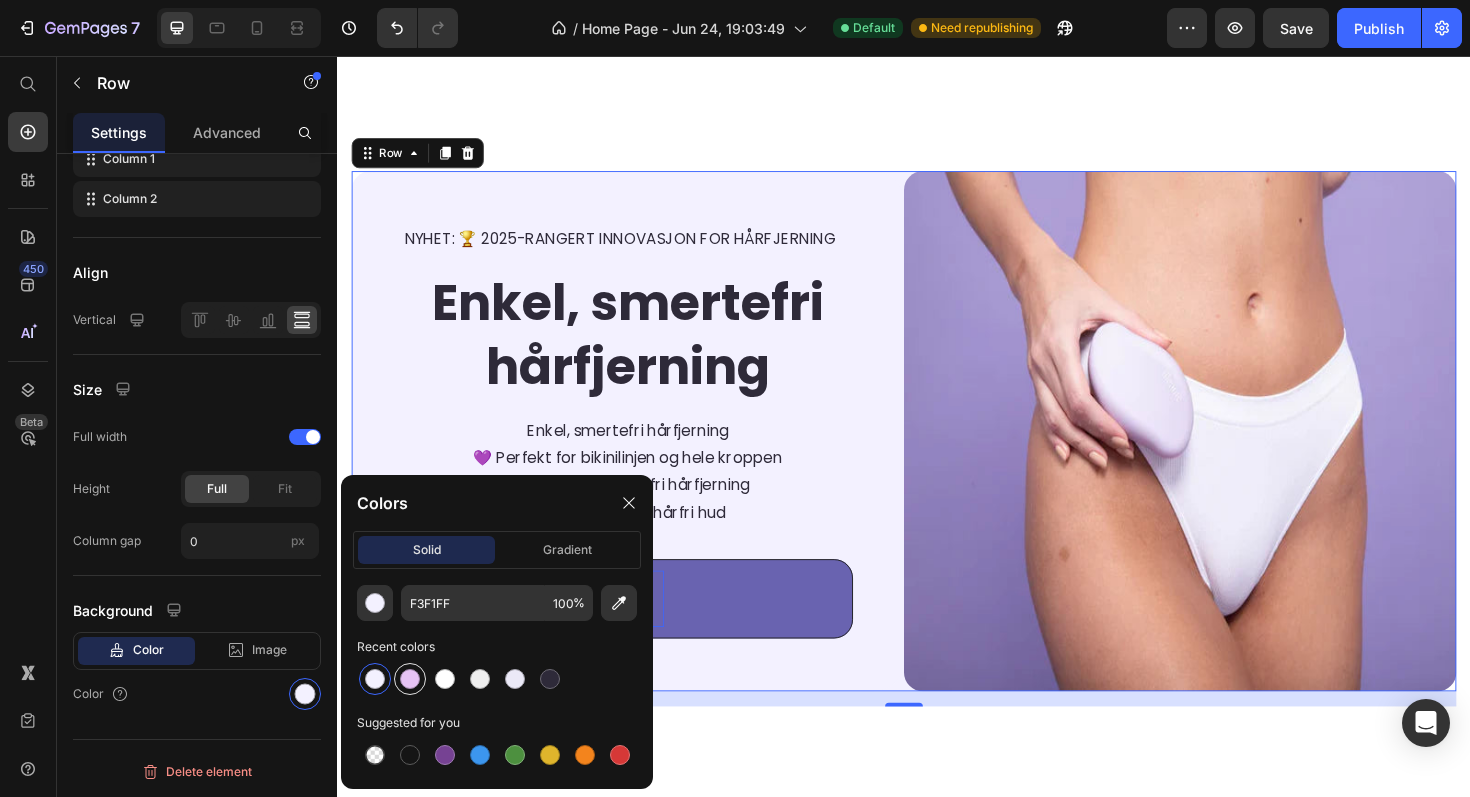 click at bounding box center (410, 679) 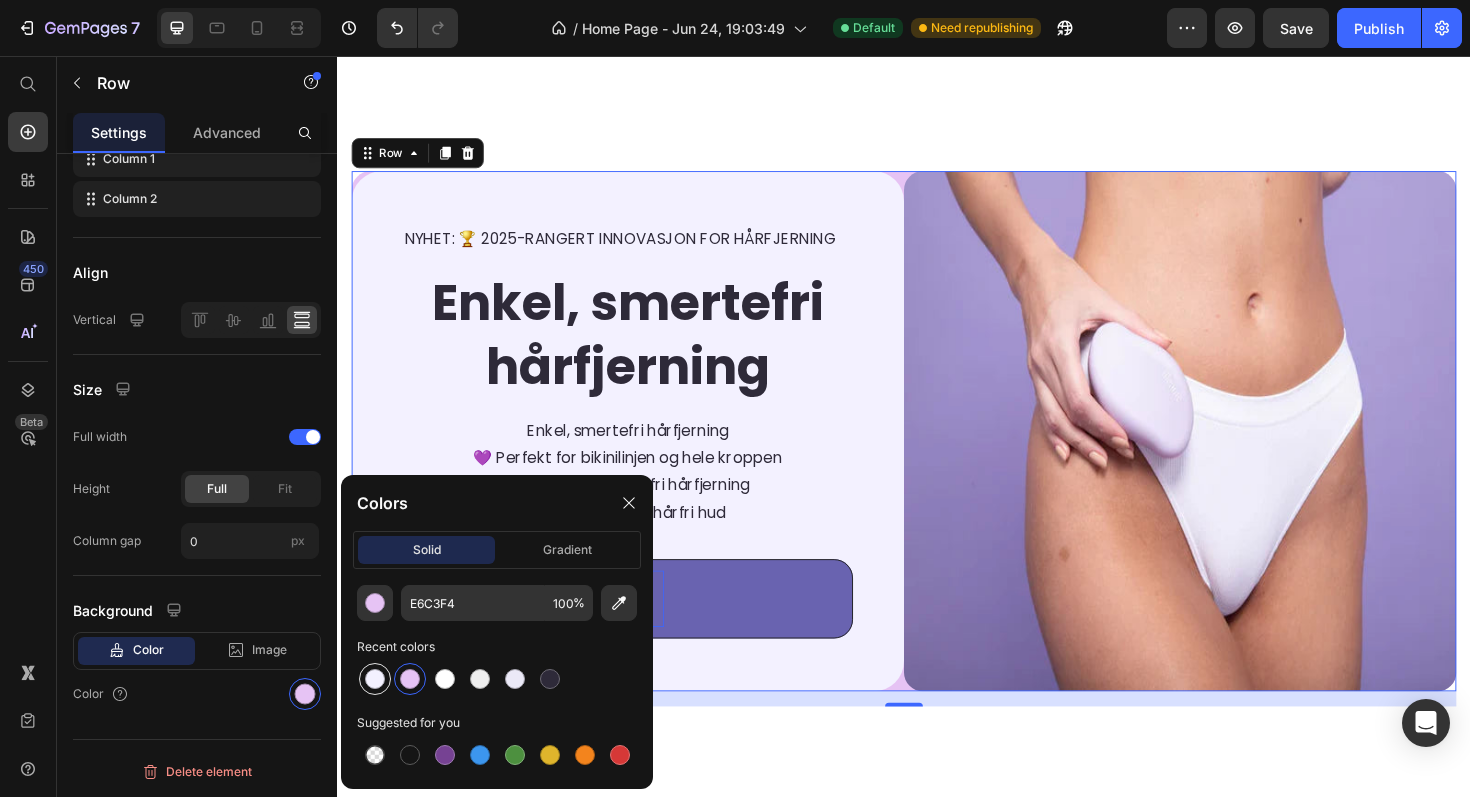 click at bounding box center [375, 679] 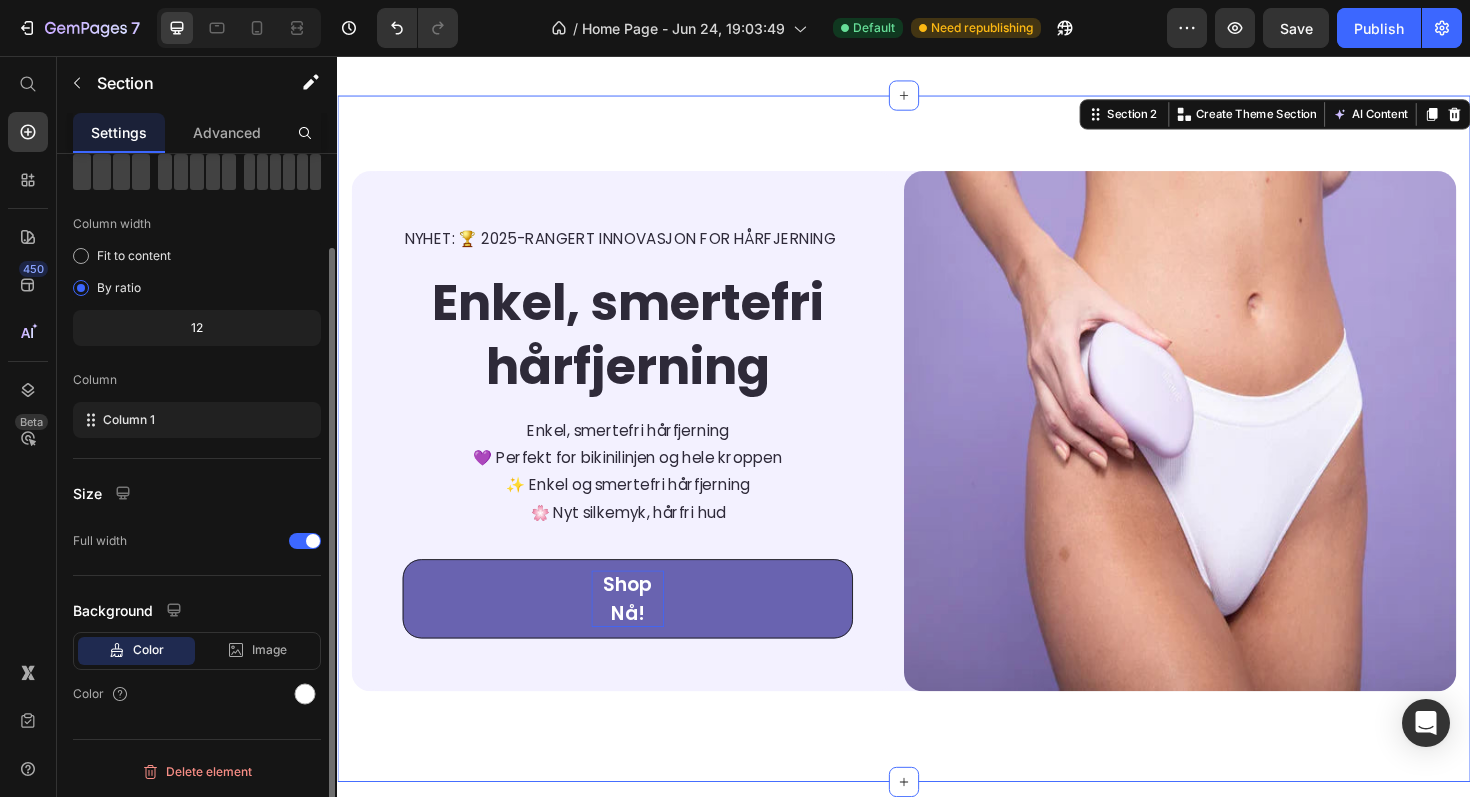 click on "NYHET: 🏆 2025-RANGERT INNOVASJON FOR HÅRFJERNING Text Block ⁠⁠⁠⁠⁠⁠⁠ Enkel, smertefri hårfjerning Heading Enkel, smertefri hårfjerning 💜 Perfekt for bikinilinjen og hele kroppen ✨ Enkel og smertefri hårfjerning 🌸 Nyt silkemyk, hårfri hud Text block Shop Nå! Button Row Image Row Section 2   You can create reusable sections Create Theme Section AI Content Write with GemAI What would you like to describe here? Tone and Voice Persuasive Product Lunoria Krystallsten Show more Generate" at bounding box center [937, 461] 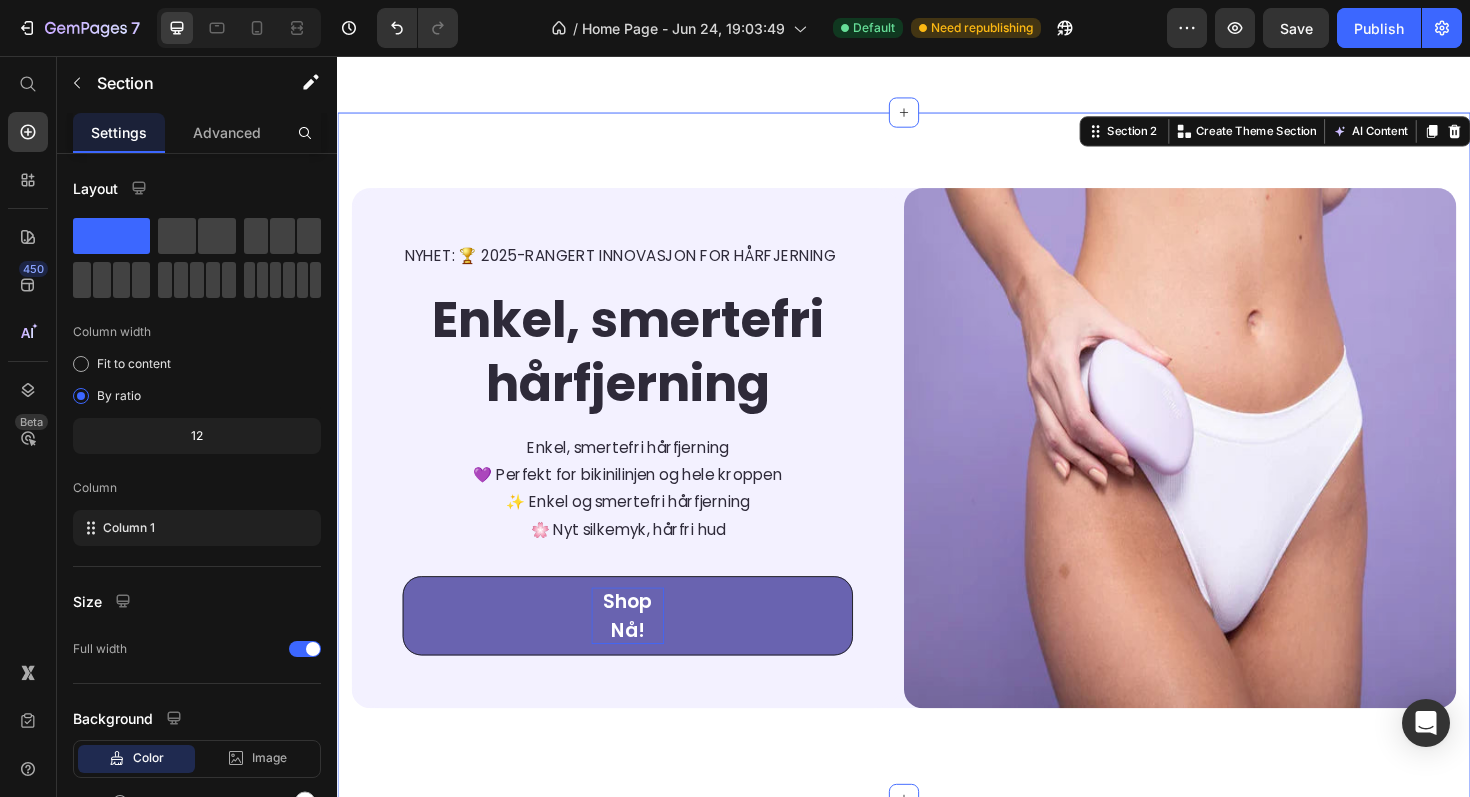 scroll, scrollTop: 550, scrollLeft: 0, axis: vertical 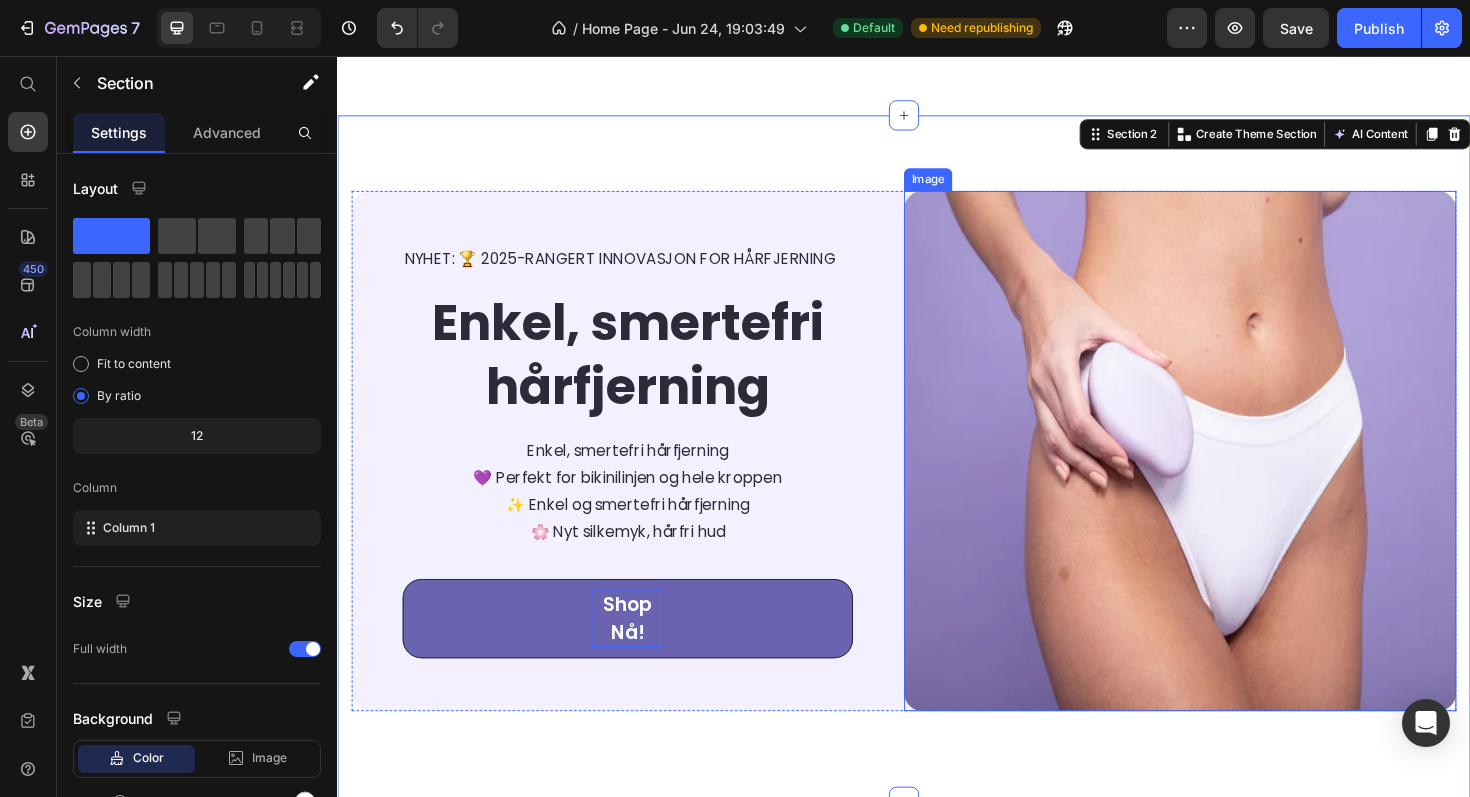 click at bounding box center (1229, 474) 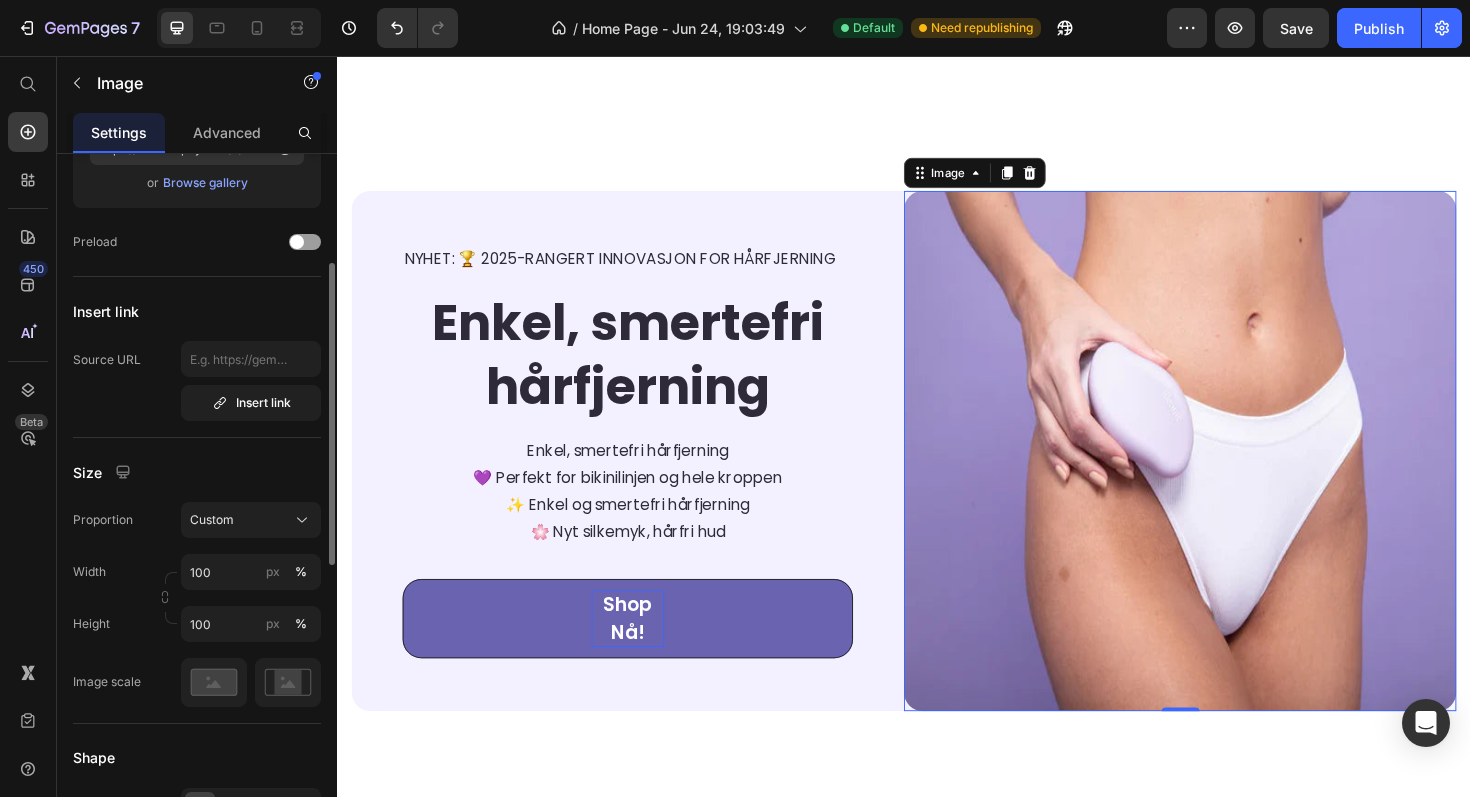 scroll, scrollTop: 275, scrollLeft: 0, axis: vertical 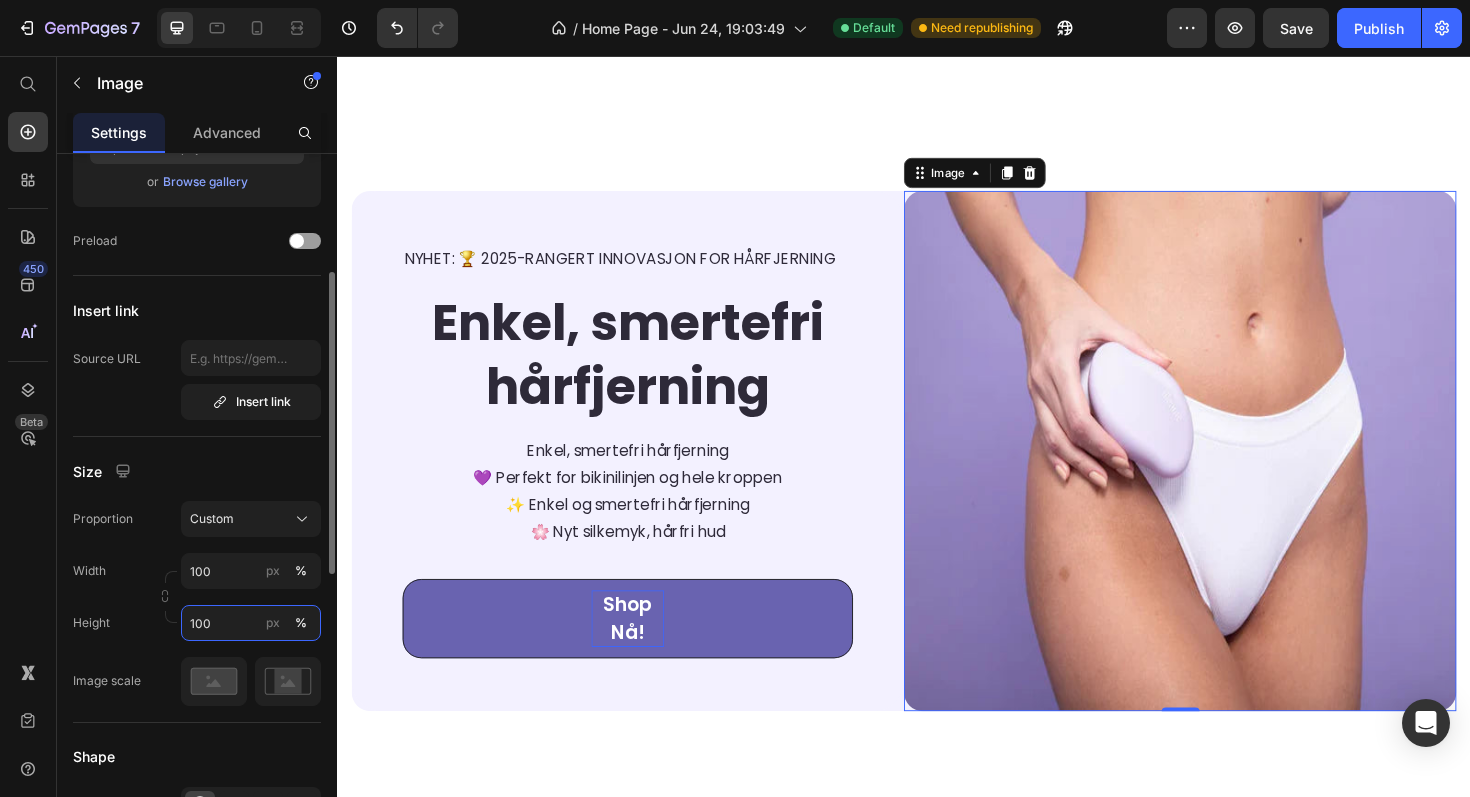 click on "100" at bounding box center (251, 623) 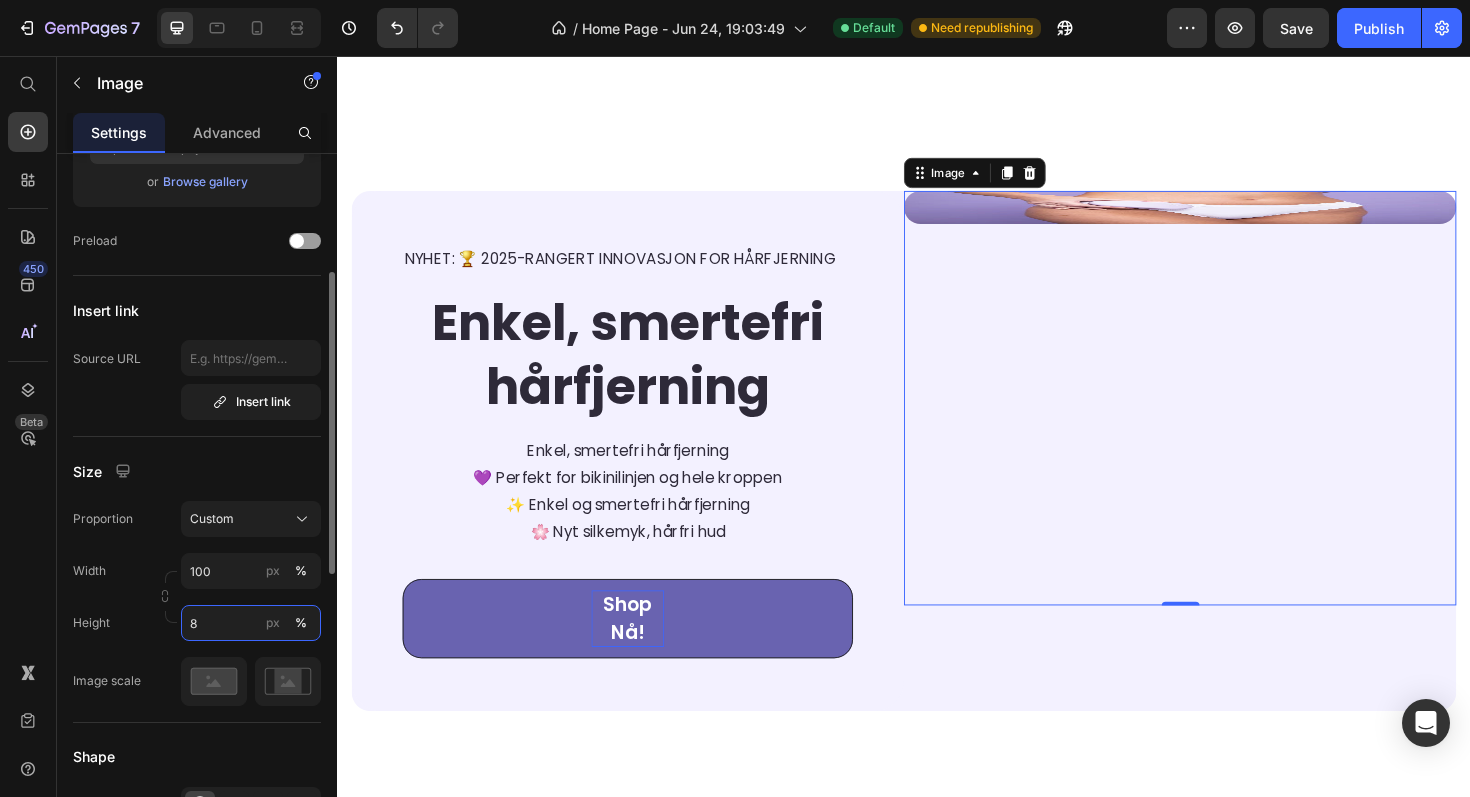 type on "80" 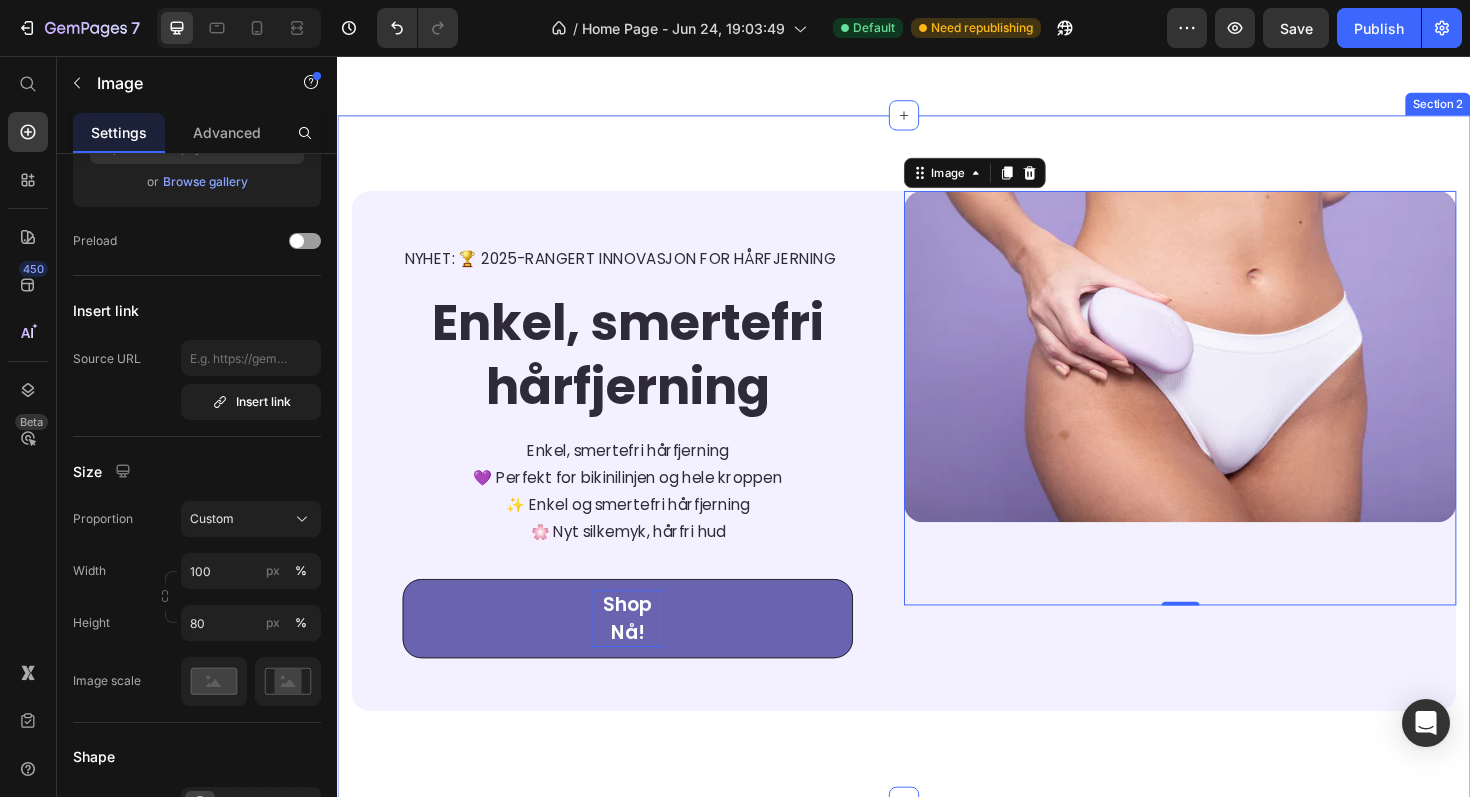click on "NYHET: 🏆 2025-RANGERT INNOVASJON FOR HÅRFJERNING Text Block ⁠⁠⁠⁠⁠⁠⁠ Enkel, smertefri hårfjerning Heading Enkel, smertefri hårfjerning 💜 Perfekt for bikinilinjen og hele kroppen ✨ Enkel og smertefri hårfjerning 🌸 Nyt silkemyk, hårfri hud Text block Shop Nå! Button Row" at bounding box center (644, 474) 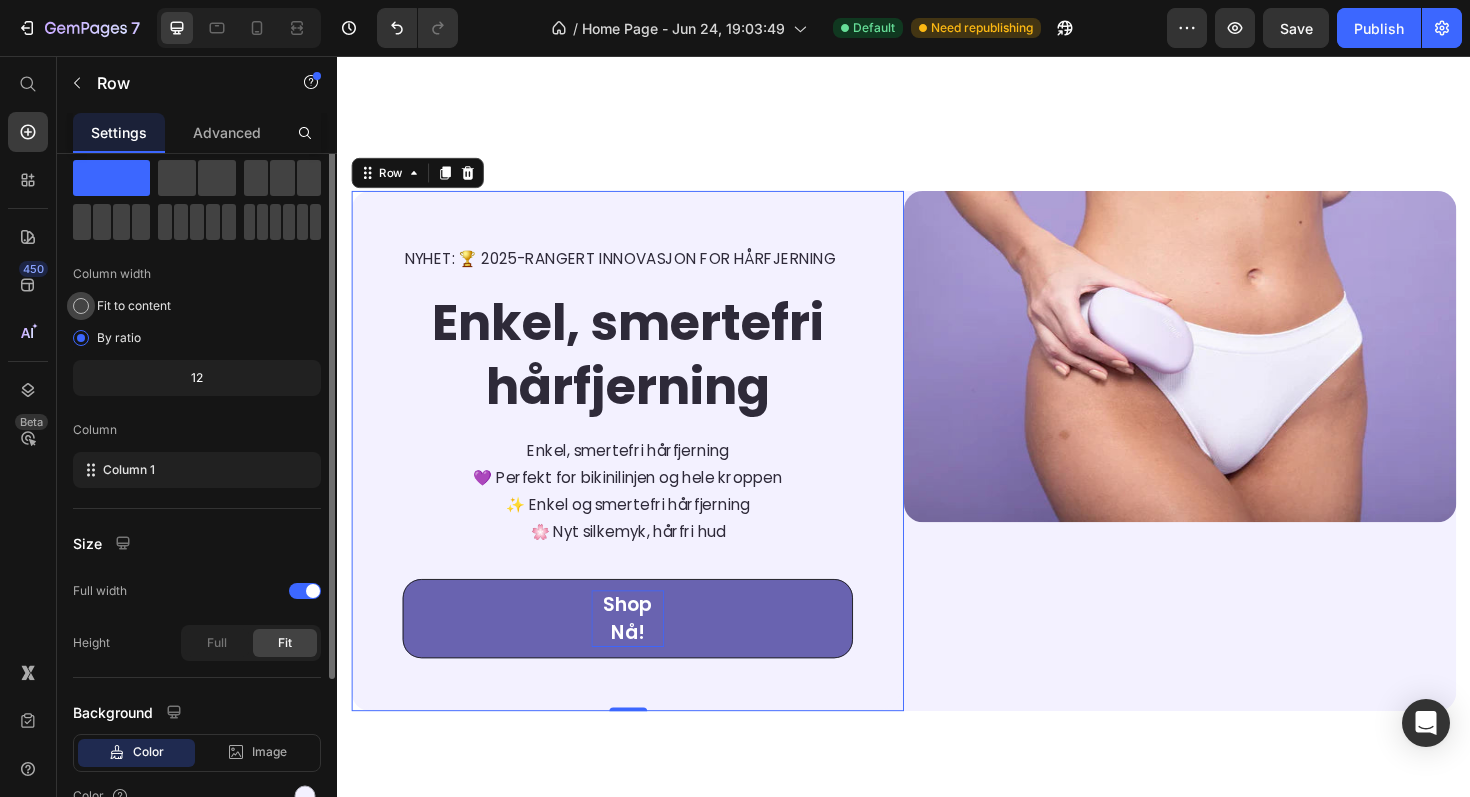 scroll, scrollTop: 160, scrollLeft: 0, axis: vertical 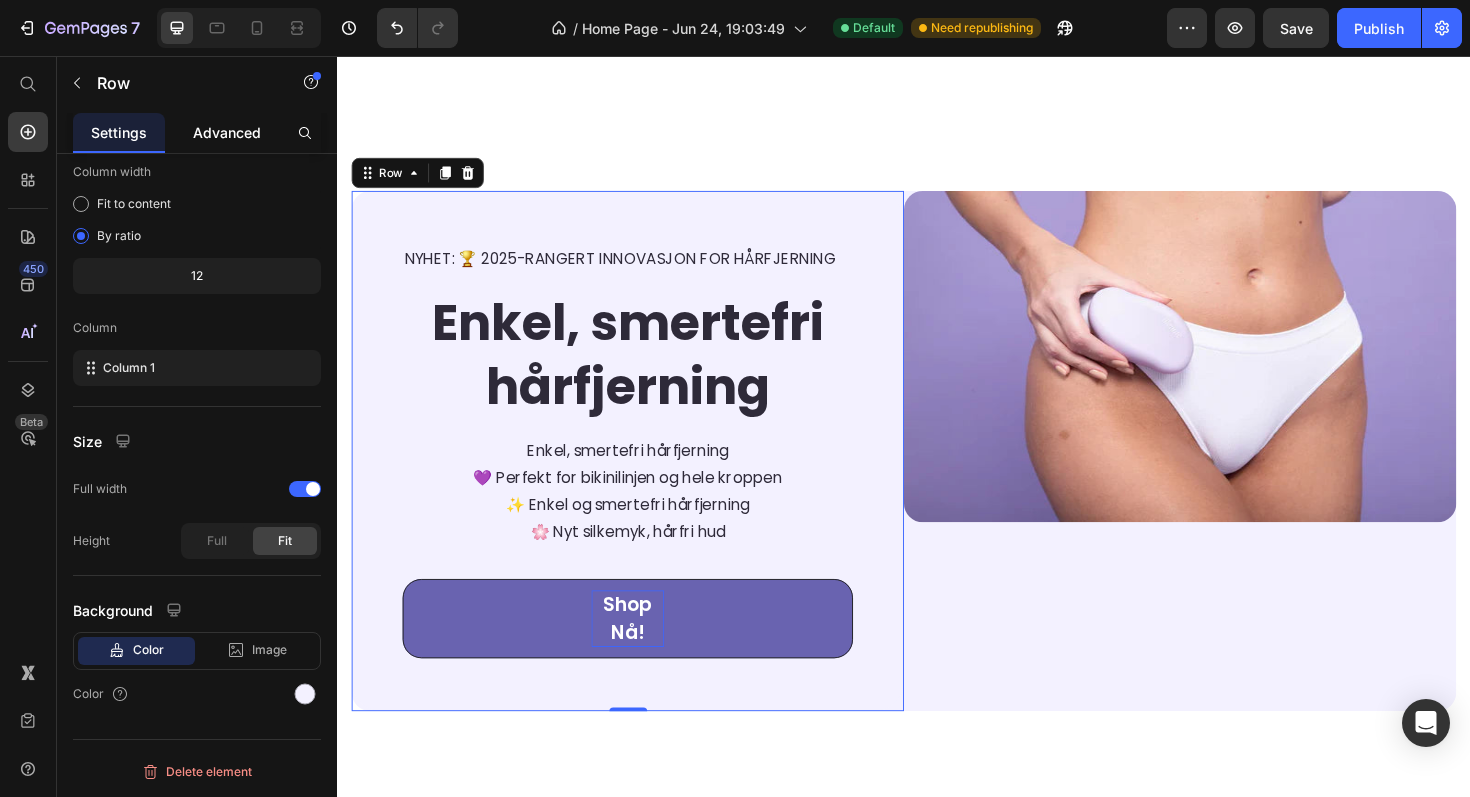 click on "Advanced" 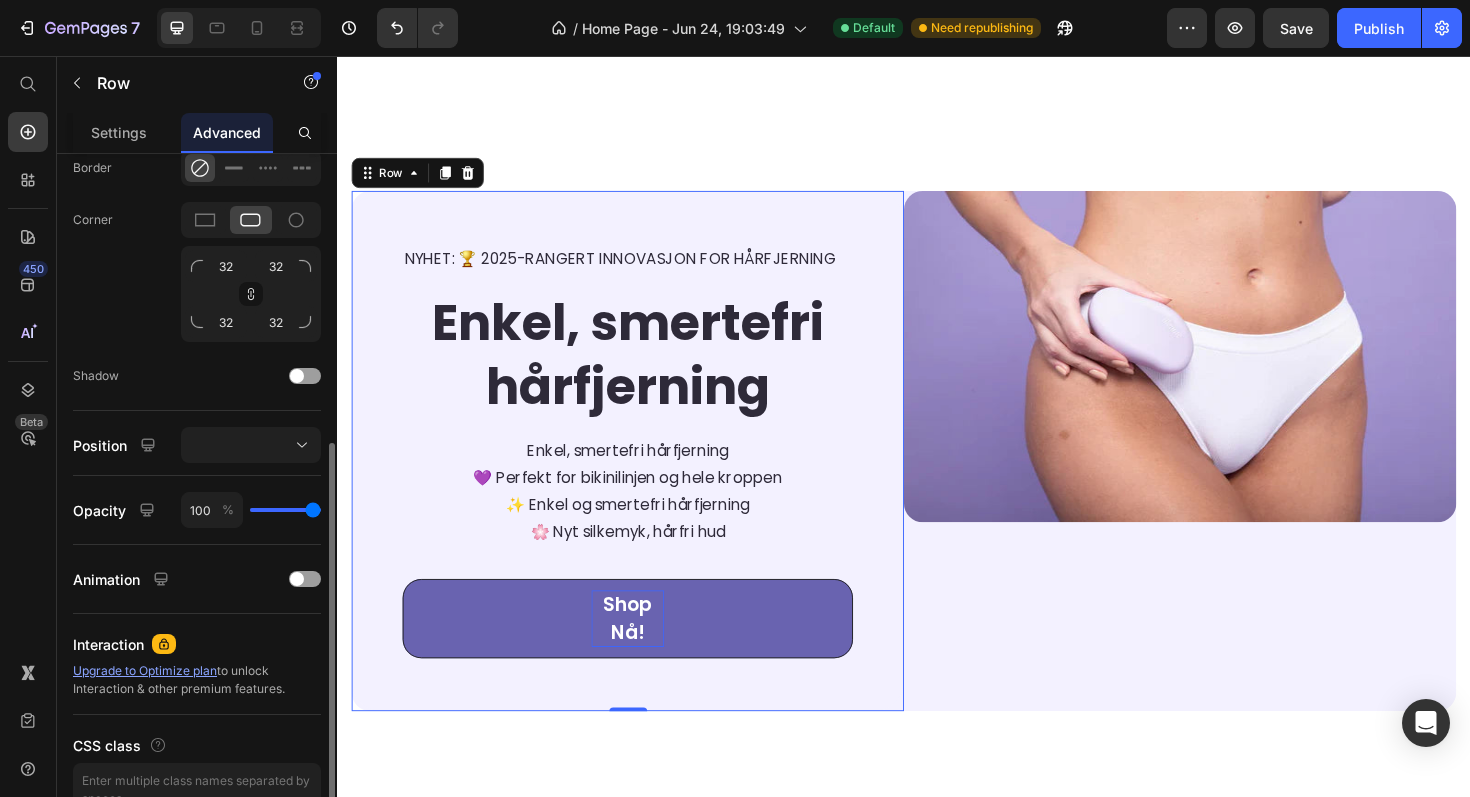 scroll, scrollTop: 673, scrollLeft: 0, axis: vertical 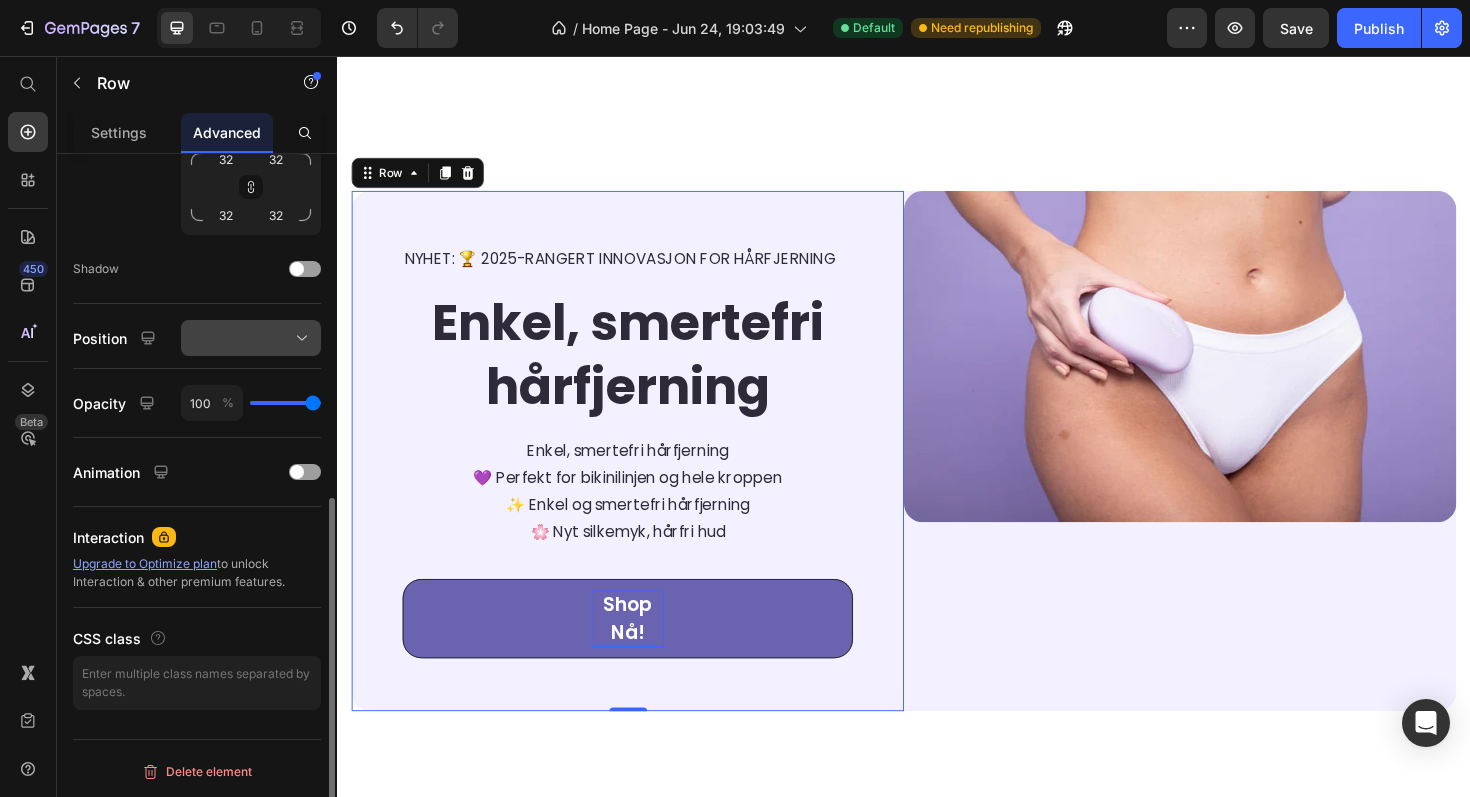 click at bounding box center (251, 338) 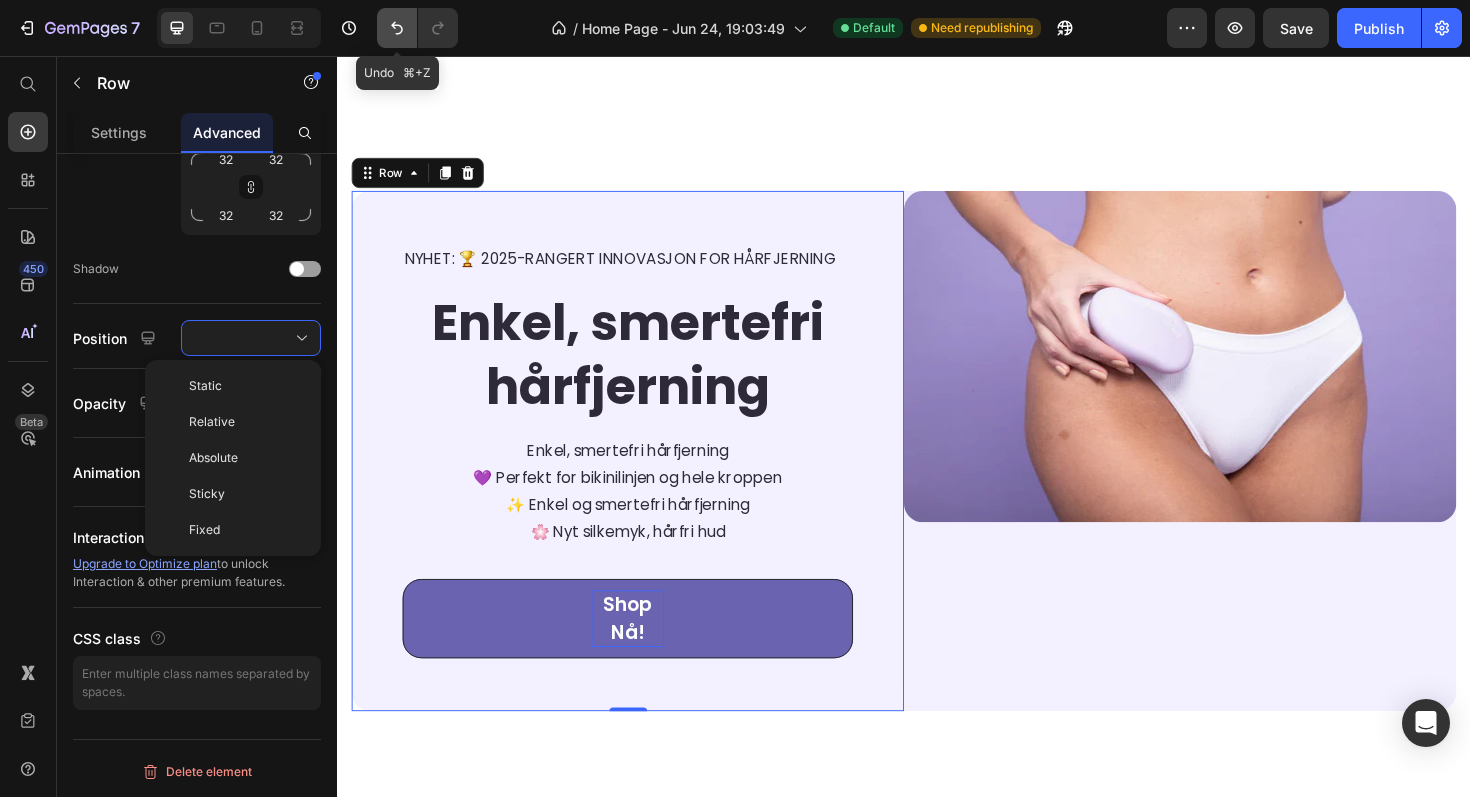 click 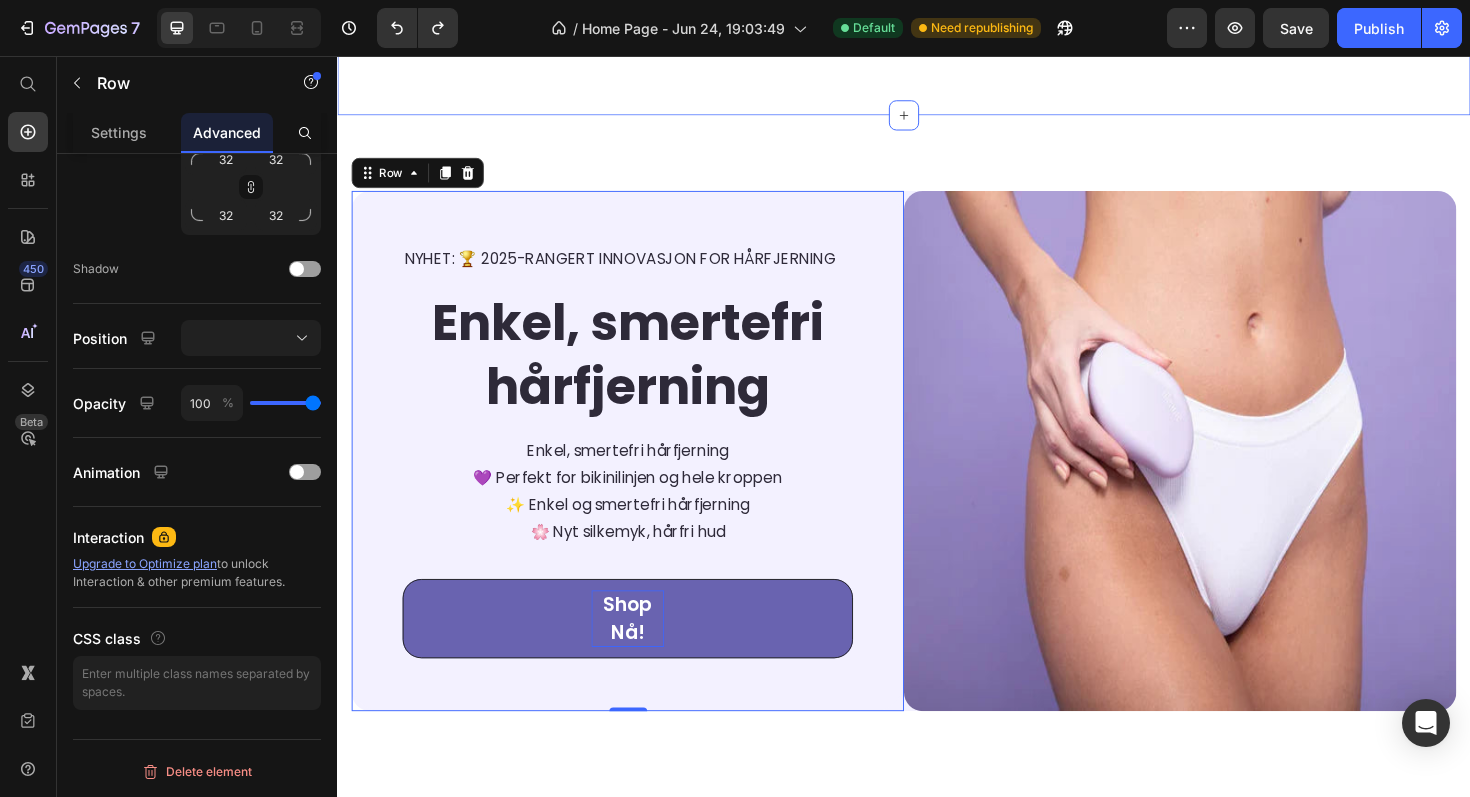 click on "NEW: 🏆 2025 RATED HAIR REMOVAL INNOVATION Text Block ⁠⁠⁠⁠⁠⁠⁠ Easy, Painless Hair Removal Heading 💜 Perfect for the bikini area + full body Text Block ✨ Easy and painless hair removal Text Block 🌸 Enjoy silky smooth, hair-free skin Text Block Shop Nå! Button Image Section 1" at bounding box center [937, -167] 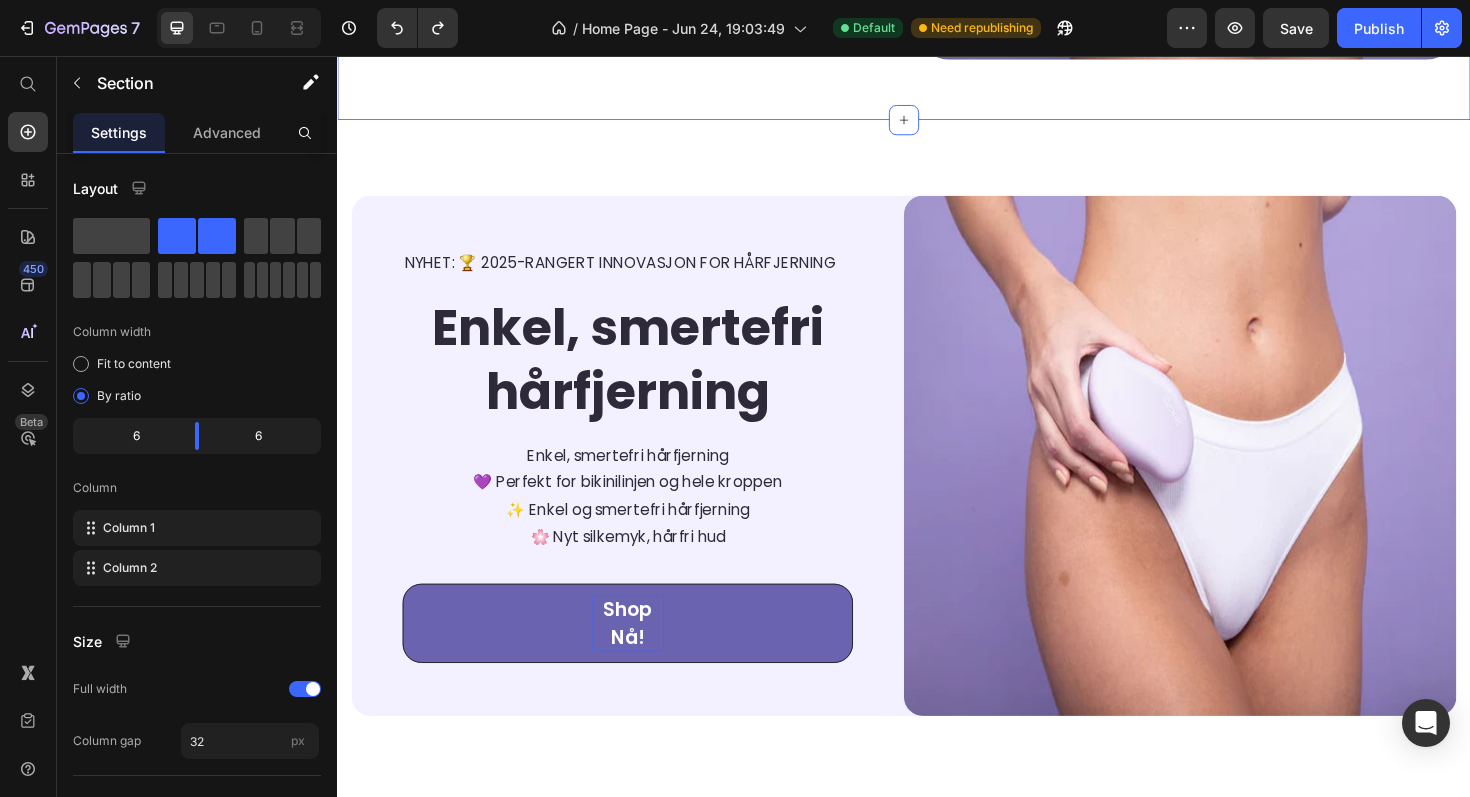 scroll, scrollTop: 549, scrollLeft: 0, axis: vertical 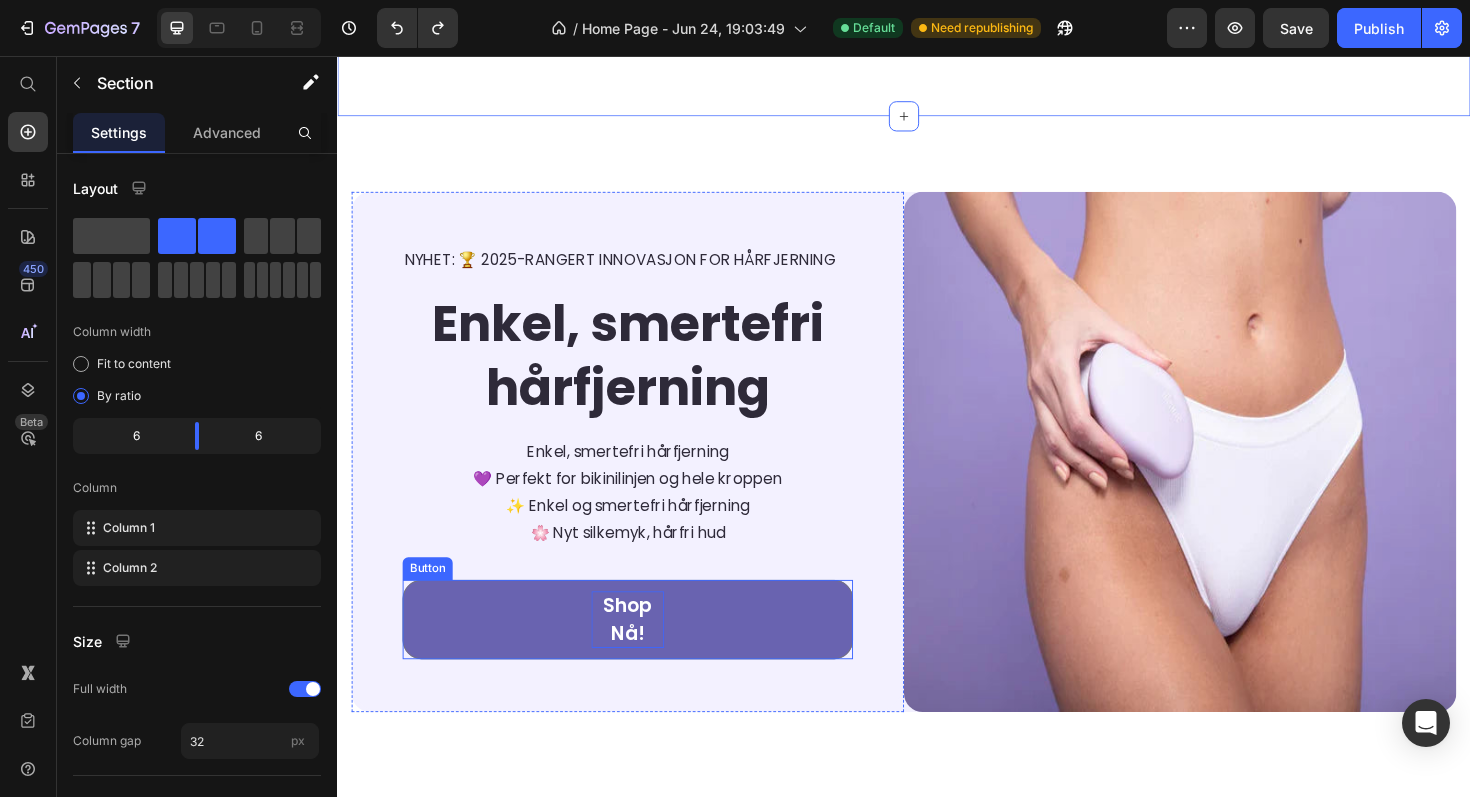 click on "Shop Nå!" at bounding box center (644, 653) 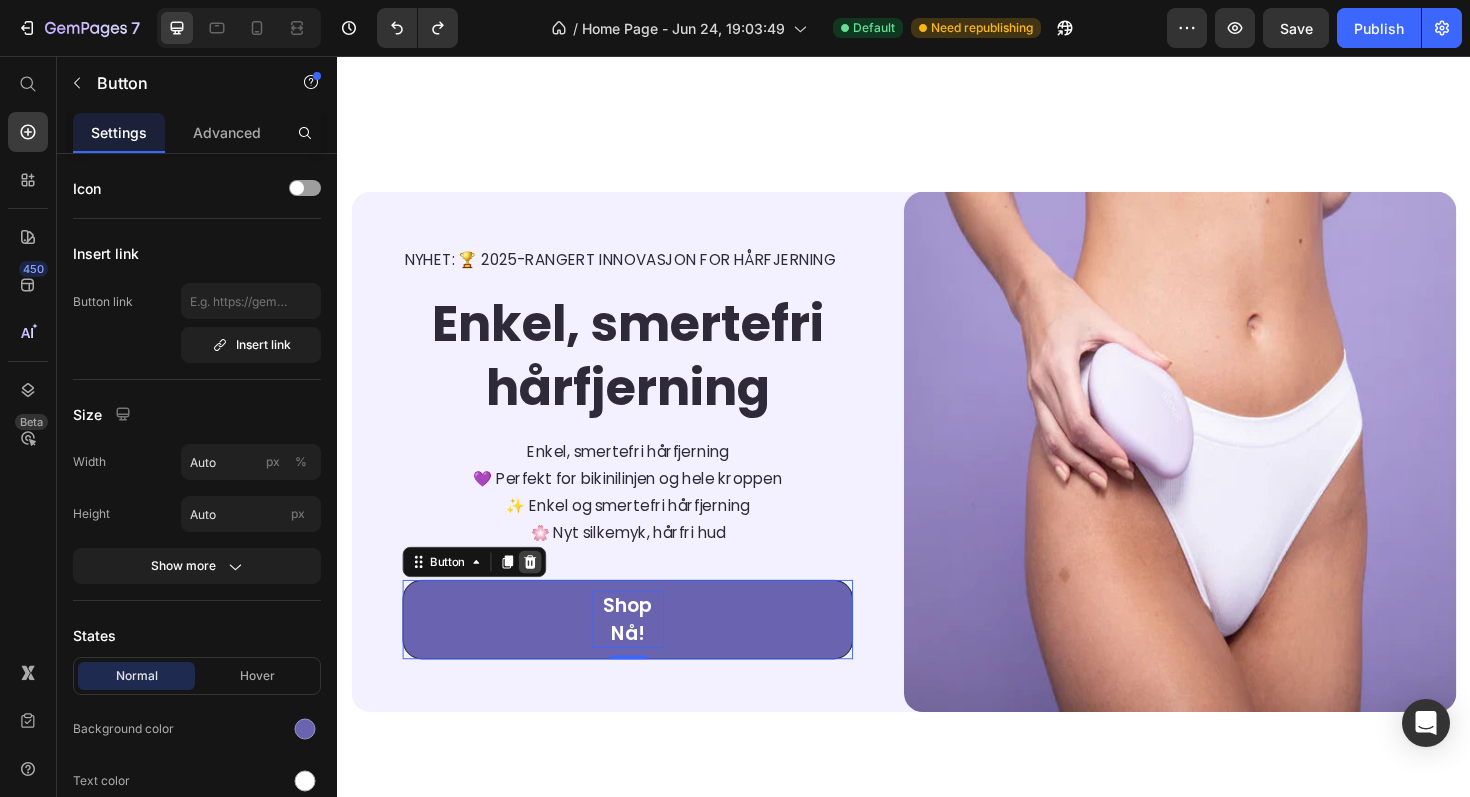 click 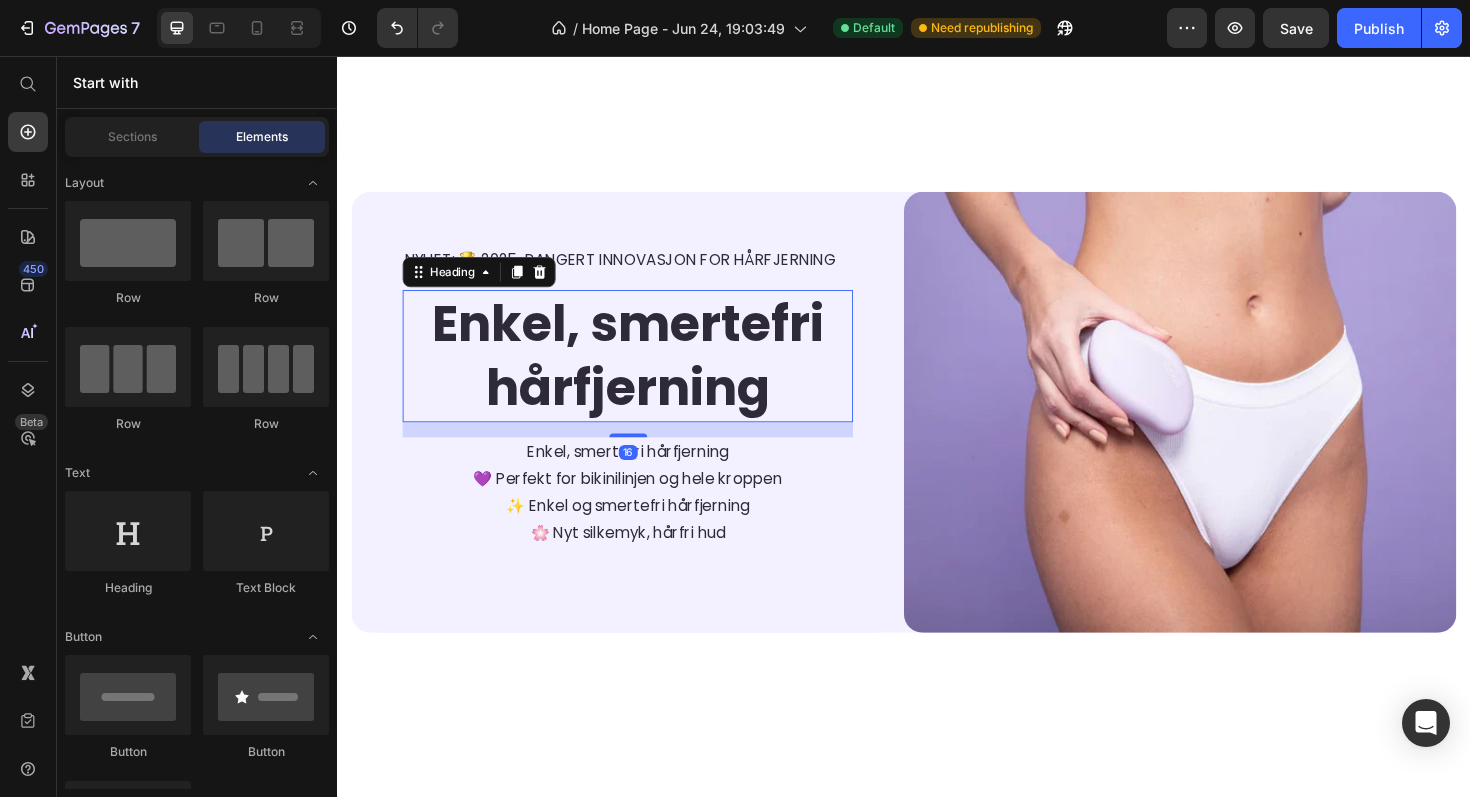click on "Enkel, smertefri hårfjerning" at bounding box center (644, 373) 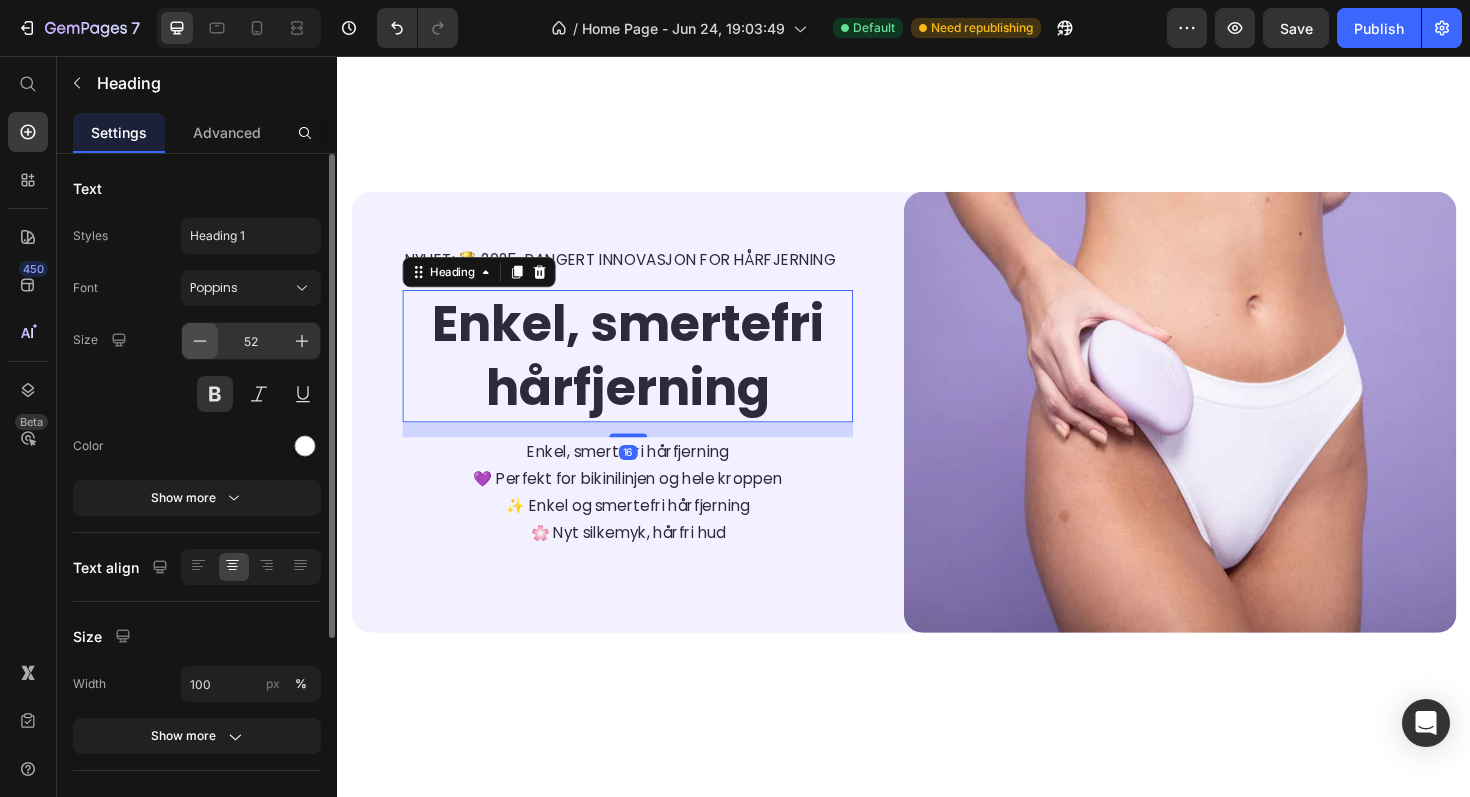 click 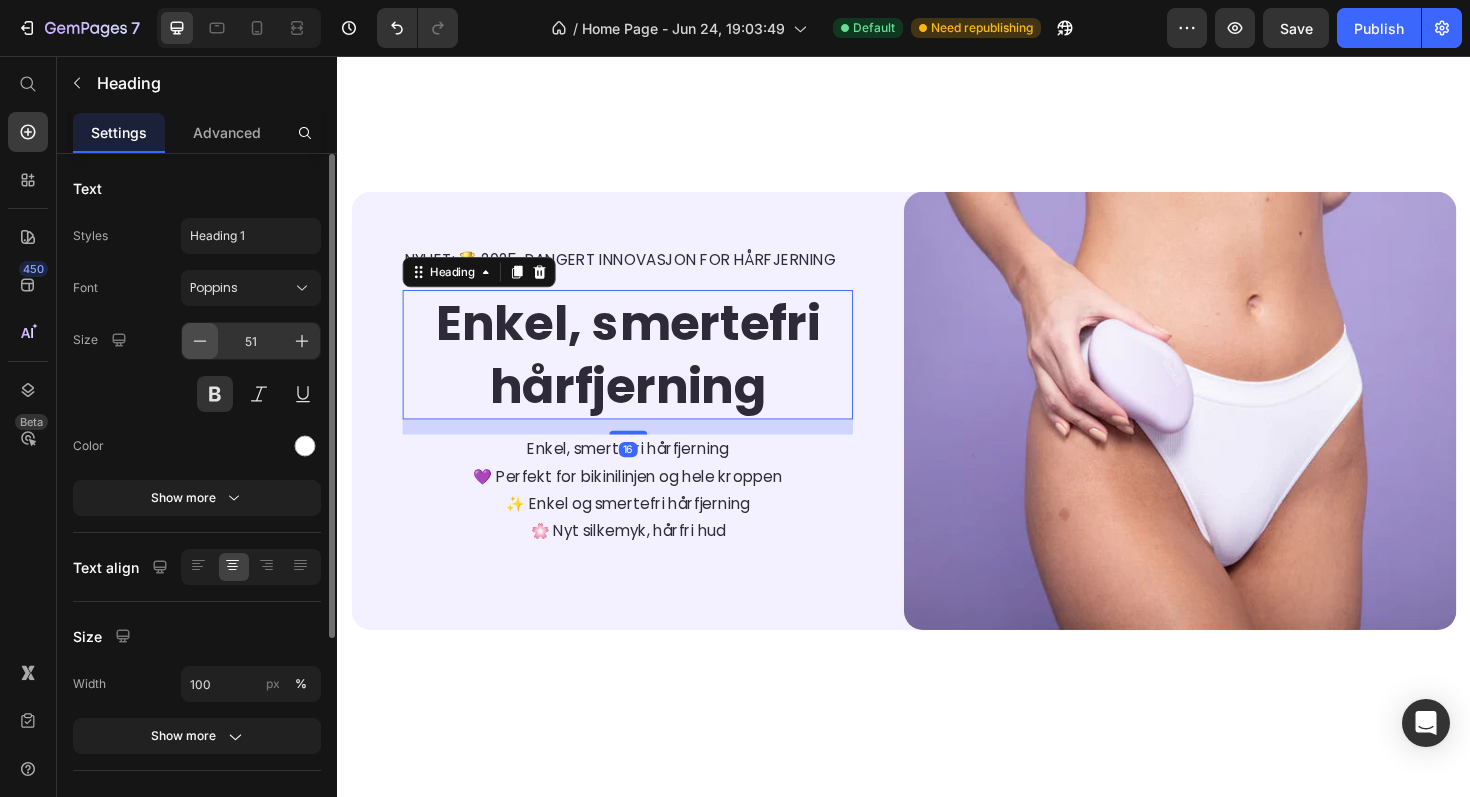 click 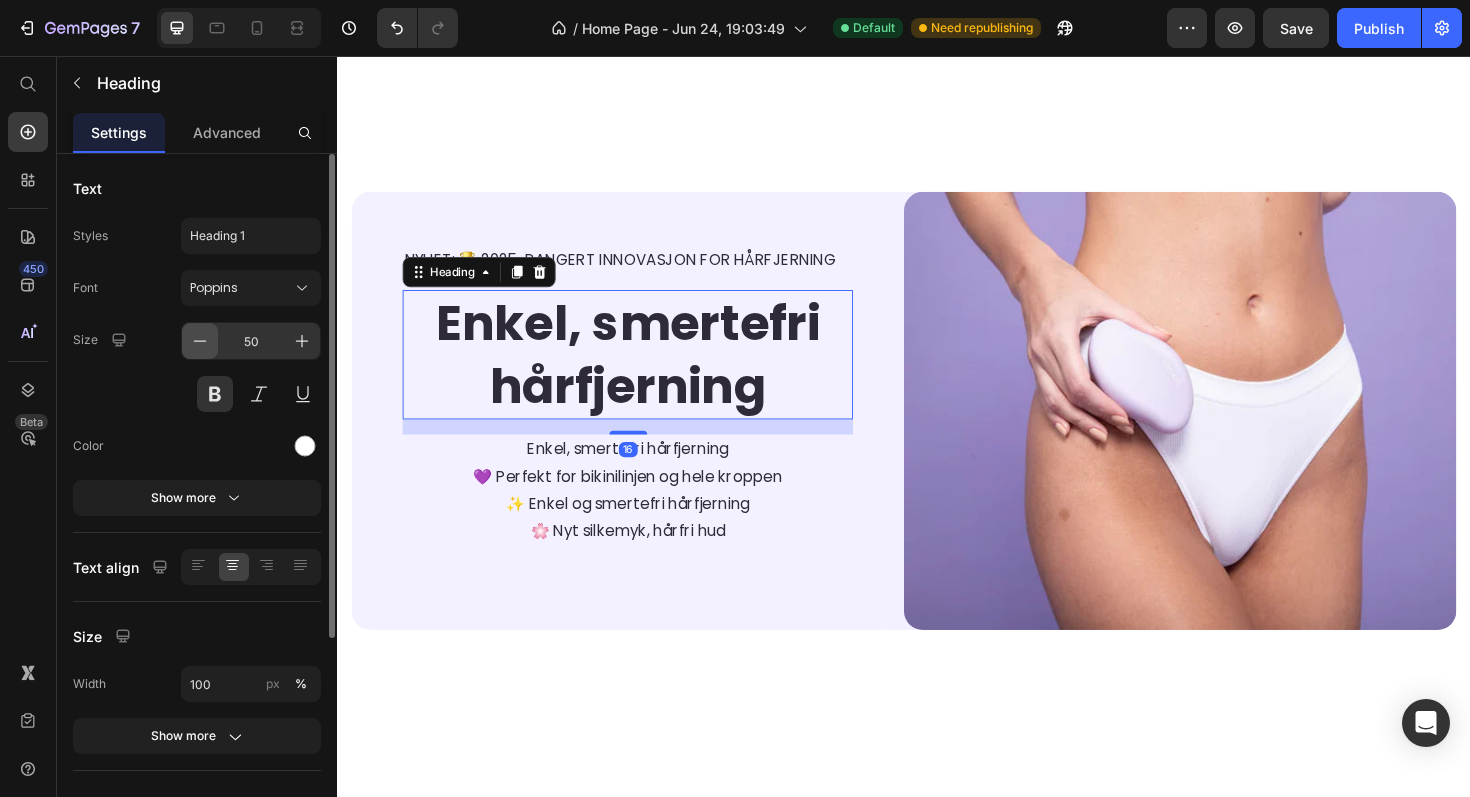 click 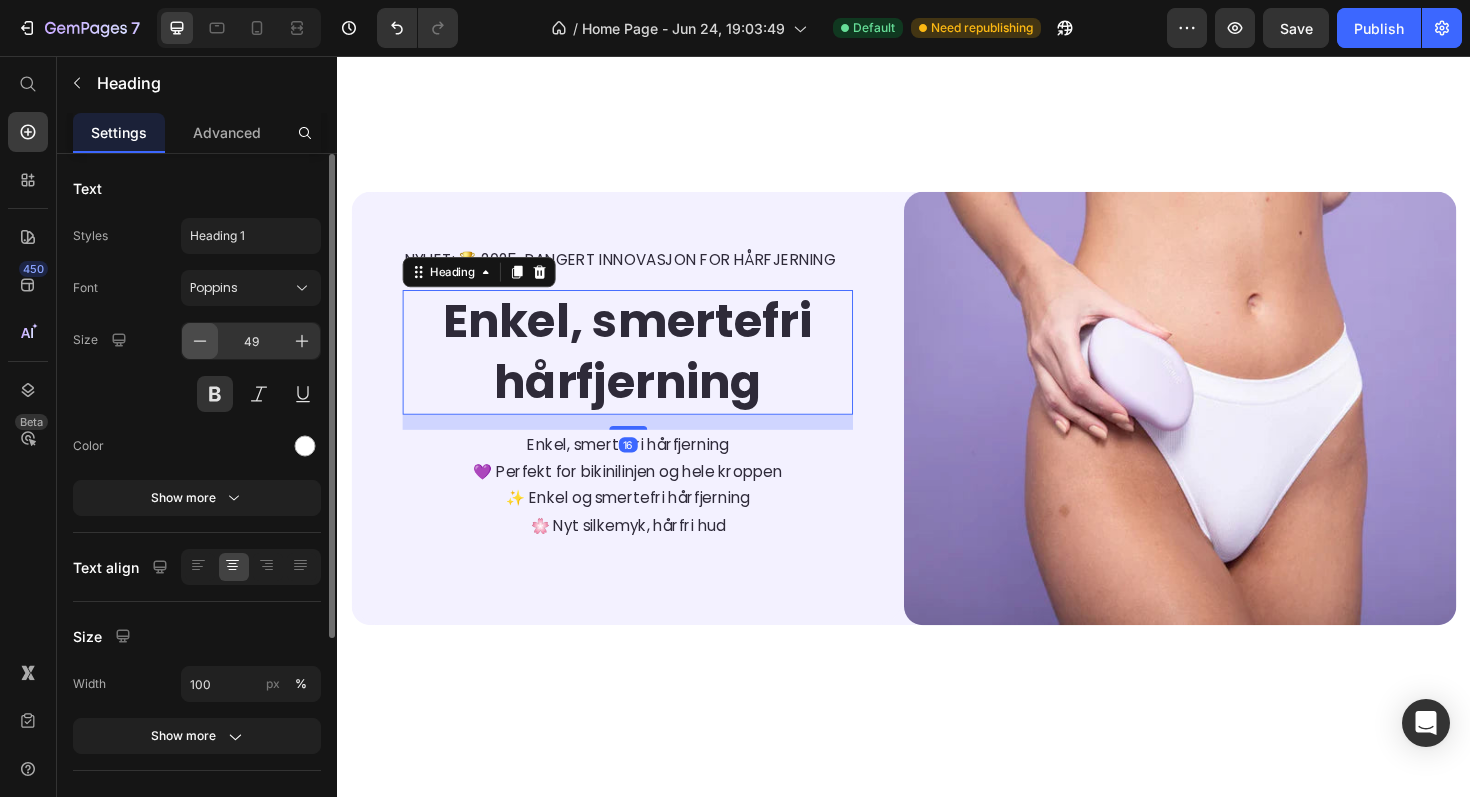 click 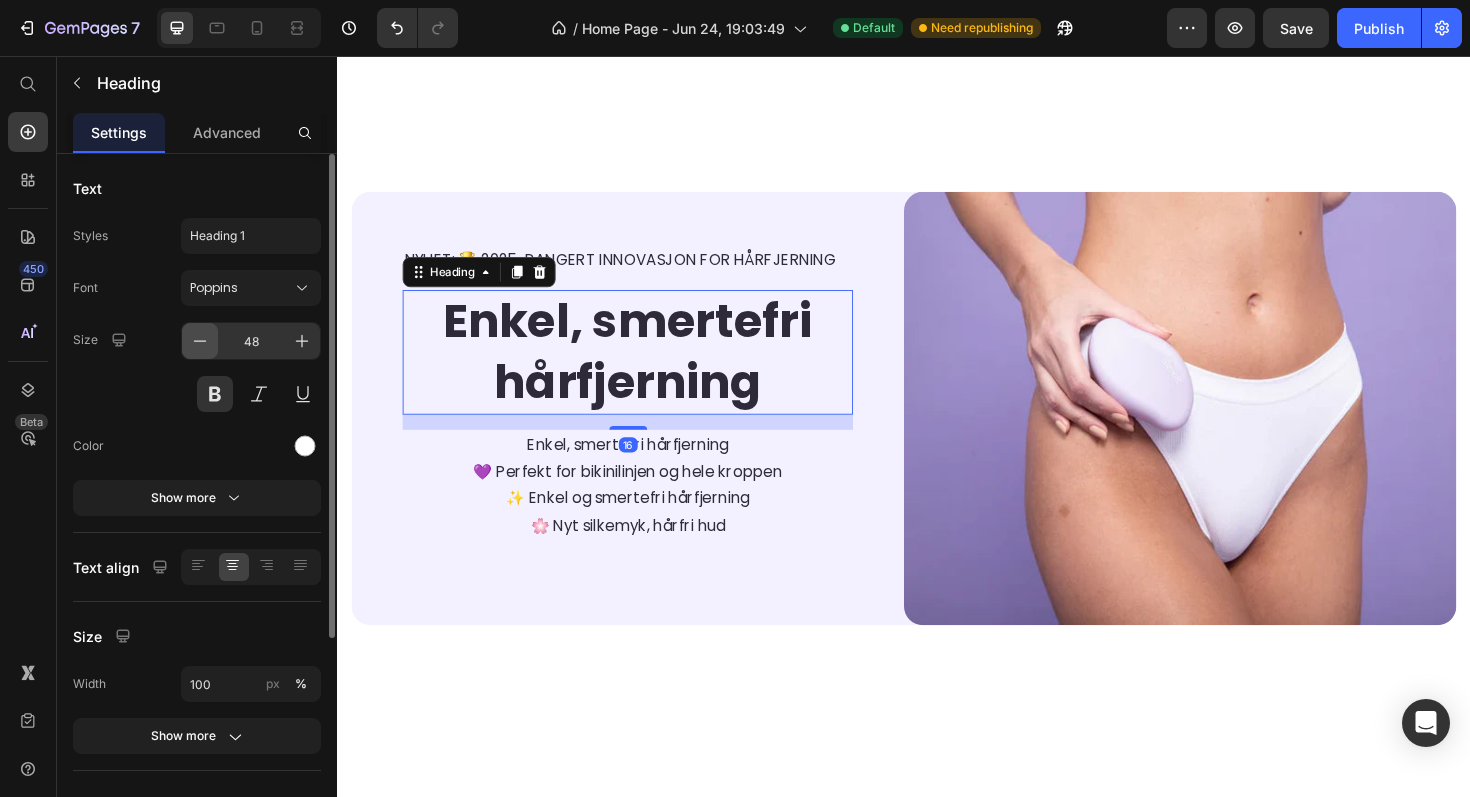 click 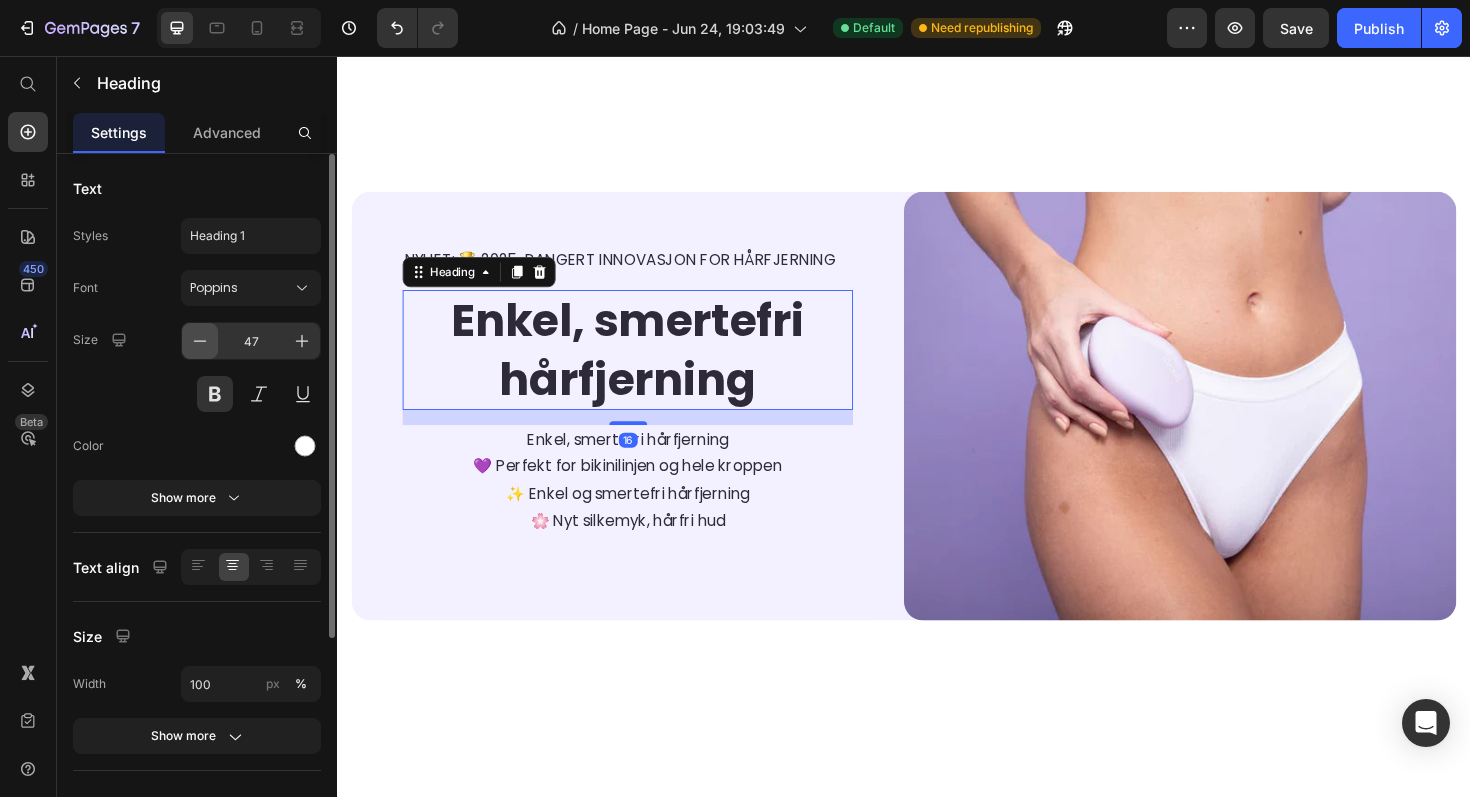 click 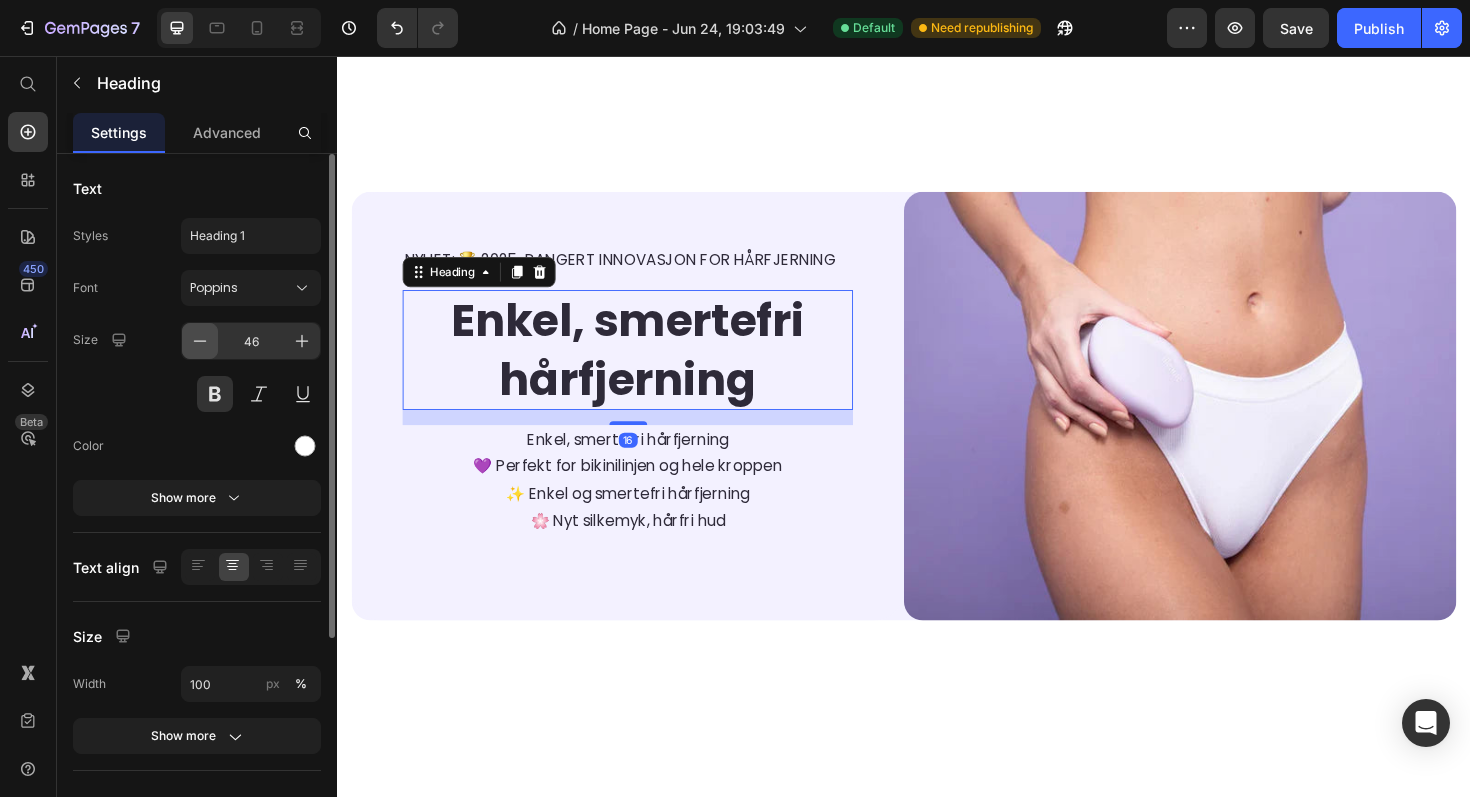 click 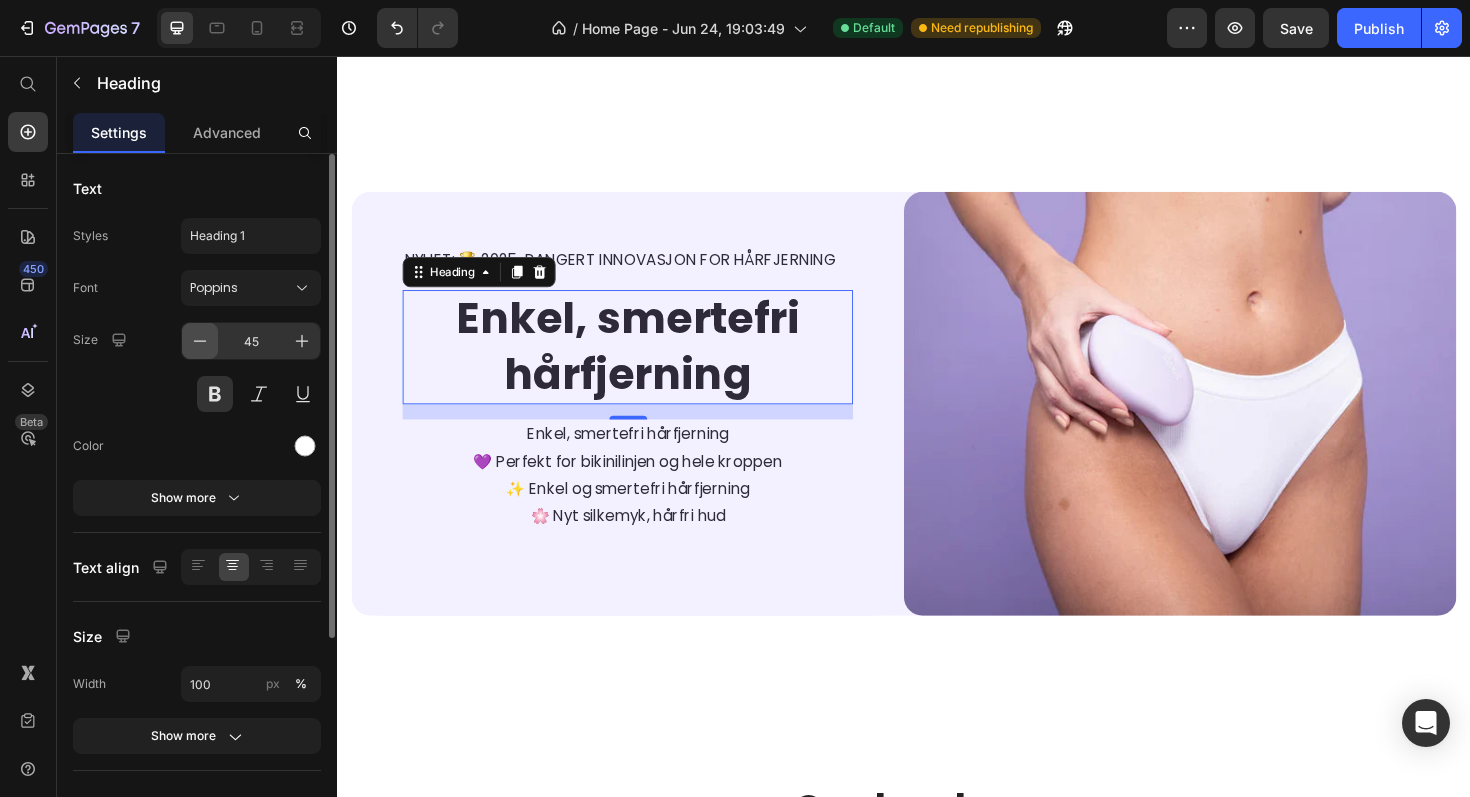 click 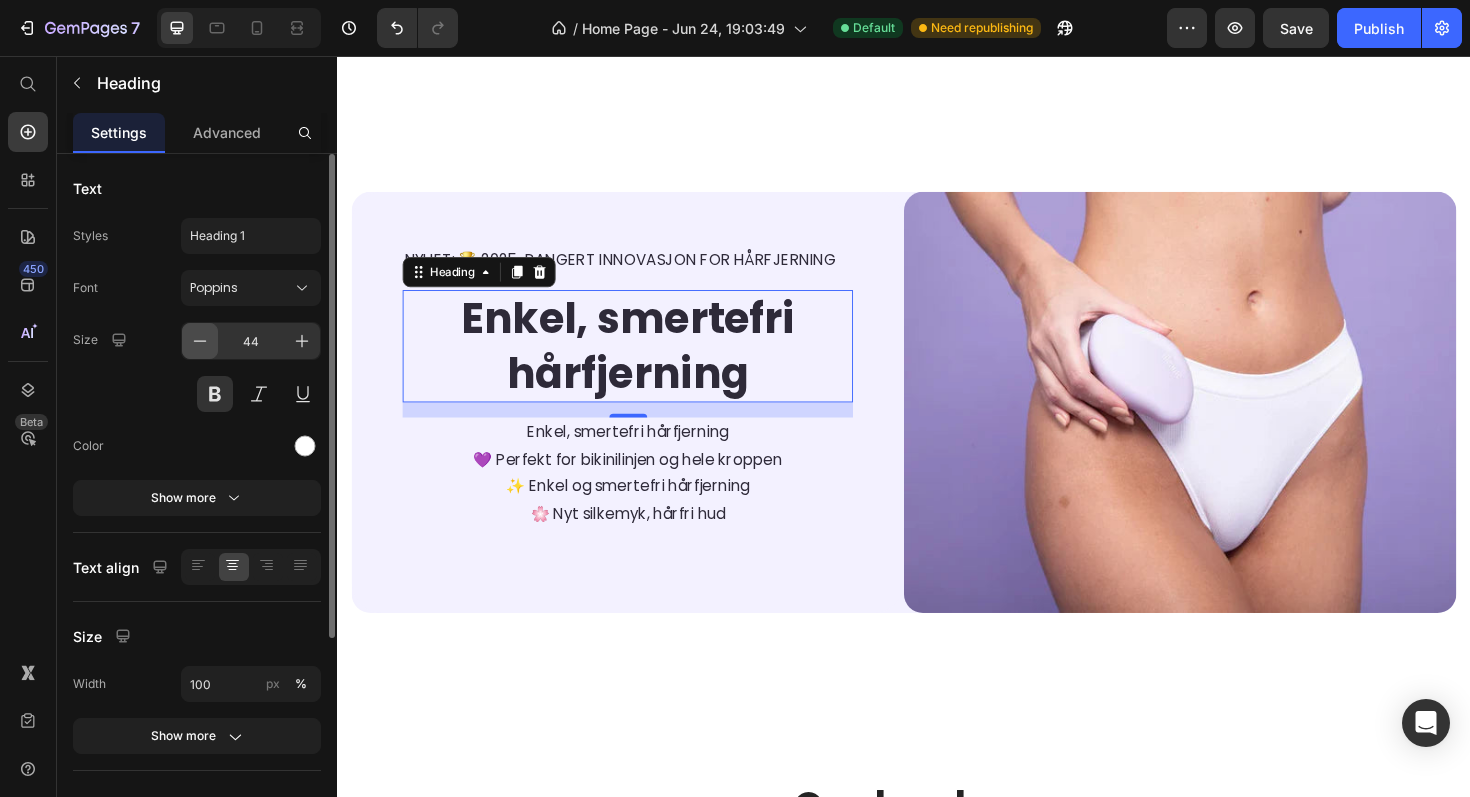 click 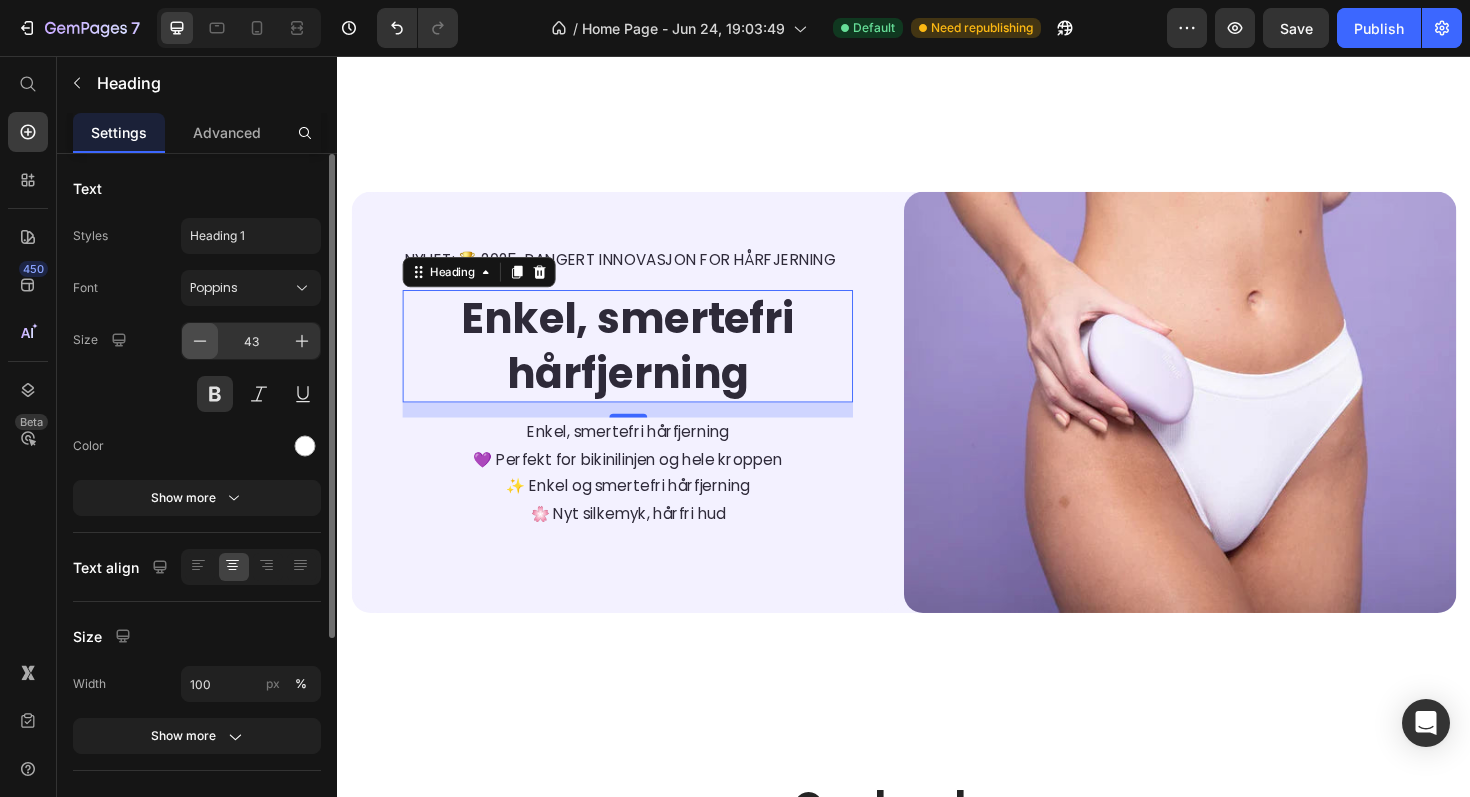 click 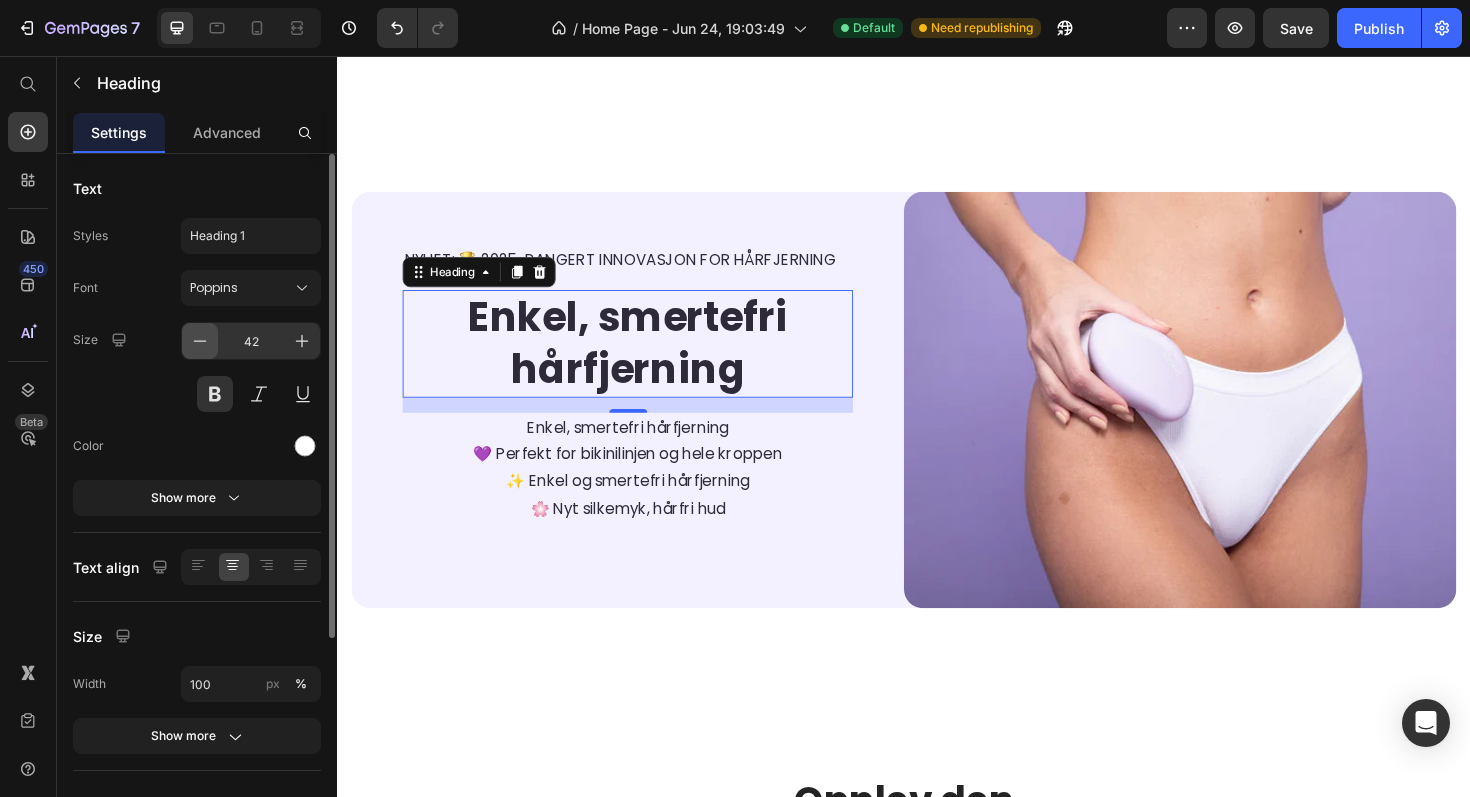 click 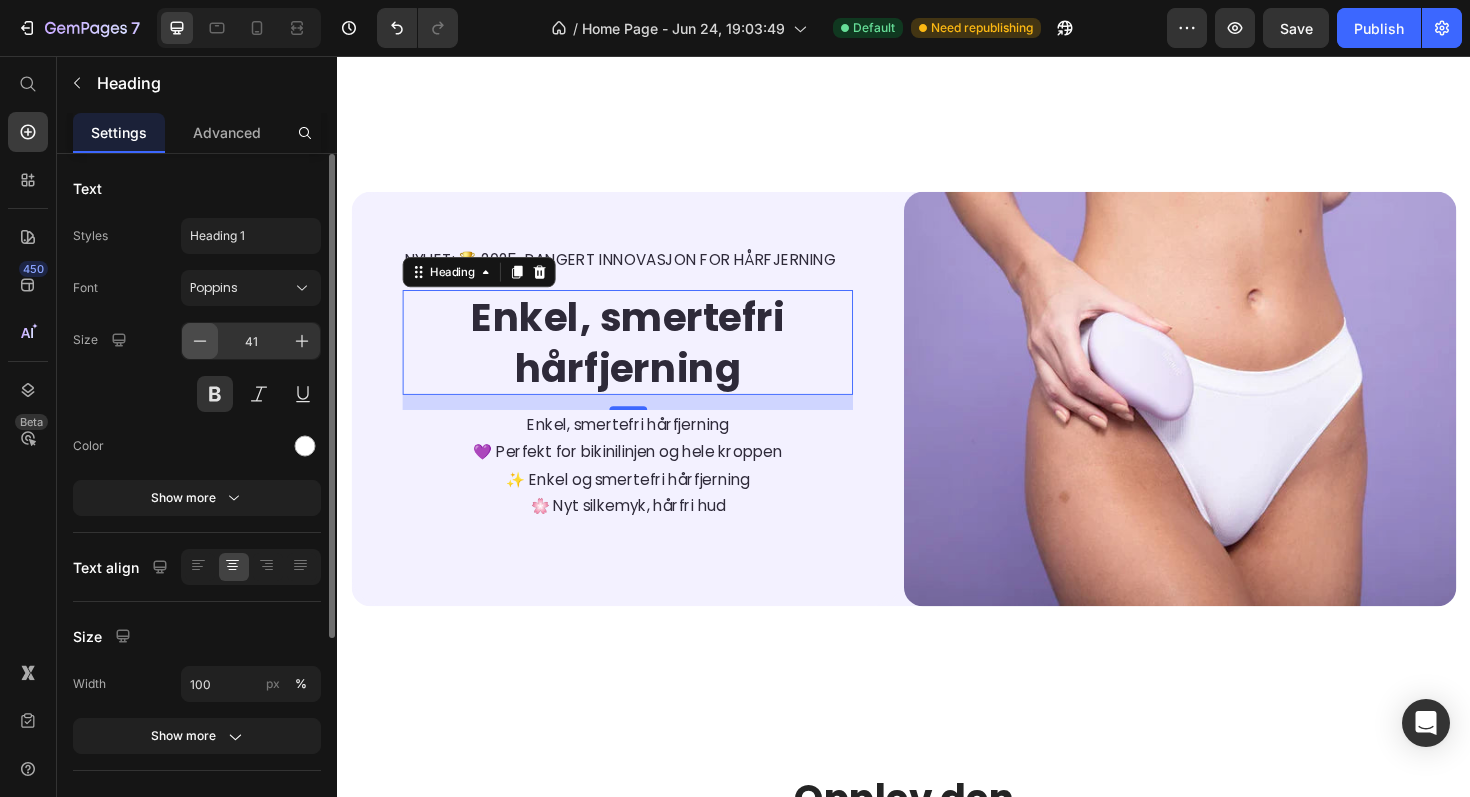click 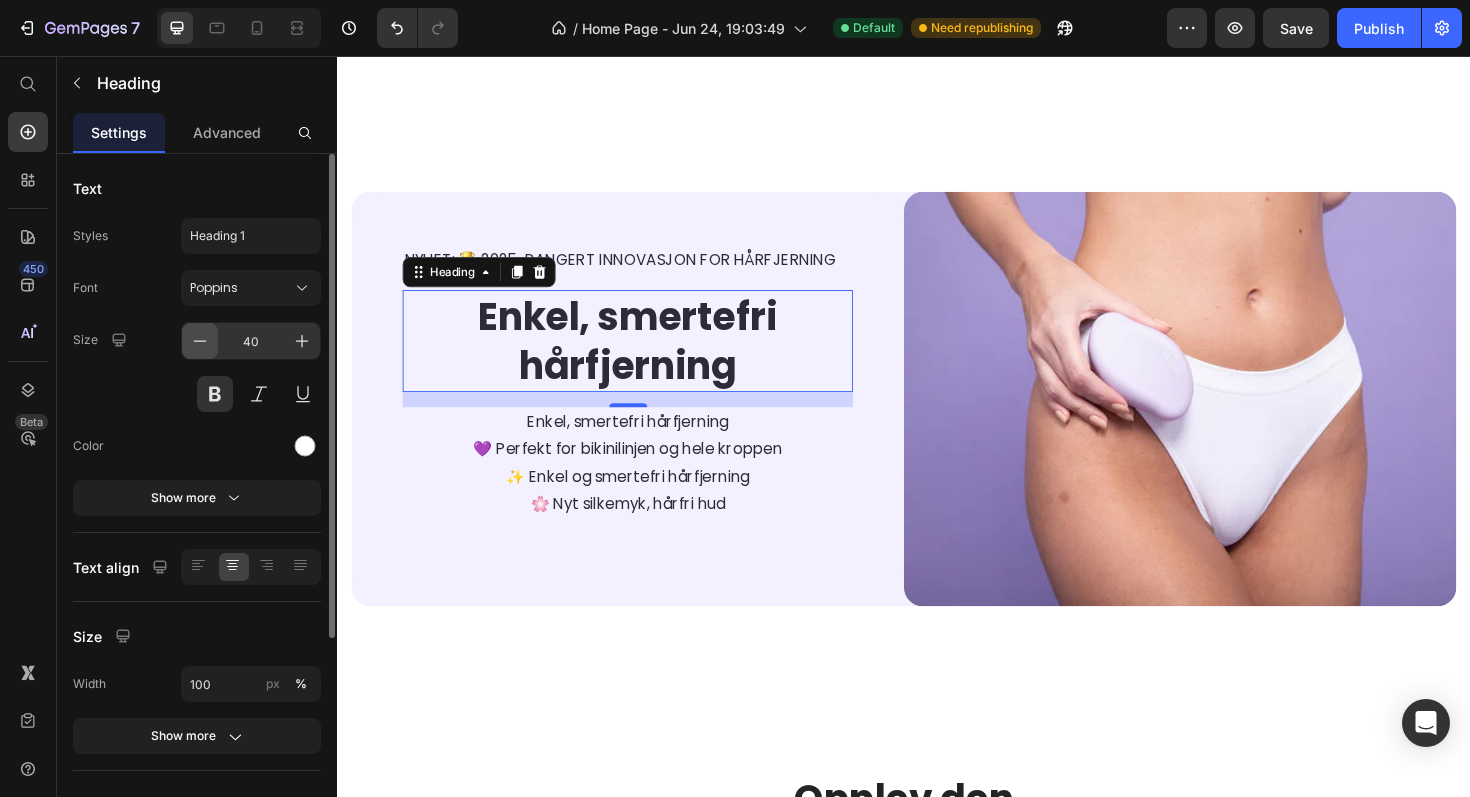 click 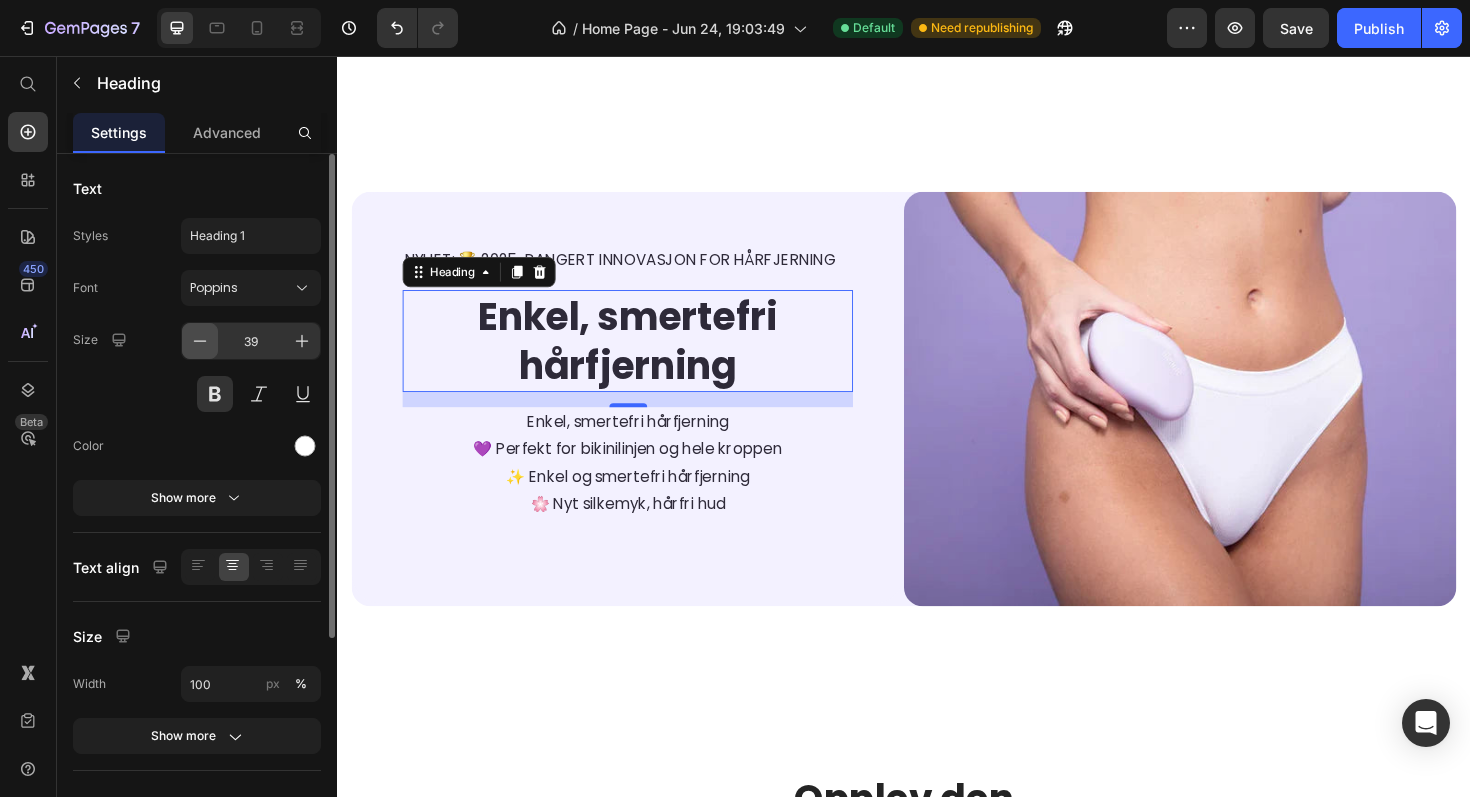 click 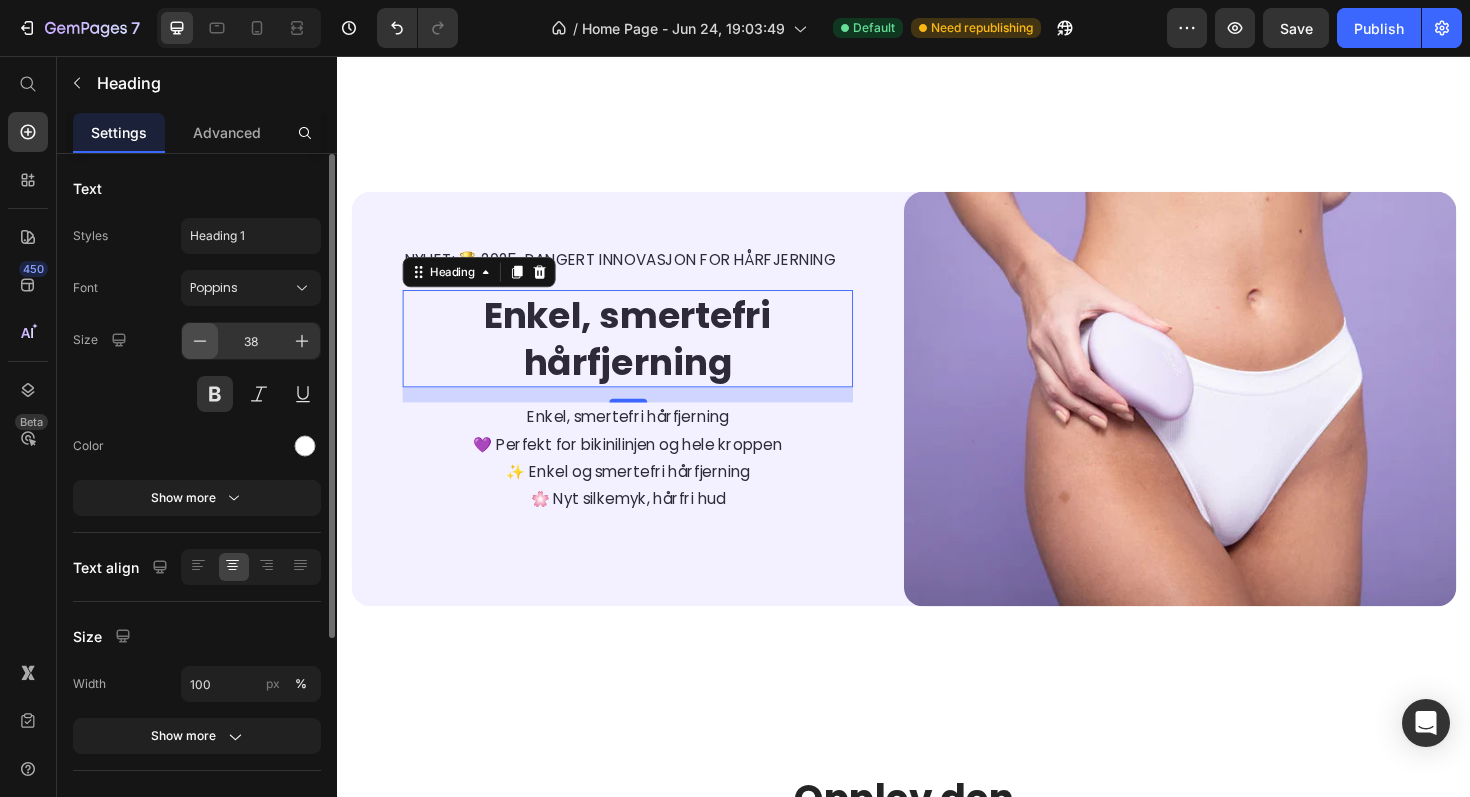 click 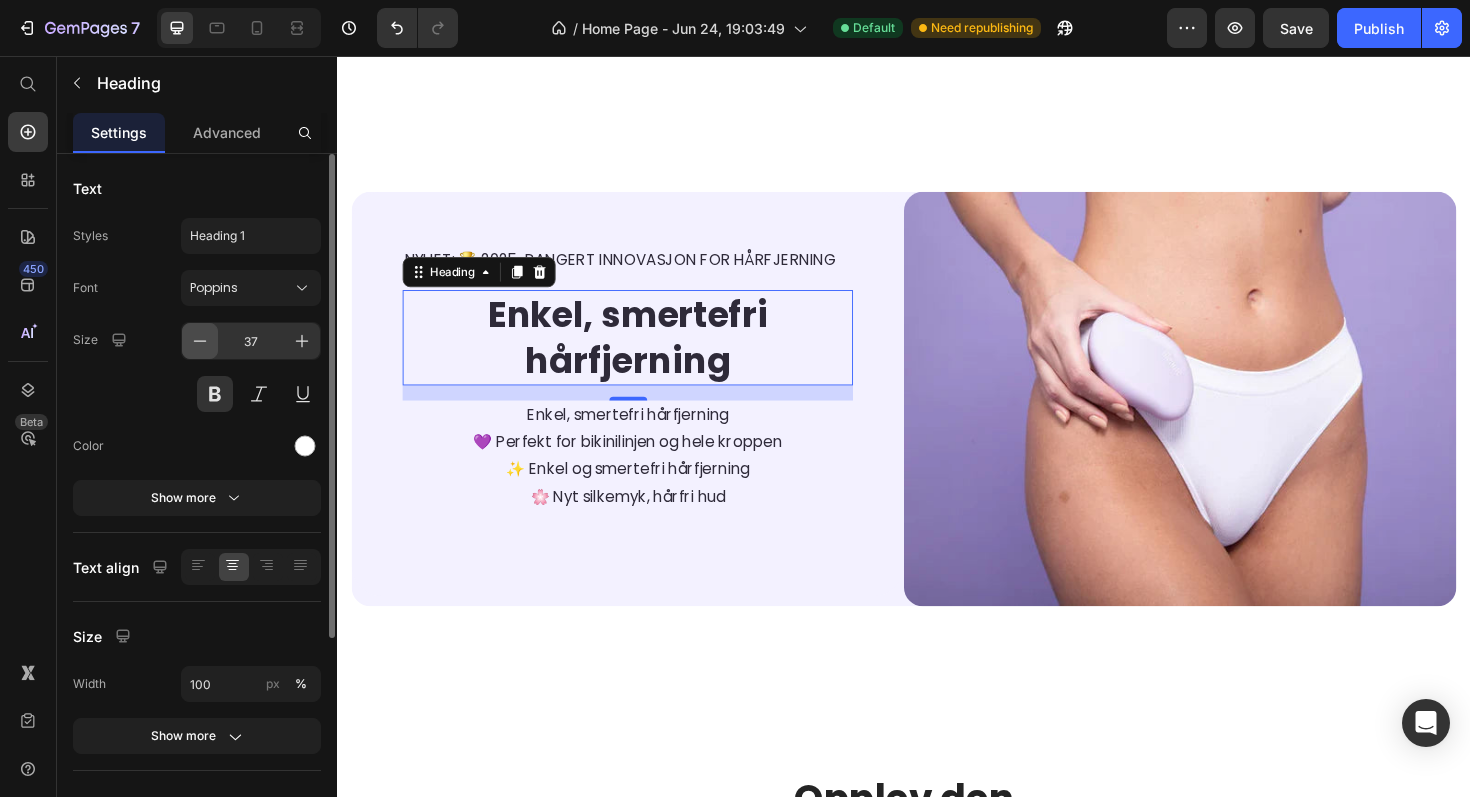 click 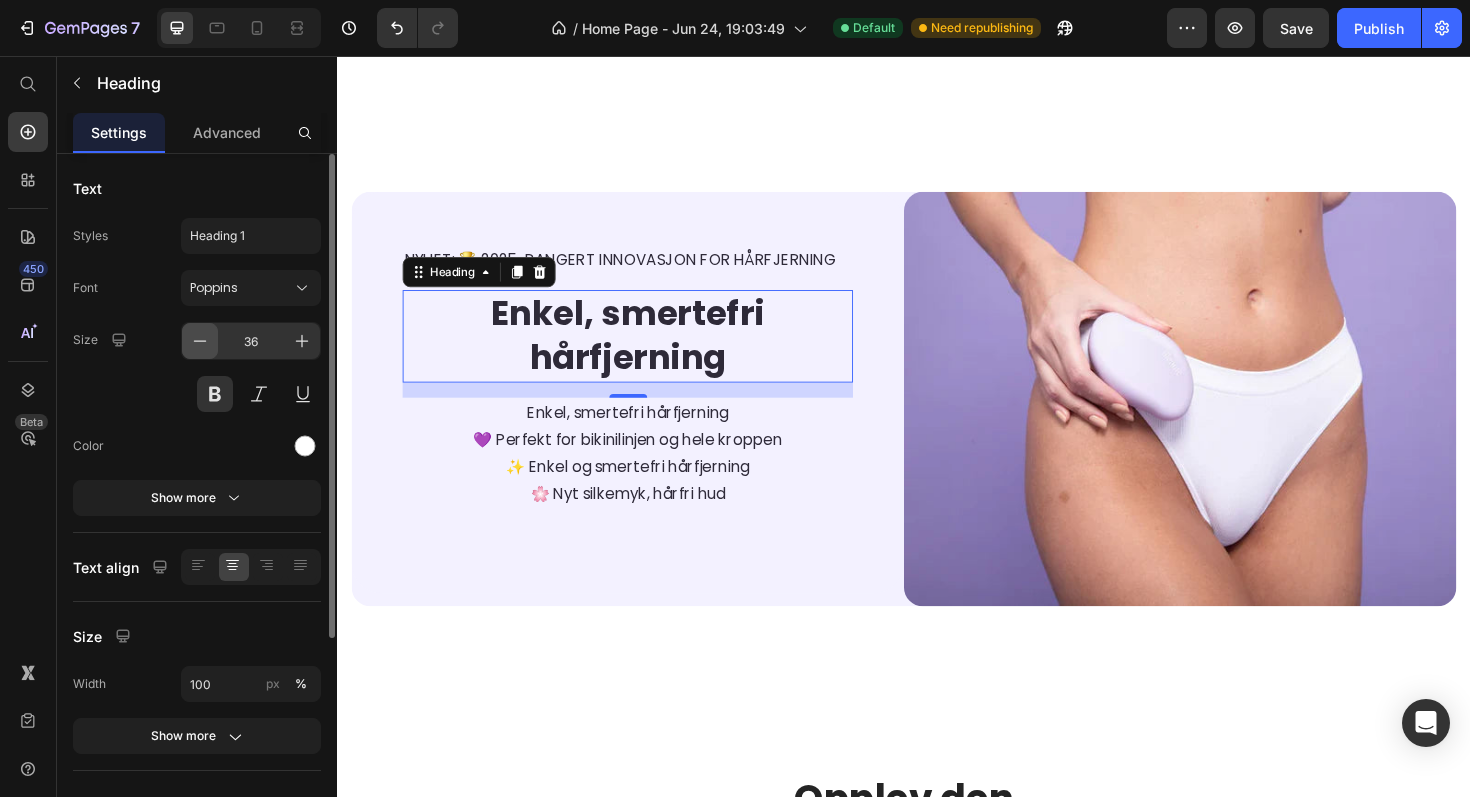 click 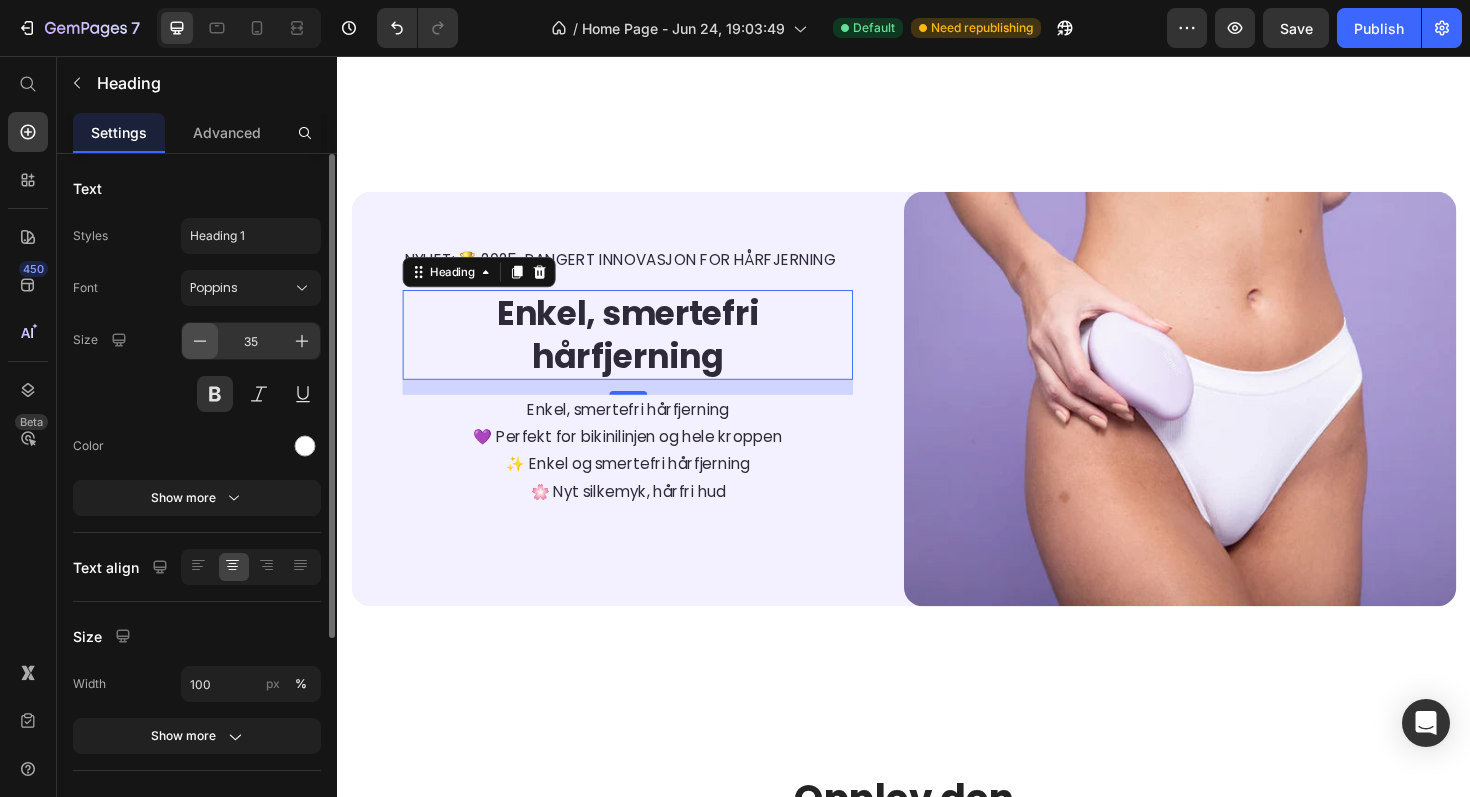 click 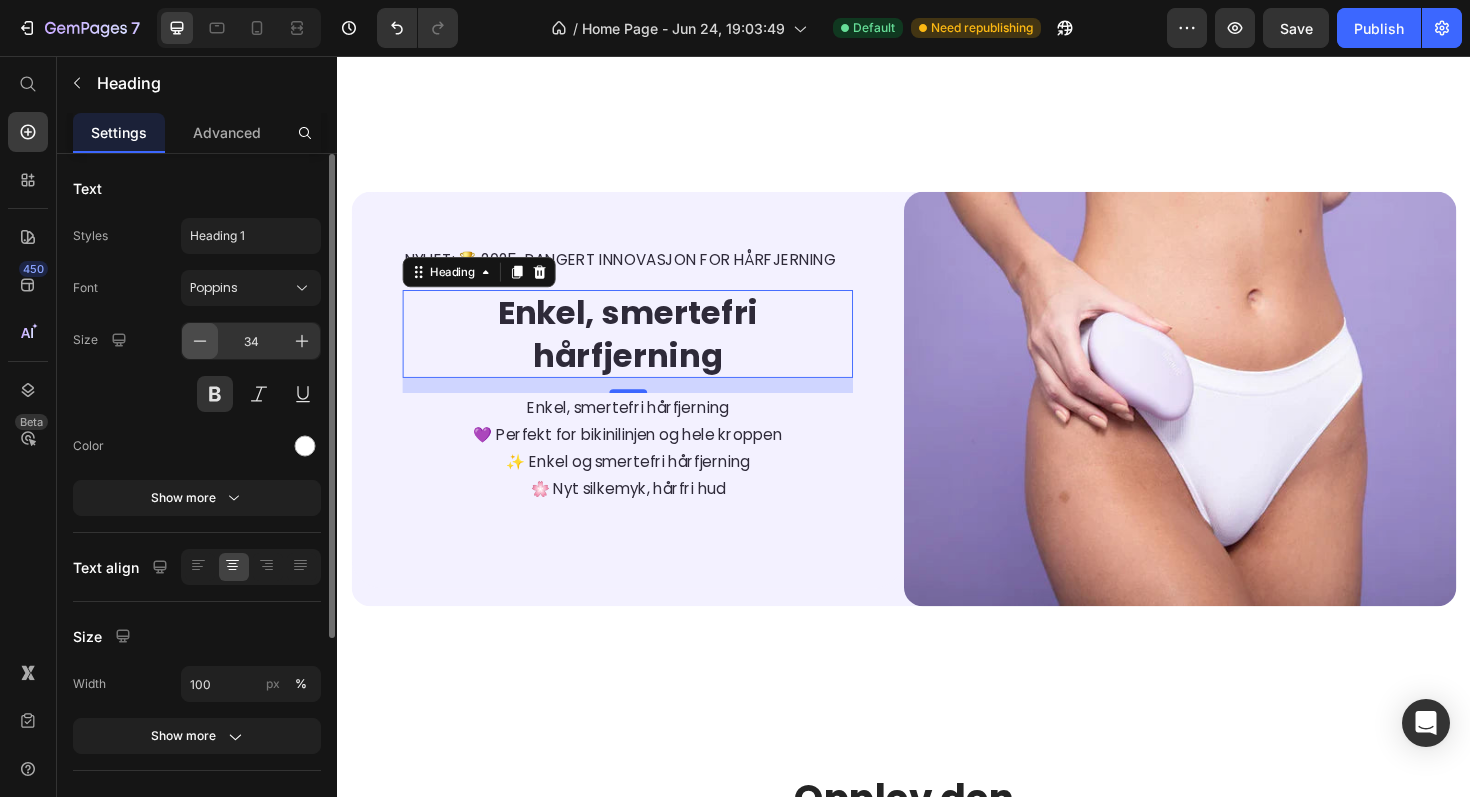 click 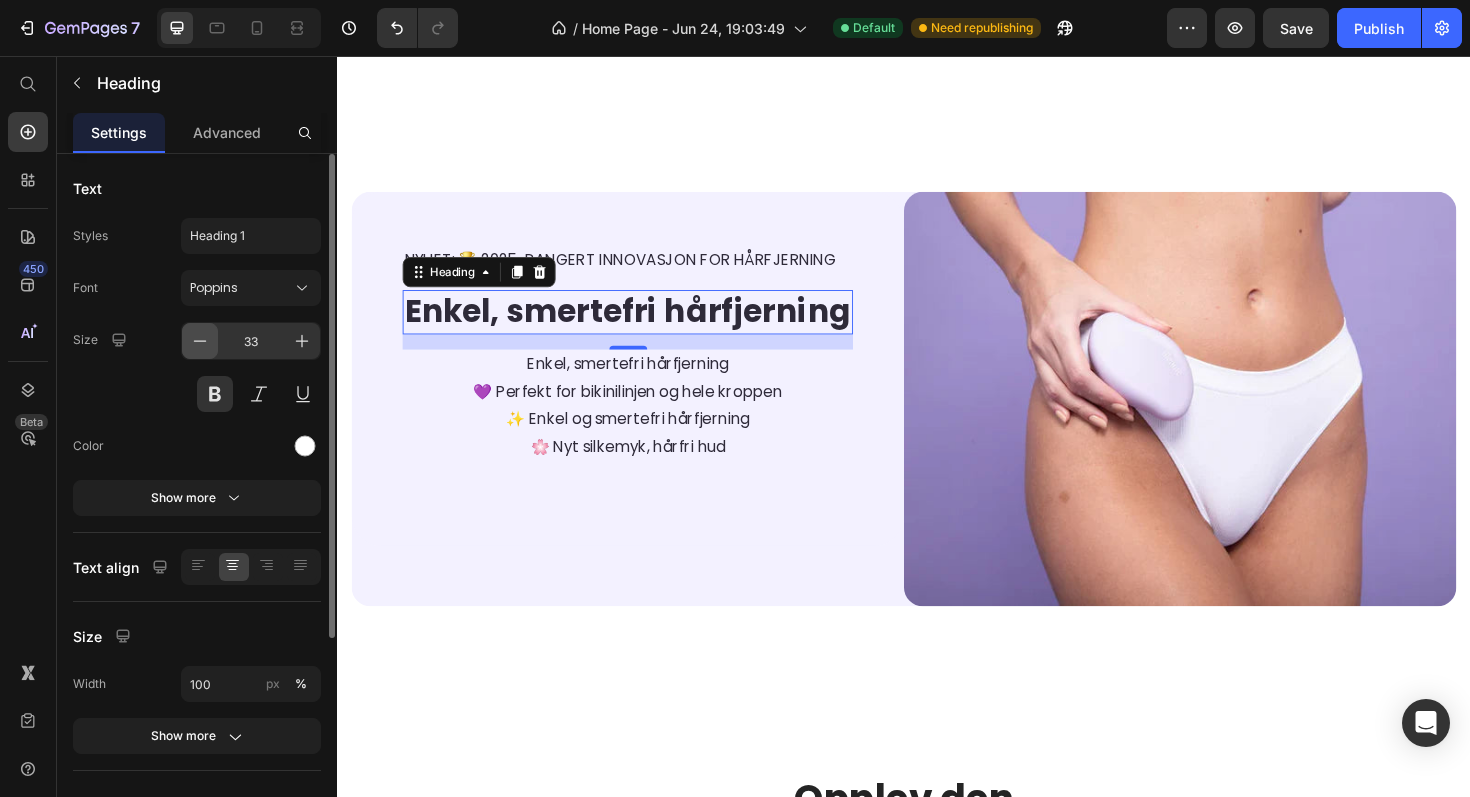 click 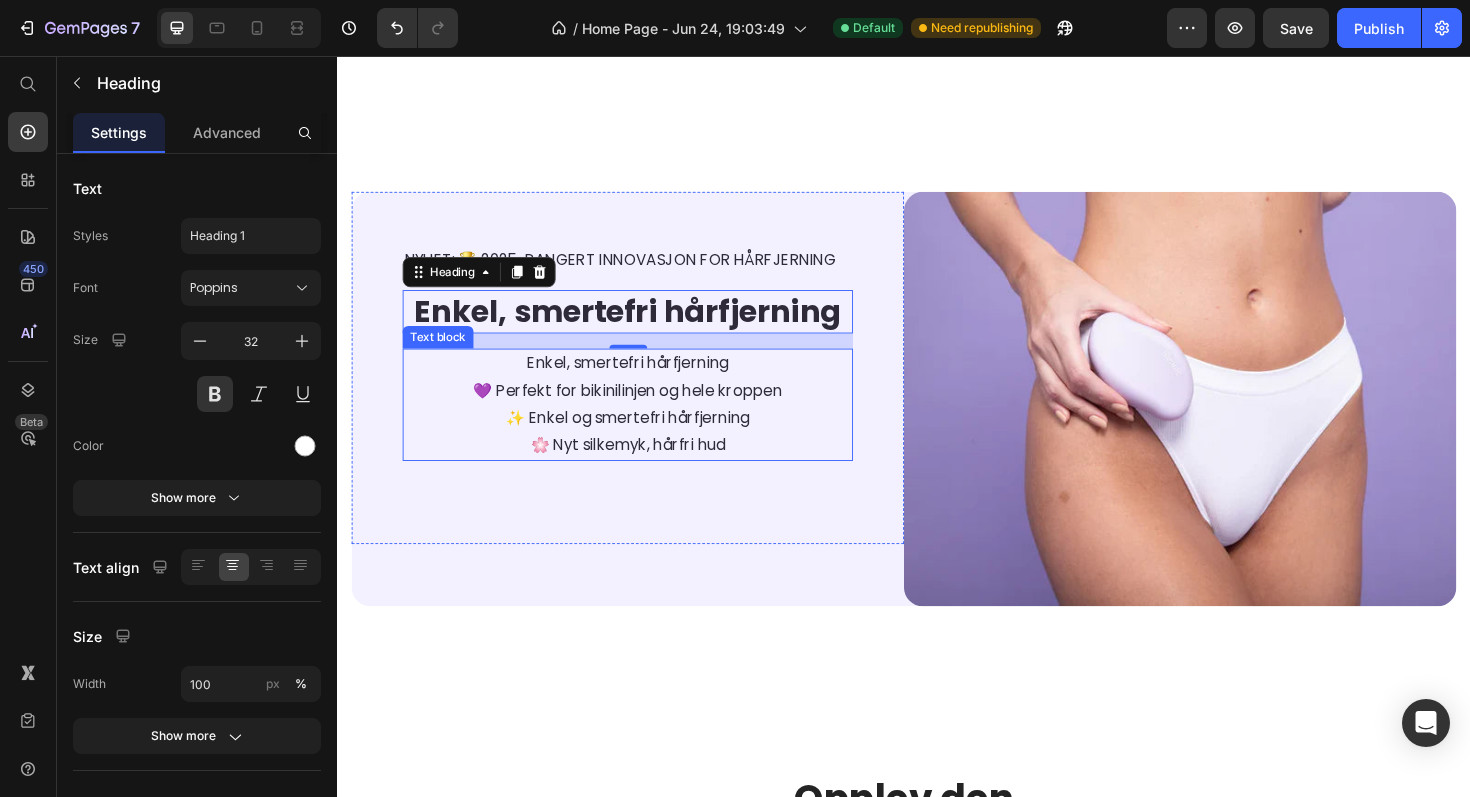 click on "NYHET: 🏆 2025-RANGERT INNOVASJON FOR HÅRFJERNING Text Block ⁠⁠⁠⁠⁠⁠⁠ Enkel, smertefri hårfjerning Heading   16 Enkel, smertefri hårfjerning 💜 Perfekt for bikinilinjen og hele kroppen ✨ Enkel og smertefri hårfjerning 🌸 Nyt silkemyk, hårfri hud Text block" at bounding box center (644, 387) 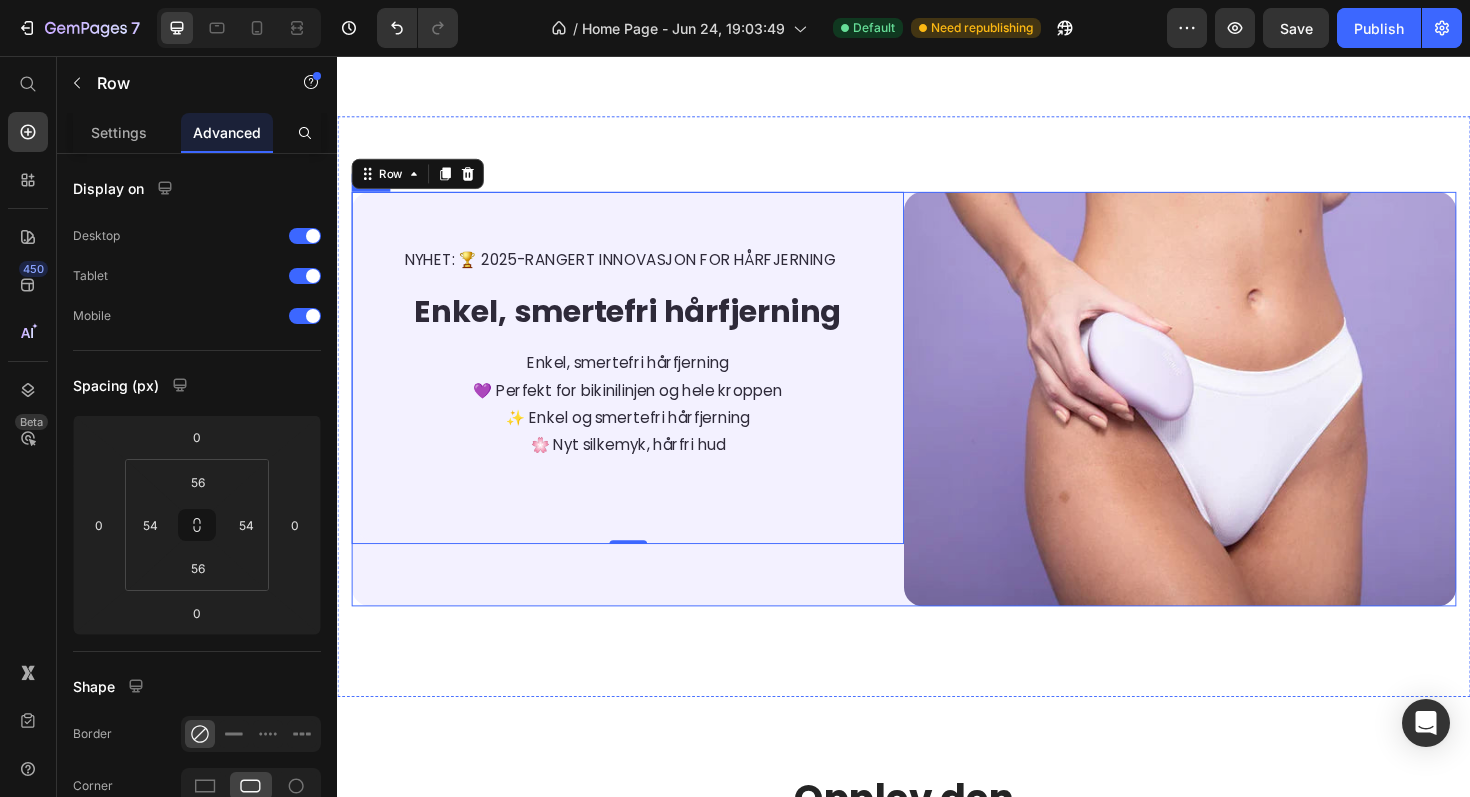 click on "NYHET: 🏆 2025-RANGERT INNOVASJON FOR HÅRFJERNING Text Block ⁠⁠⁠⁠⁠⁠⁠ Enkel, smertefri hårfjerning Heading Enkel, smertefri hårfjerning 💜 Perfekt for bikinilinjen og hele kroppen ✨ Enkel og smertefri hårfjerning 🌸 Nyt silkemyk, hårfri hud Text block Row   0" at bounding box center [644, 420] 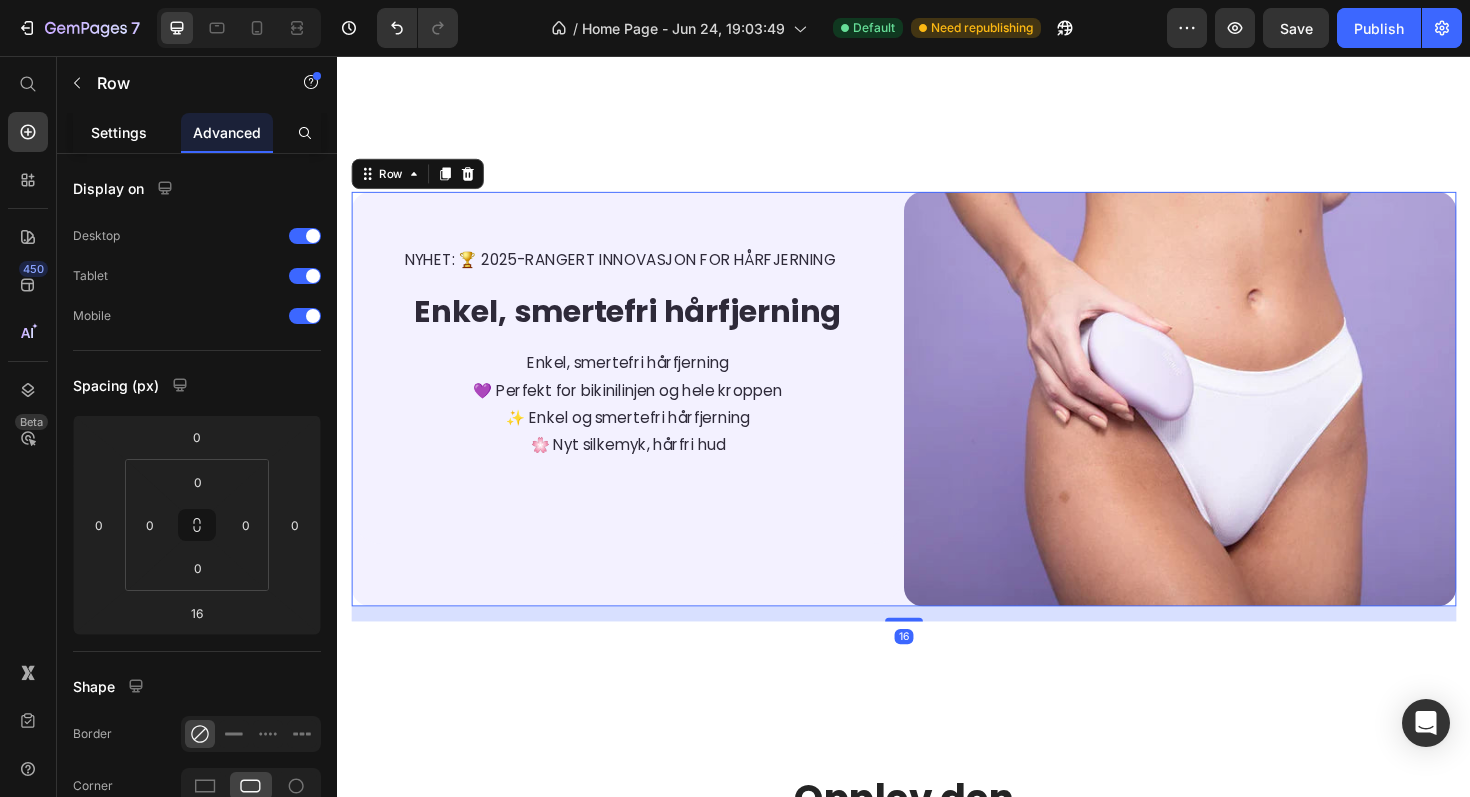 click on "Settings" at bounding box center (119, 132) 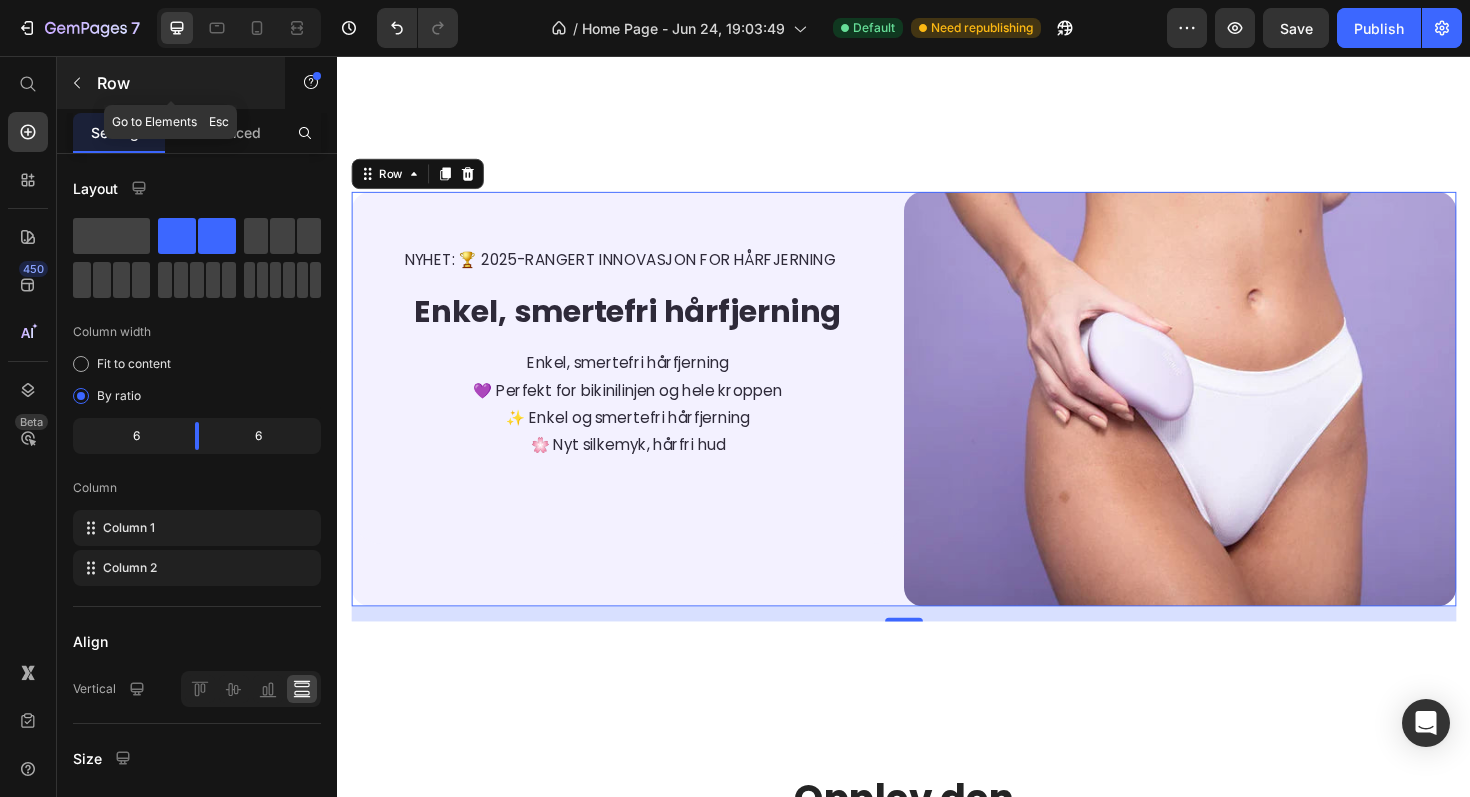 click on "Row" at bounding box center [171, 83] 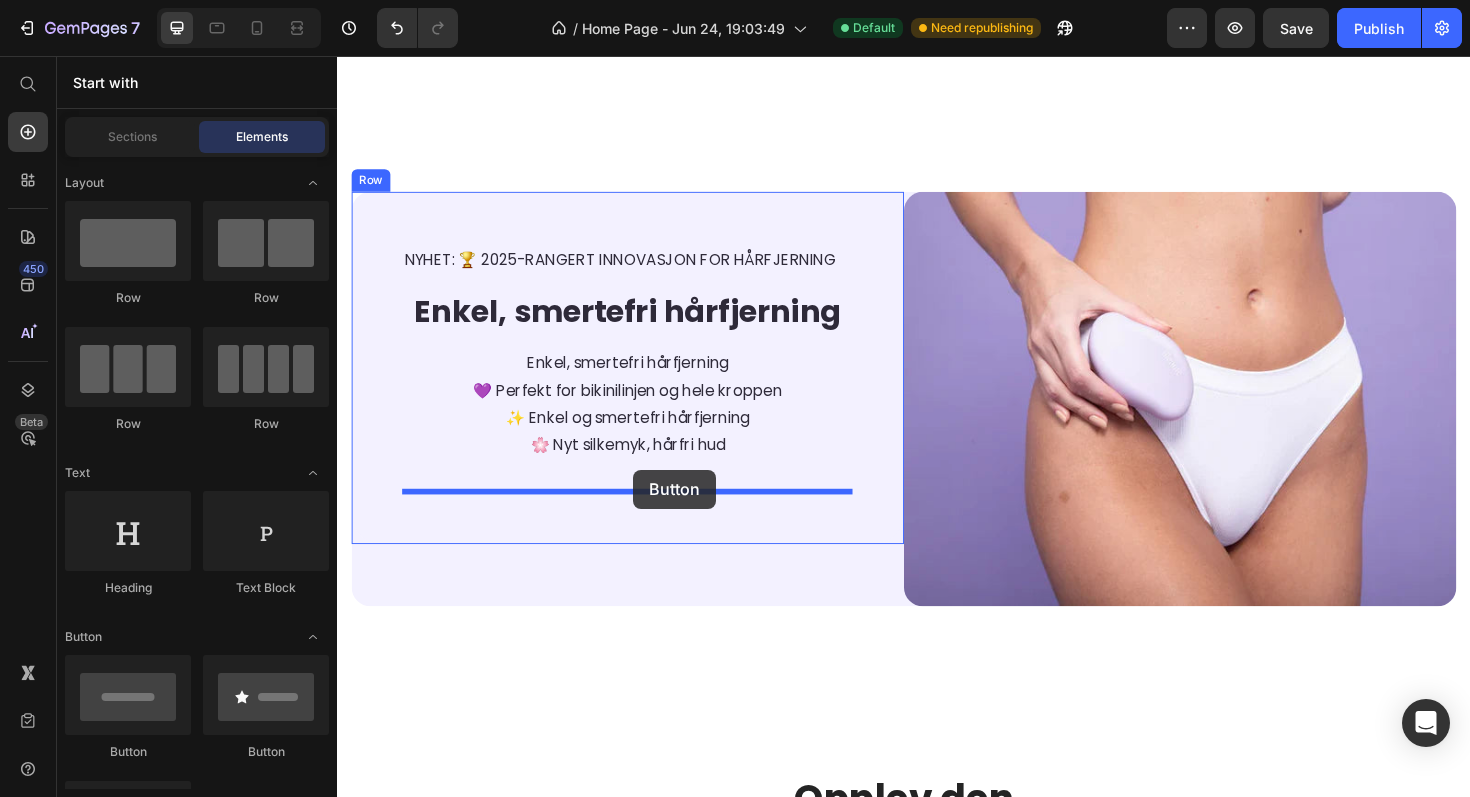 drag, startPoint x: 493, startPoint y: 742, endPoint x: 649, endPoint y: 495, distance: 292.13867 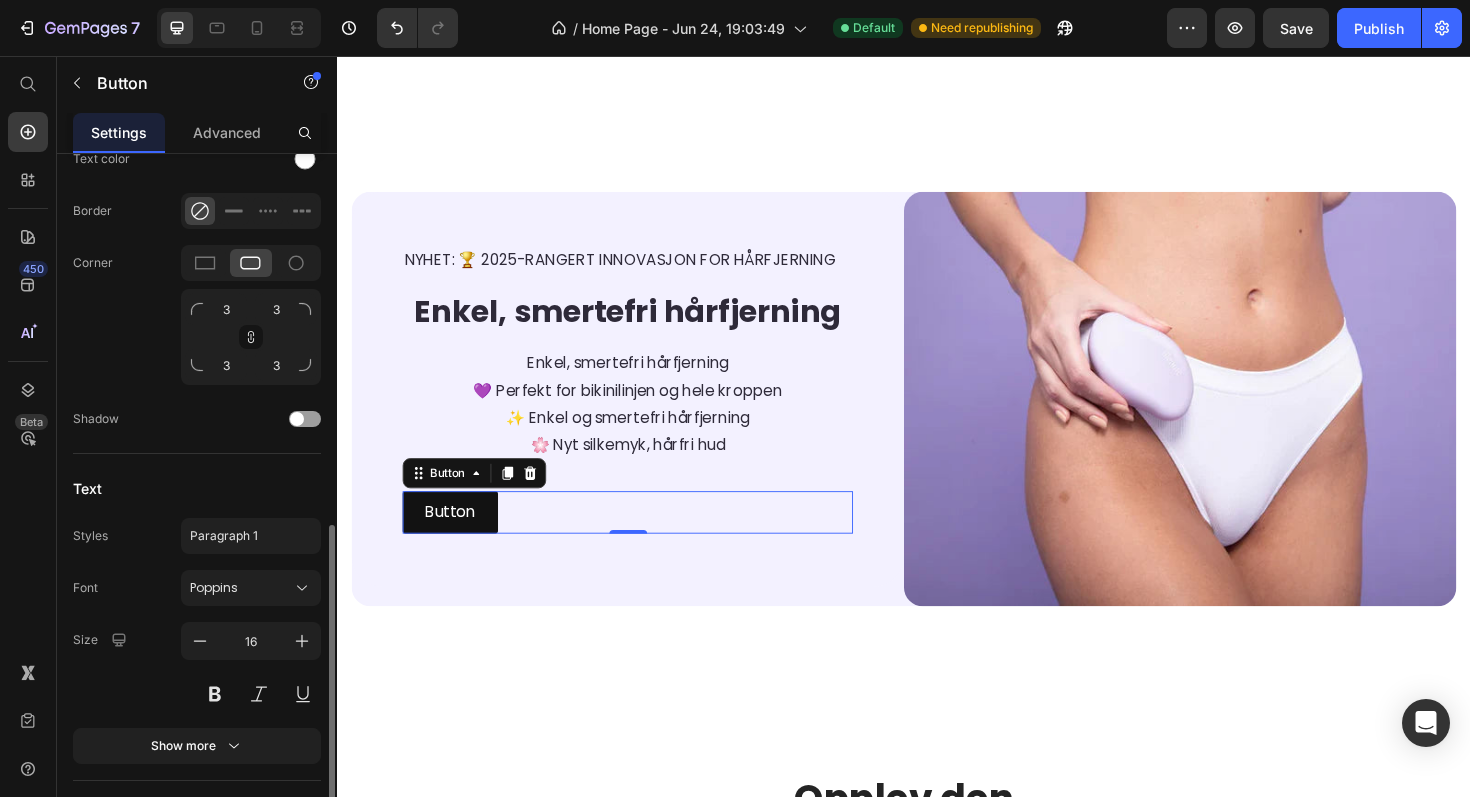 scroll, scrollTop: 745, scrollLeft: 0, axis: vertical 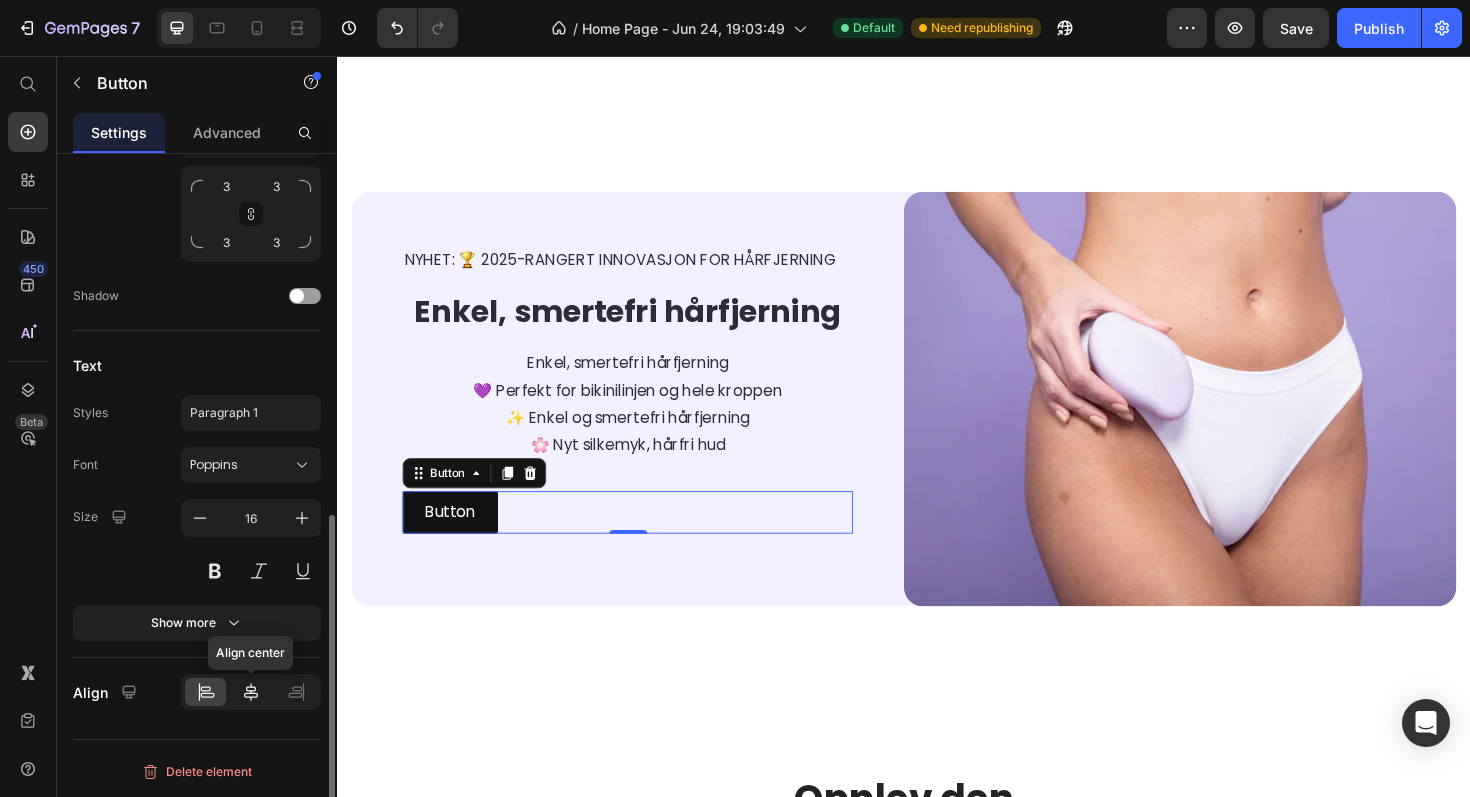 click 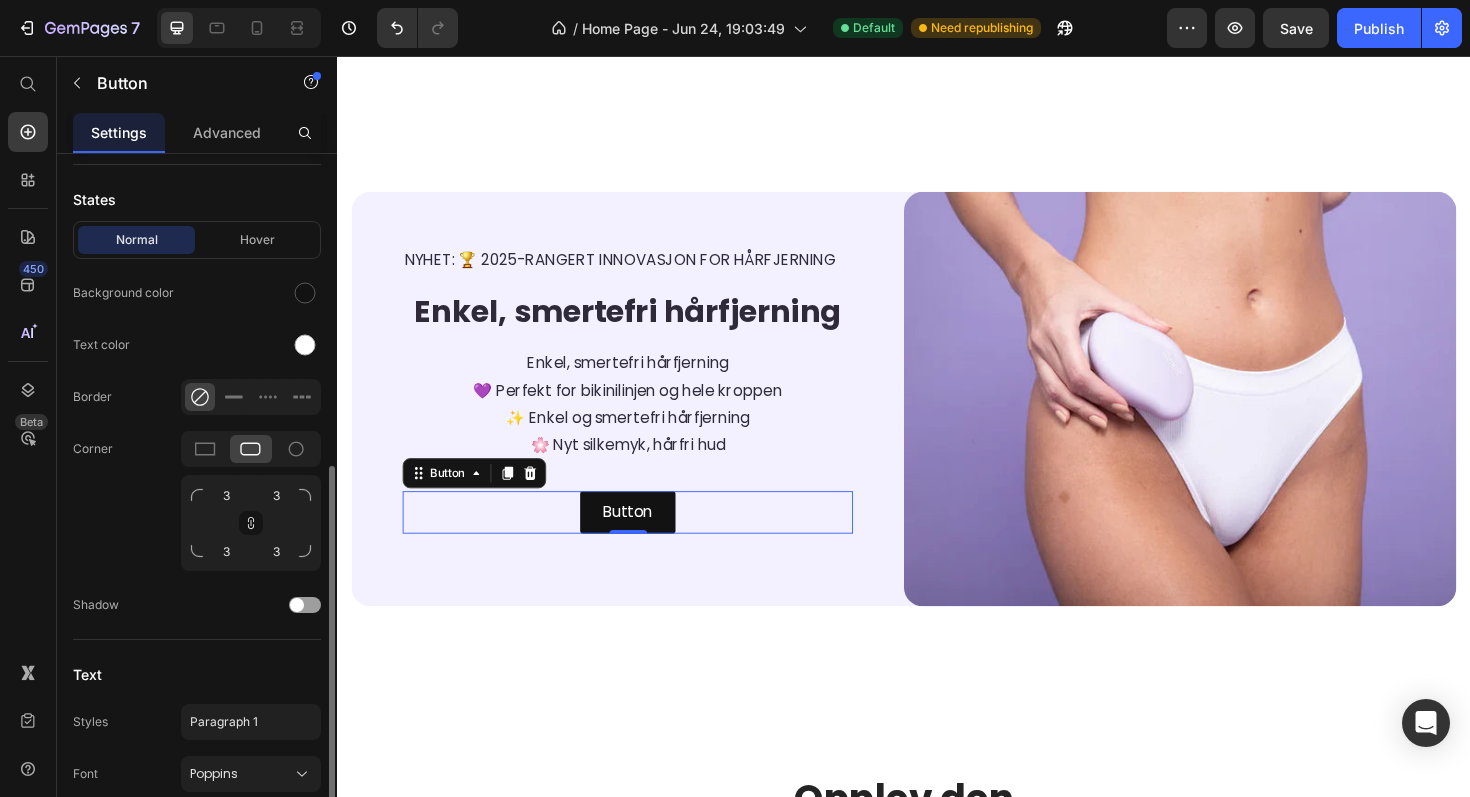 scroll, scrollTop: 401, scrollLeft: 0, axis: vertical 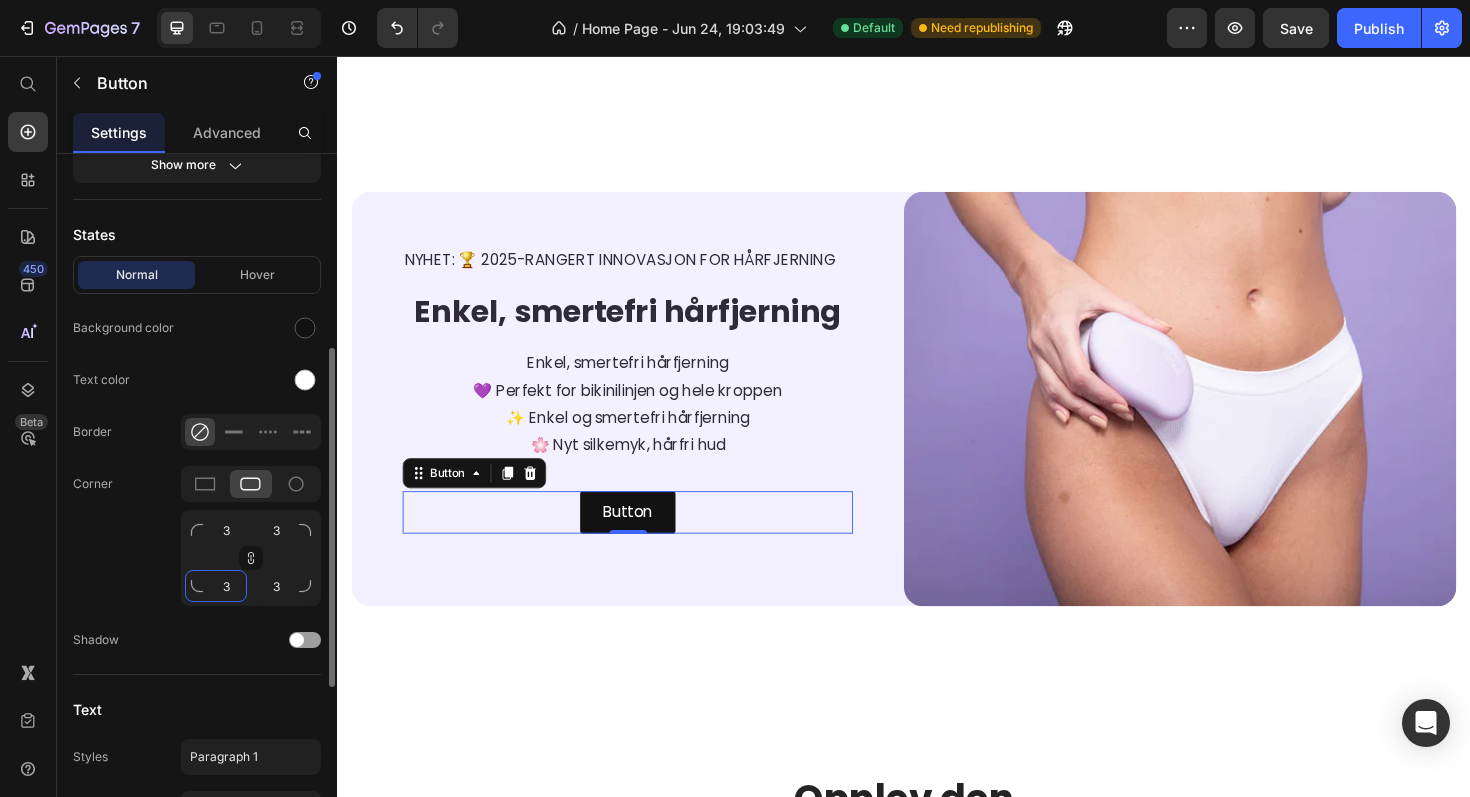 click on "3" 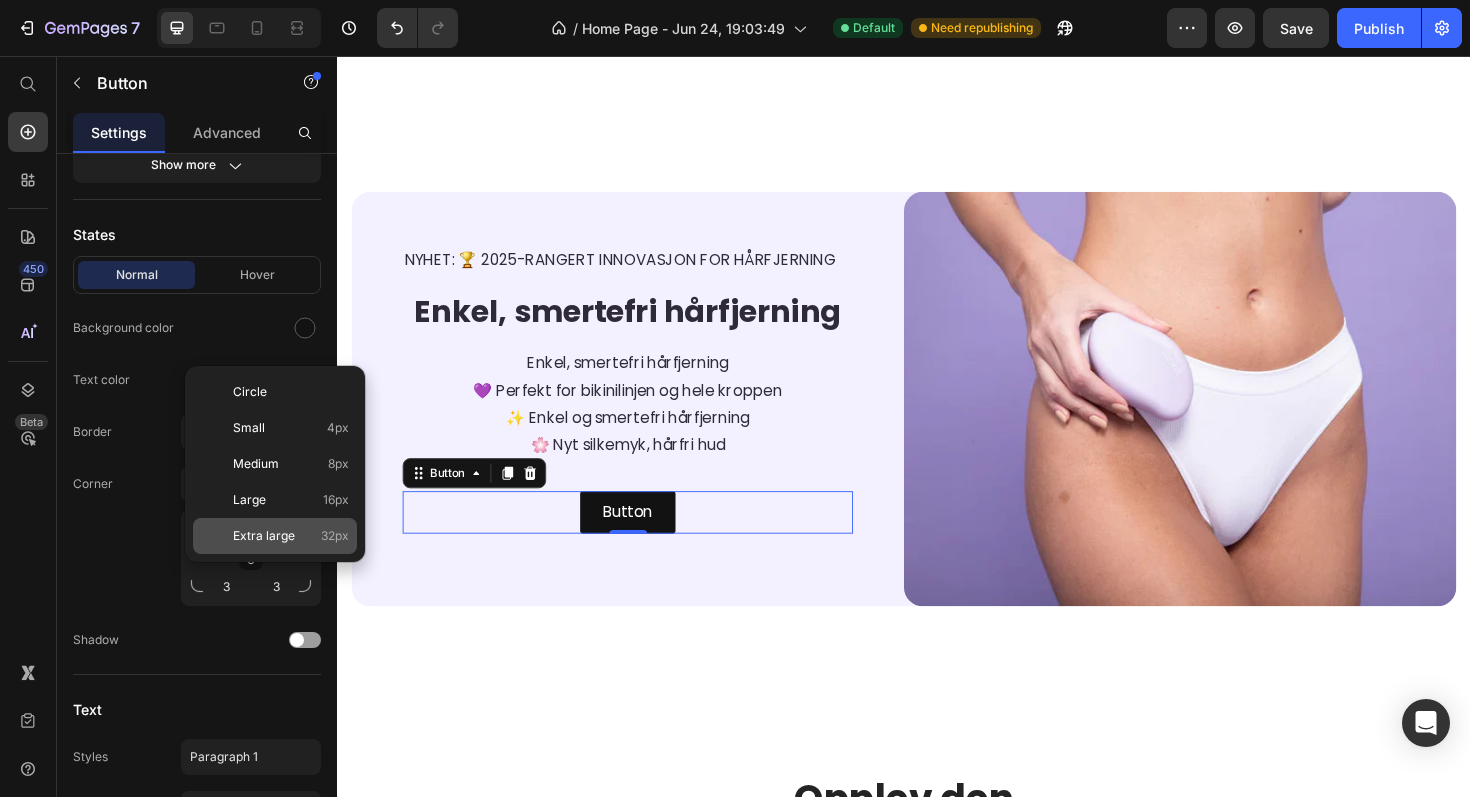 click on "Extra large" at bounding box center [264, 536] 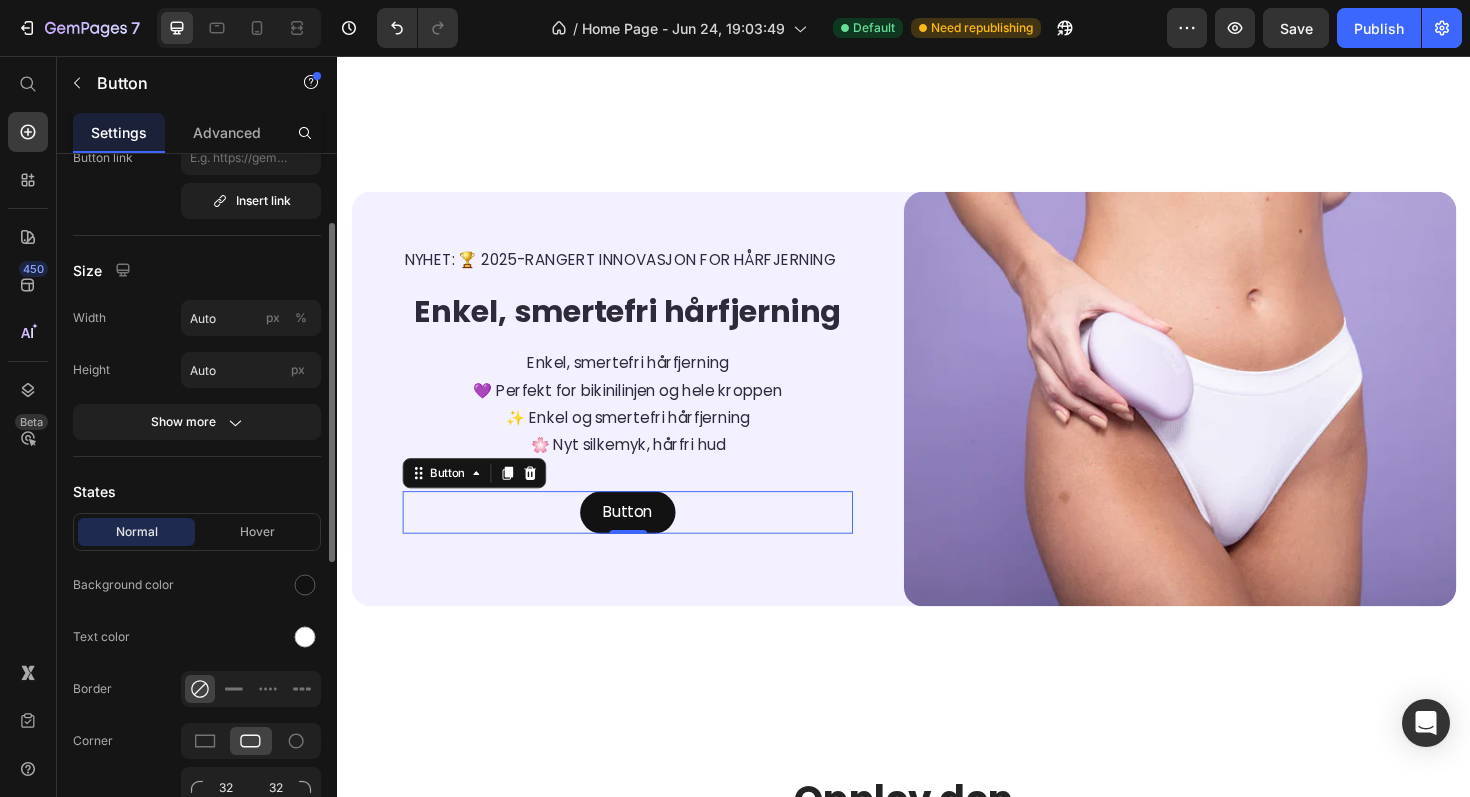 scroll, scrollTop: 128, scrollLeft: 0, axis: vertical 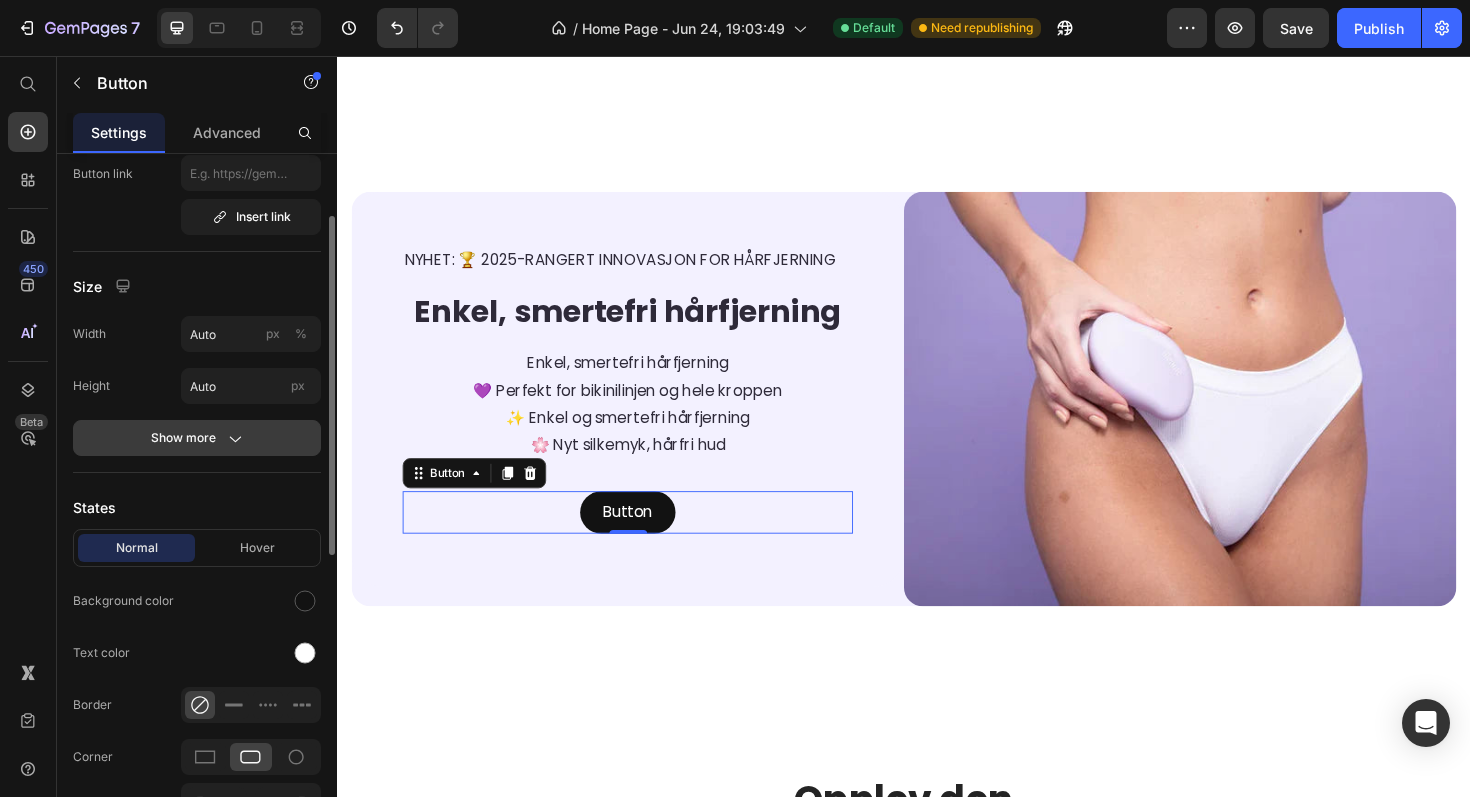 click on "Show more" 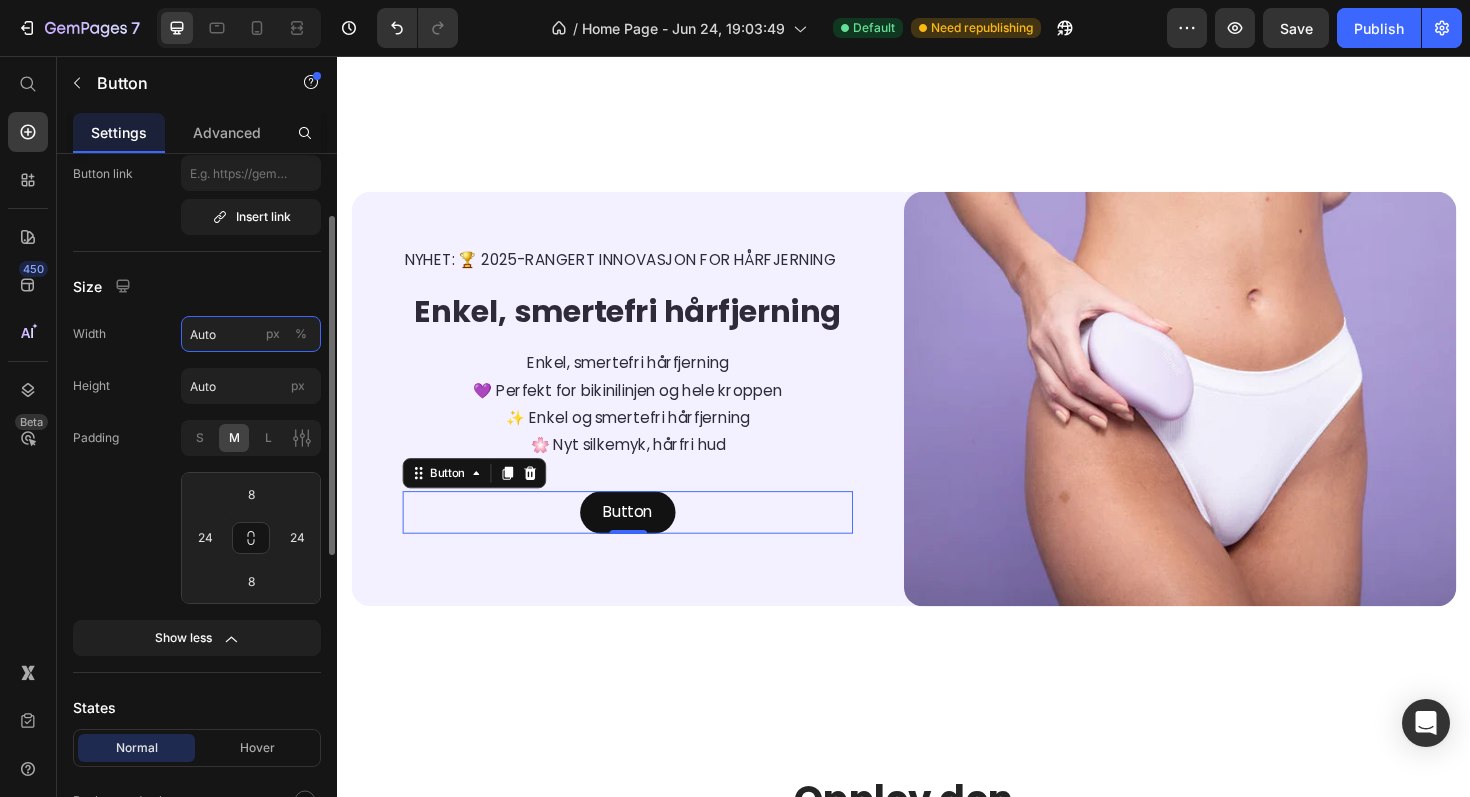 click on "Auto" at bounding box center (251, 334) 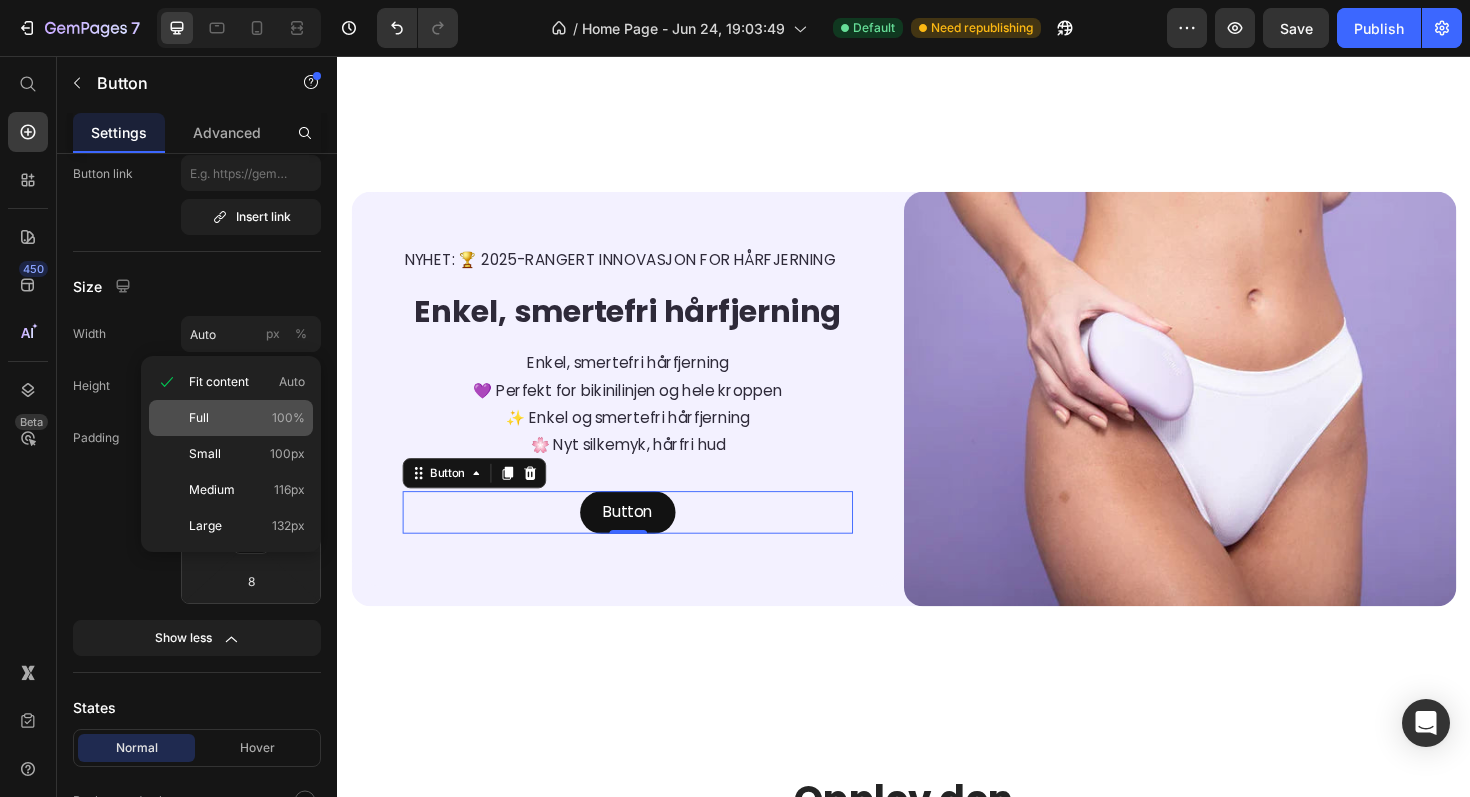 click on "Full 100%" at bounding box center [247, 418] 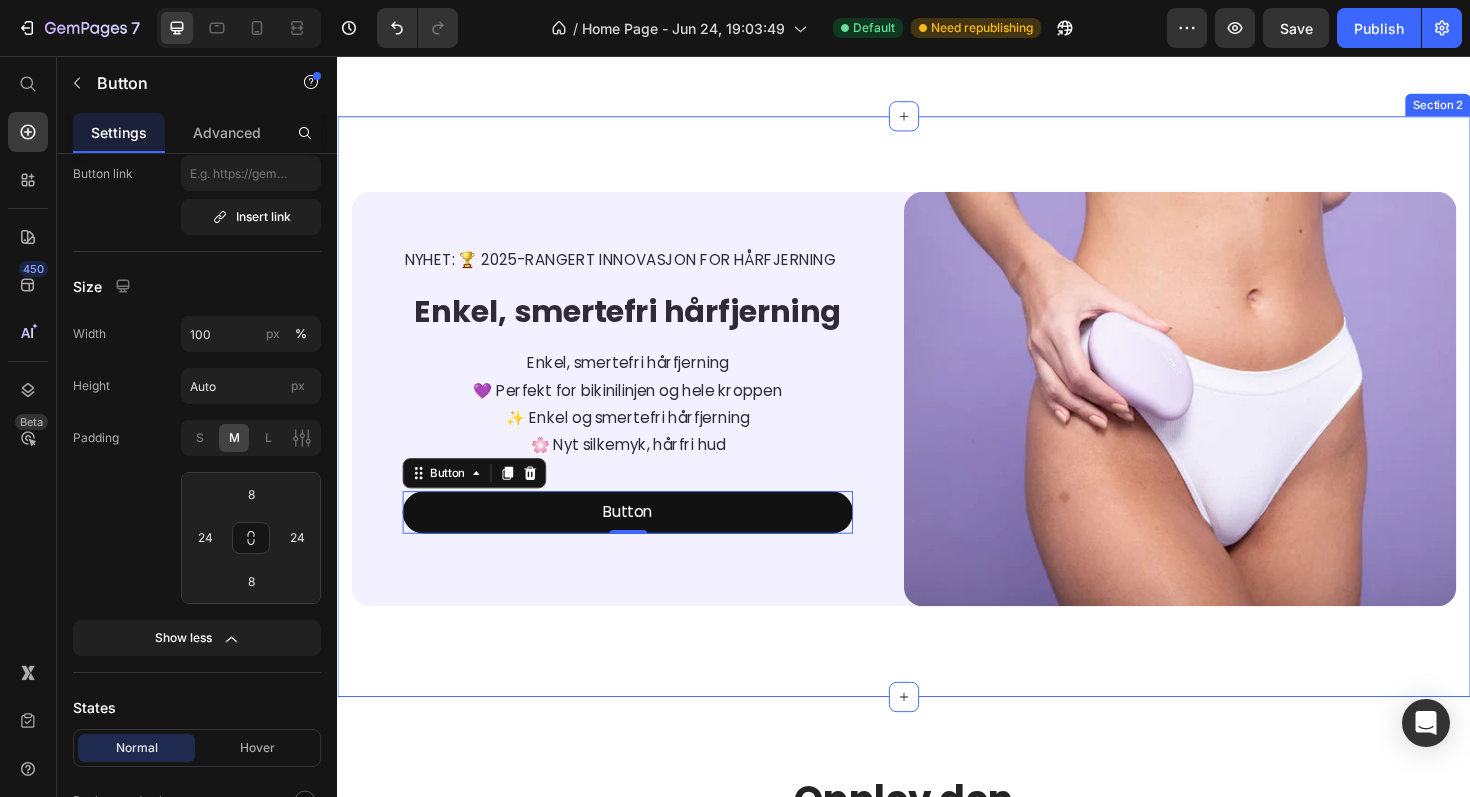 click on "NYHET: 🏆 2025-RANGERT INNOVASJON FOR HÅRFJERNING Text Block ⁠⁠⁠⁠⁠⁠⁠ Enkel, smertefri hårfjerning Heading Enkel, smertefri hårfjerning 💜 Perfekt for bikinilinjen og hele kroppen ✨ Enkel og smertefri hårfjerning 🌸 Nyt silkemyk, hårfri hud Text block Button Button   0 Row Image Row Section 2" at bounding box center [937, 428] 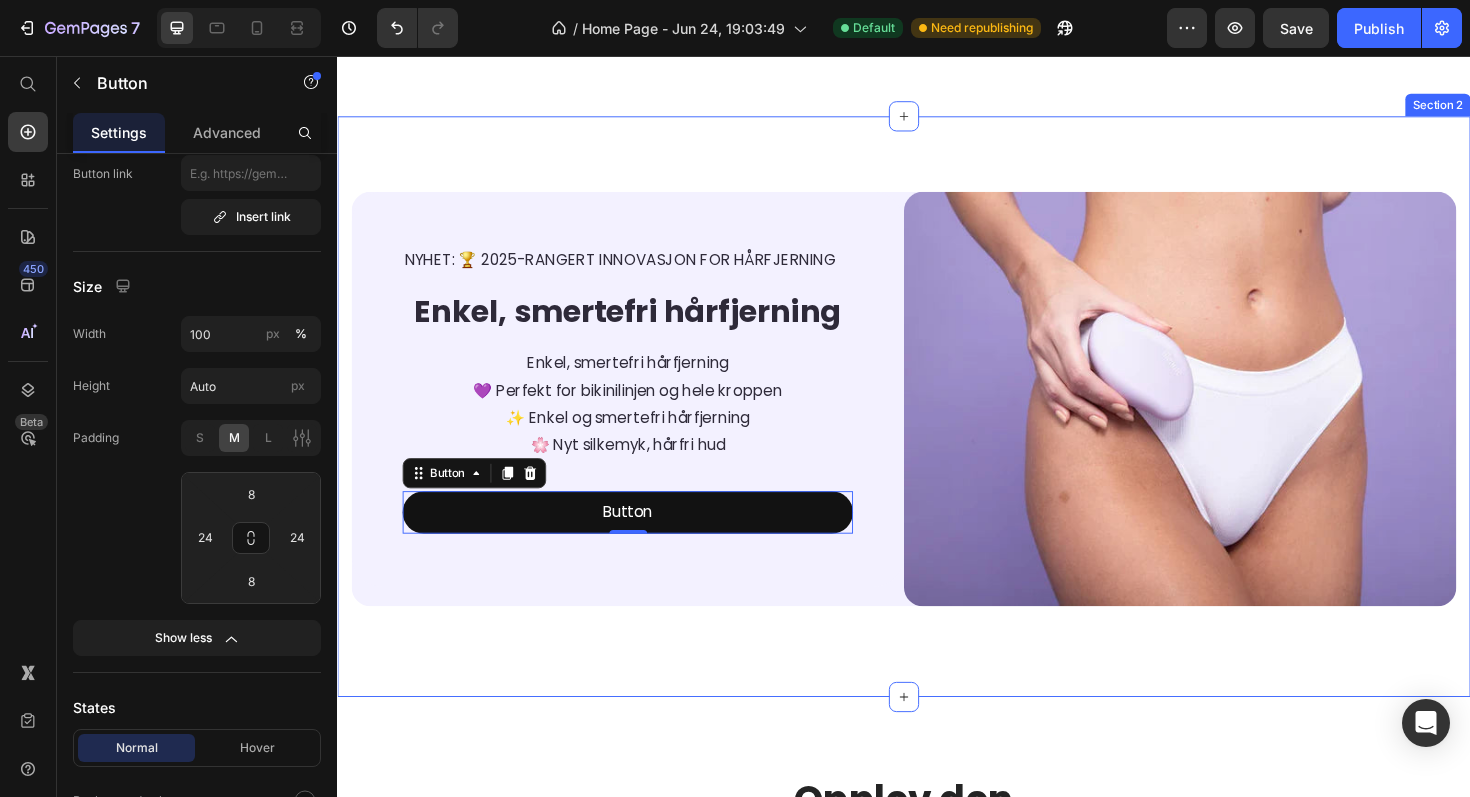 scroll, scrollTop: 0, scrollLeft: 0, axis: both 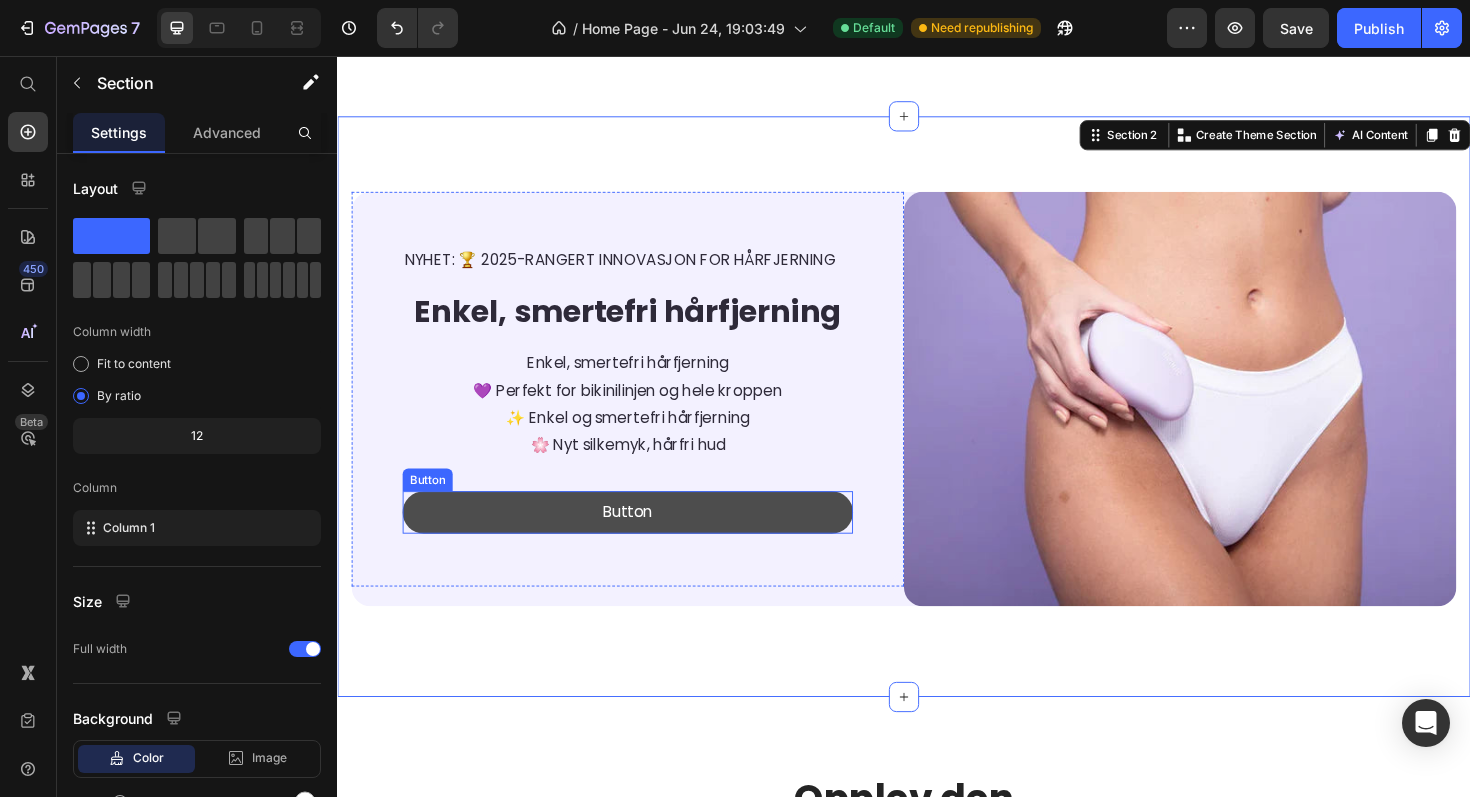 click on "Button" at bounding box center [644, 539] 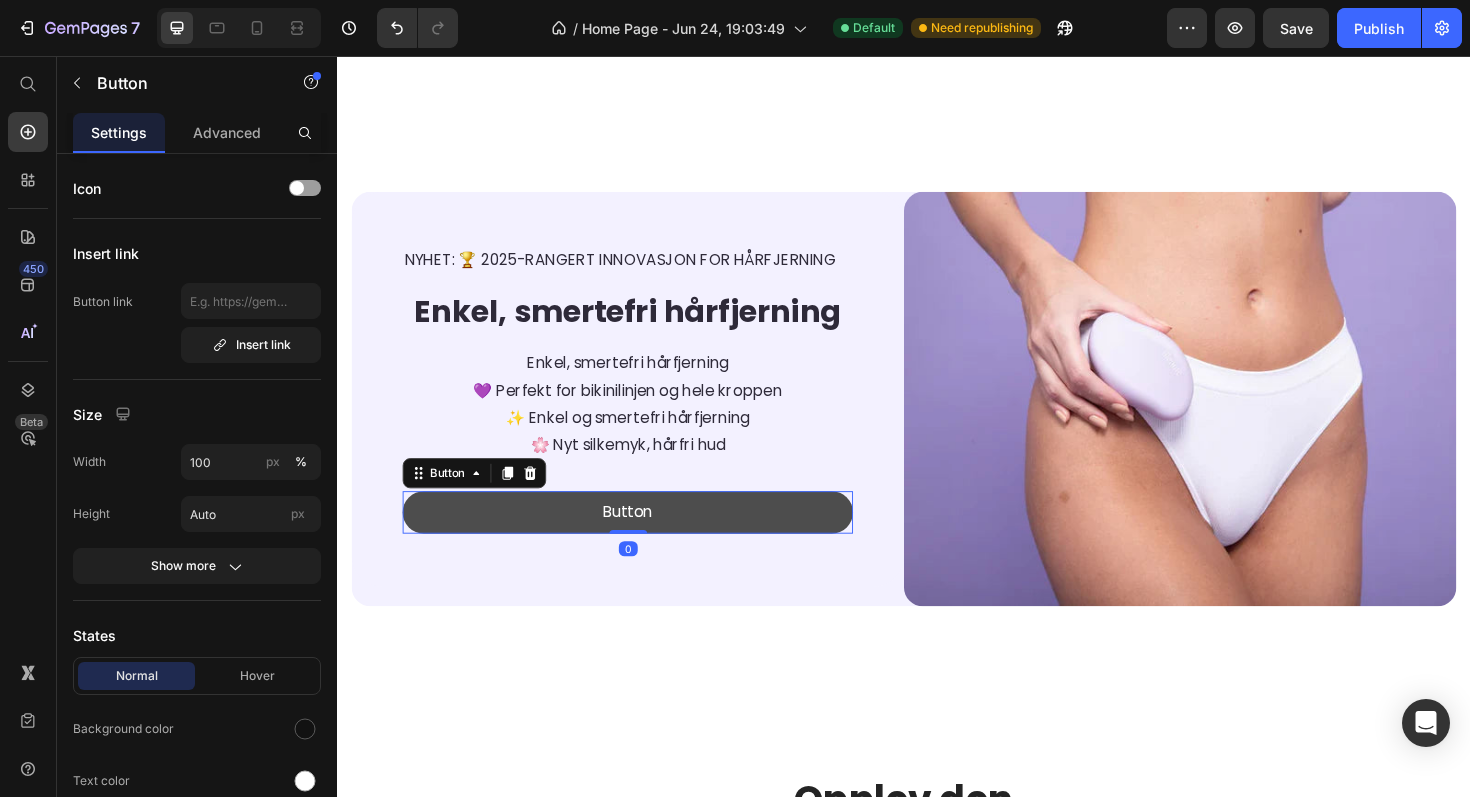 click on "Button" at bounding box center (644, 539) 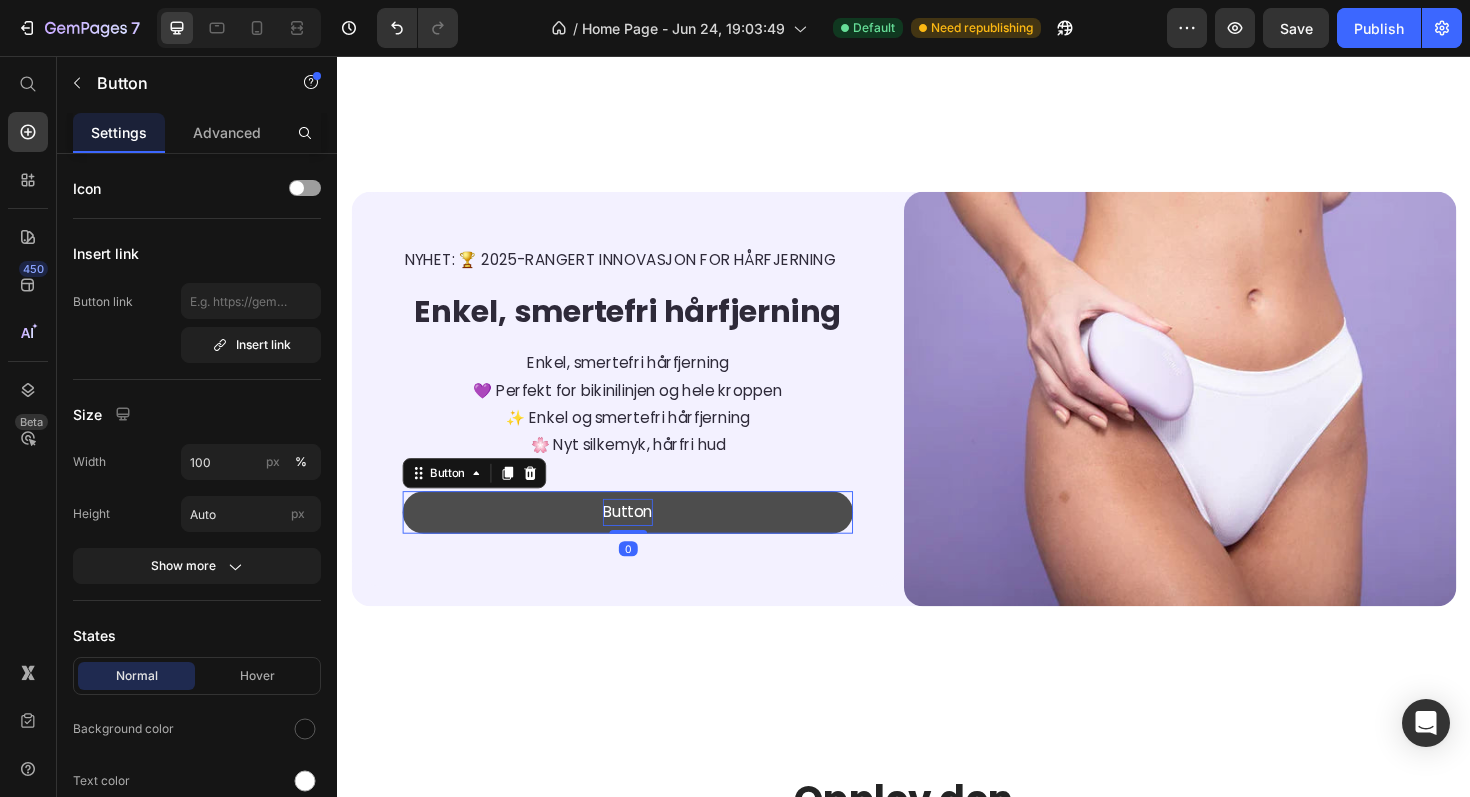 click on "Button" at bounding box center [644, 539] 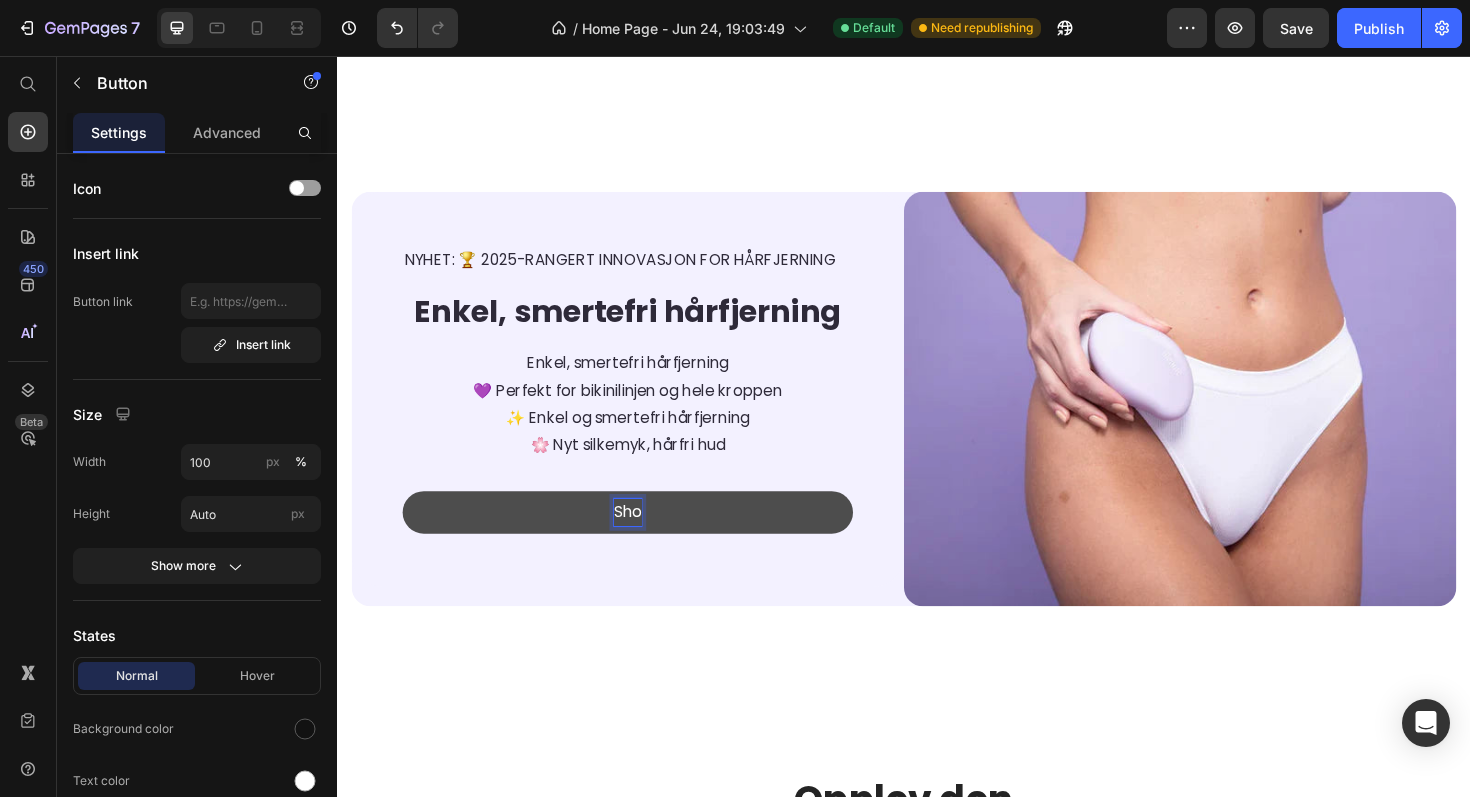 click on "Sho" at bounding box center [644, 539] 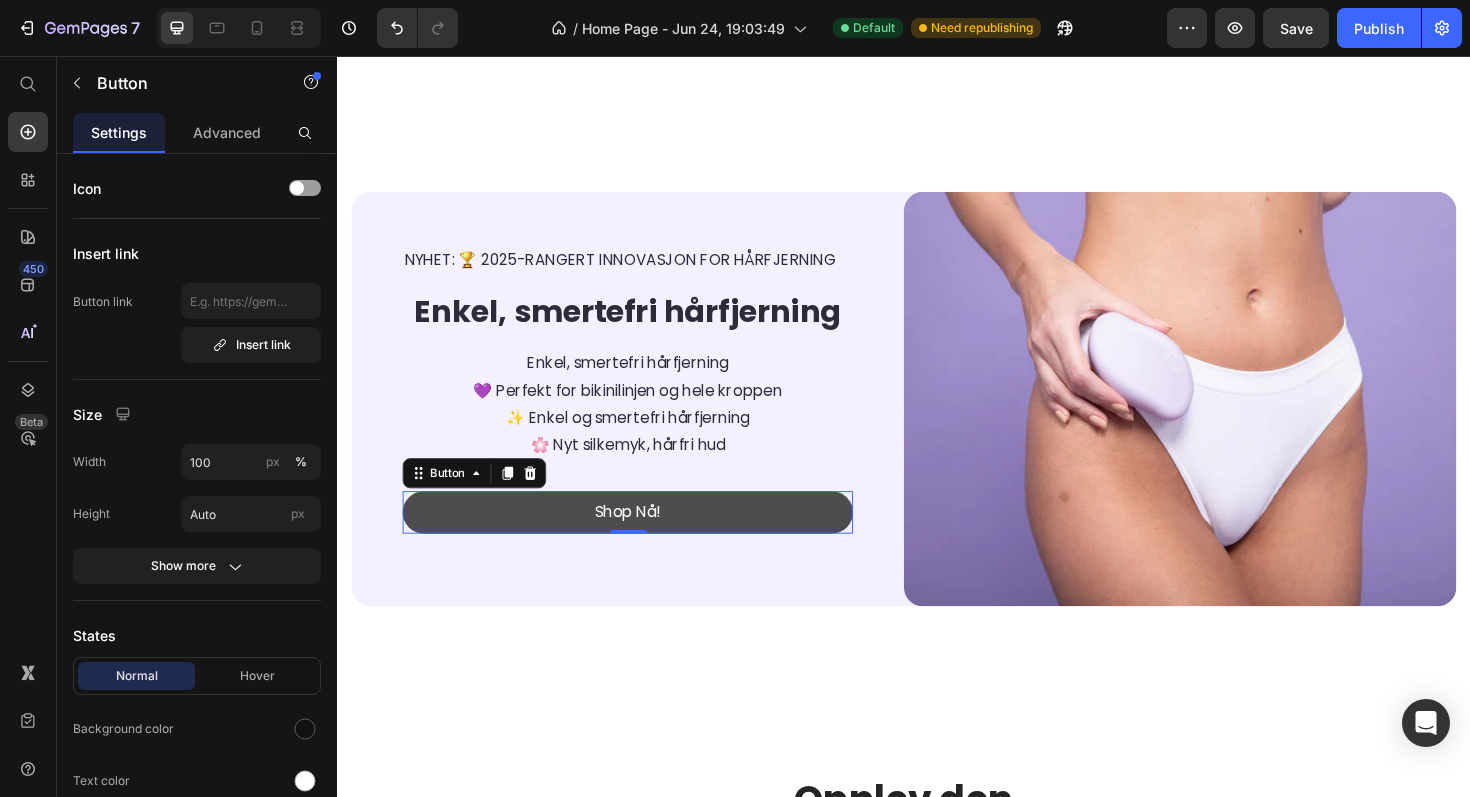 click on "Shop Nå!" at bounding box center (644, 539) 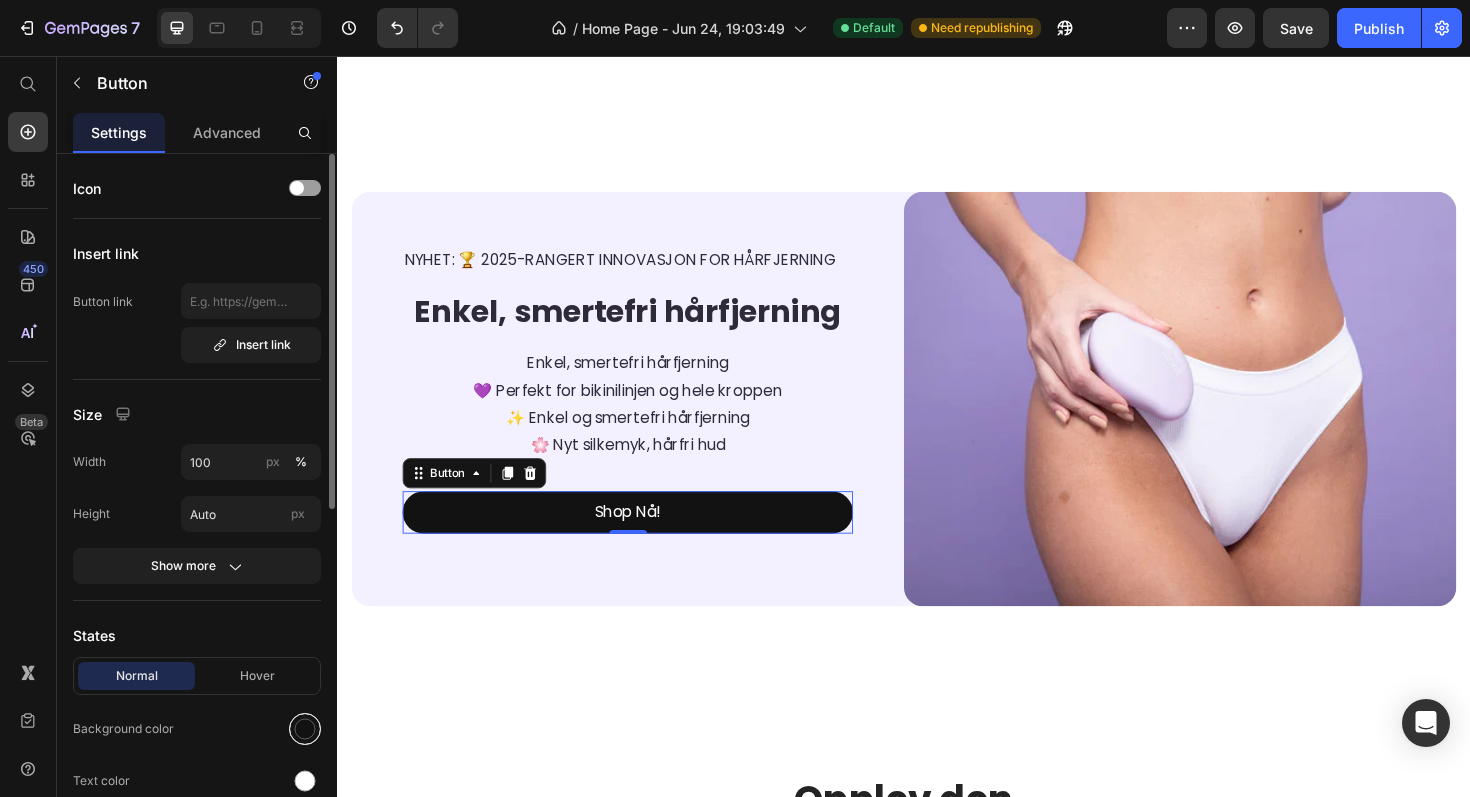 click at bounding box center [305, 729] 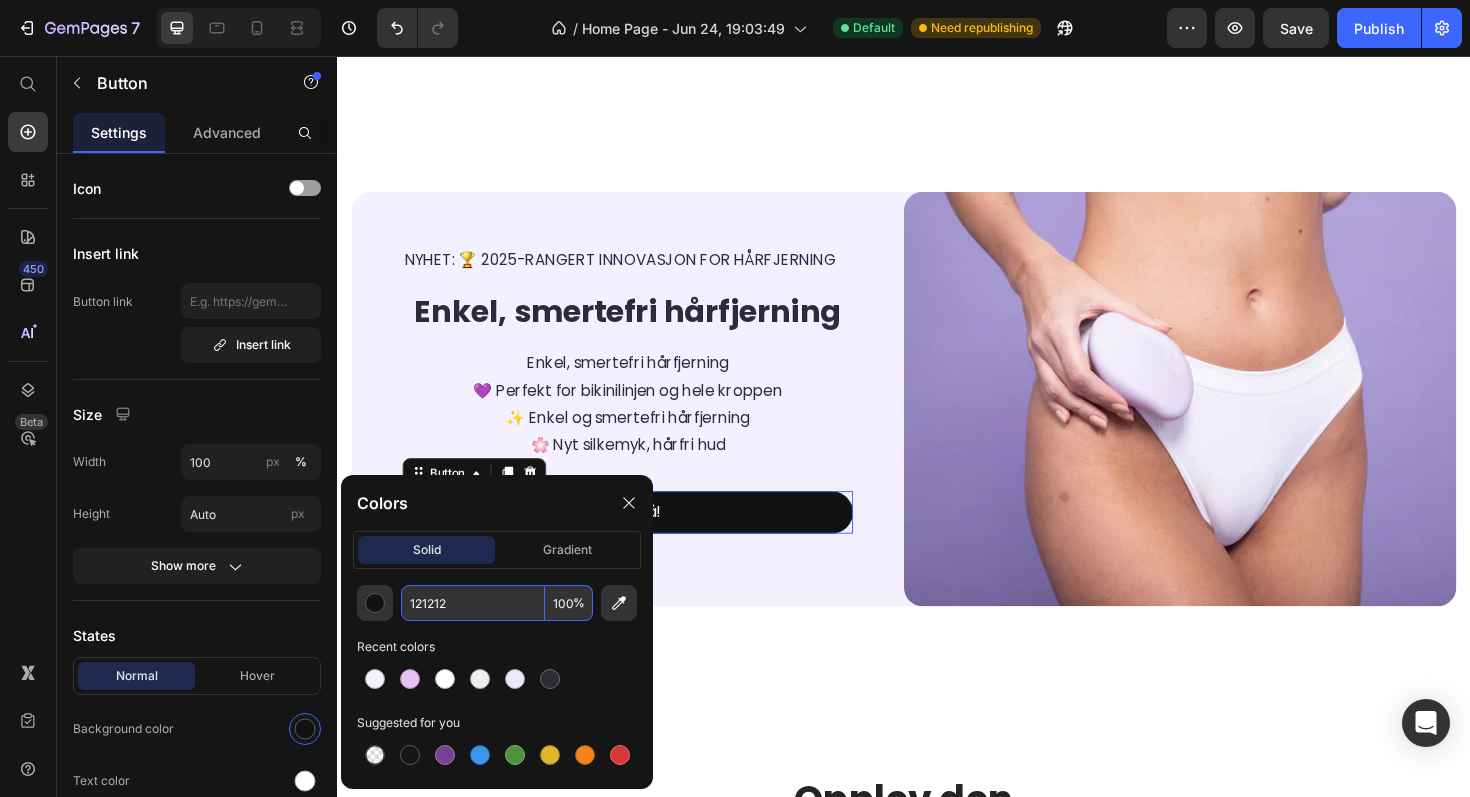 click on "121212" at bounding box center [473, 603] 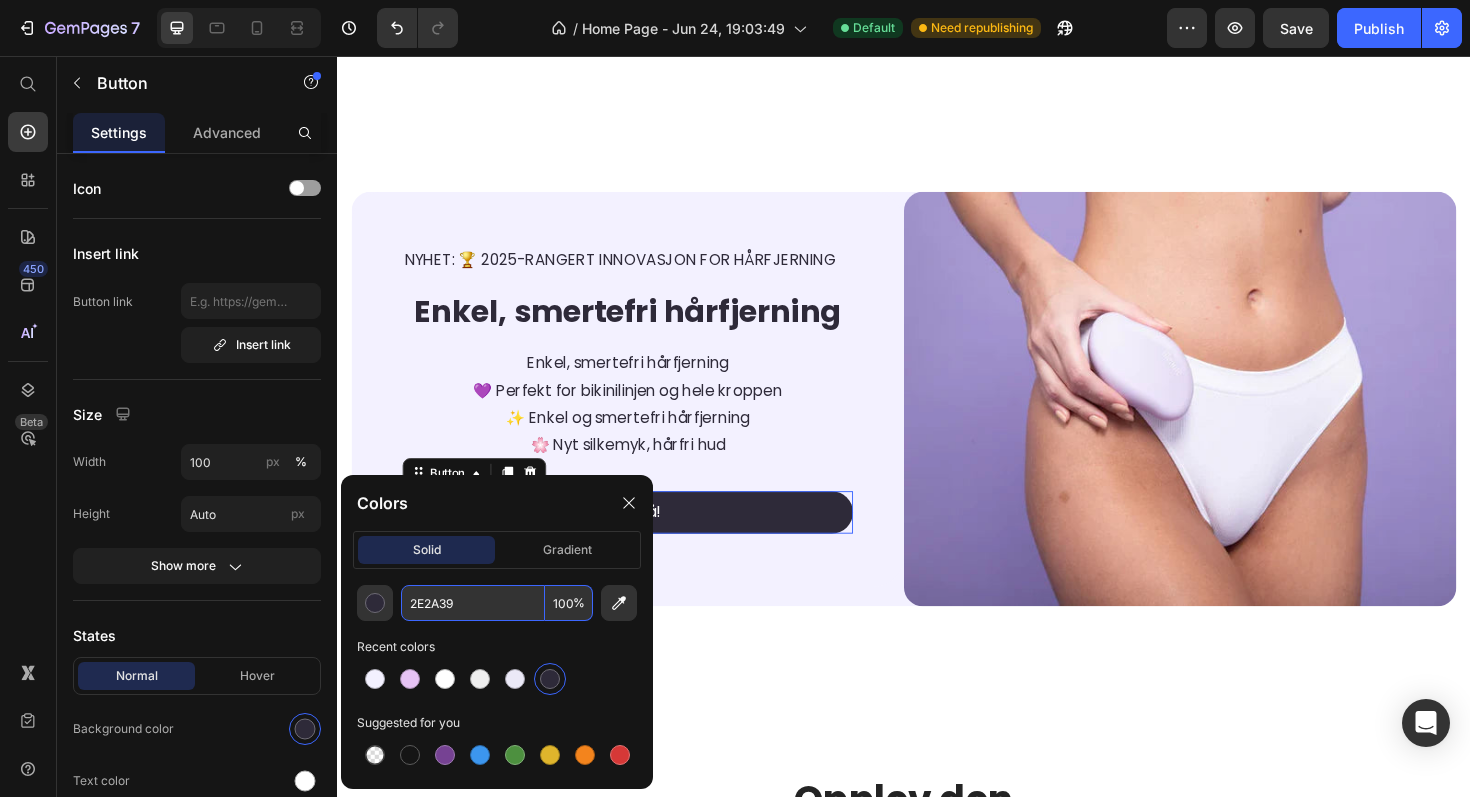scroll, scrollTop: 0, scrollLeft: 0, axis: both 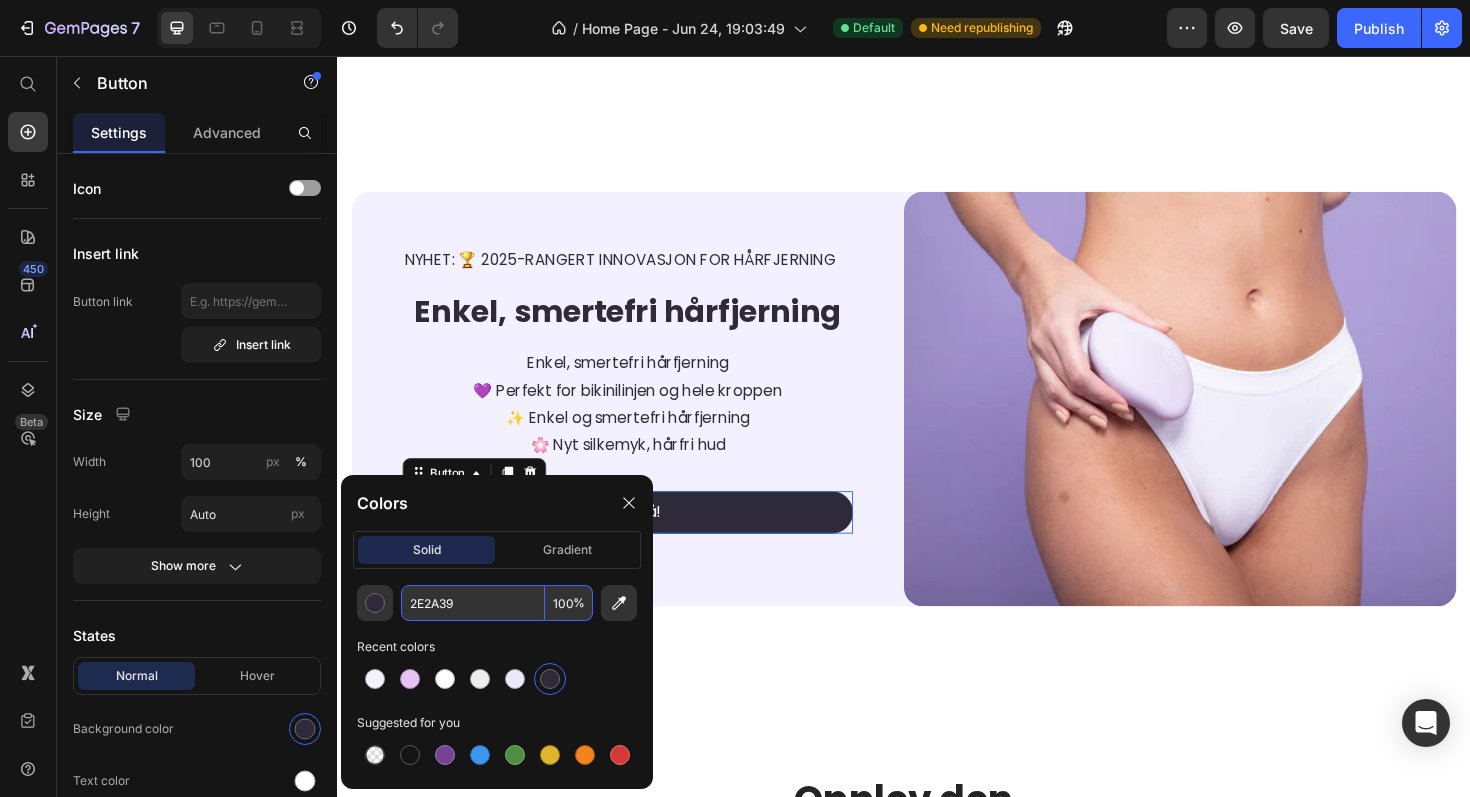 paste on "#7069bc" 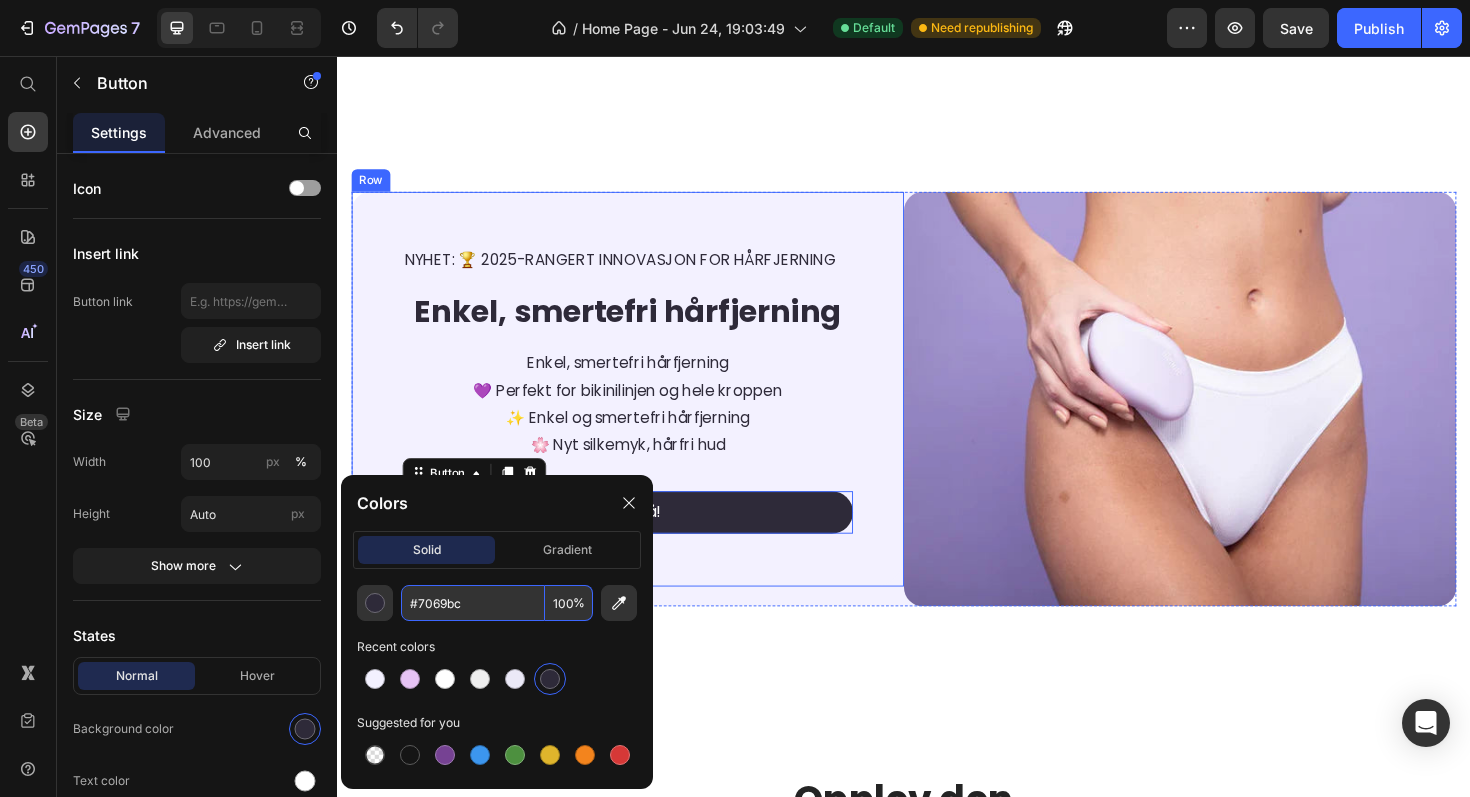 type on "7069BC" 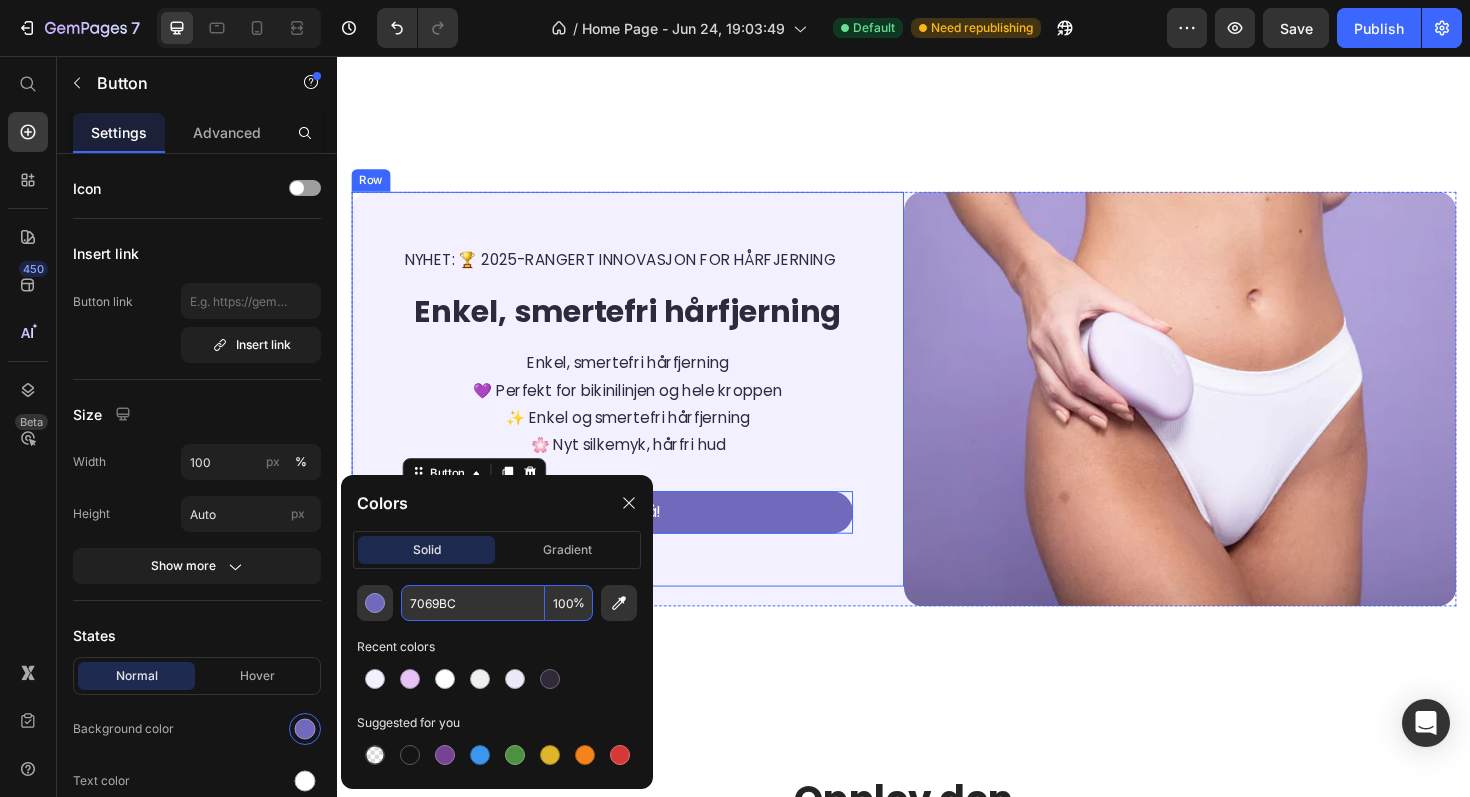 click on "NYHET: 🏆 2025-RANGERT INNOVASJON FOR HÅRFJERNING Text Block ⁠⁠⁠⁠⁠⁠⁠ Enkel, smertefri hårfjerning Heading Enkel, smertefri hårfjerning 💜 Perfekt for bikinilinjen og hele kroppen ✨ Enkel og smertefri hårfjerning 🌸 Nyt silkemyk, hårfri hud Text block Shop Nå! Button   0 Row Image Row Section 2" at bounding box center (937, 428) 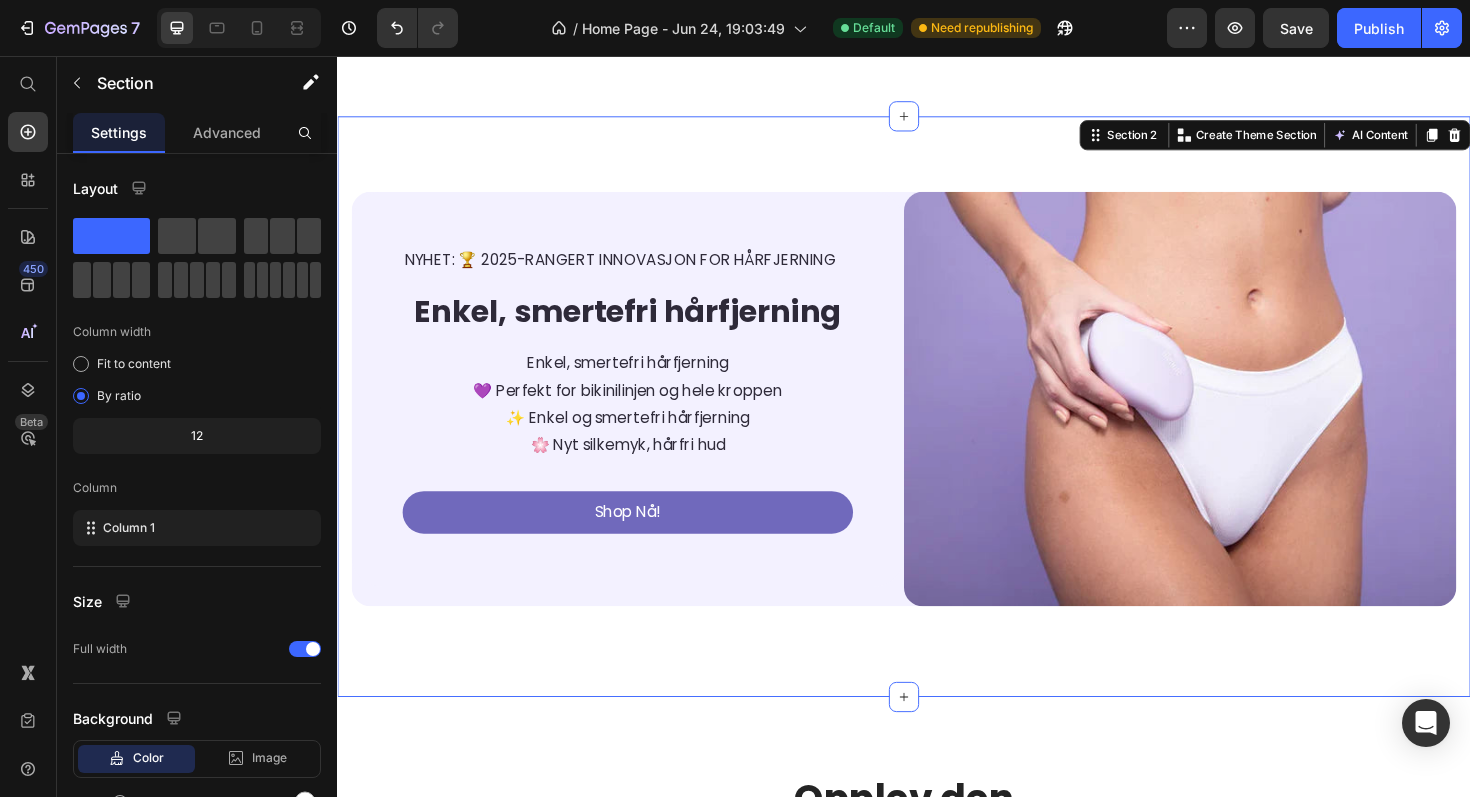 click on "NYHET: 🏆 2025-RANGERT INNOVASJON FOR HÅRFJERNING Text Block ⁠⁠⁠⁠⁠⁠⁠ Enkel, smertefri hårfjerning Heading Enkel, smertefri hårfjerning 💜 Perfekt for bikinilinjen og hele kroppen ✨ Enkel og smertefri hårfjerning 🌸 Nyt silkemyk, hårfri hud Text block Shop Nå! Button Row Image Row Section 2   You can create reusable sections Create Theme Section AI Content Write with GemAI What would you like to describe here? Tone and Voice Persuasive Product Lunoria Krystallsten Show more Generate" at bounding box center [937, 428] 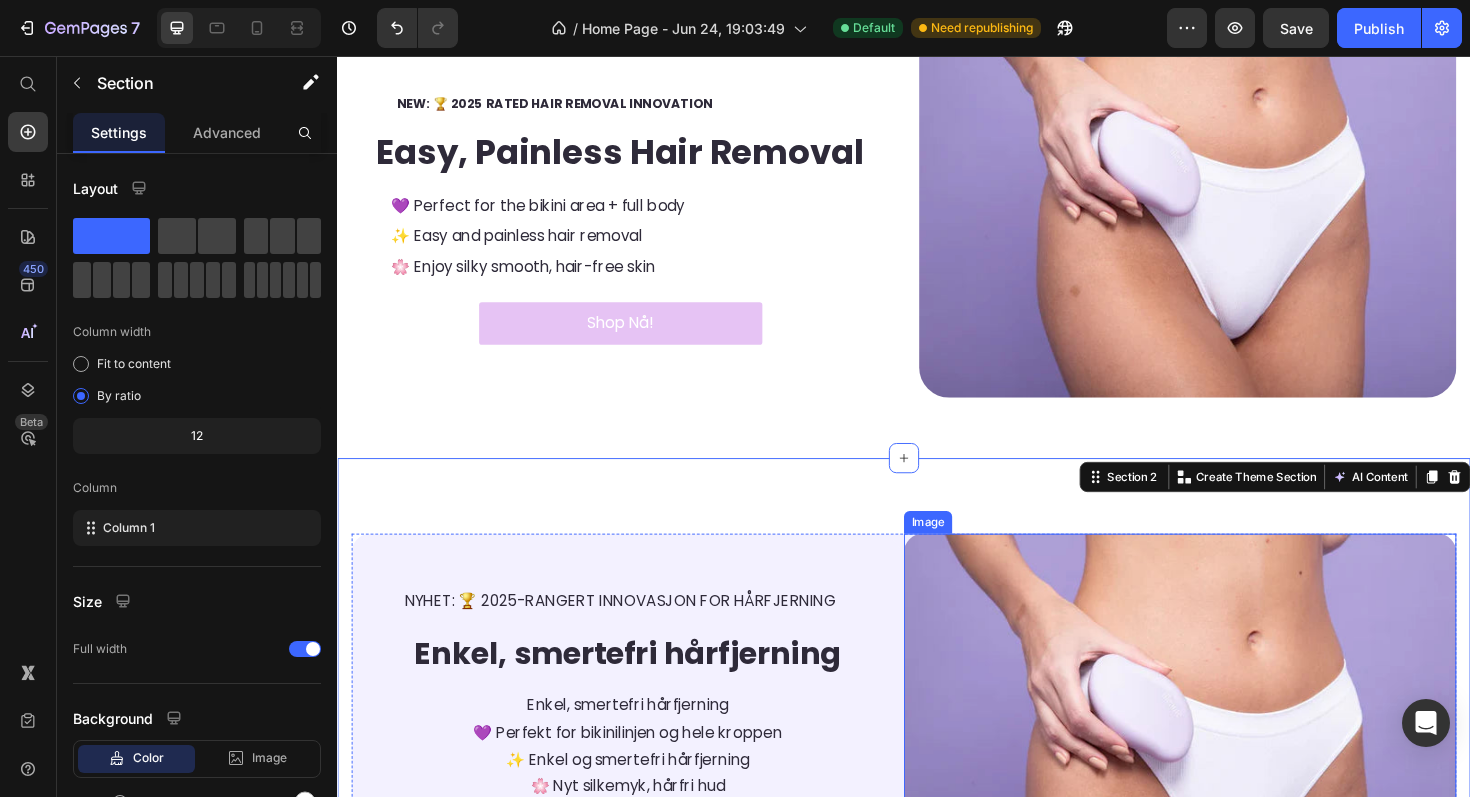 scroll, scrollTop: 0, scrollLeft: 0, axis: both 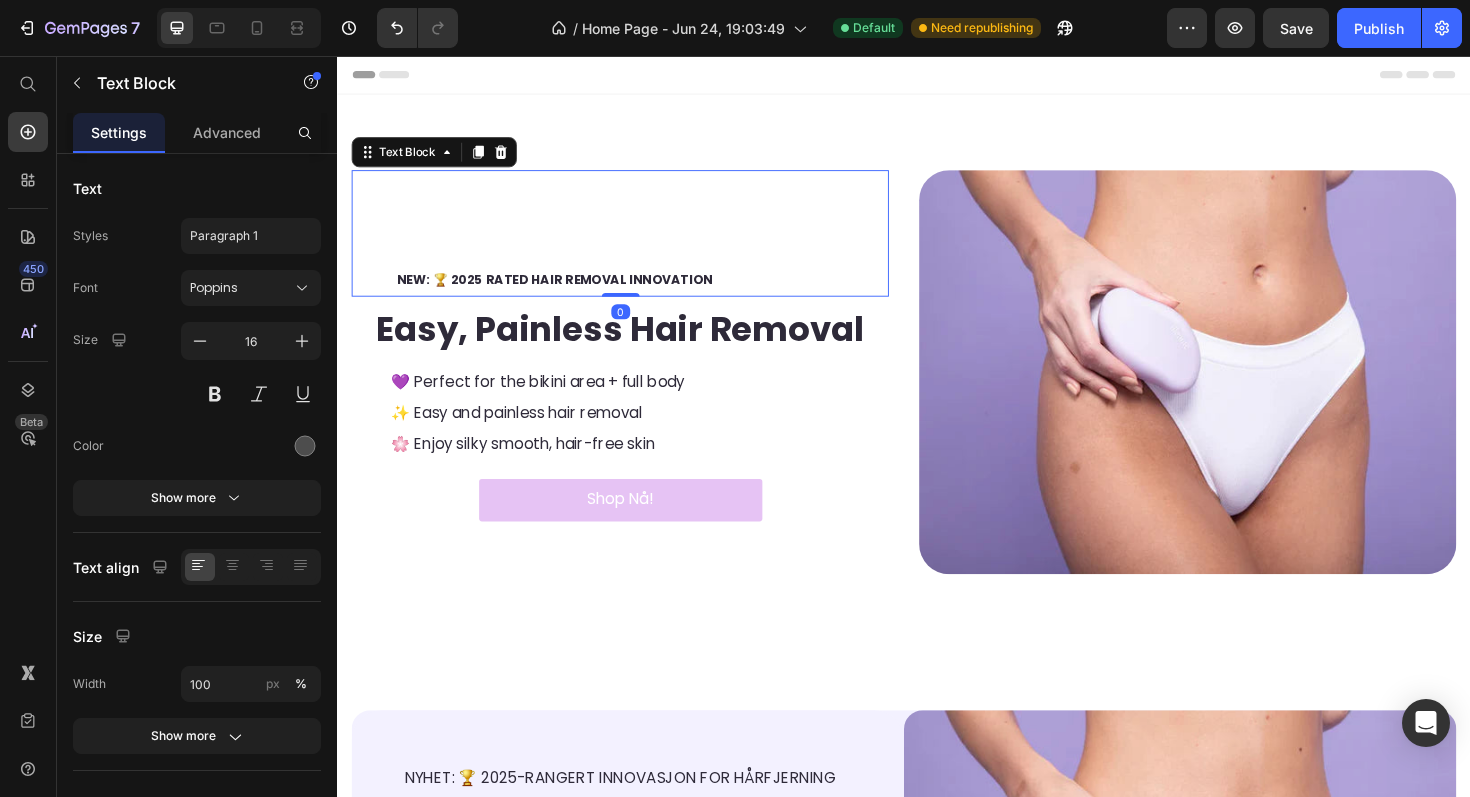 click on "NEW: 🏆 2025 RATED HAIR REMOVAL INNOVATION Text Block   0" at bounding box center (636, 244) 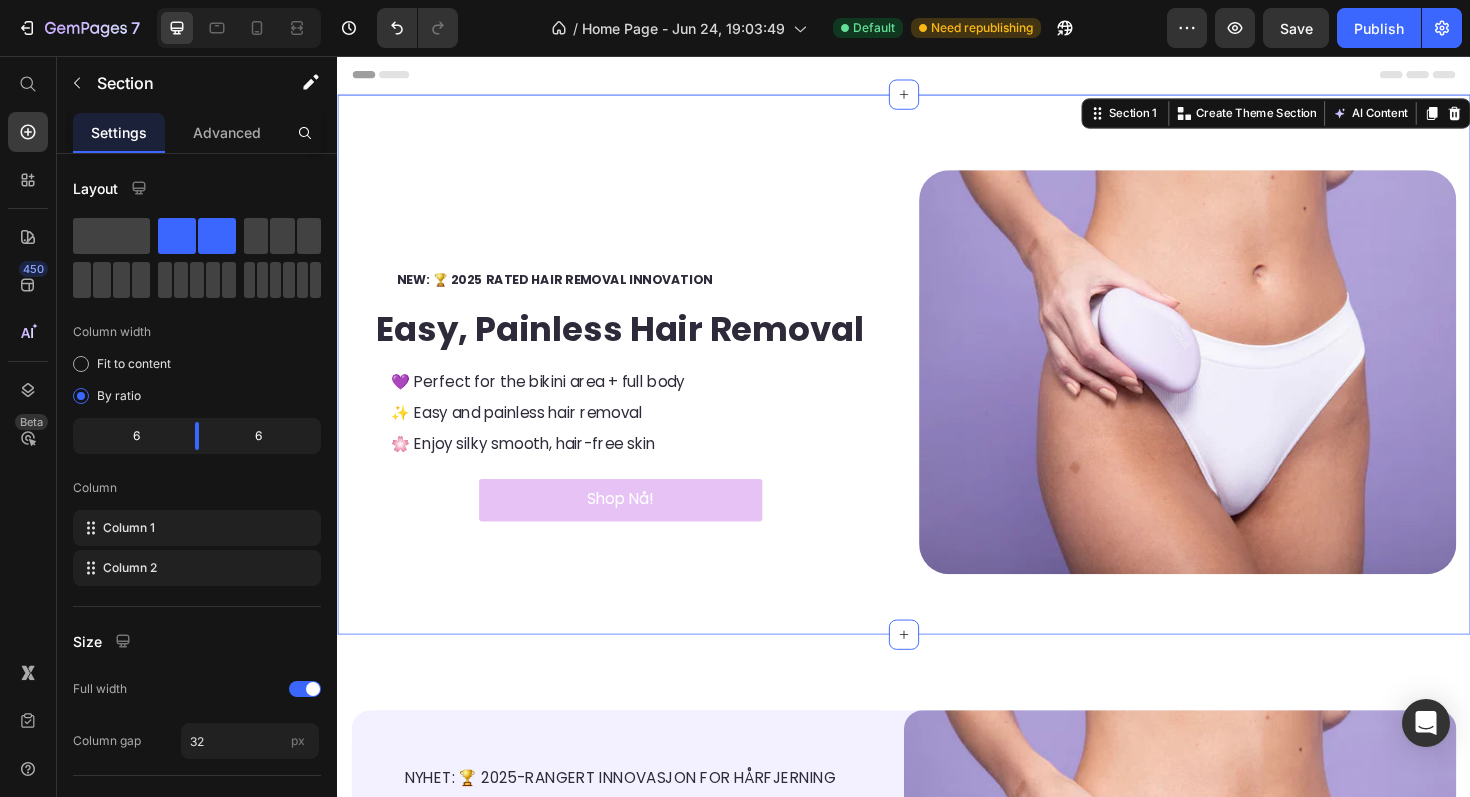 click on "NEW: 🏆 2025 RATED HAIR REMOVAL INNOVATION Text Block ⁠⁠⁠⁠⁠⁠⁠ Easy, Painless Hair Removal Heading 💜 Perfect for the bikini area + full body Text Block ✨ Easy and painless hair removal Text Block 🌸 Enjoy silky smooth, hair-free skin Text Block Shop Nå! Button Image Section 1   You can create reusable sections Create Theme Section AI Content Write with GemAI What would you like to describe here? Tone and Voice Persuasive Product Lunoria Krystallsten Show more Generate" at bounding box center (937, 383) 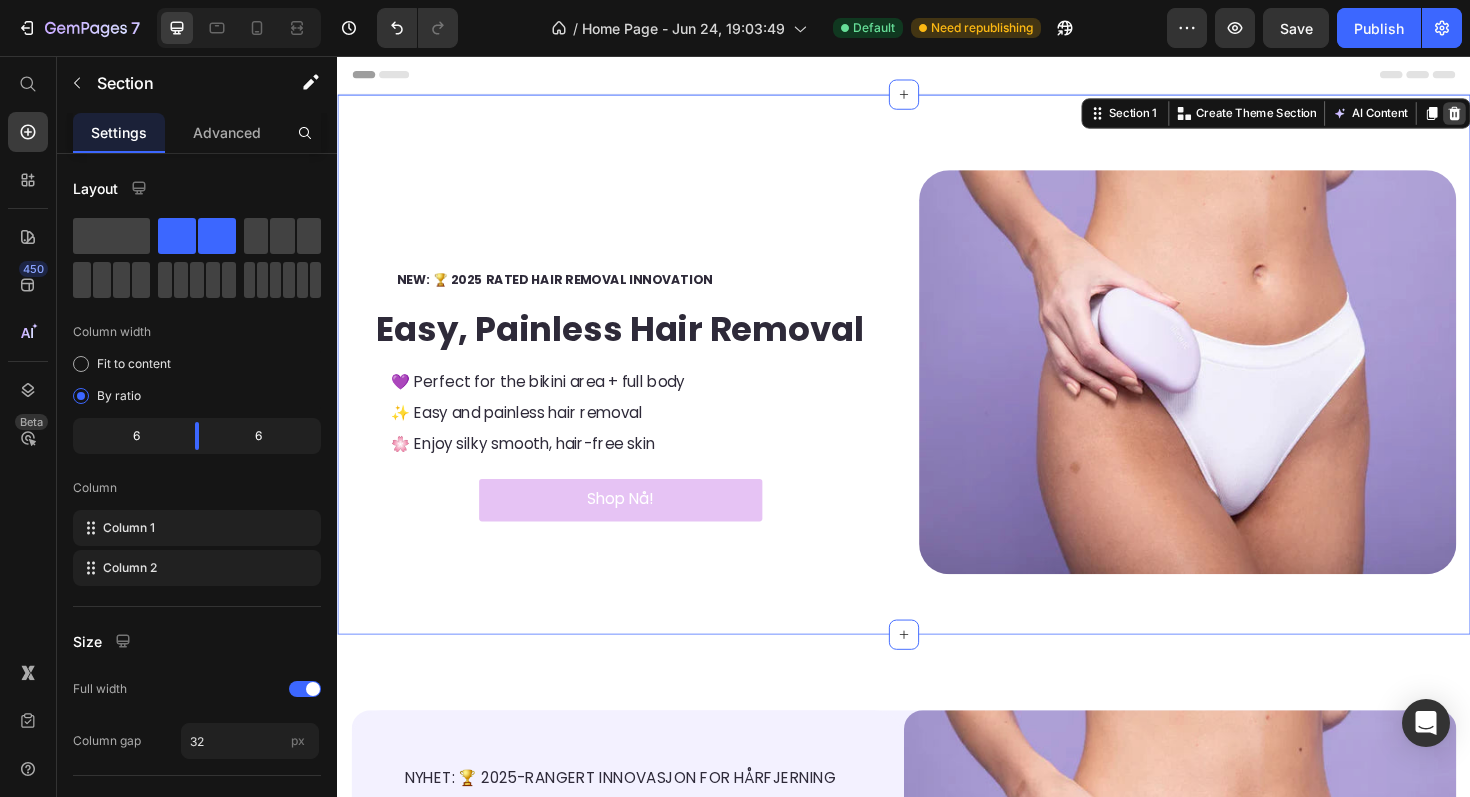 click 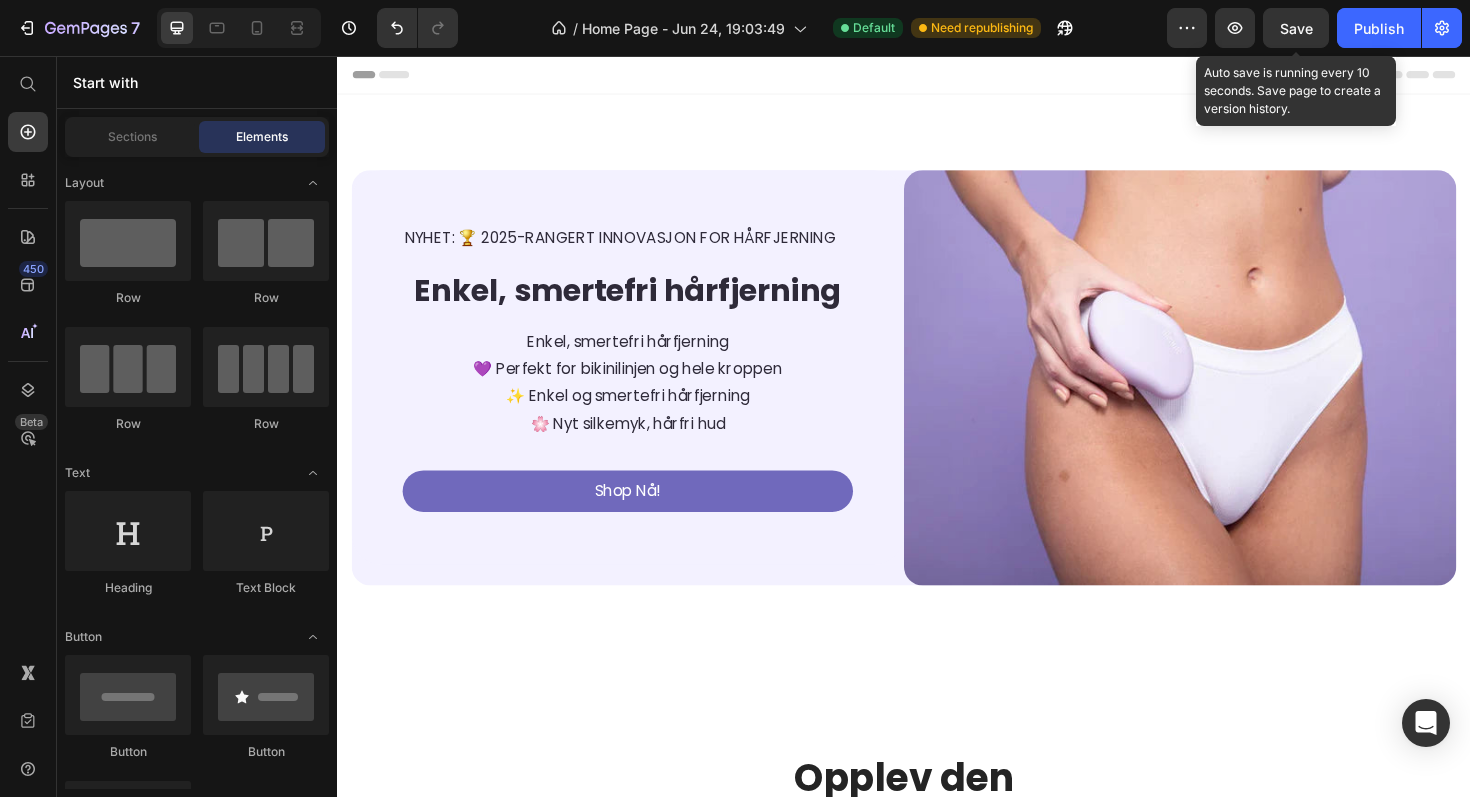 click on "Save" at bounding box center [1296, 28] 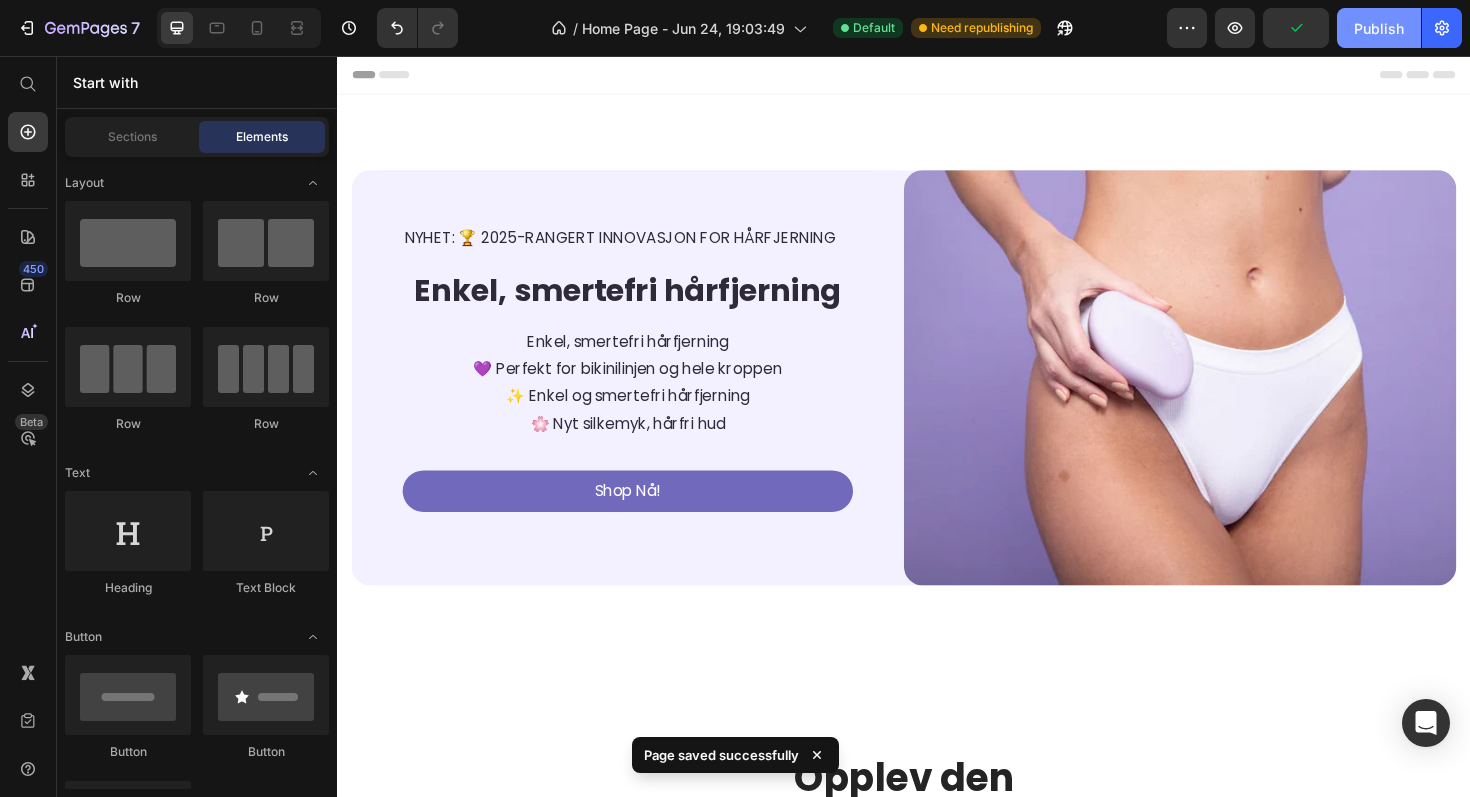click on "Publish" at bounding box center [1379, 28] 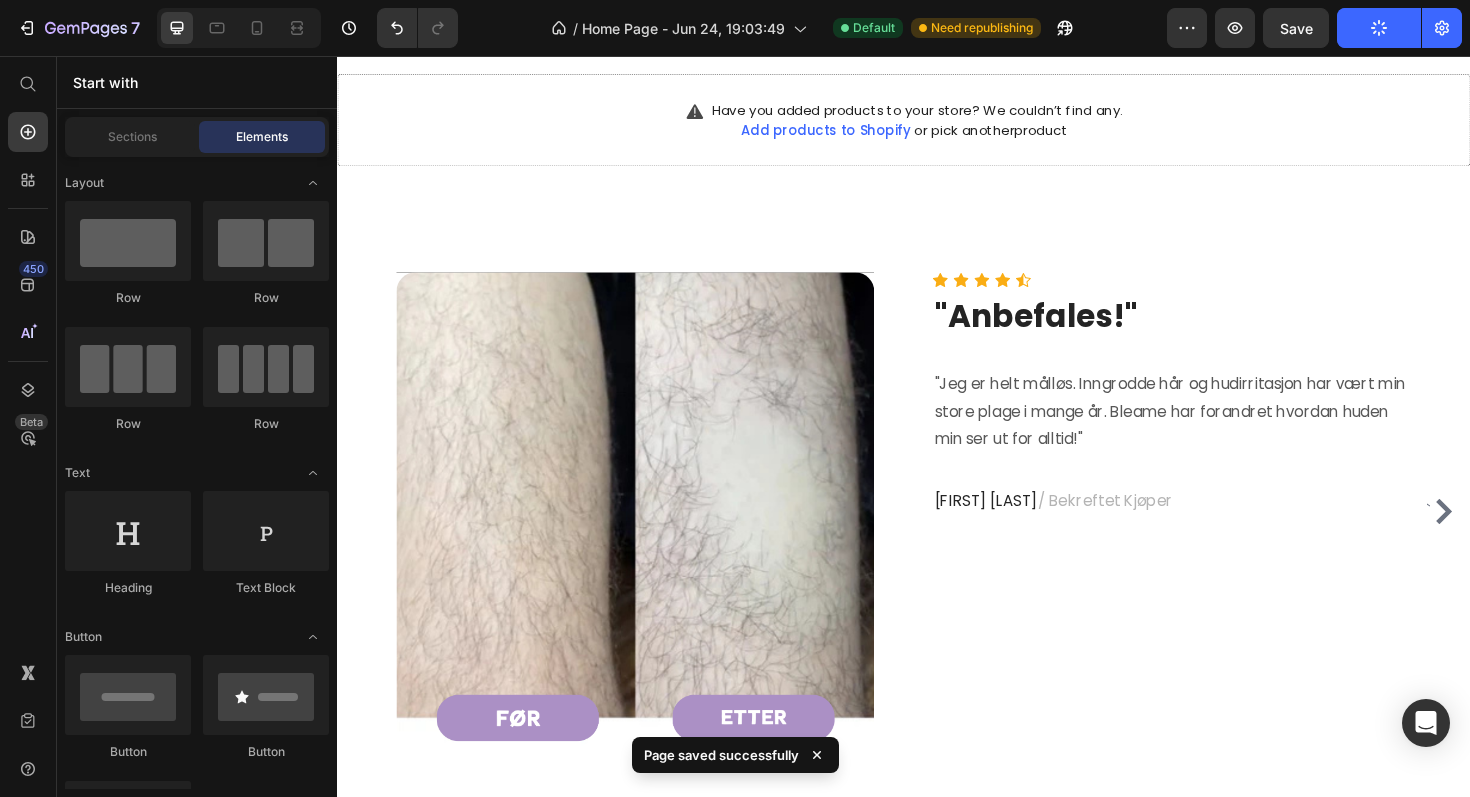 scroll, scrollTop: 1254, scrollLeft: 0, axis: vertical 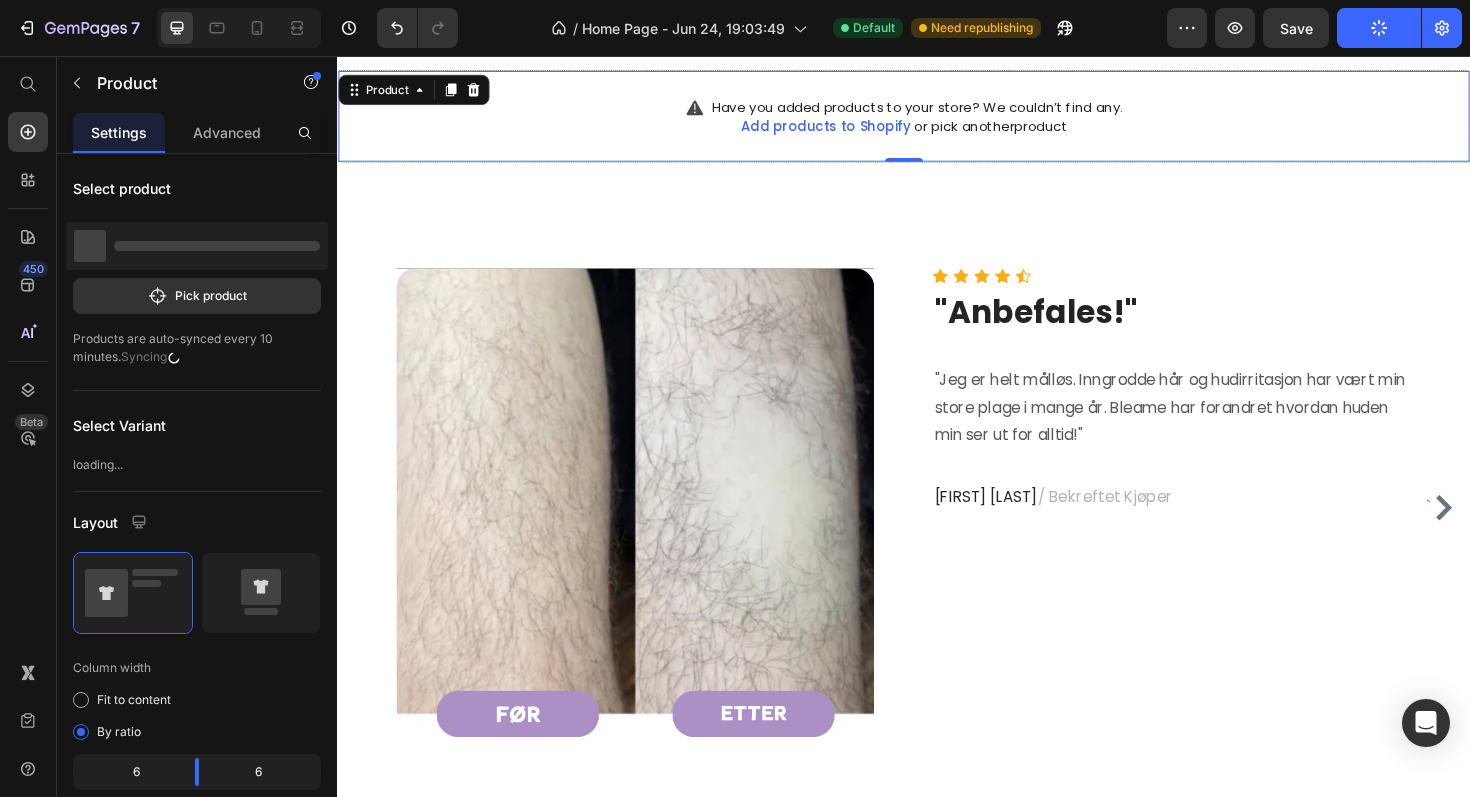 click on "Have you added products to your store? We couldn’t find any. Add products to Shopify   or pick another  product Product   0" at bounding box center (937, 120) 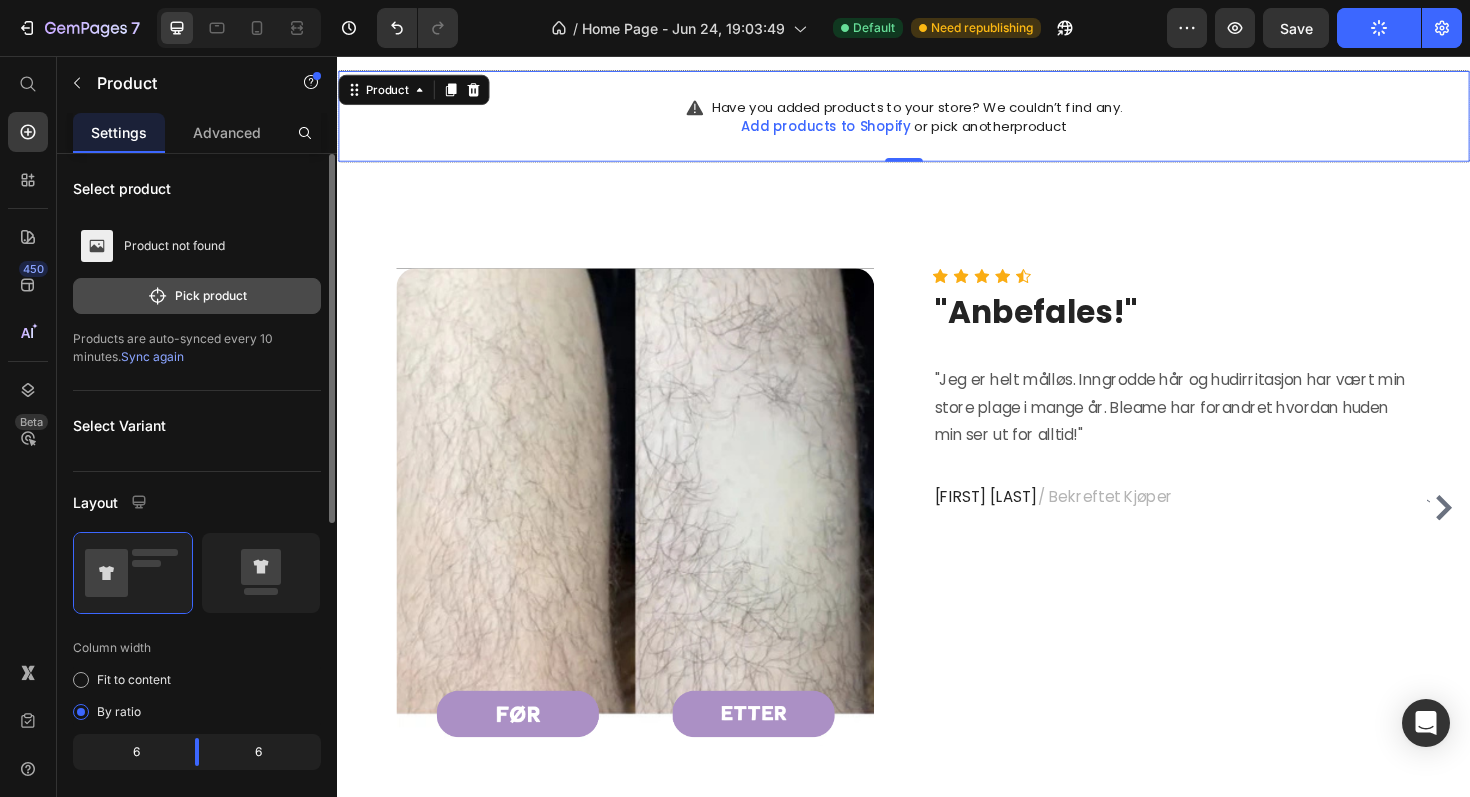 click on "Pick product" at bounding box center [197, 296] 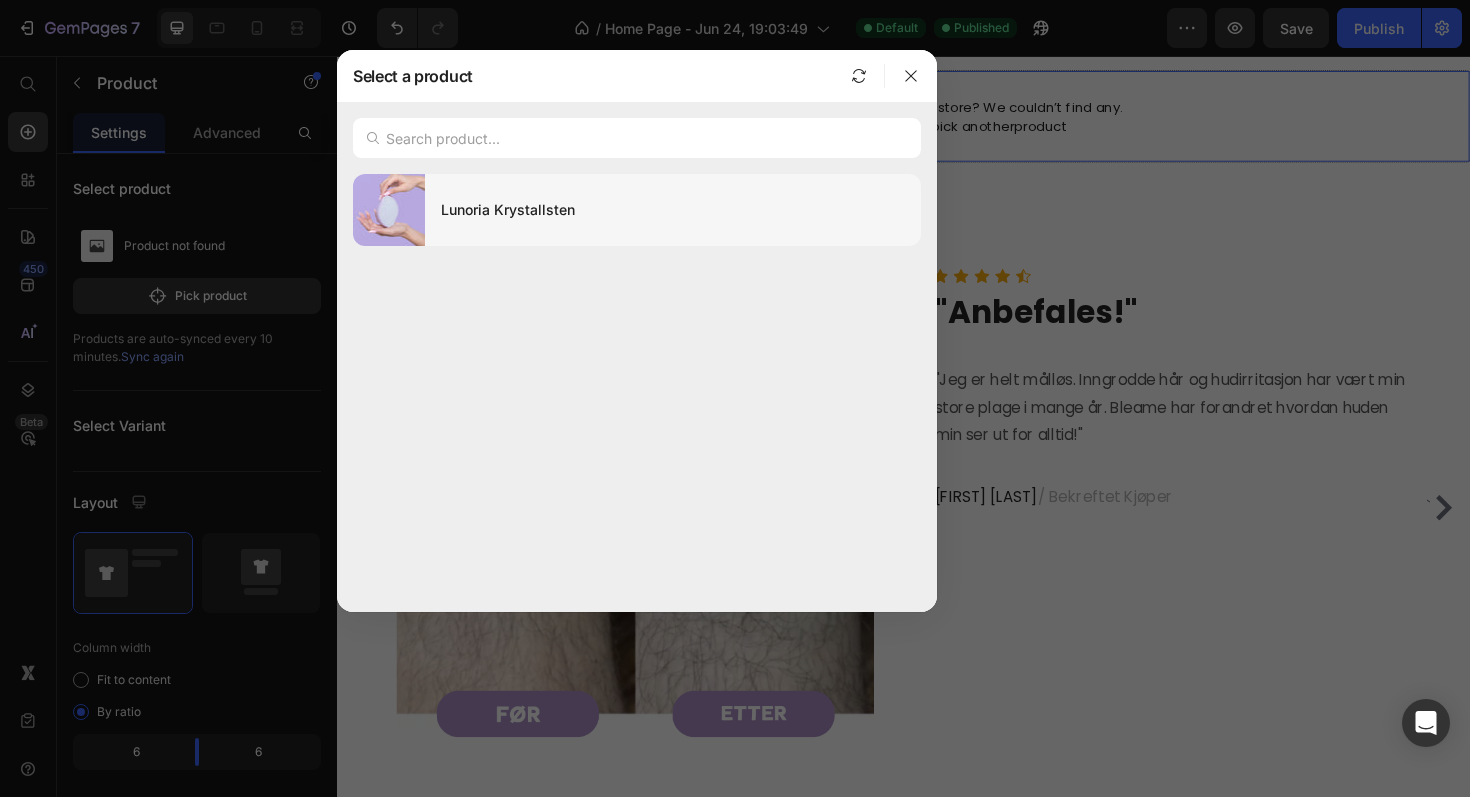 click at bounding box center [389, 210] 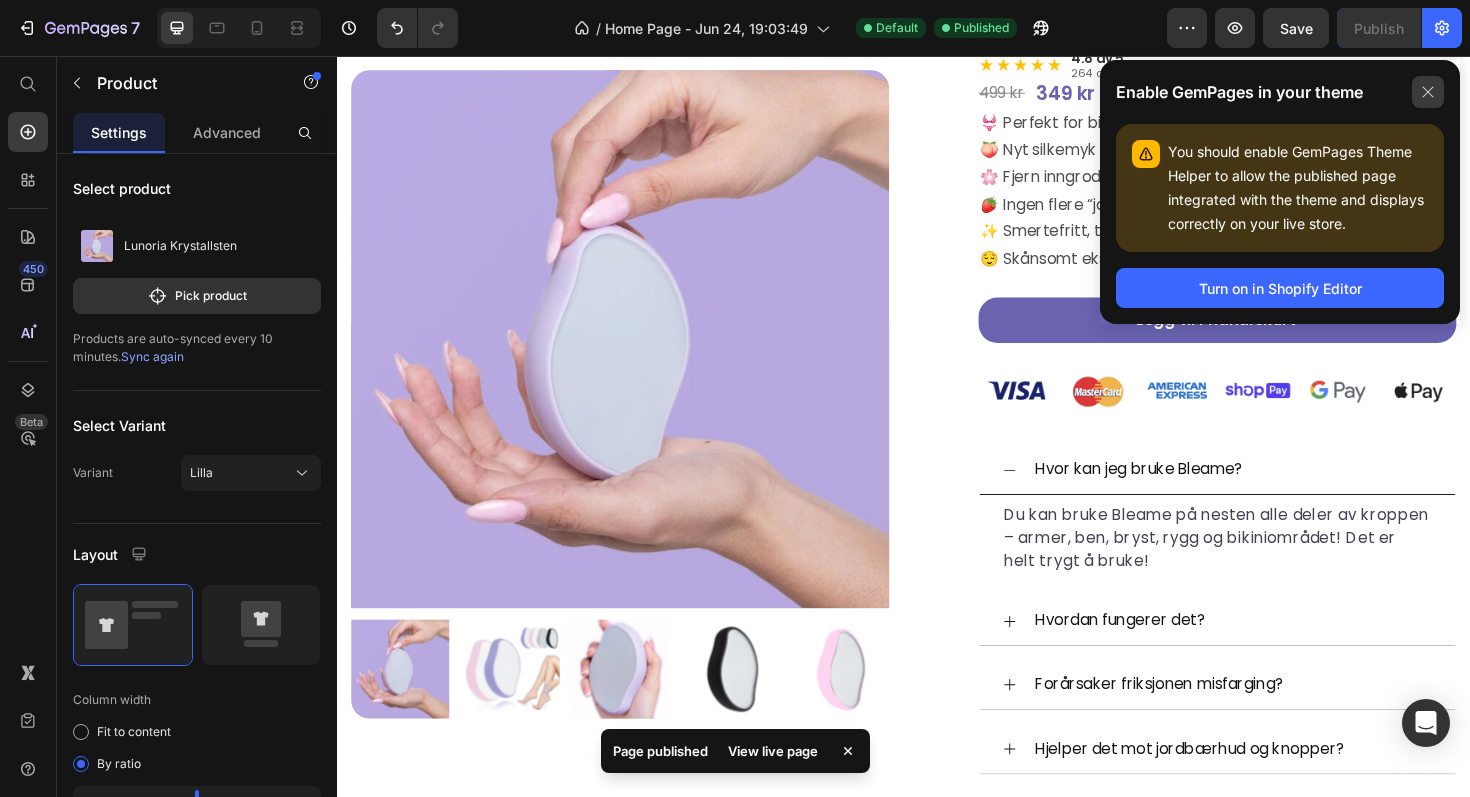 click 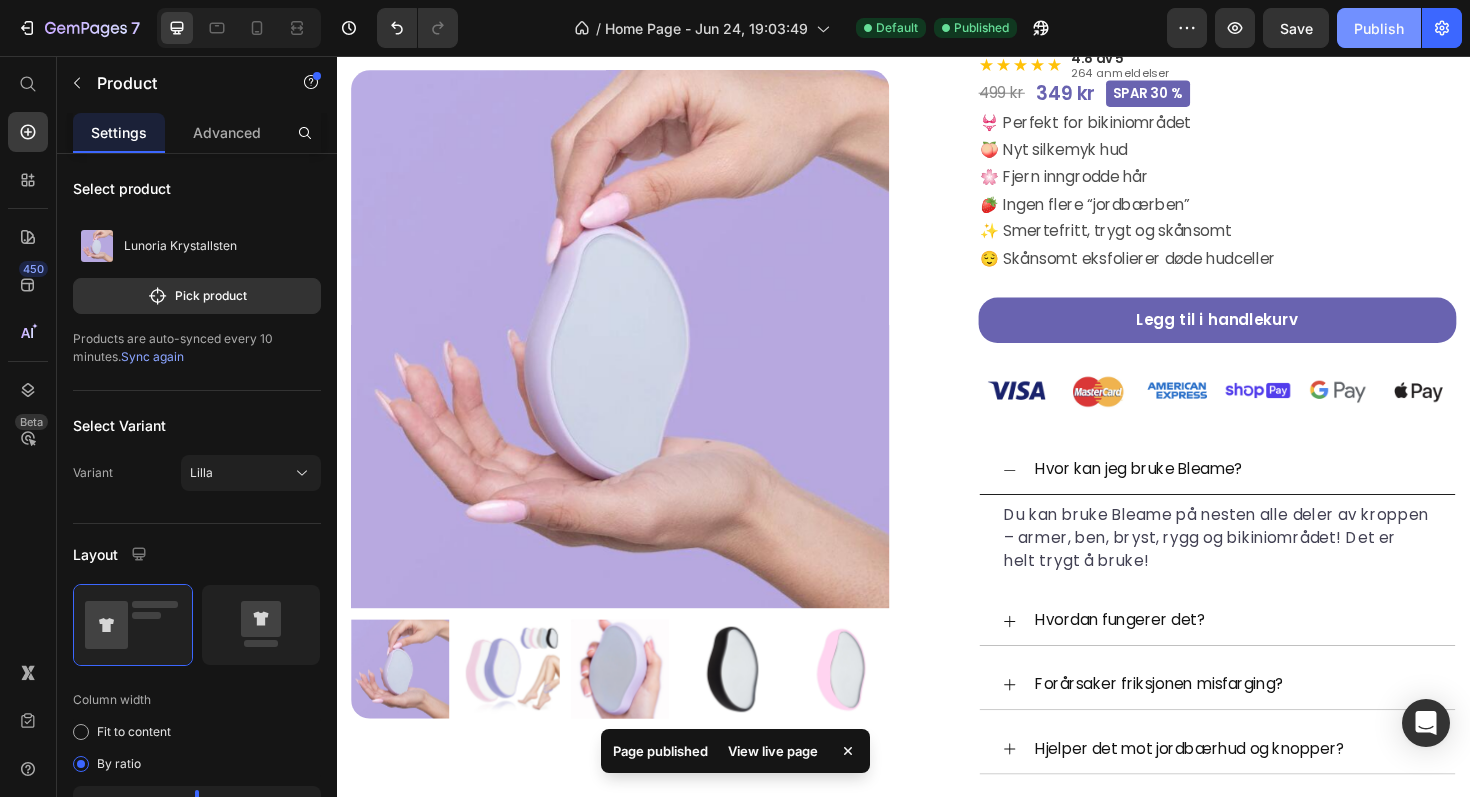 click on "Publish" at bounding box center (1379, 28) 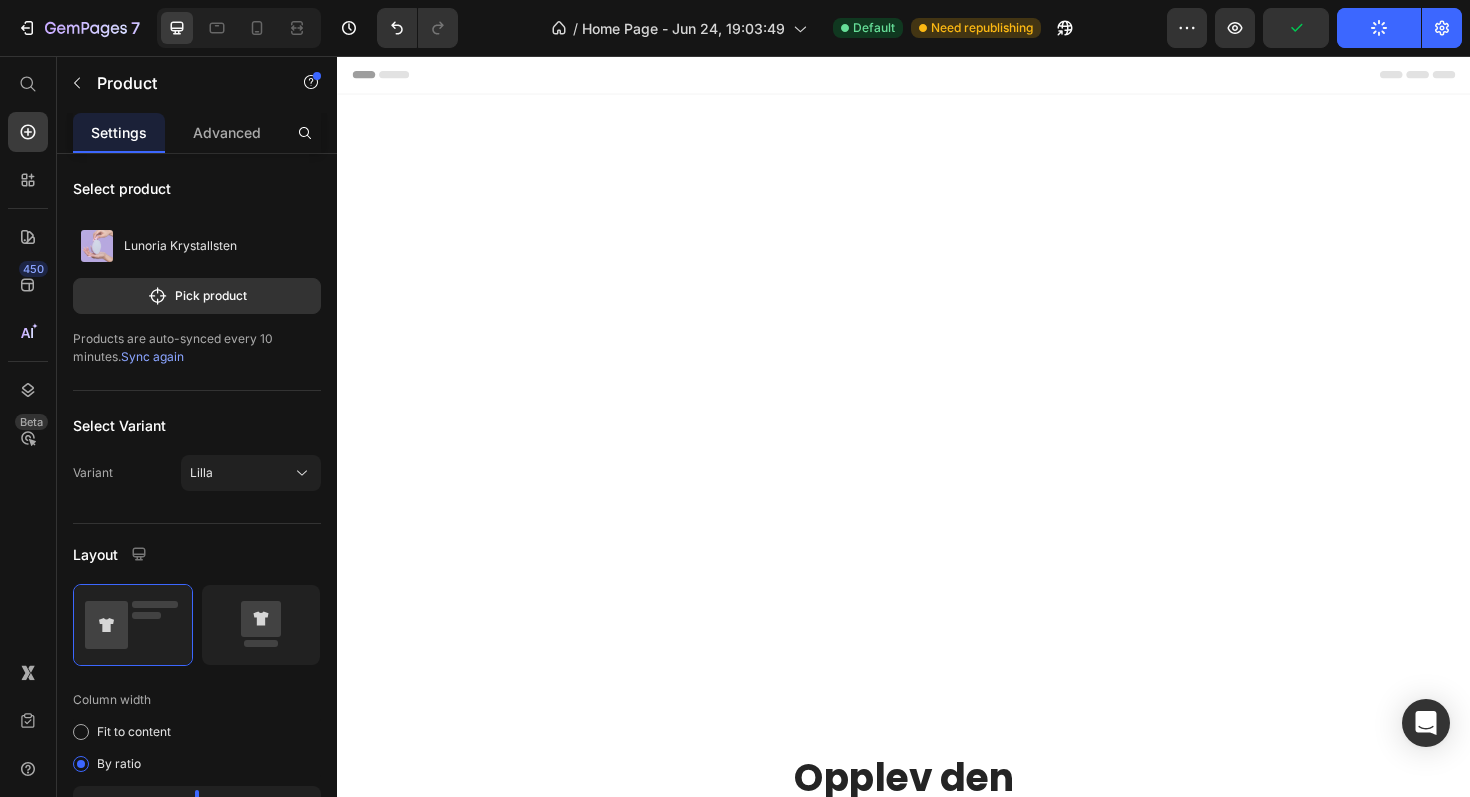 scroll, scrollTop: 1254, scrollLeft: 0, axis: vertical 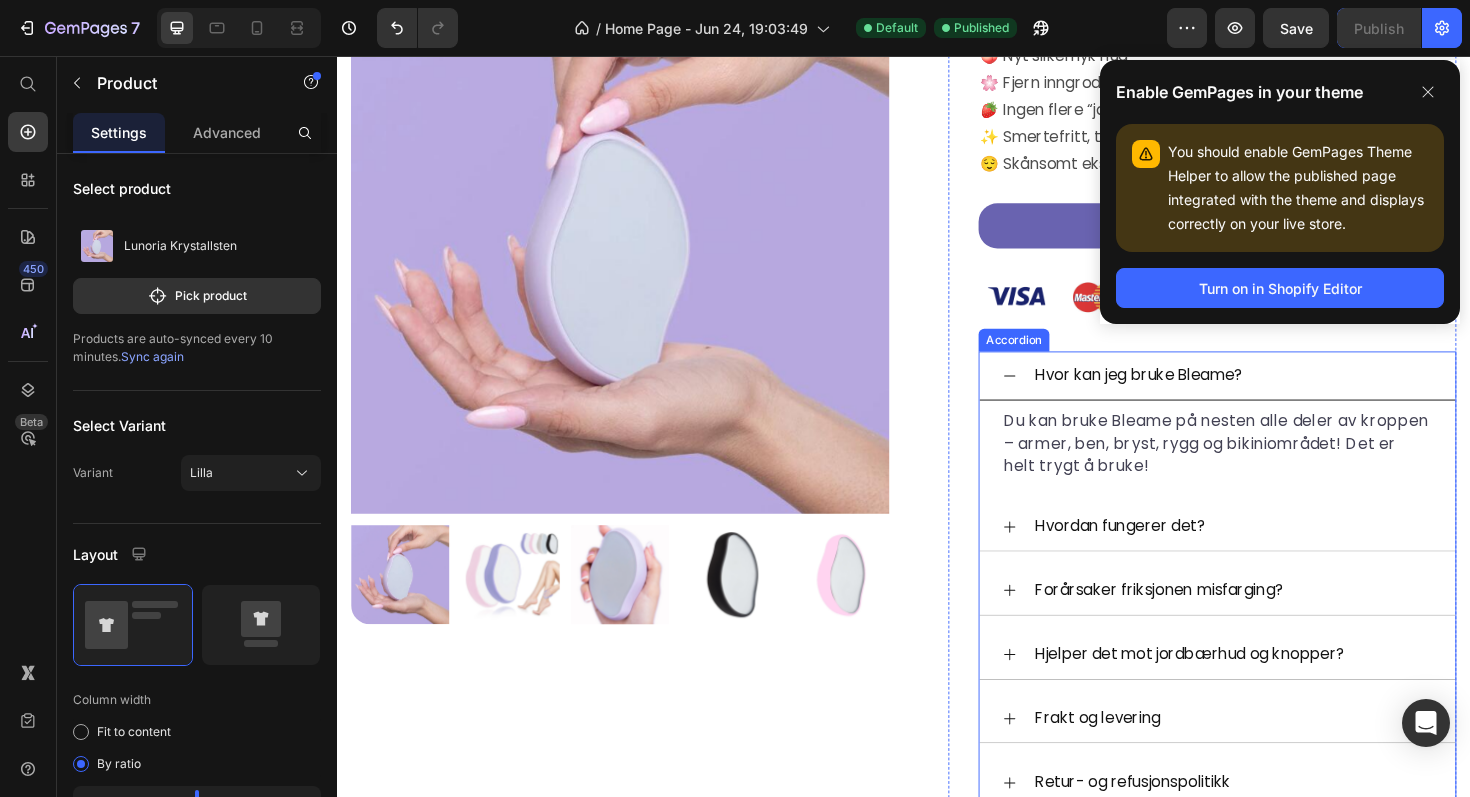 click on "Hvor kan jeg bruke Bleame?" at bounding box center [1269, 395] 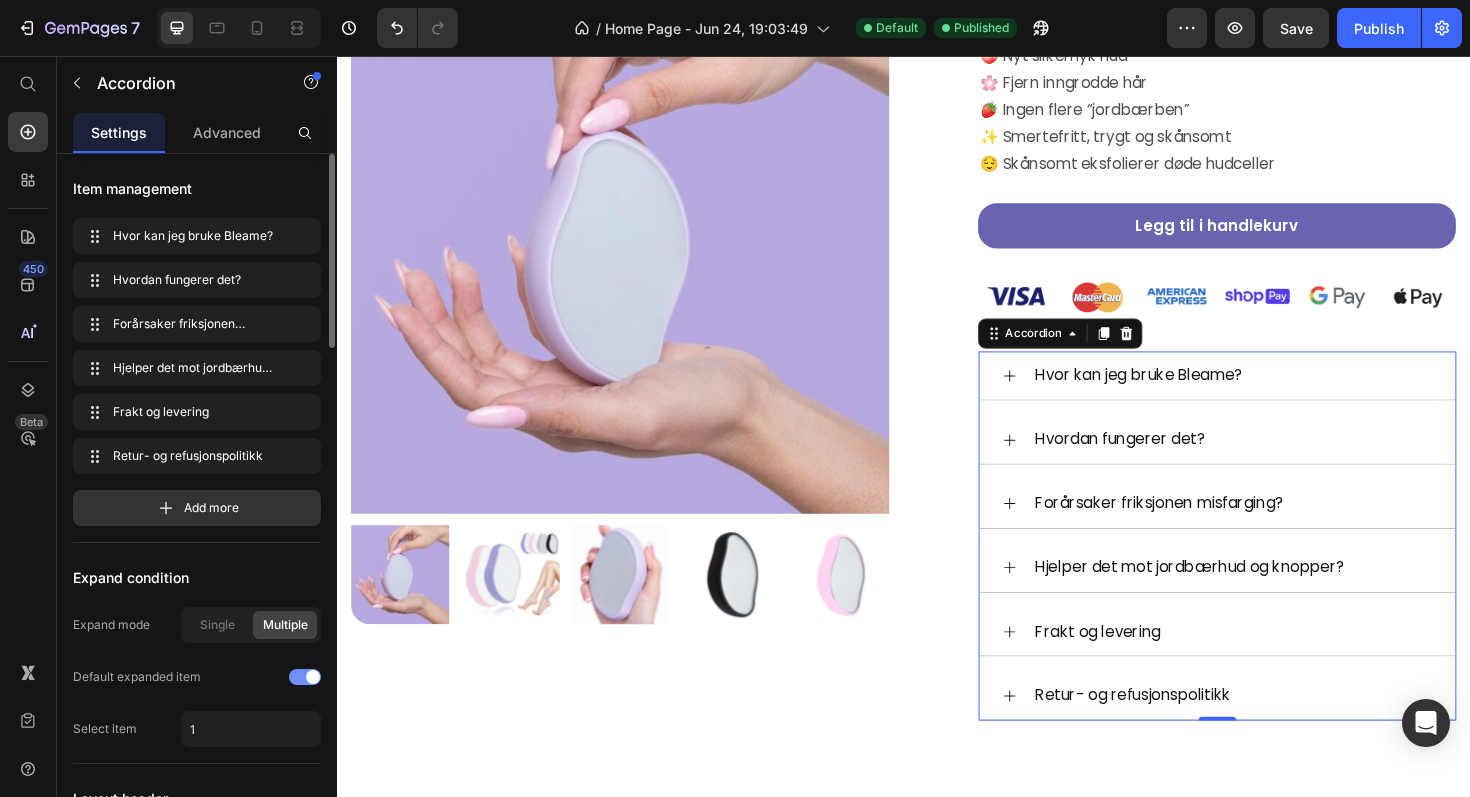 click at bounding box center [305, 677] 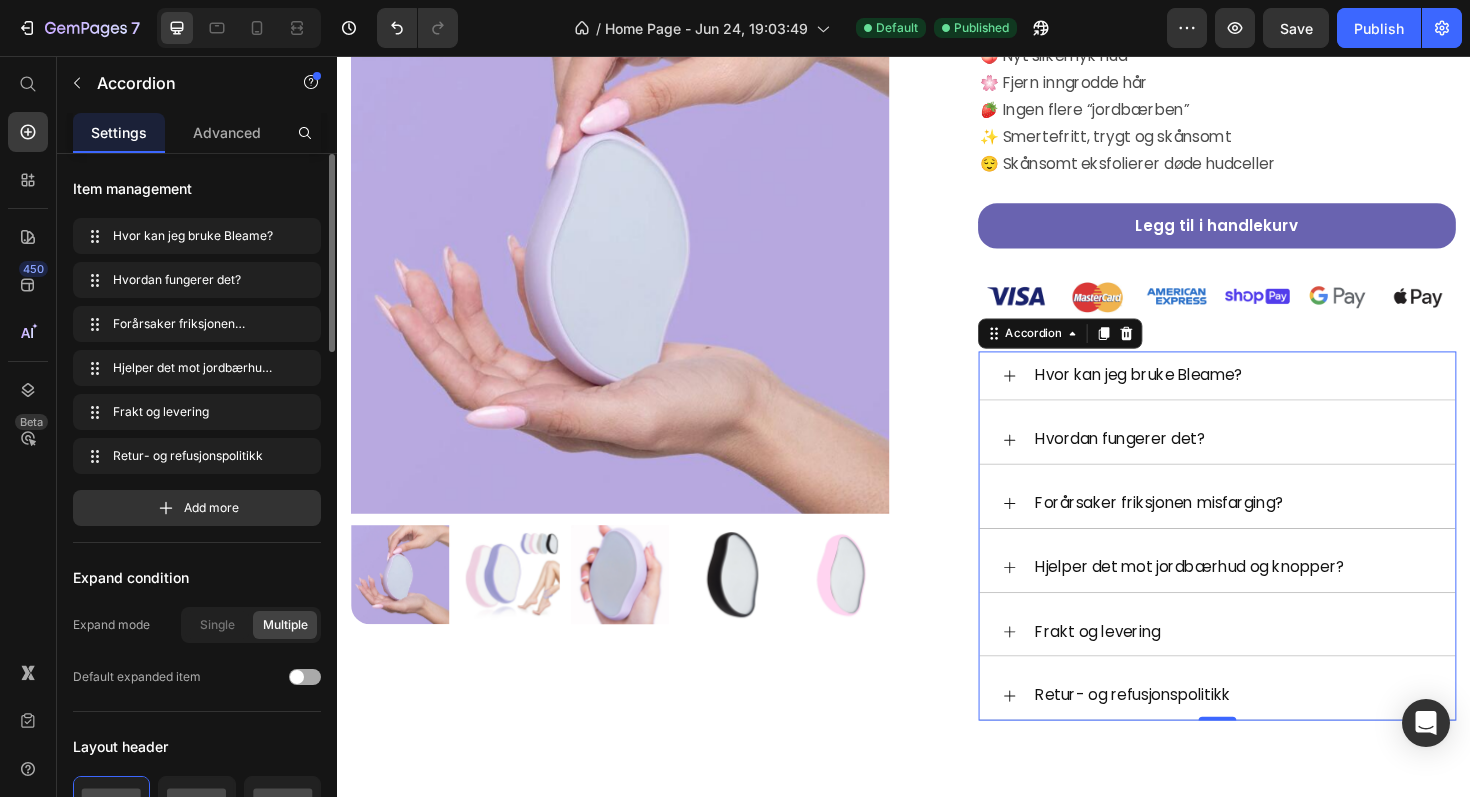 click at bounding box center (305, 677) 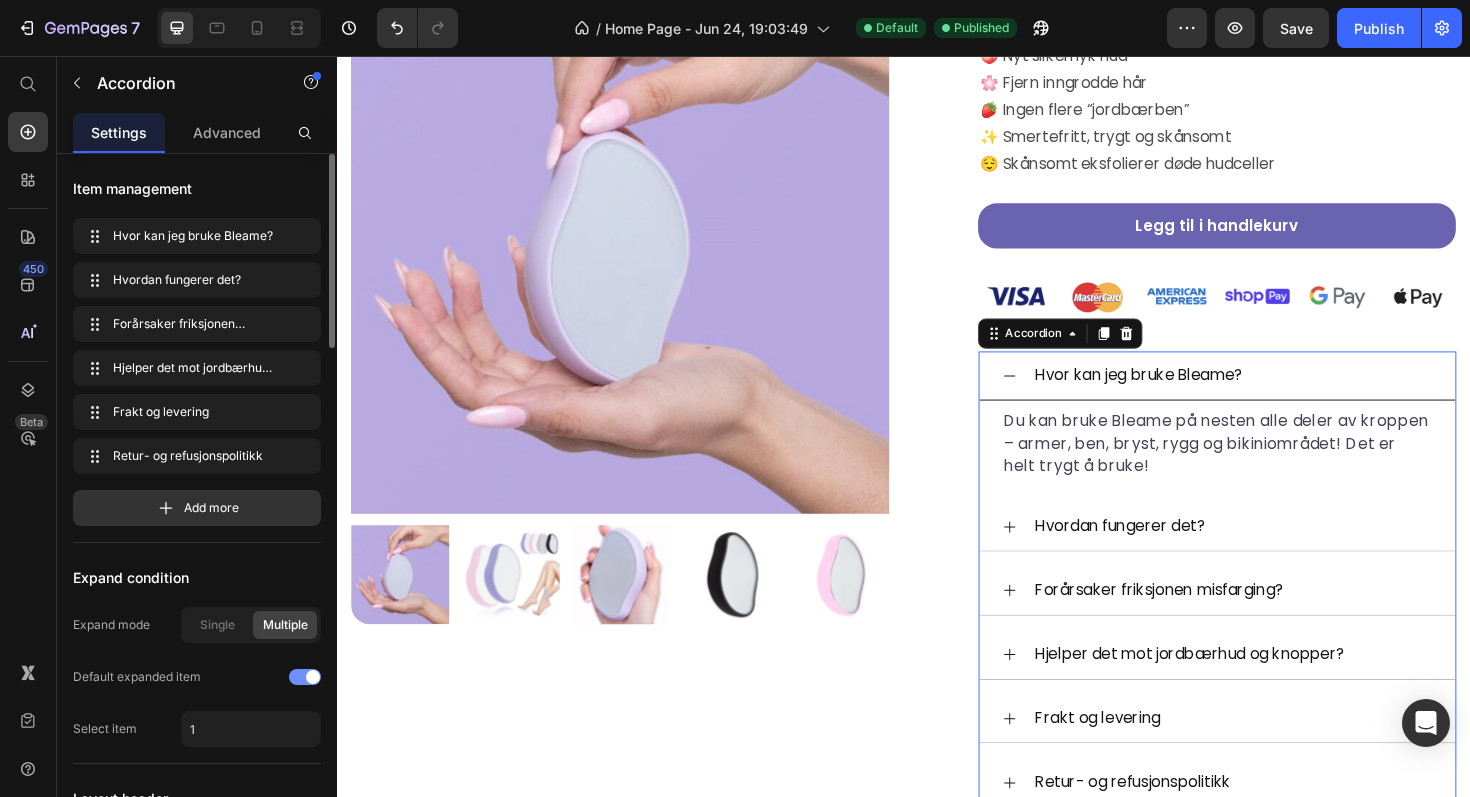 click at bounding box center (305, 677) 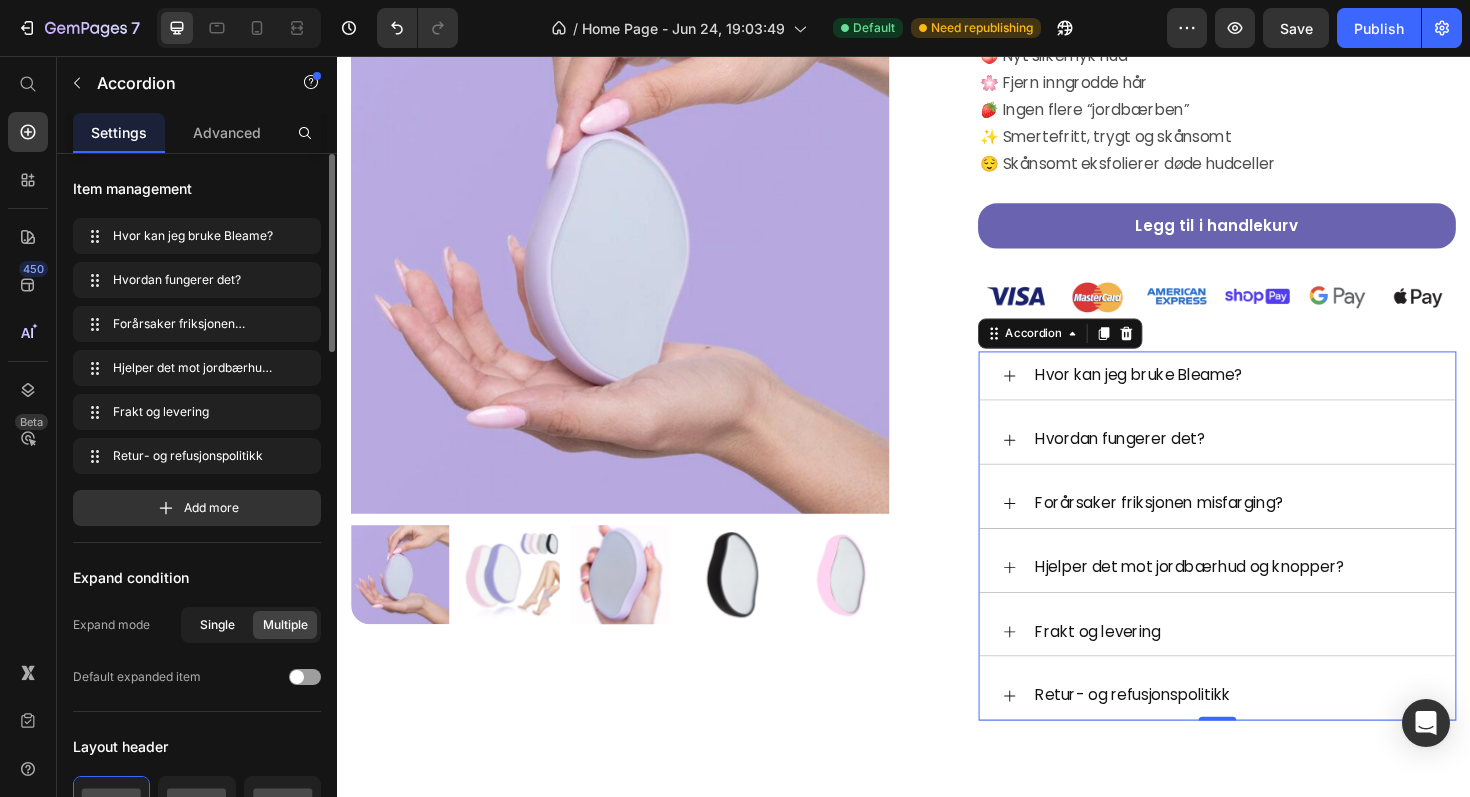 click on "Single" 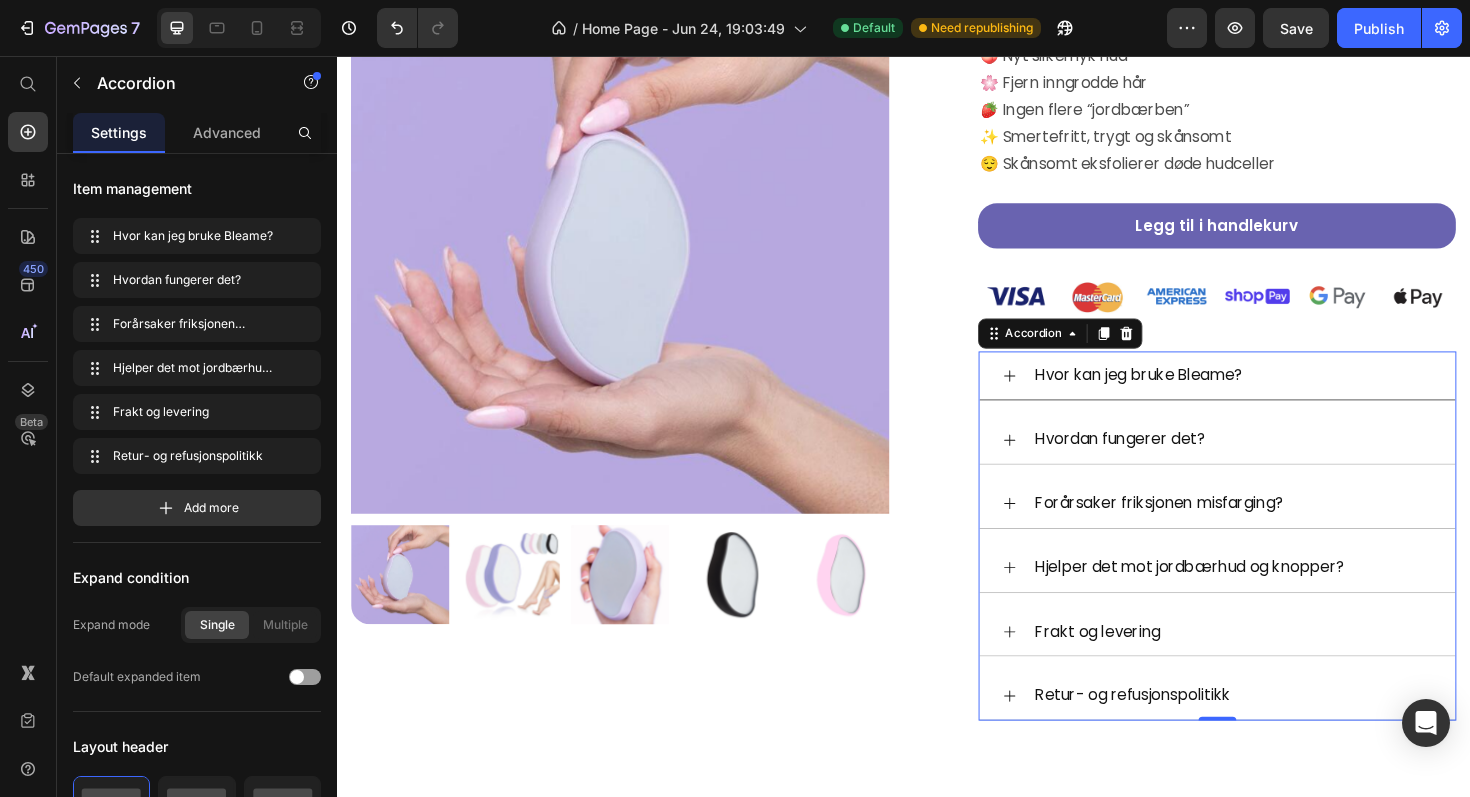 click on "Hvor kan jeg bruke Bleame?" at bounding box center [1285, 394] 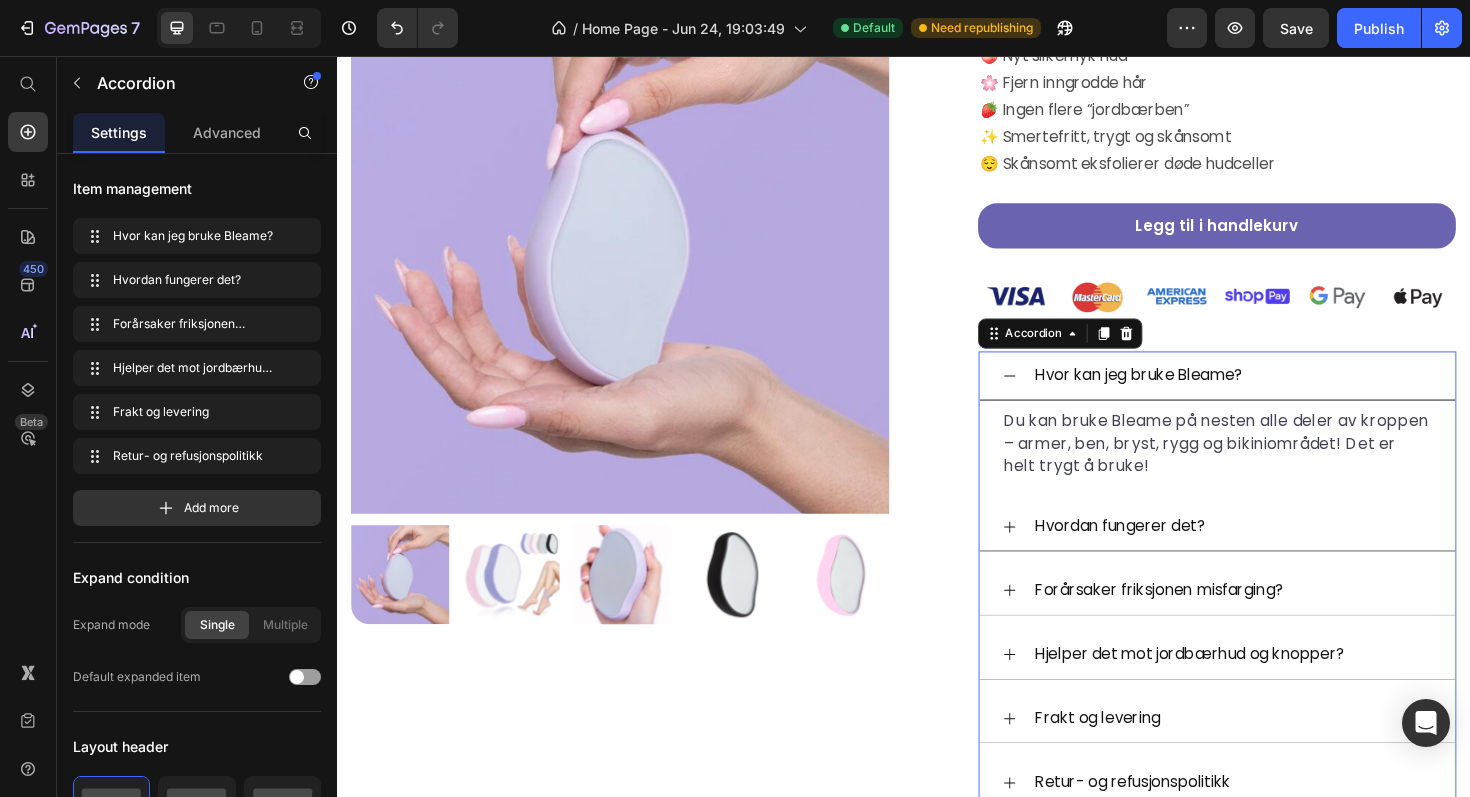 click on "Hvordan fungerer det?" at bounding box center [1285, 554] 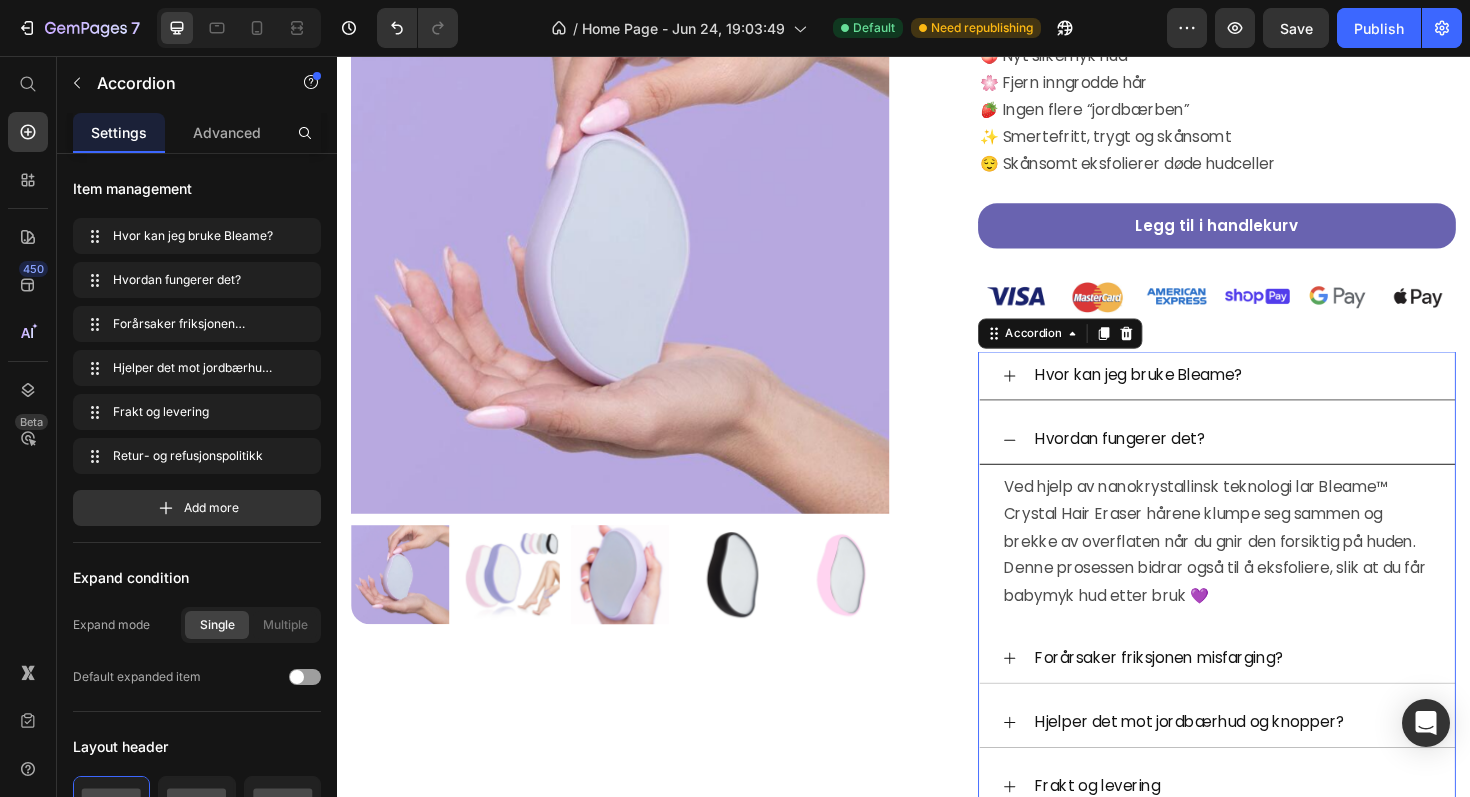 click on "Hvor kan jeg bruke Bleame?" at bounding box center [1285, 394] 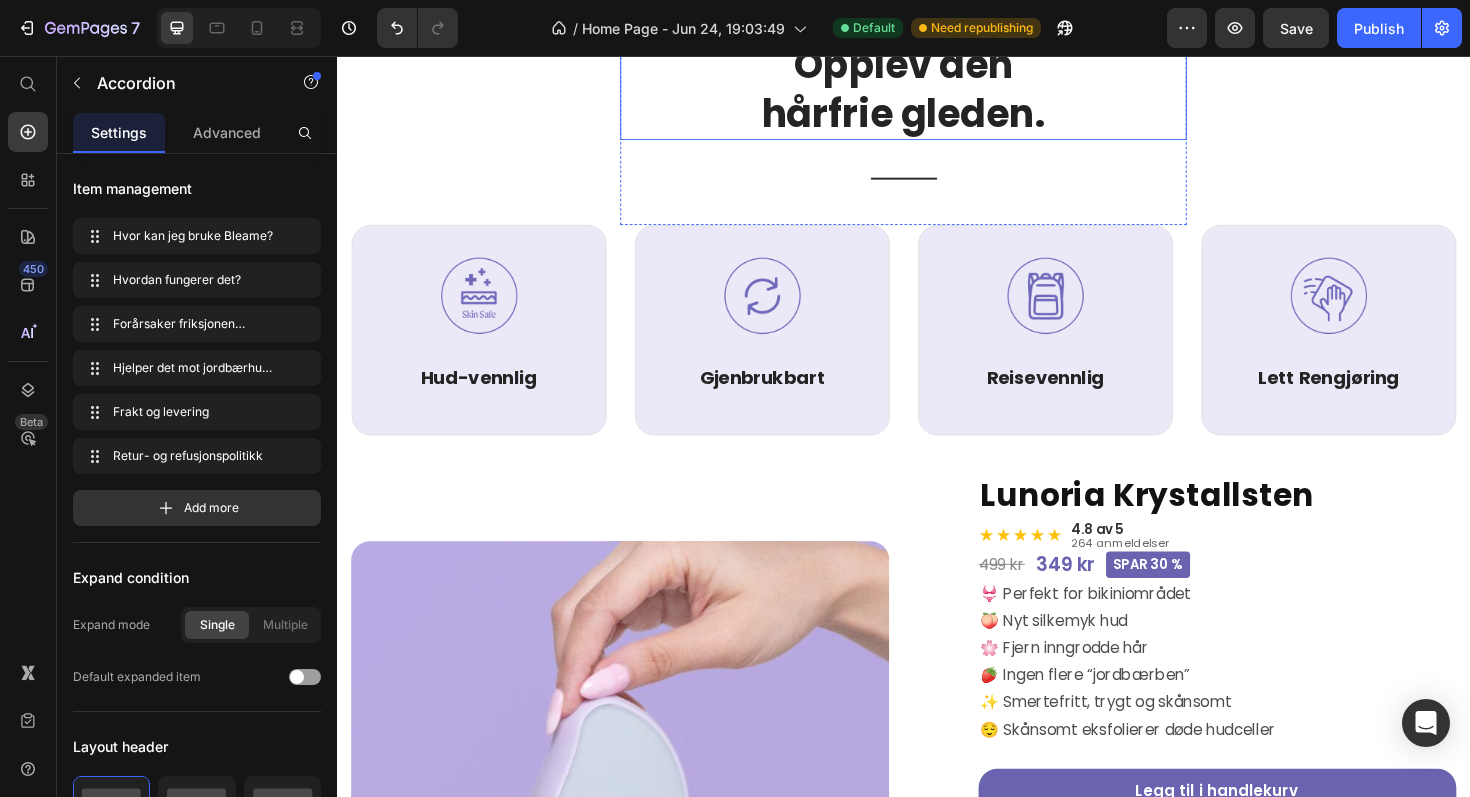 scroll, scrollTop: 1612, scrollLeft: 0, axis: vertical 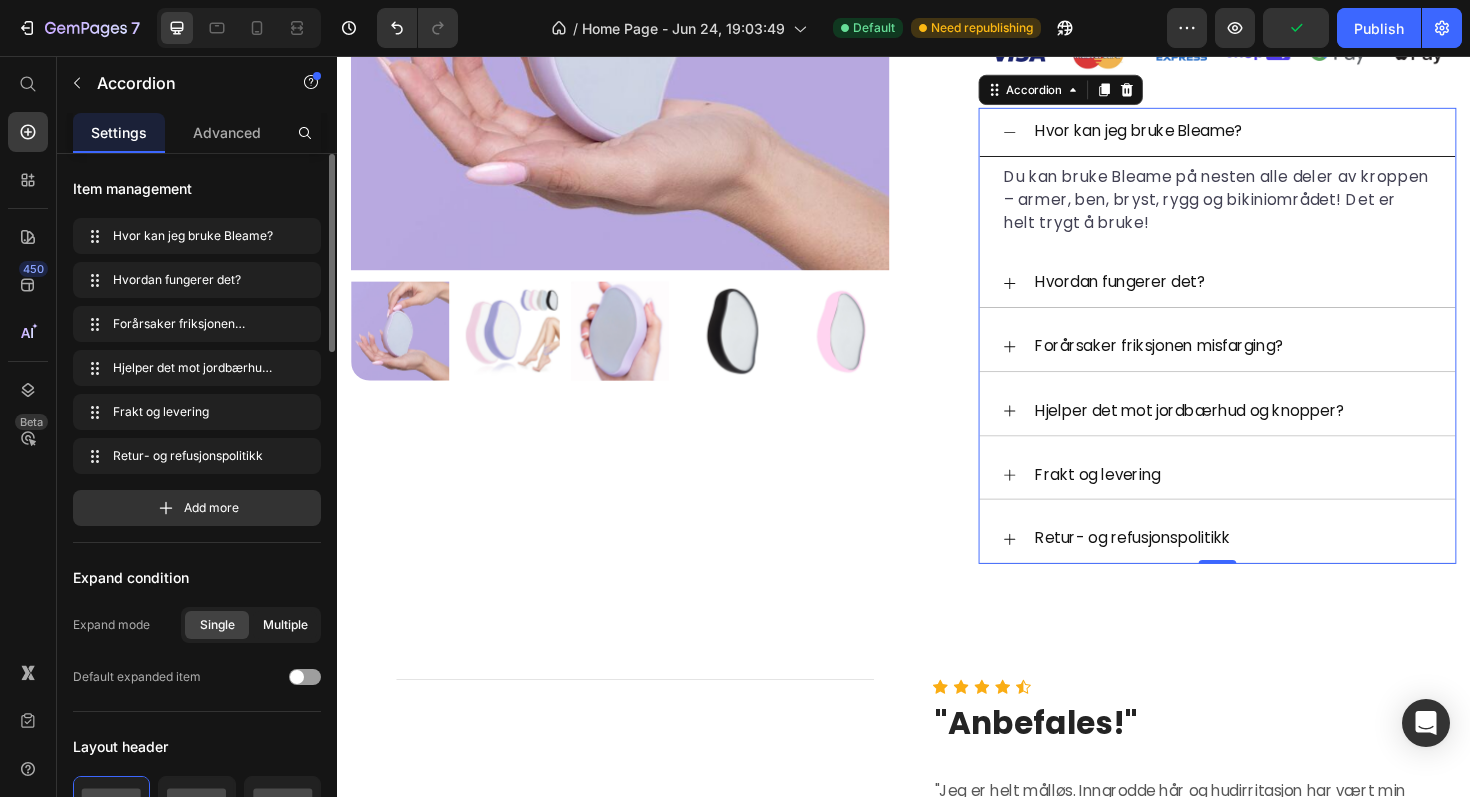 click on "Multiple" 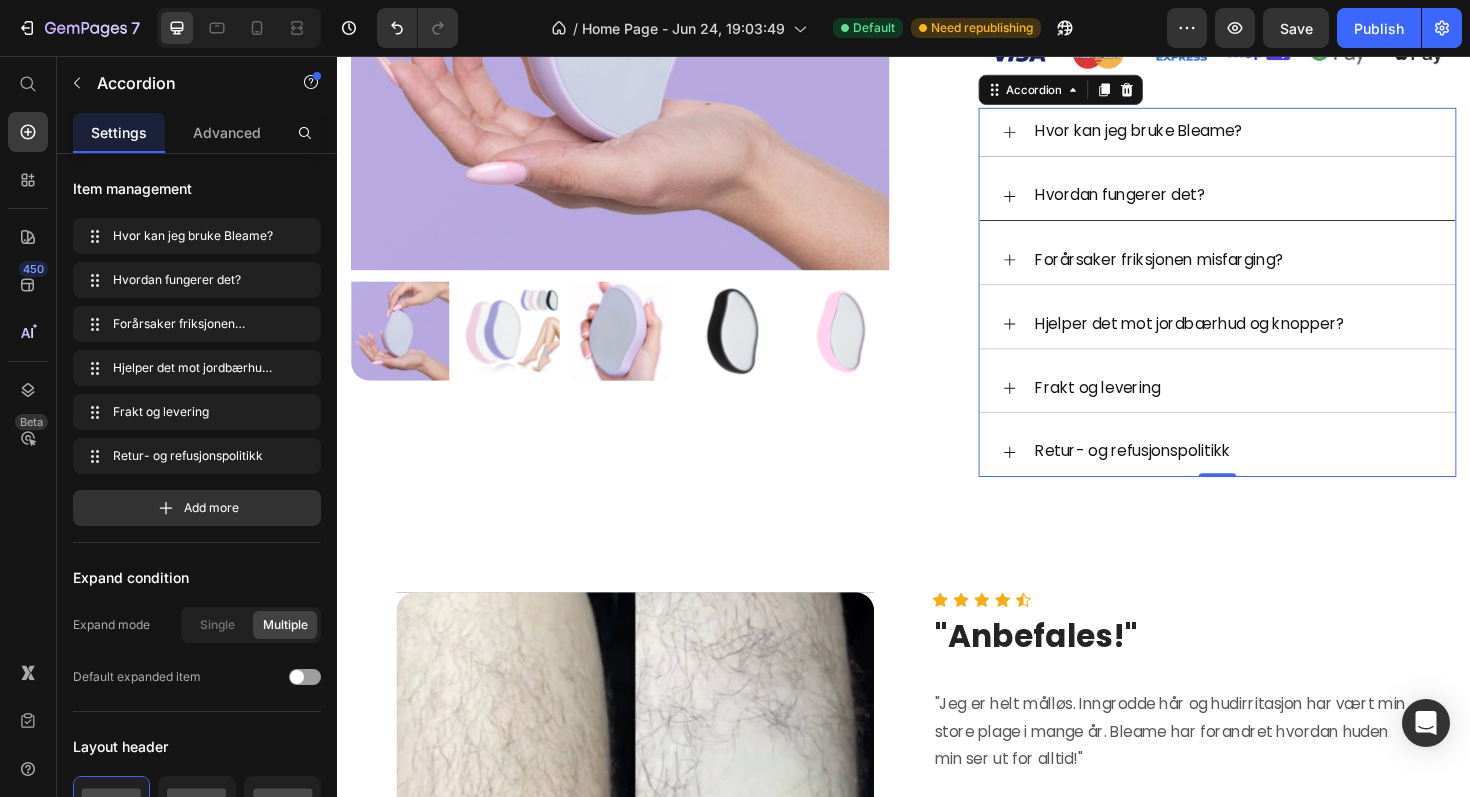click on "Hvordan fungerer det?" at bounding box center (1285, 204) 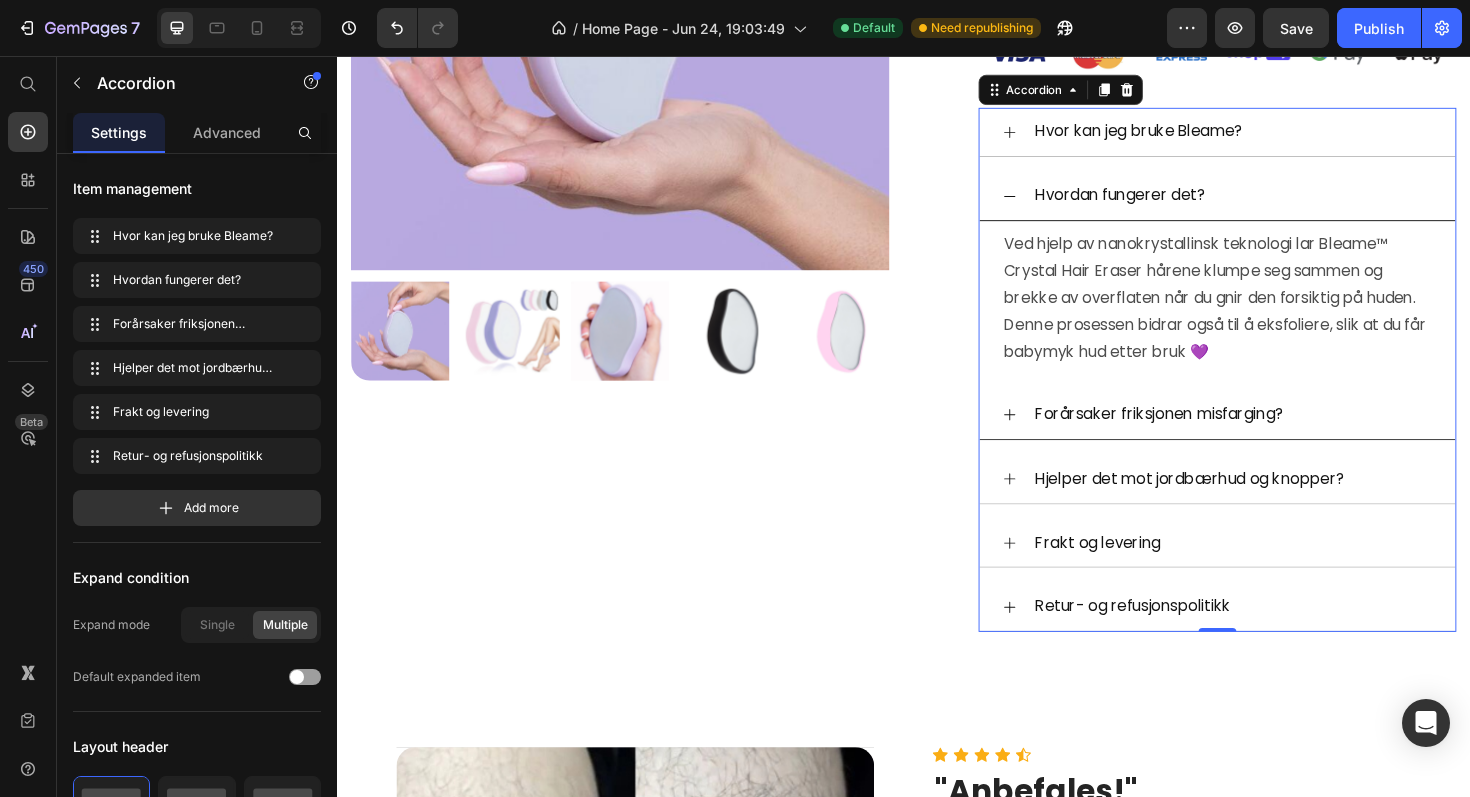 click on "Forårsaker friksjonen misfarging?" at bounding box center [1285, 436] 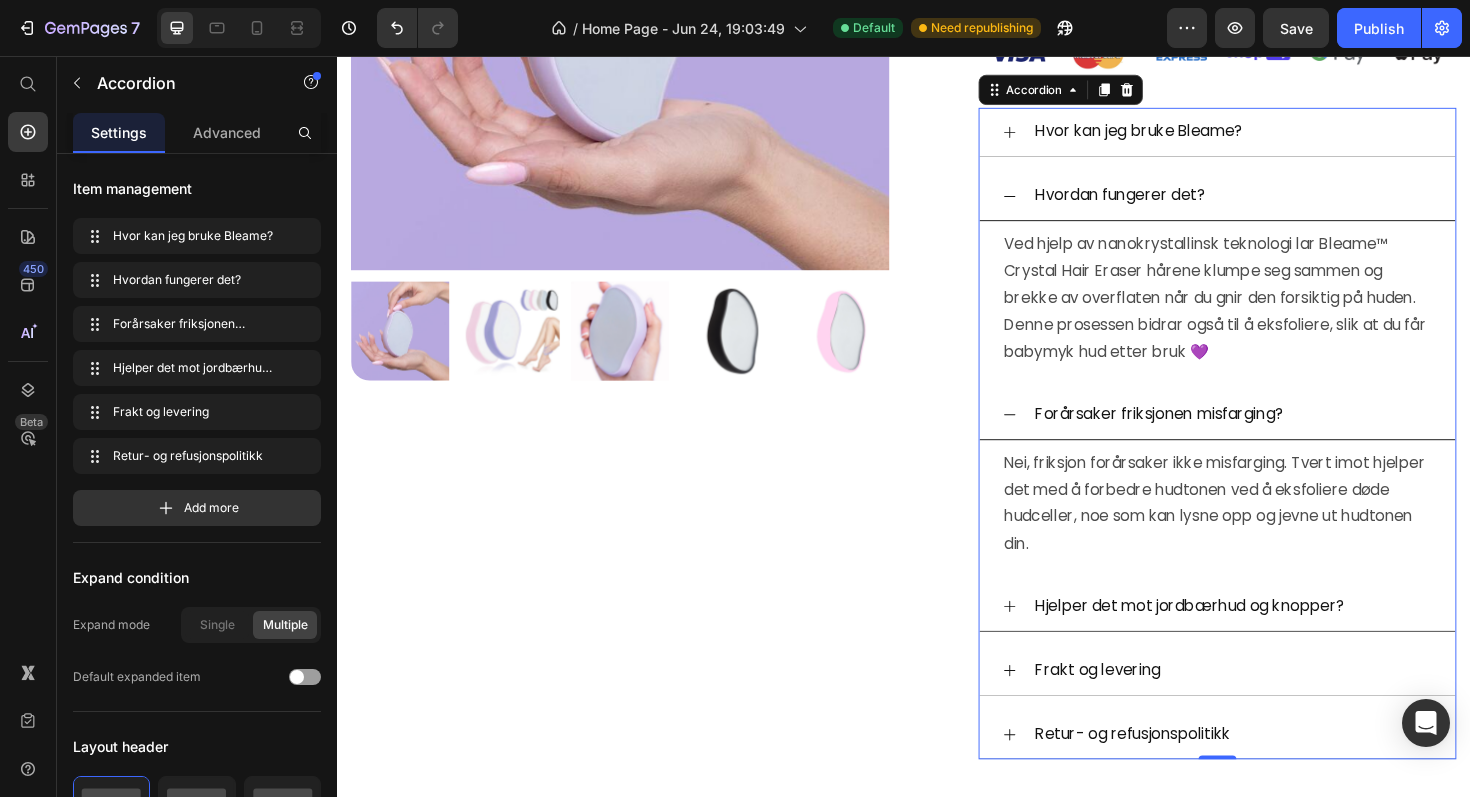 click on "Hjelper det mot jordbærhud og knopper?" at bounding box center [1285, 639] 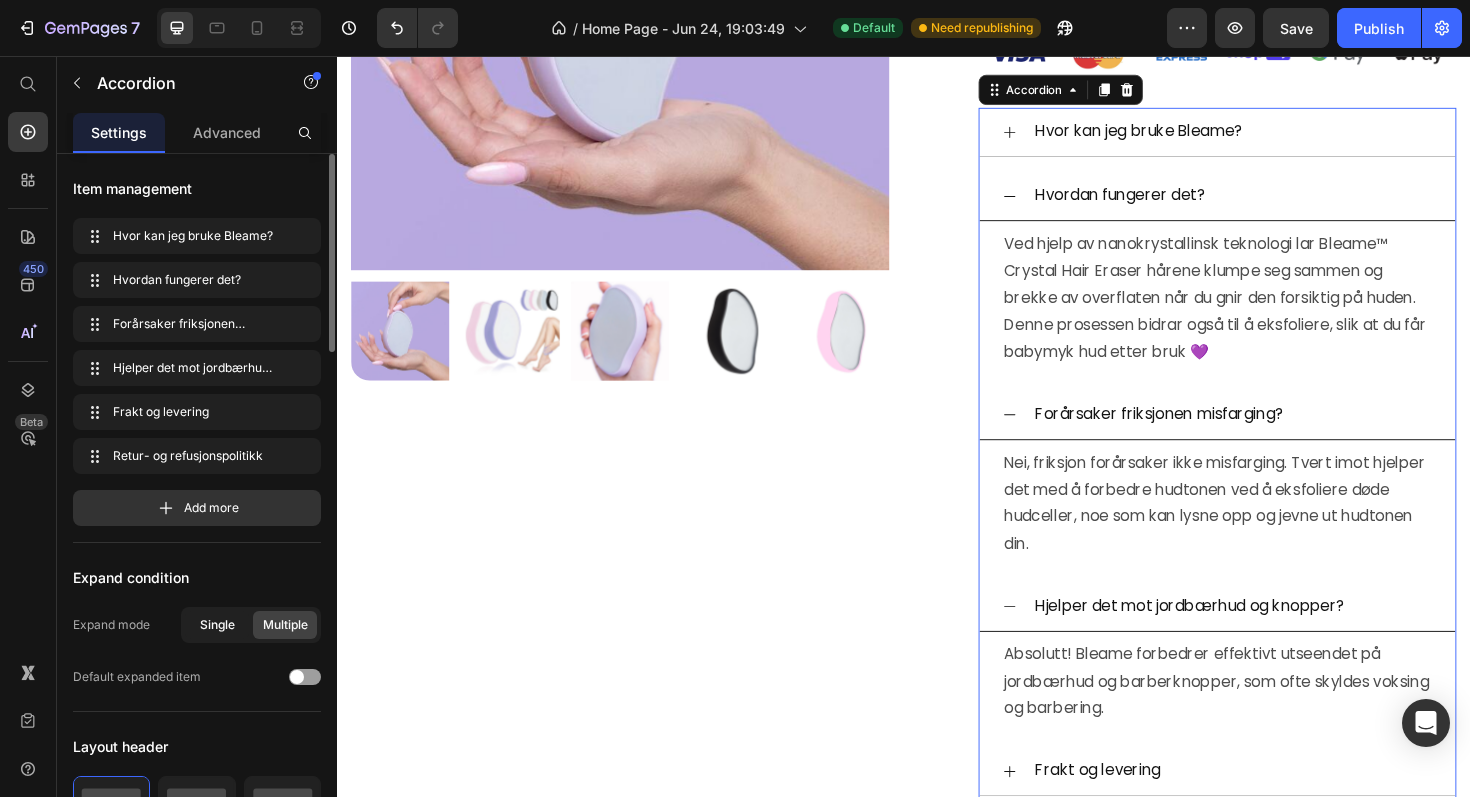 click on "Single" 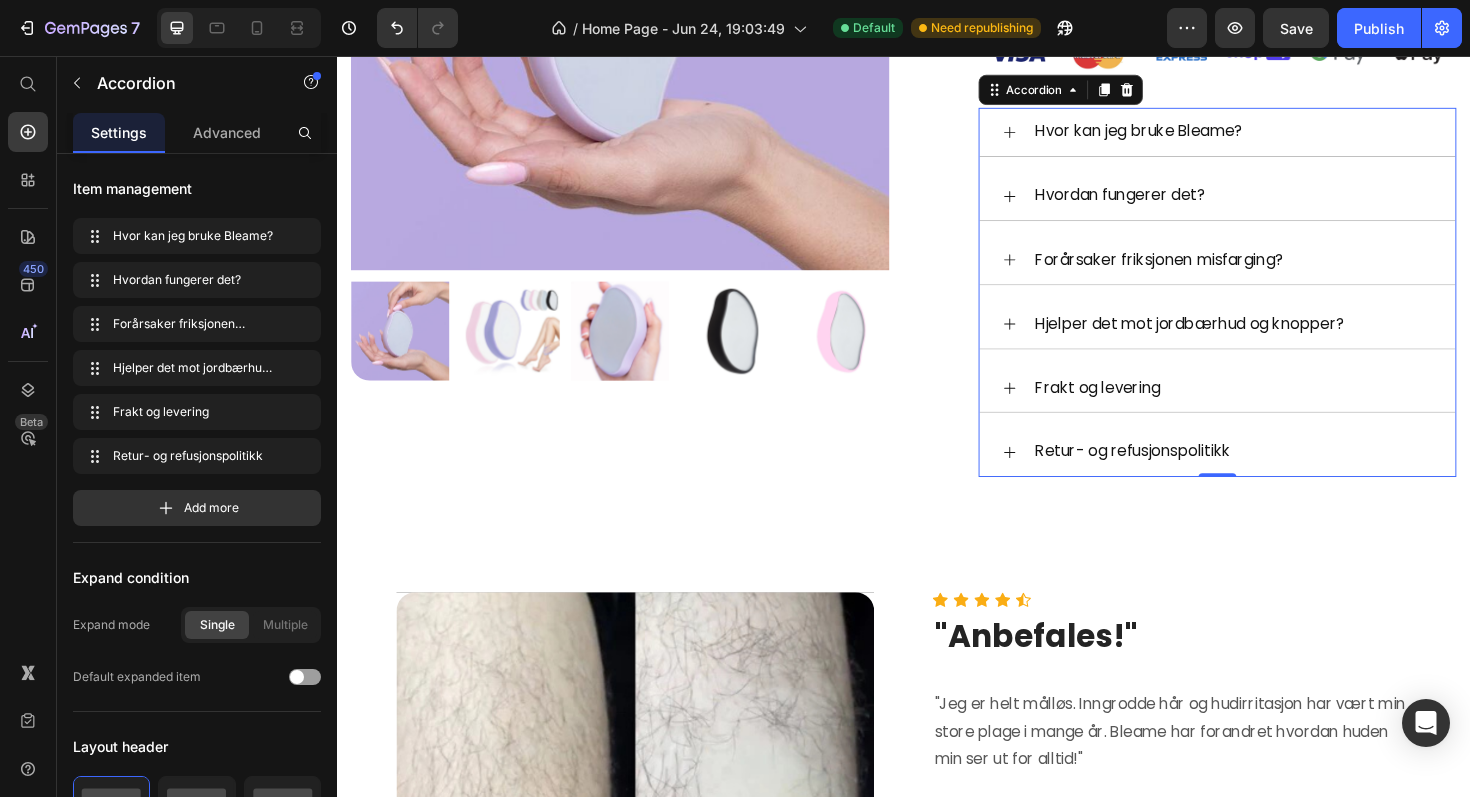 click on "Hvor kan jeg bruke Bleame?
Hvordan fungerer det?
Forårsaker friksjonen misfarging?
Hjelper det mot jordbærhud og knopper?
Frakt og levering
Retur- og refusjonspolitikk" at bounding box center (1269, 306) 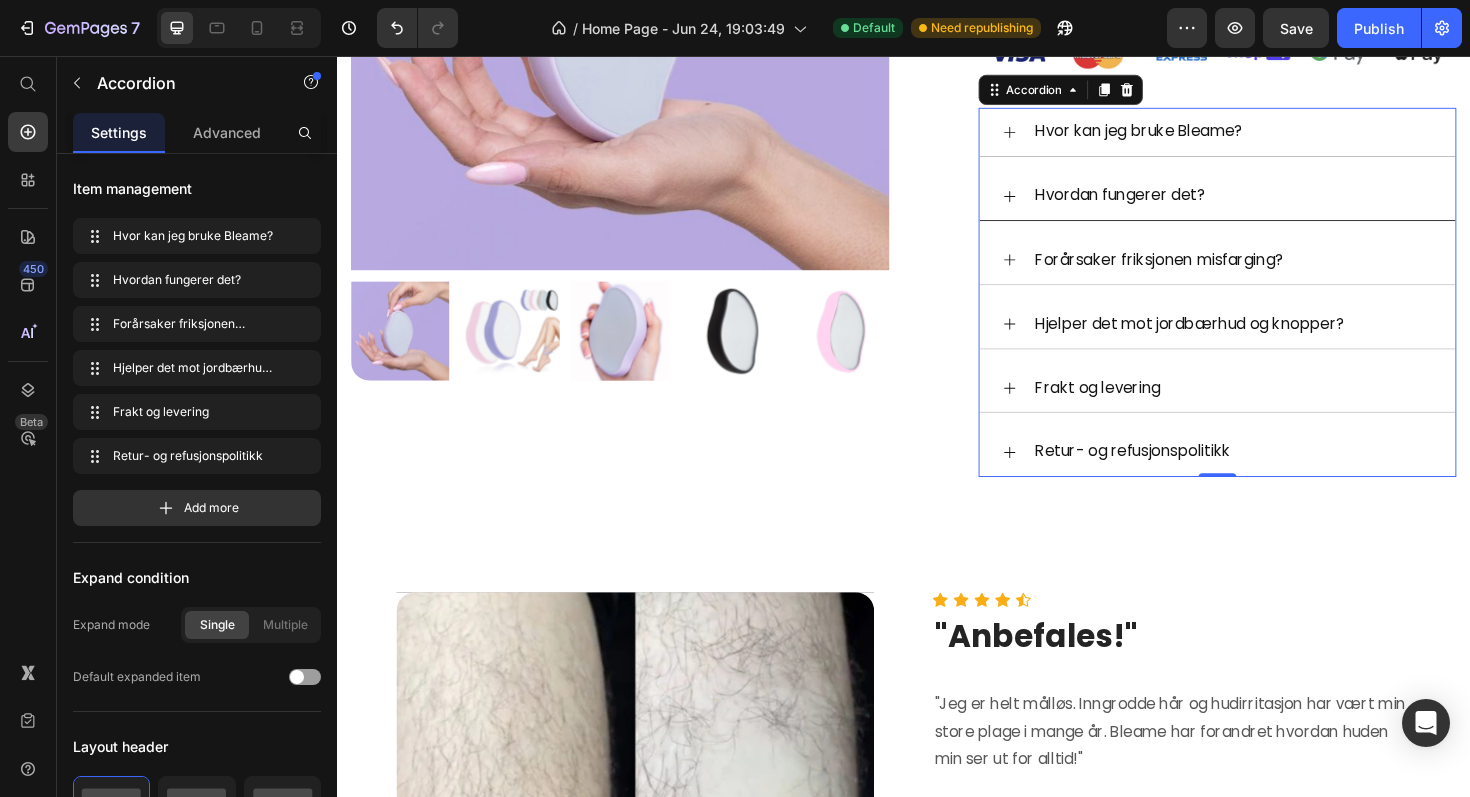 click on "Hvordan fungerer det?" at bounding box center [1285, 204] 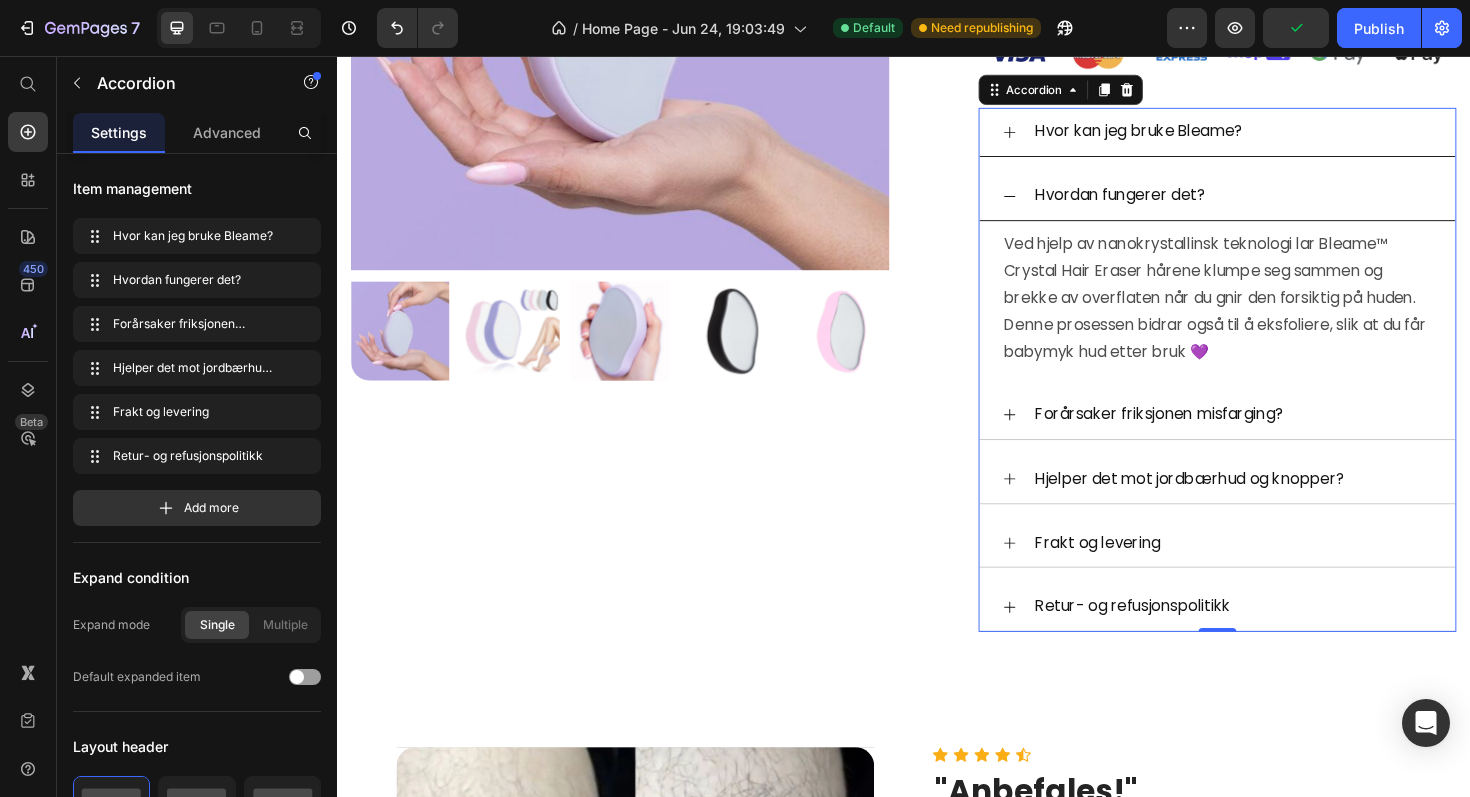 click on "Hvor kan jeg bruke Bleame?" at bounding box center [1285, 136] 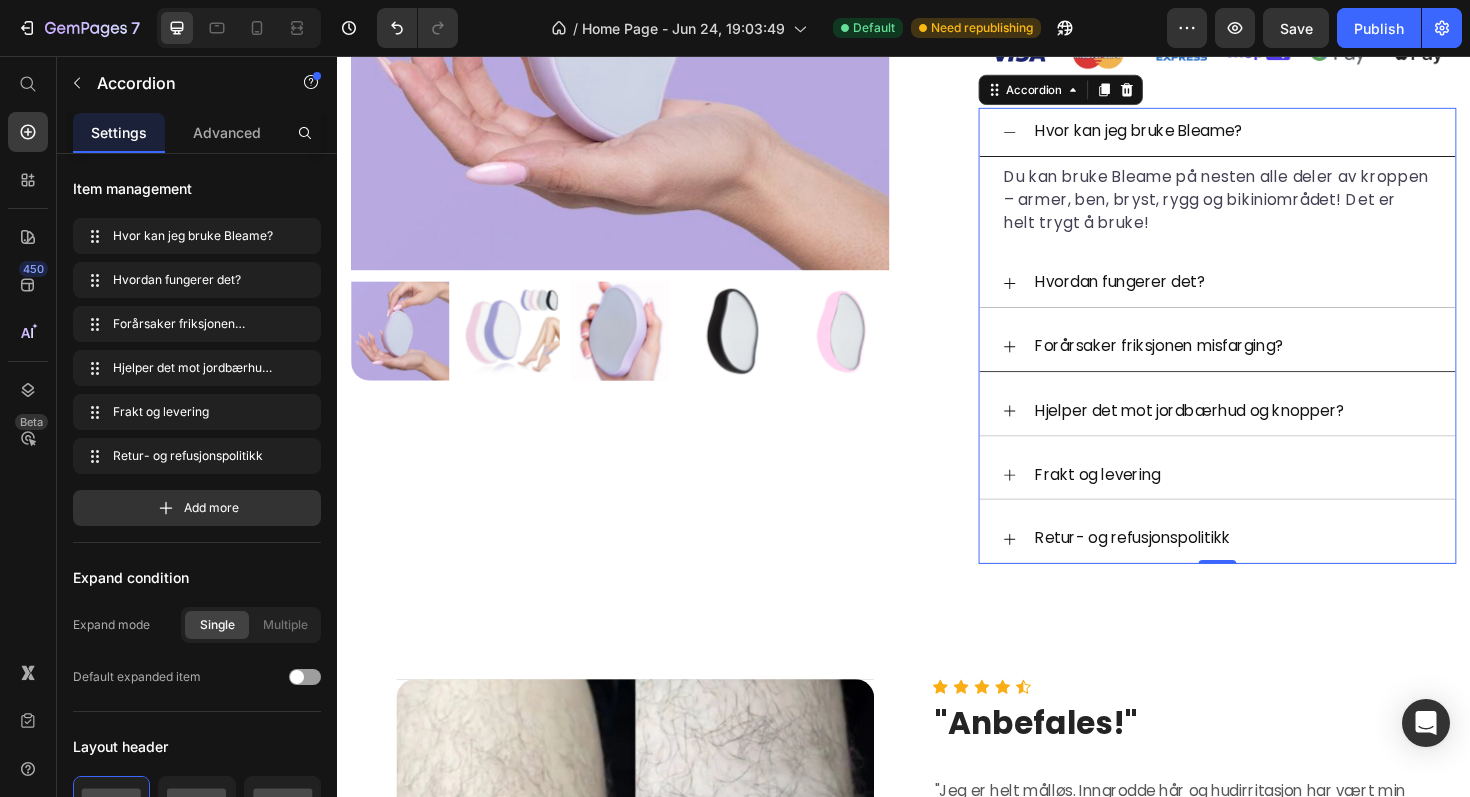 click on "Forårsaker friksjonen misfarging?" at bounding box center [1285, 364] 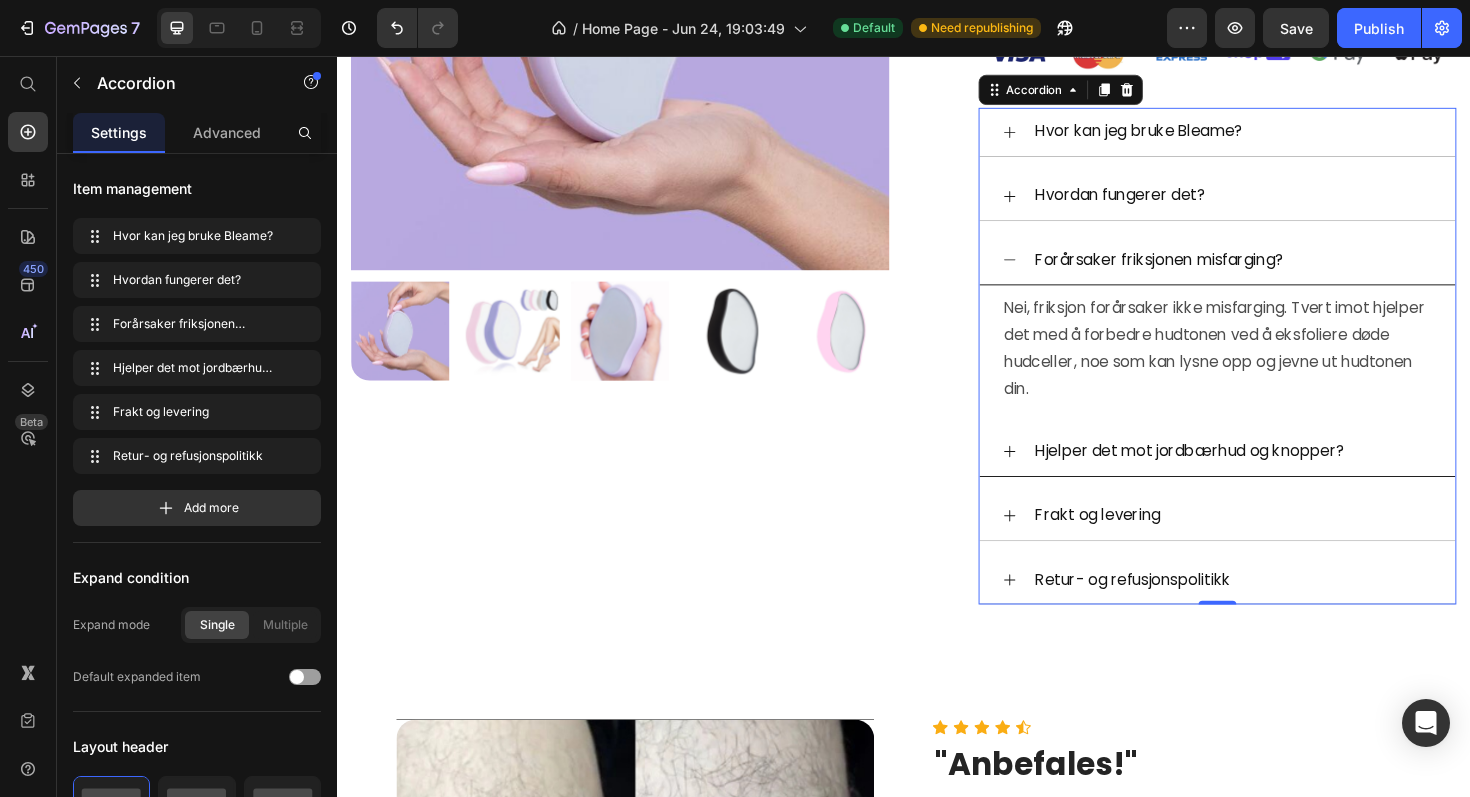 click on "Hjelper det mot jordbærhud og knopper?" at bounding box center (1285, 475) 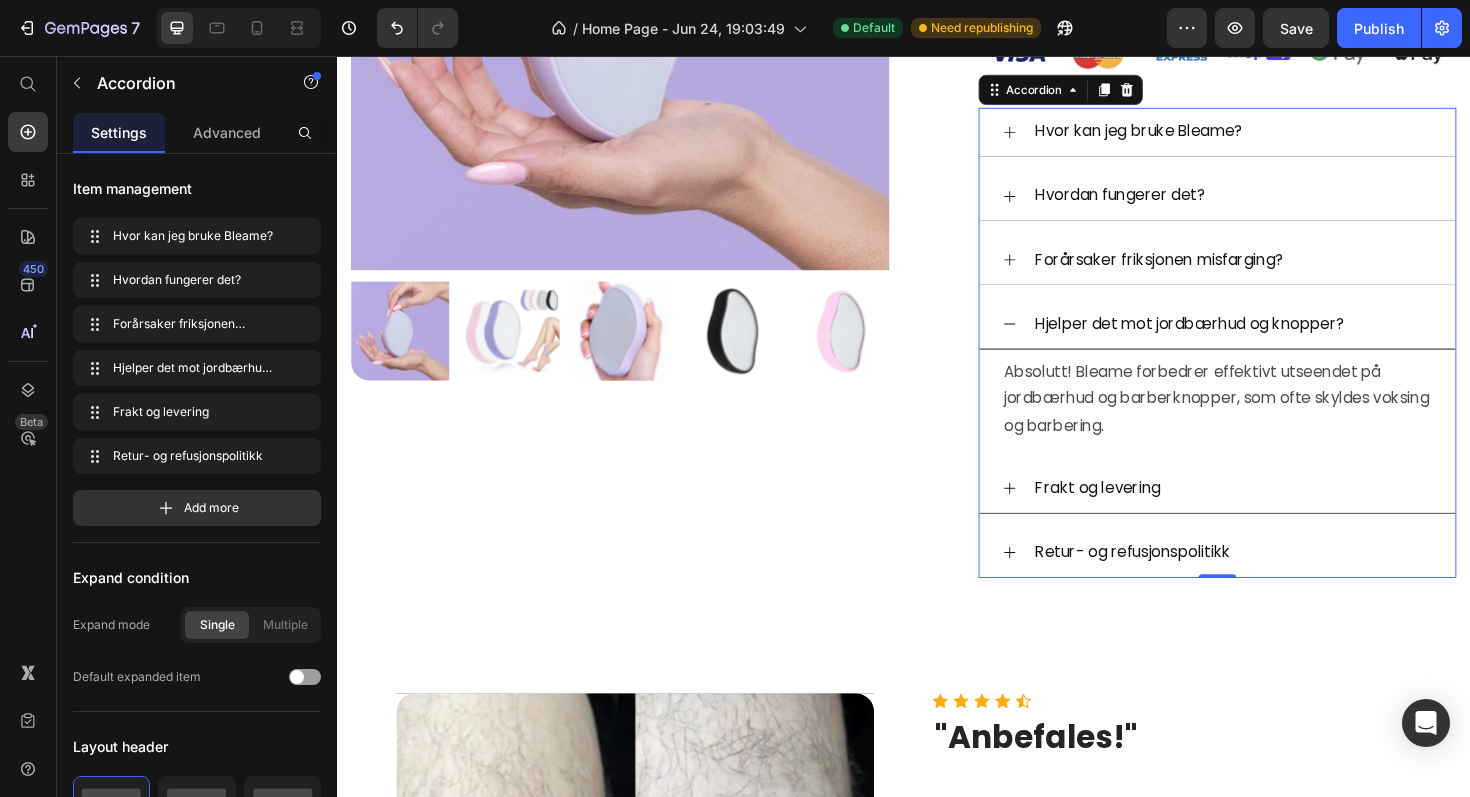 click on "Frakt og levering" at bounding box center (1285, 514) 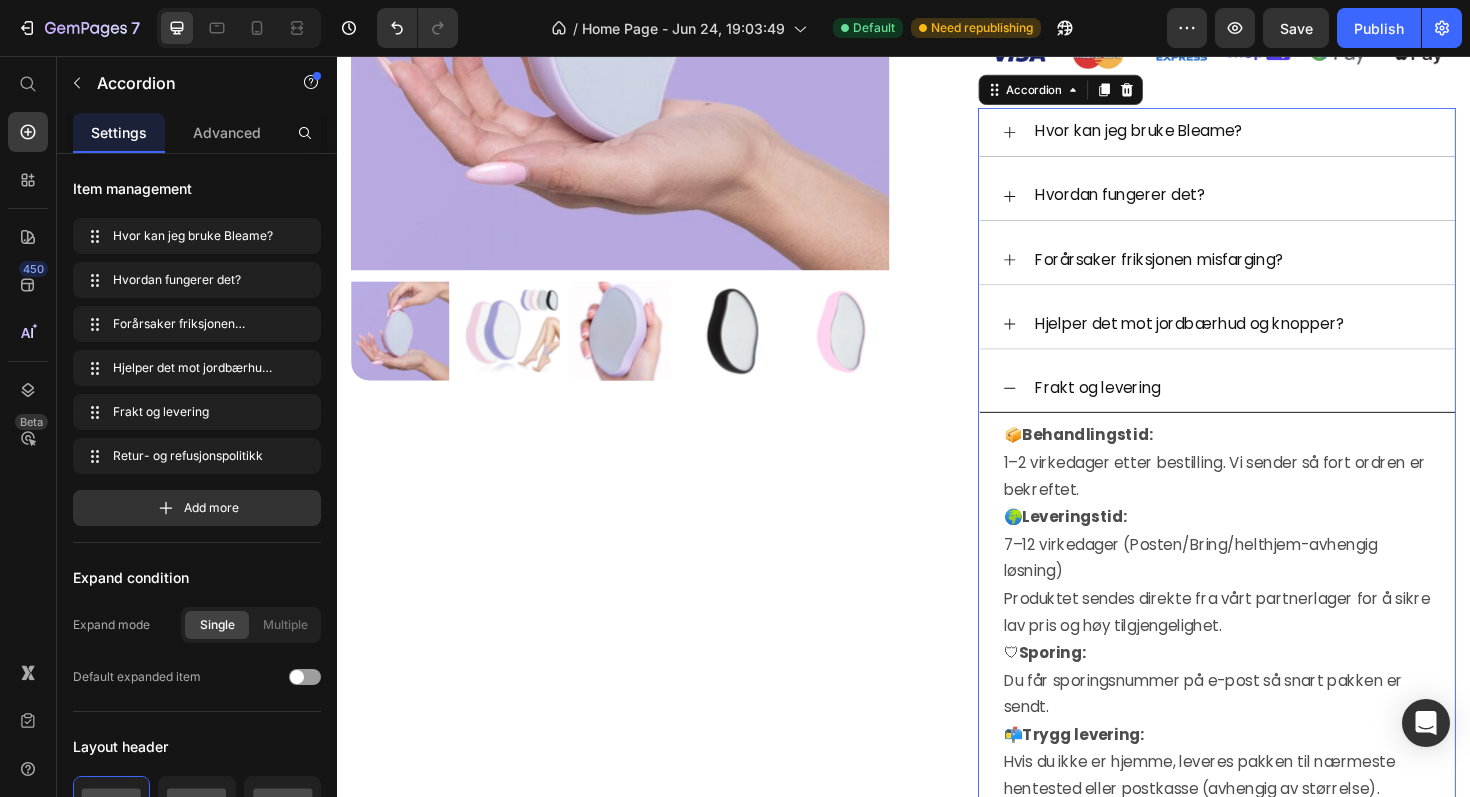 click on "Frakt og levering" at bounding box center [1285, 408] 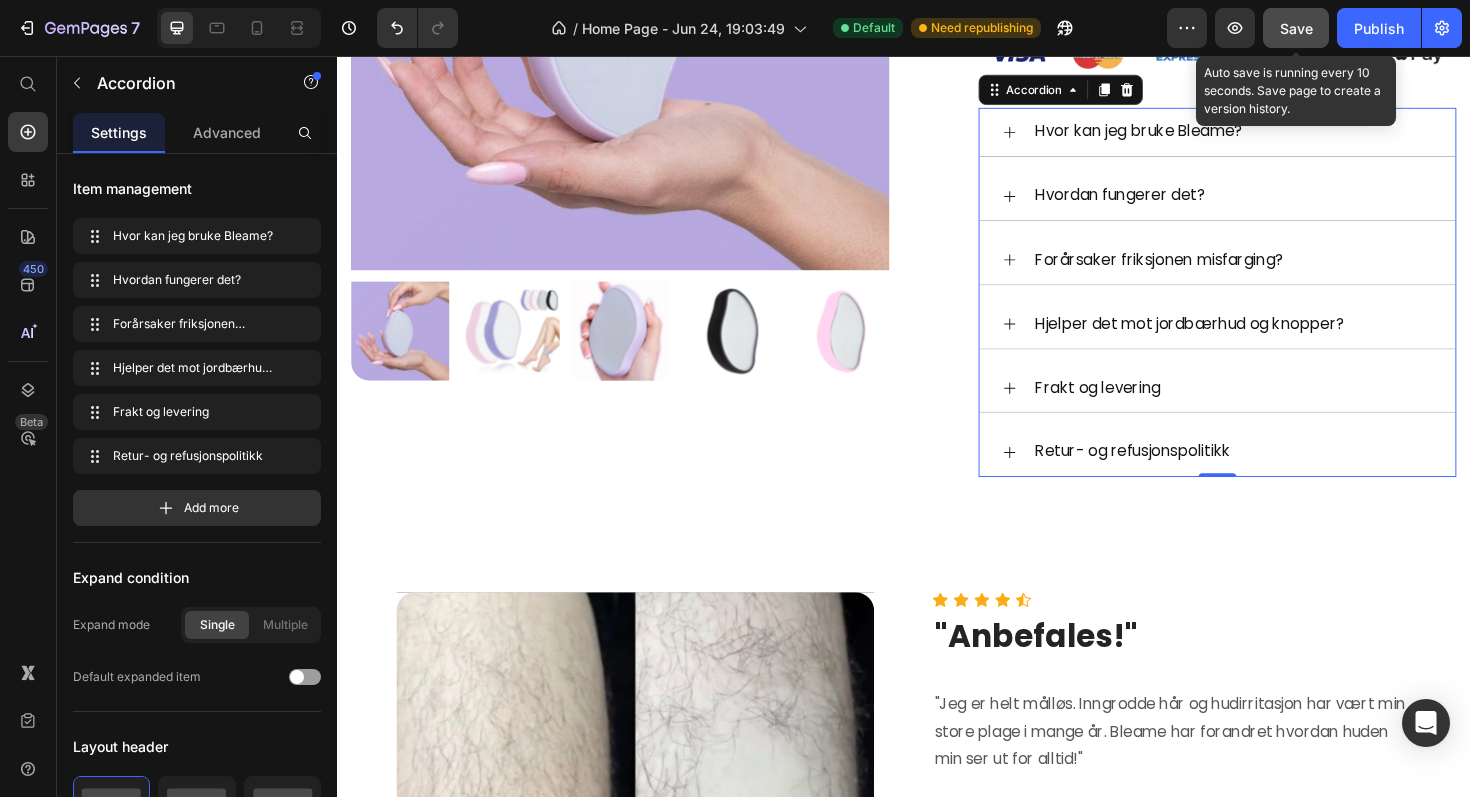 click on "Save" at bounding box center (1296, 28) 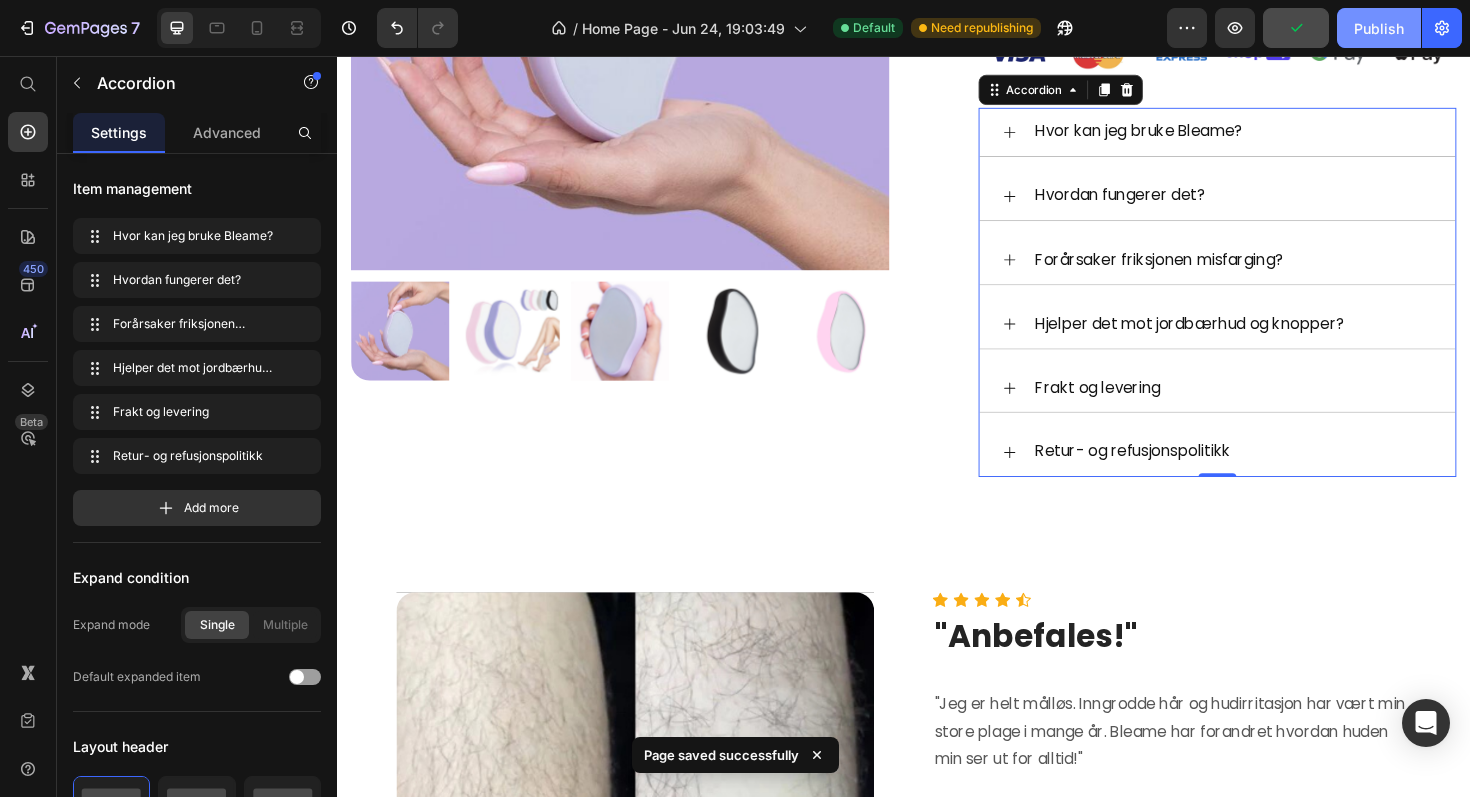 click on "Publish" at bounding box center [1379, 28] 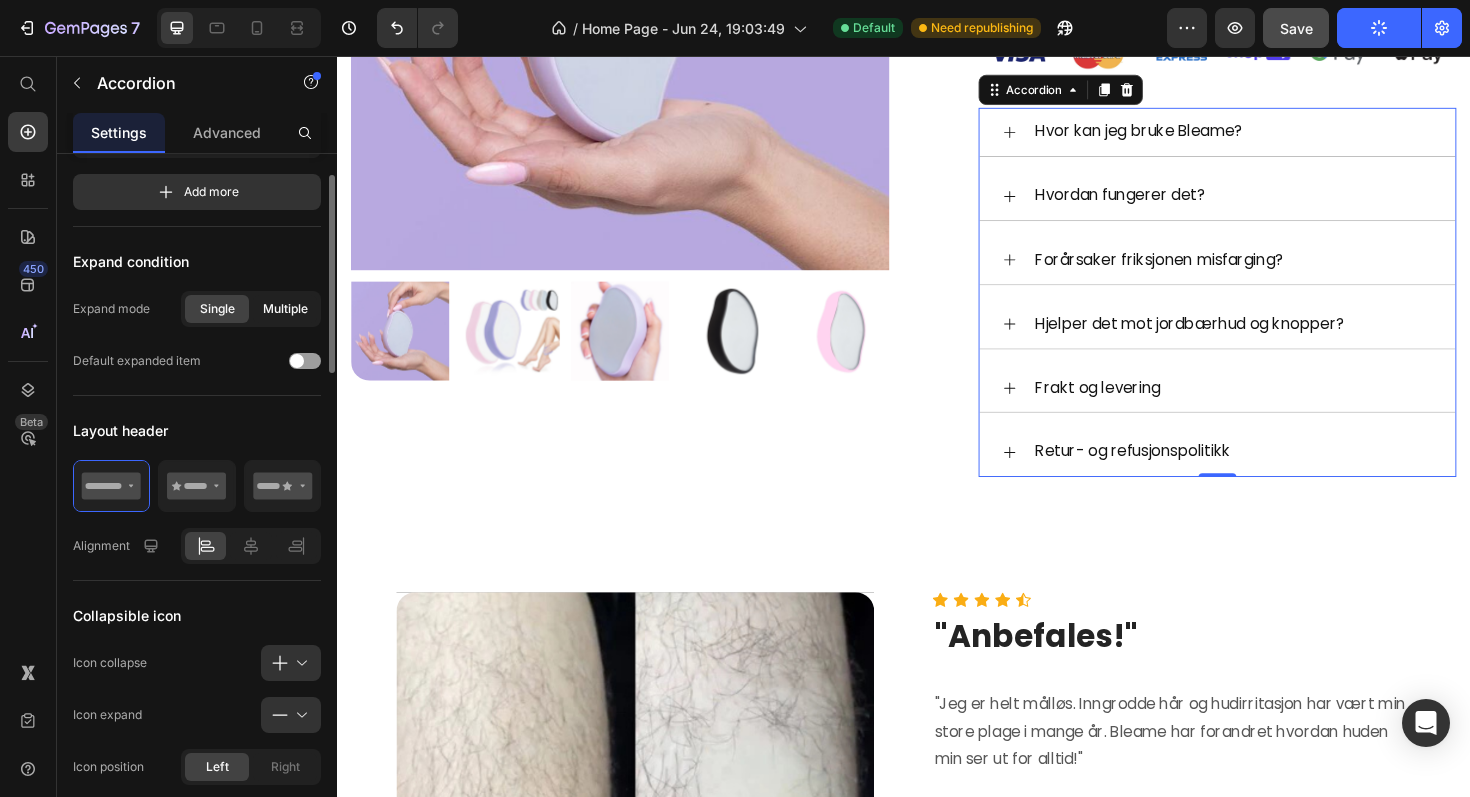 scroll, scrollTop: 318, scrollLeft: 0, axis: vertical 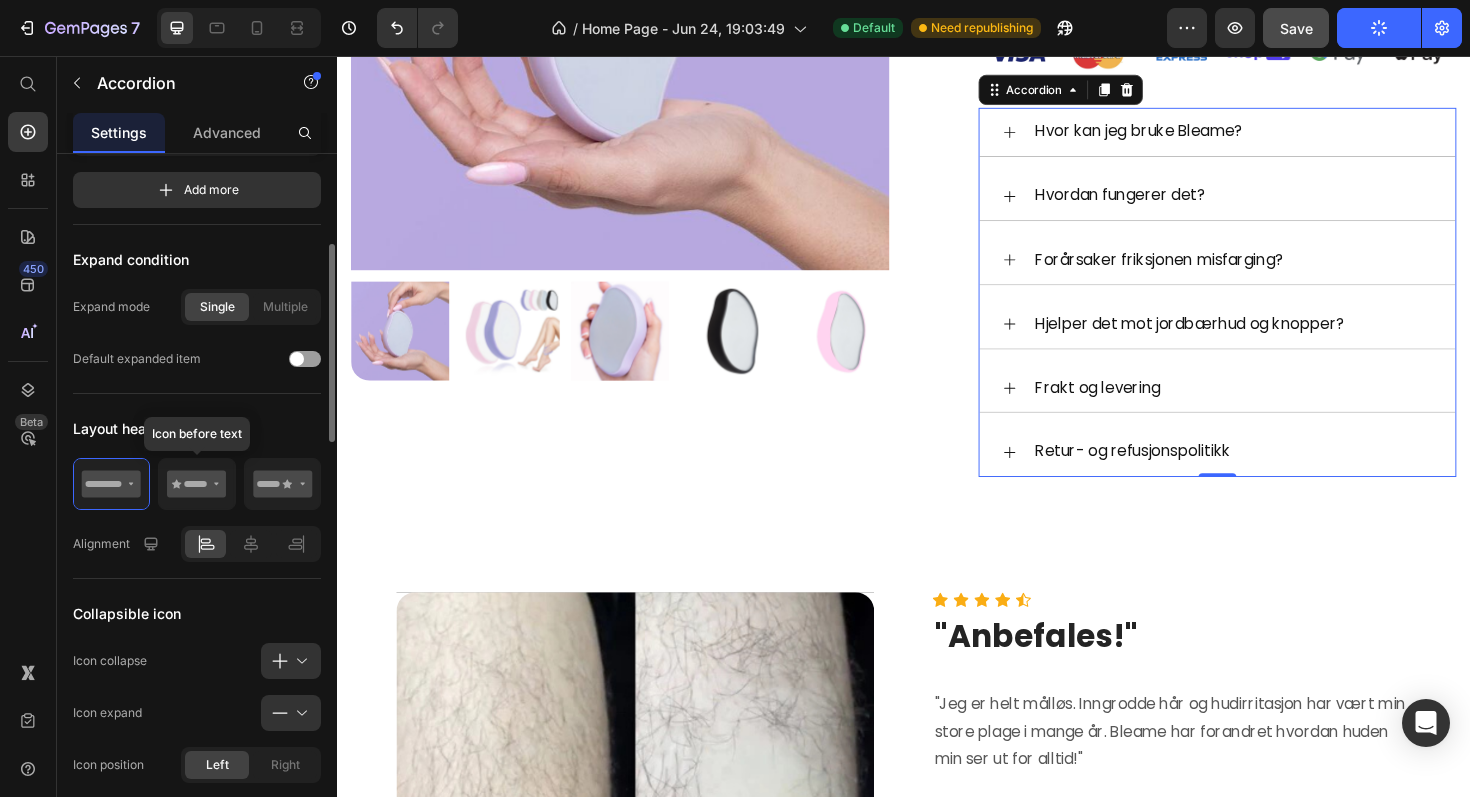 click 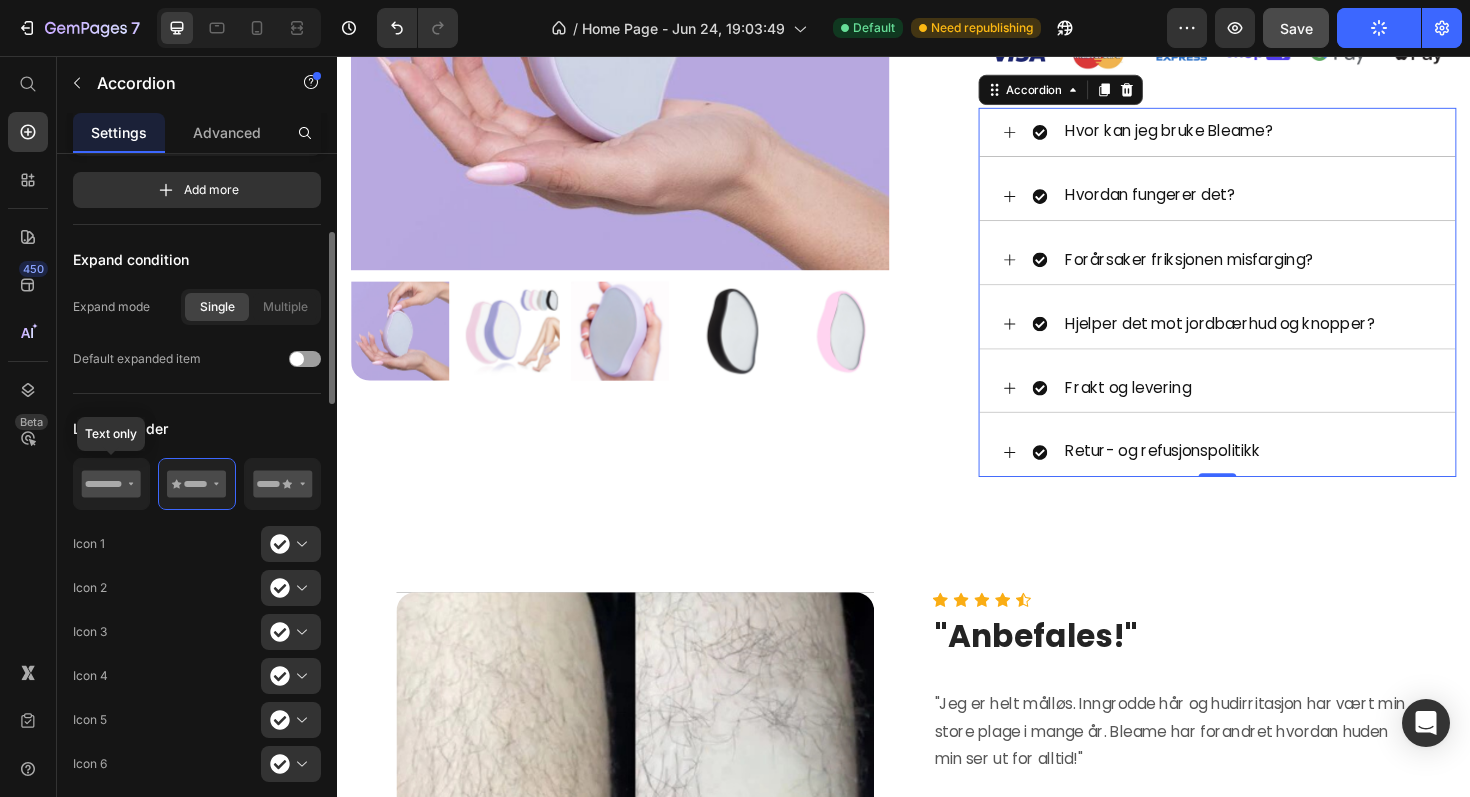 click 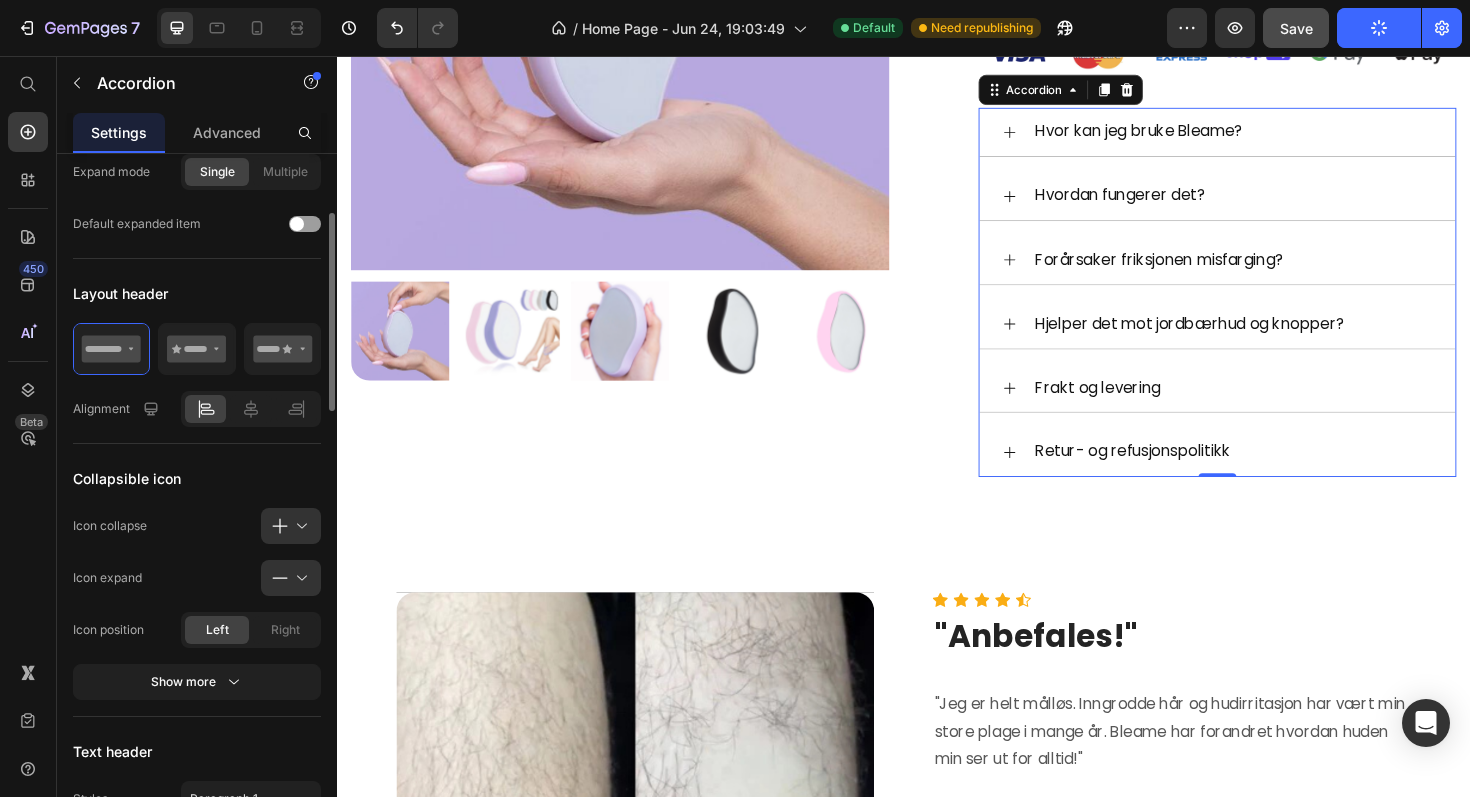 scroll, scrollTop: 454, scrollLeft: 0, axis: vertical 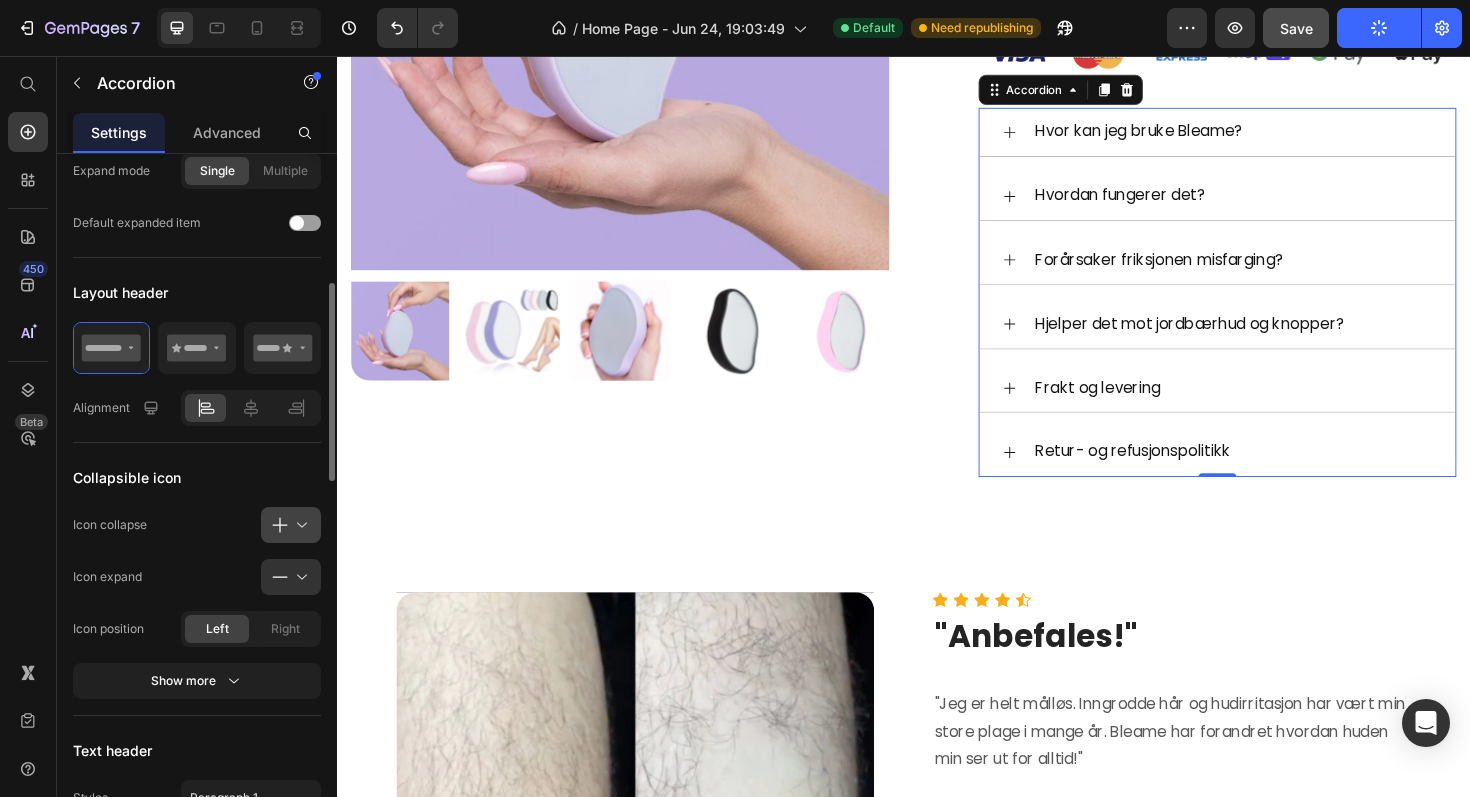 click at bounding box center [299, 525] 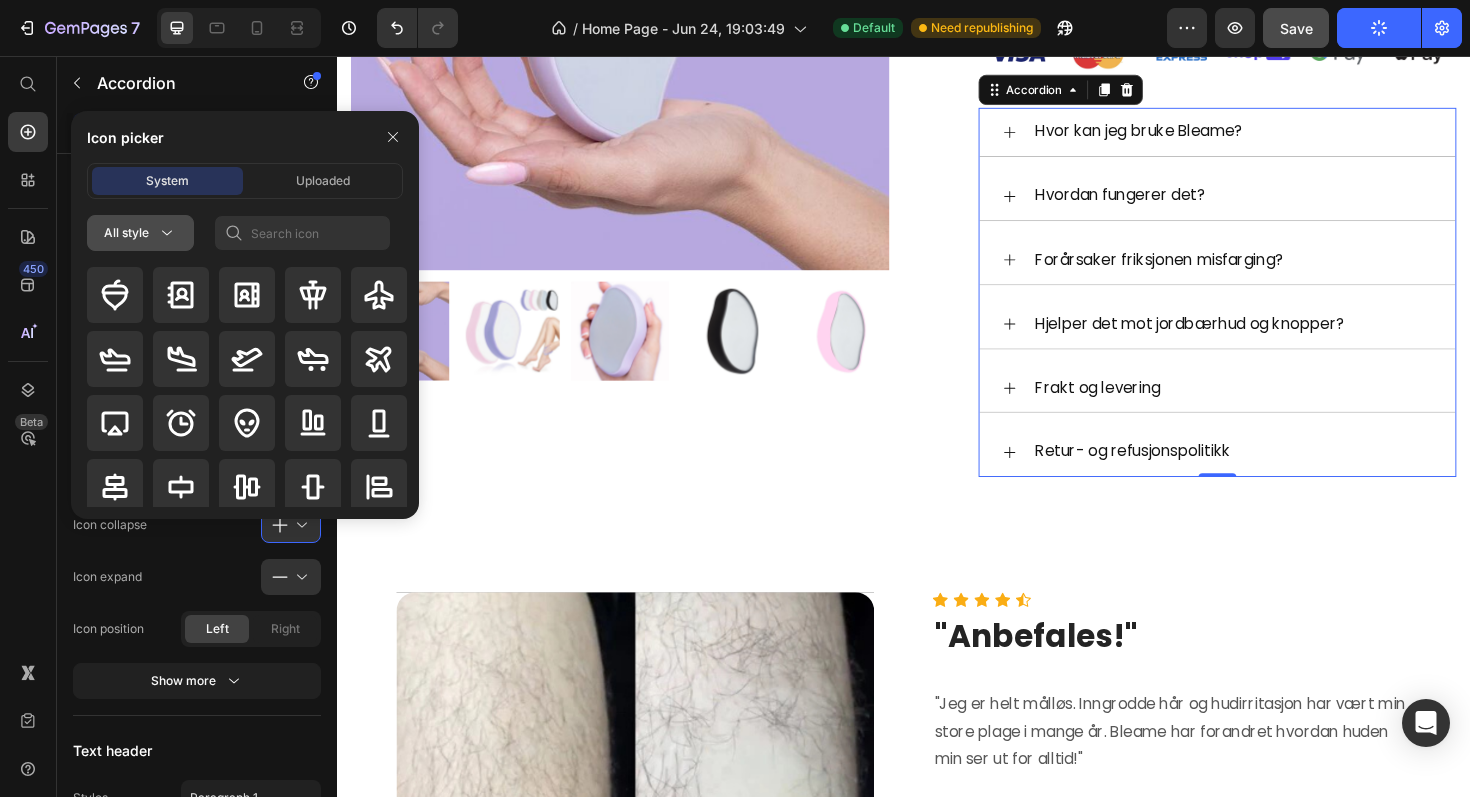 click on "All style" at bounding box center [140, 233] 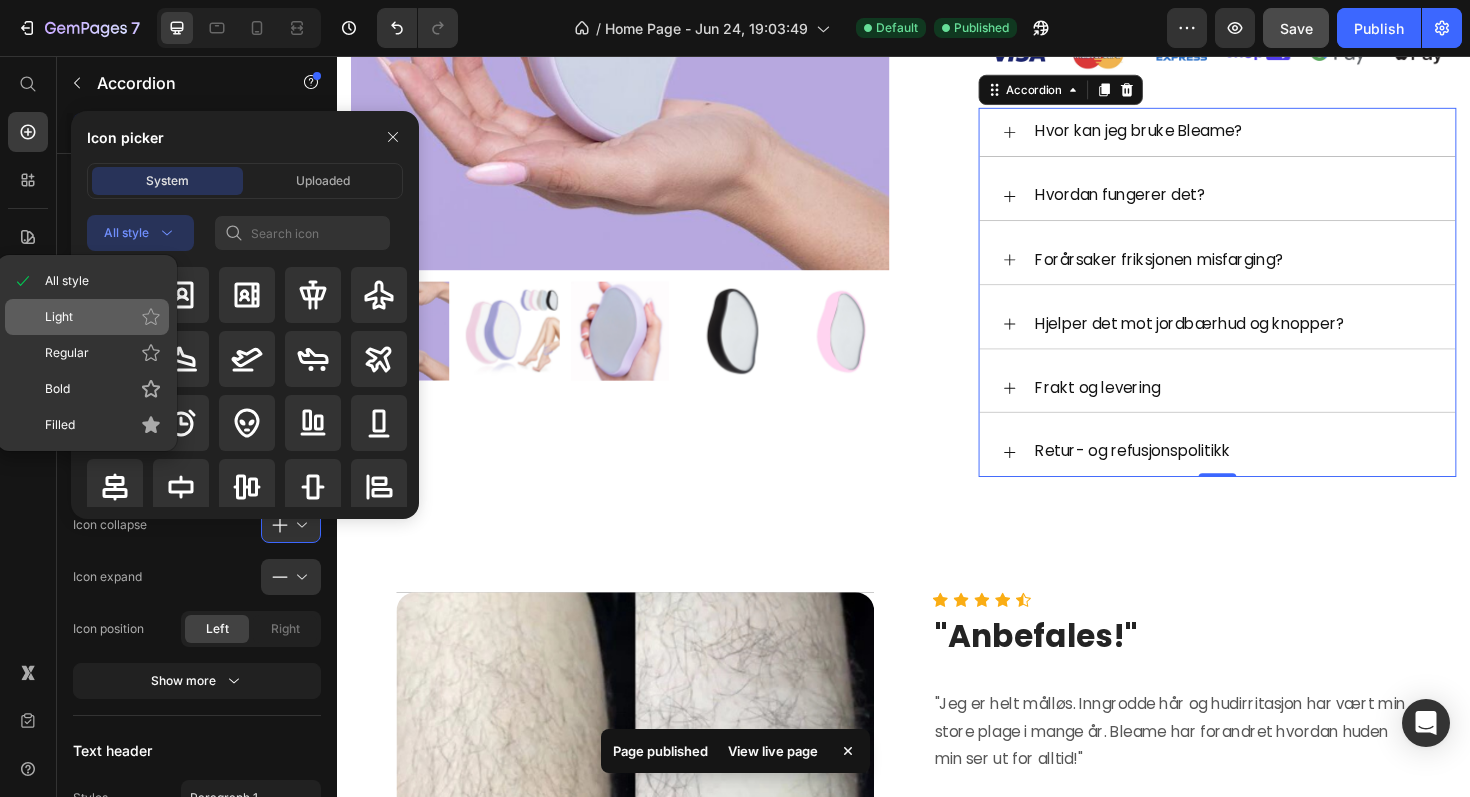 click on "Light" at bounding box center [103, 317] 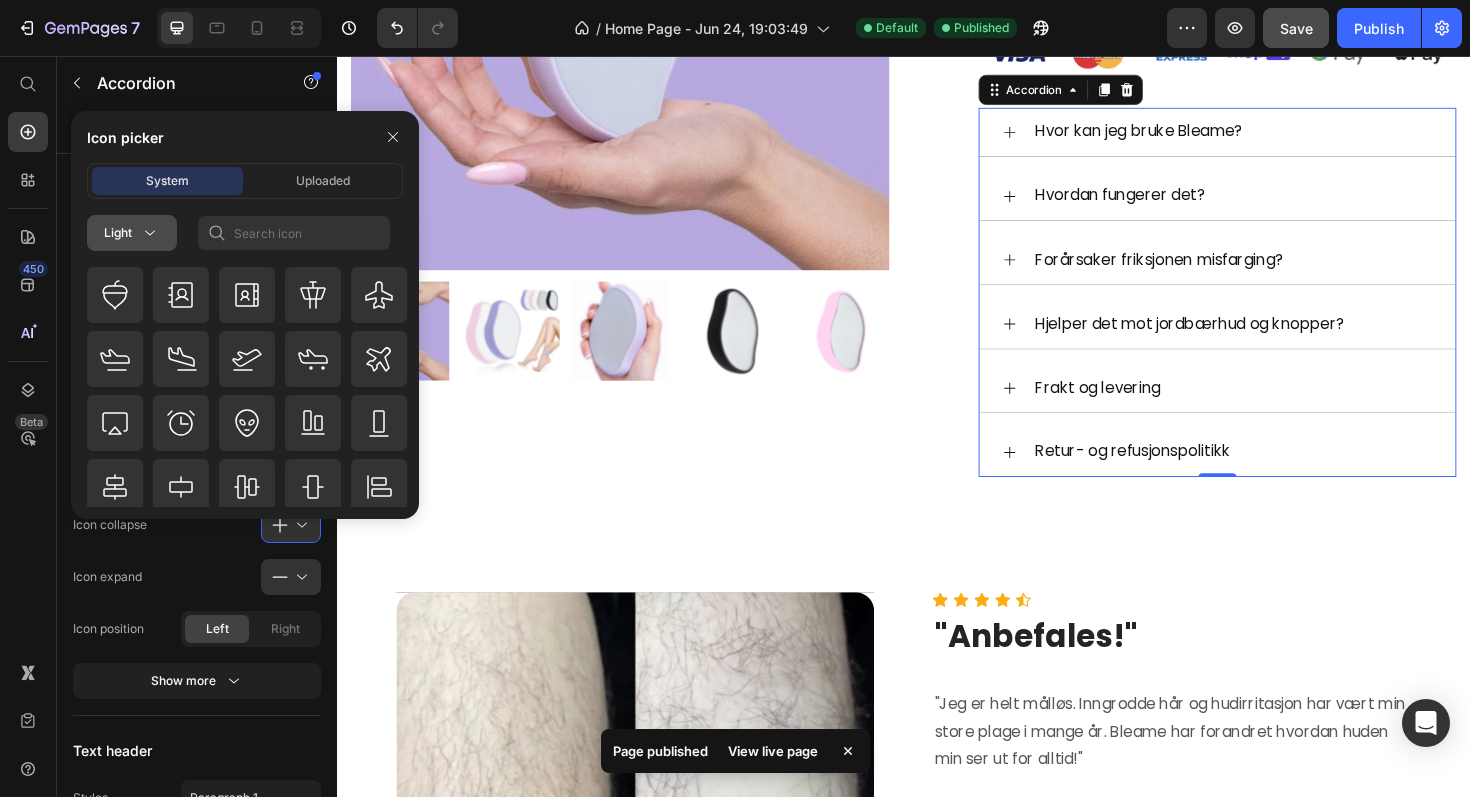 click 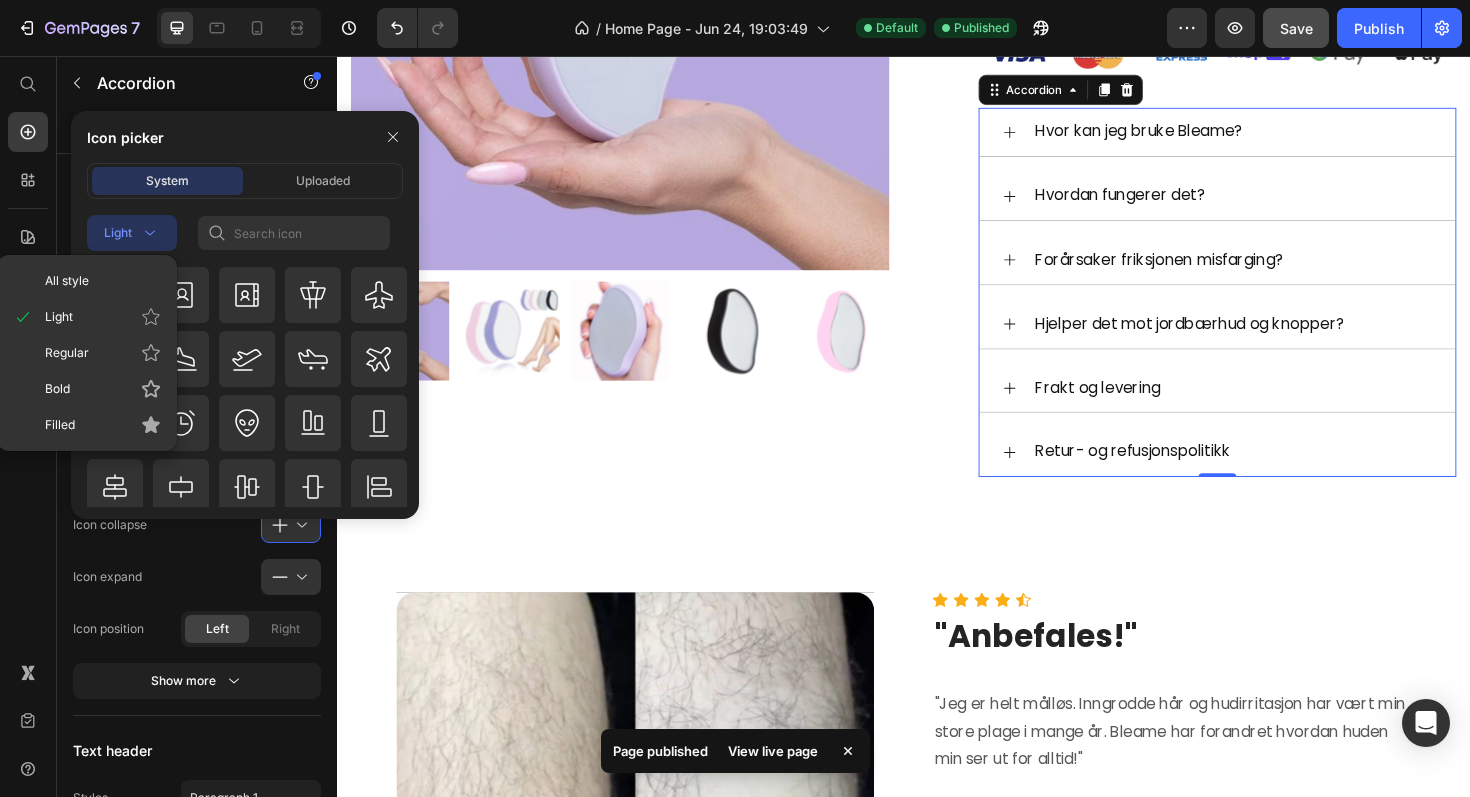 click on "All style Light Regular Bold Filled" 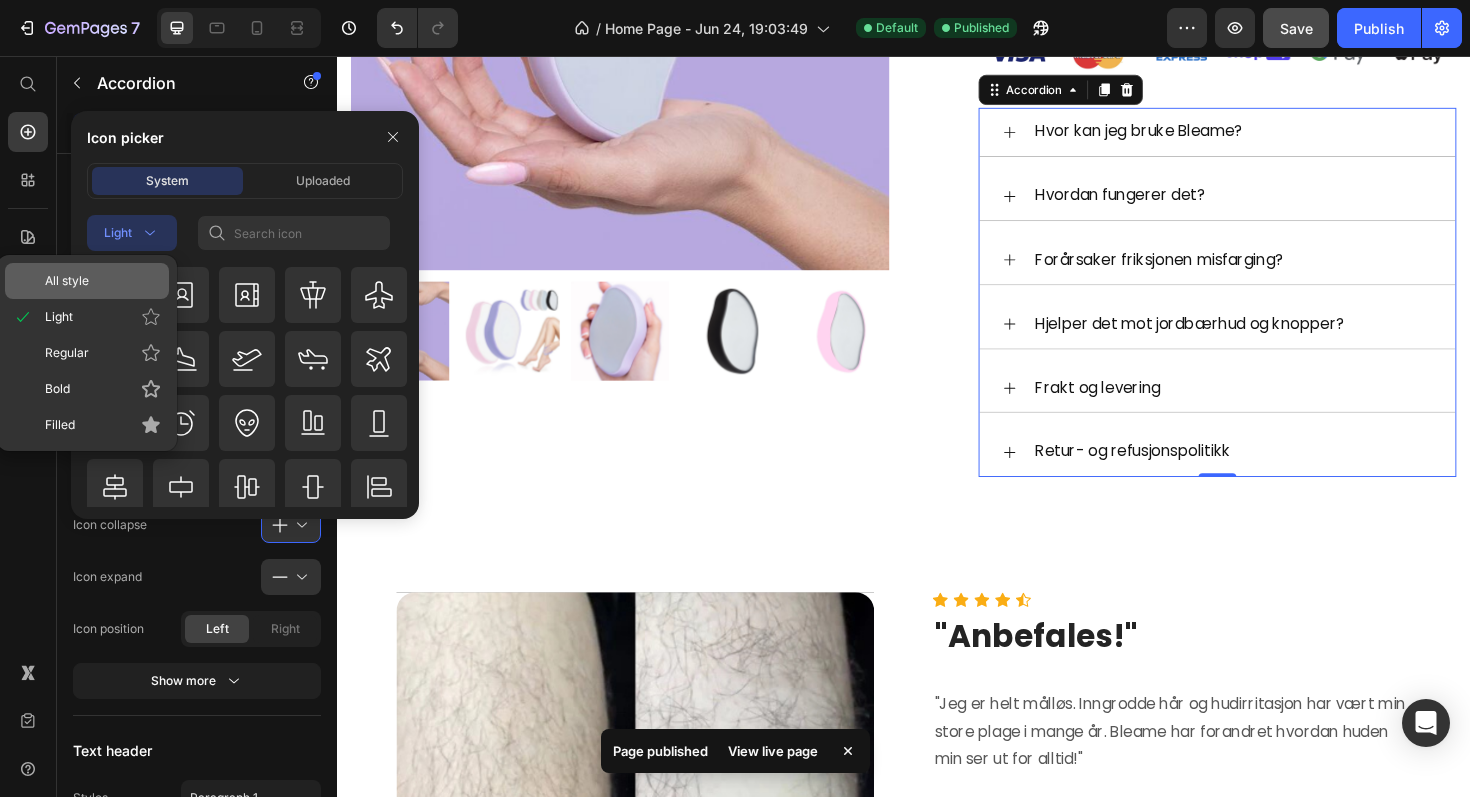 click on "All style" 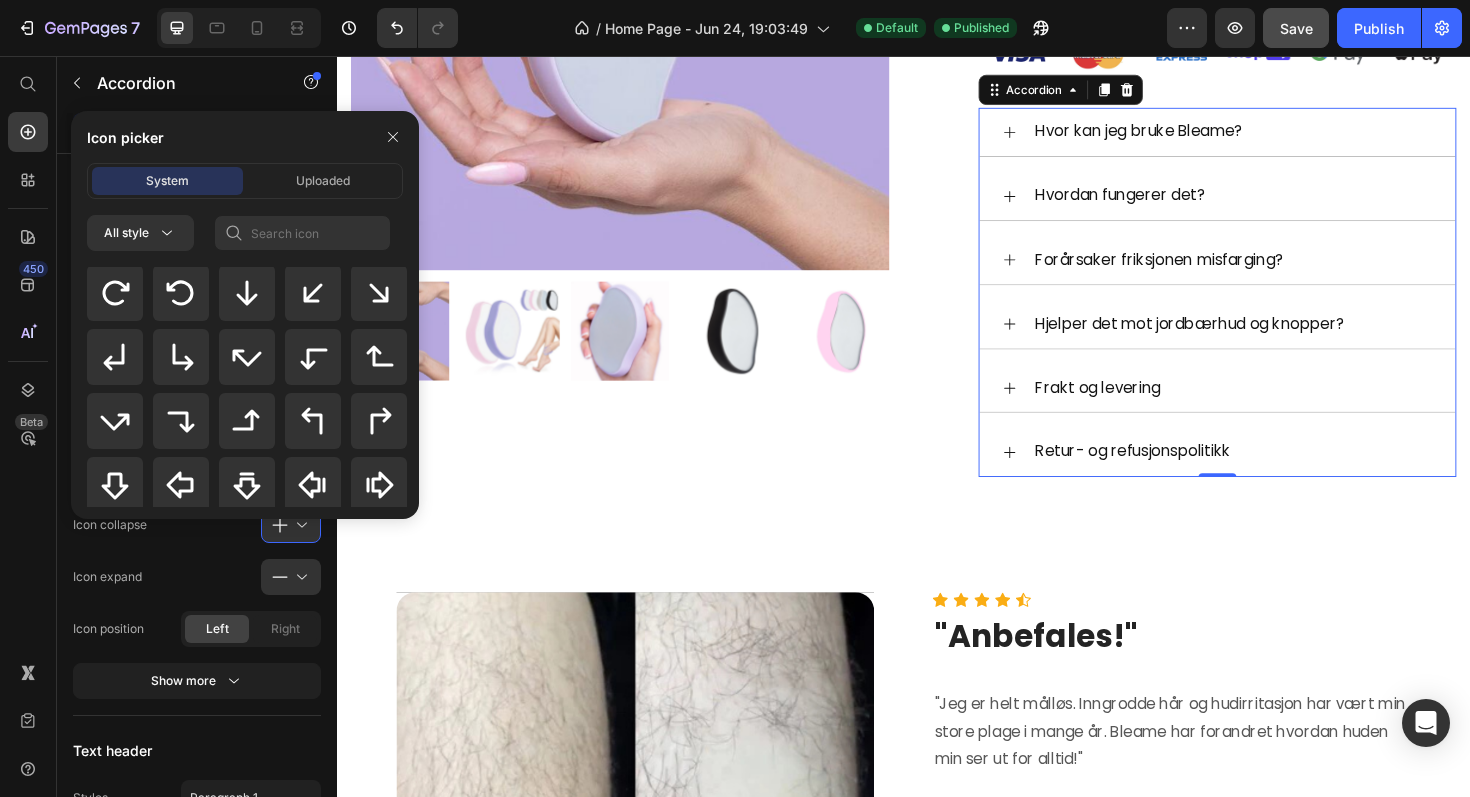 scroll, scrollTop: 703, scrollLeft: 0, axis: vertical 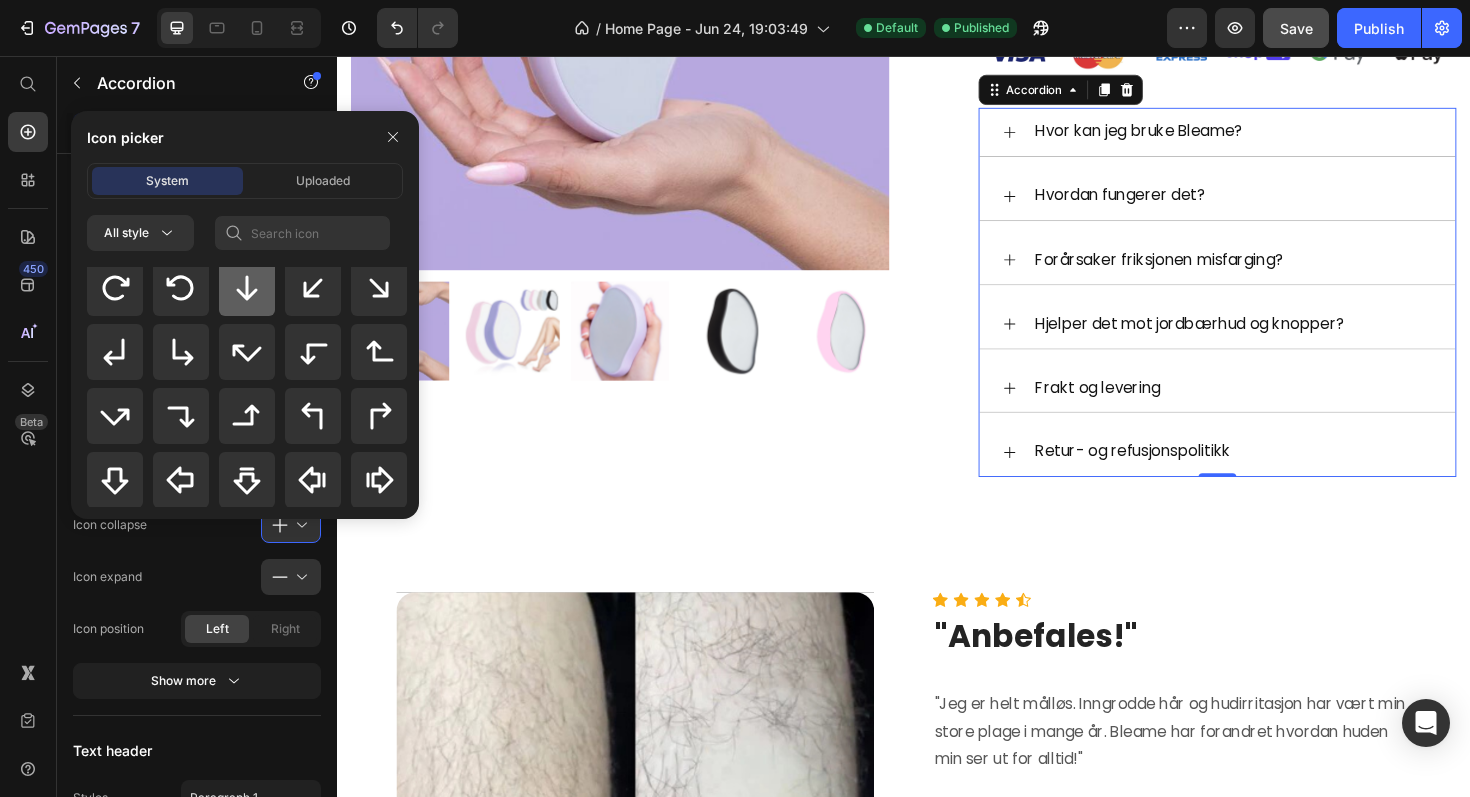 click 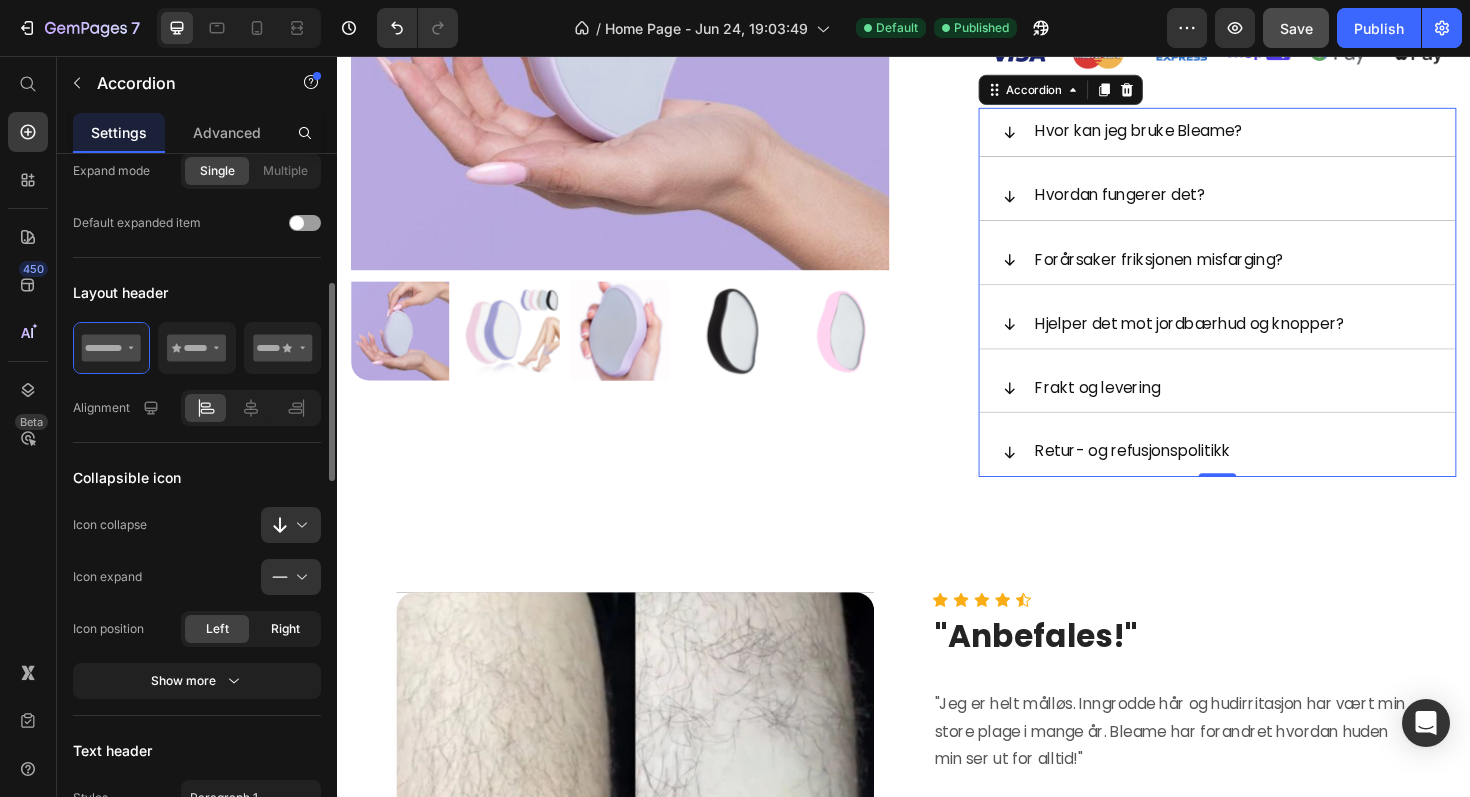 click on "Right" 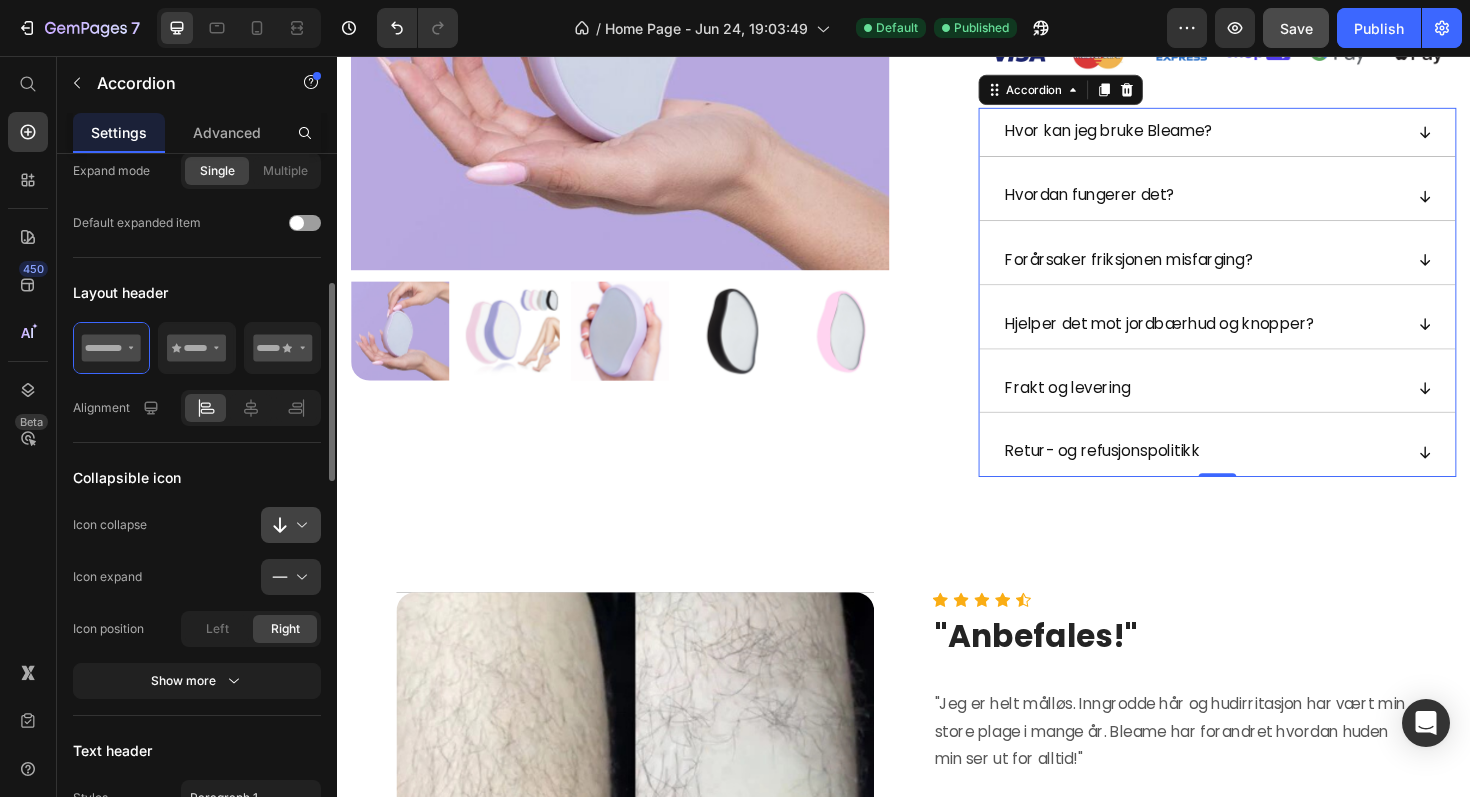 click at bounding box center (299, 525) 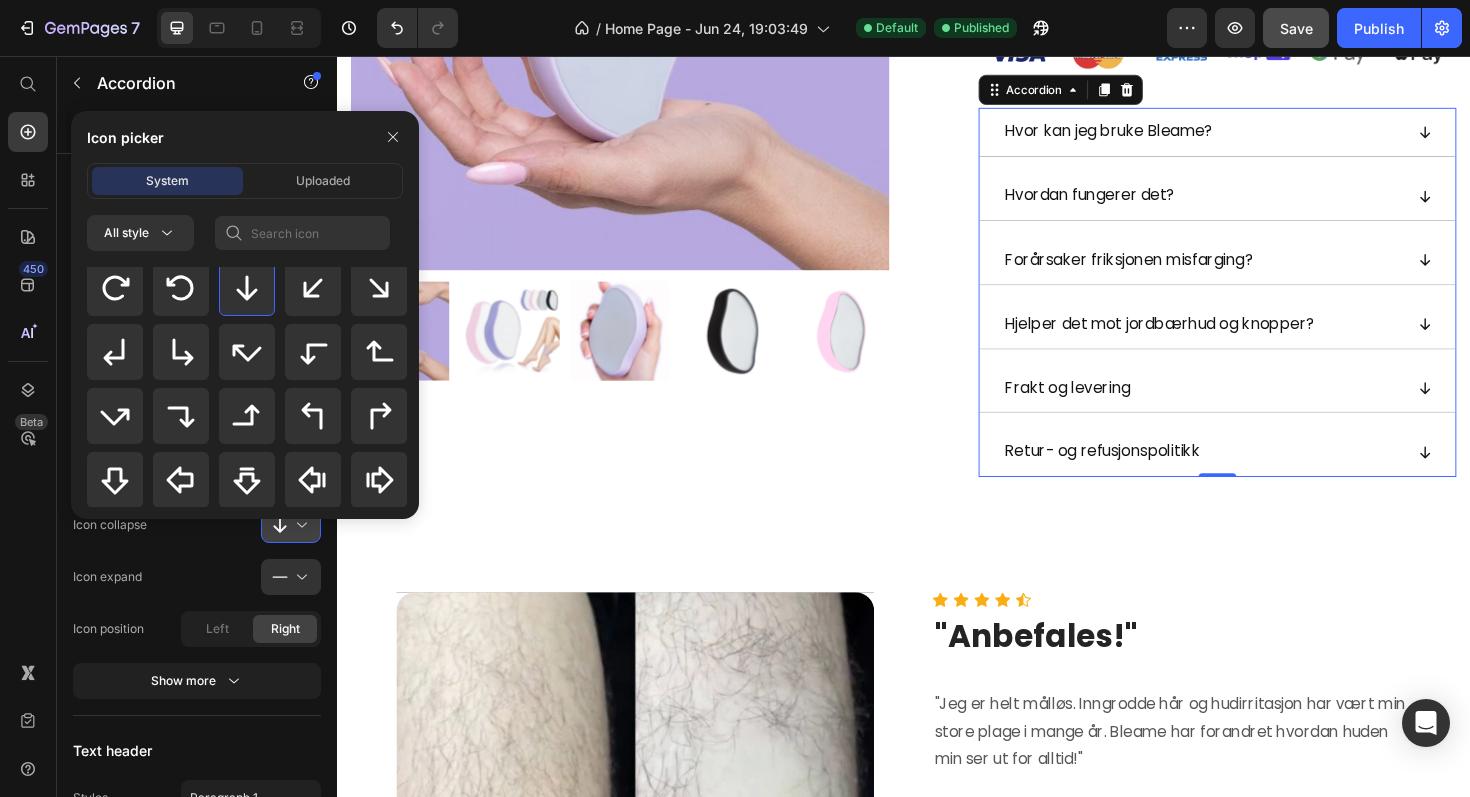 click at bounding box center (299, 525) 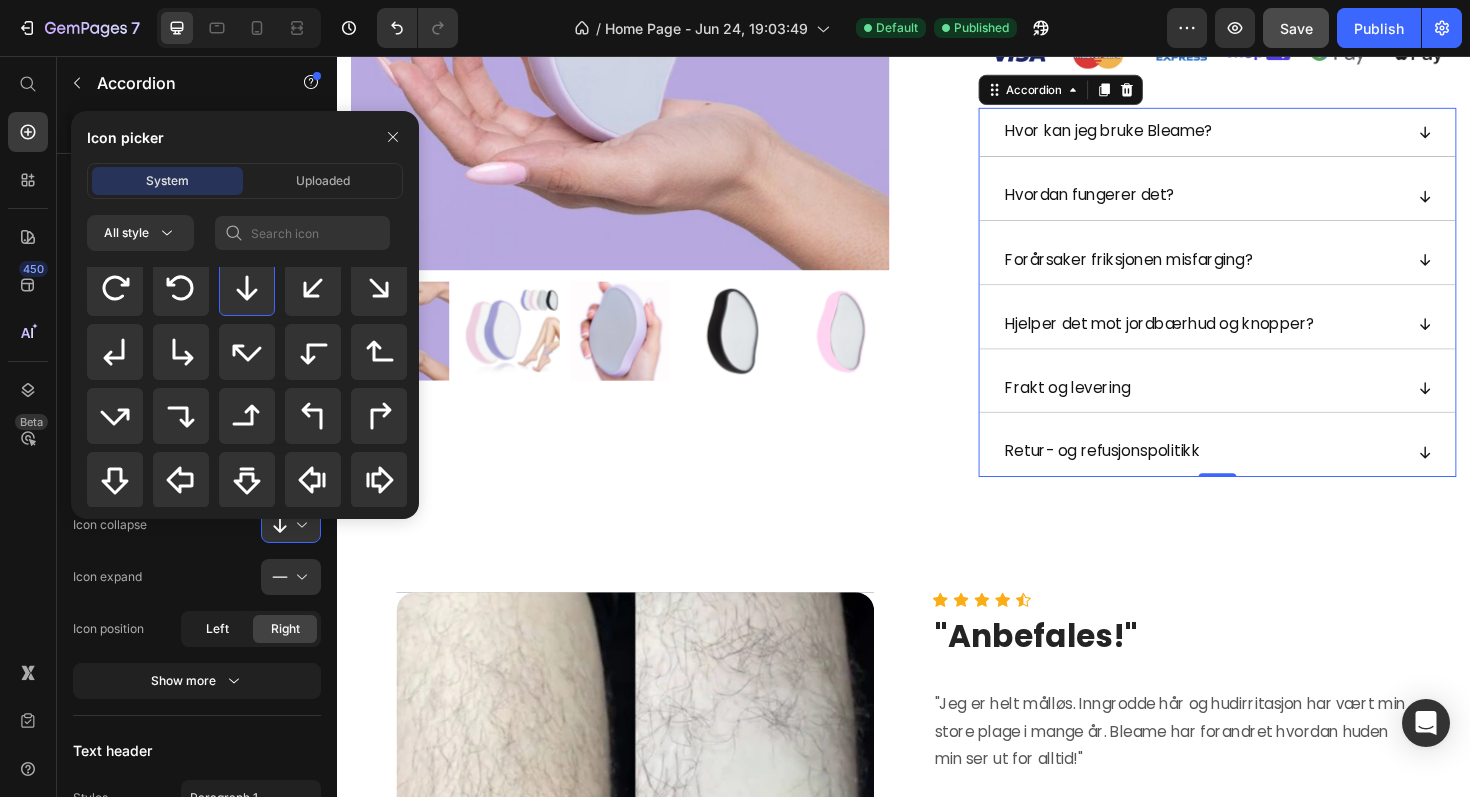 click on "Left" 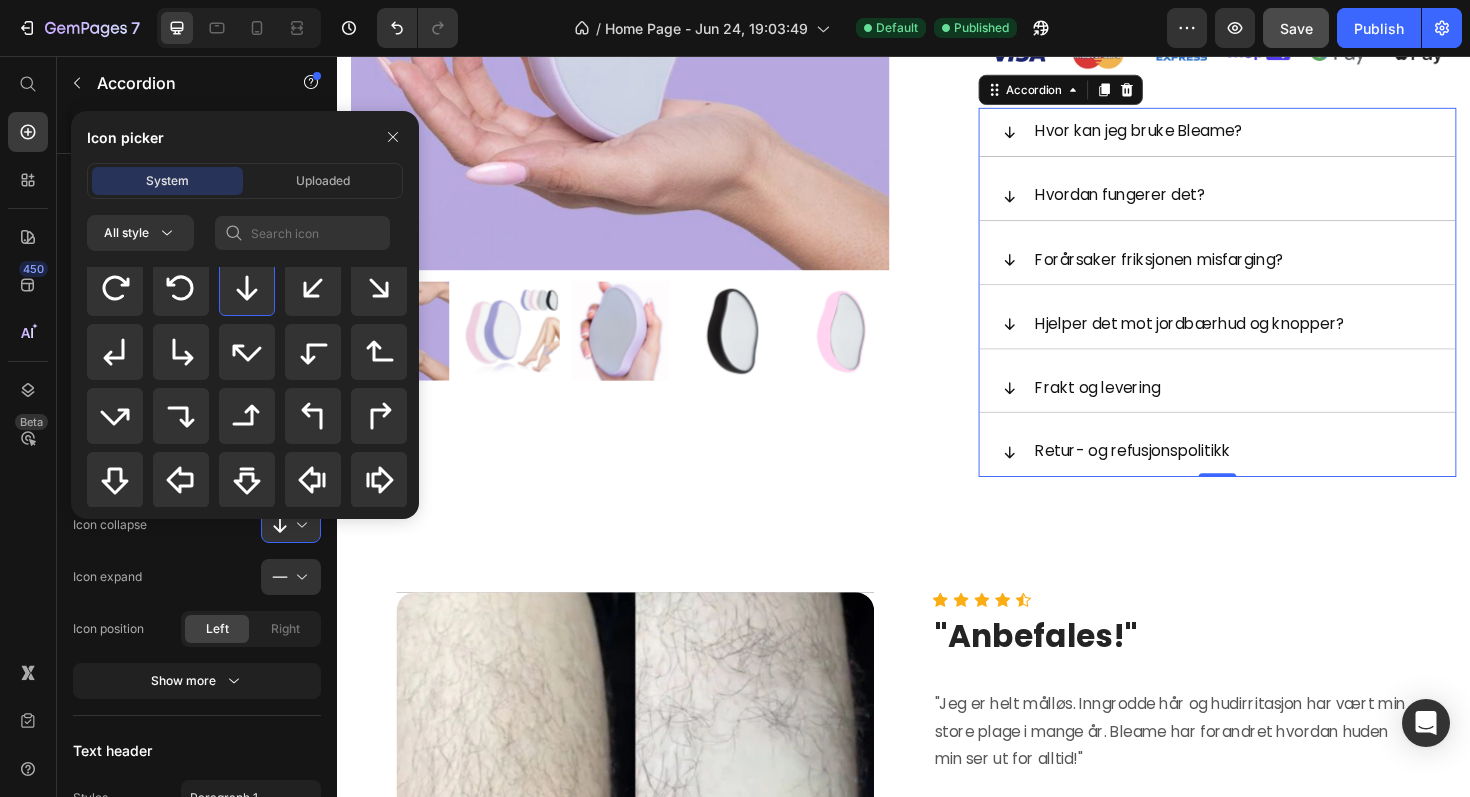 click 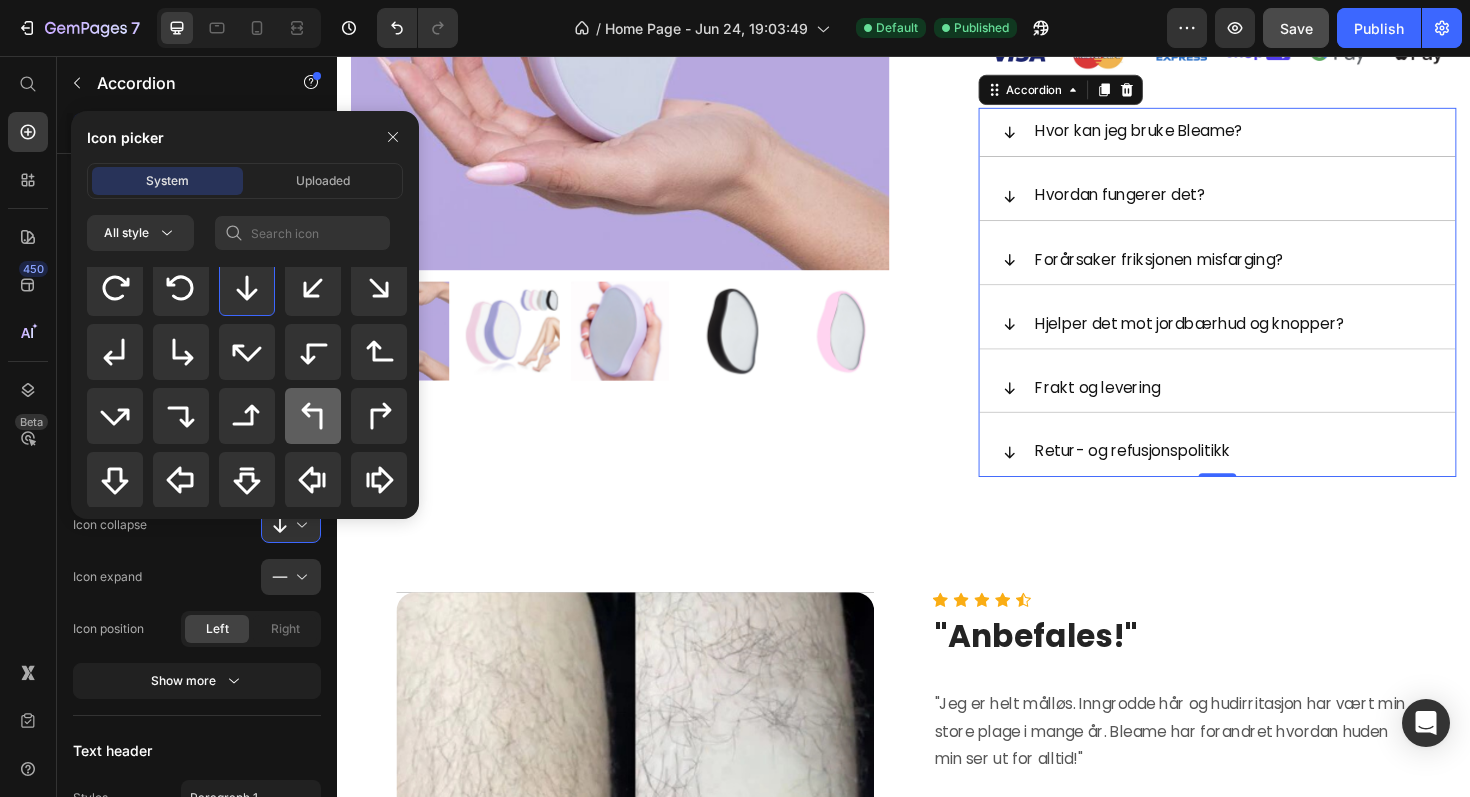 scroll, scrollTop: 928, scrollLeft: 0, axis: vertical 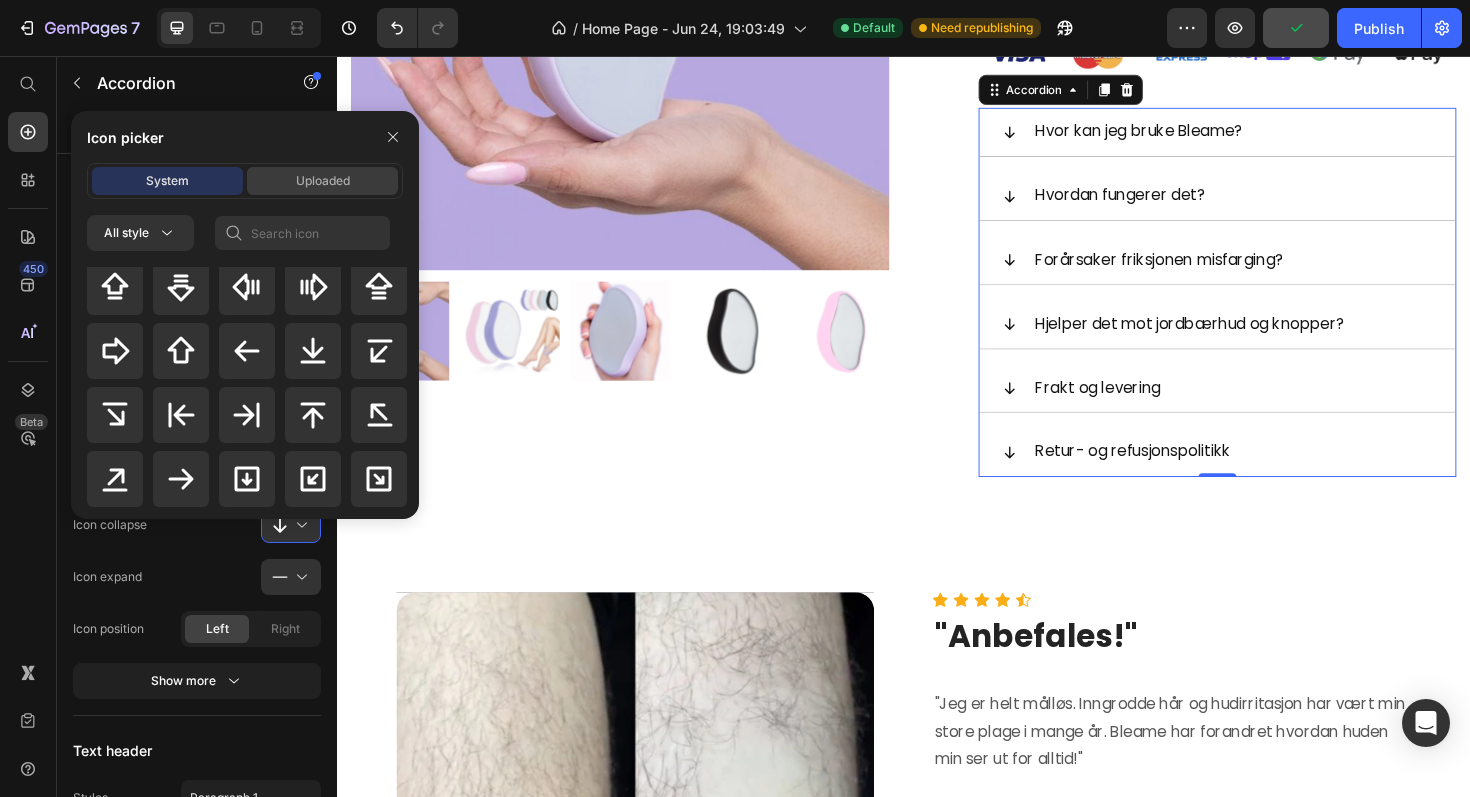 click on "Uploaded" at bounding box center [323, 181] 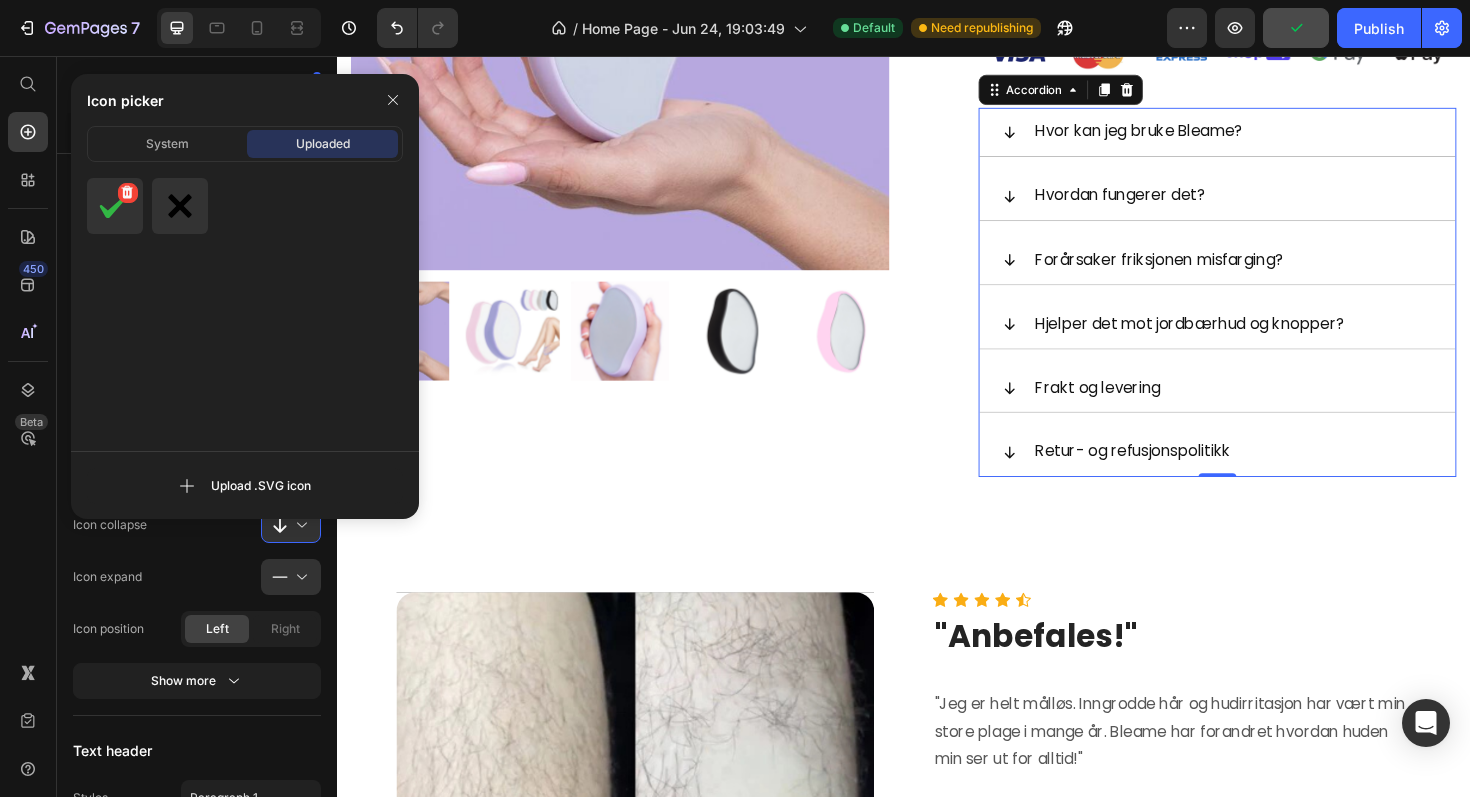 click at bounding box center [115, 206] 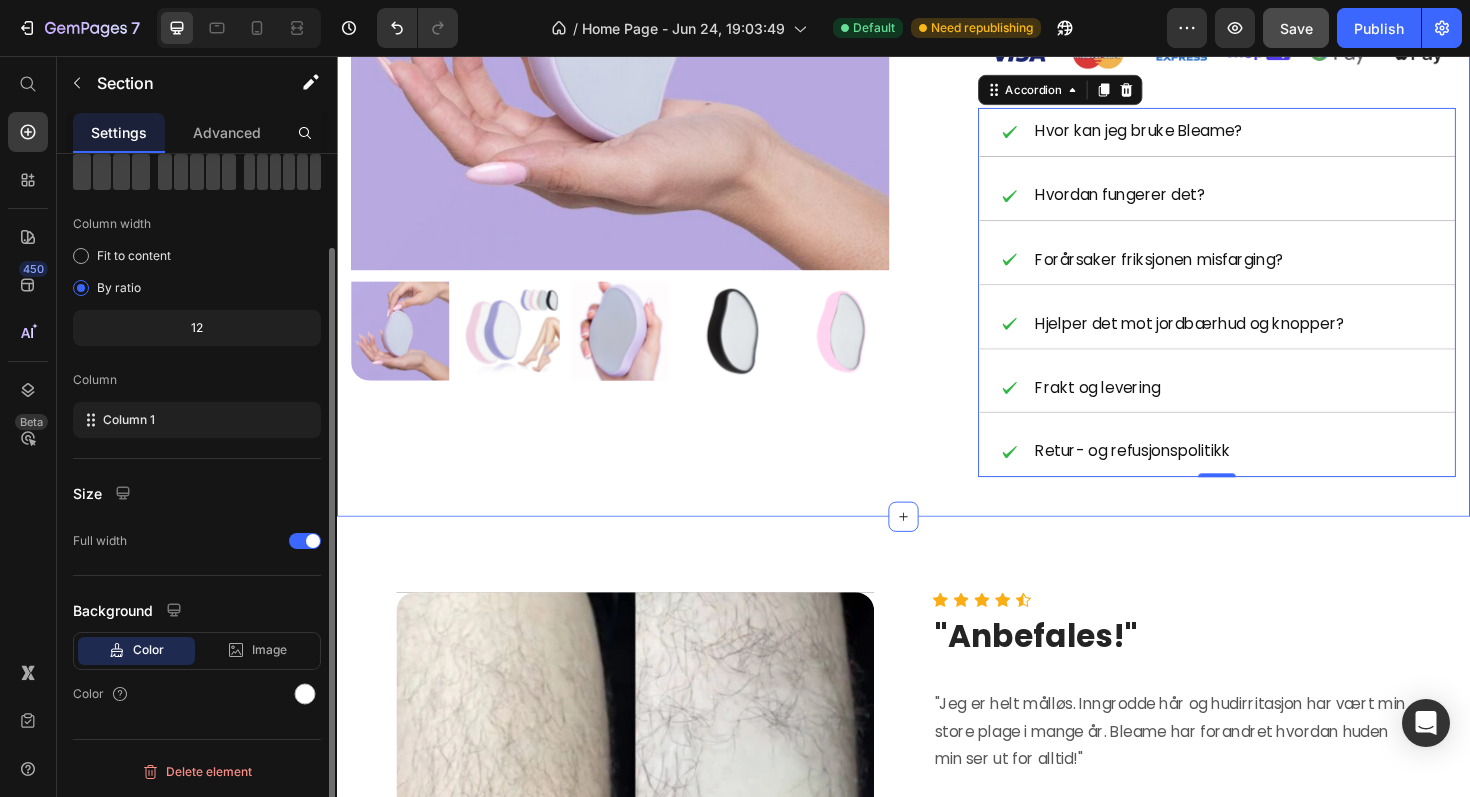 click on "` Before Text block Row Row Image Row Row                Icon                Icon                Icon                Icon
Icon Icon List Hoz "Anbefales!" Heading "Jeg er helt målløs. Inngrodde hår og hudirritasjon har vært min store plage i mange år. Bleame har forandret hvordan huden min ser ut for alltid!" Text block [FIRST] [LAST]  / Bekreftet Kjøper Text block Row Before Text block Row Row Image Row Row                Icon                Icon                Icon                Icon
Icon Icon List Hoz "Endelig noe som virker!" Heading "Jeg har slitt med jordbærhud i årevis, og voksing var aldri nok. Bleame har virkelig gjort en enorm forskjell i livet mitt og gitt meg så mye selvtillit!" Text block [FIRST] [LAST]  /  Bekreftet Kjøper Text block Row Before Text block Row Row Image Row Row                Icon                Icon                Icon                Icon
Icon Icon List Hoz "Virker hos menn også!" Heading Sources Text block [FIRST] [LAST]  /  Text block `" at bounding box center (937, 877) 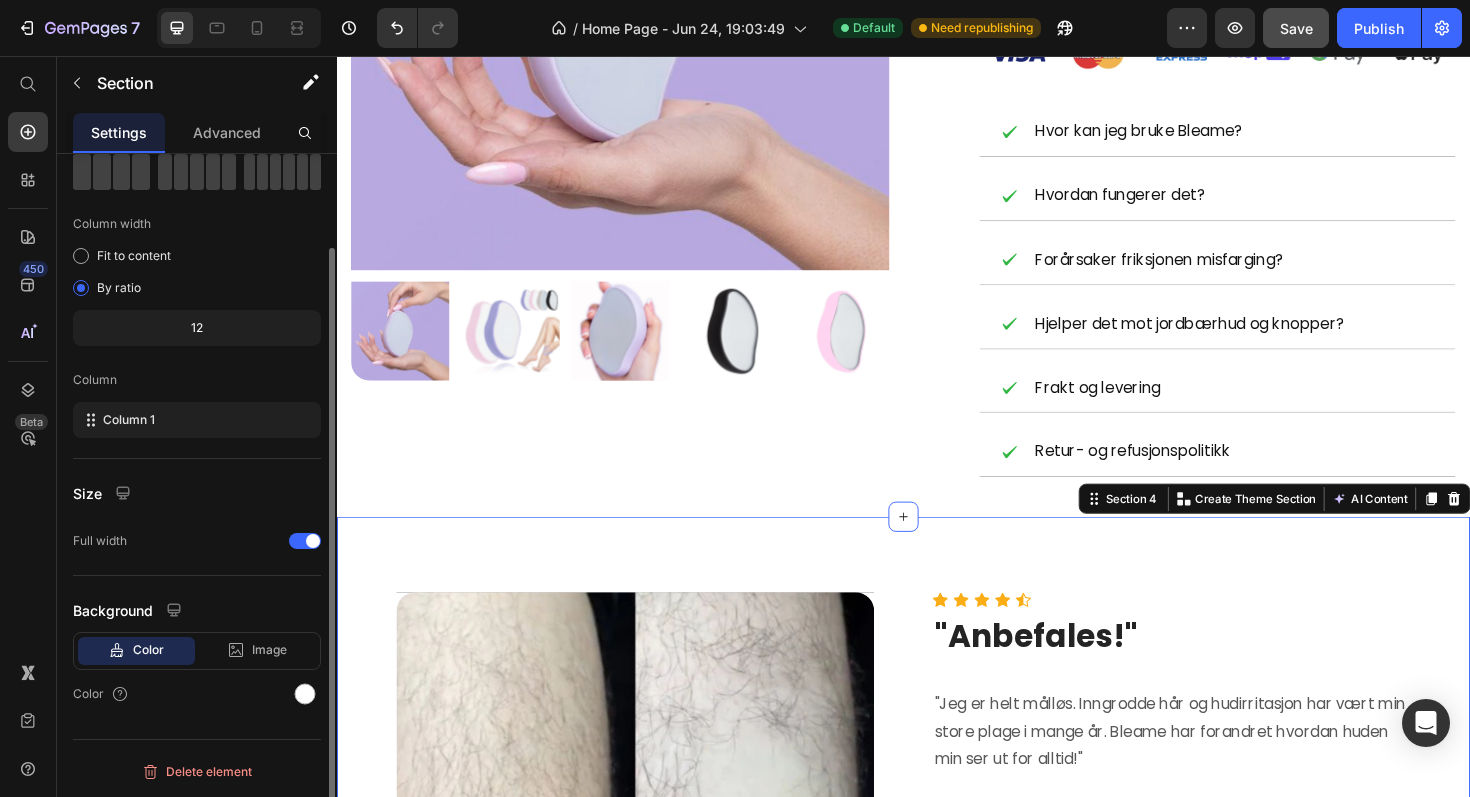 scroll, scrollTop: 0, scrollLeft: 0, axis: both 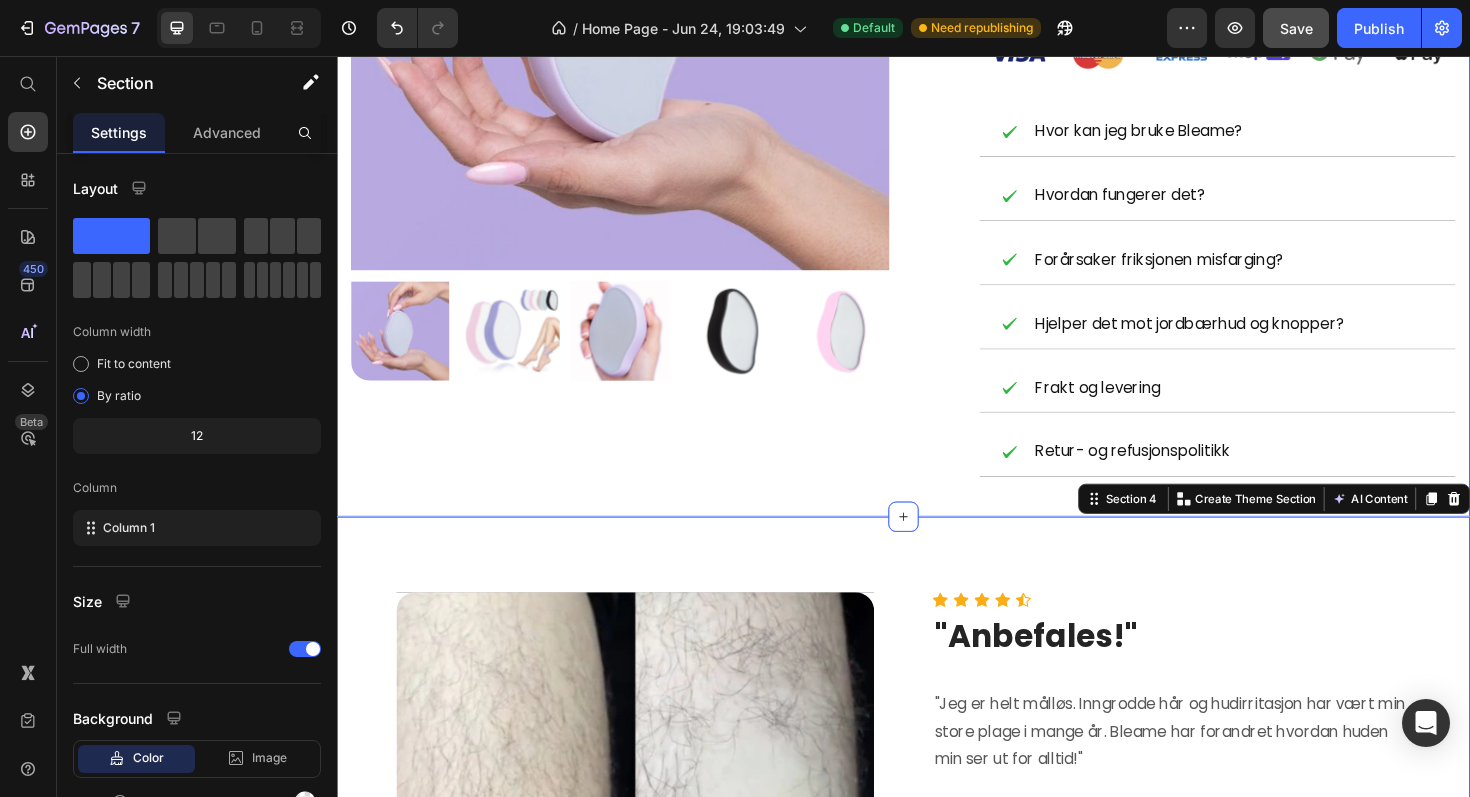 click on "Product Images Row Lunoria Krystallsten Product Title
★ ★
★ ★
★
4.8 av 5
264 anmeldelser
Custom Code
499 kr
349 kr
Spar 30 %
Custom Code 👙 Perfekt for bikiniområdet 🍑 Nyt silkemyk hud 🌸 Fjern inngrodde hår 🍓 Ingen flere “jordbærben” ✨ Smertefritt, trygt og skånsomt 😌 Skånsomt eksfolierer døde hudceller Text Block Legg til i handlekurv Product Cart Button Image Hvor kan jeg bruke Bleame? Hvordan fungerer det? Forårsaker friksjonen misfarging? Hjelper det mot jordbærhud og knopper? Frakt og levering Retur- og refusjonspolitikk Accordion Row Row Product Row Section 3" at bounding box center [937, 112] 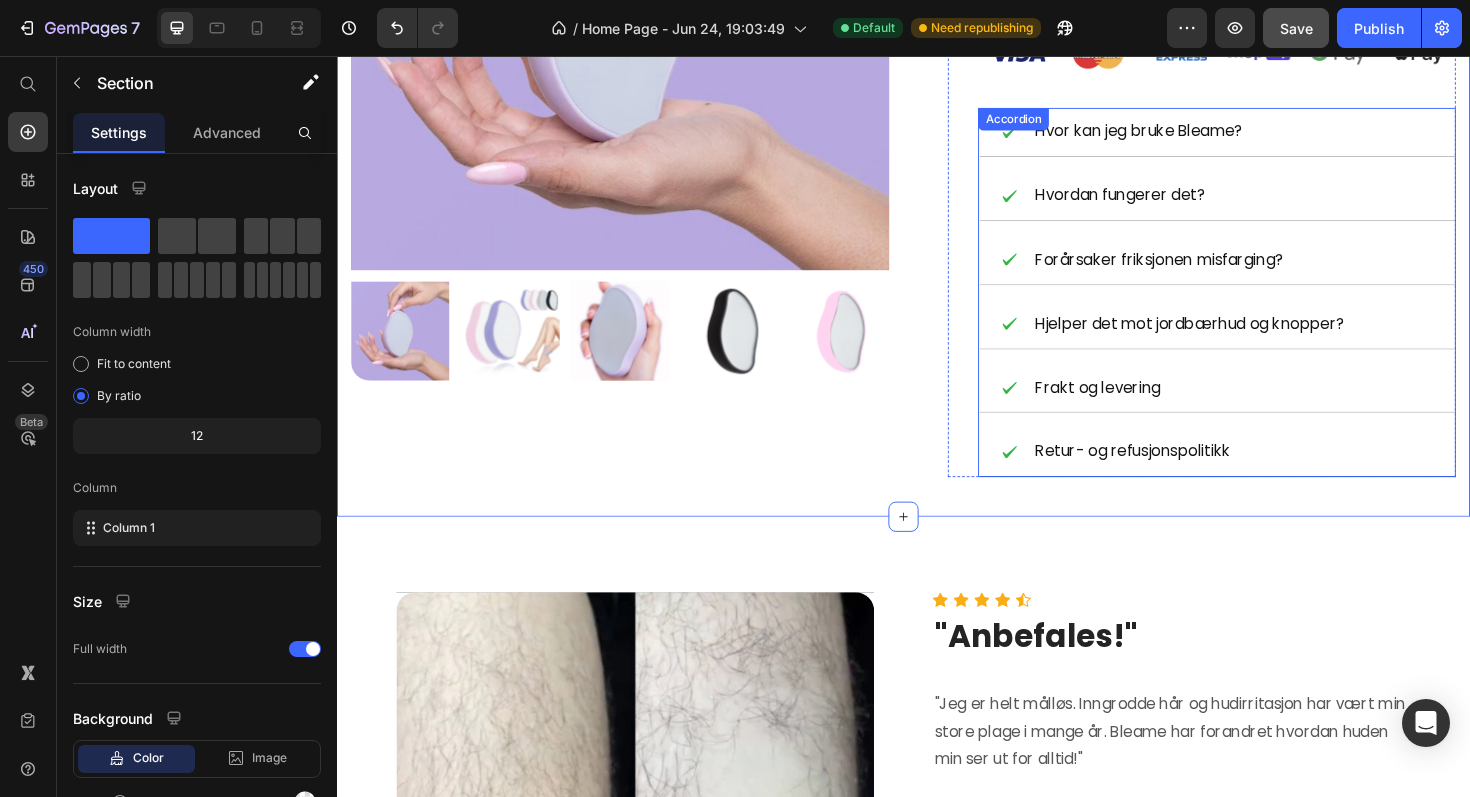 click on "Retur- og refusjonspolitikk" at bounding box center (1179, 475) 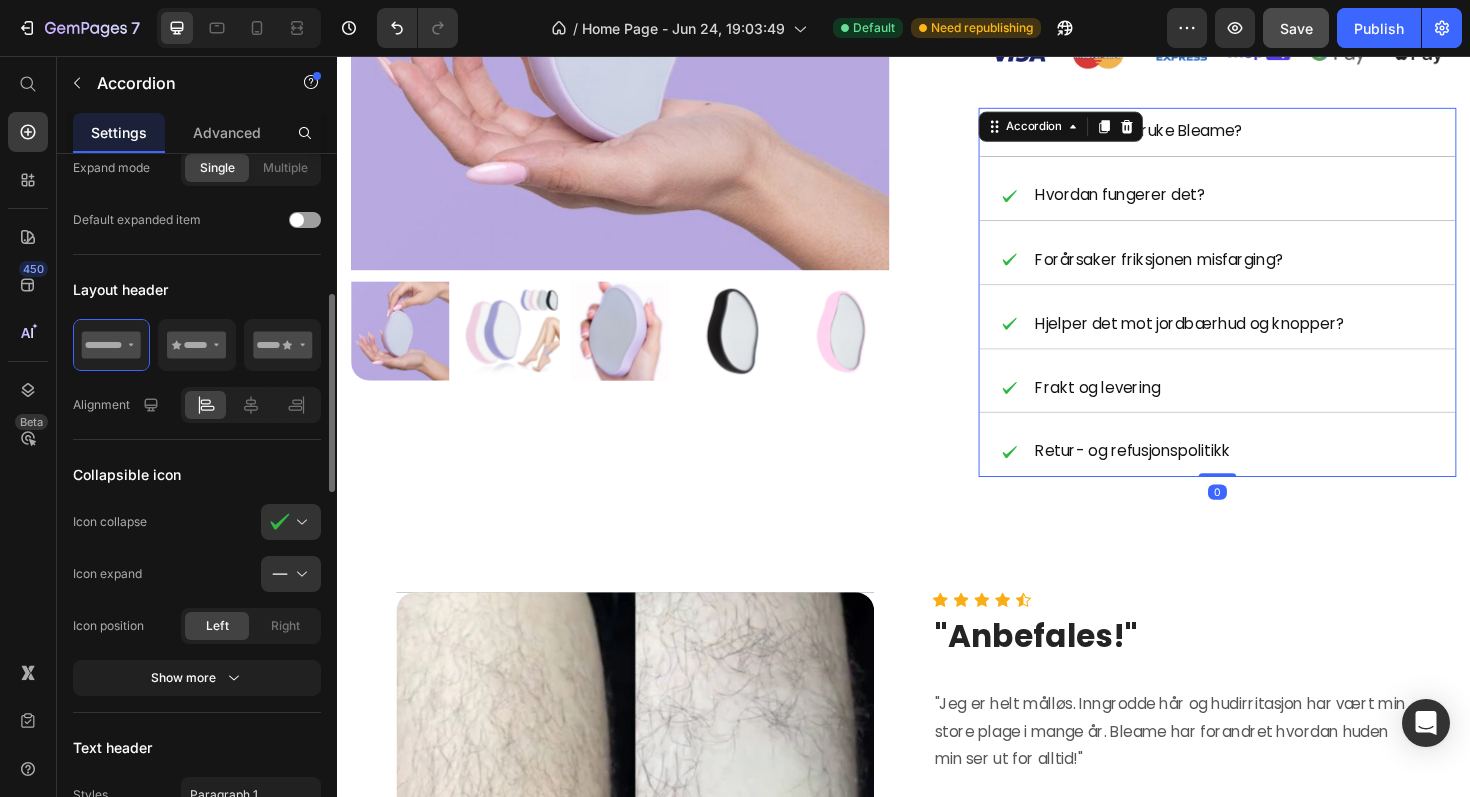 scroll, scrollTop: 465, scrollLeft: 0, axis: vertical 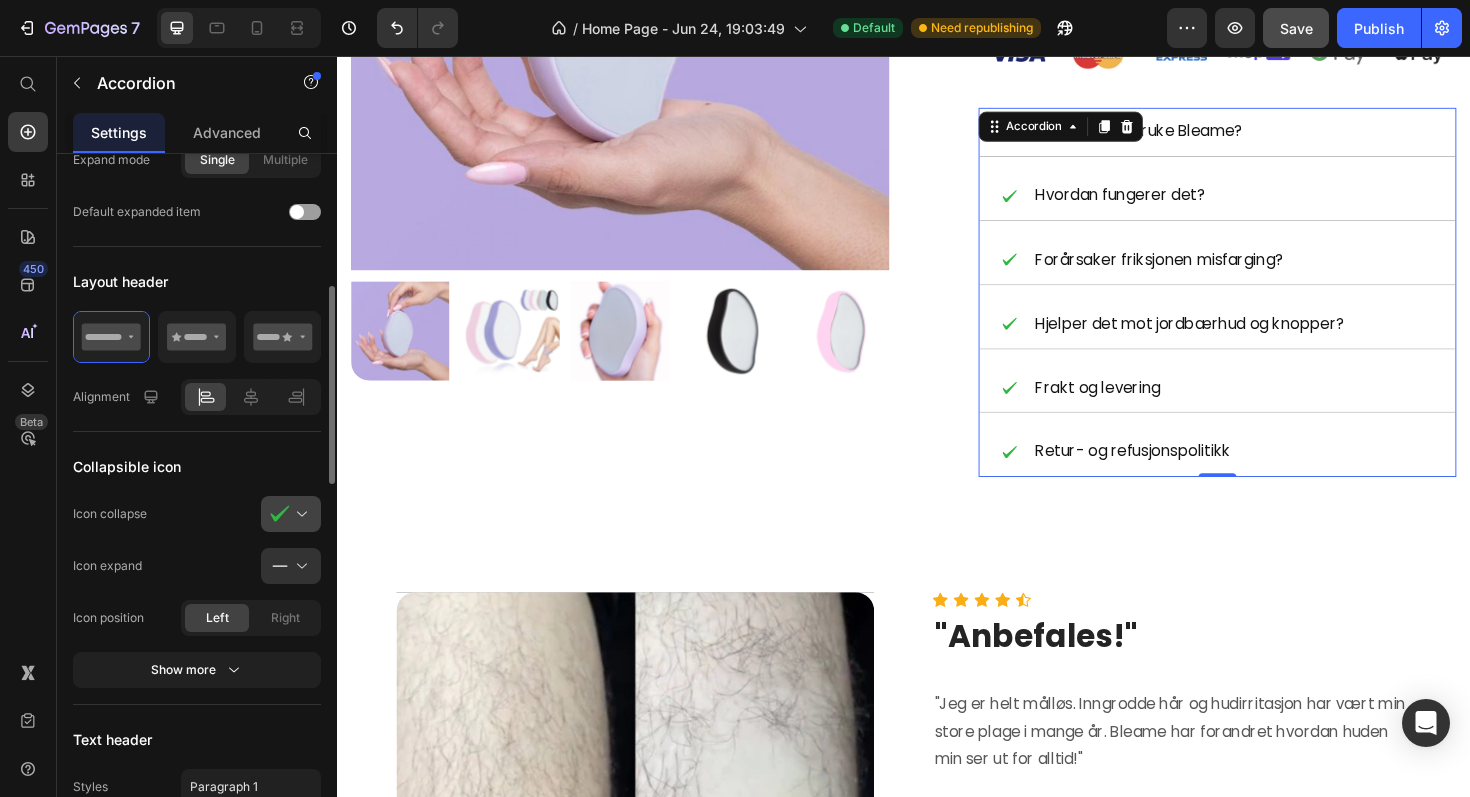 click at bounding box center (299, 514) 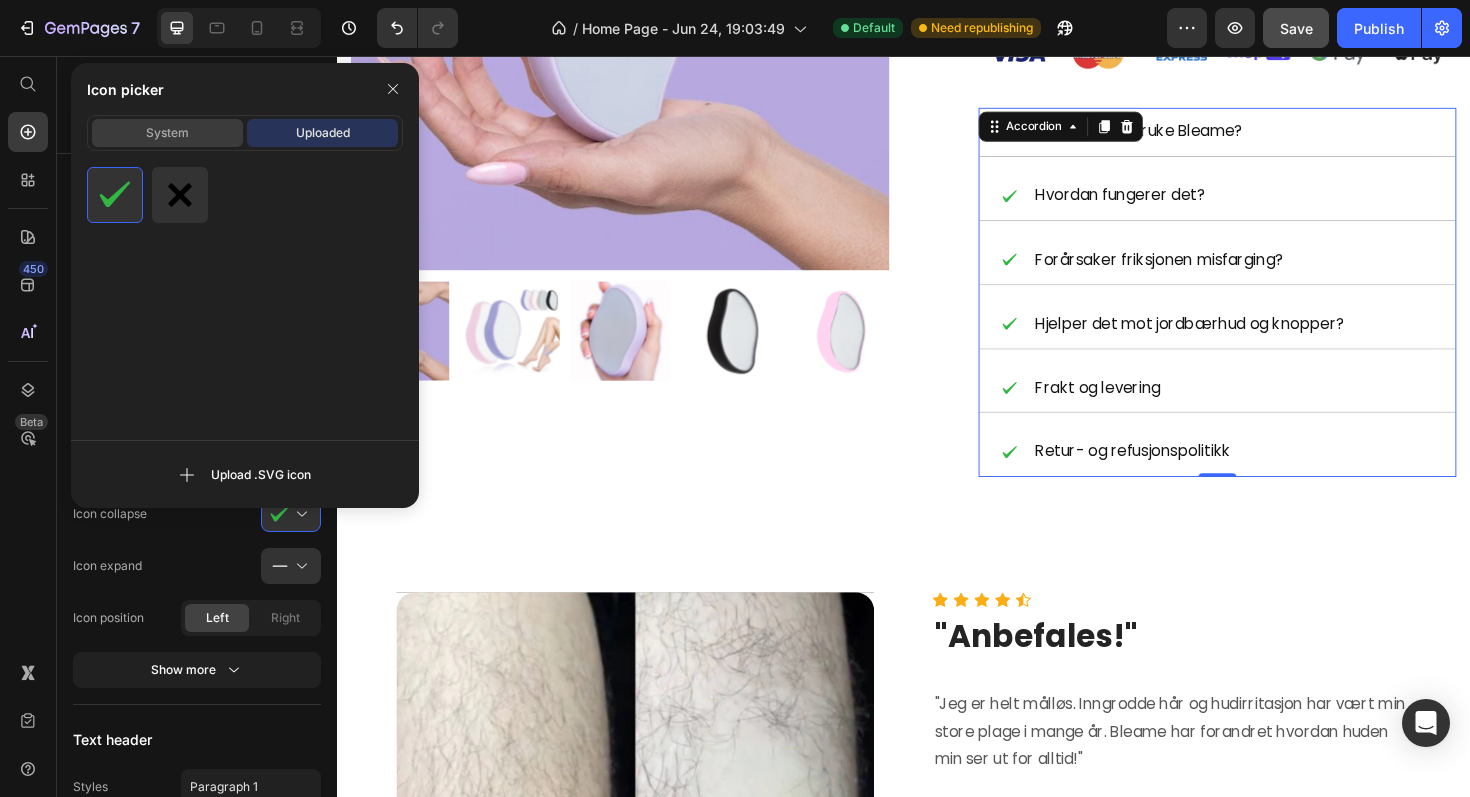 click on "System" at bounding box center [167, 133] 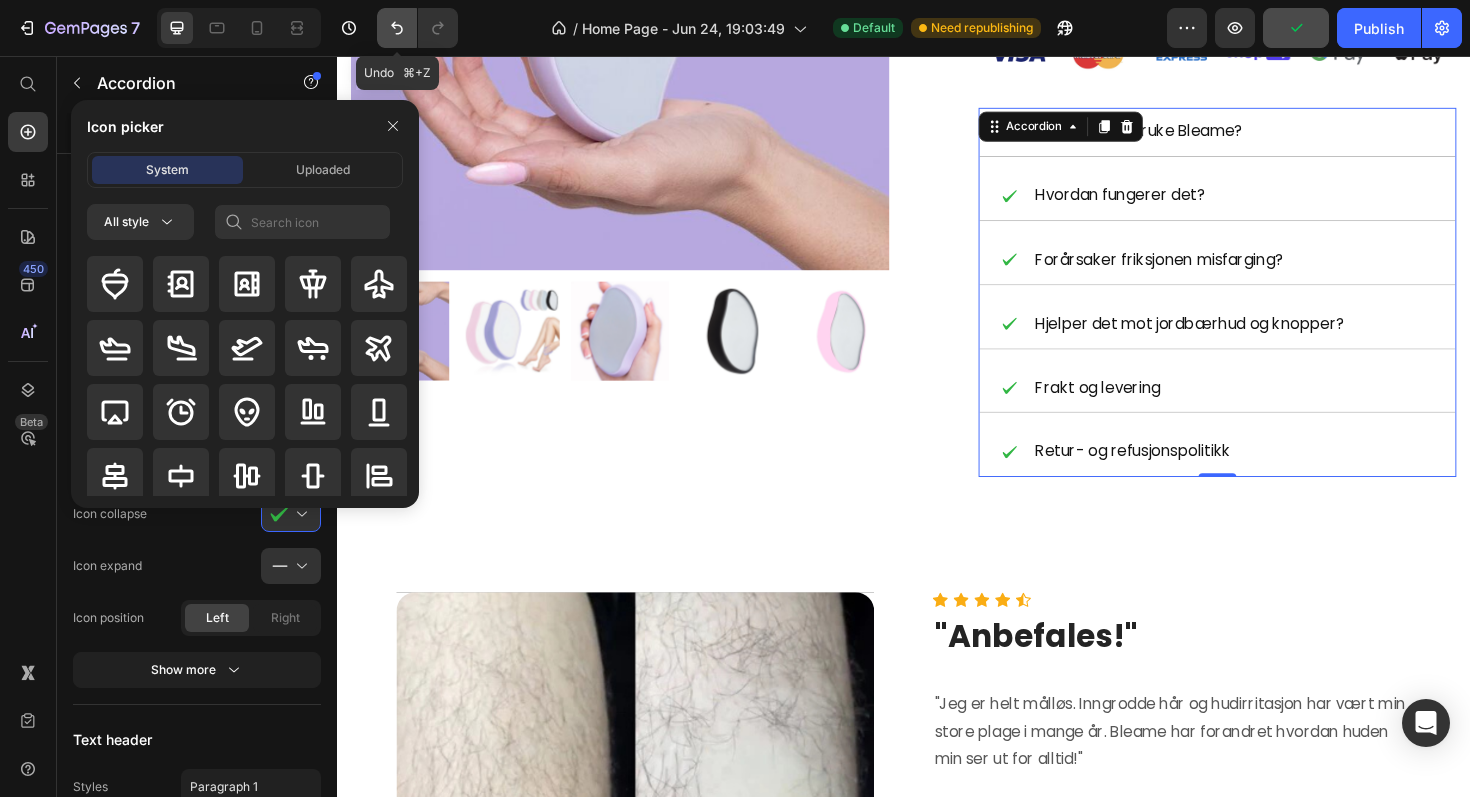 click 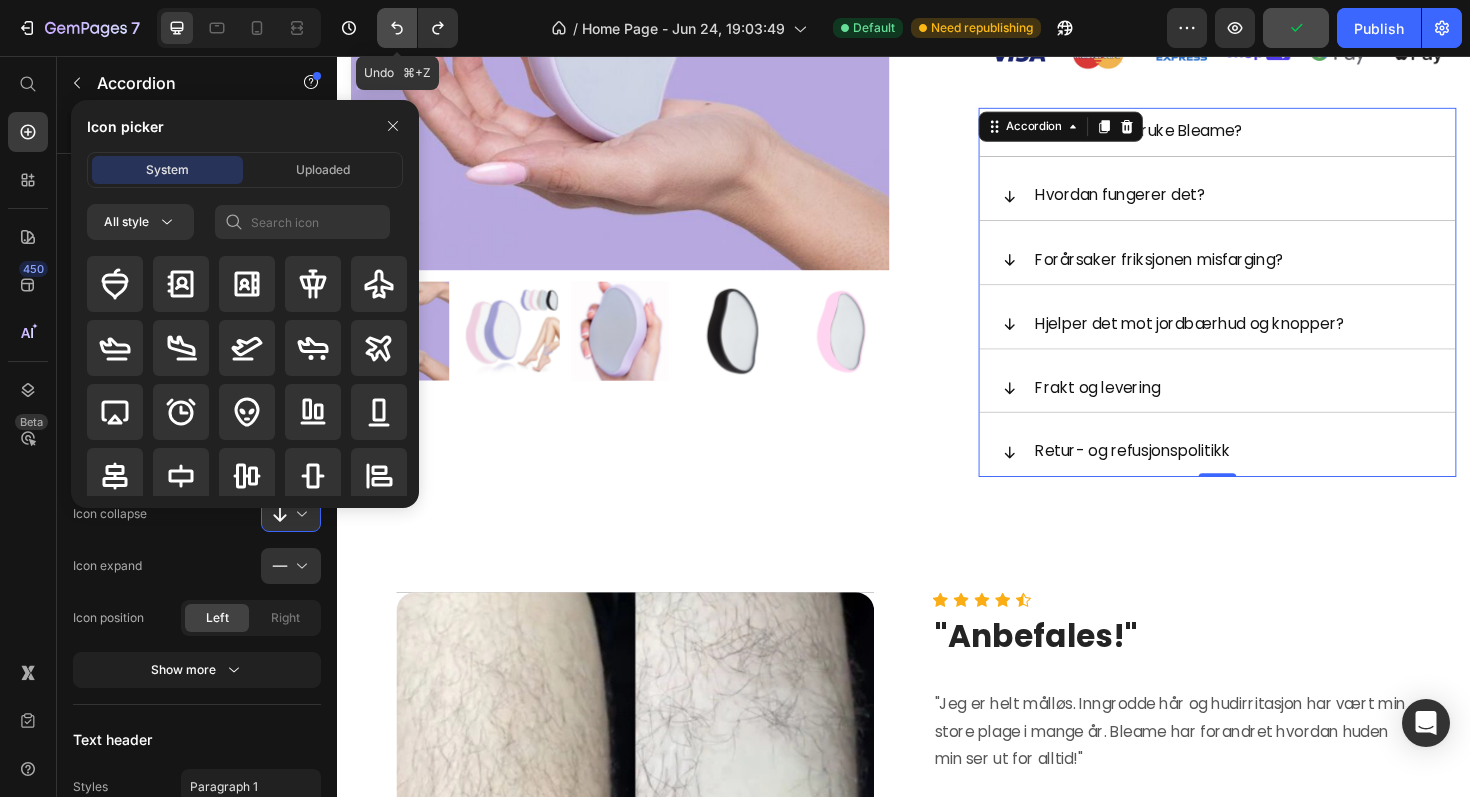 click 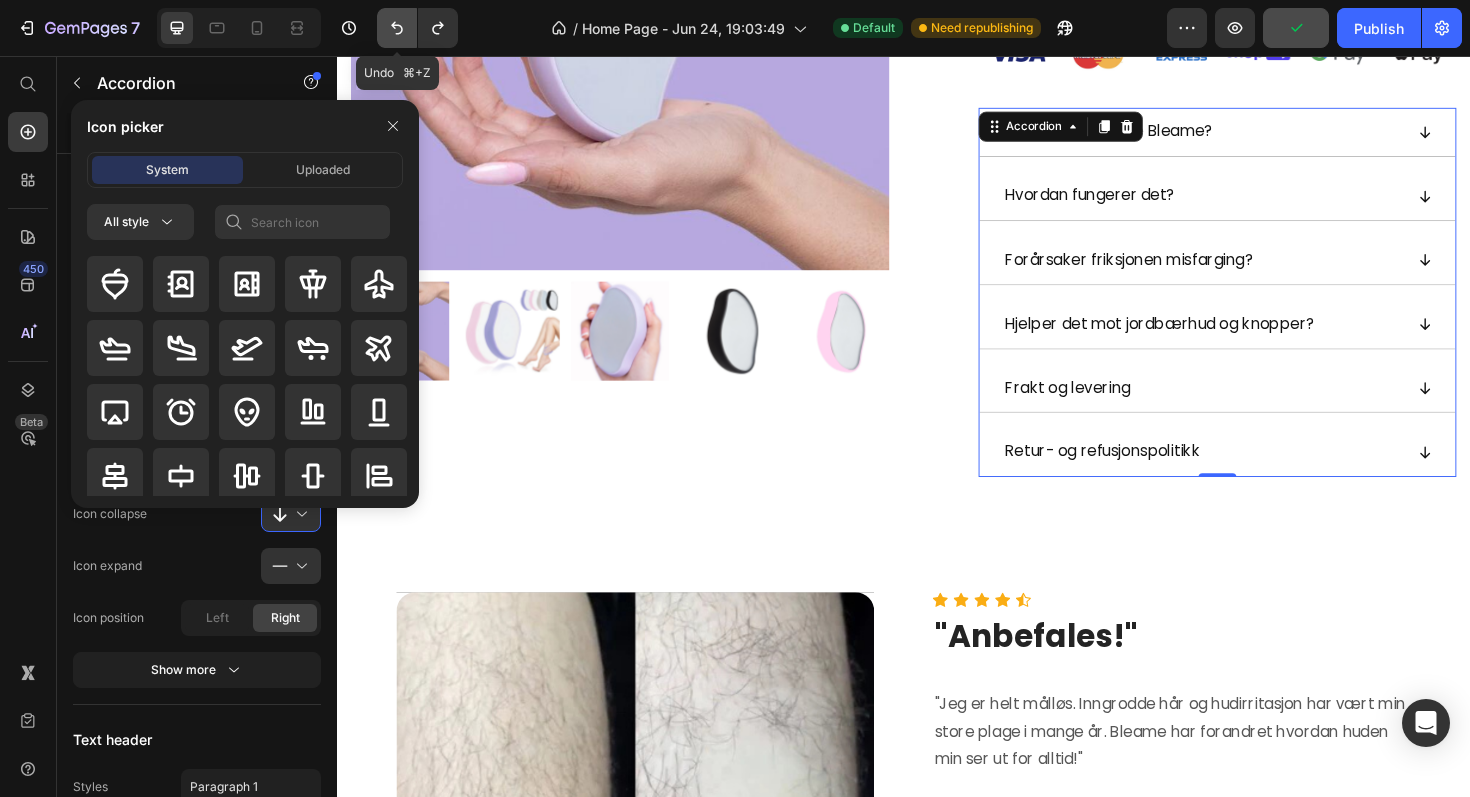 click 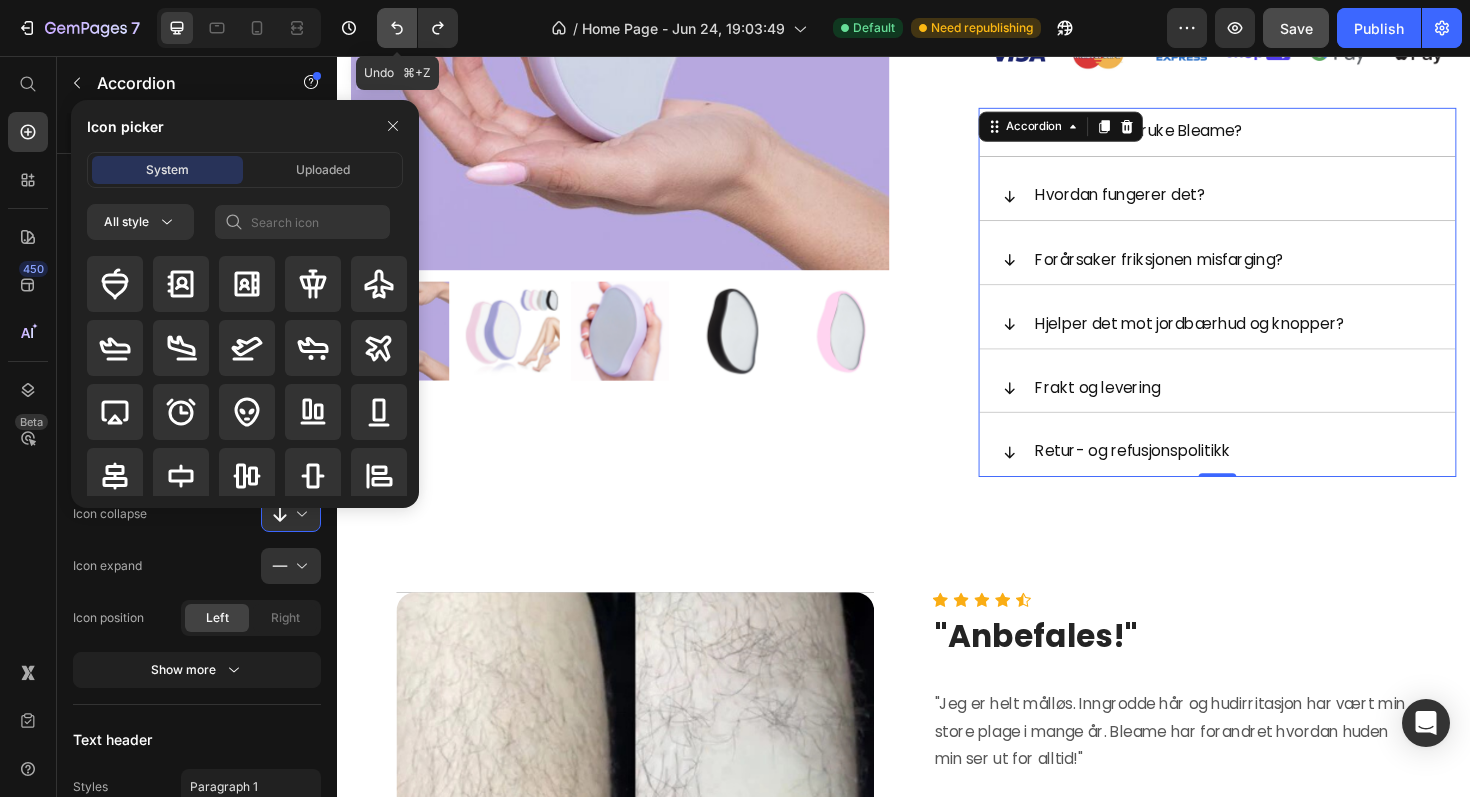 click 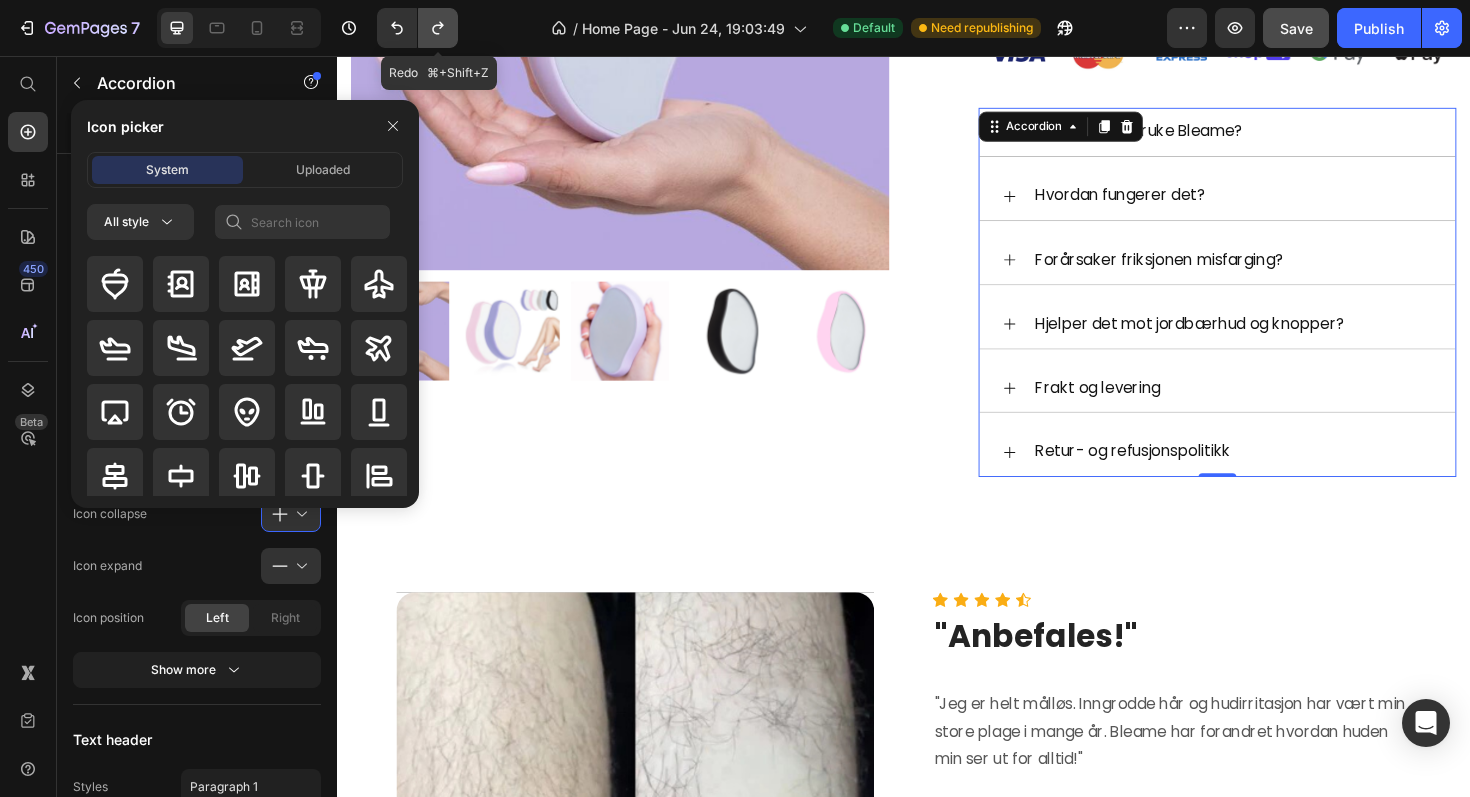 click 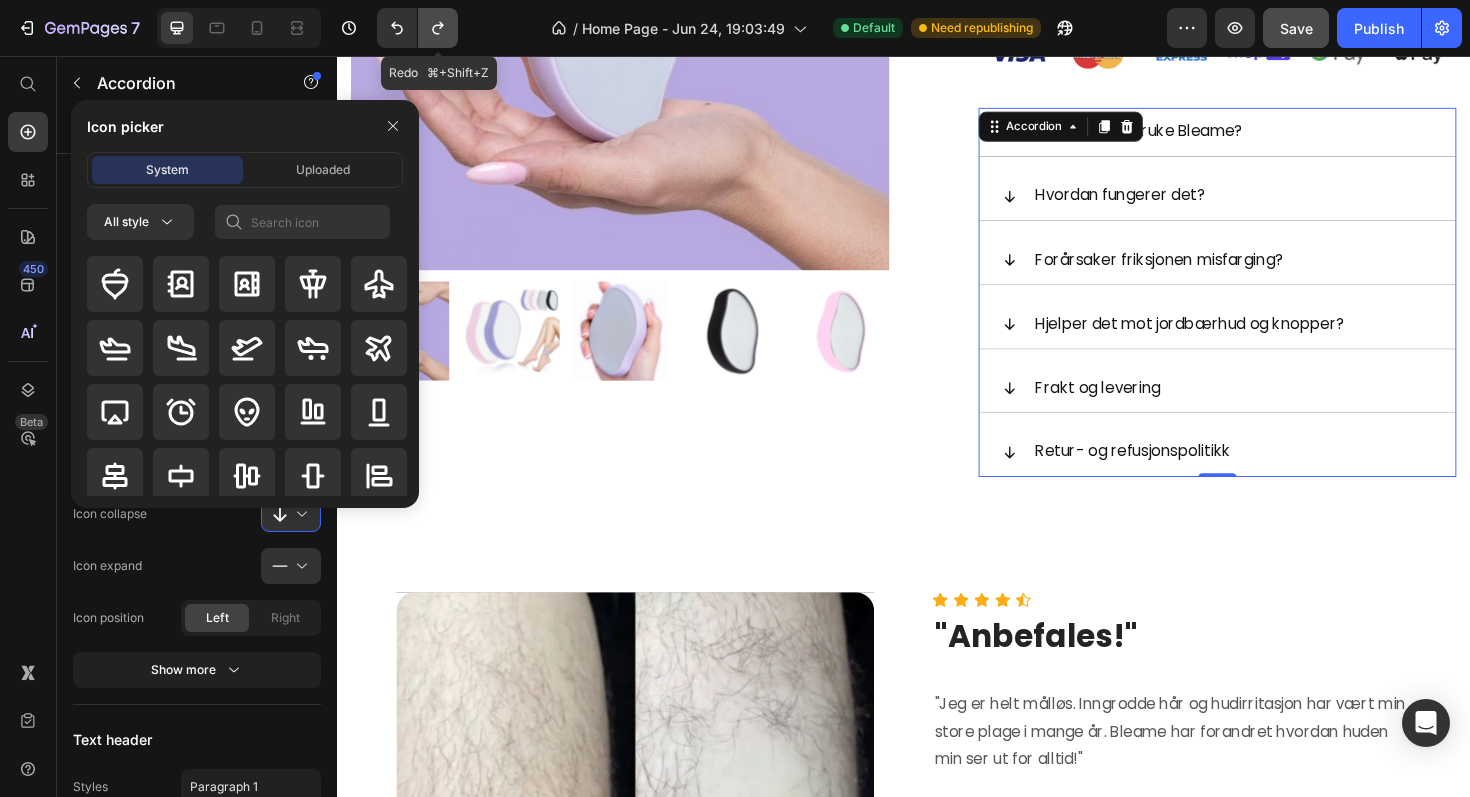click 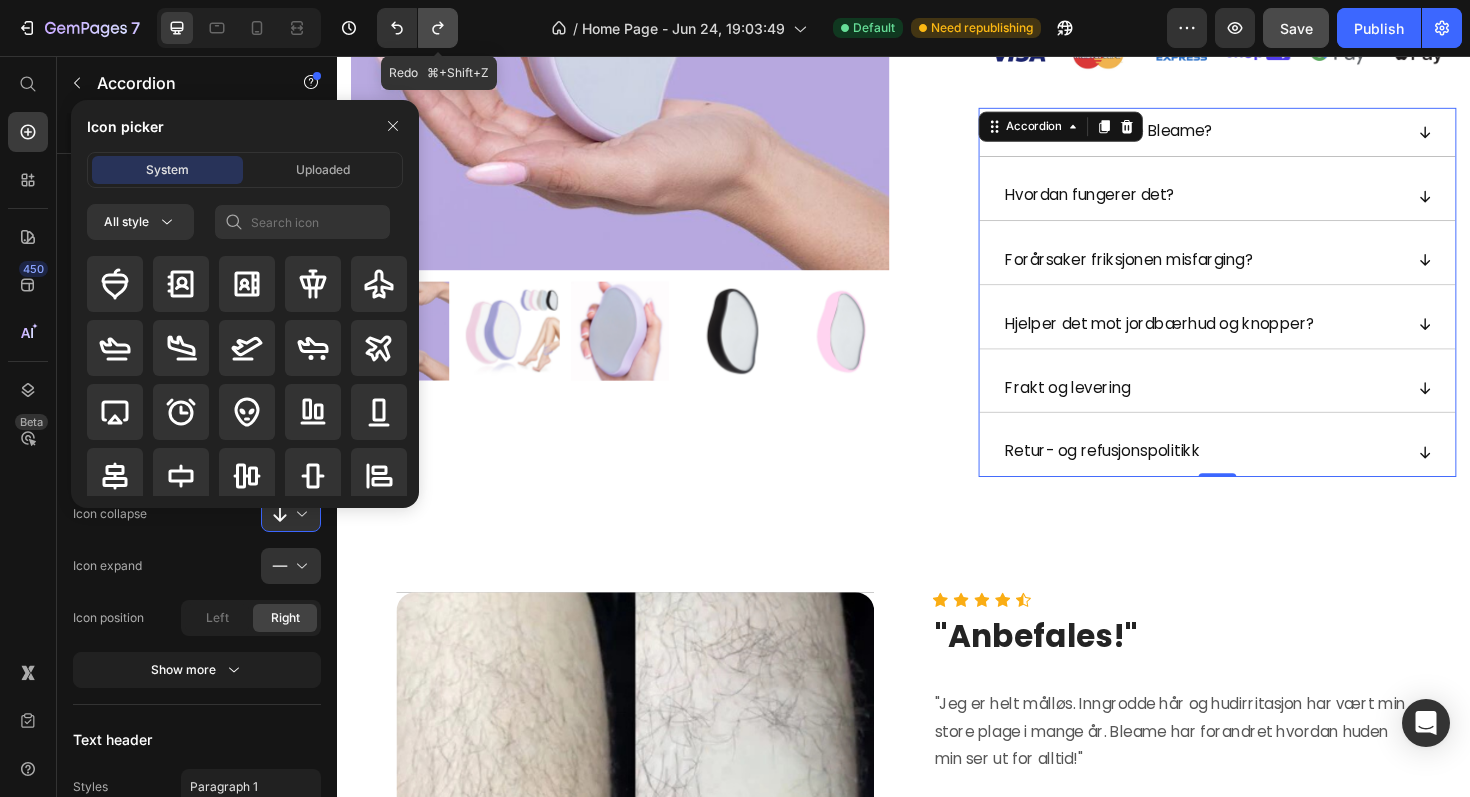 click 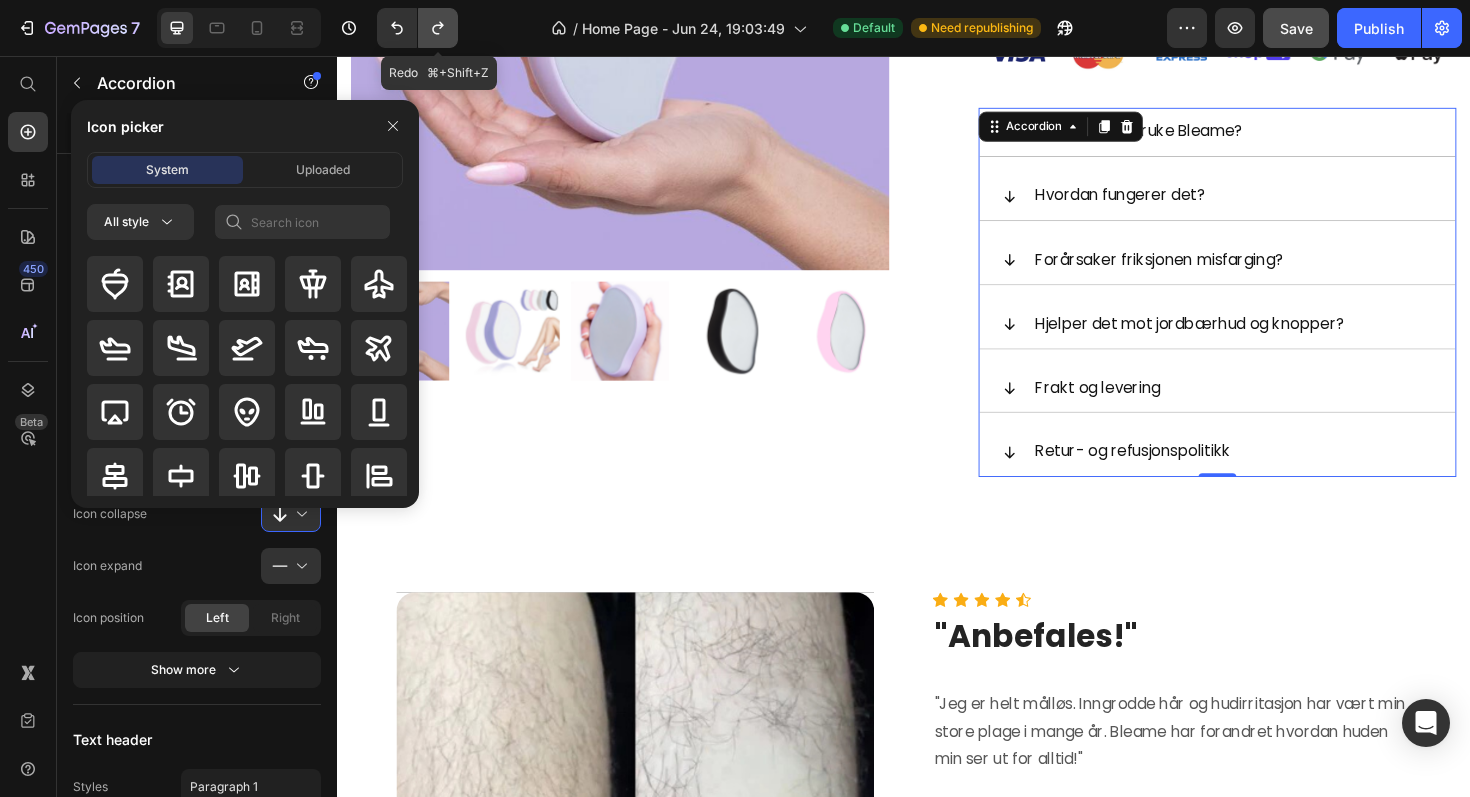 click 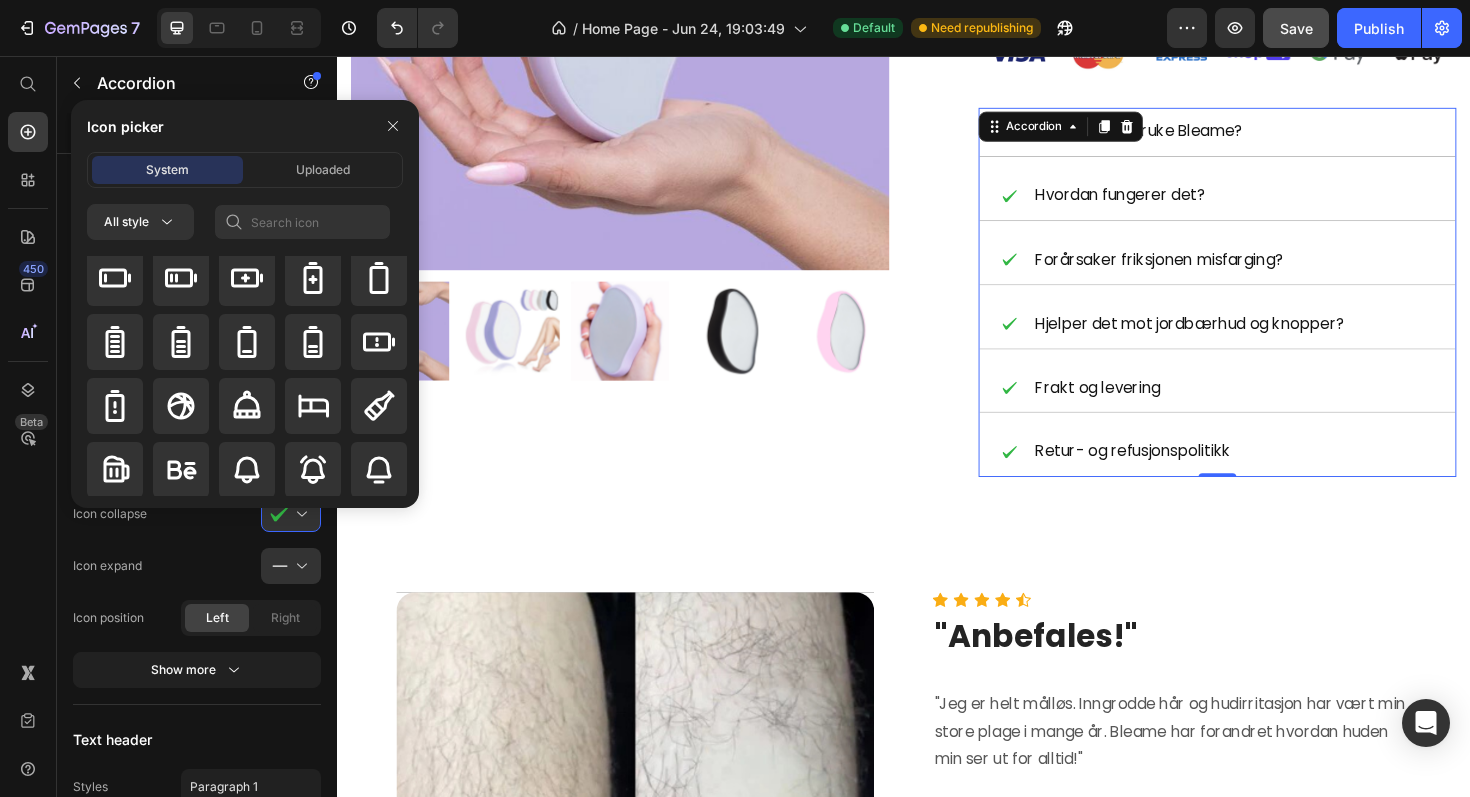 scroll, scrollTop: 1992, scrollLeft: 0, axis: vertical 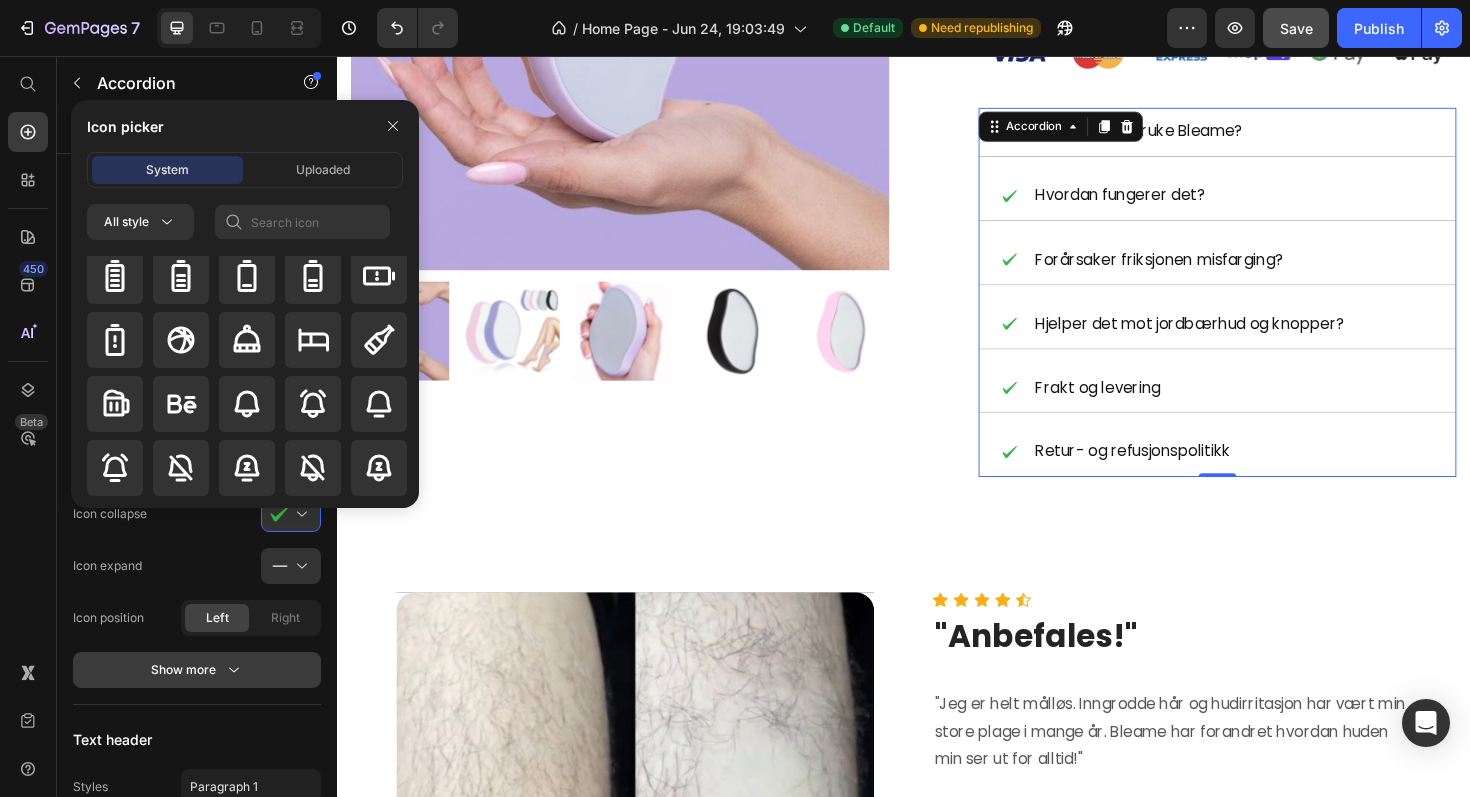click on "Show more" at bounding box center (197, 670) 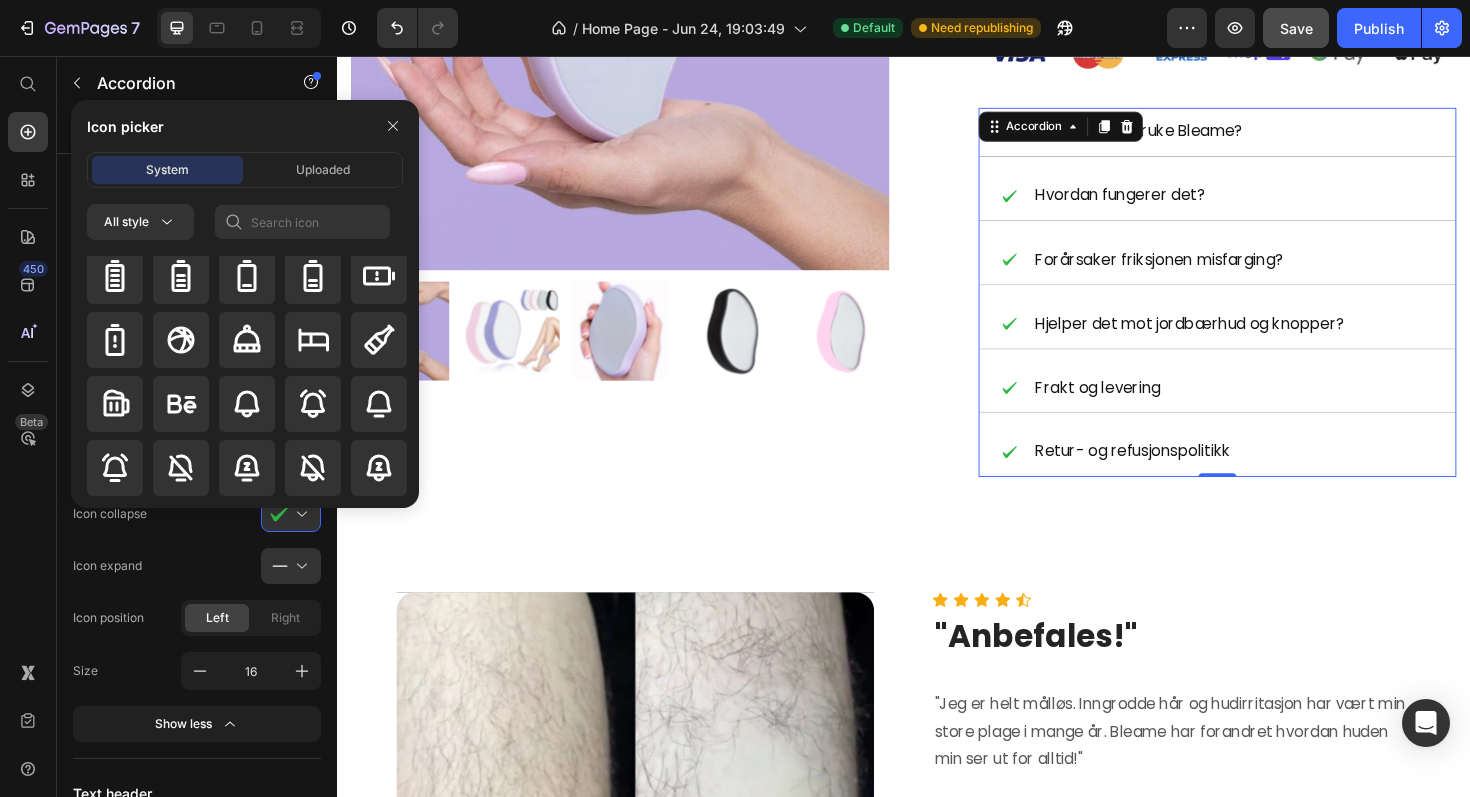 click on "Collapsible icon Icon collapse Icon expand
Icon position Left Right Size 16 Show less" 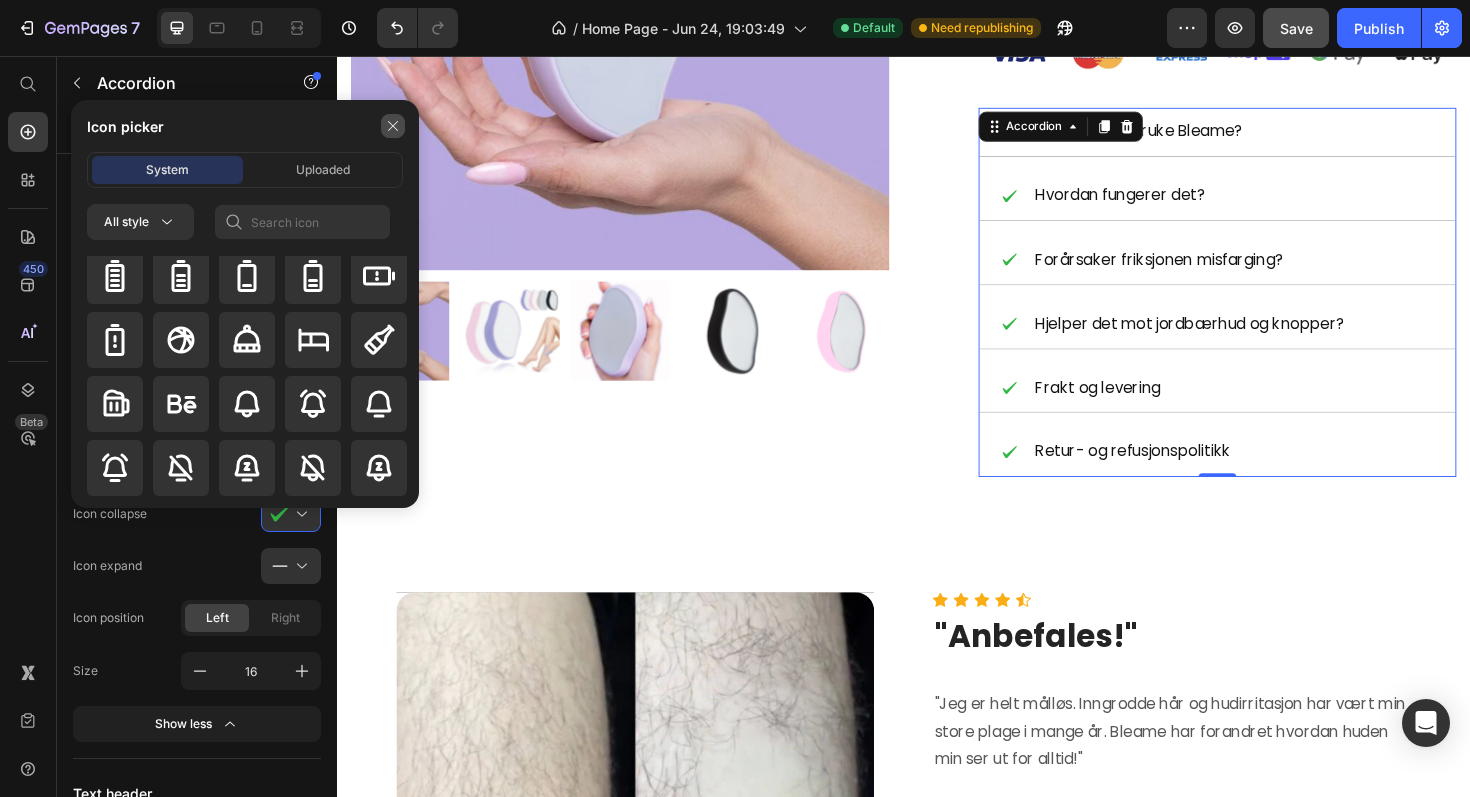 click at bounding box center [393, 126] 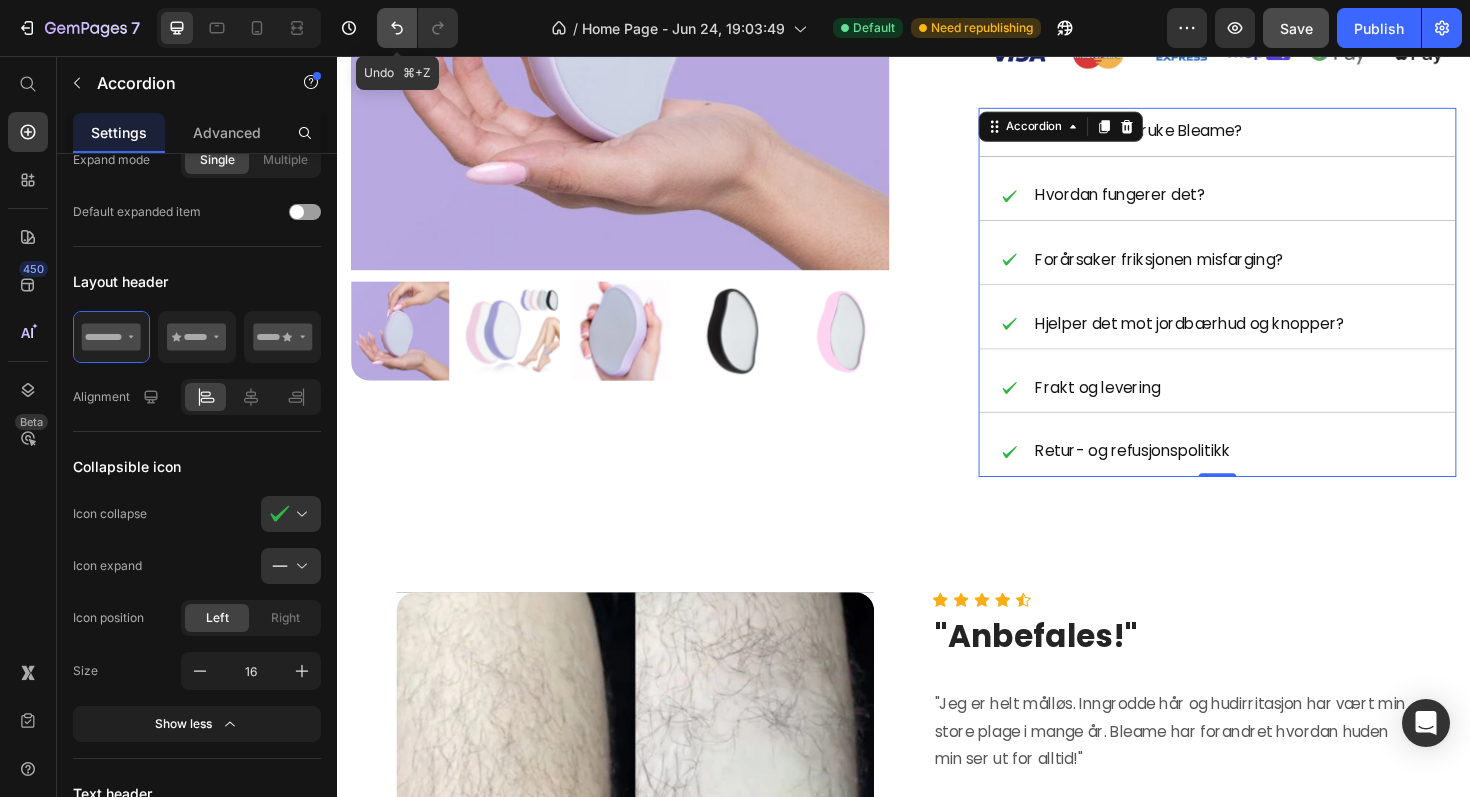 click 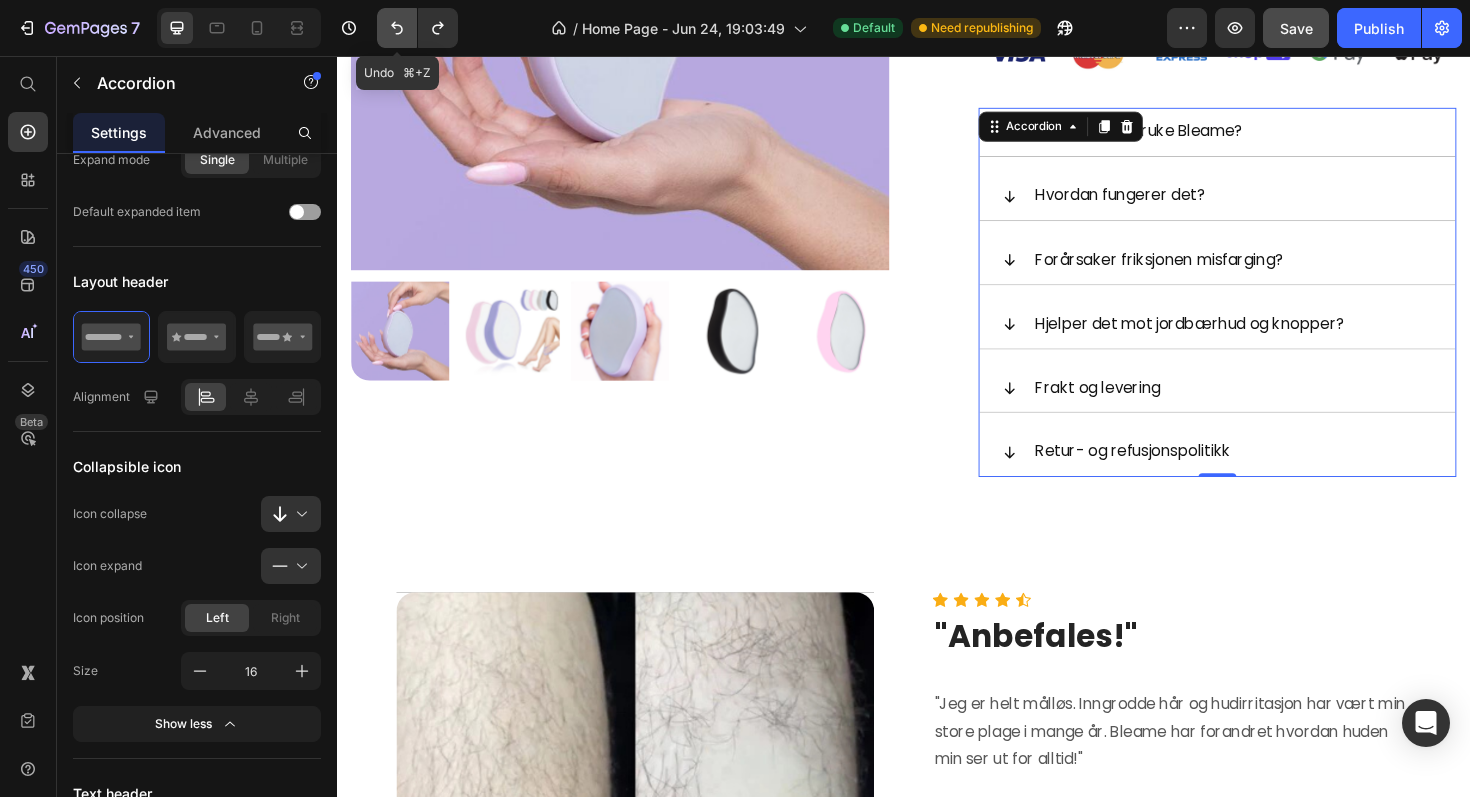 click 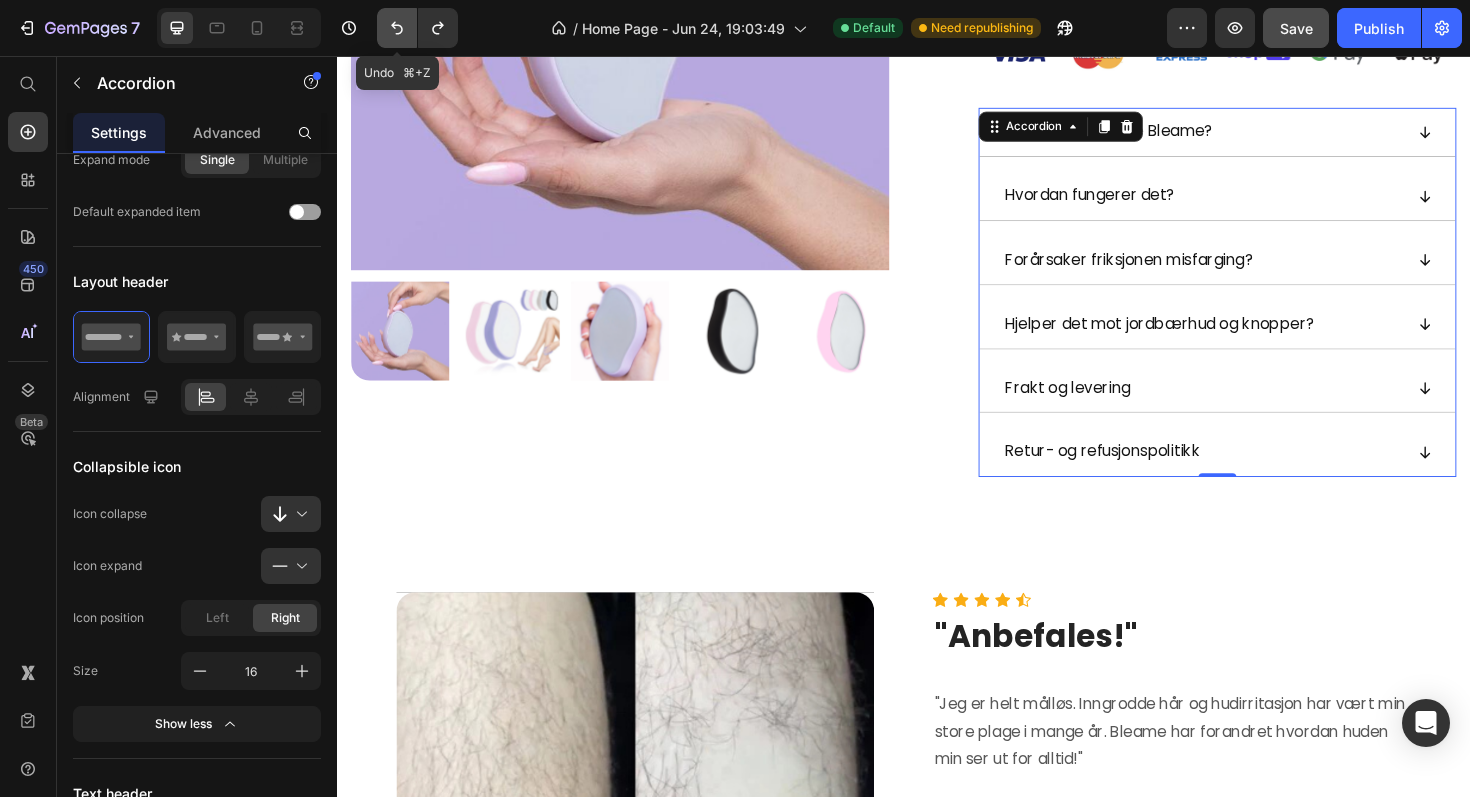 click 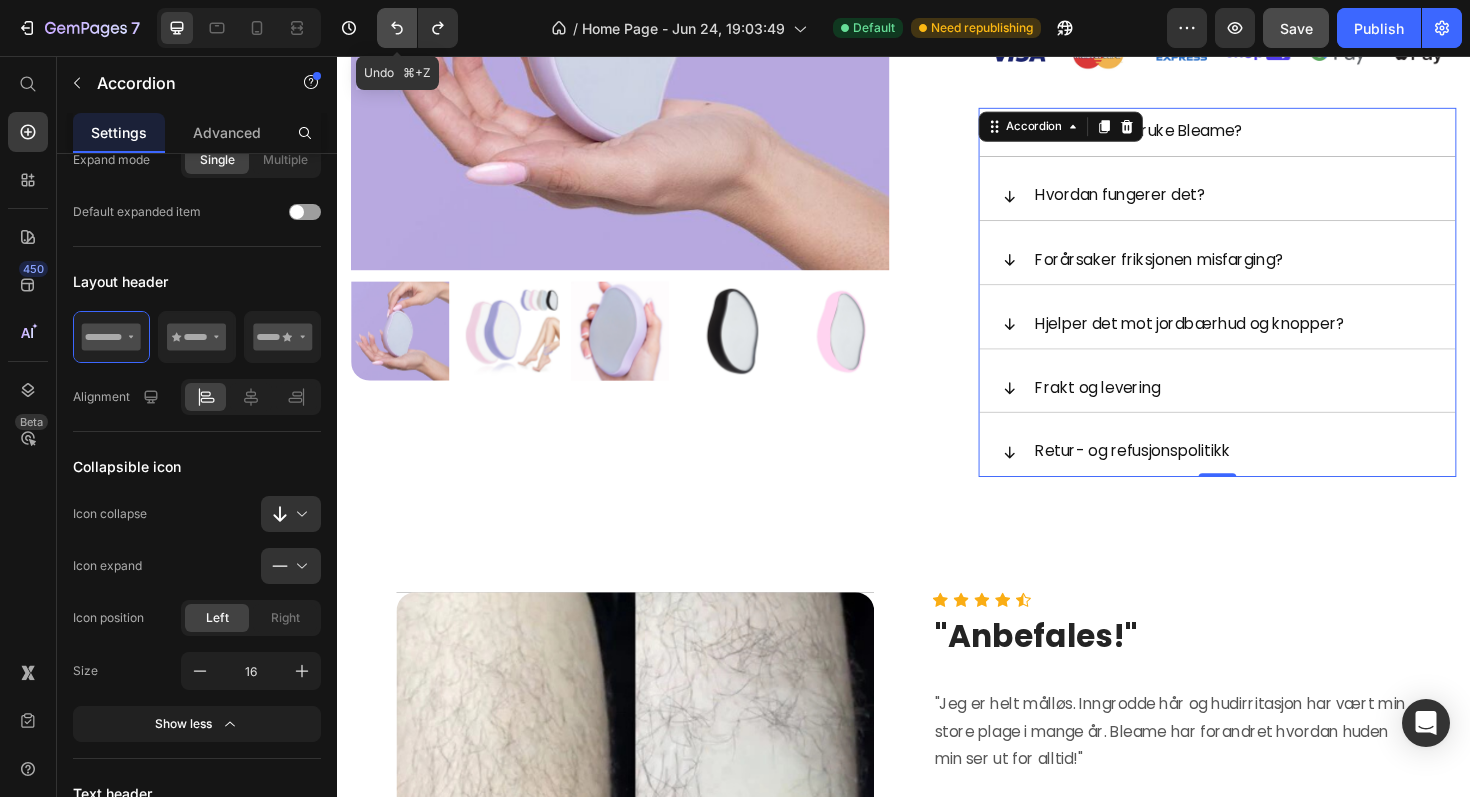 click 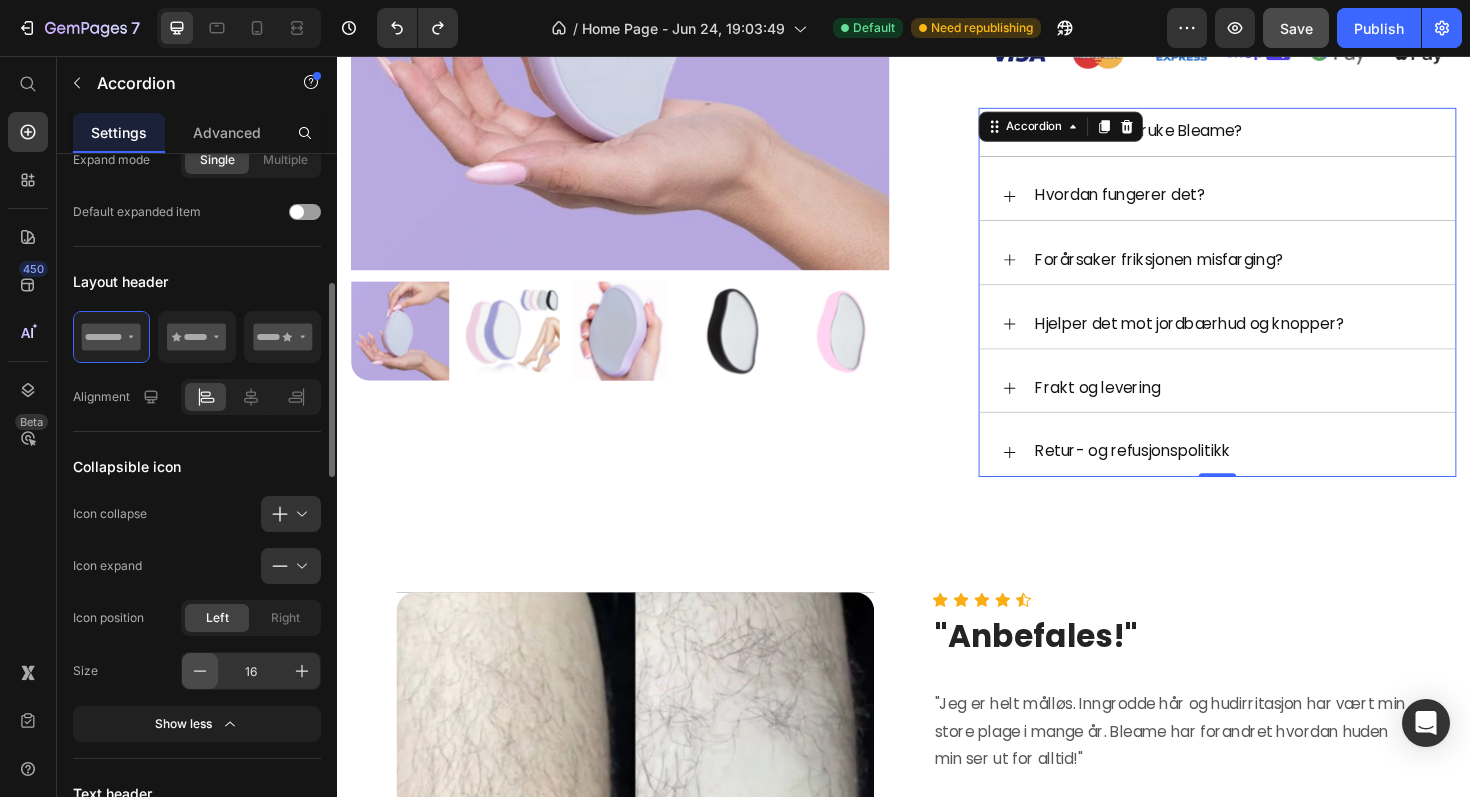 click 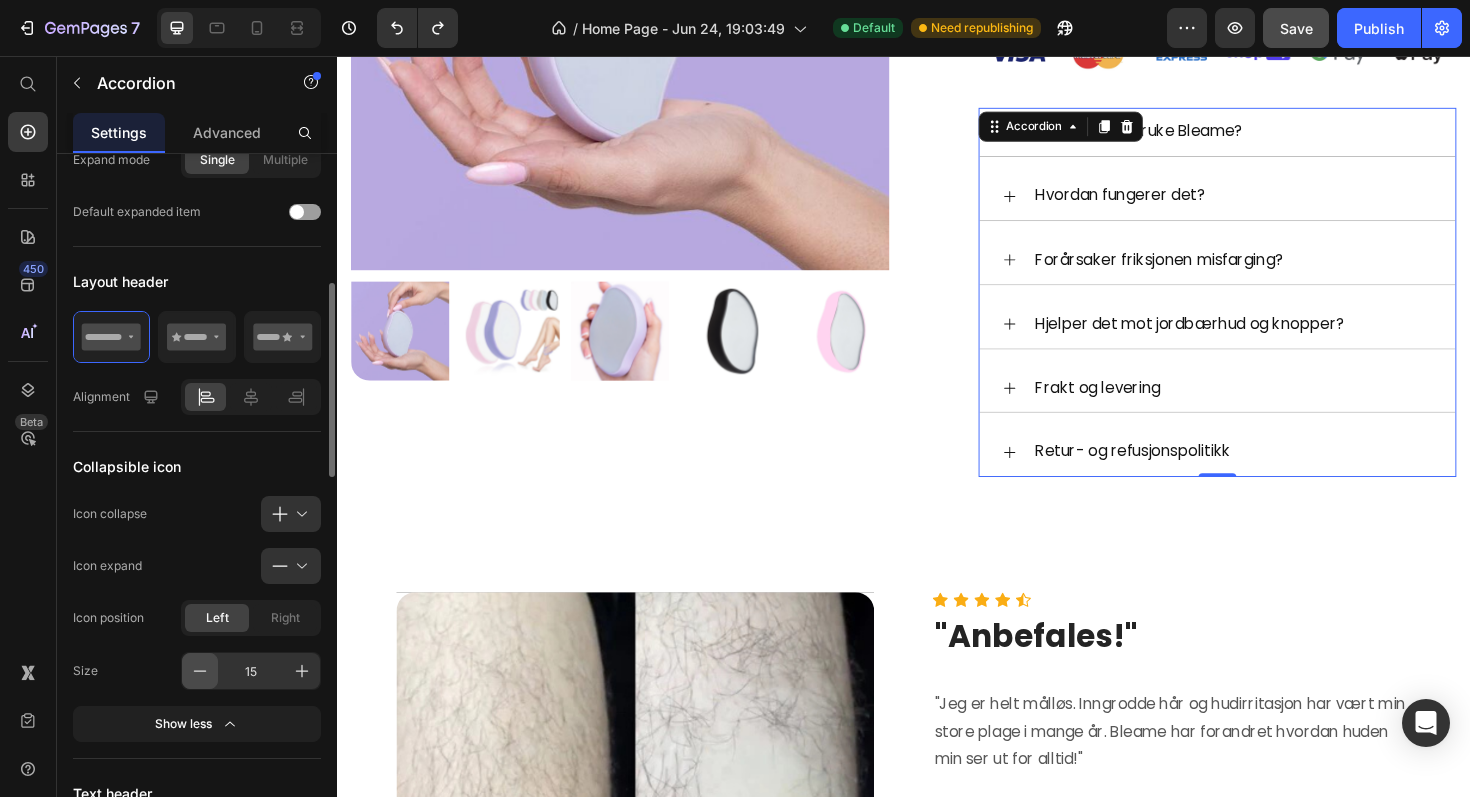click 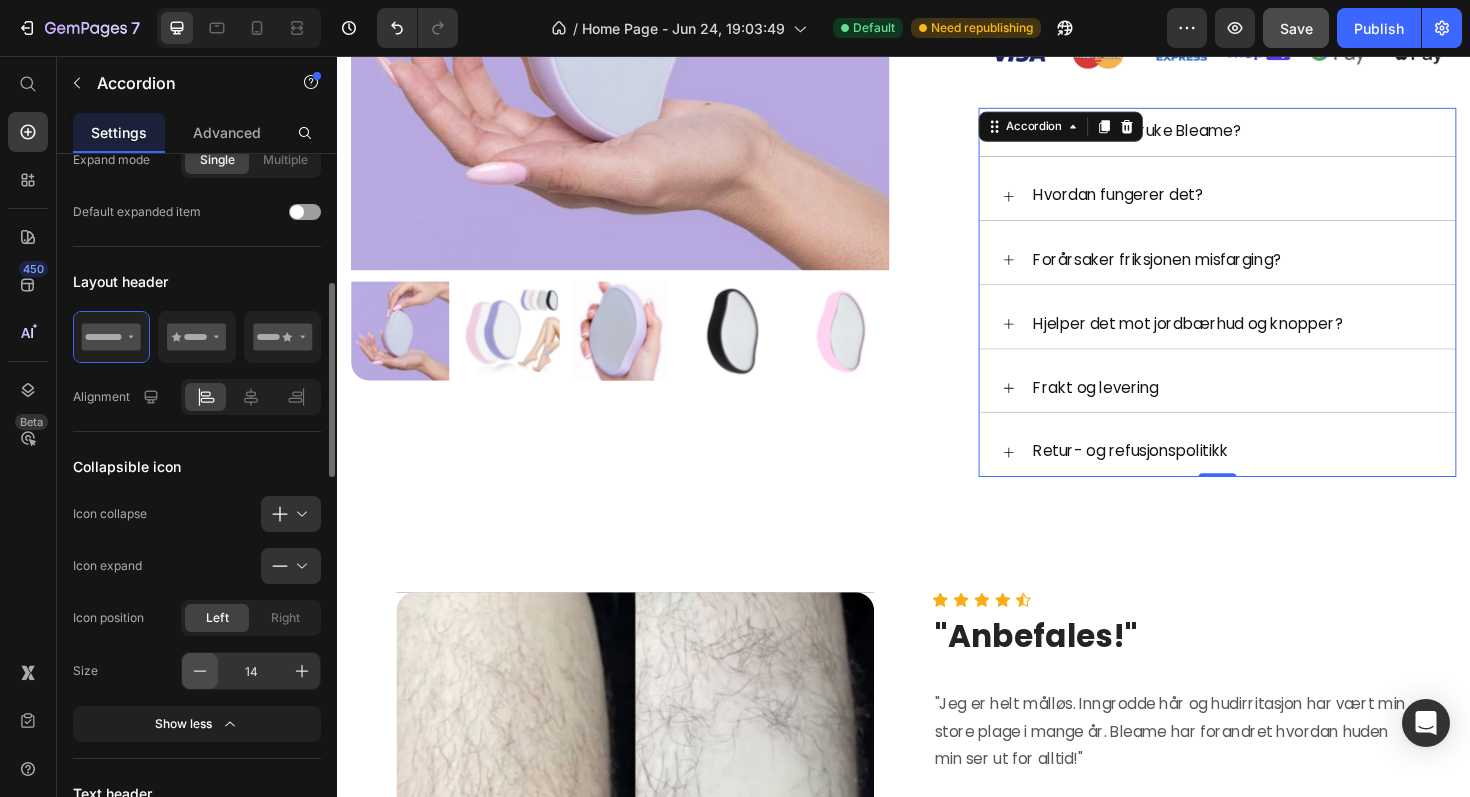 click 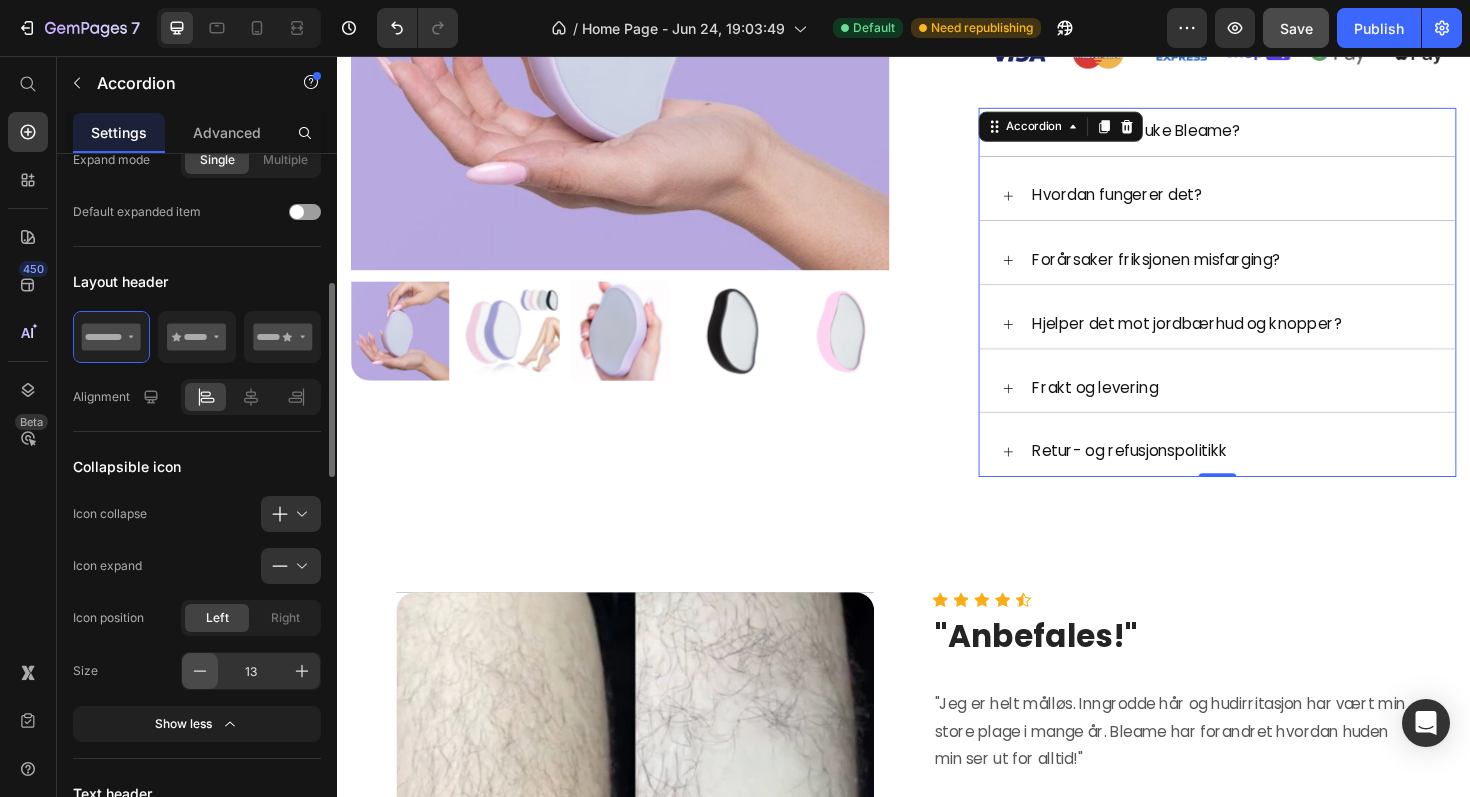 click 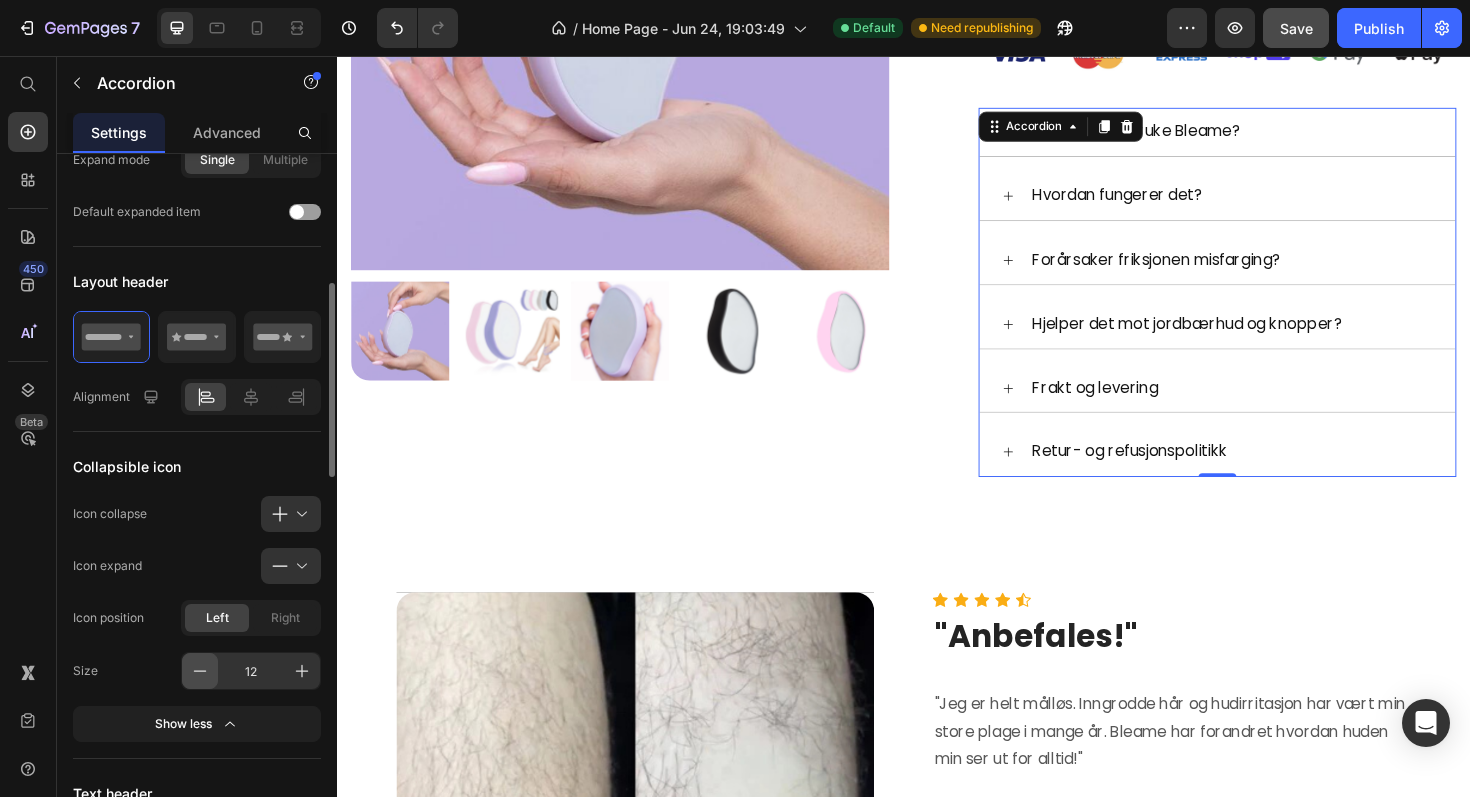 click 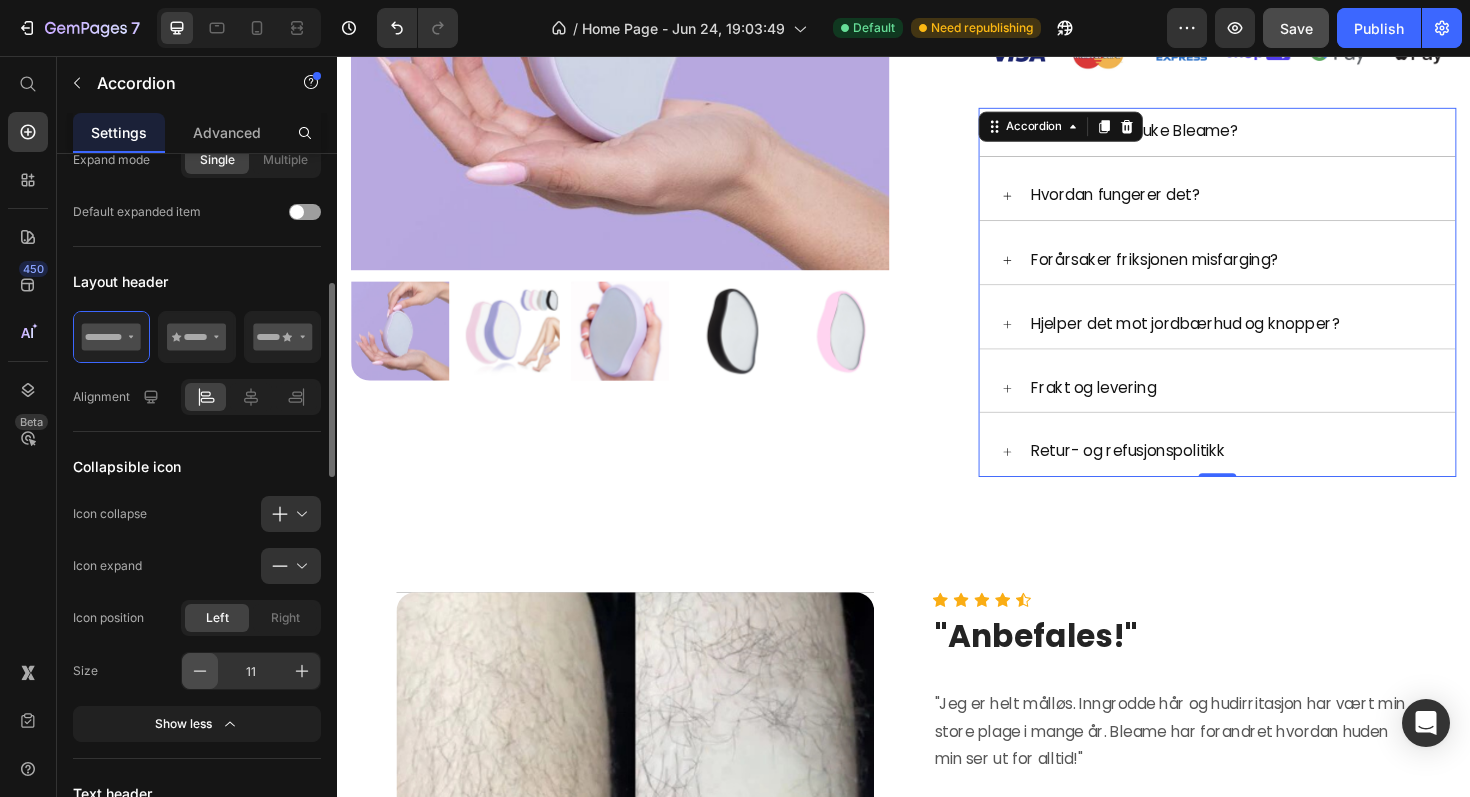 click 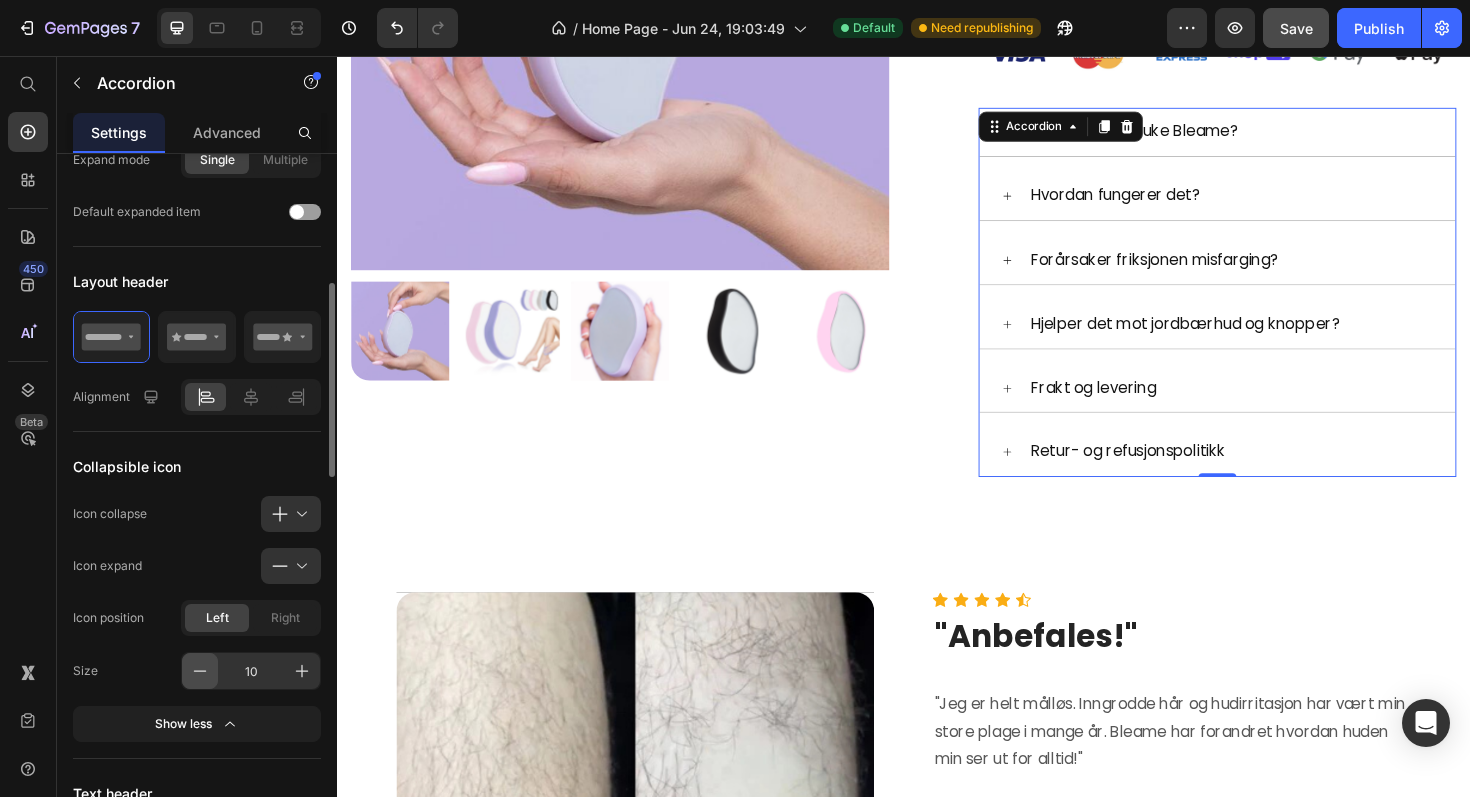 click 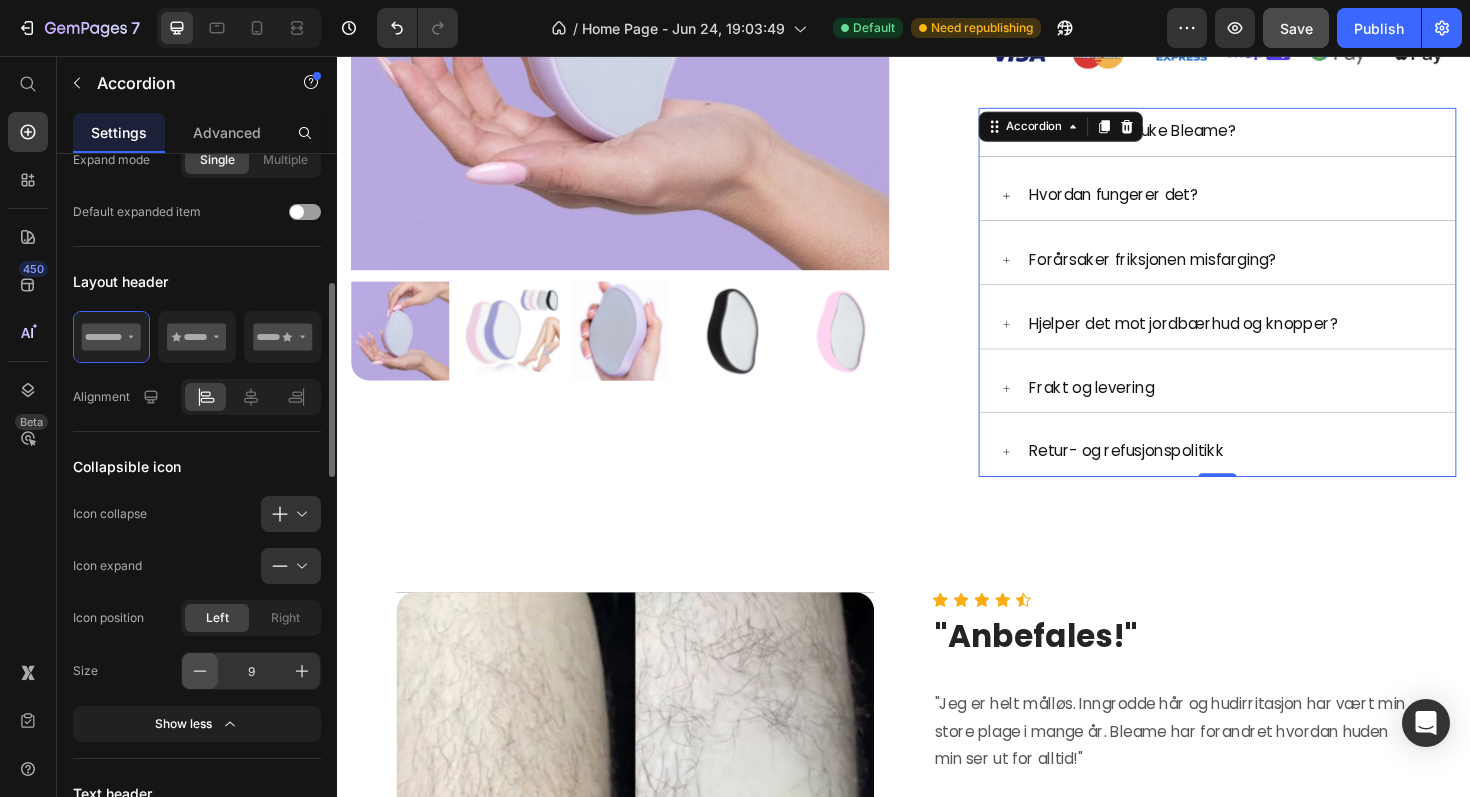 click 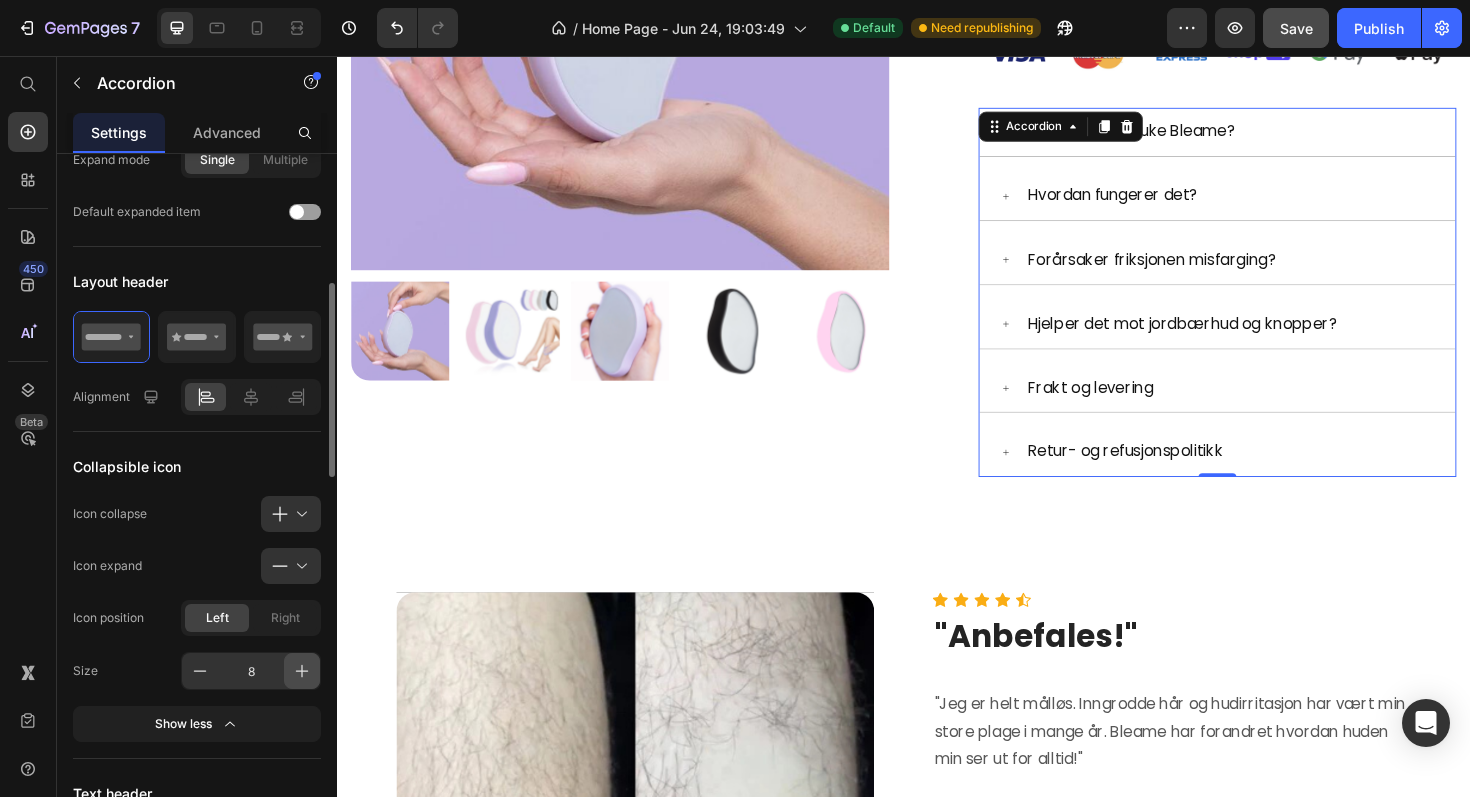 click 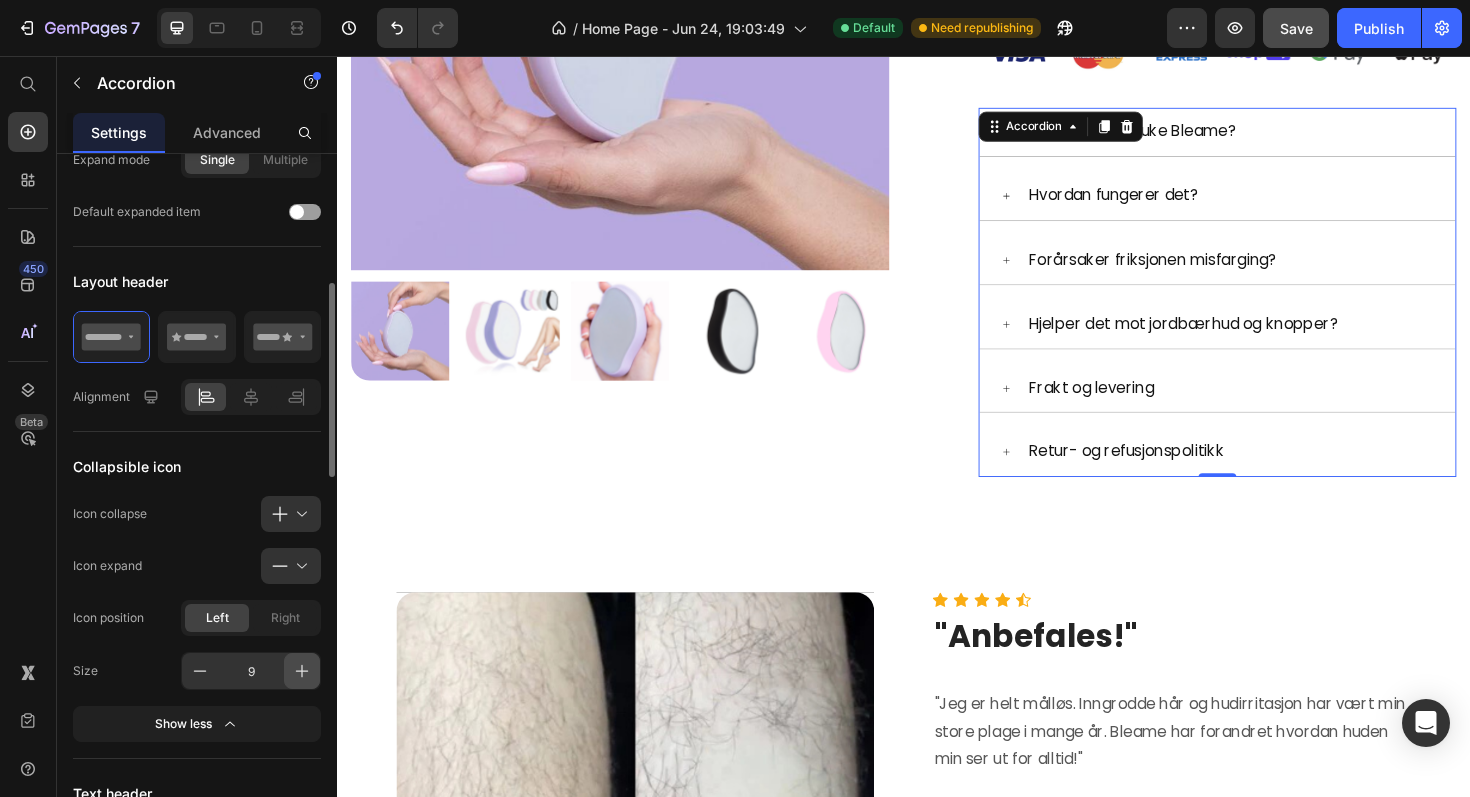 click 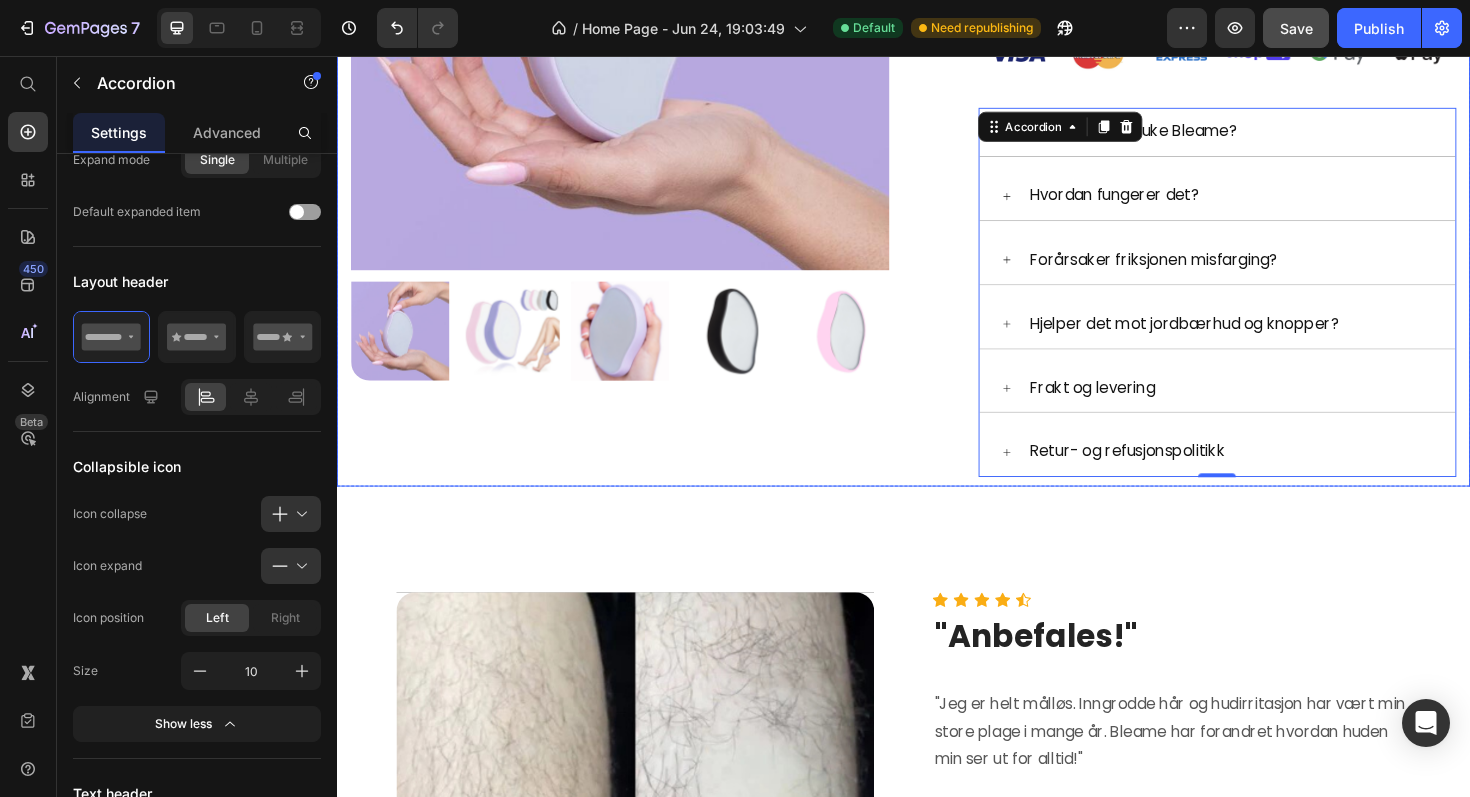 click on "Product Images Row" at bounding box center [637, 112] 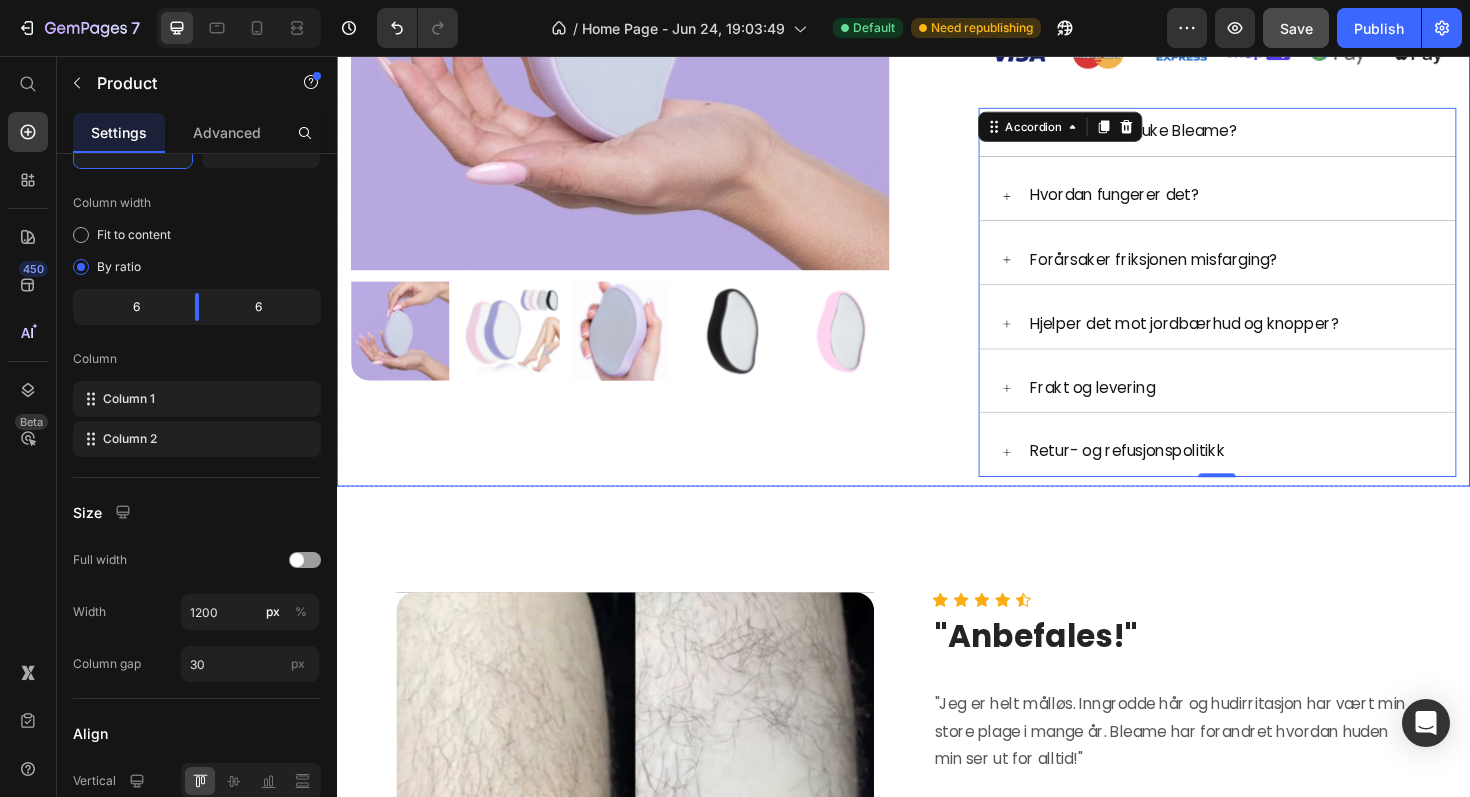 scroll, scrollTop: 0, scrollLeft: 0, axis: both 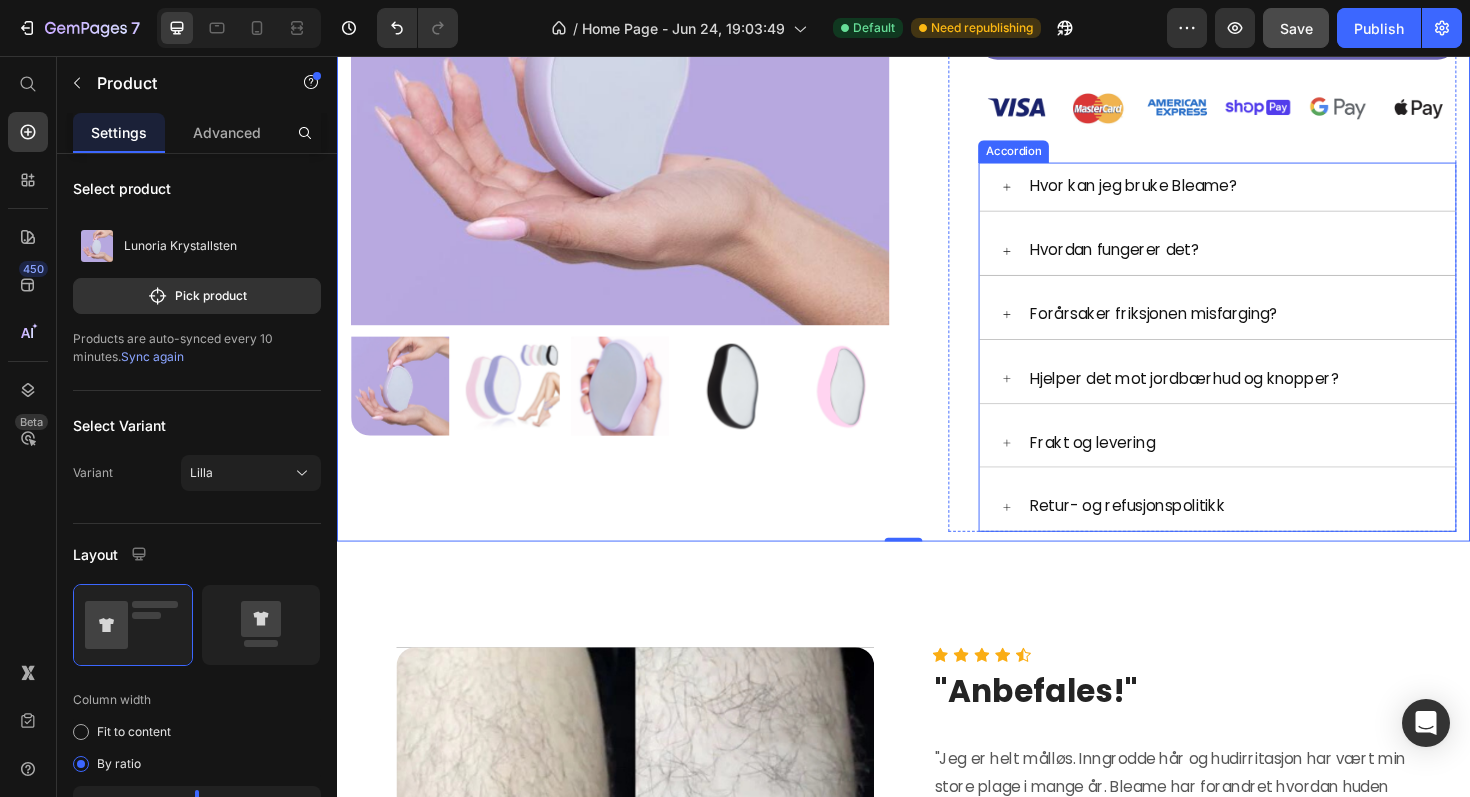 click on "Hvor kan jeg bruke Bleame?
Hvordan fungerer det?
Forårsaker friksjonen misfarging?
Hjelper det mot jordbærhud og knopper?
Frakt og levering
Retur- og refusjonspolitikk" at bounding box center [1269, 364] 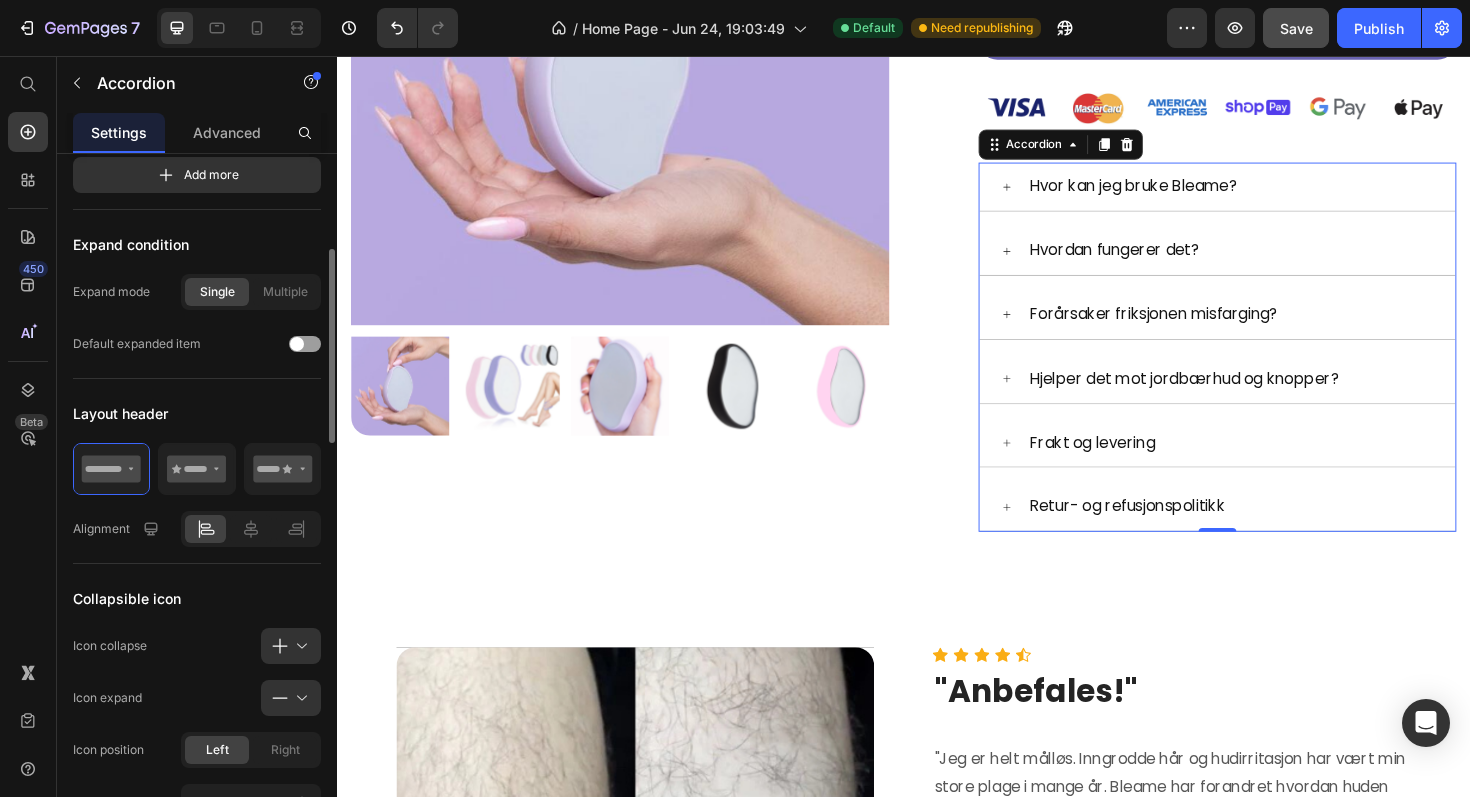 scroll, scrollTop: 335, scrollLeft: 0, axis: vertical 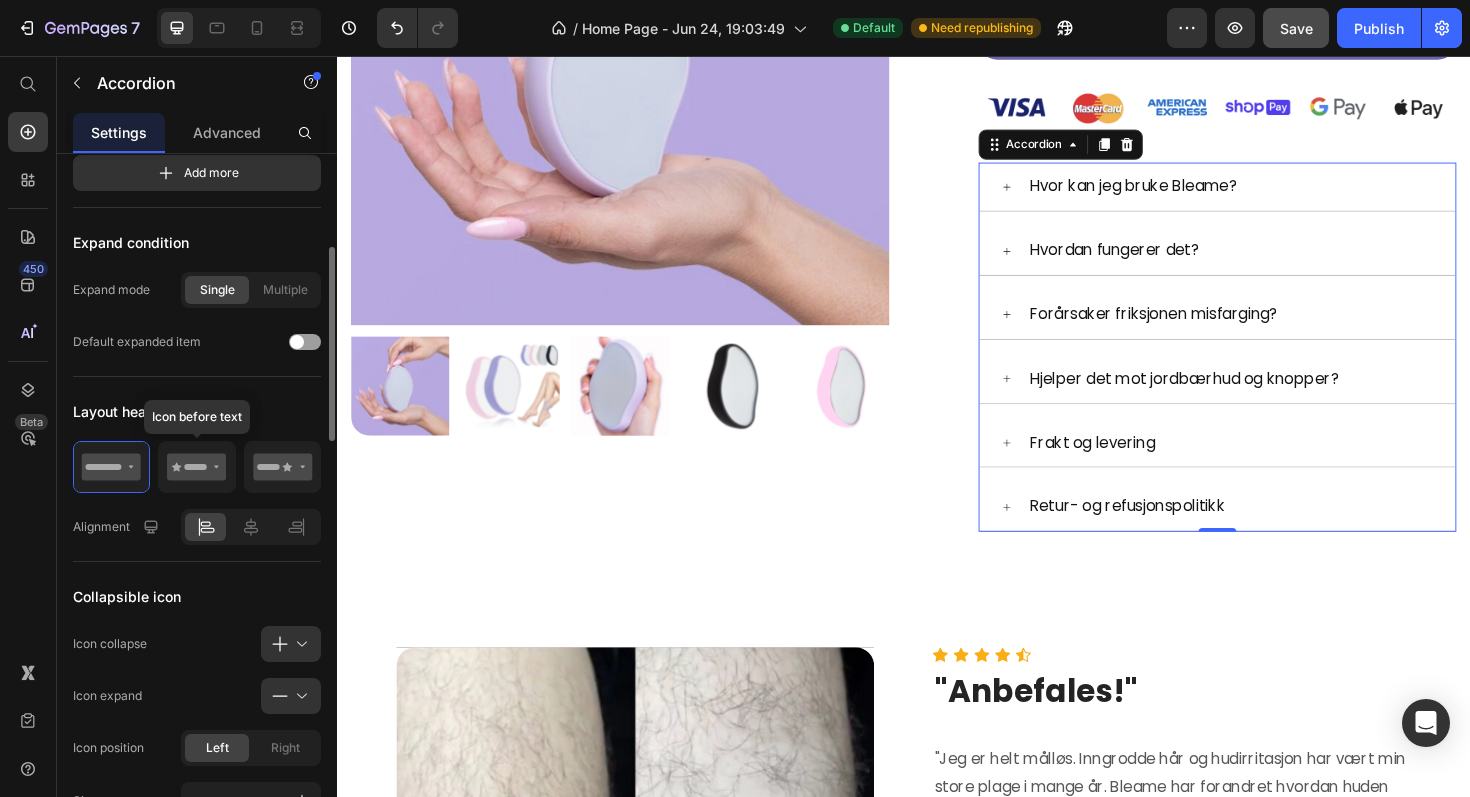 click 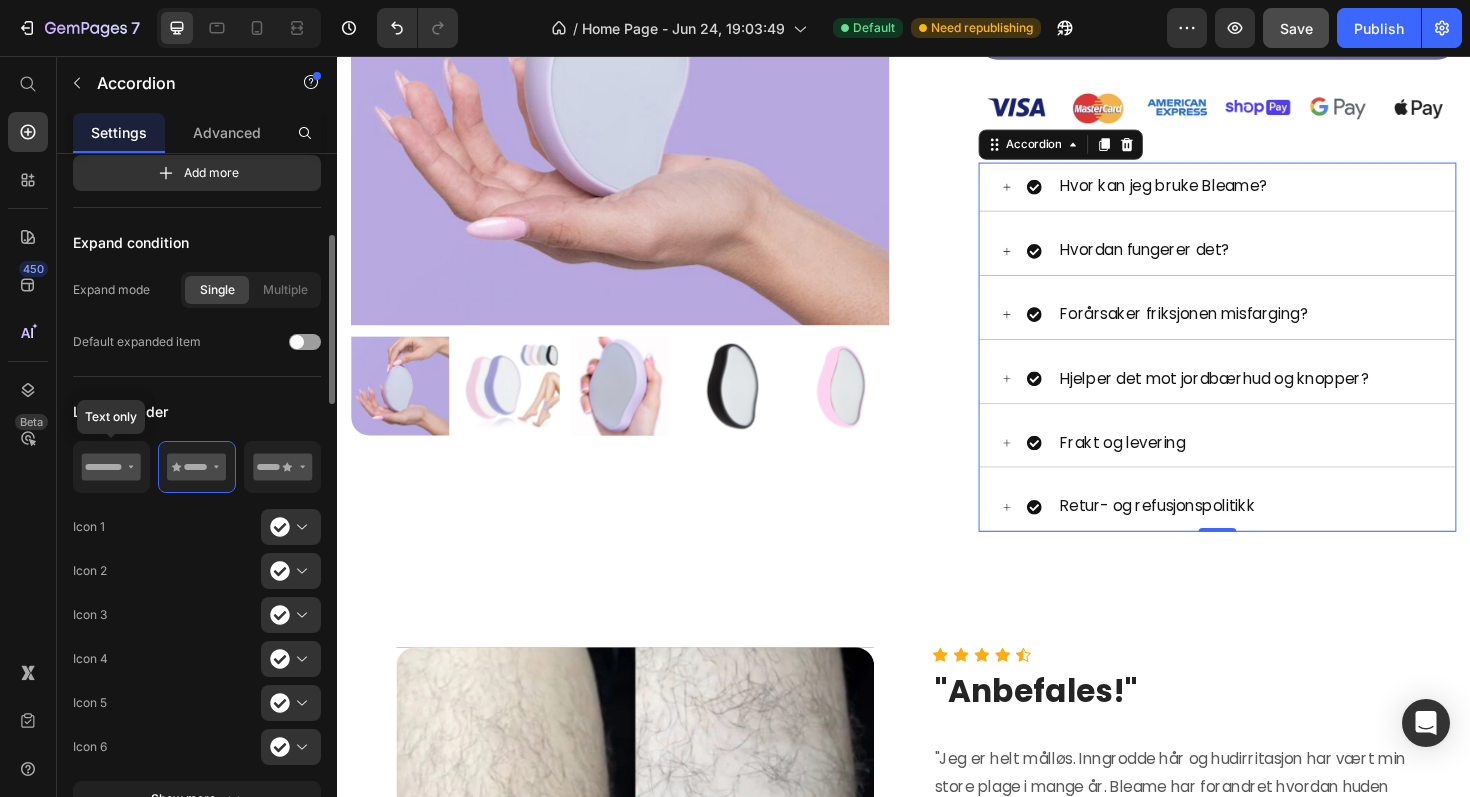 click 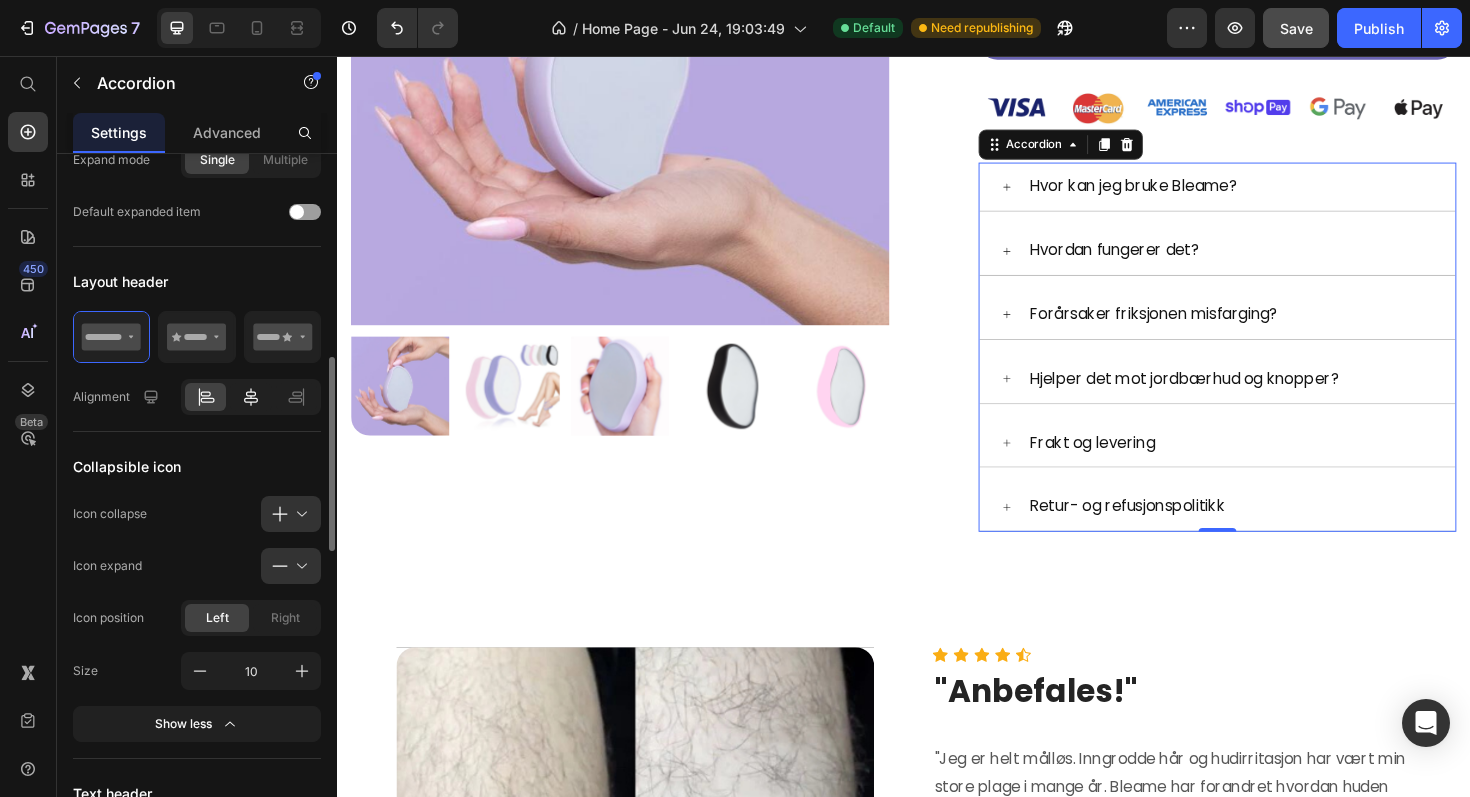 scroll, scrollTop: 525, scrollLeft: 0, axis: vertical 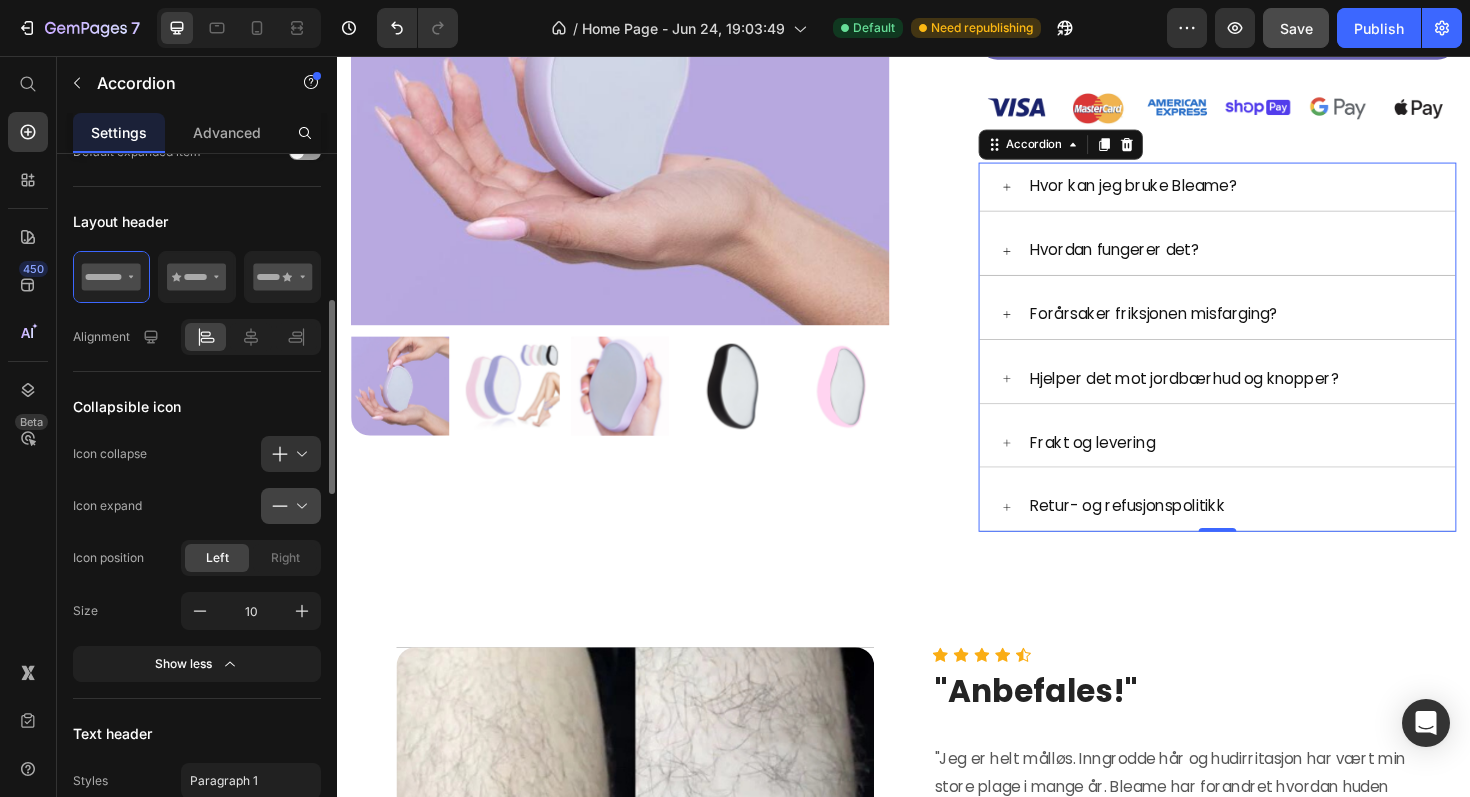 click at bounding box center (299, 506) 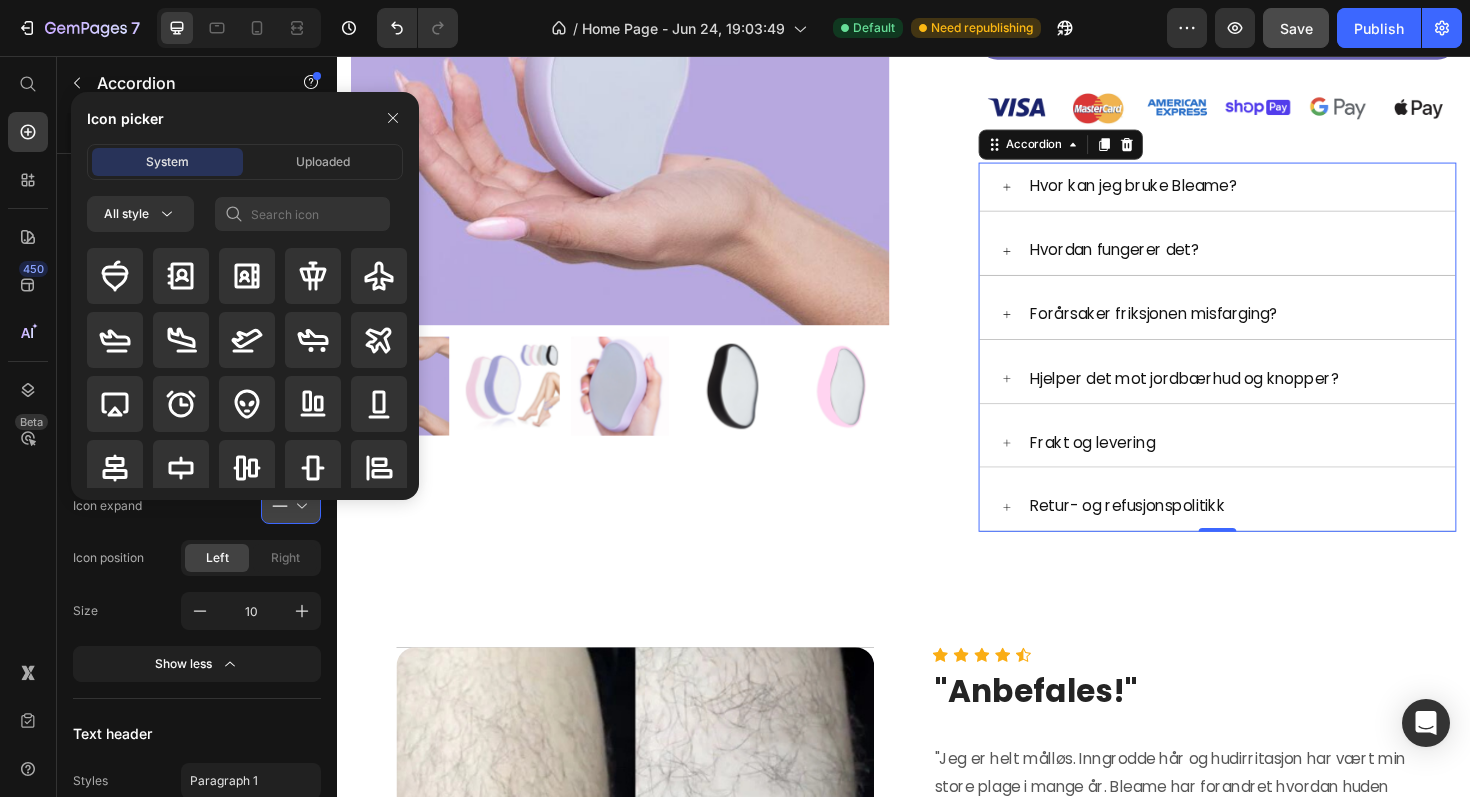 click at bounding box center (299, 506) 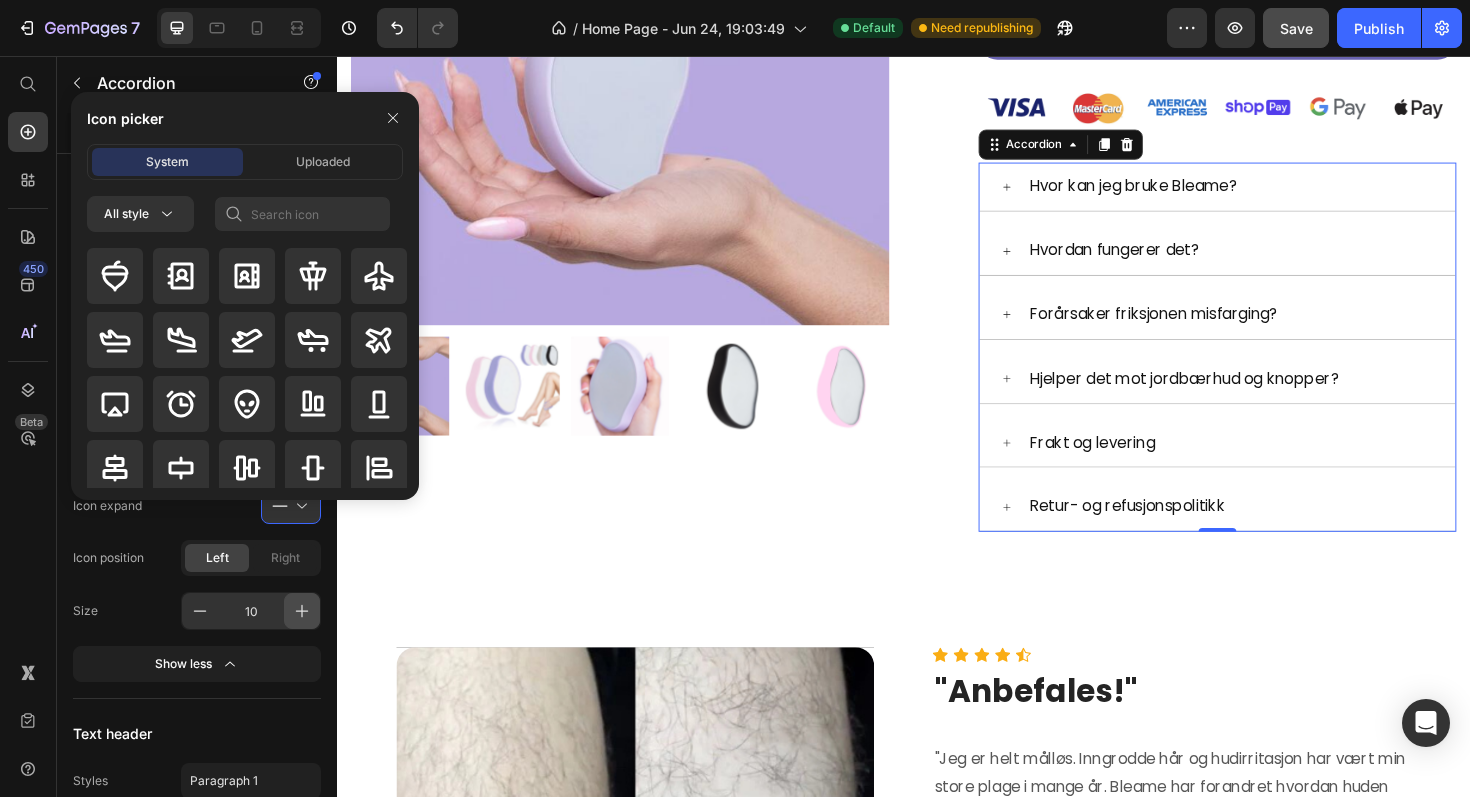 drag, startPoint x: 293, startPoint y: 569, endPoint x: 292, endPoint y: 593, distance: 24.020824 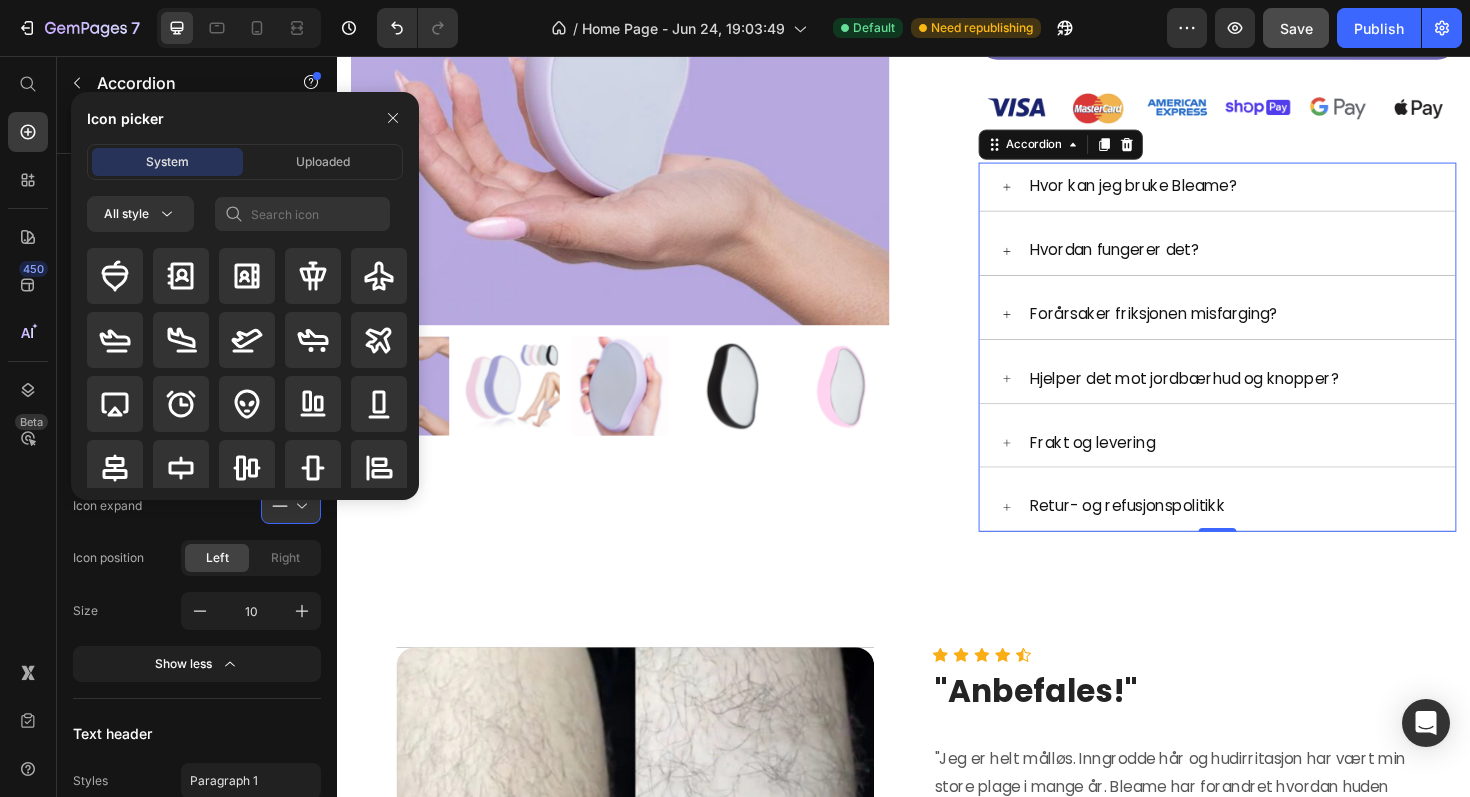 click on "Item management
Hvor kan jeg bruke Bleame? Hvor kan jeg bruke Bleame?
Hvordan fungerer det? Hvordan fungerer det?
Forårsaker friksjonen misfarging? Forårsaker friksjonen misfarging?
Hjelper det mot jordbærhud og knopper? Hjelper det mot jordbærhud og knopper?
Frakt og levering Frakt og levering
Retur- og refusjonspolitikk Retur- og refusjonspolitikk Add more Expand condition Expand mode Single Multiple Default expanded item Layout header Alignment Collapsible icon Icon collapse
Icon expand
Icon position Left Right Size 10 Show less Text header Styles Paragraph 1 Font Poppins Size 16 Show more States header Collapse Hover Expand Background color Text color Collapsible icon color Header border Mixed Size Width 600 px % Header height Auto px Show more Background Color Item shape Border Corner Shadow Align" at bounding box center [197, 839] 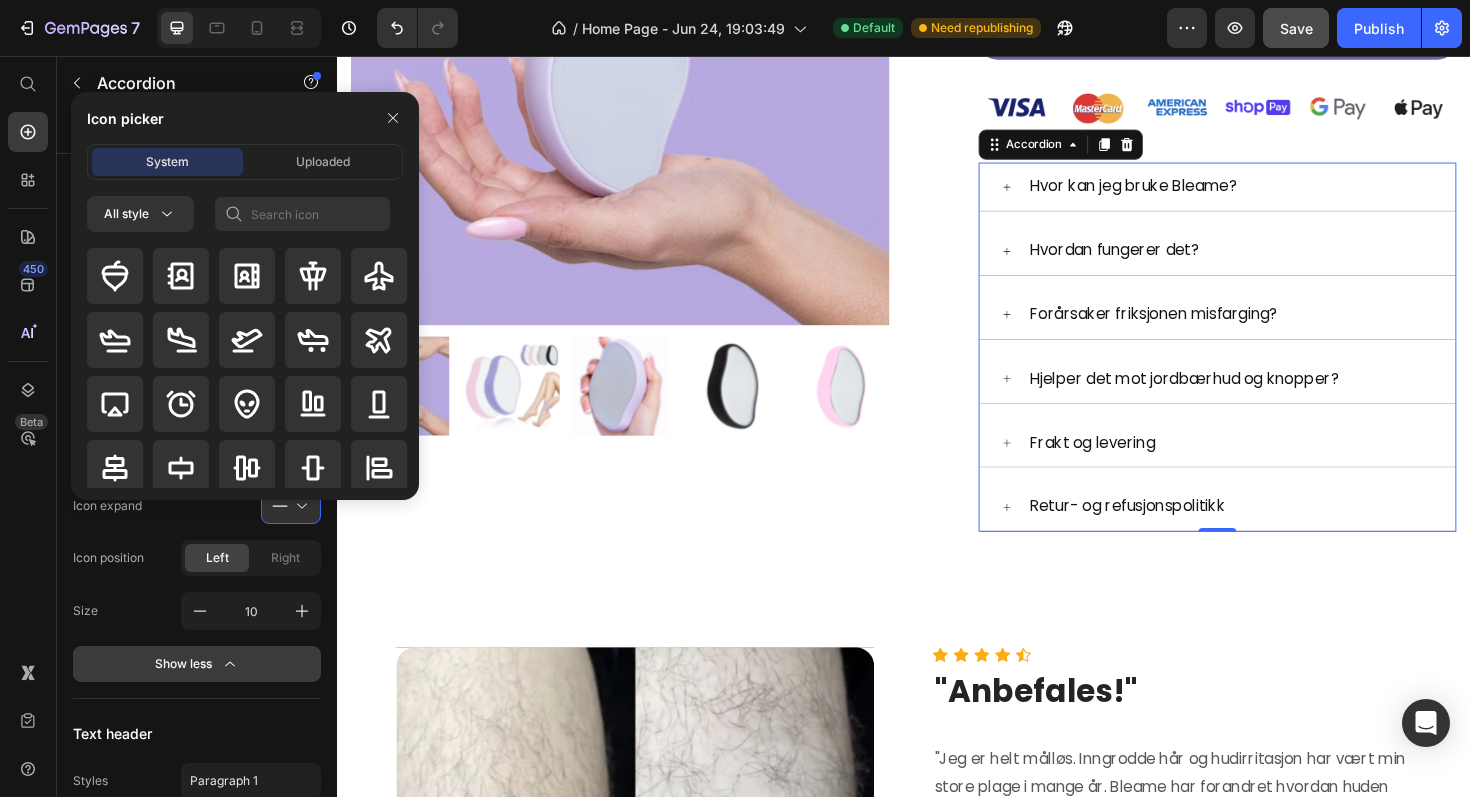 click 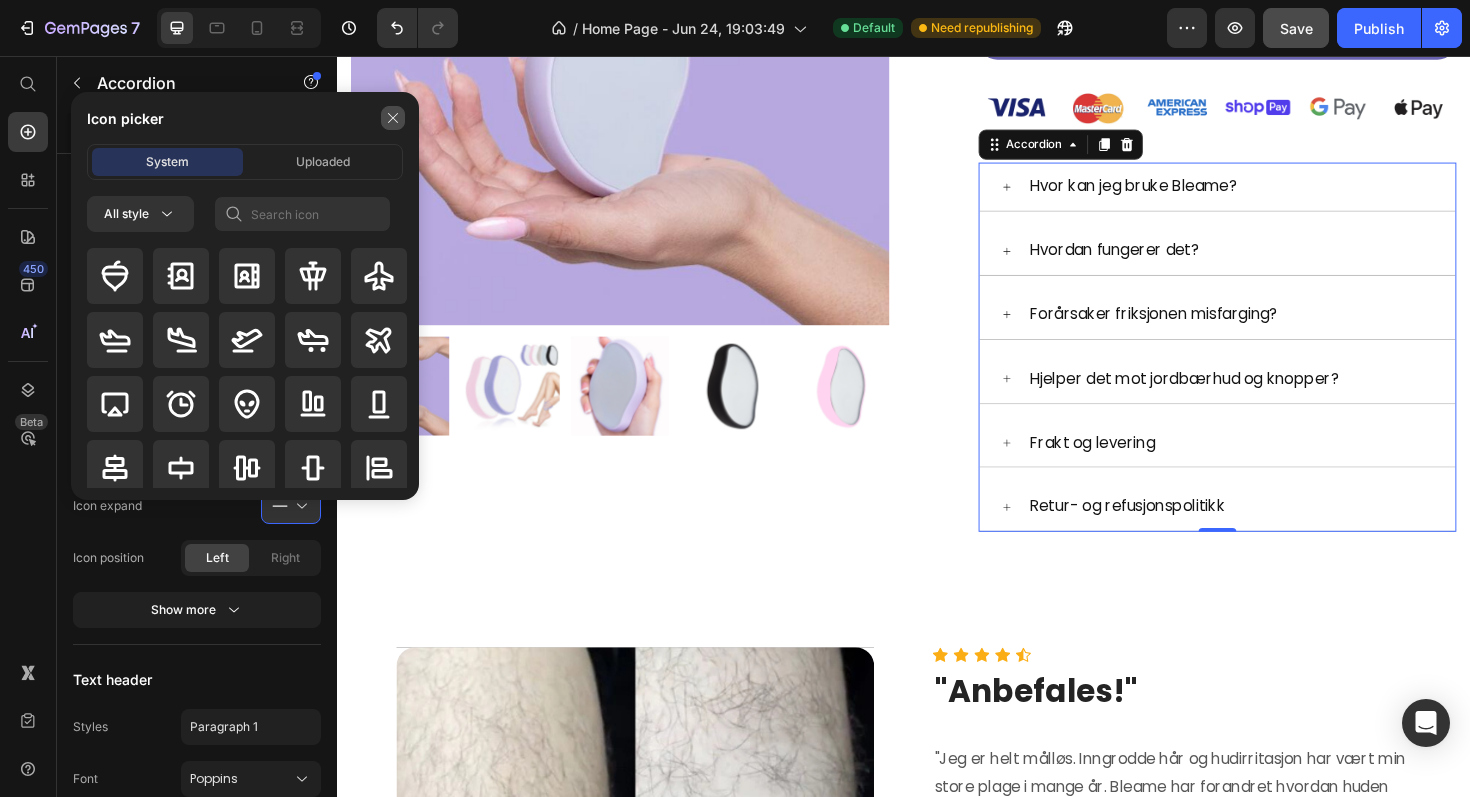 click at bounding box center (393, 118) 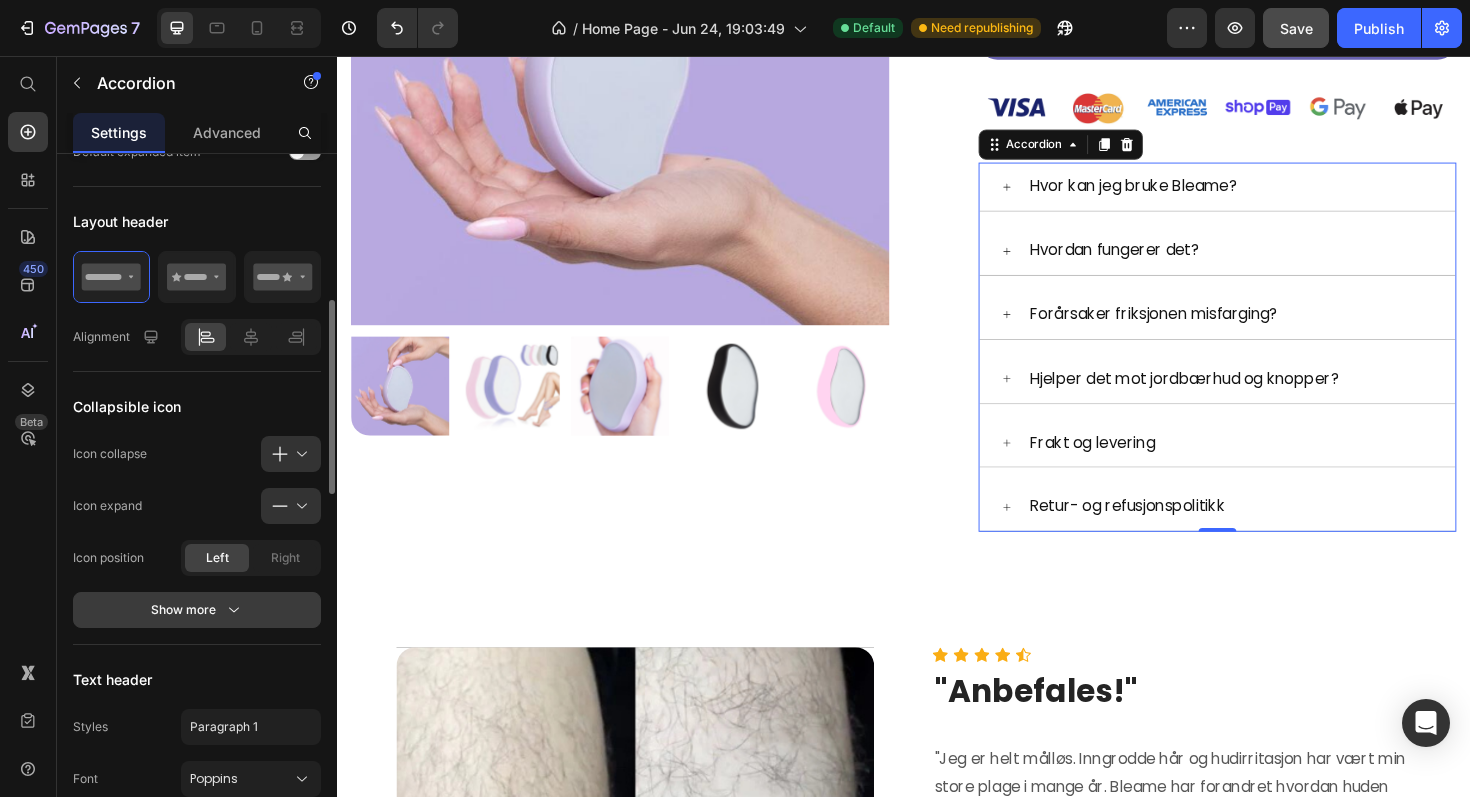 click on "Show more" at bounding box center (197, 610) 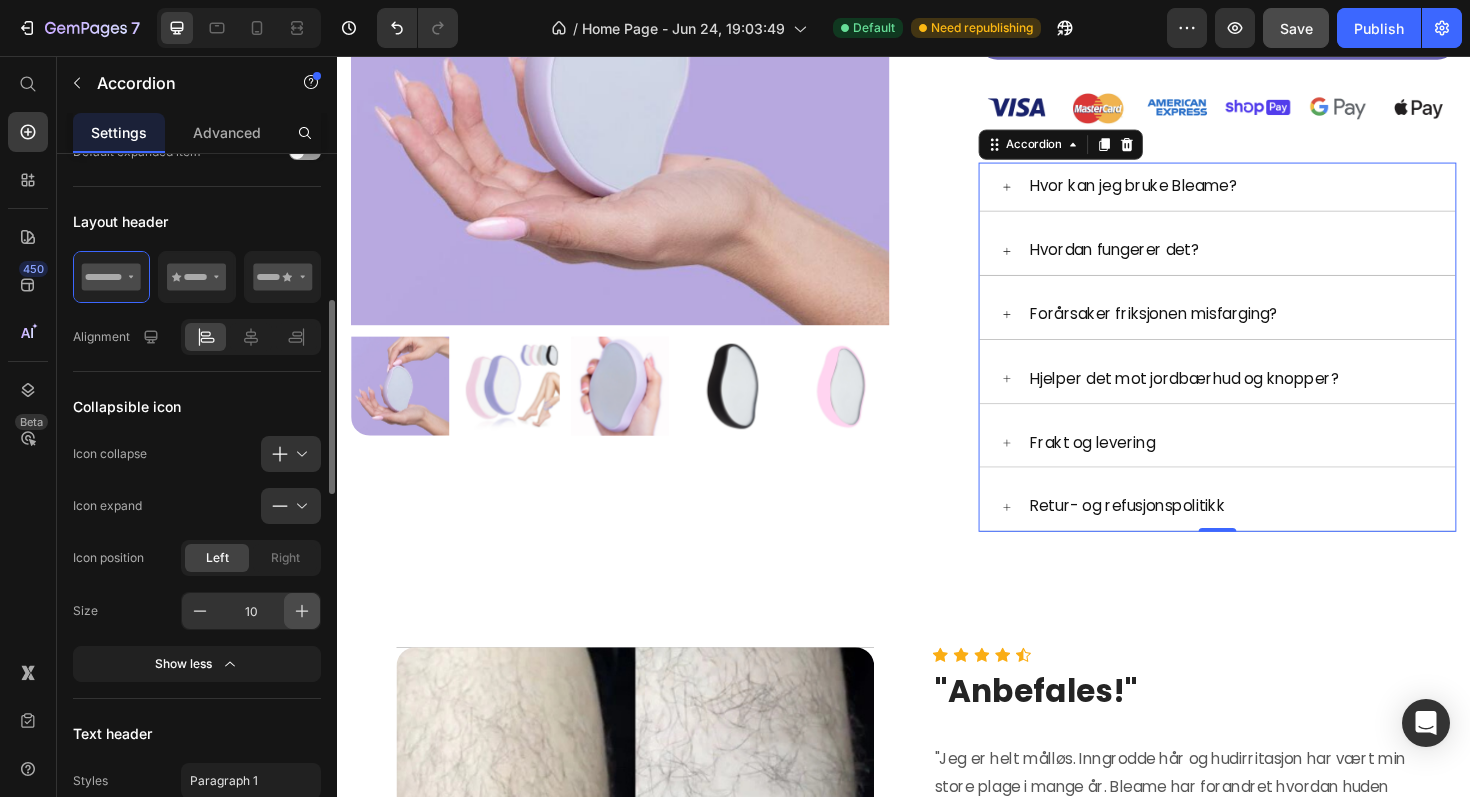 click 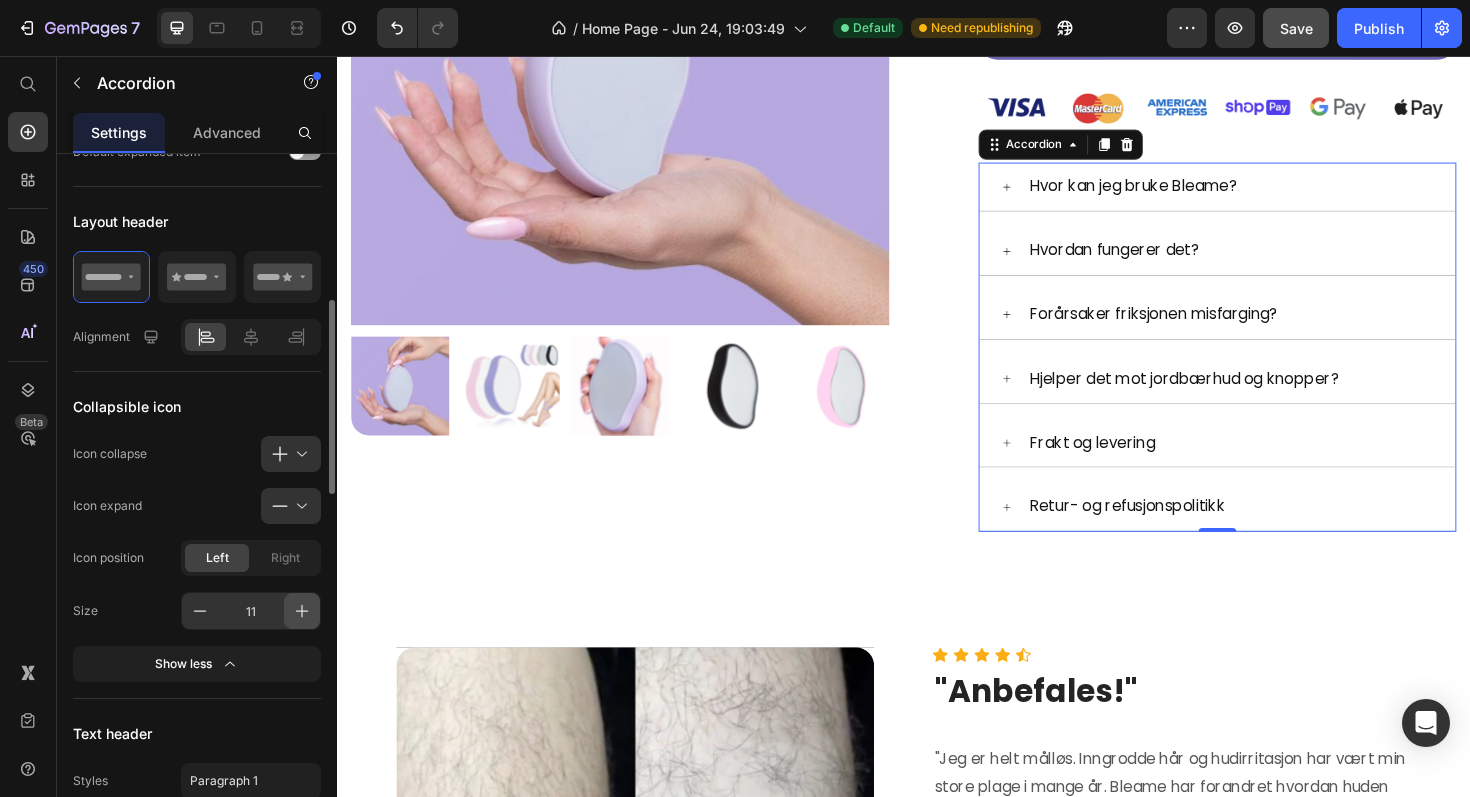 click 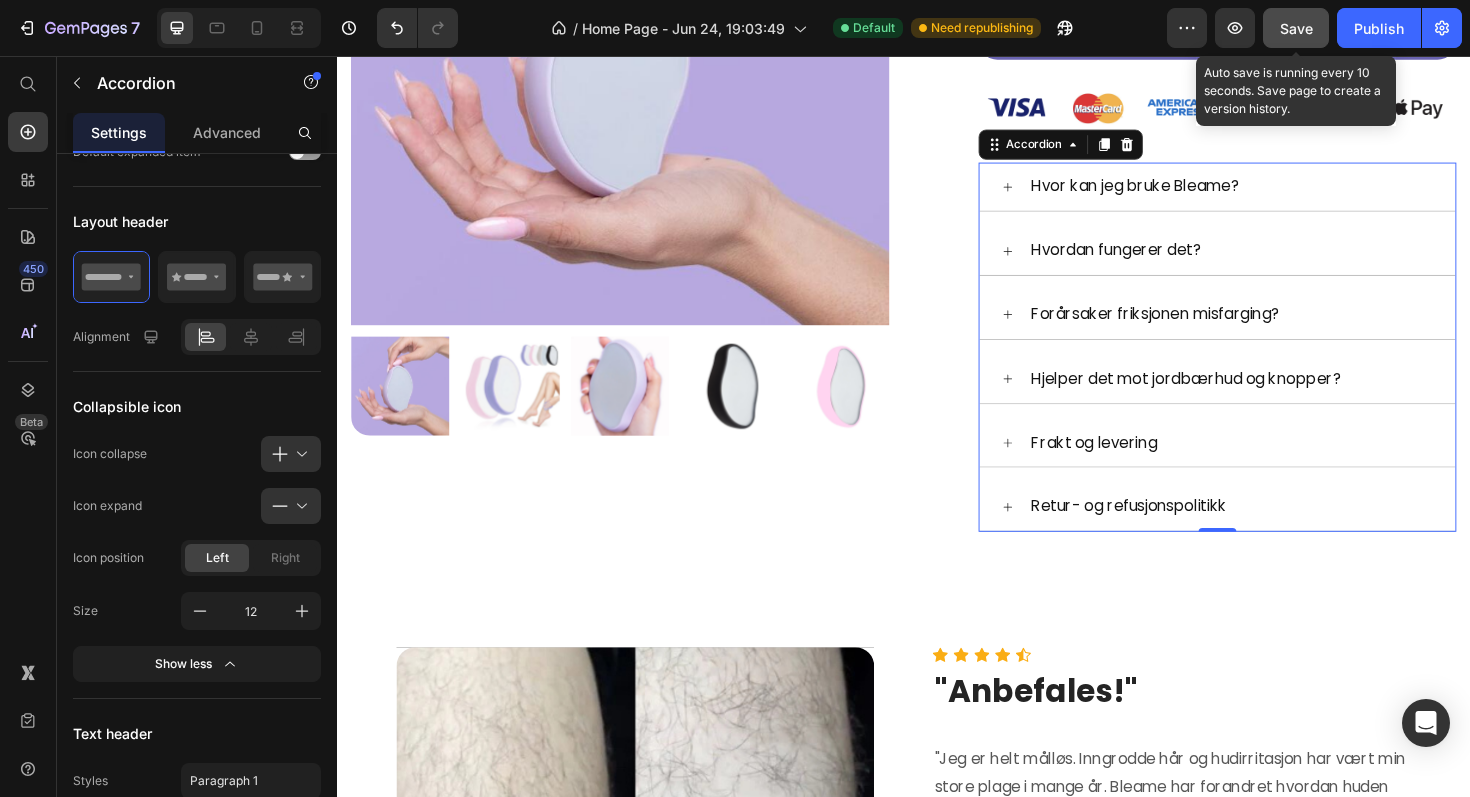 click on "Save" at bounding box center (1296, 28) 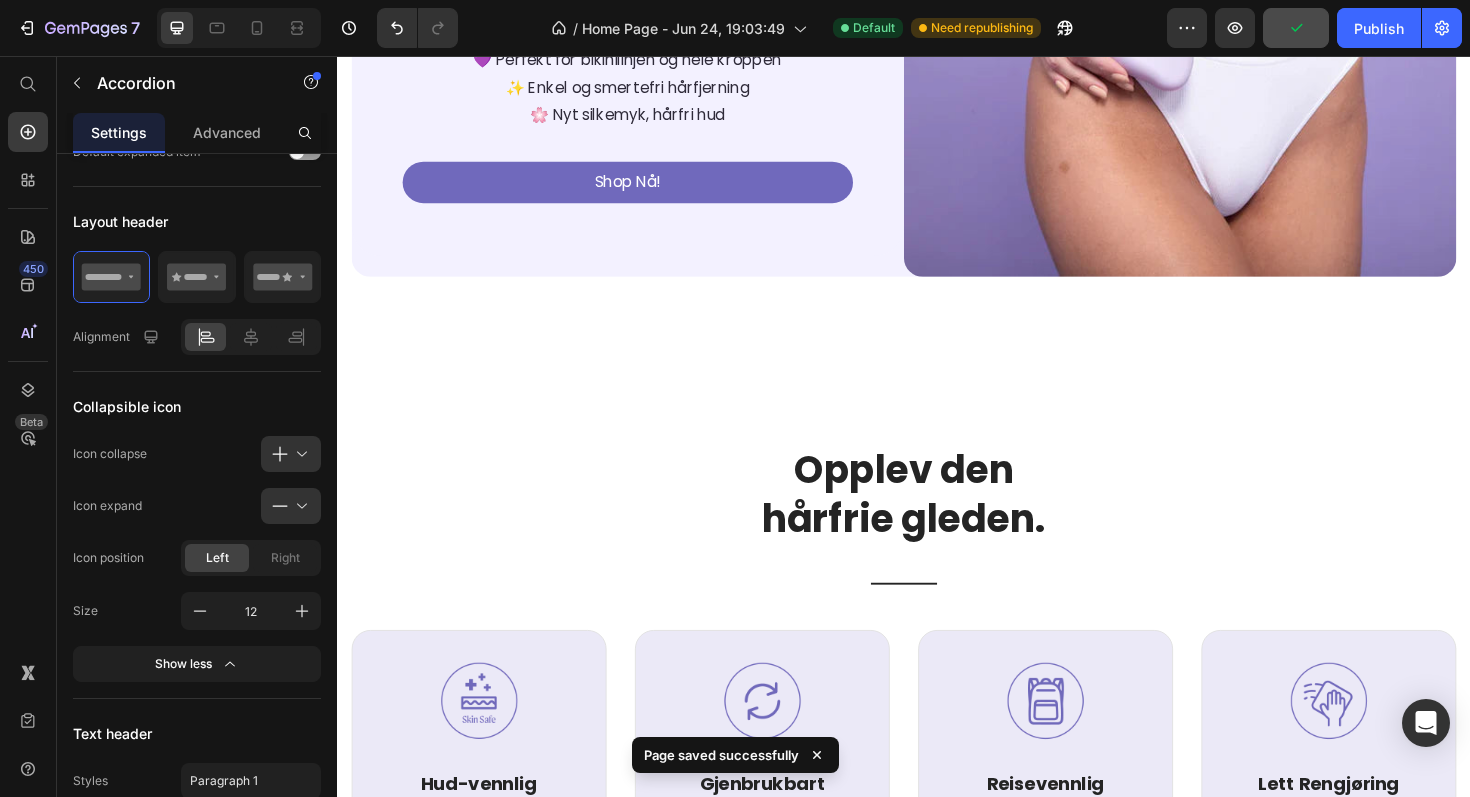 scroll, scrollTop: 0, scrollLeft: 0, axis: both 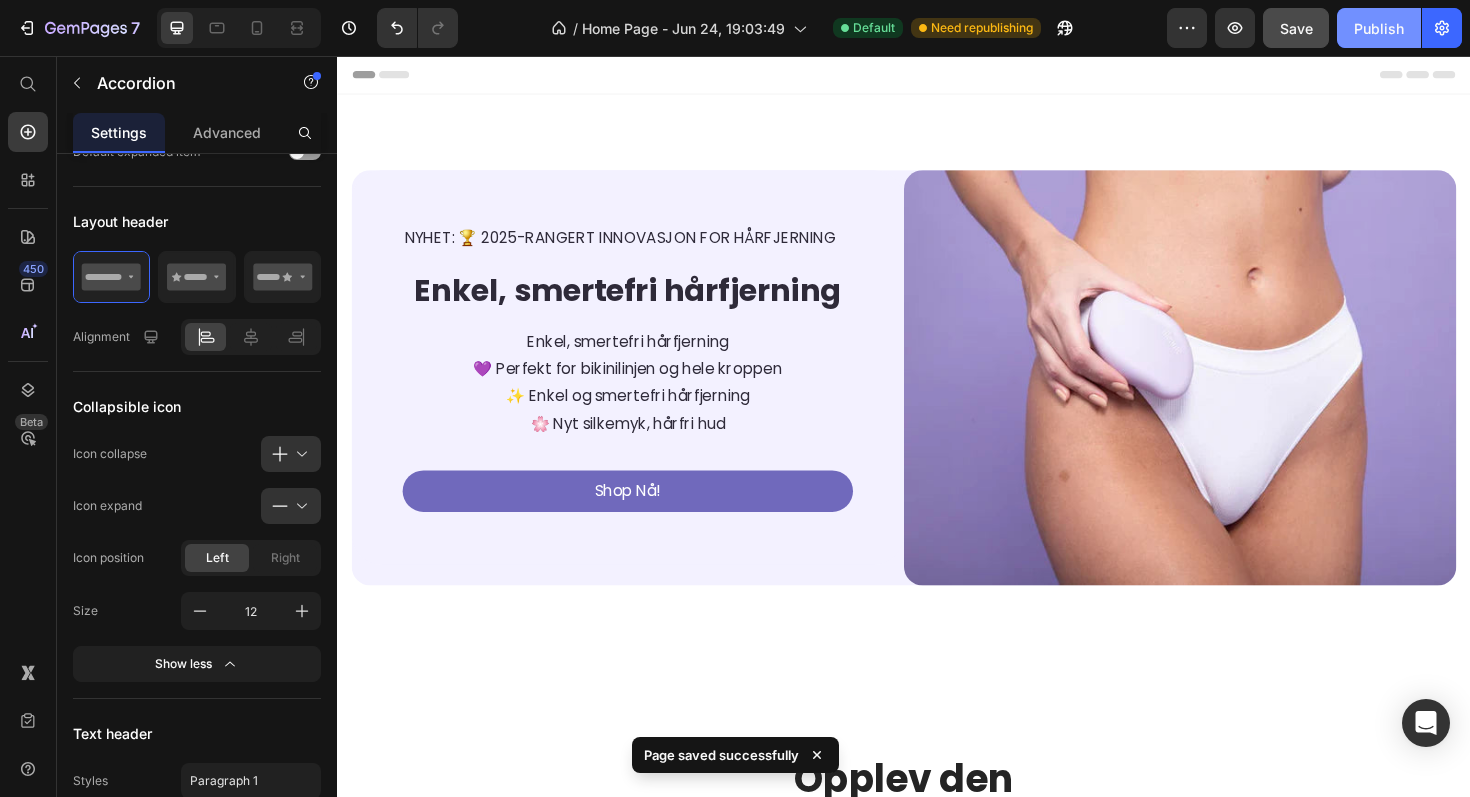 click on "Publish" at bounding box center (1379, 28) 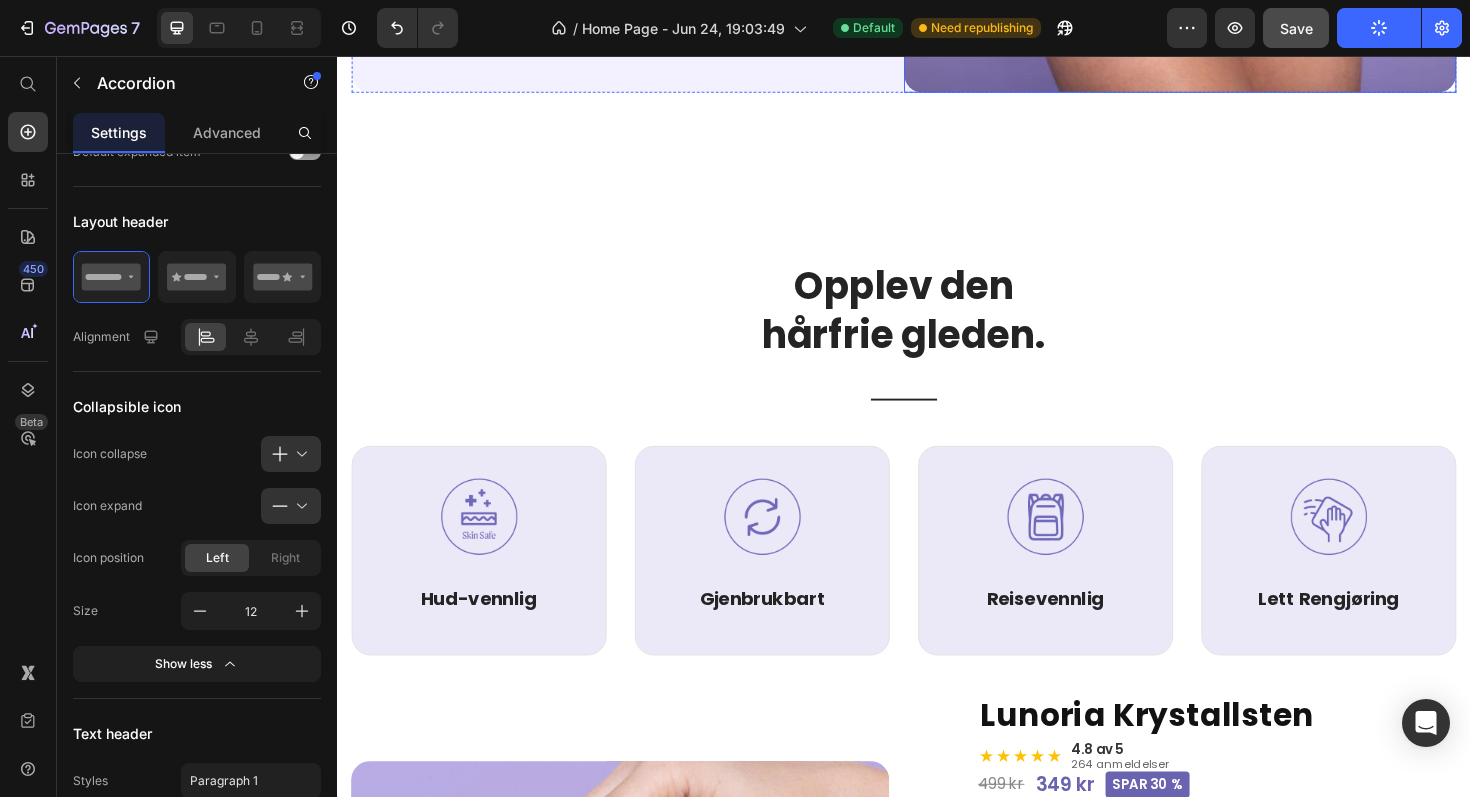scroll, scrollTop: 524, scrollLeft: 0, axis: vertical 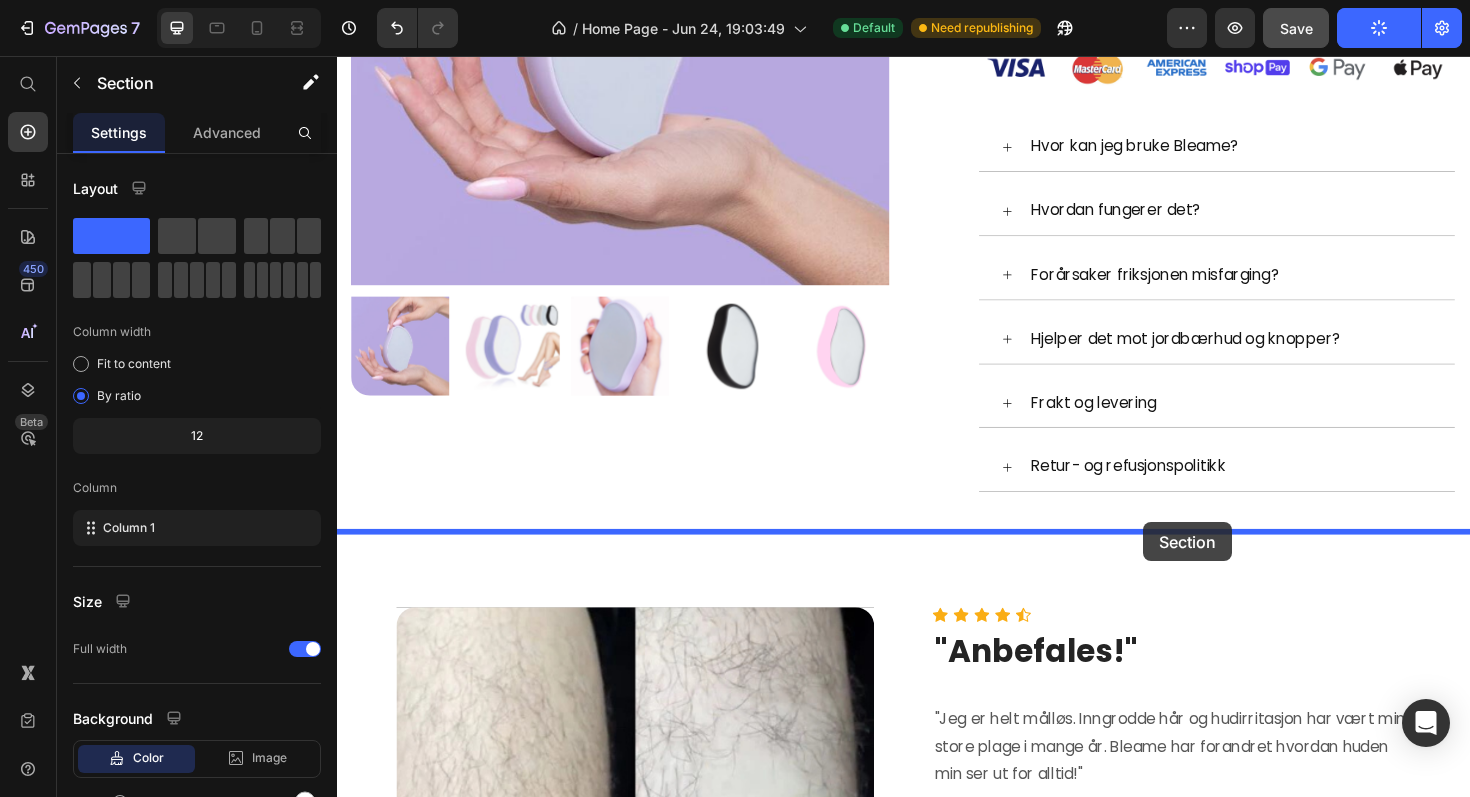 drag, startPoint x: 1315, startPoint y: 246, endPoint x: 1191, endPoint y: 551, distance: 329.24307 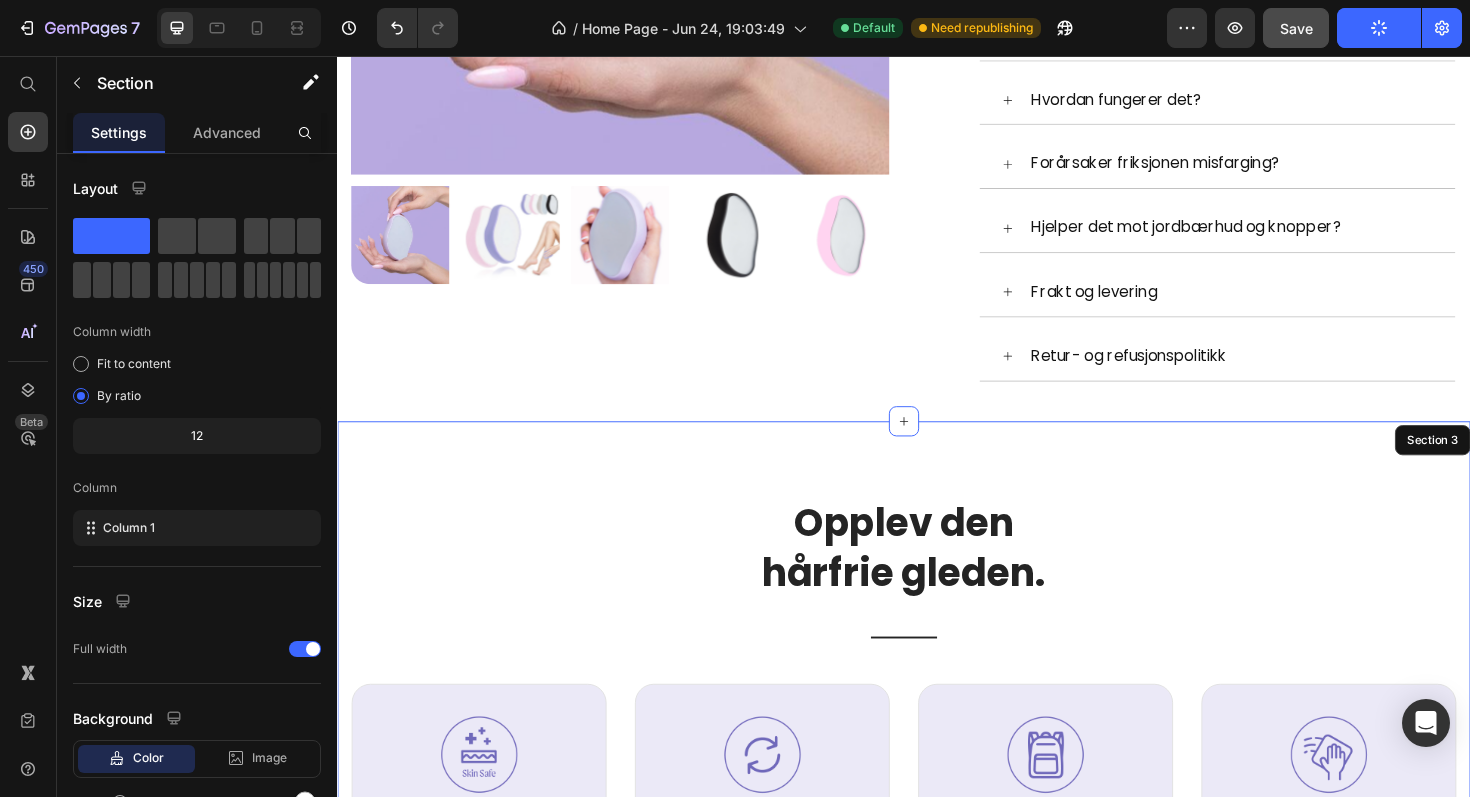 scroll, scrollTop: 1150, scrollLeft: 0, axis: vertical 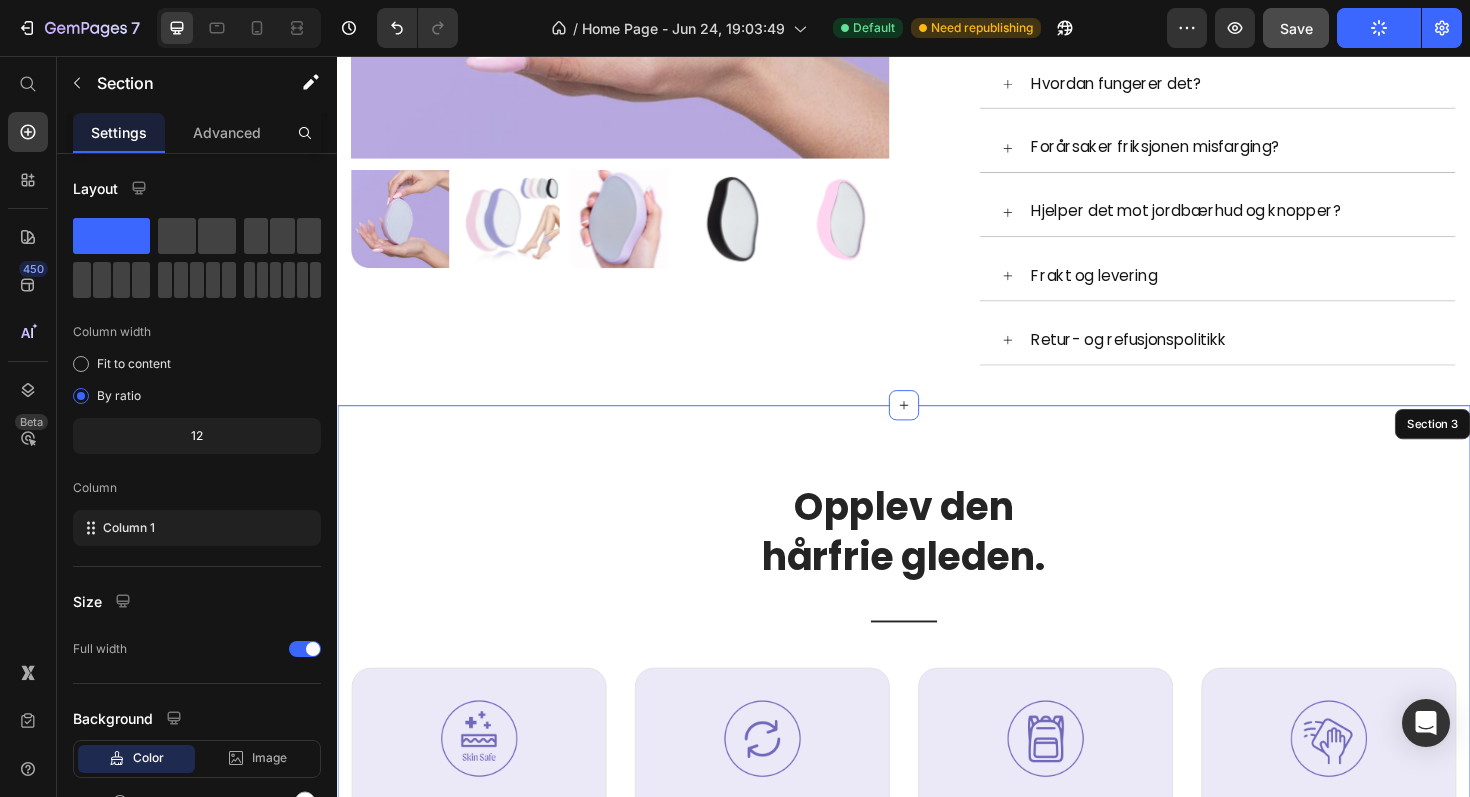 click on "Opplev den  hårfrie gleden." at bounding box center (937, 560) 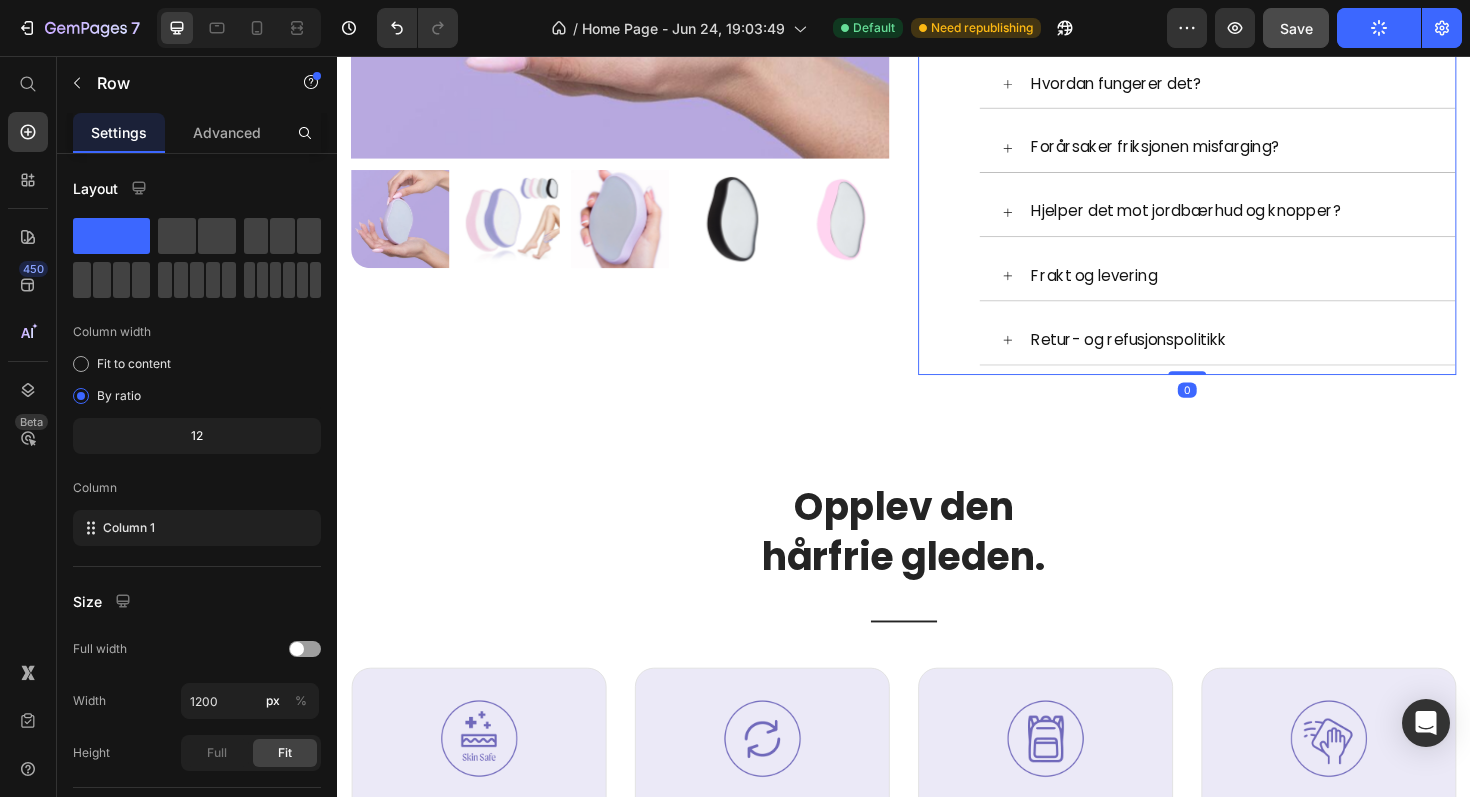 click on "Lunoria Krystallsten Product Title
★ ★
★ ★
★
4.8 av 5
264 anmeldelser
Custom Code
499 kr
349 kr
Spar 30 %
Custom Code 👙 Perfekt for bikiniområdet 🍑 Nyt silkemyk hud 🌸 Fjern inngrodde hår 🍓 Ingen flere “jordbærben” ✨ Smertefritt, trygt og skånsomt 😌 Skånsomt eksfolierer døde hudceller Text Block Legg til i handlekurv Product Cart Button Image
Hvor kan jeg bruke Bleame?
Hvordan fungerer det?
Forårsaker friksjonen misfarging?
Hjelper det mot jordbærhud og knopper?
Frakt og levering
Retur- og refusjonspolitikk Accordion Row" at bounding box center [1253, -43] 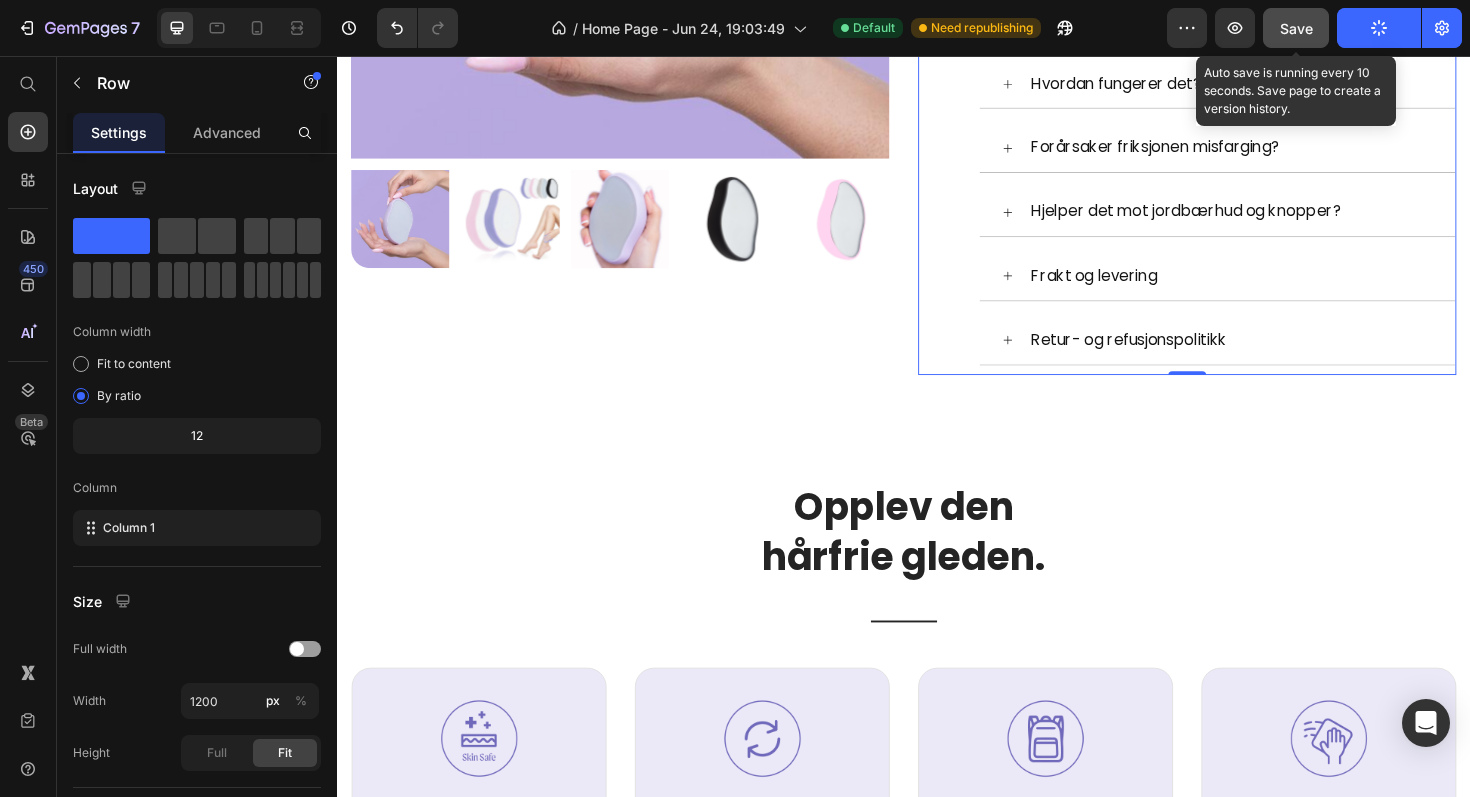 click on "Save" 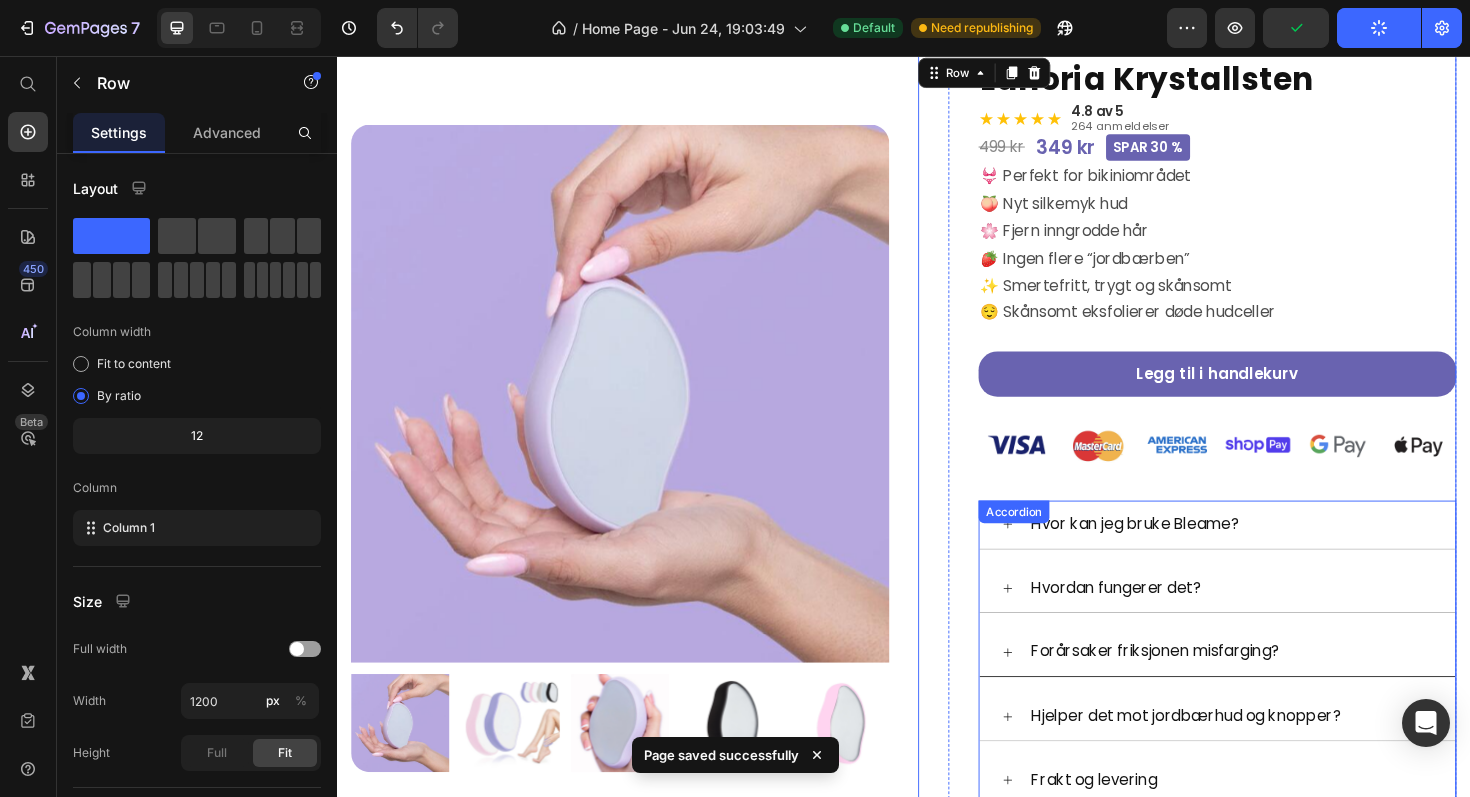 scroll, scrollTop: 714, scrollLeft: 0, axis: vertical 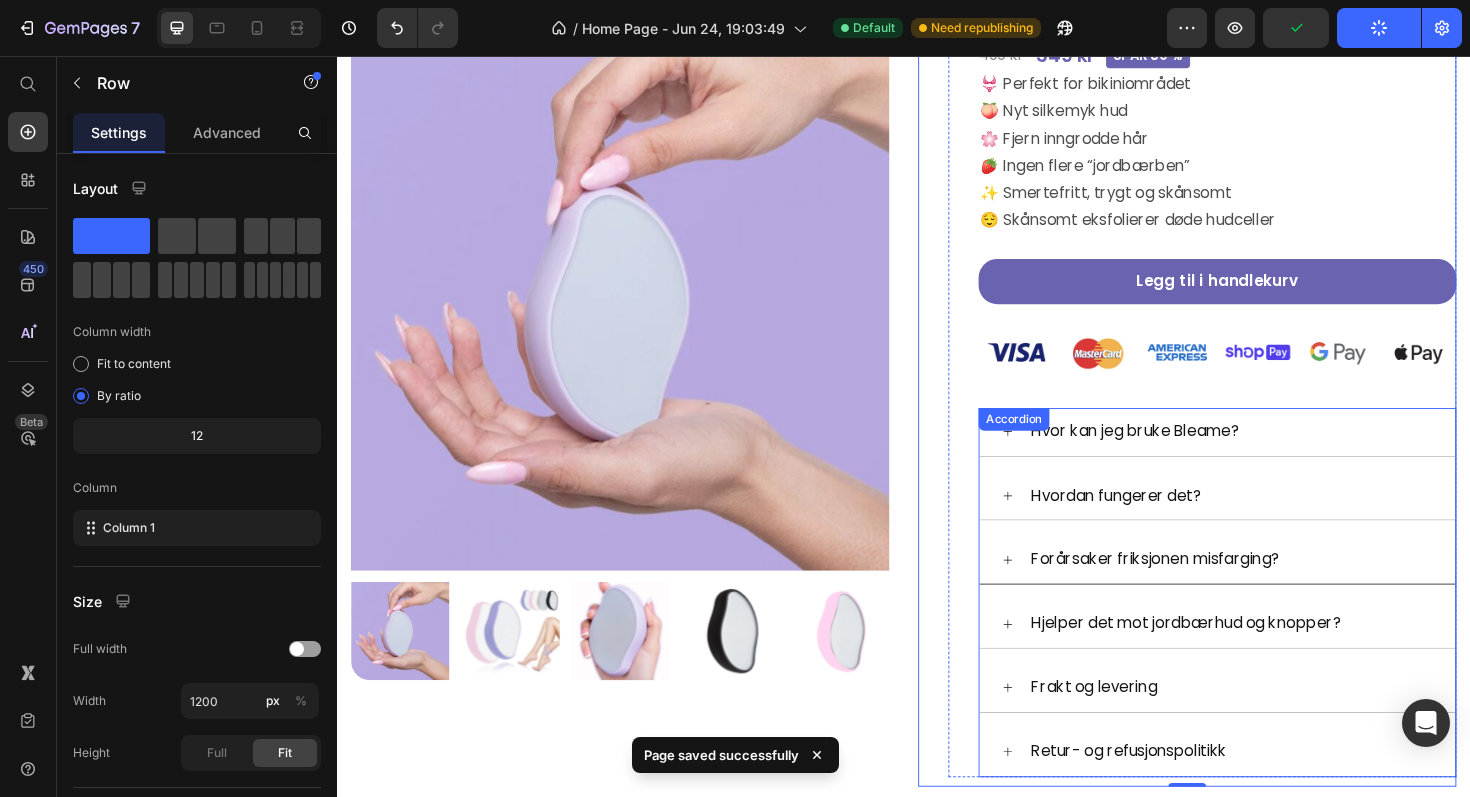 click on "👙 Perfekt for bikiniområdet 🍑 Nyt silkemyk hud 🌸 Fjern inngrodde hår 🍓 Ingen flere “jordbærben” ✨ Smertefritt, trygt og skånsomt 😌 Skånsomt eksfolierer døde hudceller" at bounding box center [1269, 158] 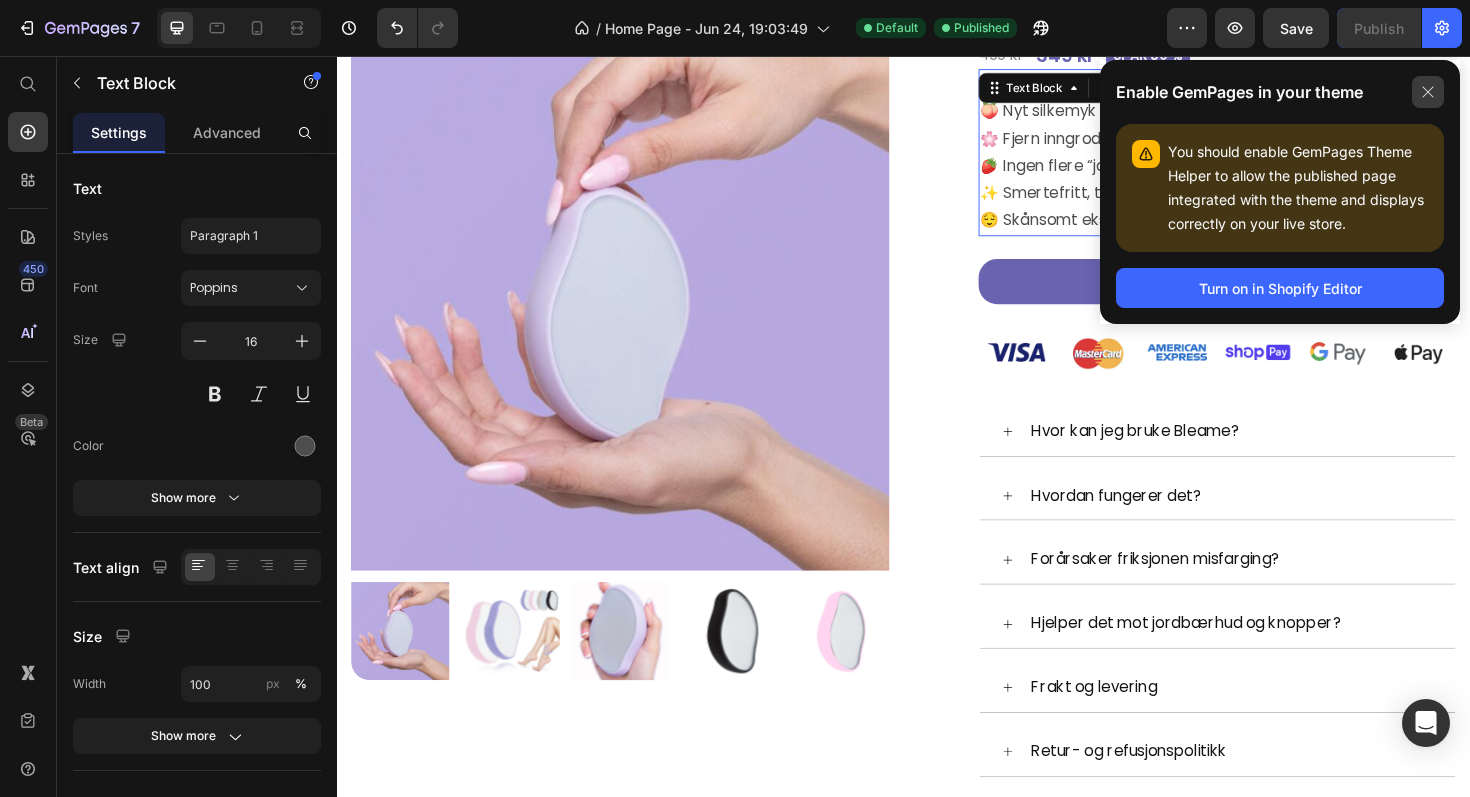 click 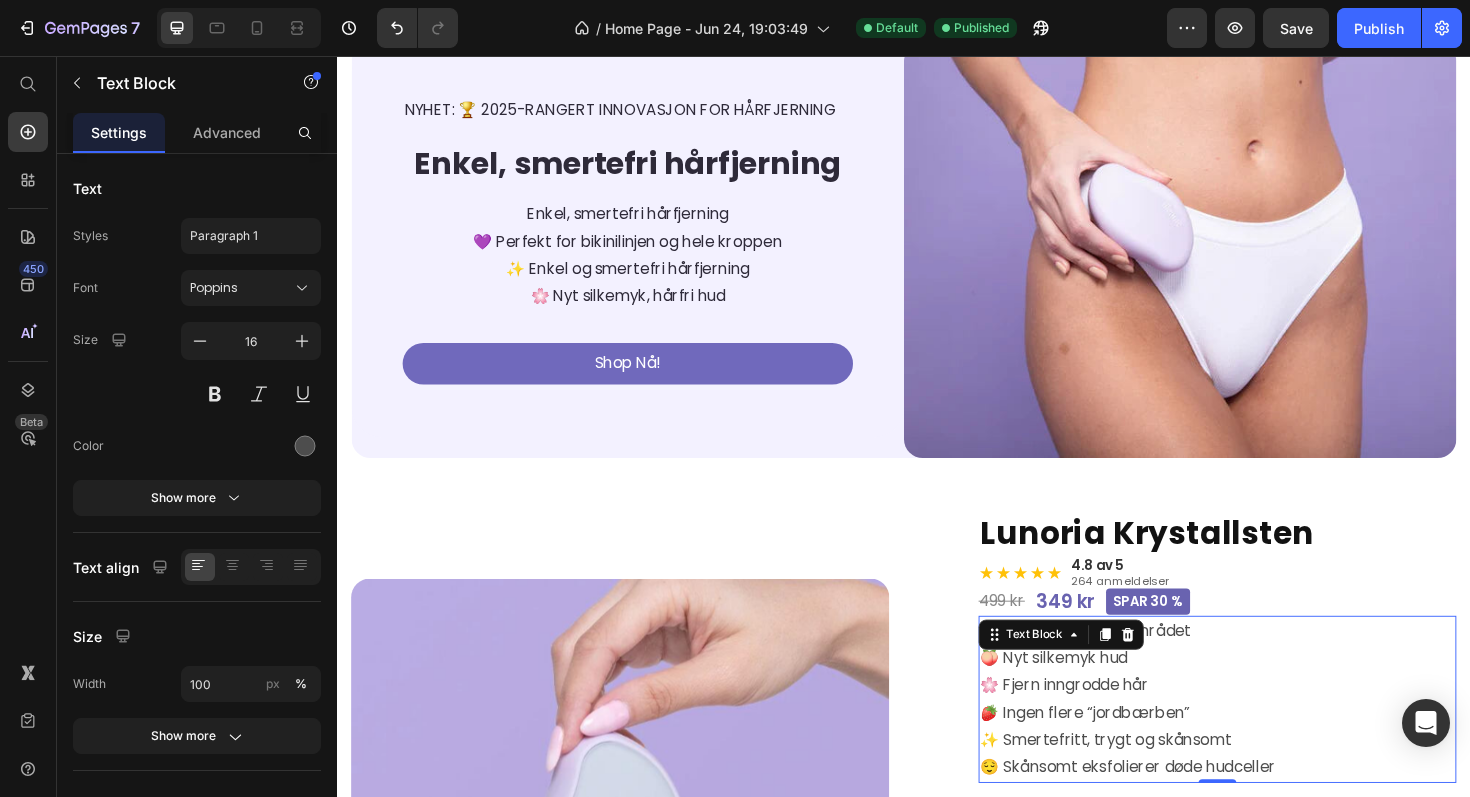 scroll, scrollTop: 0, scrollLeft: 0, axis: both 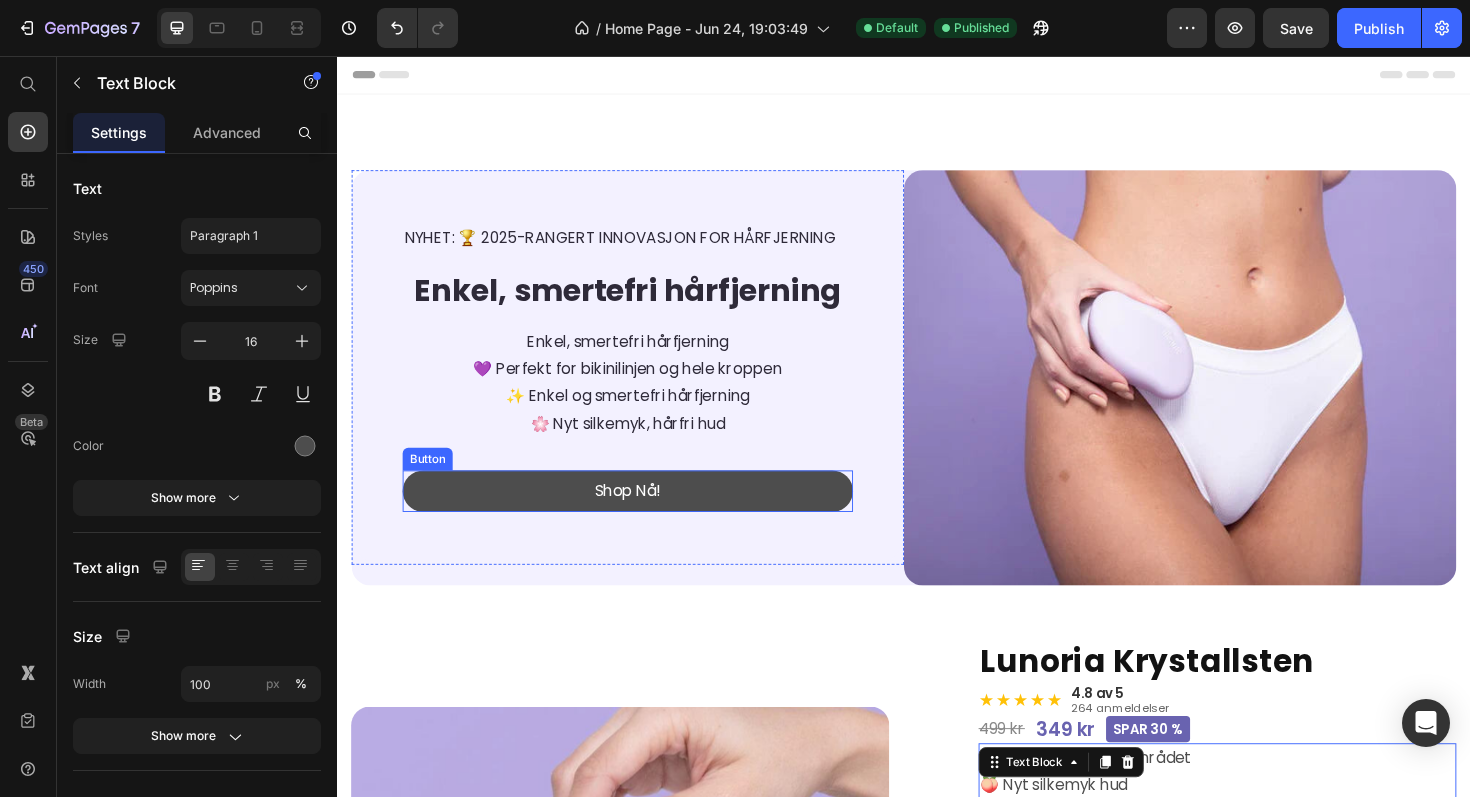 click on "Shop Nå!" at bounding box center (644, 517) 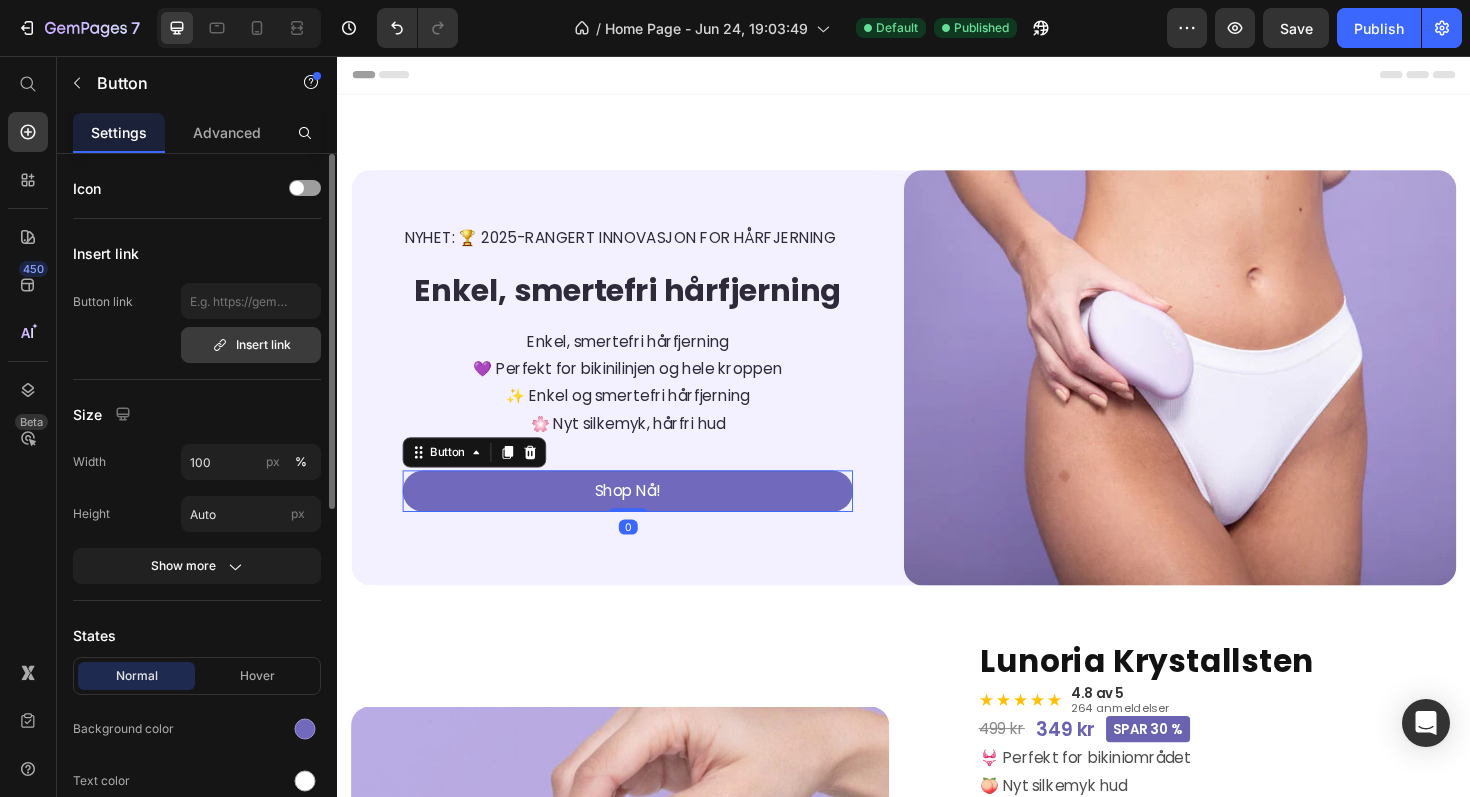 click on "Insert link" at bounding box center (251, 345) 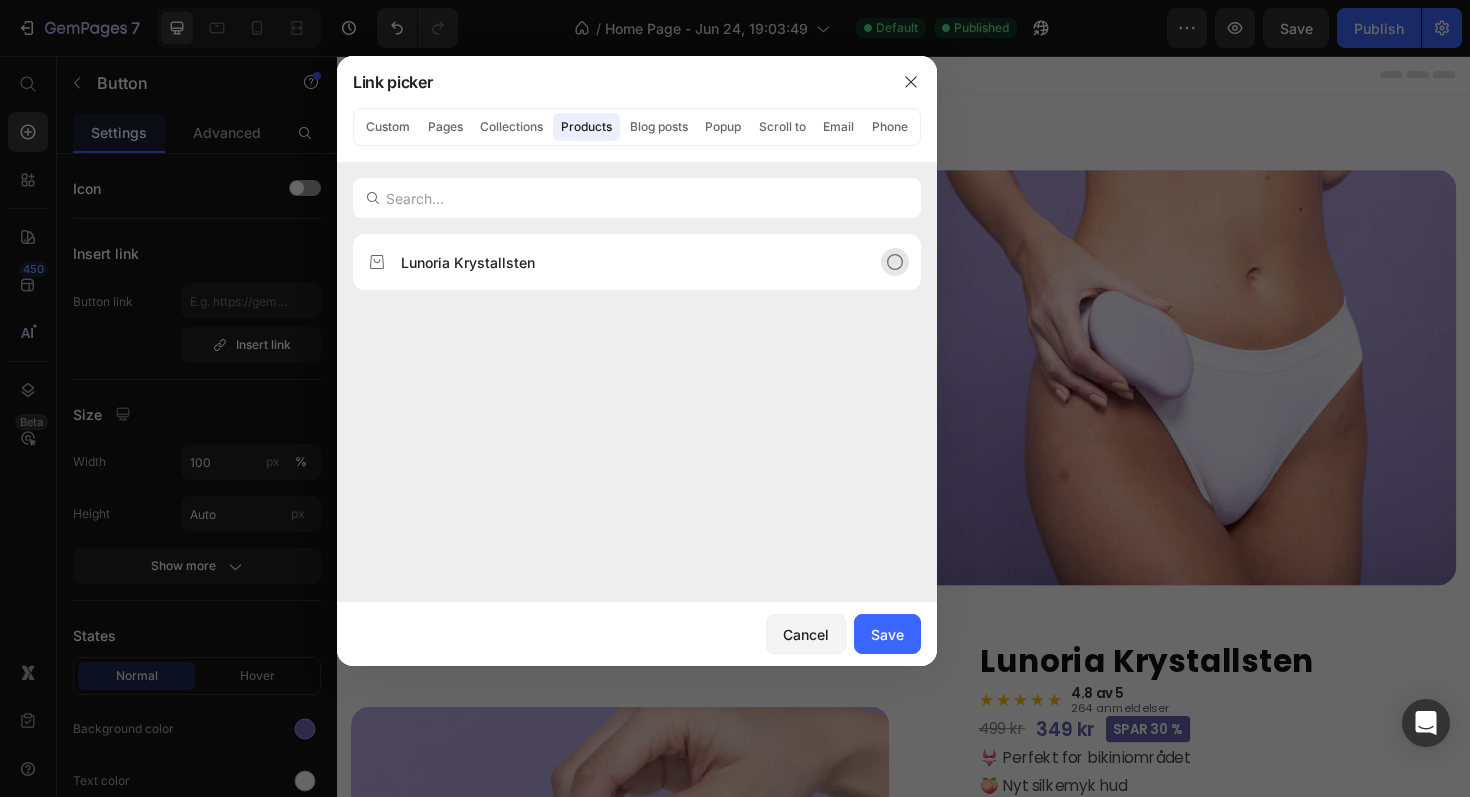 click on "Lunoria Krystallsten" at bounding box center (621, 262) 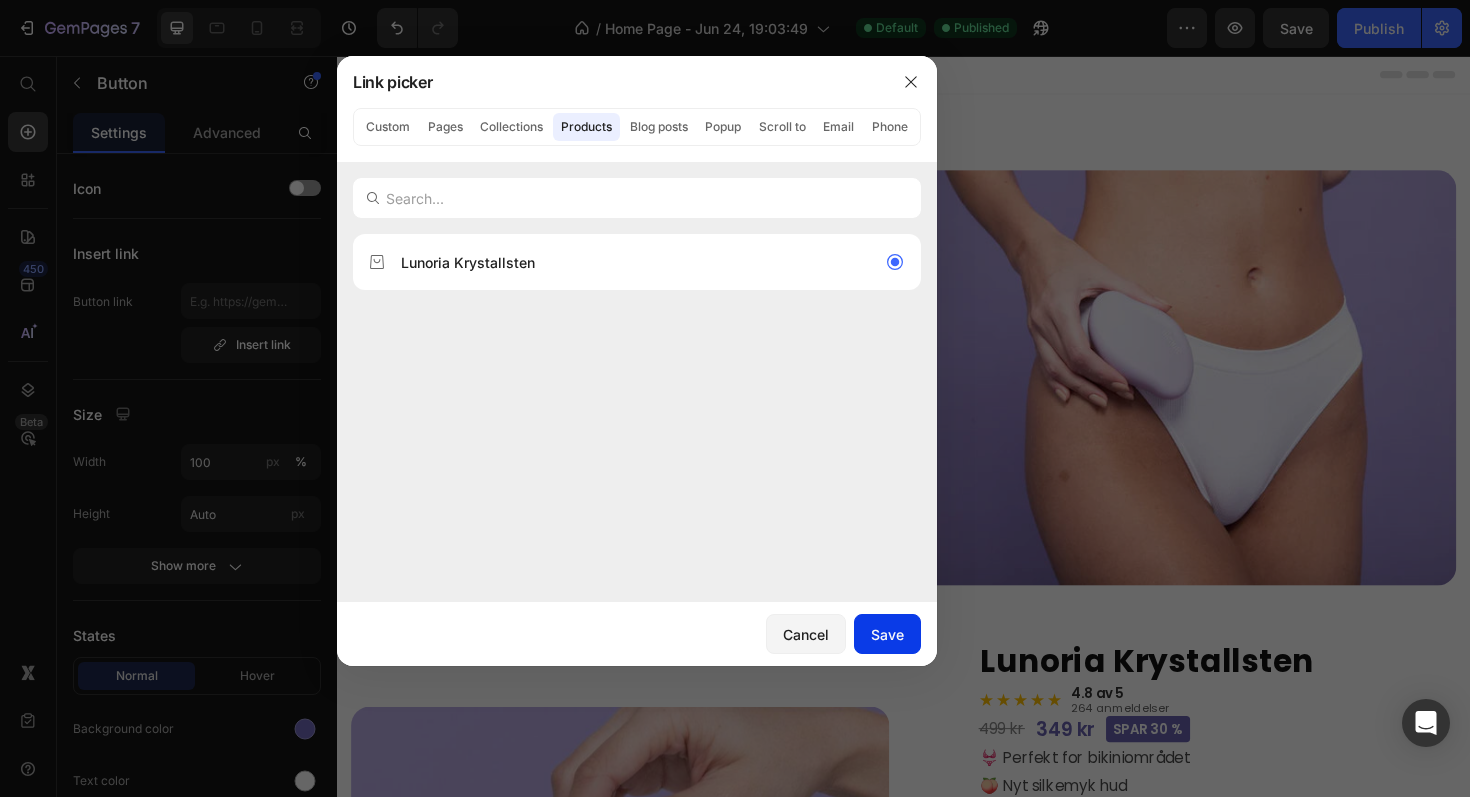 click on "Save" 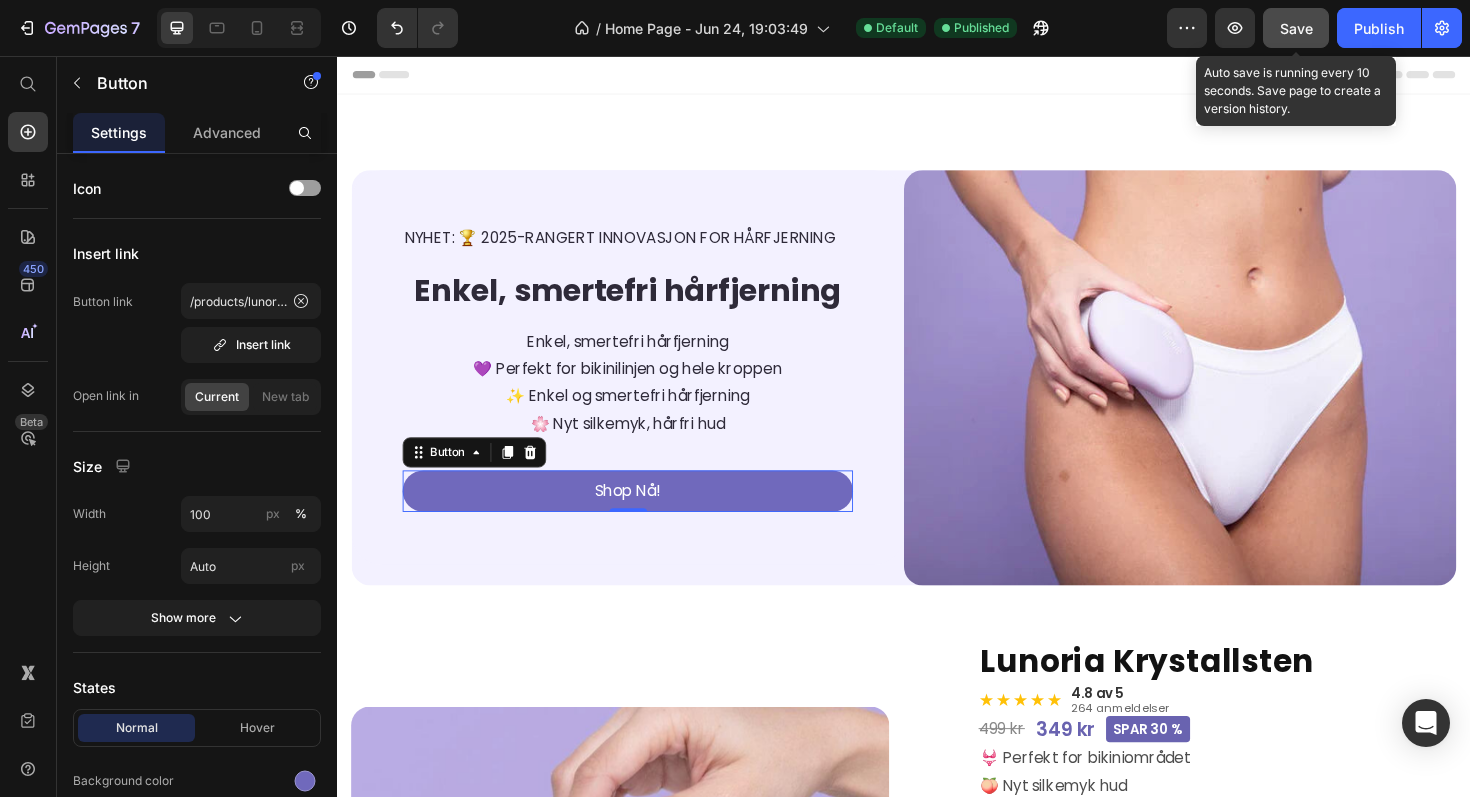 click on "Save" 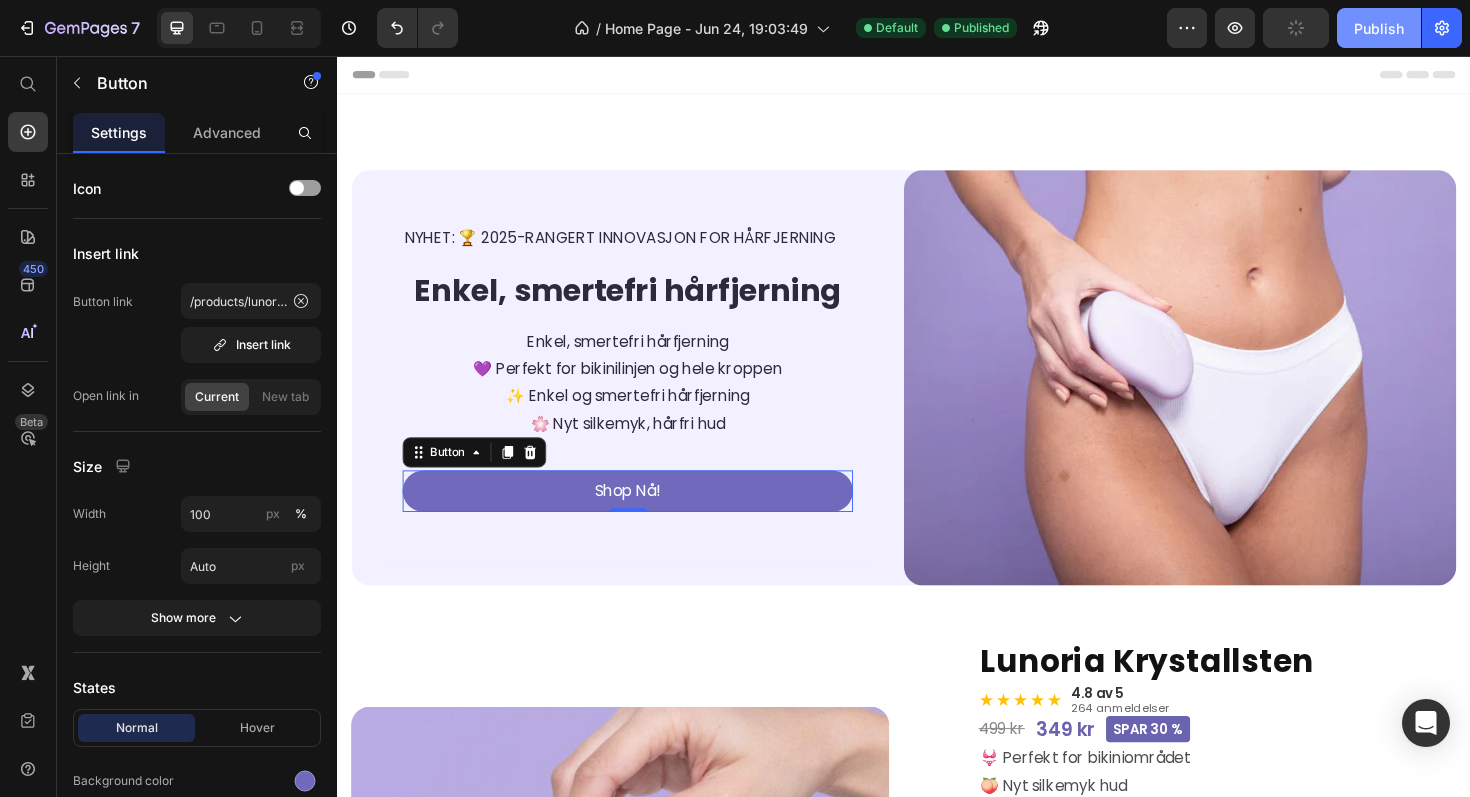 click on "Publish" at bounding box center (1379, 28) 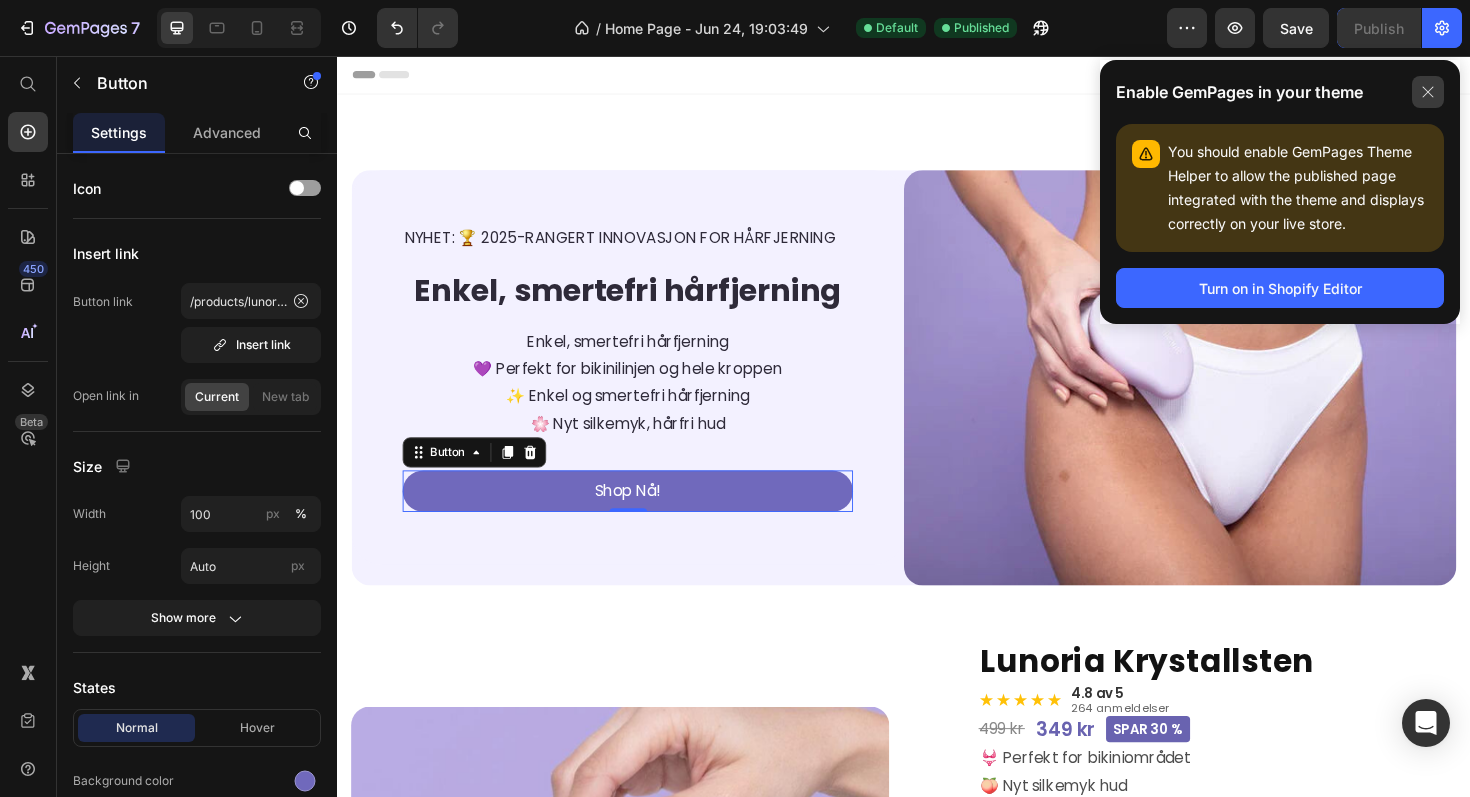 click 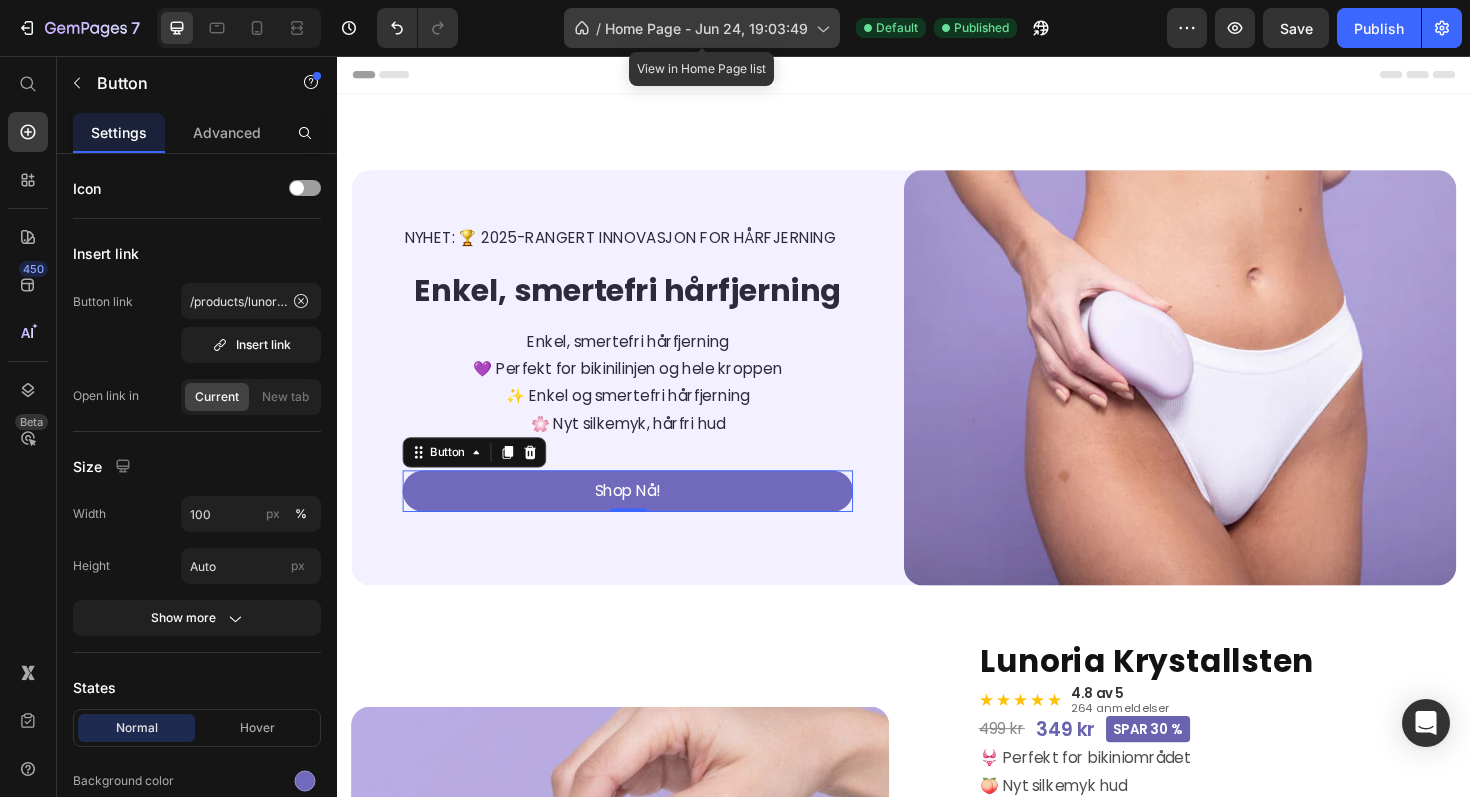 click on "/  Home Page - Jun 24, 19:03:49" 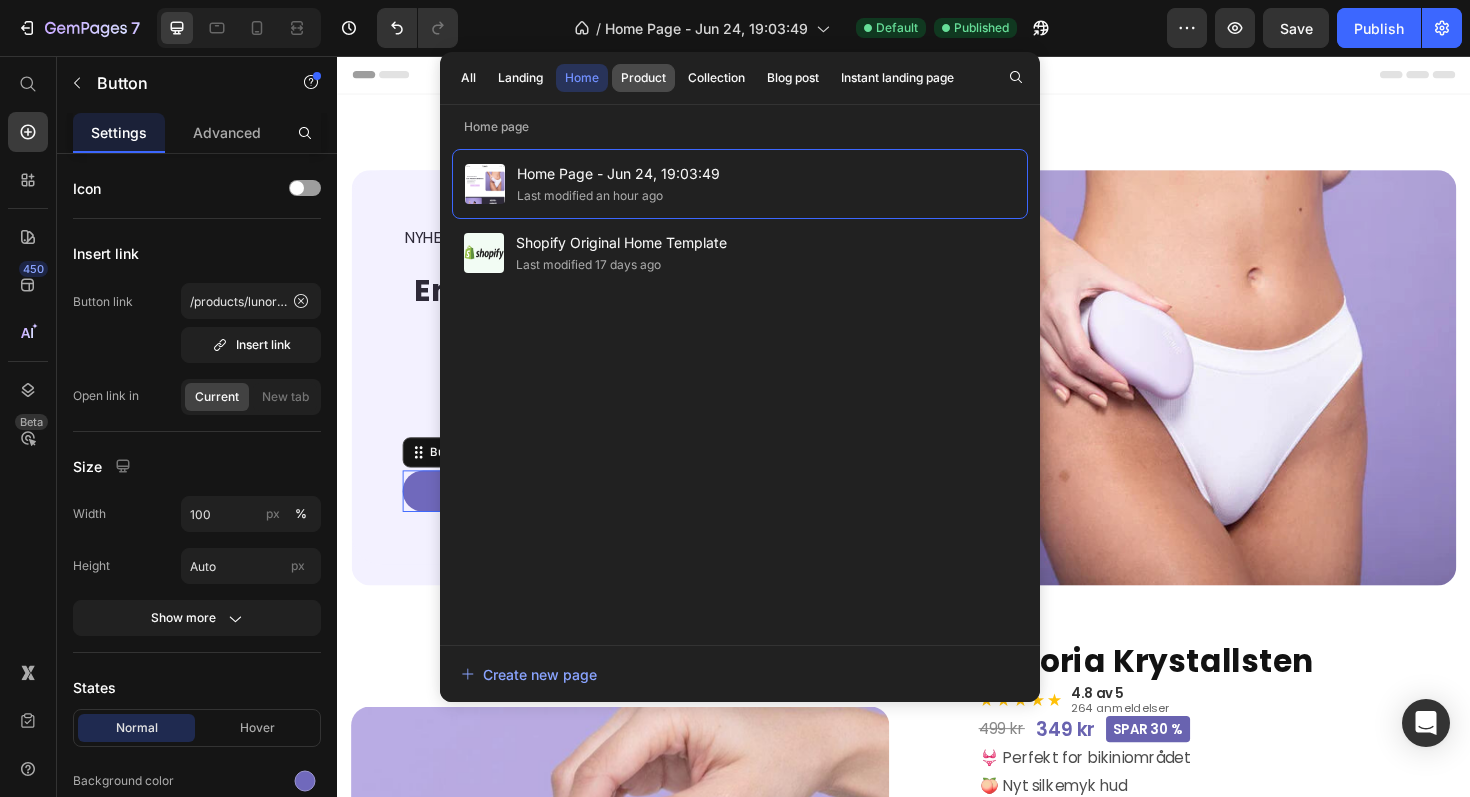 click on "Product" 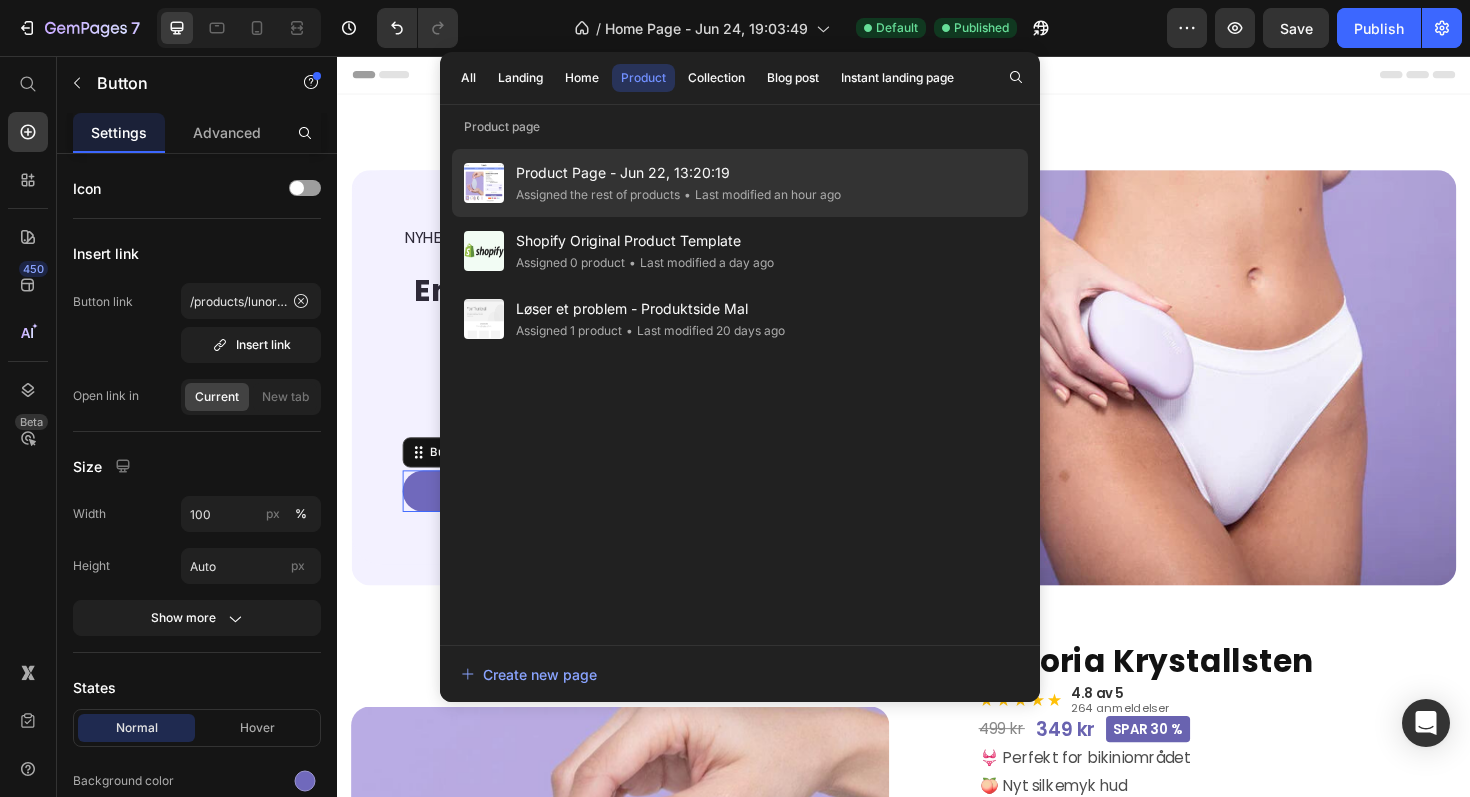 click on "Product Page - Jun 22, 13:20:19" at bounding box center [678, 173] 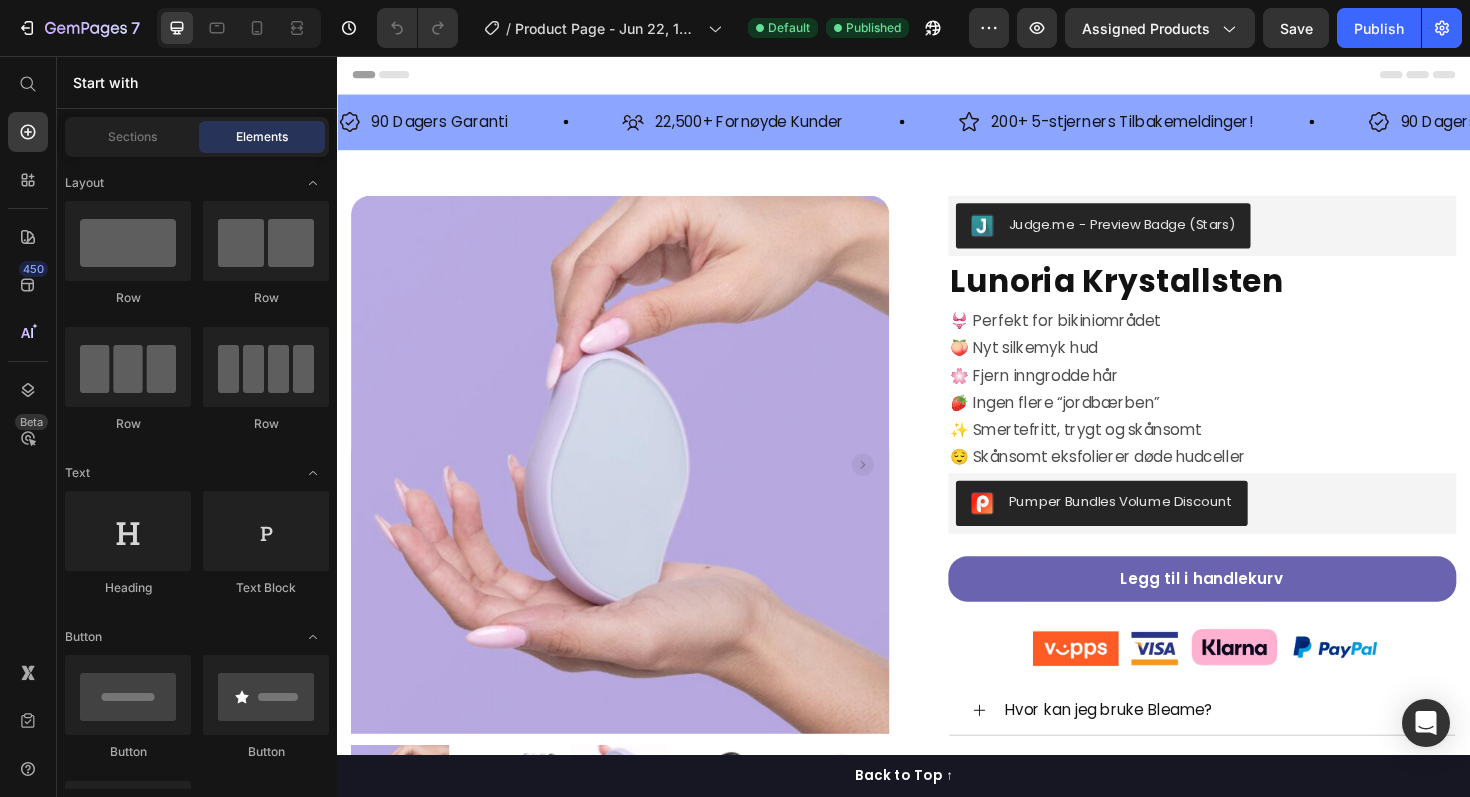scroll, scrollTop: 0, scrollLeft: 0, axis: both 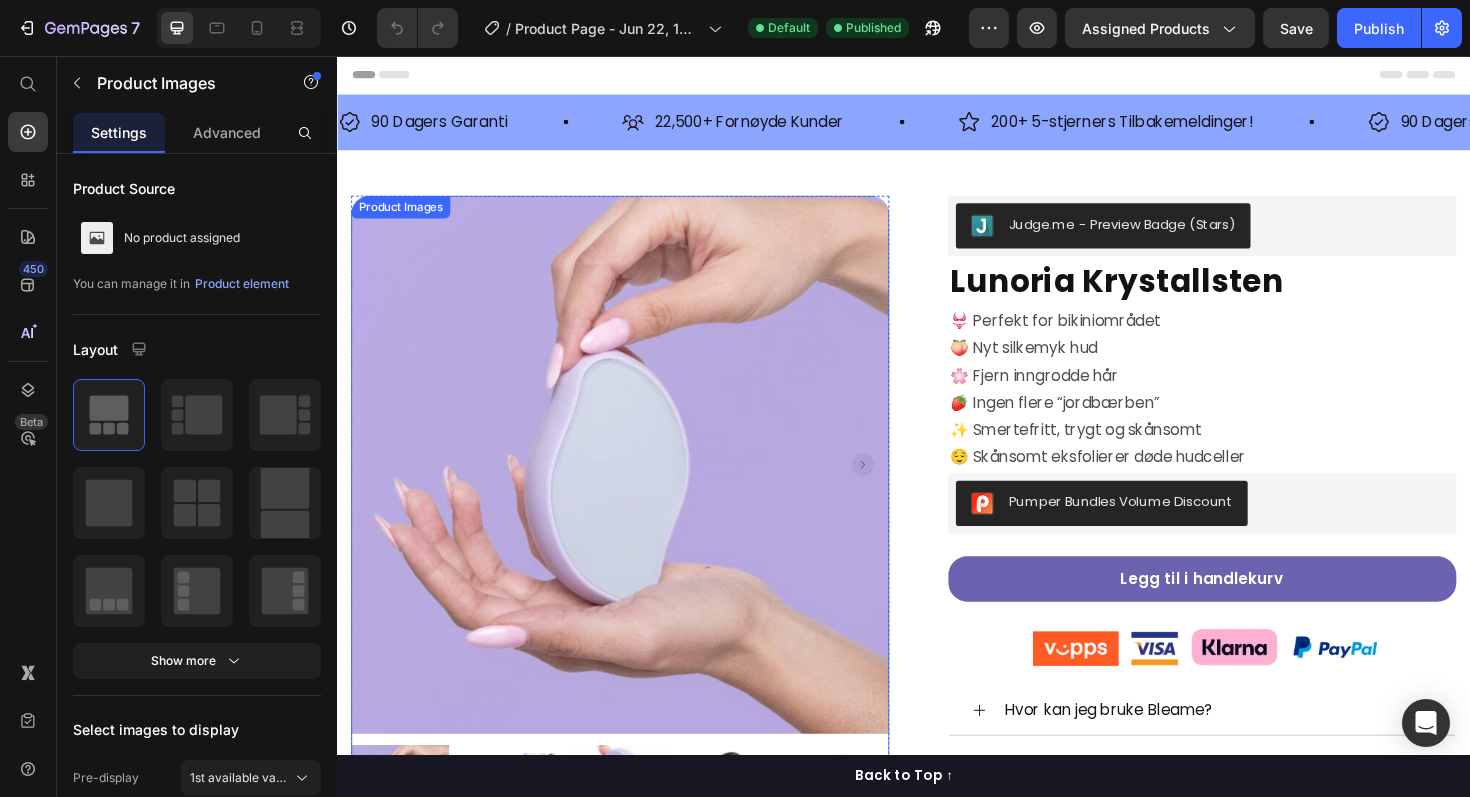 click at bounding box center [637, 489] 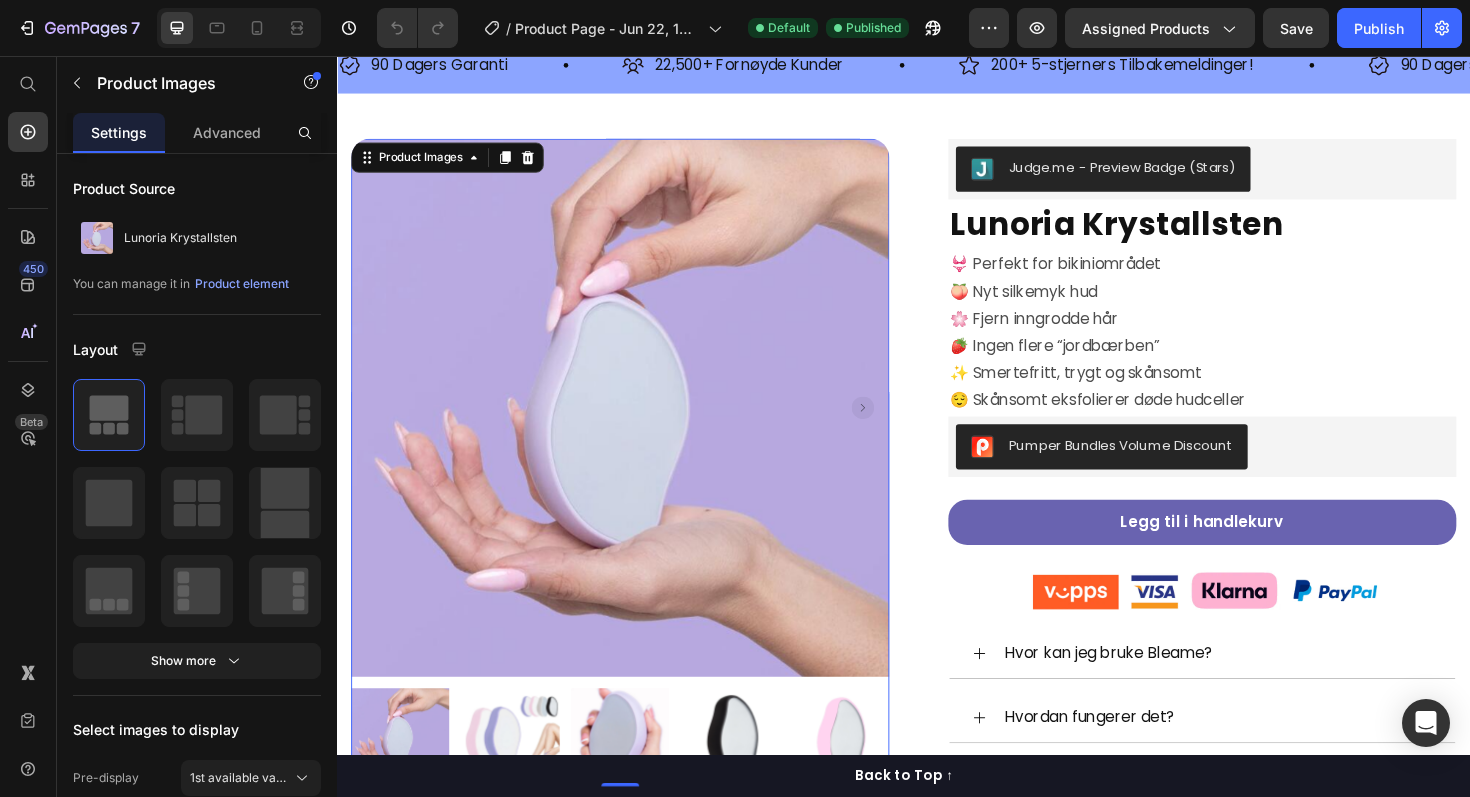 scroll, scrollTop: 75, scrollLeft: 0, axis: vertical 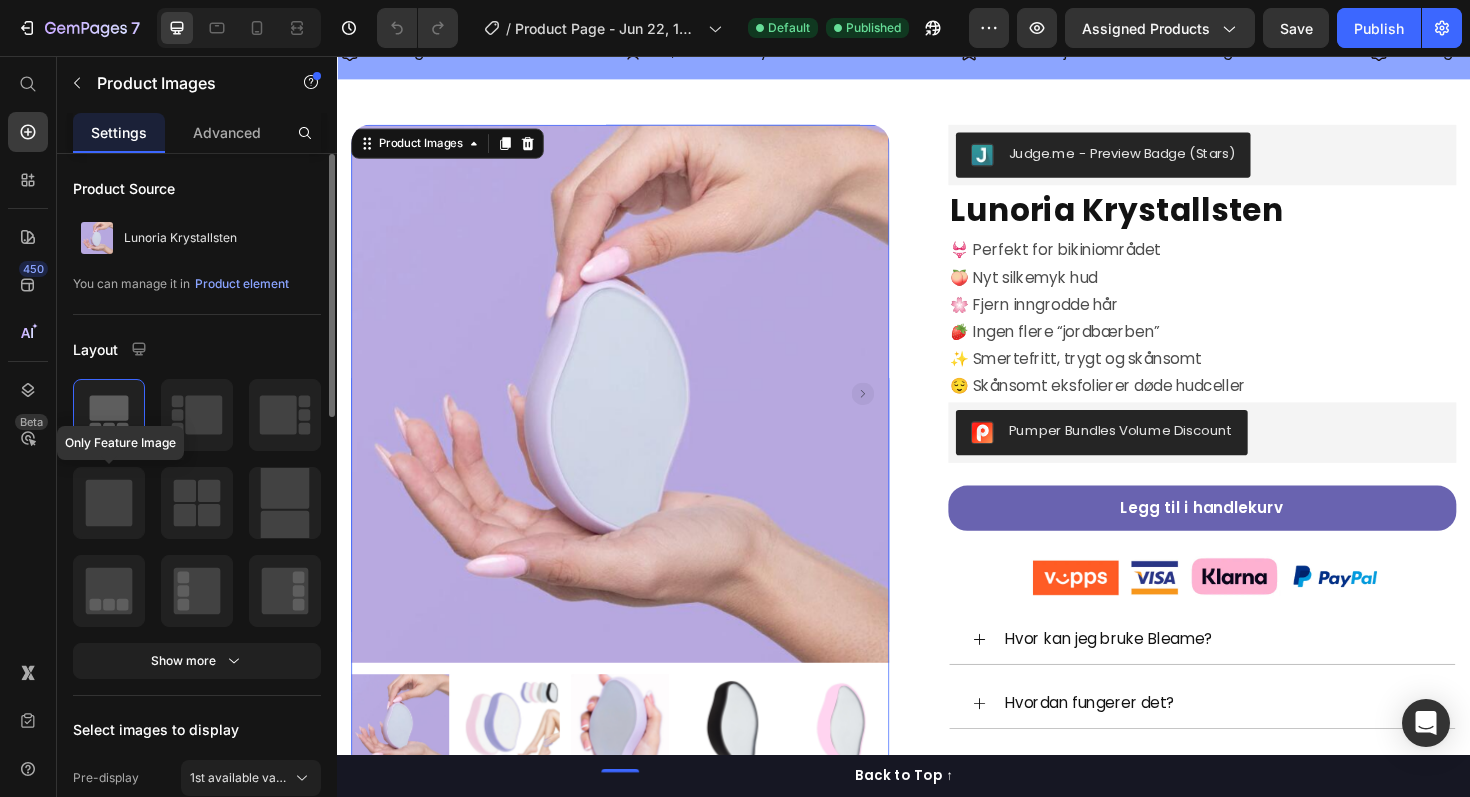 click 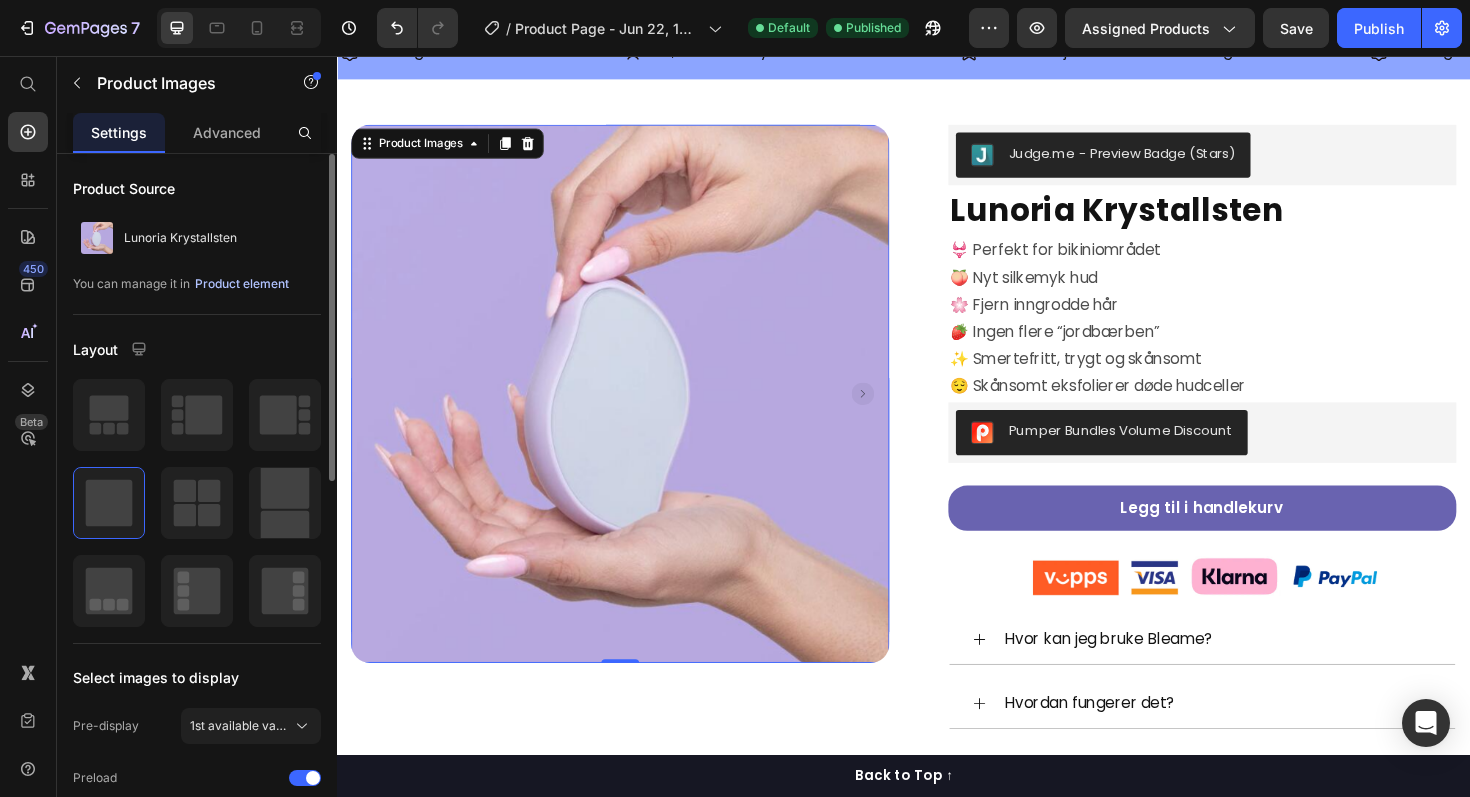 click on "Product element" at bounding box center [242, 284] 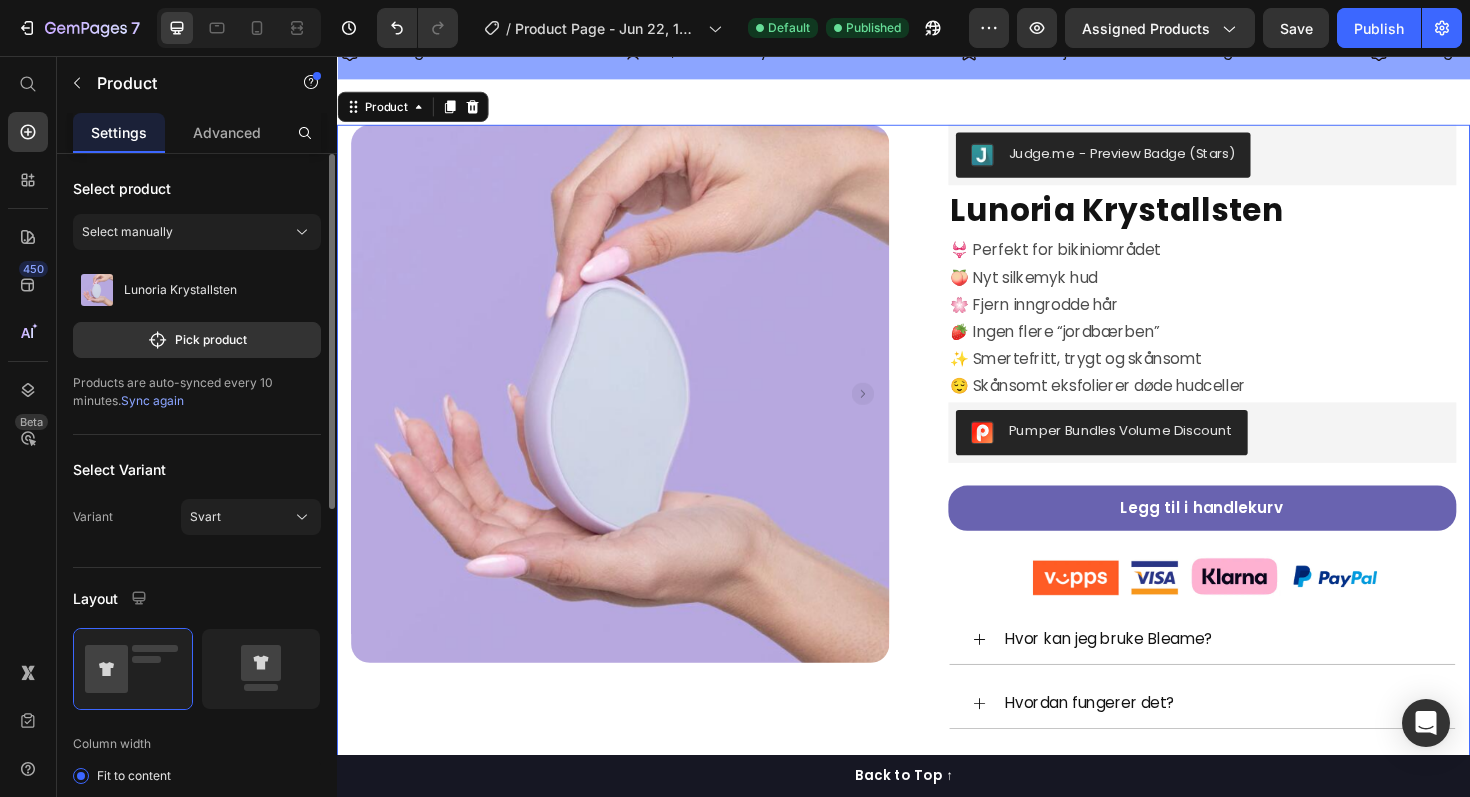 click on "Sync again" at bounding box center [152, 400] 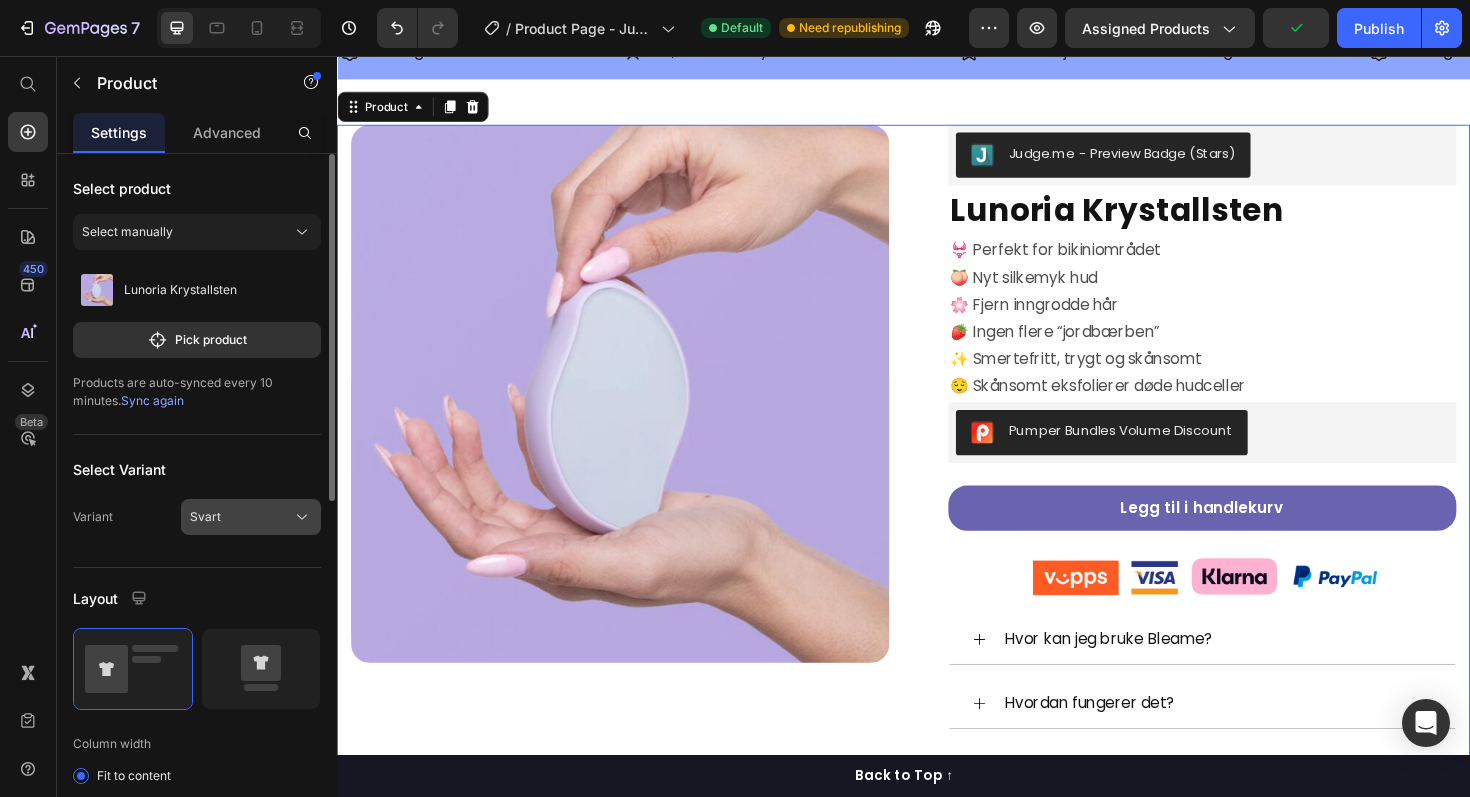 click on "Svart" at bounding box center [251, 517] 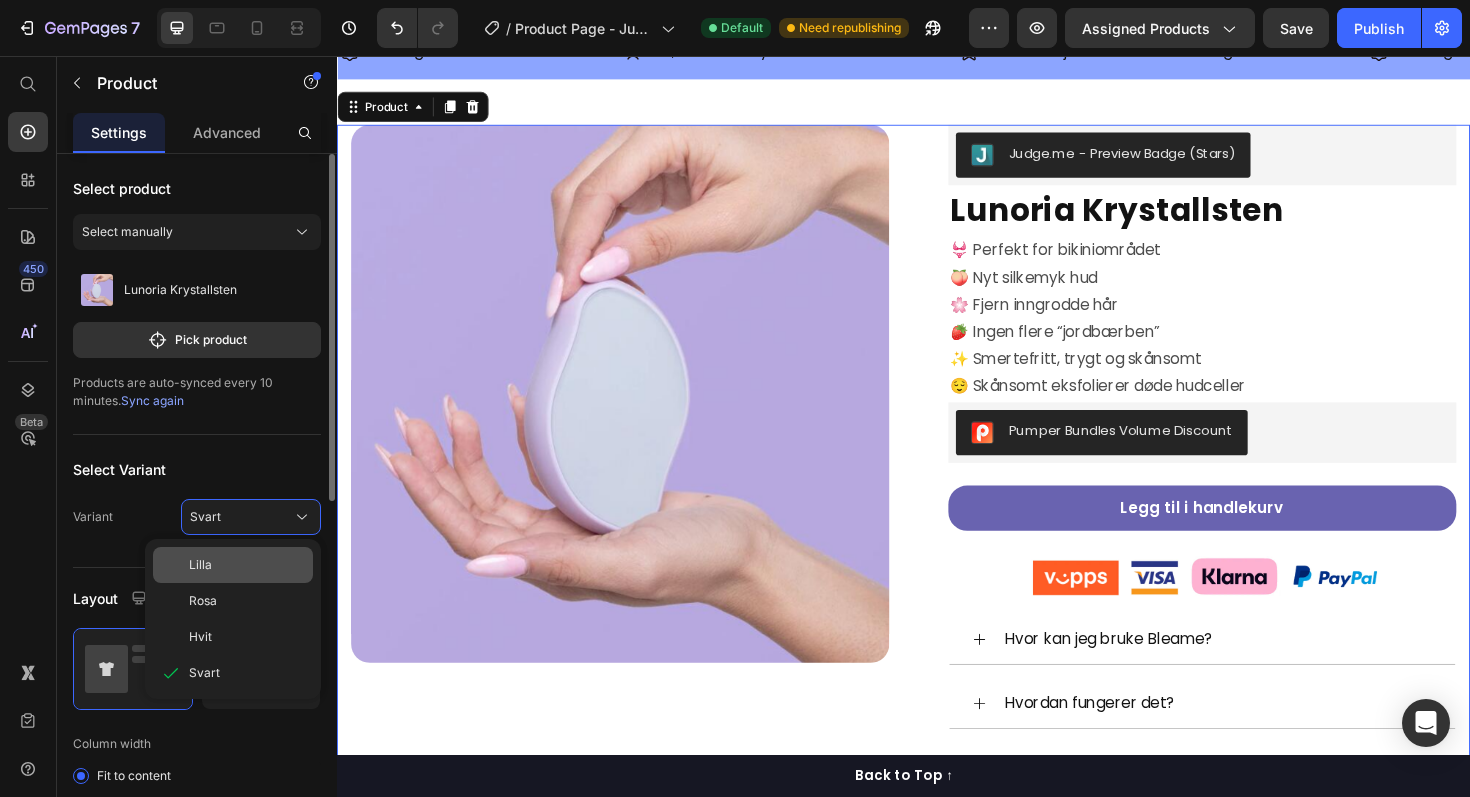 click on "Lilla" at bounding box center [247, 565] 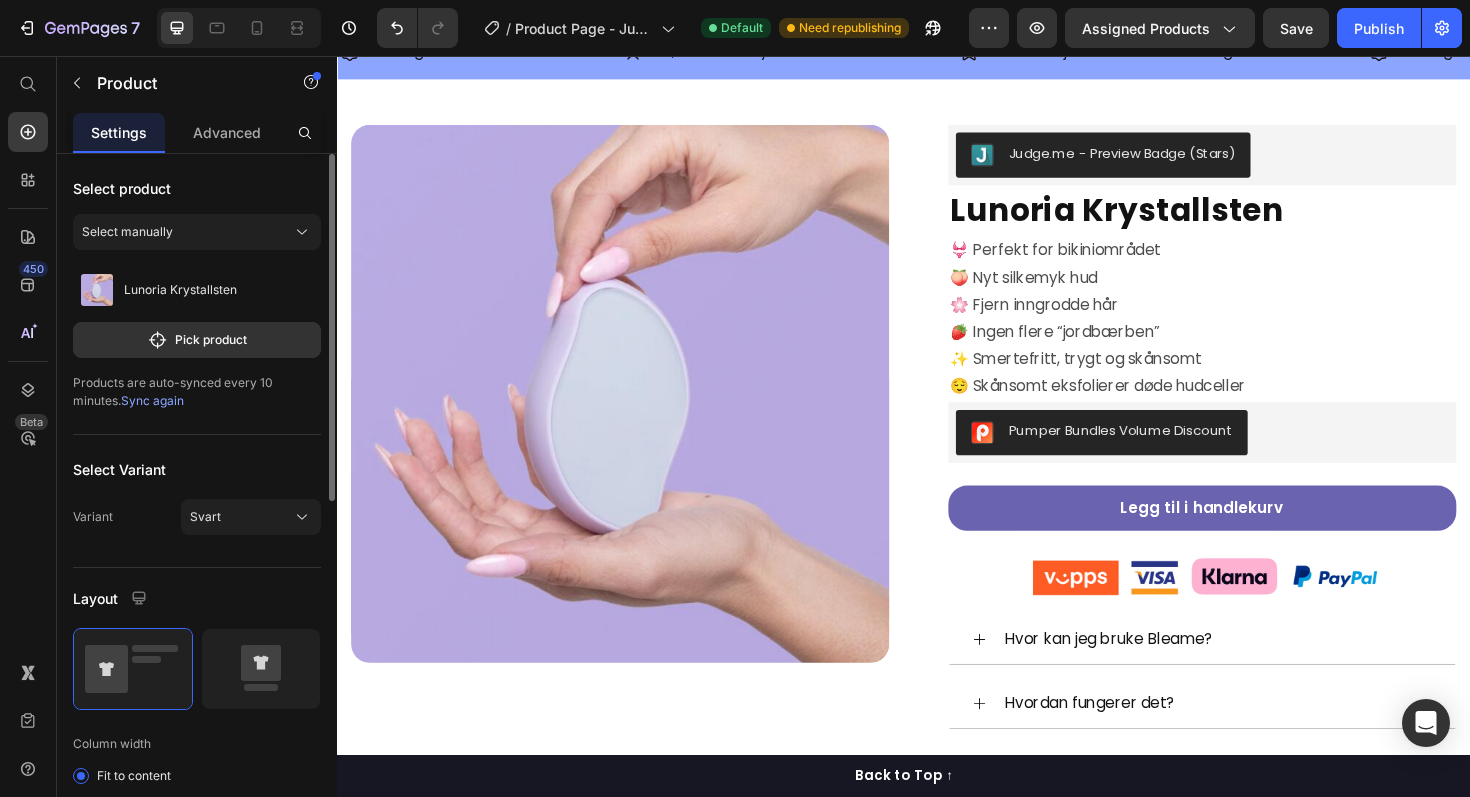 click on "Variant Svart" 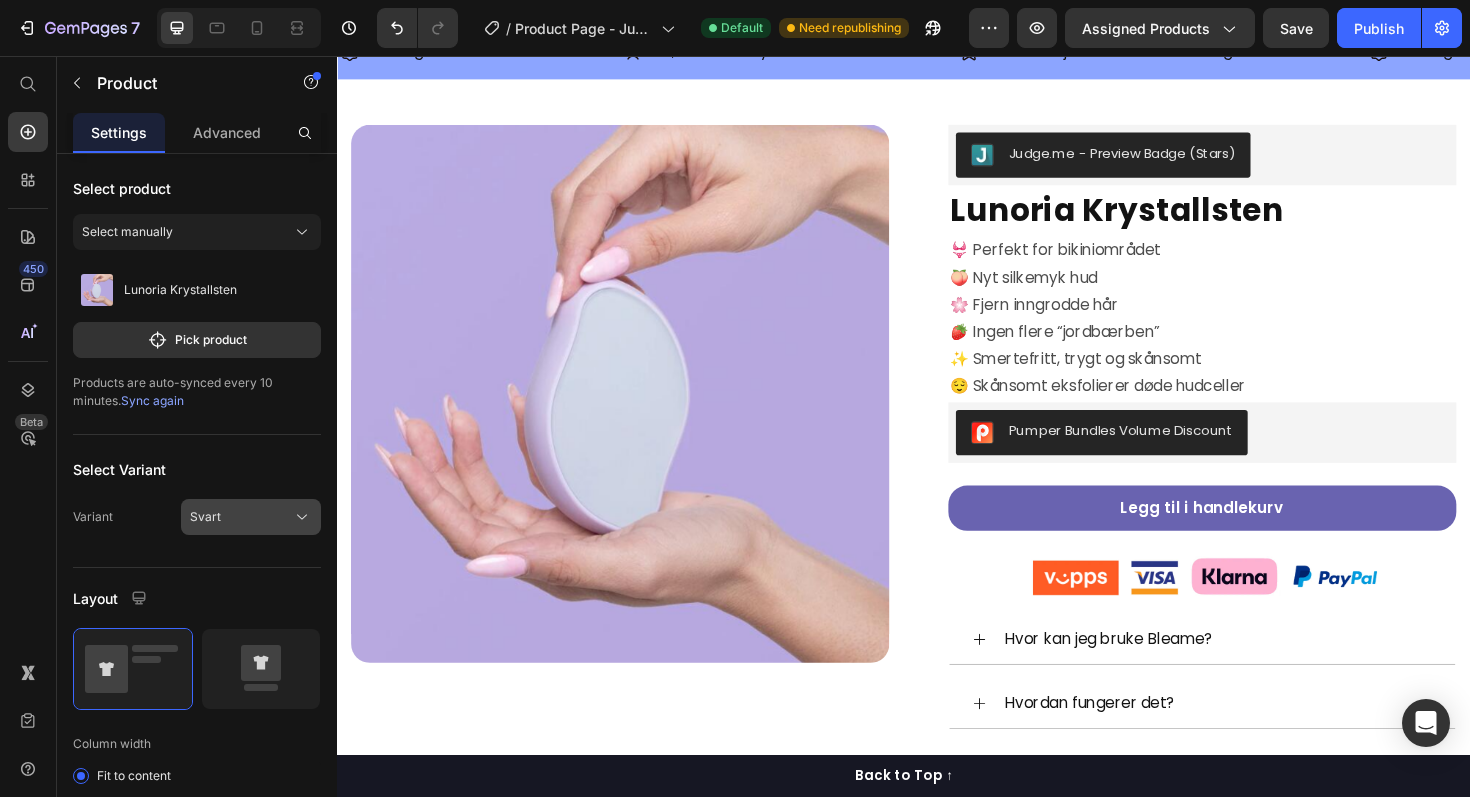 click on "Svart" at bounding box center (251, 517) 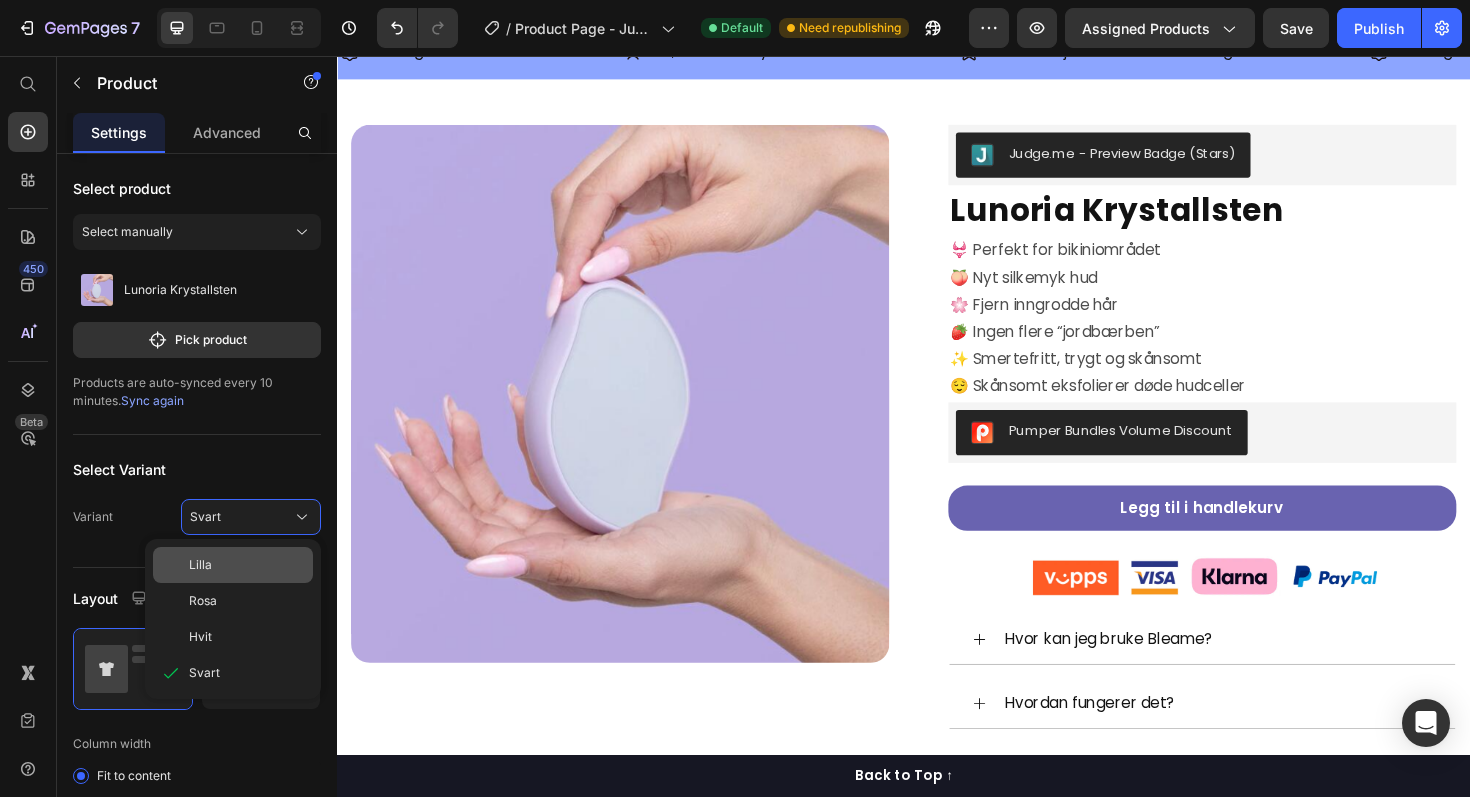 click on "Lilla" 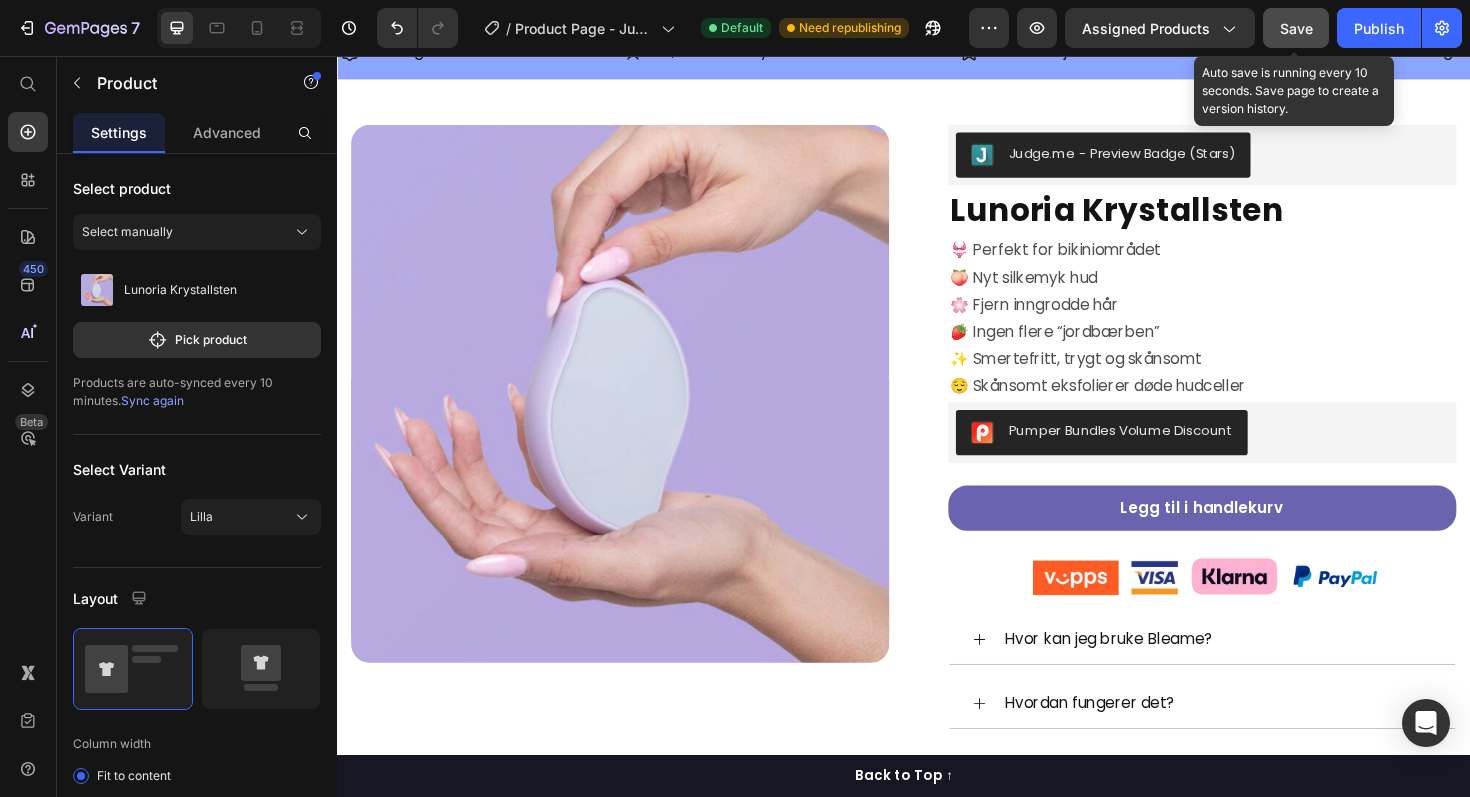 click on "Save" 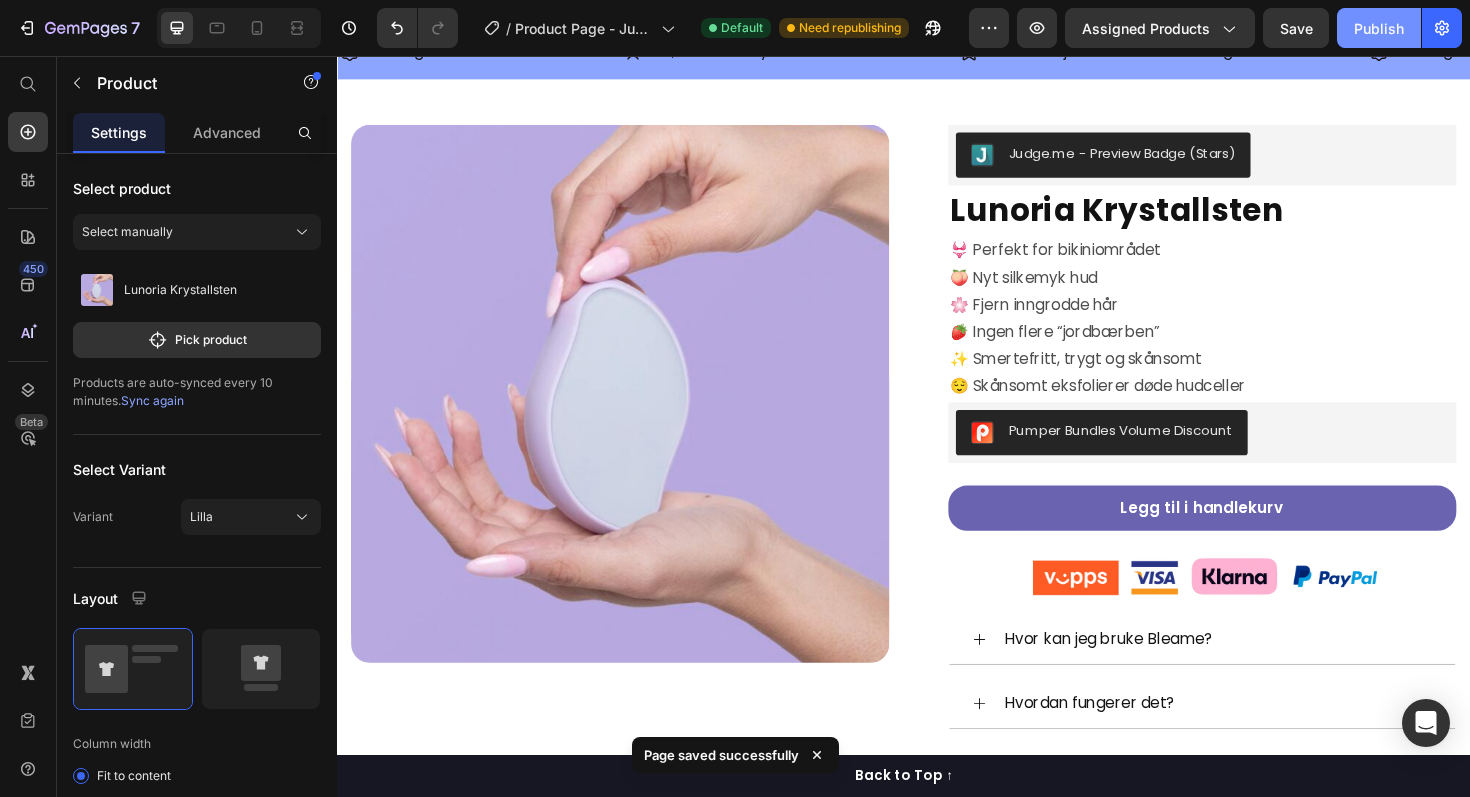 click on "Publish" at bounding box center [1379, 28] 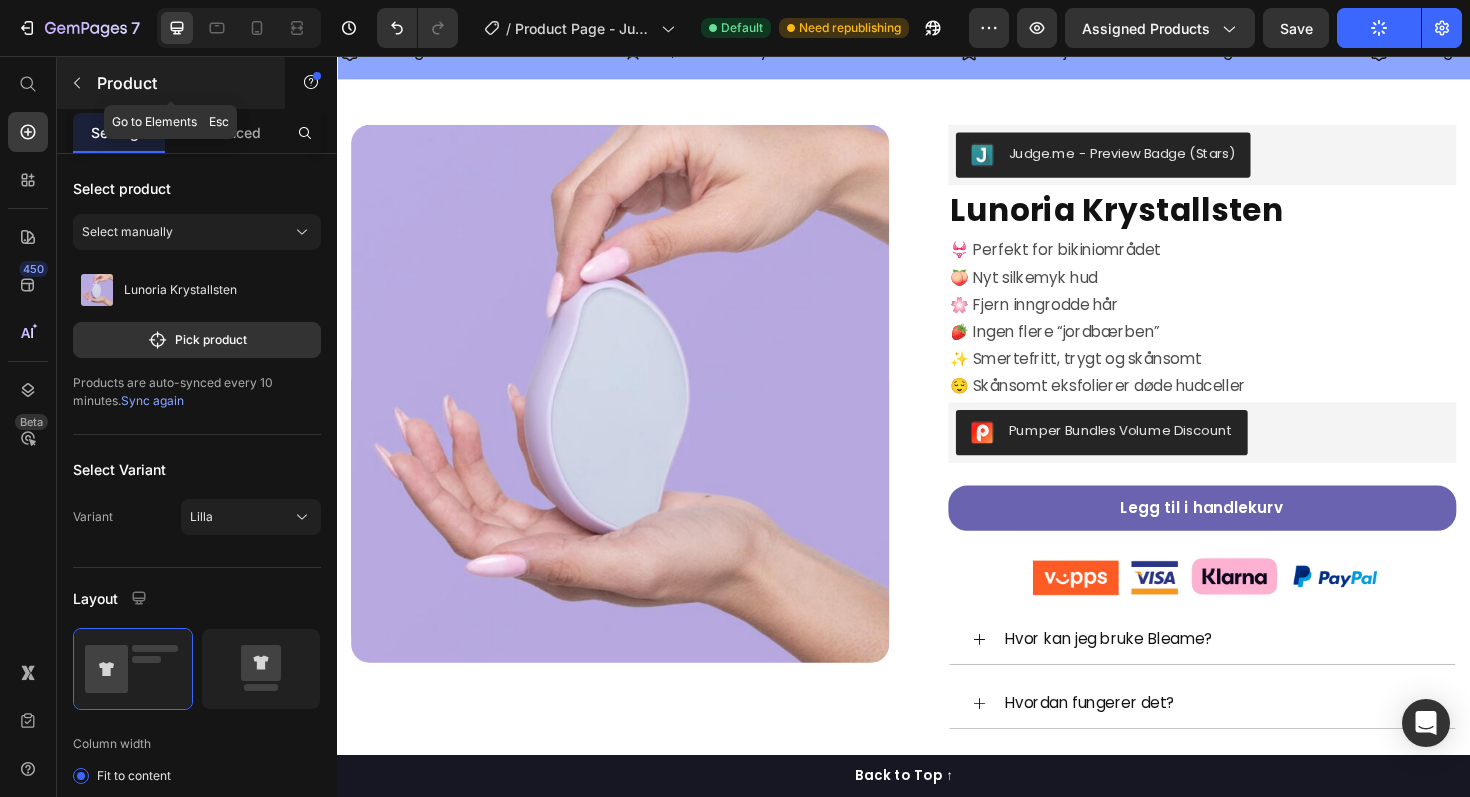 click on "Product" at bounding box center [182, 83] 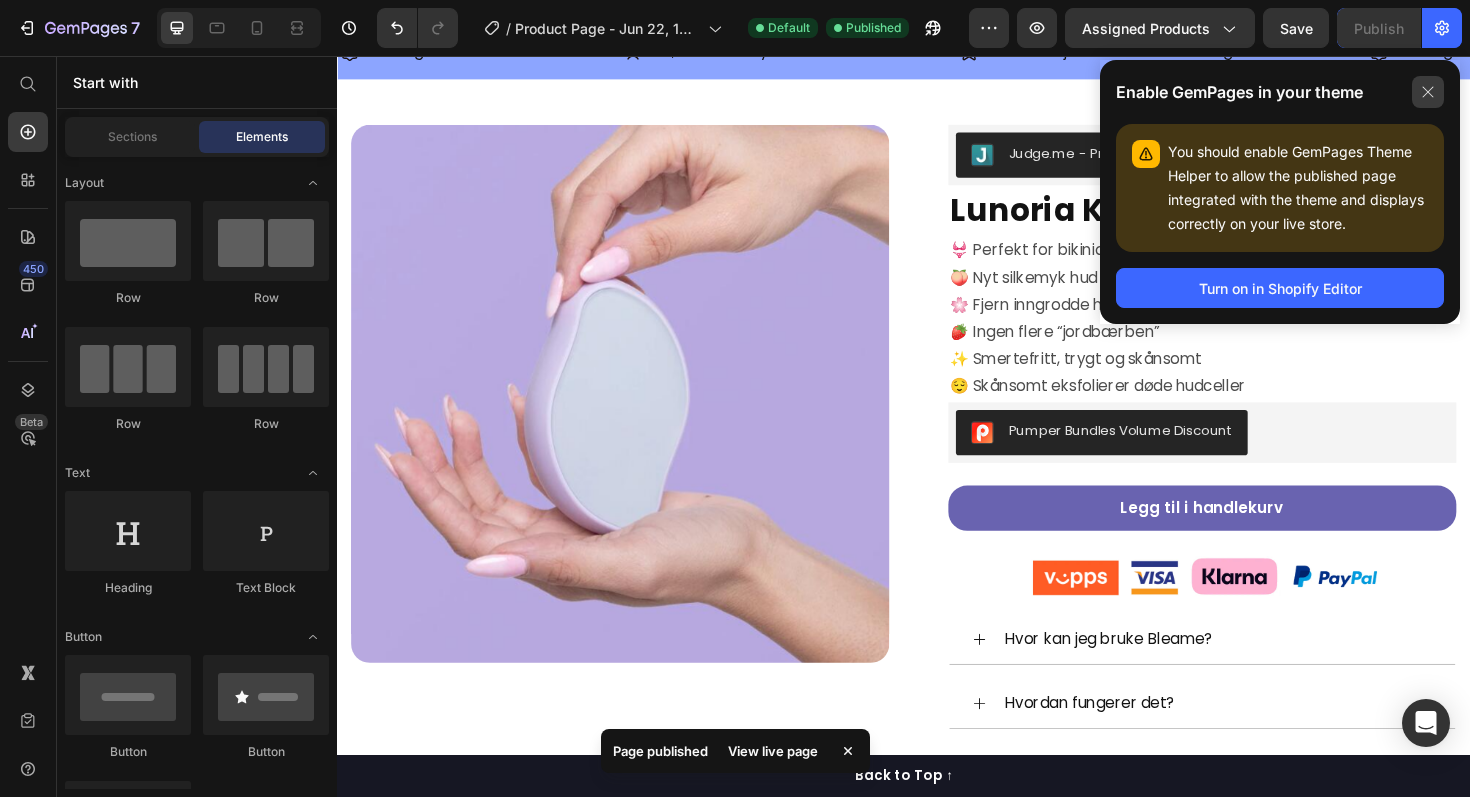 click 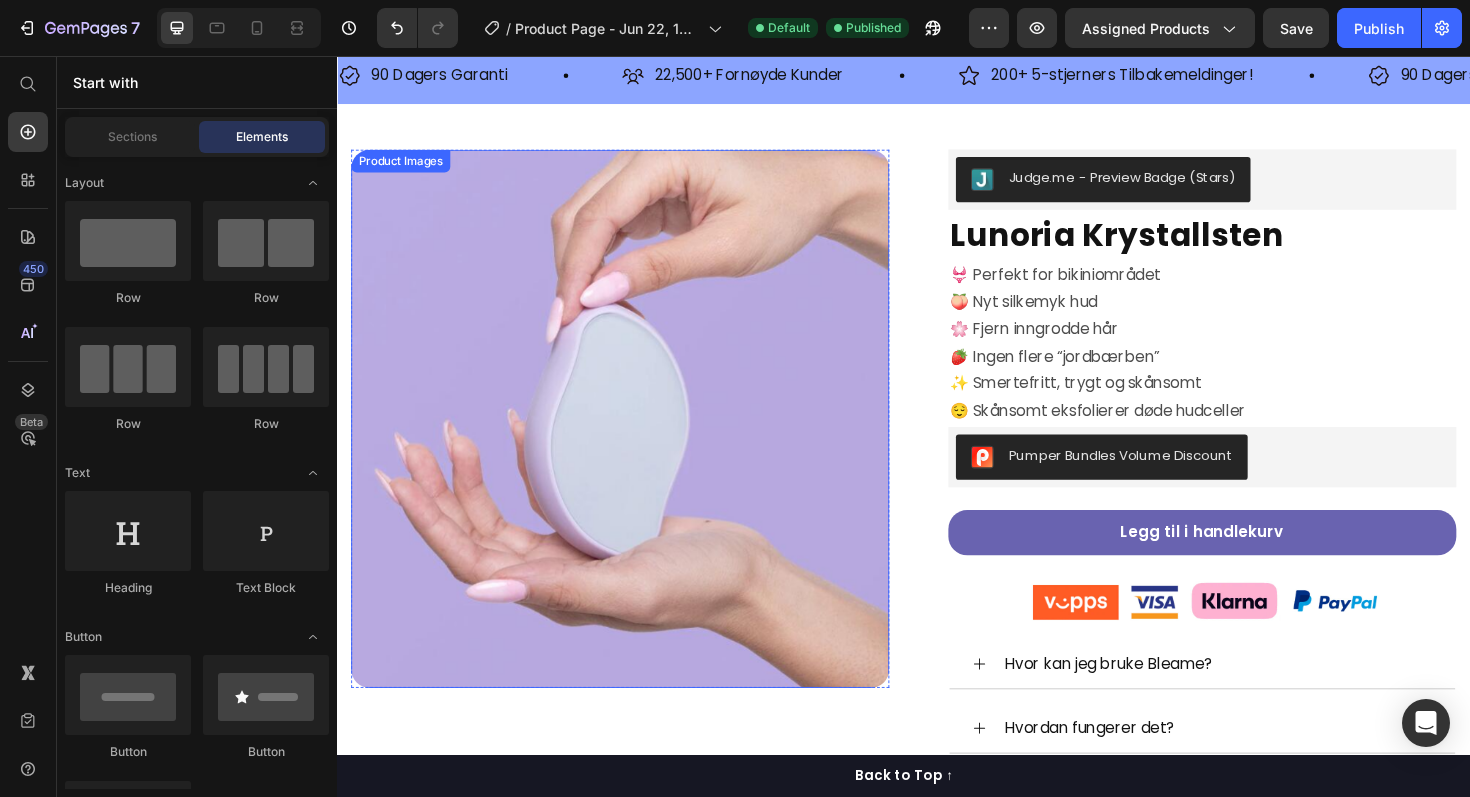 scroll, scrollTop: 0, scrollLeft: 0, axis: both 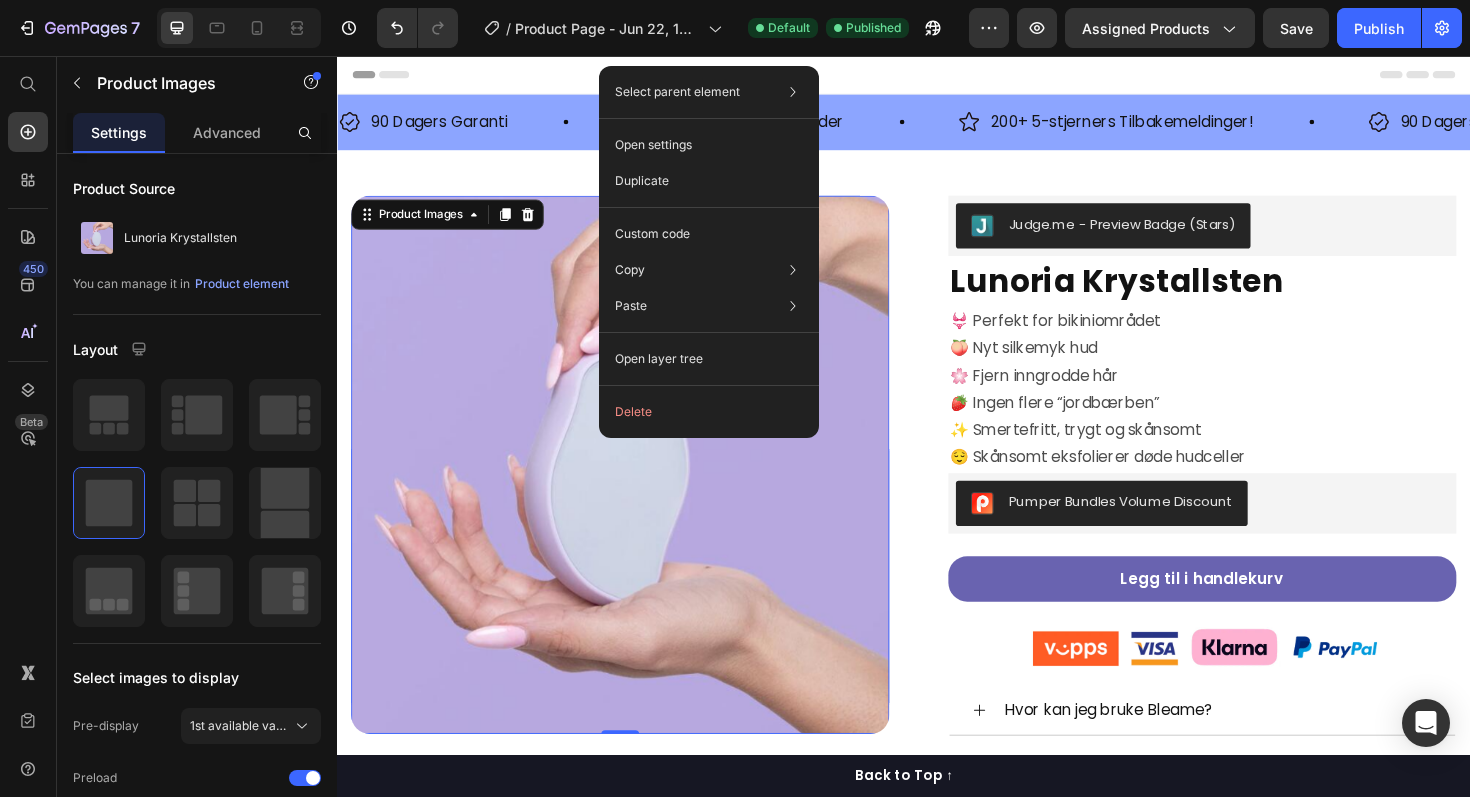click on "Judge.me - Preview Badge (Stars) Judge.me Lunoria Krystallsten Product Title 👙 Perfekt for bikiniområdet 🍑 Nyt silkemyk hud 🌸 Fjern inngrodde hår 🍓 Ingen flere “jordbærben” ✨ Smertefritt, trygt og skånsomt 😌 Skånsomt eksfolierer døde hudceller Text Block Pumper Bundles Volume Discount Pumper Bundles Volume Discount Legg til i handlekurv Product Cart Button Image Row
Hvor kan jeg bruke Bleame?
Hvordan fungerer det?
Forårsaker friksjonen misfarging?
Hjelper det mot jordbærhud og knopper?
Frakt og levering
Retur- og refusjonspolitikk Accordion Row" at bounding box center (1237, 659) 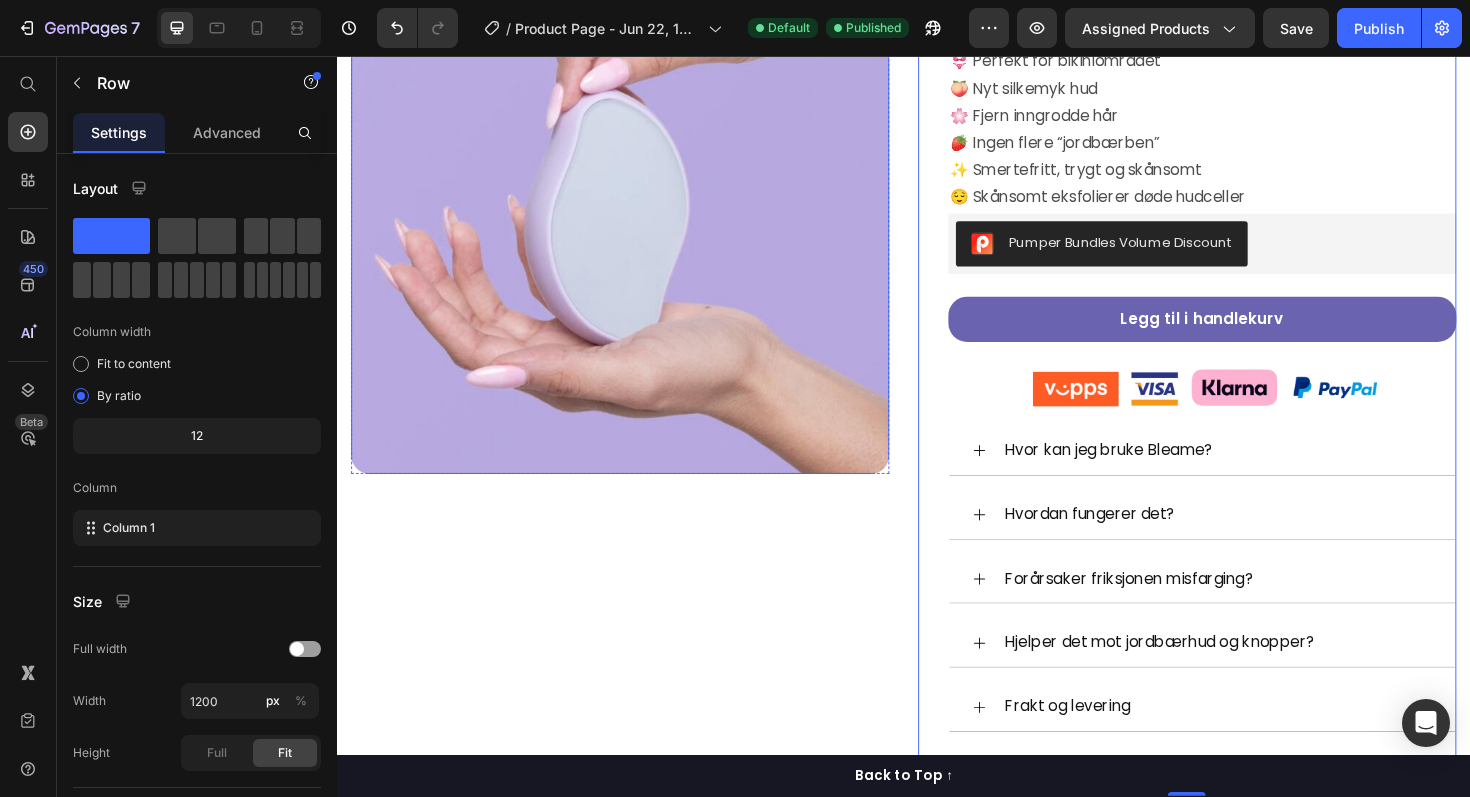 scroll, scrollTop: 283, scrollLeft: 0, axis: vertical 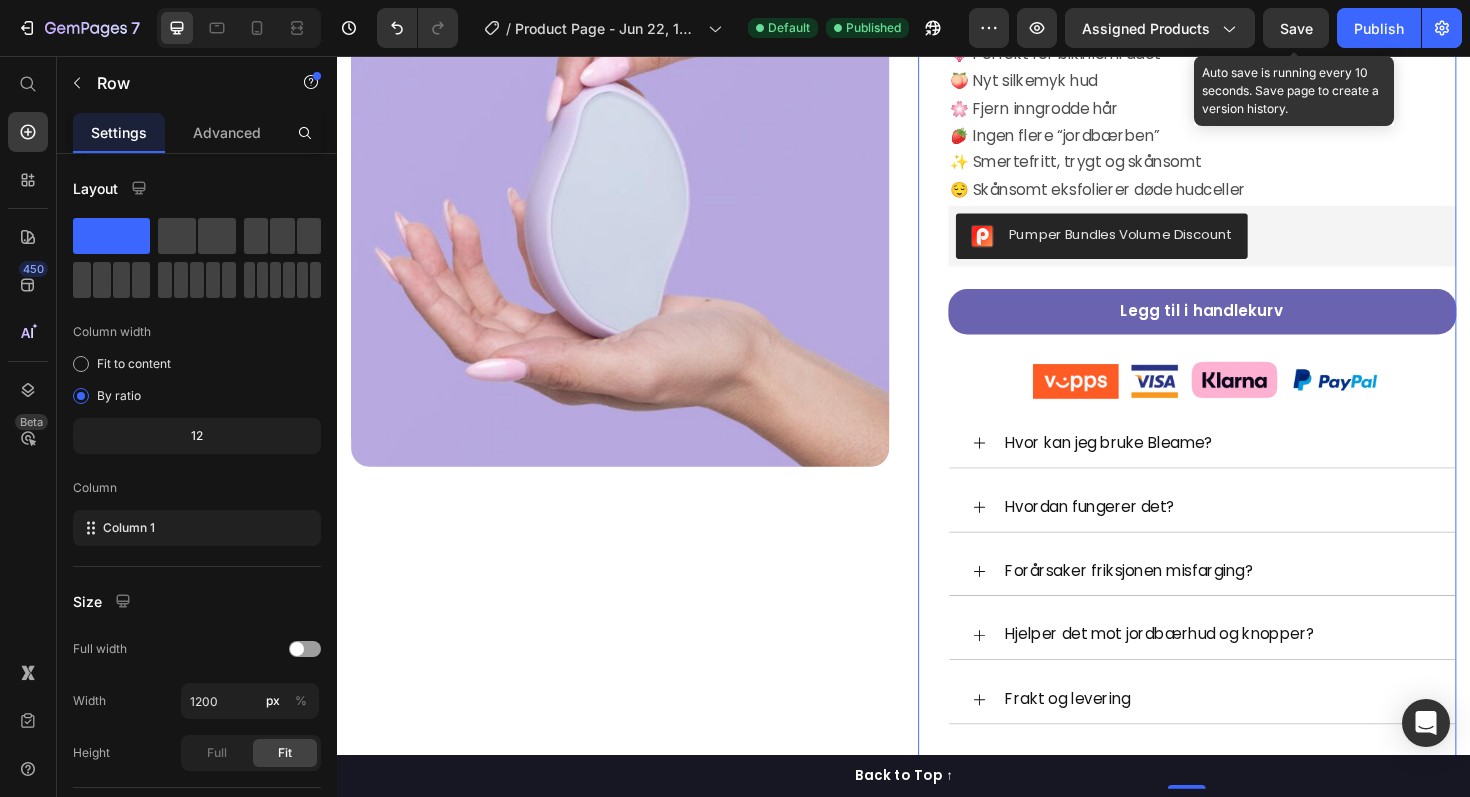 click on "Save" at bounding box center (1296, 28) 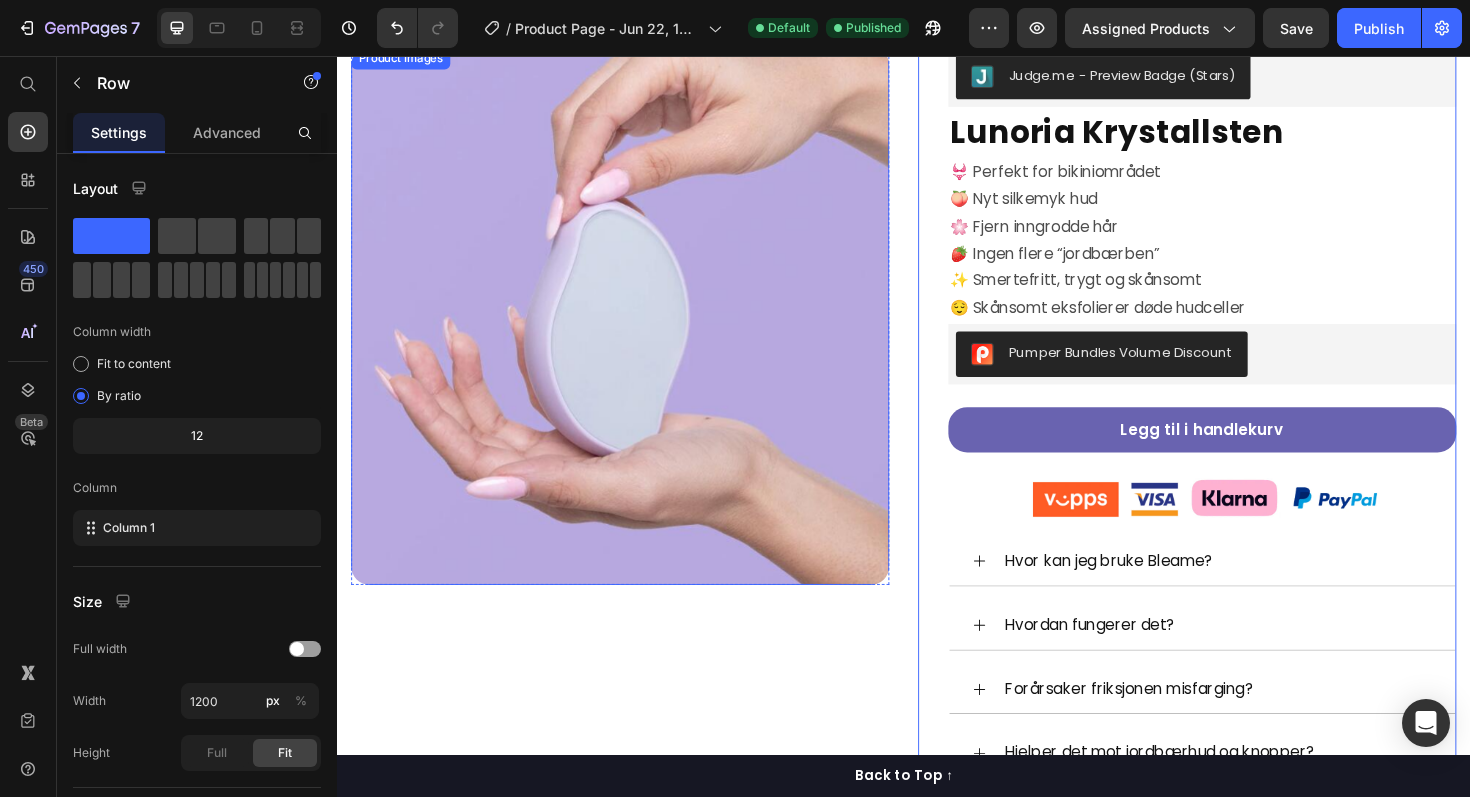 scroll, scrollTop: 0, scrollLeft: 0, axis: both 